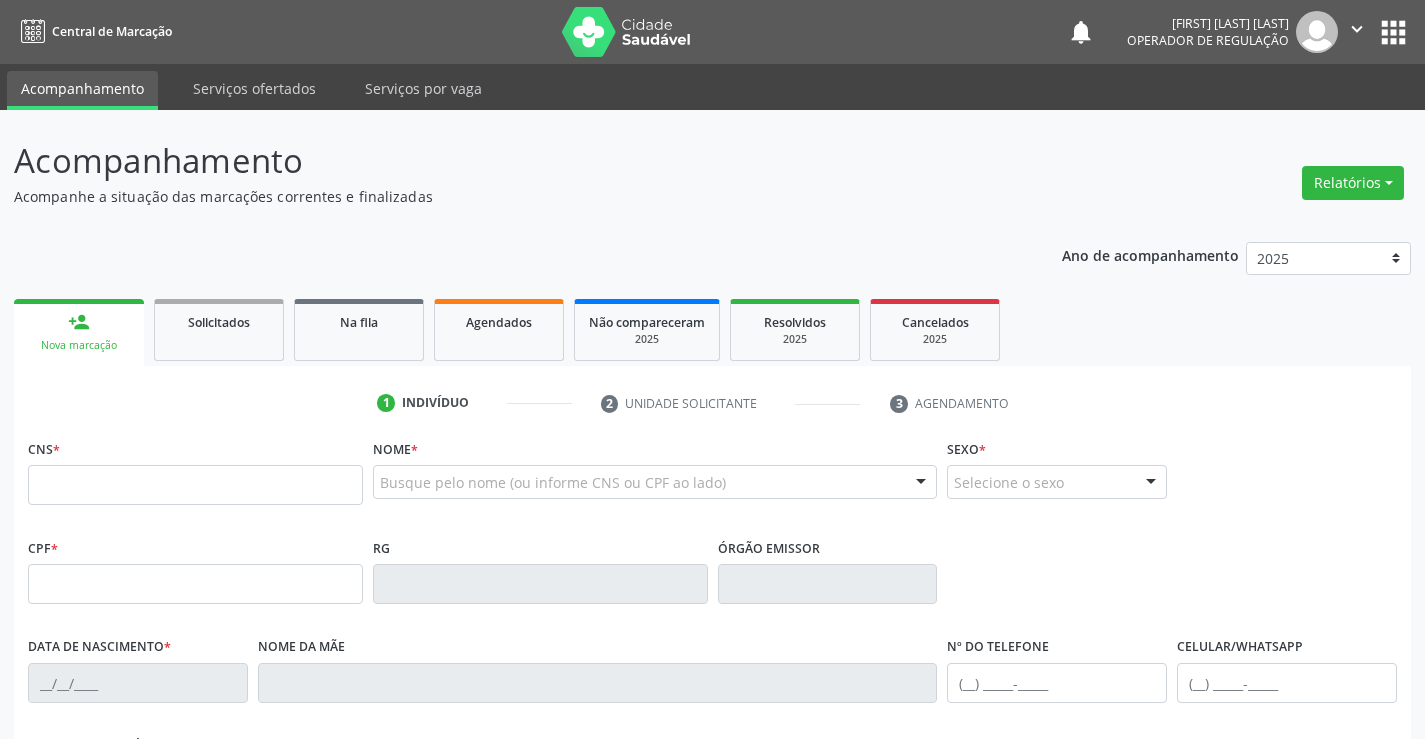 scroll, scrollTop: 0, scrollLeft: 0, axis: both 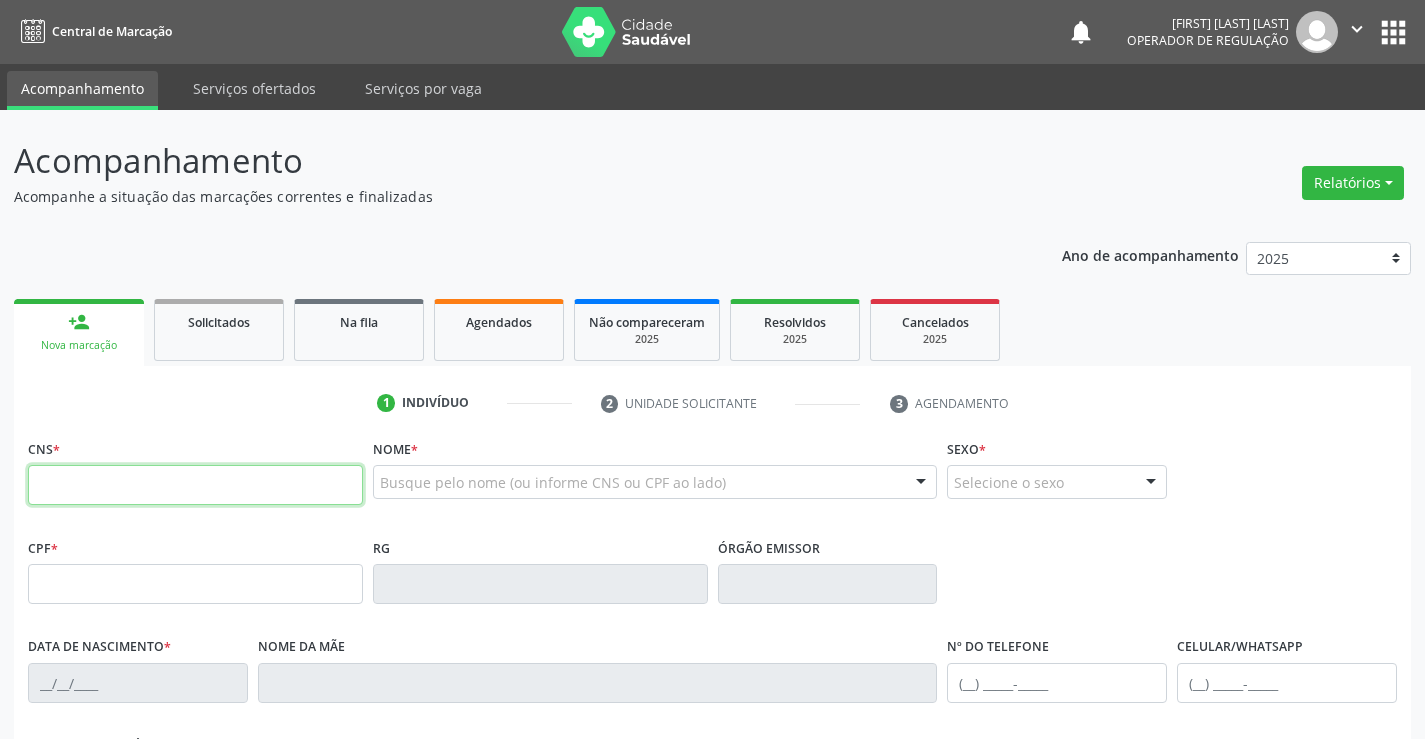 click at bounding box center (195, 485) 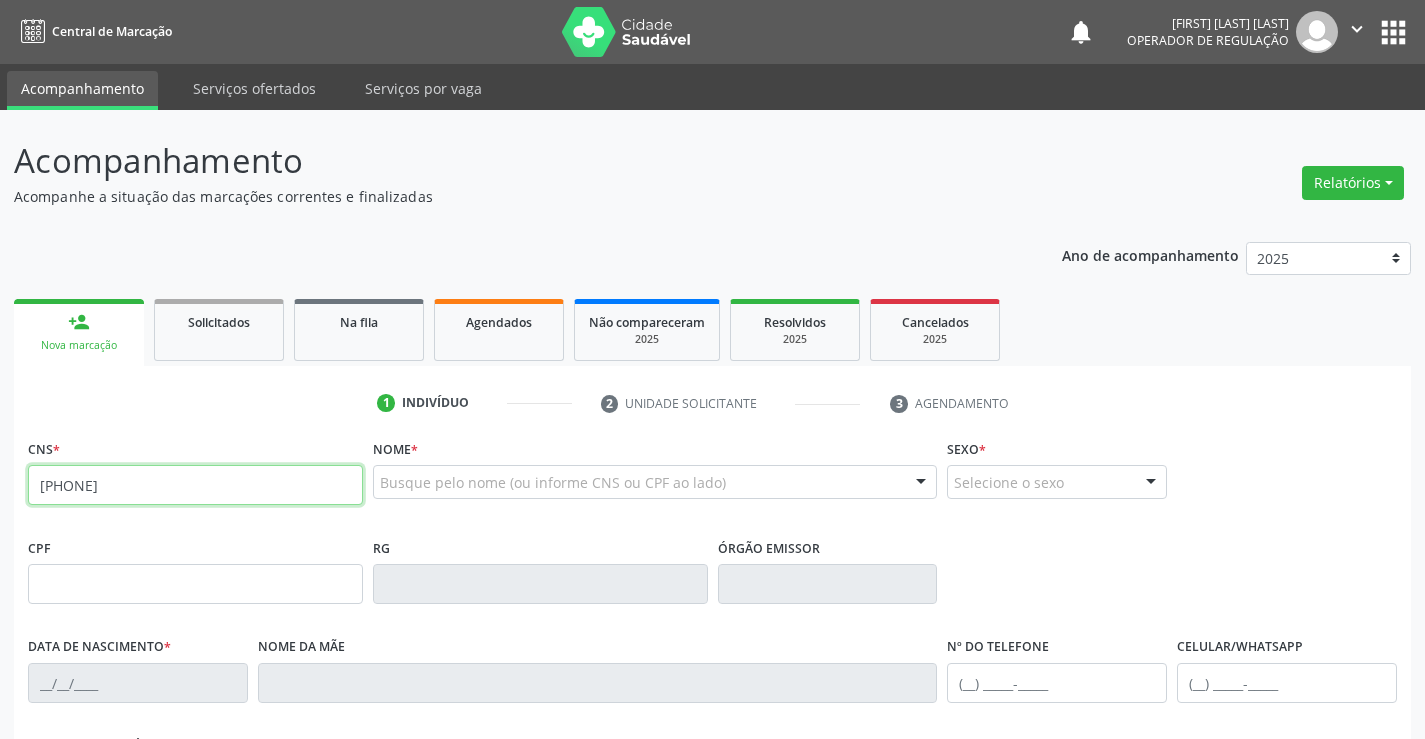 type on "[PHONE]" 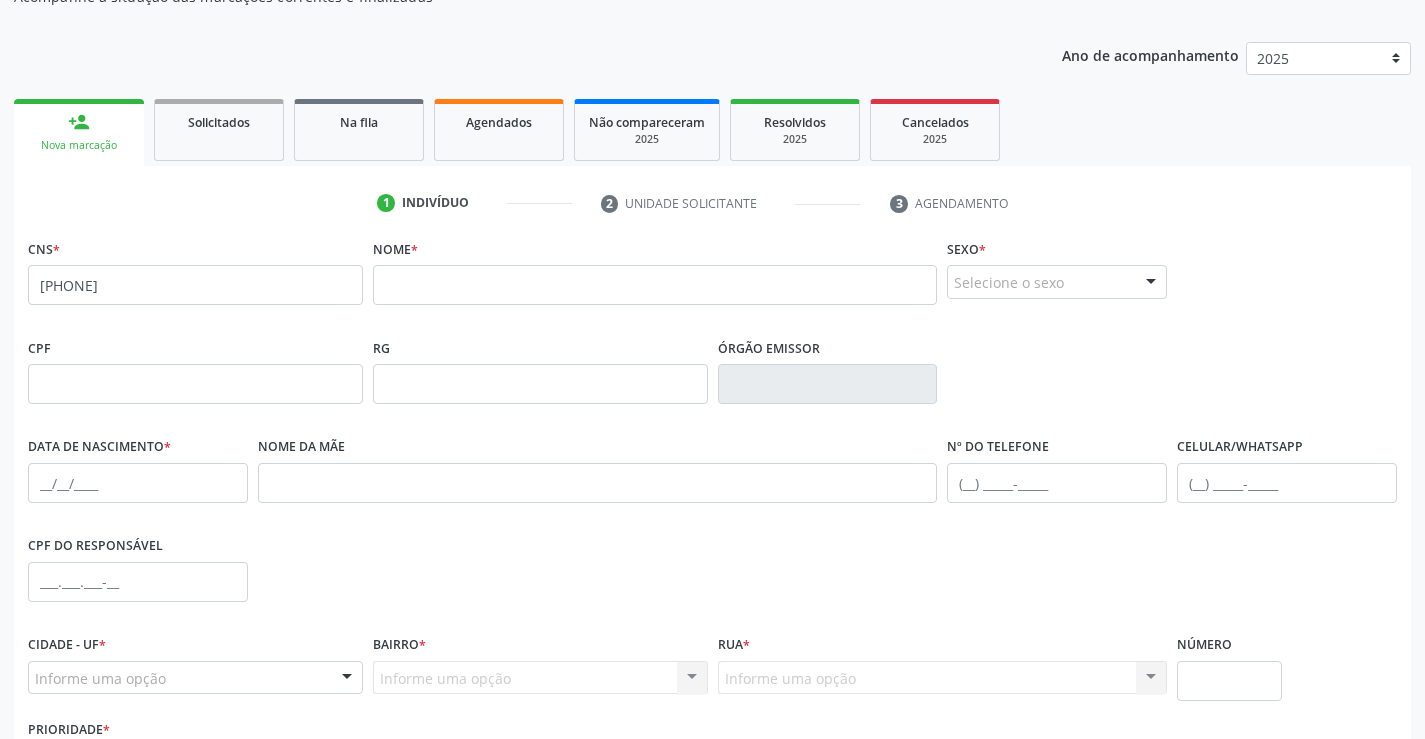 scroll, scrollTop: 300, scrollLeft: 0, axis: vertical 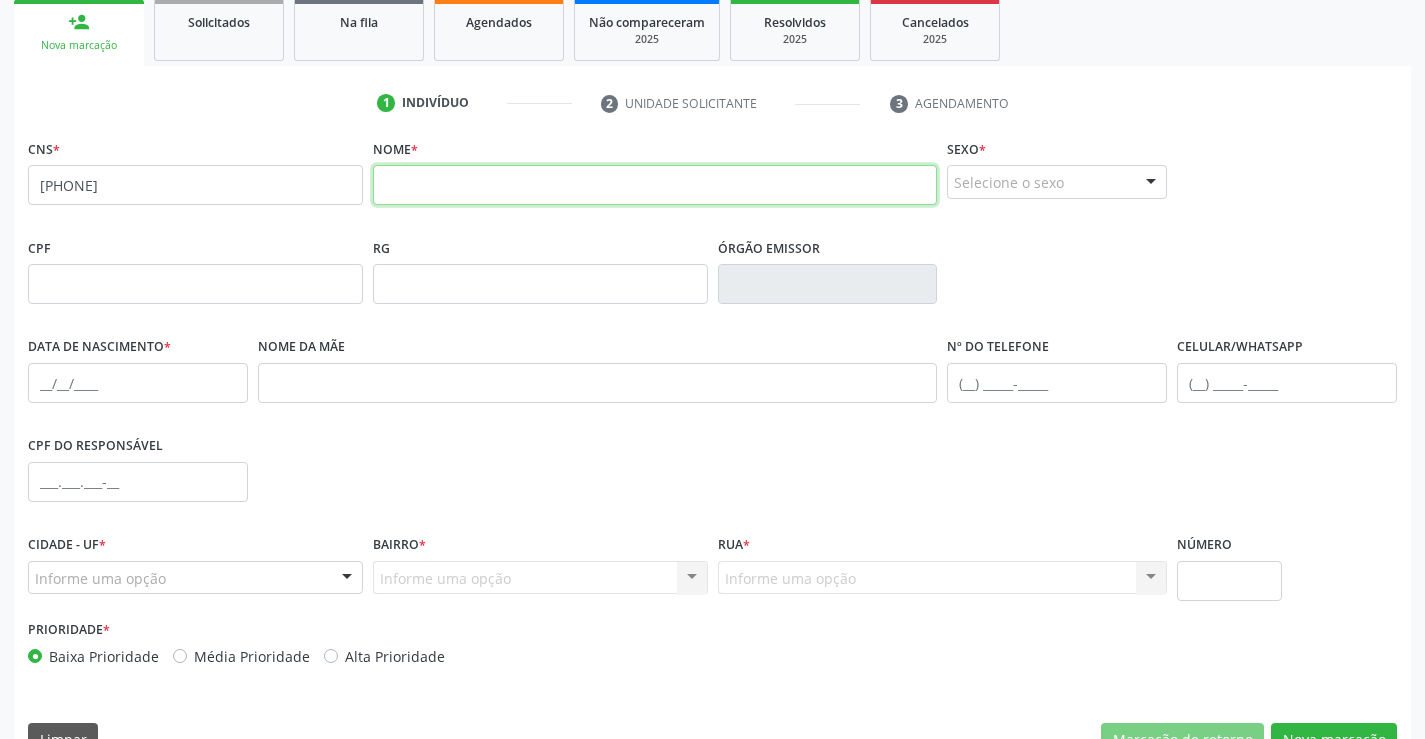 click at bounding box center [655, 185] 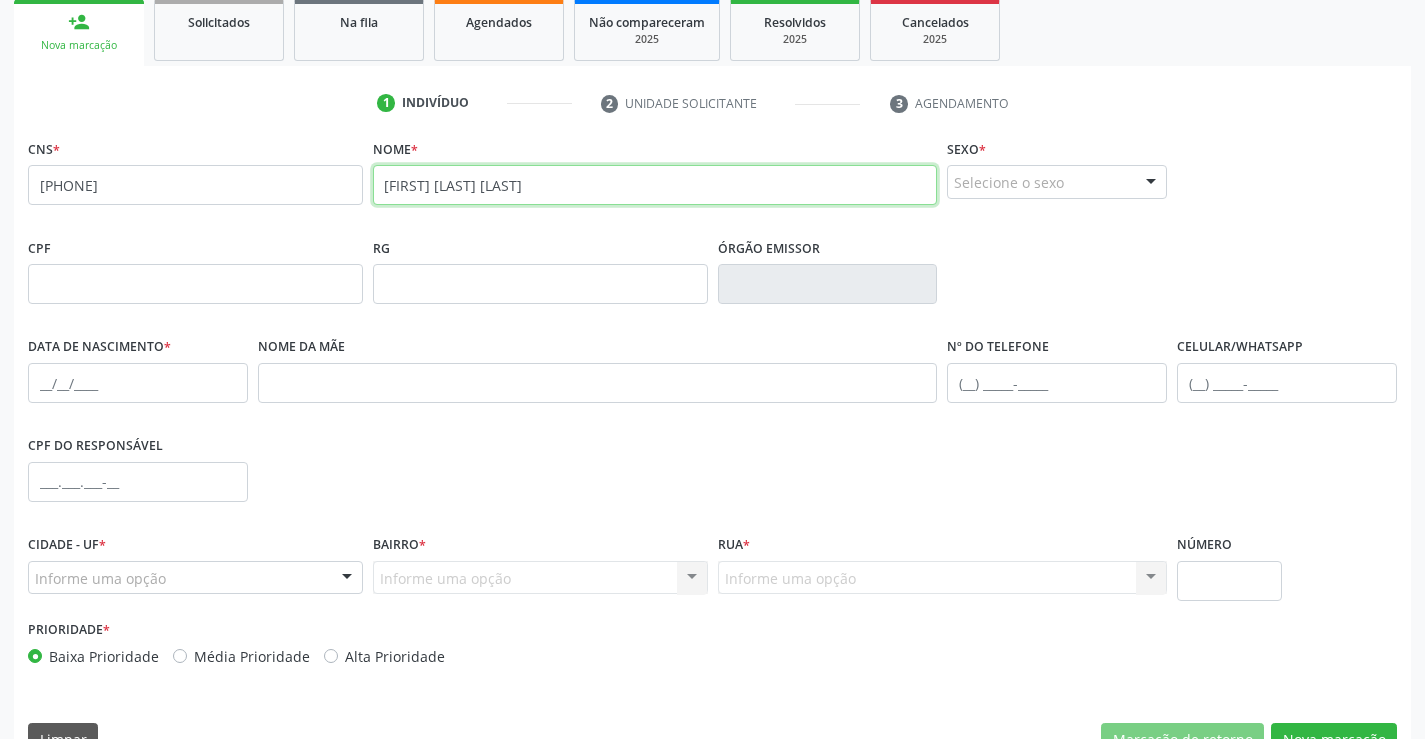 type on "[FIRST] [LAST] [LAST]" 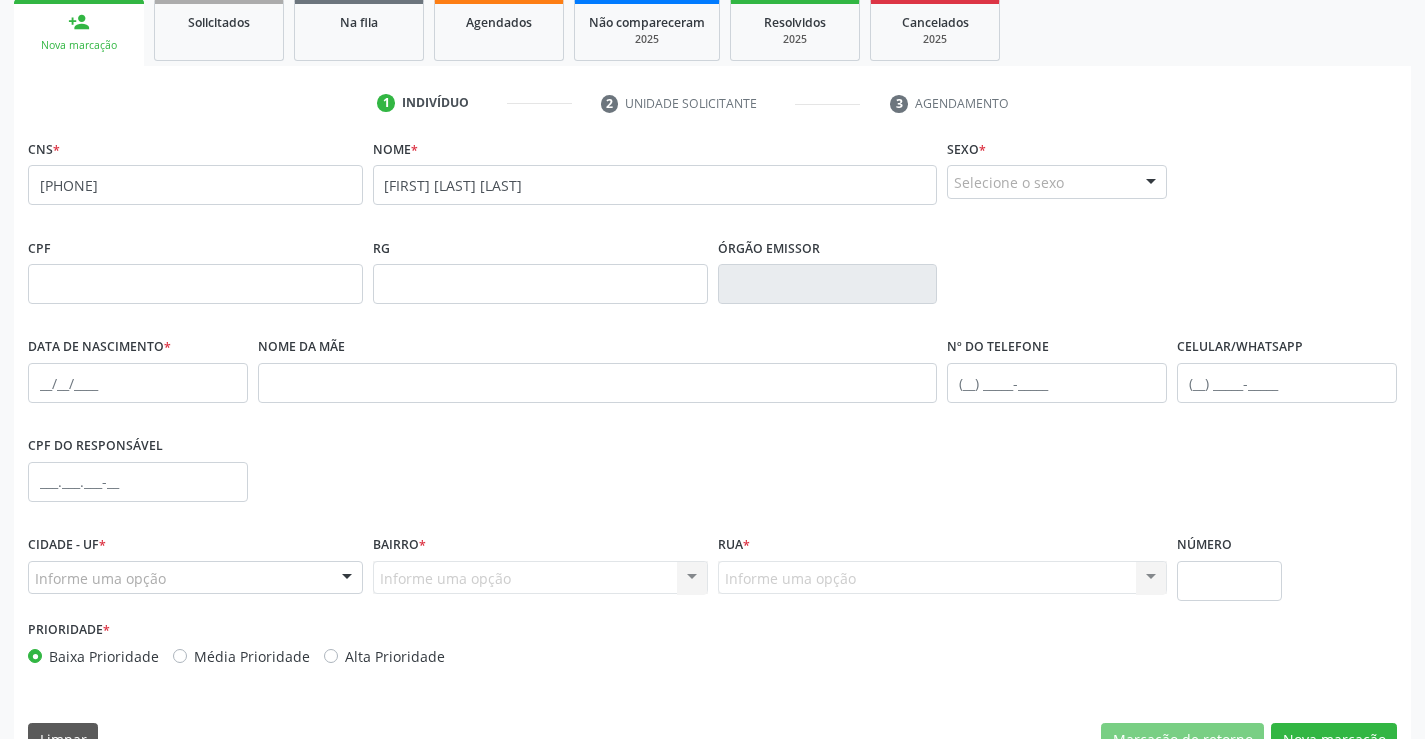 click on "Selecione o sexo" at bounding box center (1057, 182) 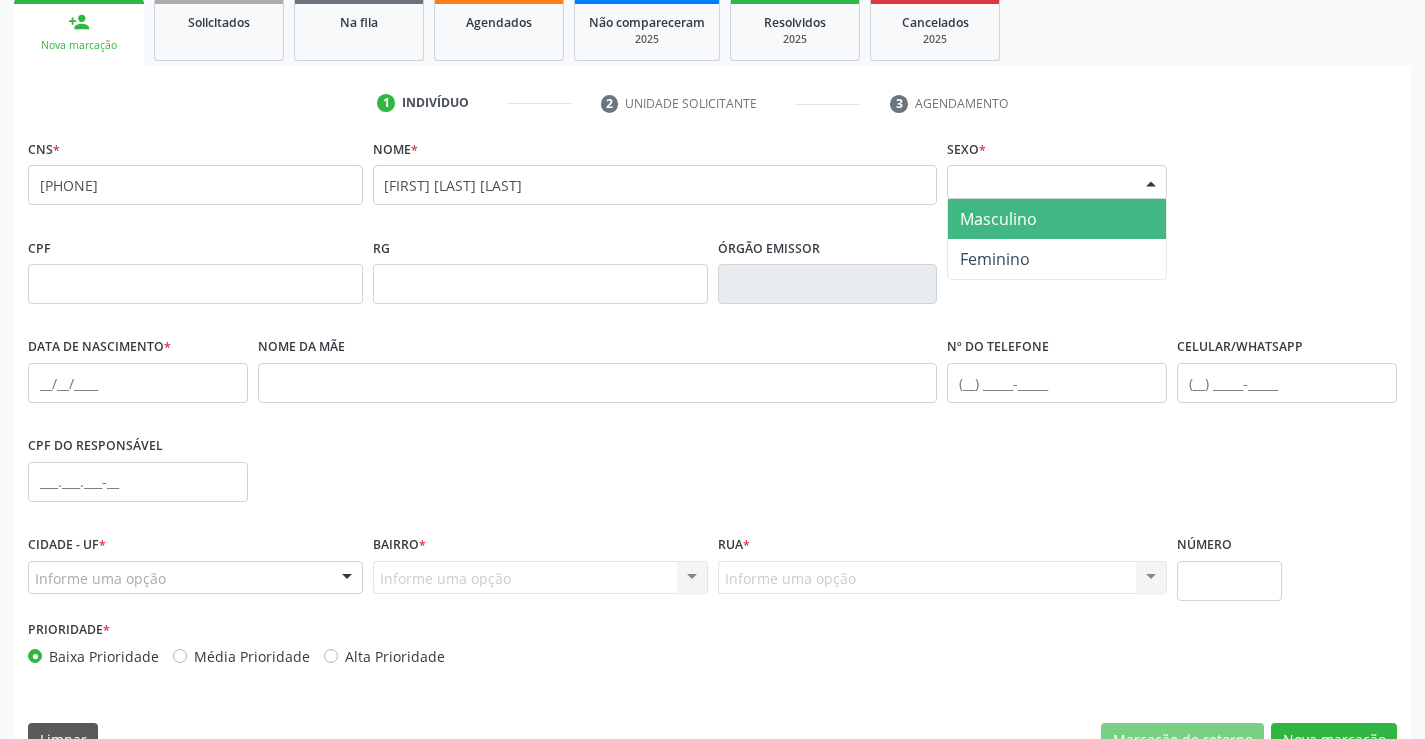 click on "Masculino" at bounding box center [998, 219] 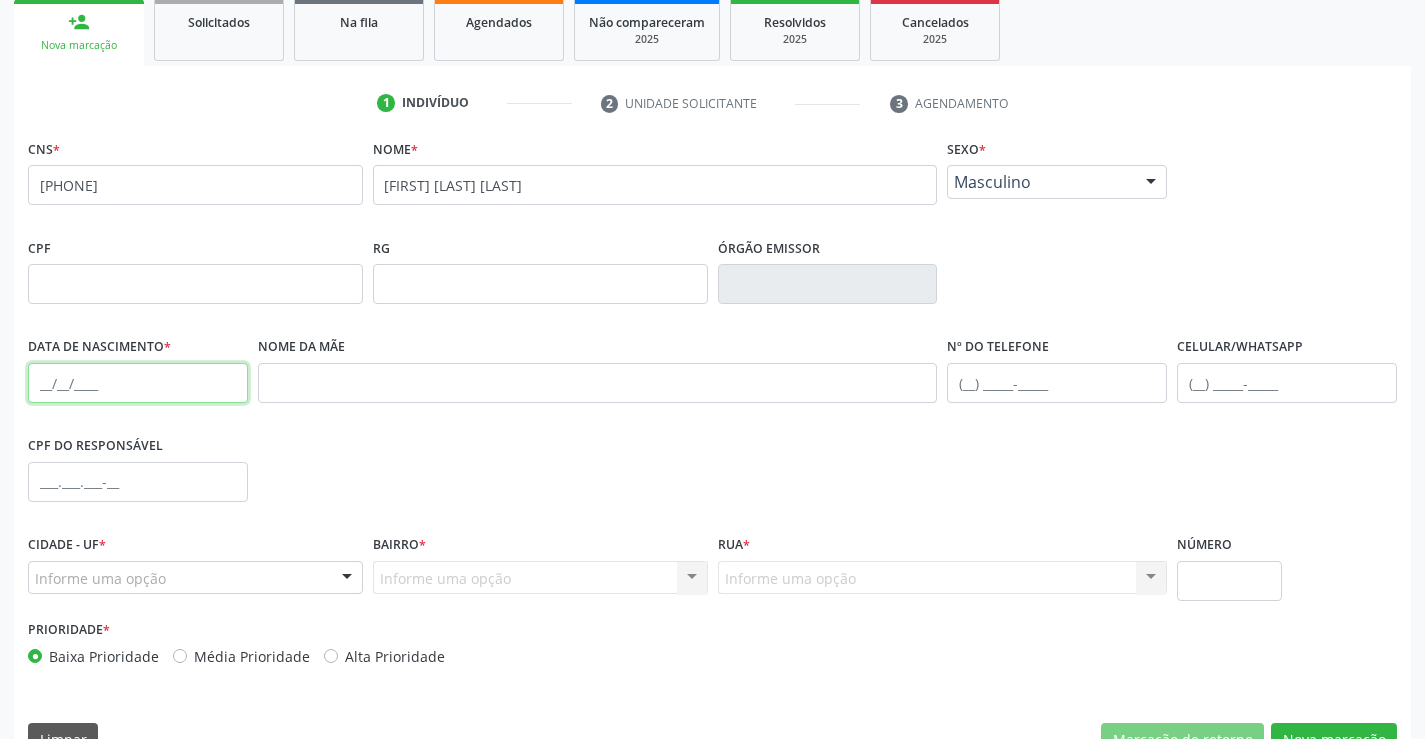click at bounding box center [138, 383] 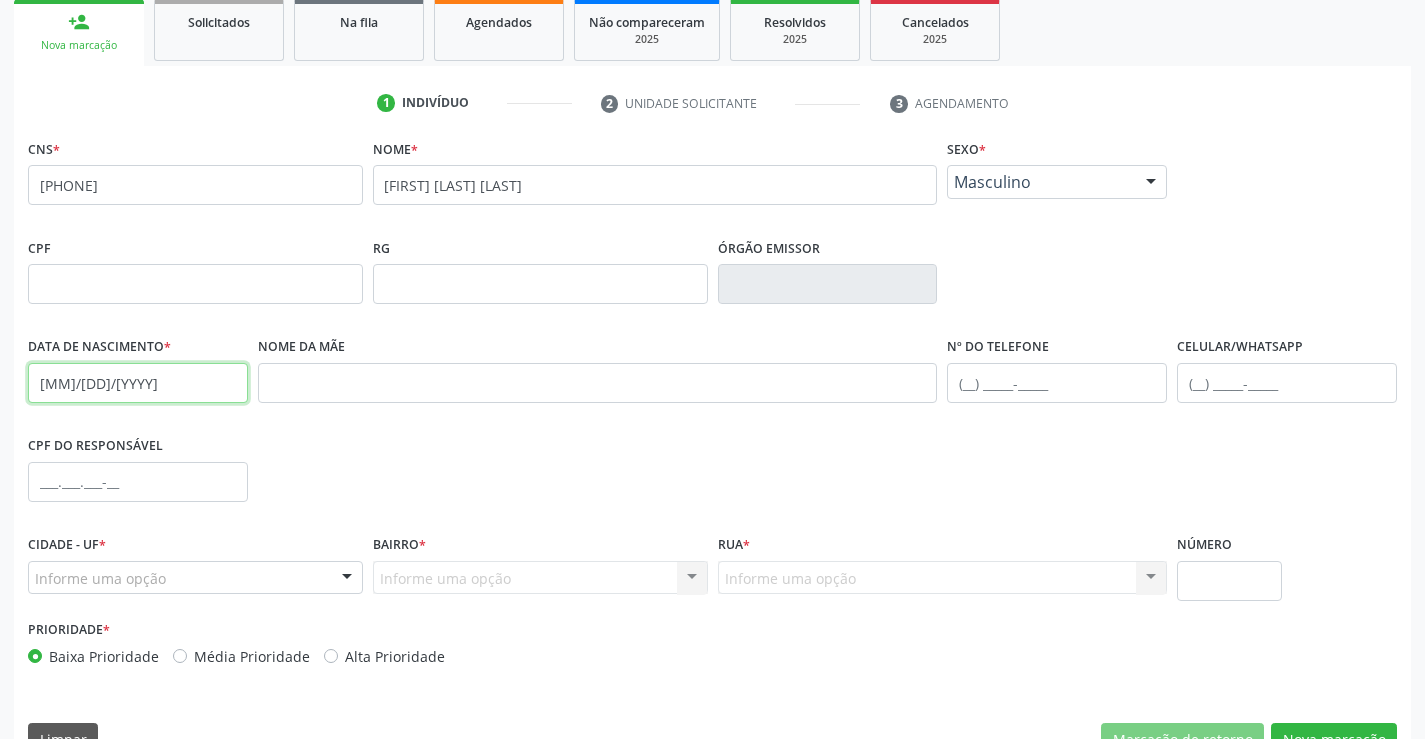 type on "04/03/1995" 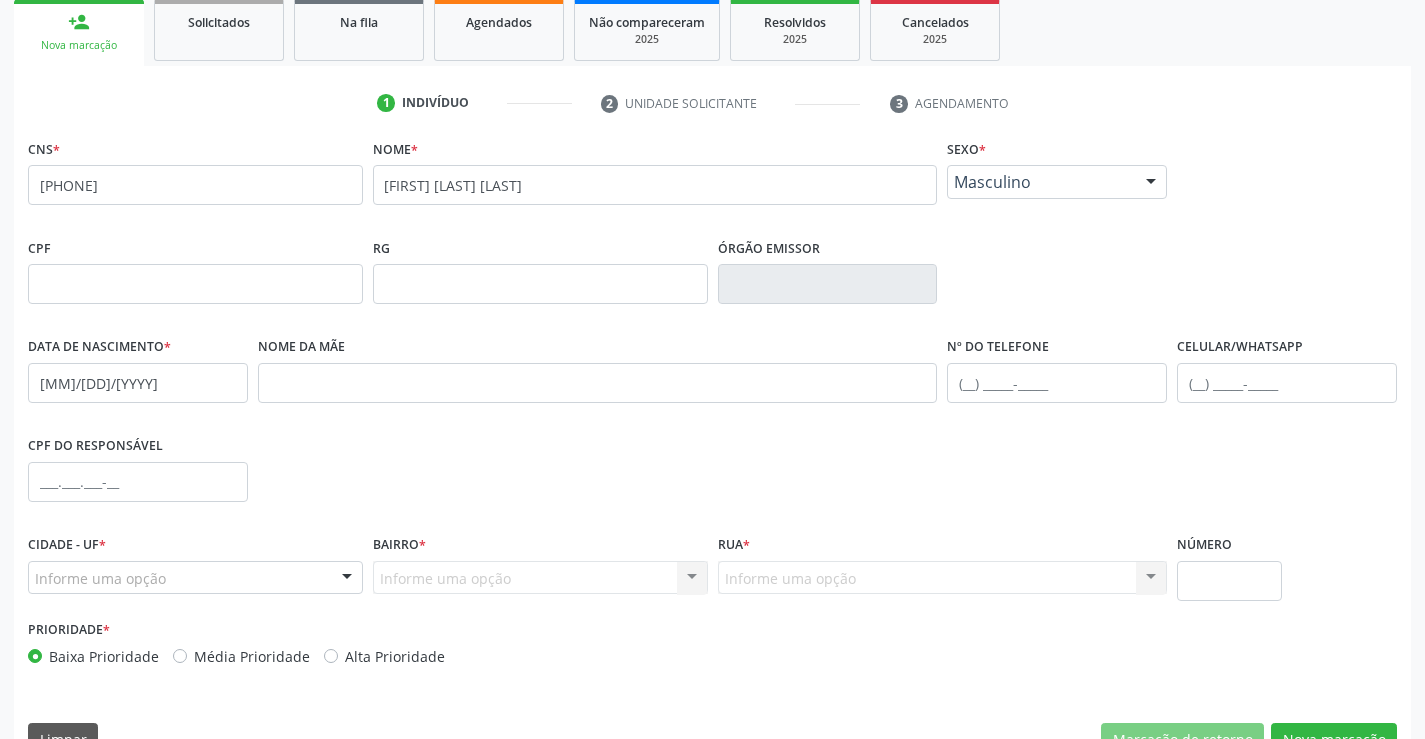 click on "Informe uma opção" at bounding box center [195, 578] 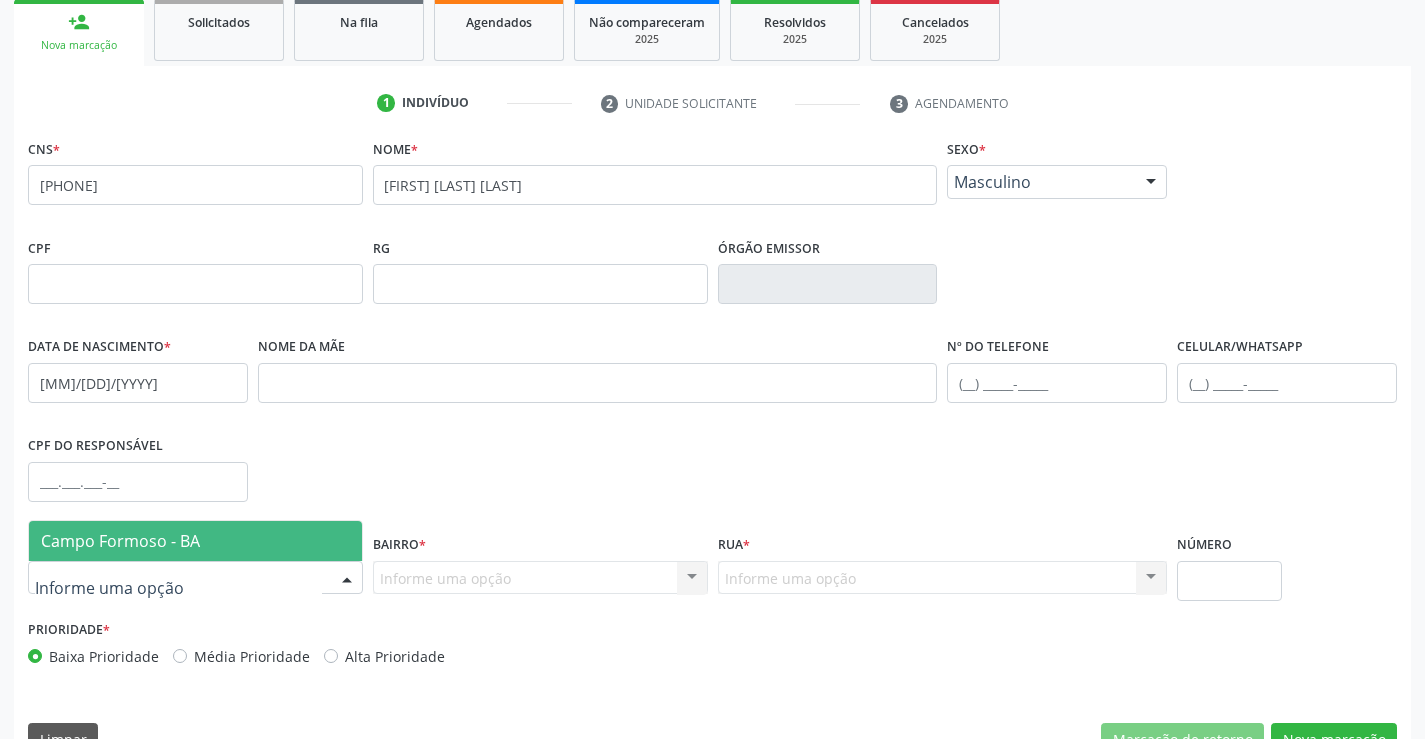 click on "Campo Formoso - BA" at bounding box center [120, 541] 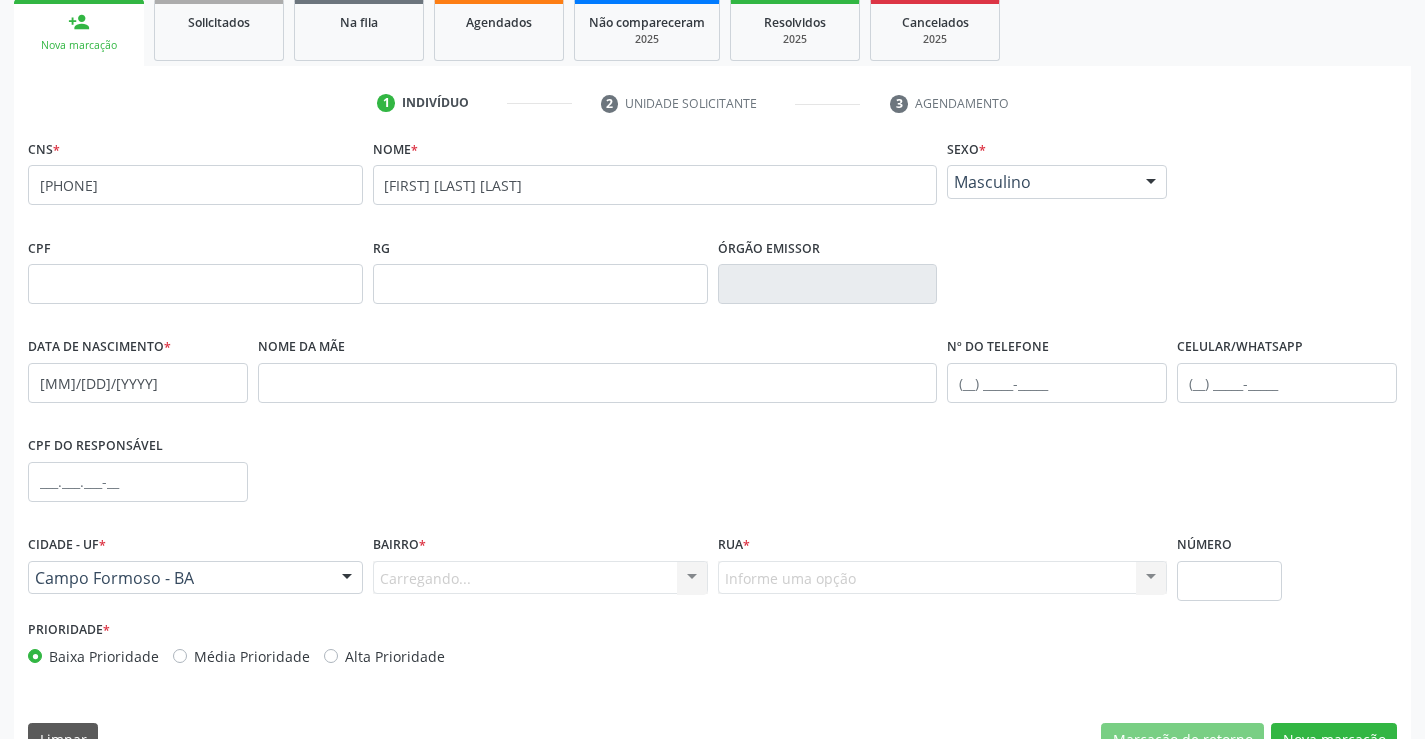 click on "Carregando...
Nenhum resultado encontrado para: "   "
Nenhuma opção encontrada. Digite para adicionar." at bounding box center [540, 578] 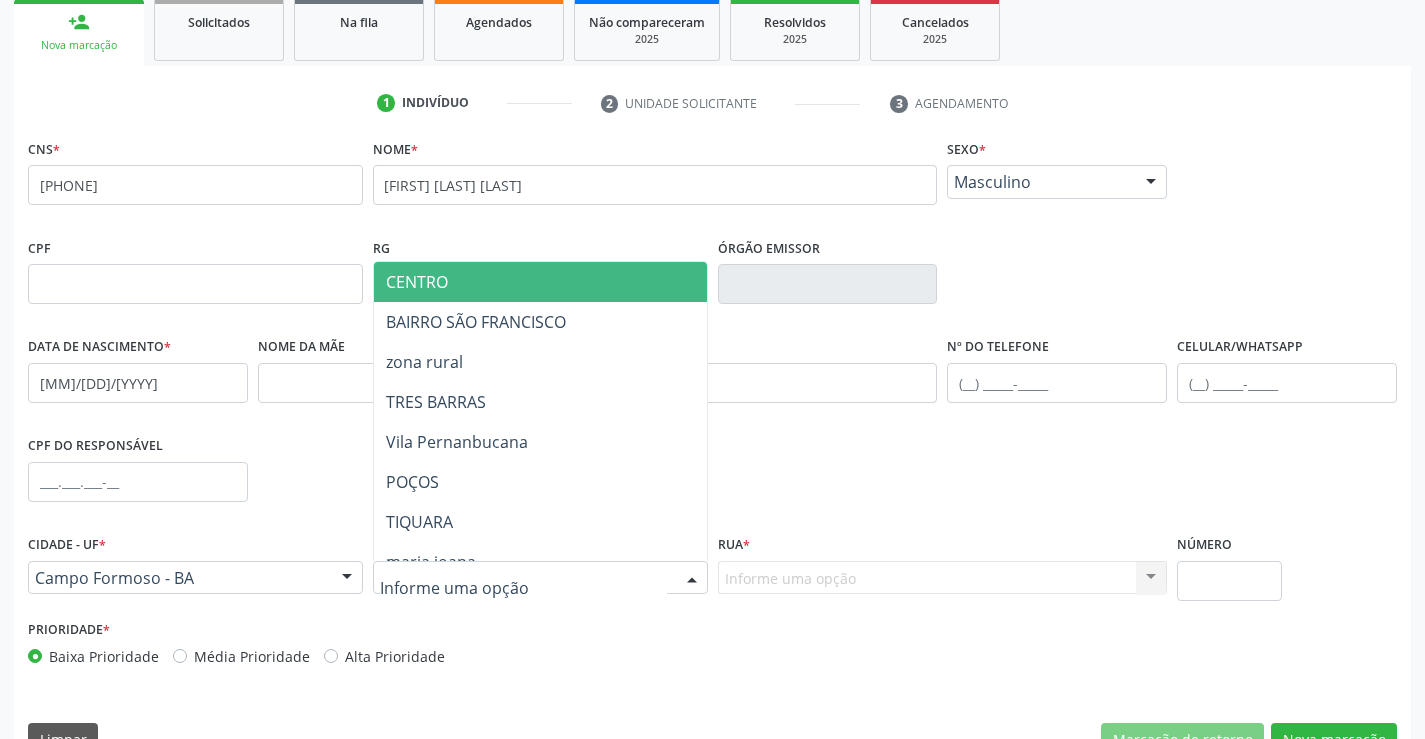 click at bounding box center [523, 588] 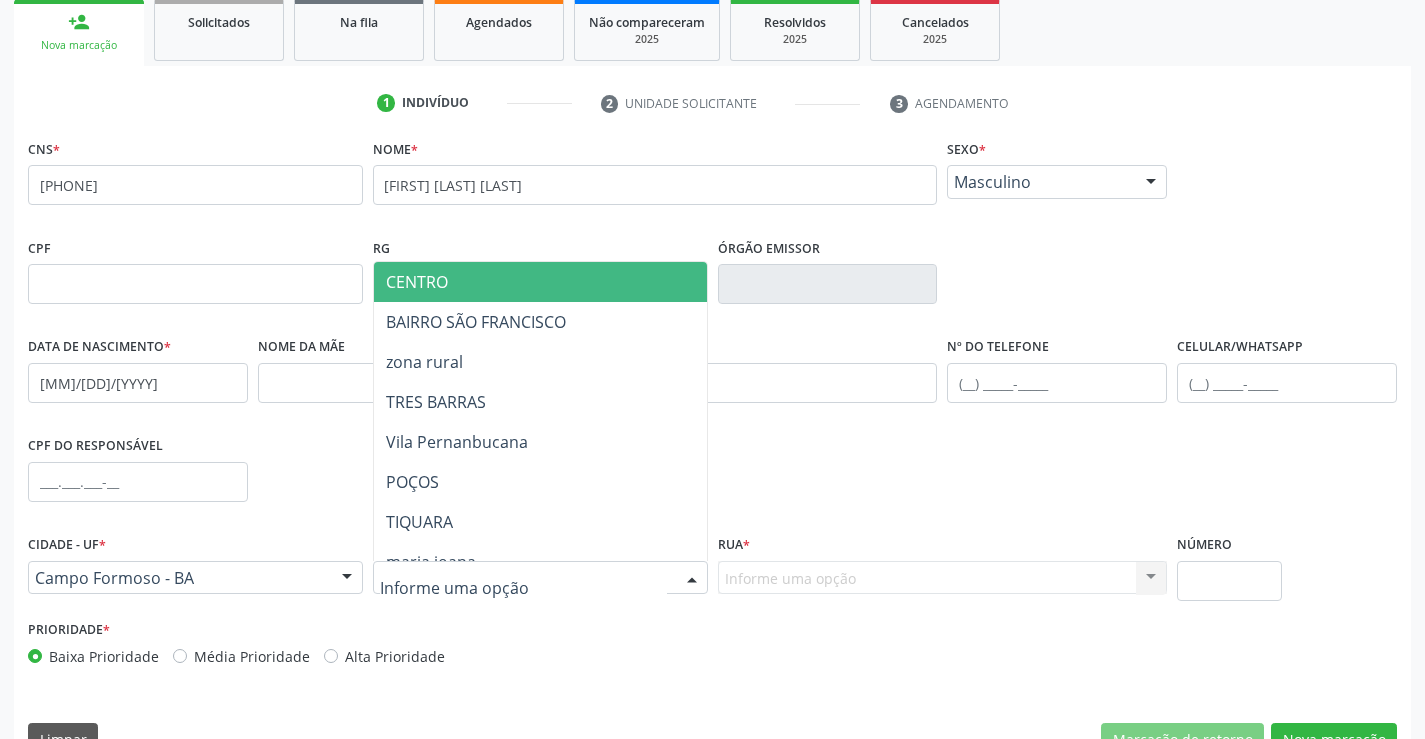 click at bounding box center (523, 588) 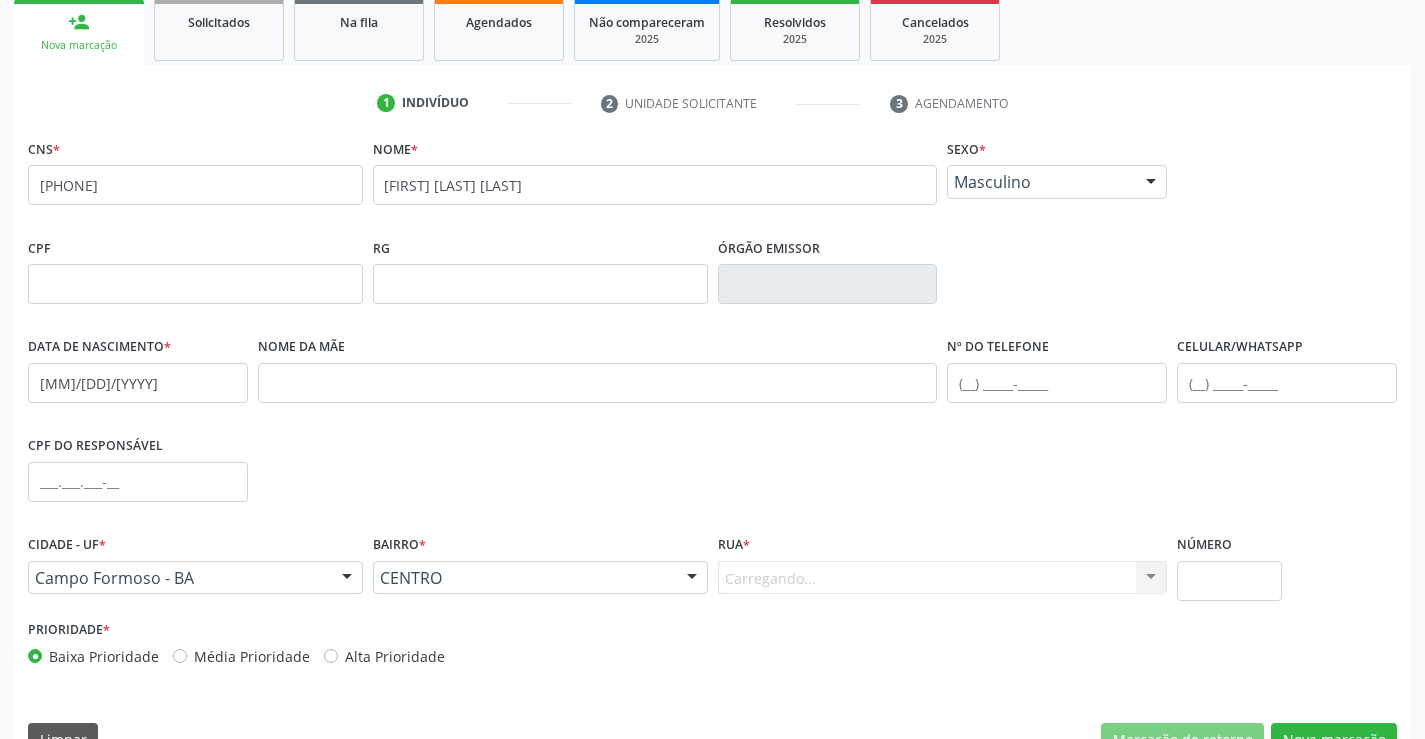click on "Carregando...
Nenhum resultado encontrado para: "   "
Nenhuma opção encontrada. Digite para adicionar." at bounding box center [943, 578] 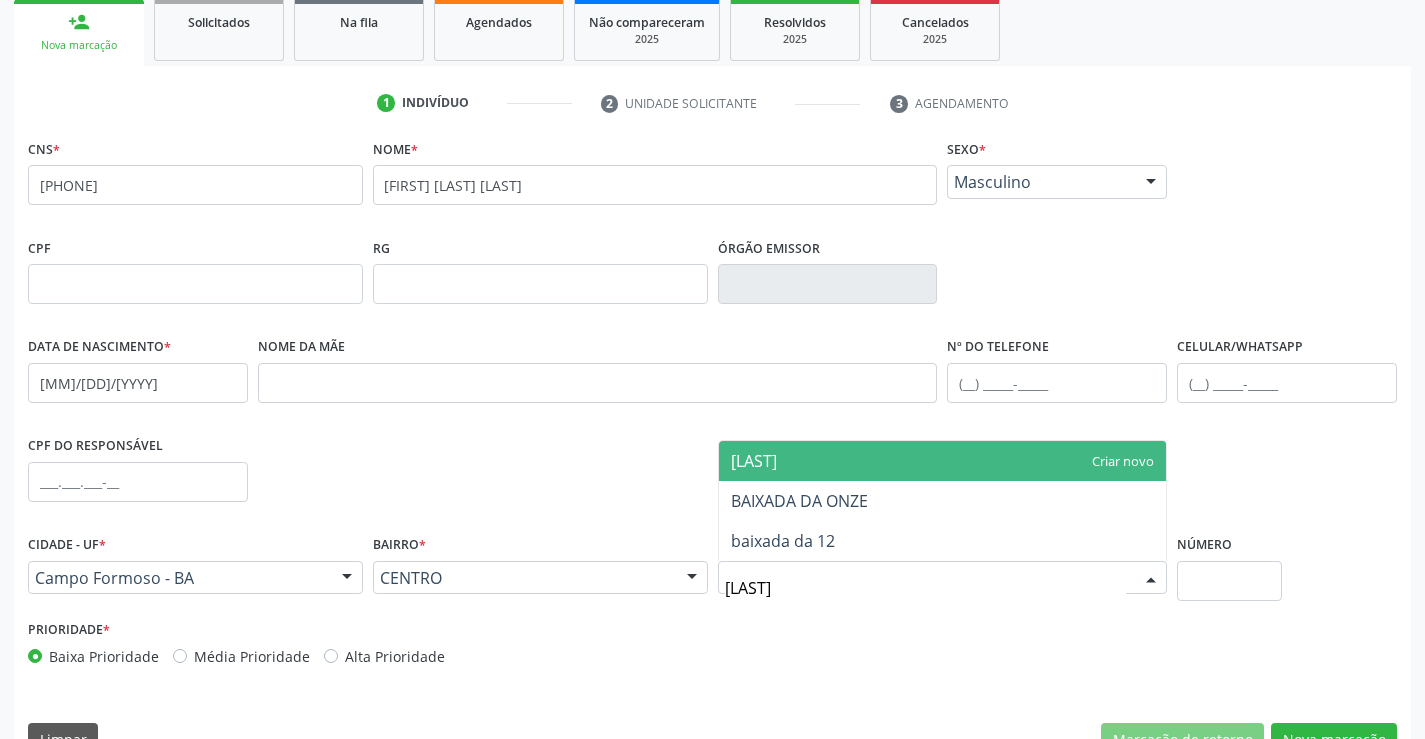 type on "BAIXADA" 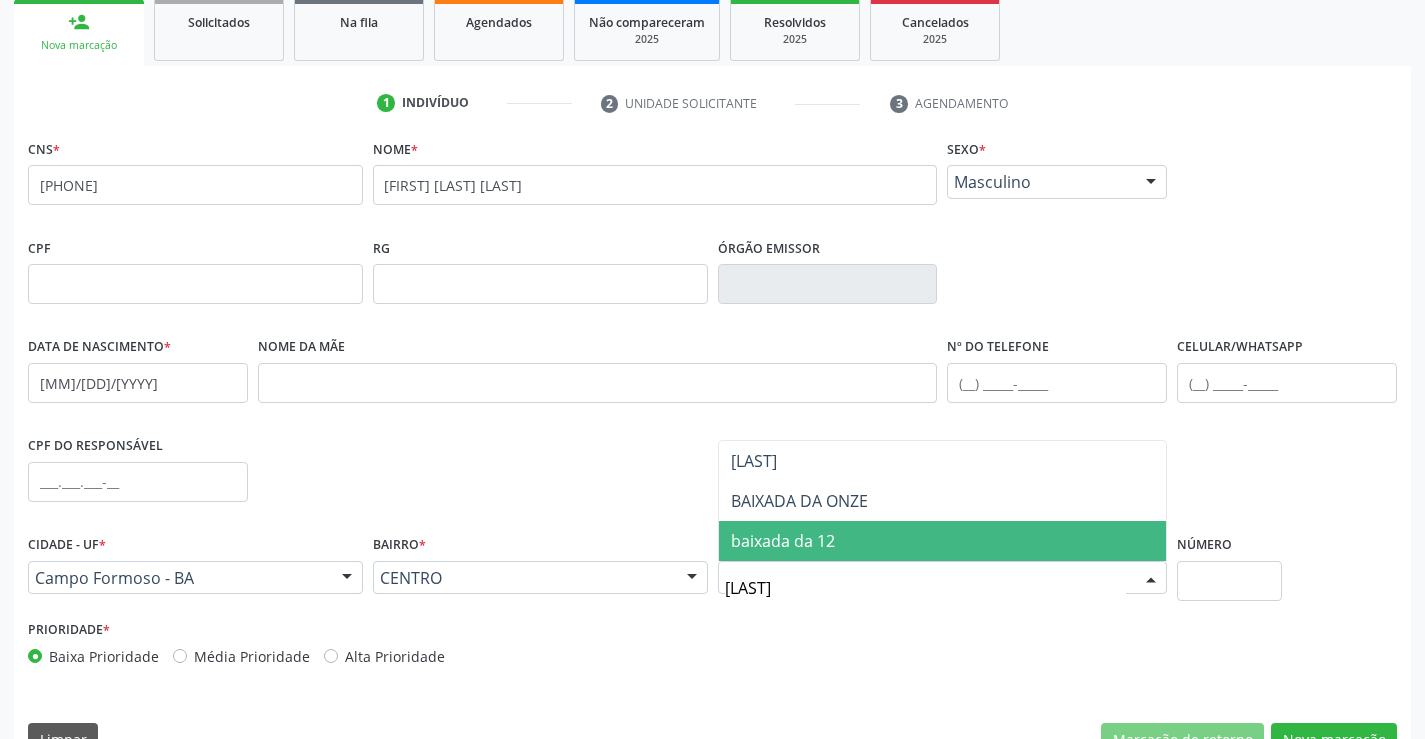 click on "baixada da 12" at bounding box center [783, 541] 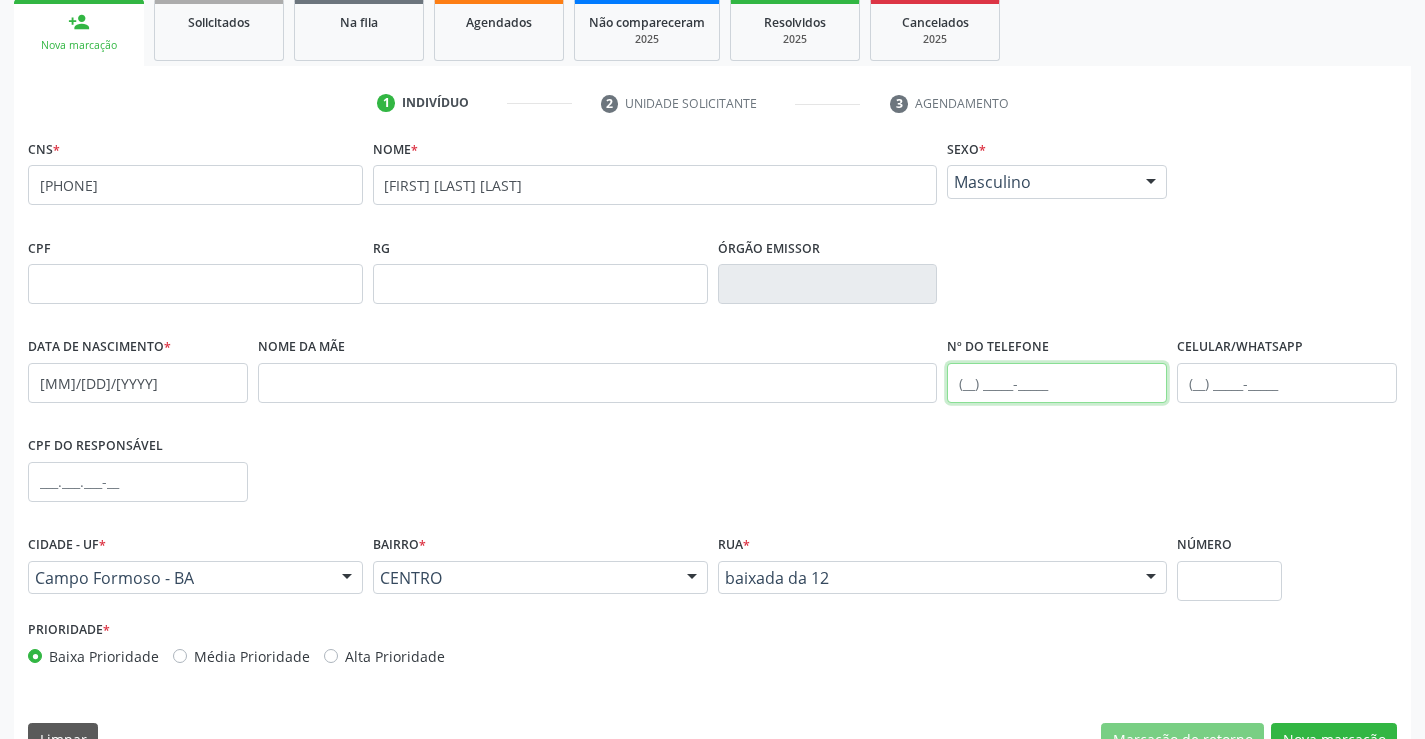 click at bounding box center [1057, 383] 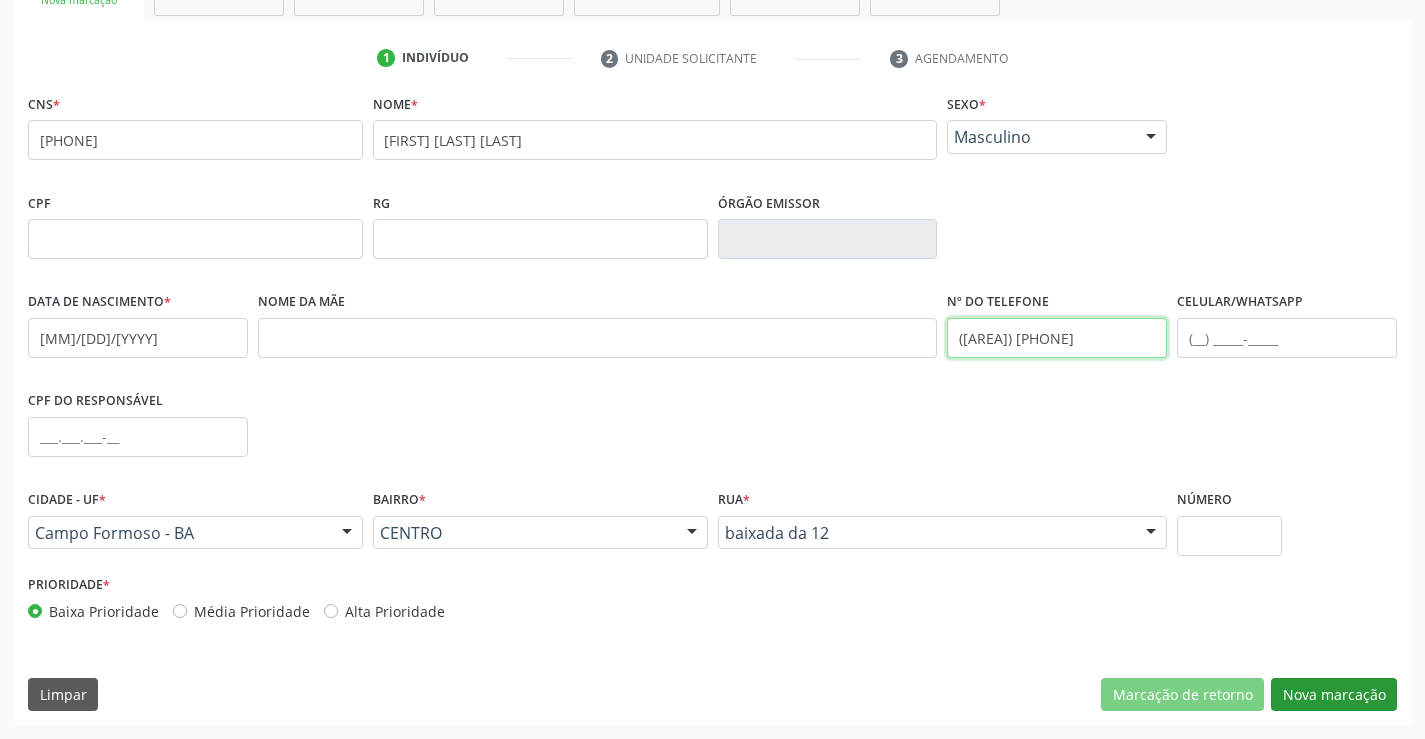 type on "(75) 8825-5013" 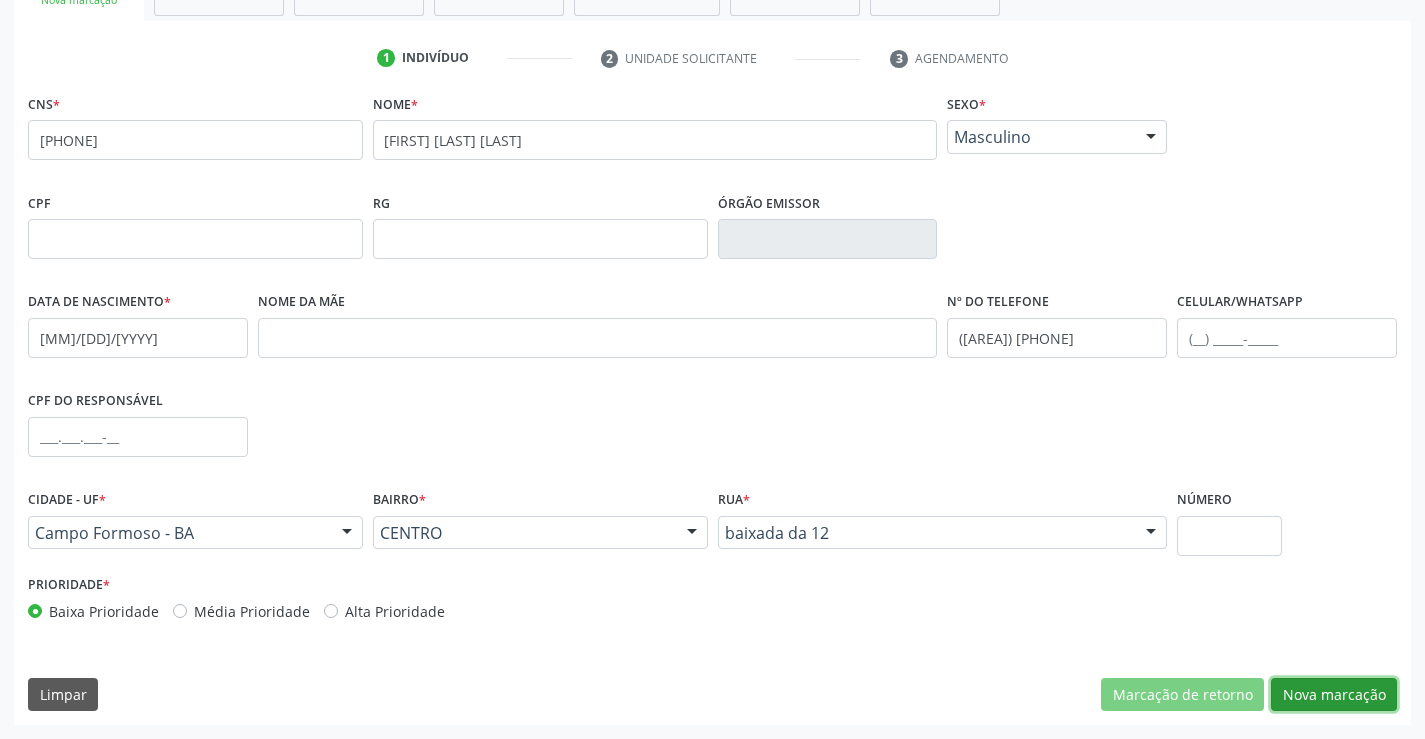 click on "Nova marcação" at bounding box center [1334, 695] 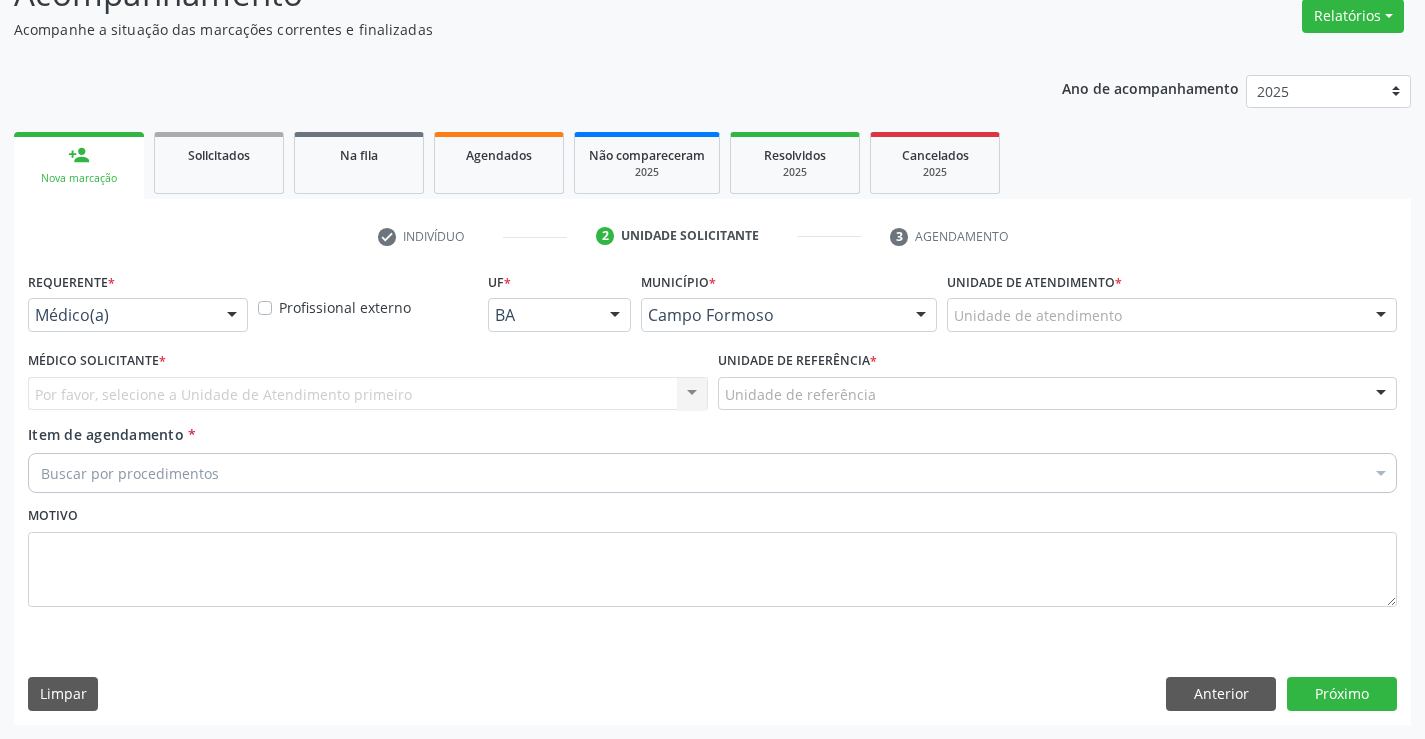 scroll, scrollTop: 167, scrollLeft: 0, axis: vertical 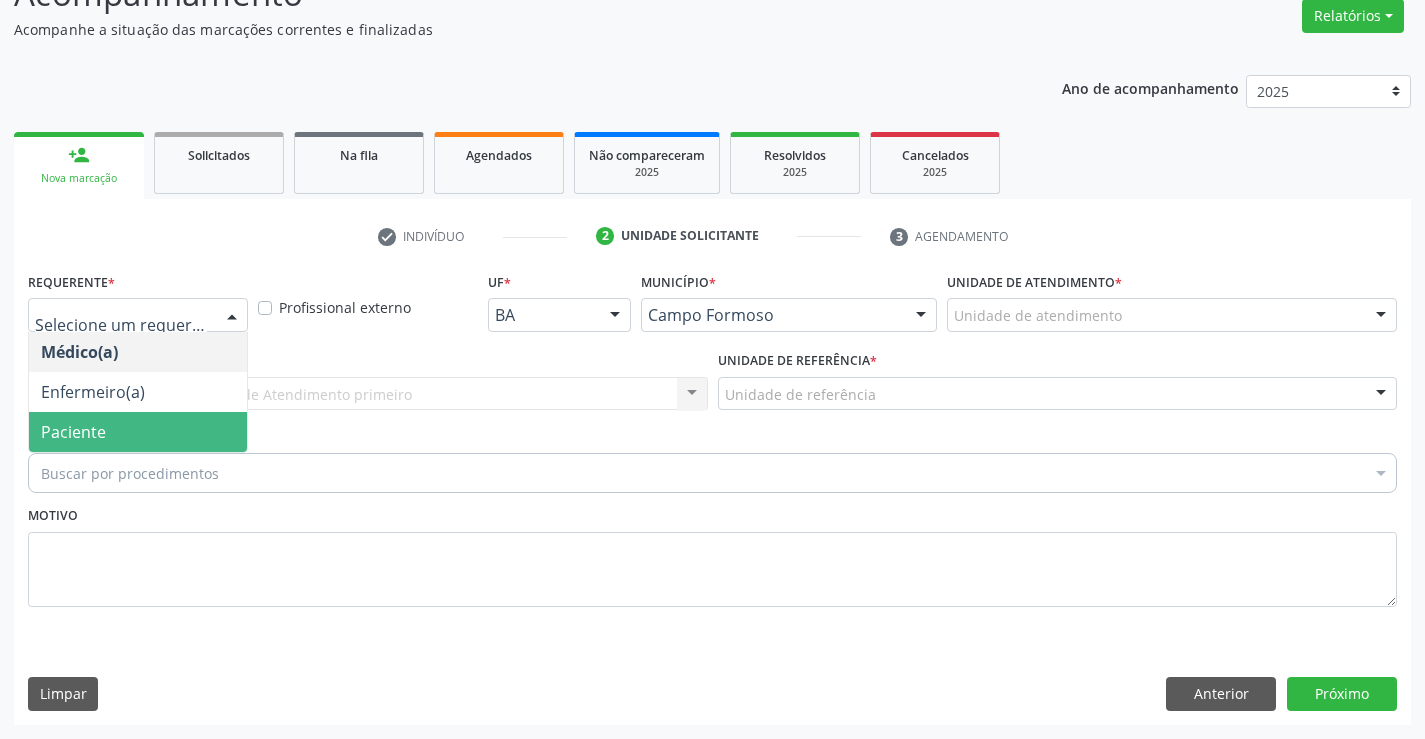 click on "Paciente" at bounding box center (138, 432) 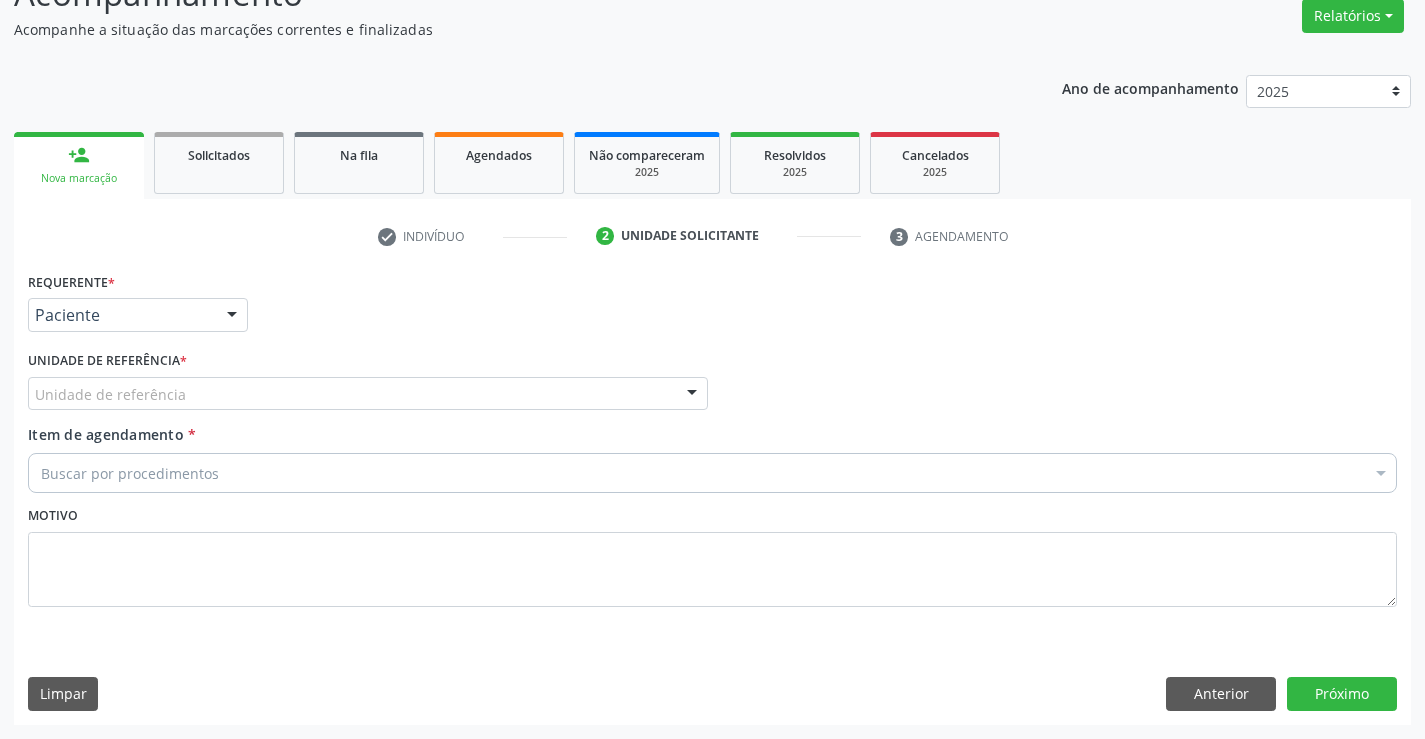 click on "Unidade de referência
*
Unidade de referência
Unidade Basica de Saude da Familia Dr Paulo Sudre   Centro de Enfrentamento Para Covid 19 de Campo Formoso   Central de Marcacao de Consultas e Exames de Campo Formoso   Vigilancia em Saude de Campo Formoso   PSF Lage dos Negros III   P S da Familia do Povoado de Caraibas   Unidade Basica de Saude da Familia Maninho Ferreira   P S de Curral da Ponta Psf Oseas Manoel da Silva   Farmacia Basica   Unidade Basica de Saude da Familia de Brejao da Caatinga   P S da Familia do Povoado de Pocos   P S da Familia do Povoado de Tiquara   P S da Familia do Povoado de Sao Tome   P S de Lages dos Negros   P S da Familia do Povoado de Tuiutiba   P S de Curral Velho   Centro de Saude Mutirao   Caps Centro de Atencao Psicossocial   Unidade Odontologica Movel   Unidade Basica de Saude da Familia Limoeiro   Unidade Basica de Saude da Familia Izabel Godinho de Freitas   Unidade Basica de Saude da Familia de Olho Dagua das Pombas" at bounding box center [368, 385] 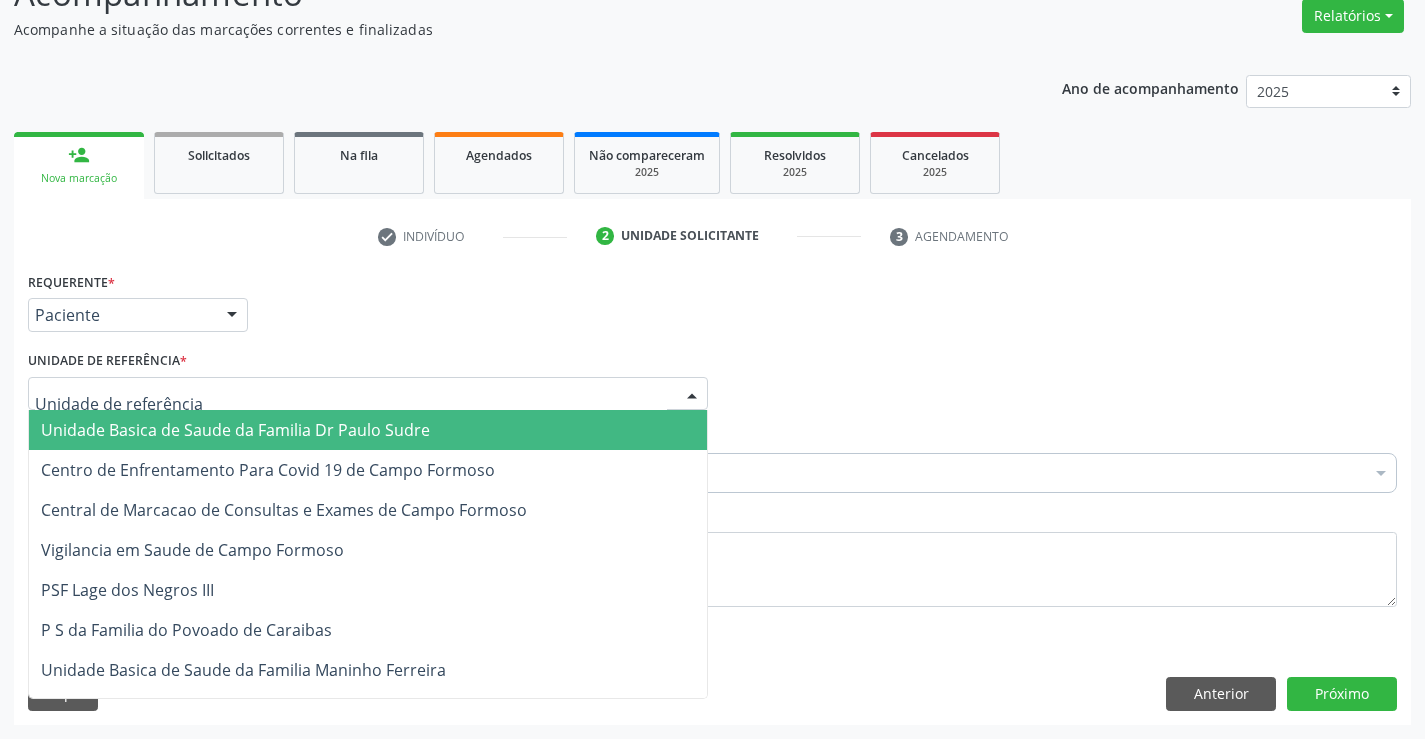click at bounding box center [368, 394] 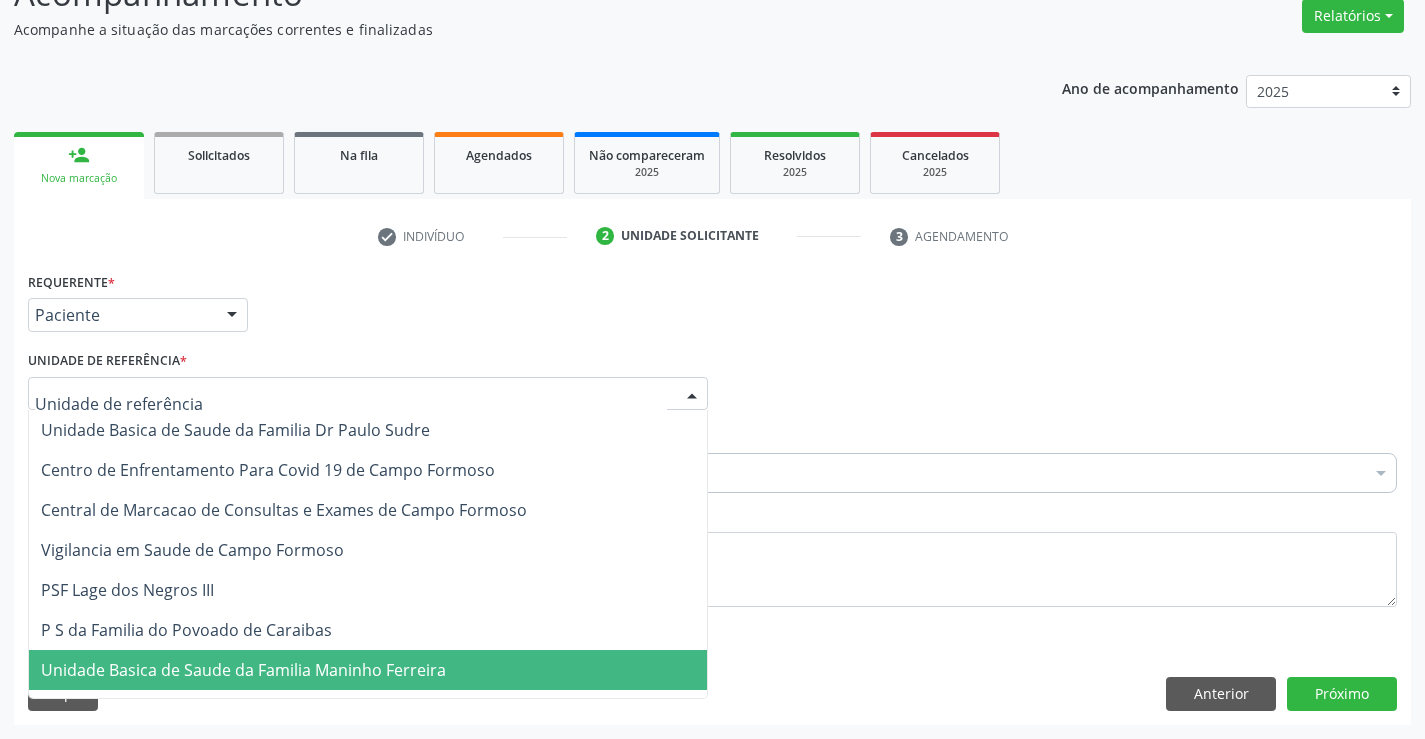 click on "Unidade Basica de Saude da Familia Maninho Ferreira" at bounding box center (243, 670) 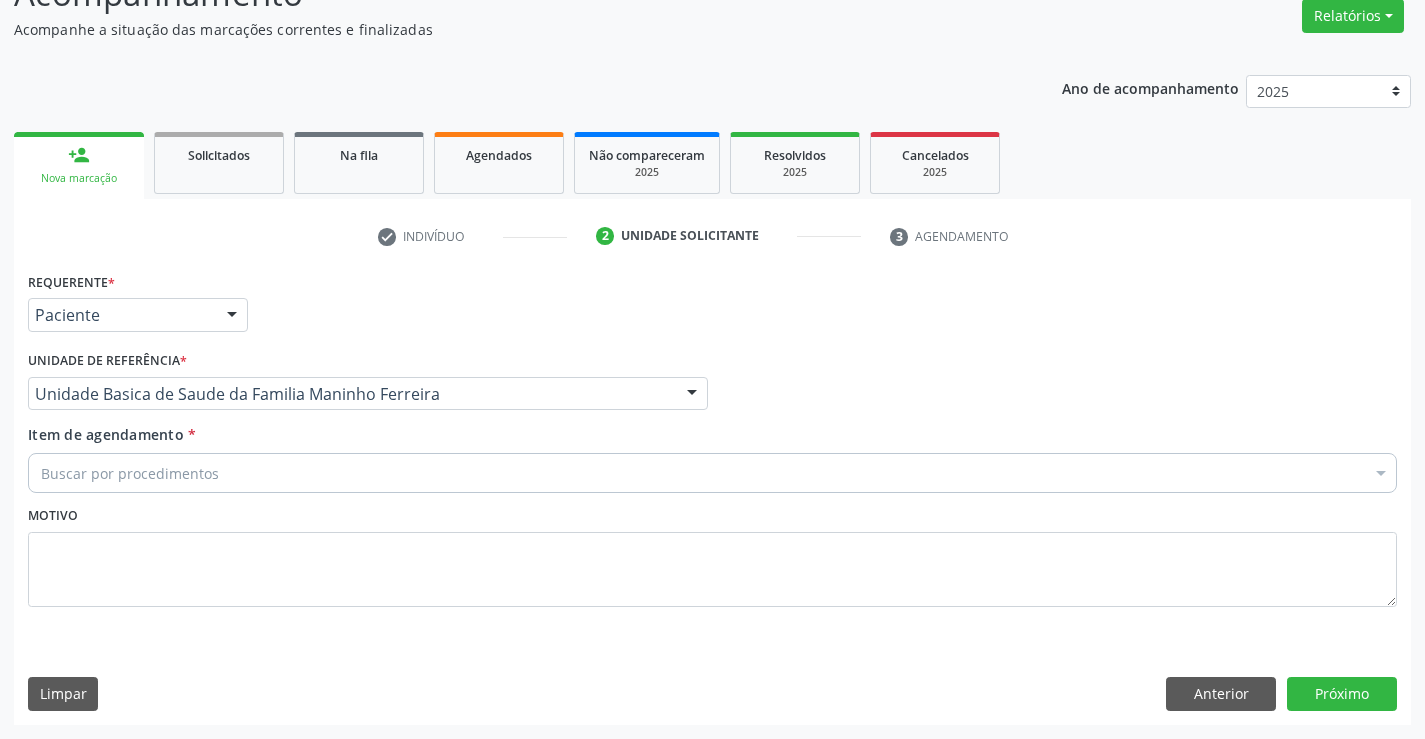 click on "Buscar por procedimentos" at bounding box center (712, 473) 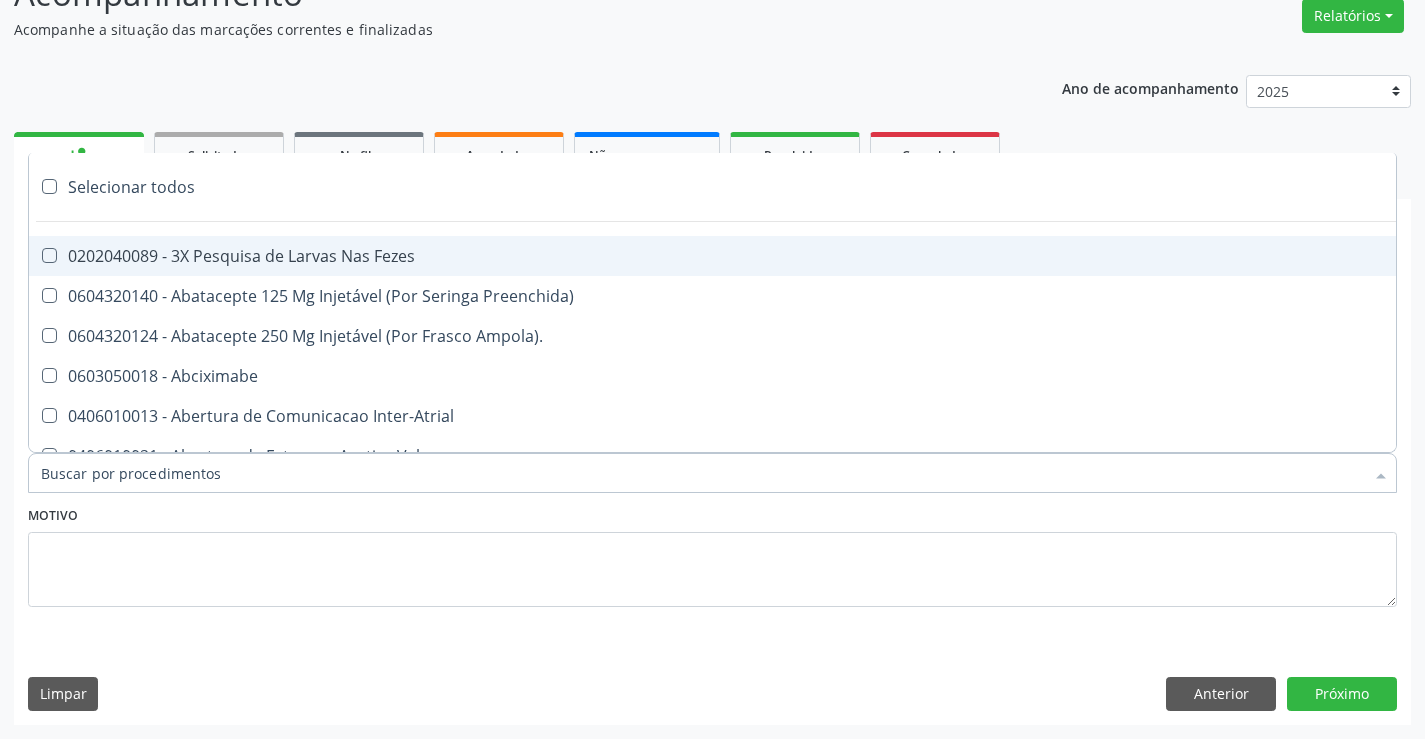 click on "Item de agendamento
*" at bounding box center (702, 473) 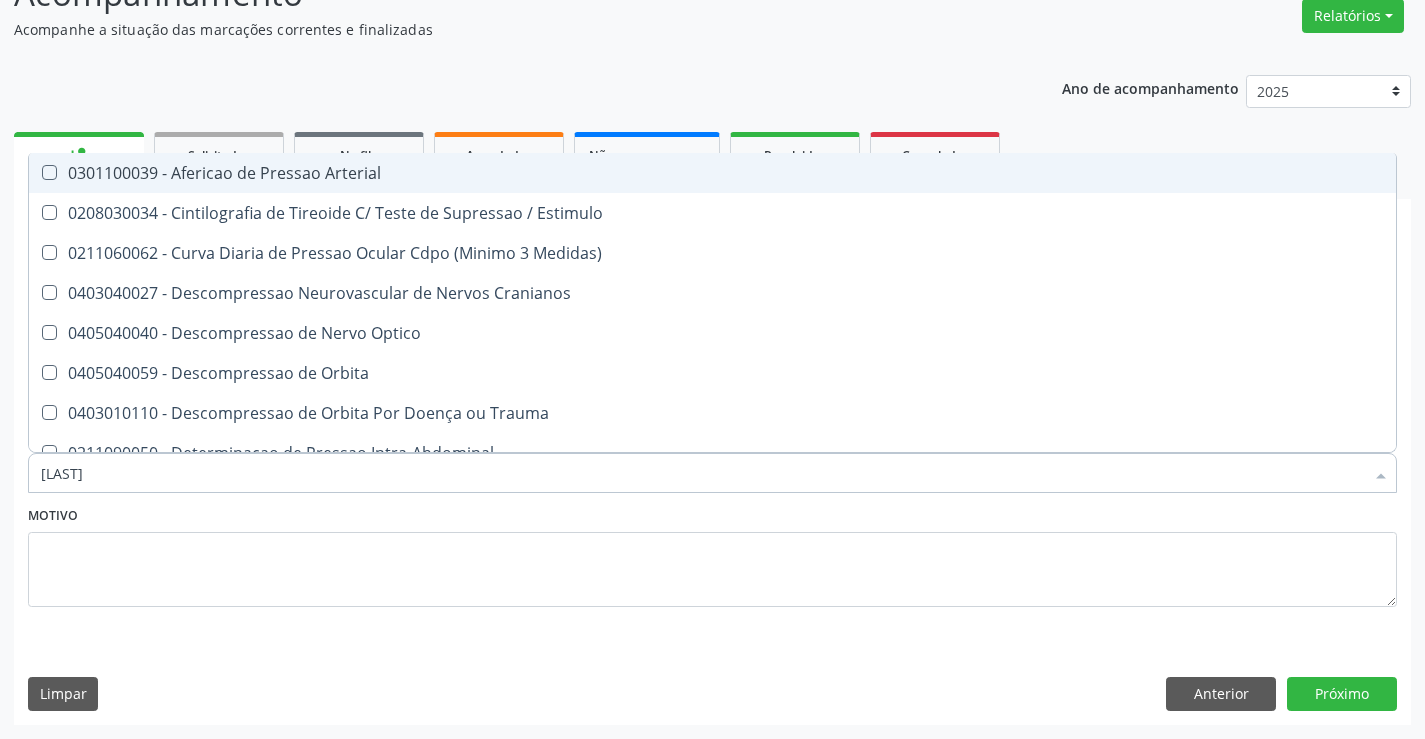 type on "PRESSAO" 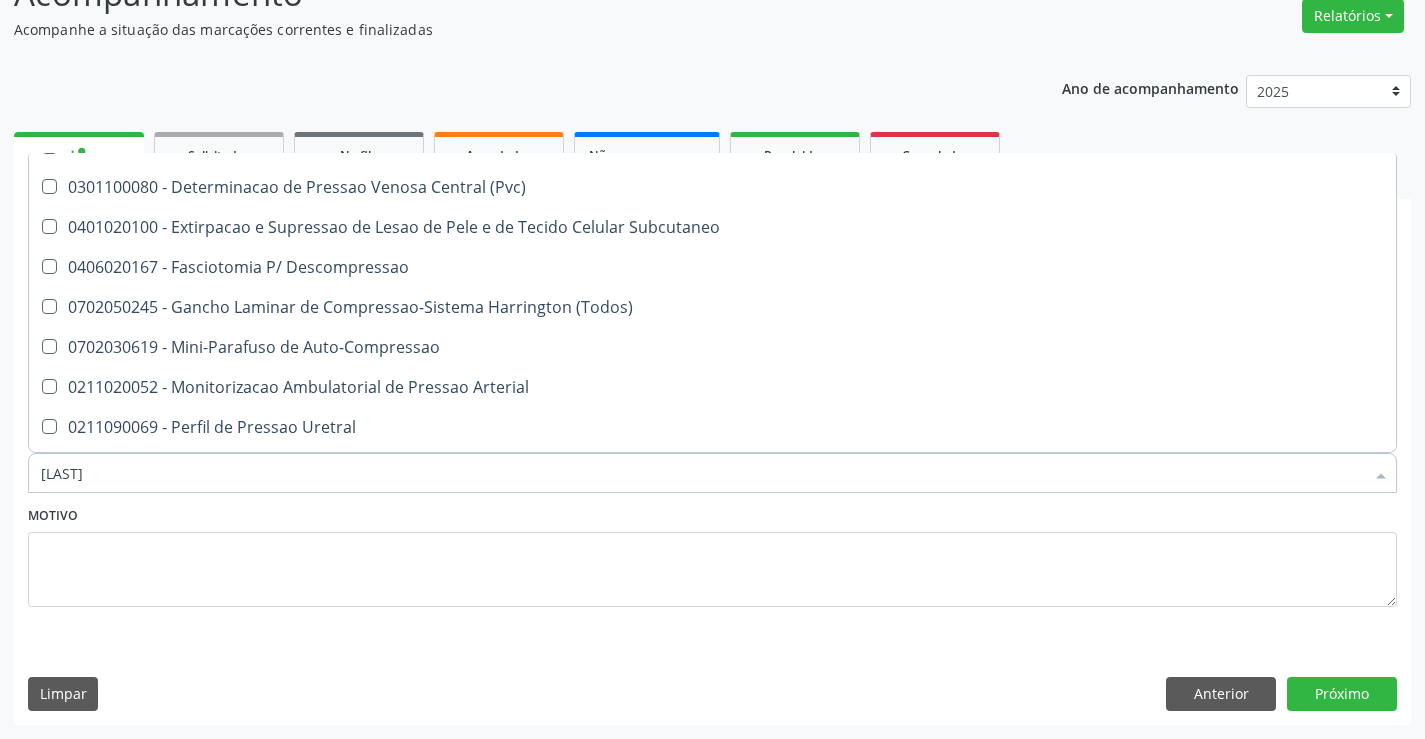 scroll, scrollTop: 301, scrollLeft: 0, axis: vertical 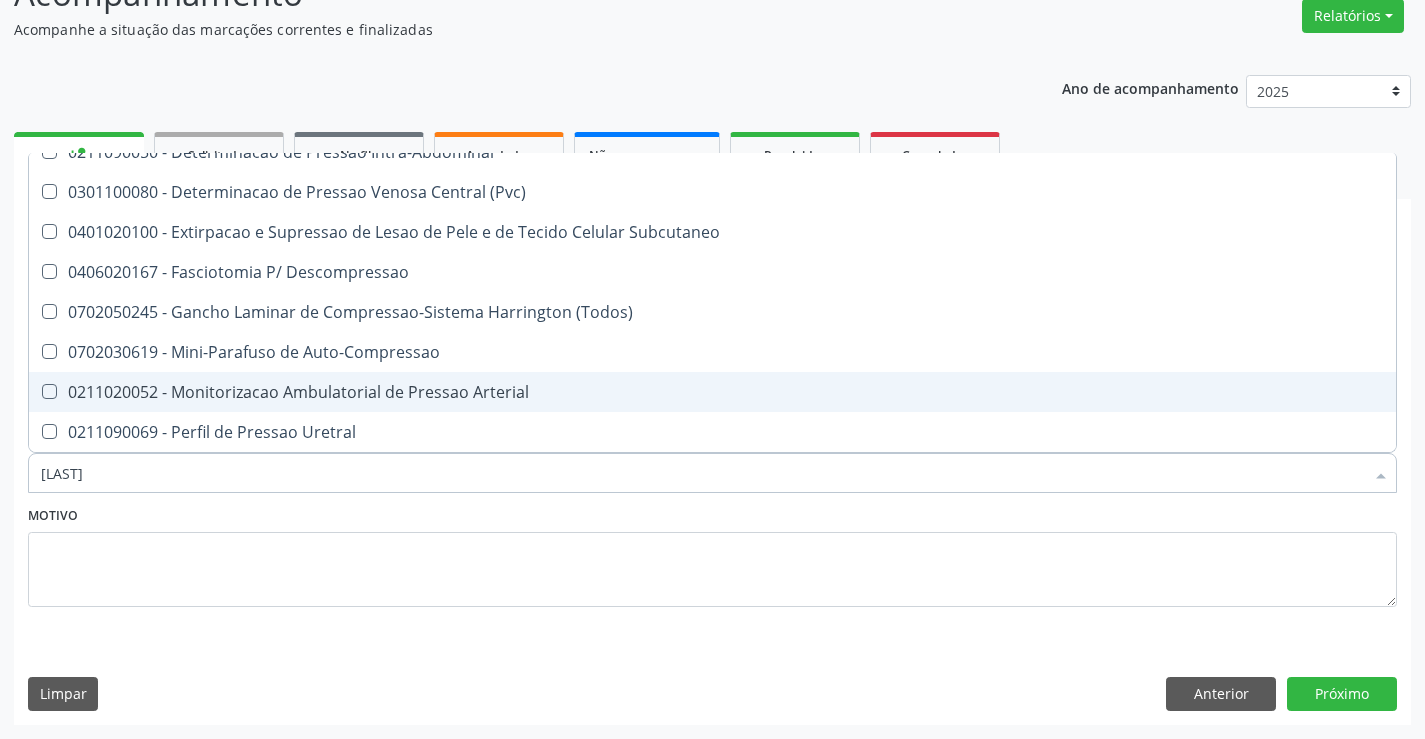 click on "0211020052 - Monitorizacao Ambulatorial de Pressao Arterial" at bounding box center [712, 392] 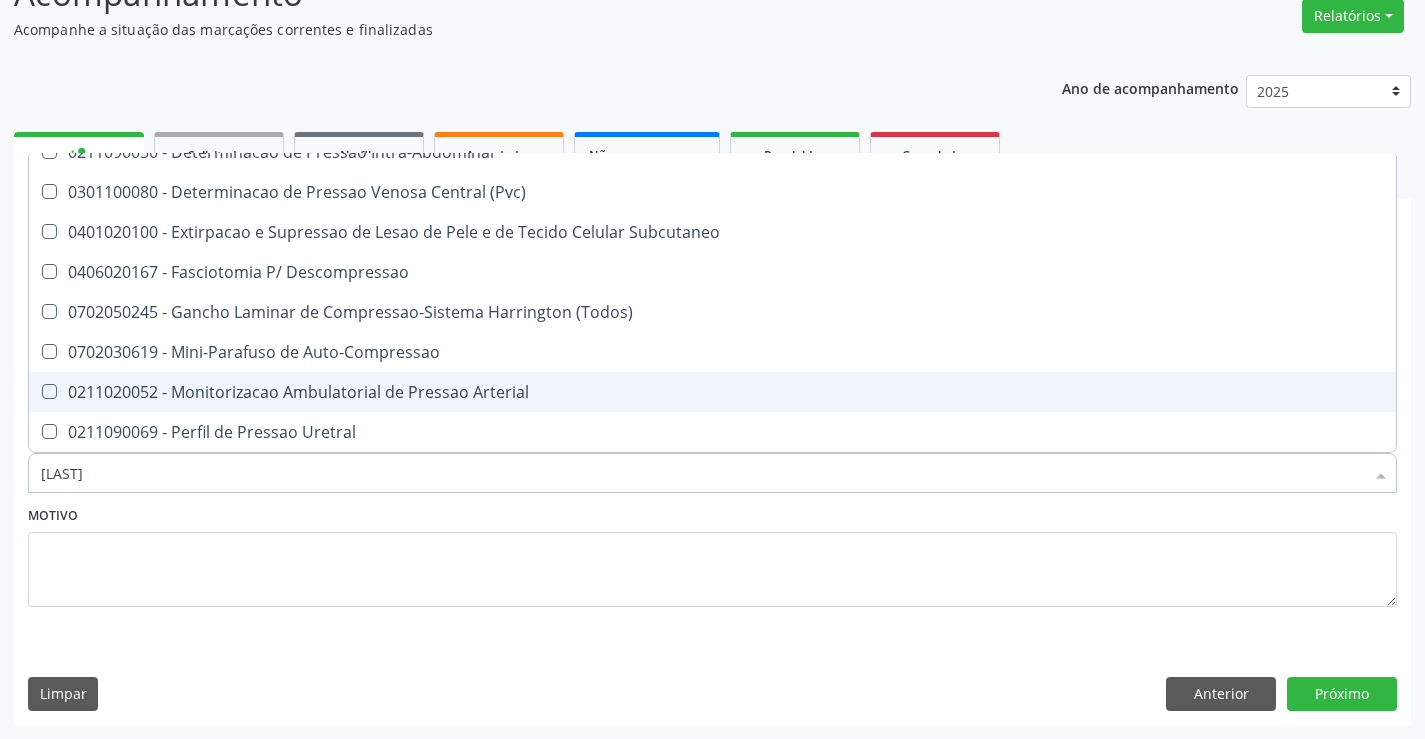 checkbox on "true" 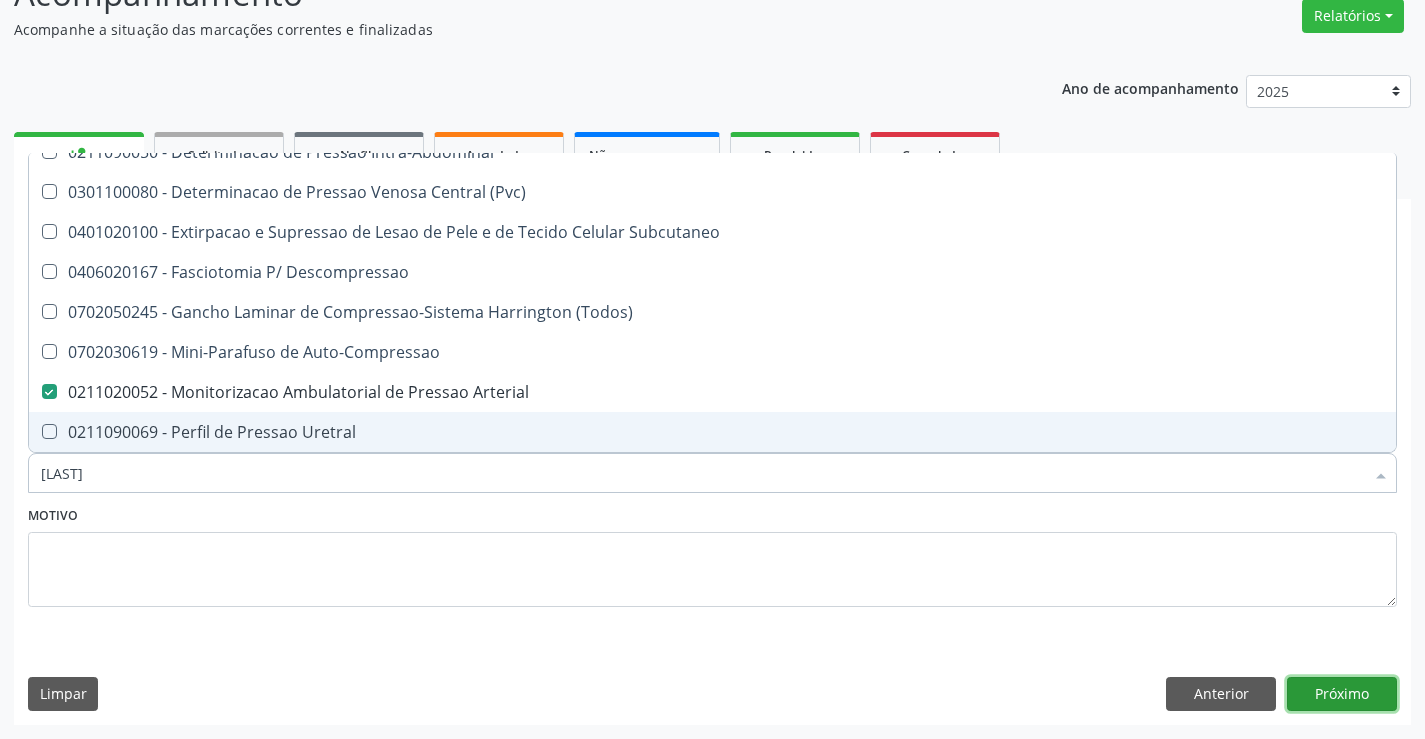click on "Próximo" at bounding box center [1342, 694] 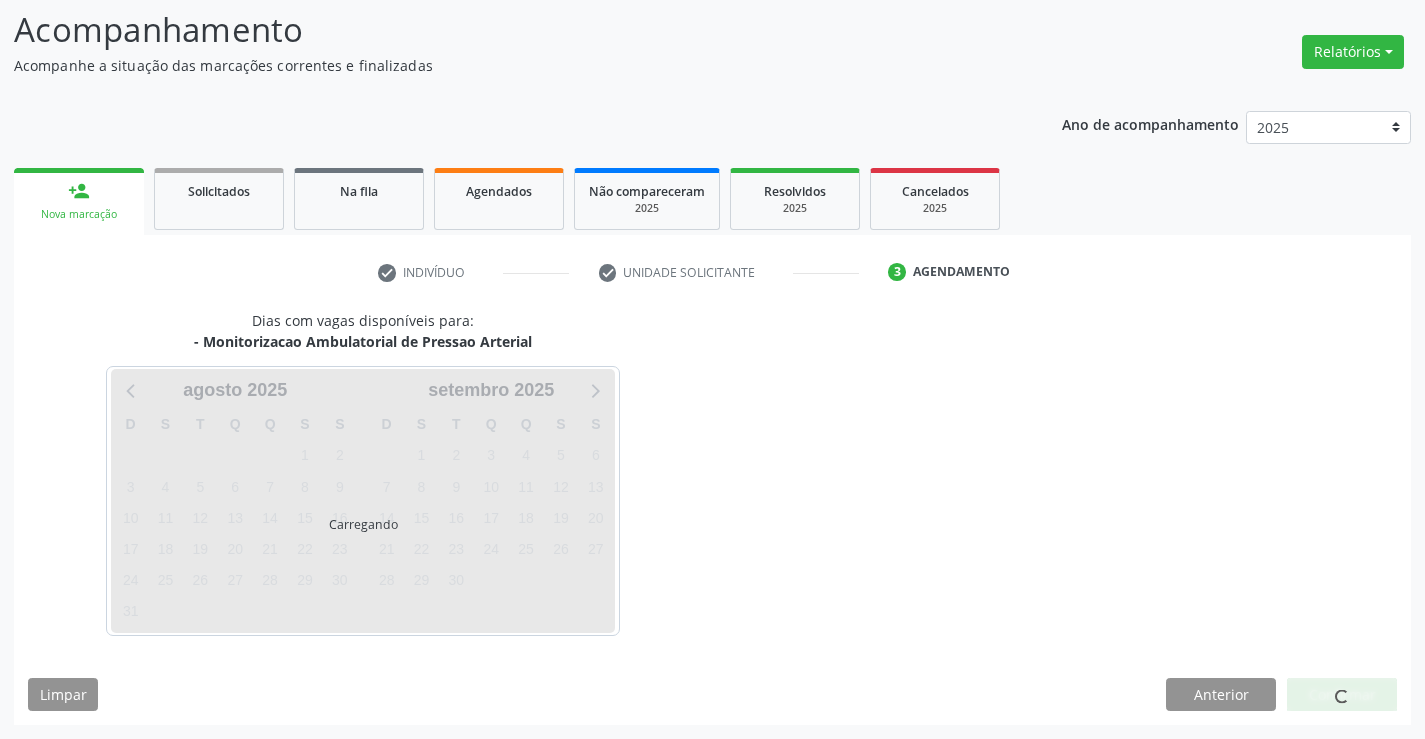 scroll, scrollTop: 131, scrollLeft: 0, axis: vertical 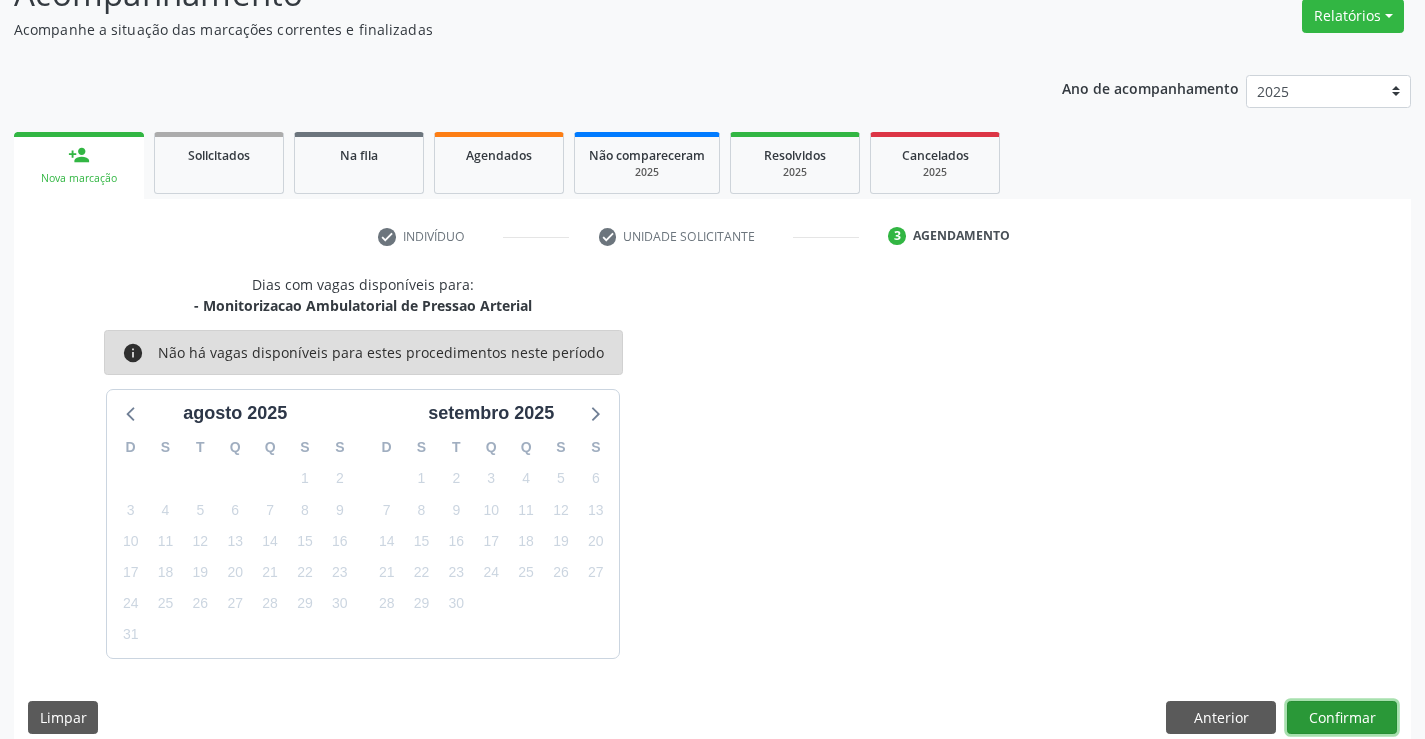 click on "Confirmar" at bounding box center [1342, 718] 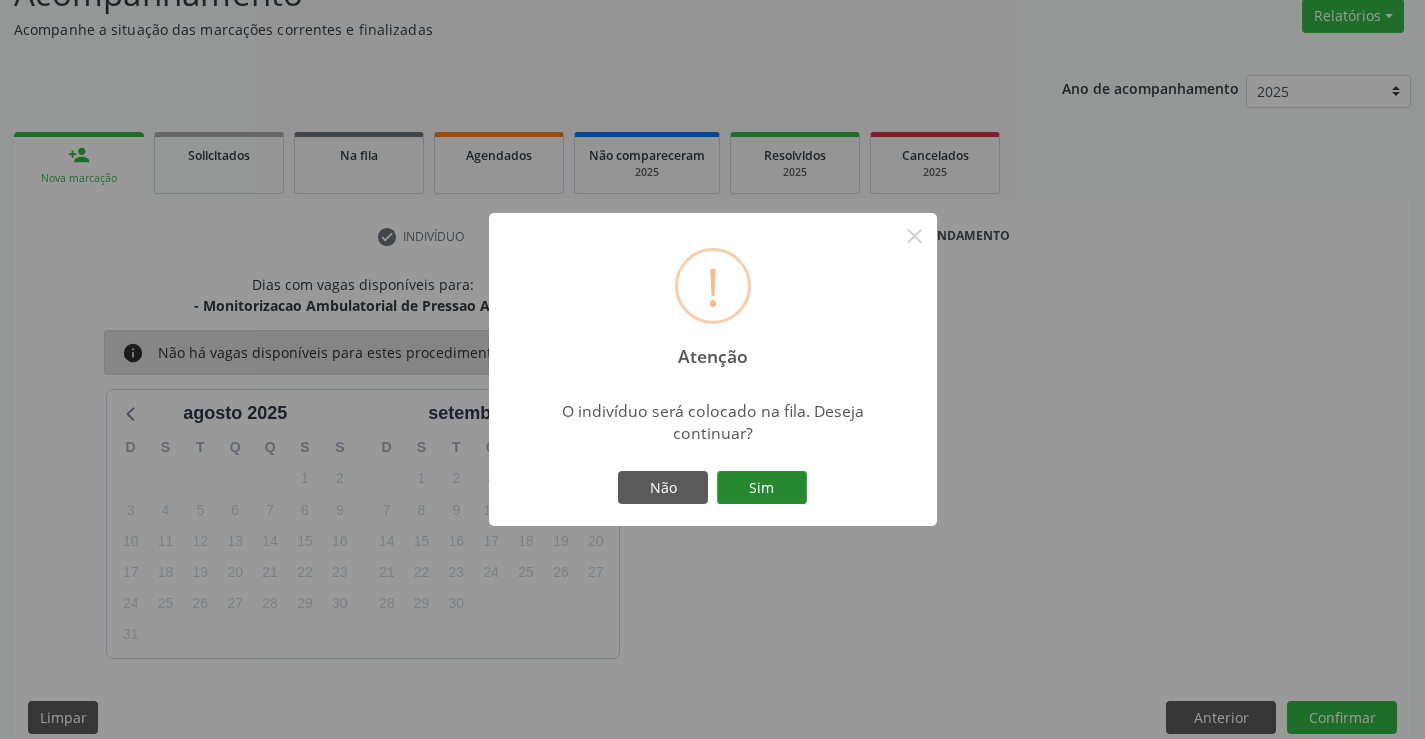 click on "Sim" at bounding box center (762, 488) 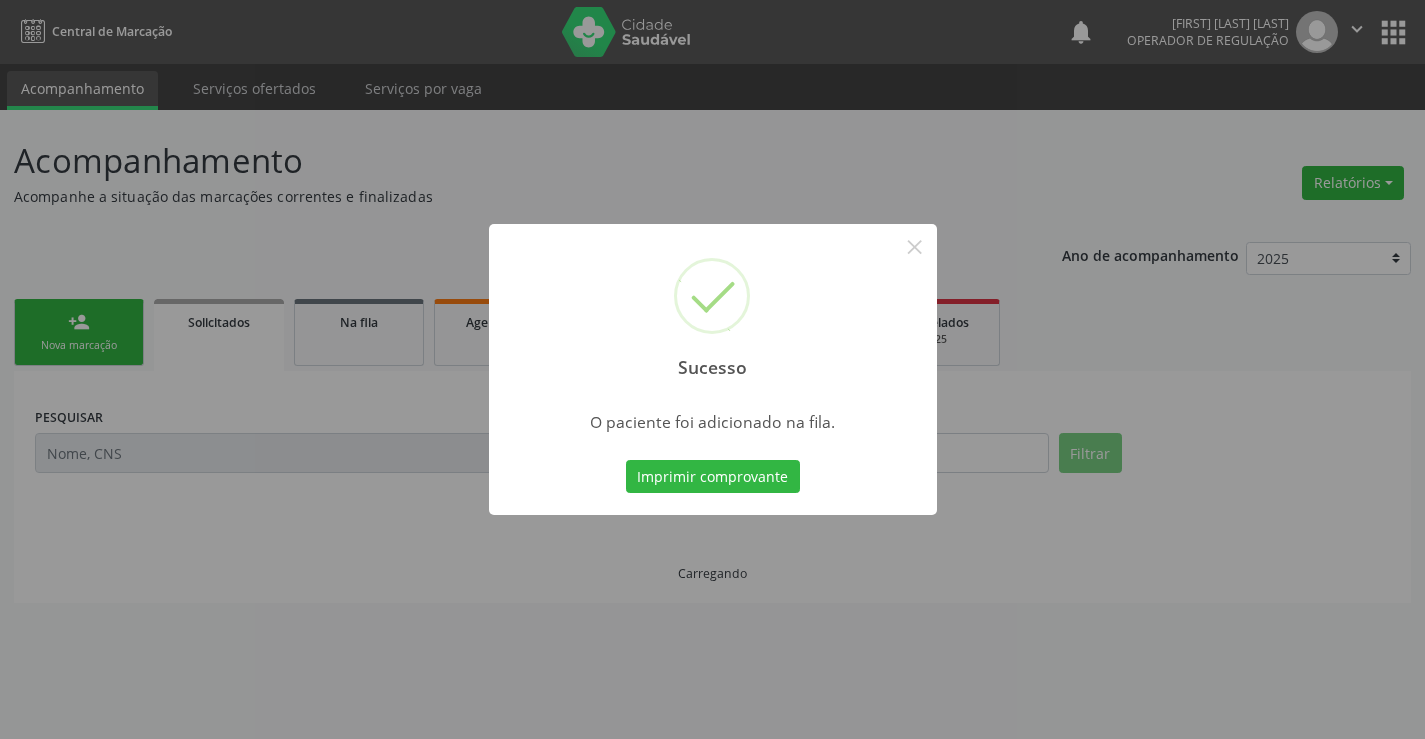 scroll, scrollTop: 0, scrollLeft: 0, axis: both 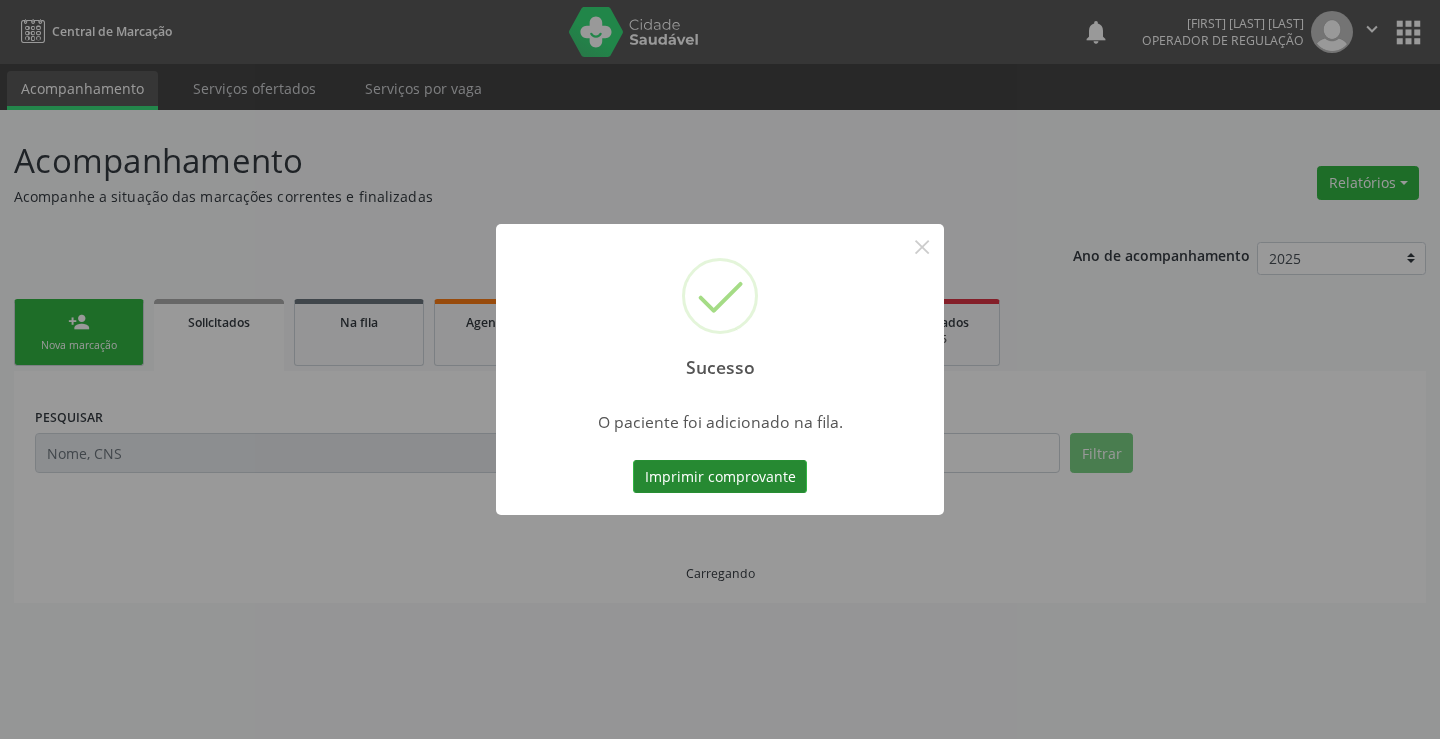 click on "Imprimir comprovante" at bounding box center (720, 477) 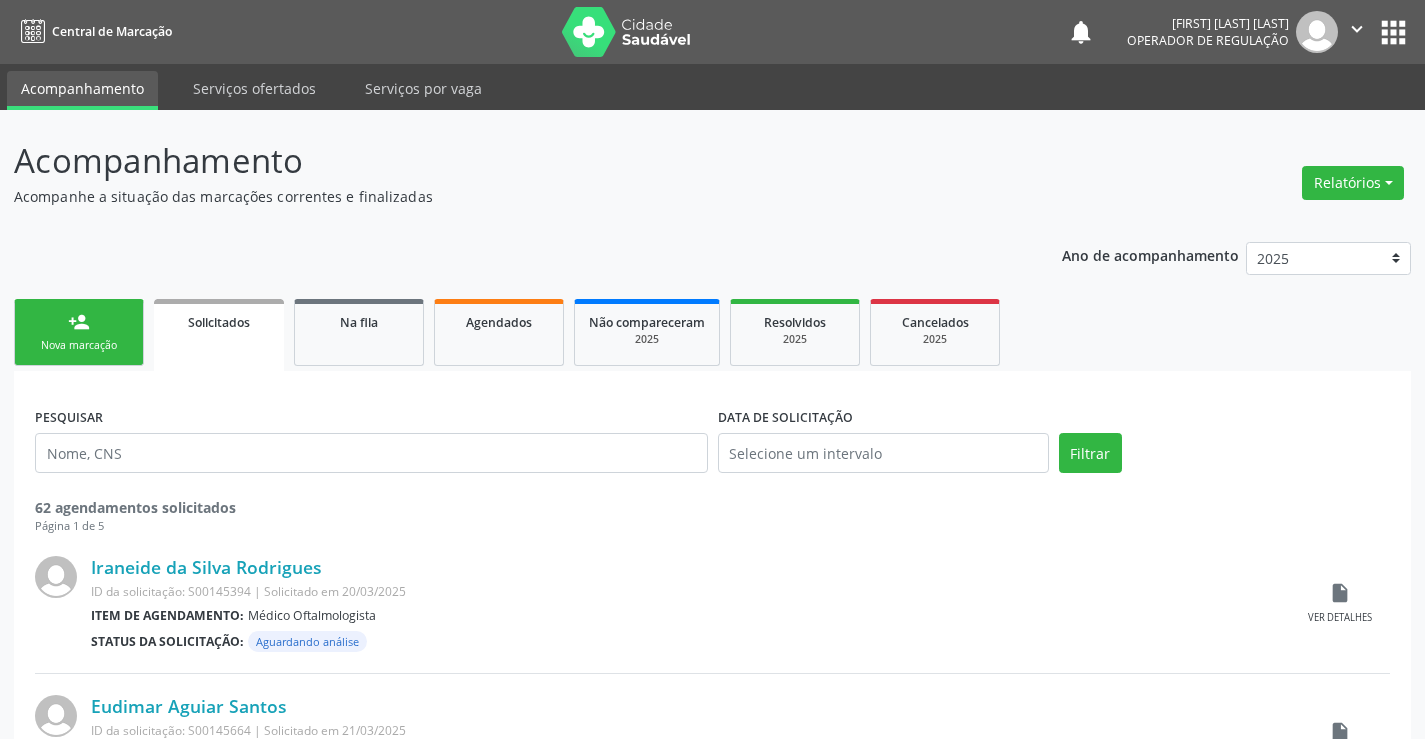 click on "person_add
Nova marcação" at bounding box center (79, 332) 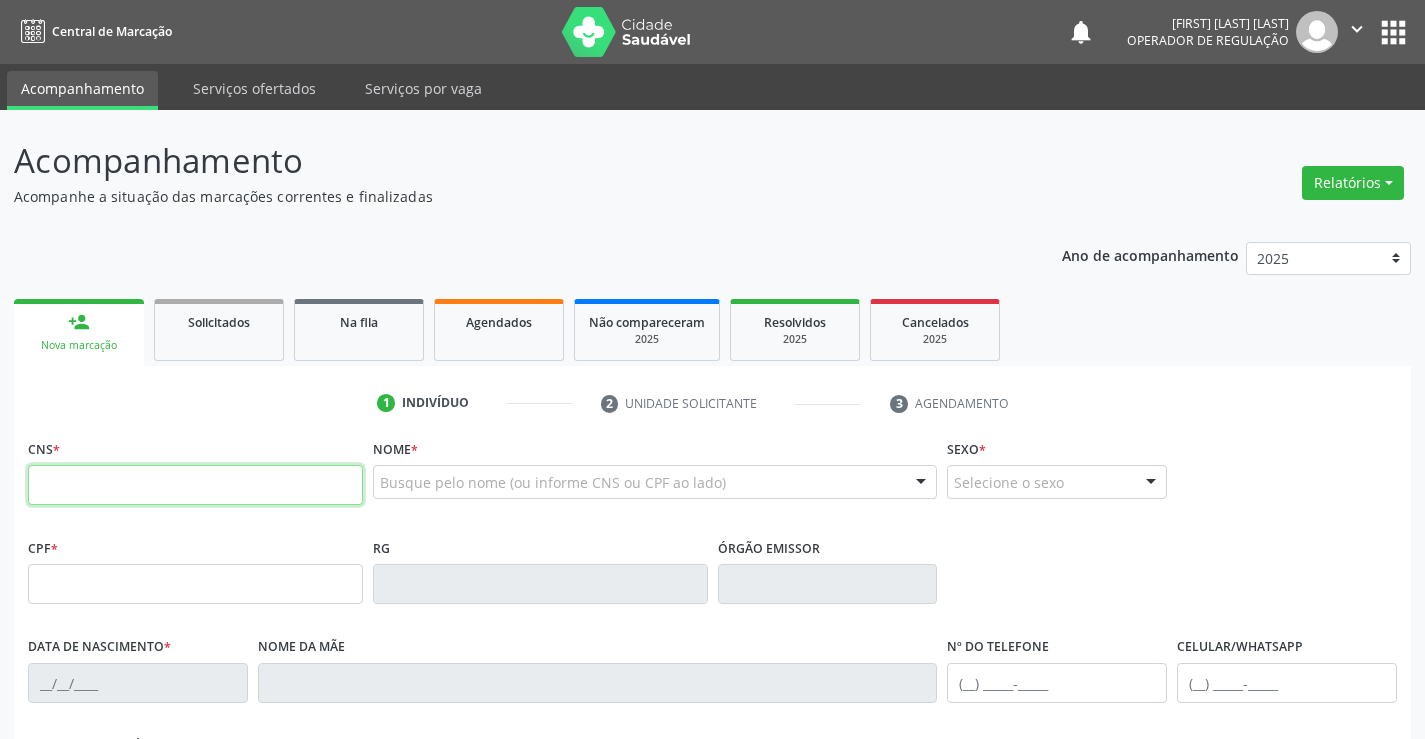 click at bounding box center [195, 485] 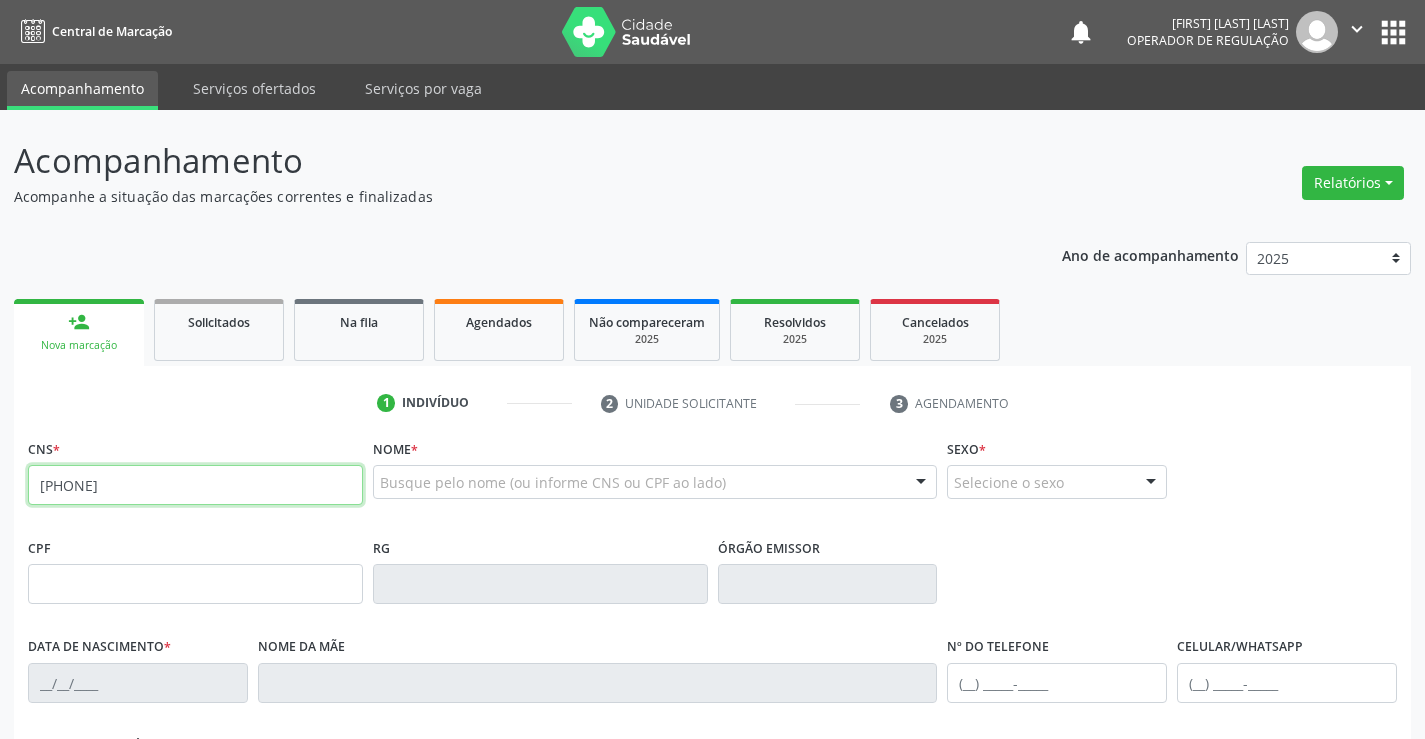 type on "702 5053 3052 8034" 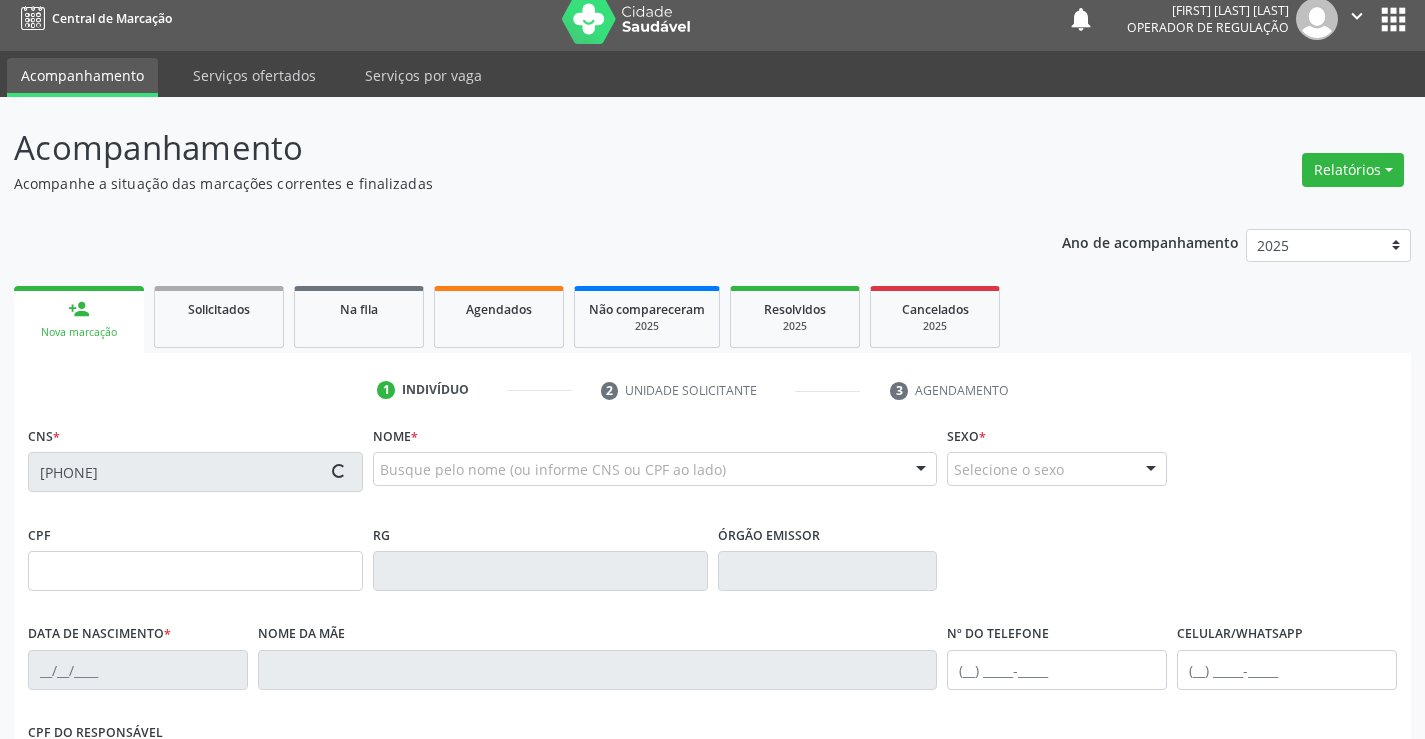 type on "04/03/1995" 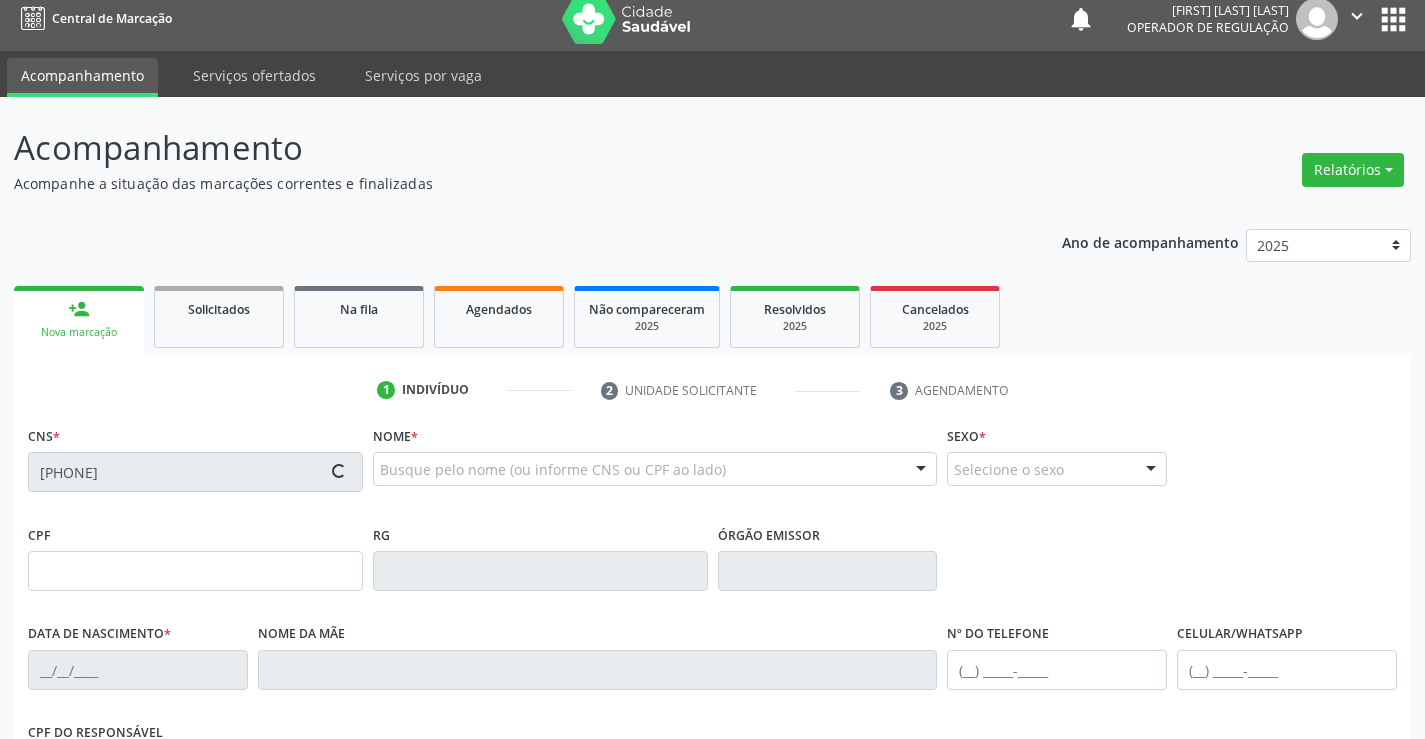 type on "(75) 8825-5013" 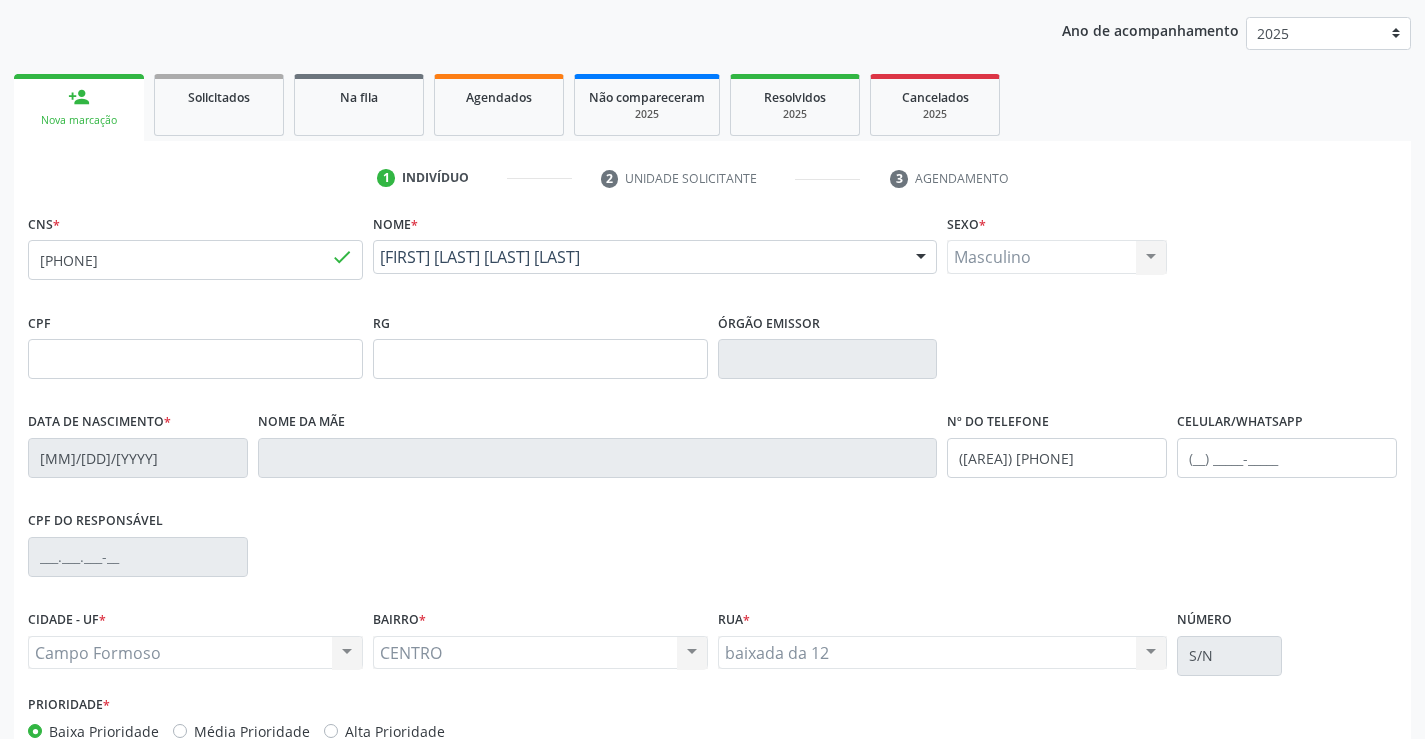 scroll, scrollTop: 345, scrollLeft: 0, axis: vertical 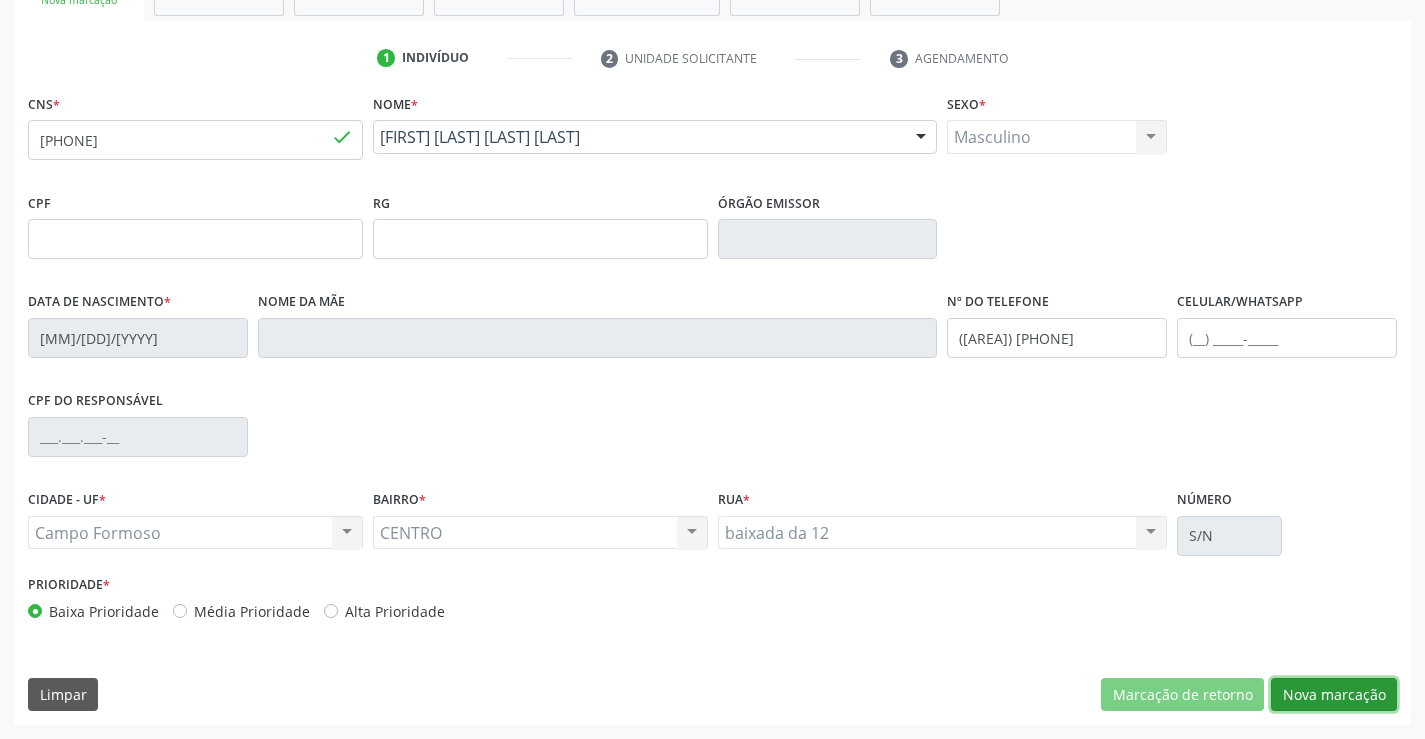 click on "Nova marcação" at bounding box center [1334, 695] 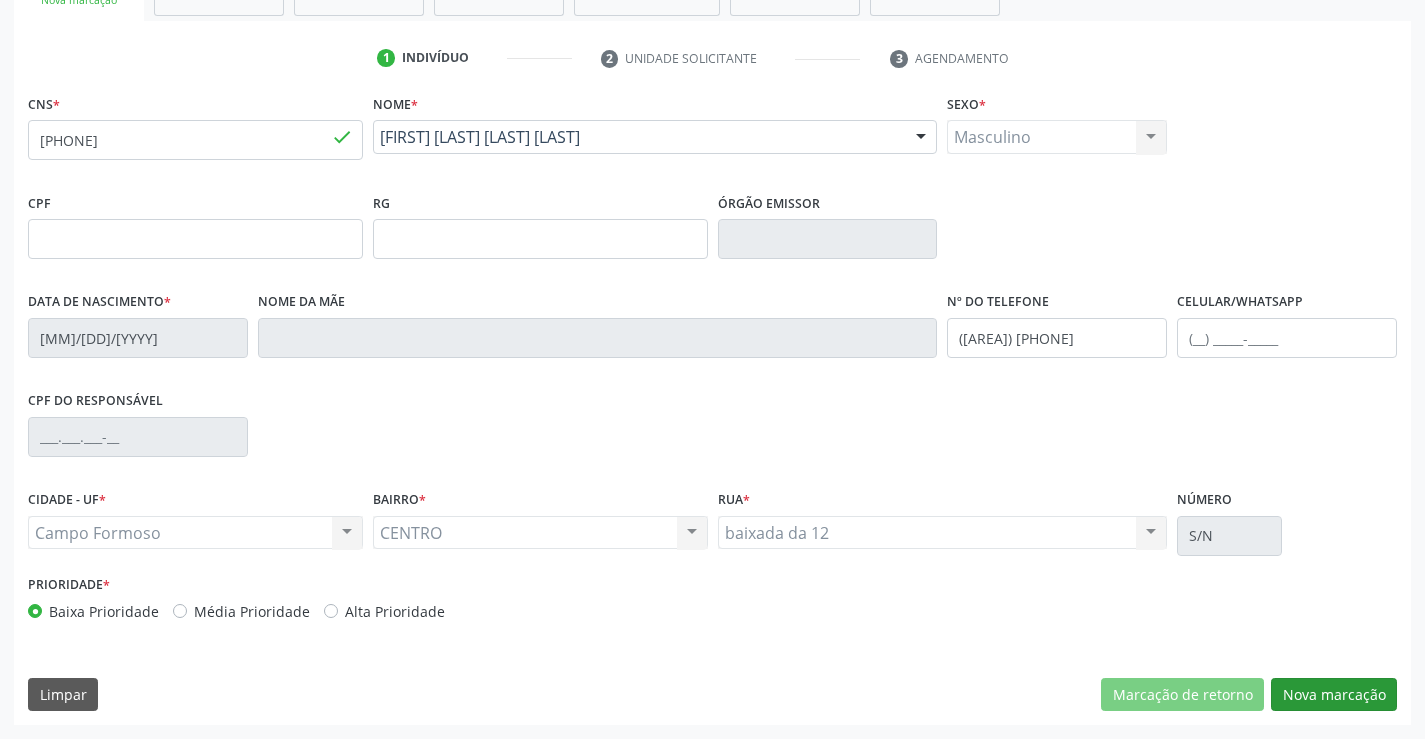 scroll, scrollTop: 167, scrollLeft: 0, axis: vertical 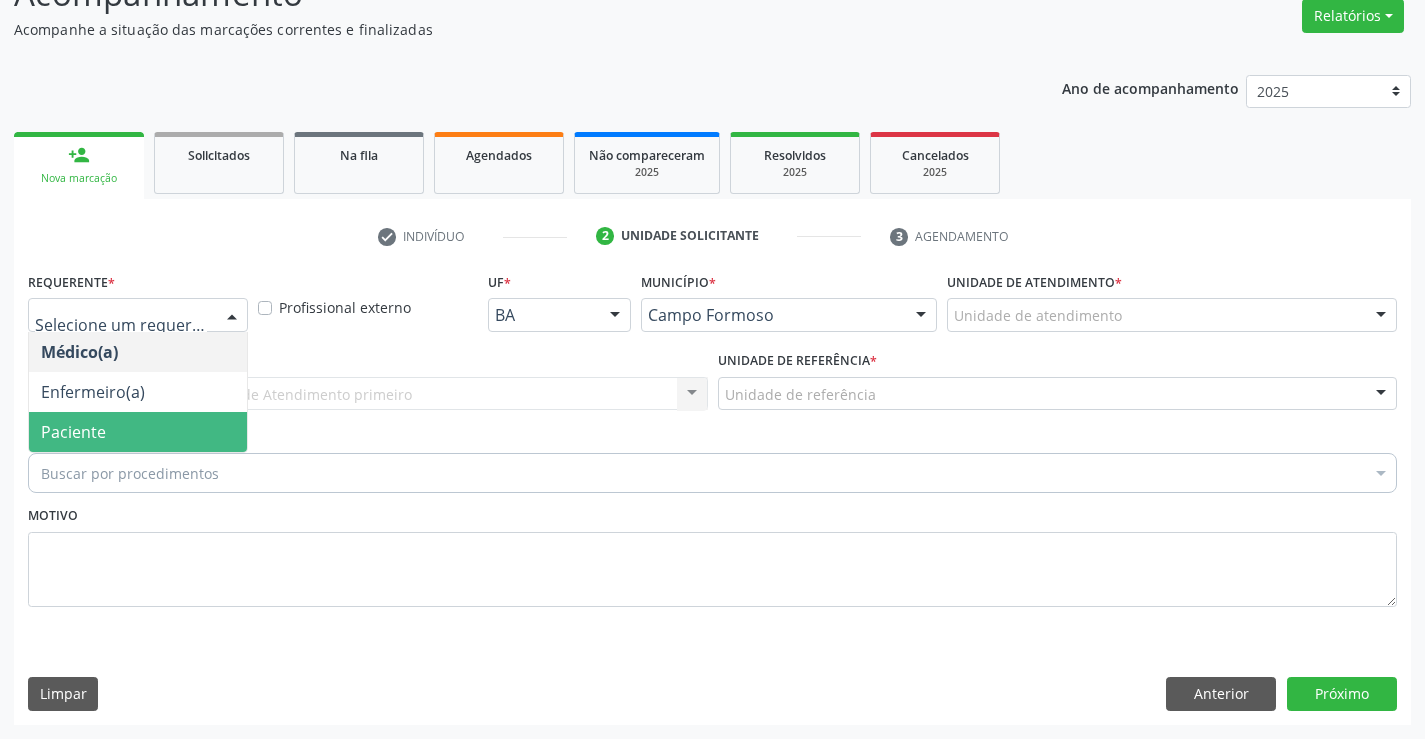 click on "Paciente" at bounding box center [138, 432] 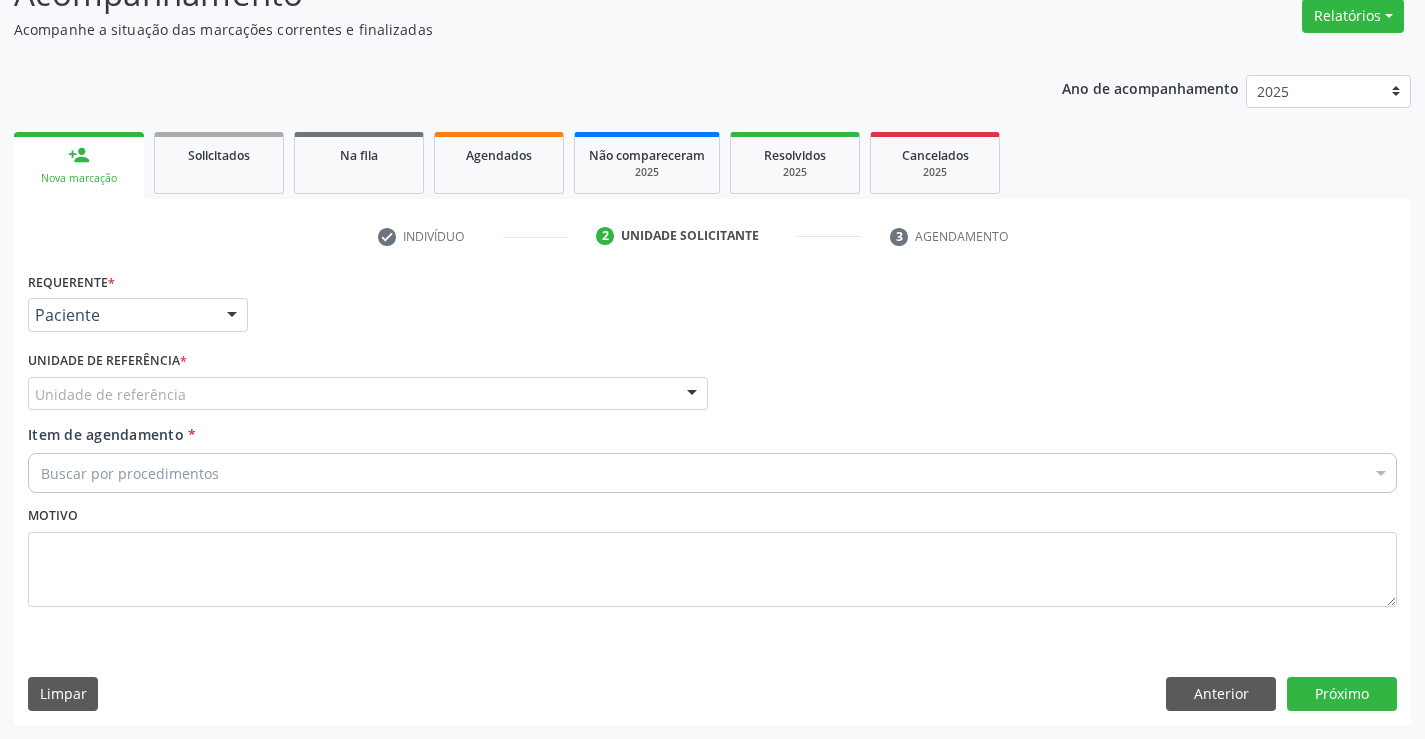 click on "Unidade de referência" at bounding box center (368, 394) 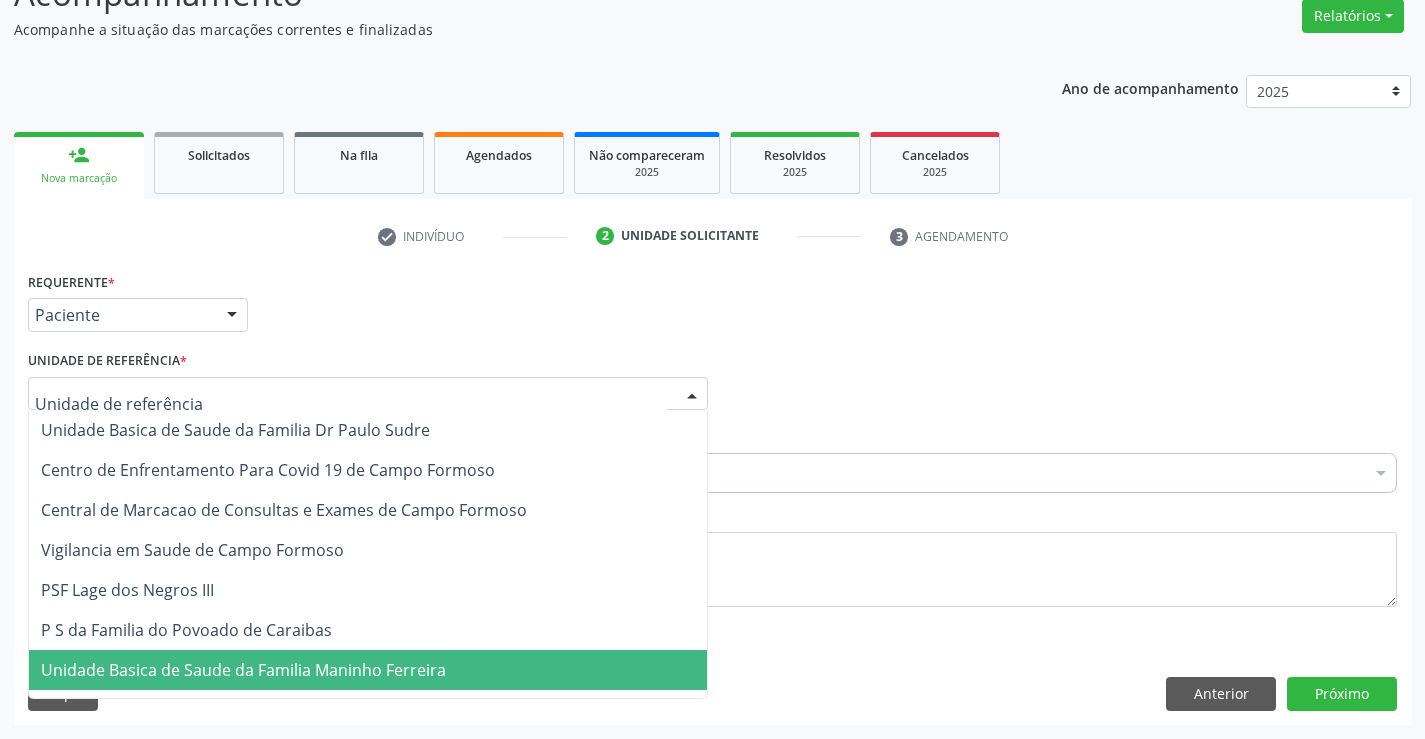 click on "Unidade Basica de Saude da Familia Maninho Ferreira" at bounding box center (368, 670) 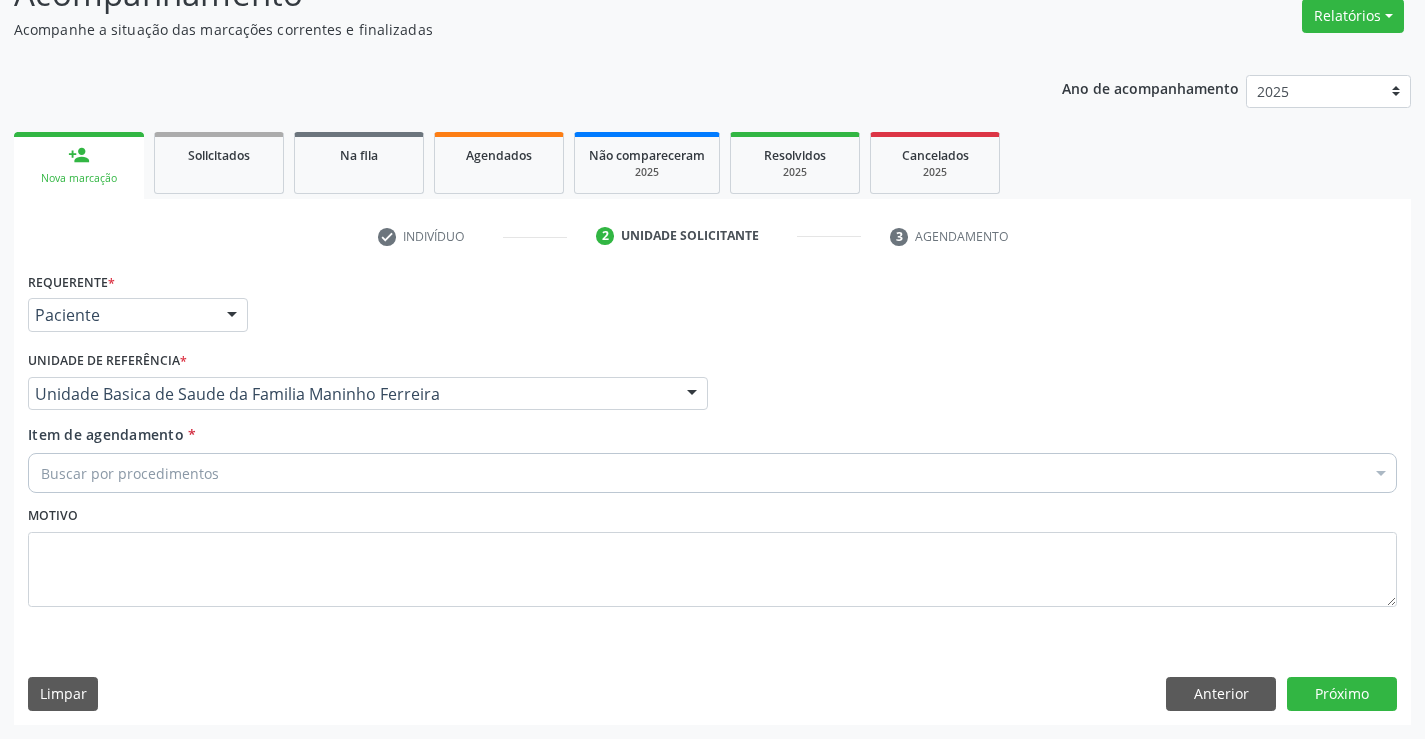 click on "Buscar por procedimentos" at bounding box center (712, 473) 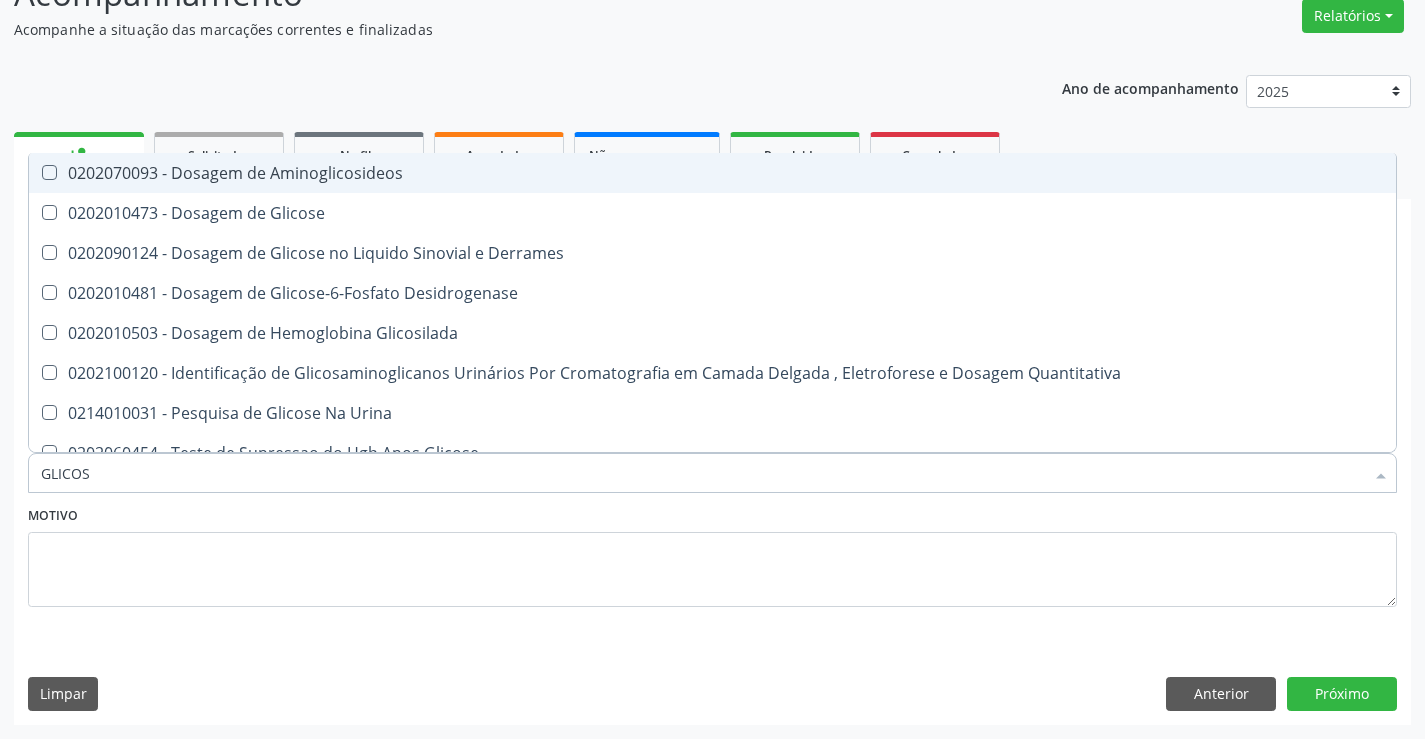 type on "GLICOSE" 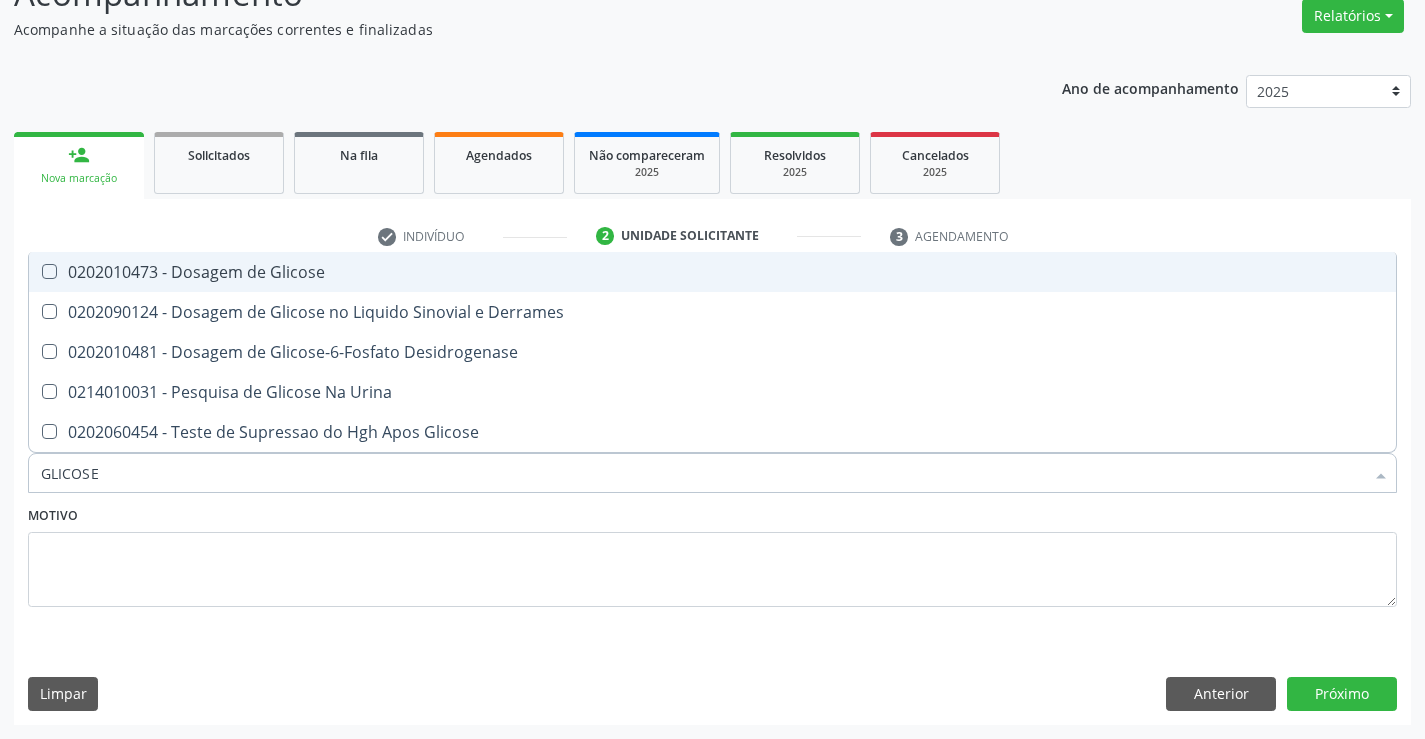 click on "0202010473 - Dosagem de Glicose" at bounding box center (712, 272) 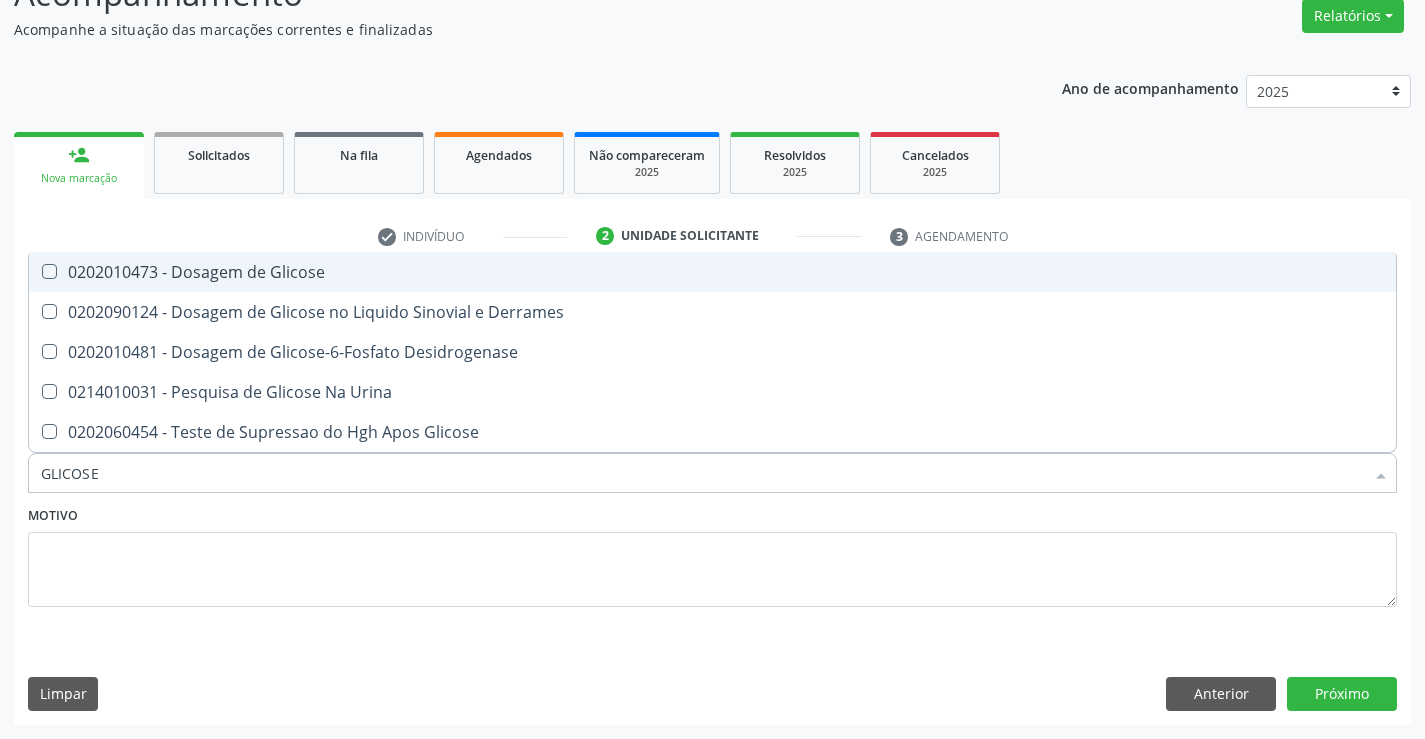 checkbox on "true" 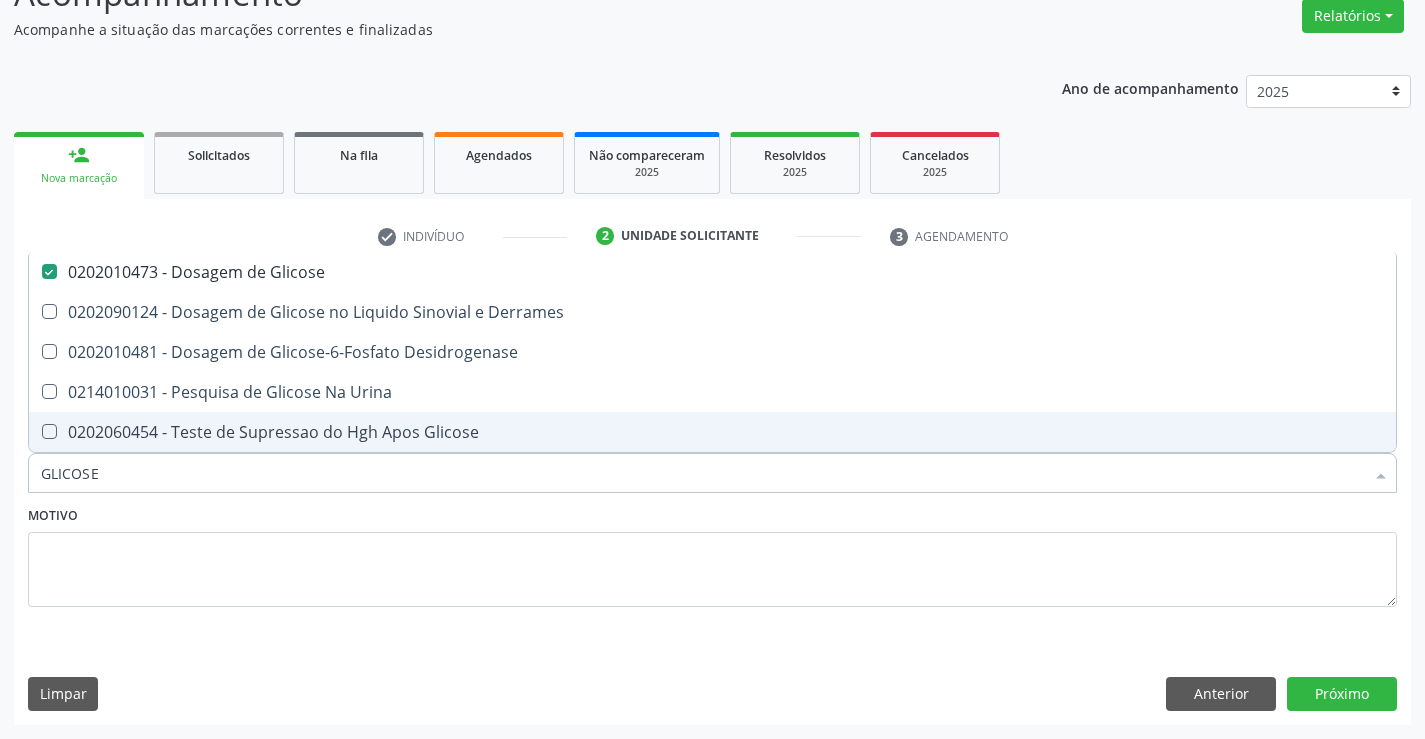 click on "Motivo" at bounding box center (712, 561) 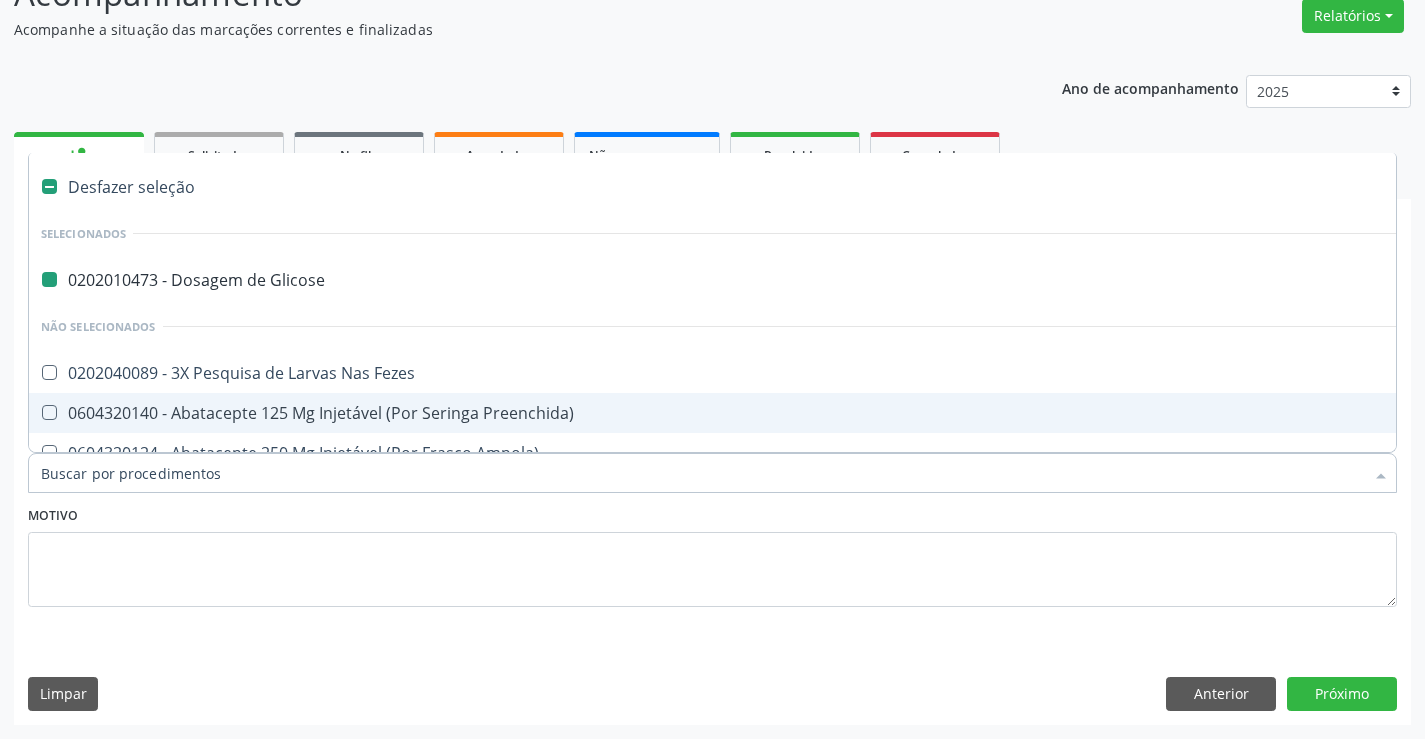 type on "F" 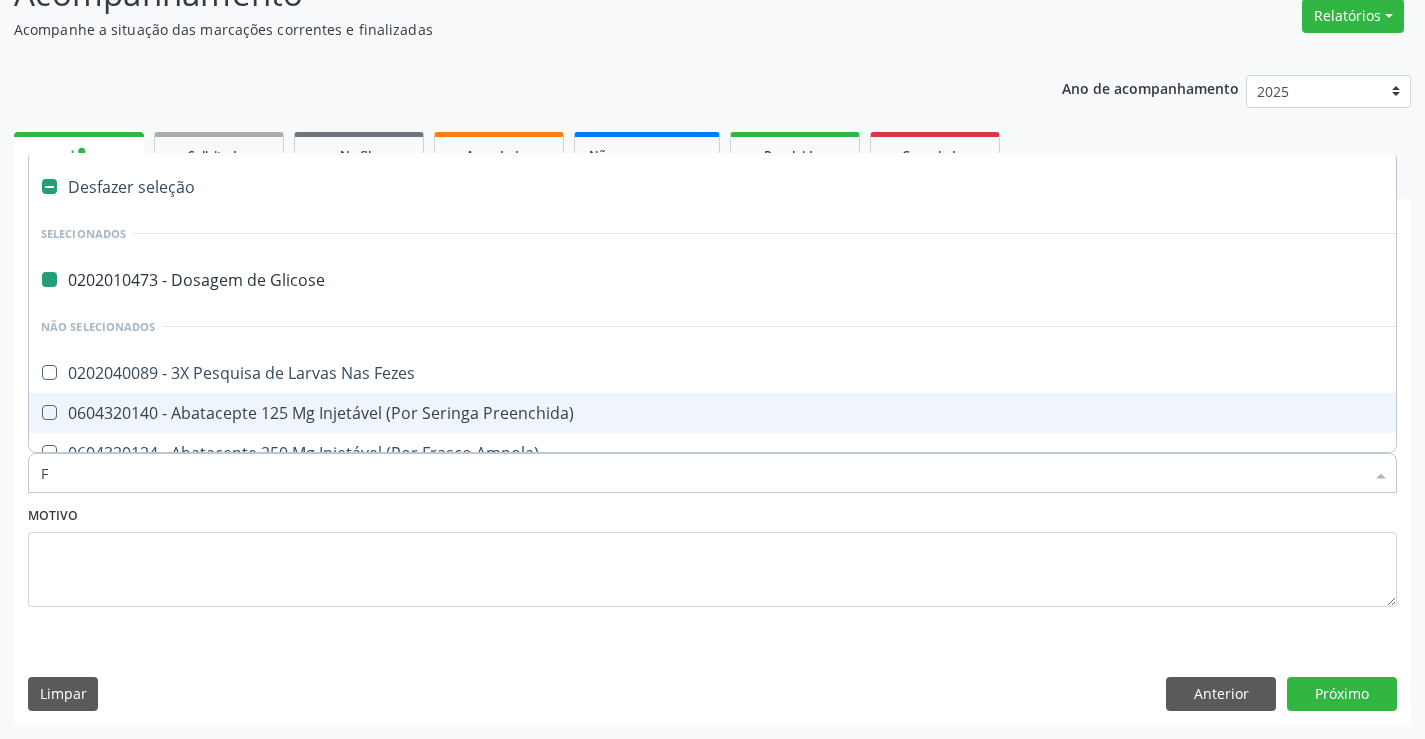 checkbox on "false" 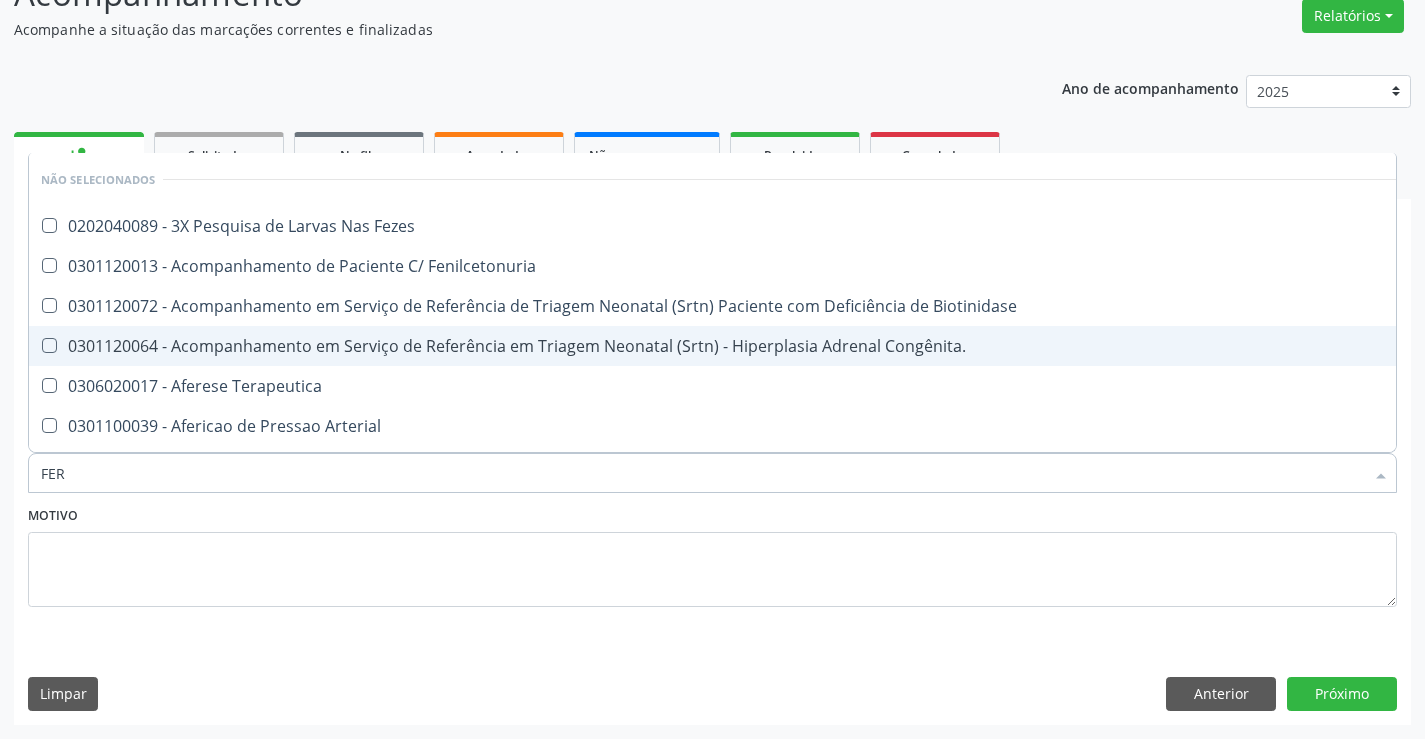 type on "FERR" 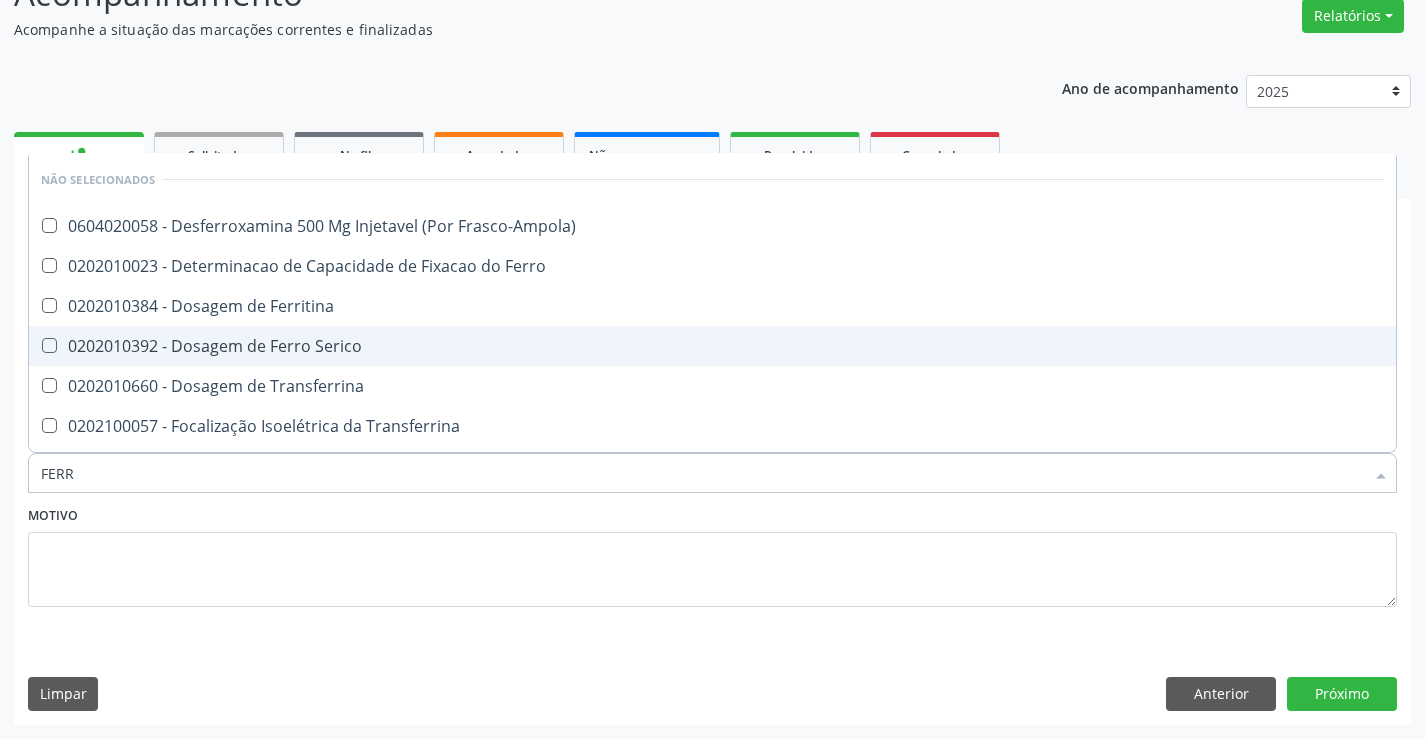 drag, startPoint x: 236, startPoint y: 345, endPoint x: 219, endPoint y: 498, distance: 153.94154 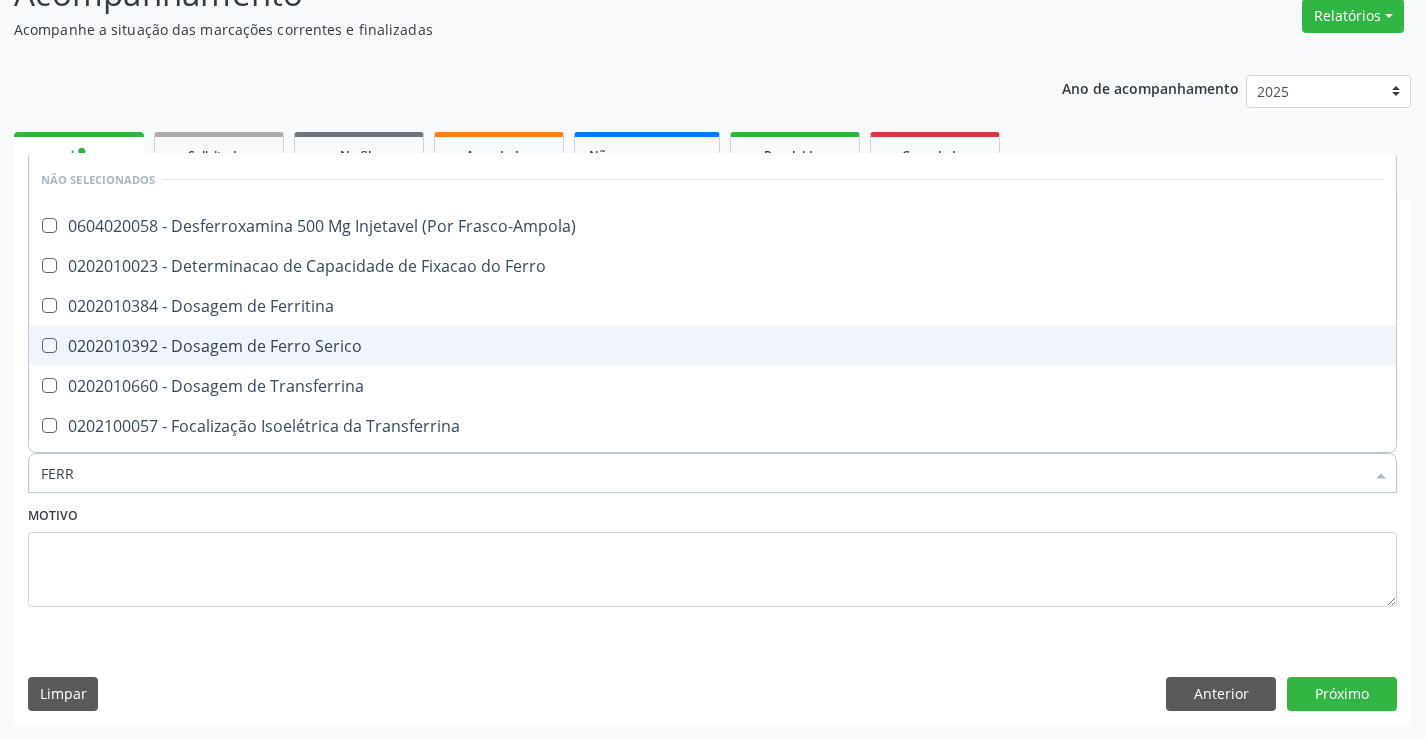 checkbox on "true" 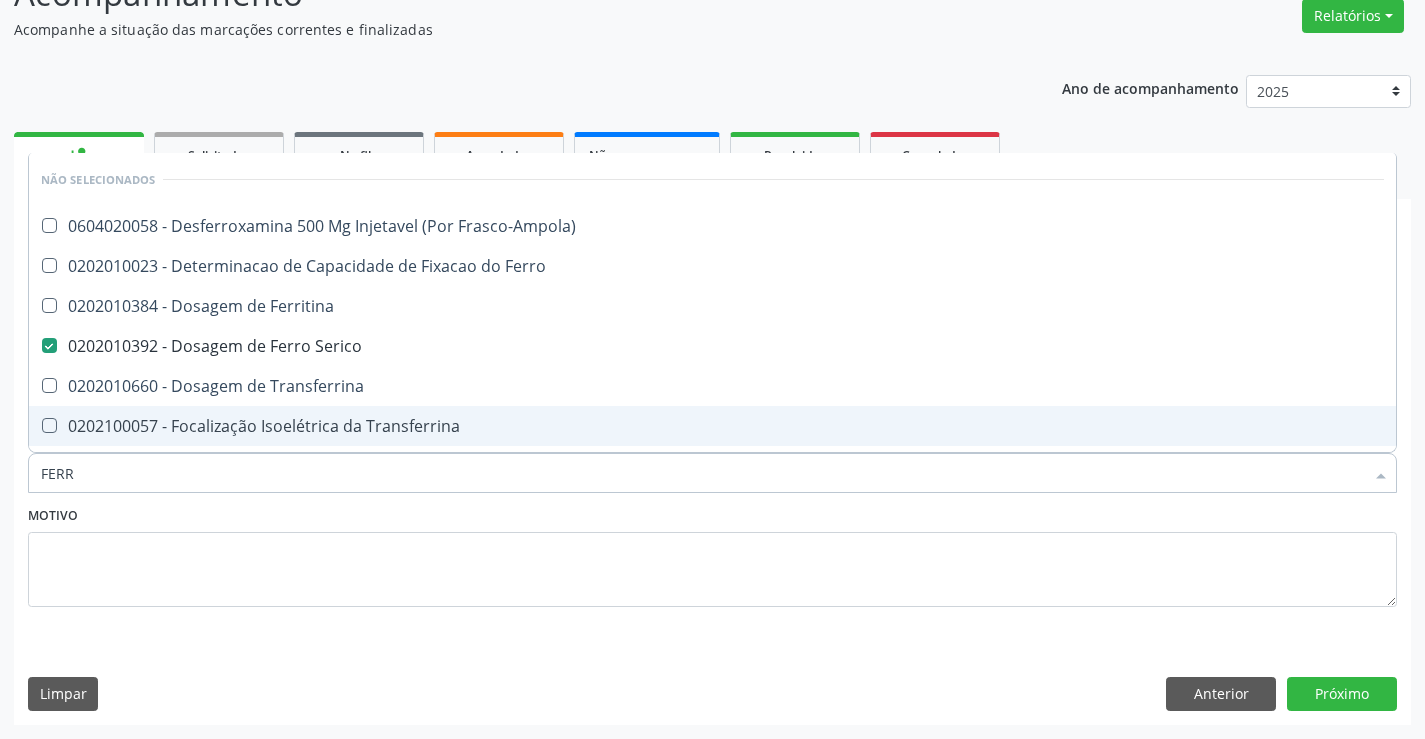 type on "FERR" 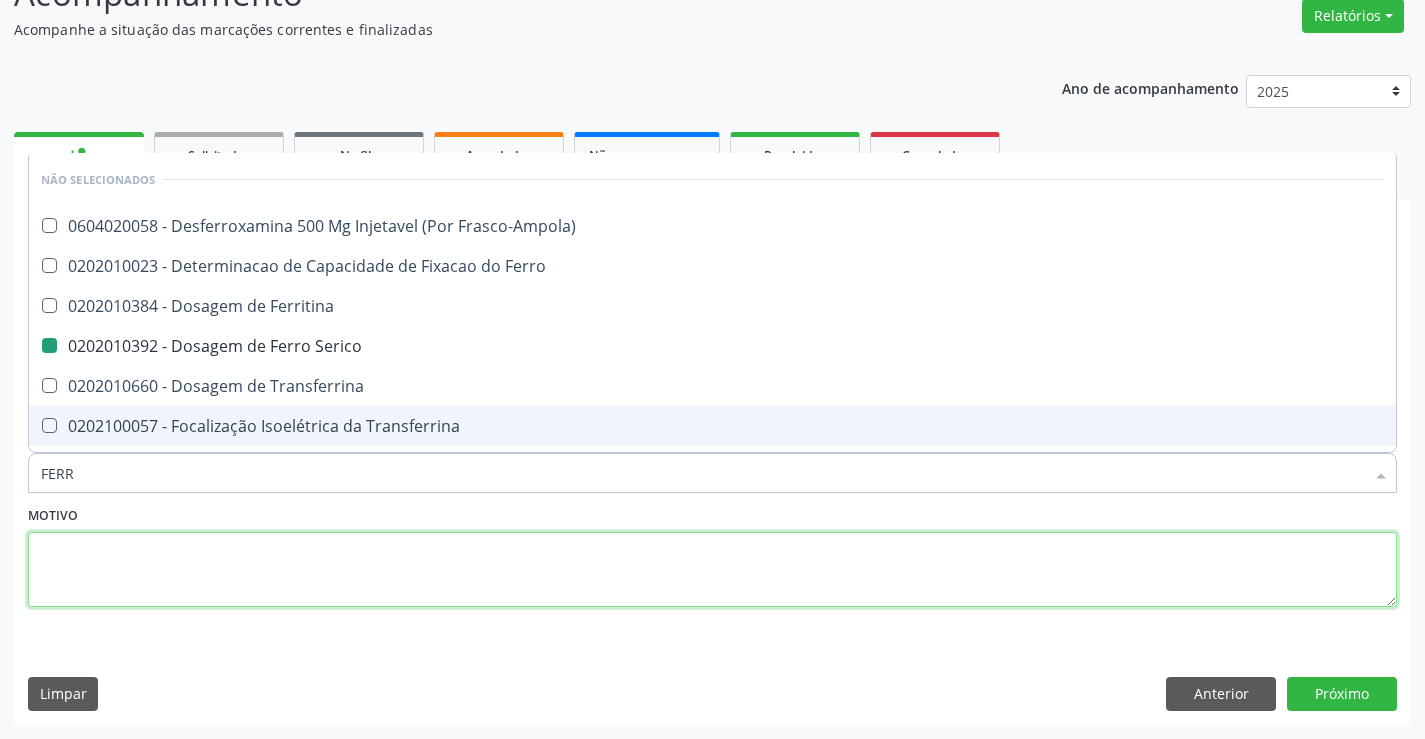 click at bounding box center [712, 570] 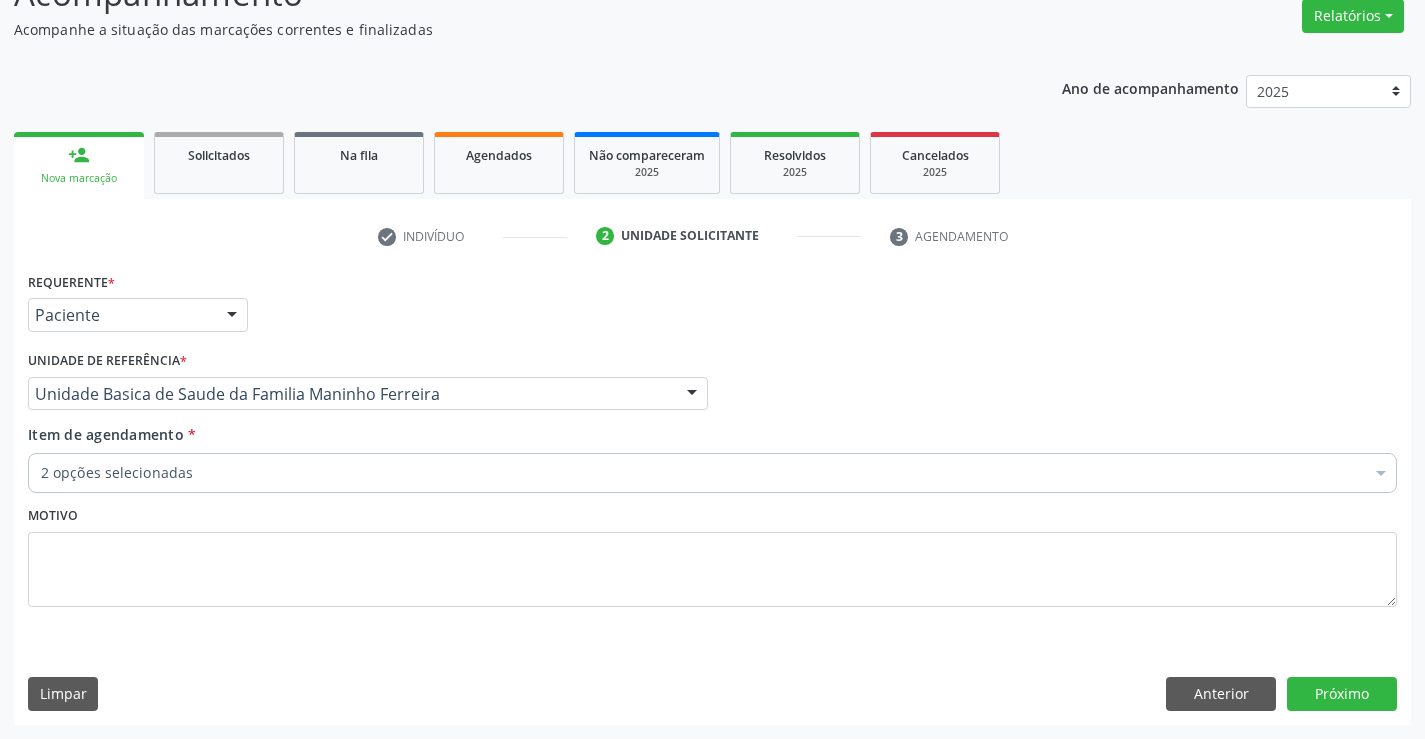 click on "2 opções selecionadas" at bounding box center (712, 473) 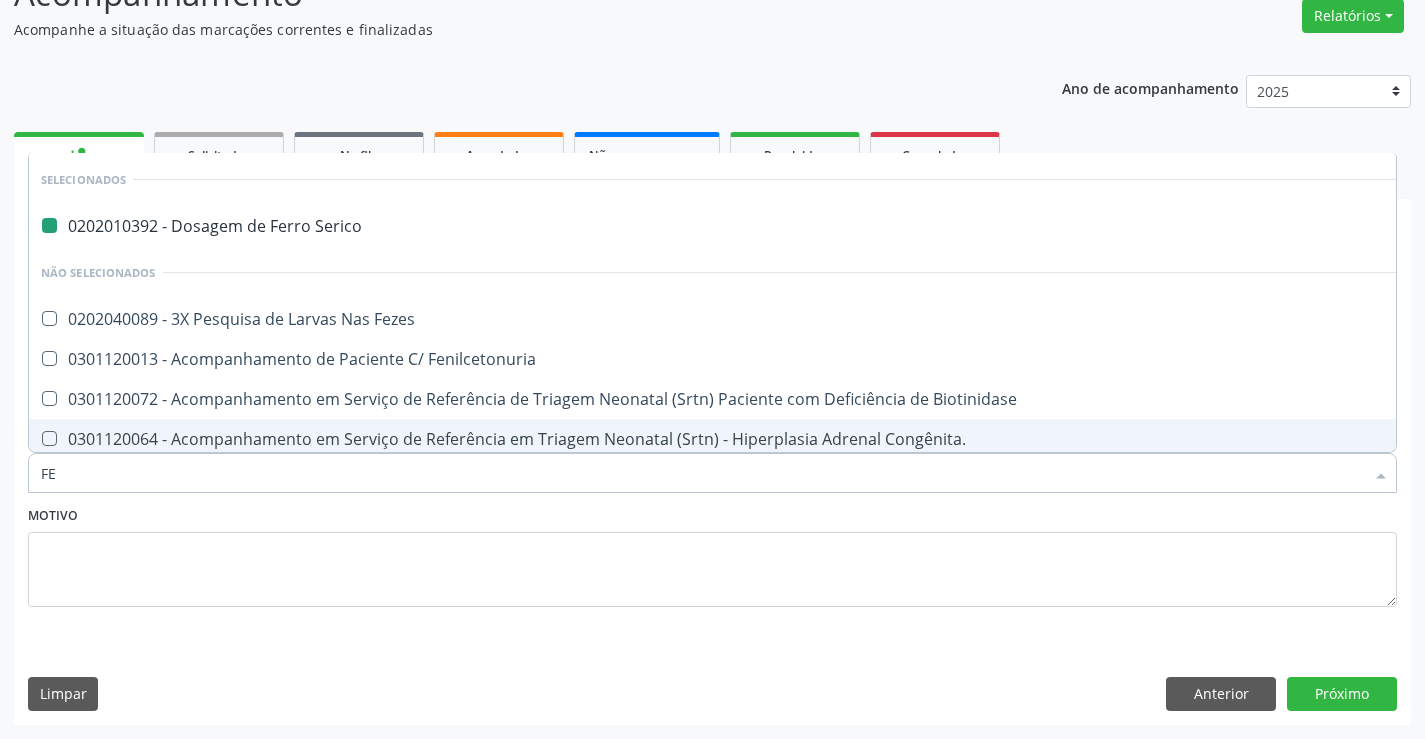 type on "FEZ" 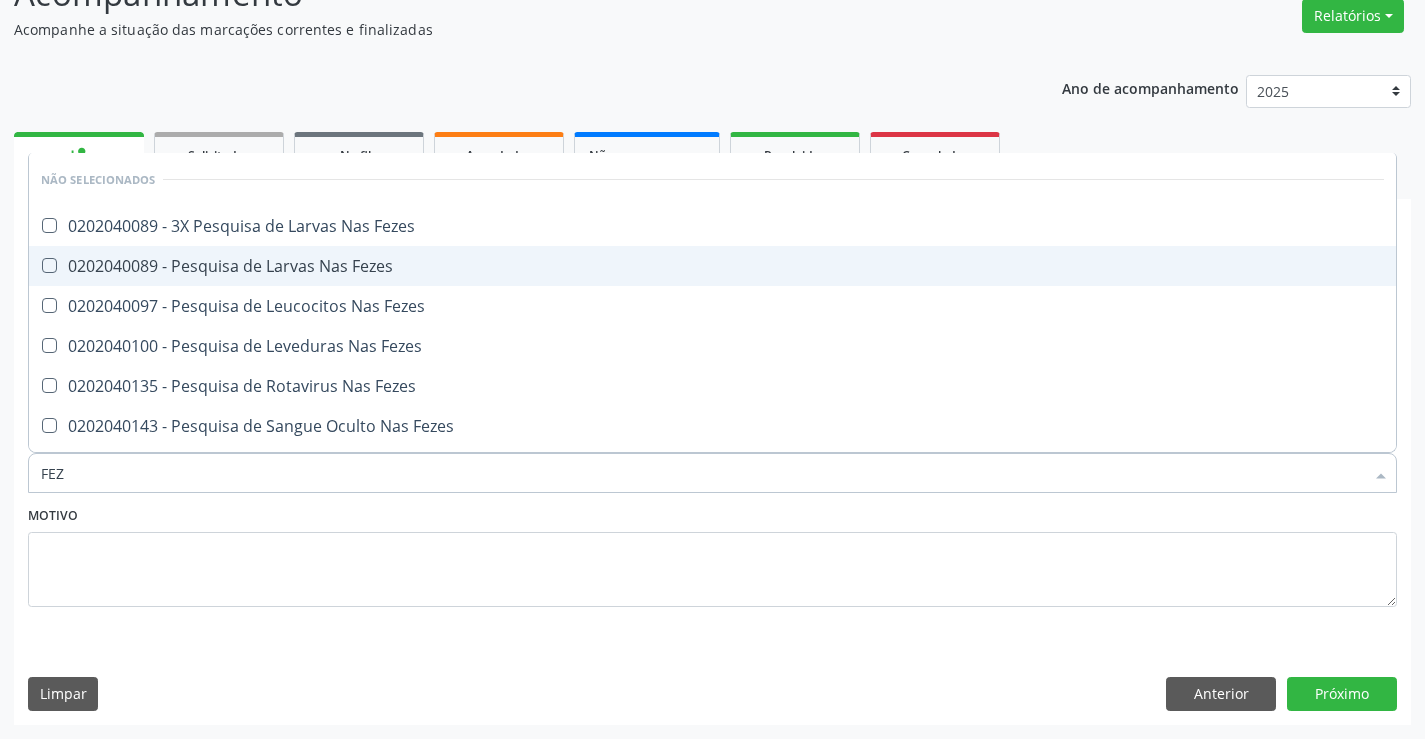 click on "0202040089 - Pesquisa de Larvas Nas Fezes" at bounding box center (712, 266) 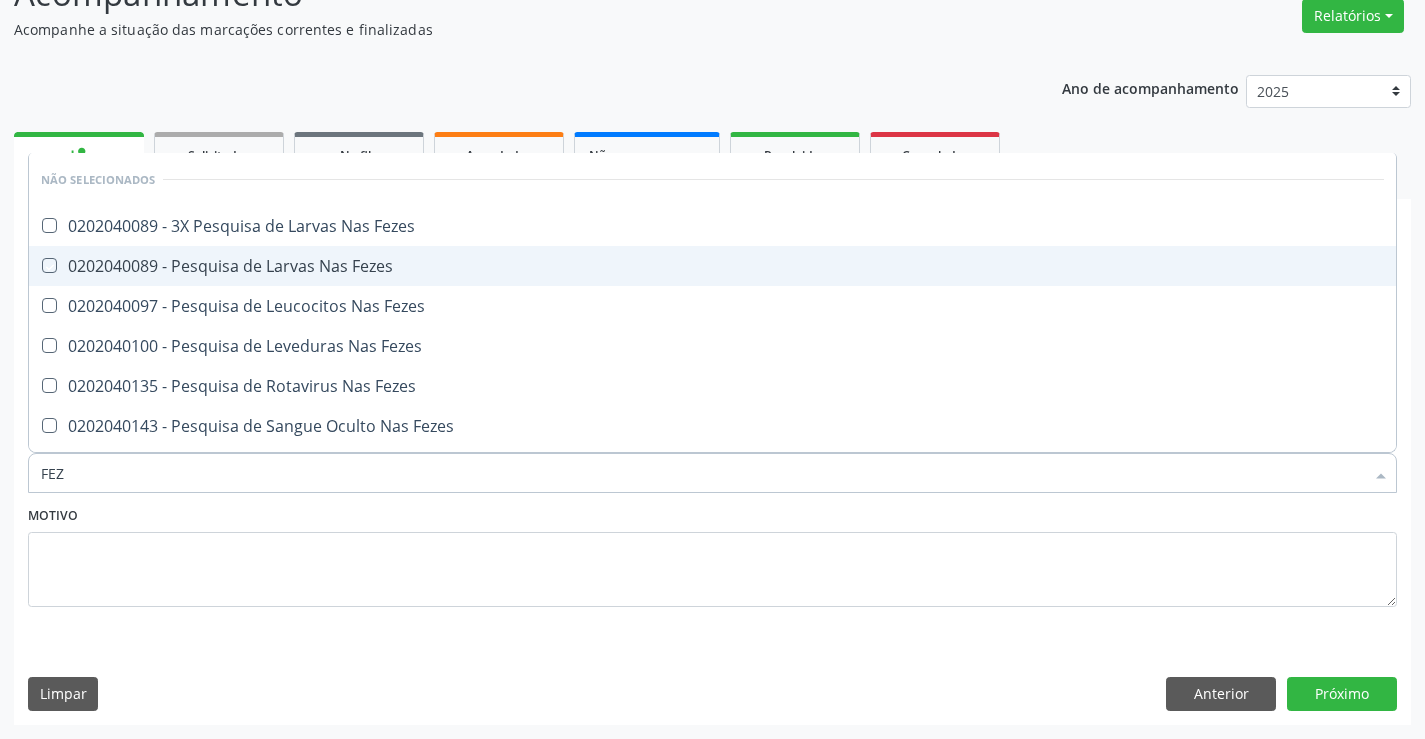 checkbox on "true" 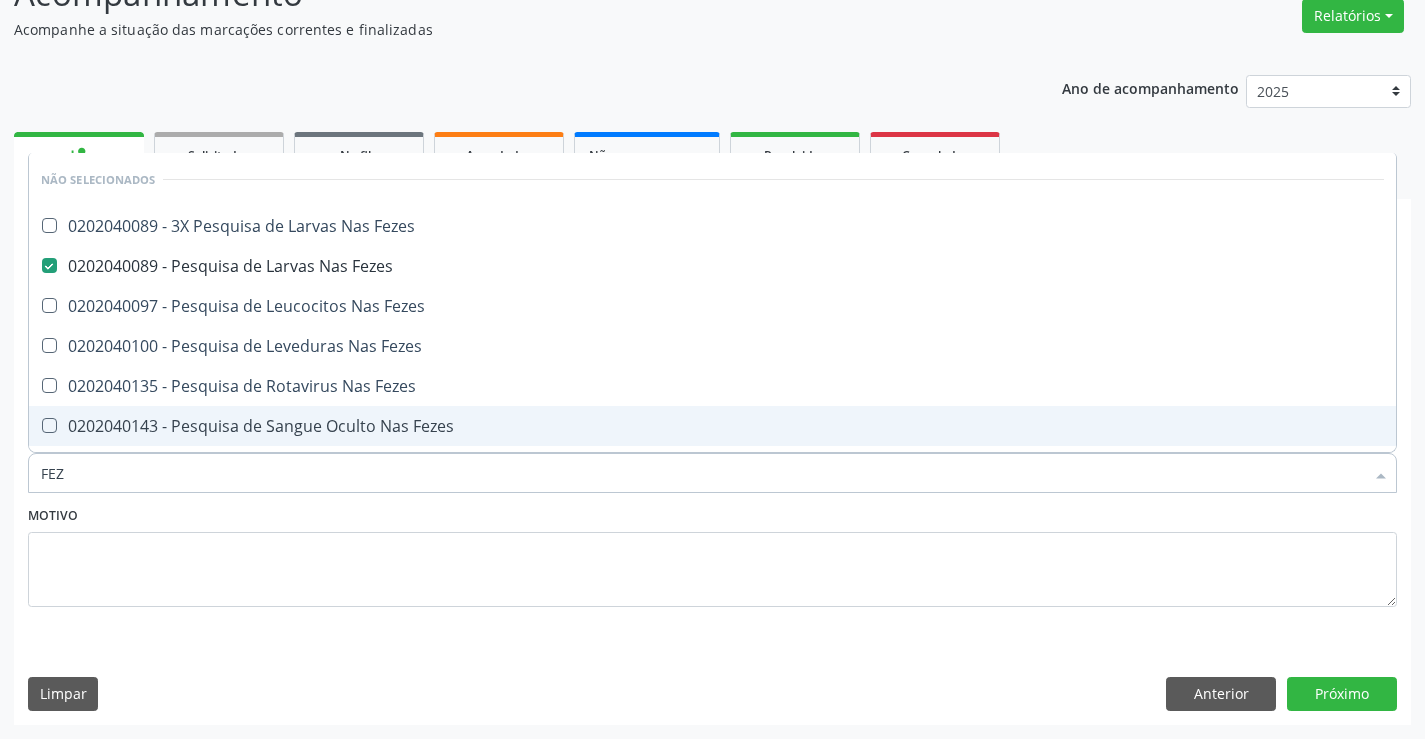 type on "FEZ" 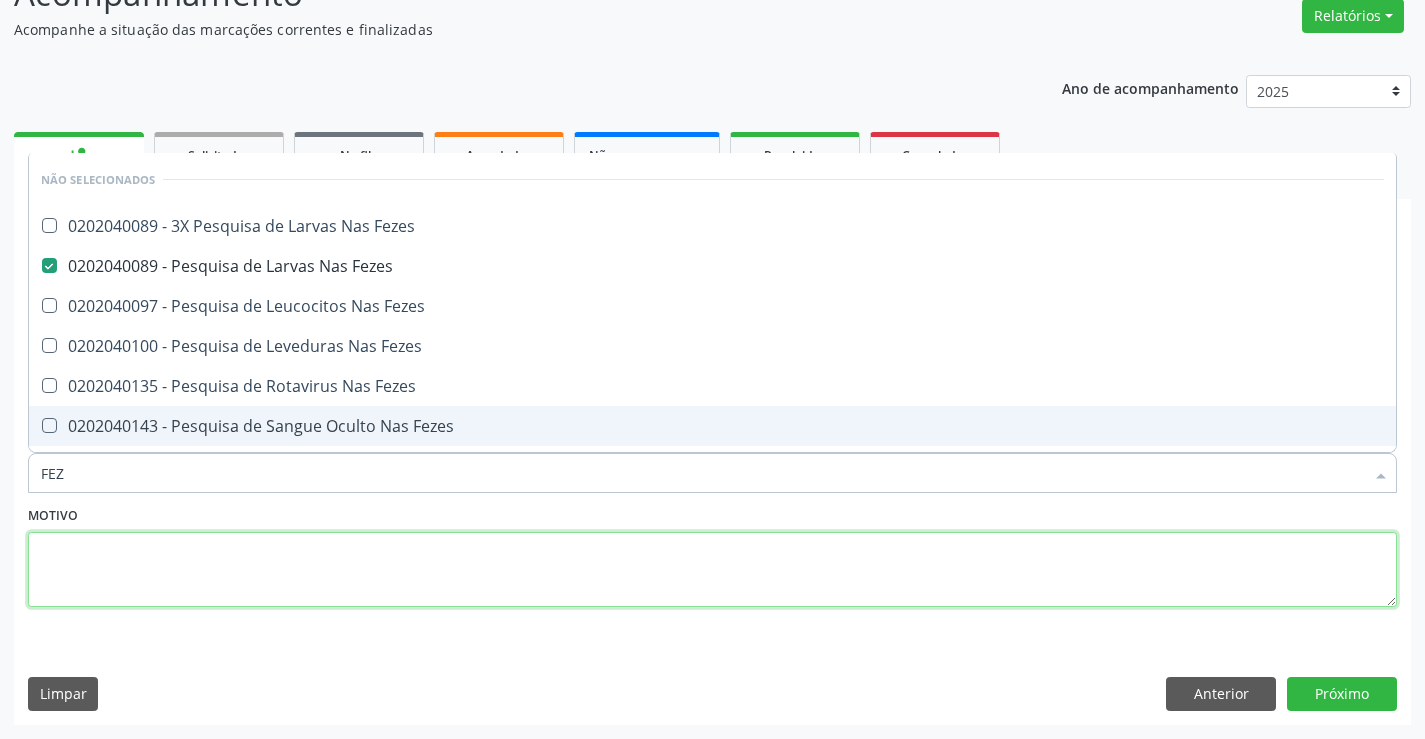 click at bounding box center [712, 570] 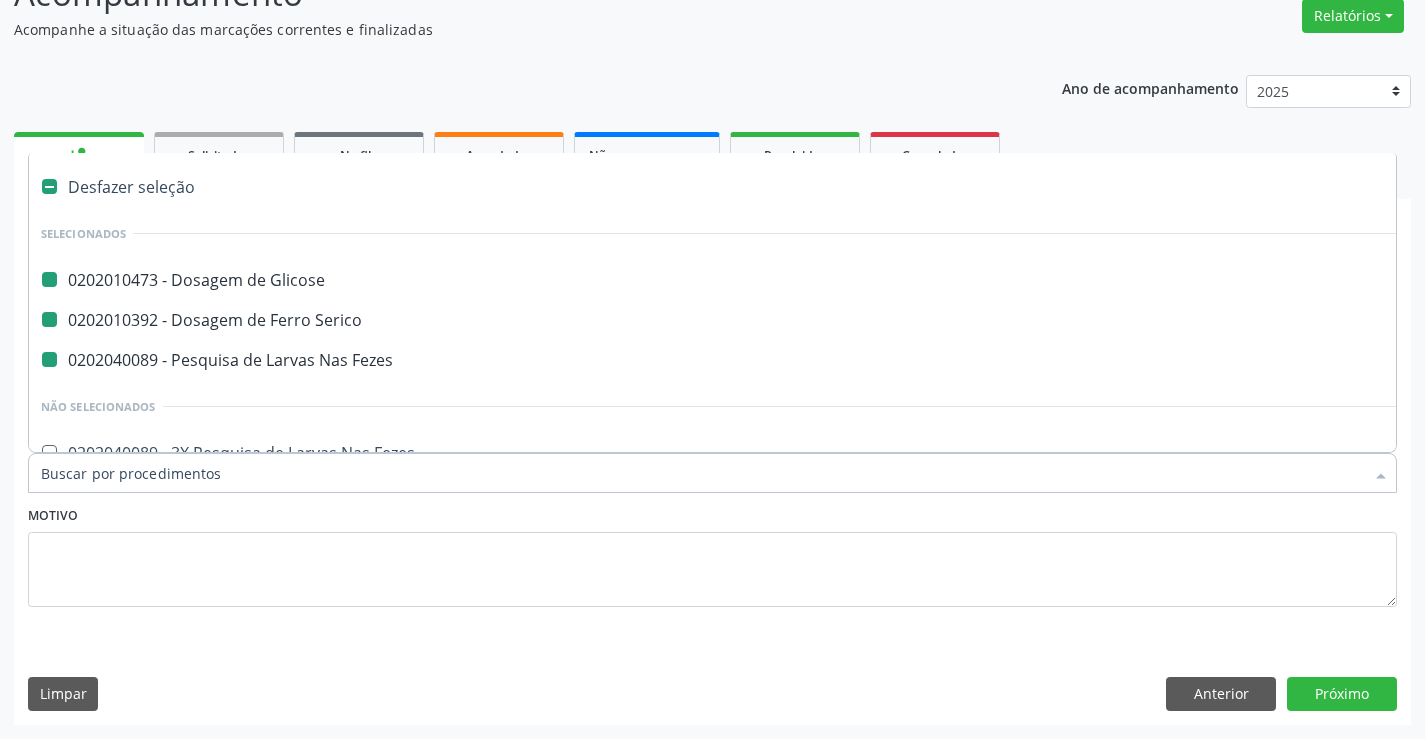 type on "H" 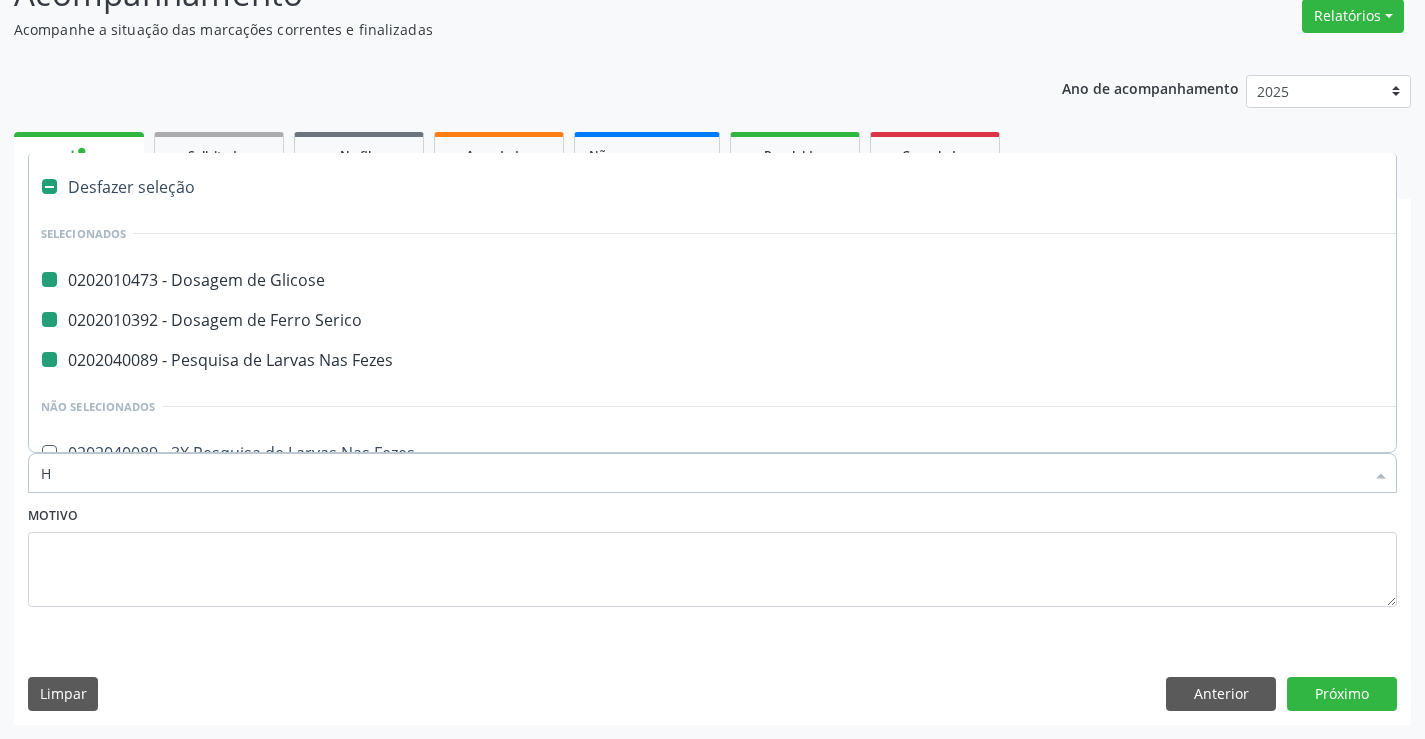 checkbox on "false" 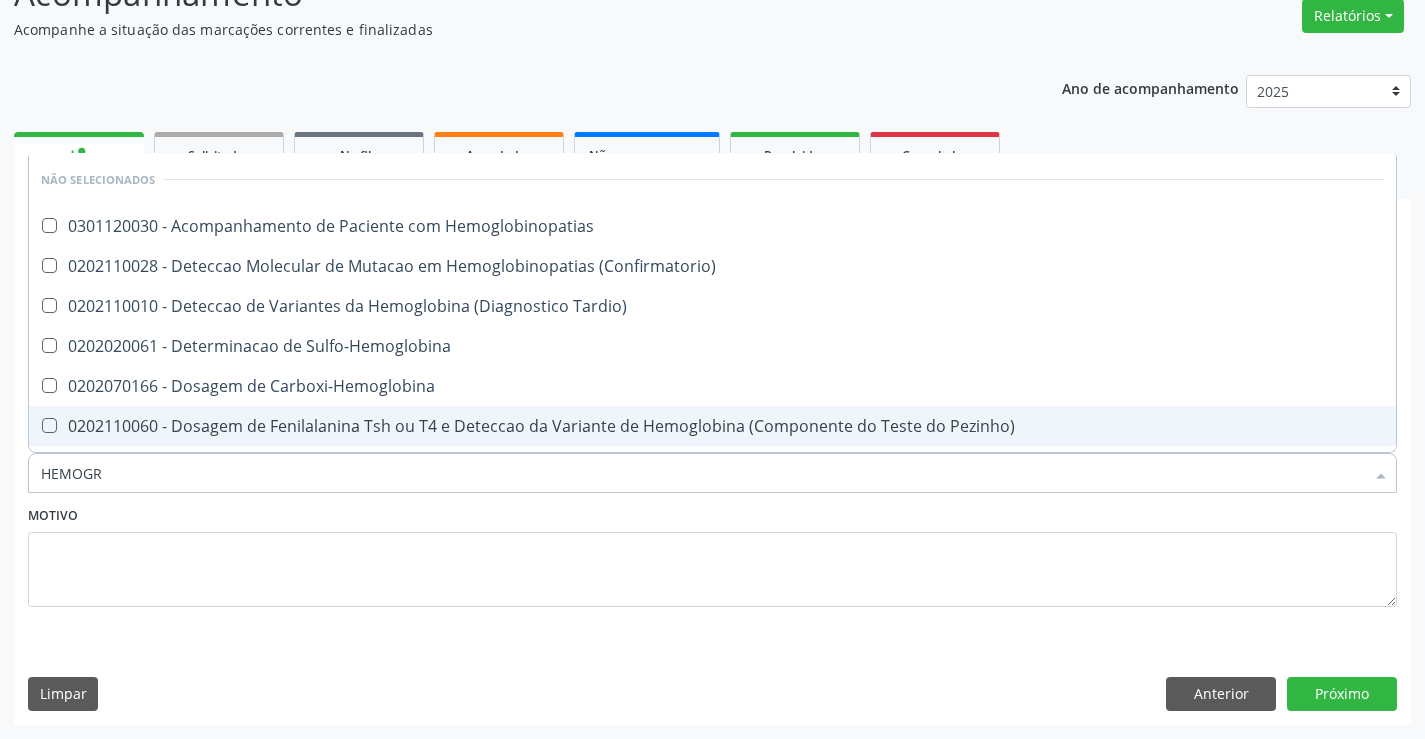 type on "HEMOGRA" 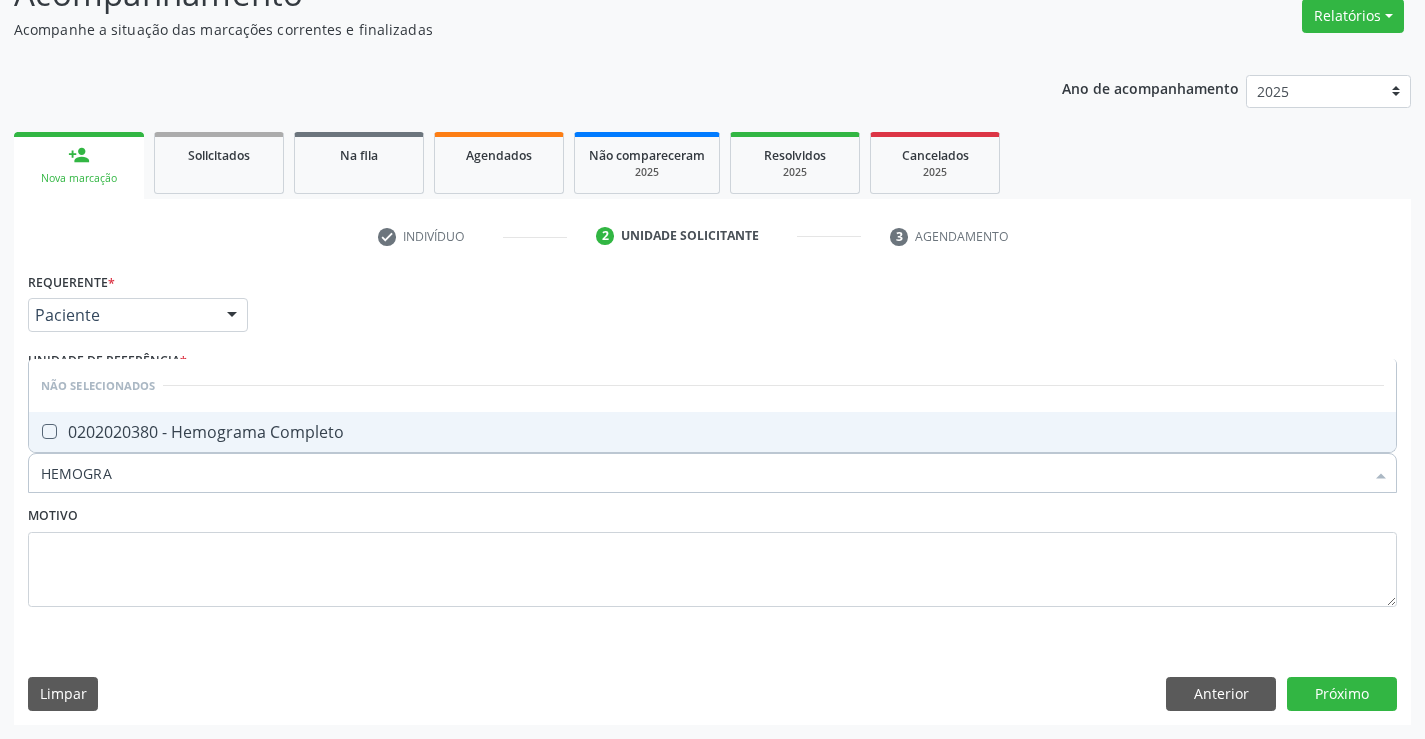 click on "0202020380 - Hemograma Completo" at bounding box center (712, 432) 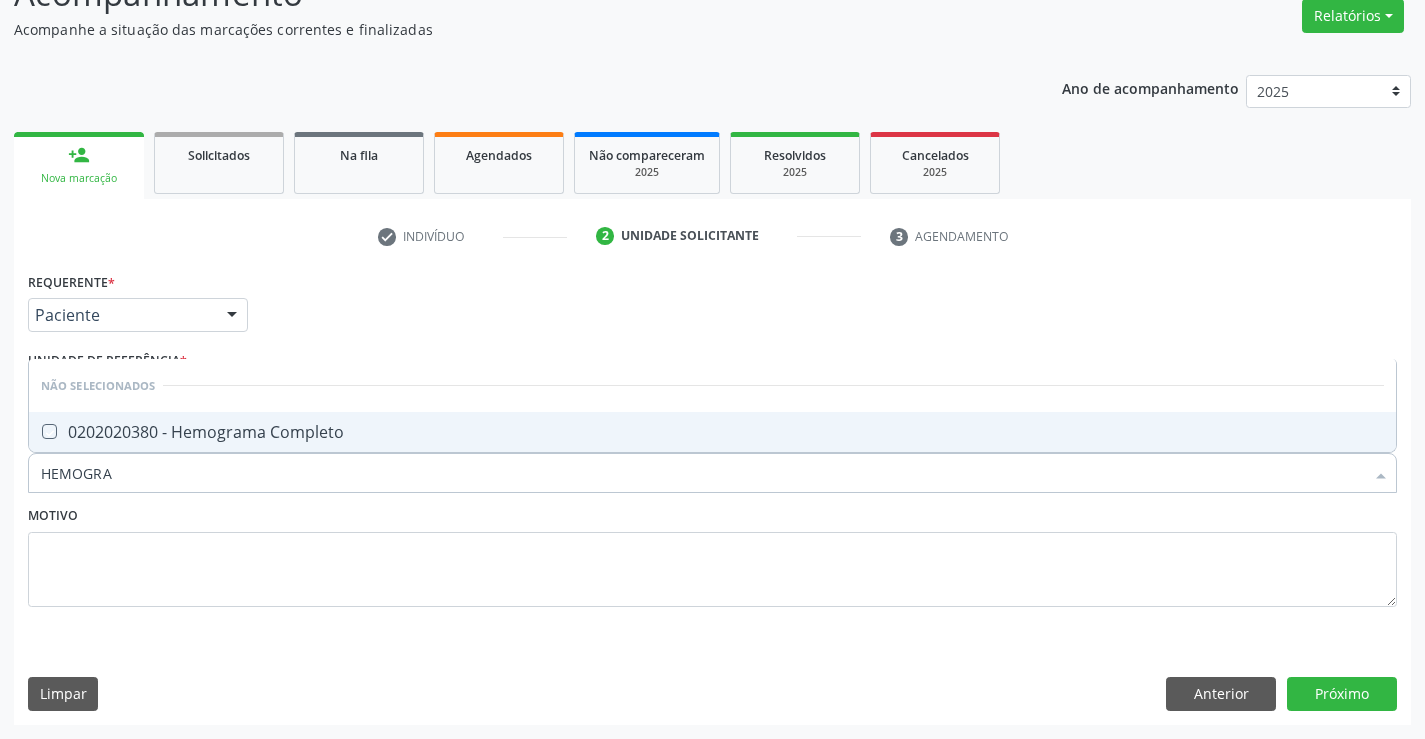 checkbox on "true" 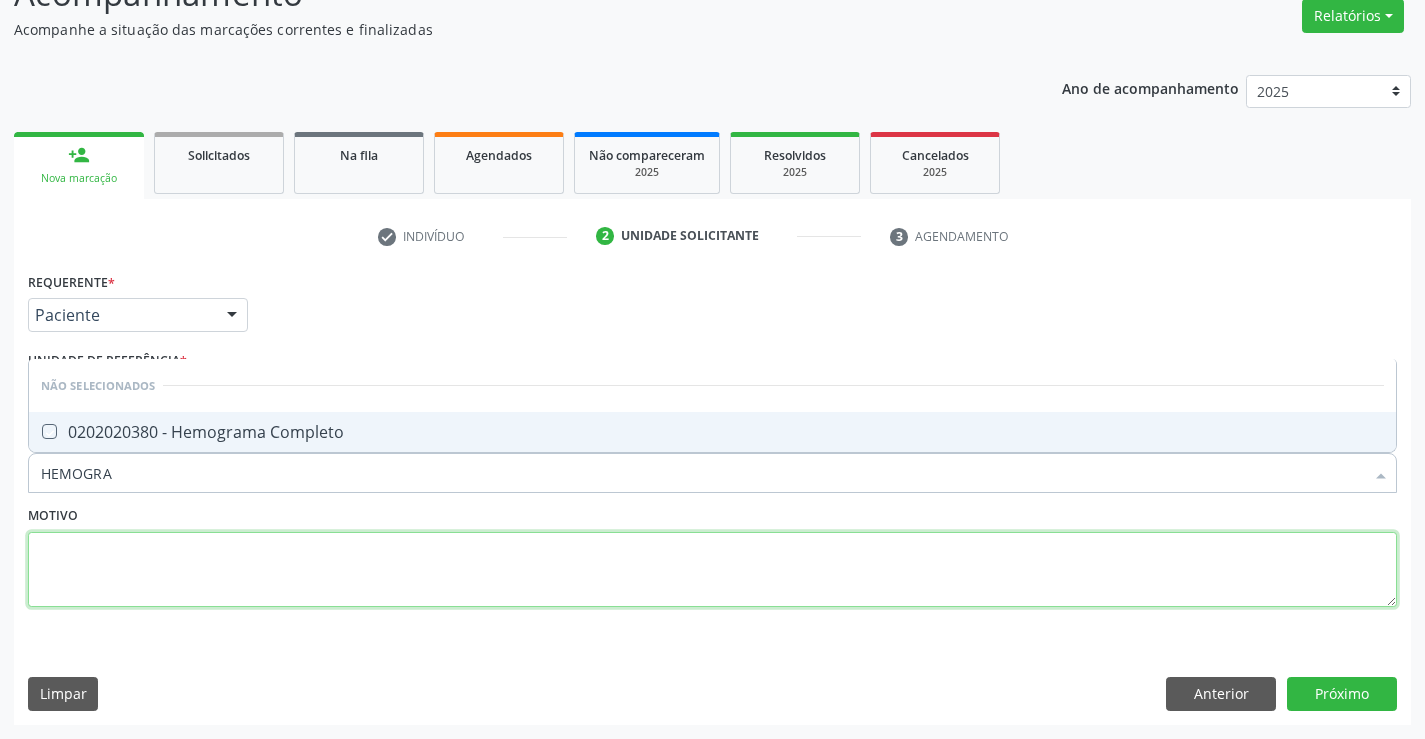 click at bounding box center (712, 570) 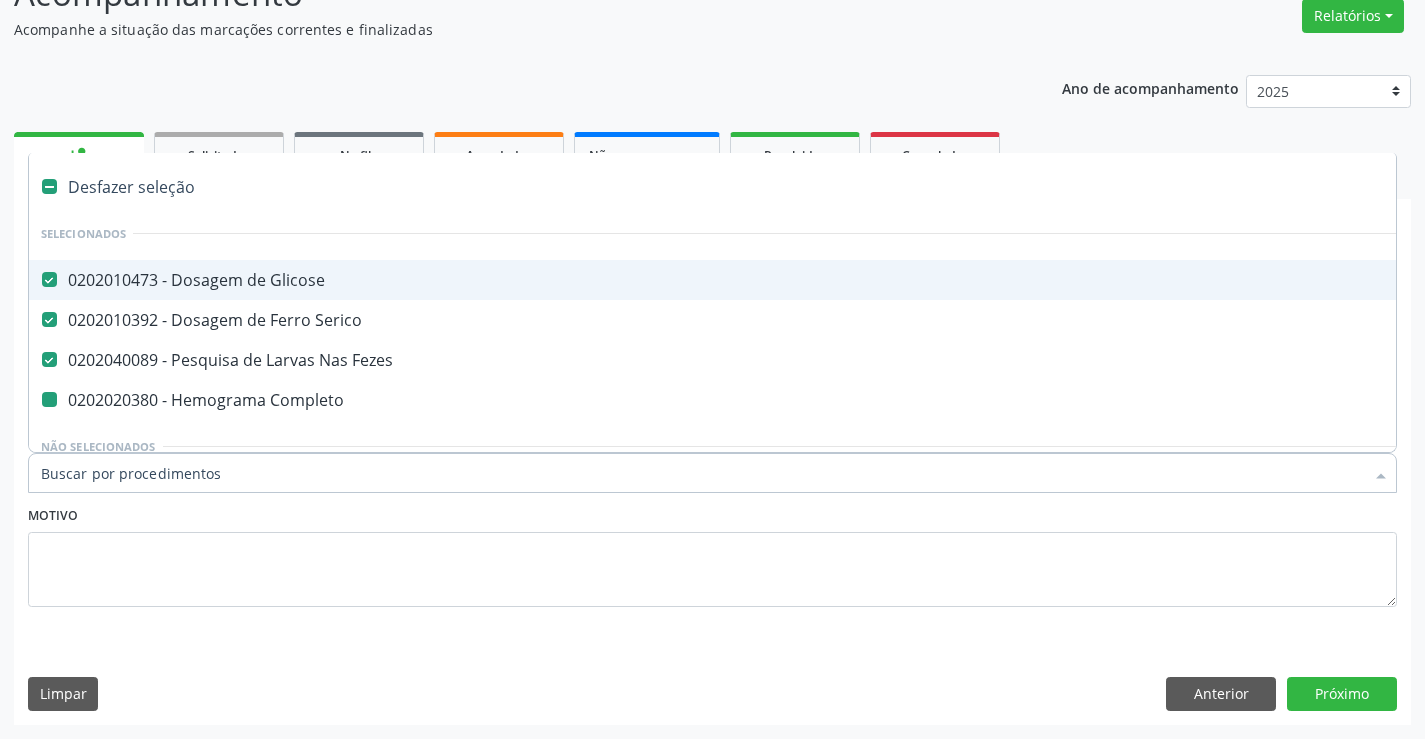 type on "P" 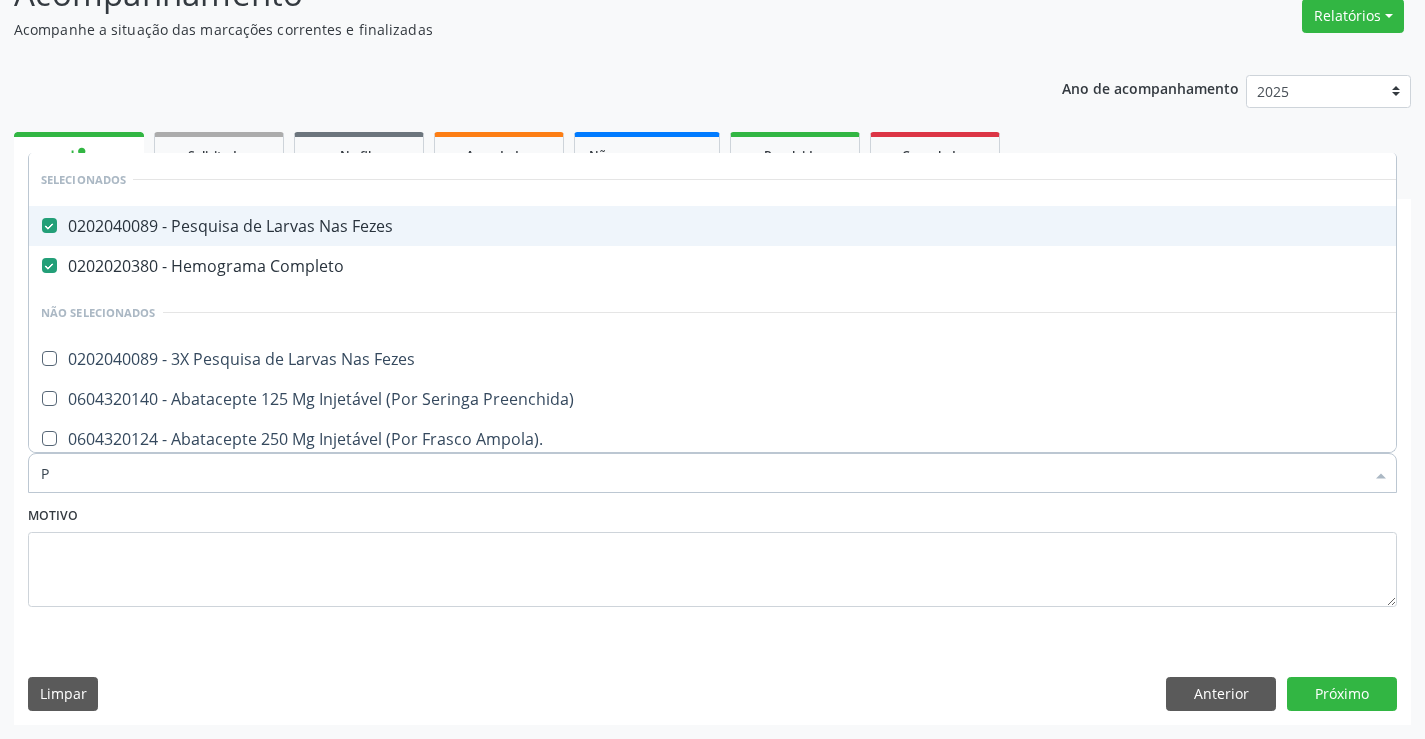 checkbox on "false" 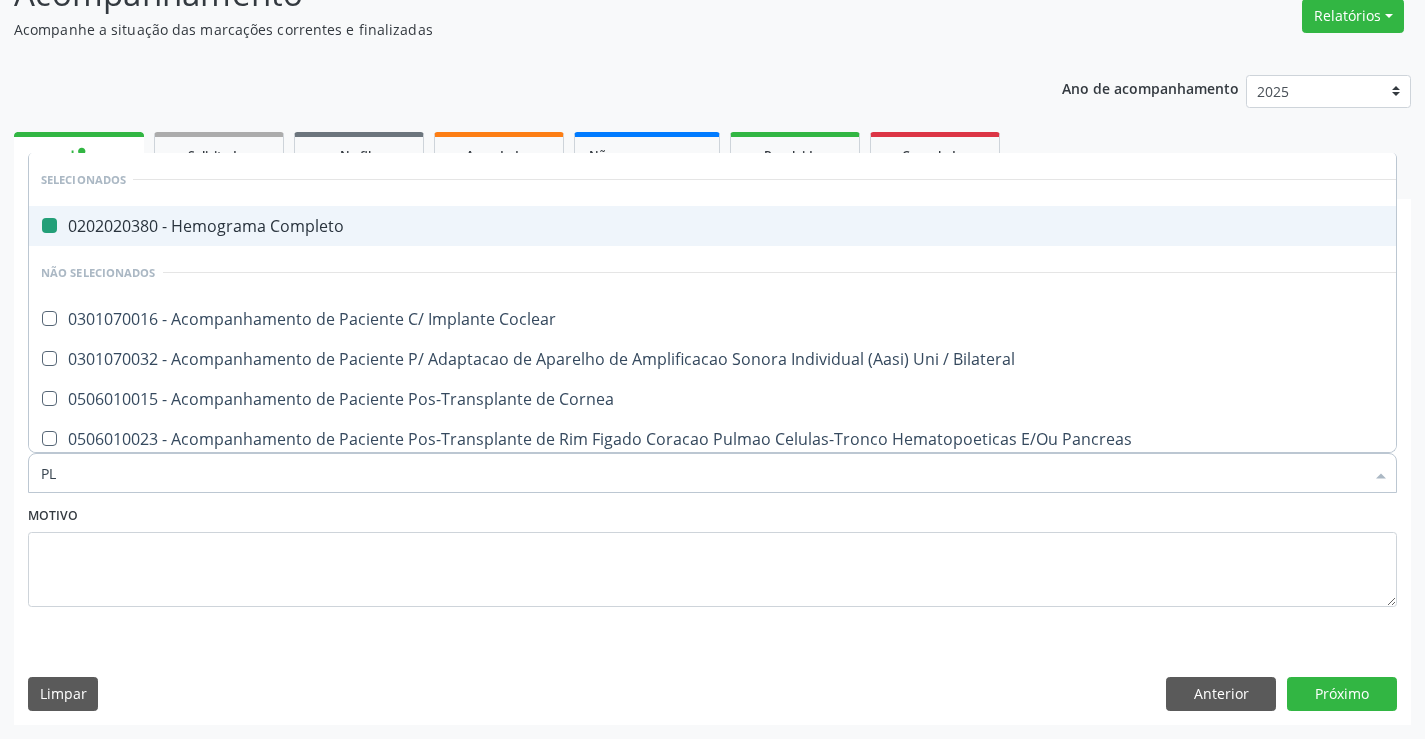 type on "PLA" 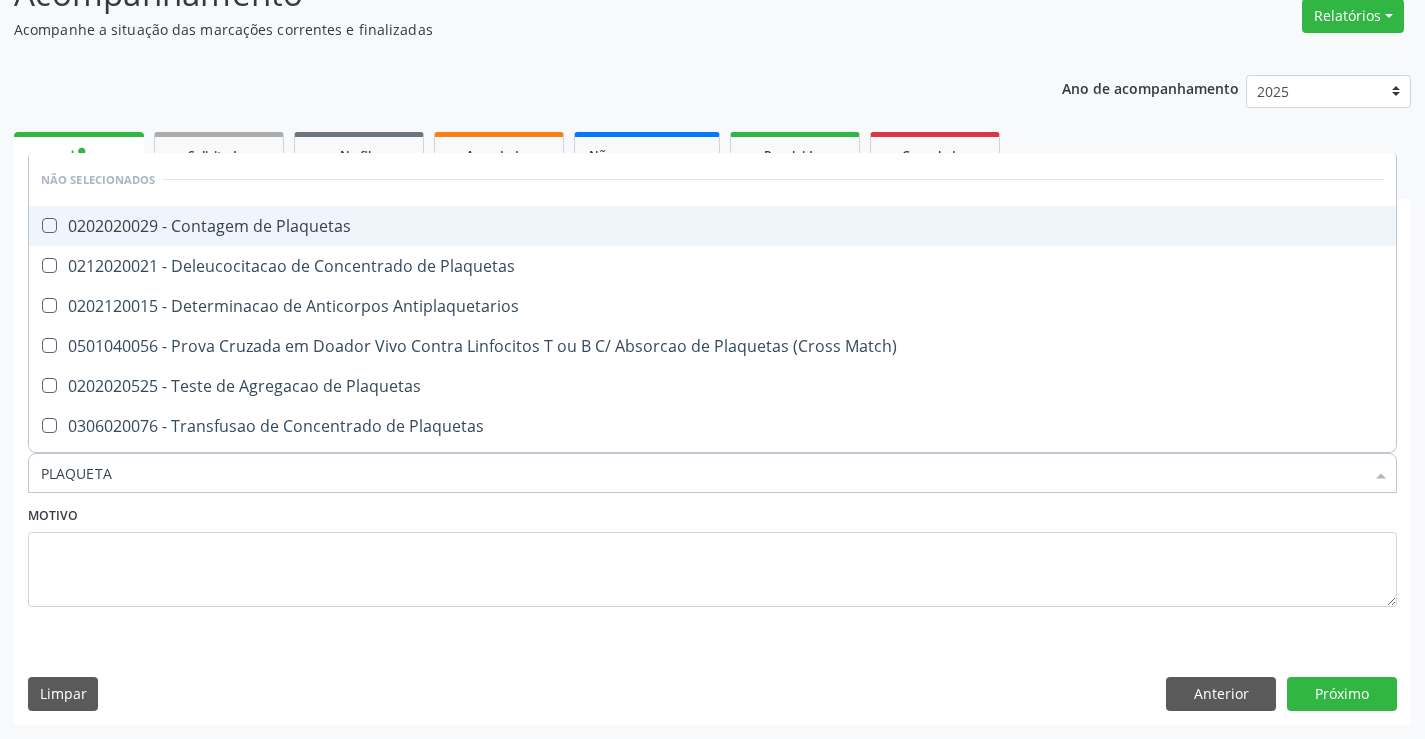 type on "PLAQUETAS" 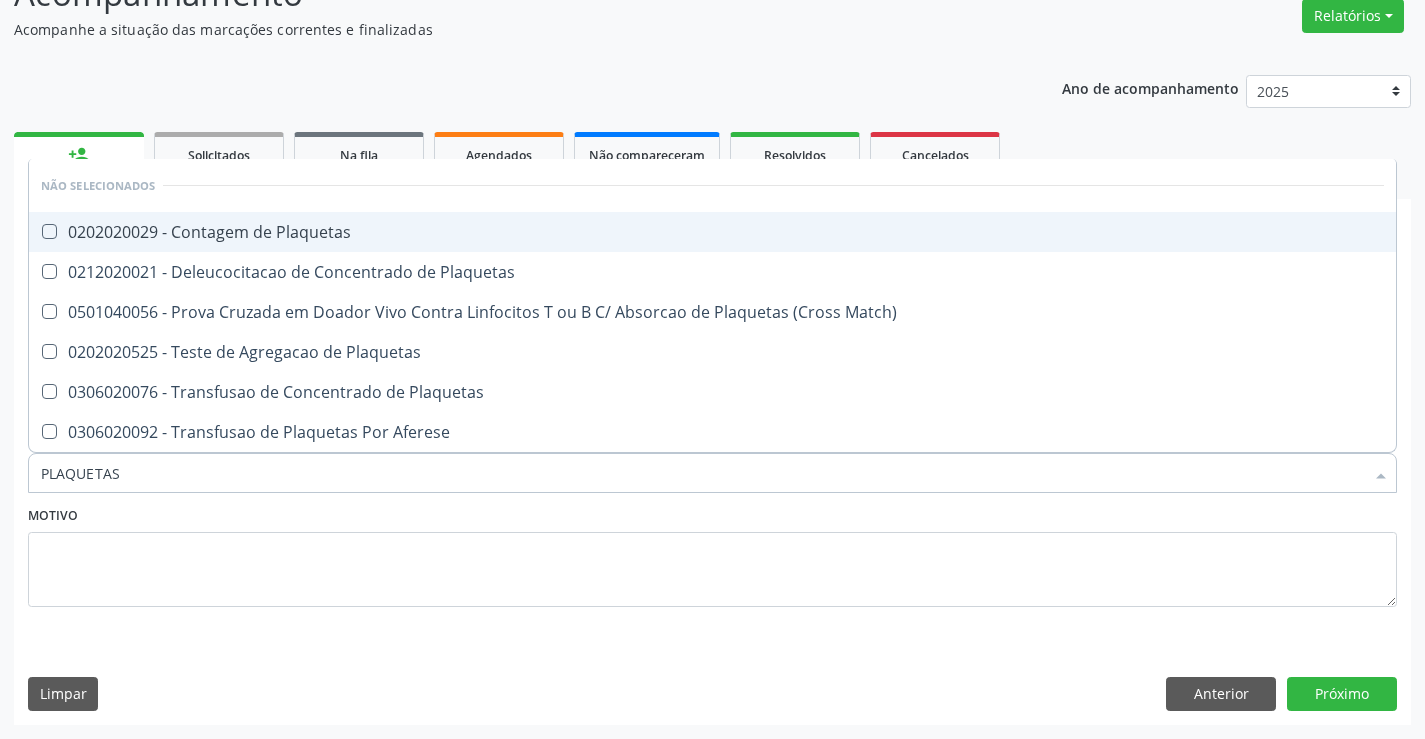 click on "0202020029 - Contagem de Plaquetas" at bounding box center (712, 232) 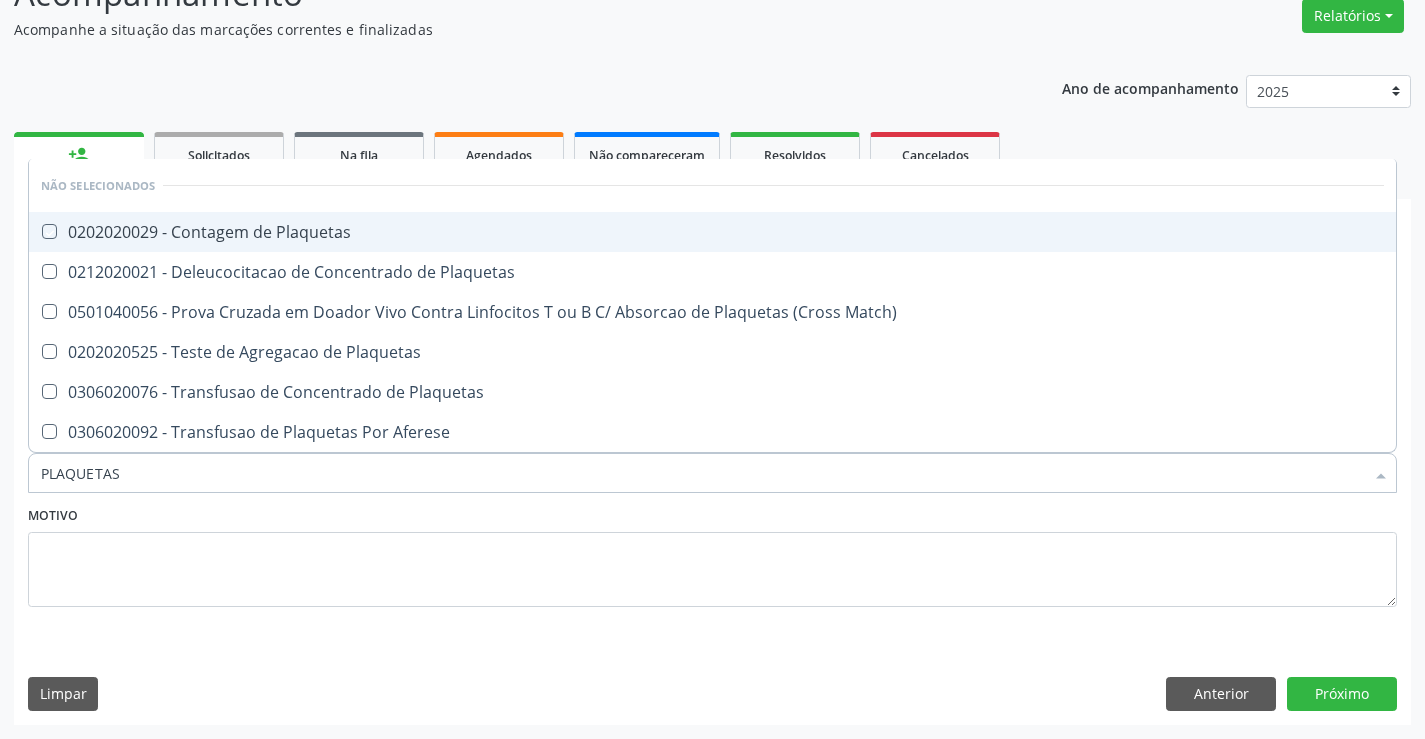 checkbox on "true" 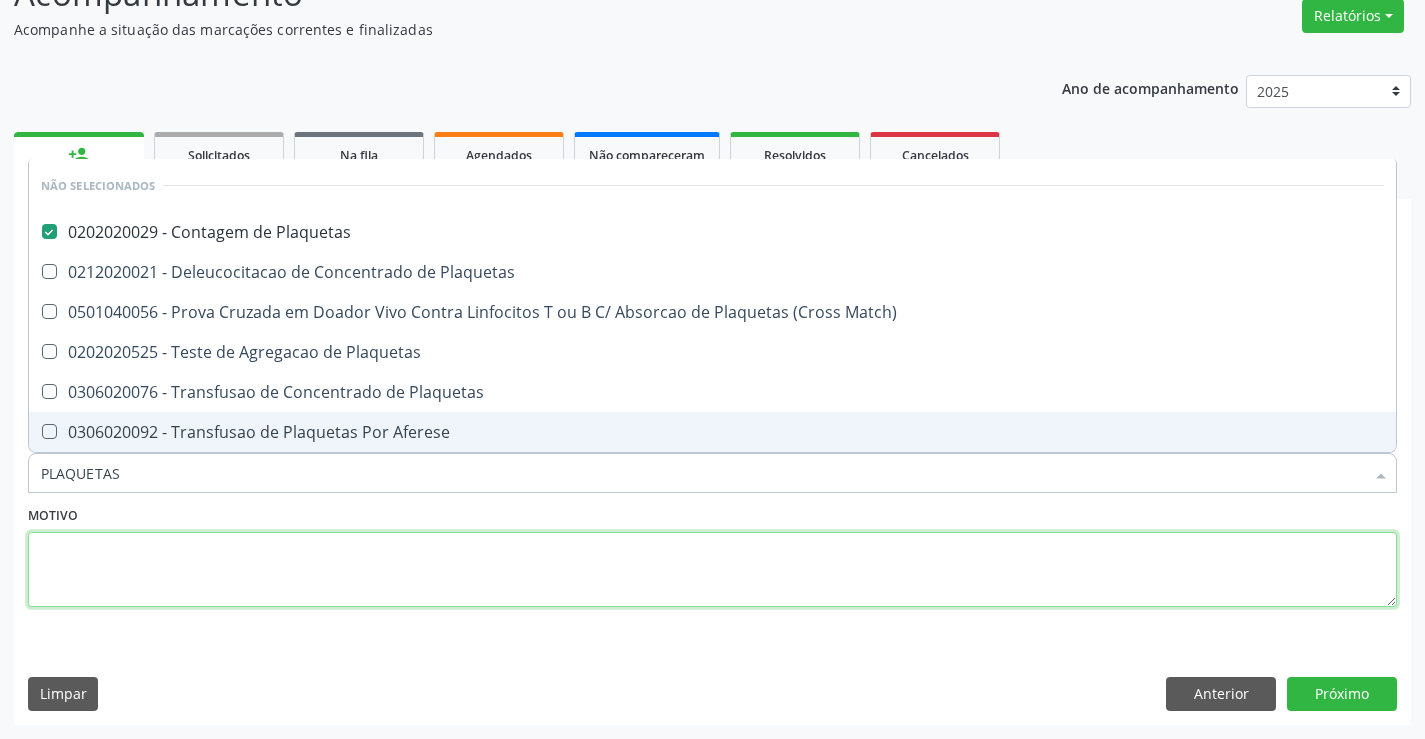 click at bounding box center [712, 570] 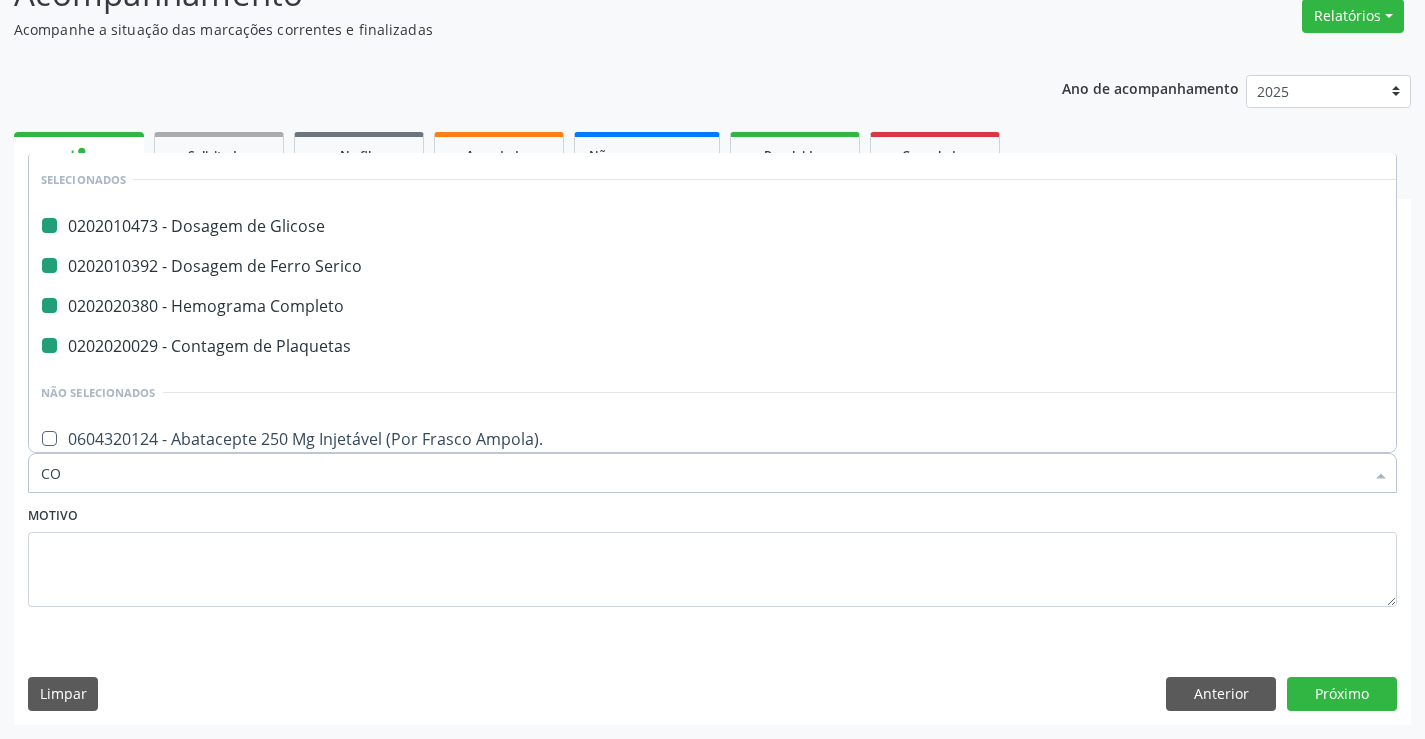 type on "COL" 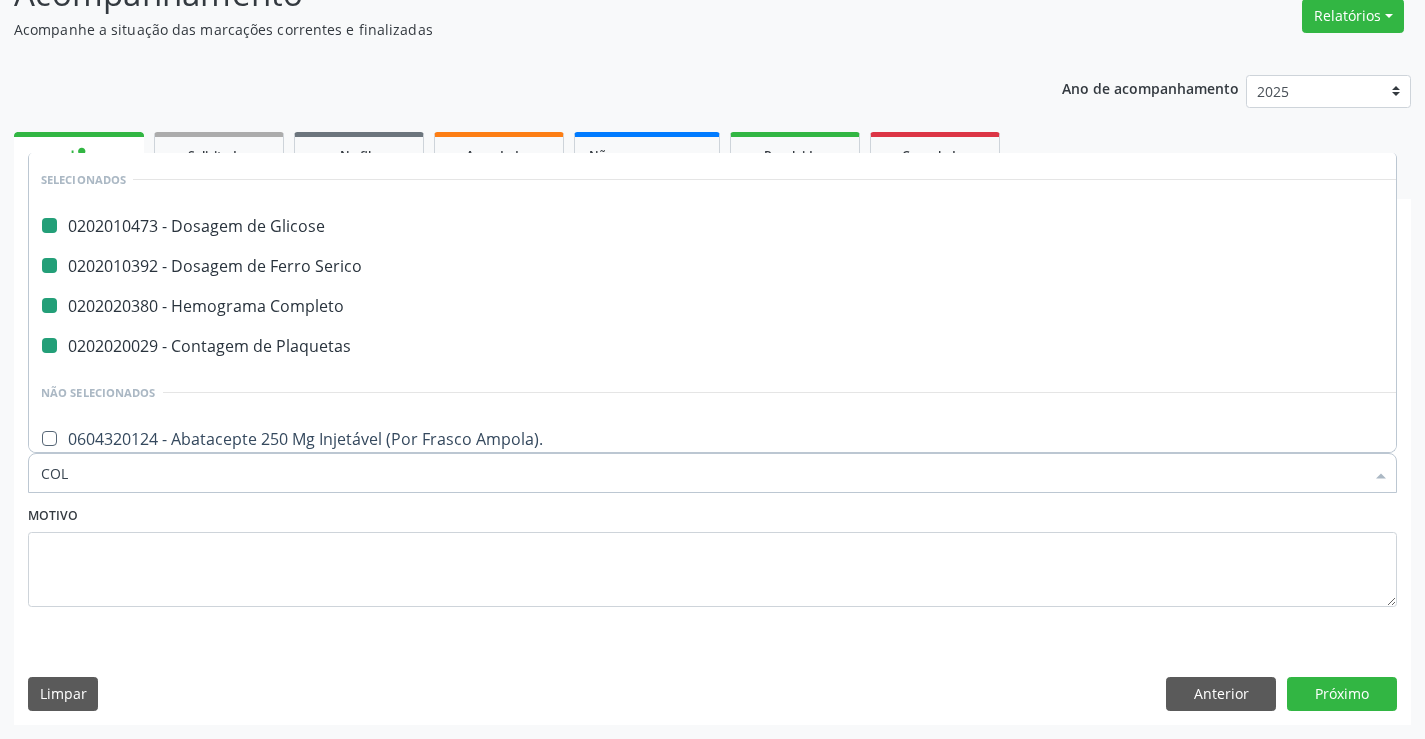checkbox on "false" 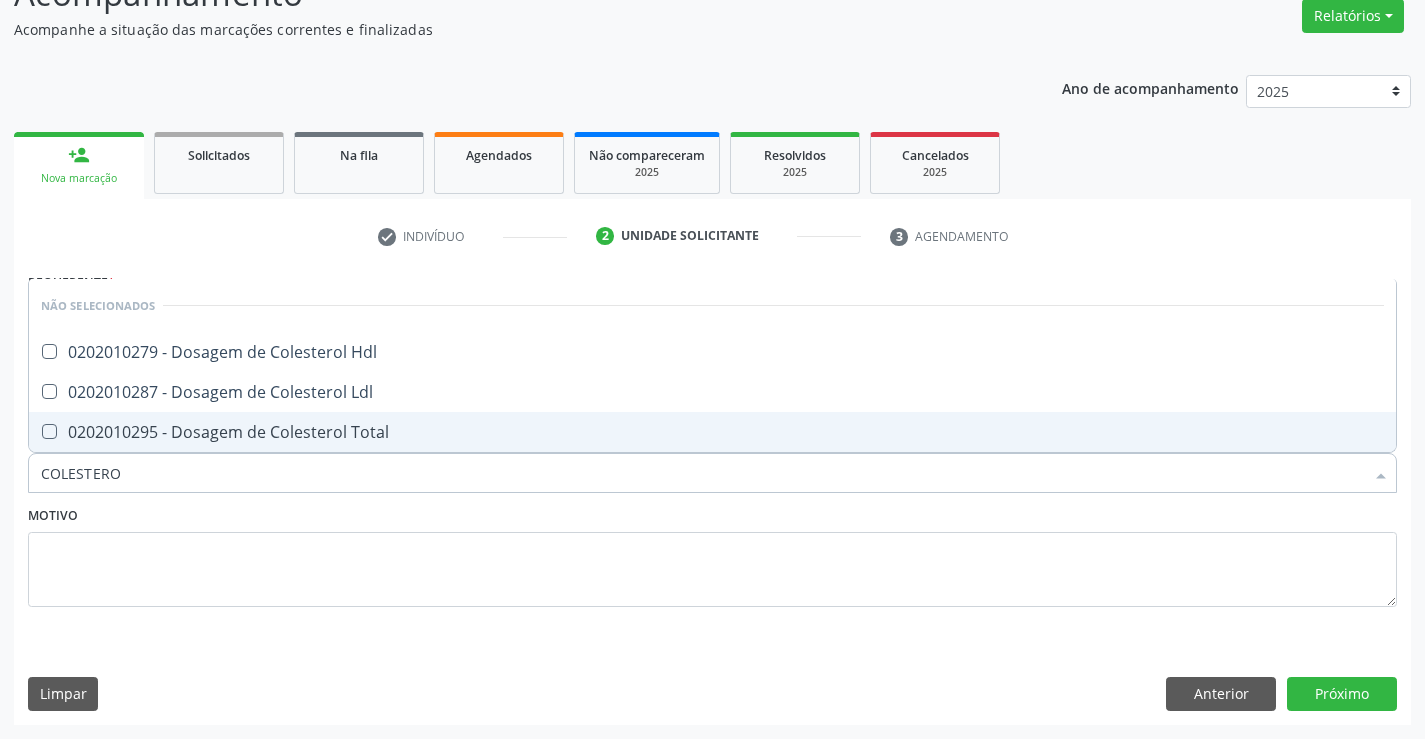 type on "COLESTEROL" 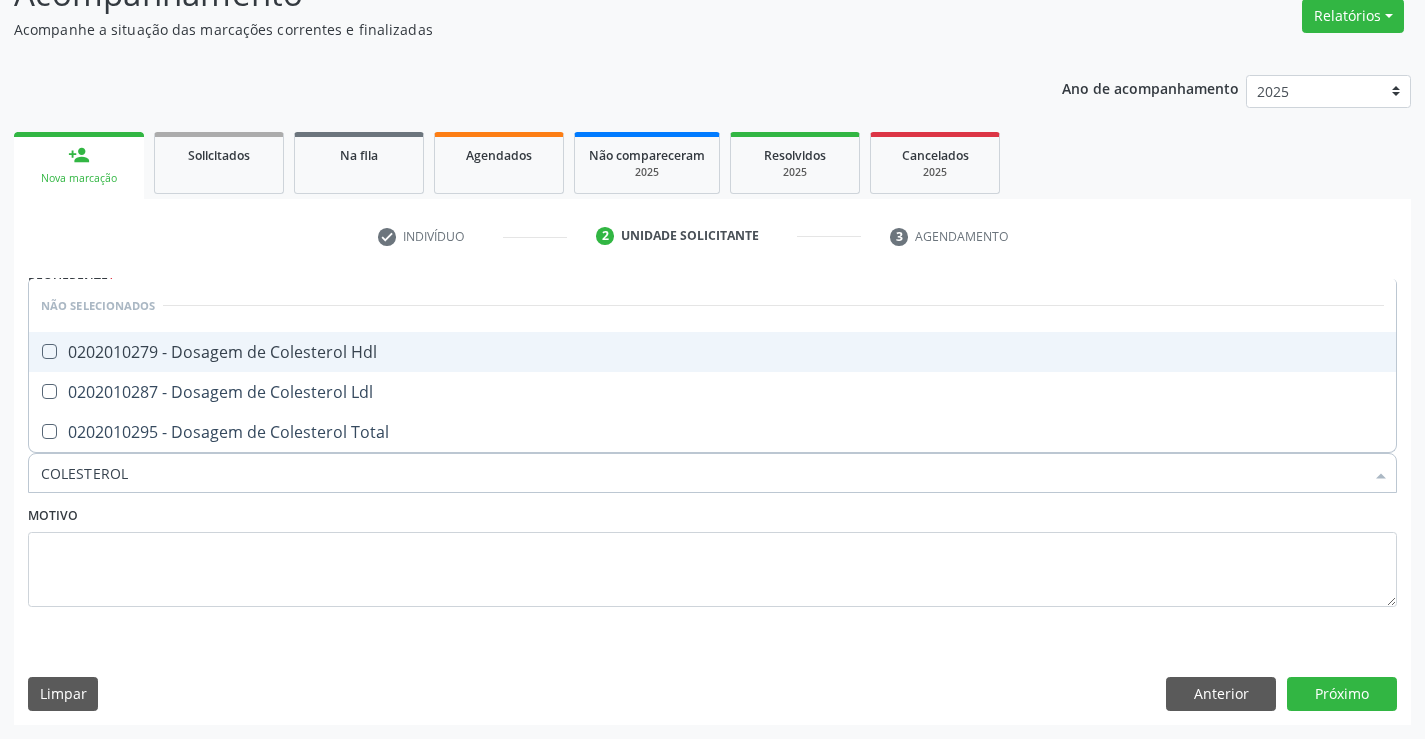 click on "0202010279 - Dosagem de Colesterol Hdl" at bounding box center [712, 352] 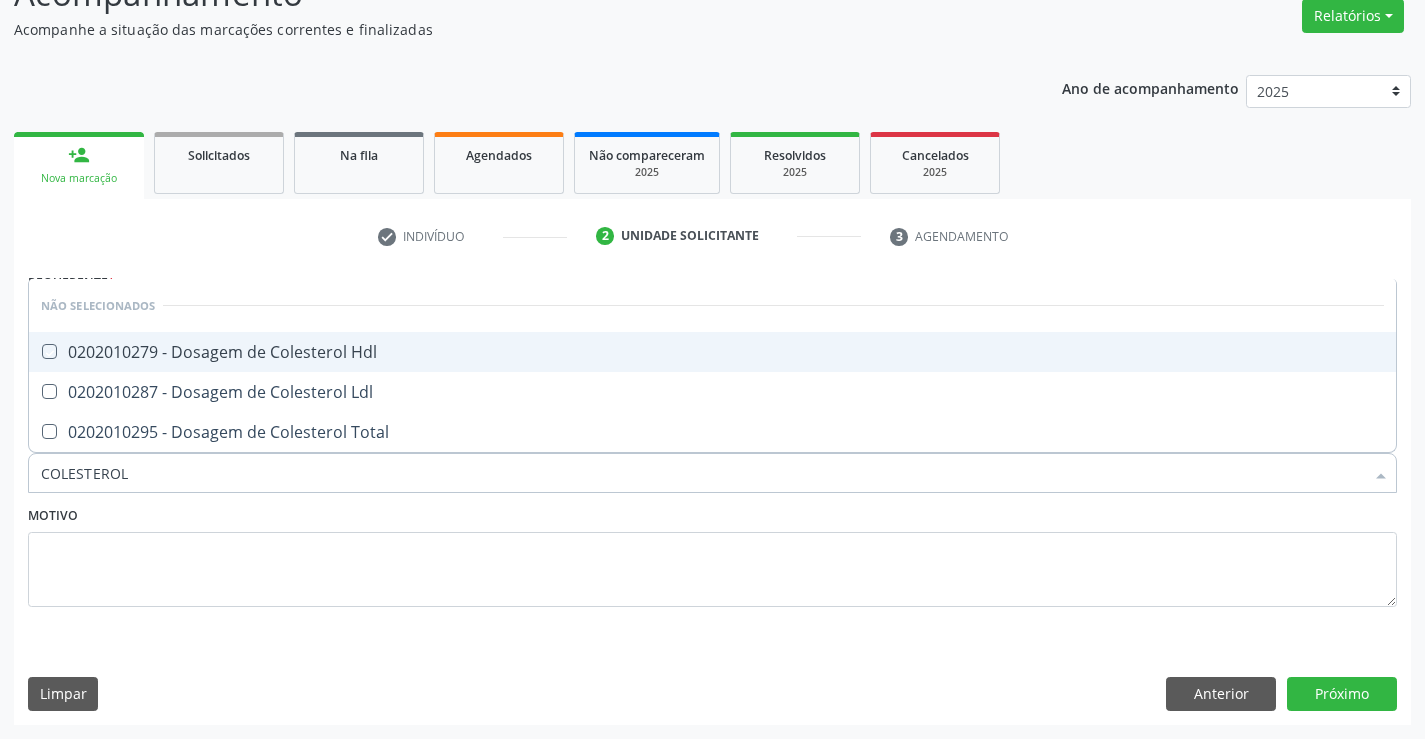 checkbox on "true" 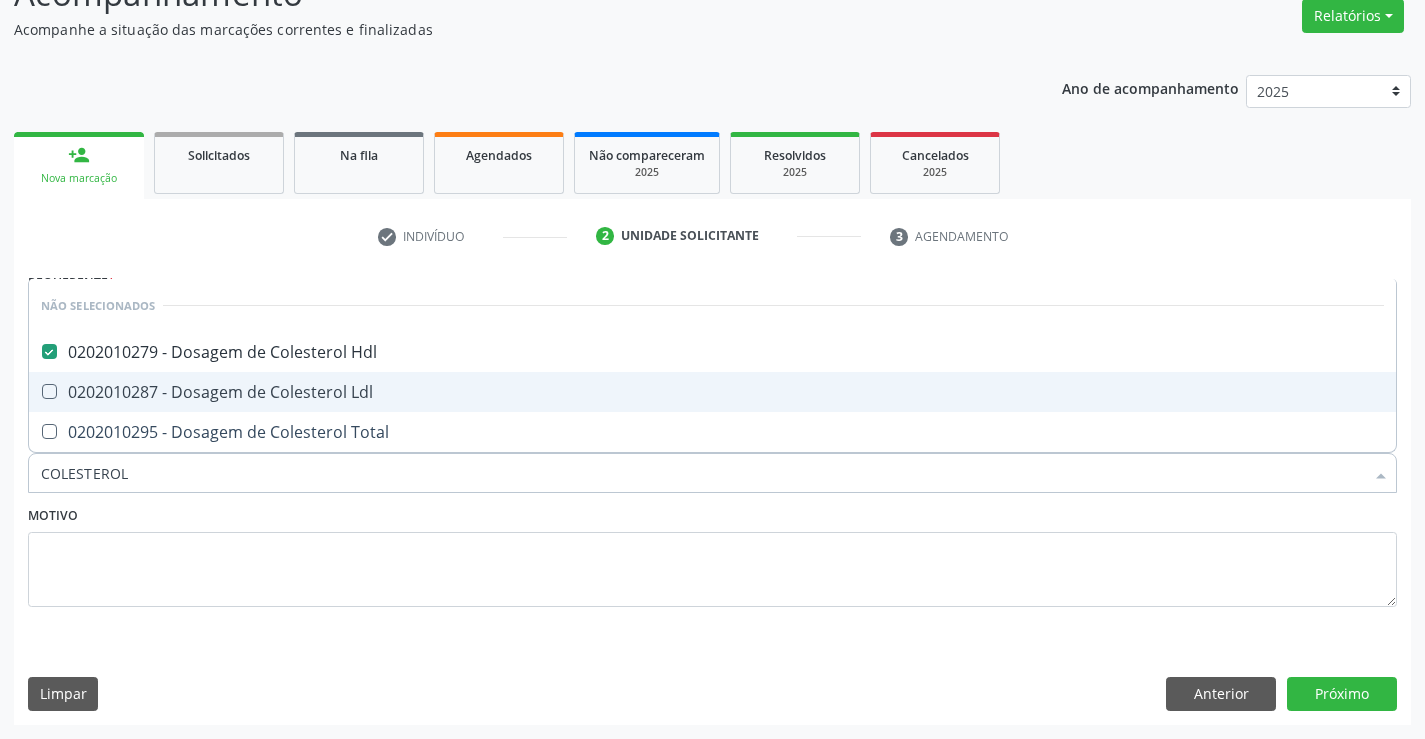 click on "0202010287 - Dosagem de Colesterol Ldl" at bounding box center [712, 392] 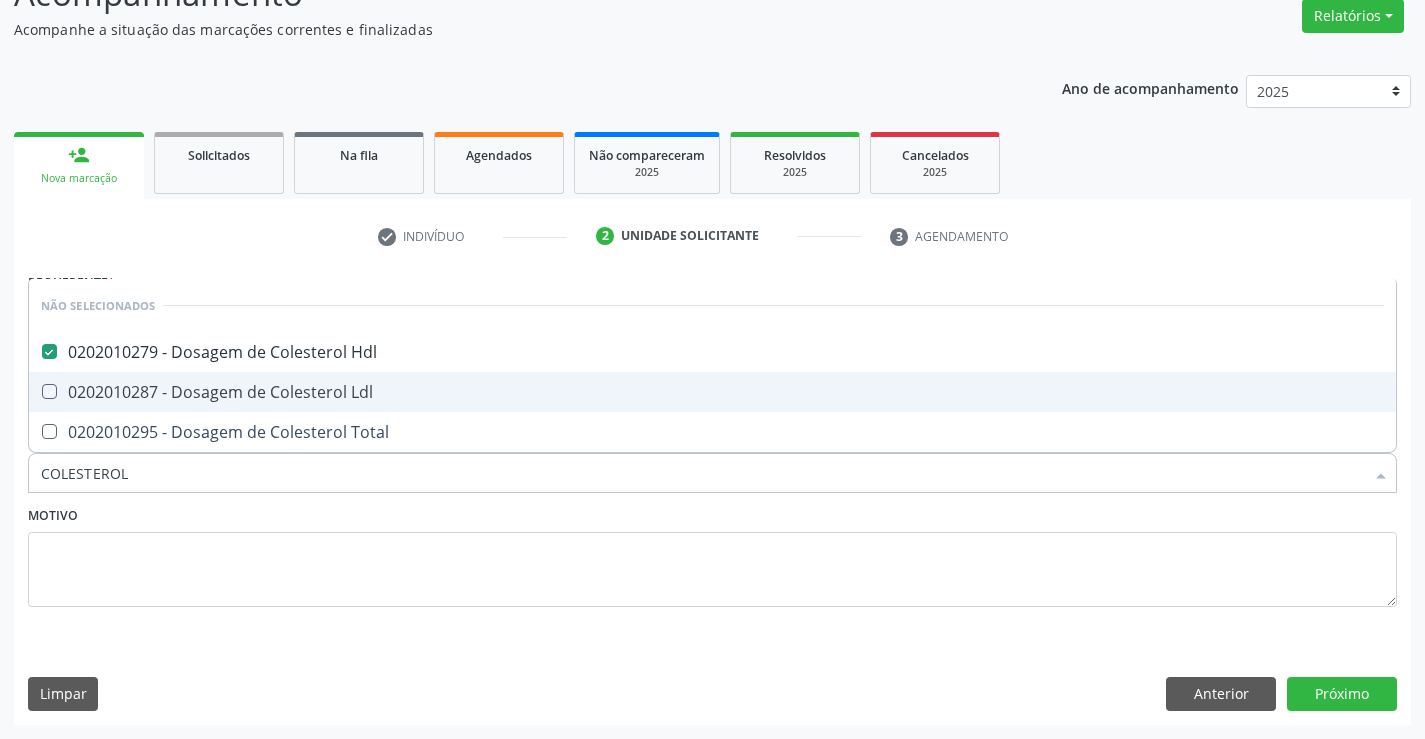 checkbox on "true" 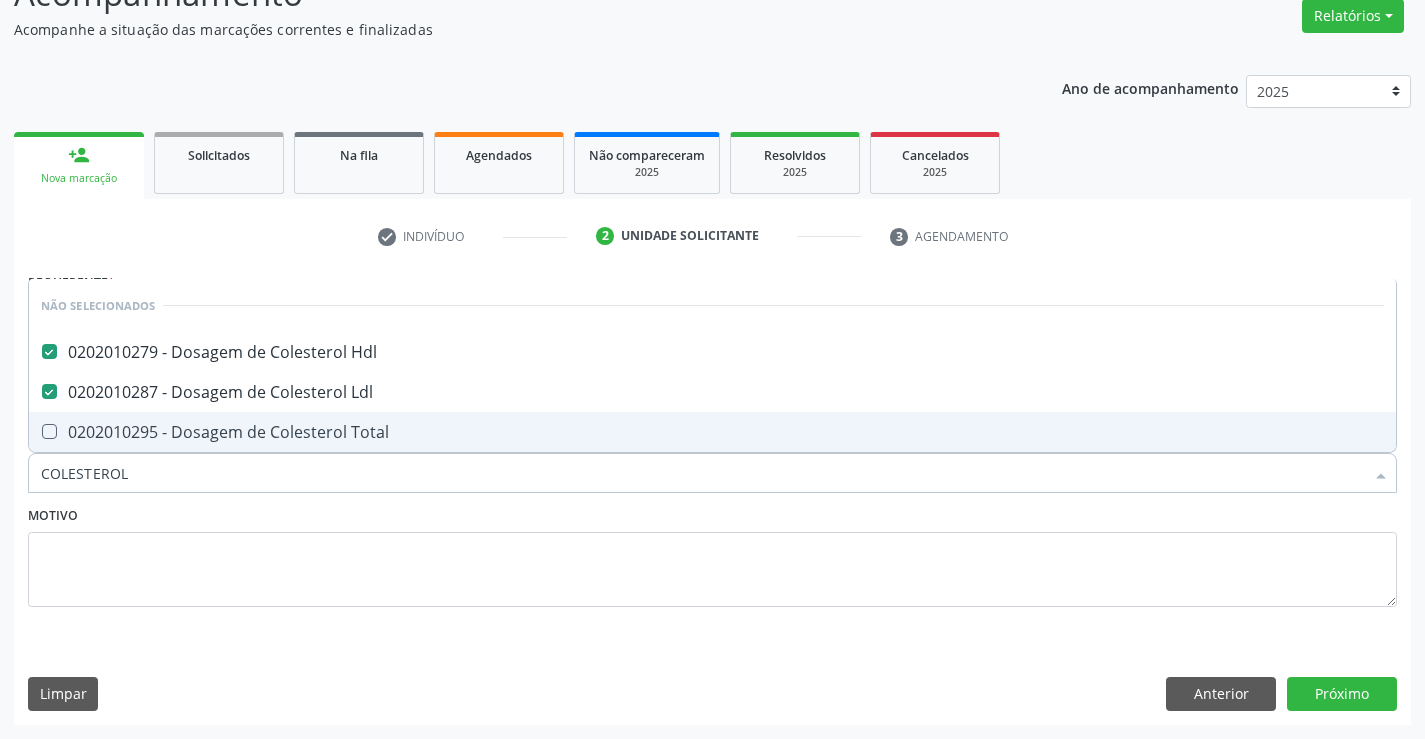click on "0202010295 - Dosagem de Colesterol Total" at bounding box center [712, 432] 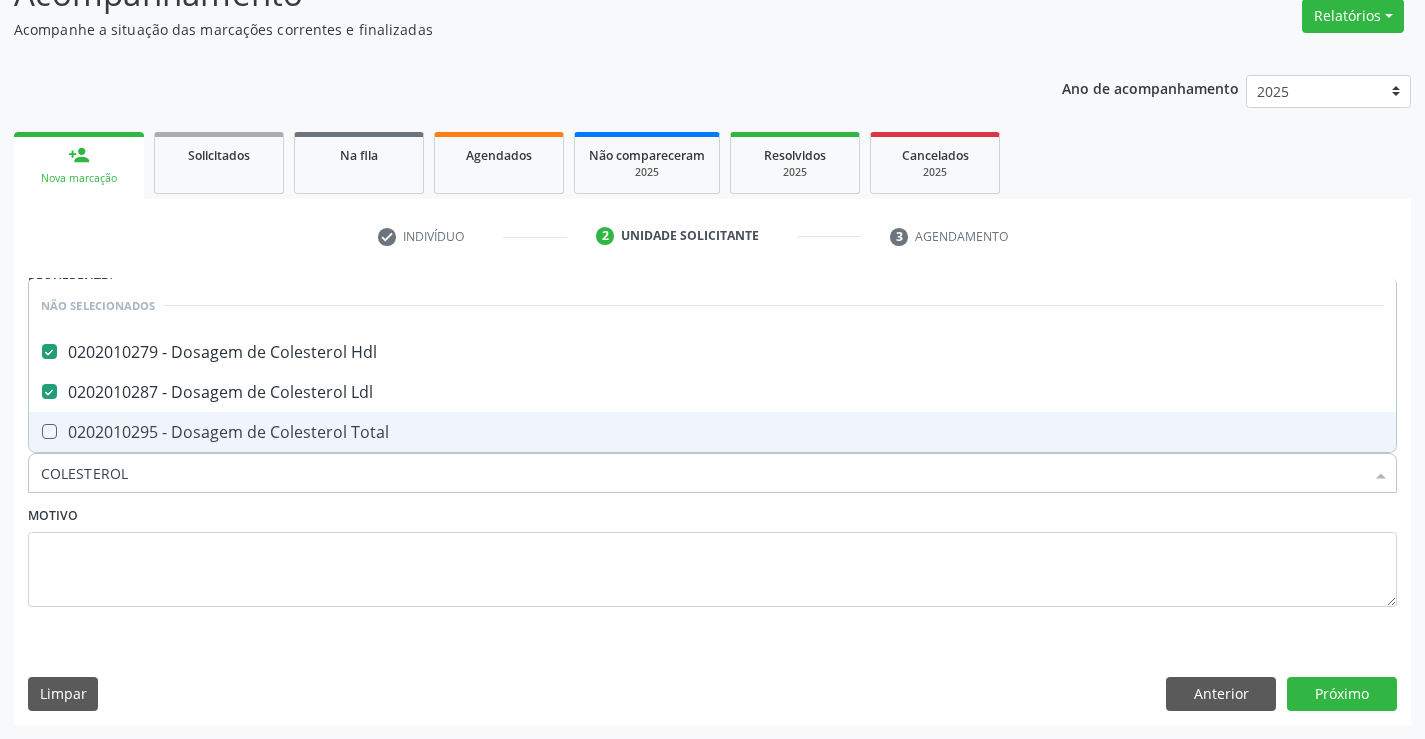 checkbox on "true" 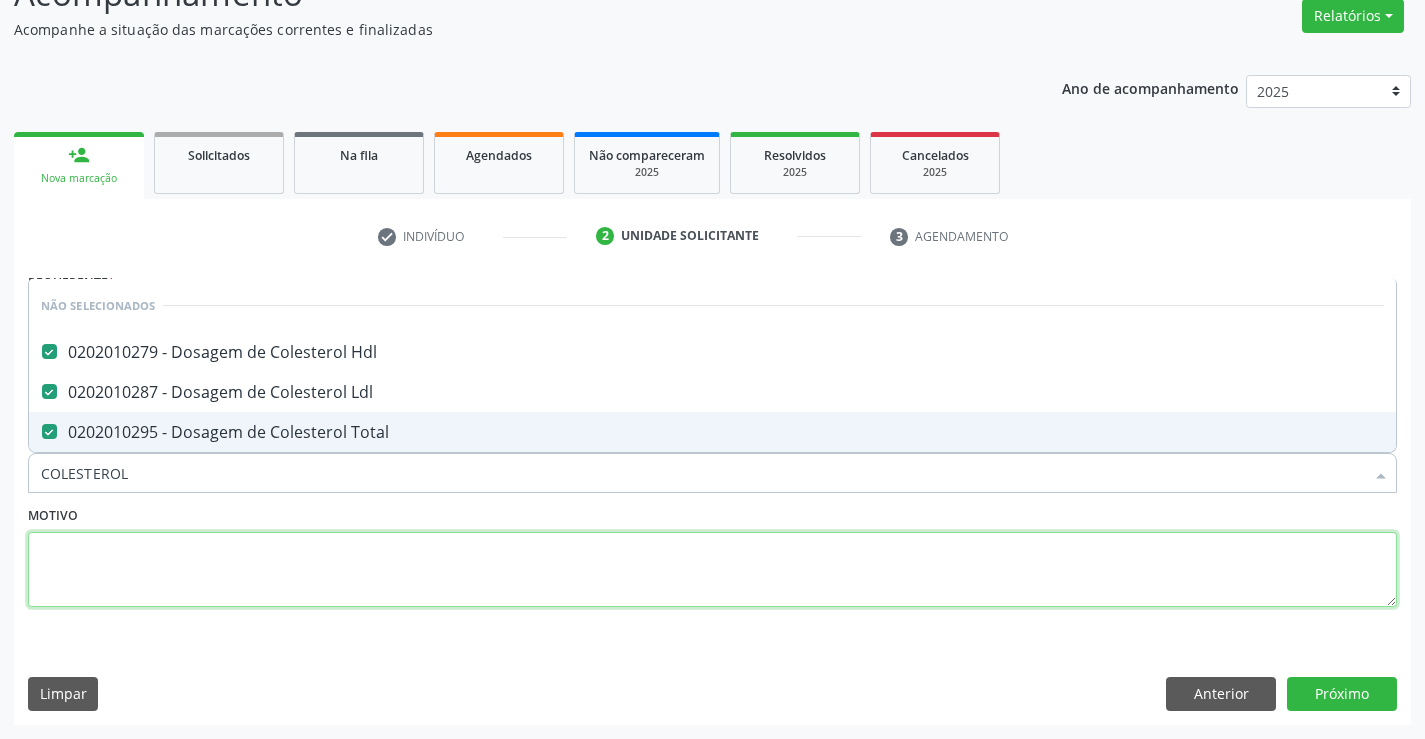 click at bounding box center [712, 570] 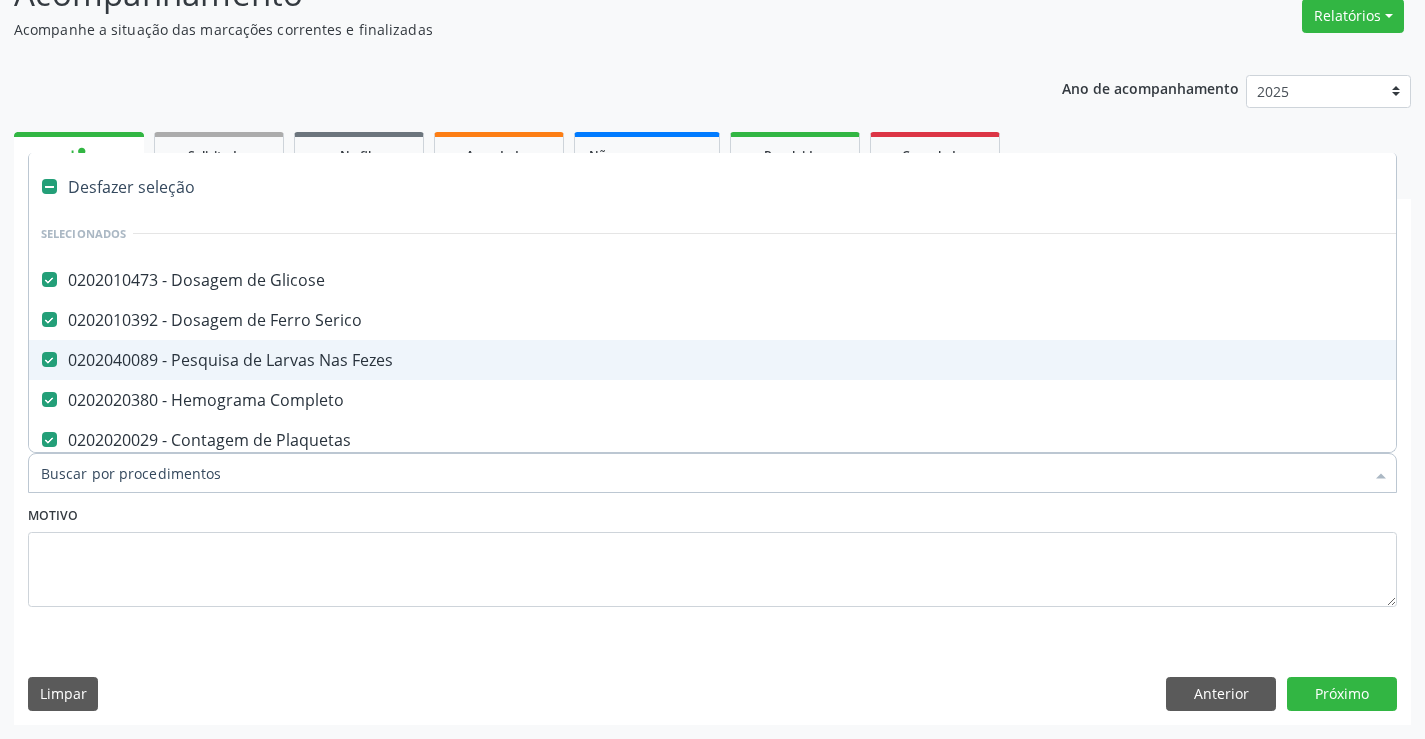 type on "T" 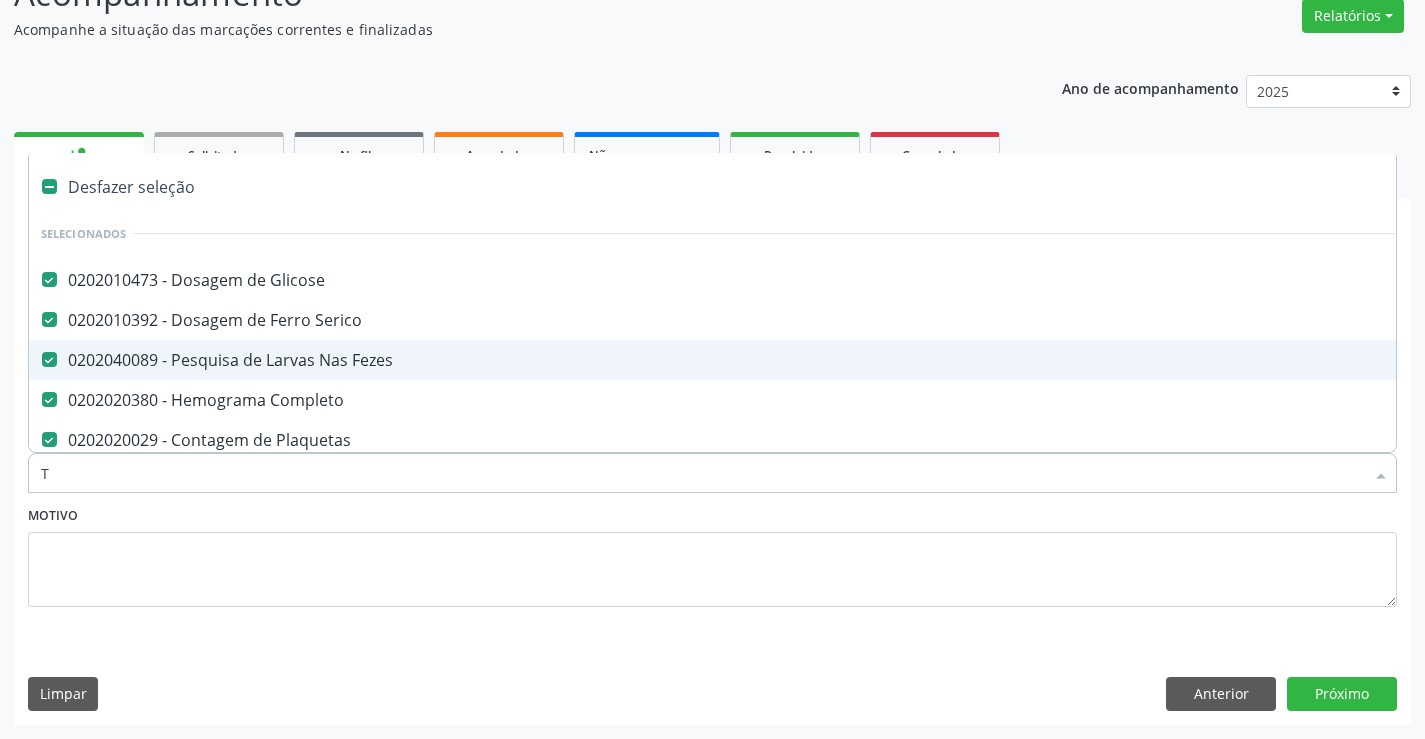 checkbox on "false" 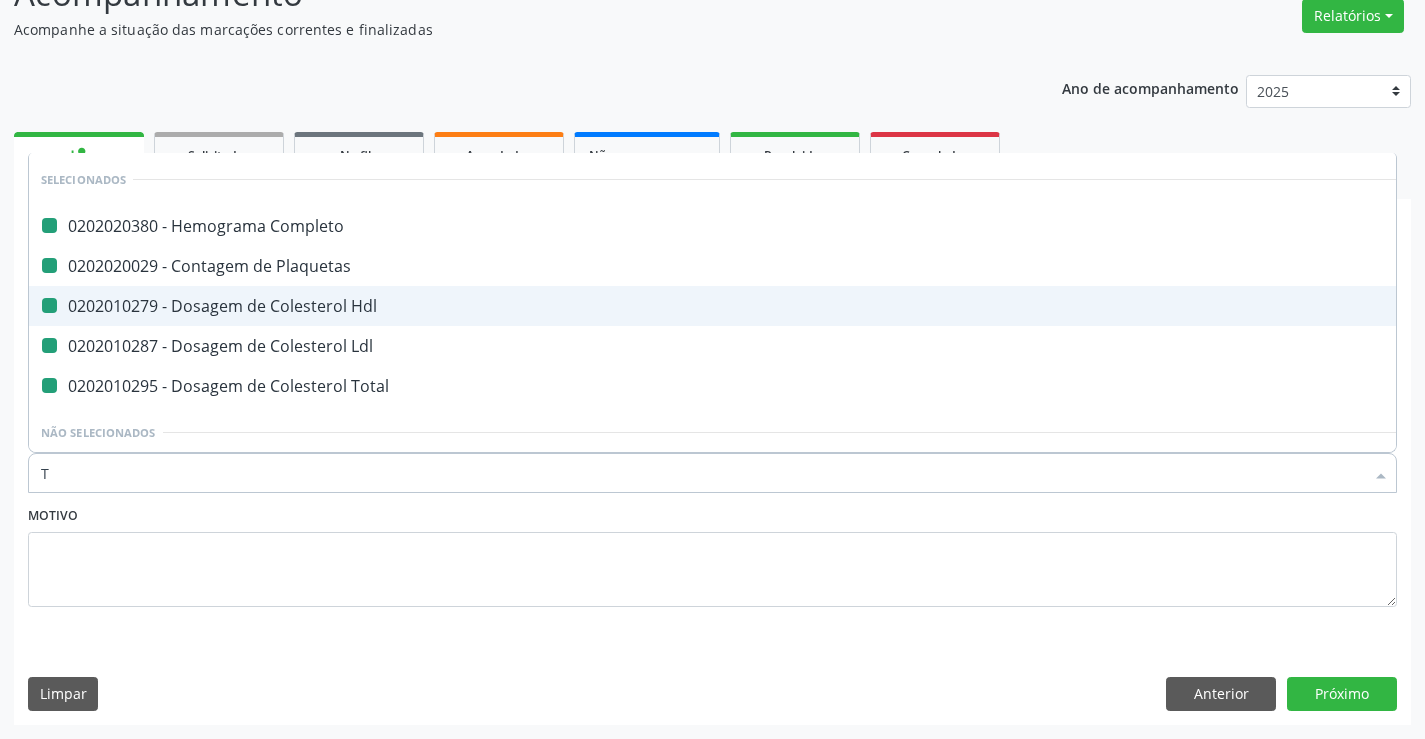 type on "TR" 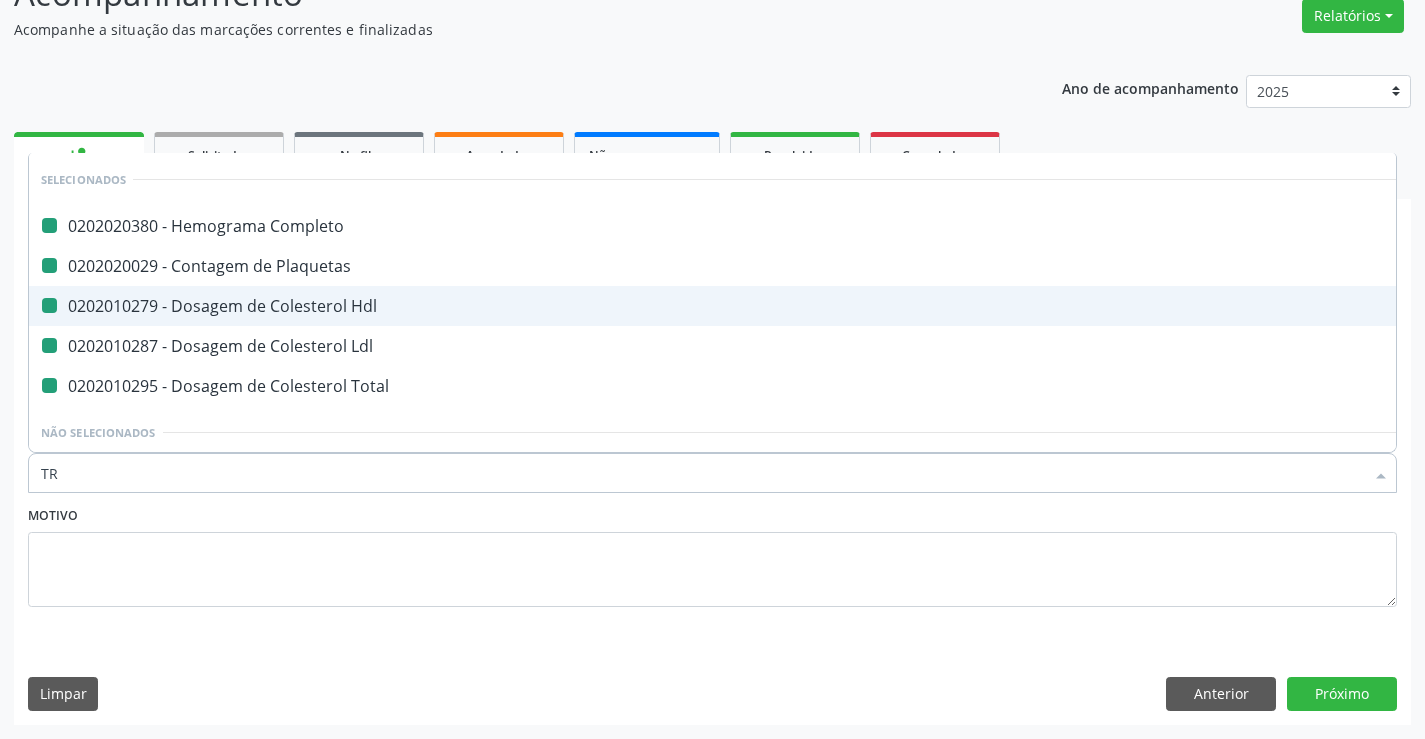 checkbox on "false" 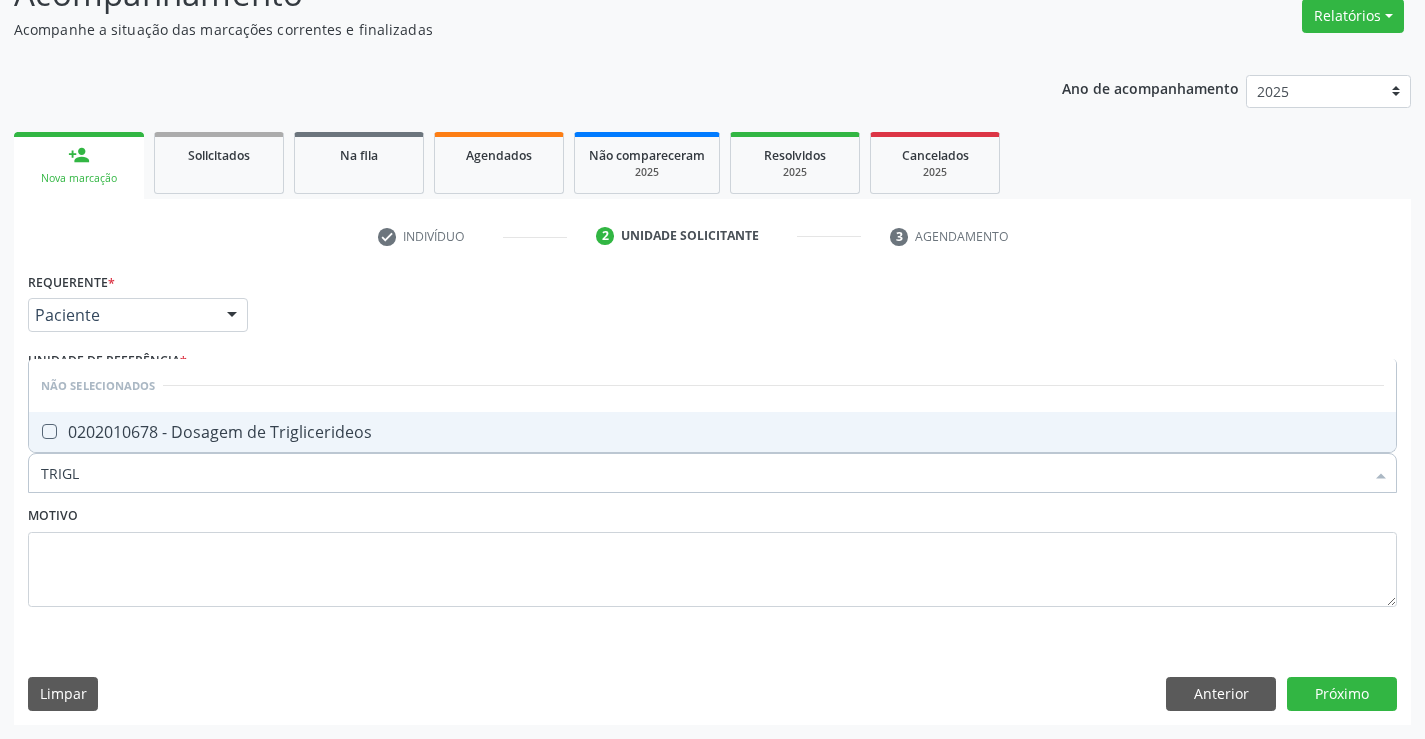 type on "TRIGLI" 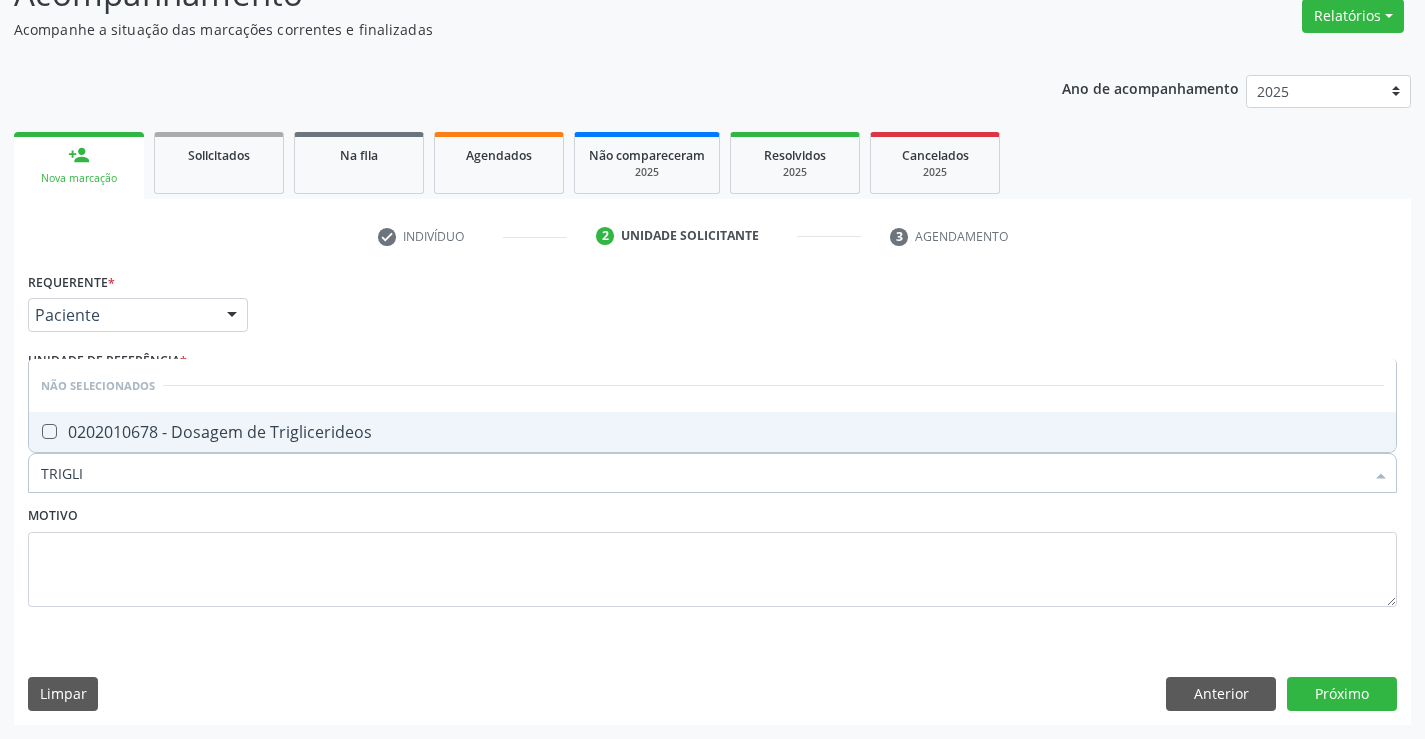 click on "0202010678 - Dosagem de Triglicerideos" at bounding box center [712, 432] 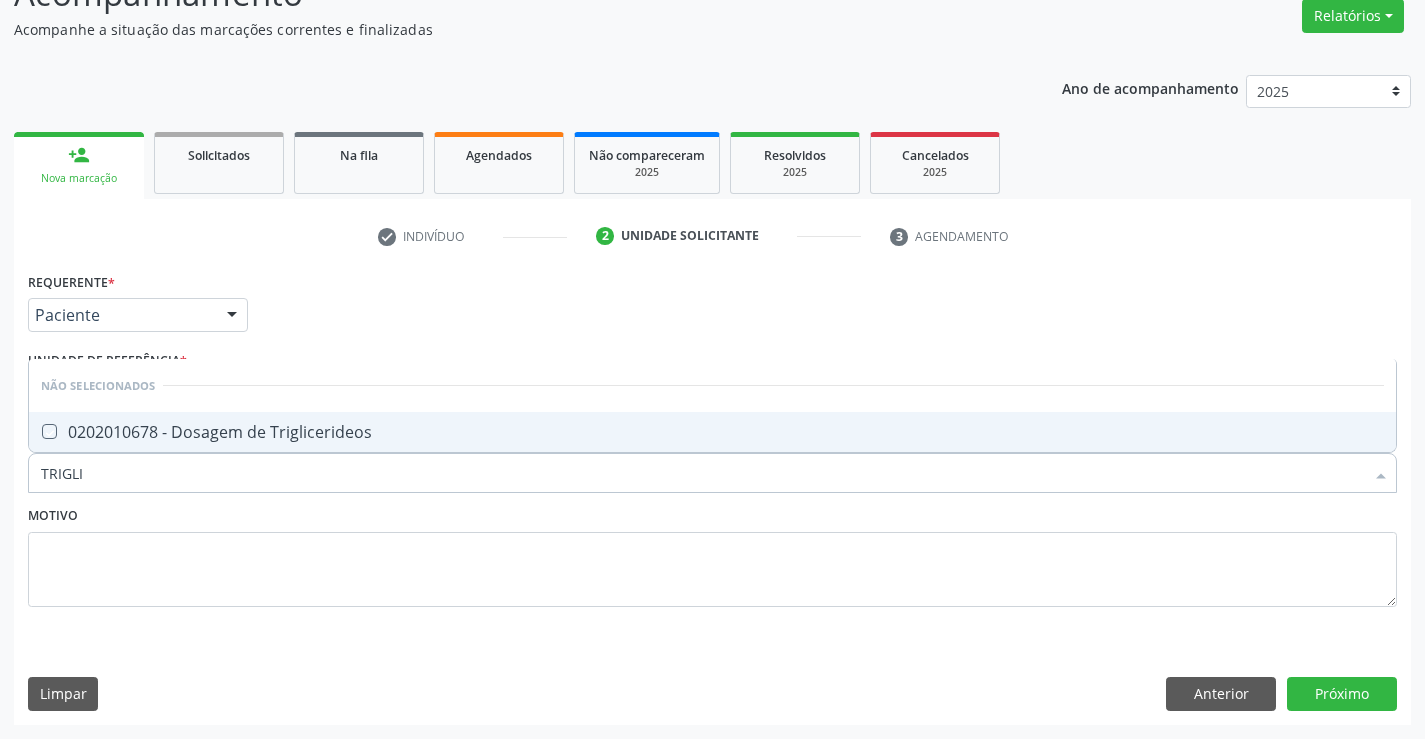 checkbox on "true" 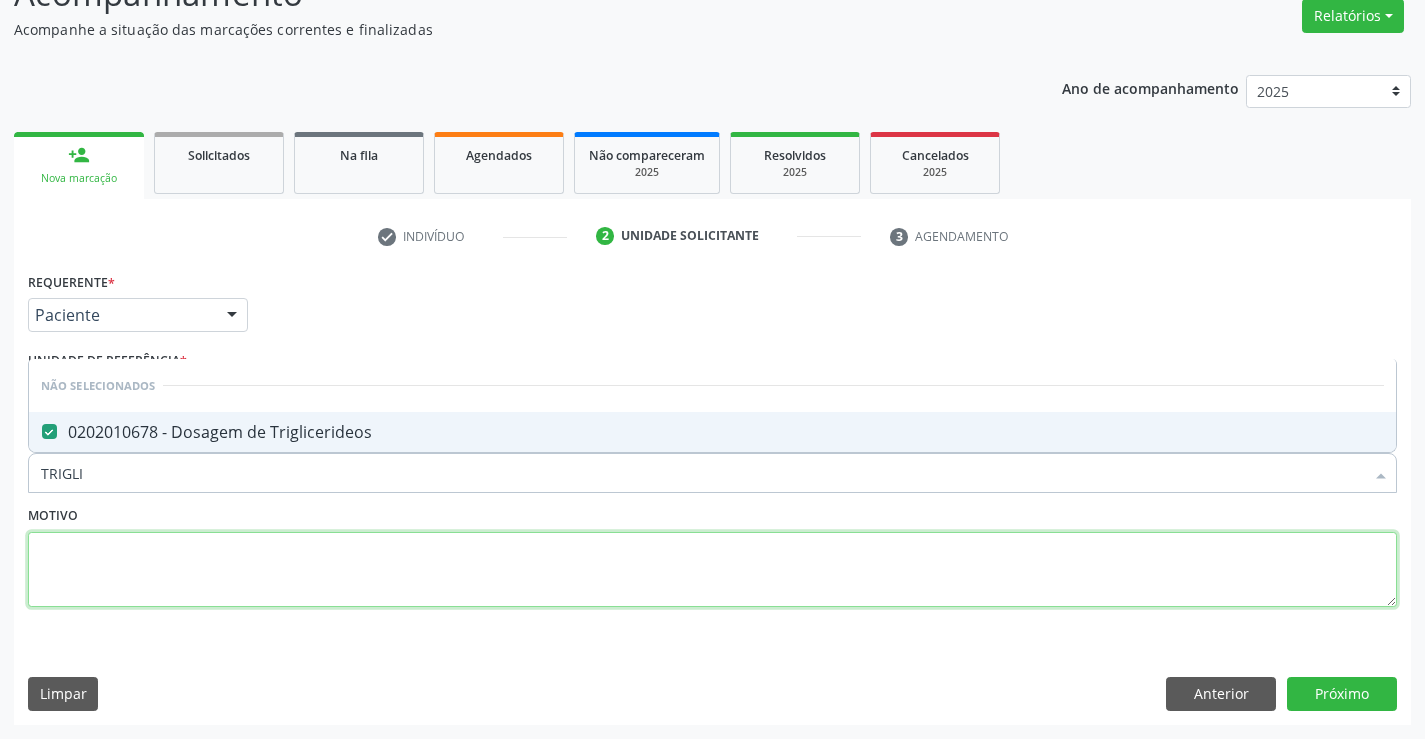 click at bounding box center [712, 570] 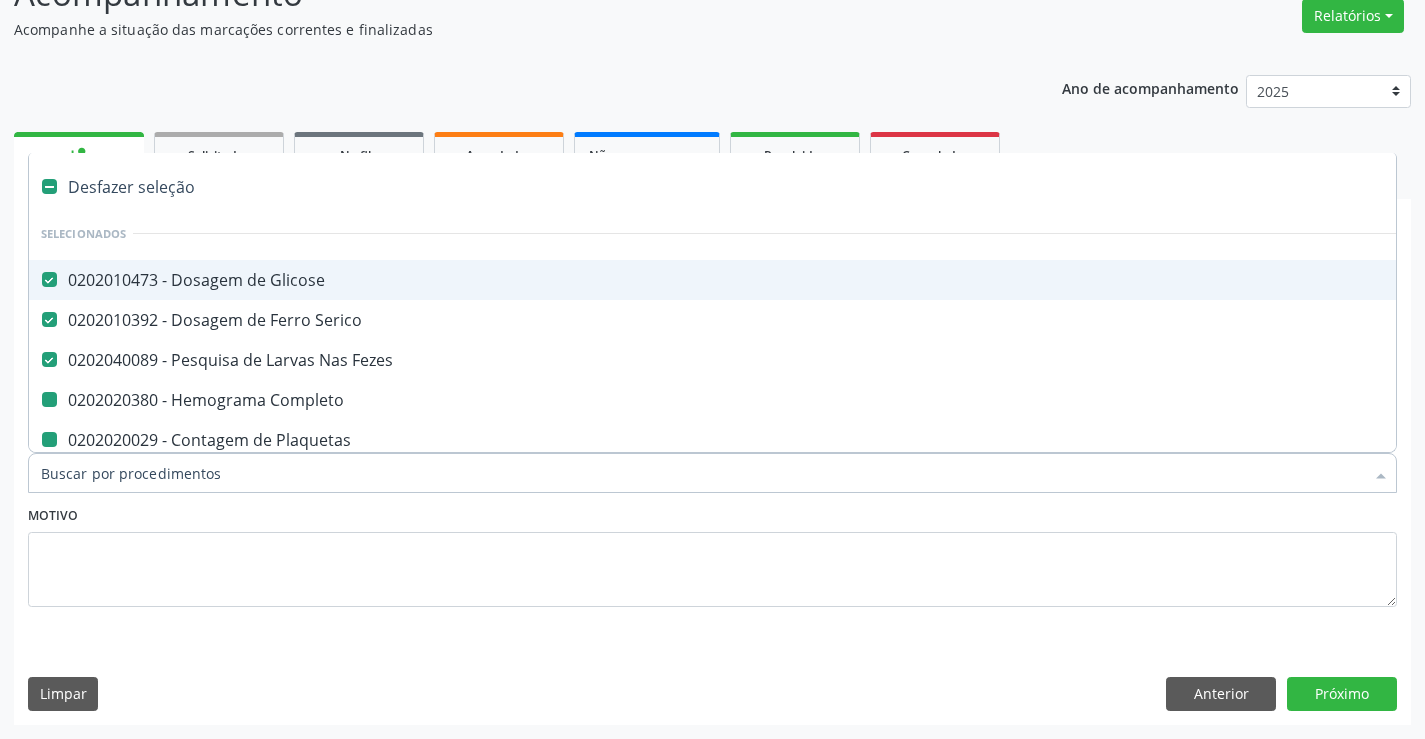 type on "U" 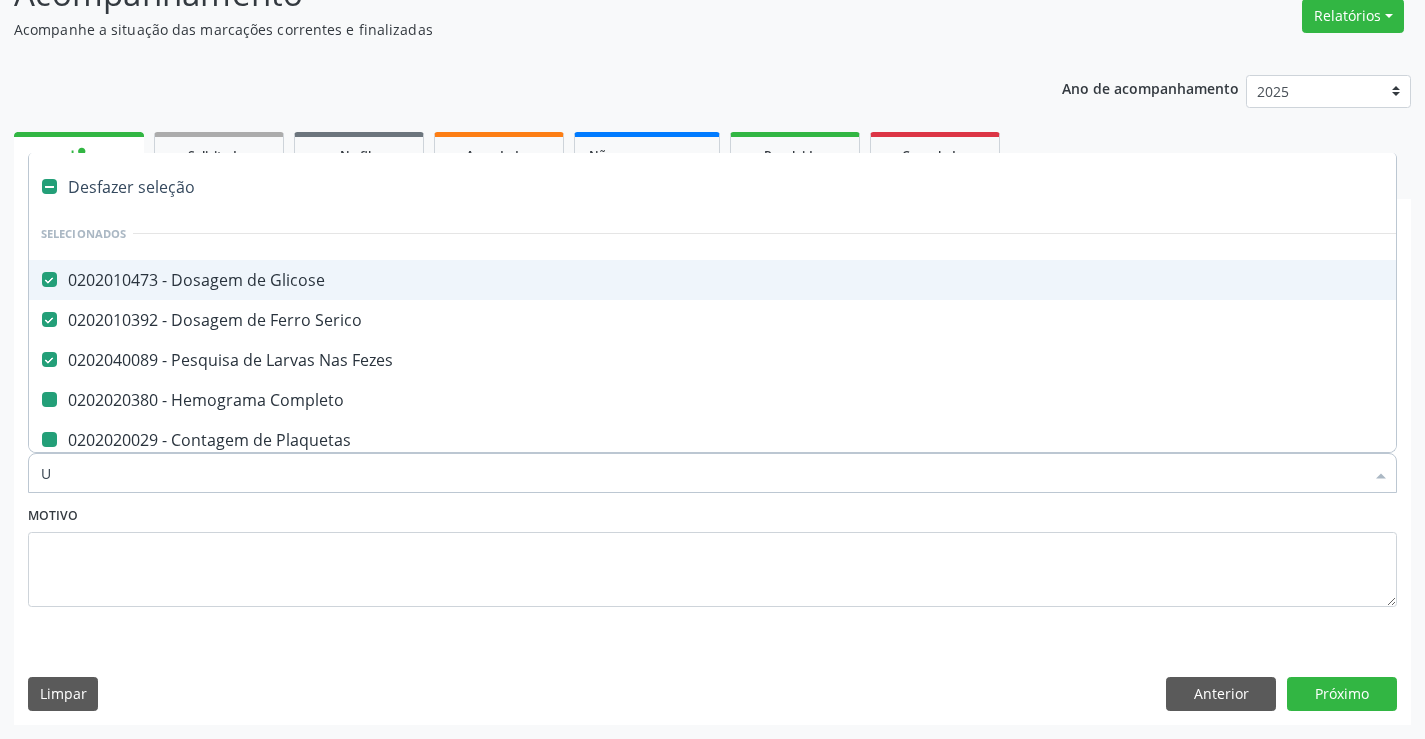 checkbox on "false" 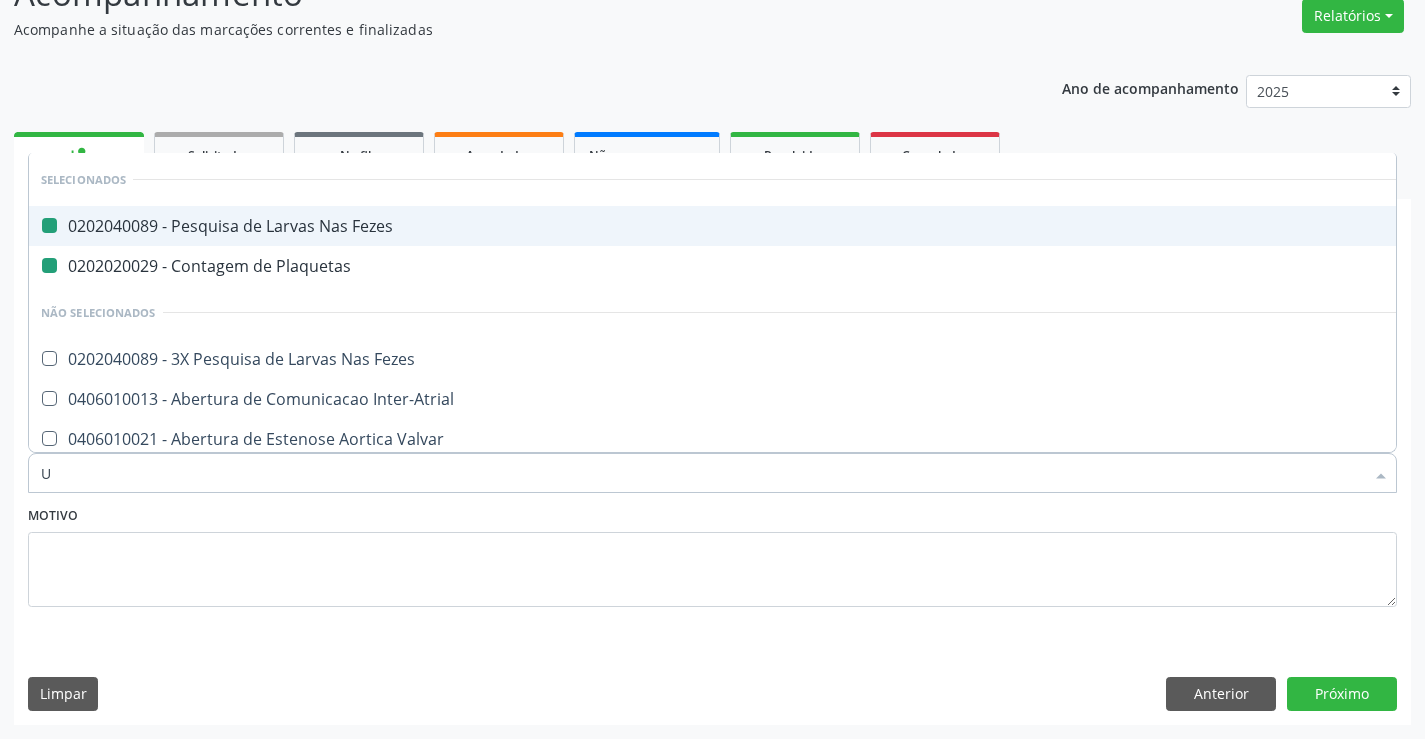 type on "UR" 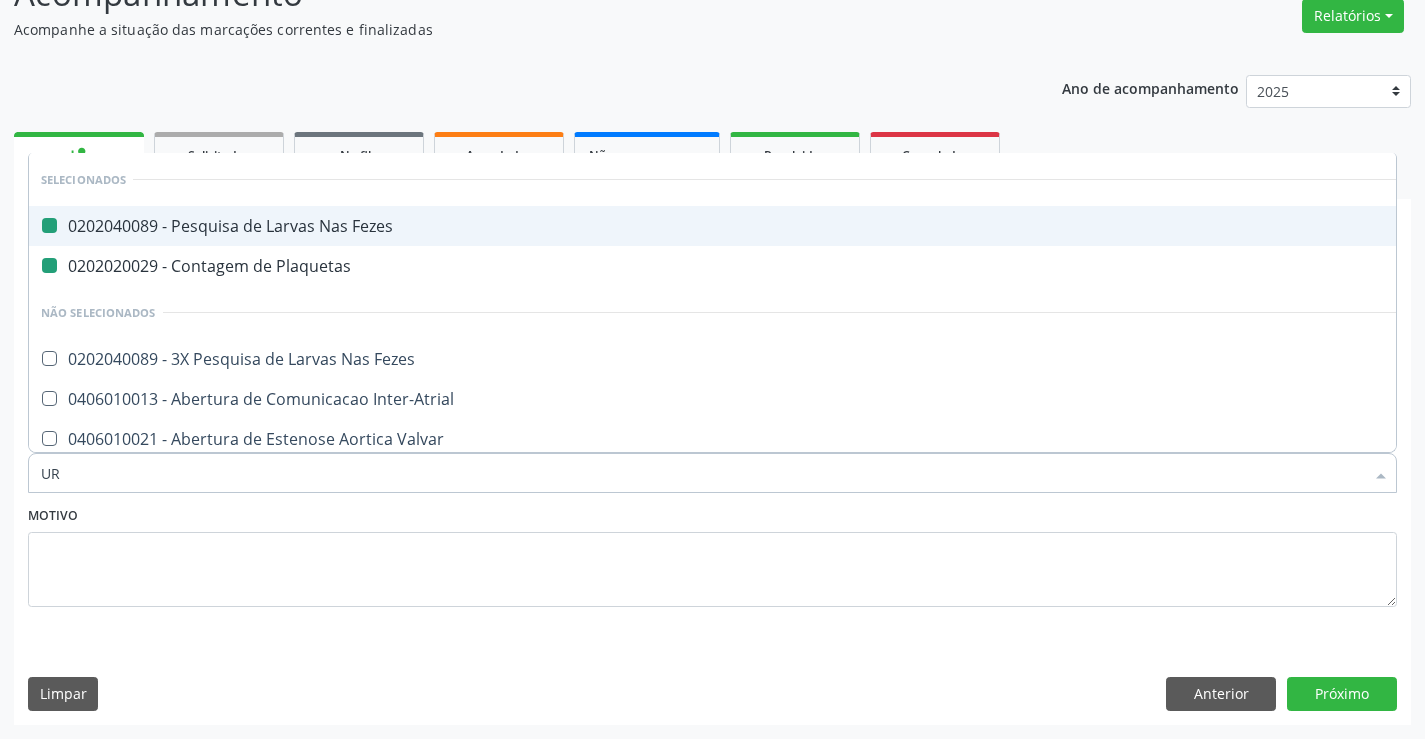 checkbox on "false" 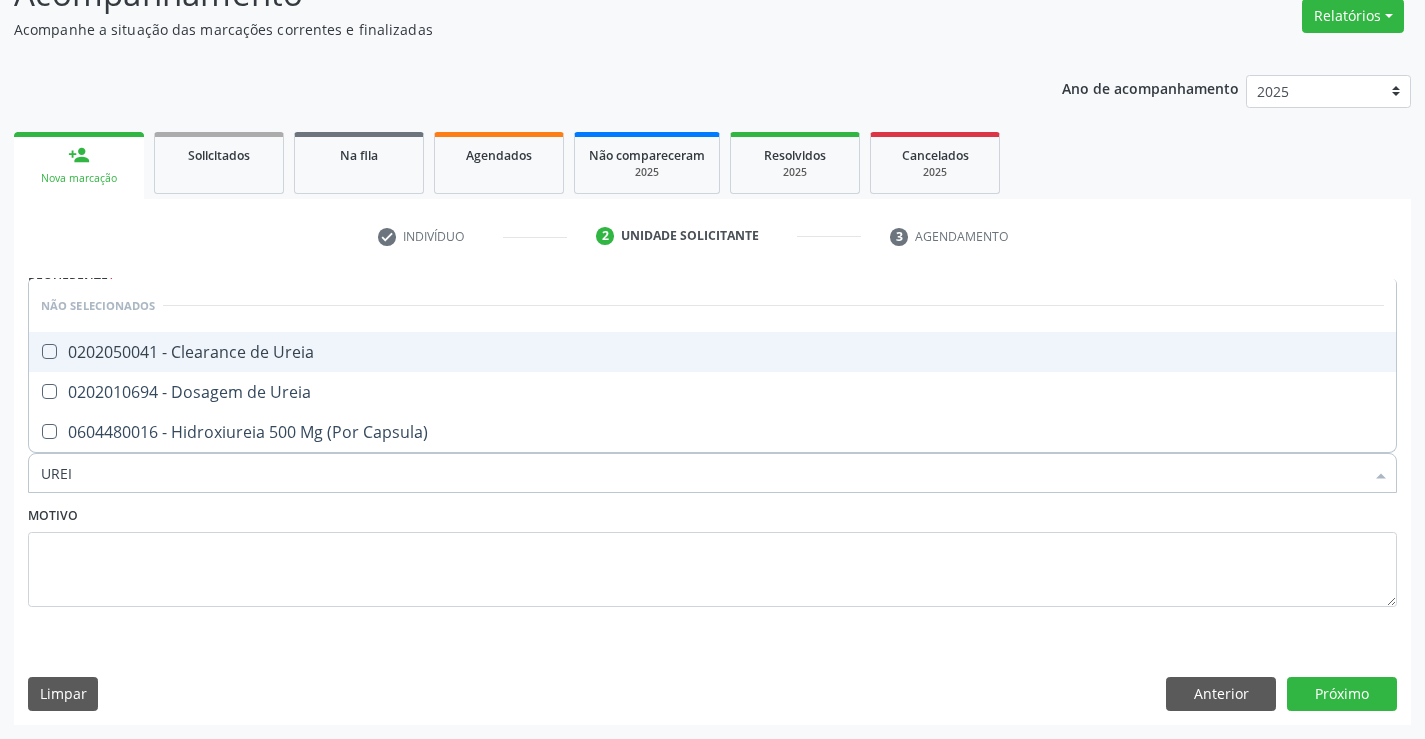 type on "UREIA" 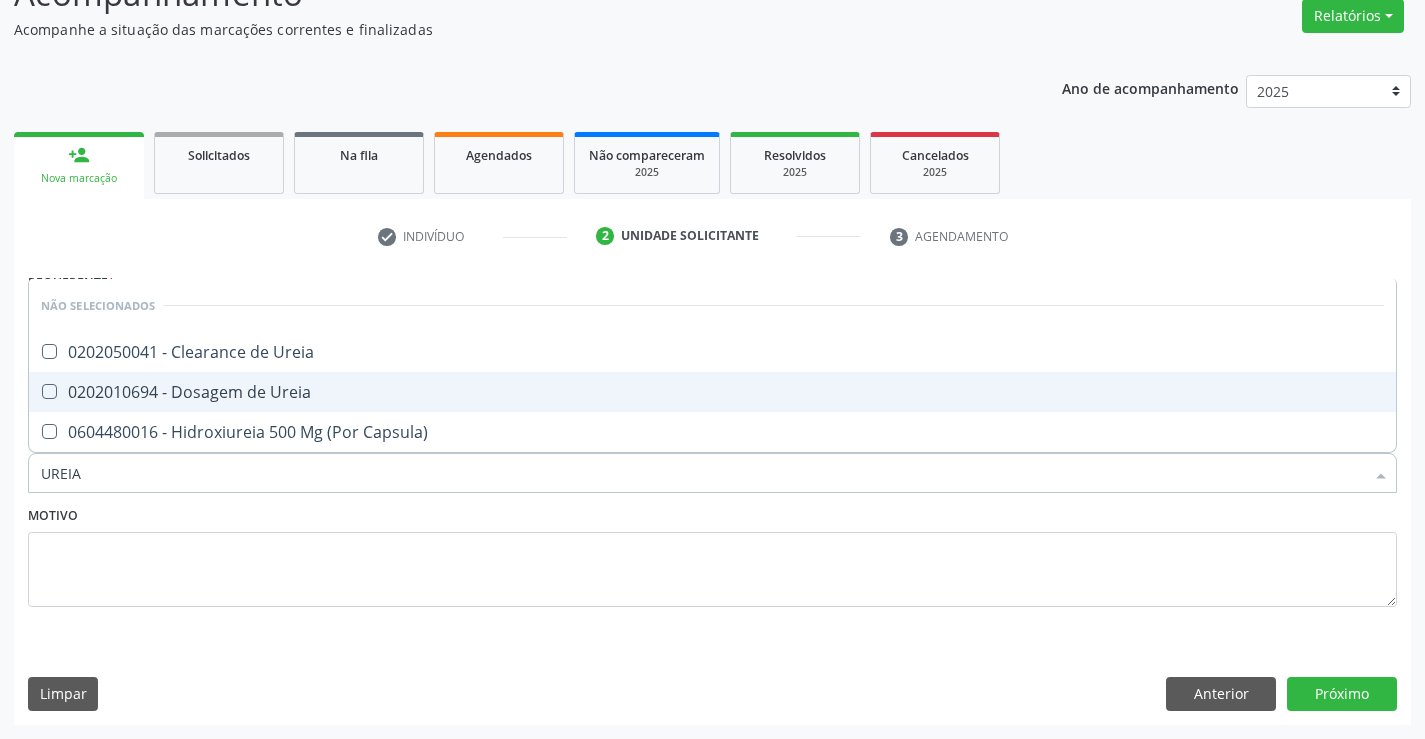click on "0202010694 - Dosagem de Ureia" at bounding box center (712, 392) 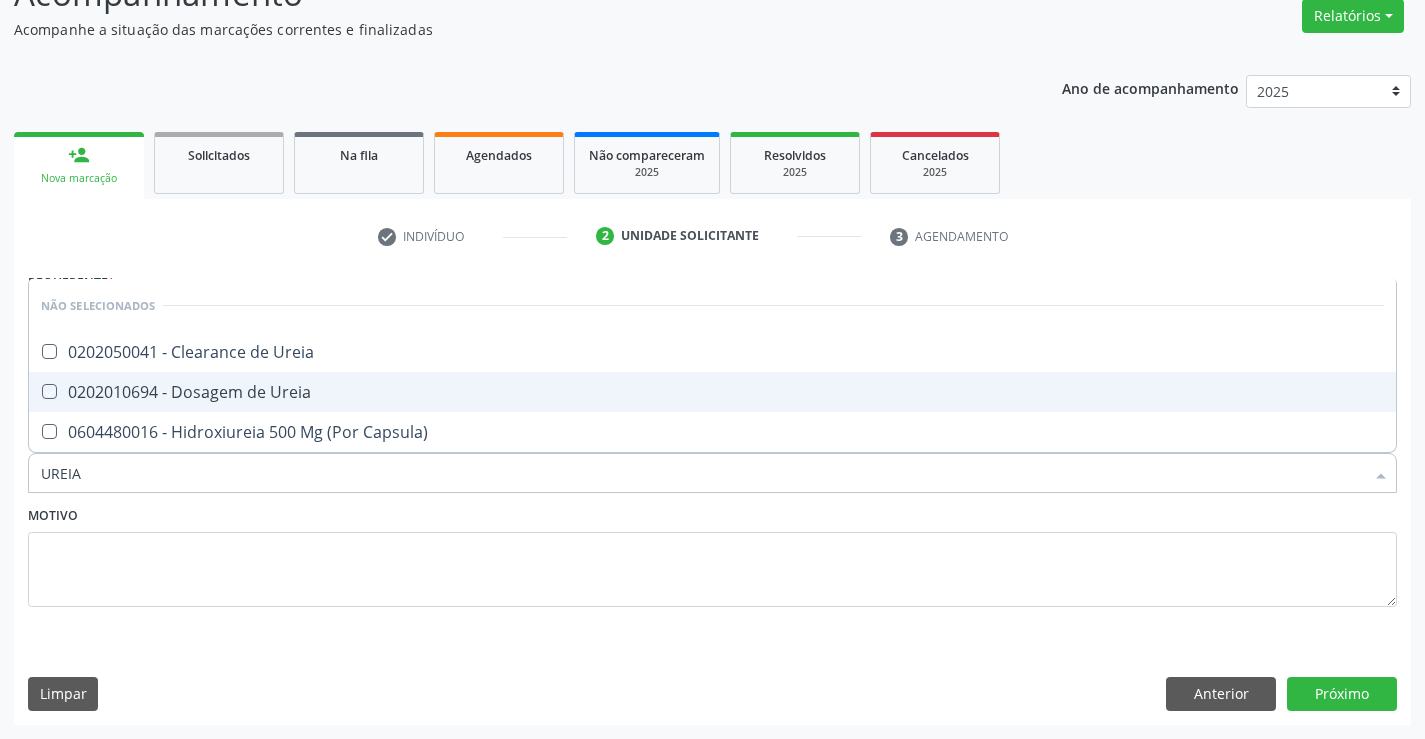 checkbox on "true" 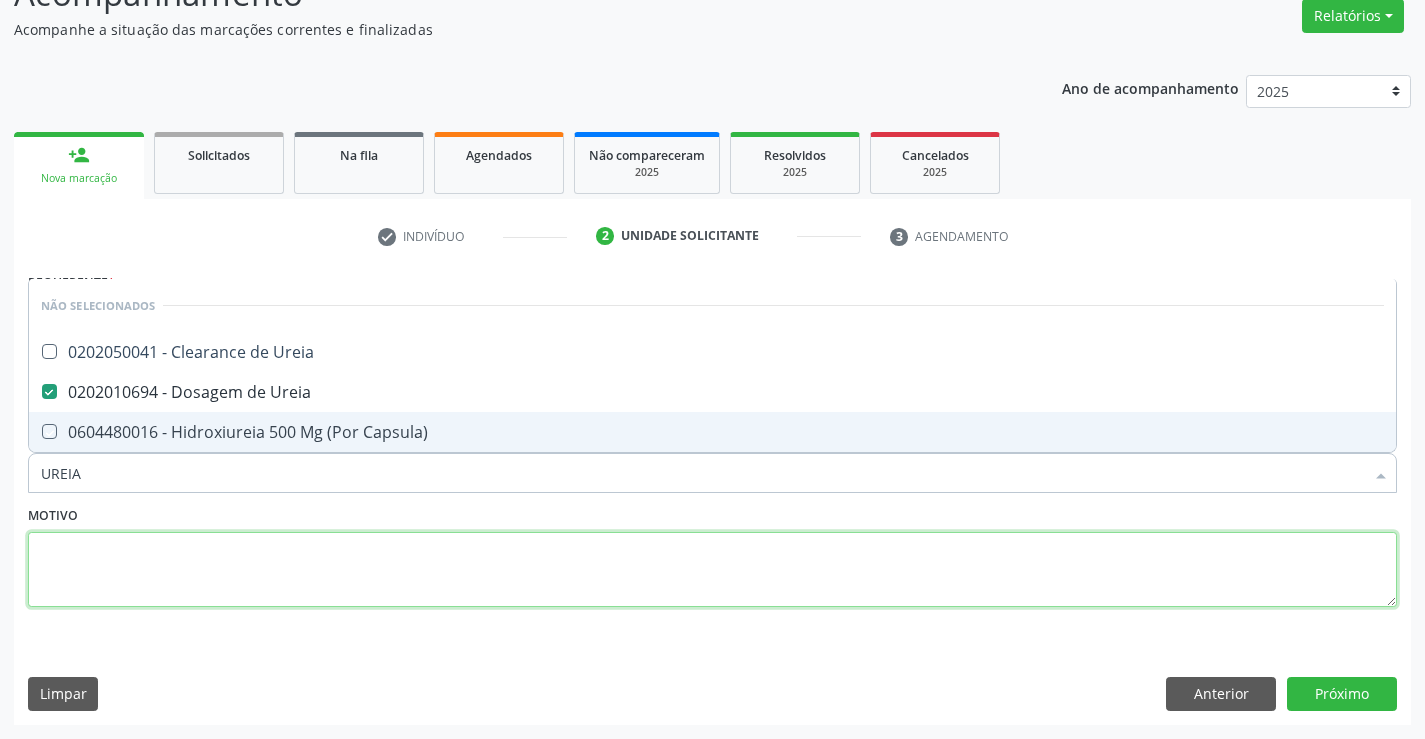 click at bounding box center (712, 570) 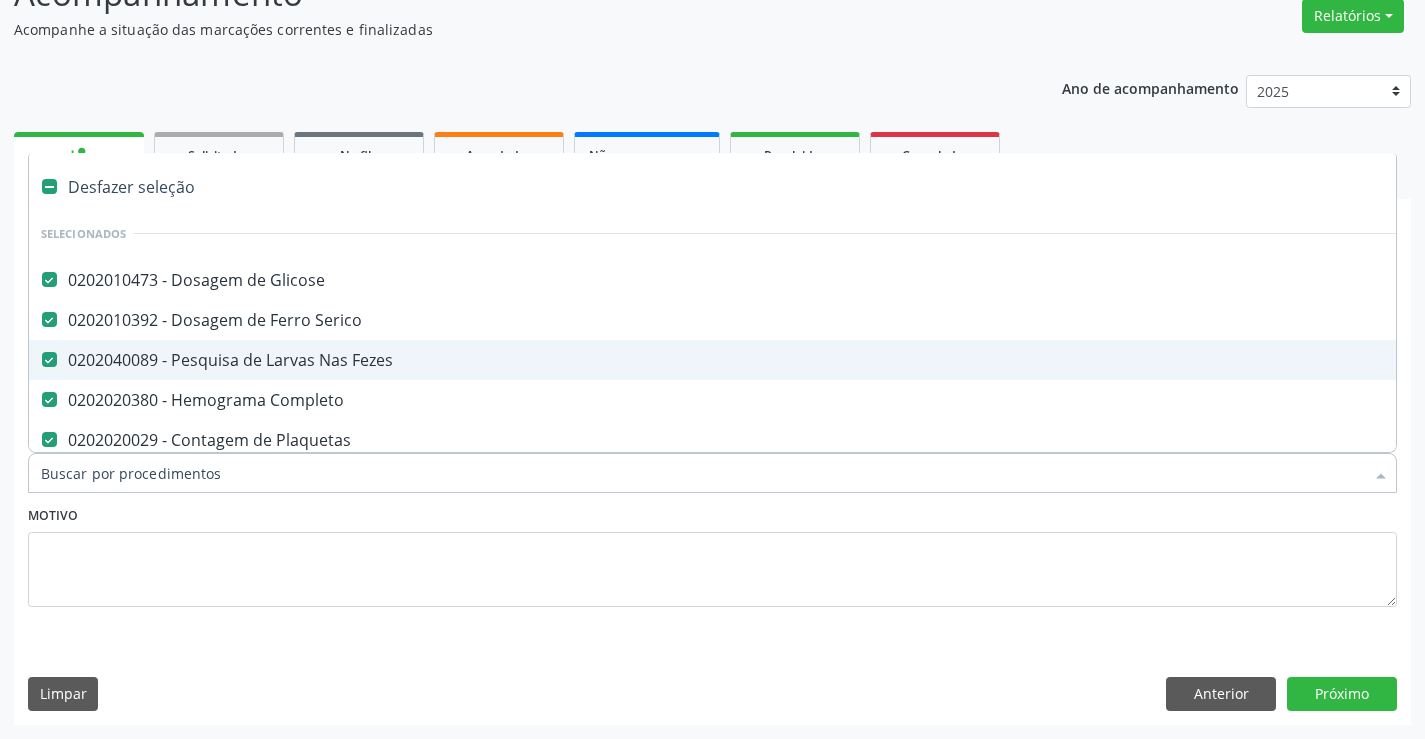 type on "C" 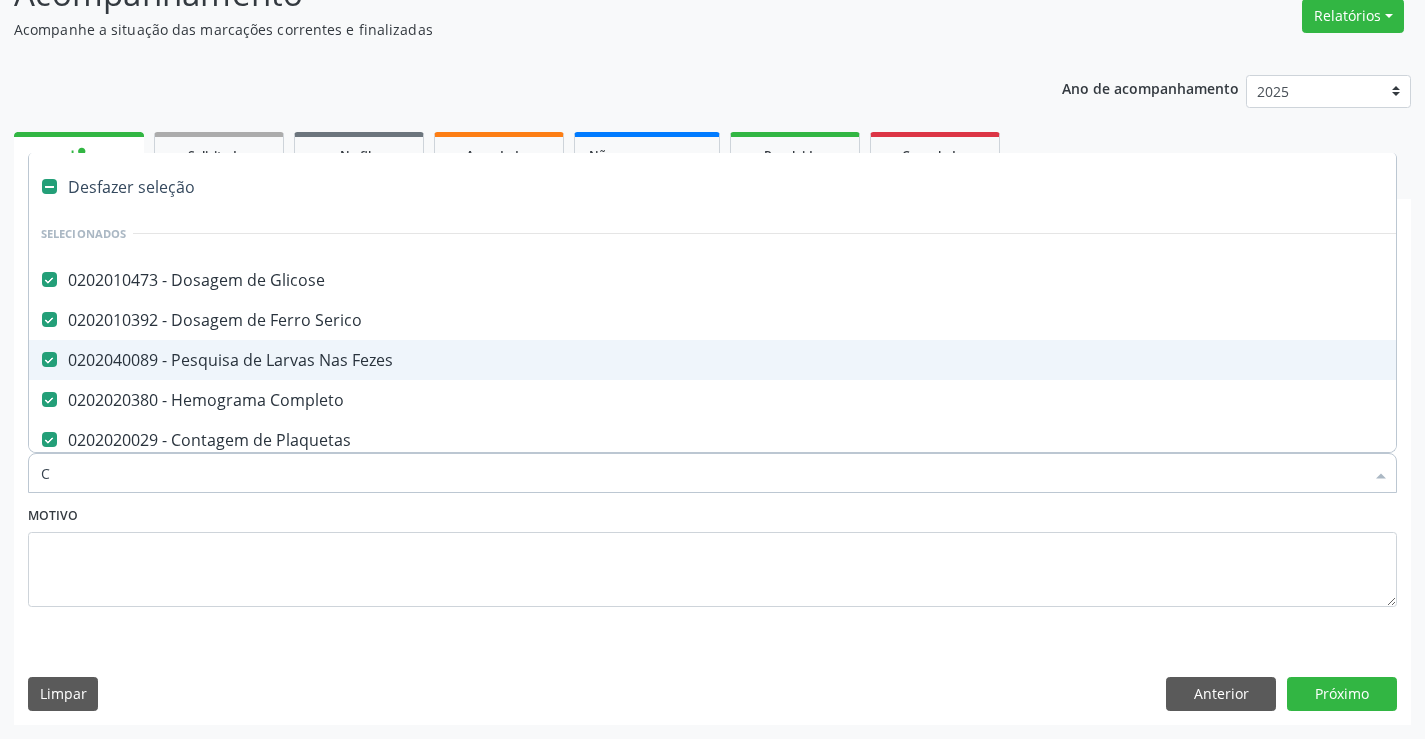 checkbox on "false" 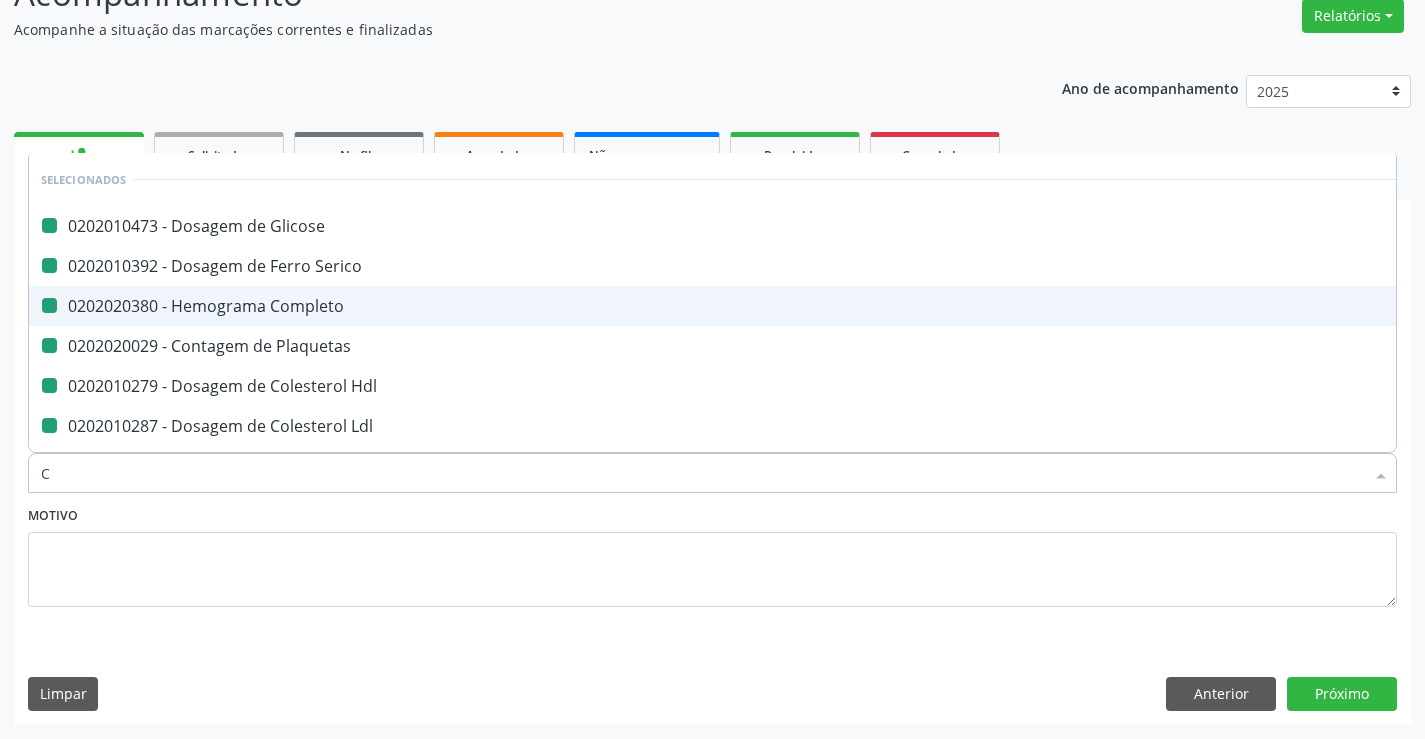 type on "CR" 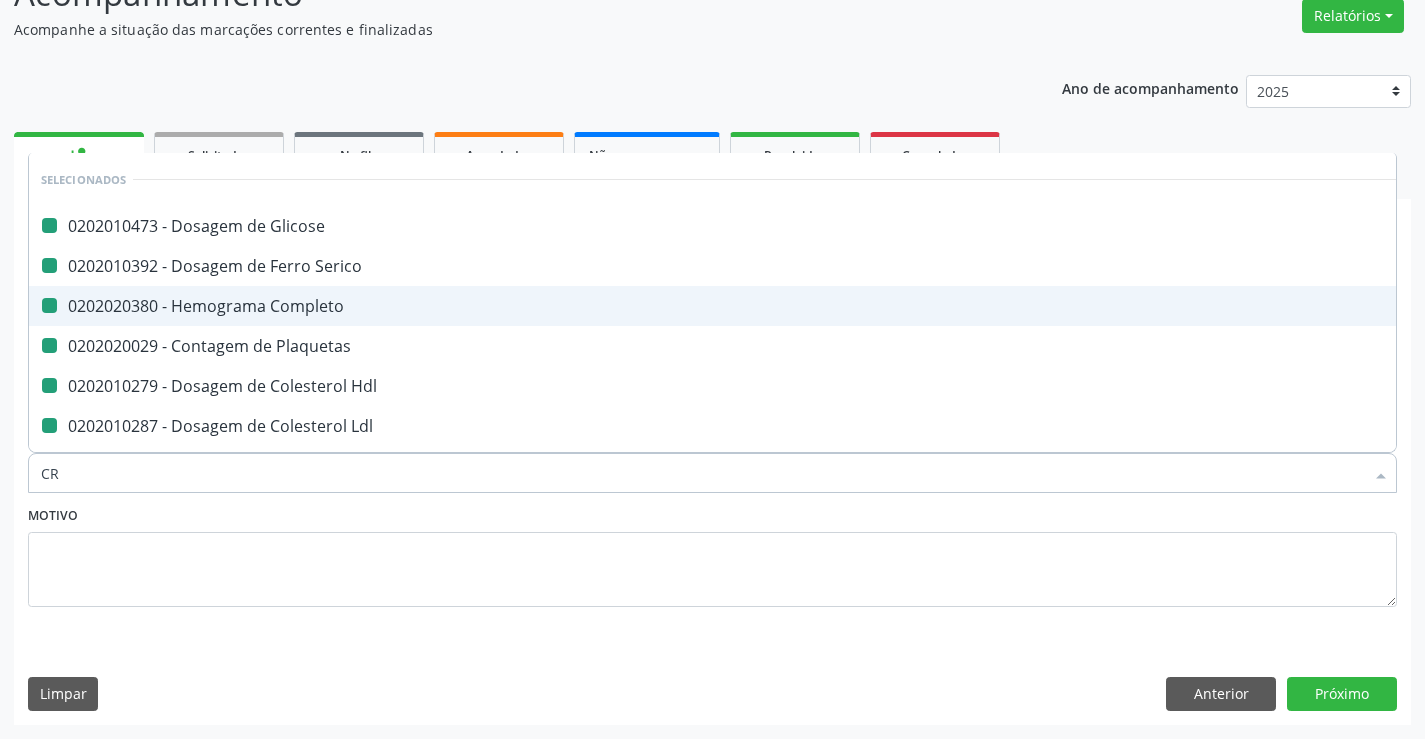checkbox on "false" 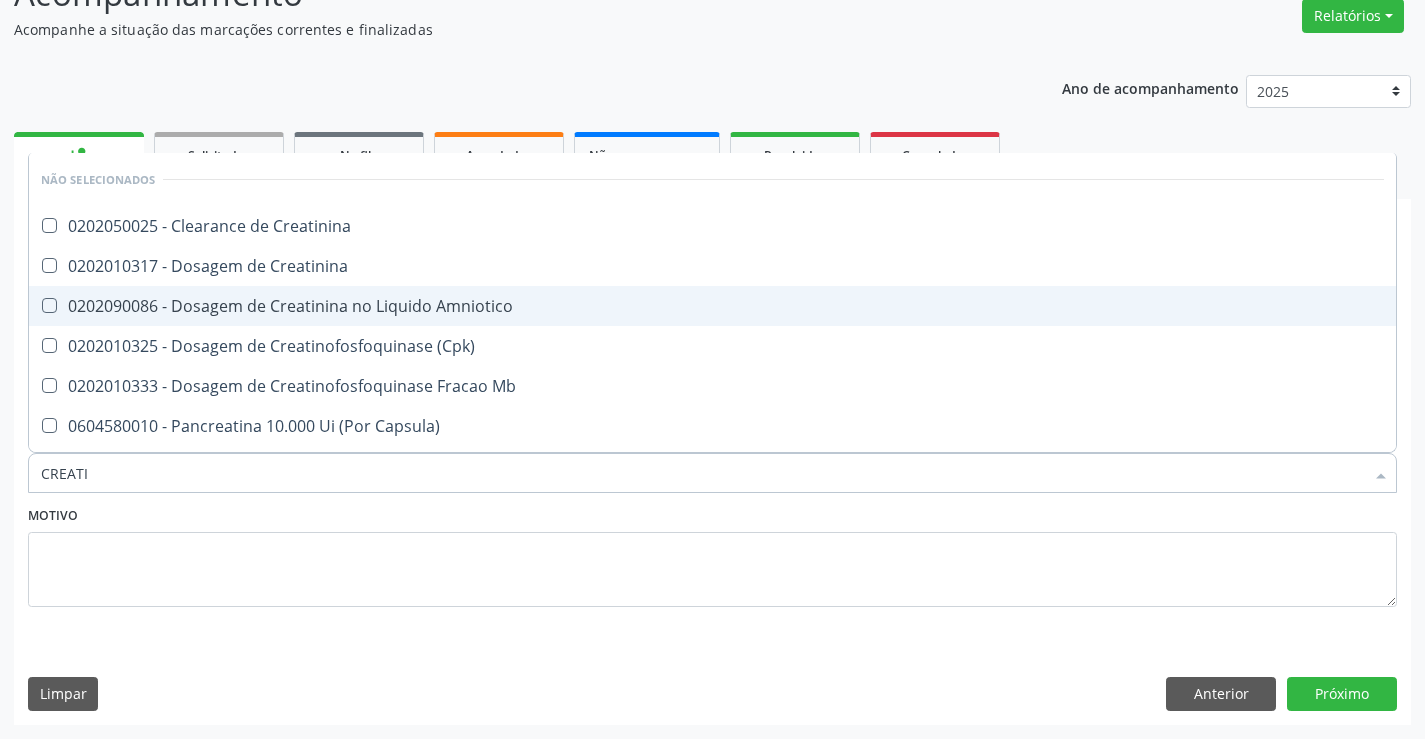 type on "CREATIN" 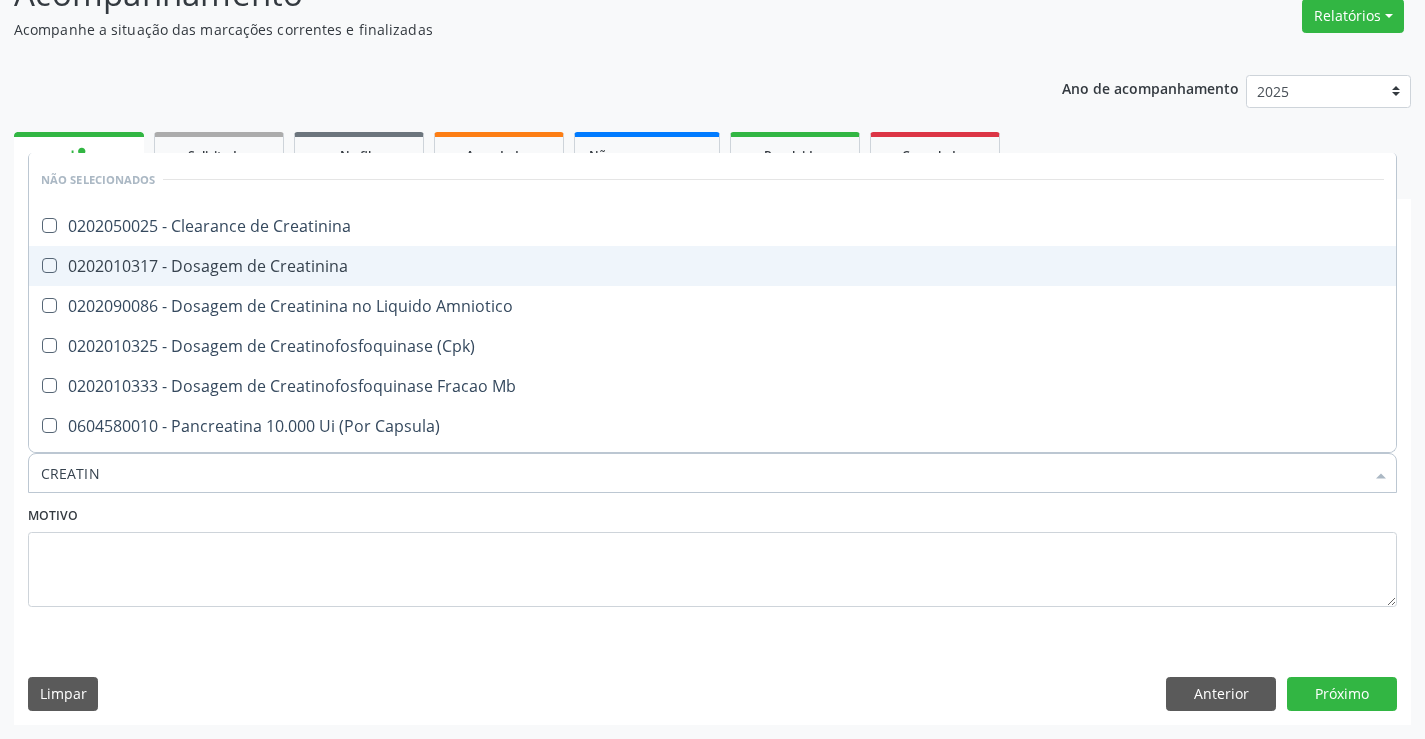 click on "0202010317 - Dosagem de Creatinina" at bounding box center (712, 266) 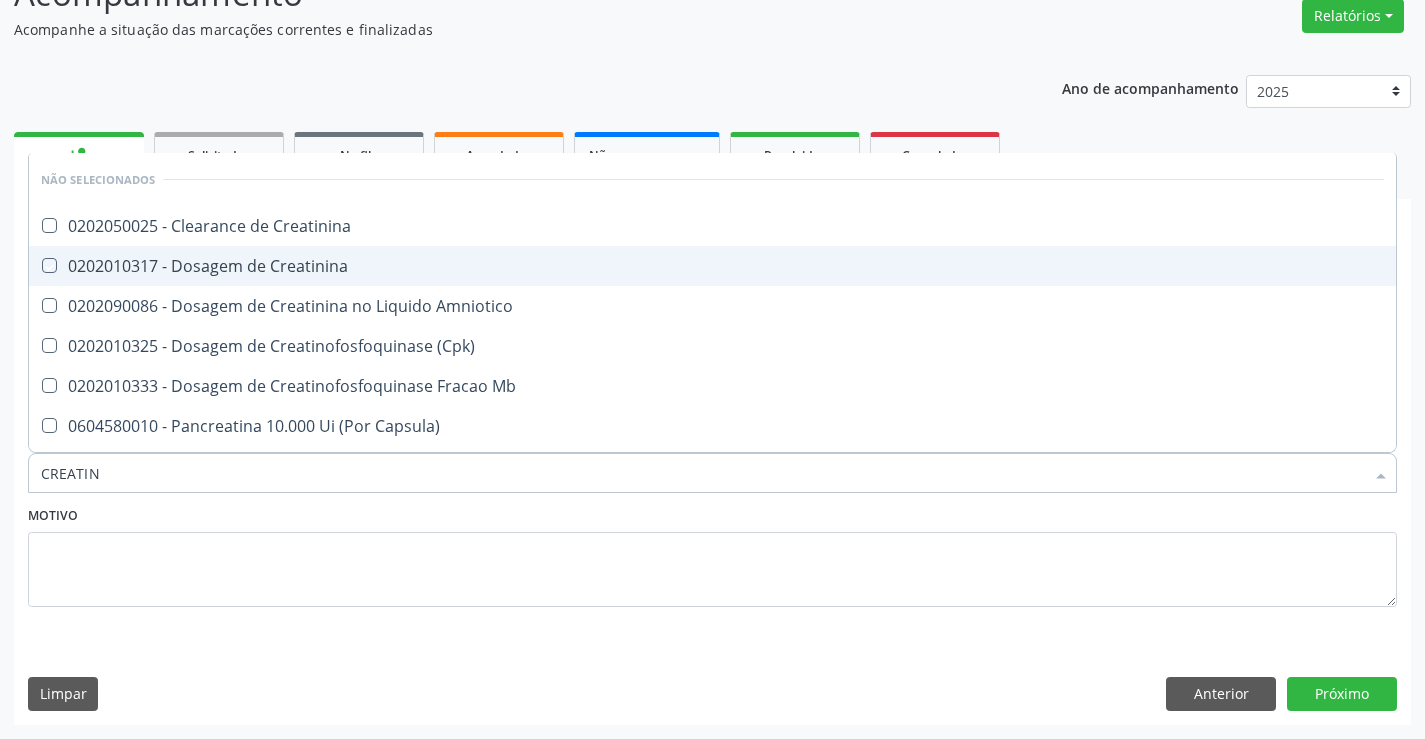 checkbox on "true" 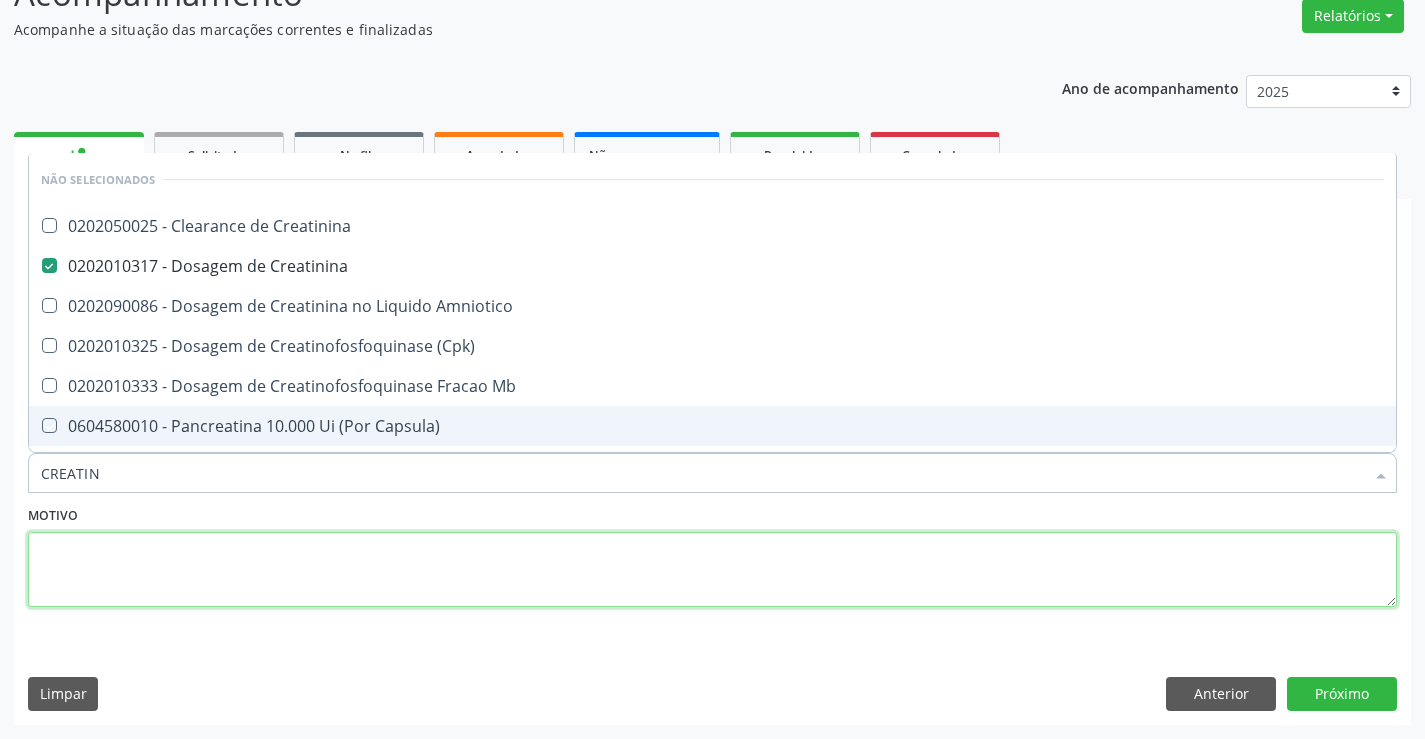 click at bounding box center (712, 570) 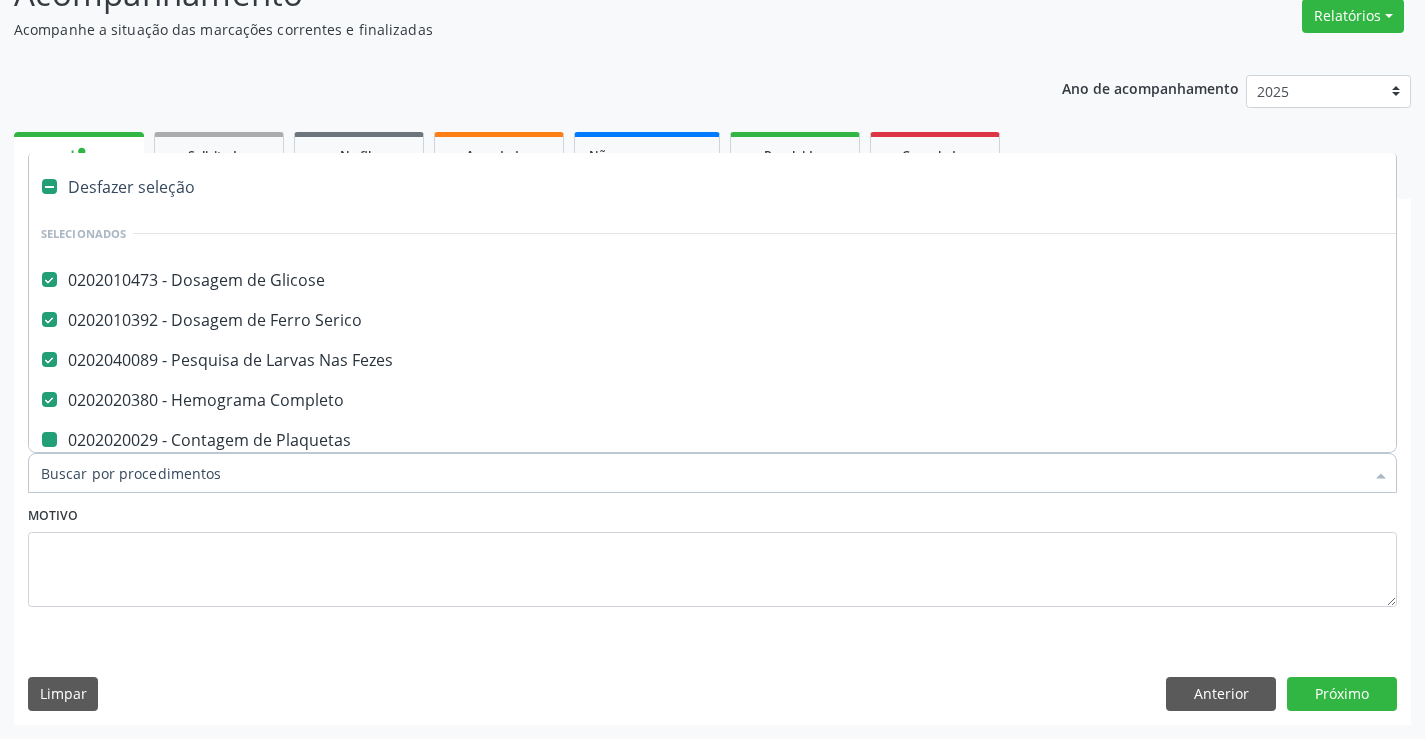 type on "U" 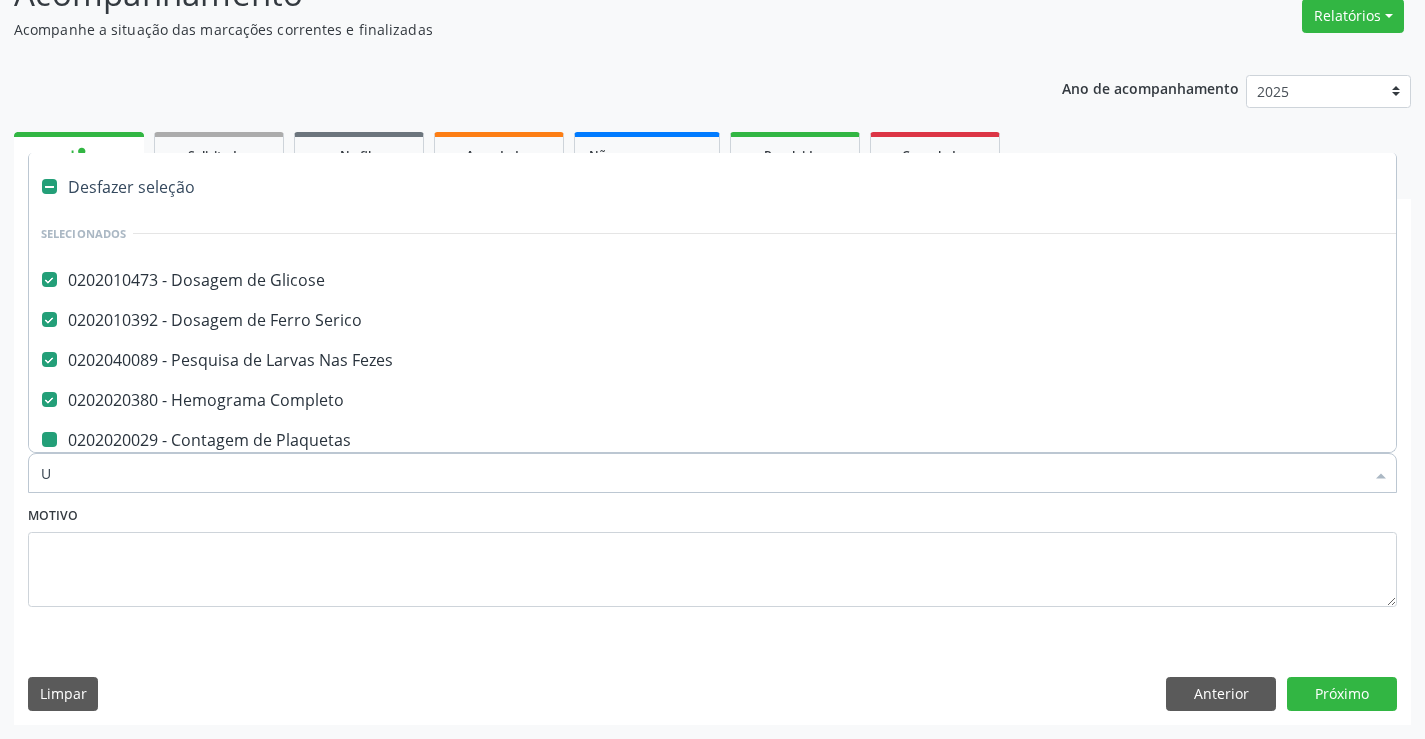 checkbox on "false" 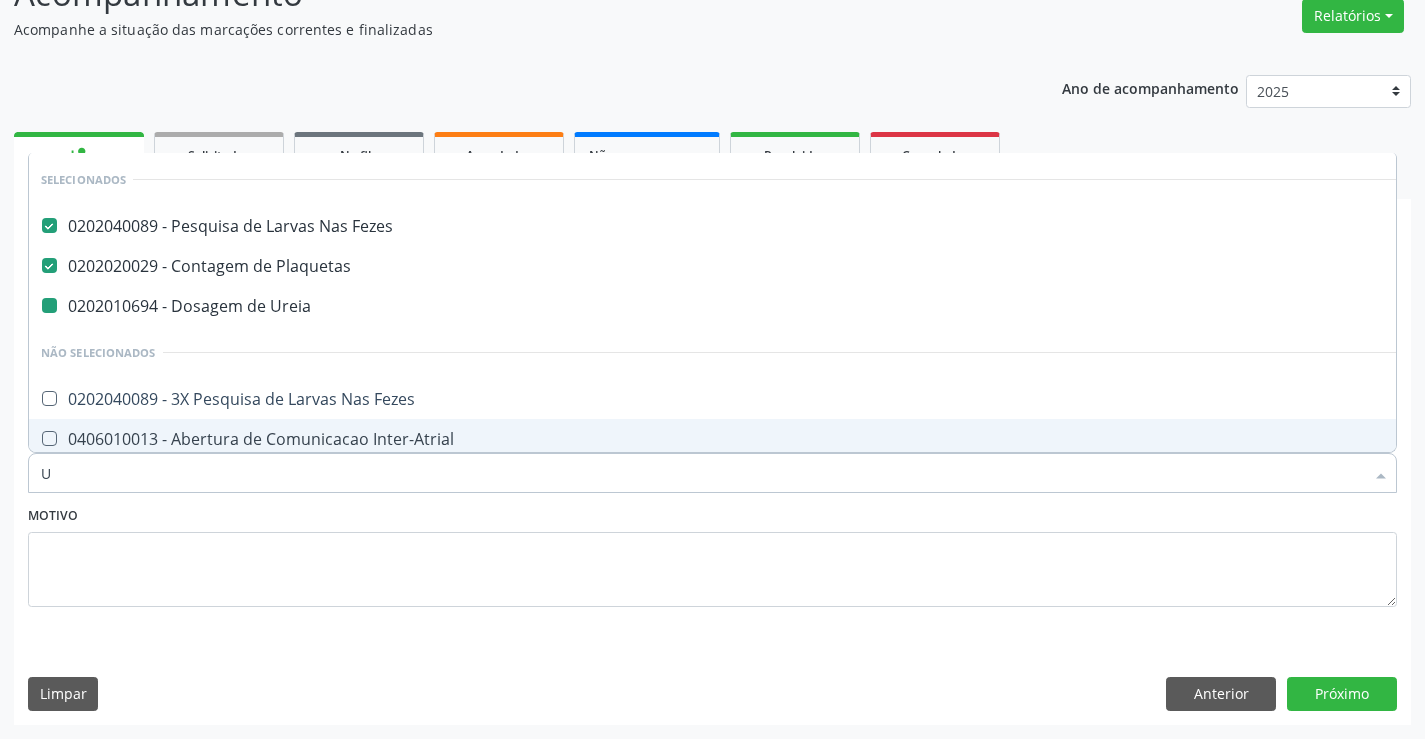 type on "UR" 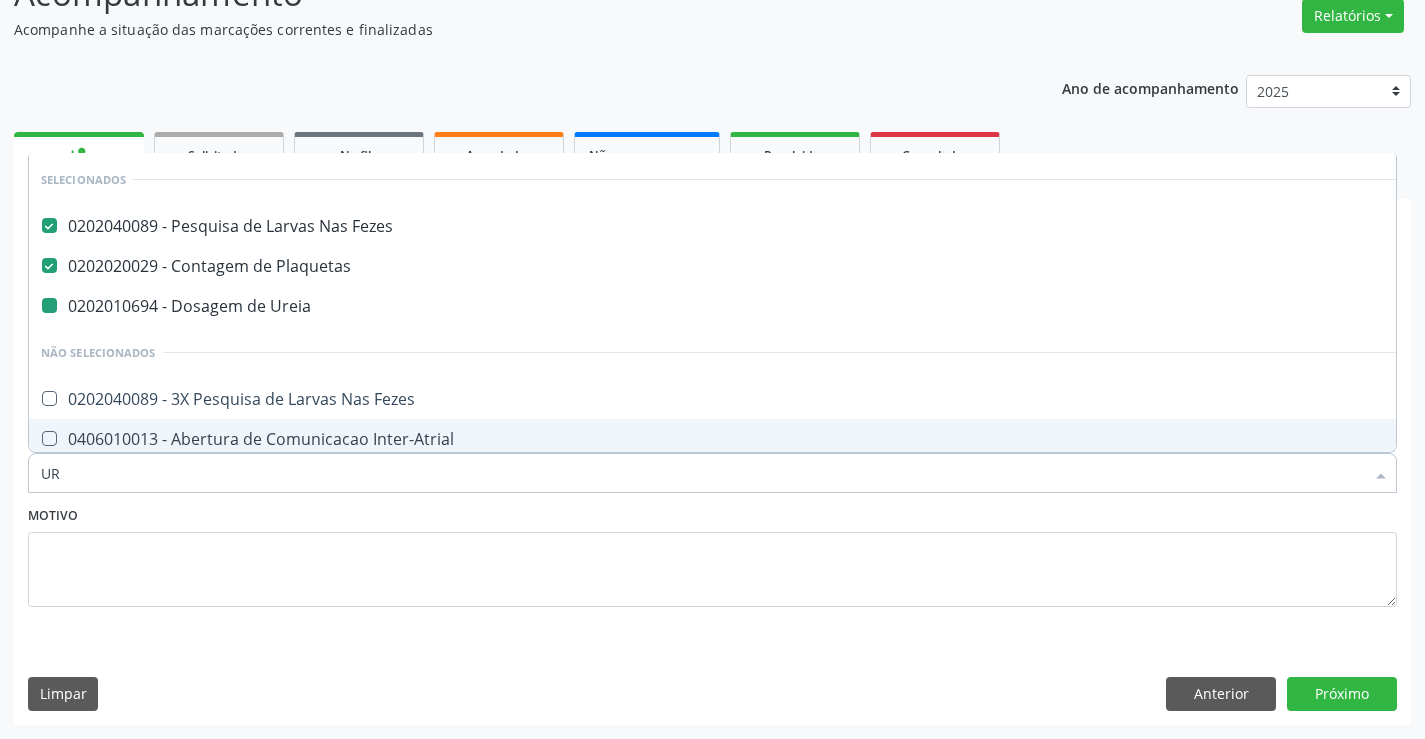 checkbox on "false" 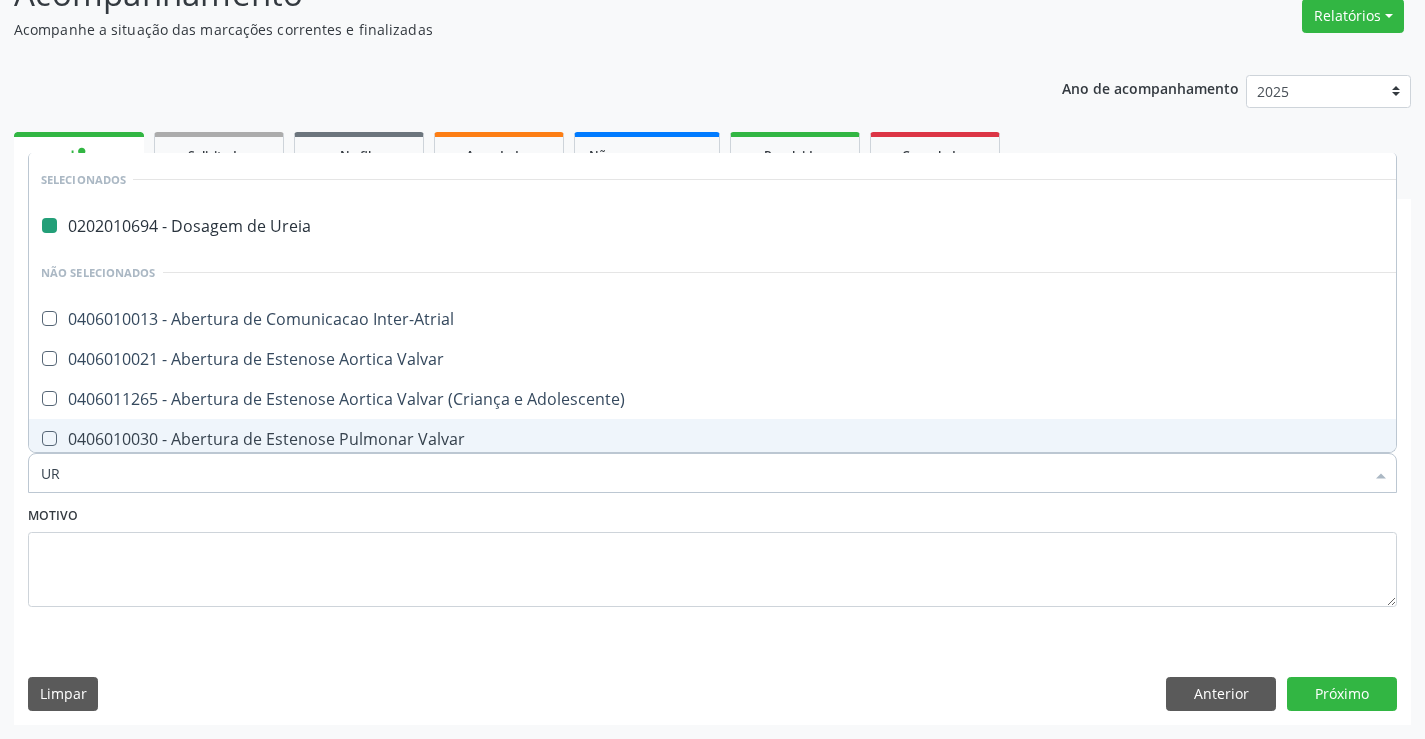 type on "URI" 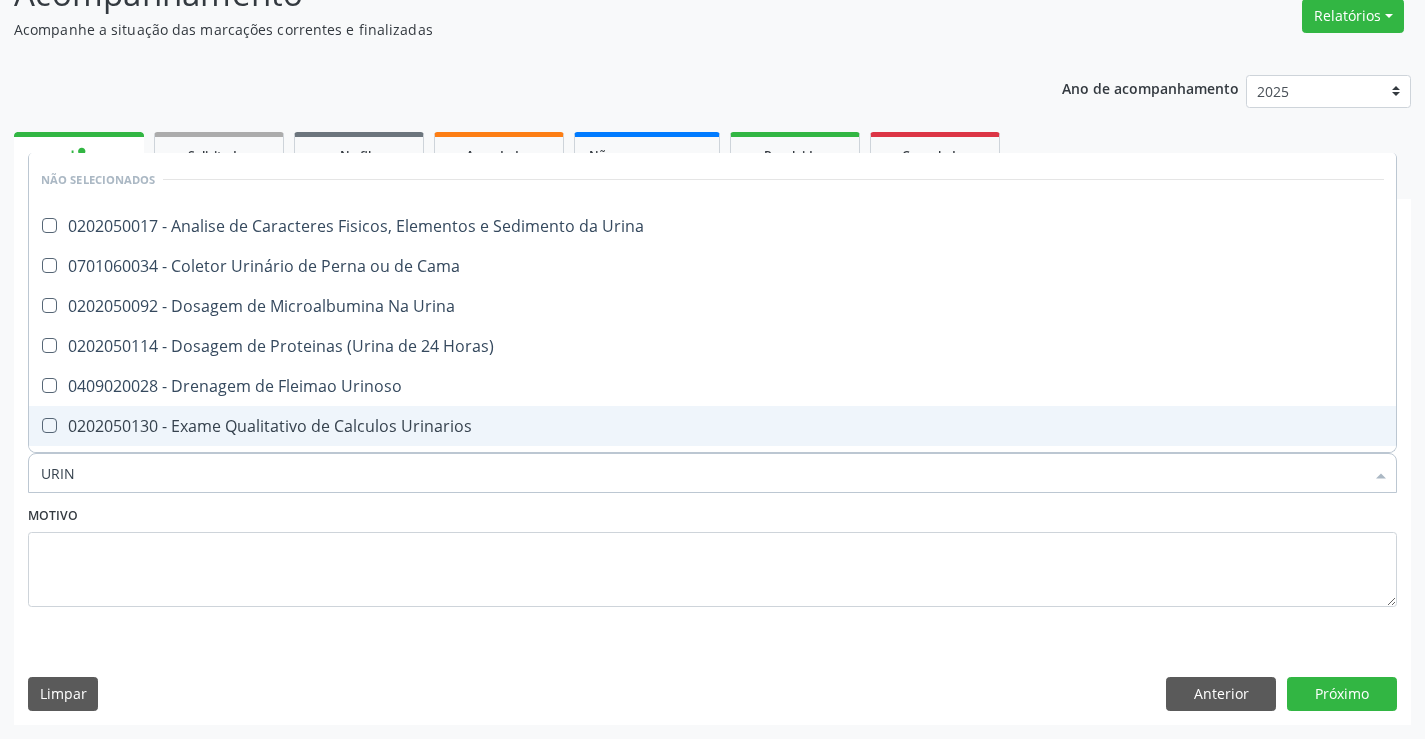 type on "URINA" 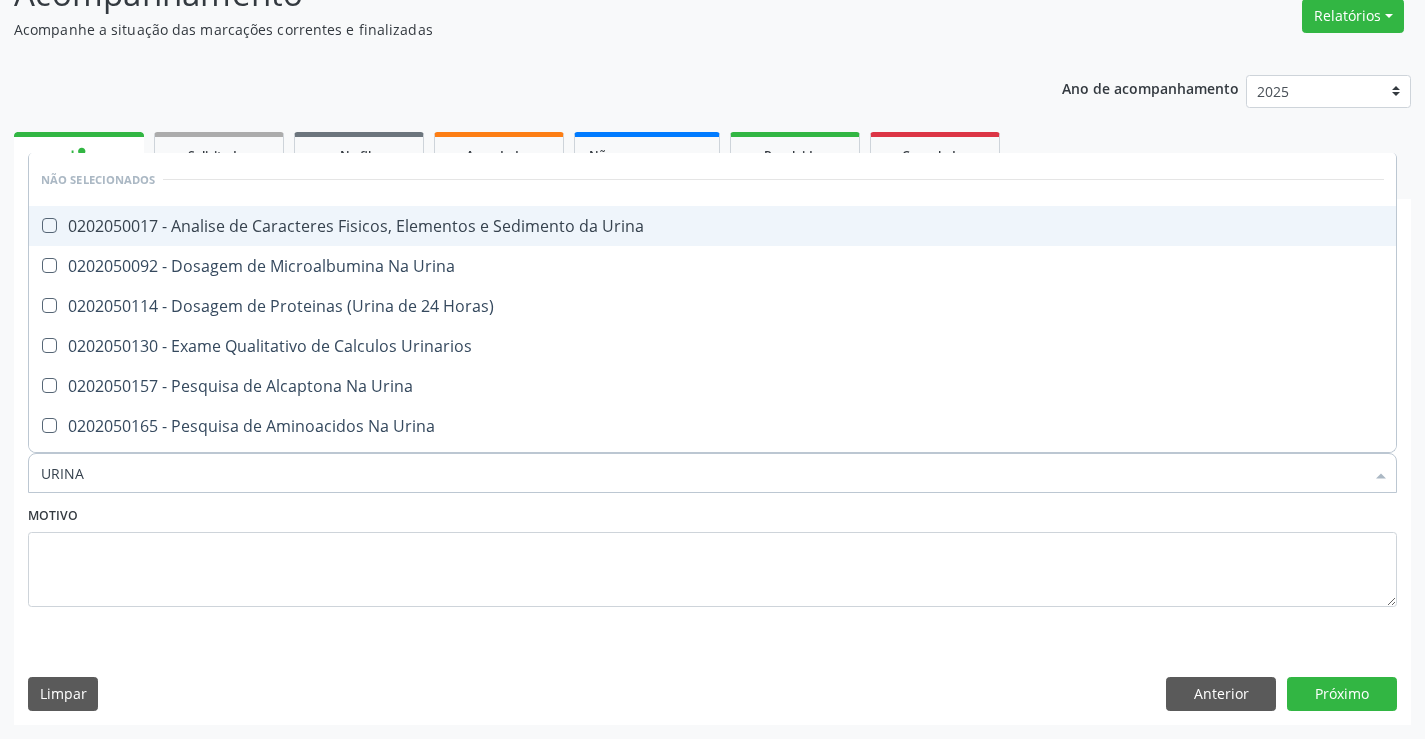 drag, startPoint x: 236, startPoint y: 219, endPoint x: 191, endPoint y: 487, distance: 271.75174 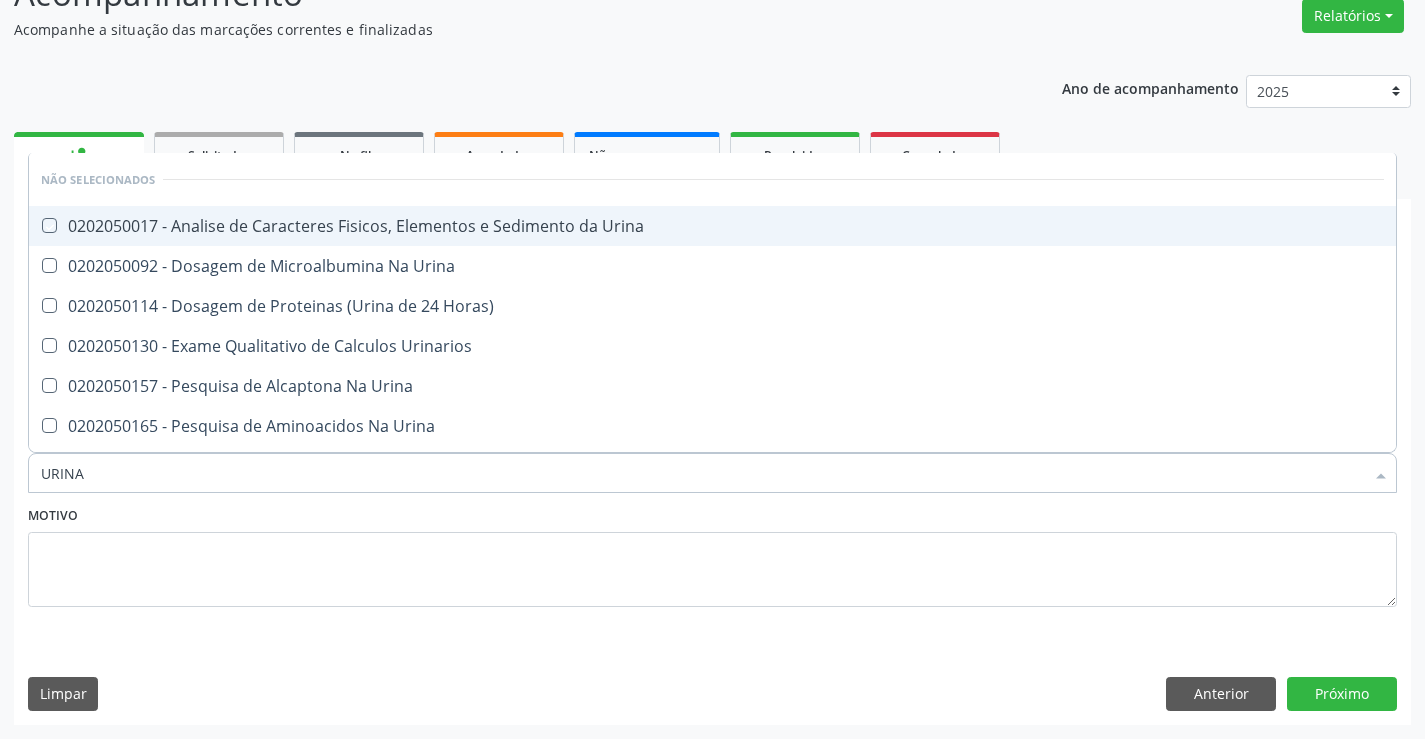 checkbox on "true" 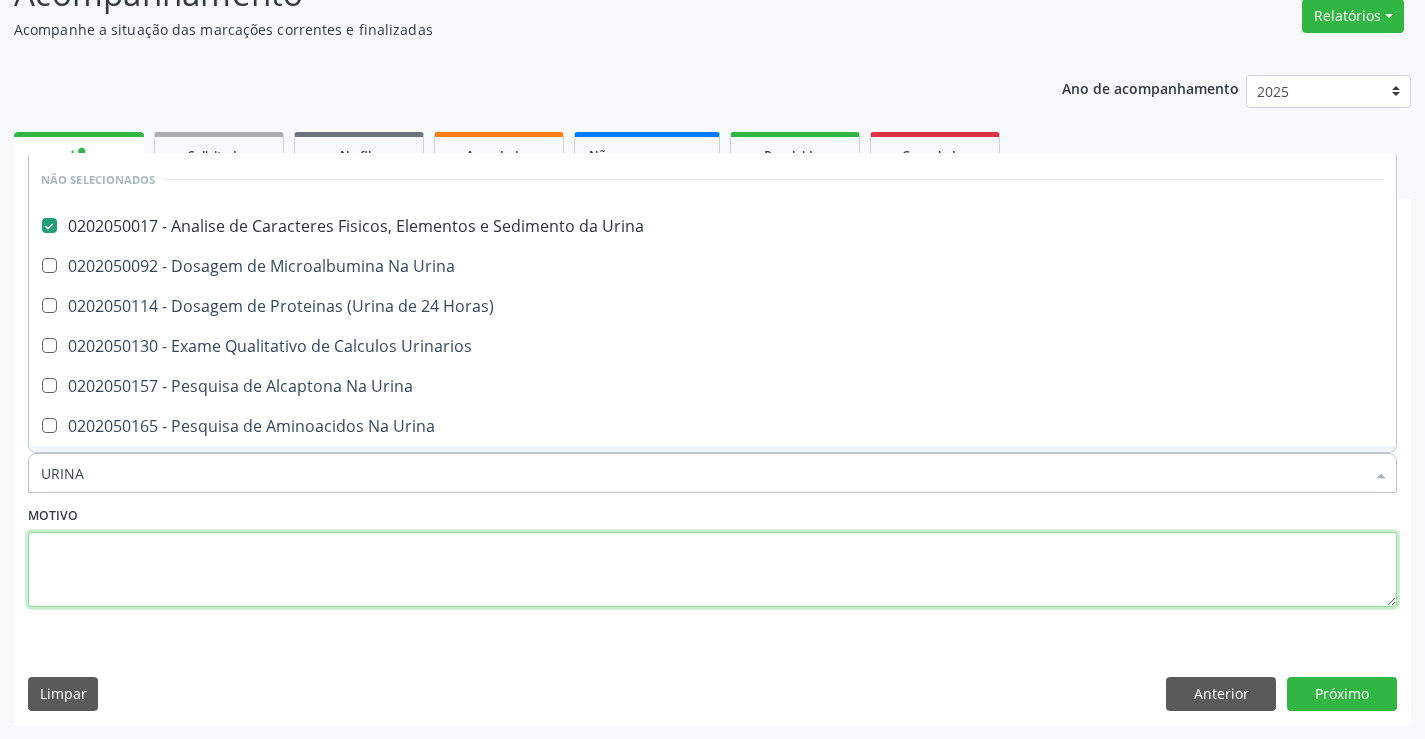 click at bounding box center [712, 570] 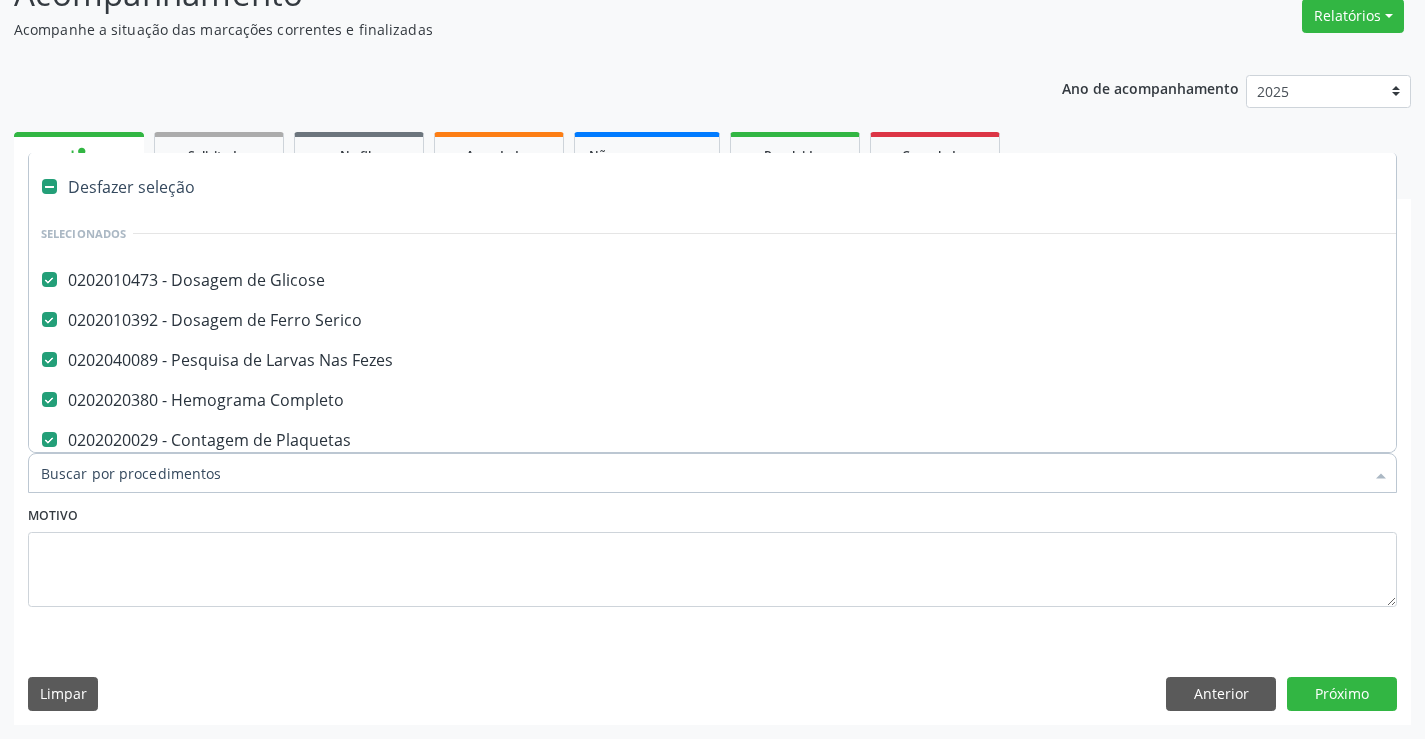 type on "T" 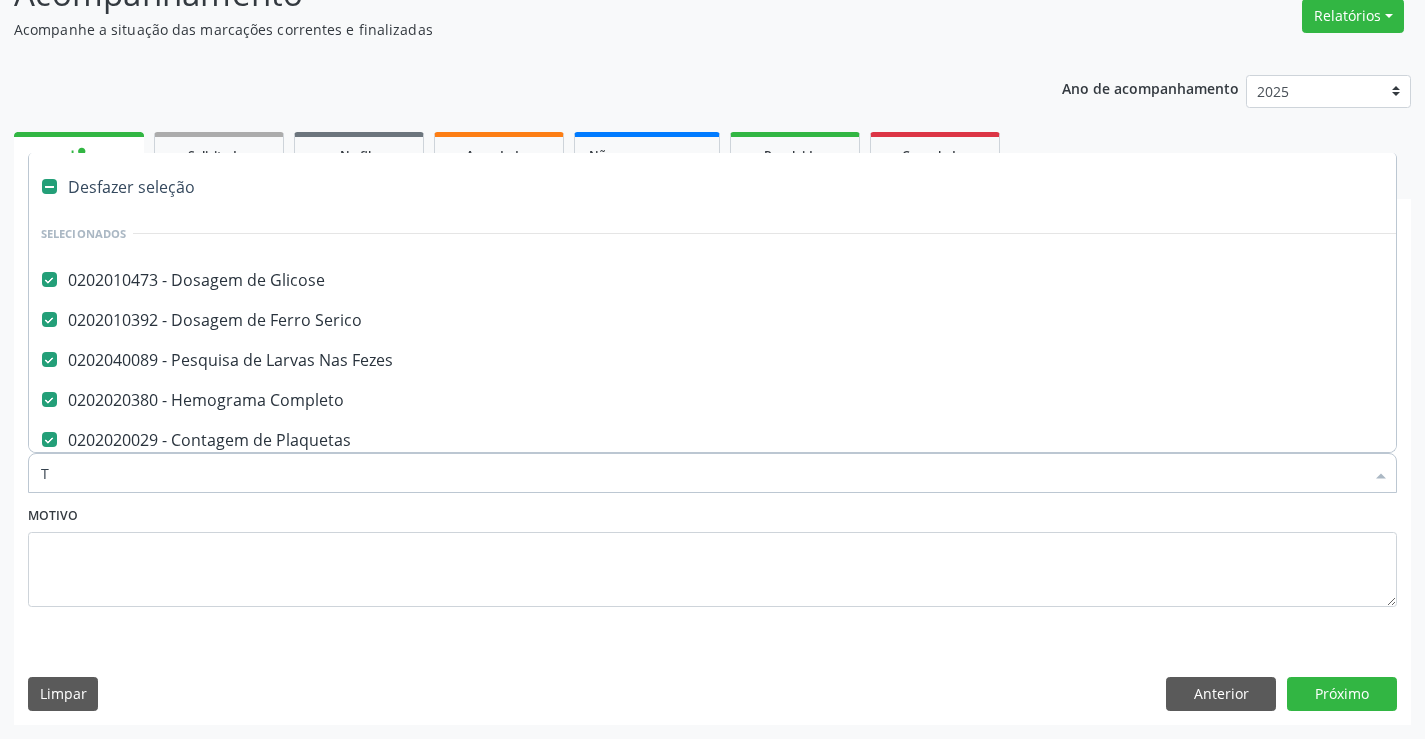 checkbox on "false" 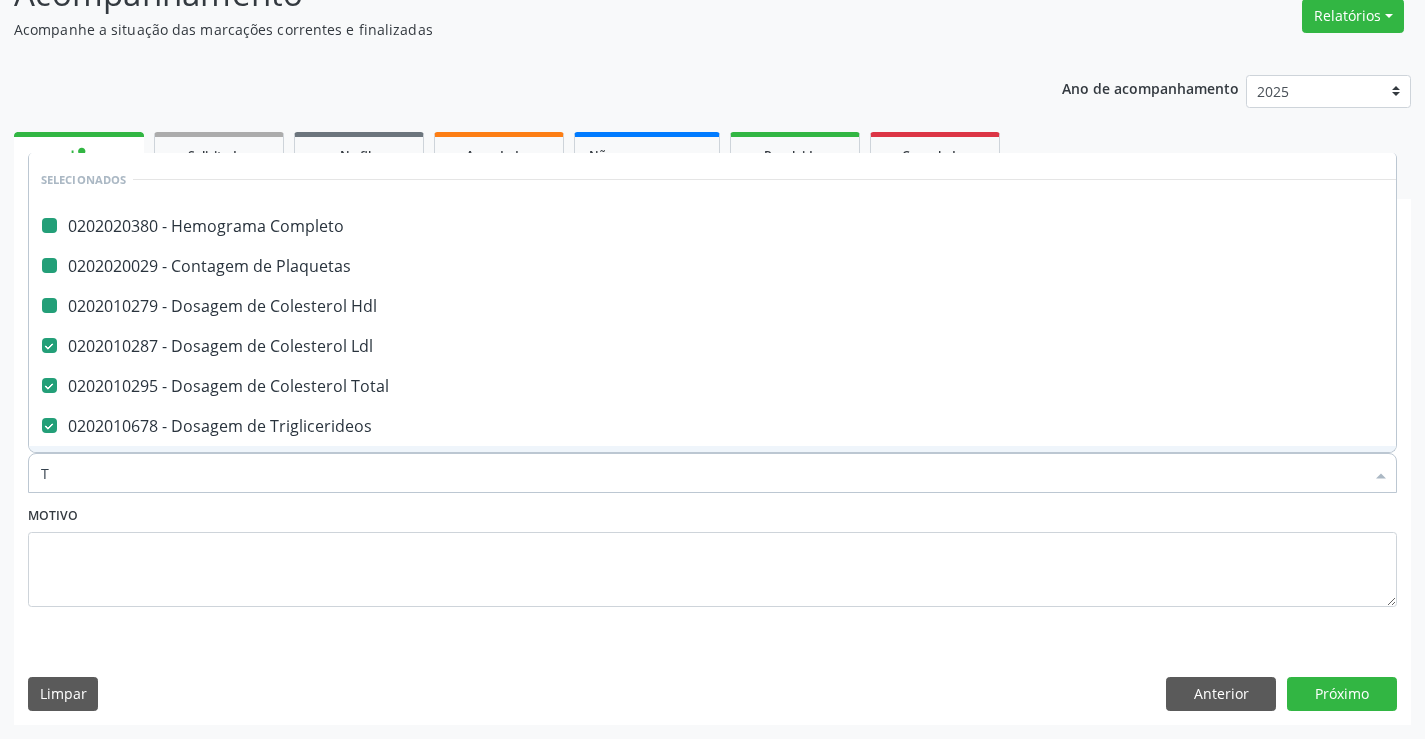type on "TG" 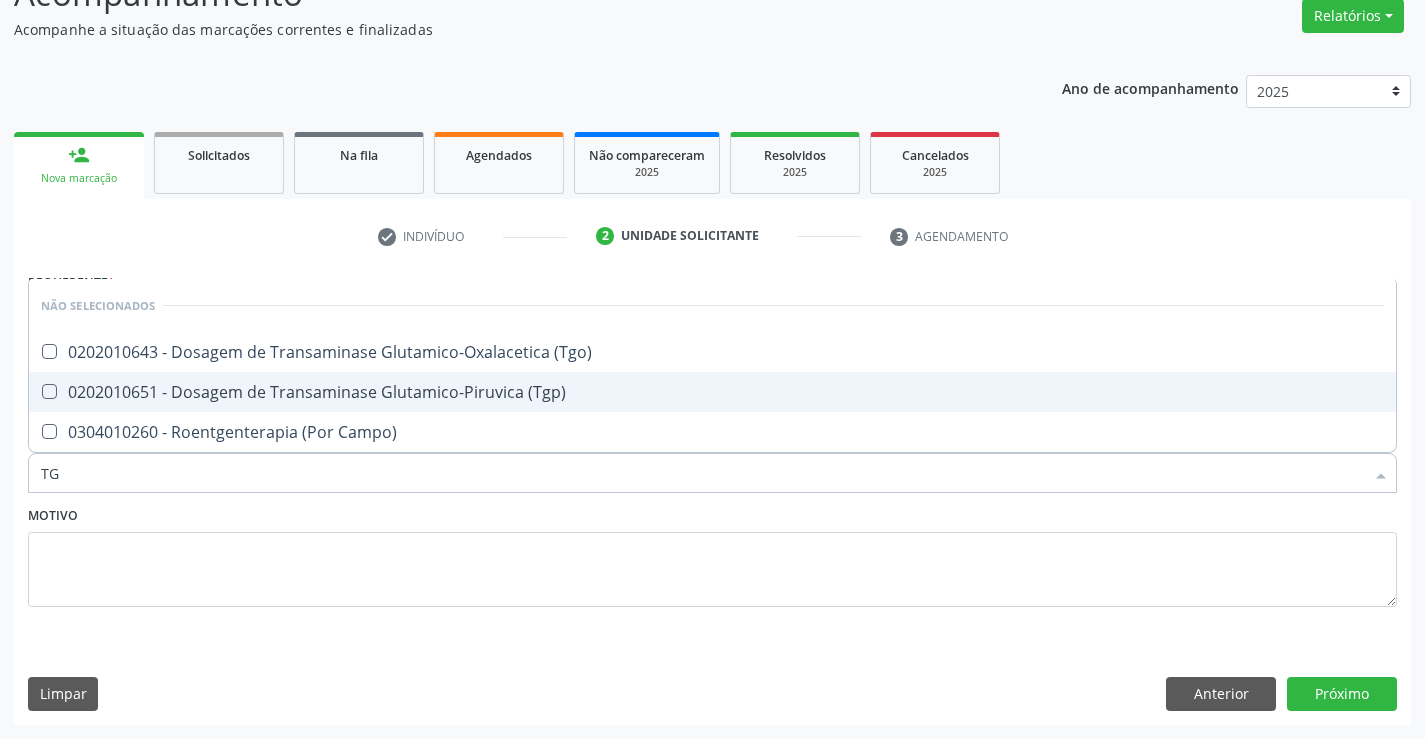 click on "0202010651 - Dosagem de Transaminase Glutamico-Piruvica (Tgp)" at bounding box center (712, 392) 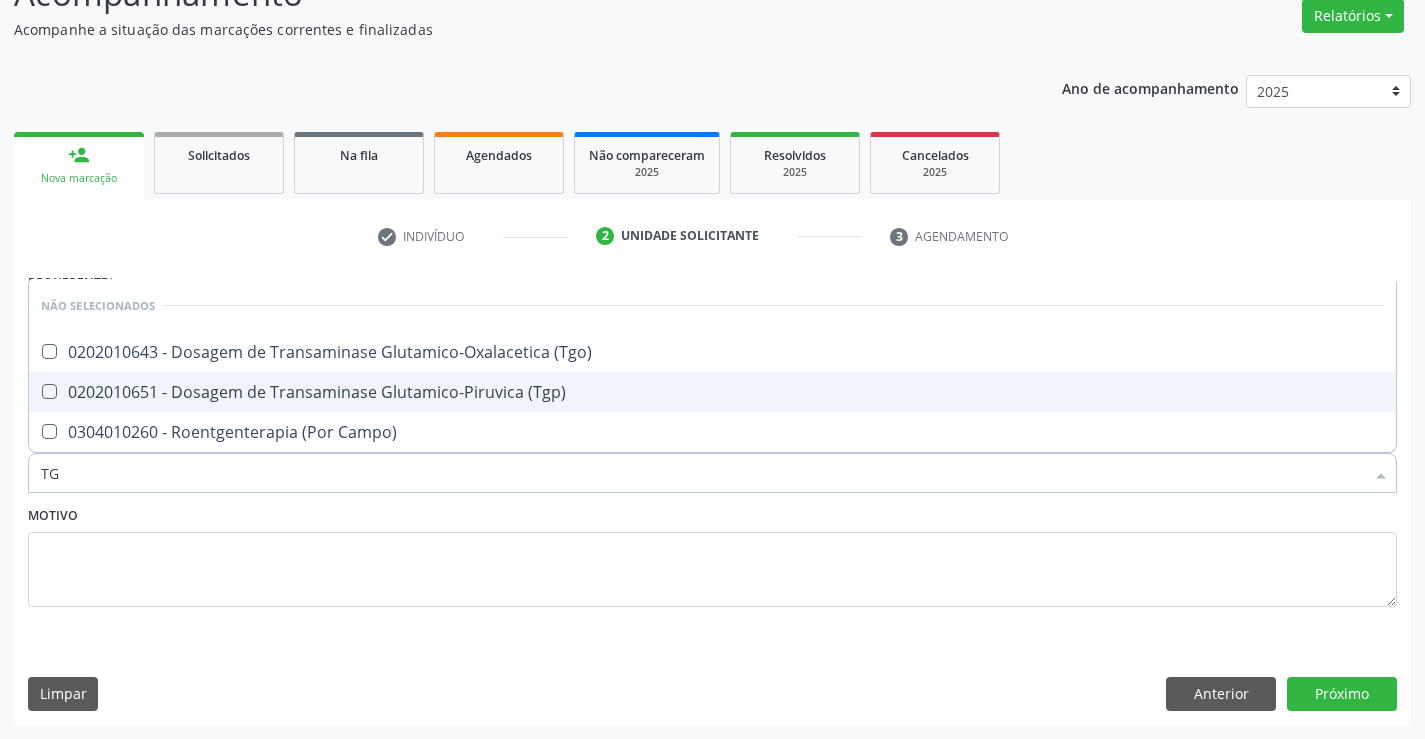 checkbox on "true" 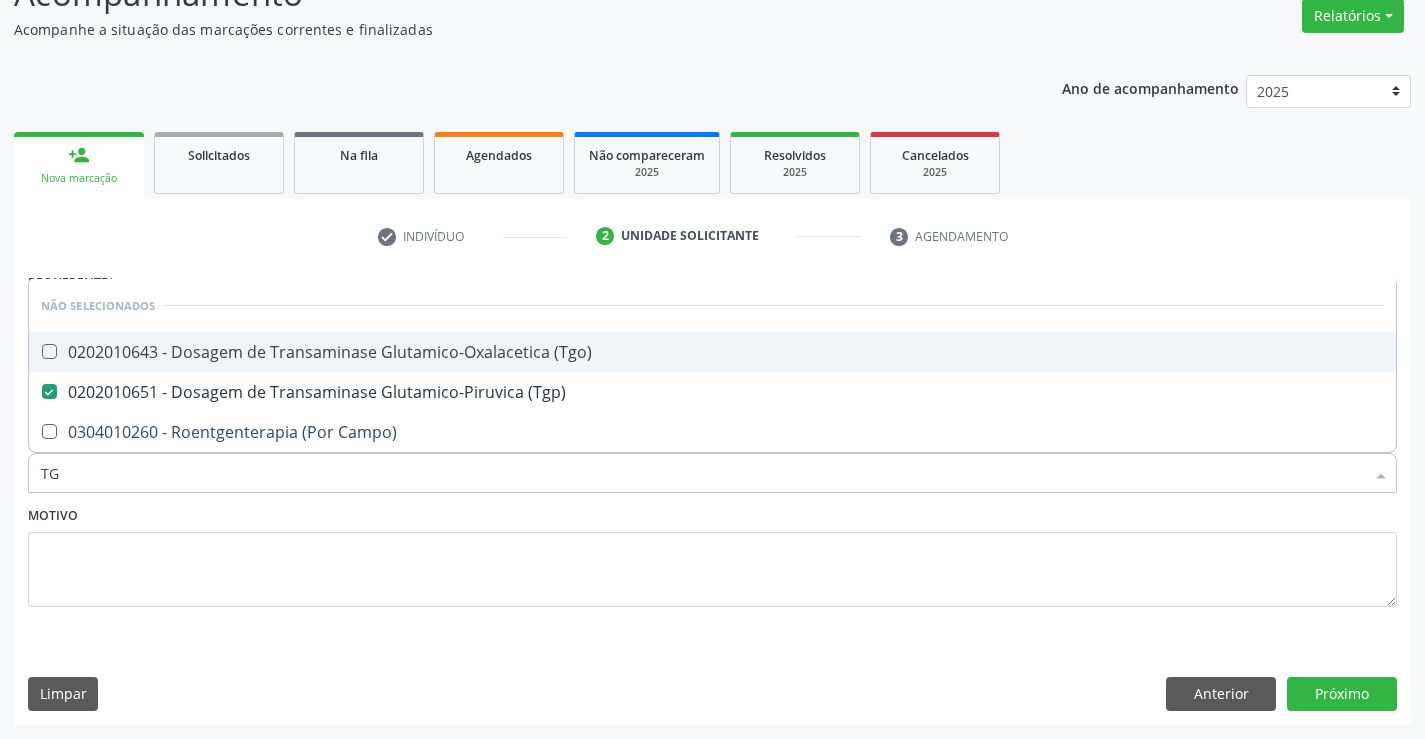 click on "0202010643 - Dosagem de Transaminase Glutamico-Oxalacetica (Tgo)" at bounding box center (712, 352) 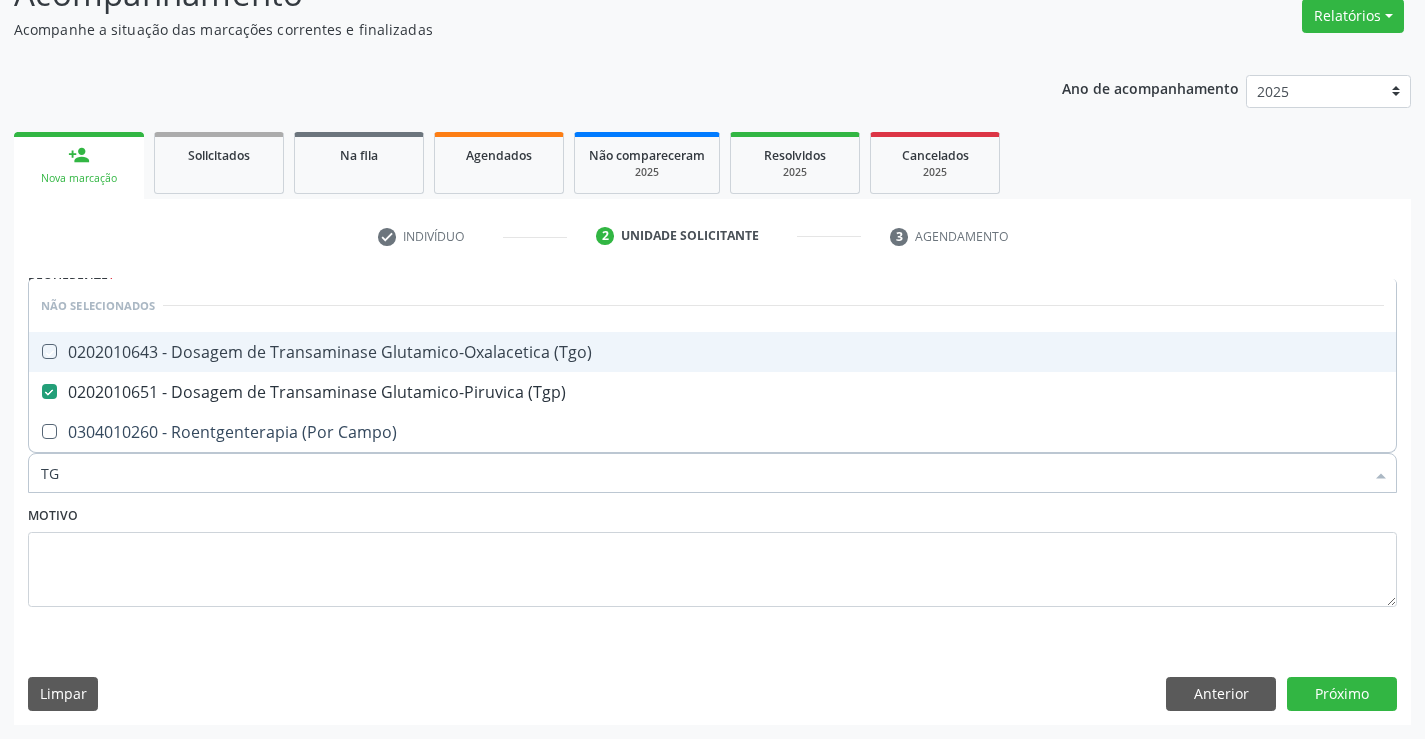checkbox on "true" 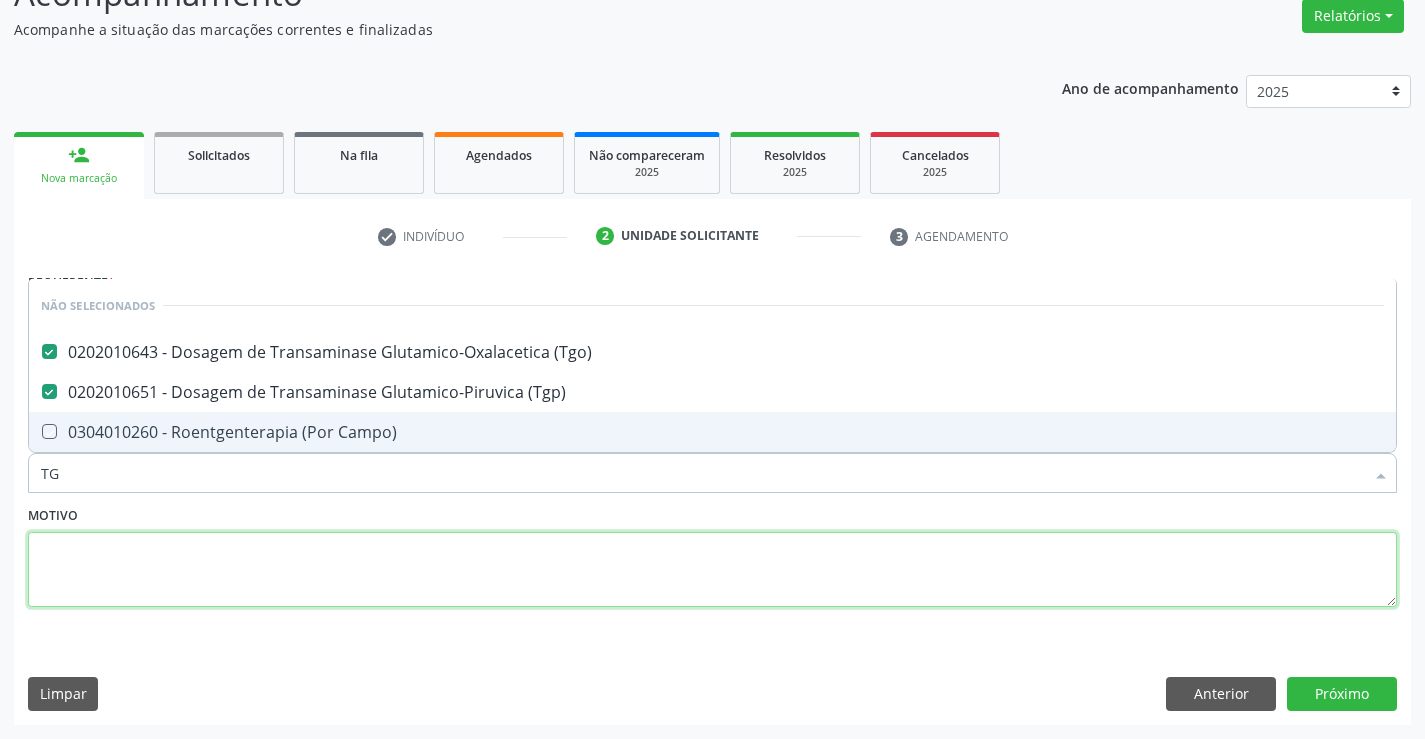 click at bounding box center (712, 570) 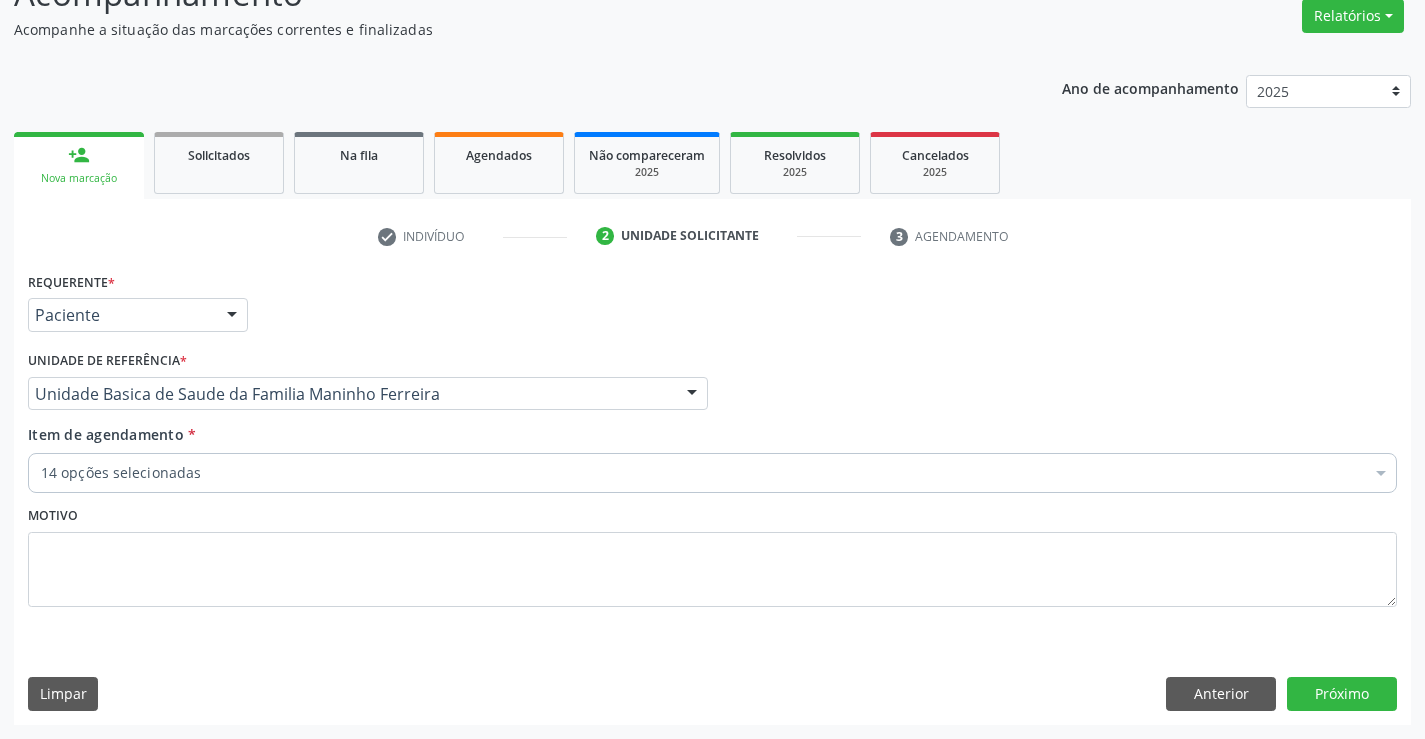 click on "14 opções selecionadas" at bounding box center [712, 473] 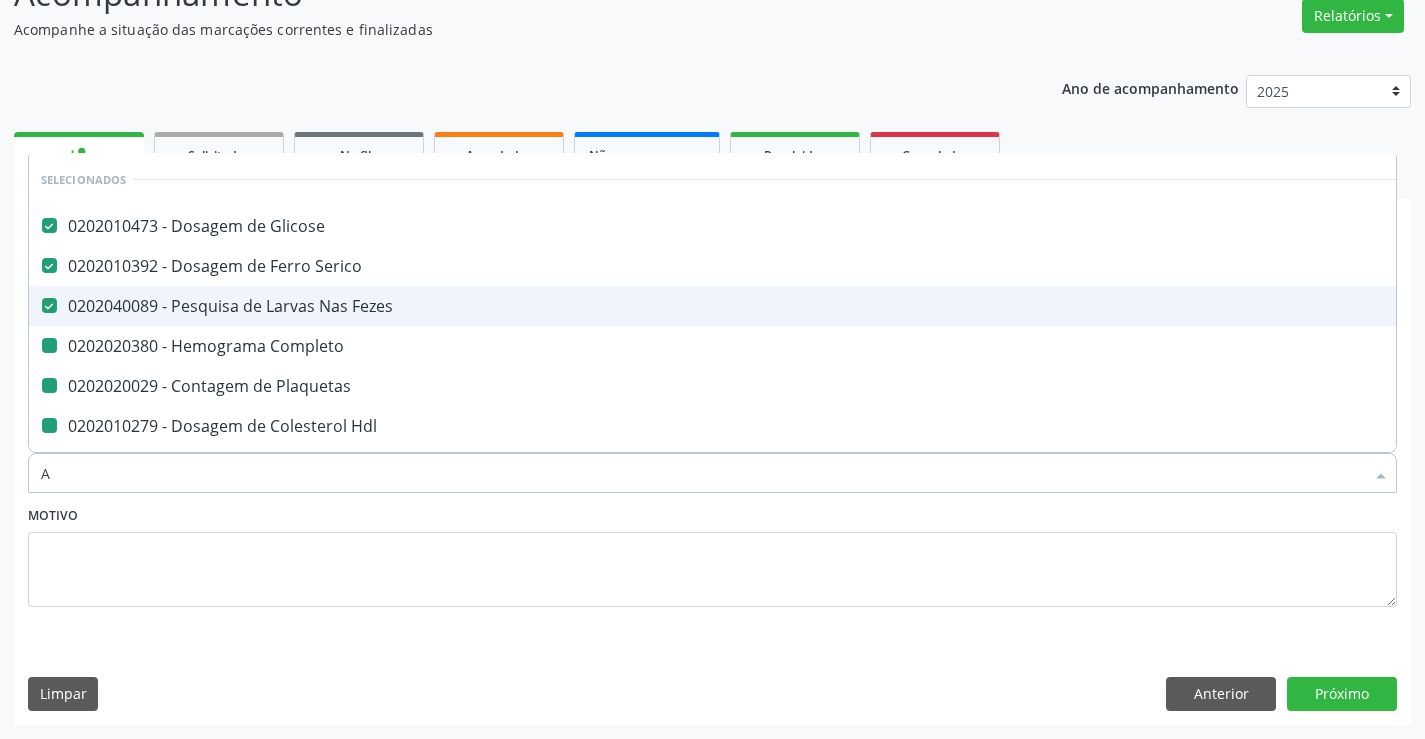 type on "AC" 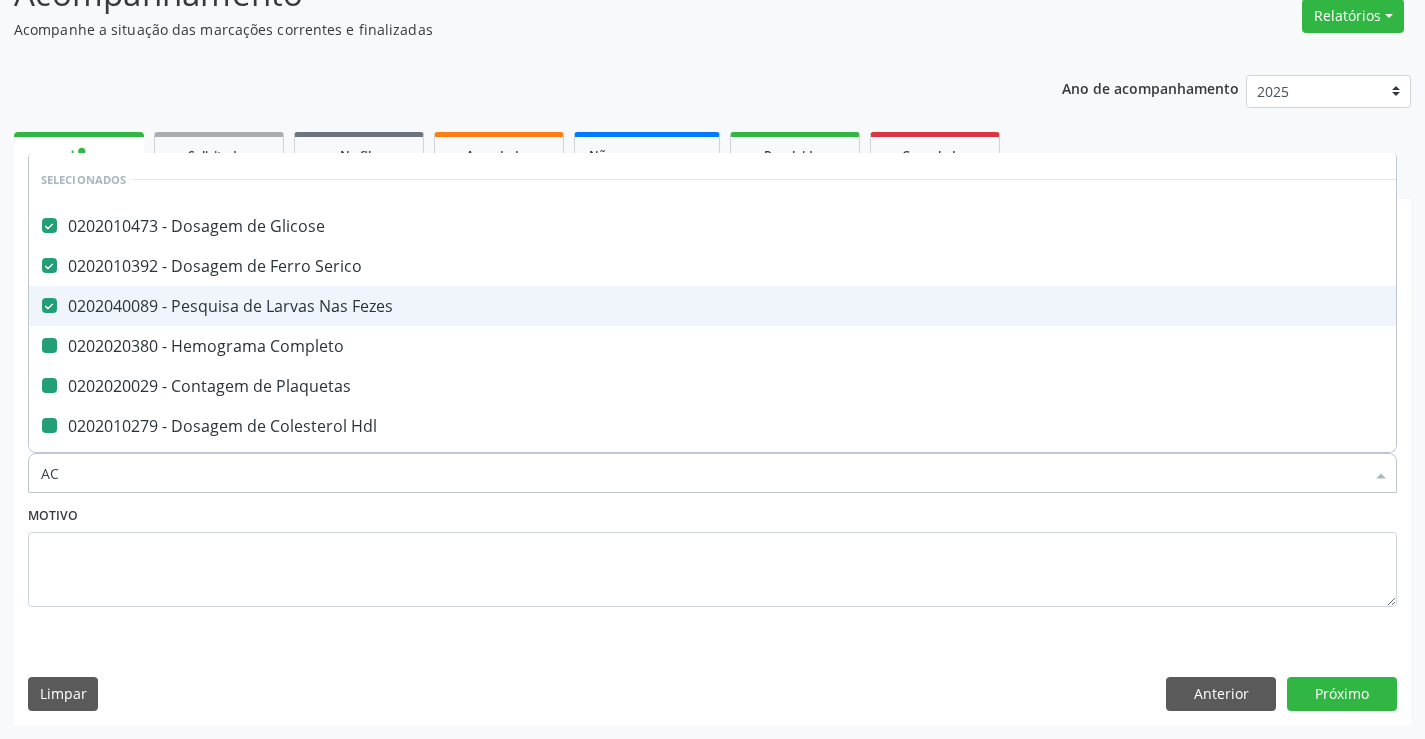 checkbox on "false" 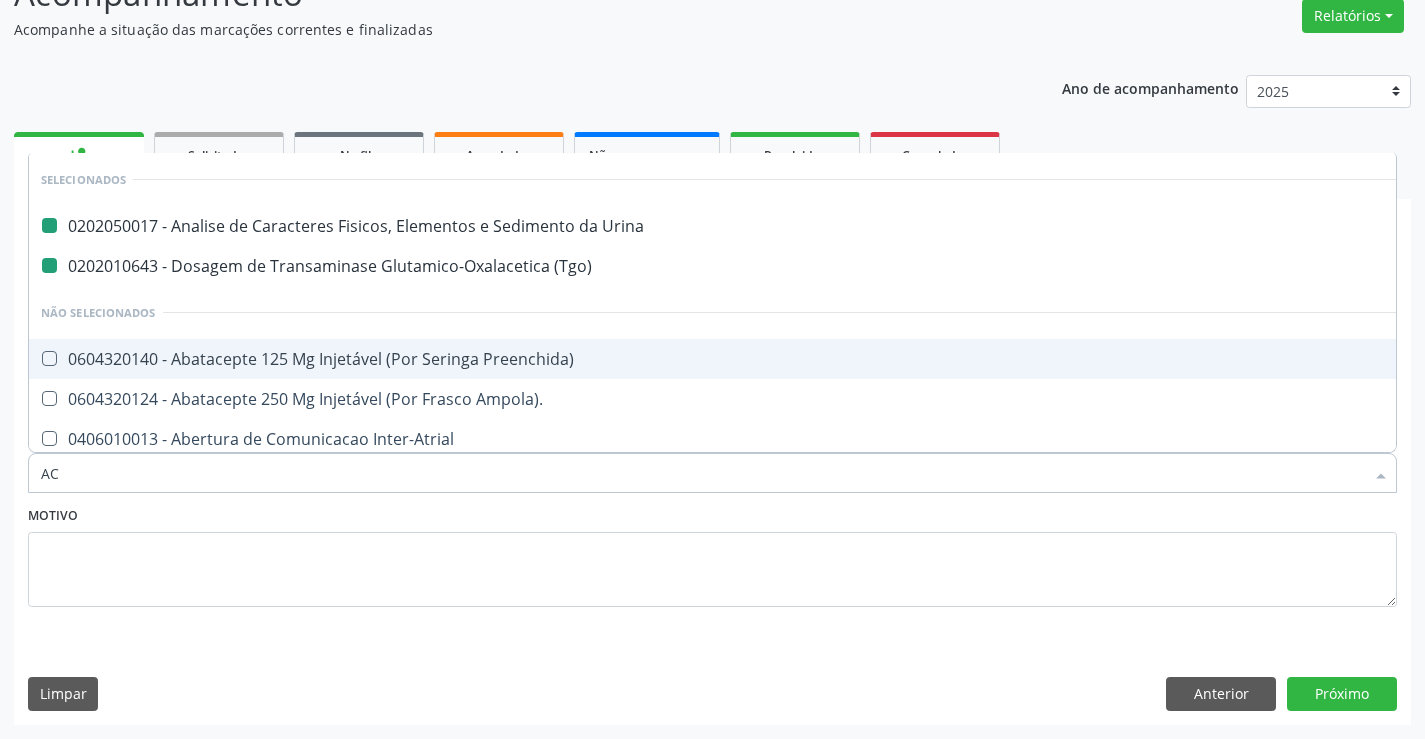 type on "ACI" 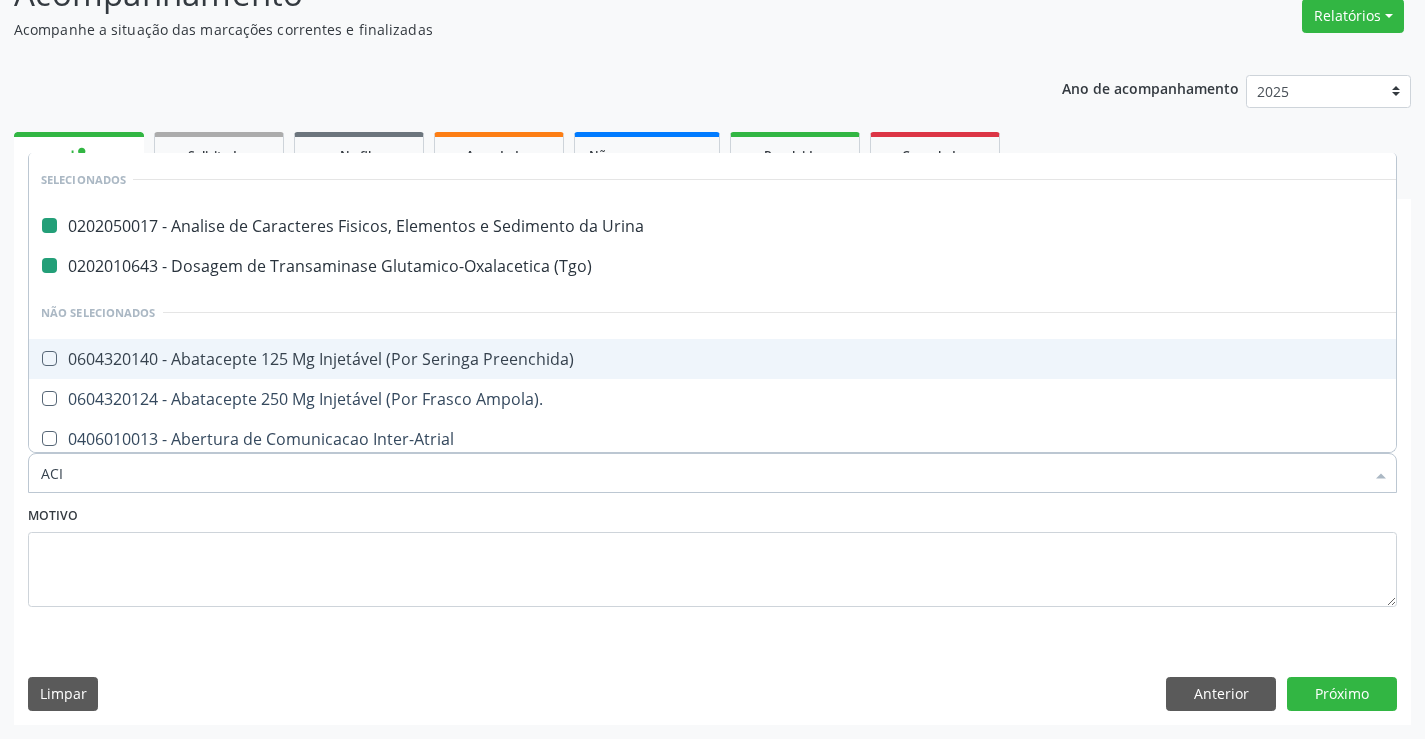 checkbox on "false" 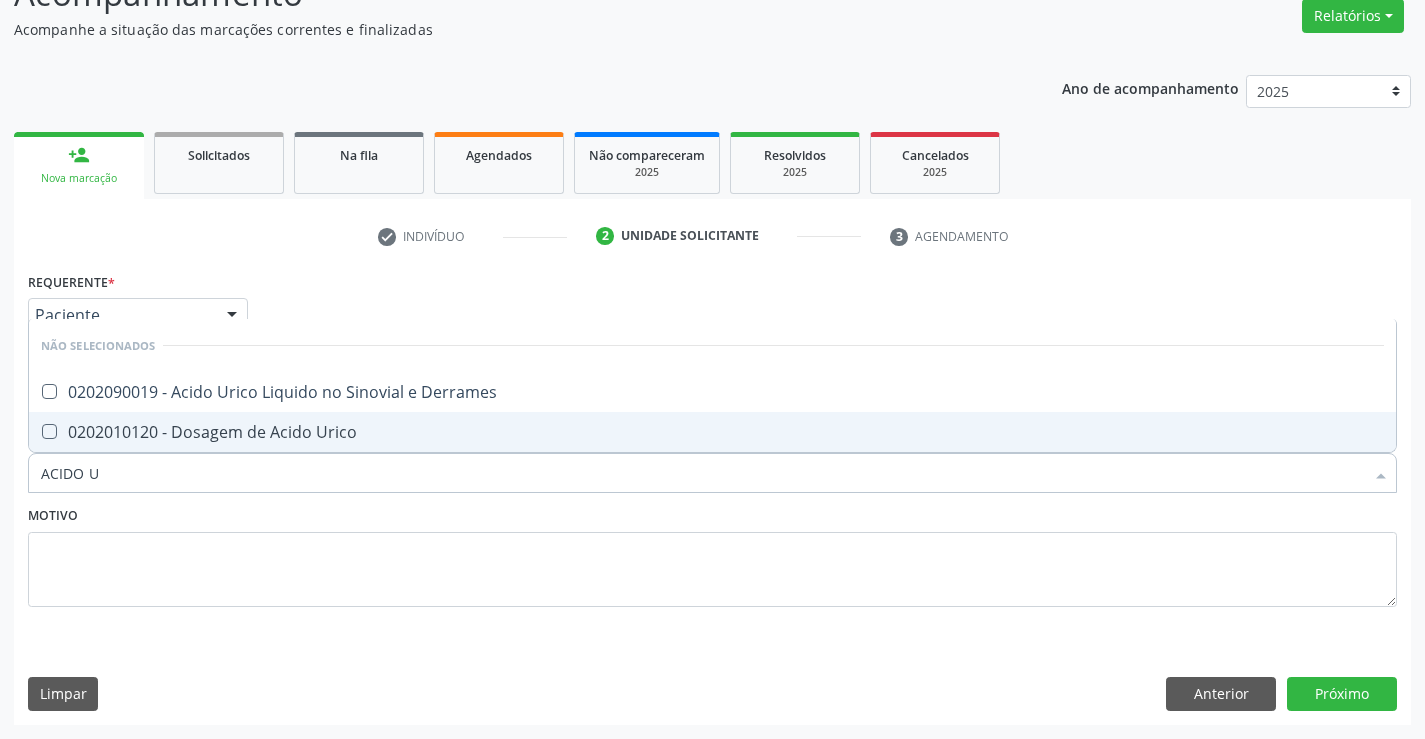 type on "ACIDO UR" 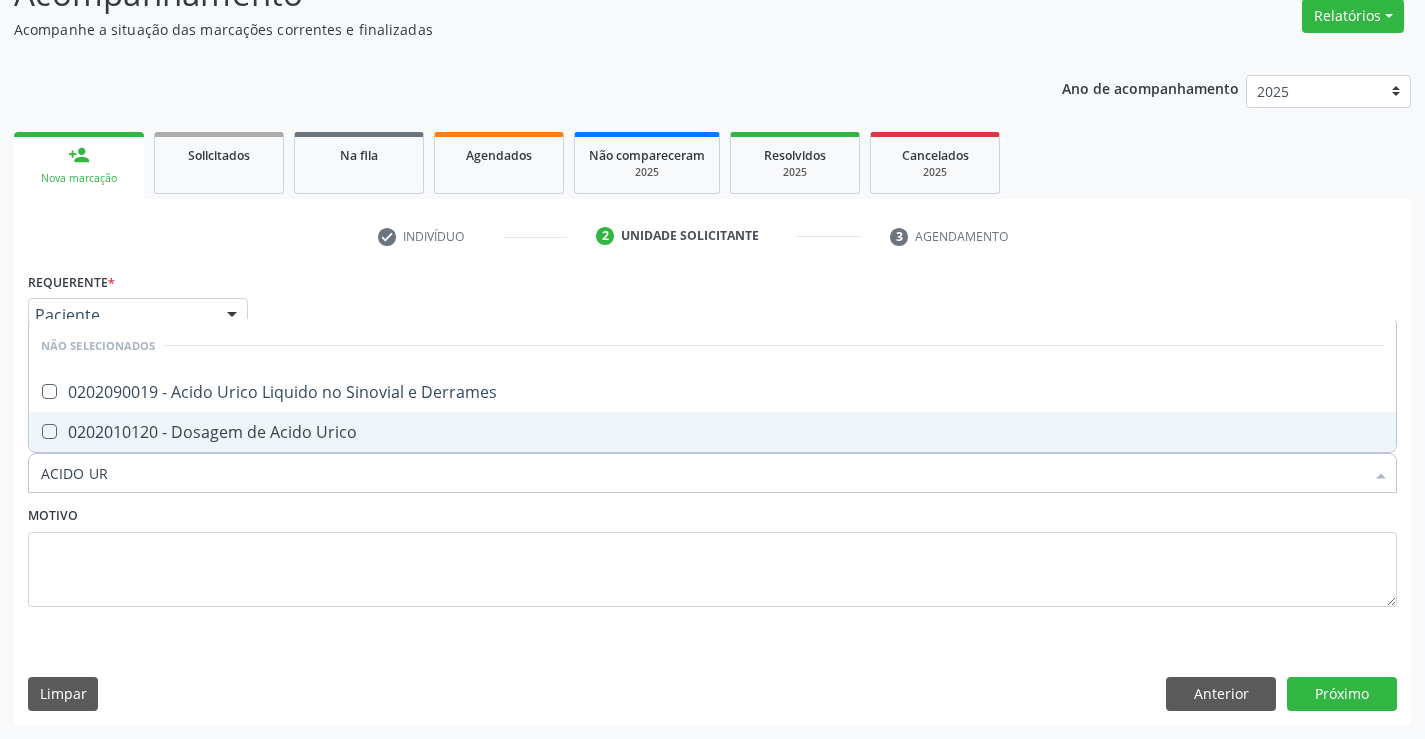 click on "0202010120 - Dosagem de Acido Urico" at bounding box center [712, 432] 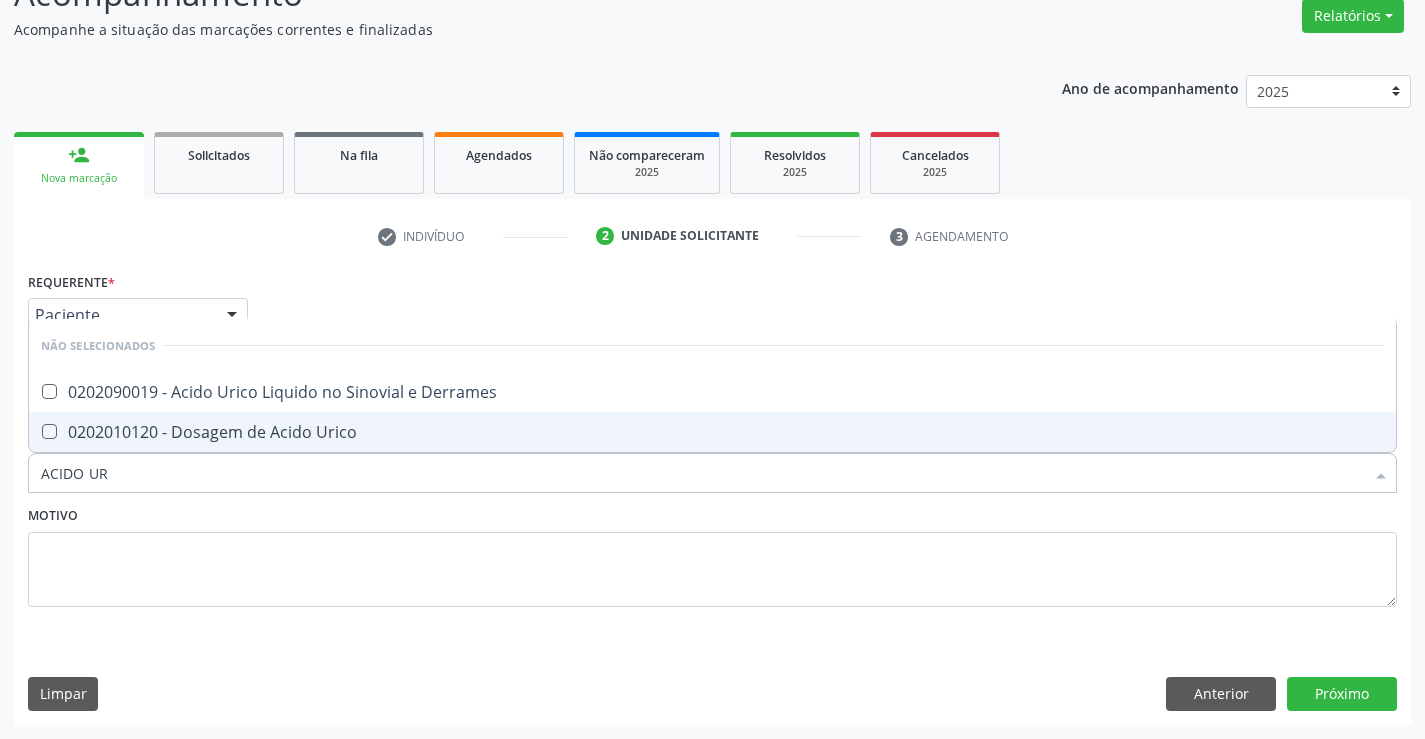 checkbox on "true" 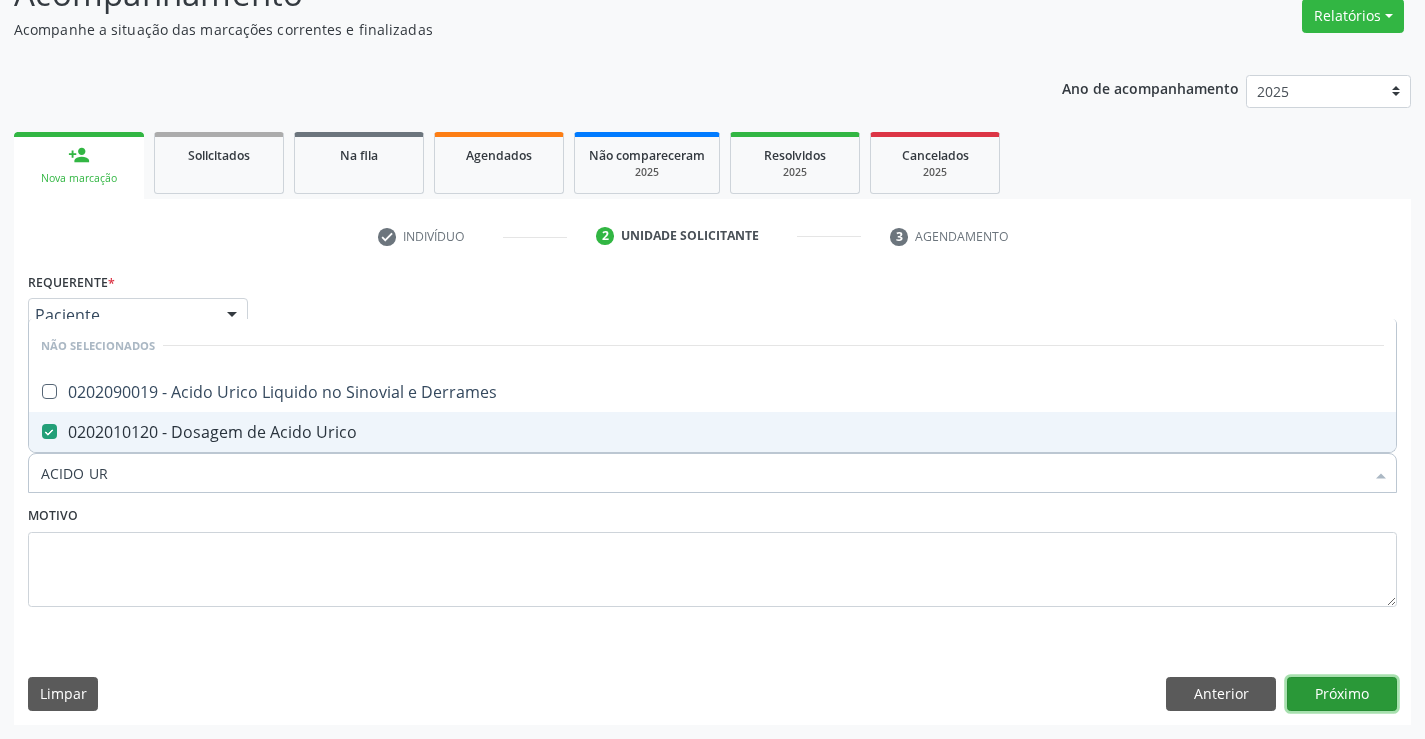 click on "Próximo" at bounding box center [1342, 694] 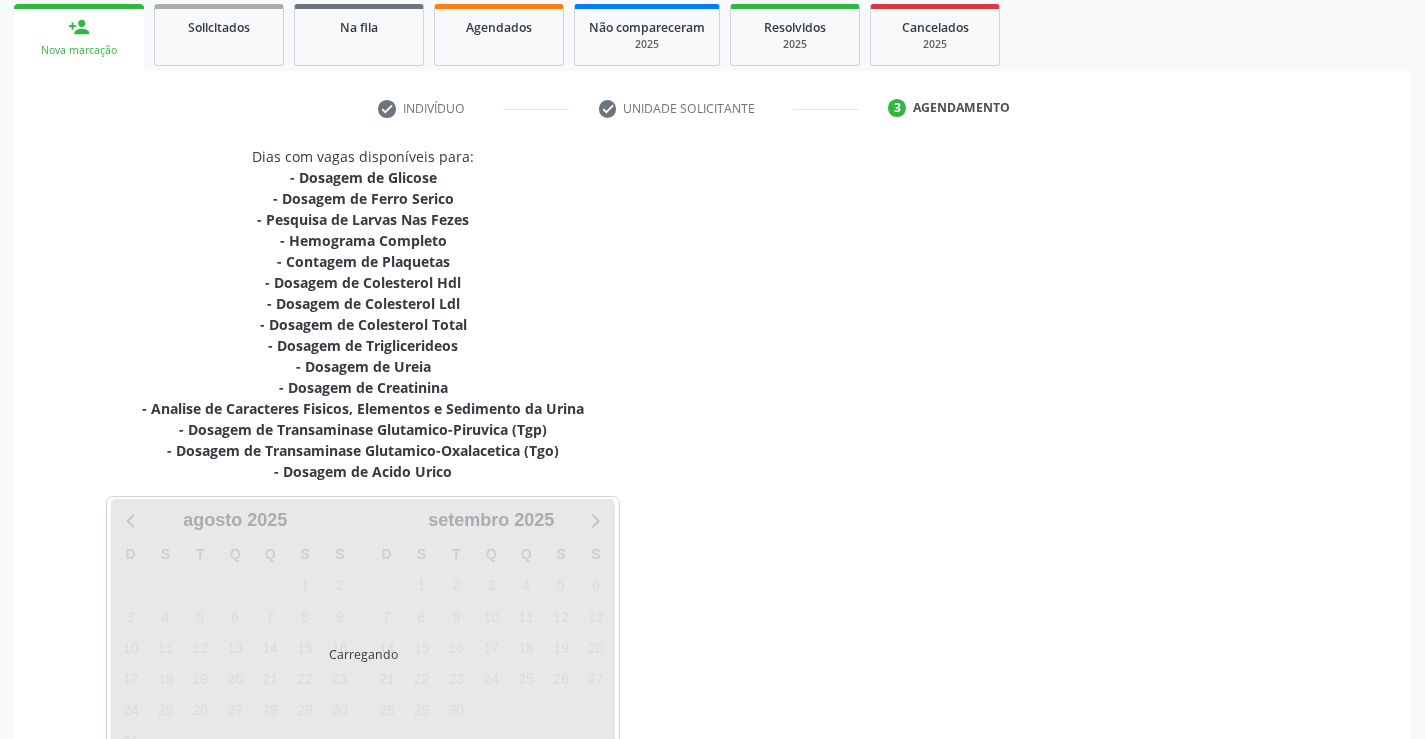 scroll, scrollTop: 367, scrollLeft: 0, axis: vertical 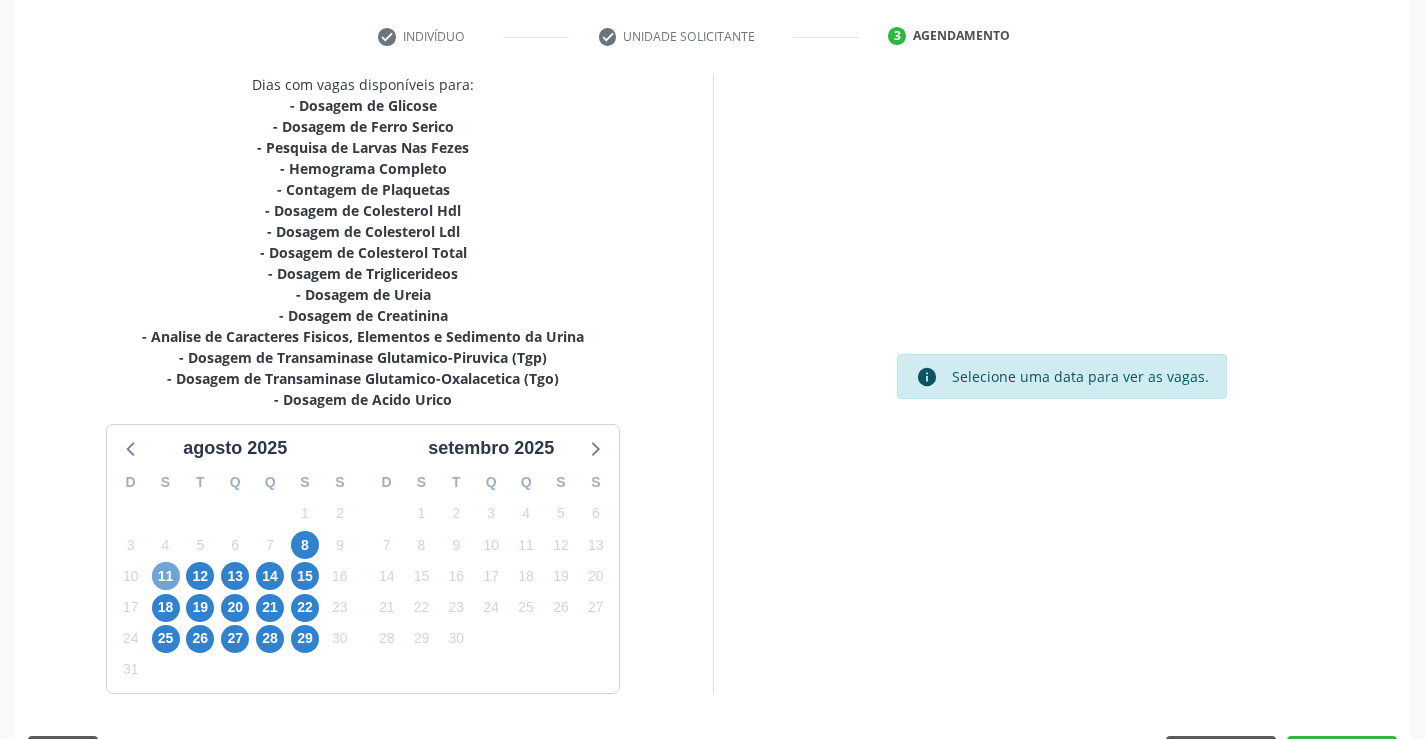 click on "11" at bounding box center (166, 576) 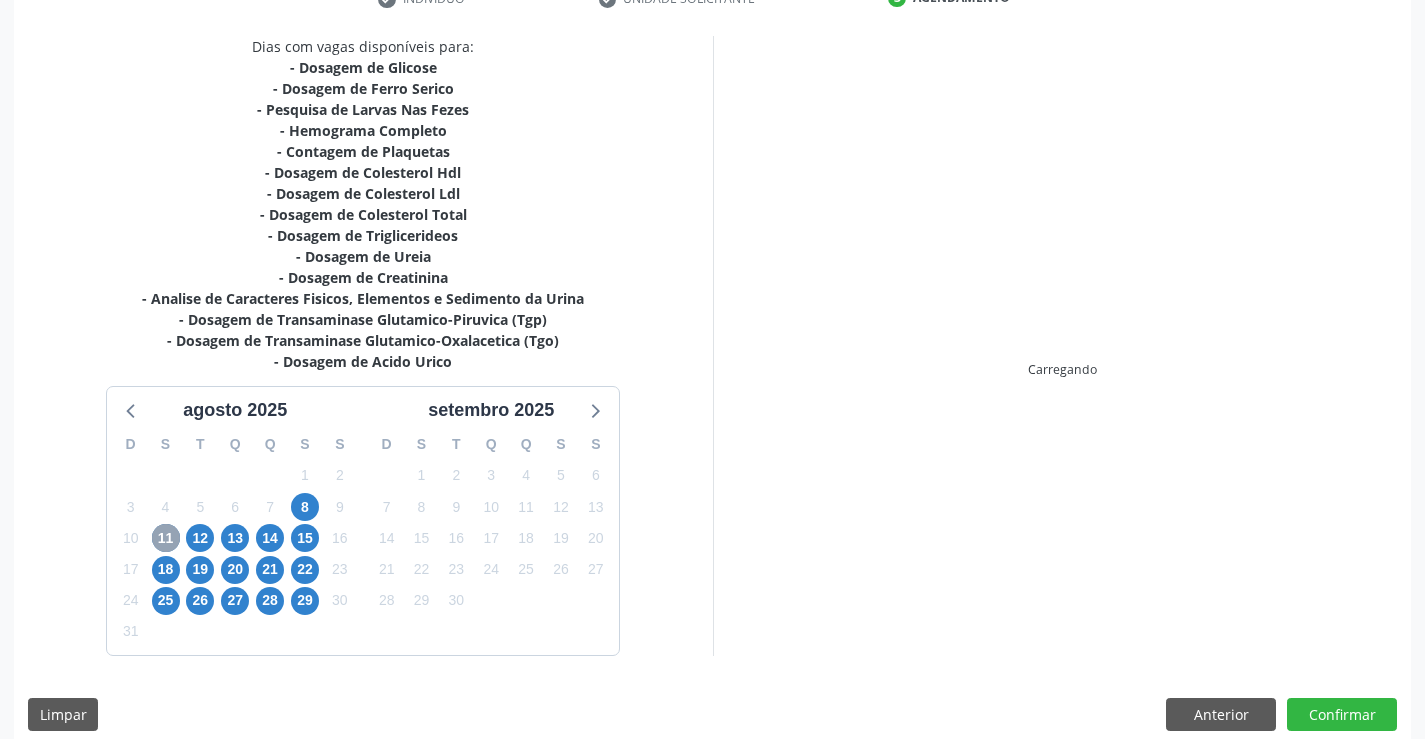 scroll, scrollTop: 425, scrollLeft: 0, axis: vertical 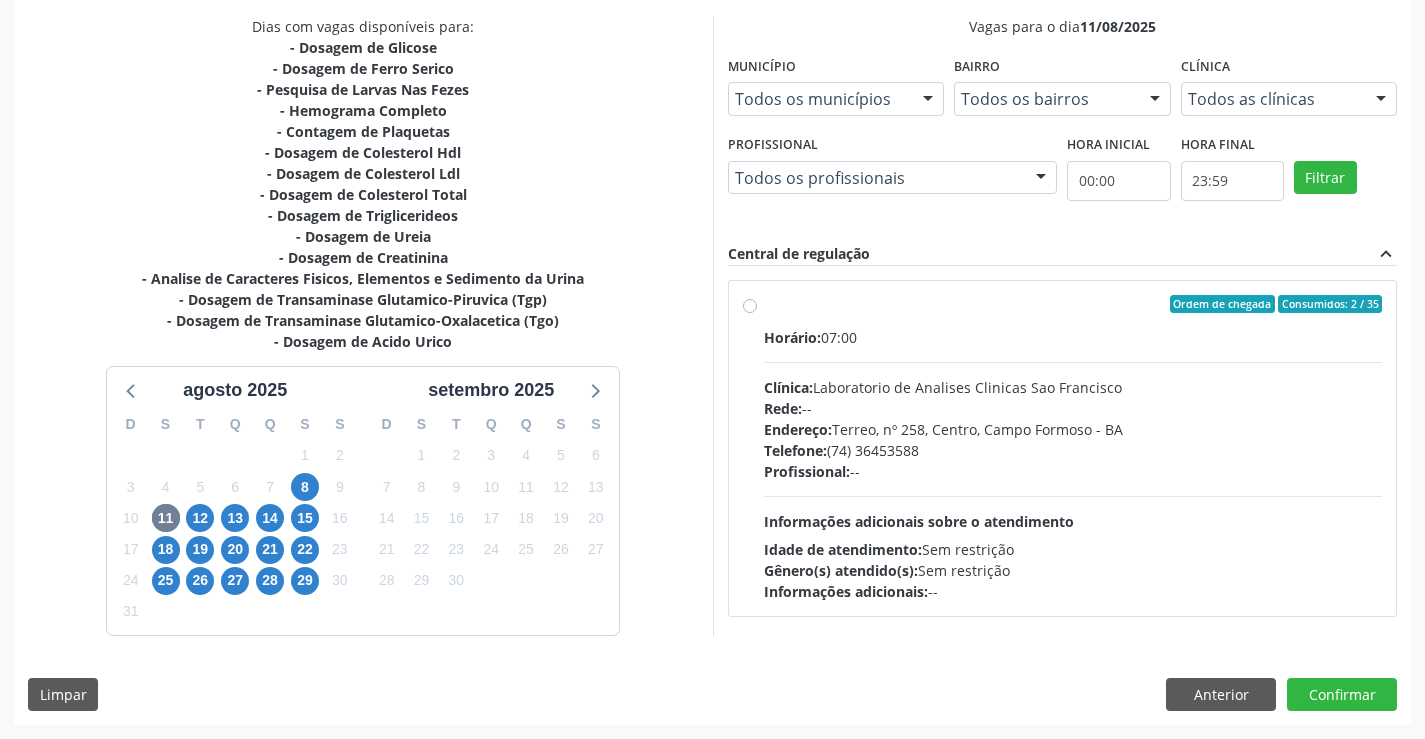 click on "Telefone:   (74) 36453588" at bounding box center [1073, 450] 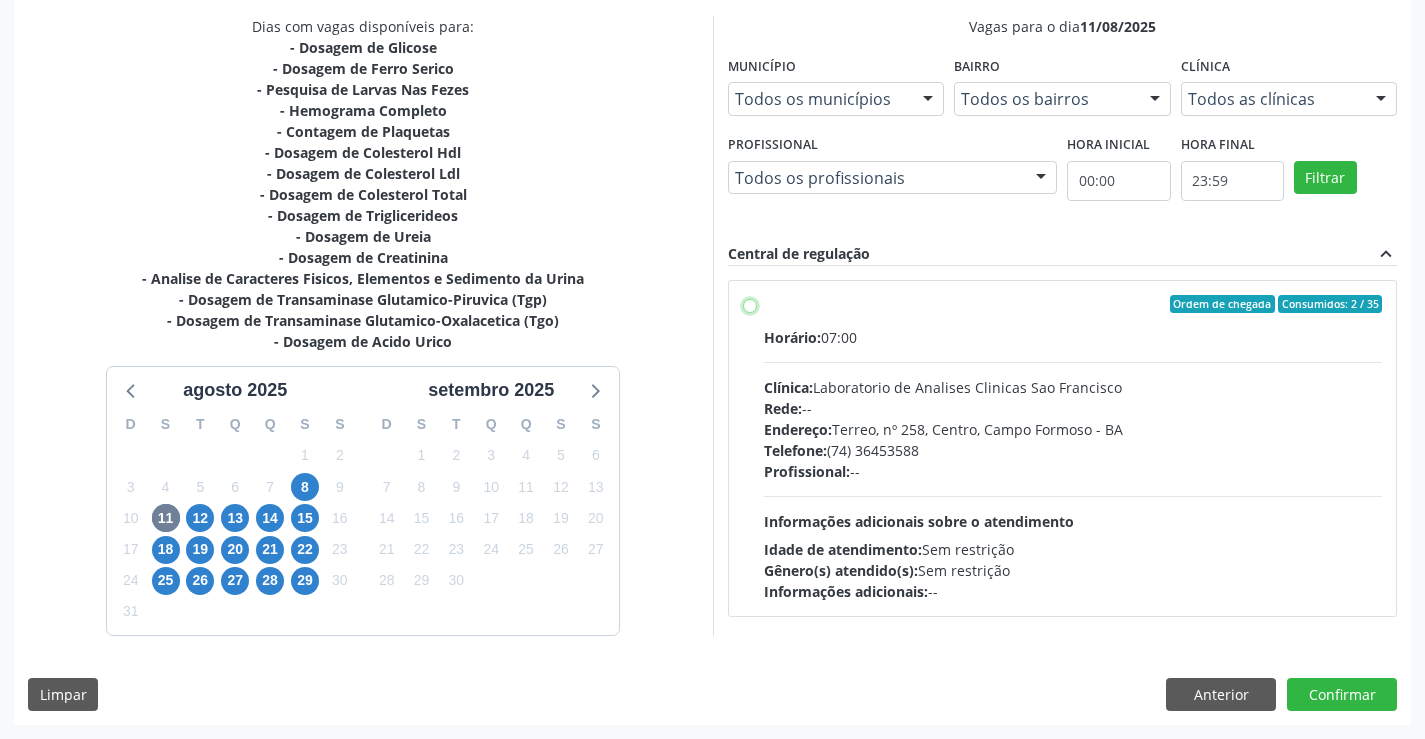 click on "Ordem de chegada
Consumidos: 2 / 35
Horário:   07:00
Clínica:  Laboratorio de Analises Clinicas Sao Francisco
Rede:
--
Endereço:   Terreo, nº 258, Centro, Campo Formoso - BA
Telefone:   (74) 36453588
Profissional:
--
Informações adicionais sobre o atendimento
Idade de atendimento:
Sem restrição
Gênero(s) atendido(s):
Sem restrição
Informações adicionais:
--" at bounding box center [750, 304] 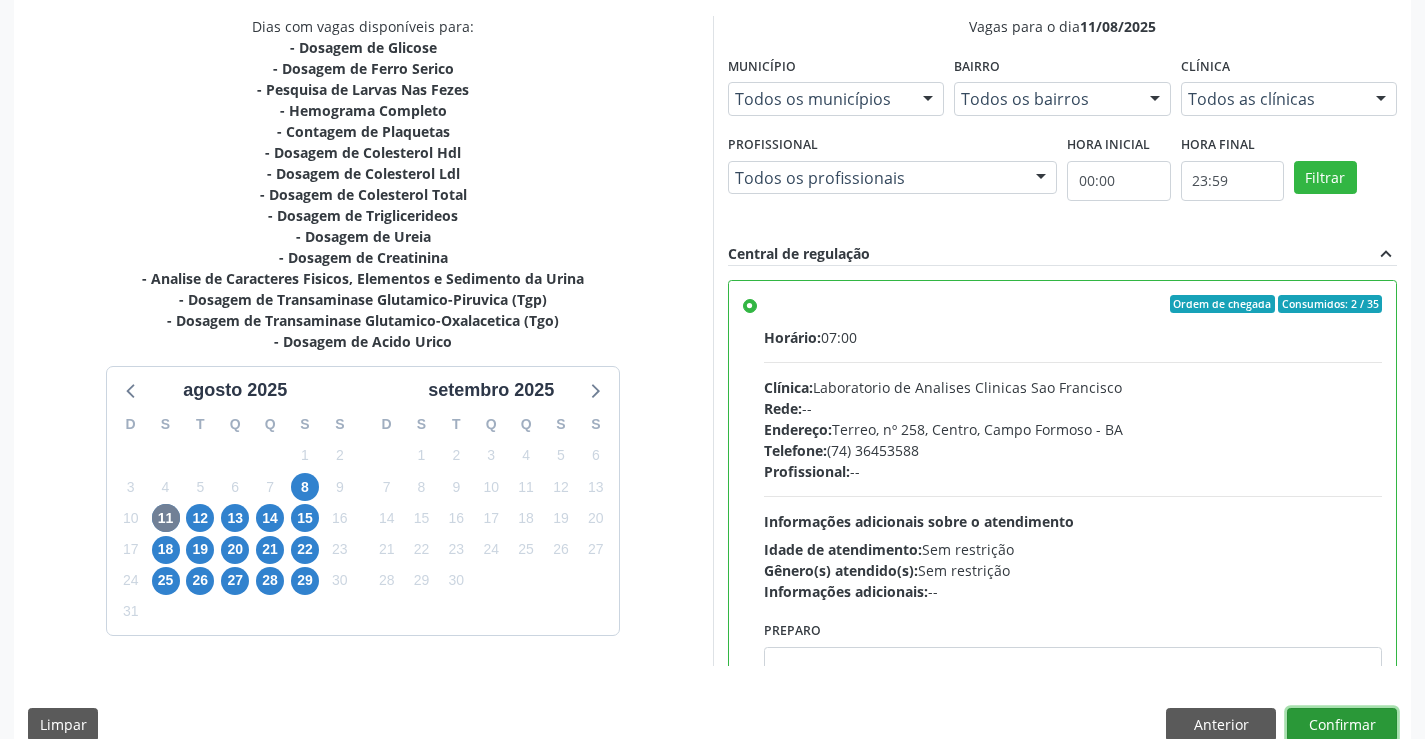click on "Confirmar" at bounding box center (1342, 725) 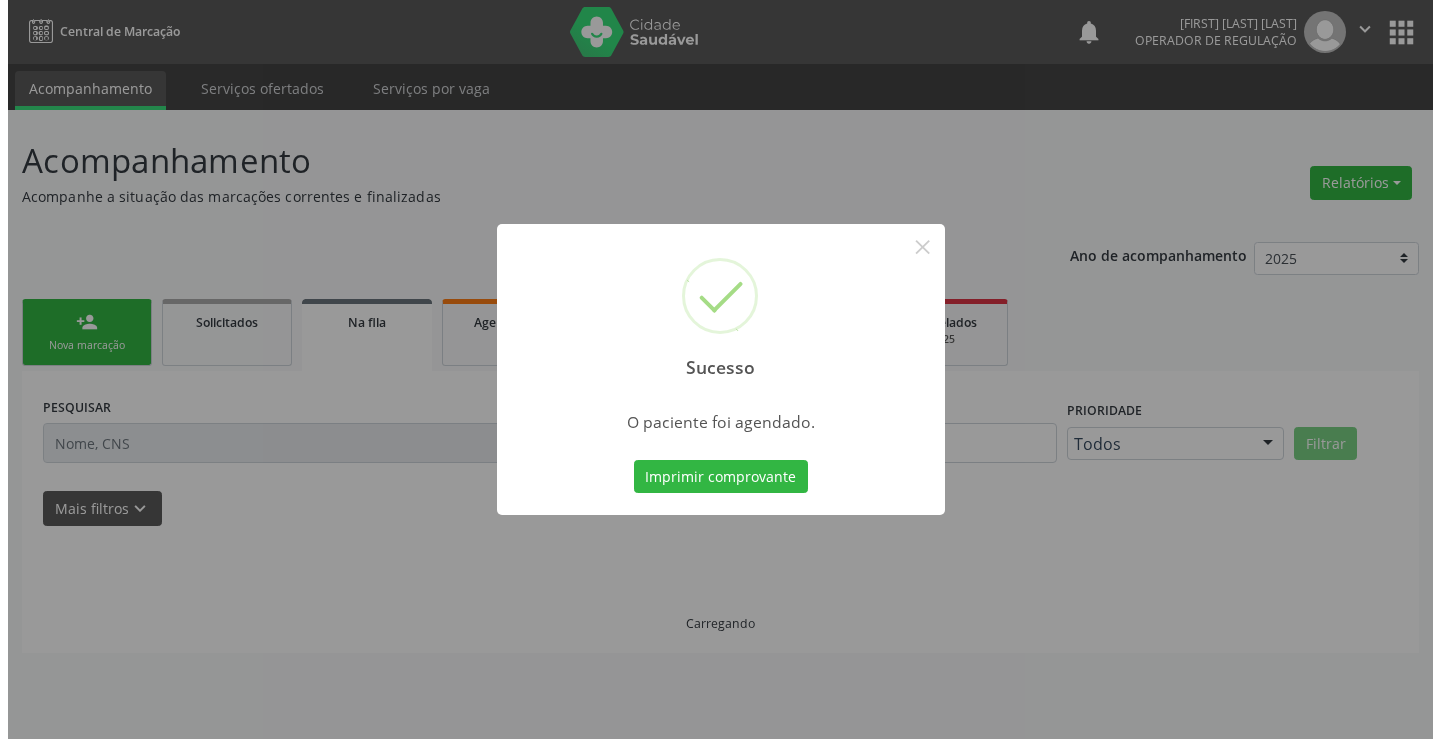 scroll, scrollTop: 0, scrollLeft: 0, axis: both 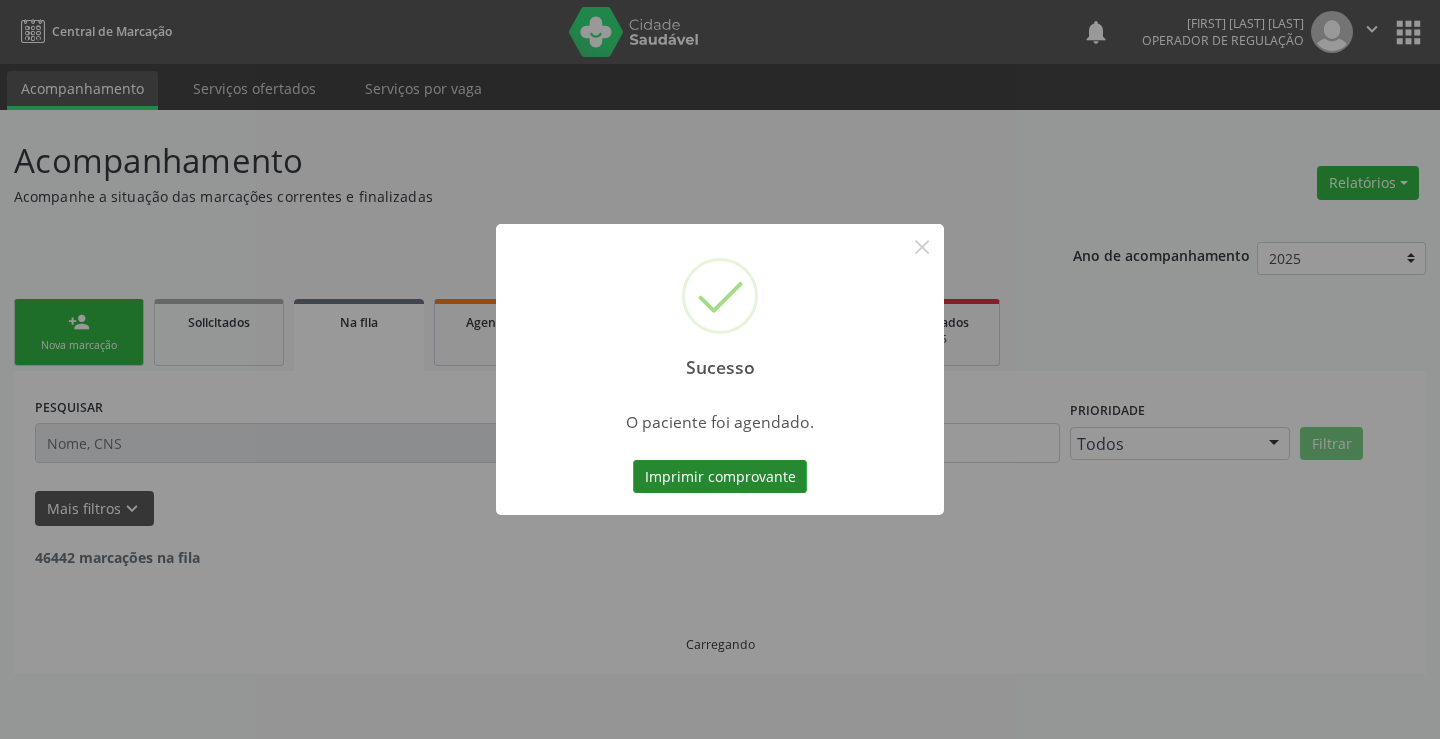 click on "Imprimir comprovante" at bounding box center [720, 477] 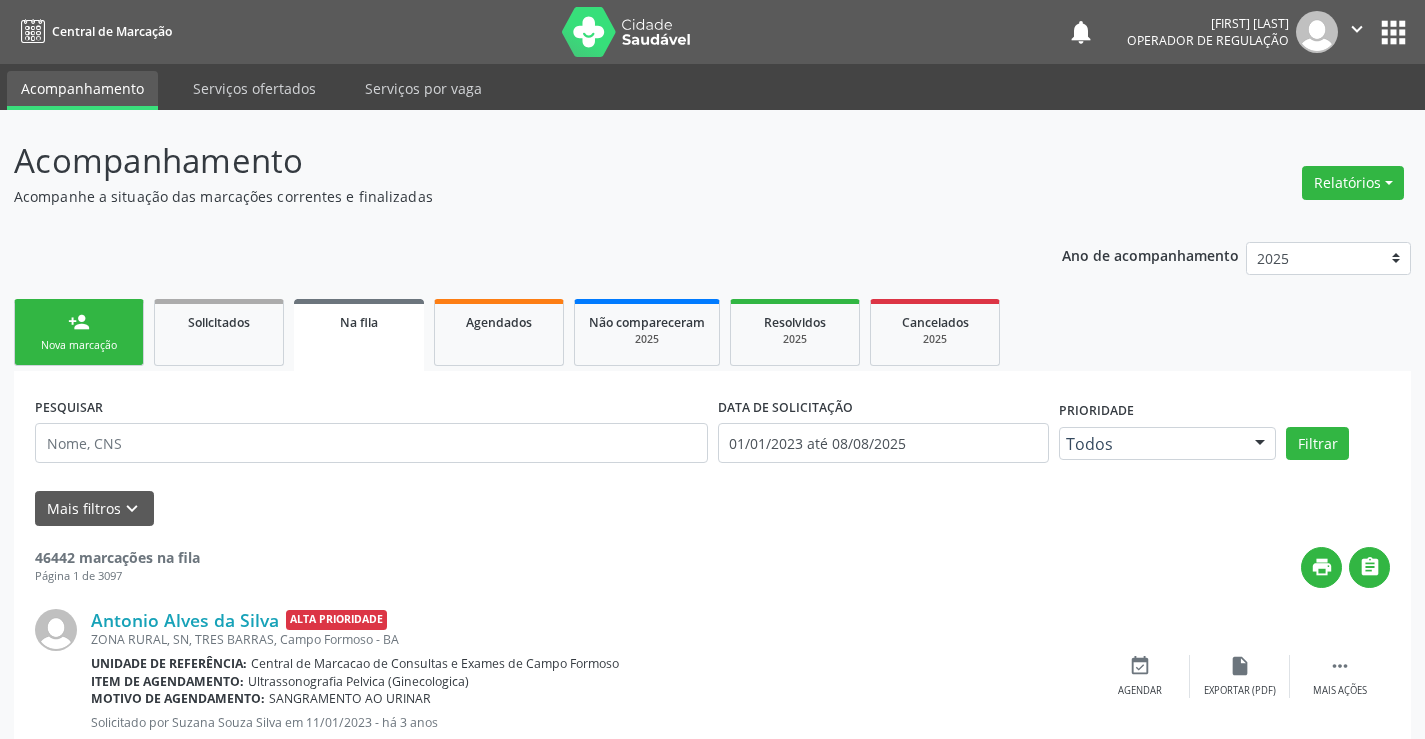 scroll, scrollTop: 0, scrollLeft: 0, axis: both 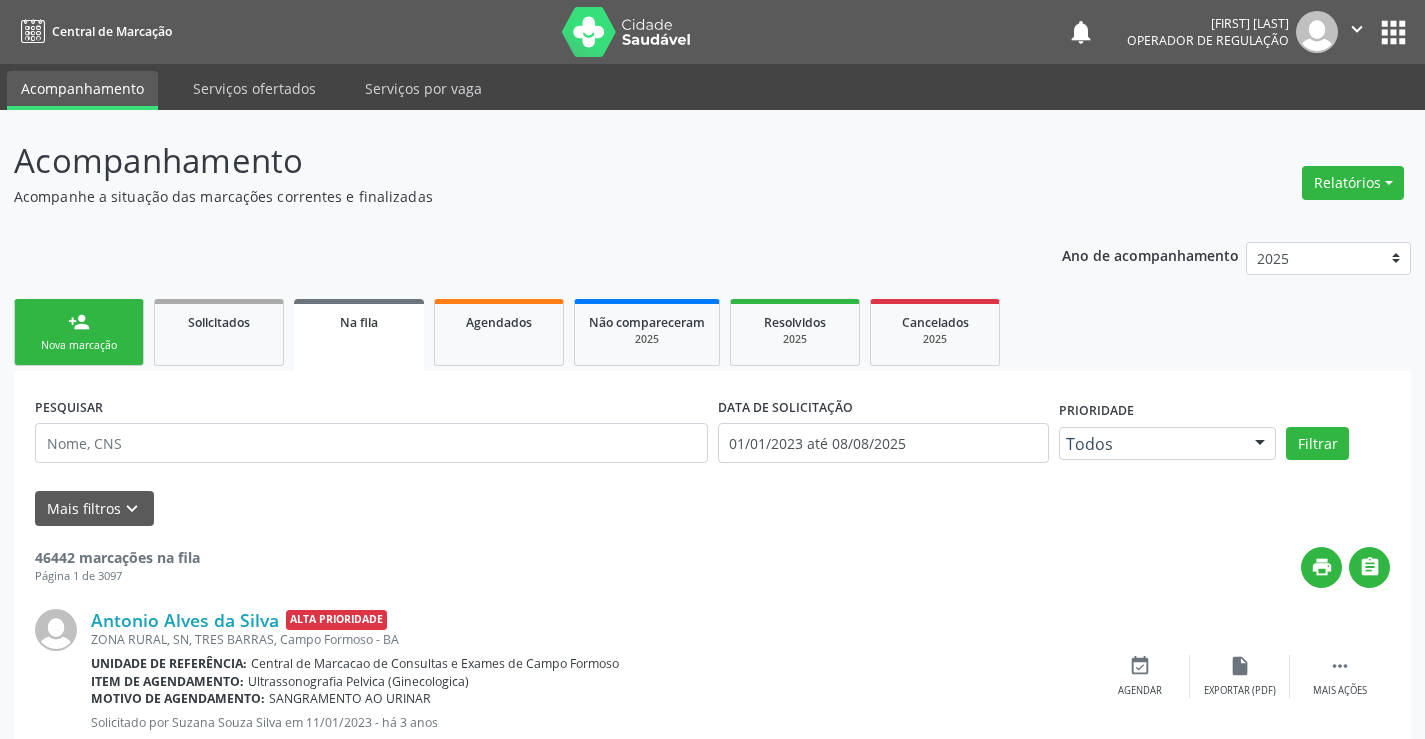 click on "person_add
Nova marcação" at bounding box center (79, 332) 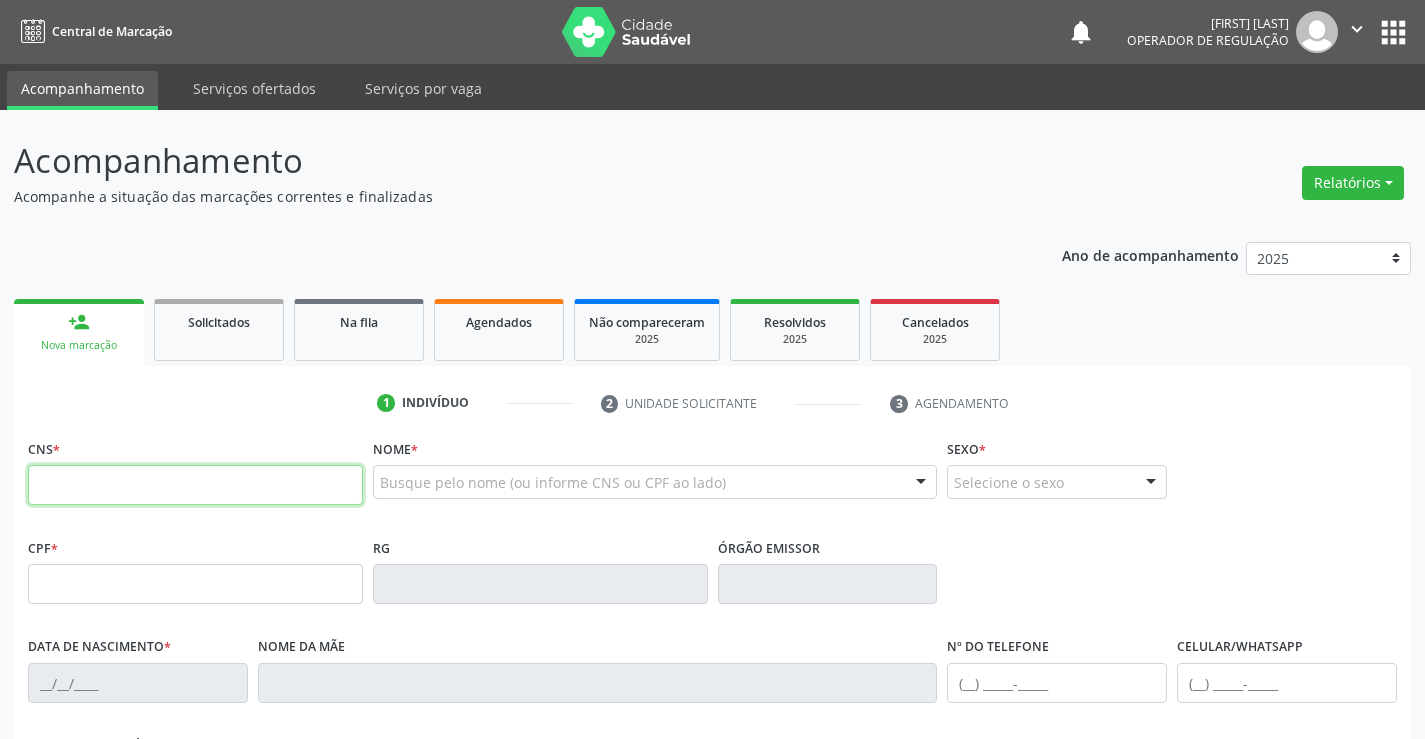 click at bounding box center [195, 485] 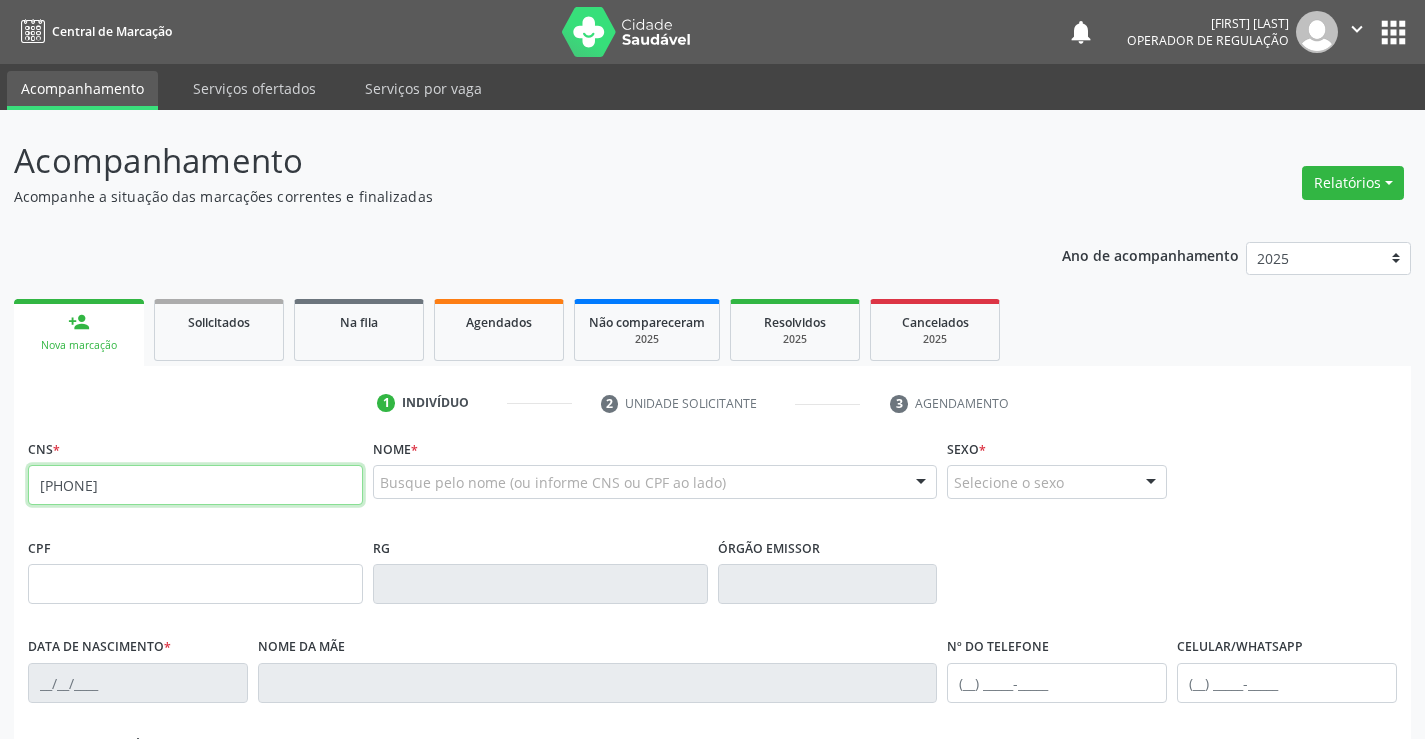 type on "705 6064 8735 7014" 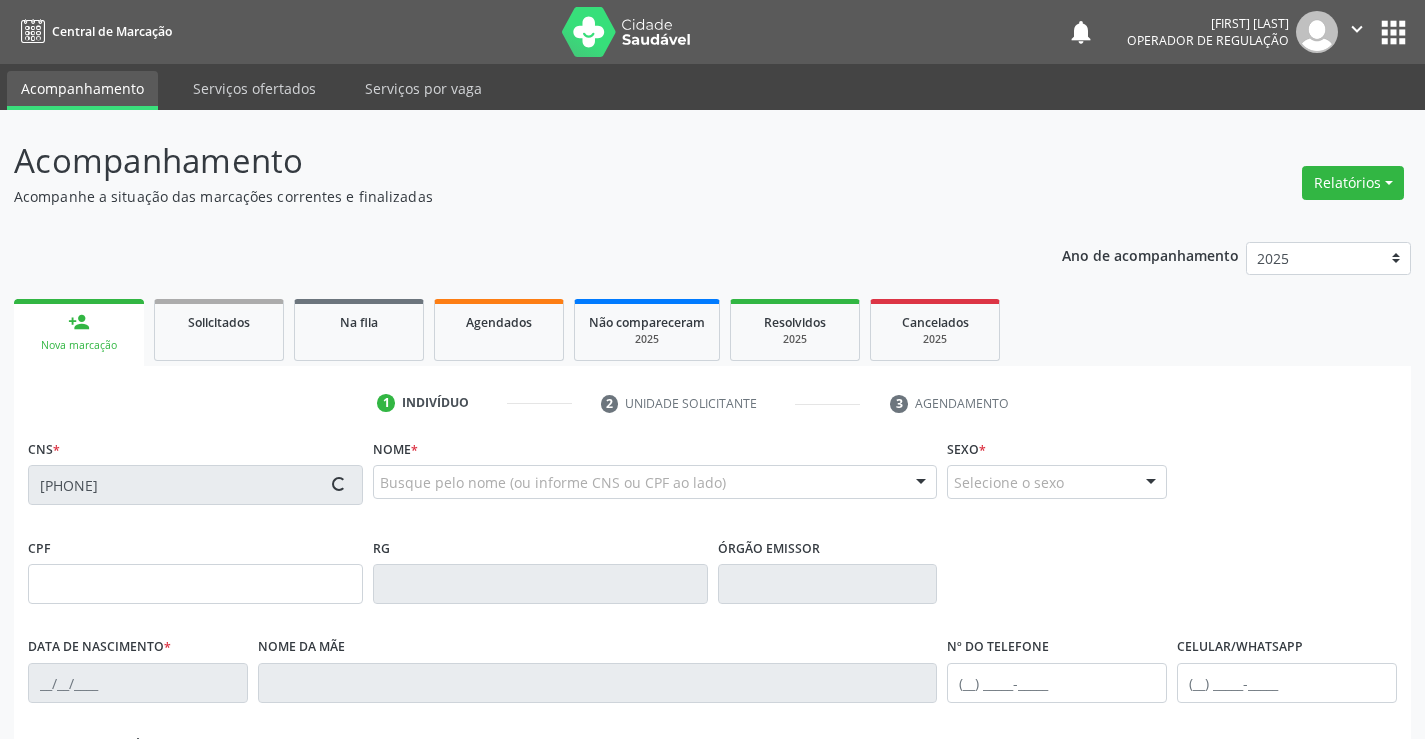 type on "1440140332" 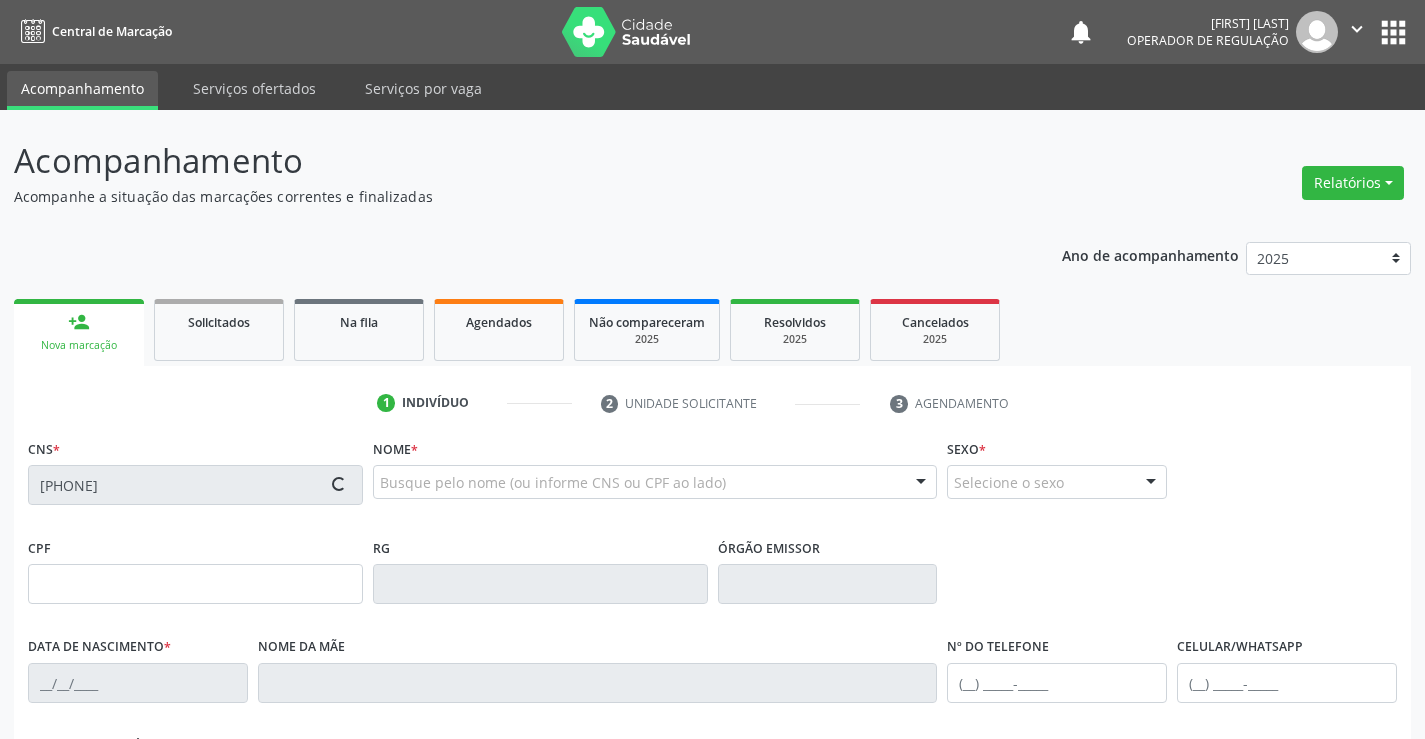 type on "17/08/1992" 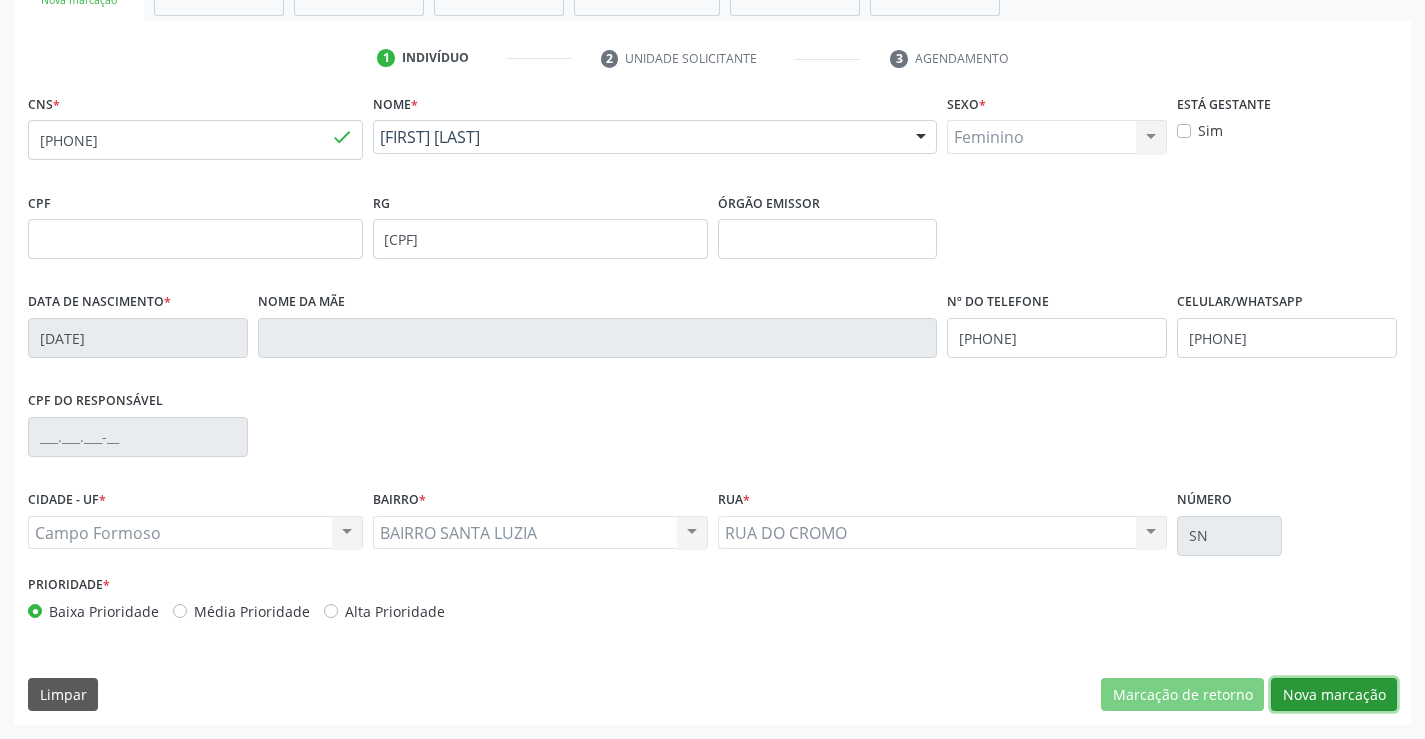 click on "Nova marcação" at bounding box center (1334, 695) 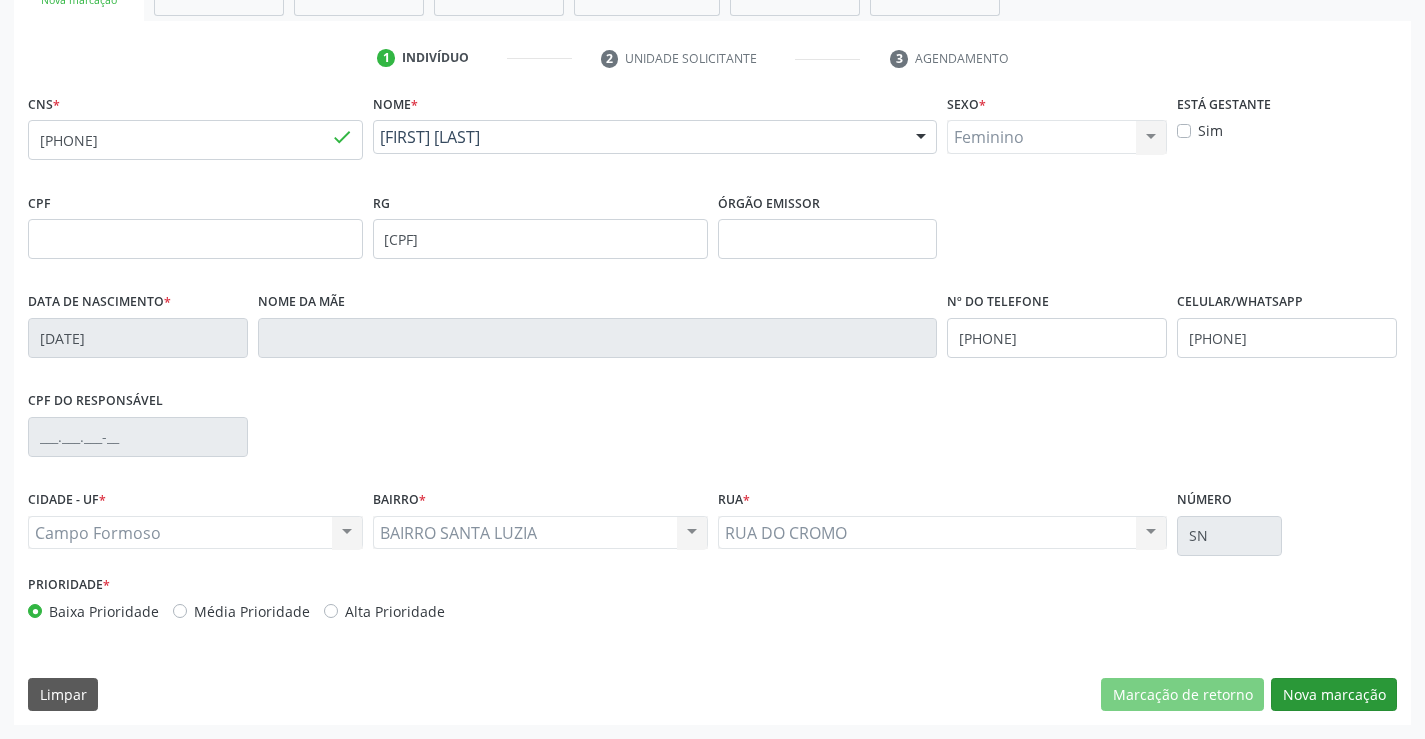 scroll, scrollTop: 167, scrollLeft: 0, axis: vertical 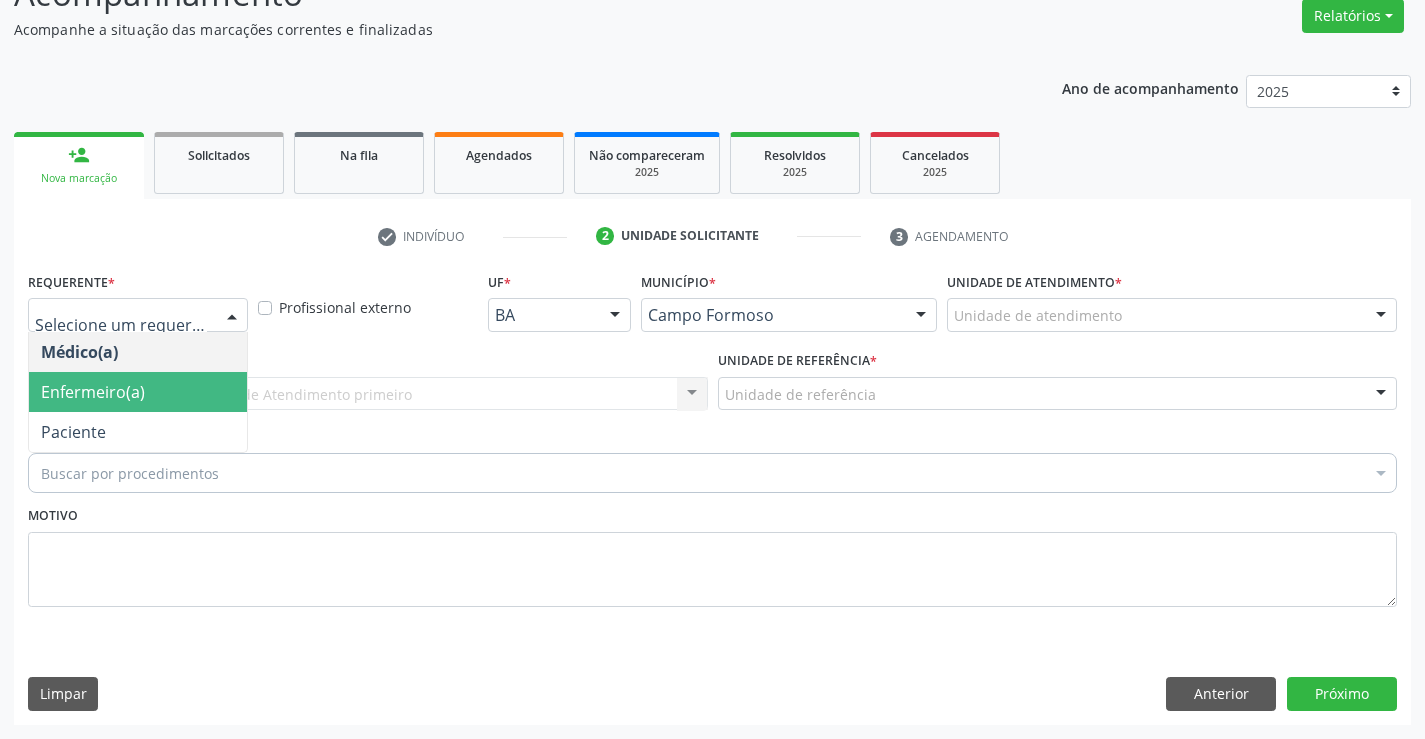 click on "Enfermeiro(a)" at bounding box center (138, 392) 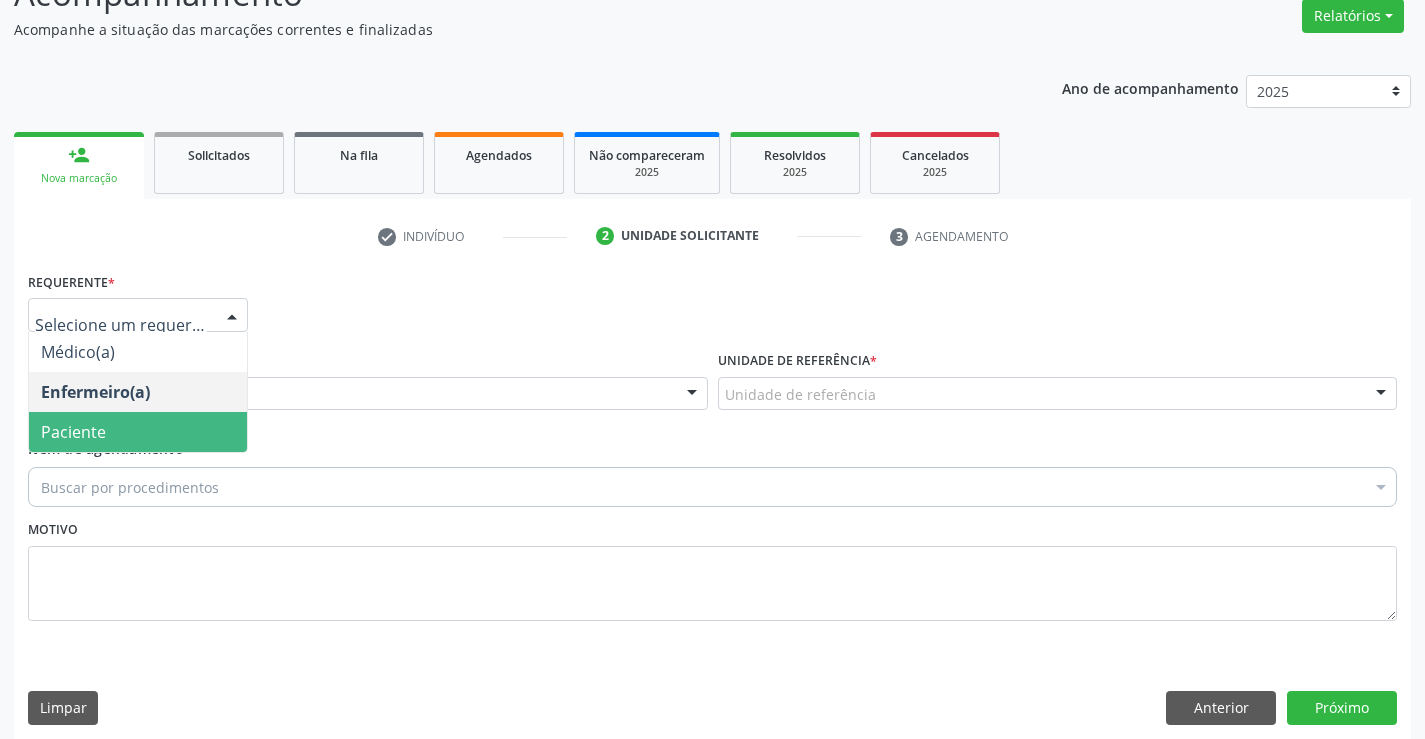 click on "Paciente" at bounding box center [138, 432] 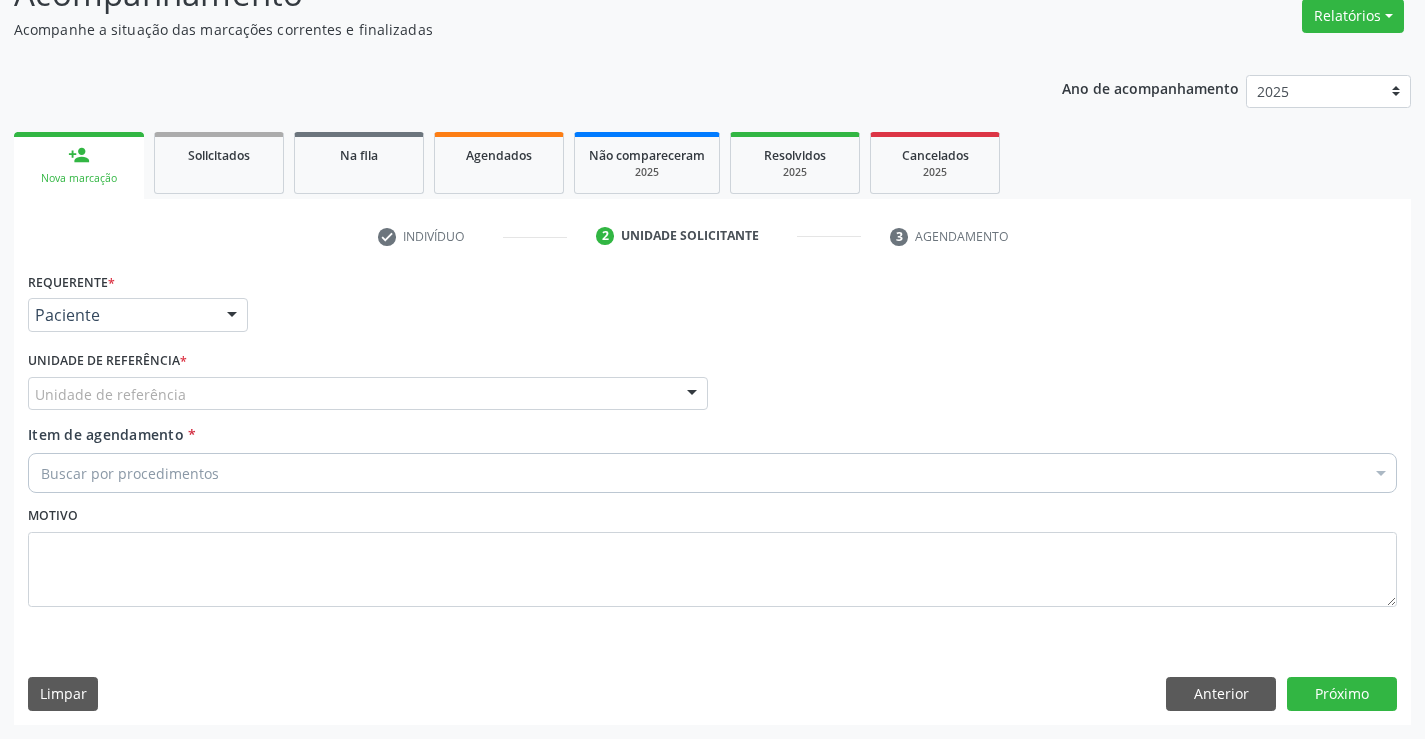 click on "Unidade de referência" at bounding box center (368, 394) 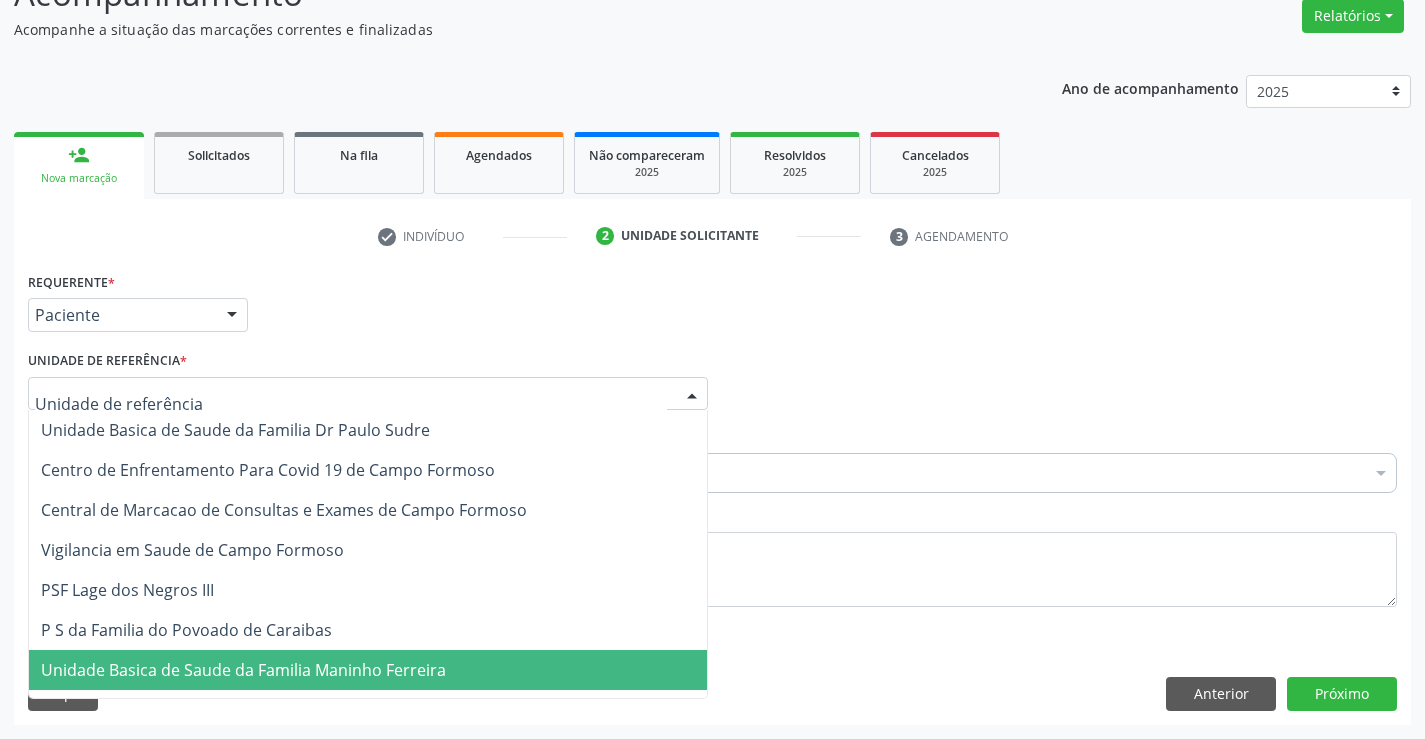drag, startPoint x: 168, startPoint y: 666, endPoint x: 160, endPoint y: 616, distance: 50.635956 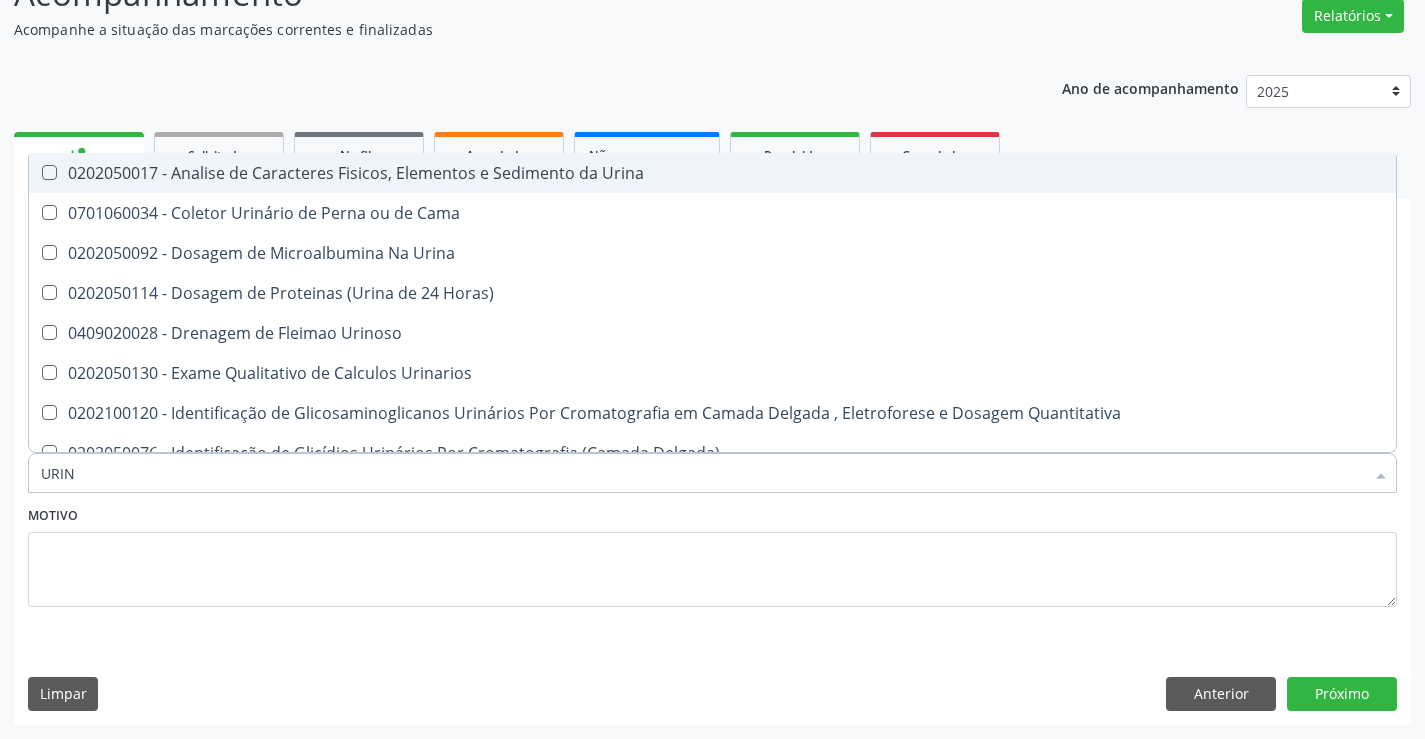 type on "URINA" 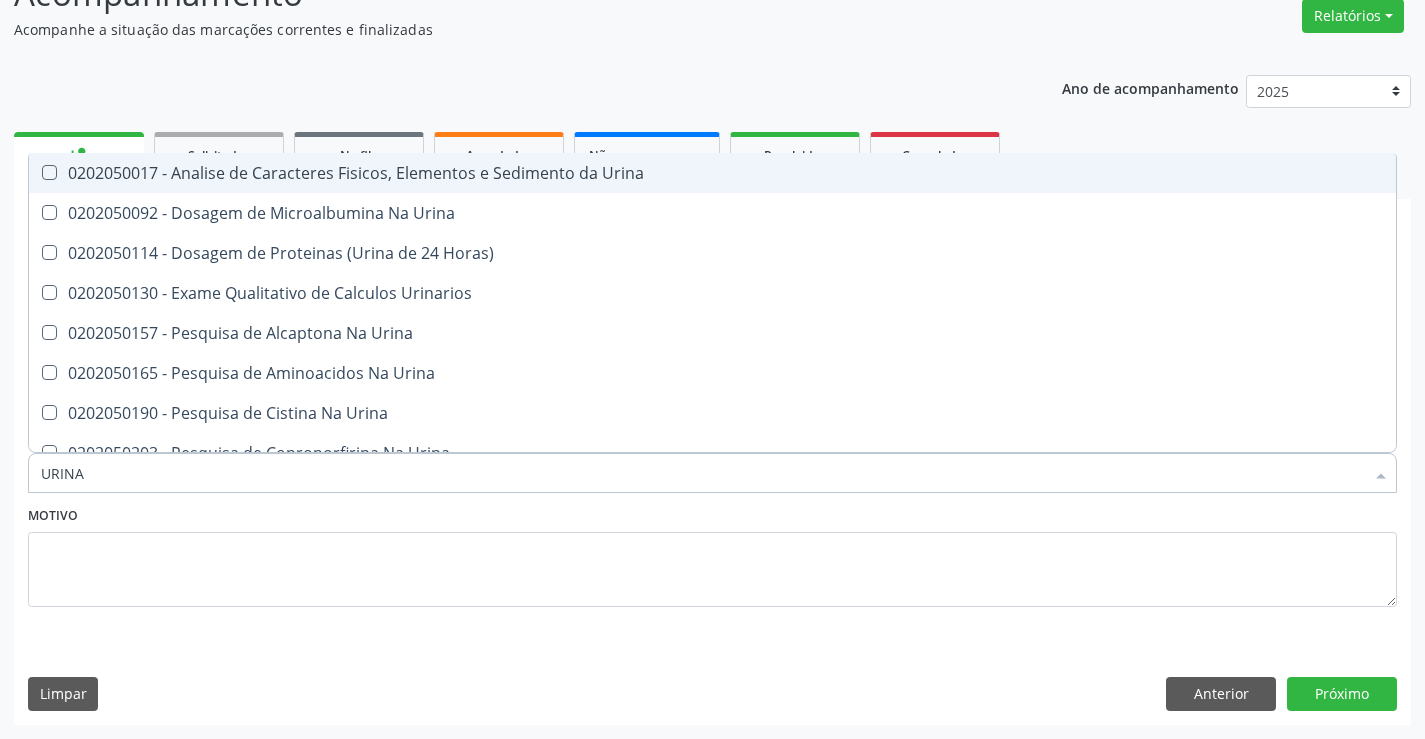 click on "0202050017 - Analise de Caracteres Fisicos, Elementos e Sedimento da Urina" at bounding box center (712, 173) 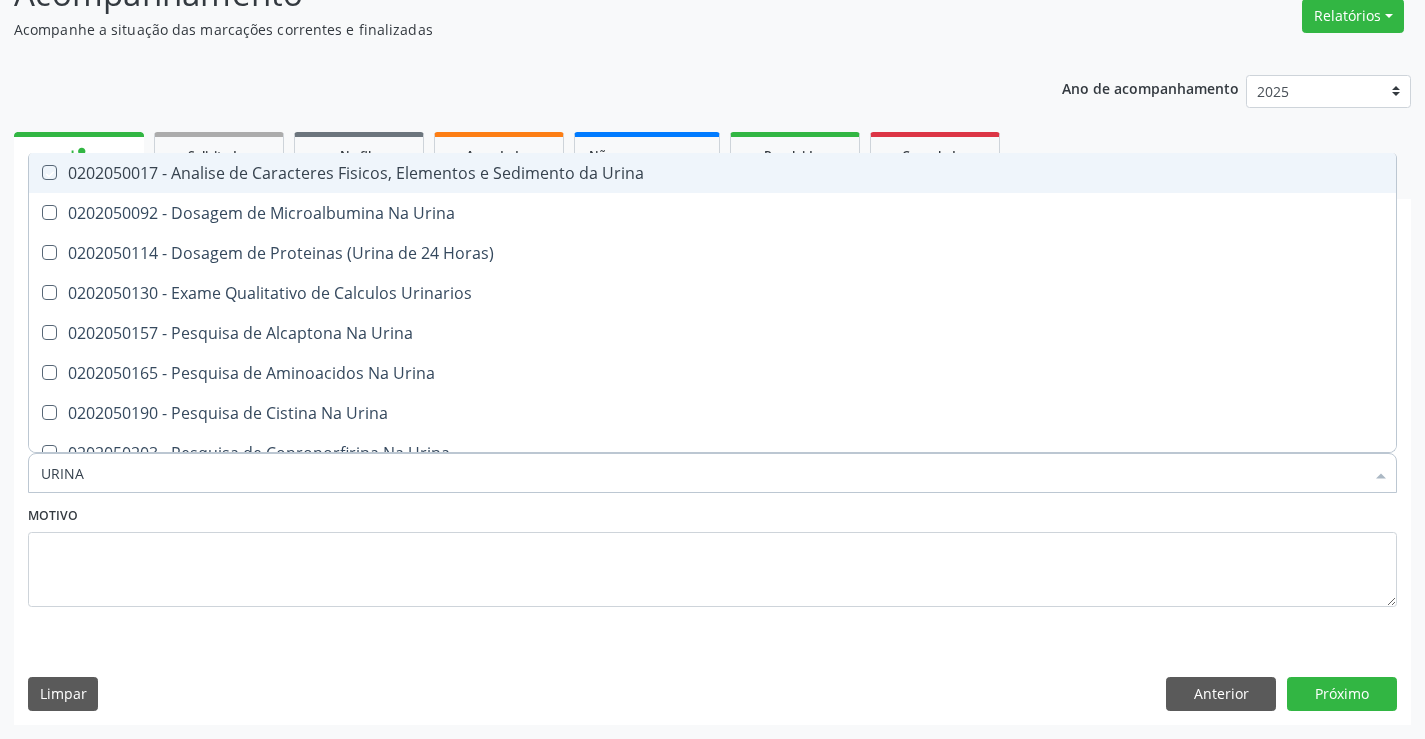 checkbox on "true" 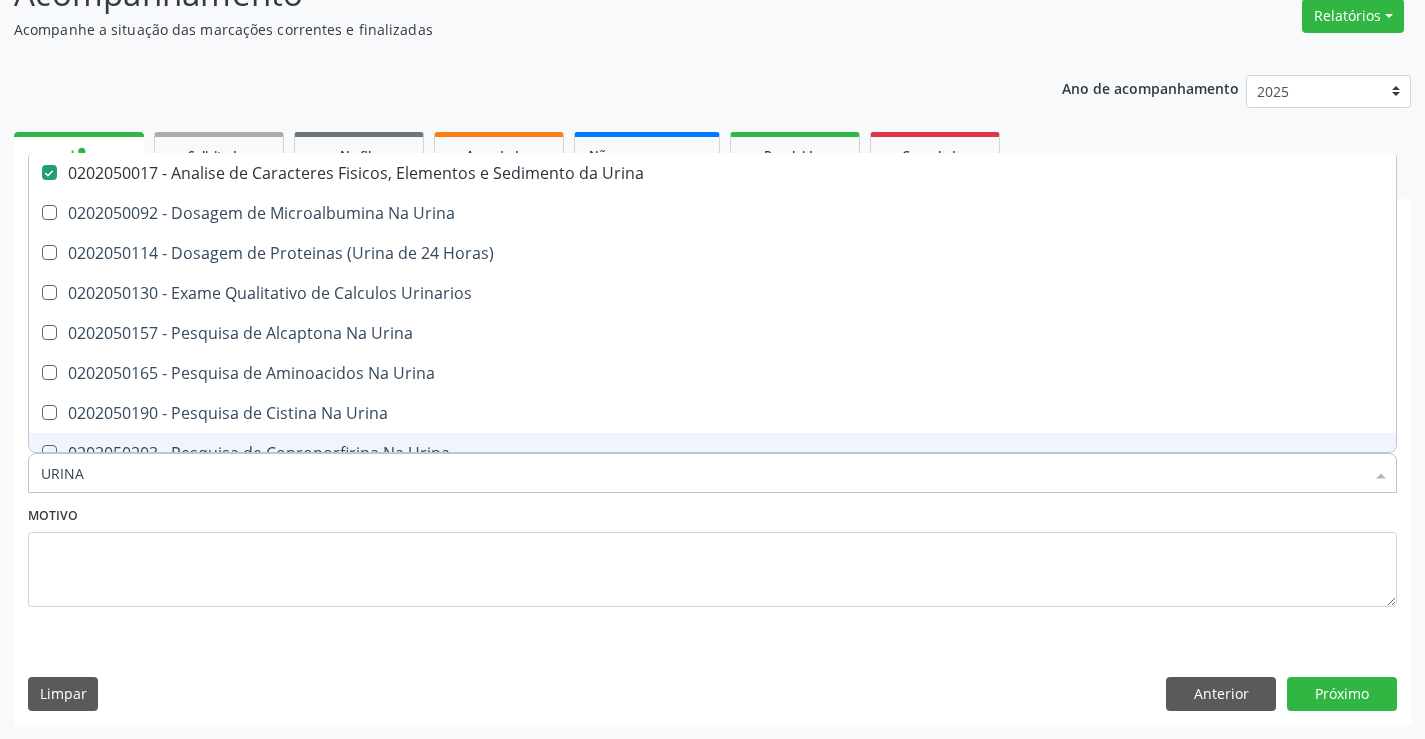 type on "URINA" 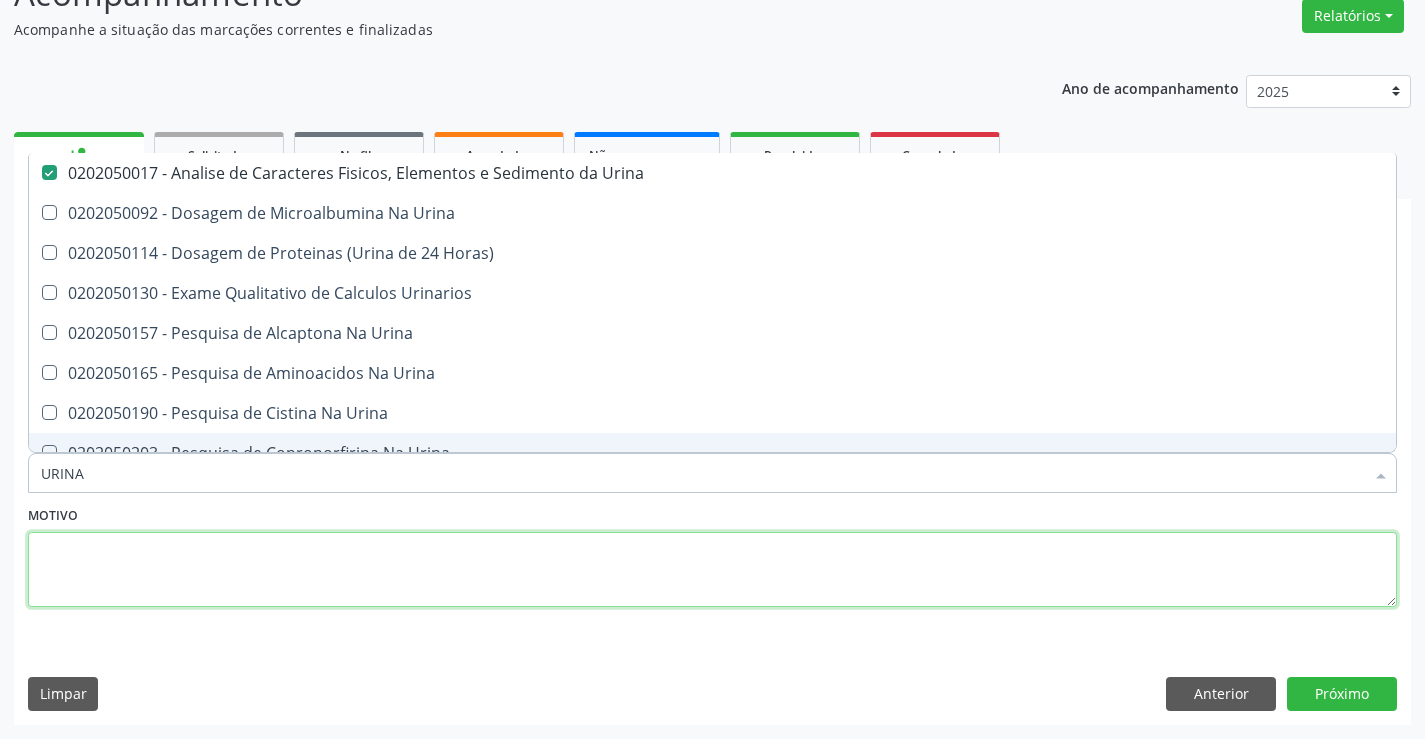 click at bounding box center (712, 570) 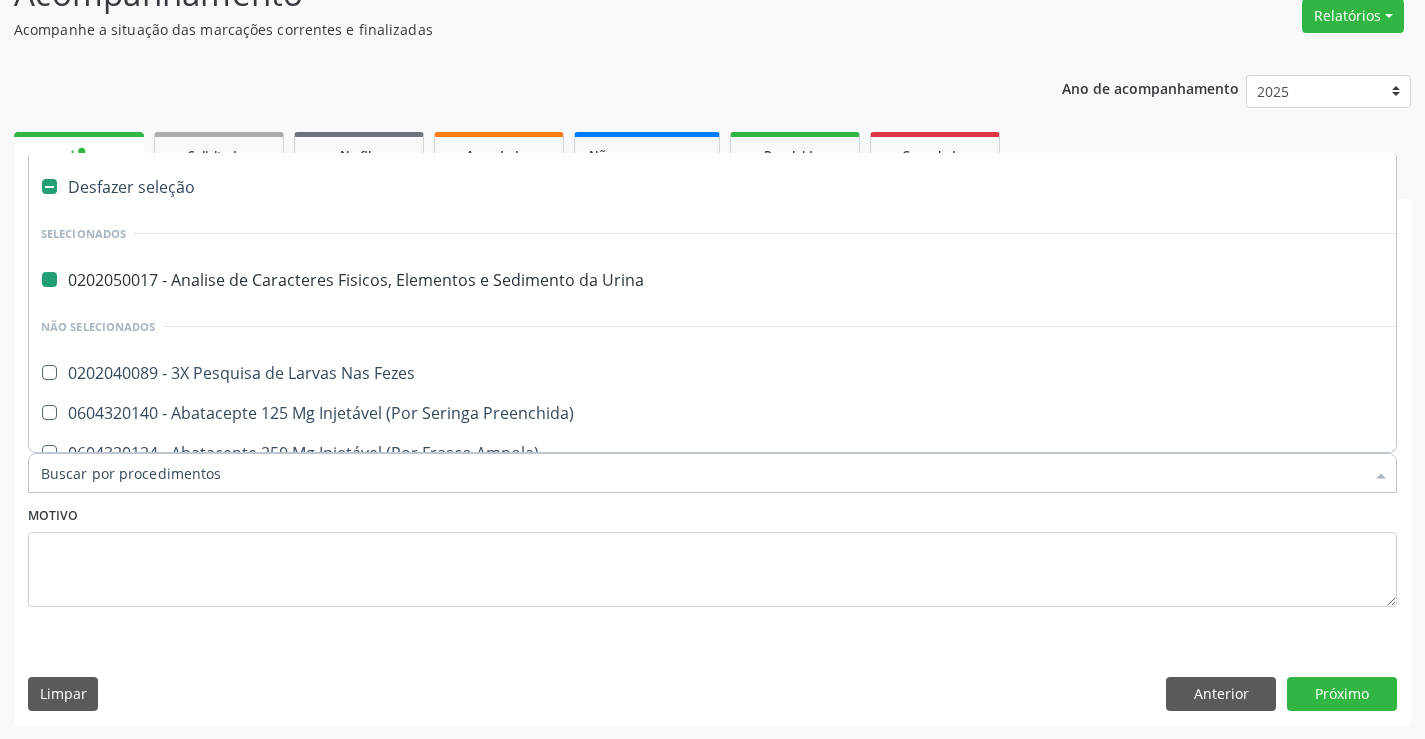 type on "H" 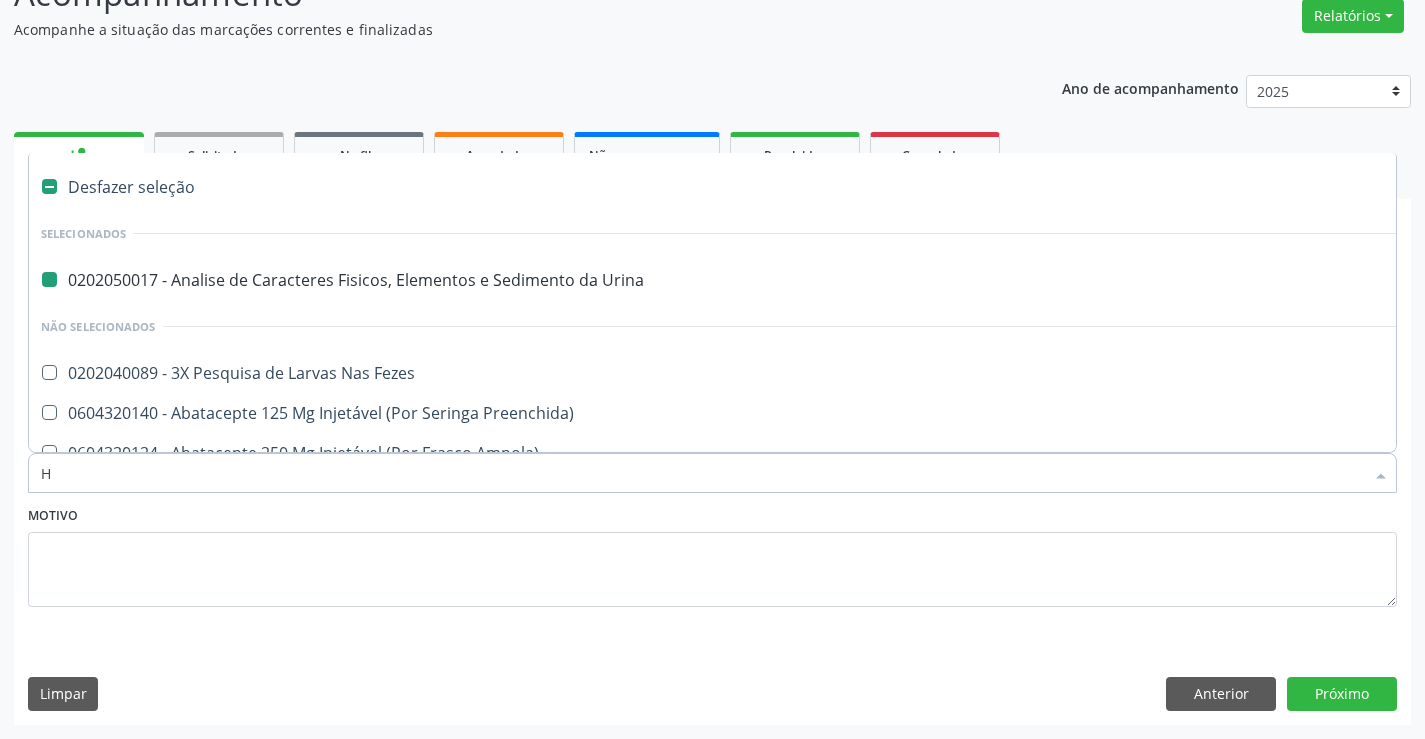 checkbox on "false" 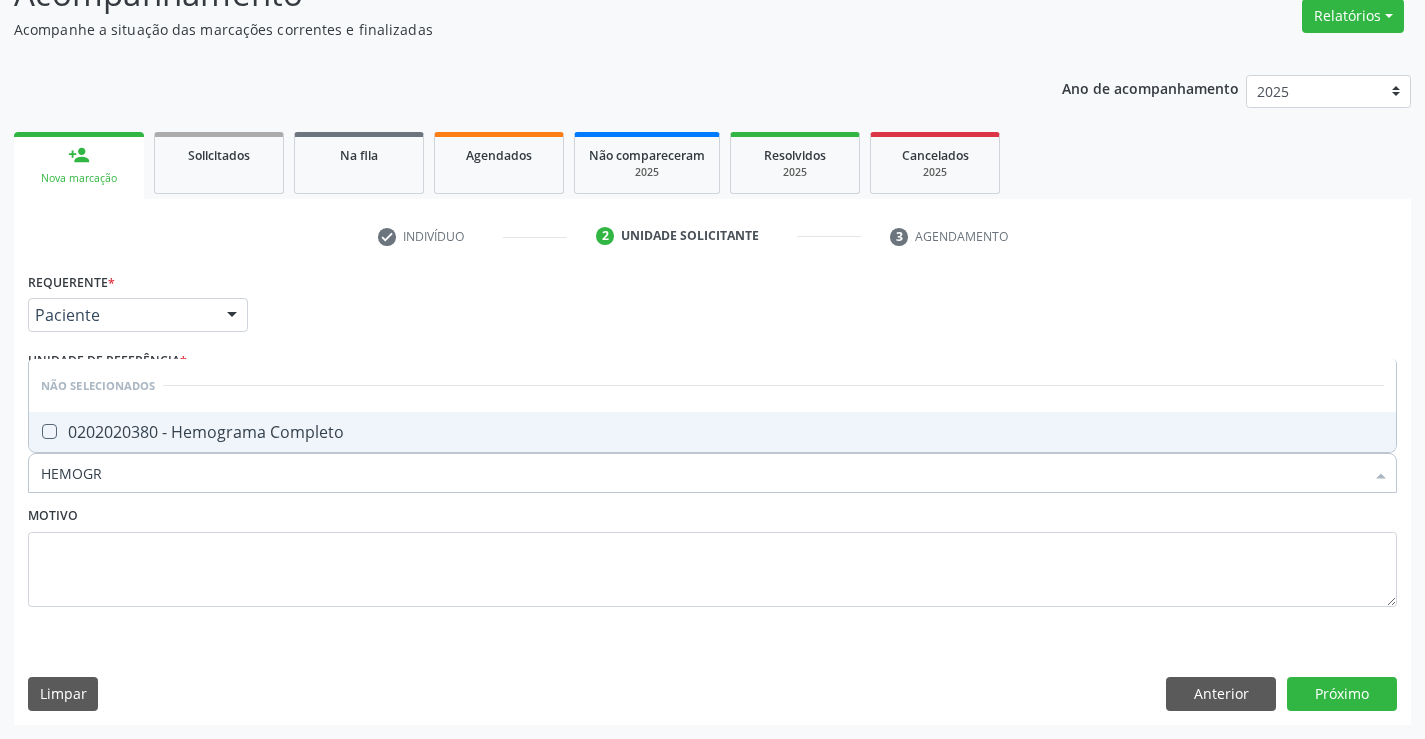 type on "HEMOGRA" 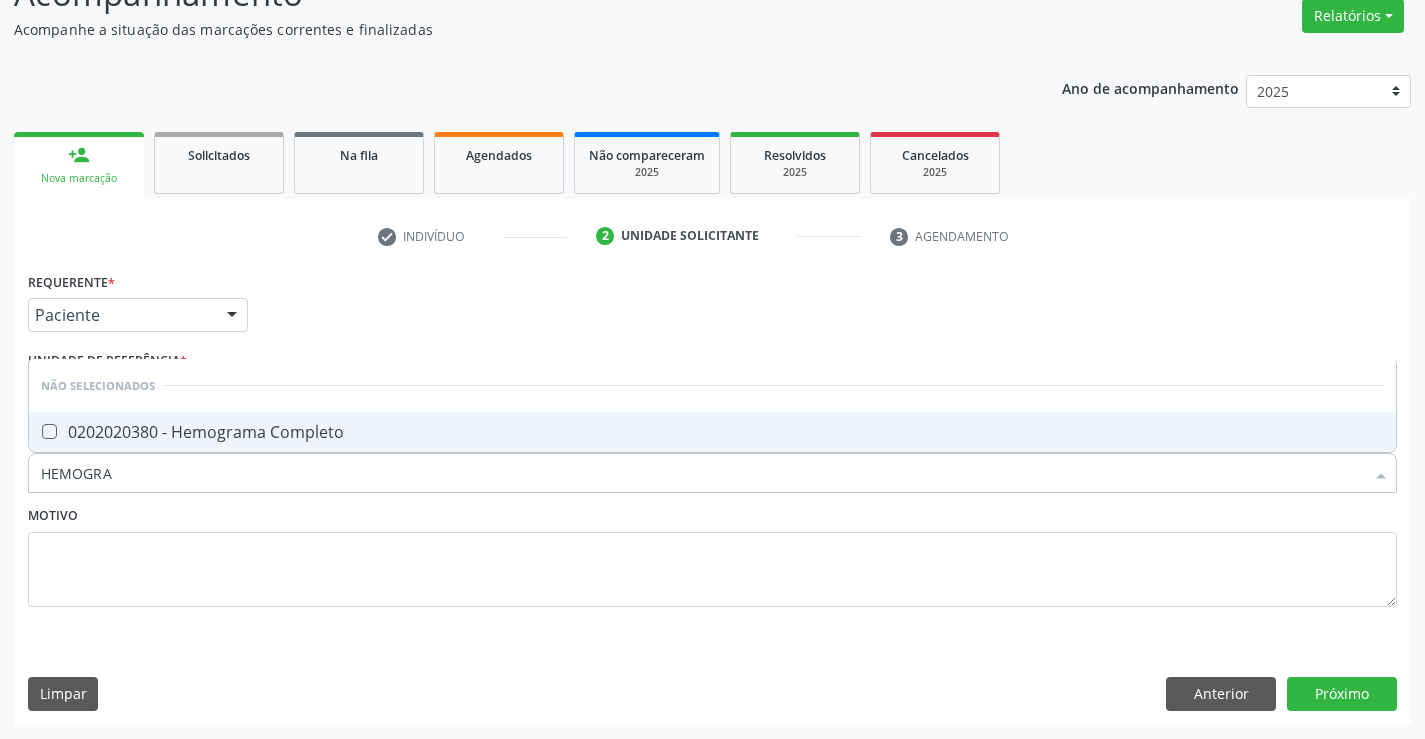 click on "0202020380 - Hemograma Completo" at bounding box center [712, 432] 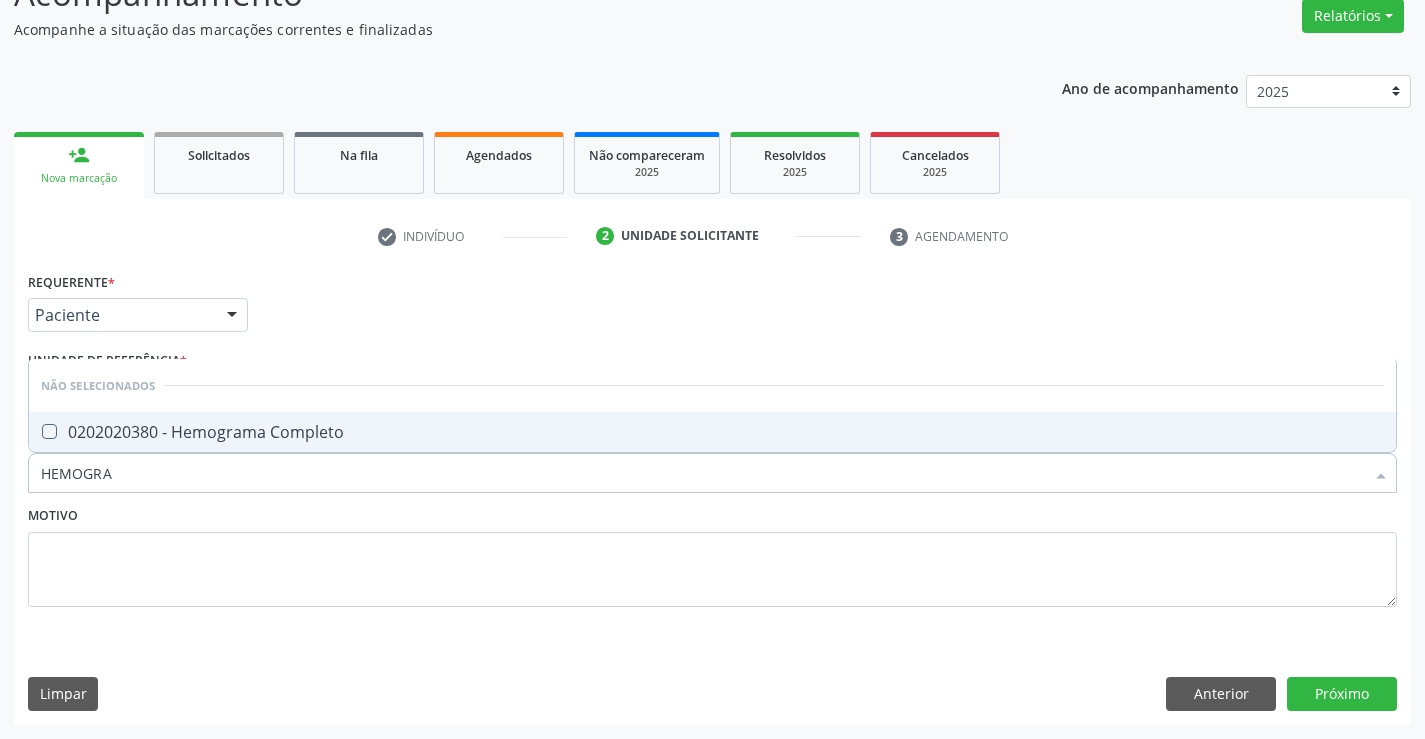 checkbox on "true" 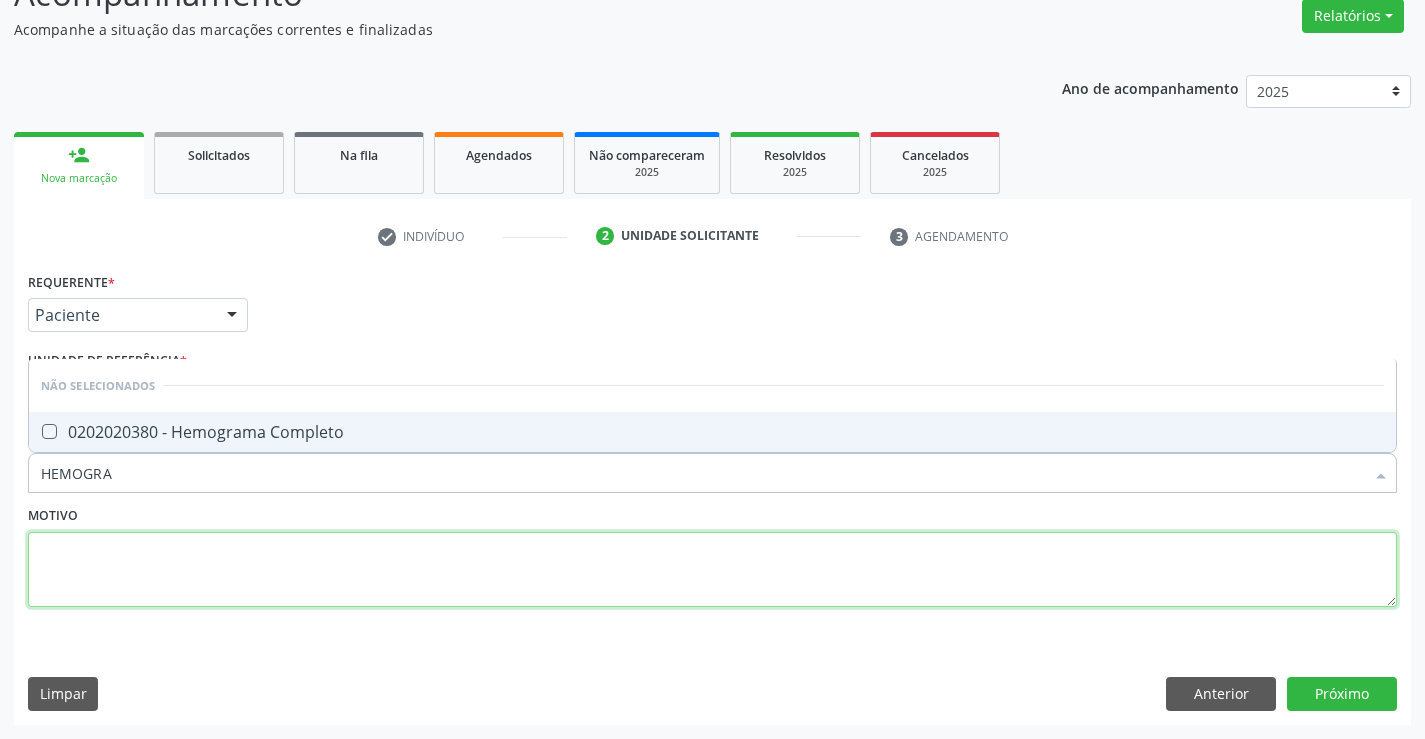 click at bounding box center [712, 570] 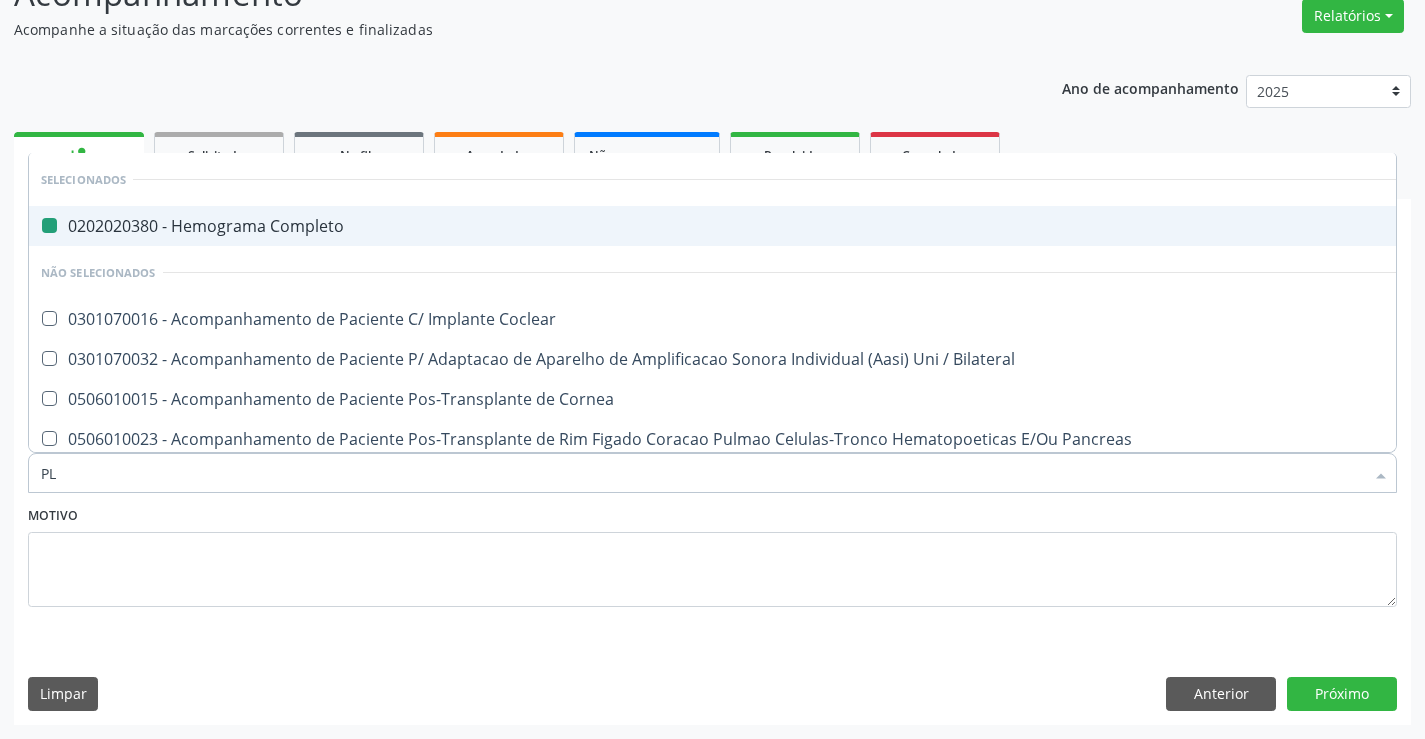 type on "PLA" 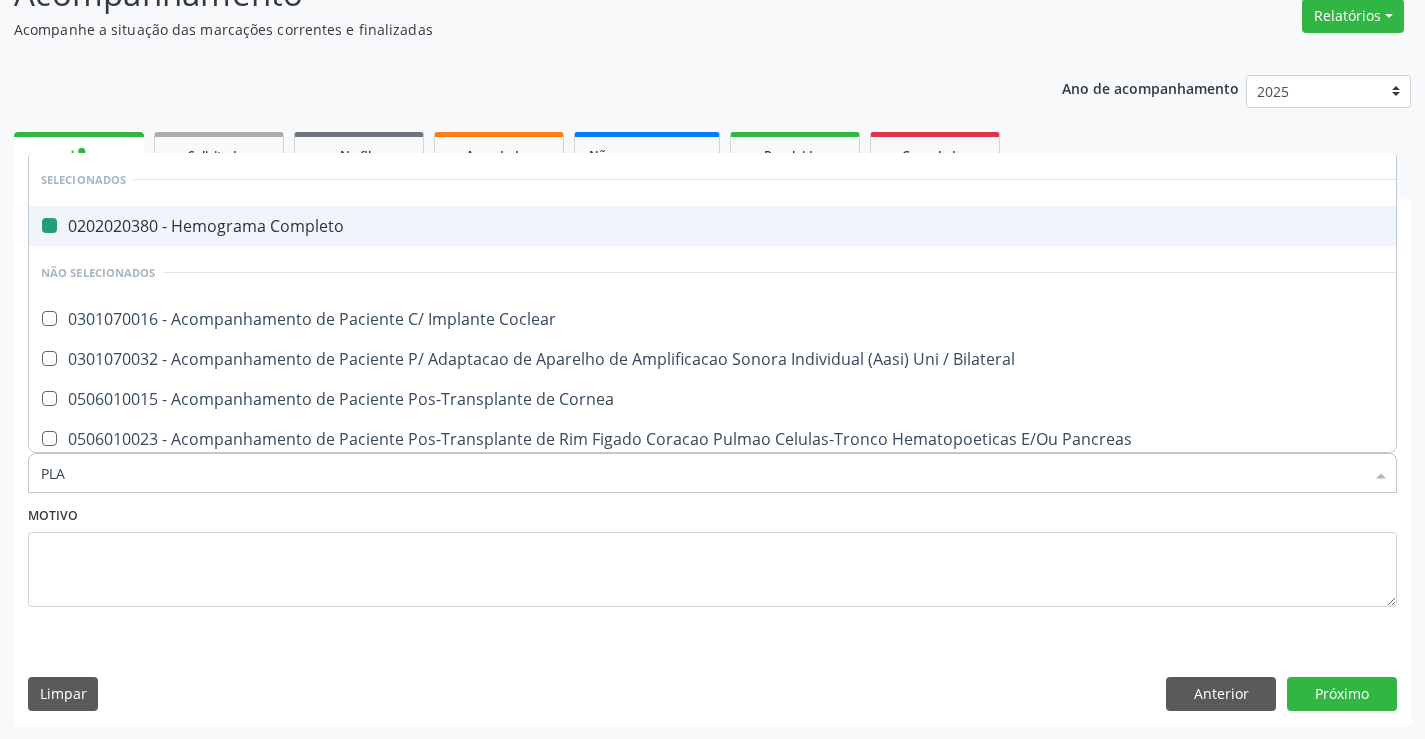 checkbox on "false" 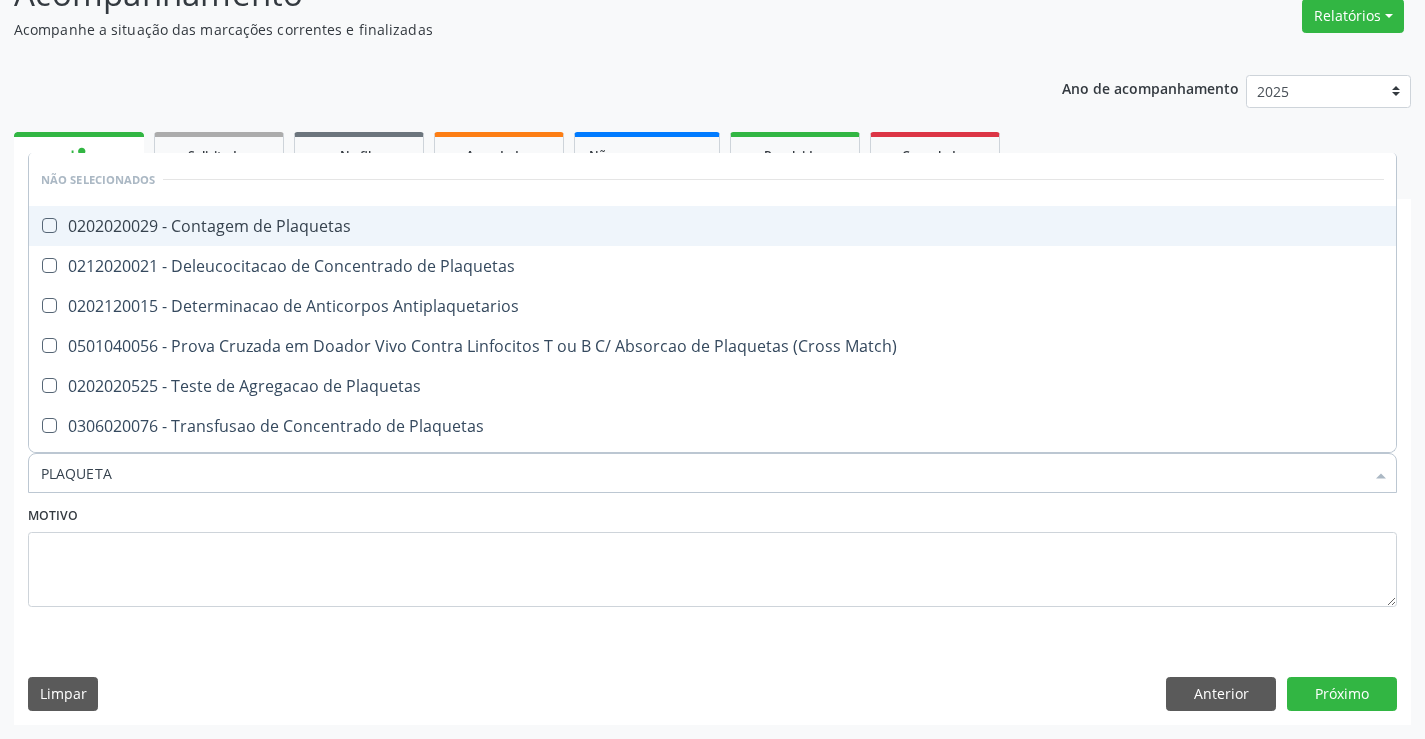 type on "PLAQUETAS" 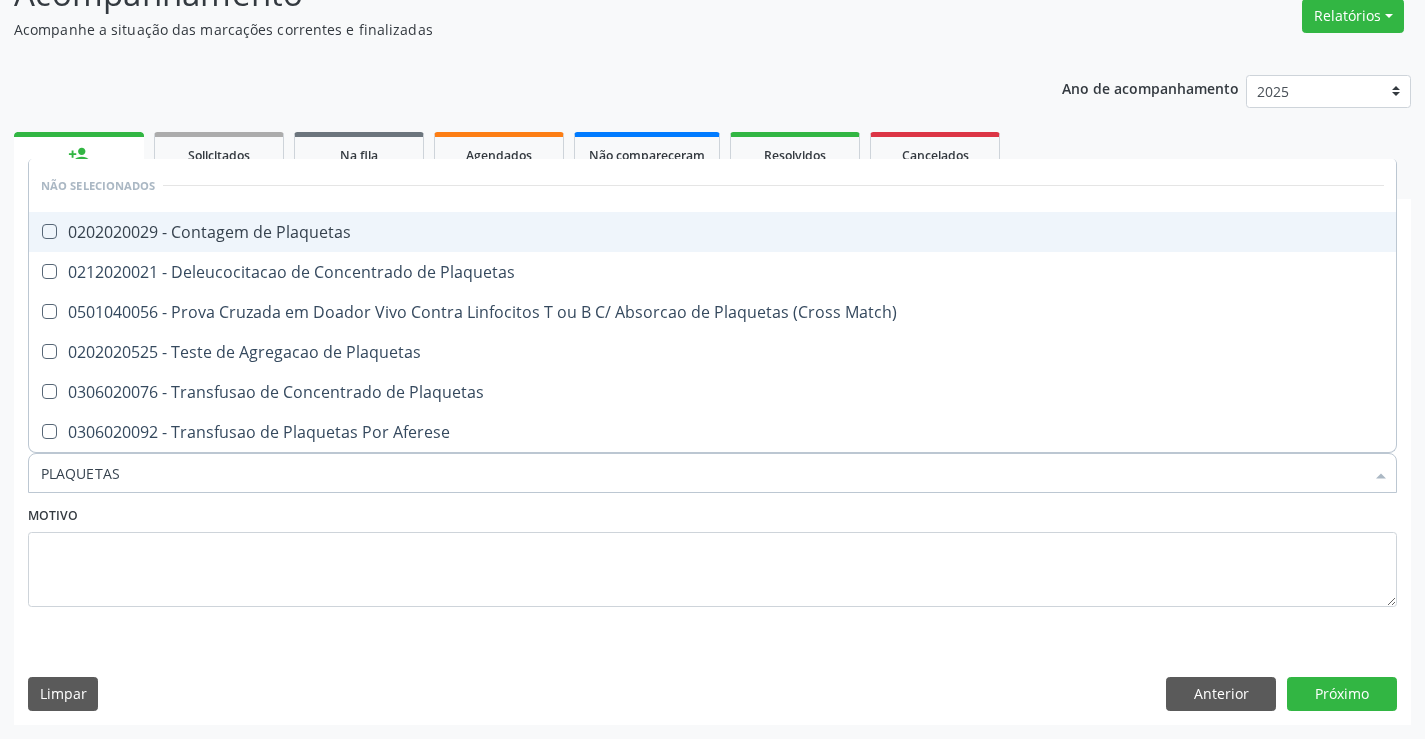 click on "0202020029 - Contagem de Plaquetas" at bounding box center [712, 232] 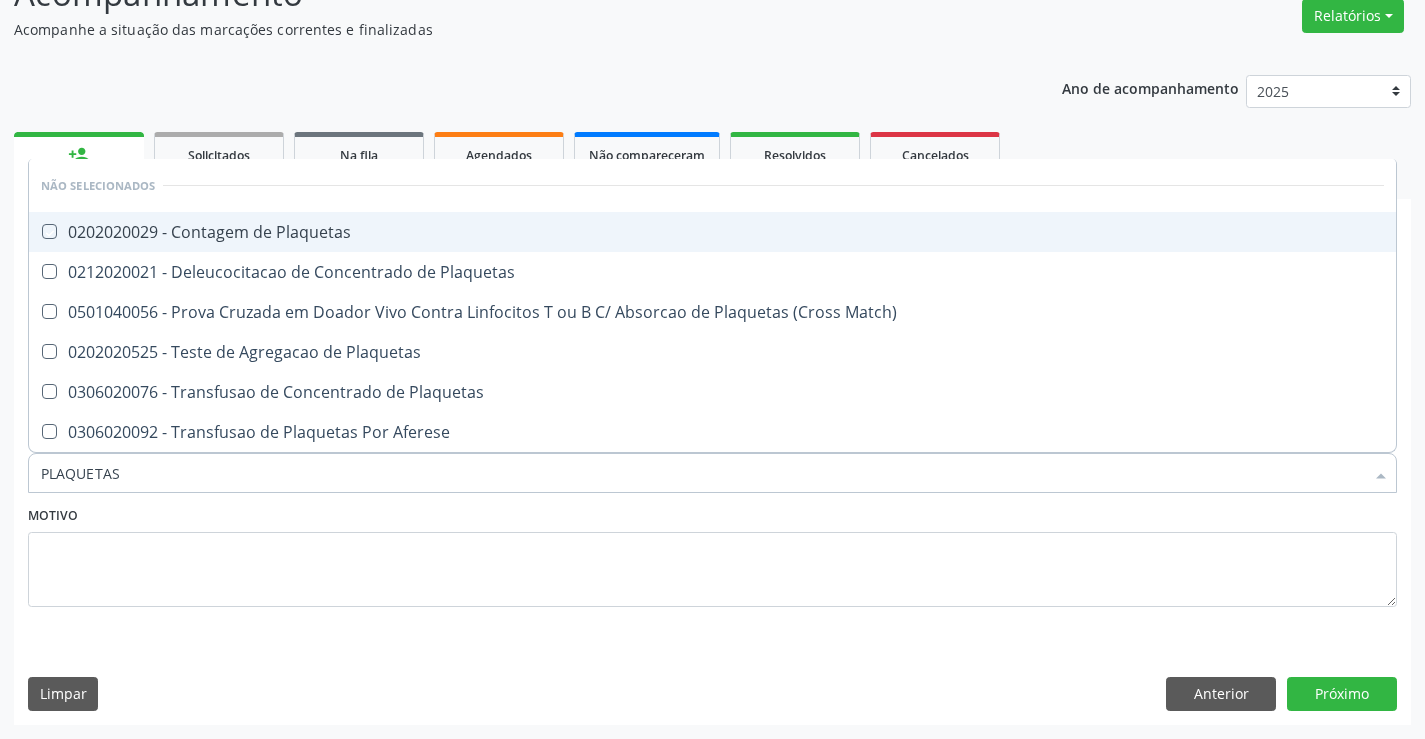 checkbox on "true" 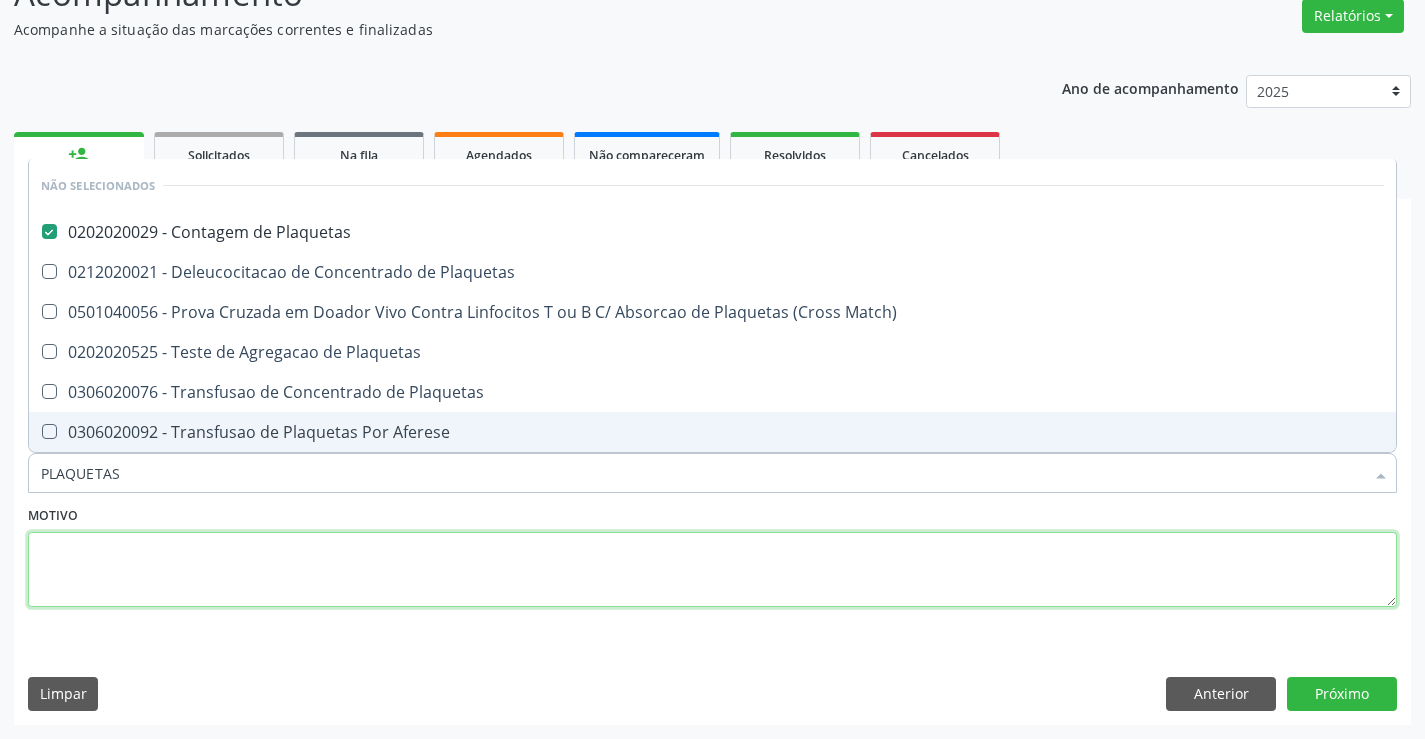 click at bounding box center (712, 570) 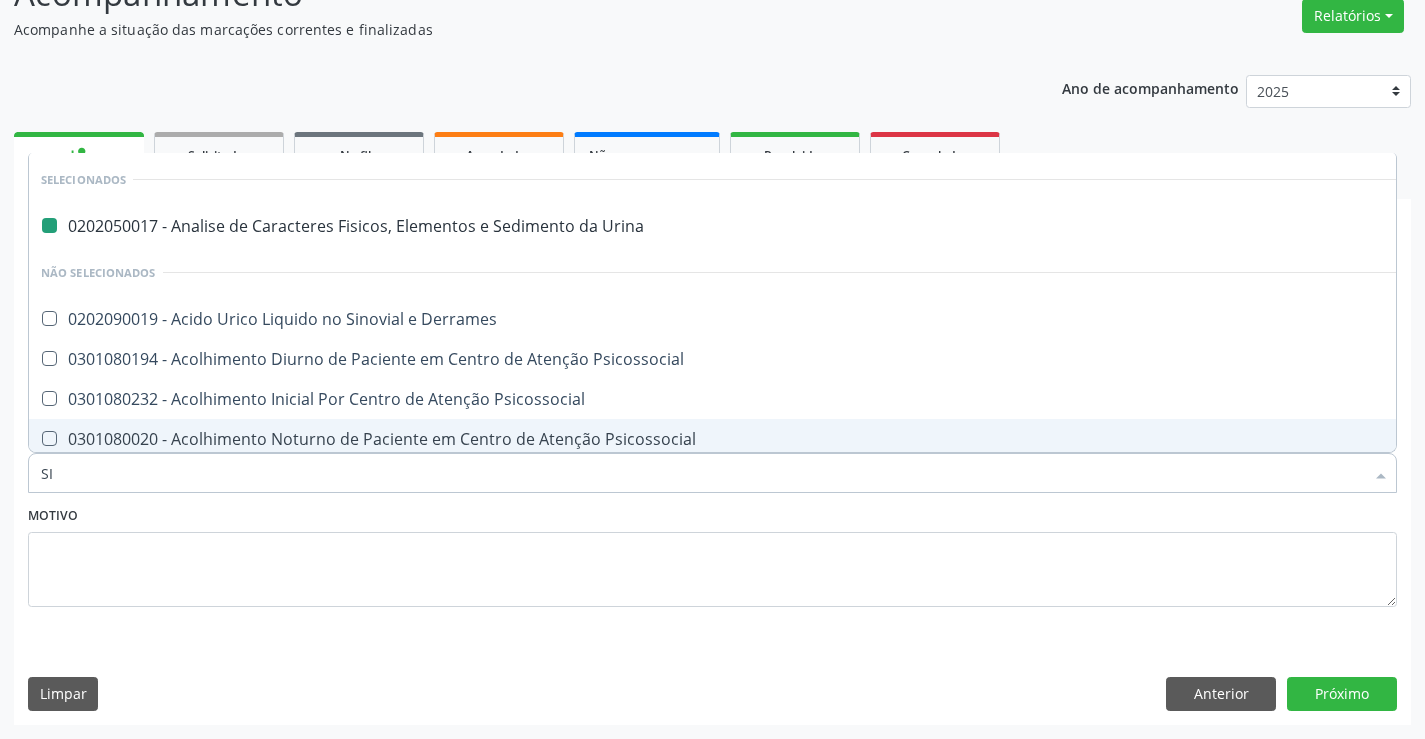type on "SIG" 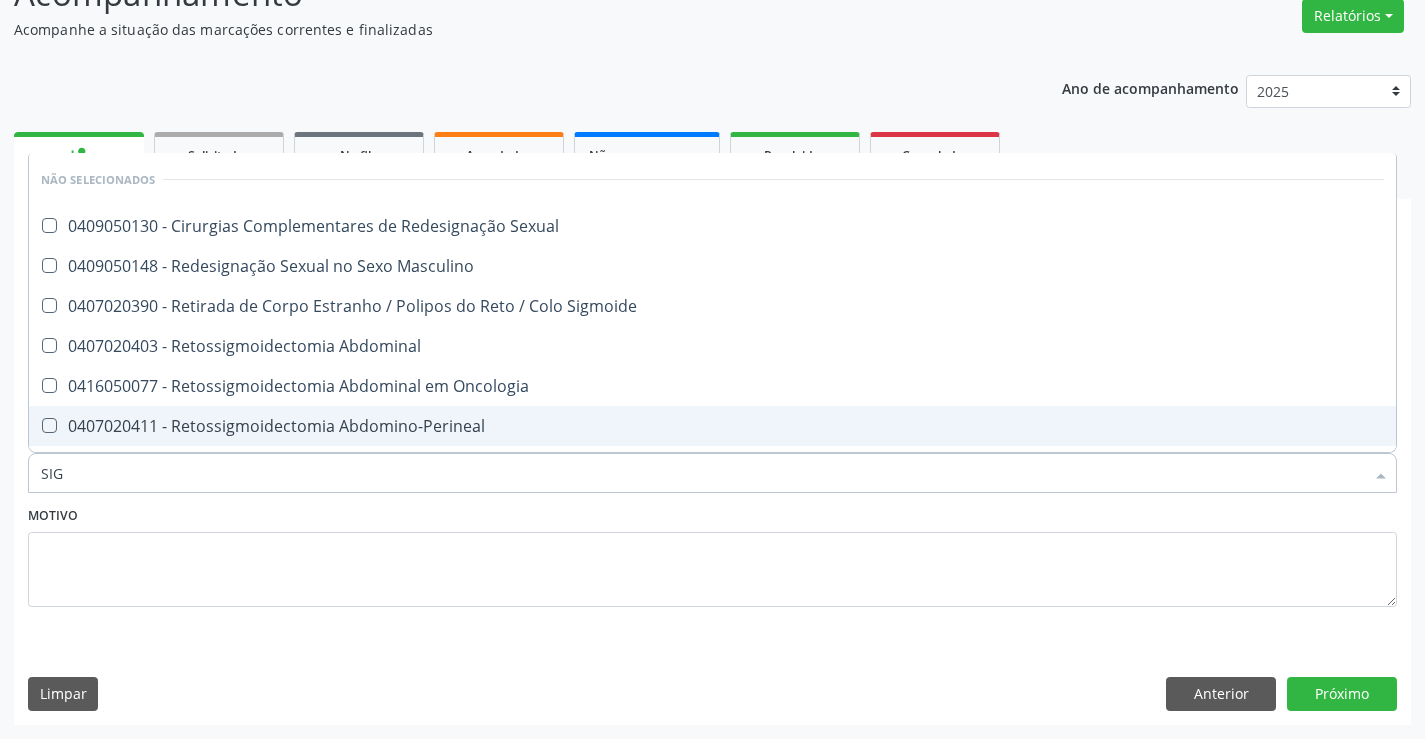 type on "SI" 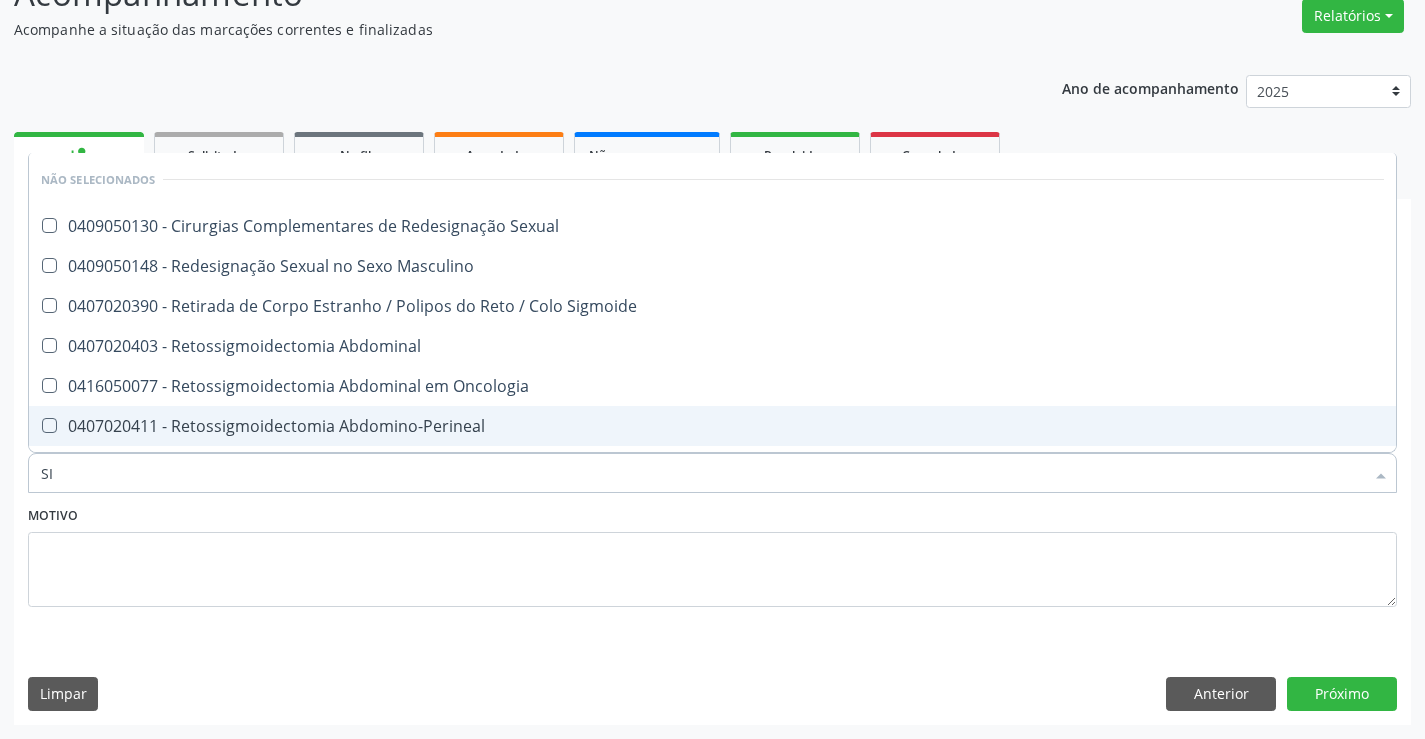 checkbox on "true" 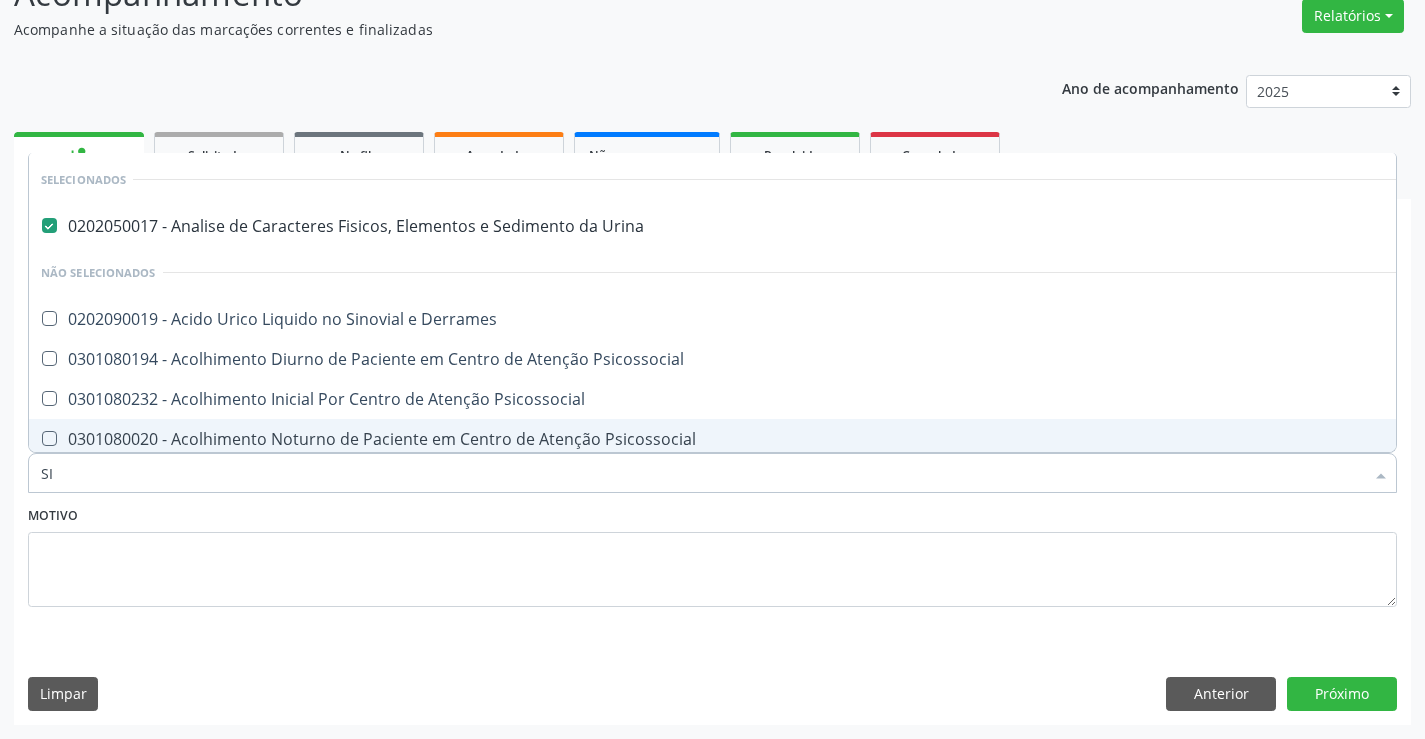type on "SIF" 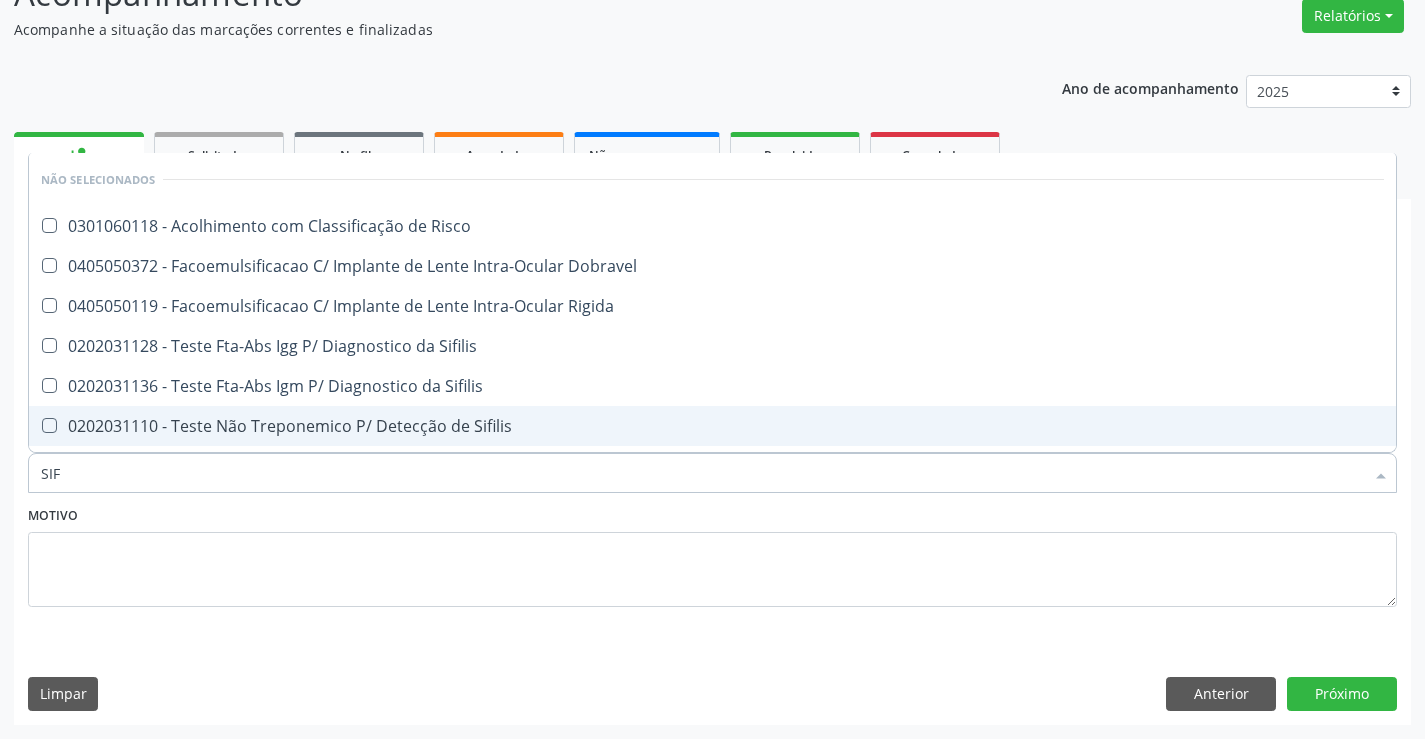 type on "SIFI" 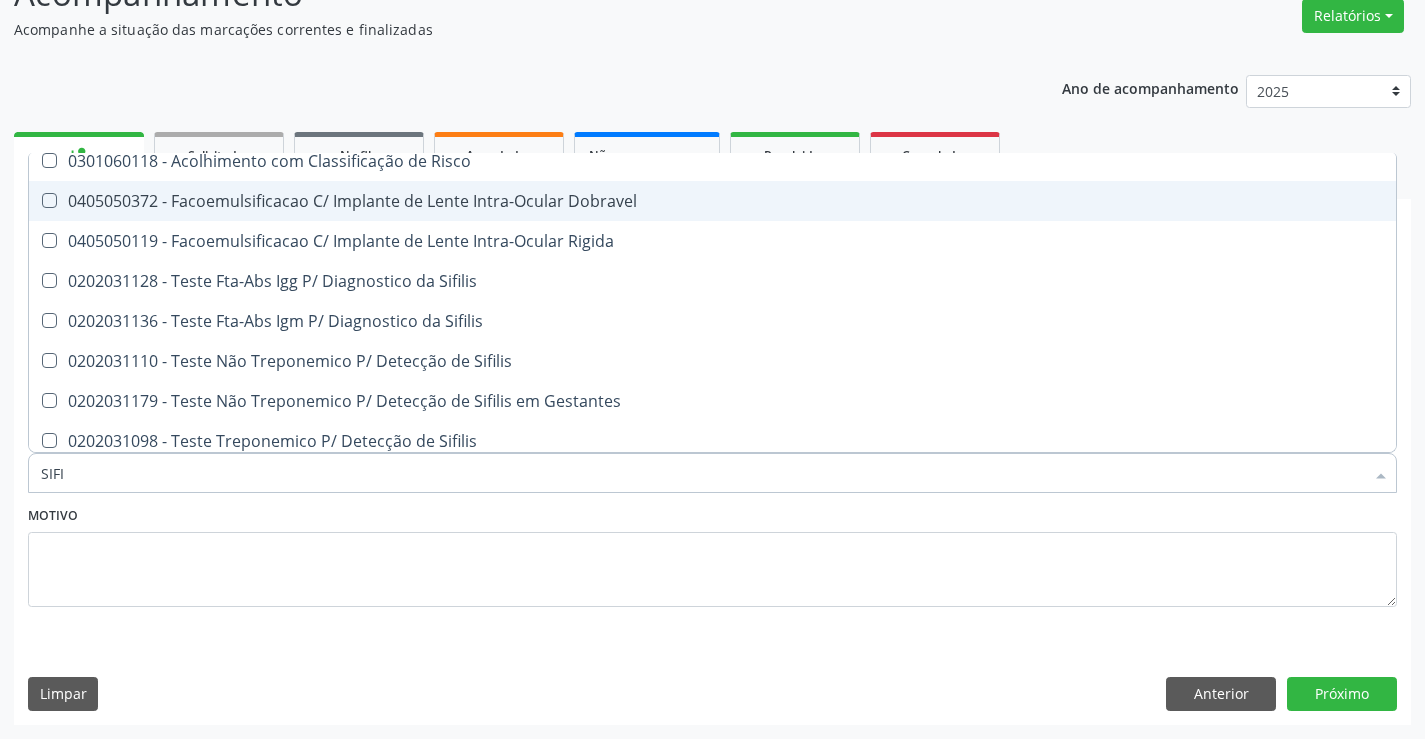 scroll, scrollTop: 100, scrollLeft: 0, axis: vertical 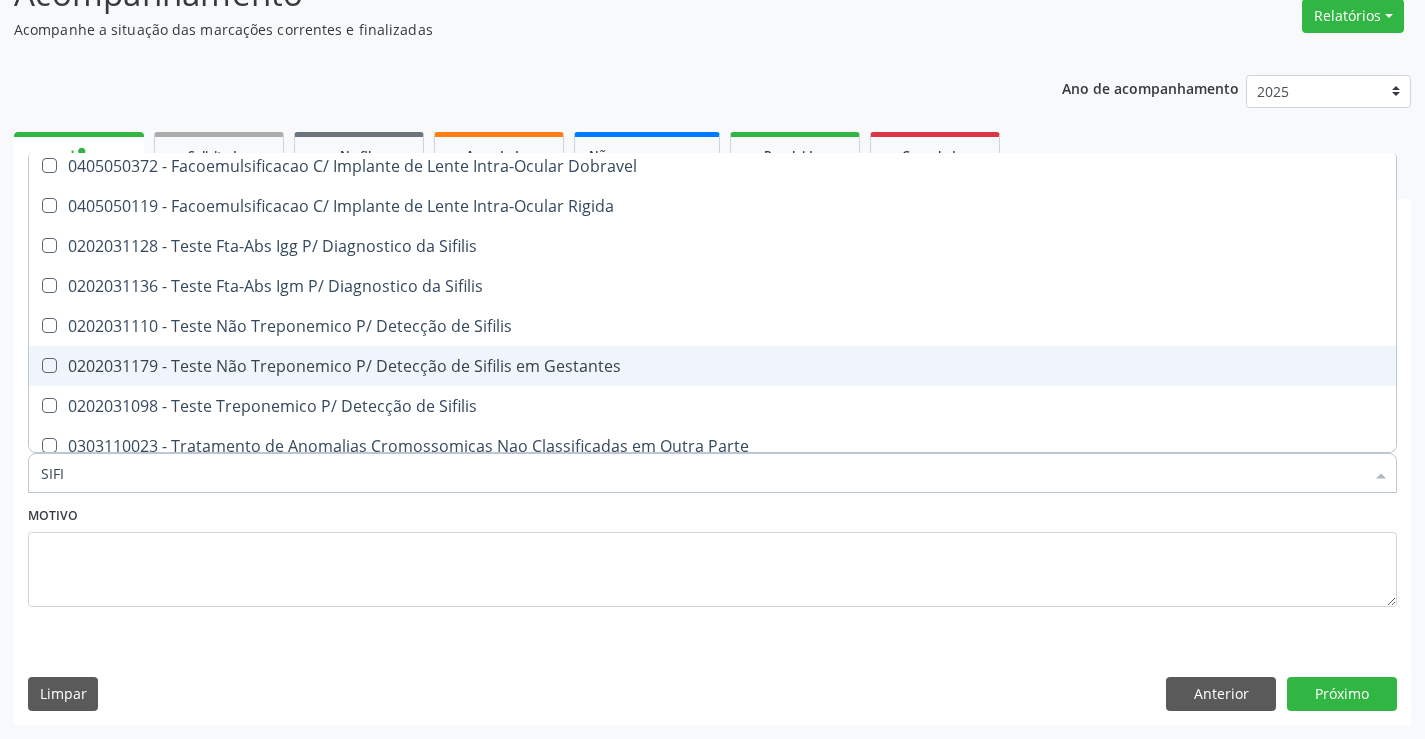 click on "0202031179 - Teste Não Treponemico P/ Detecção de Sifilis em Gestantes" at bounding box center (712, 366) 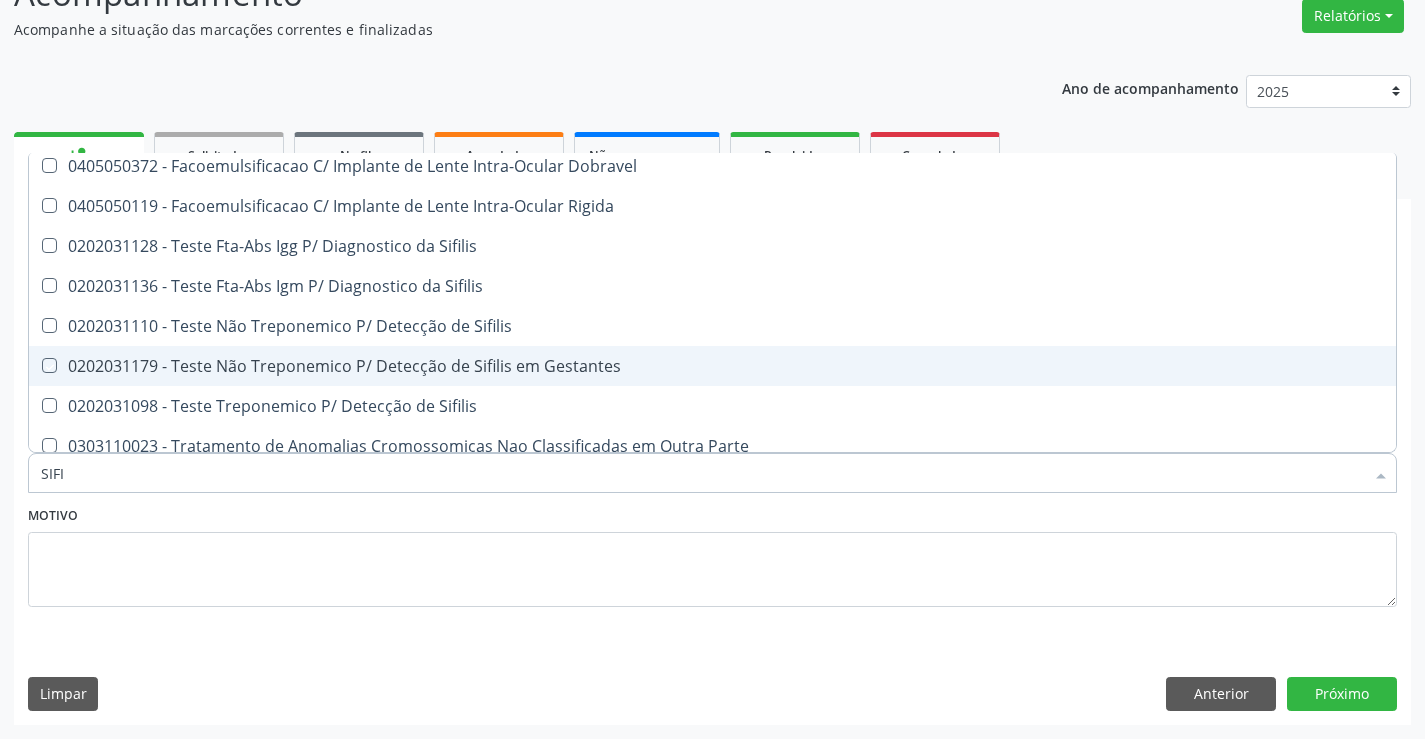 checkbox on "true" 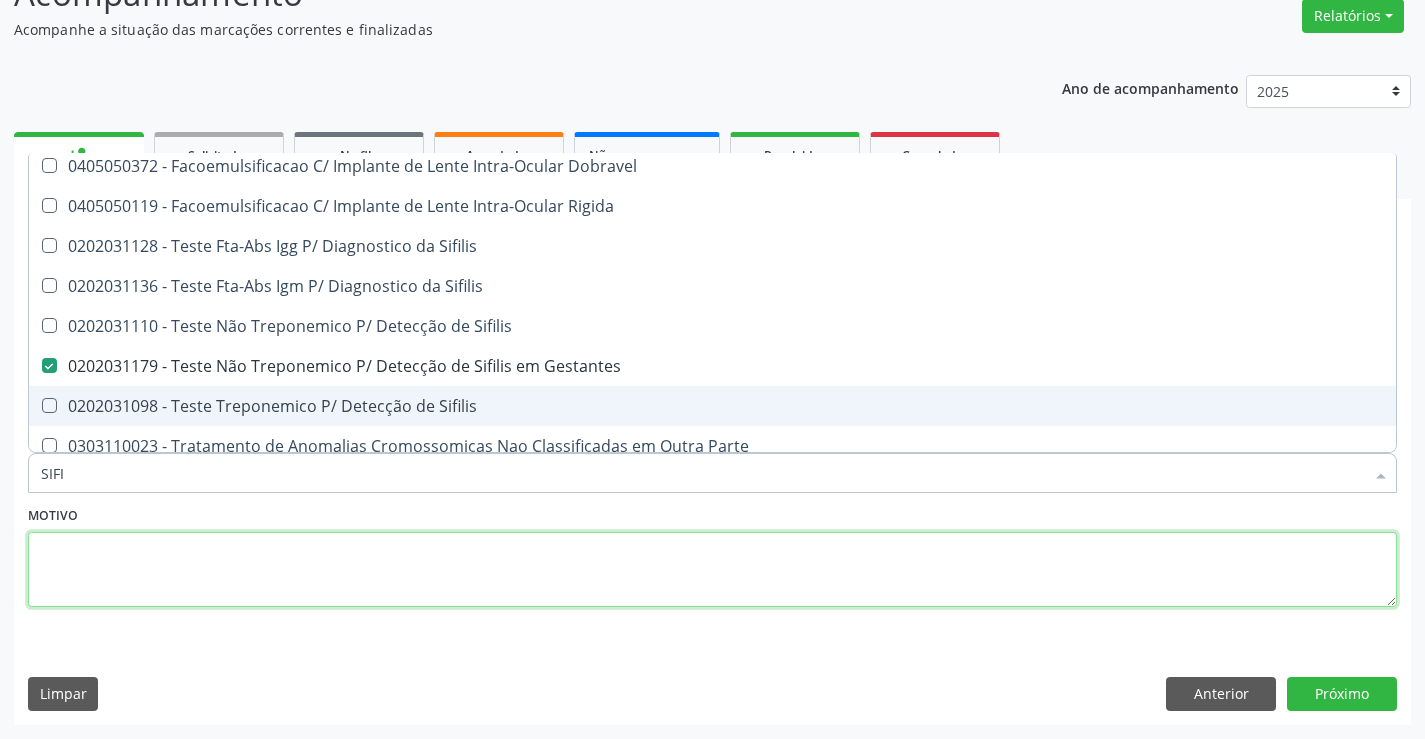 click at bounding box center [712, 570] 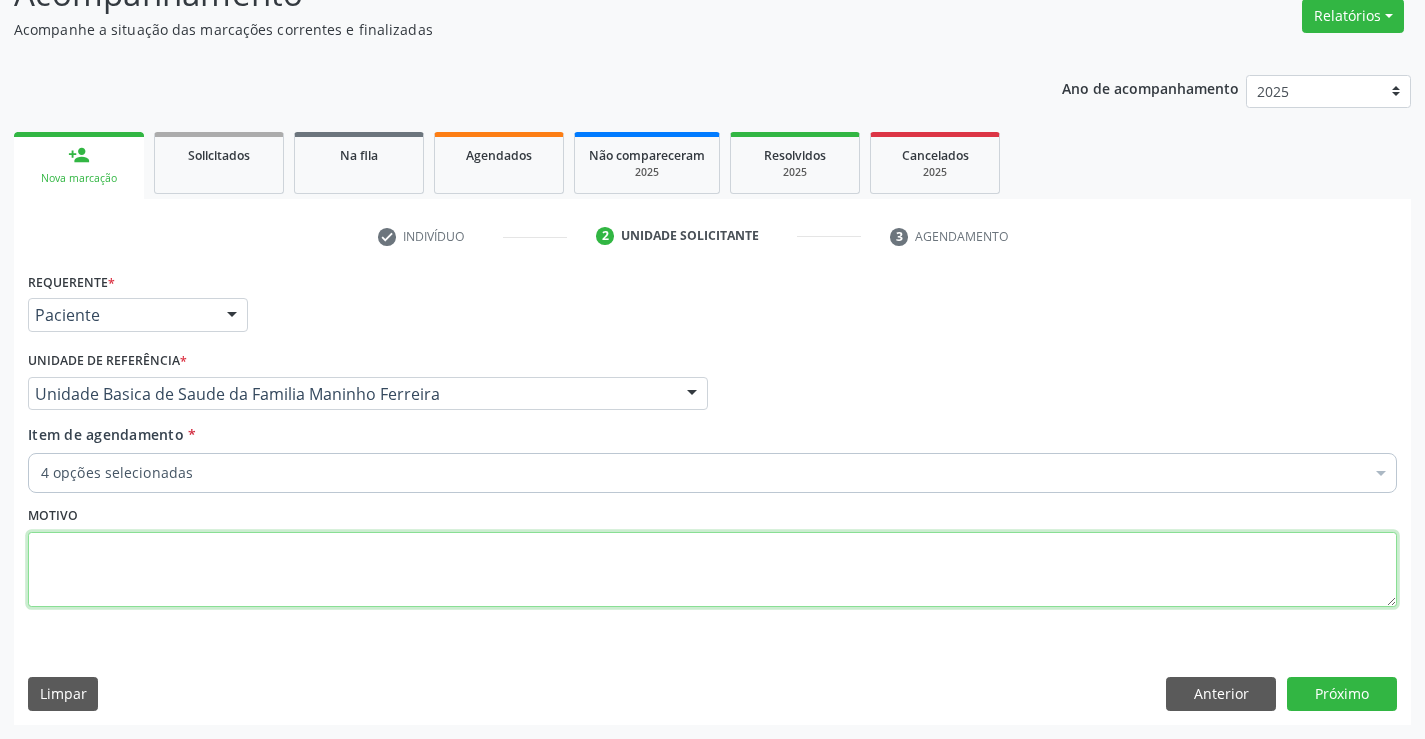 scroll, scrollTop: 0, scrollLeft: 0, axis: both 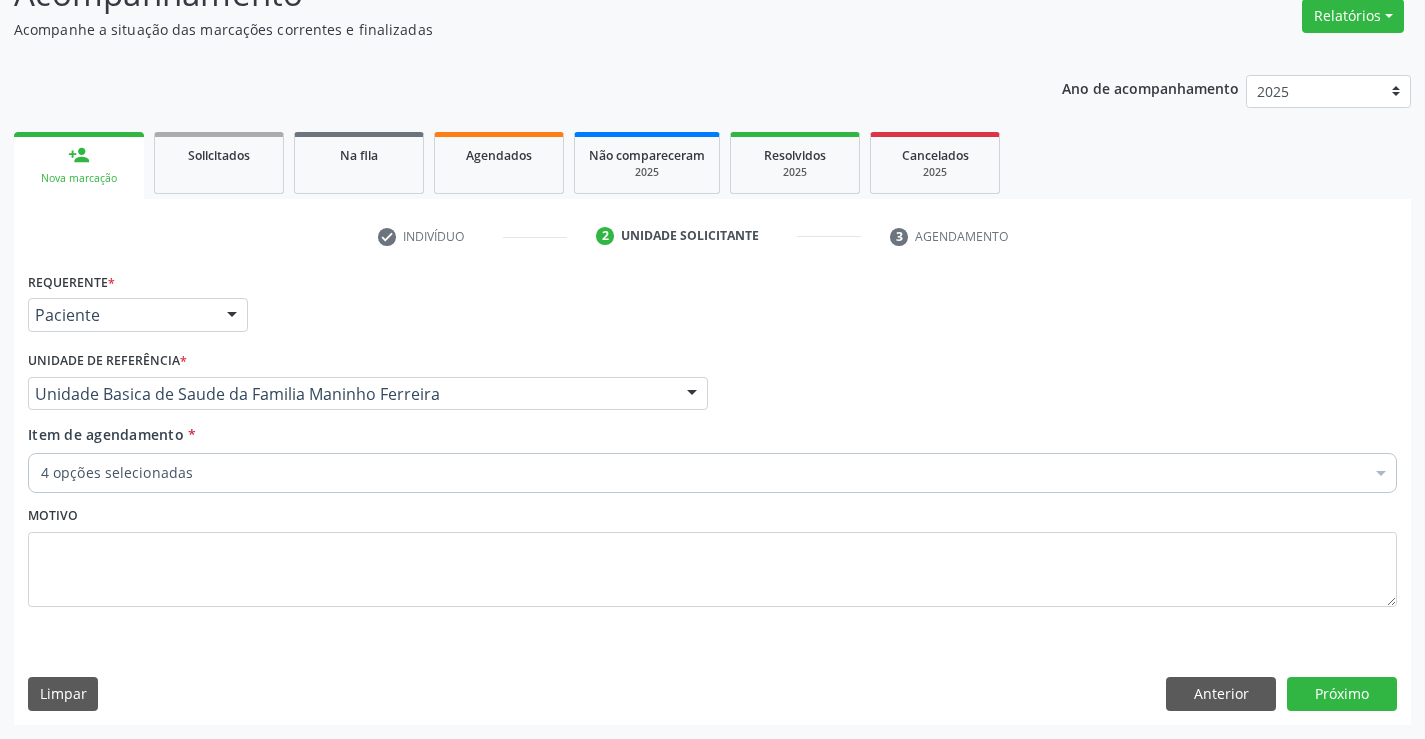 click on "4 opções selecionadas" at bounding box center [712, 473] 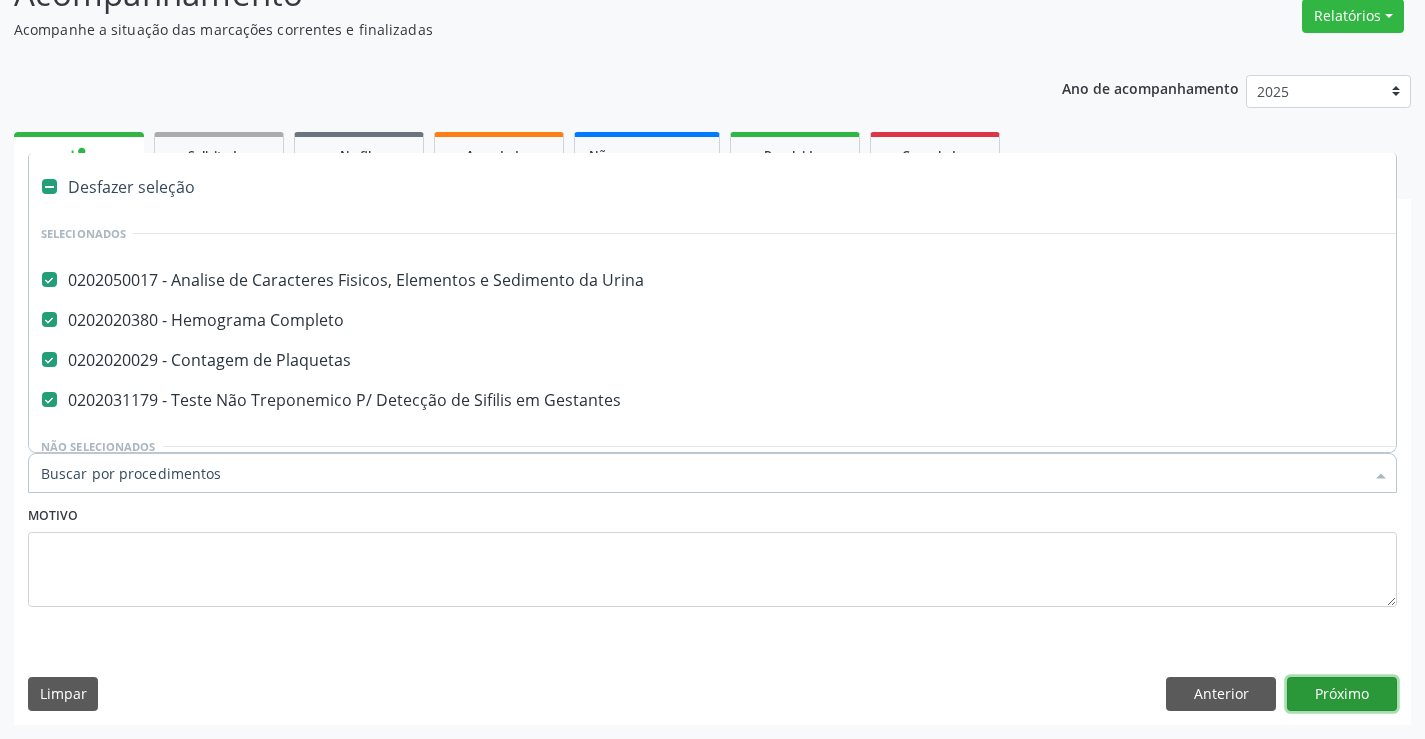 click on "Próximo" at bounding box center (1342, 694) 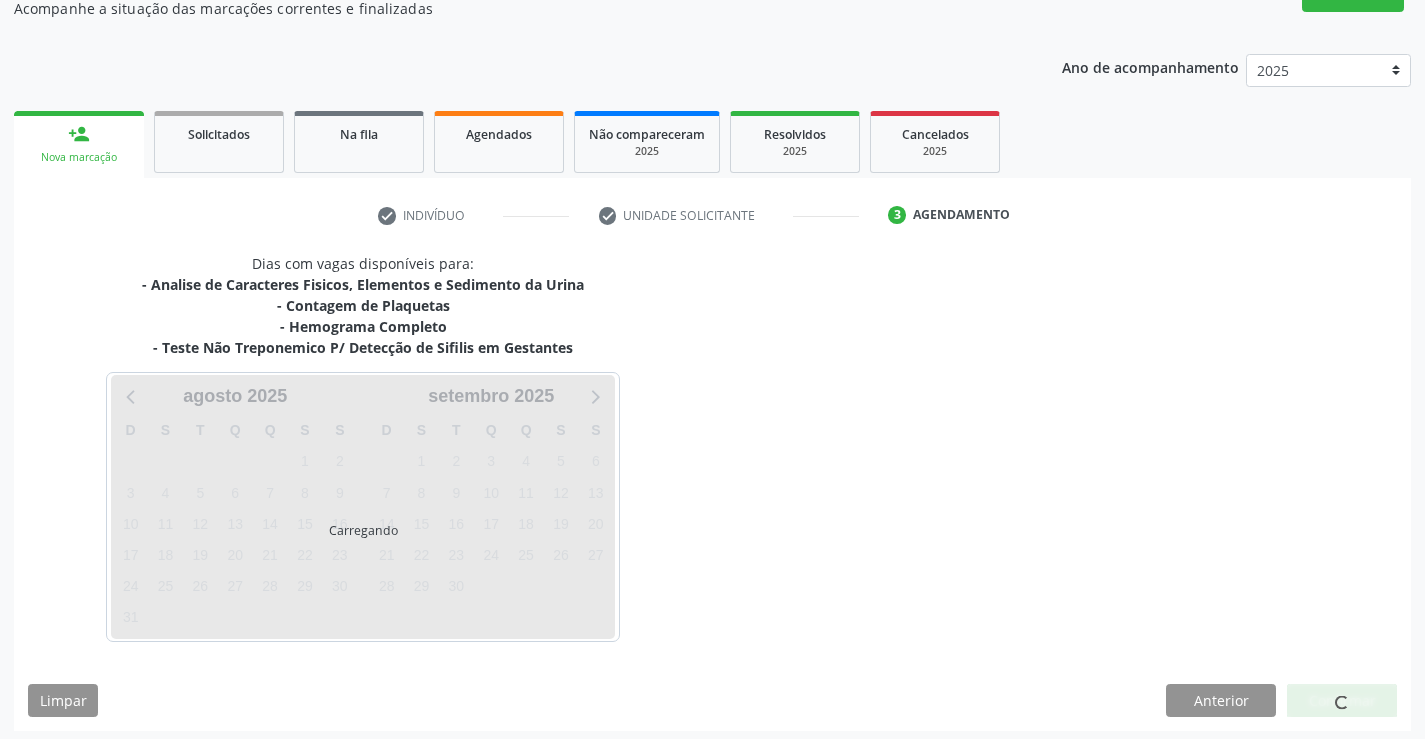 scroll, scrollTop: 194, scrollLeft: 0, axis: vertical 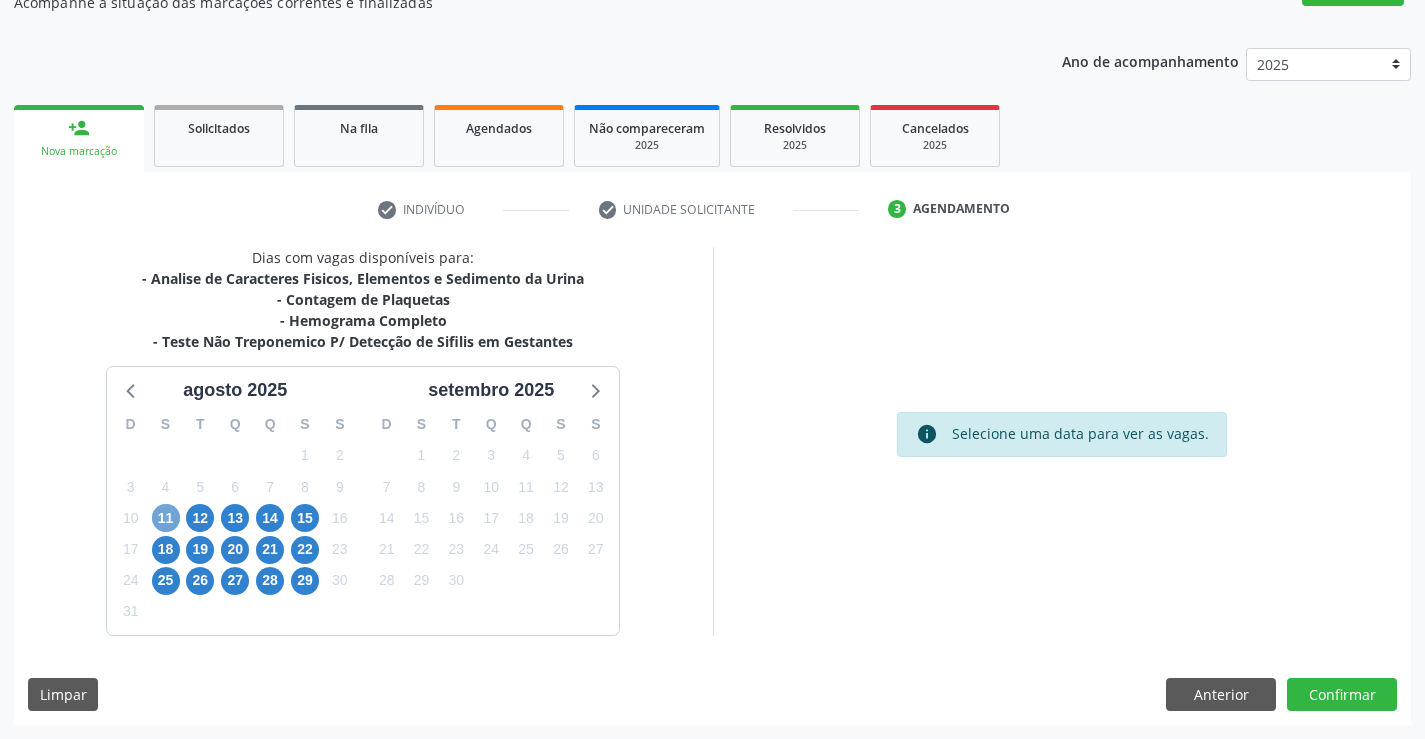 click on "11" at bounding box center (166, 518) 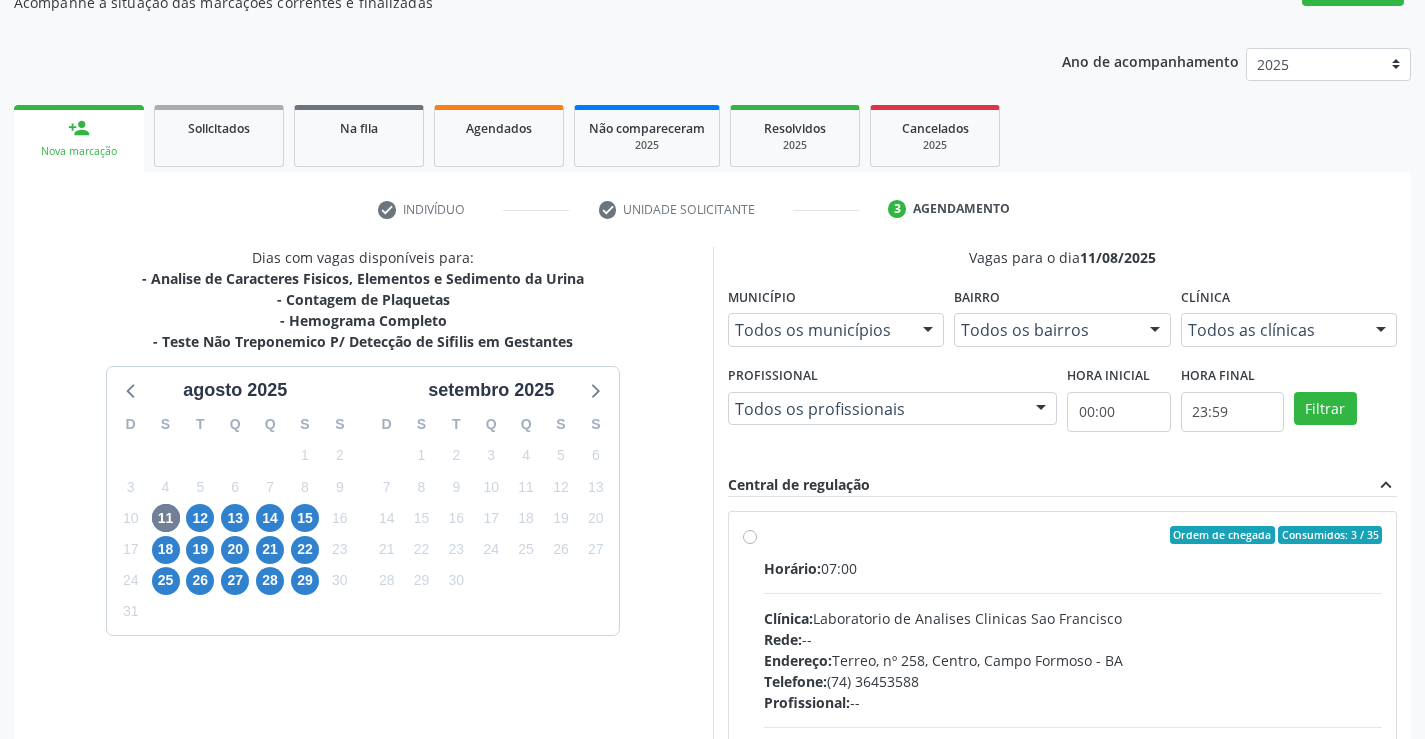 click on "Horário:   07:00
Clínica:  Laboratorio de Analises Clinicas Sao Francisco
Rede:
--
Endereço:   Terreo, nº 258, Centro, Campo Formoso - BA
Telefone:   (74) 36453588
Profissional:
--
Informações adicionais sobre o atendimento
Idade de atendimento:
Sem restrição
Gênero(s) atendido(s):
Sem restrição
Informações adicionais:
--" at bounding box center [1073, 695] 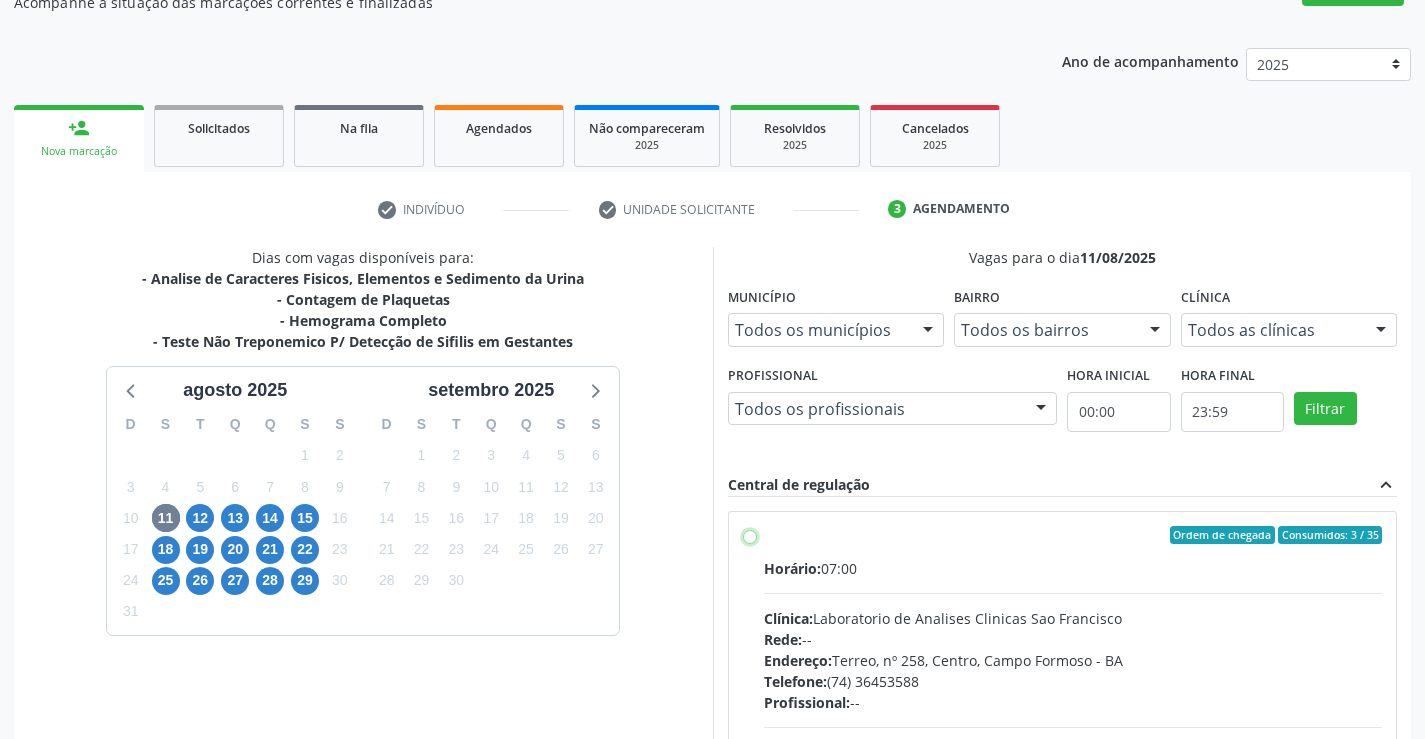 click on "Ordem de chegada
Consumidos: 3 / 35
Horário:   07:00
Clínica:  Laboratorio de Analises Clinicas Sao Francisco
Rede:
--
Endereço:   Terreo, nº 258, Centro, Campo Formoso - BA
Telefone:   (74) 36453588
Profissional:
--
Informações adicionais sobre o atendimento
Idade de atendimento:
Sem restrição
Gênero(s) atendido(s):
Sem restrição
Informações adicionais:
--" at bounding box center [750, 535] 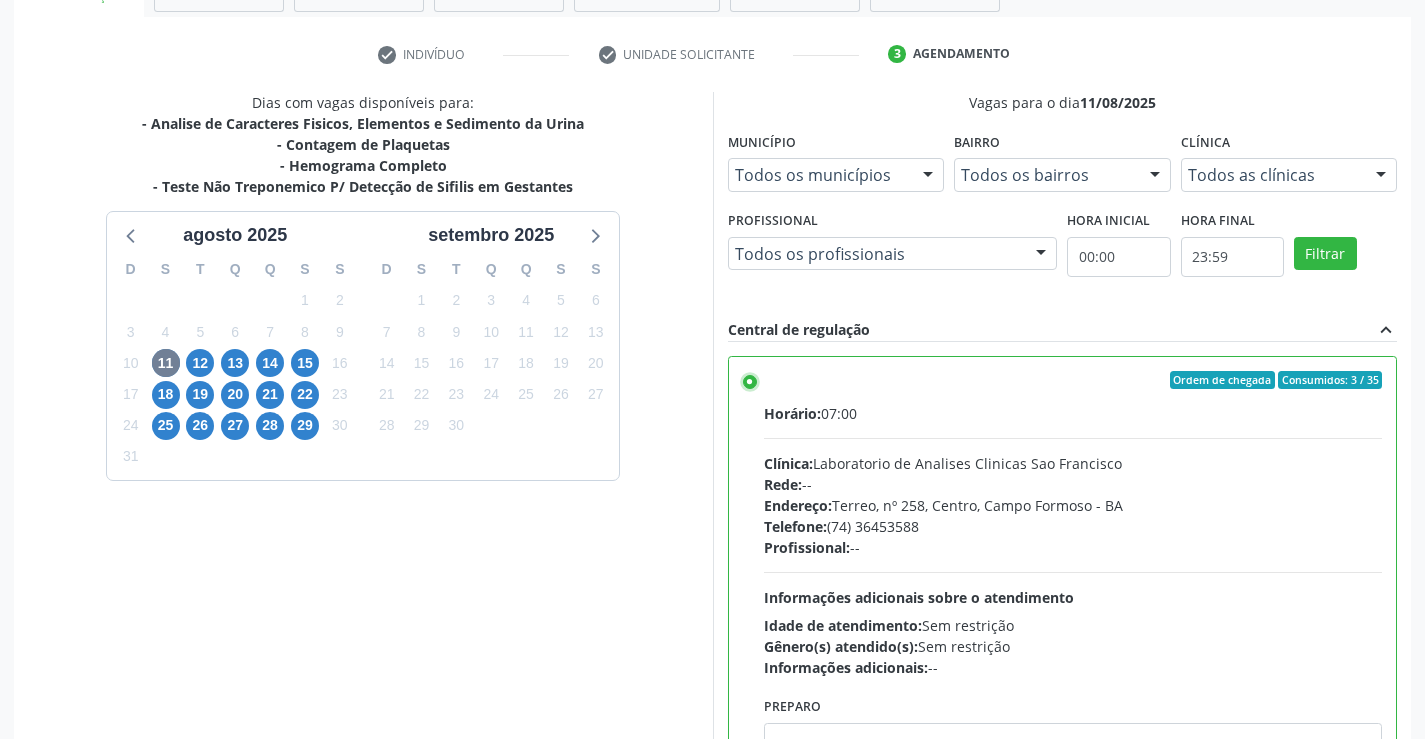 scroll, scrollTop: 456, scrollLeft: 0, axis: vertical 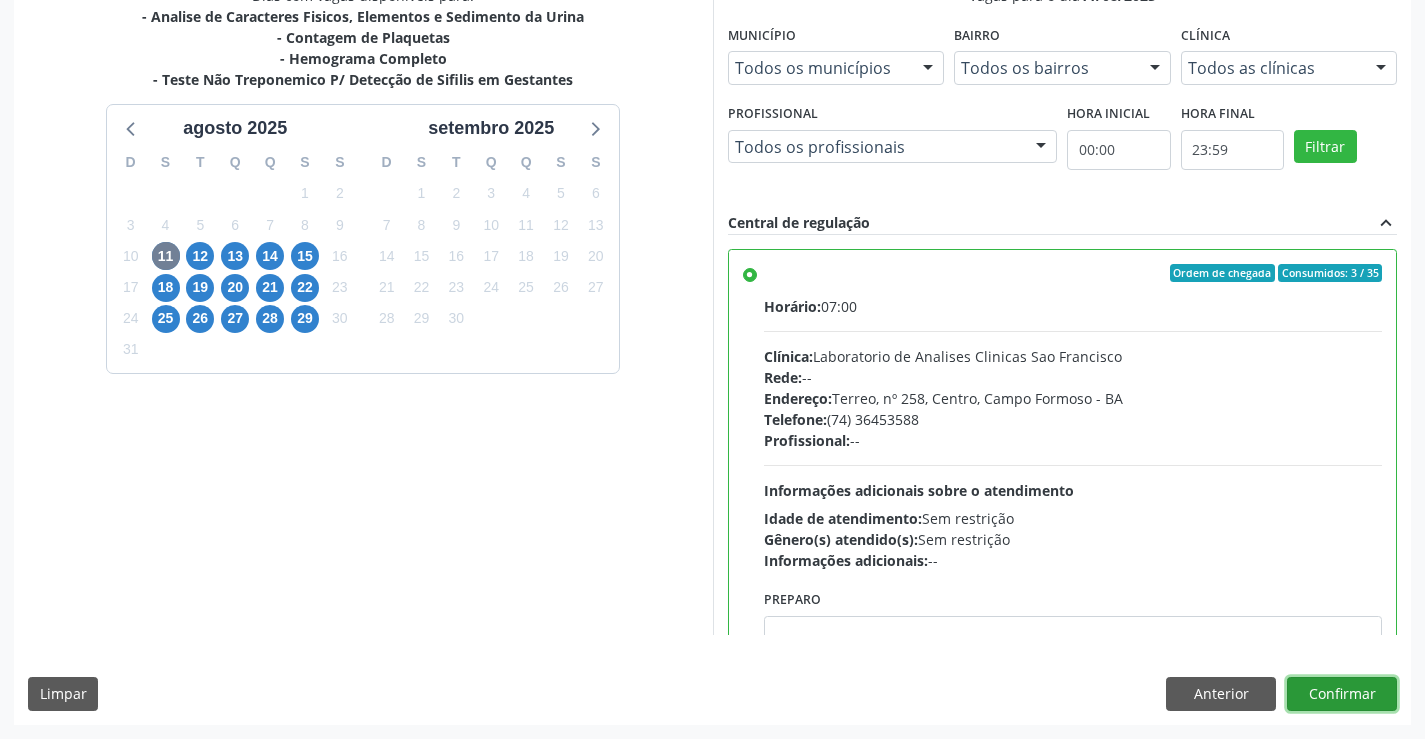 click on "Confirmar" at bounding box center [1342, 694] 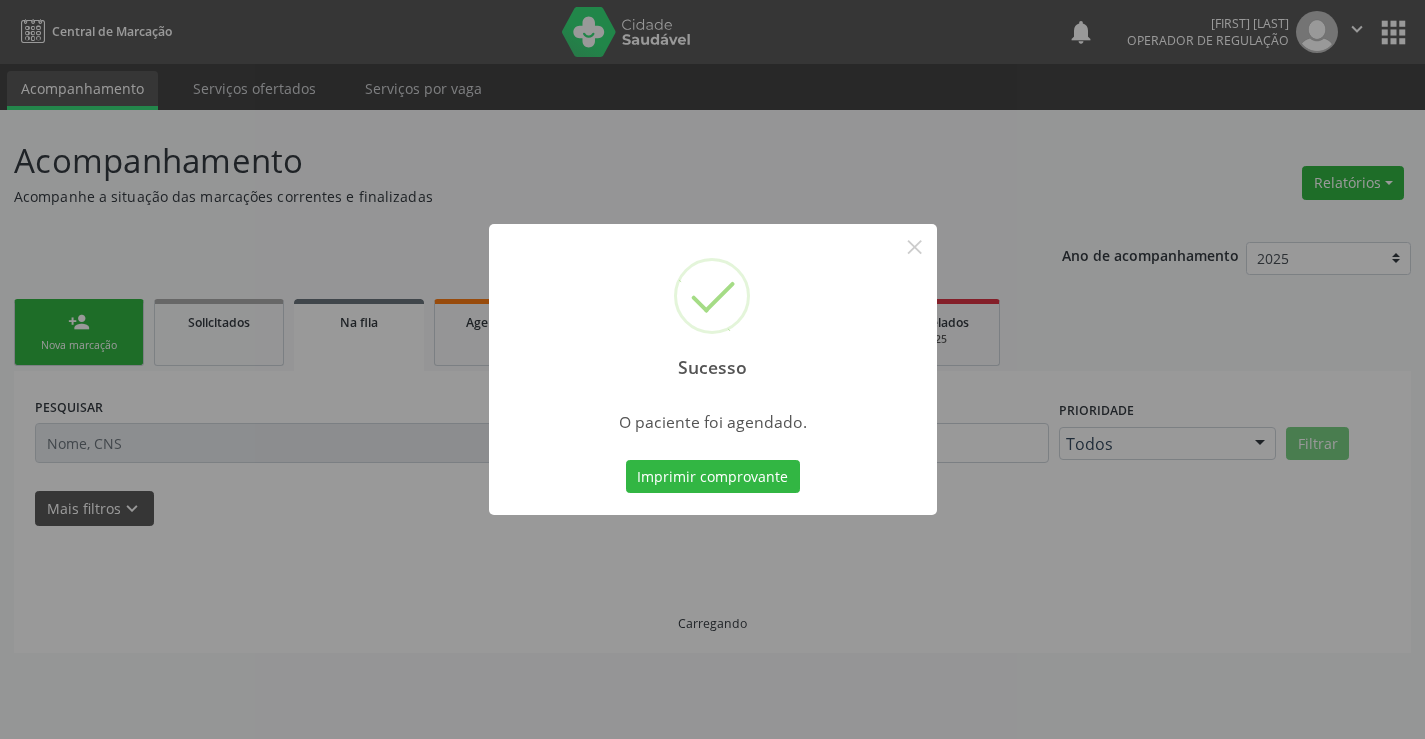 scroll, scrollTop: 0, scrollLeft: 0, axis: both 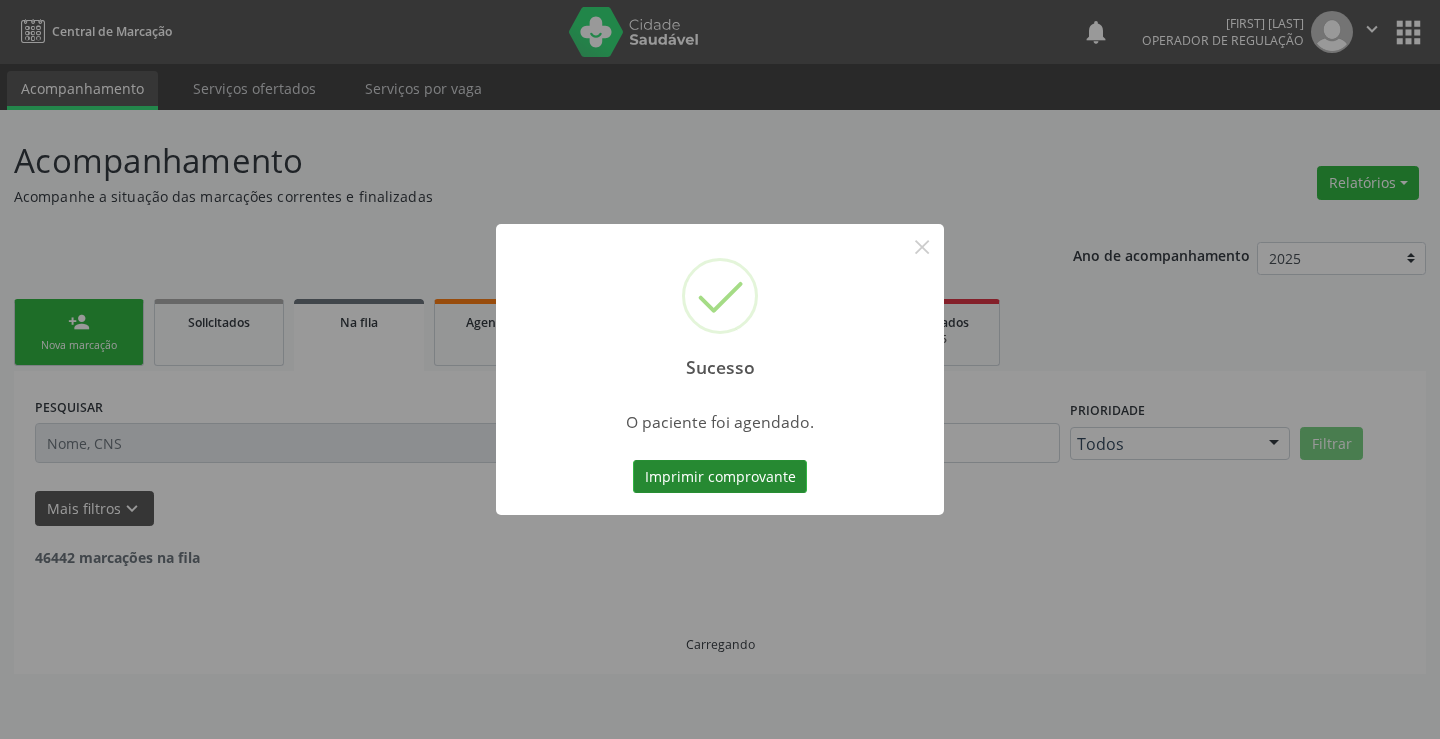 click on "Imprimir comprovante" at bounding box center [720, 477] 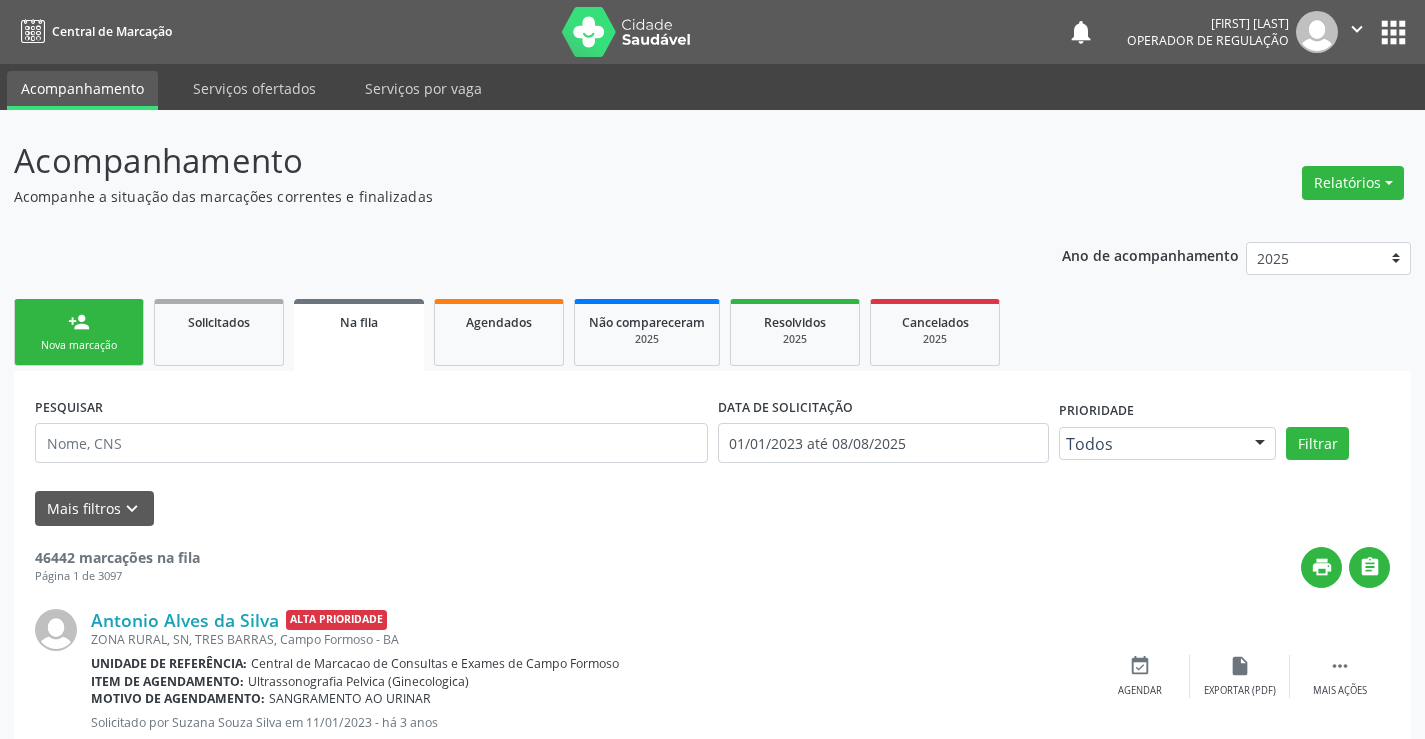 click on "person_add
Nova marcação" at bounding box center [79, 332] 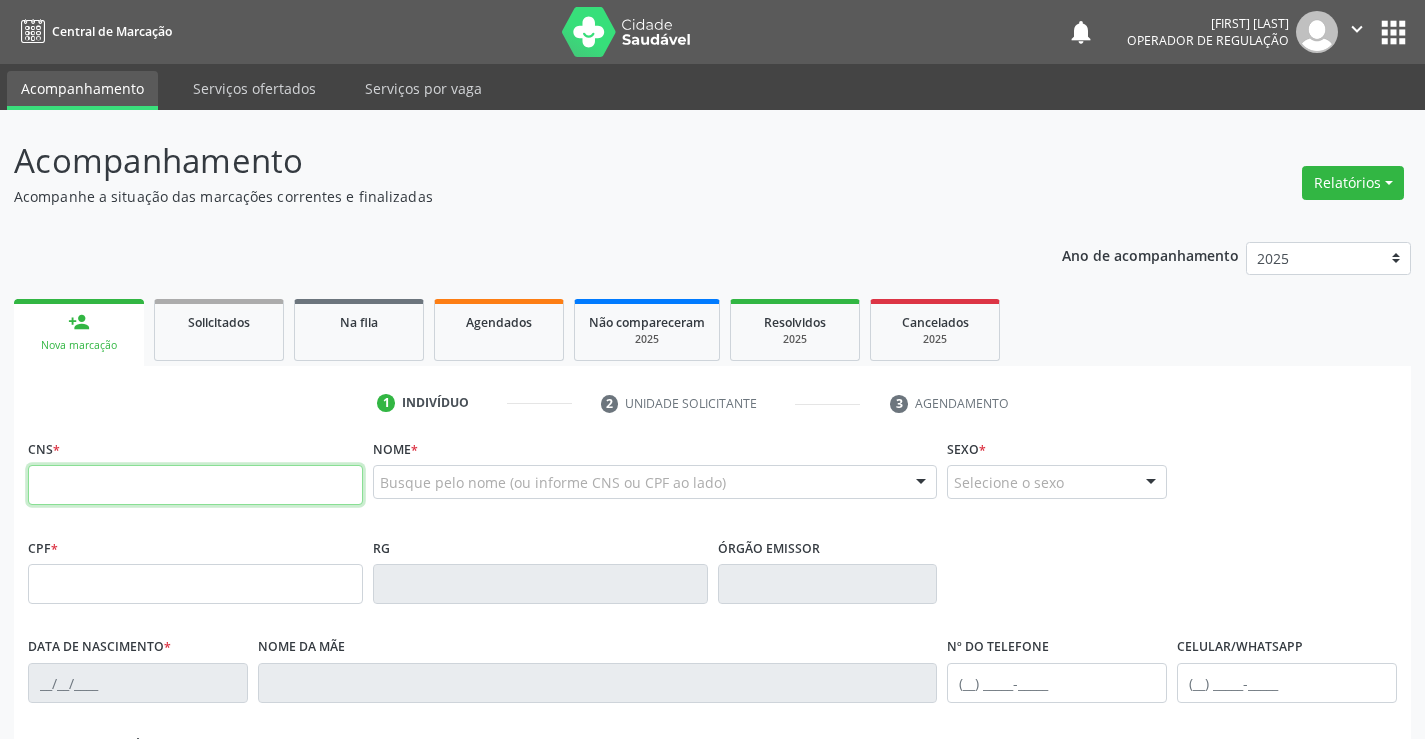 click at bounding box center [195, 485] 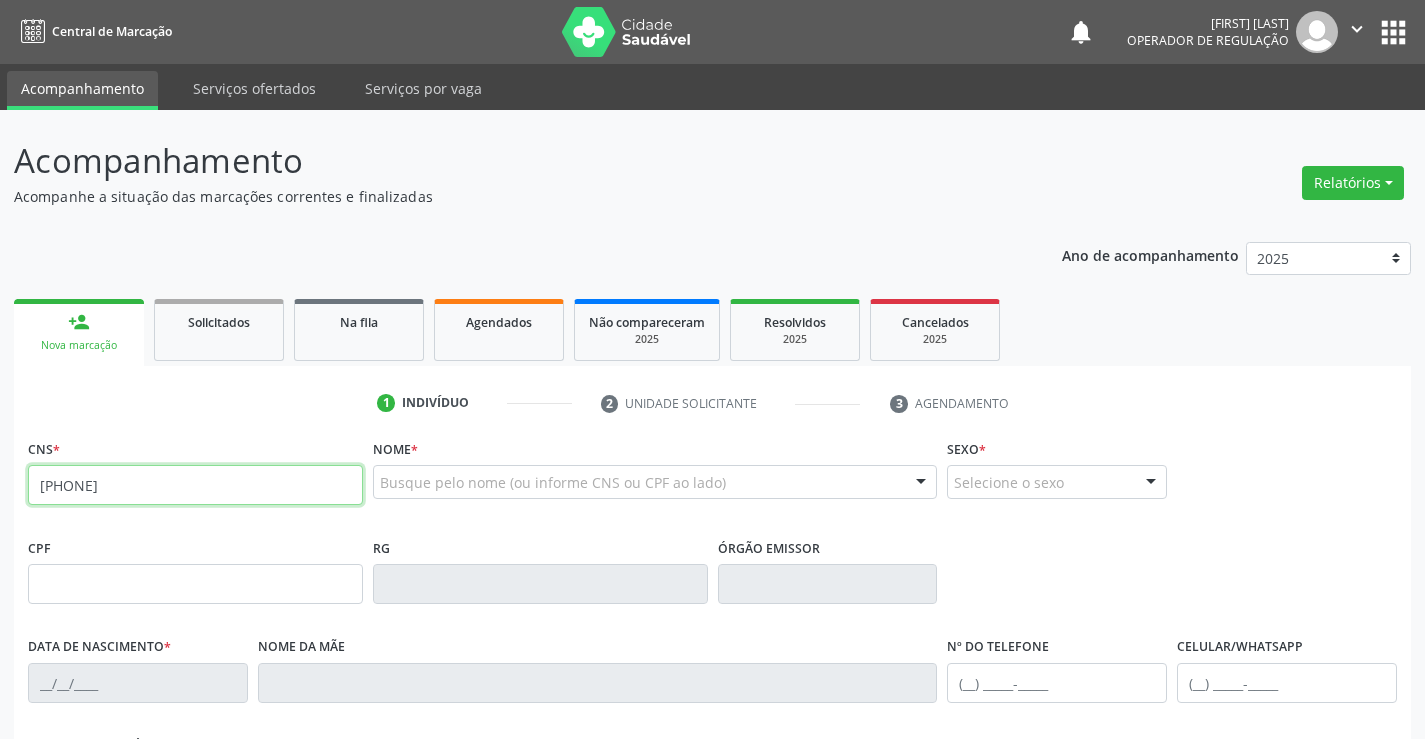 type on "705 6074 0558 2311" 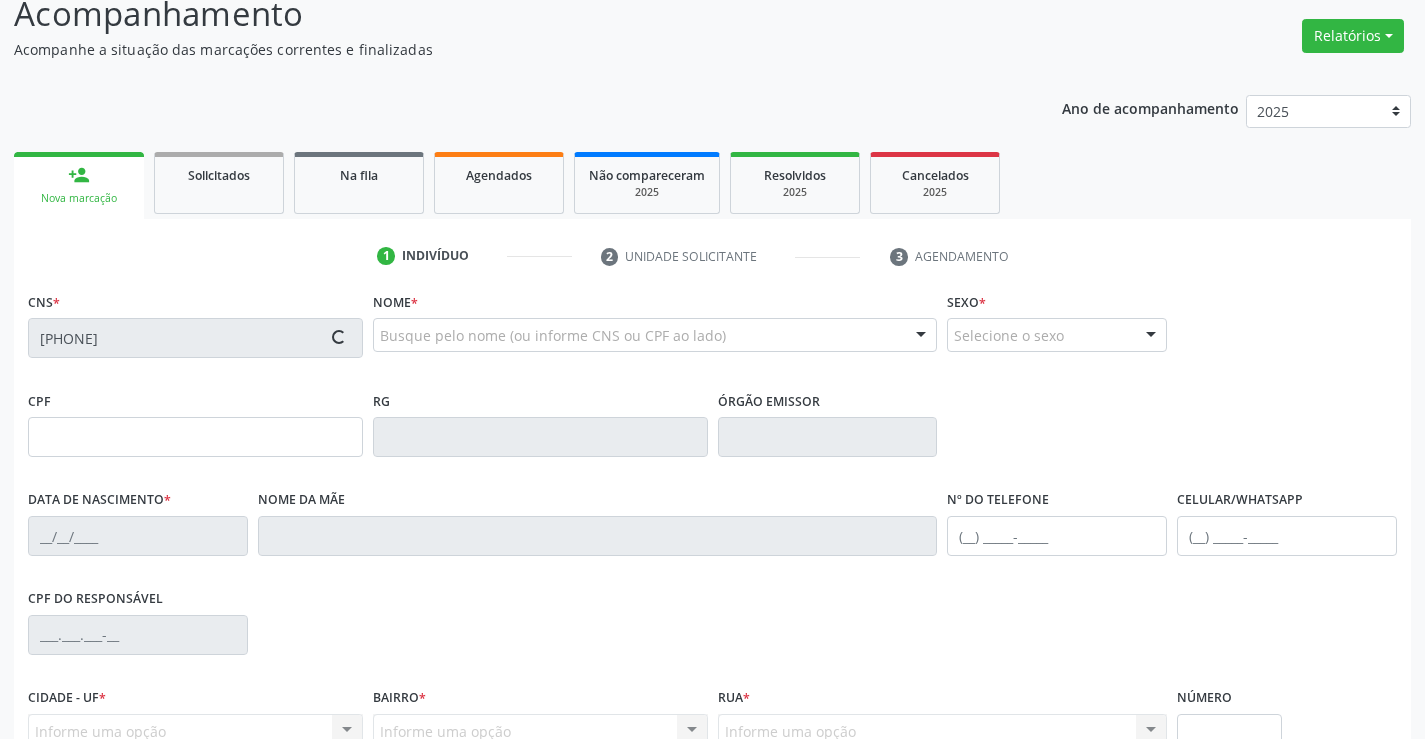 type on "2302570111" 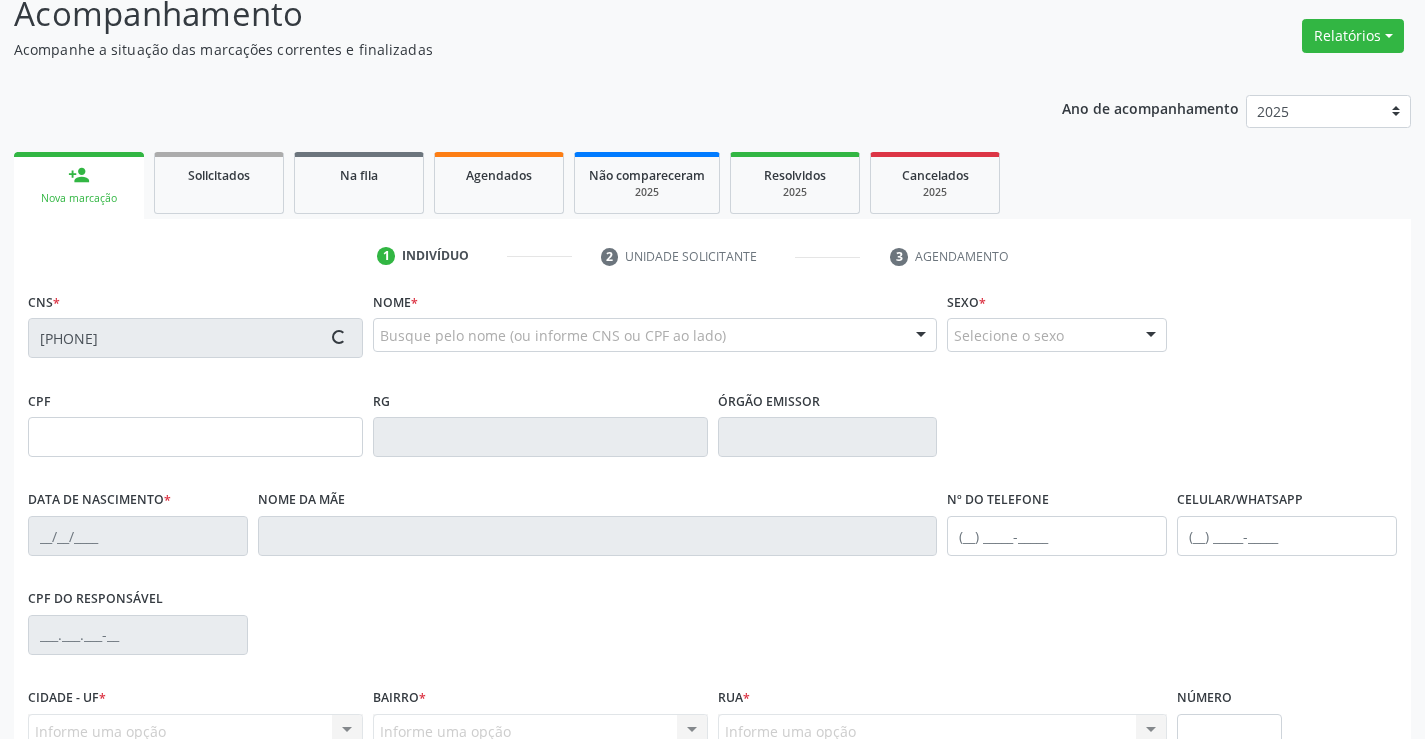 type on "30/04/2006" 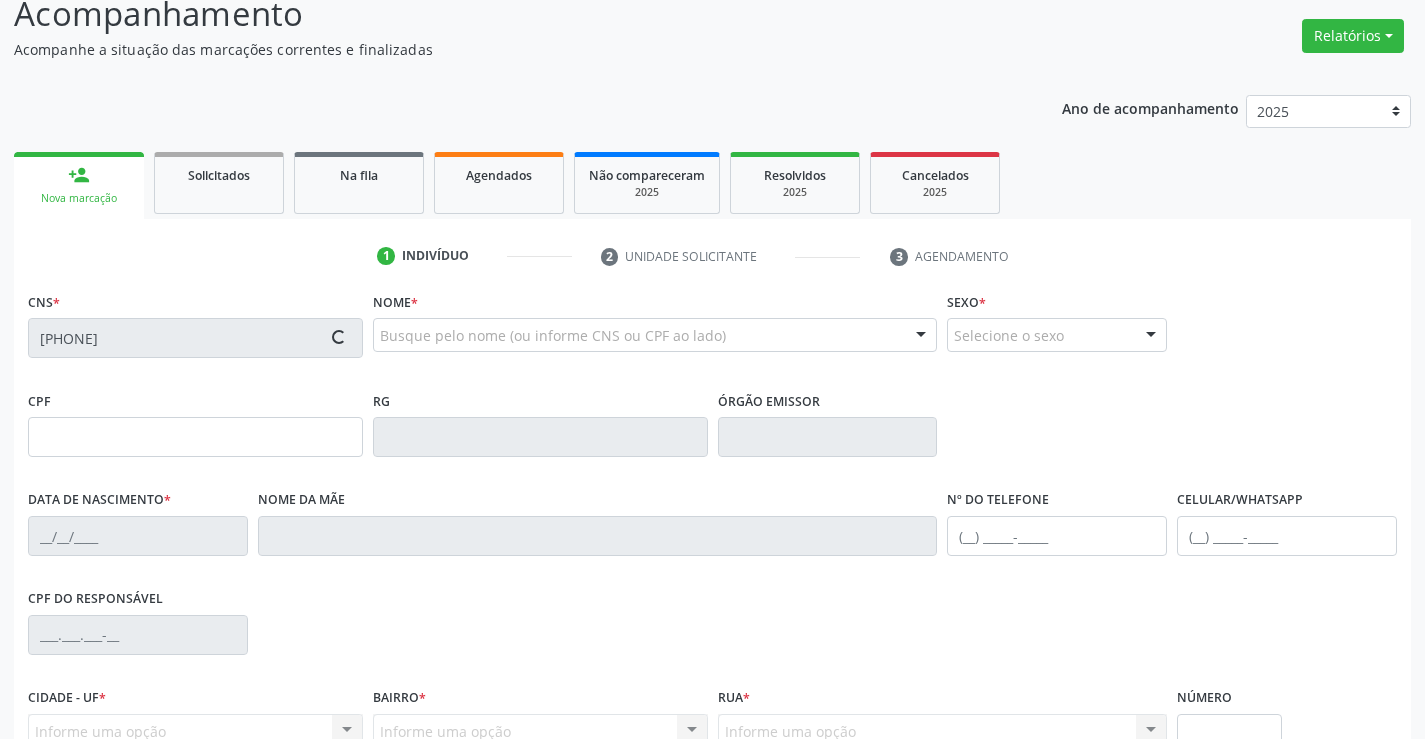 type on "(74) 98845-0206" 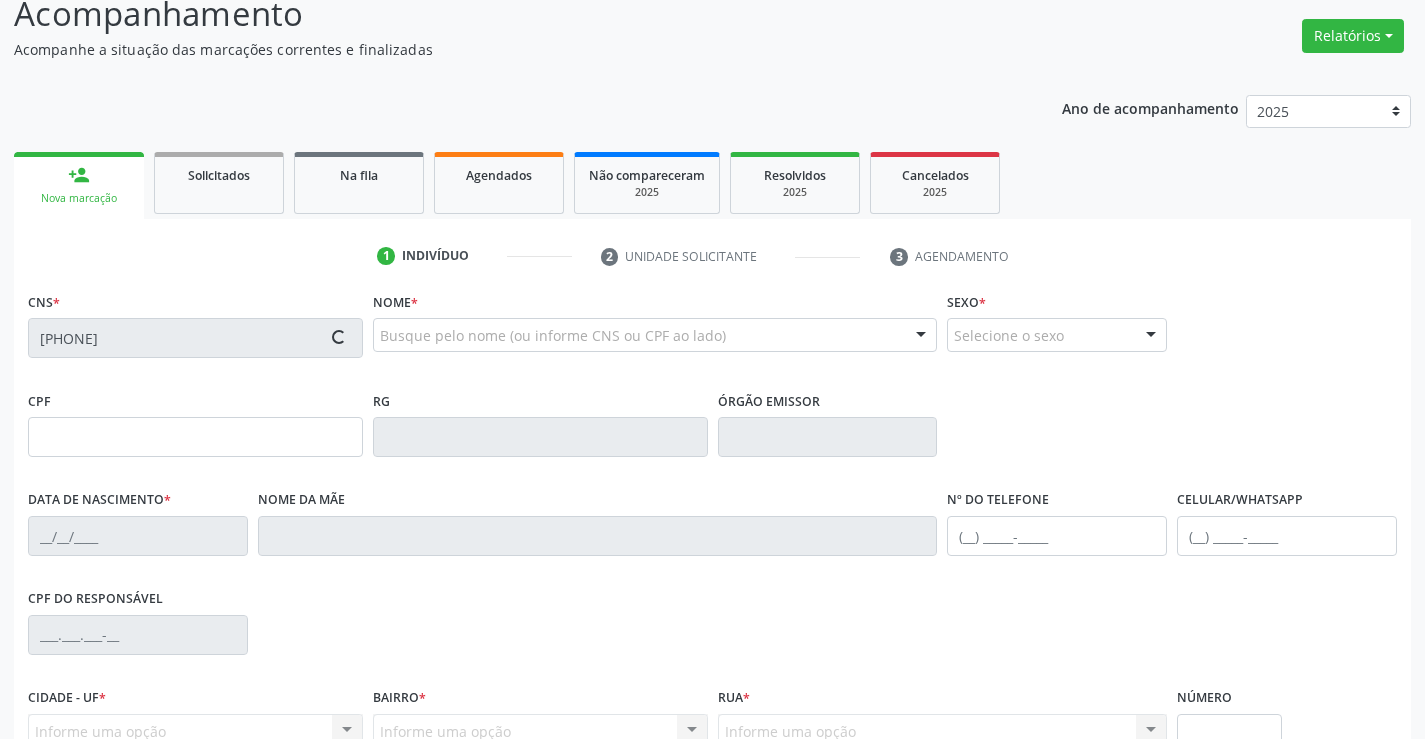 type on "S/N" 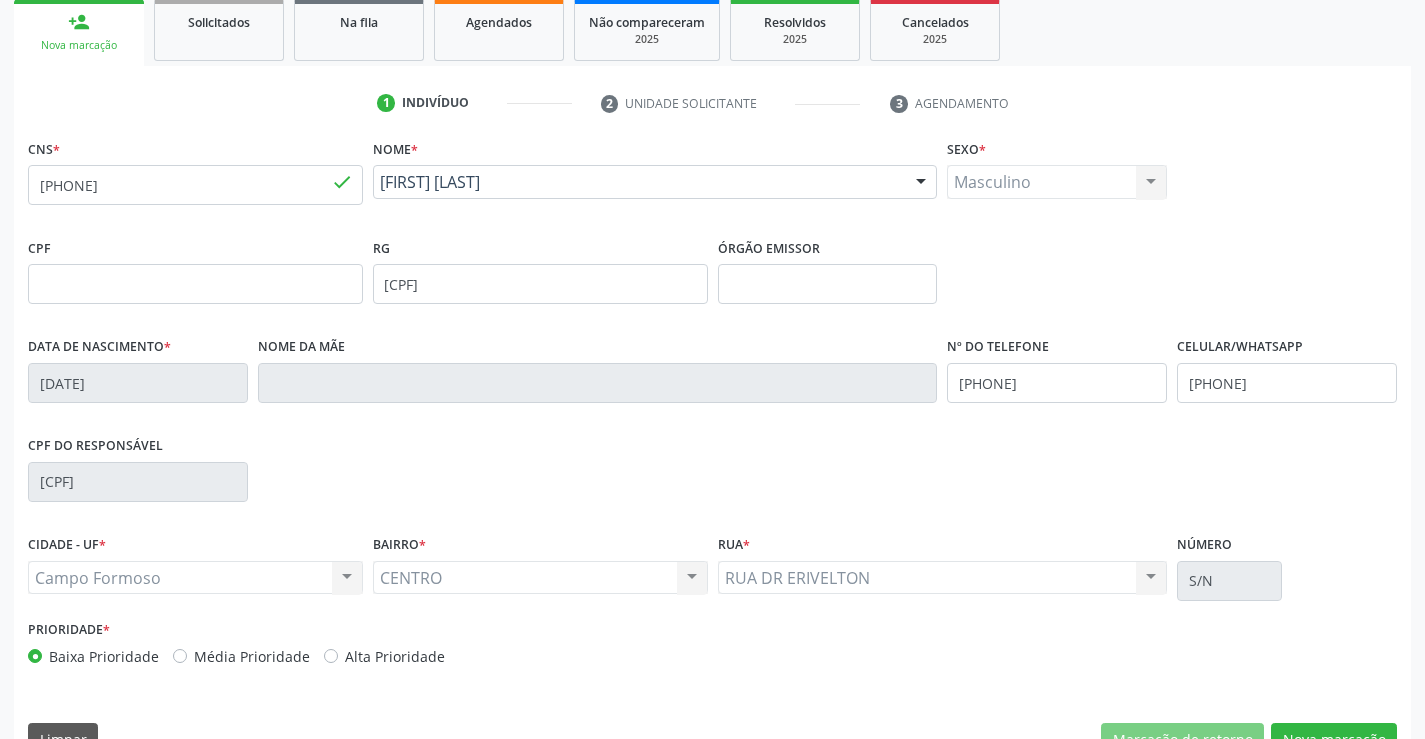 scroll, scrollTop: 345, scrollLeft: 0, axis: vertical 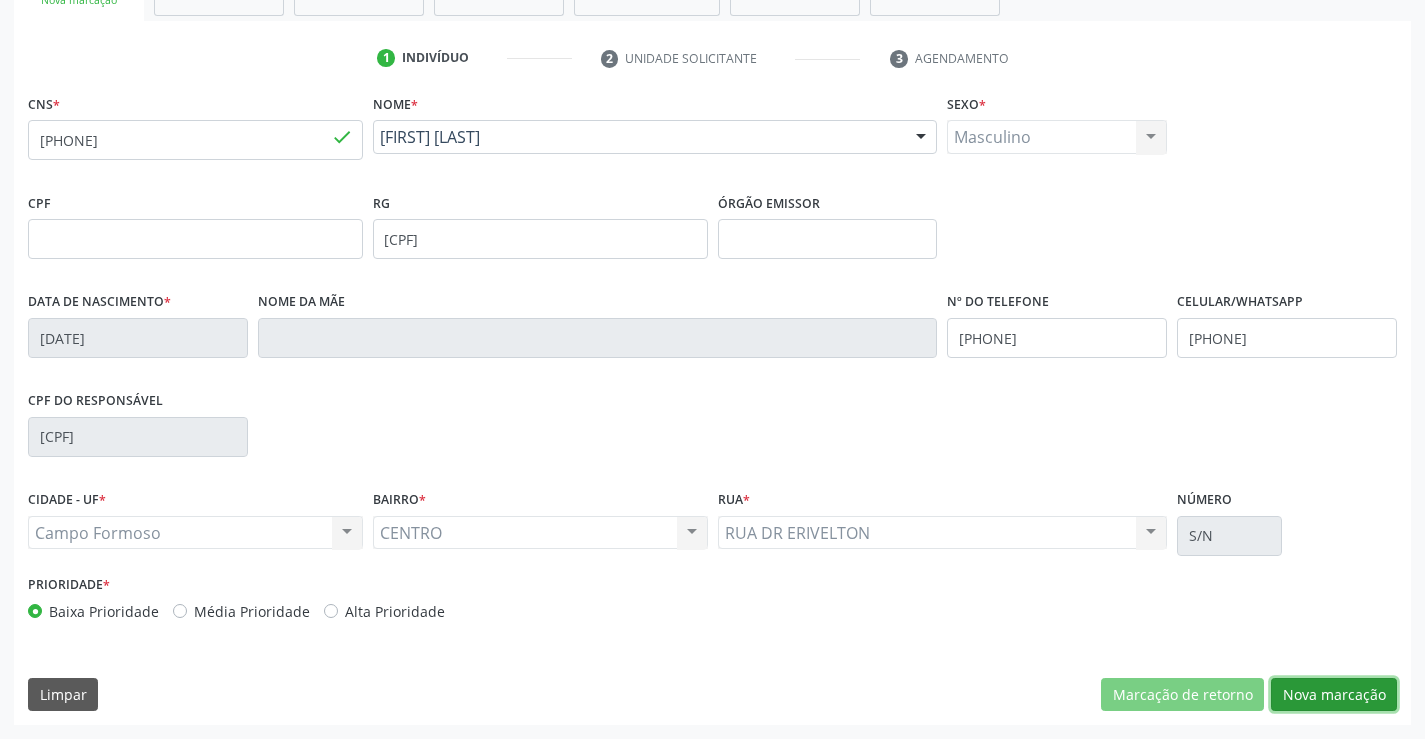 click on "Nova marcação" at bounding box center (1334, 695) 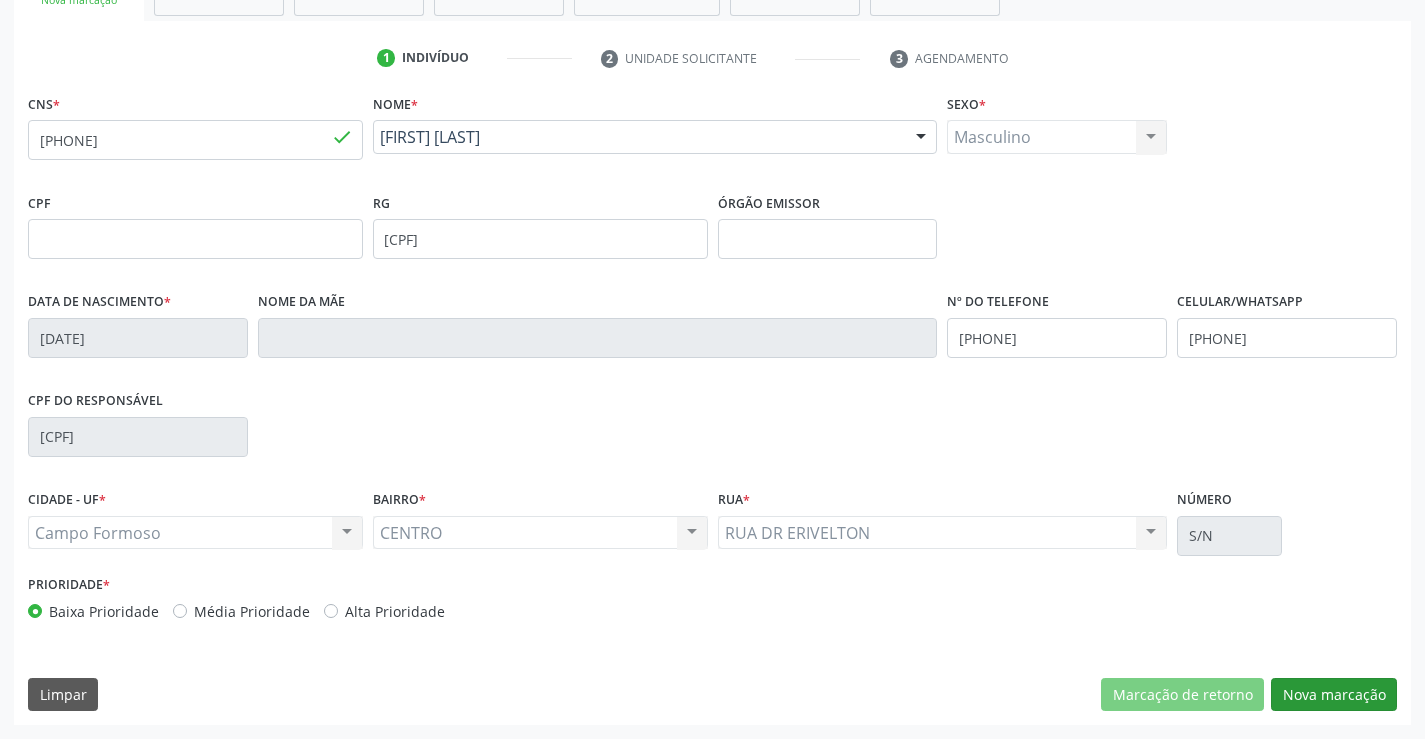 scroll, scrollTop: 167, scrollLeft: 0, axis: vertical 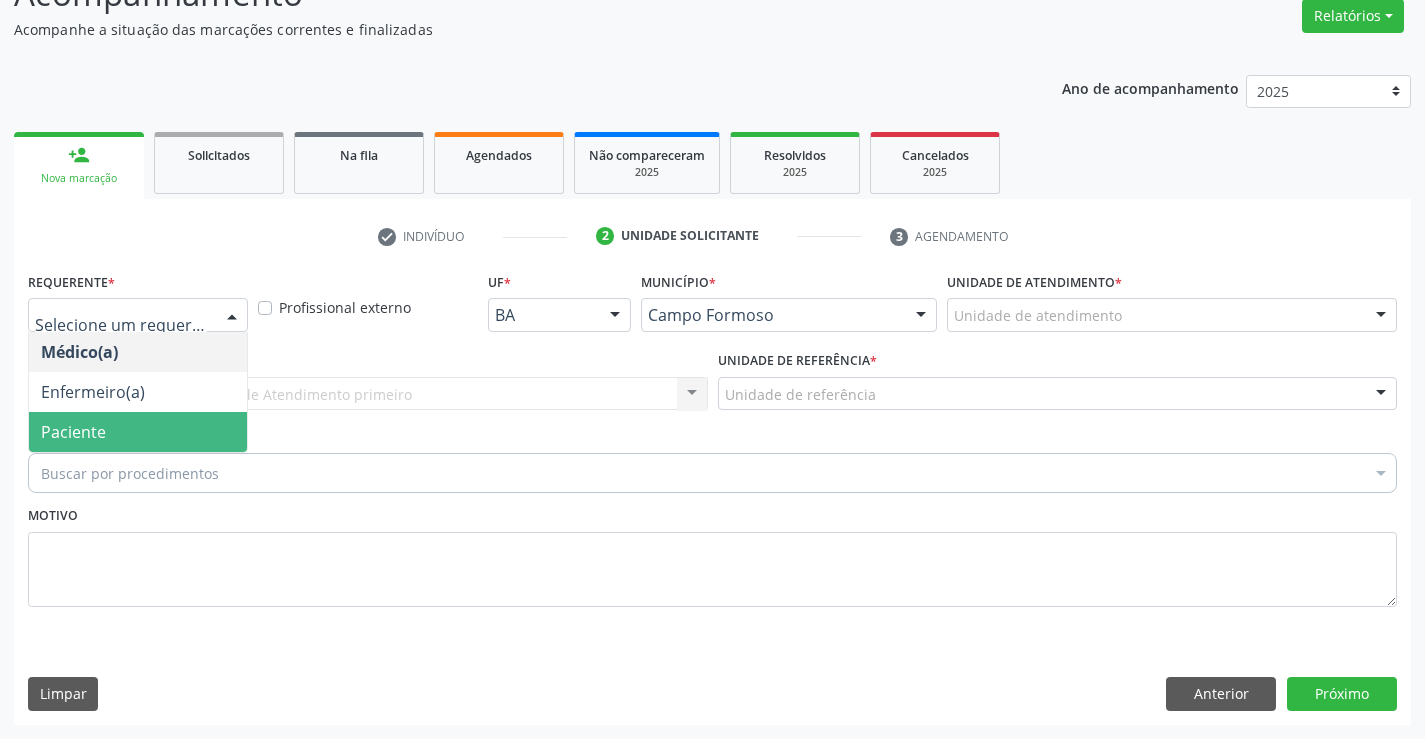 click on "Paciente" at bounding box center [73, 432] 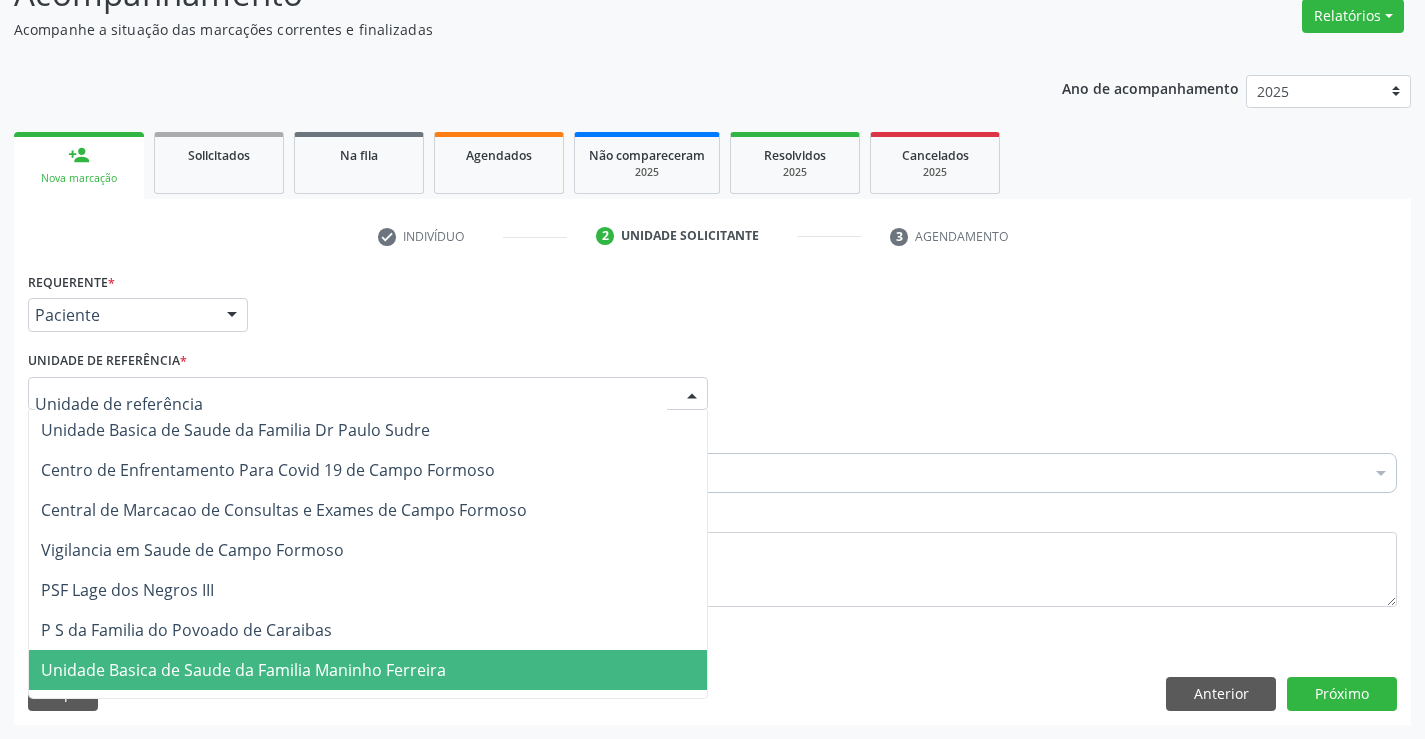 drag, startPoint x: 193, startPoint y: 669, endPoint x: 123, endPoint y: 553, distance: 135.48431 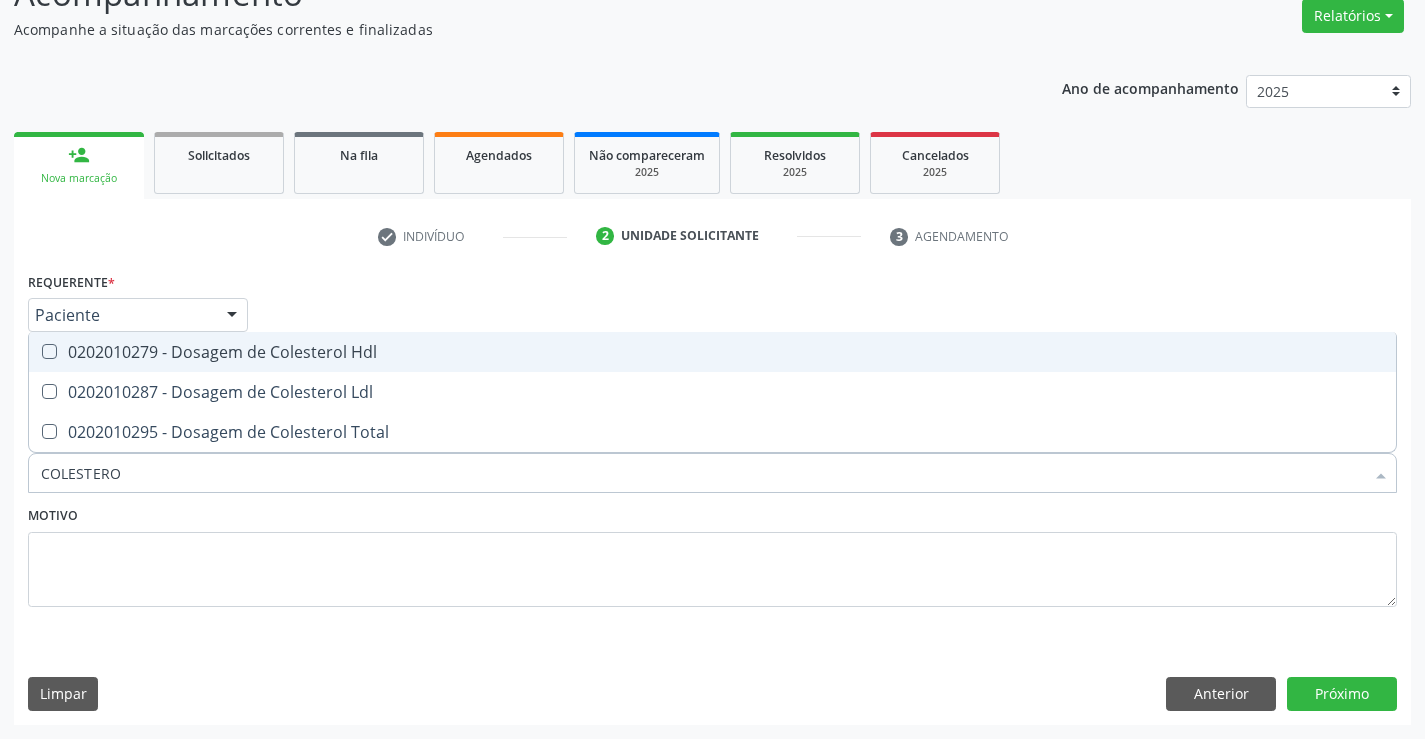 type on "COLESTEROL" 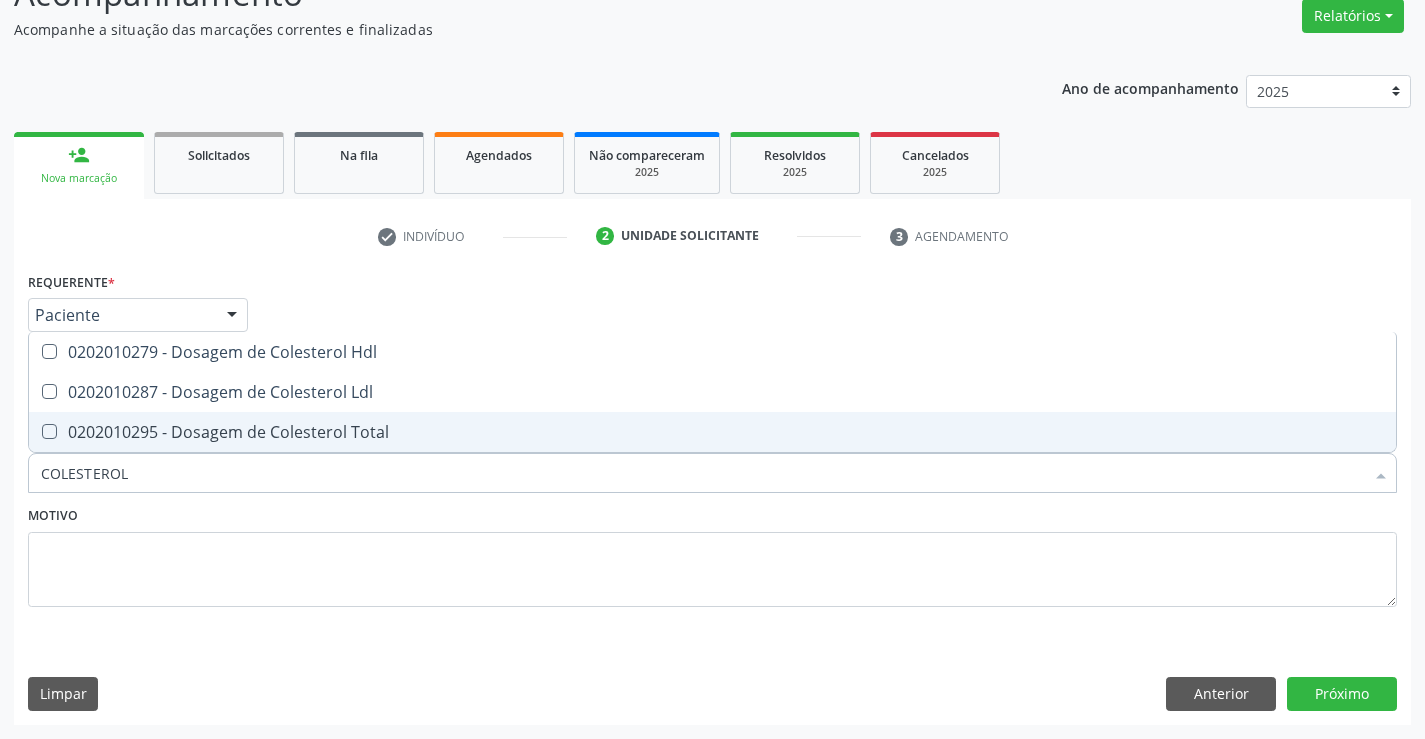 click on "0202010295 - Dosagem de Colesterol Total" at bounding box center [712, 432] 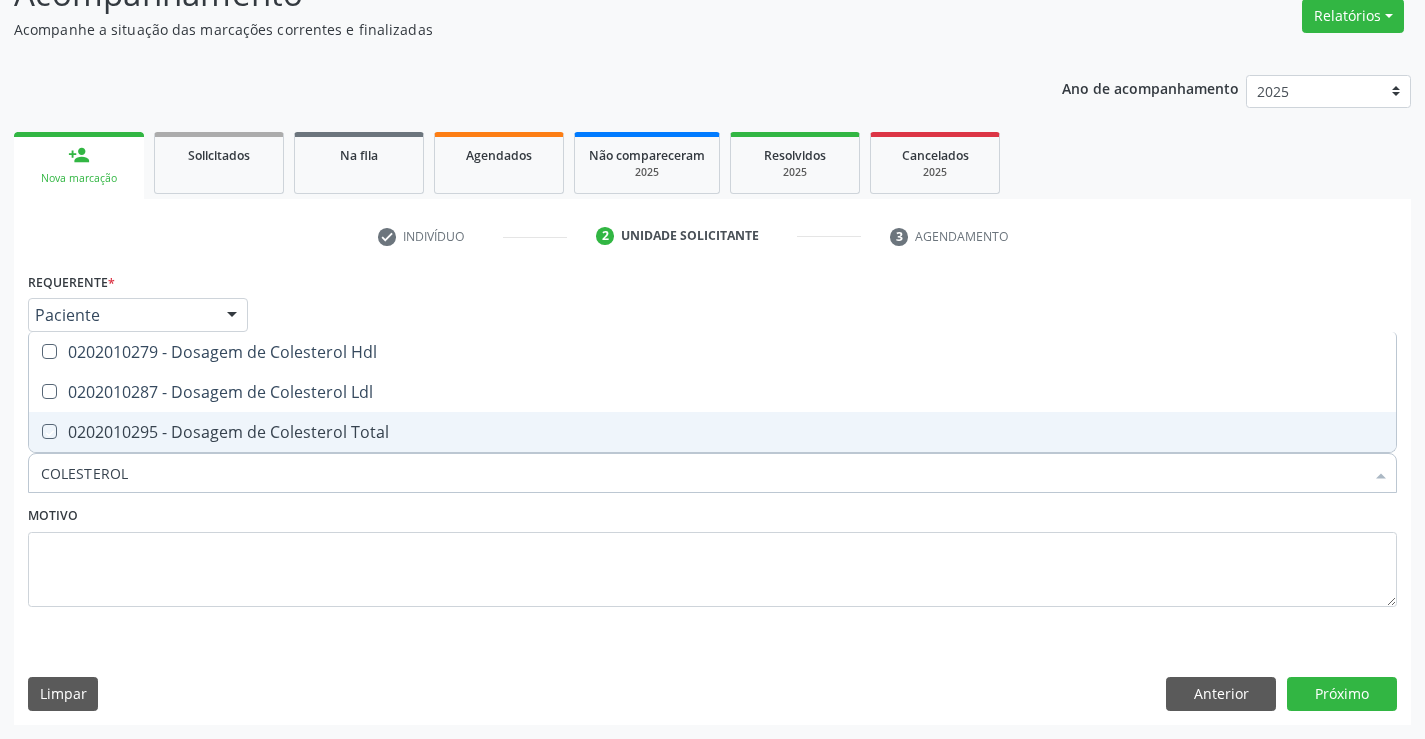 checkbox on "true" 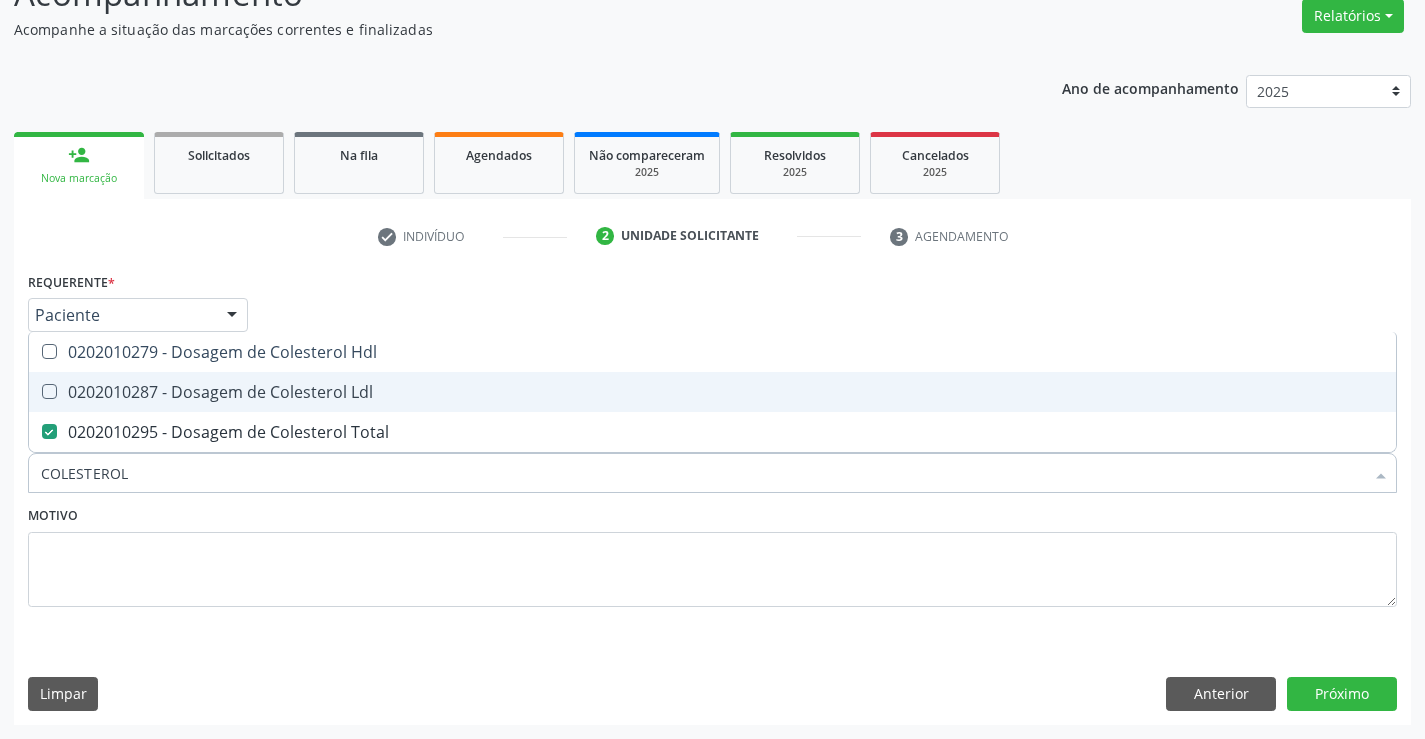 drag, startPoint x: 222, startPoint y: 382, endPoint x: 236, endPoint y: 351, distance: 34.0147 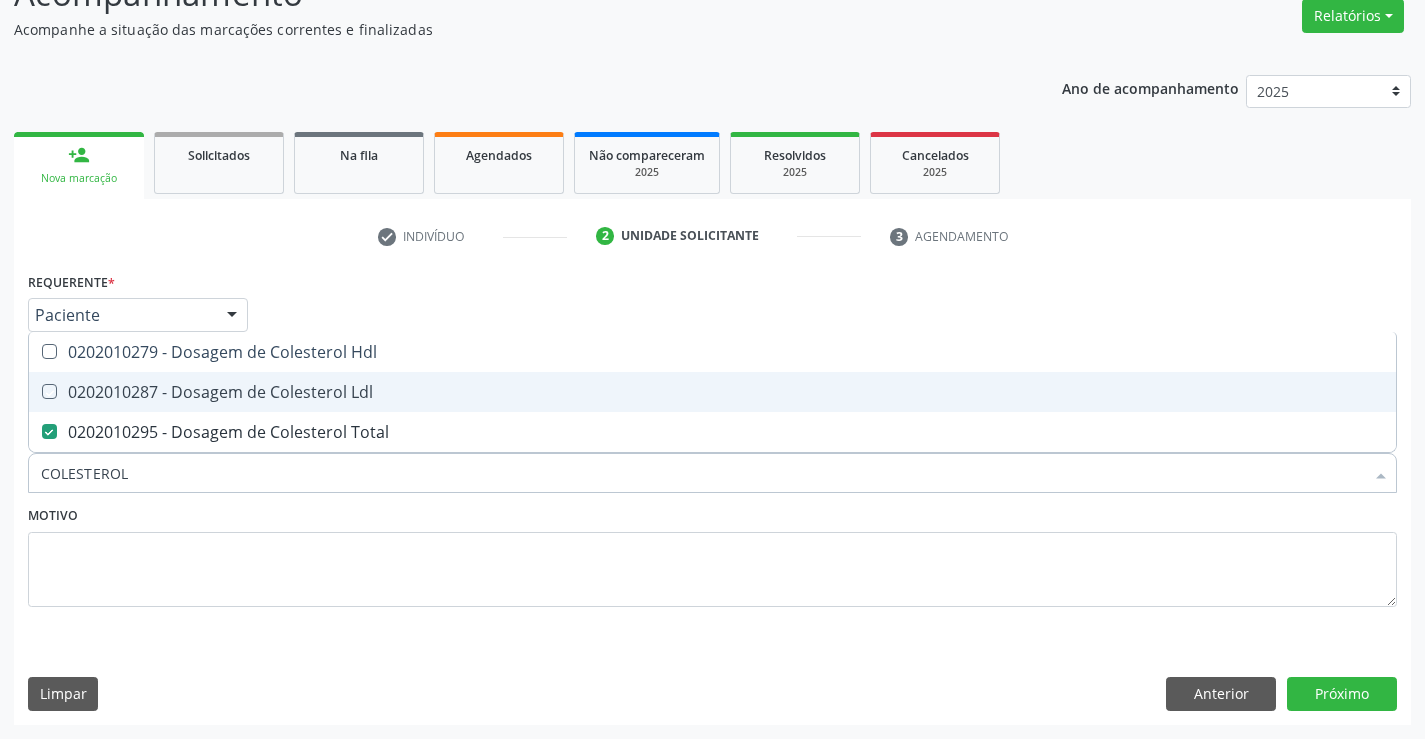 checkbox on "true" 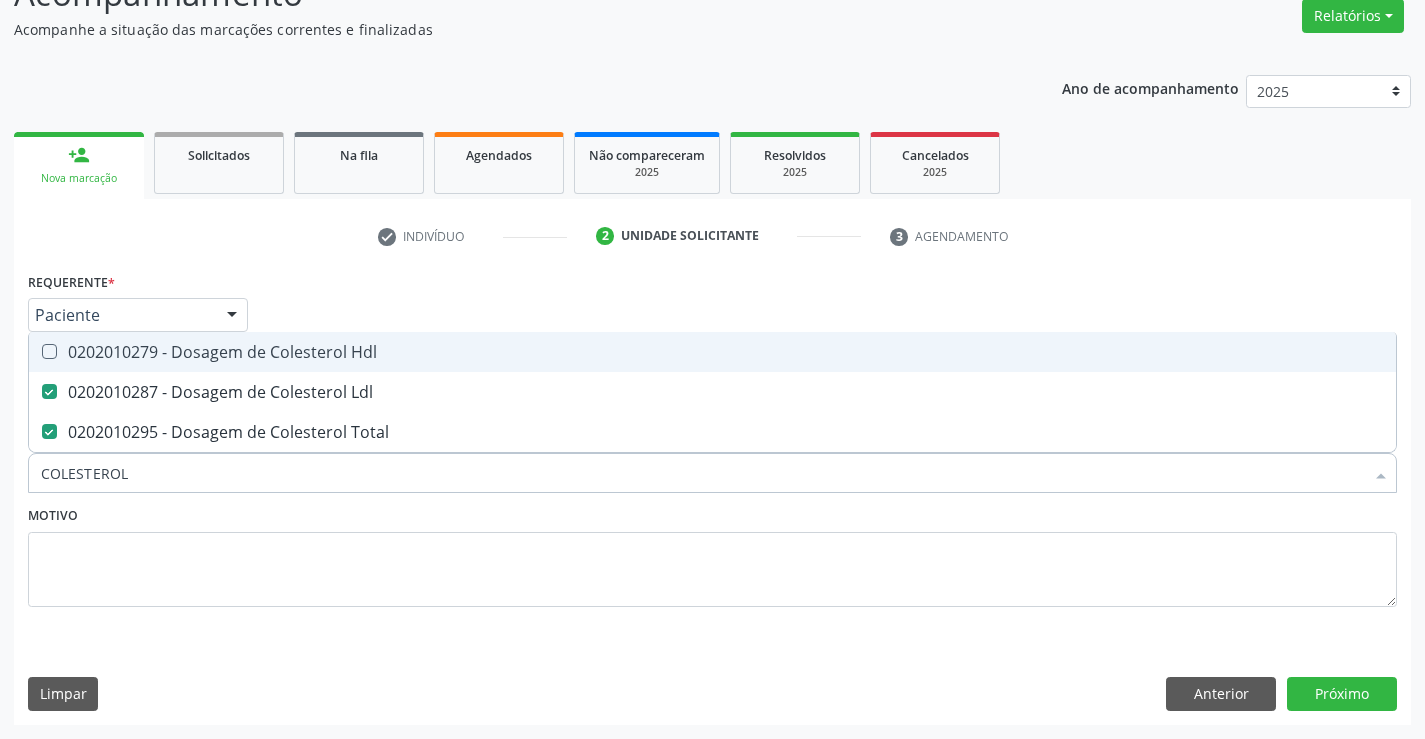click on "0202010279 - Dosagem de Colesterol Hdl" at bounding box center [712, 352] 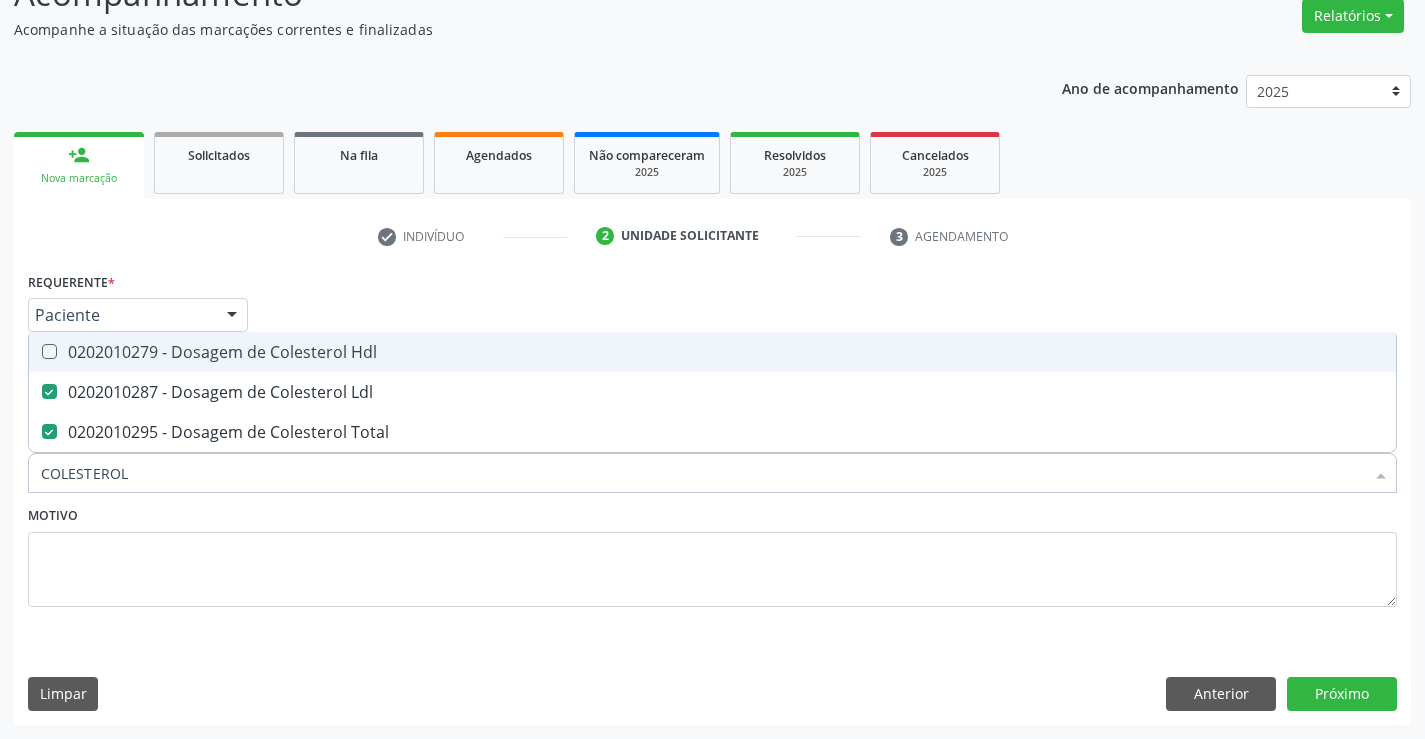 checkbox on "true" 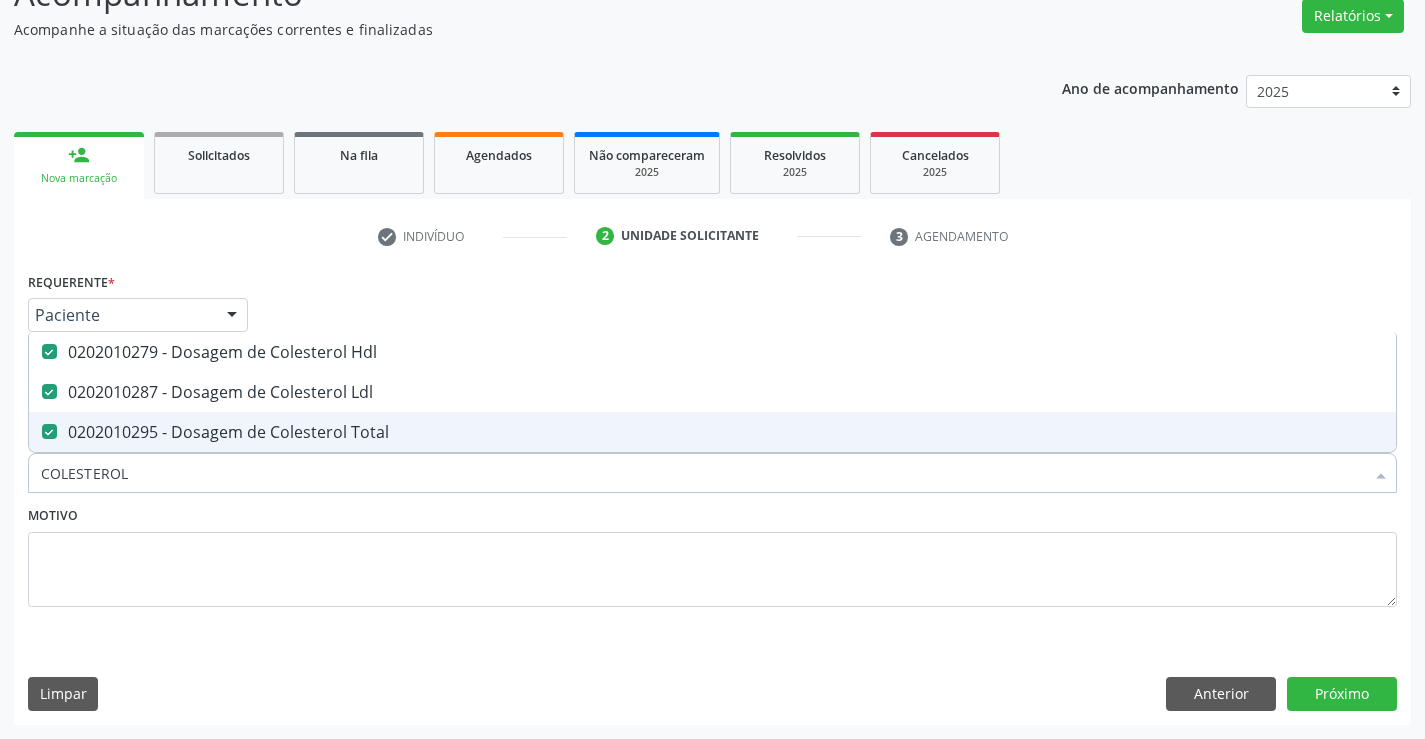 type on "COLESTEROL" 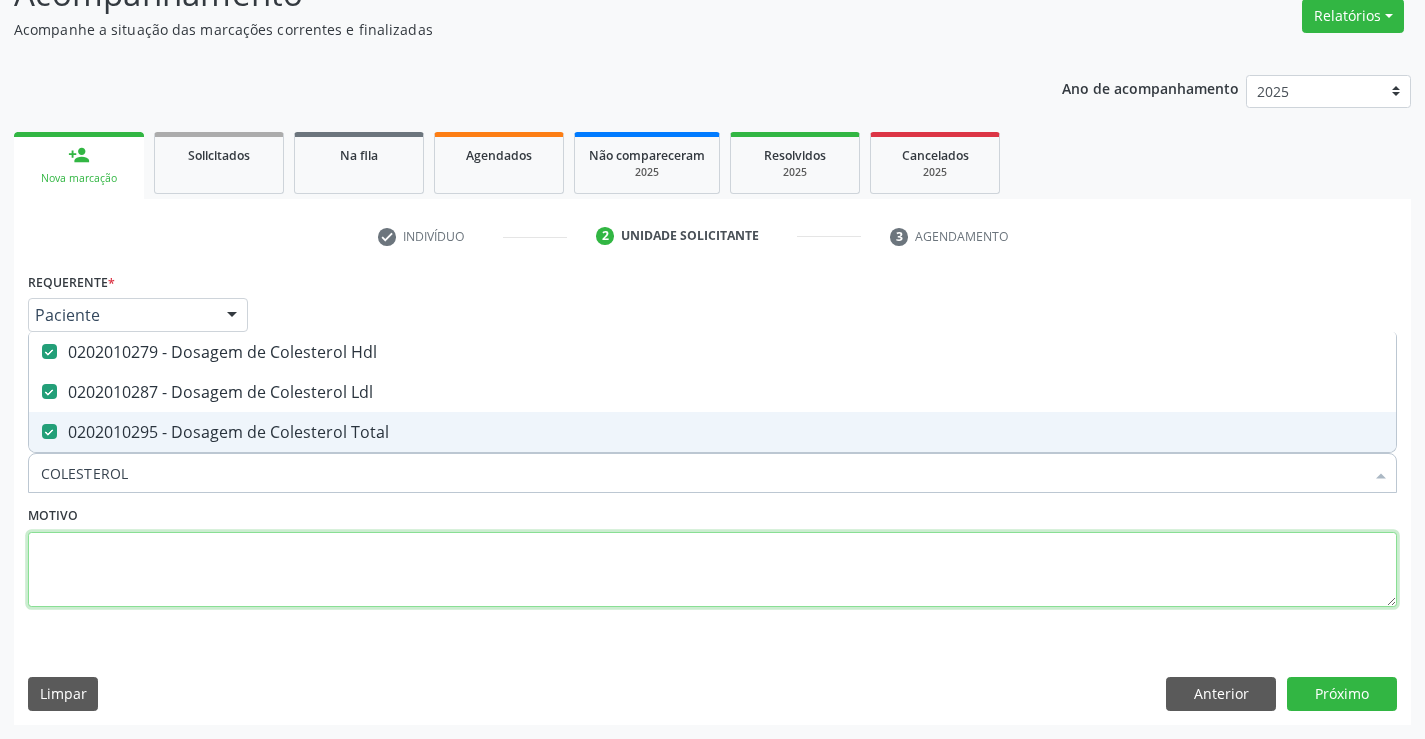 click at bounding box center (712, 570) 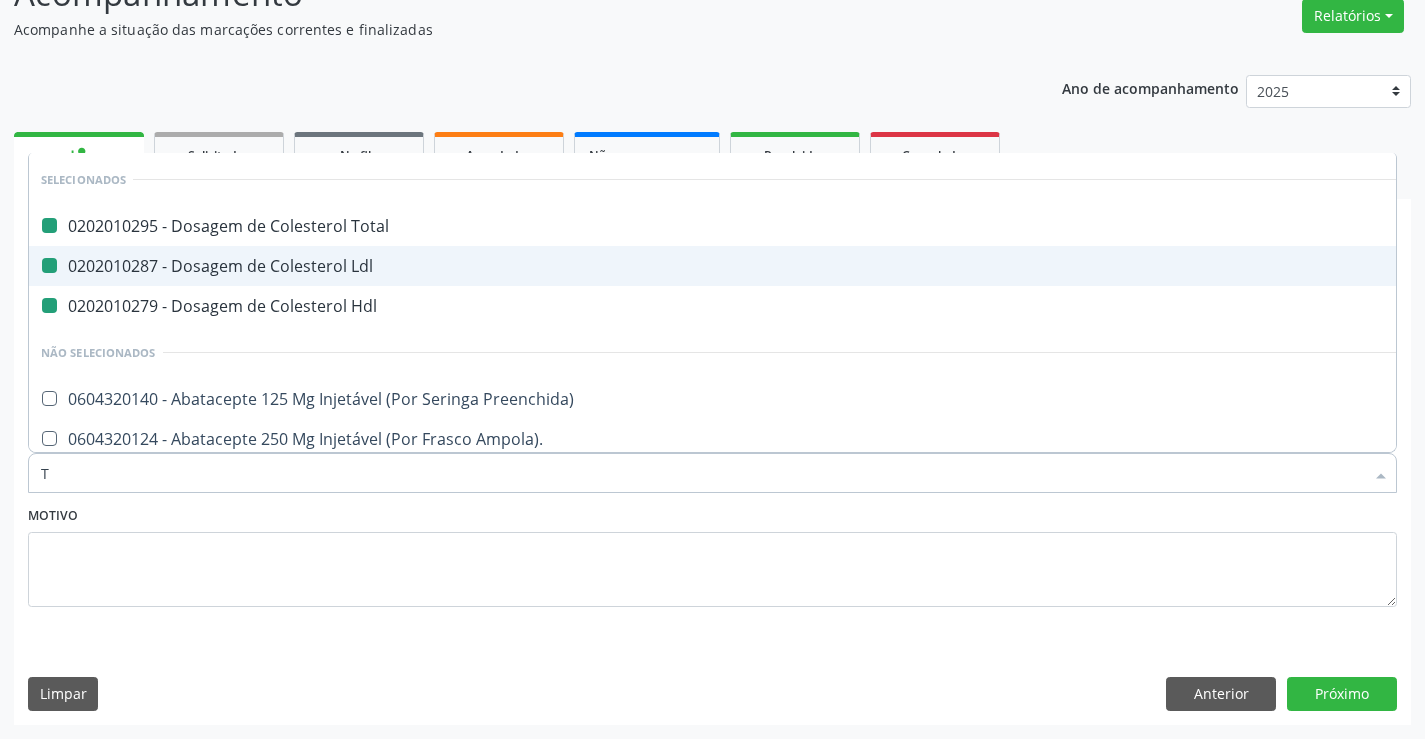 type on "TR" 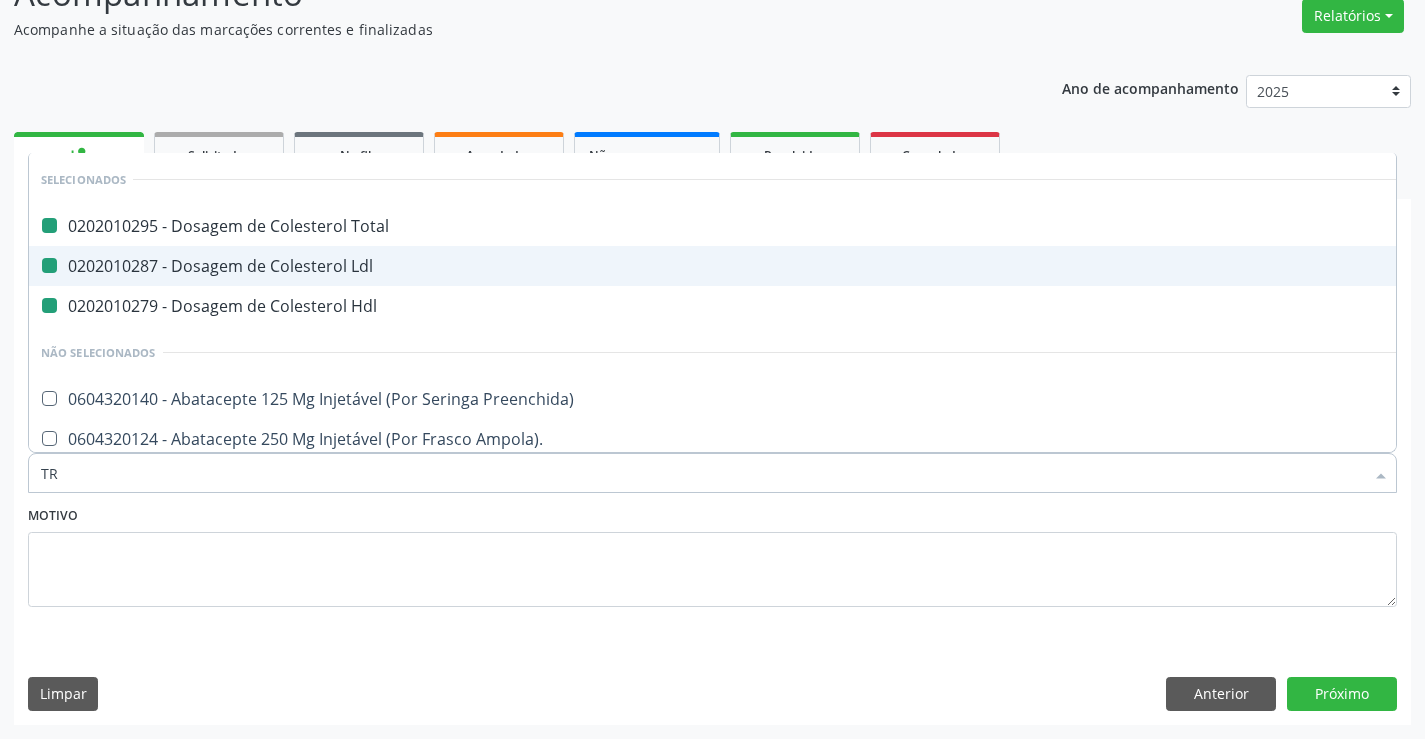 checkbox on "false" 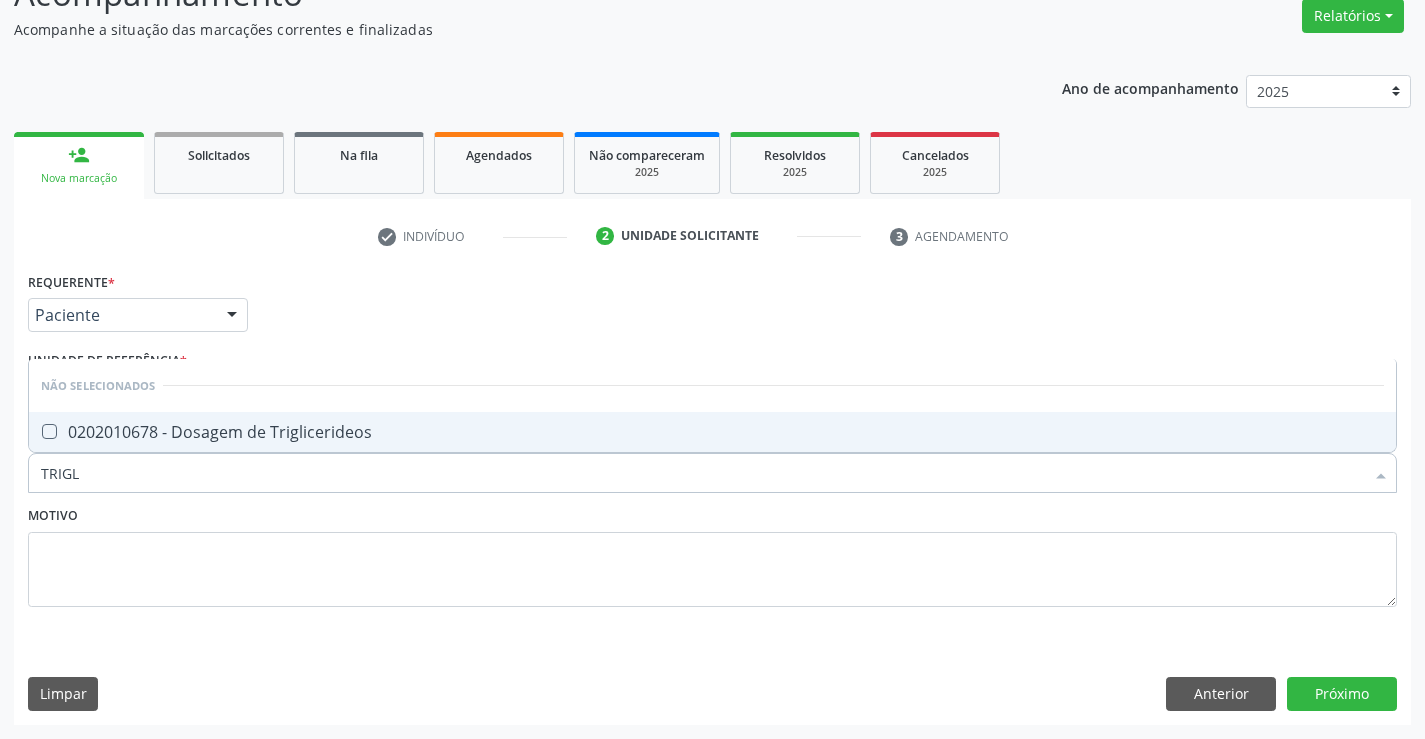 type on "TRIGLI" 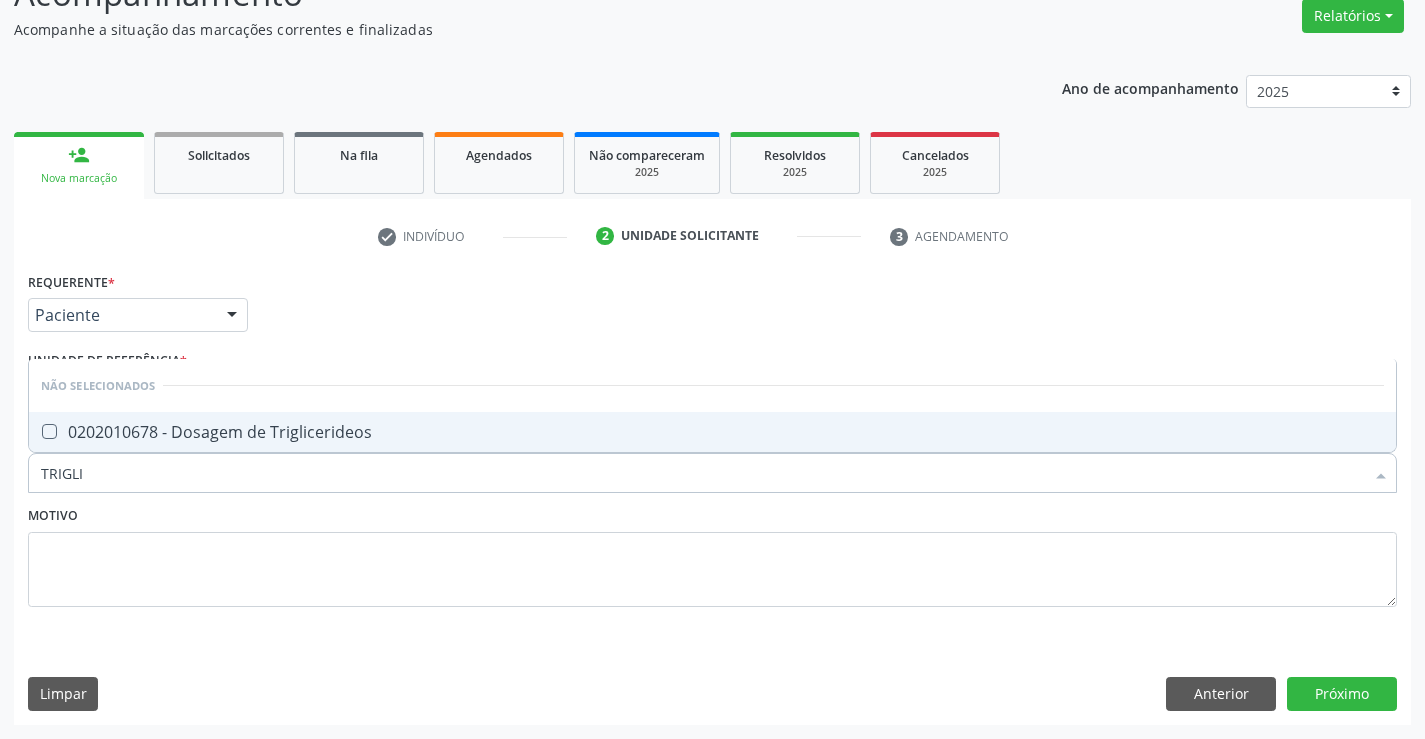 click on "0202010678 - Dosagem de Triglicerideos" at bounding box center (712, 432) 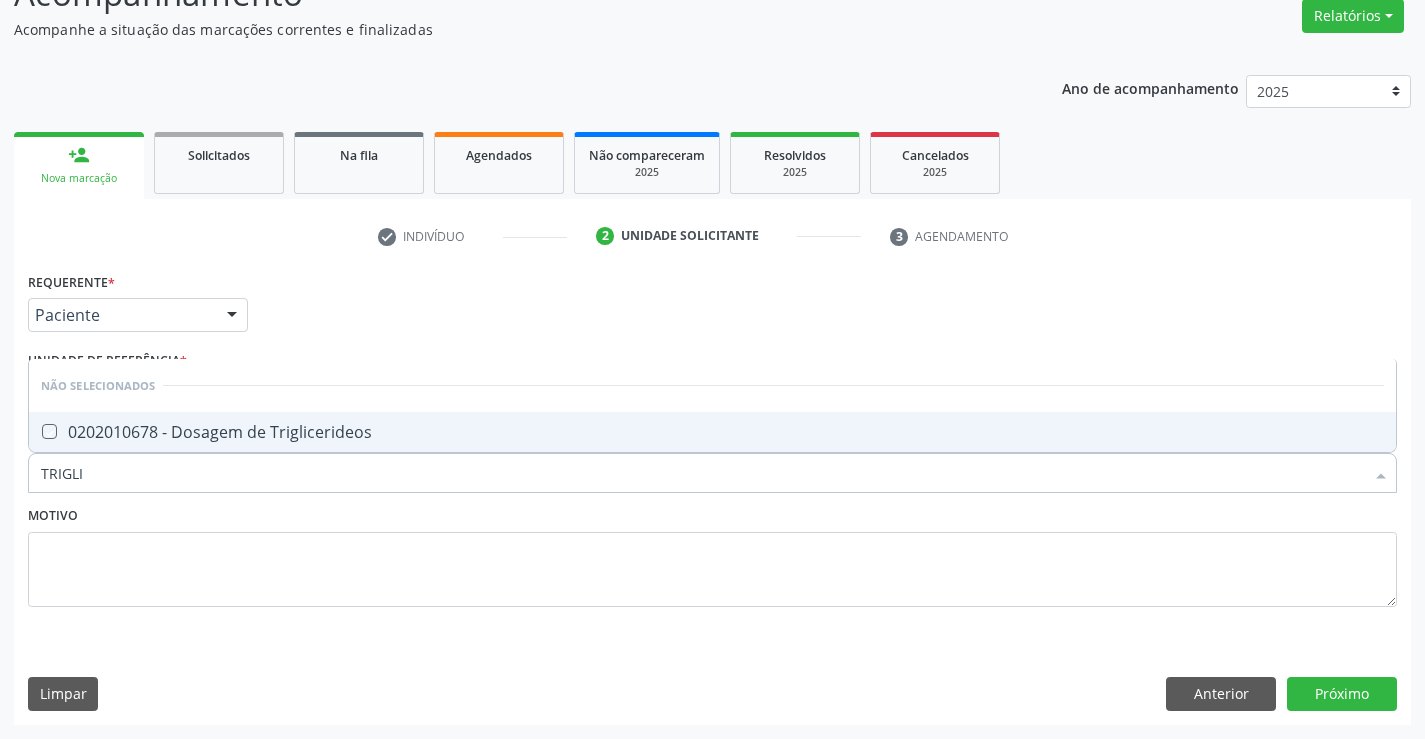 checkbox on "true" 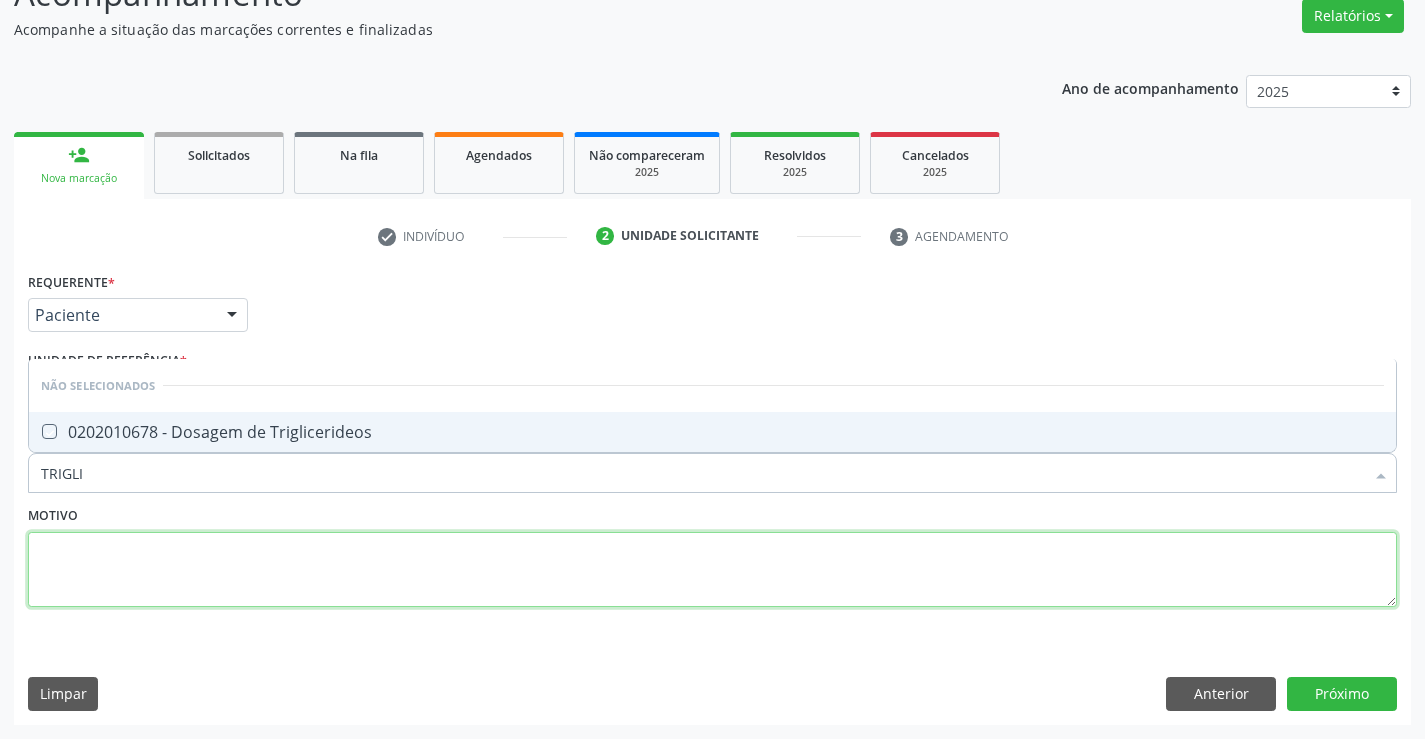 click at bounding box center [712, 570] 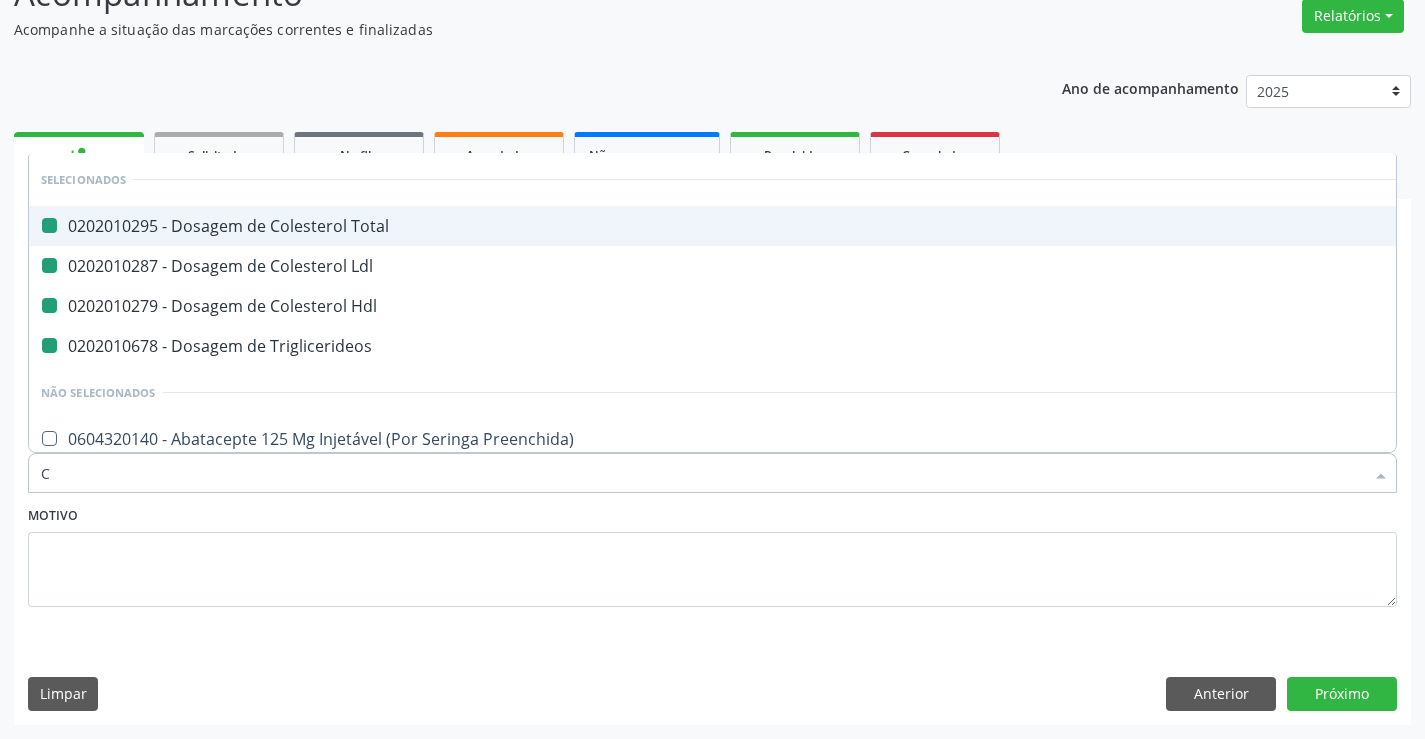 type on "CR" 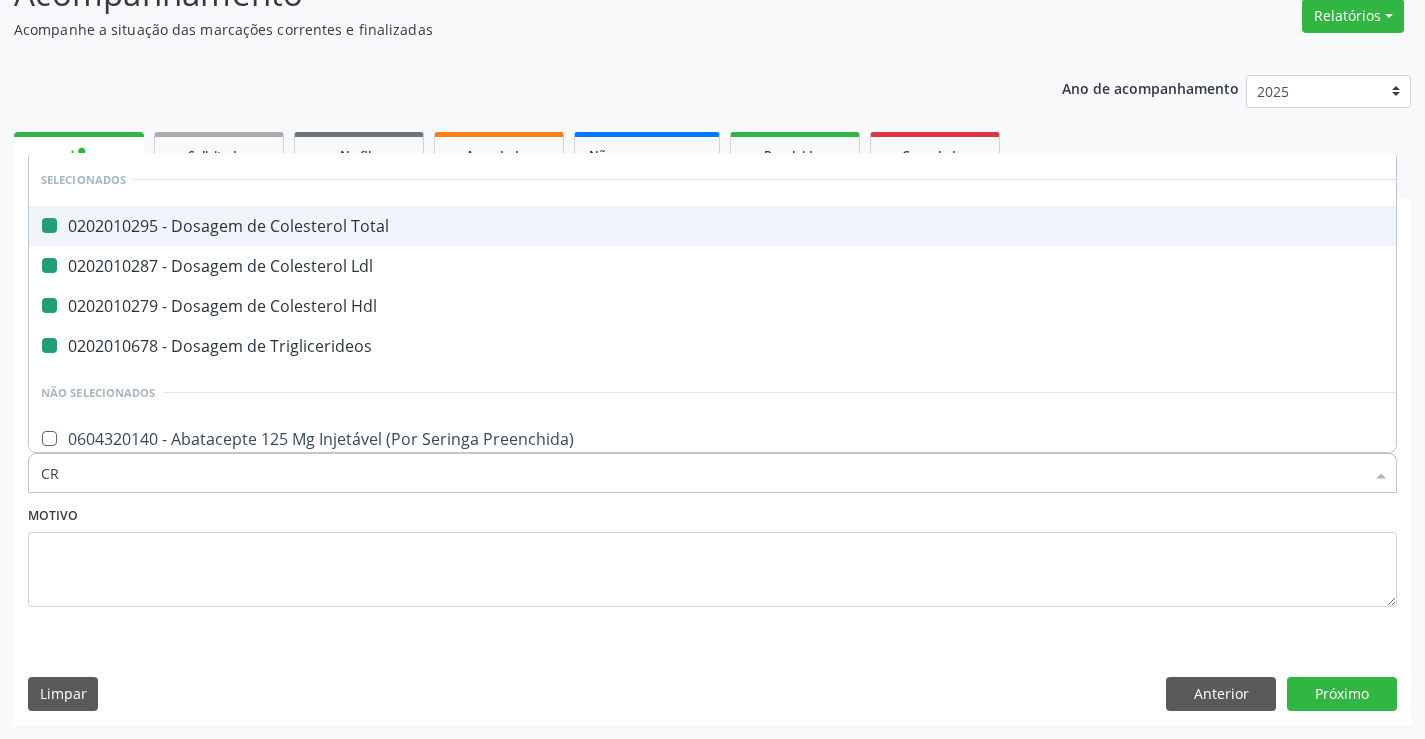 checkbox on "false" 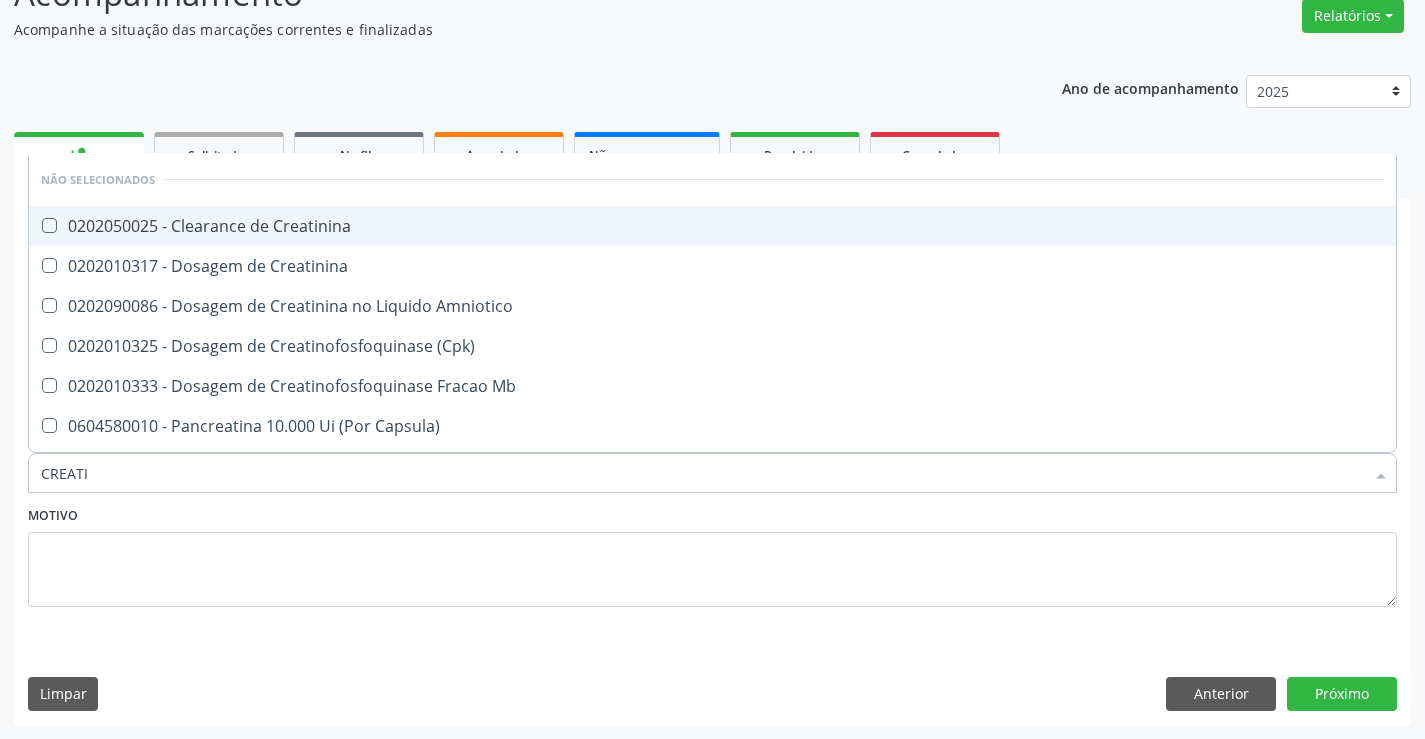 type on "CREATIN" 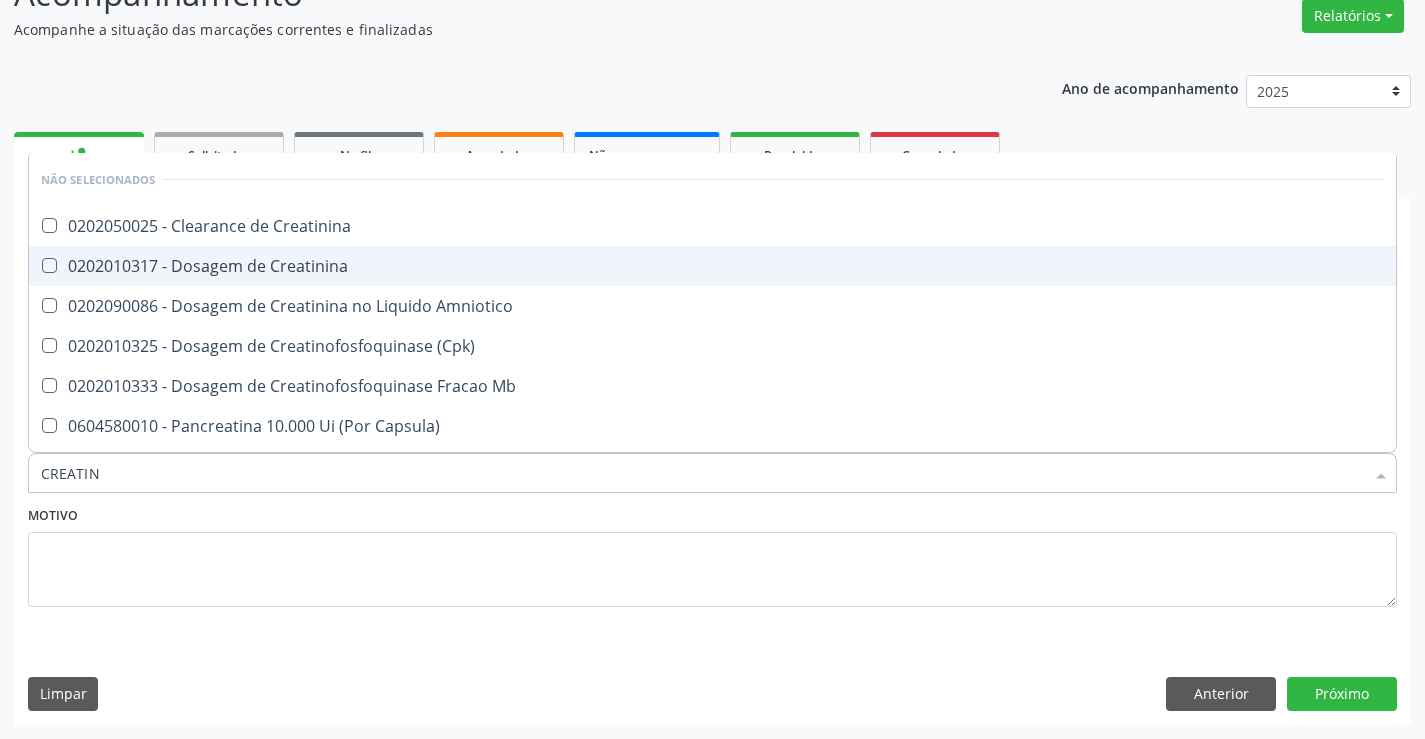 click on "0202010317 - Dosagem de Creatinina" at bounding box center [712, 266] 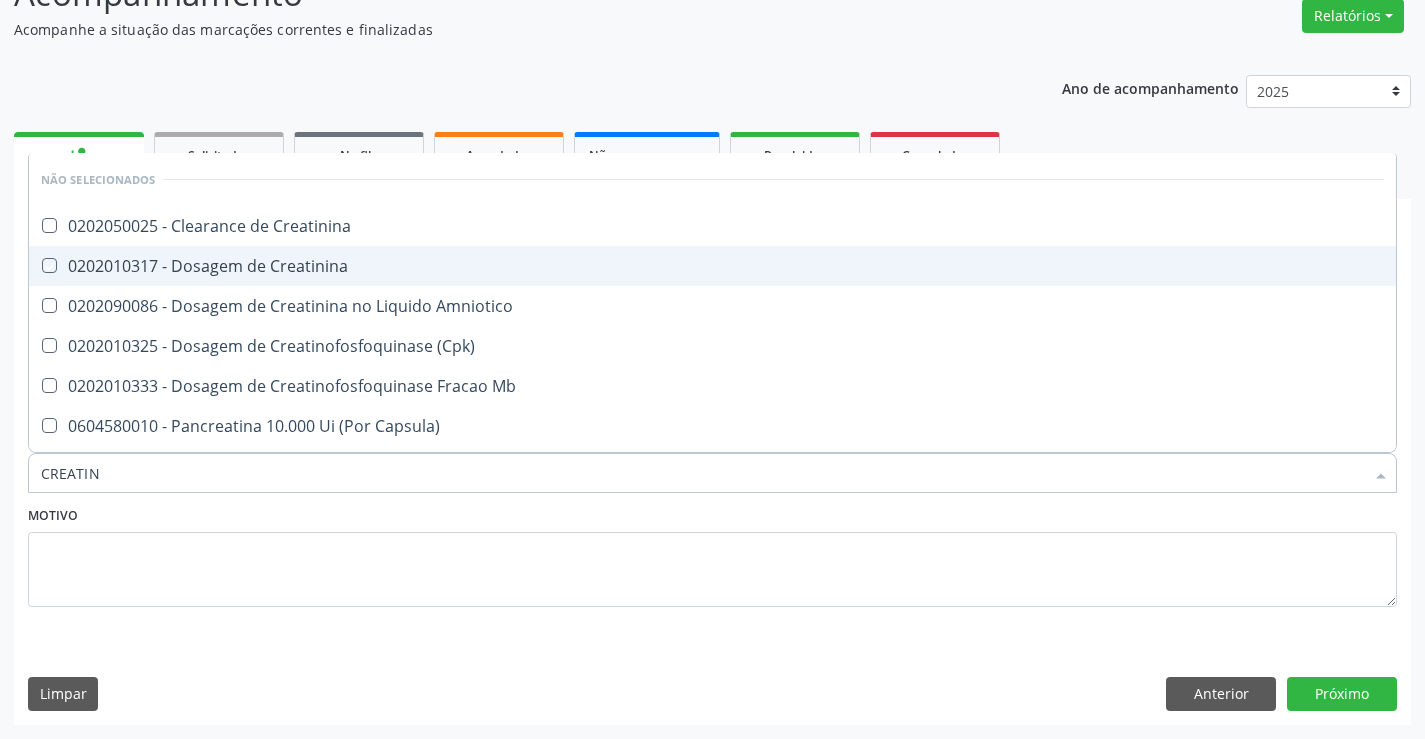 checkbox on "true" 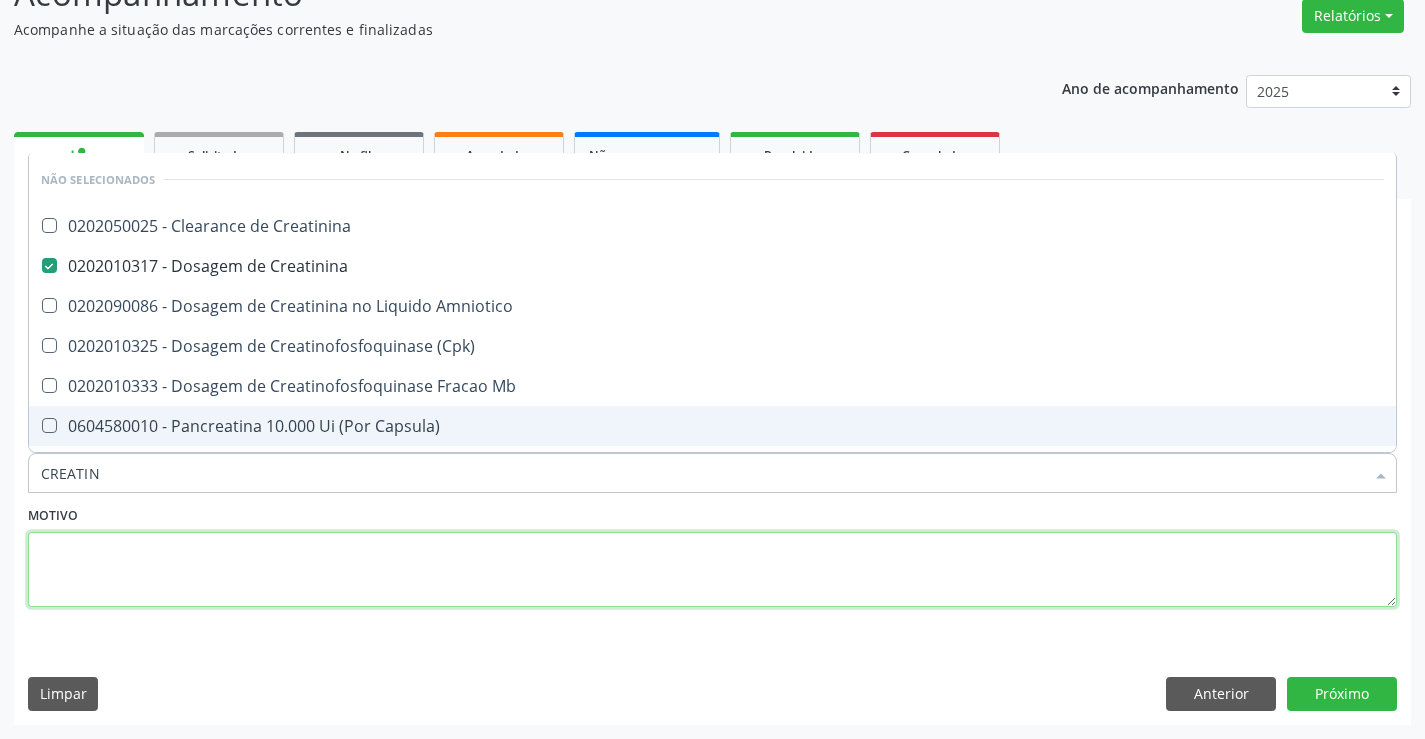 click at bounding box center [712, 570] 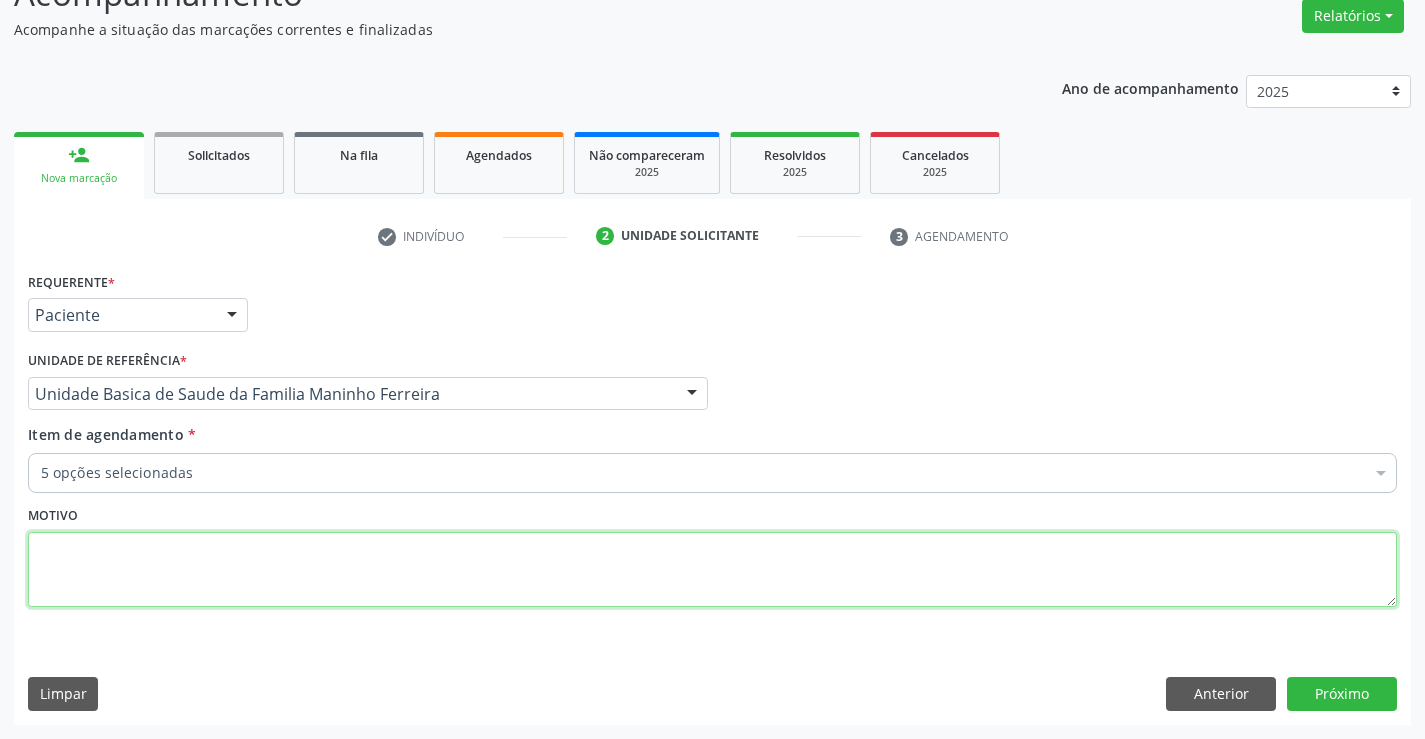 scroll, scrollTop: 0, scrollLeft: 0, axis: both 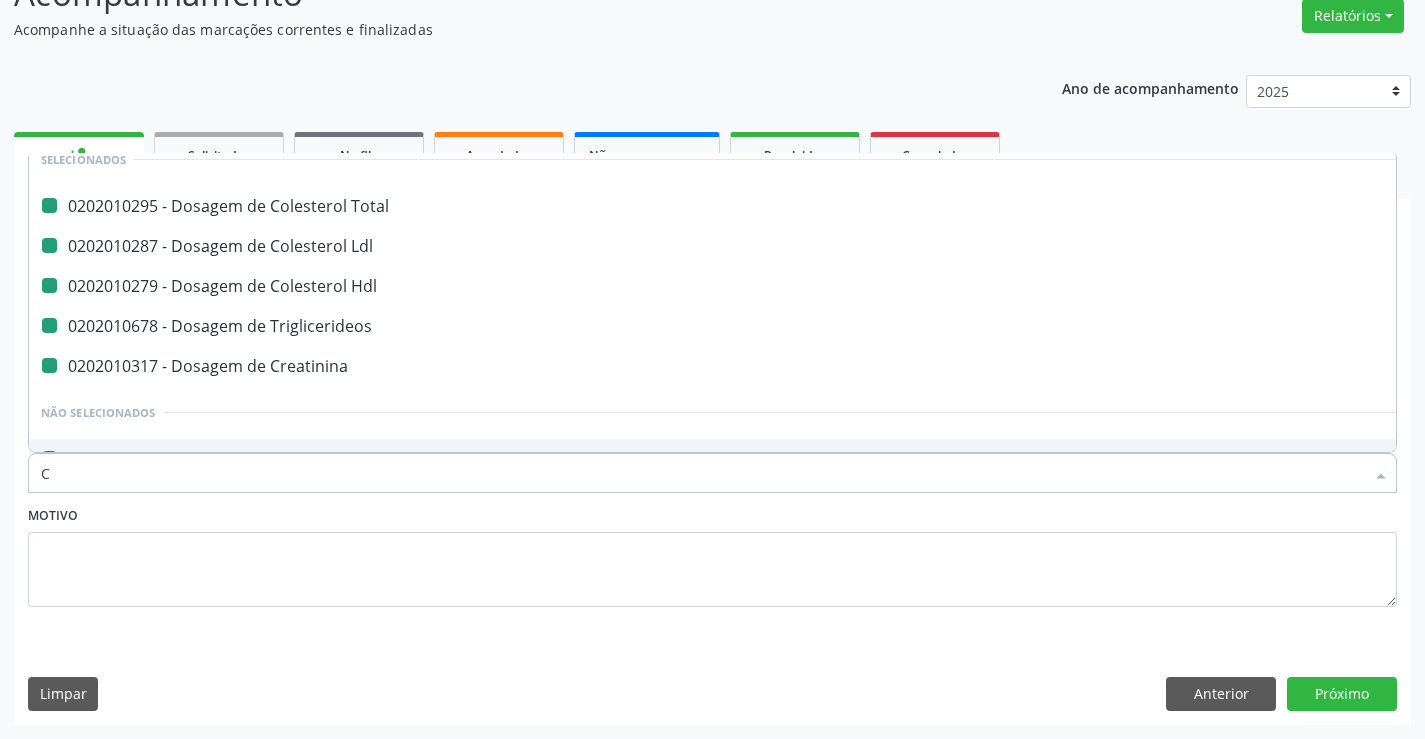 type on "CU" 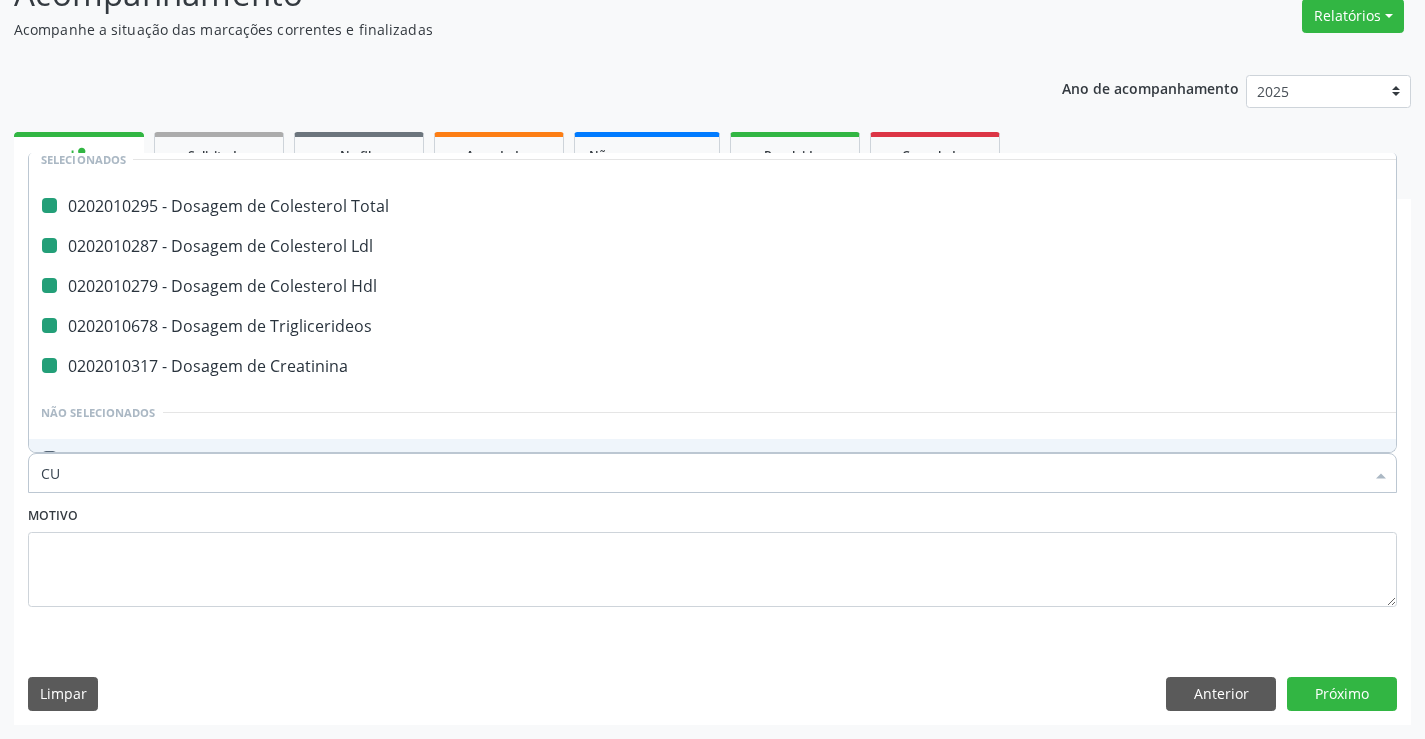 checkbox on "false" 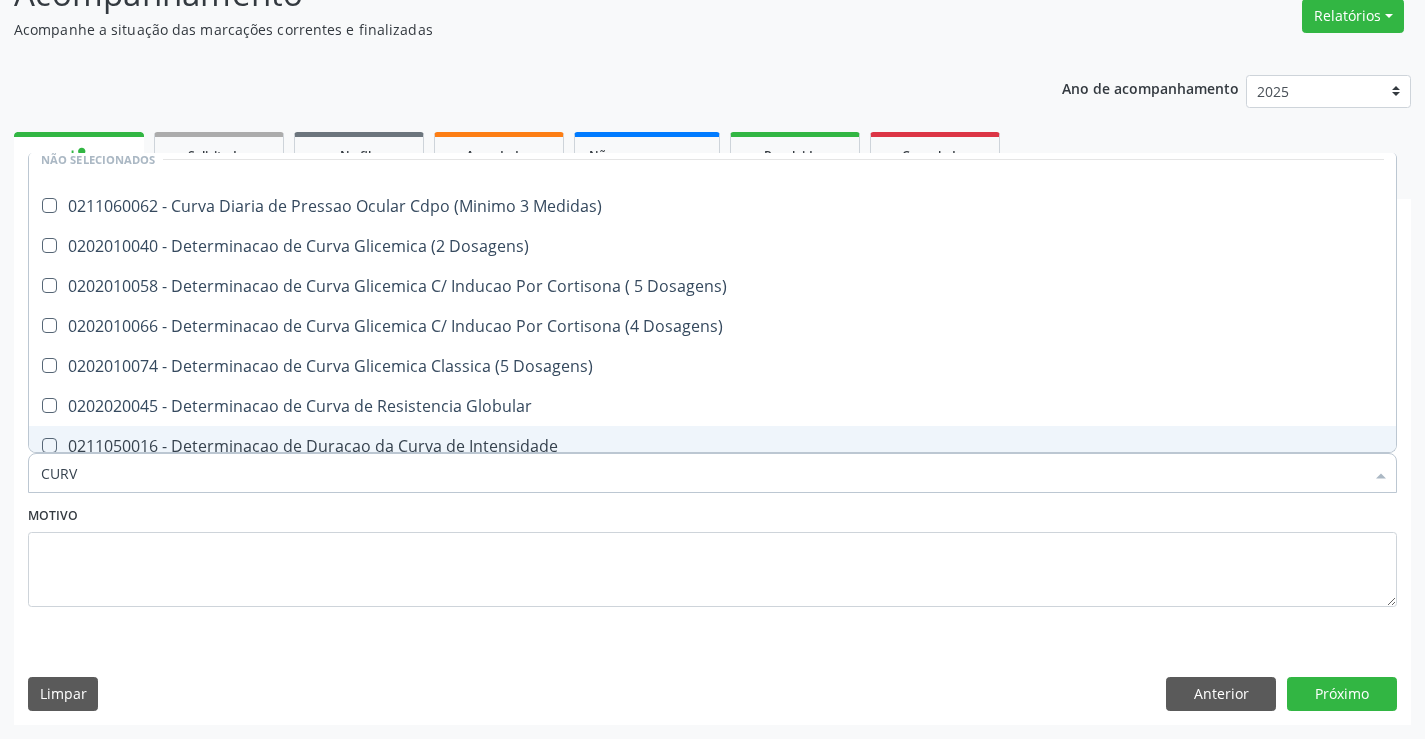 type on "CURVA" 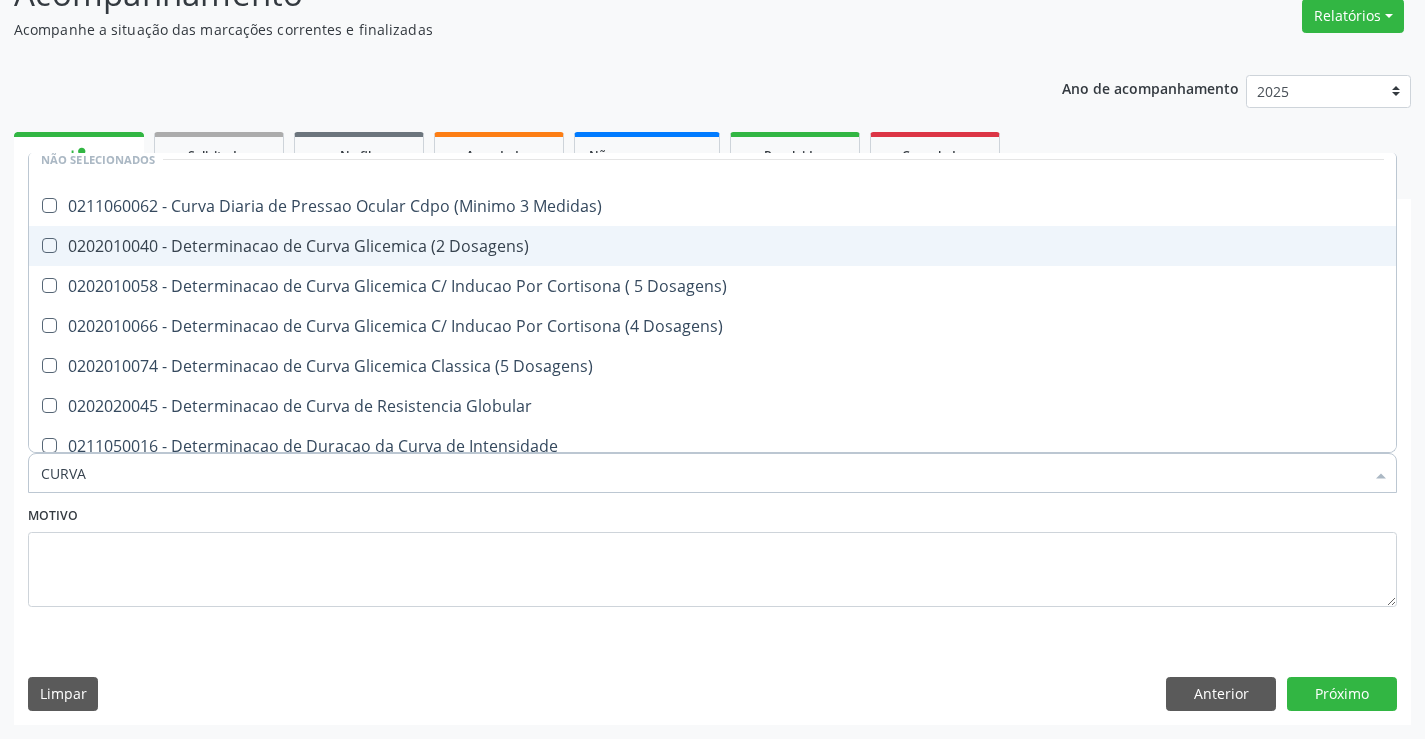 click on "0202010040 - Determinacao de Curva Glicemica (2 Dosagens)" at bounding box center [712, 246] 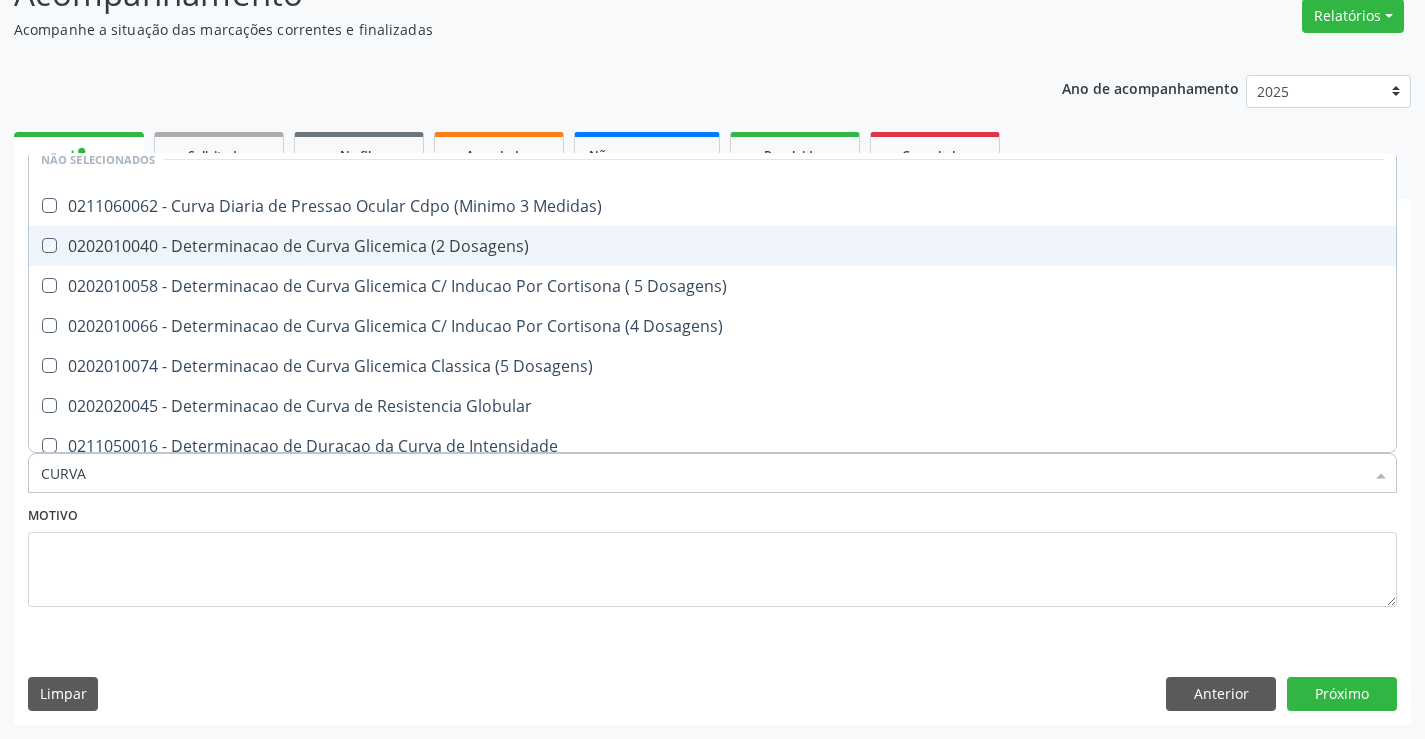 checkbox on "true" 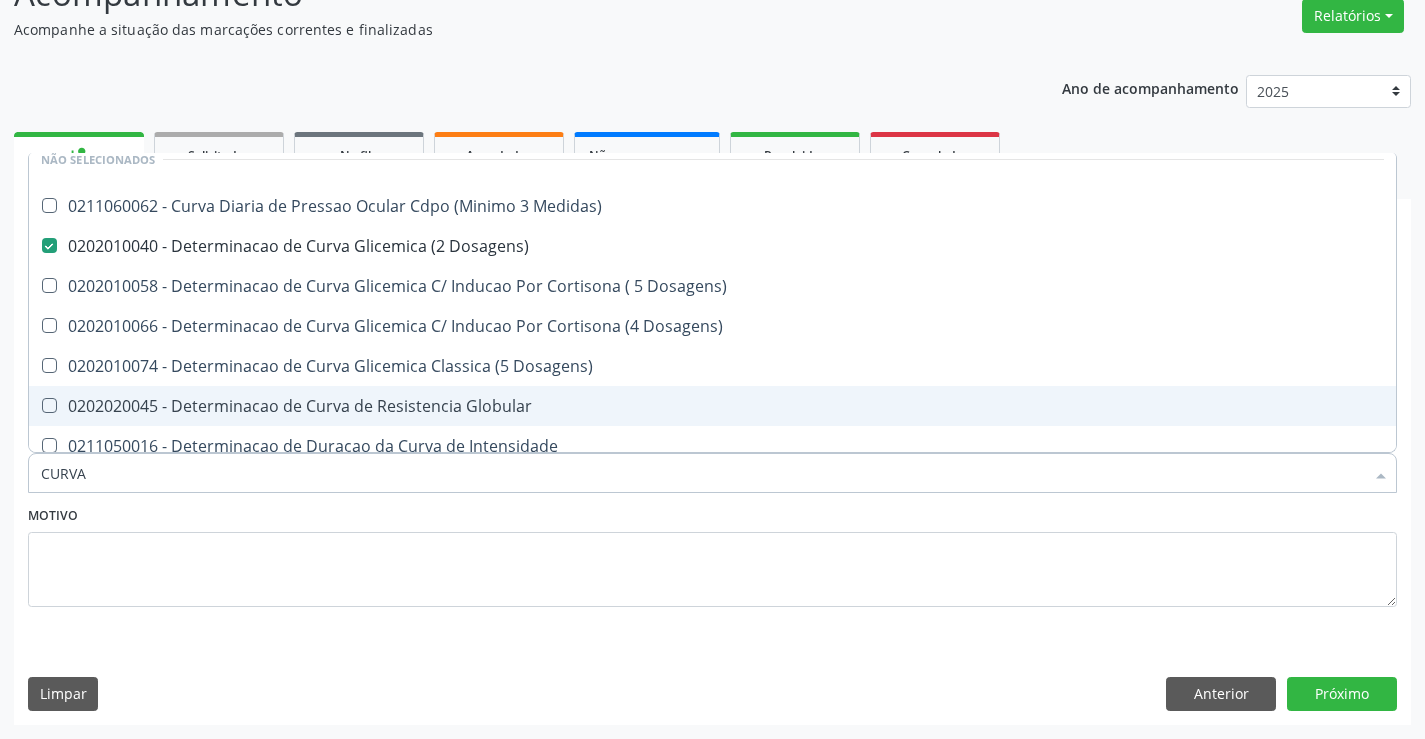 drag, startPoint x: 301, startPoint y: 495, endPoint x: 241, endPoint y: 519, distance: 64.62198 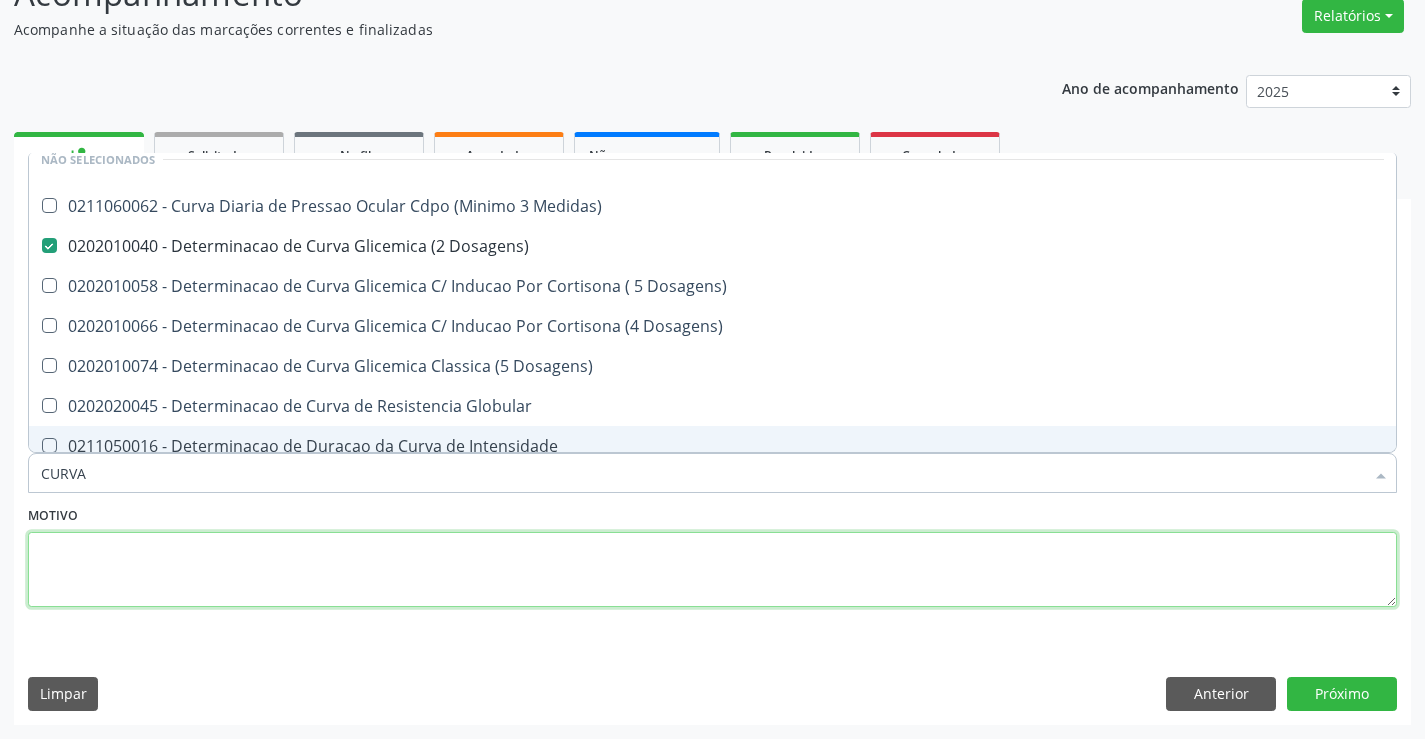 click on "Motivo" at bounding box center [712, 554] 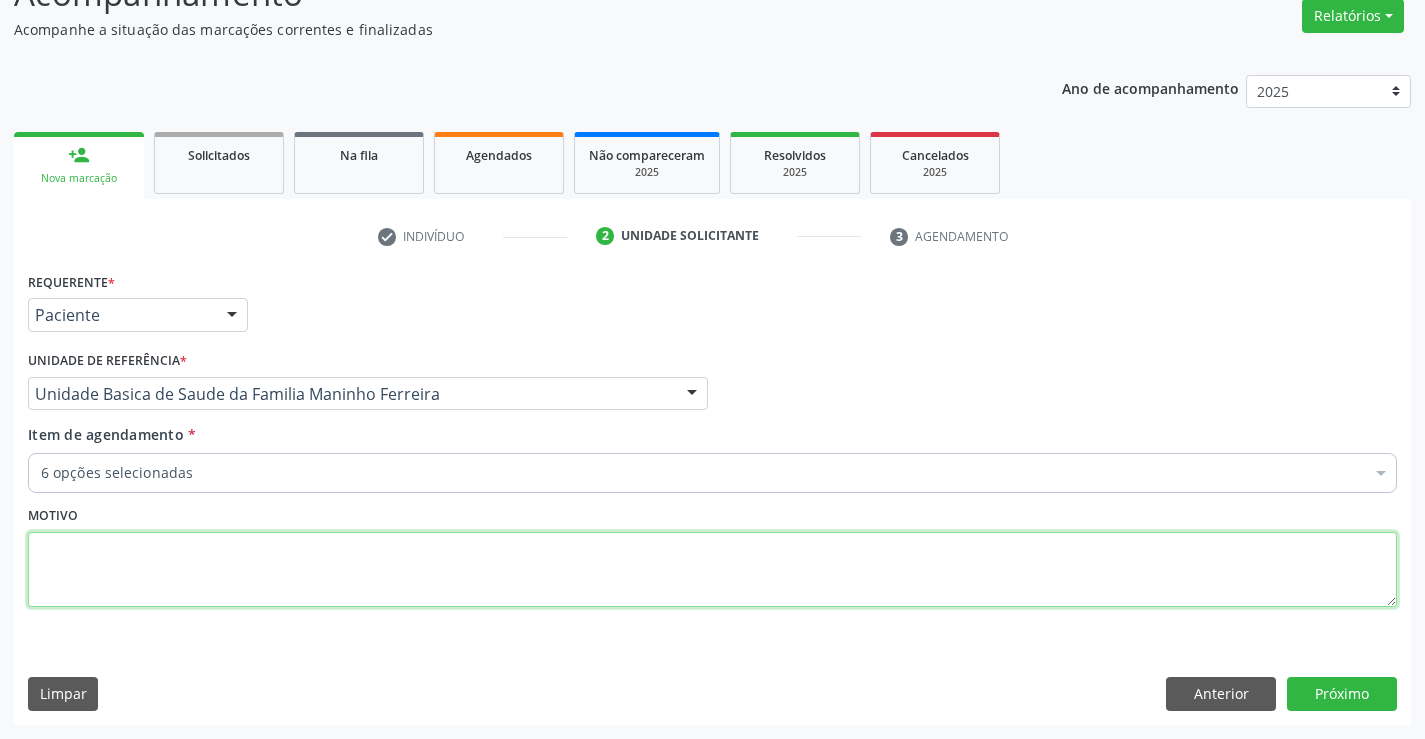 scroll, scrollTop: 88, scrollLeft: 0, axis: vertical 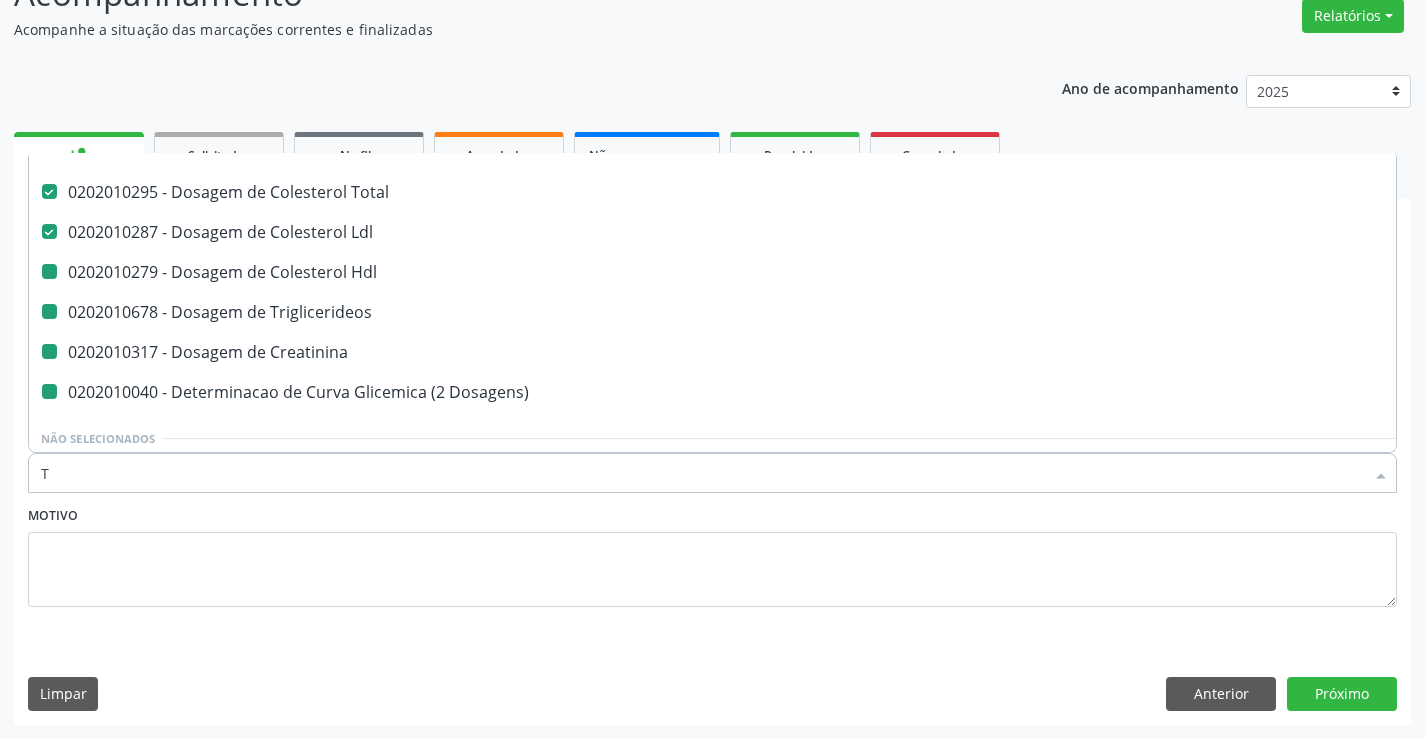 type on "TR" 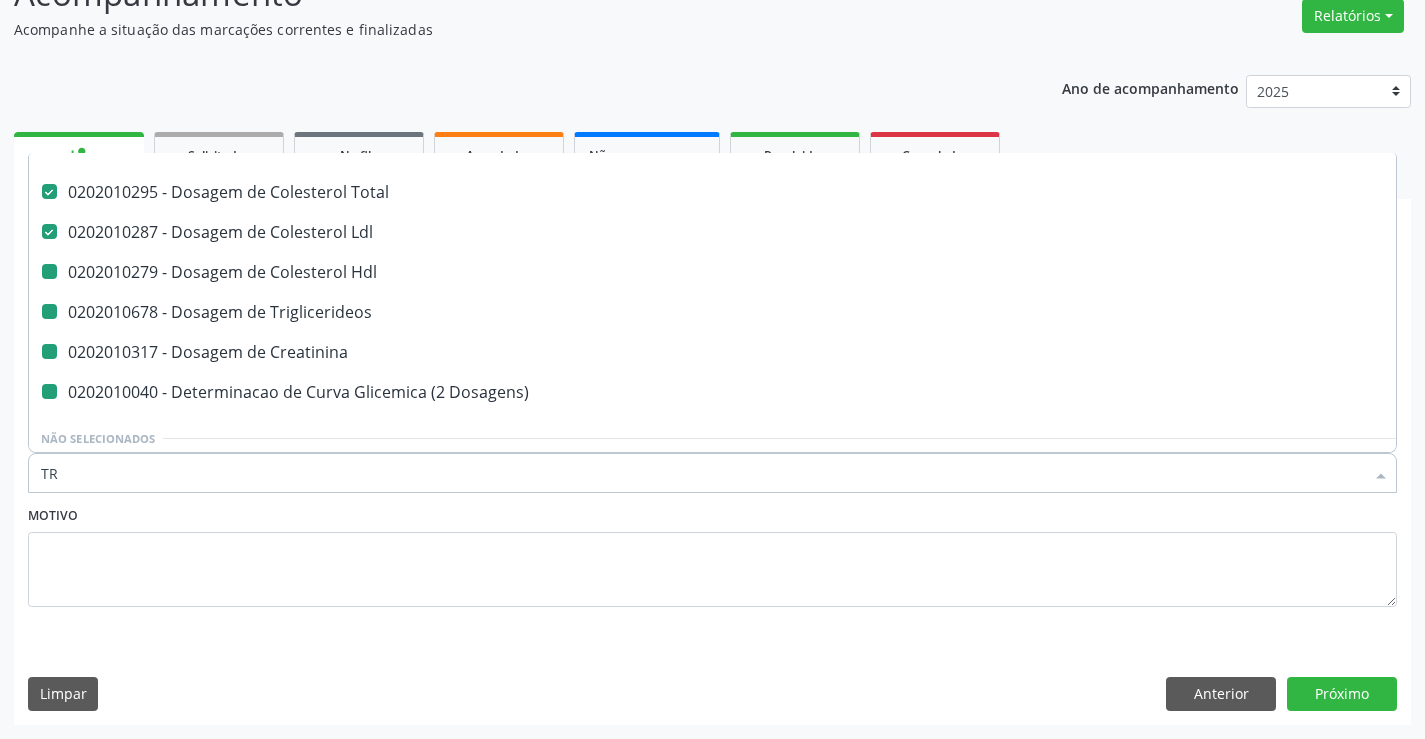 checkbox on "false" 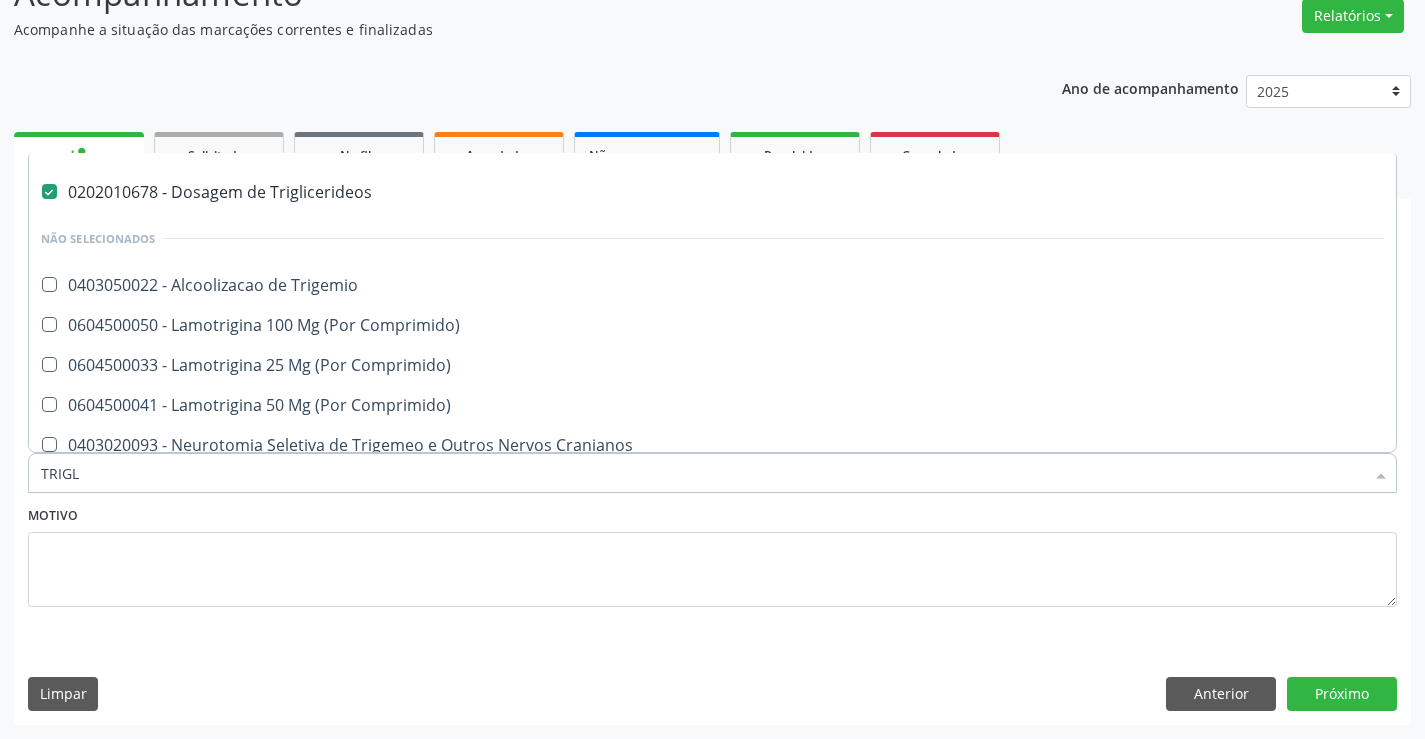 scroll, scrollTop: 0, scrollLeft: 0, axis: both 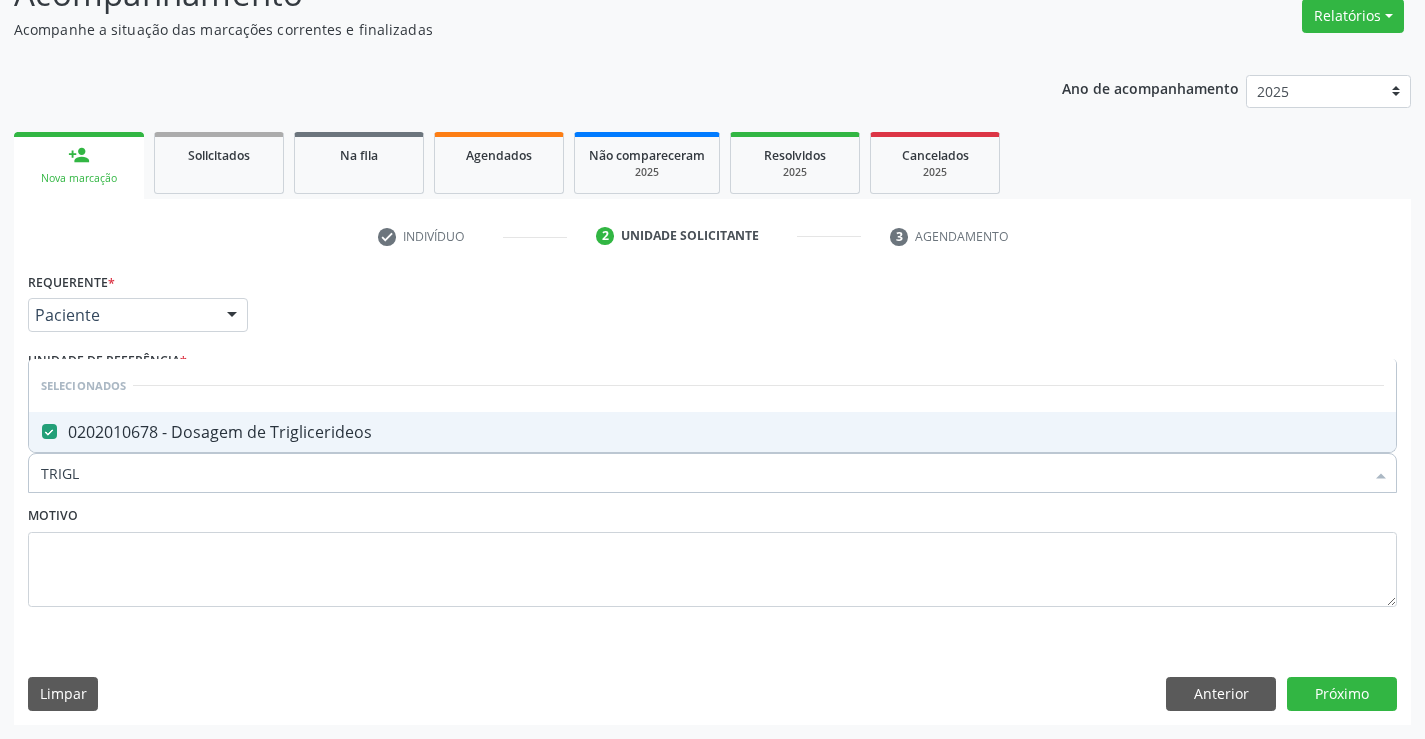 type on "TRIGLI" 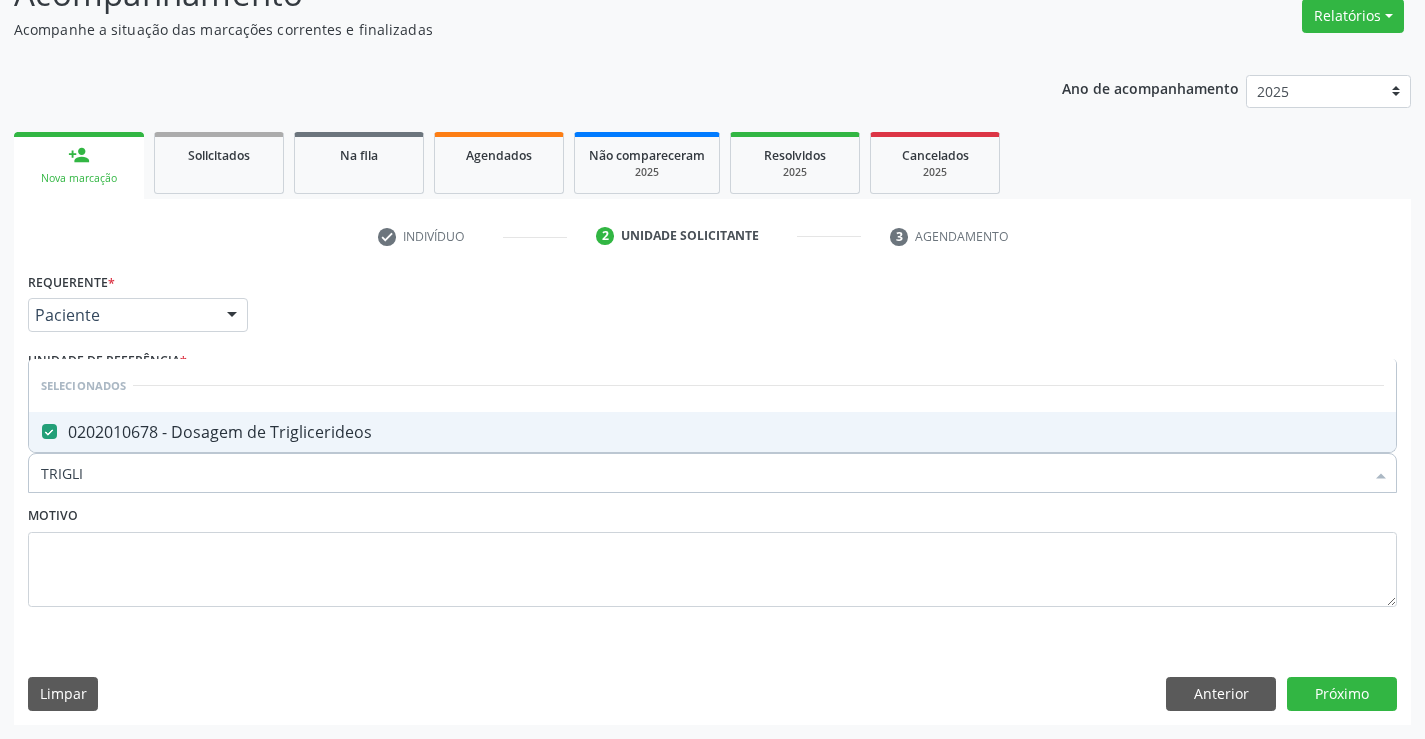 click on "0202010678 - Dosagem de Triglicerideos" at bounding box center (712, 432) 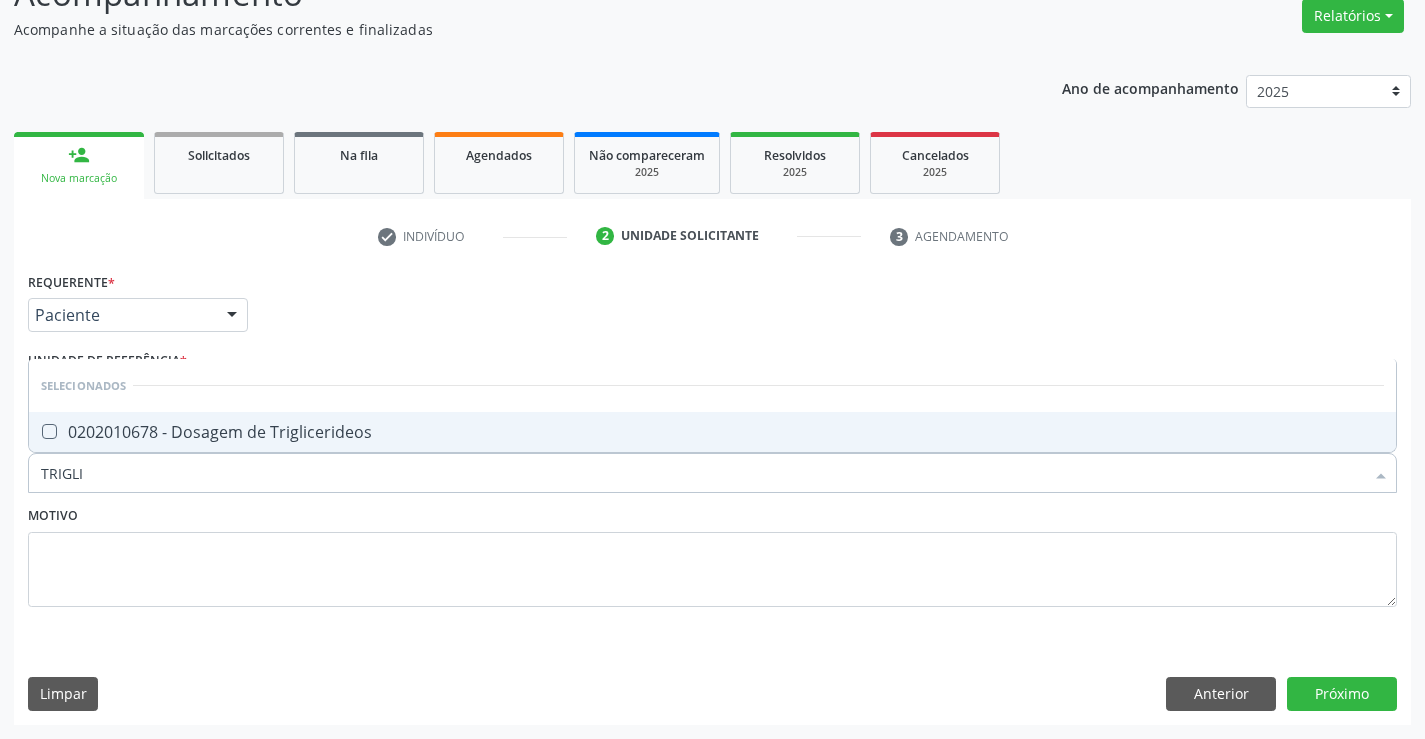 click on "0202010678 - Dosagem de Triglicerideos" at bounding box center [712, 432] 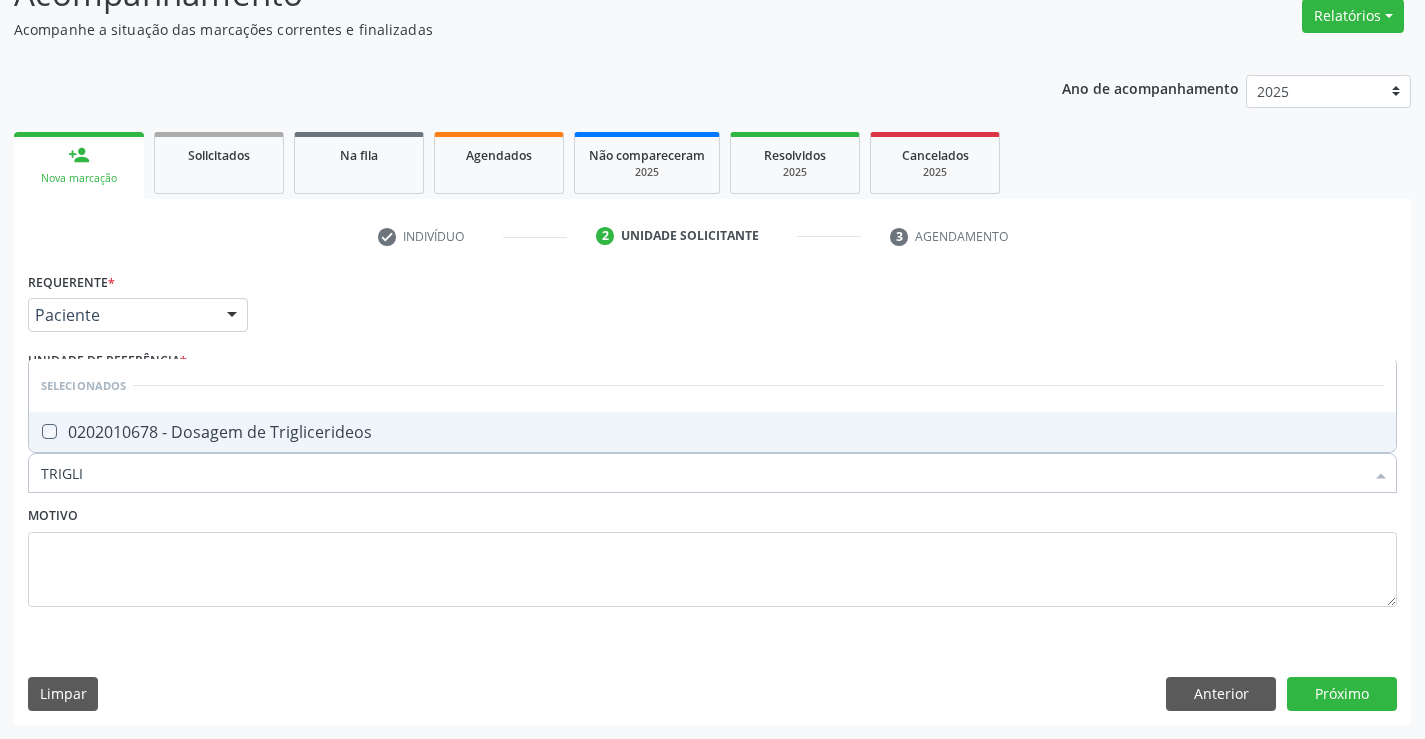 checkbox on "true" 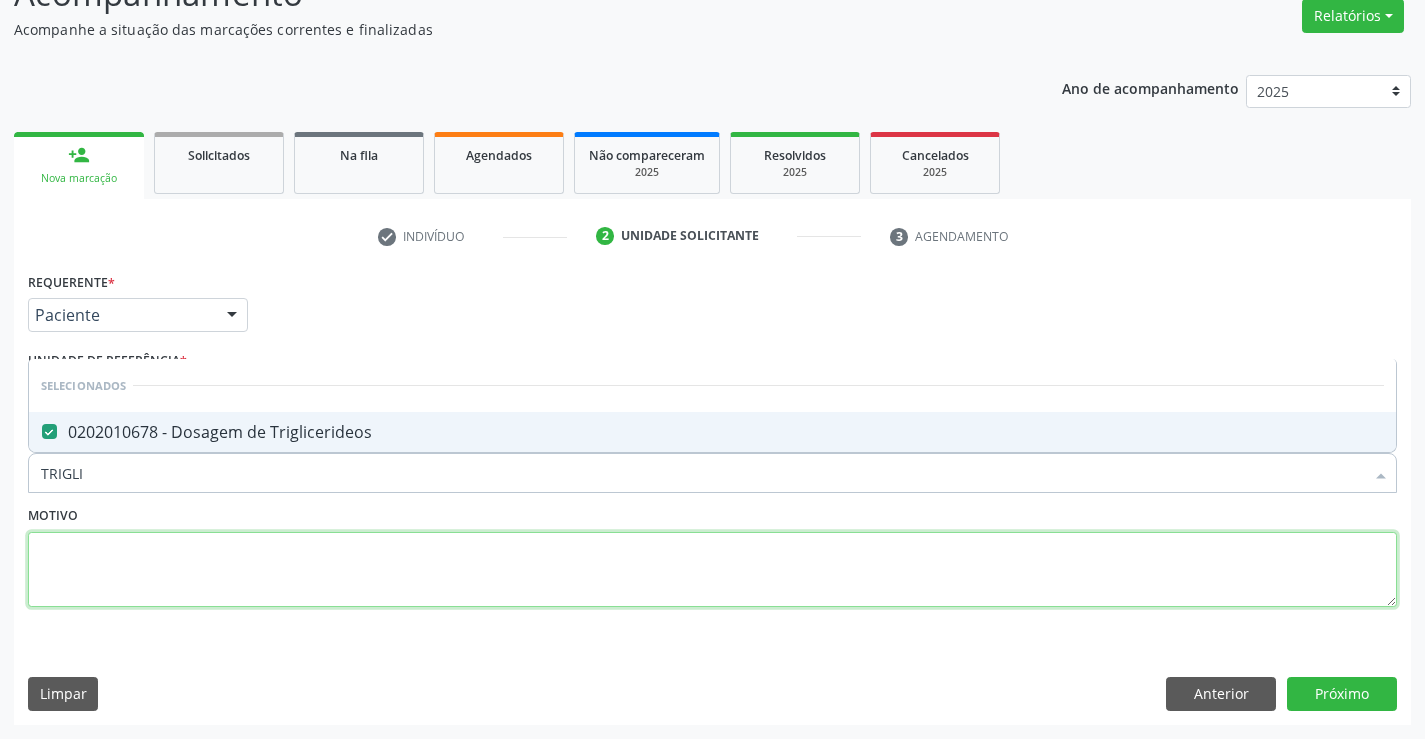 click at bounding box center (712, 570) 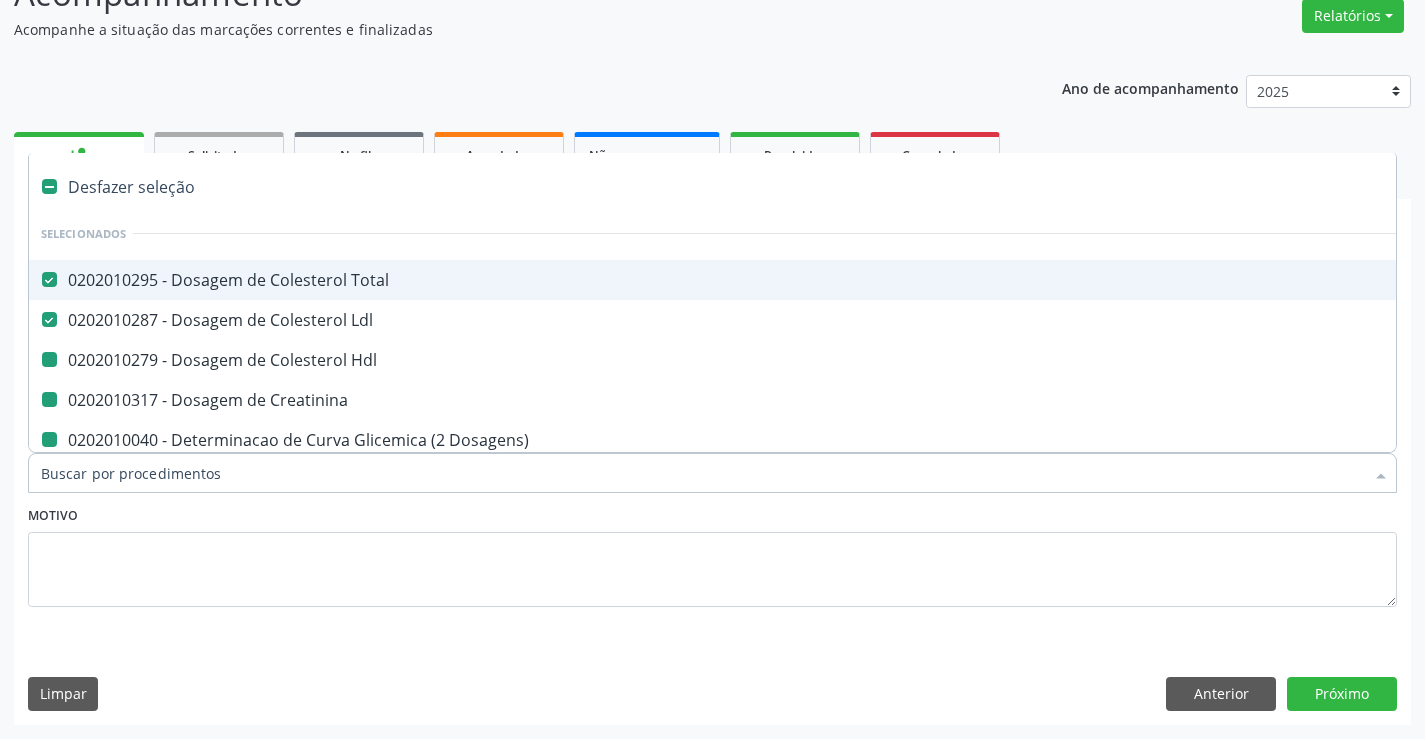 type on "U" 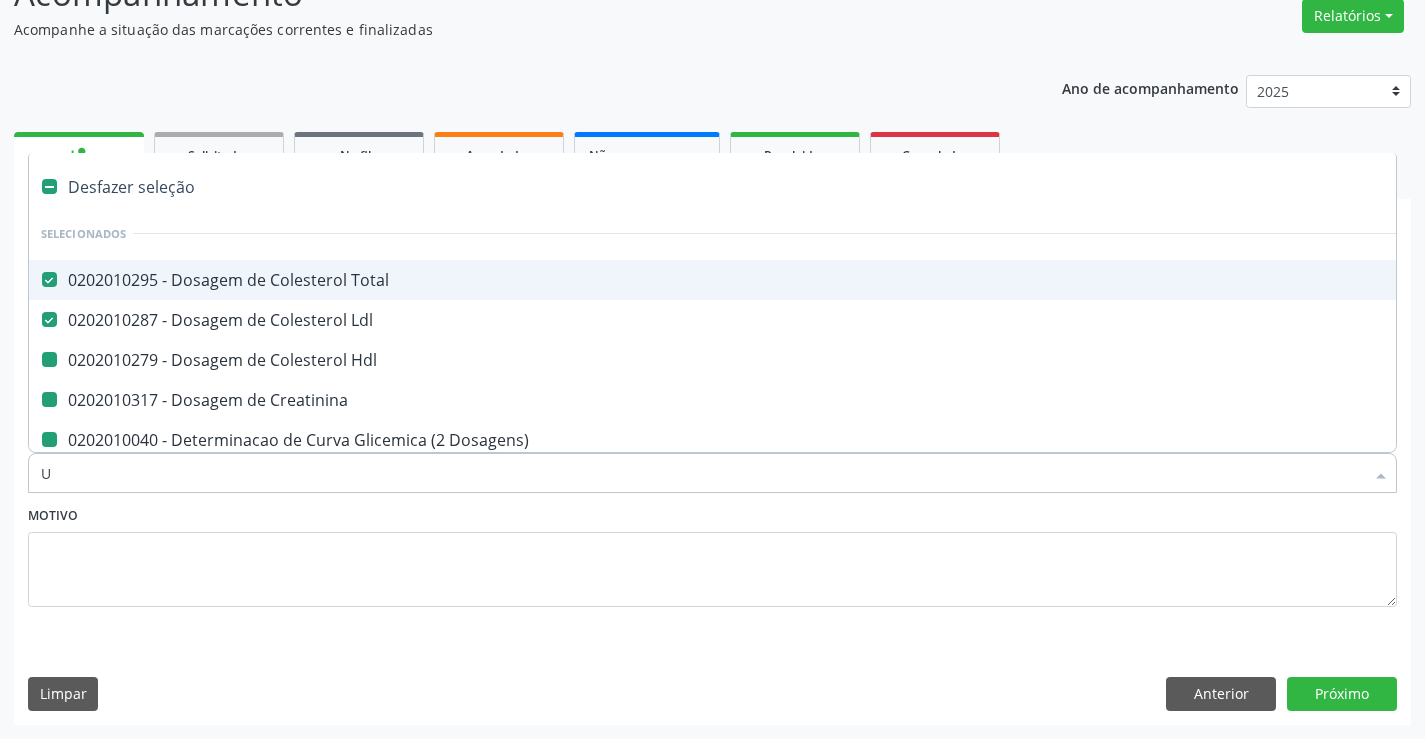 checkbox on "false" 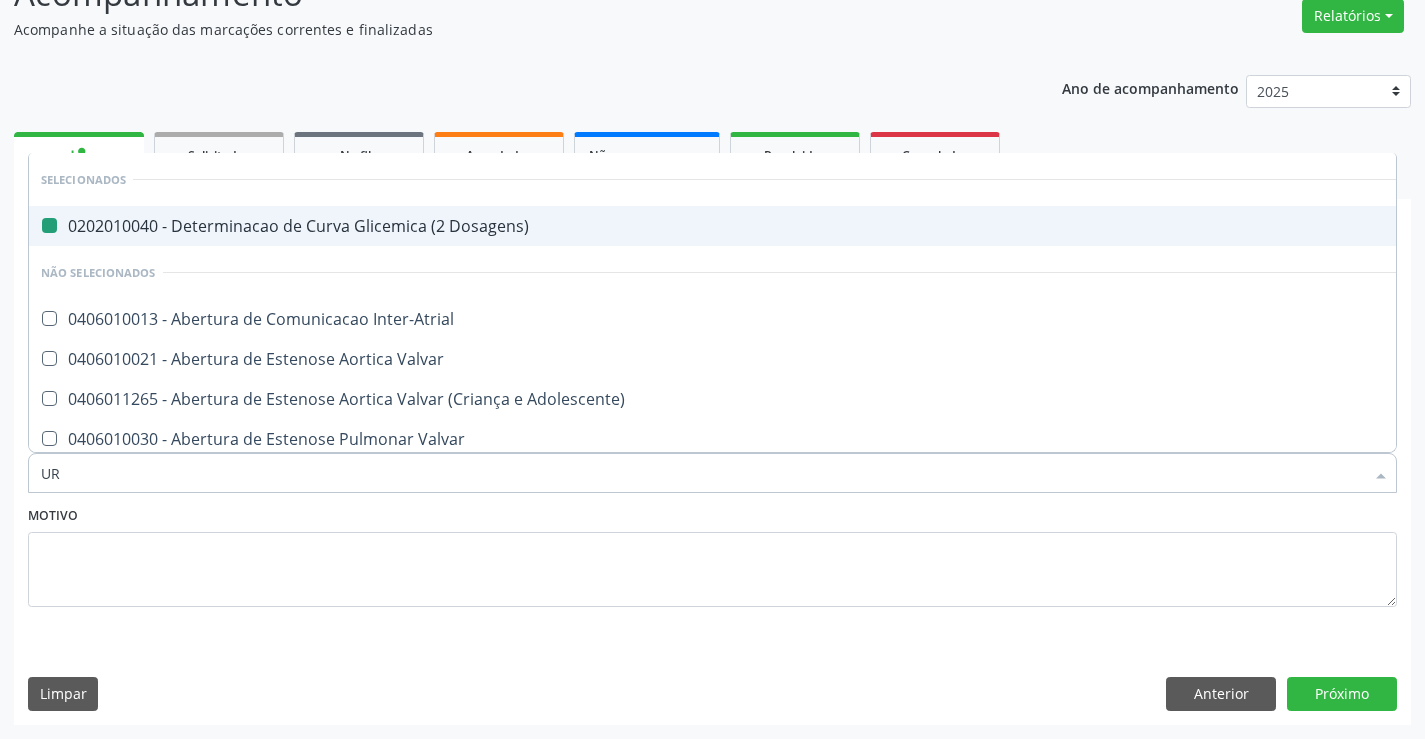 type on "URI" 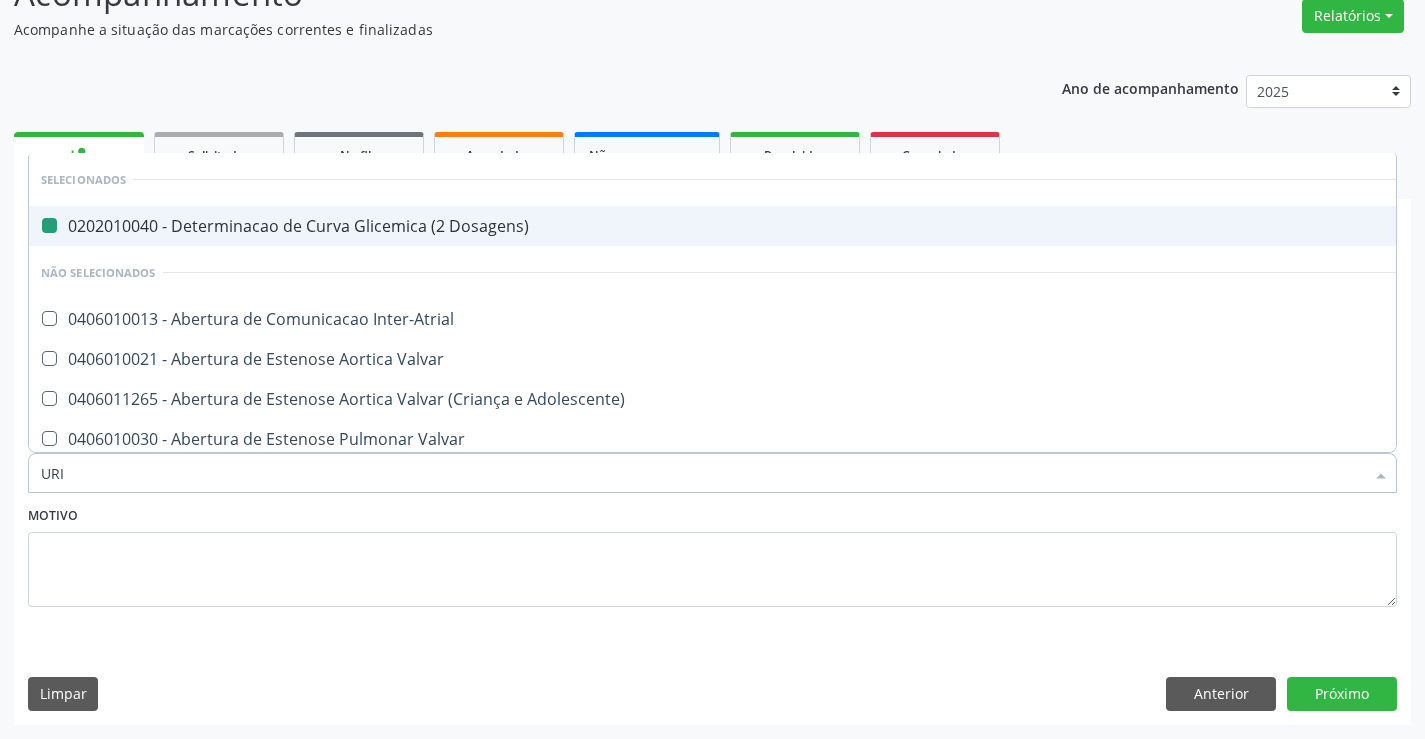checkbox on "false" 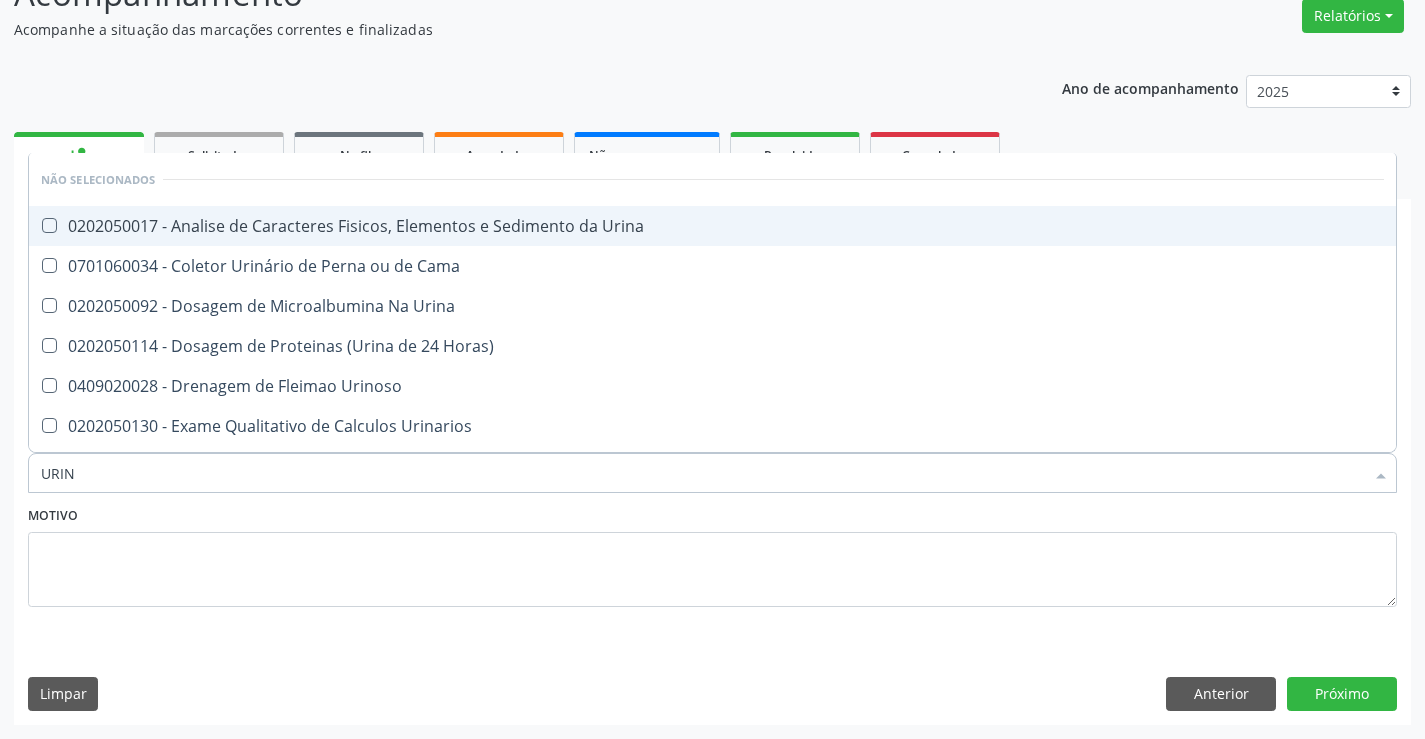 type on "URINA" 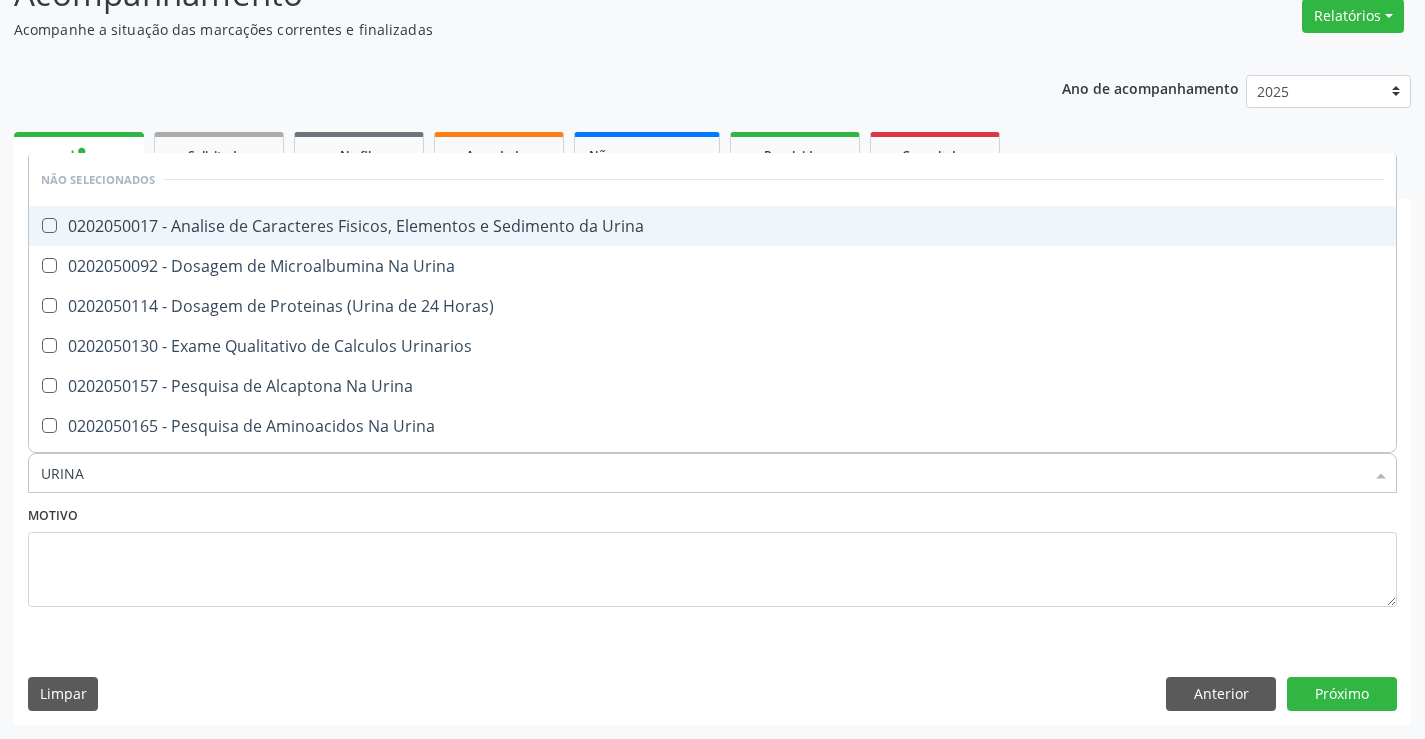 click on "0202050017 - Analise de Caracteres Fisicos, Elementos e Sedimento da Urina" at bounding box center [712, 226] 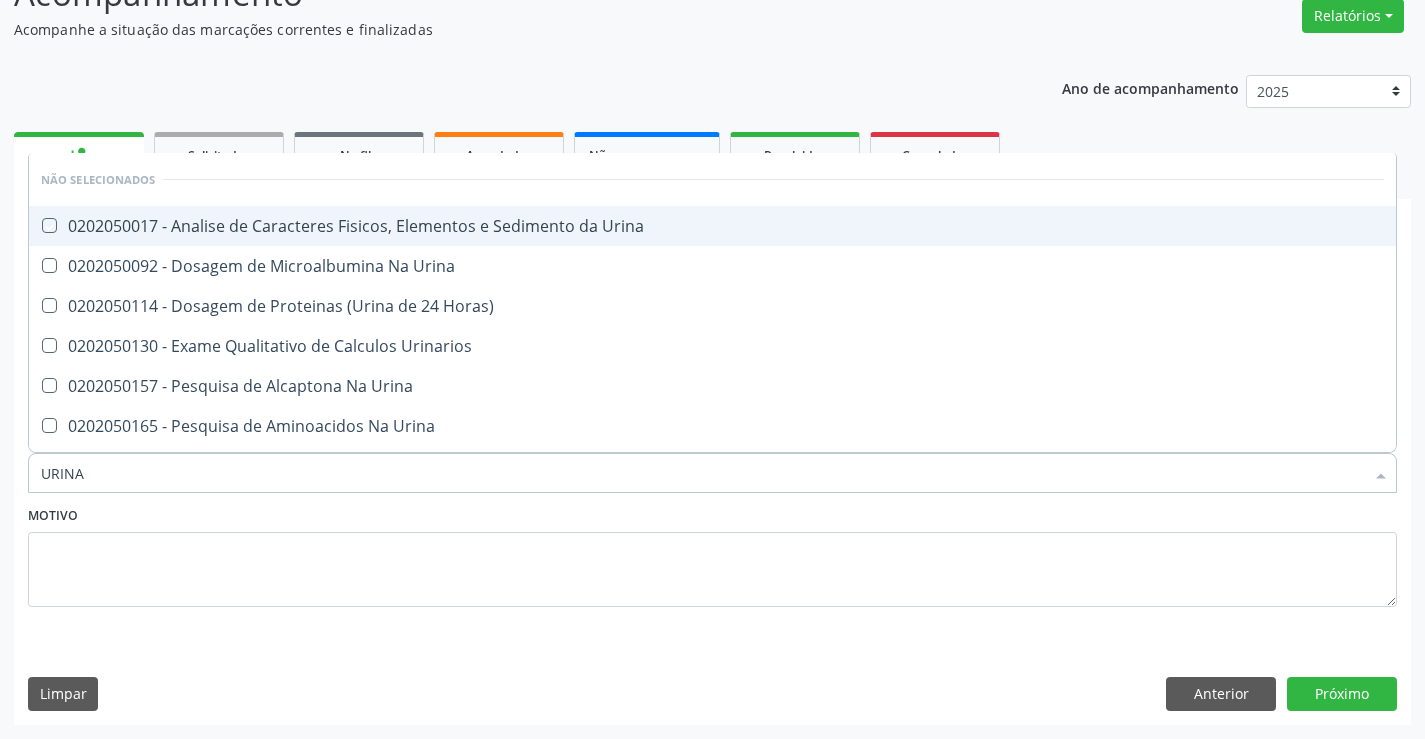 checkbox on "true" 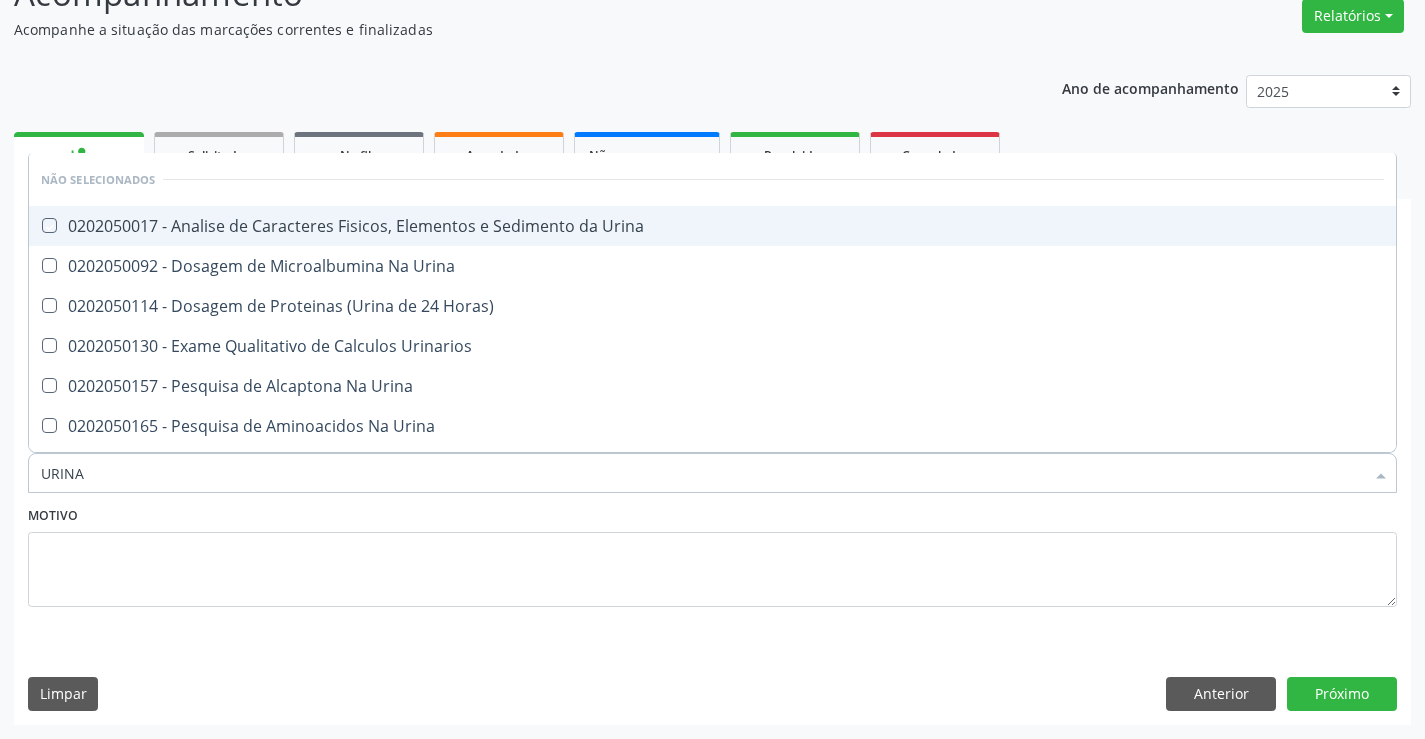 click on "Requerente
*
Paciente         Médico(a)   Enfermeiro(a)   Paciente
Nenhum resultado encontrado para: "   "
Não há nenhuma opção para ser exibida.
UF
BA         BA
Nenhum resultado encontrado para: "   "
Não há nenhuma opção para ser exibida.
Município
Campo Formoso         Campo Formoso
Nenhum resultado encontrado para: "   "
Não há nenhuma opção para ser exibida.
Médico Solicitante
Por favor, selecione a Unidade de Atendimento primeiro
Nenhum resultado encontrado para: "   "
Não há nenhuma opção para ser exibida.
Unidade de referência
*
Unidade Basica de Saude da Familia Maninho Ferreira         Unidade Basica de Saude da Familia Dr Paulo Sudre   Centro de Enfrentamento Para Covid 19 de Campo Formoso       PSF Lage dos Negros III" at bounding box center (712, 495) 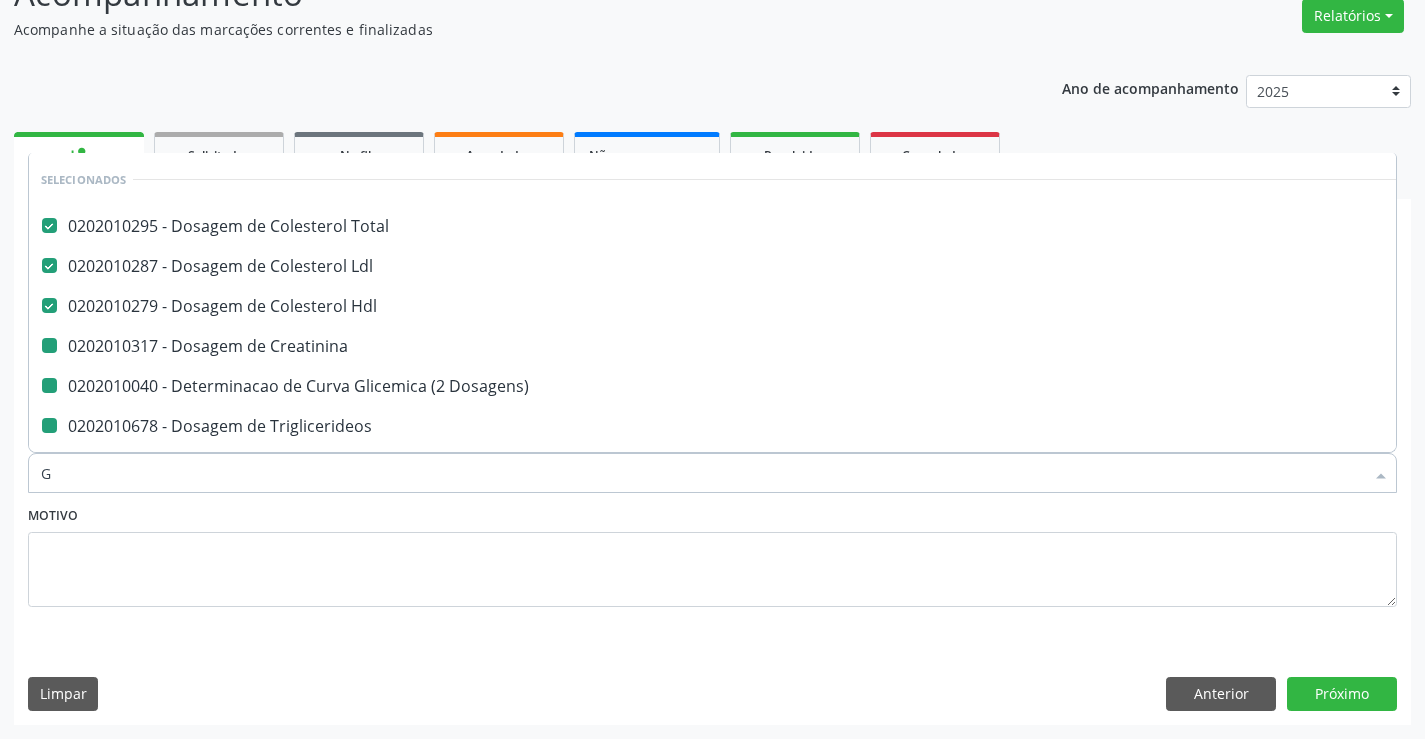 type on "GL" 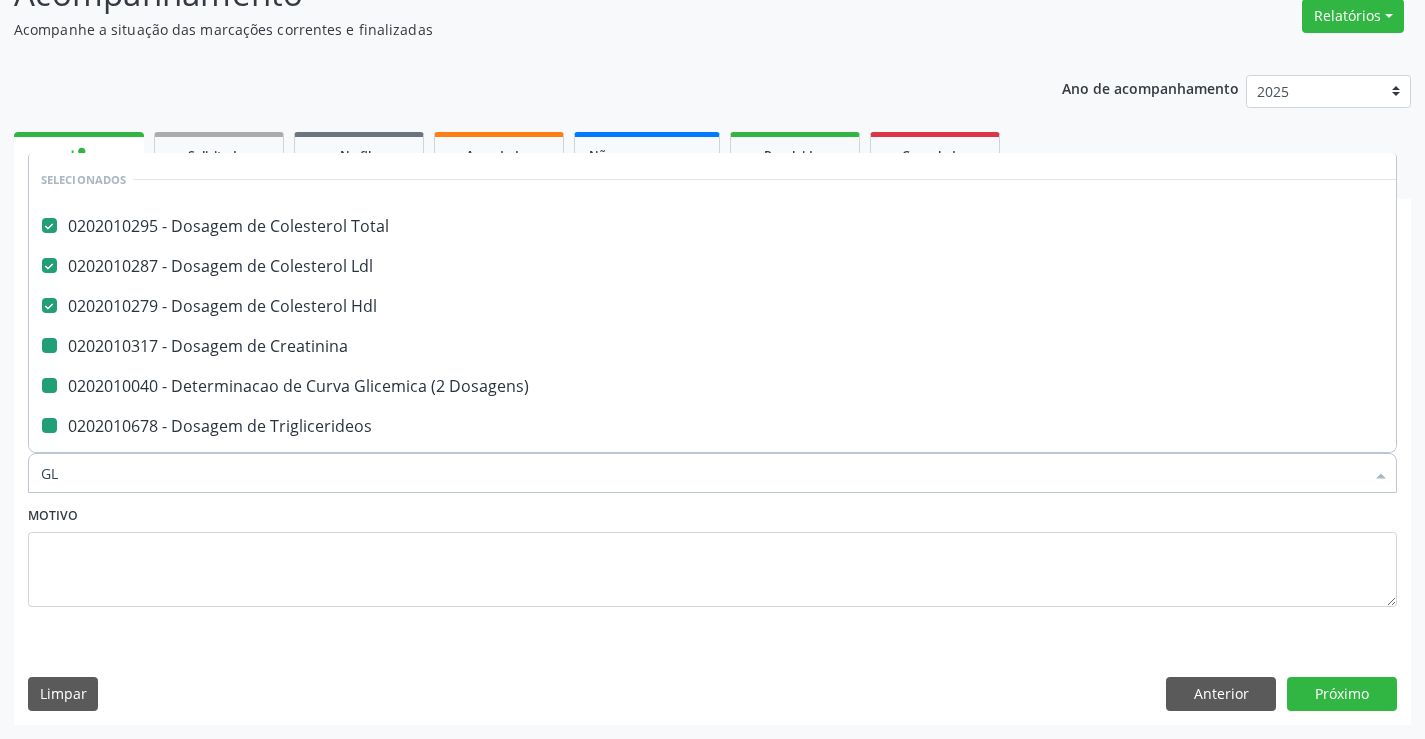 checkbox on "false" 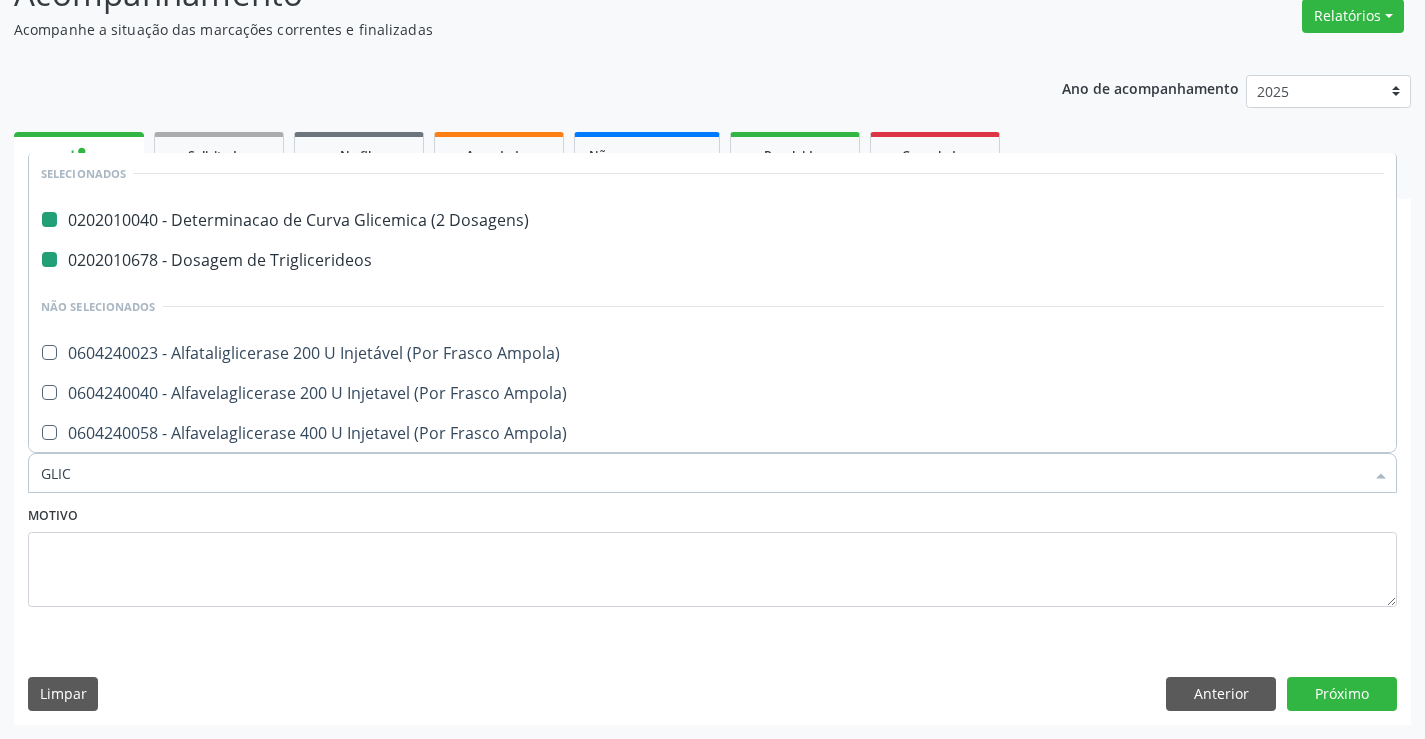 type on "GLICO" 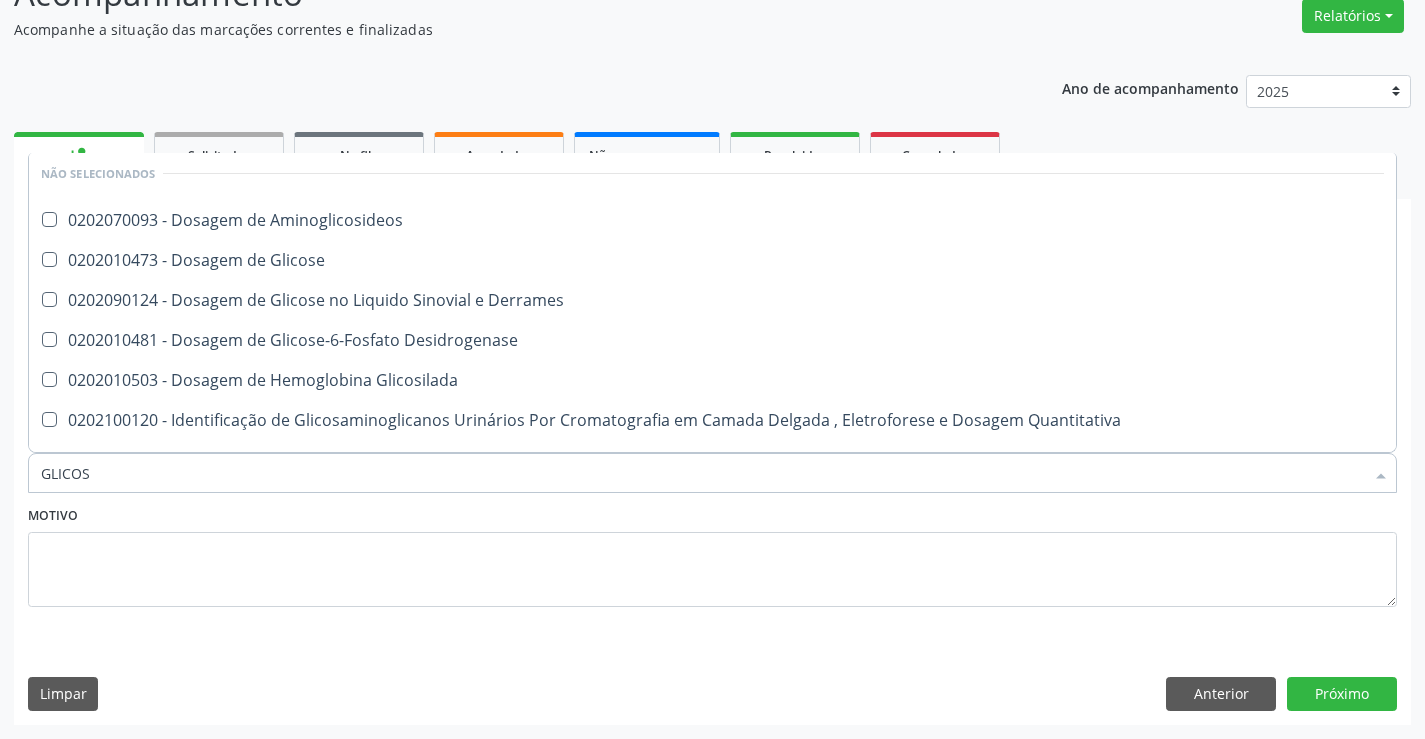 type on "GLICOSE" 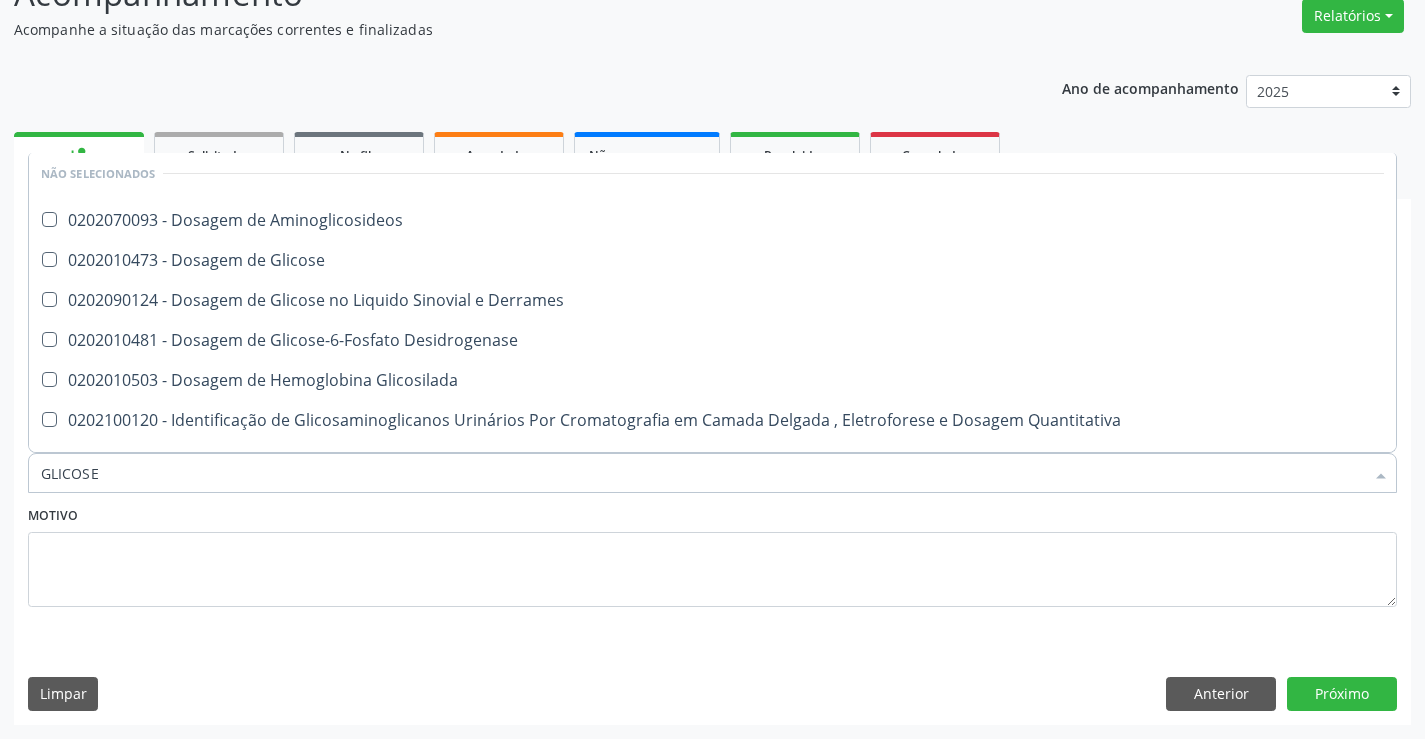 scroll, scrollTop: 0, scrollLeft: 0, axis: both 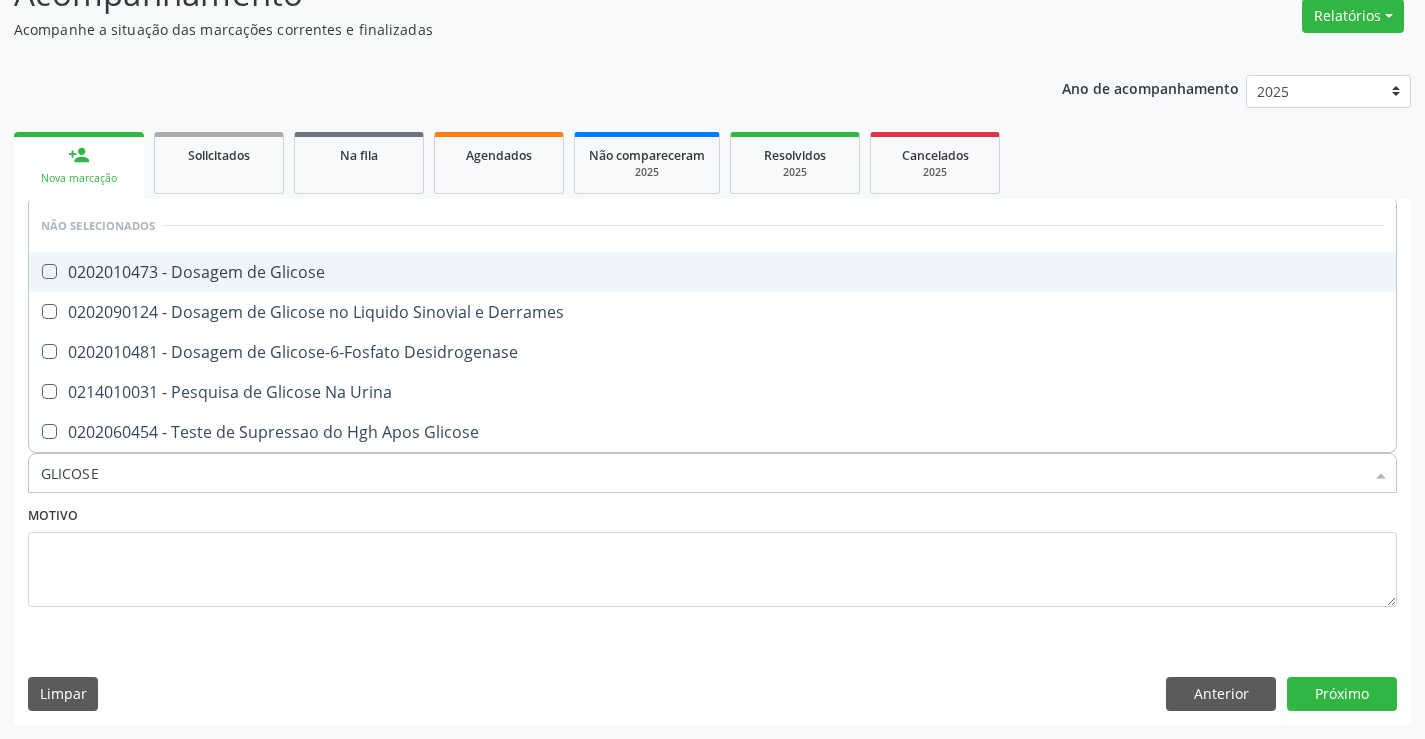 click on "0202010473 - Dosagem de Glicose" at bounding box center [712, 272] 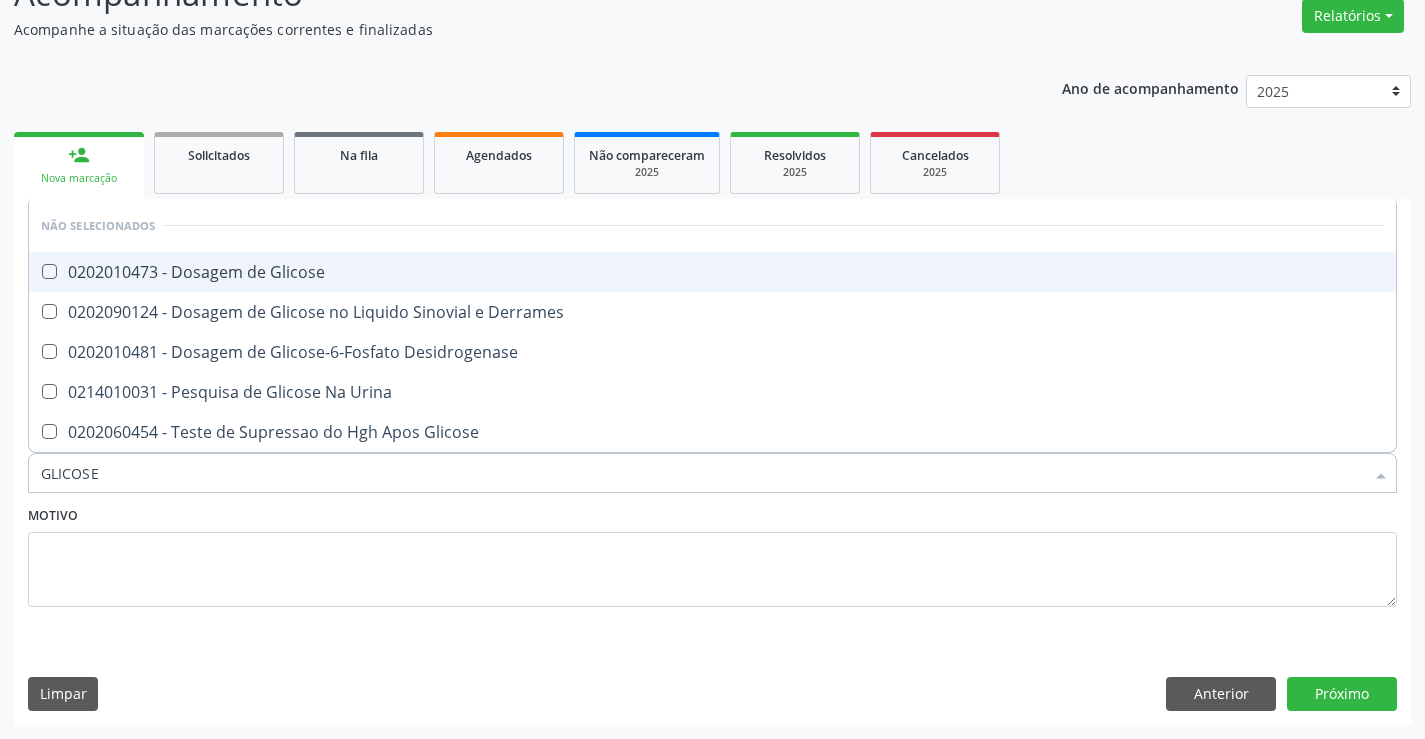 checkbox on "true" 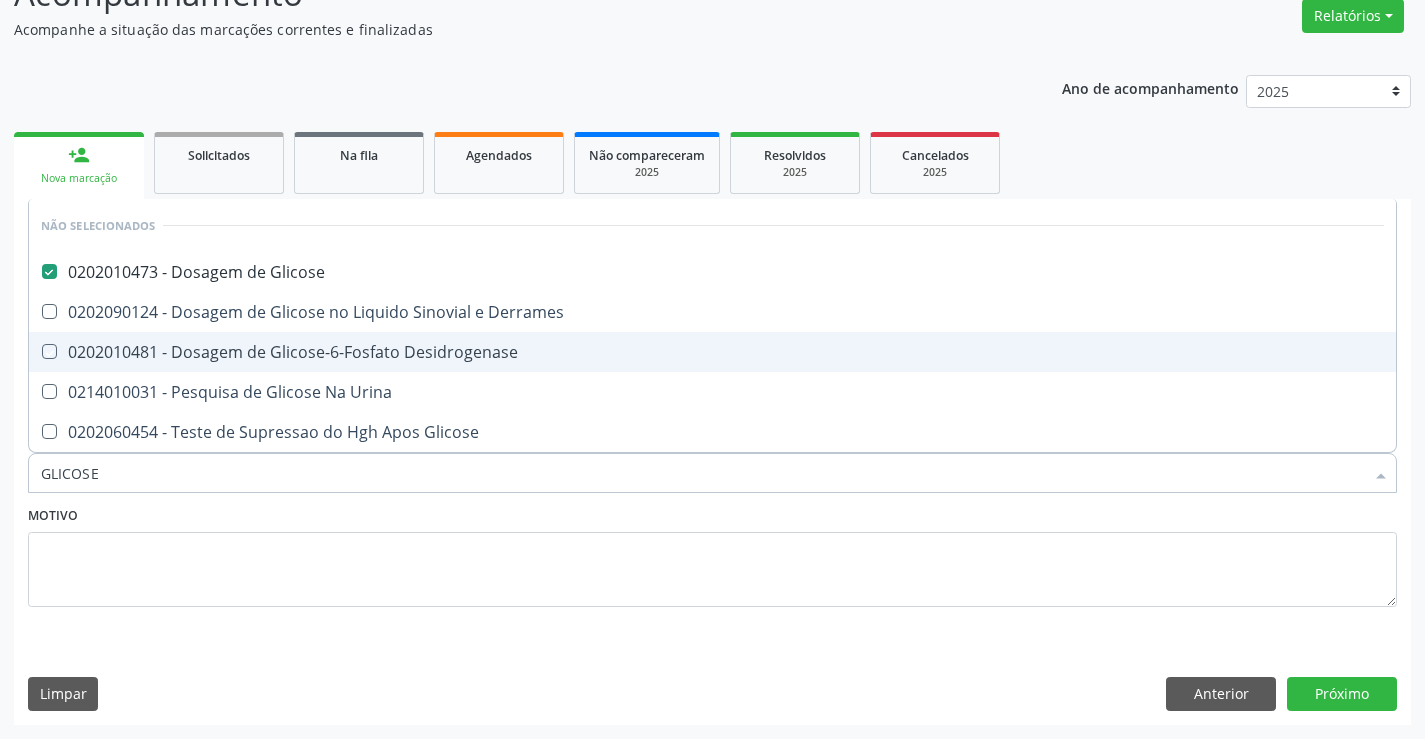 click on "Limpar
Anterior
Próximo" at bounding box center [712, 694] 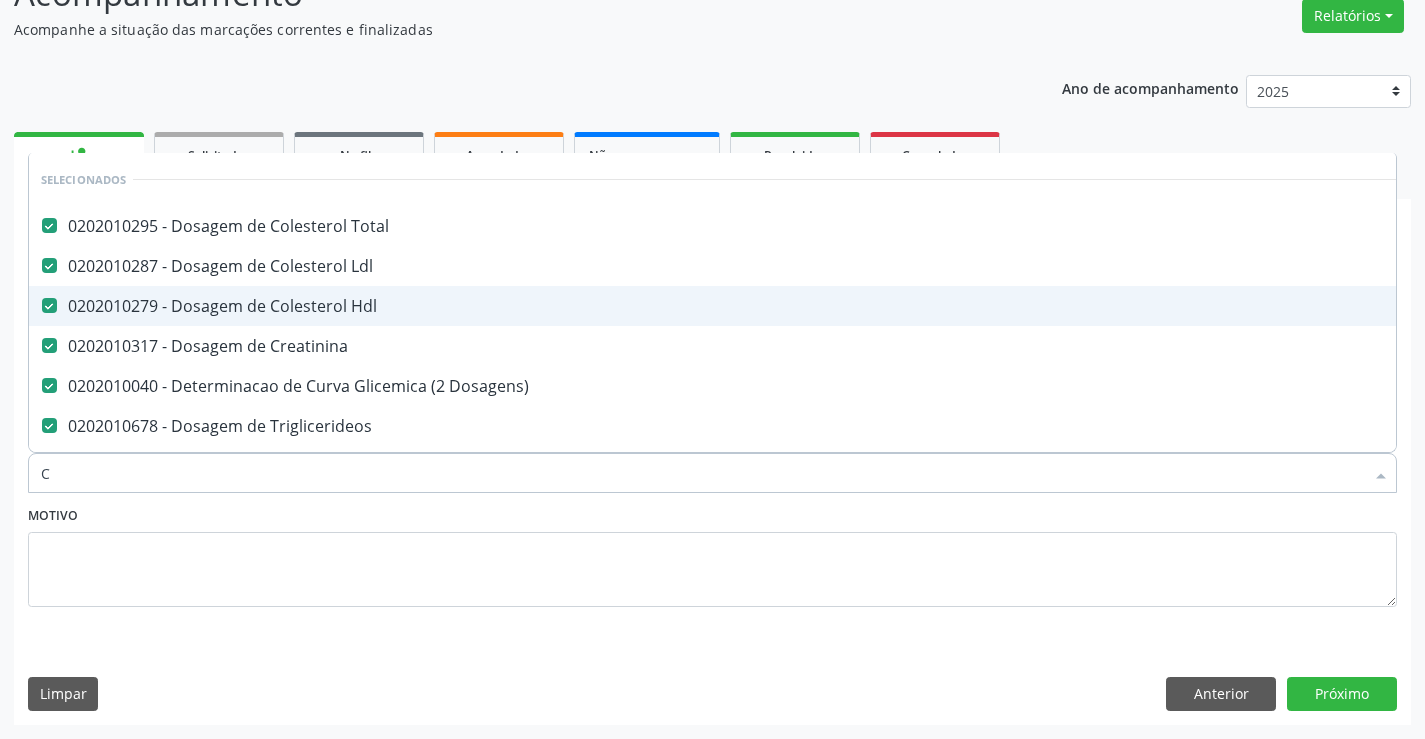 type on "CO" 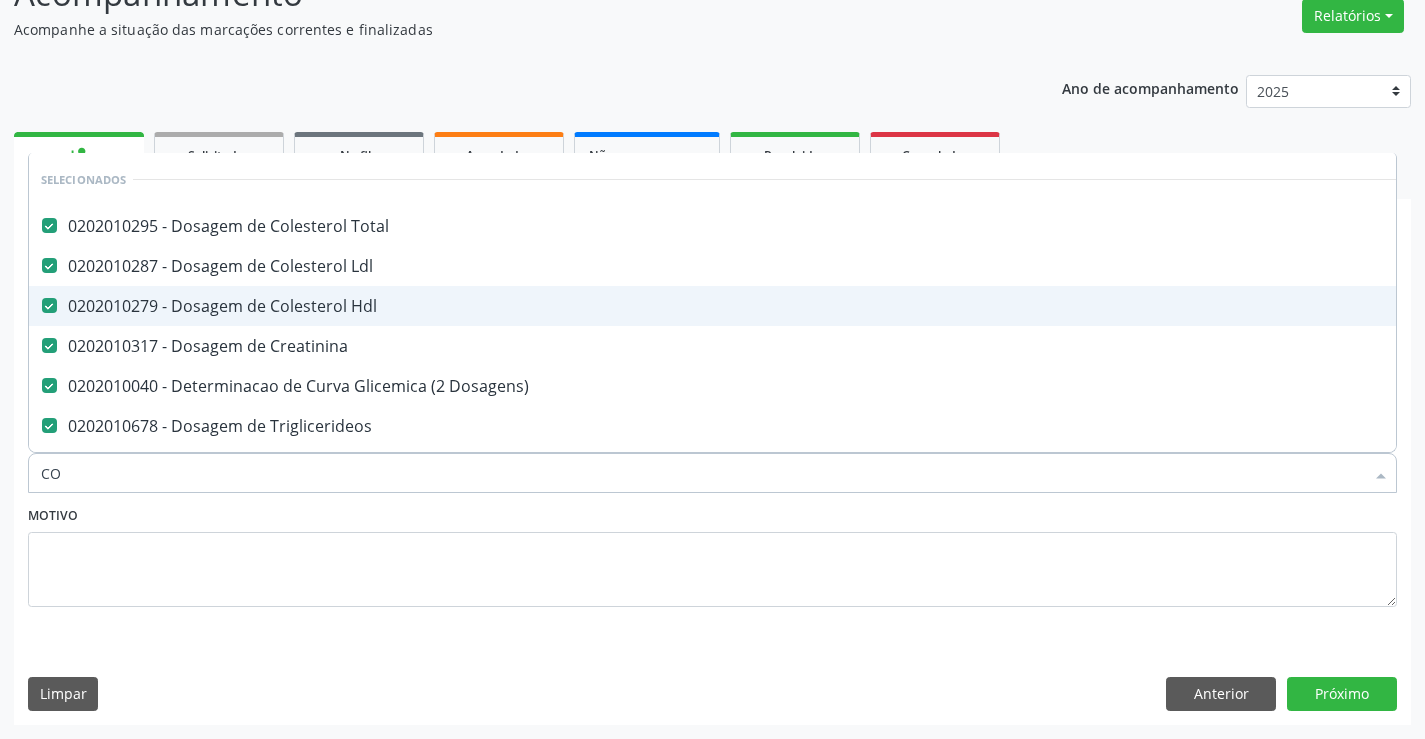 checkbox on "false" 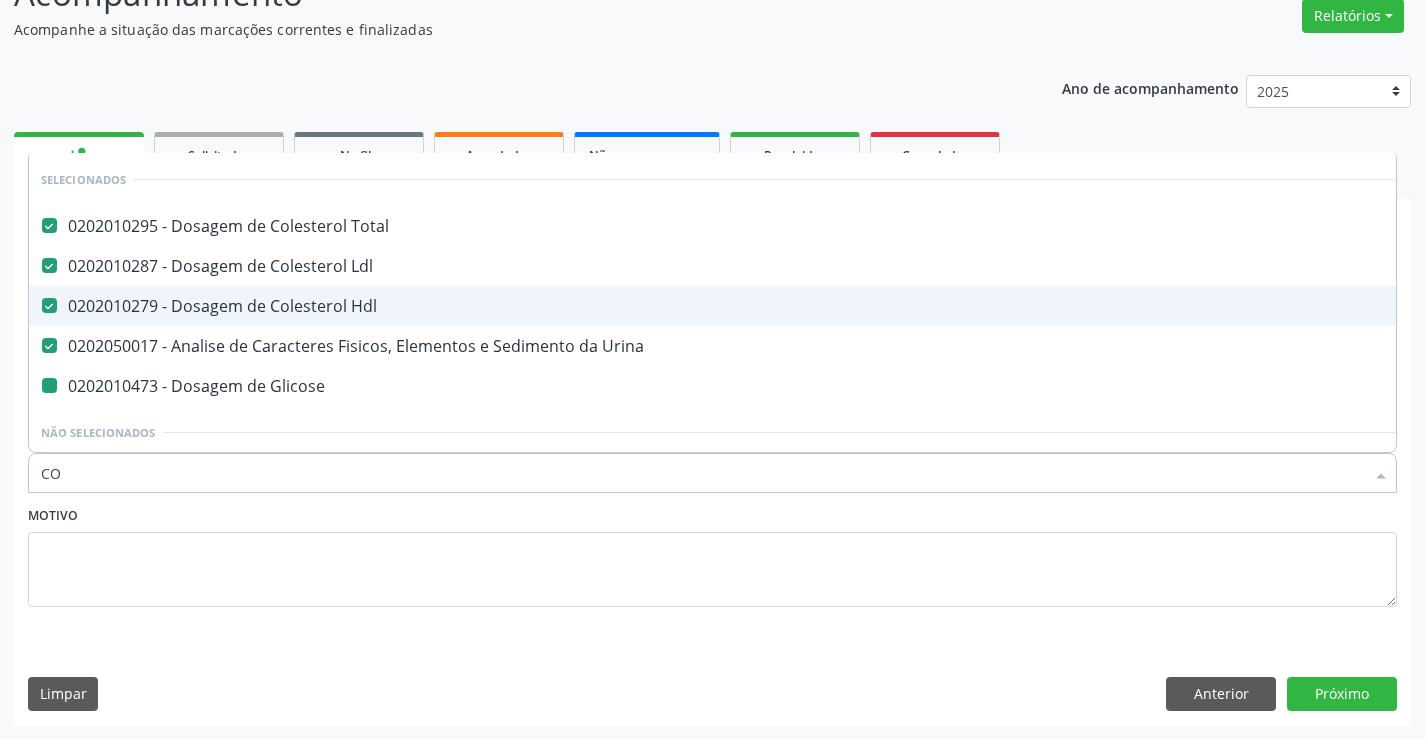 type on "COL" 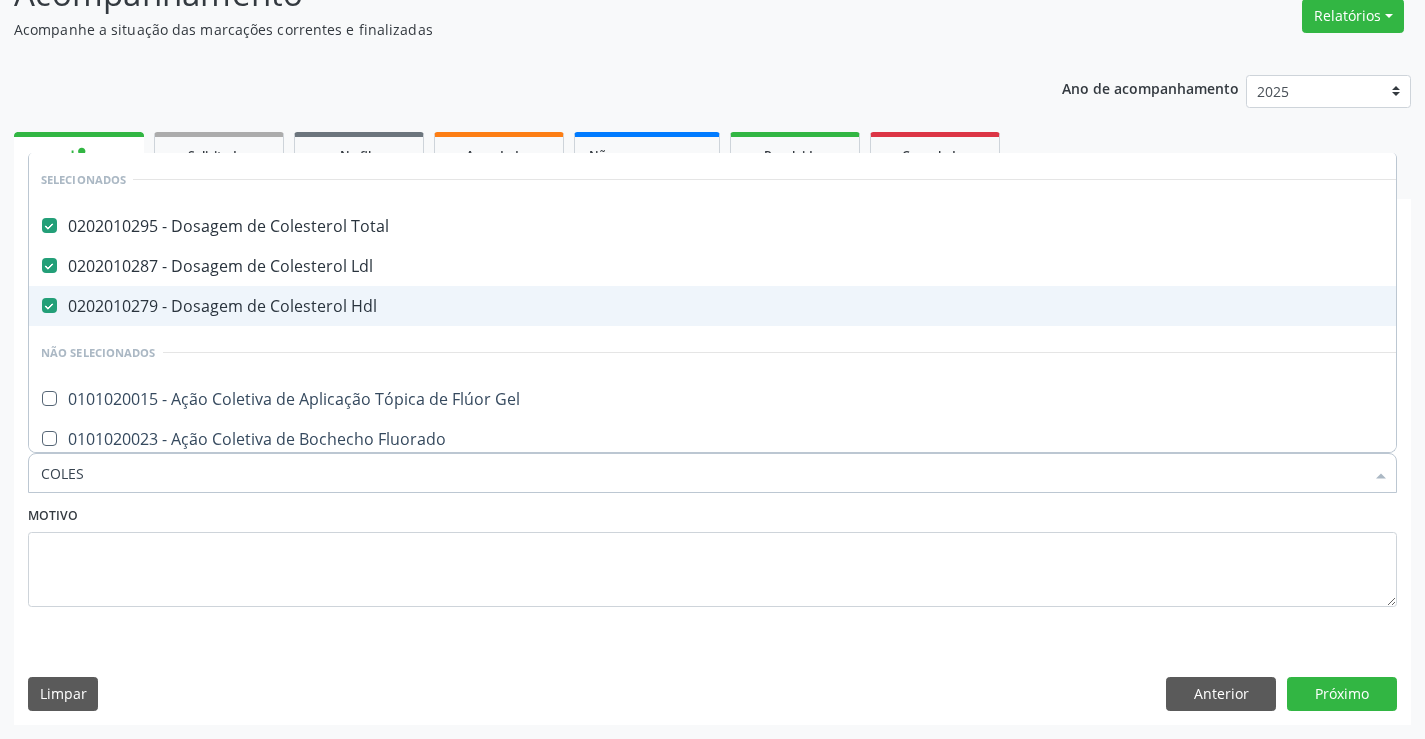 type on "COLEST" 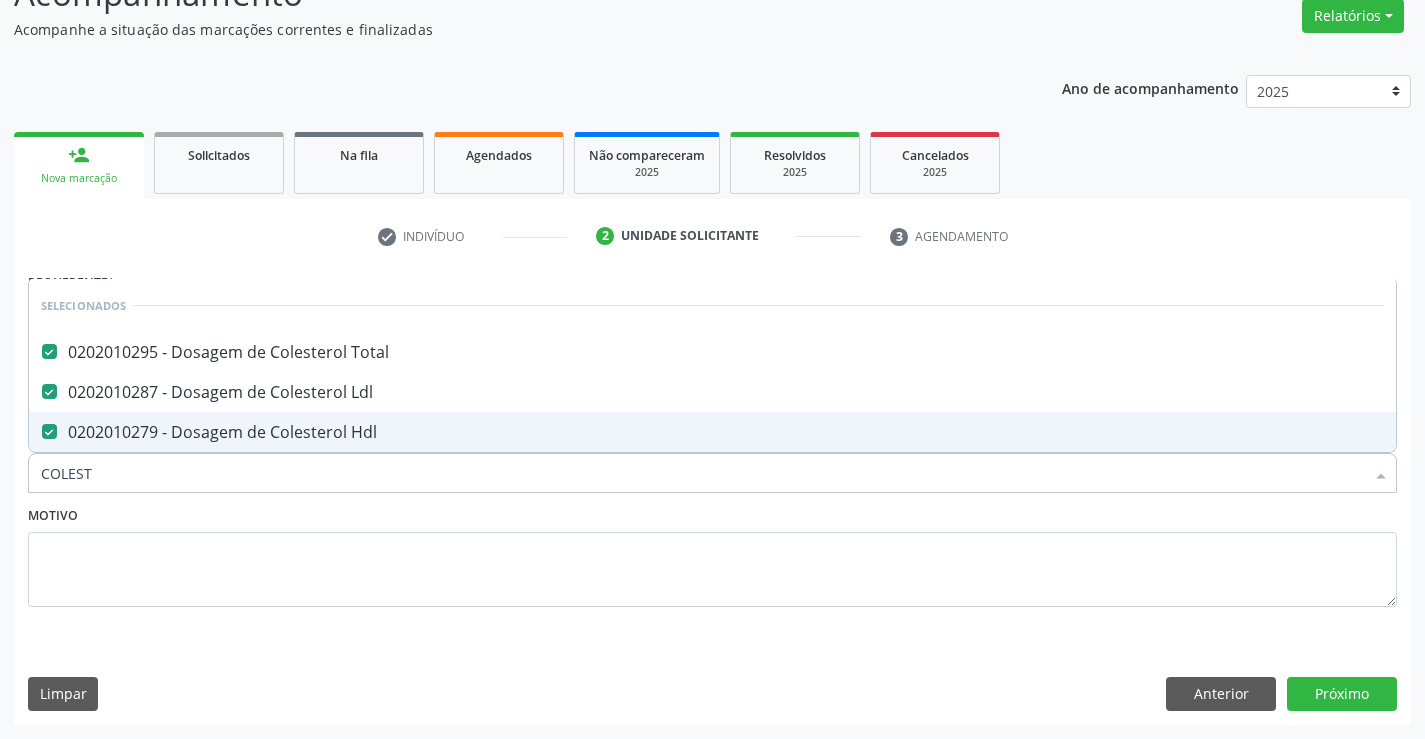 click on "Motivo" at bounding box center [712, 554] 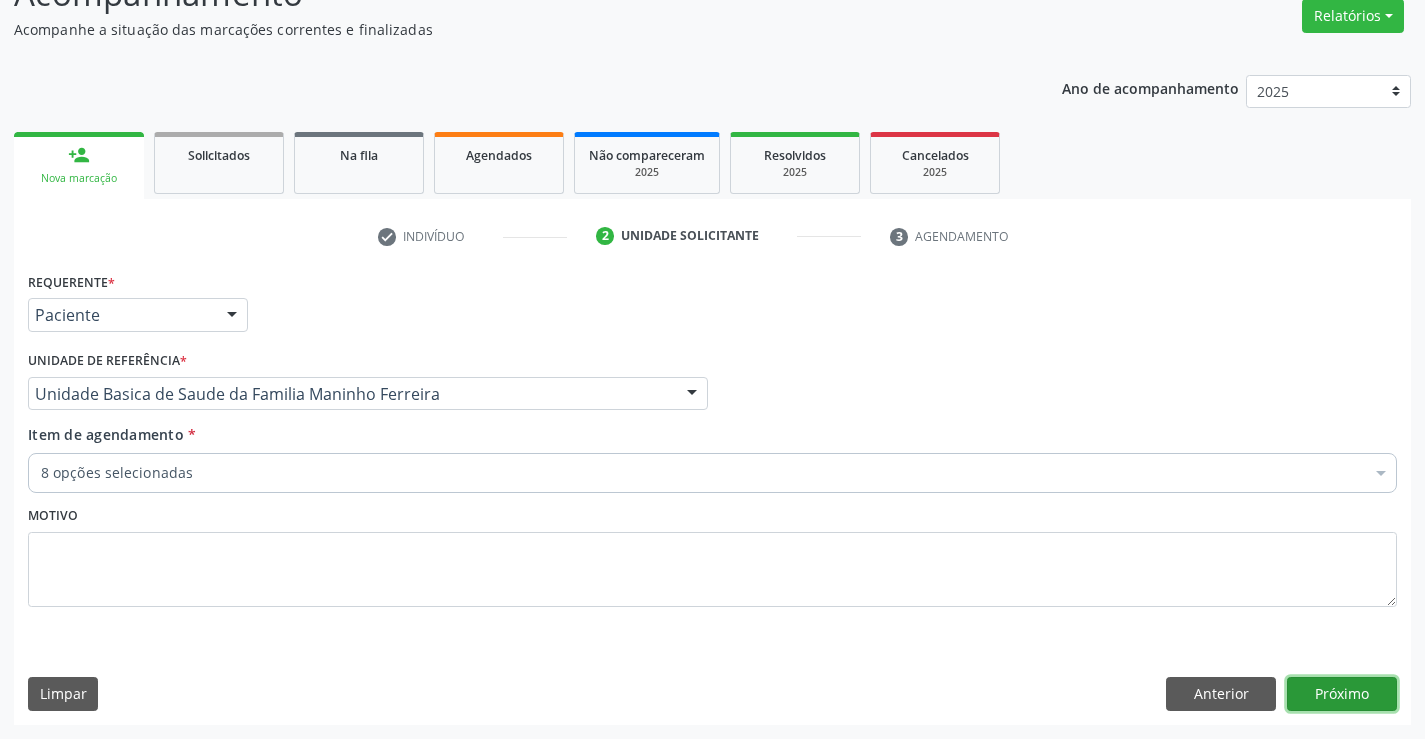 click on "Próximo" at bounding box center (1342, 694) 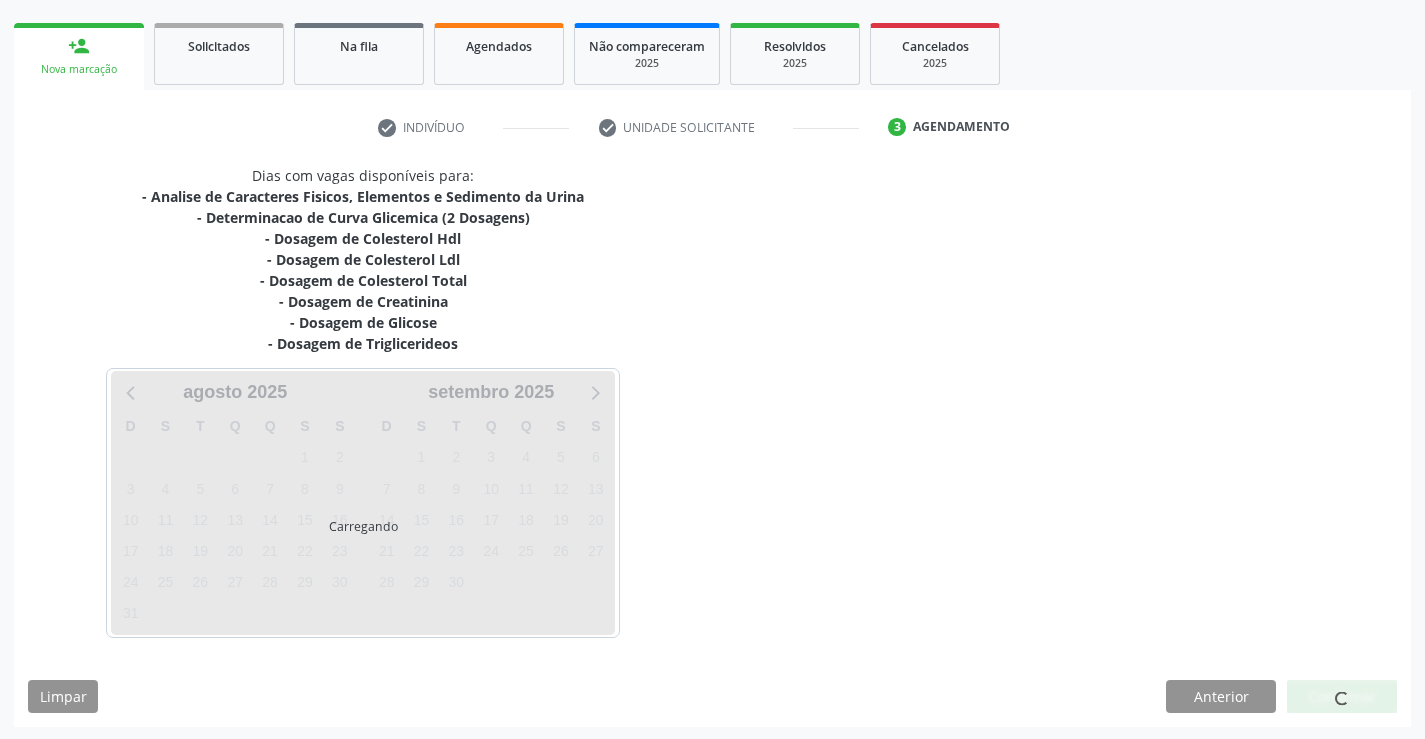 scroll, scrollTop: 278, scrollLeft: 0, axis: vertical 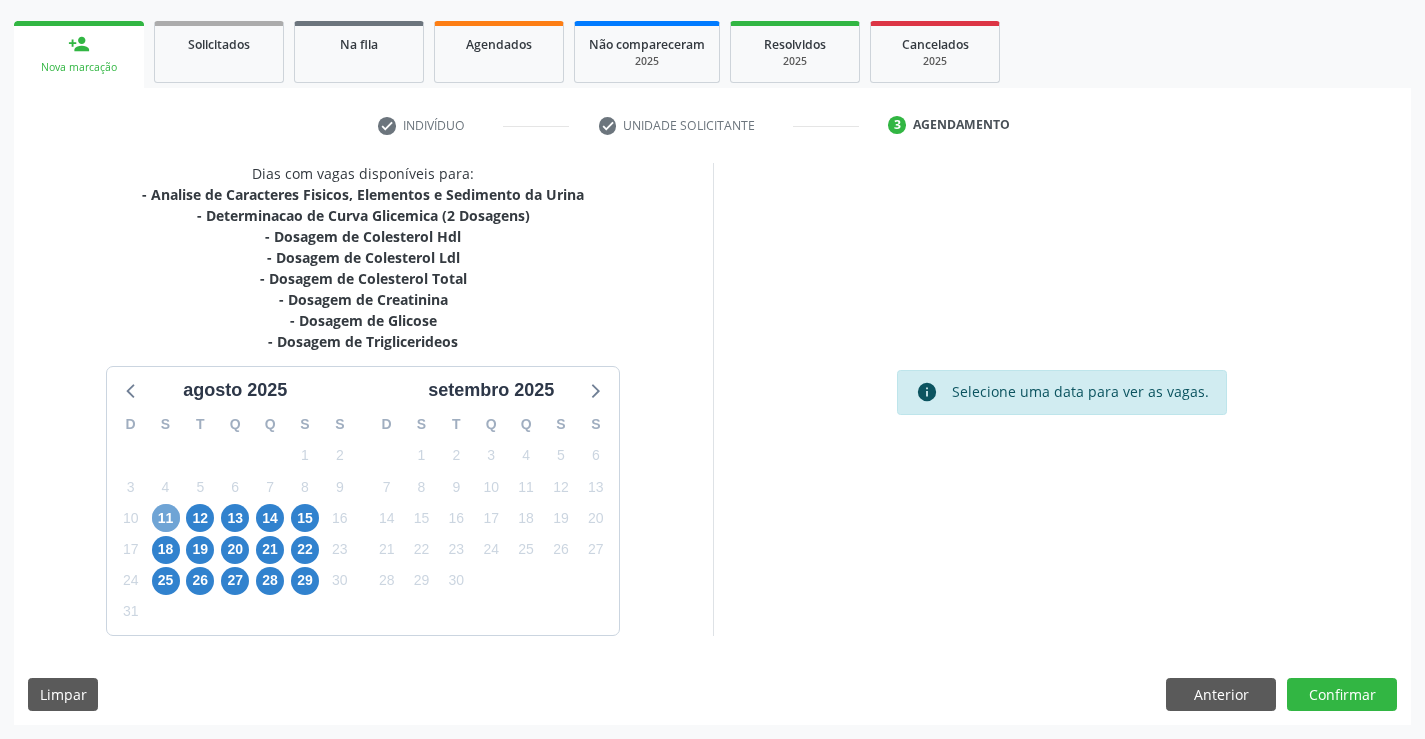 click on "11" at bounding box center [166, 518] 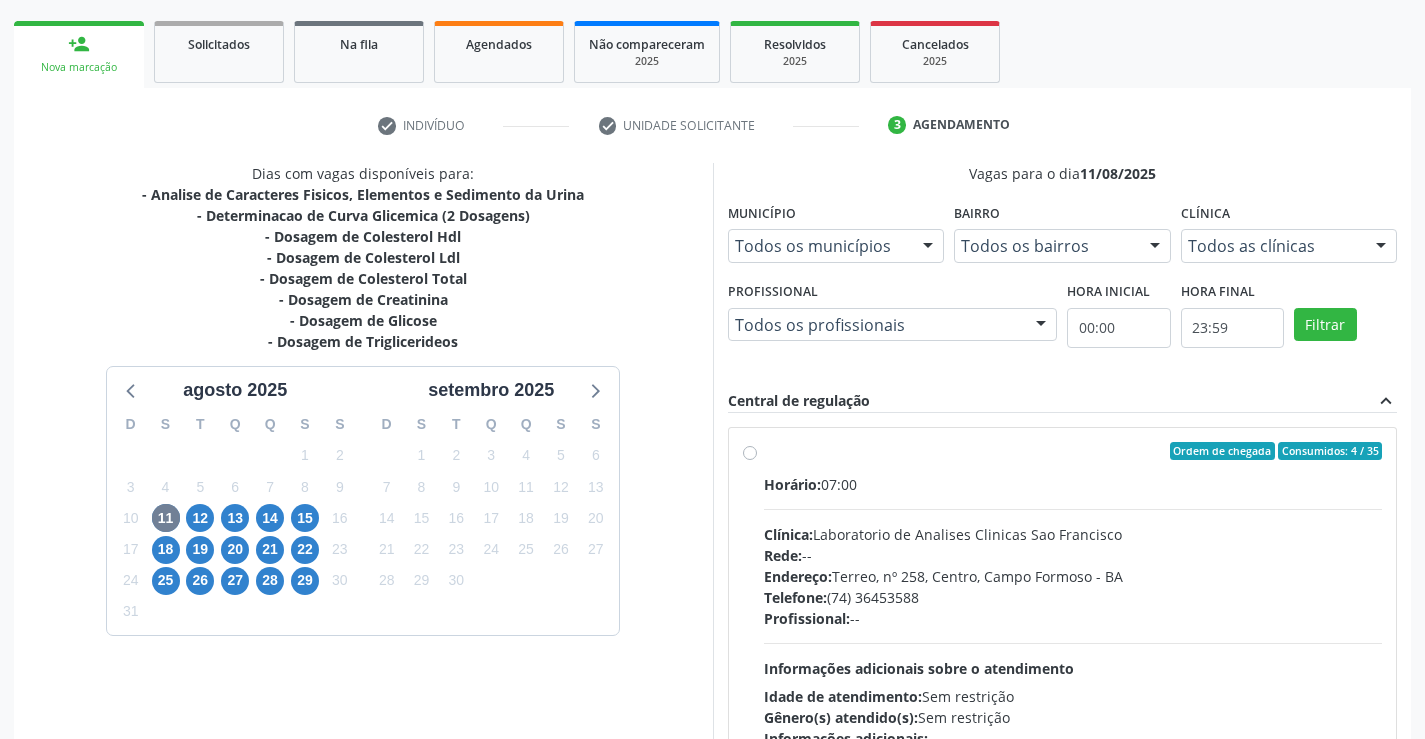 click on "Rede:
--" at bounding box center (1073, 555) 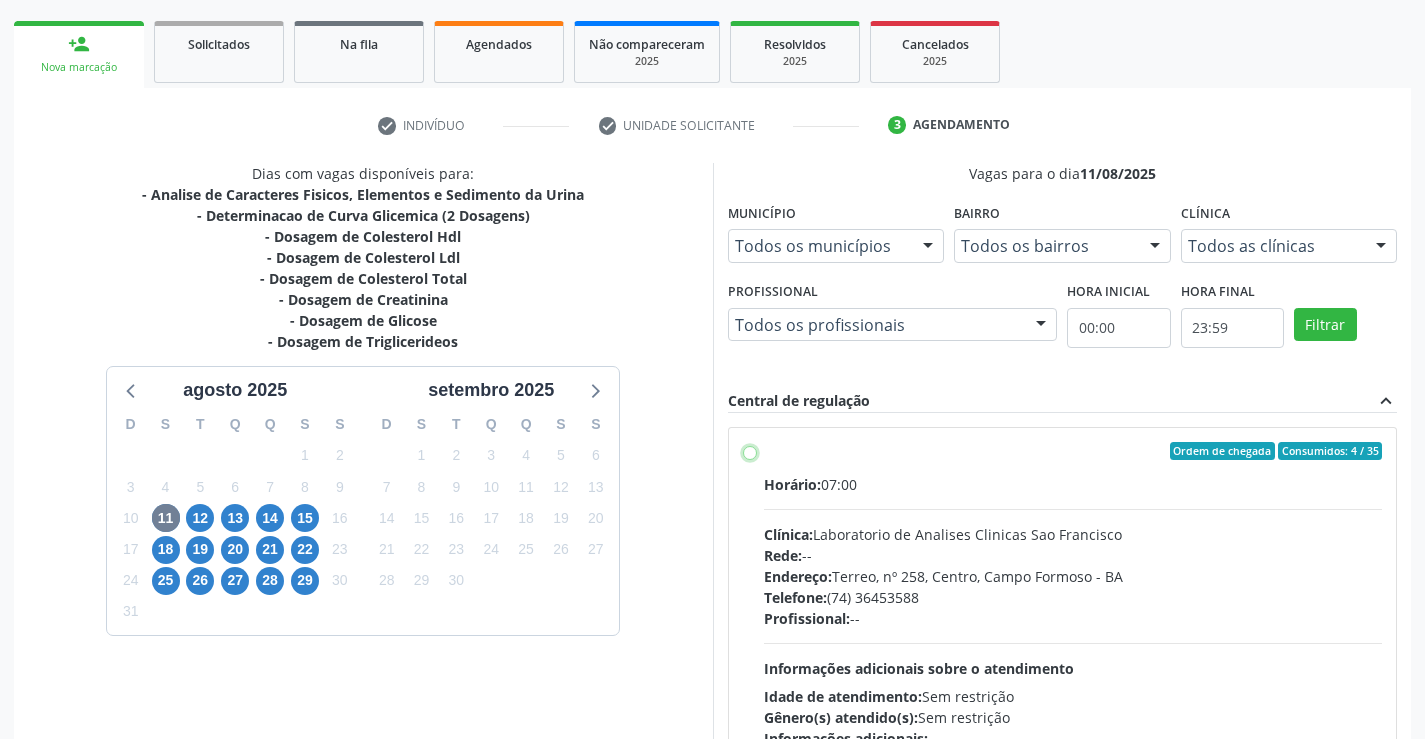 click on "Ordem de chegada
Consumidos: 4 / 35
Horário:   07:00
Clínica:  Laboratorio de Analises Clinicas Sao Francisco
Rede:
--
Endereço:   Terreo, nº 258, Centro, Campo Formoso - BA
Telefone:   (74) 36453588
Profissional:
--
Informações adicionais sobre o atendimento
Idade de atendimento:
Sem restrição
Gênero(s) atendido(s):
Sem restrição
Informações adicionais:
--" at bounding box center [750, 451] 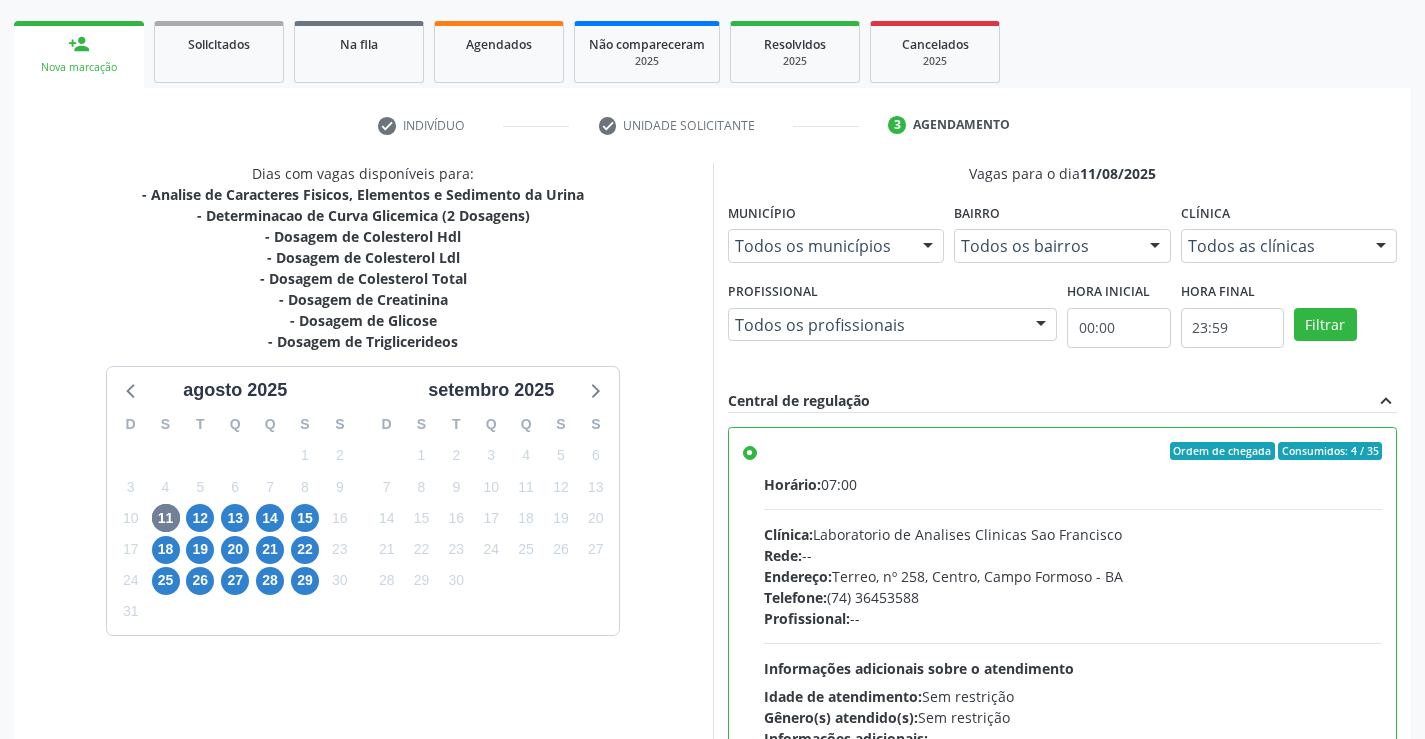 drag, startPoint x: 1420, startPoint y: 280, endPoint x: 1337, endPoint y: 651, distance: 380.17102 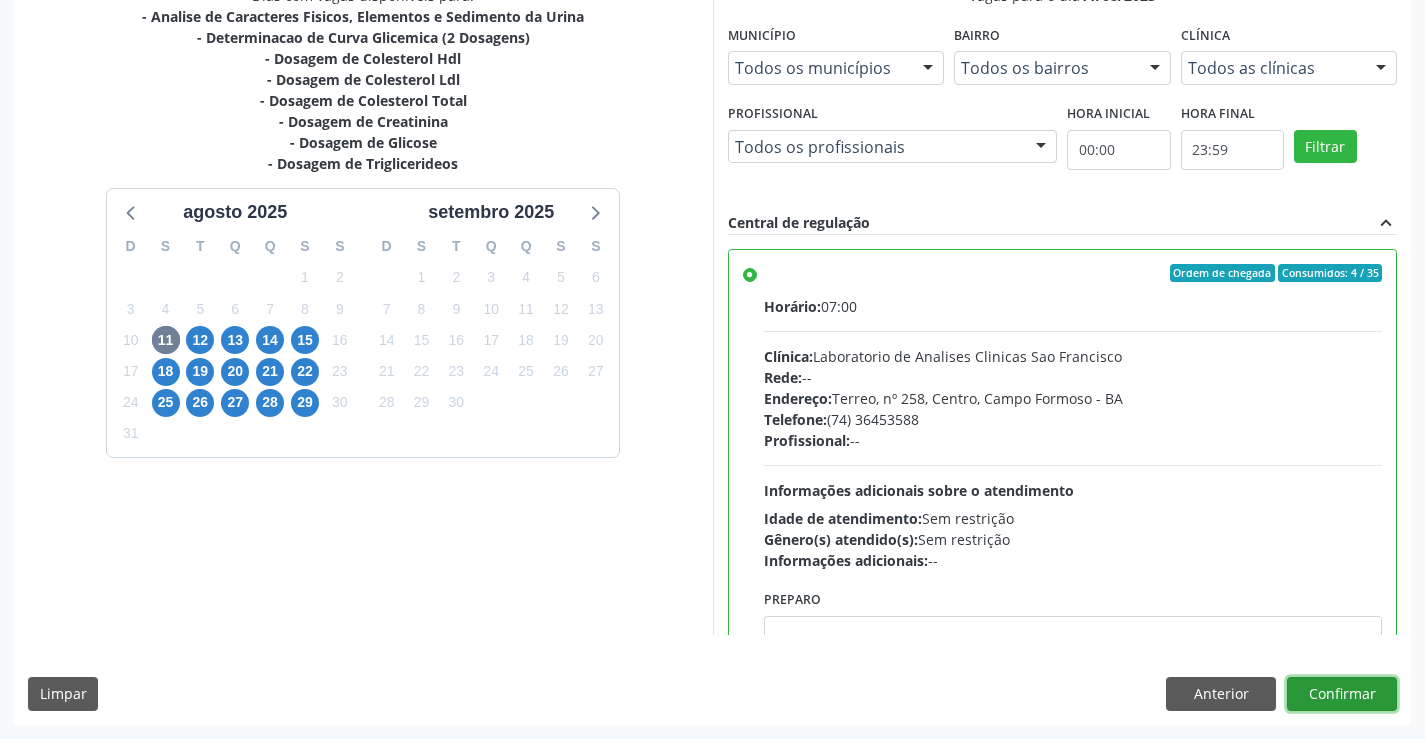 click on "Confirmar" at bounding box center (1342, 694) 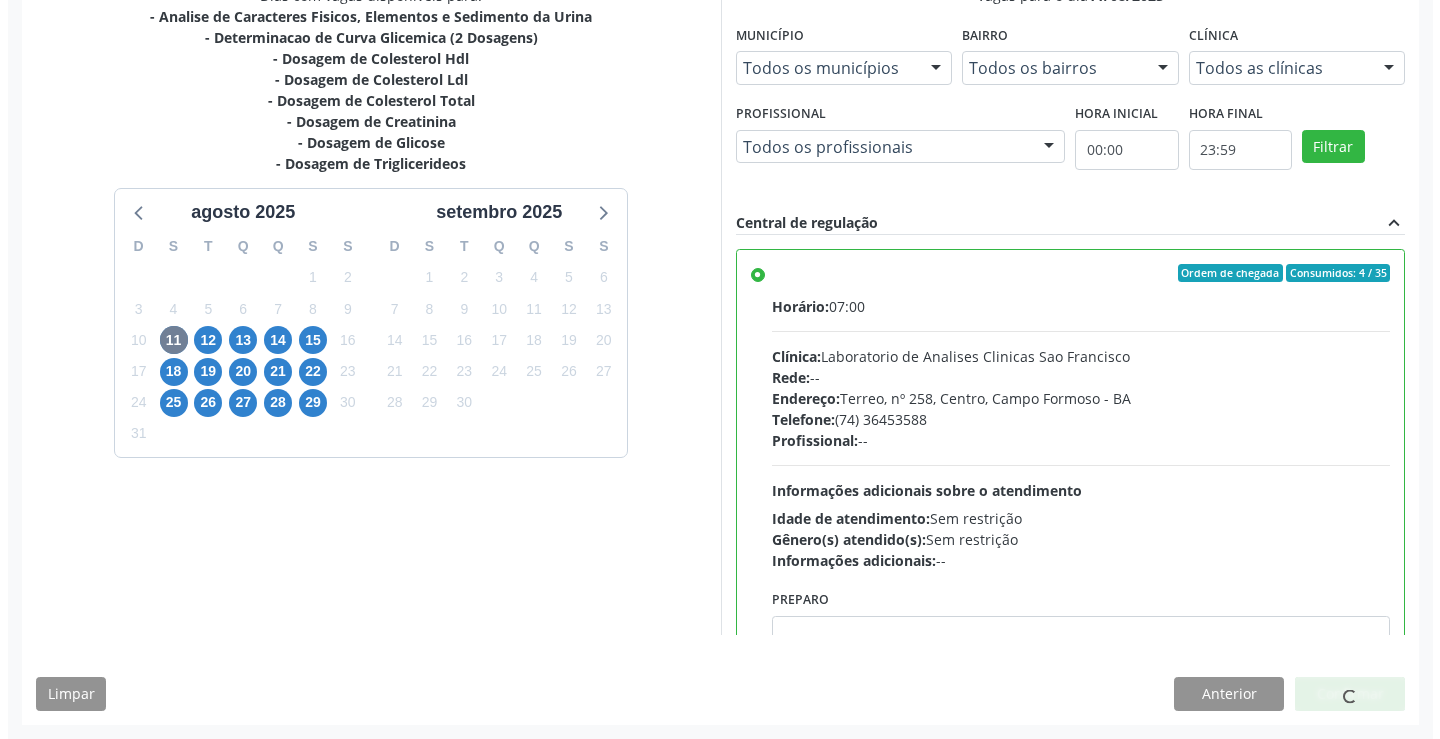 scroll, scrollTop: 0, scrollLeft: 0, axis: both 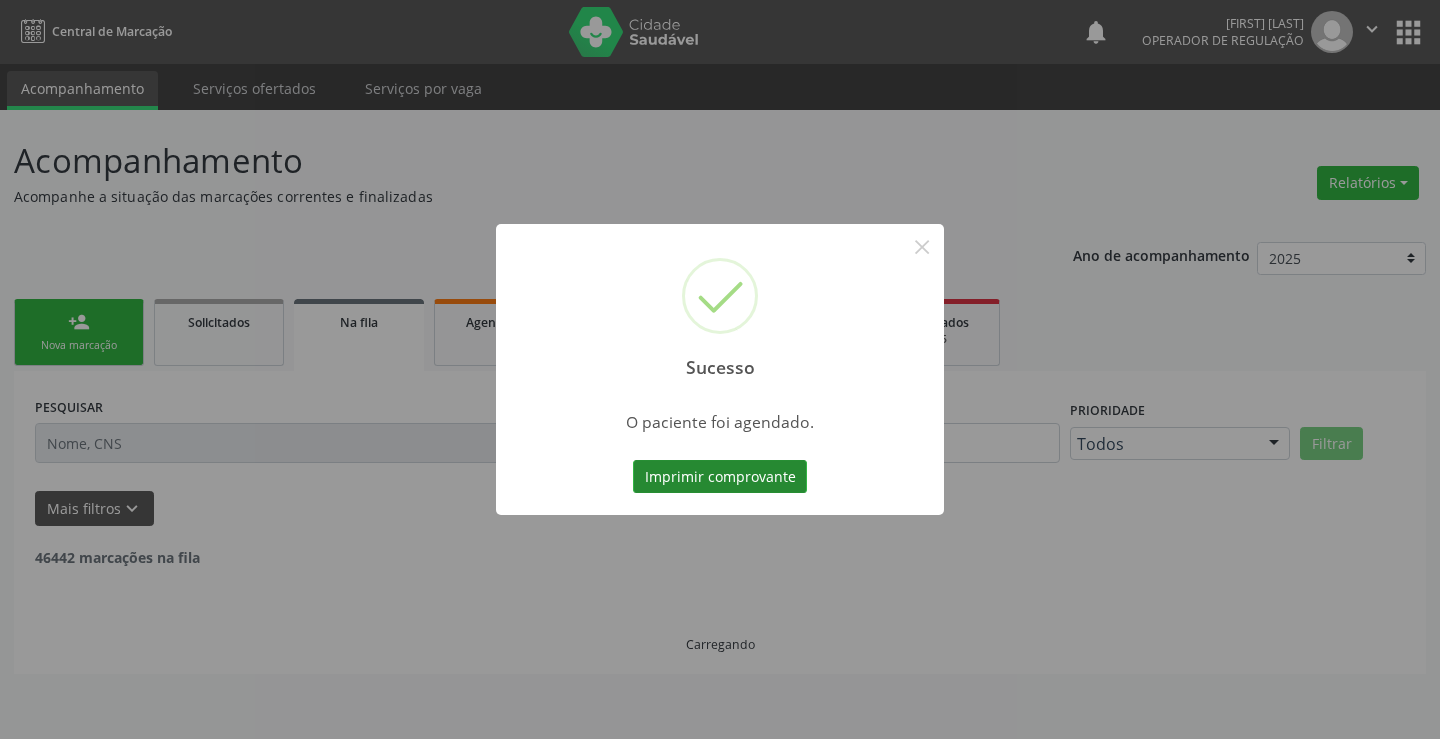 click on "Imprimir comprovante" at bounding box center [720, 477] 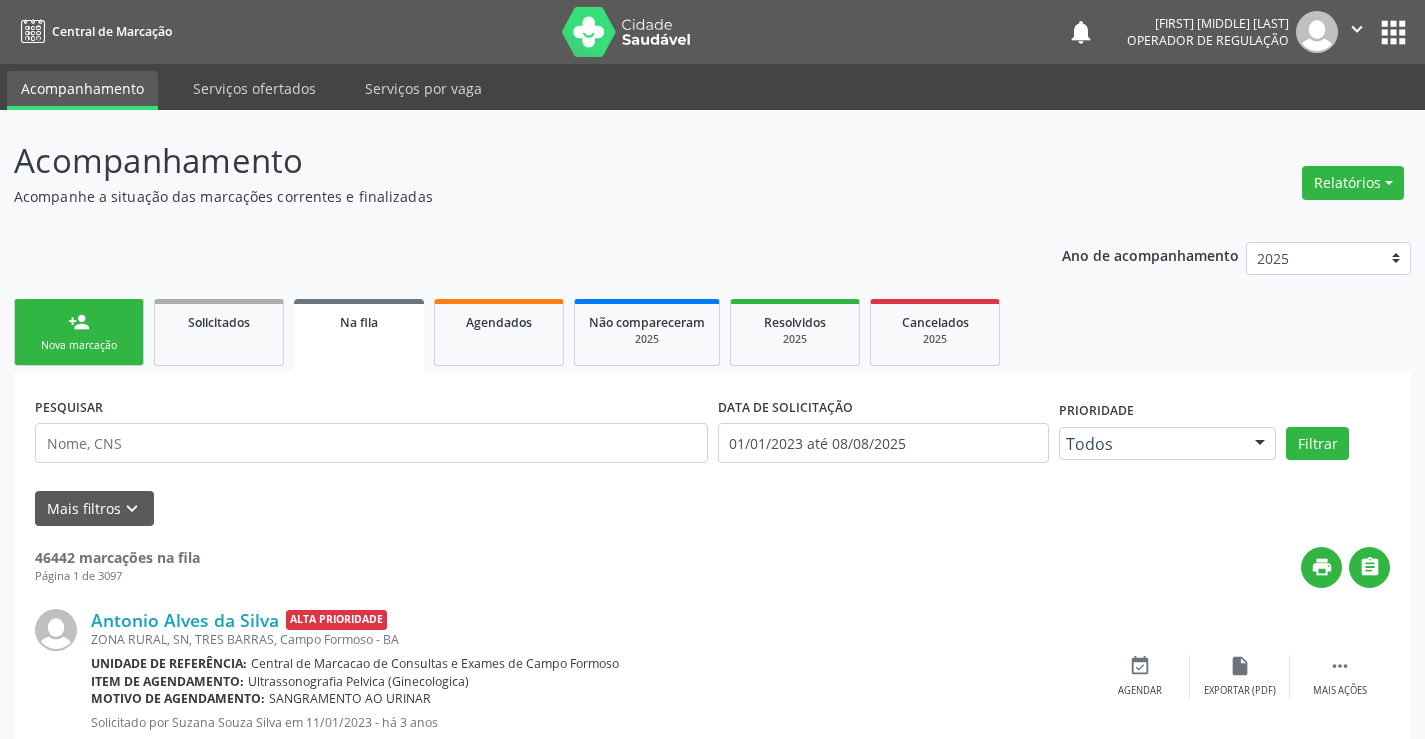 scroll, scrollTop: 0, scrollLeft: 0, axis: both 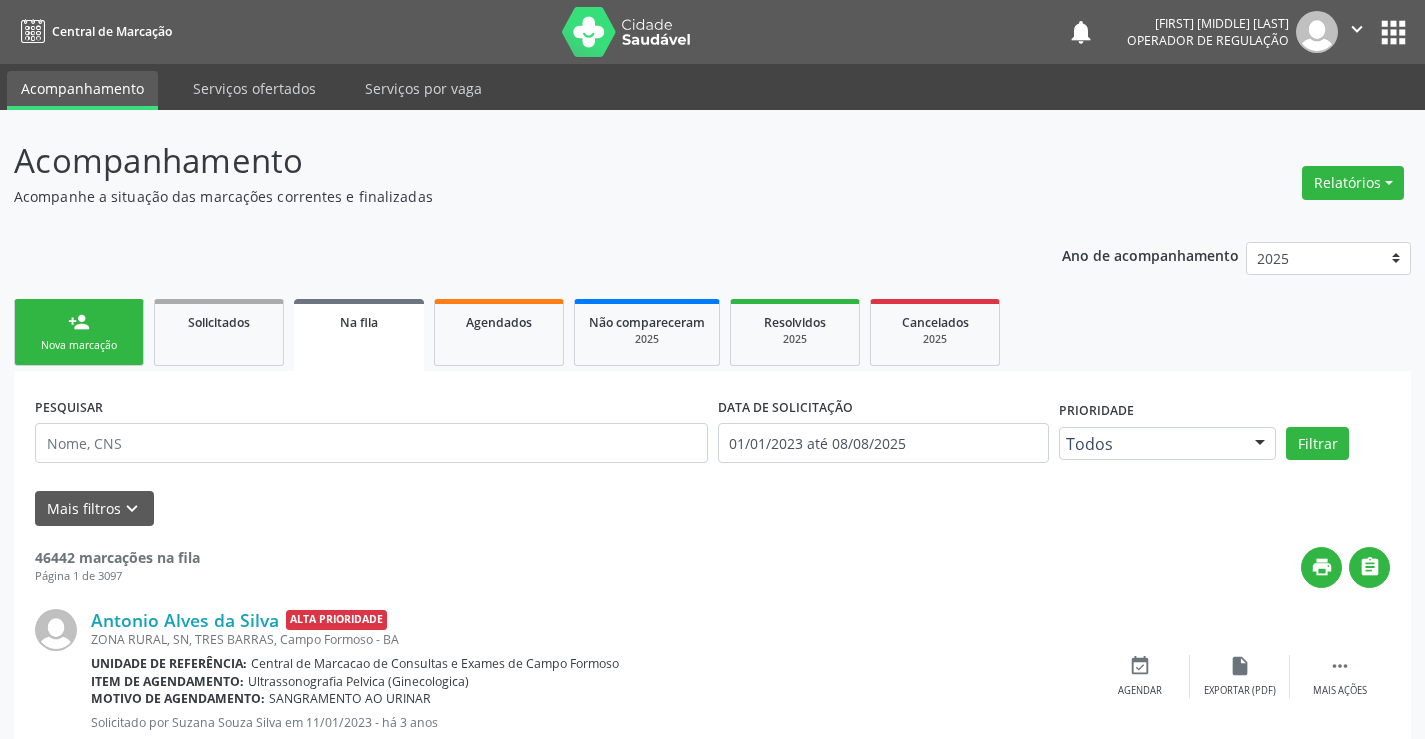 click on "person_add
Nova marcação" at bounding box center (79, 332) 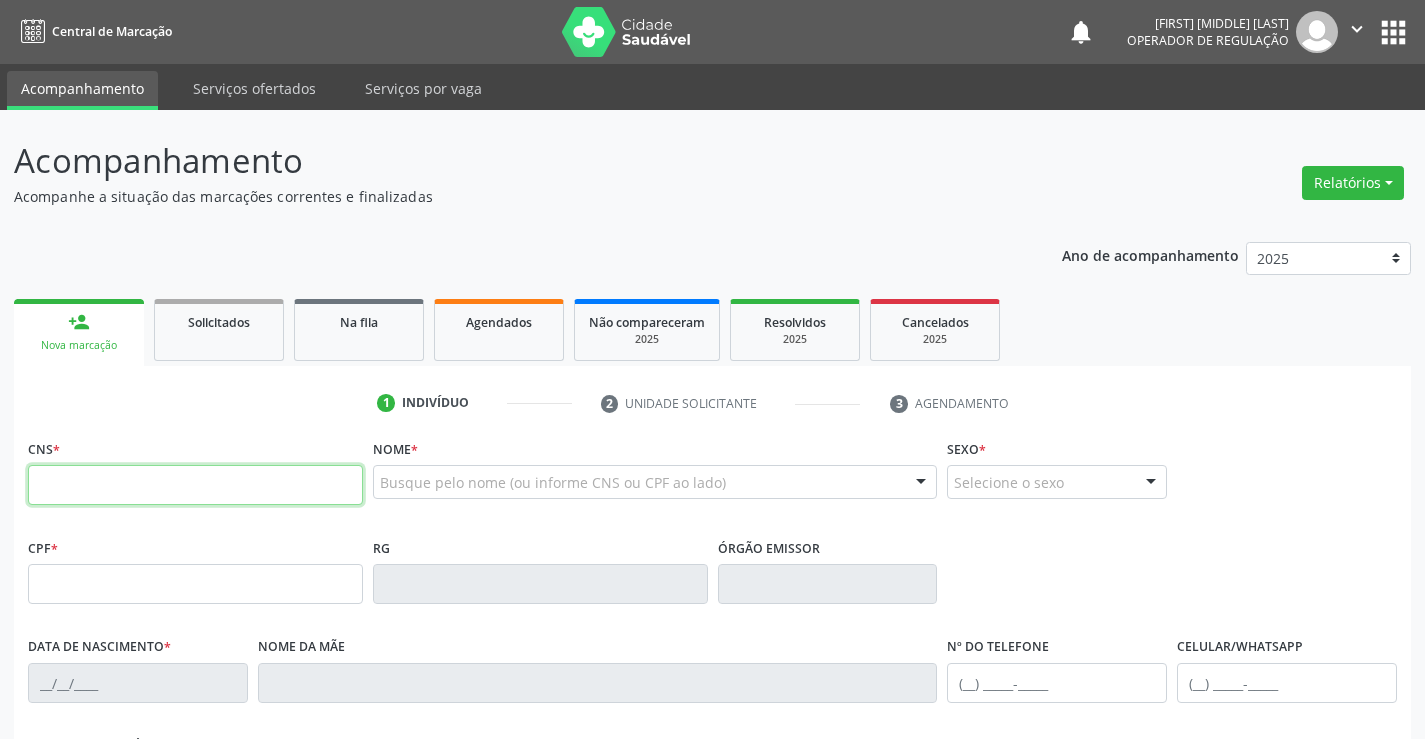 drag, startPoint x: 142, startPoint y: 496, endPoint x: 151, endPoint y: 491, distance: 10.29563 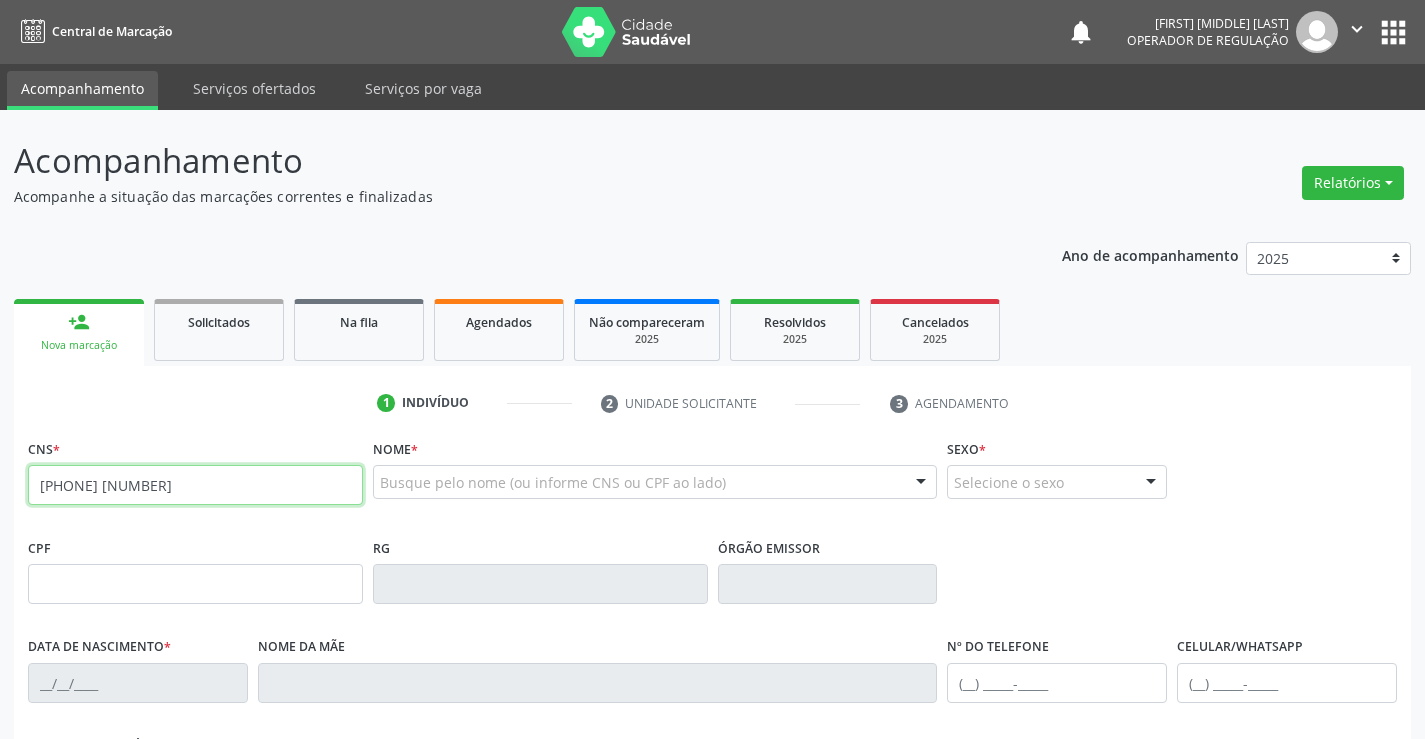 type on "708 5003 9893 0576" 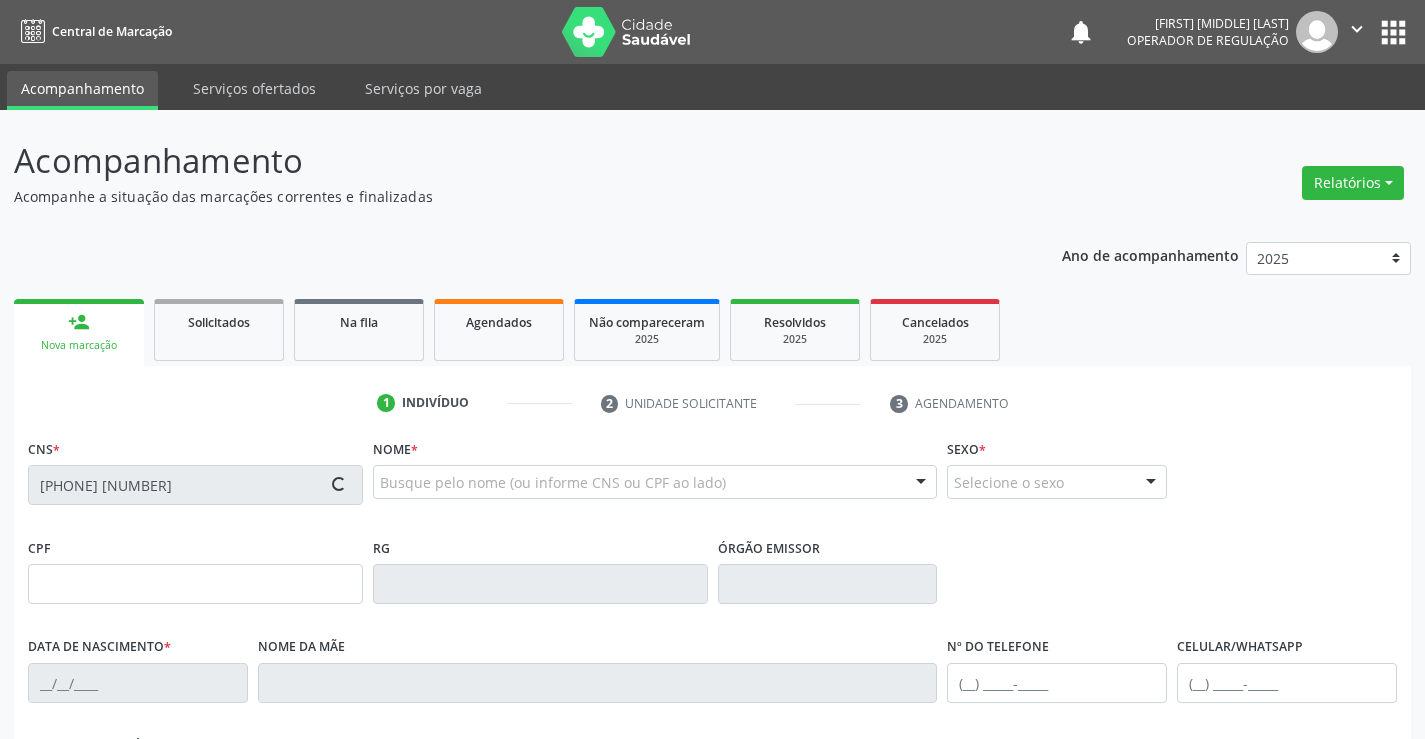 type on "2249227772" 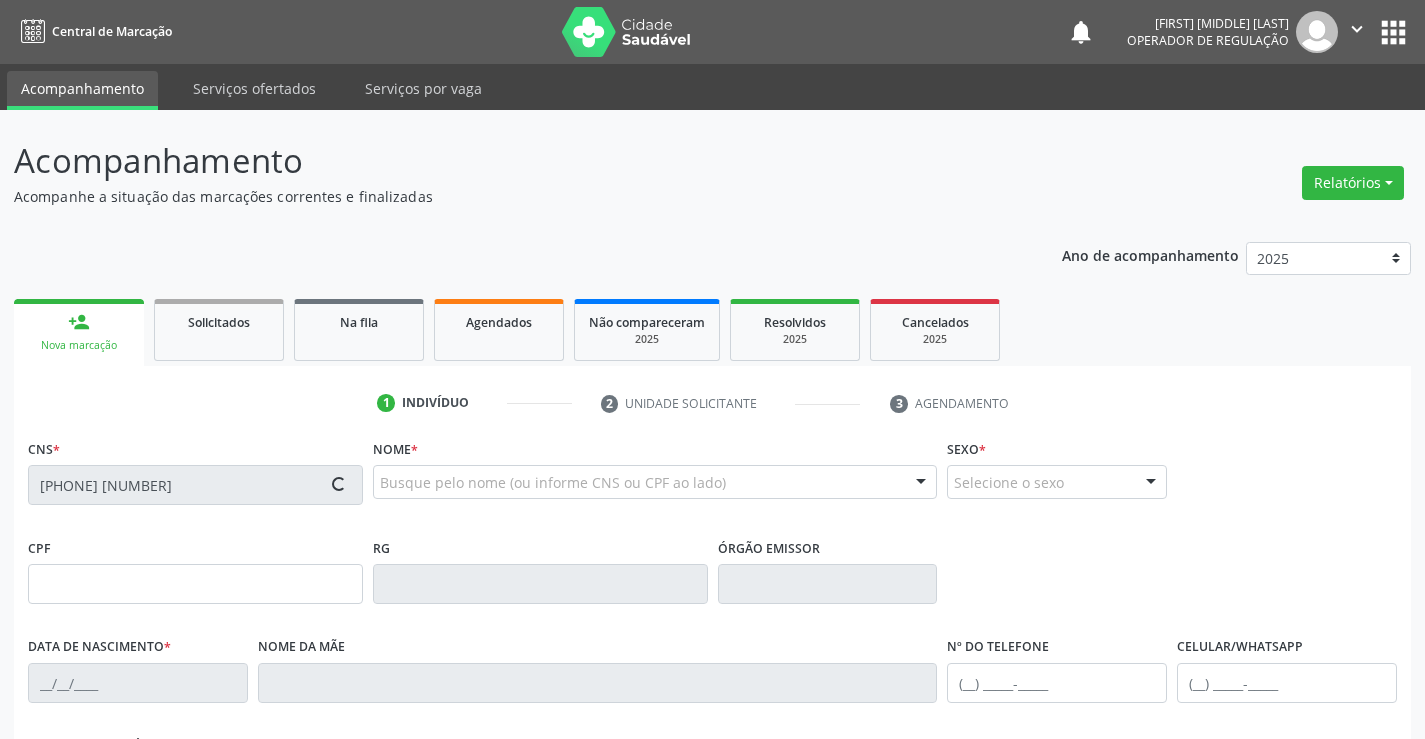 type on "27/03/2014" 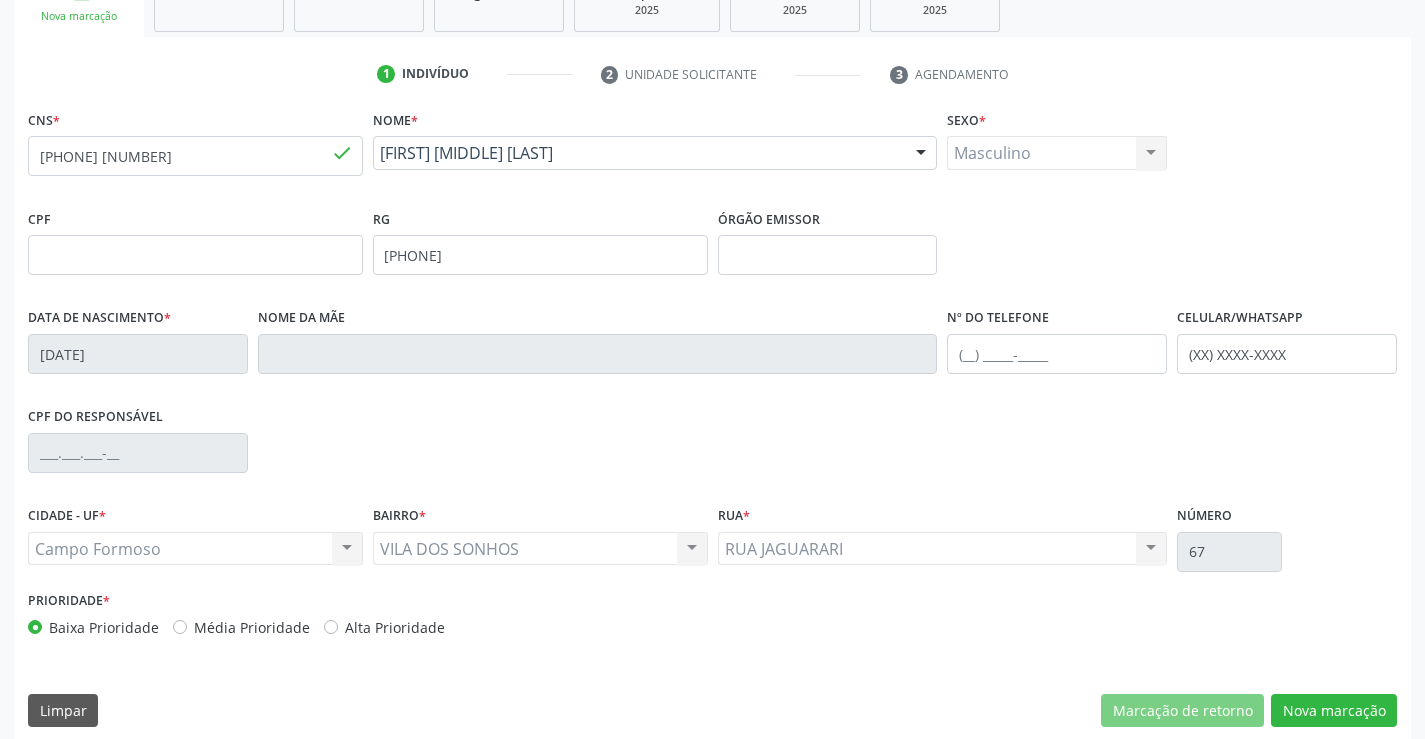 scroll, scrollTop: 345, scrollLeft: 0, axis: vertical 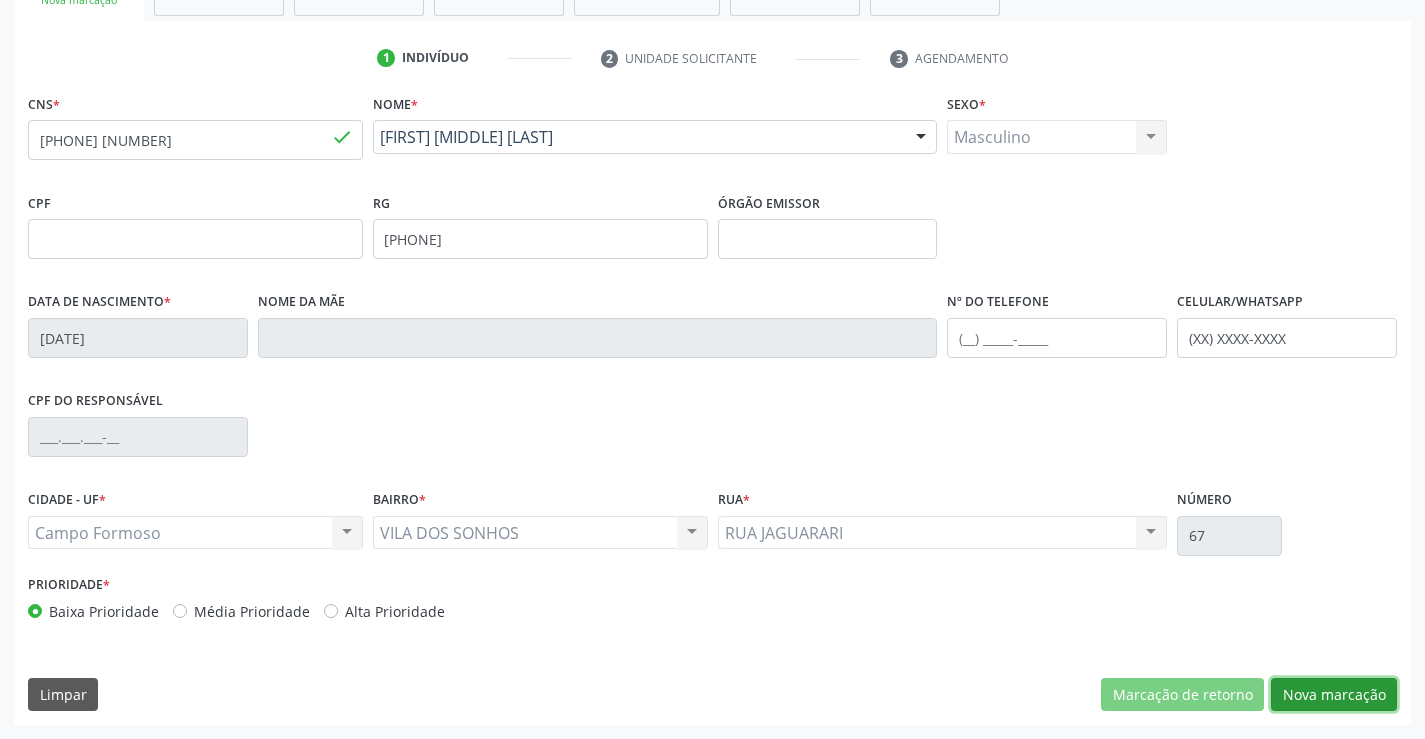 click on "Nova marcação" at bounding box center [1334, 695] 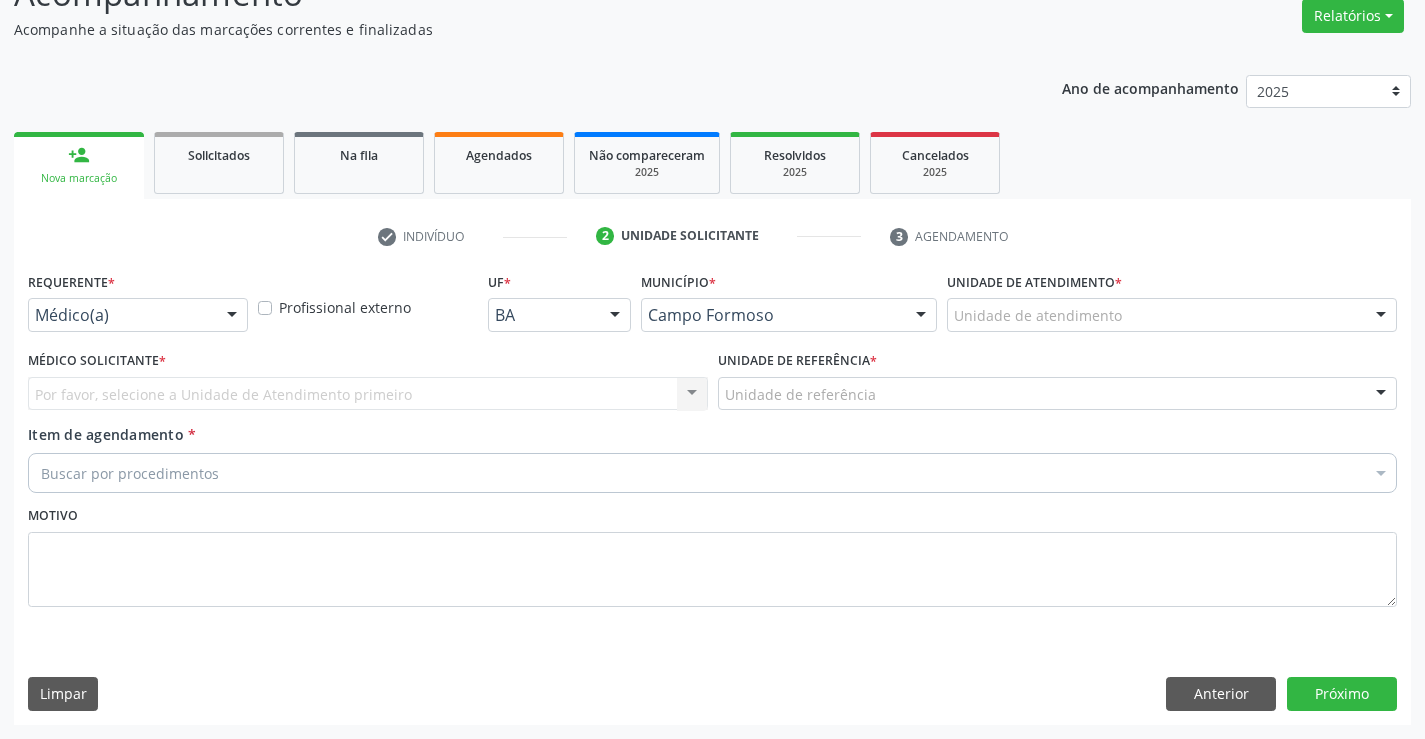 scroll, scrollTop: 167, scrollLeft: 0, axis: vertical 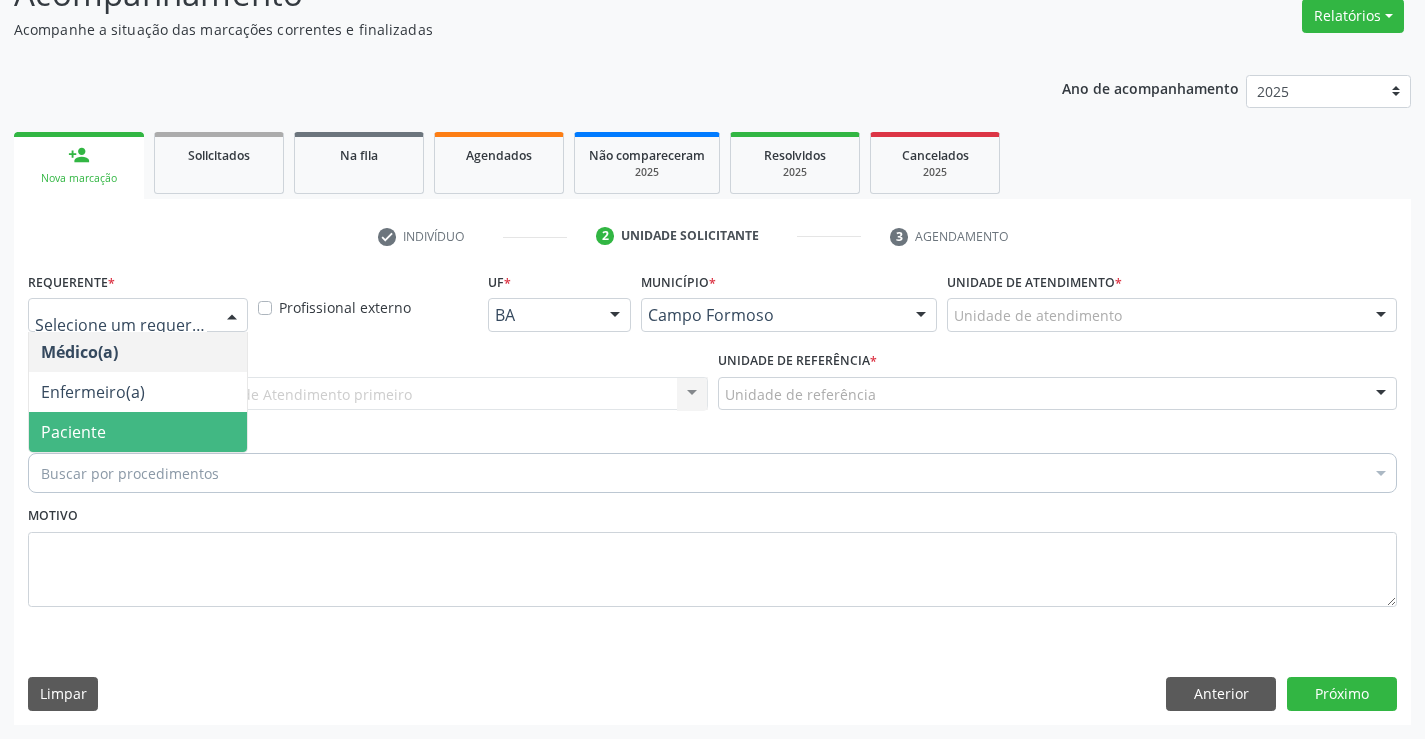 click on "Paciente" at bounding box center (73, 432) 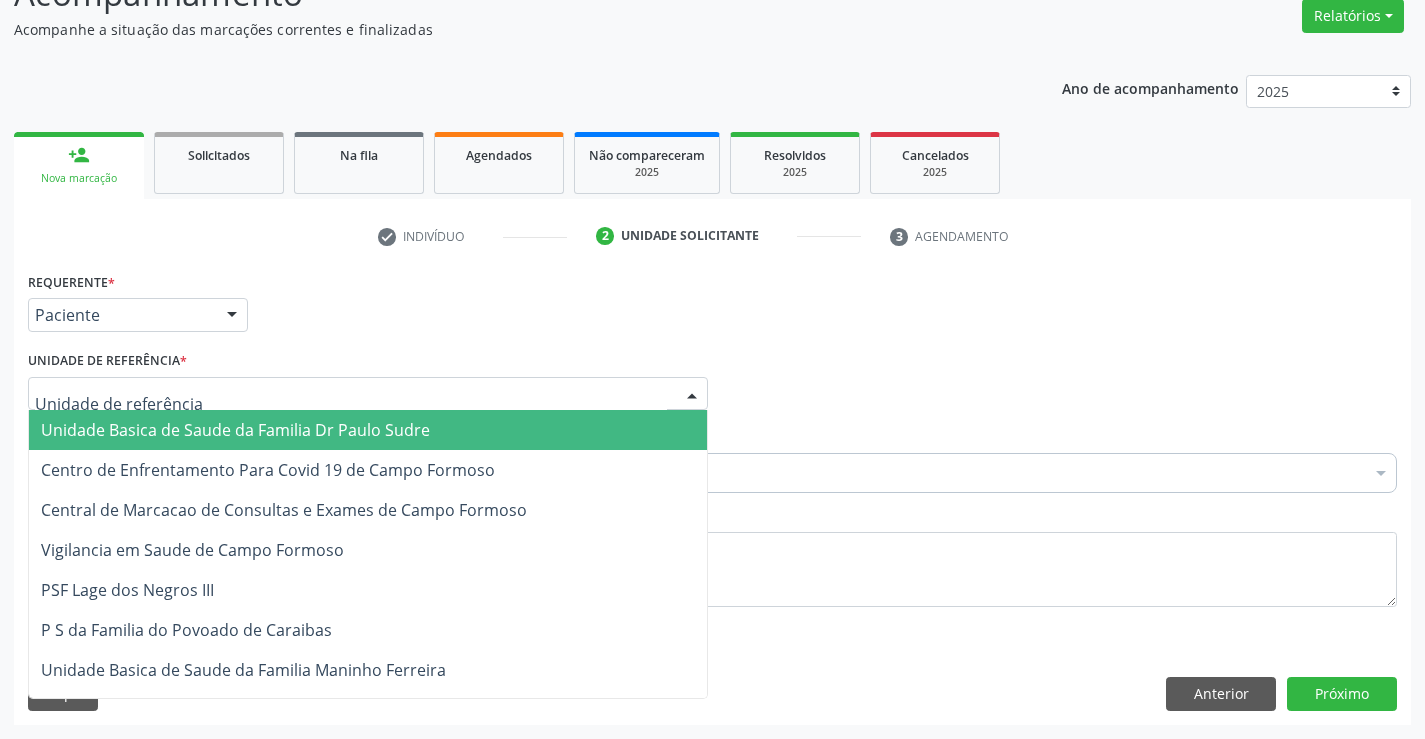 drag, startPoint x: 196, startPoint y: 394, endPoint x: 417, endPoint y: 479, distance: 236.78261 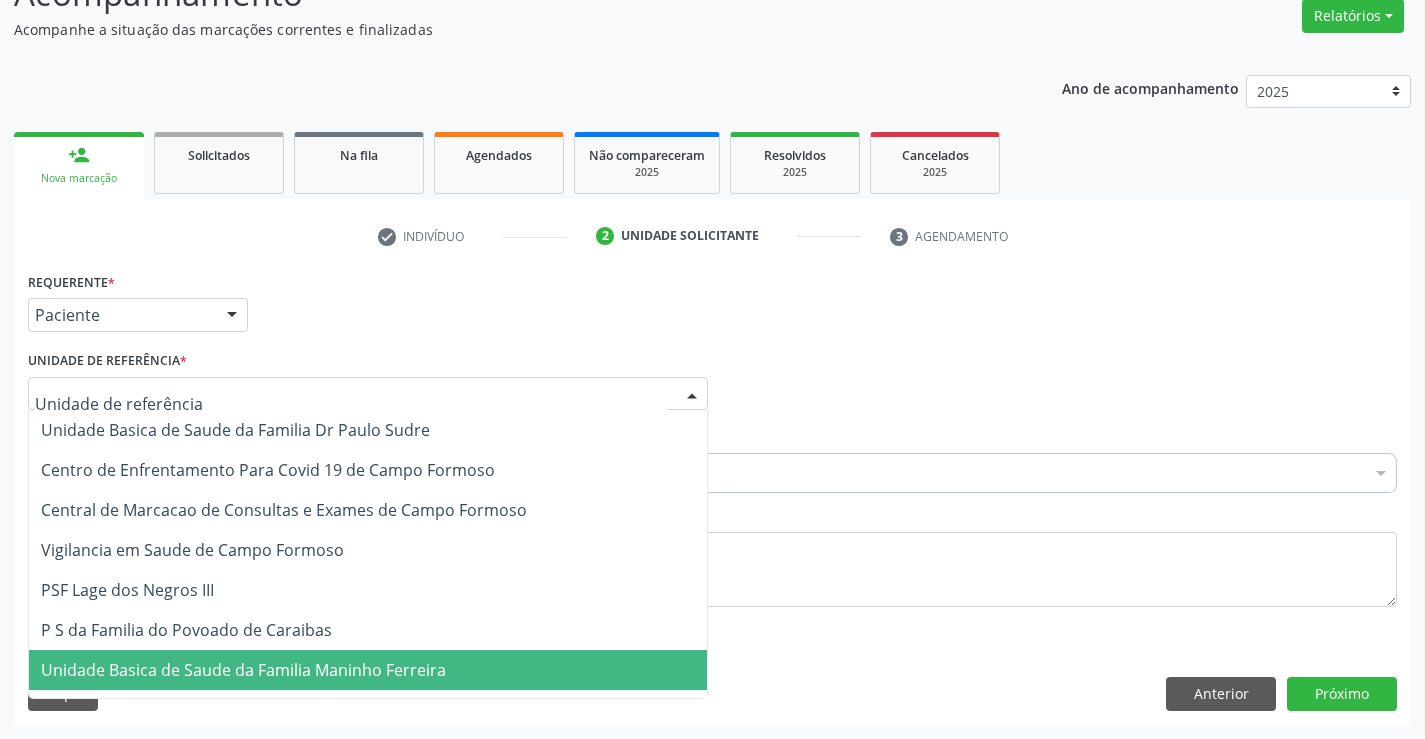 click on "Unidade Basica de Saude da Familia Maninho Ferreira" at bounding box center (243, 670) 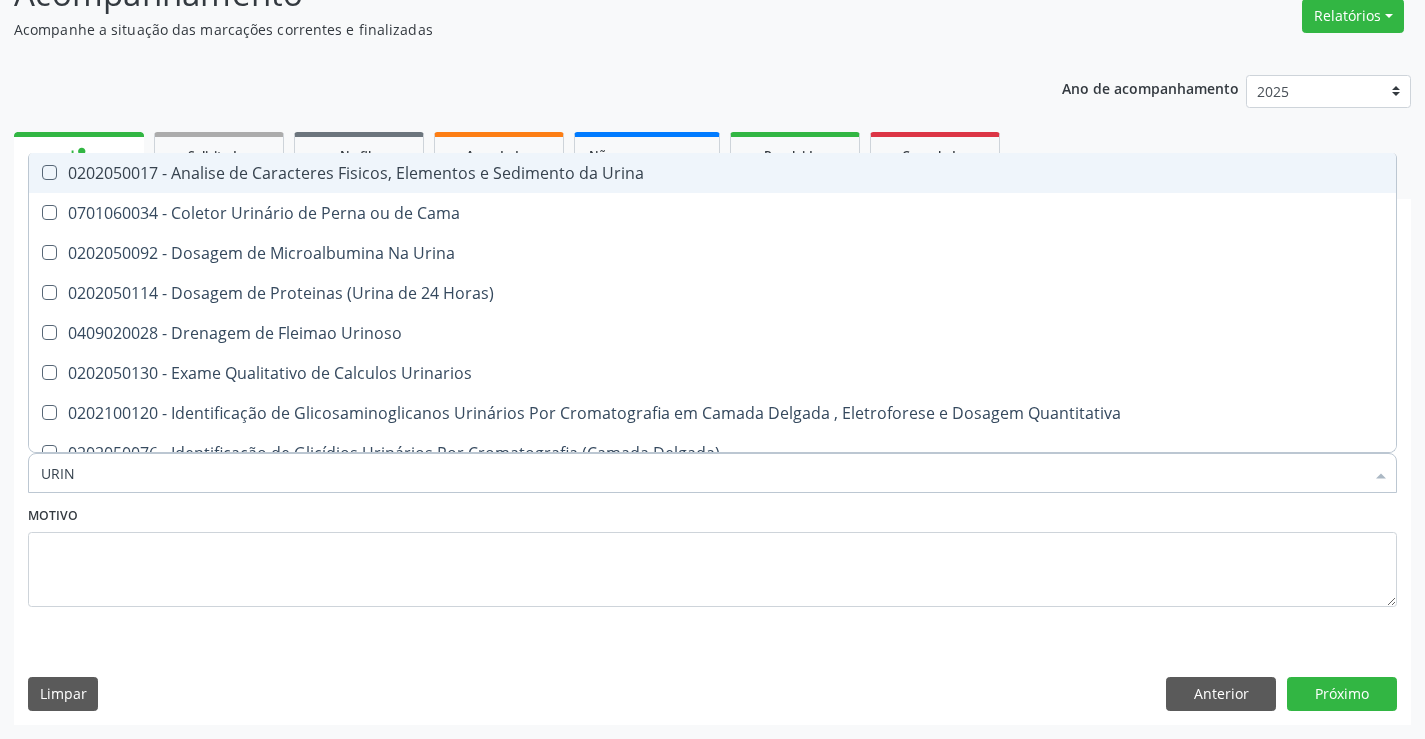 type on "URINA" 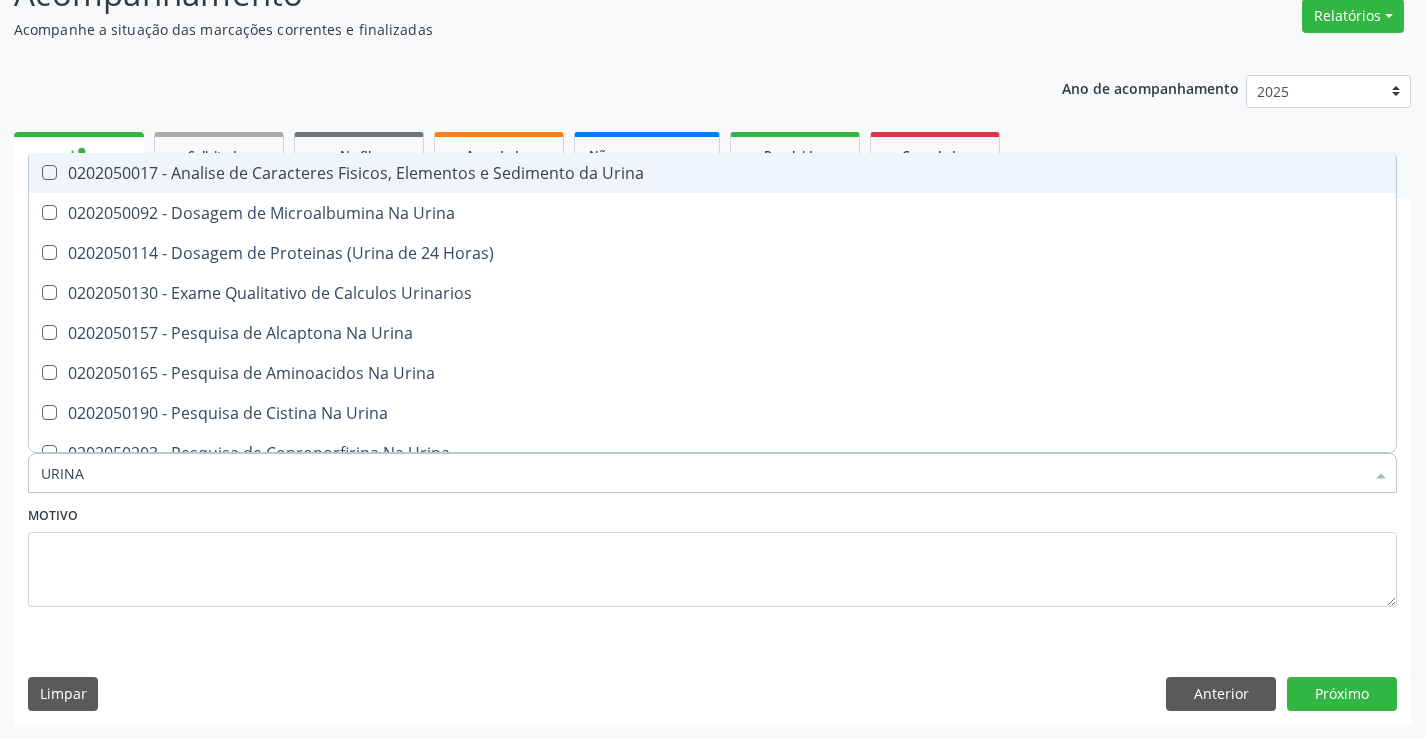 click on "0202050017 - Analise de Caracteres Fisicos, Elementos e Sedimento da Urina" at bounding box center [712, 173] 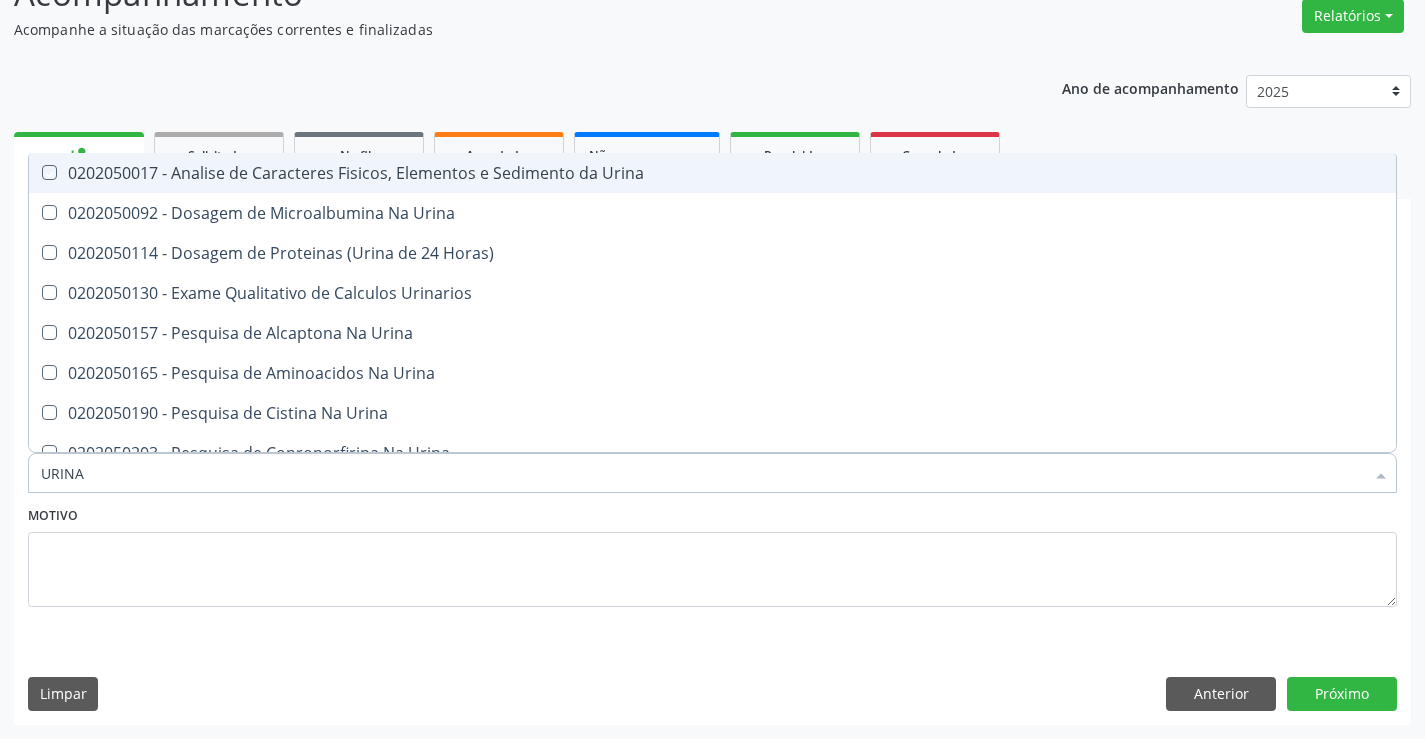 checkbox on "true" 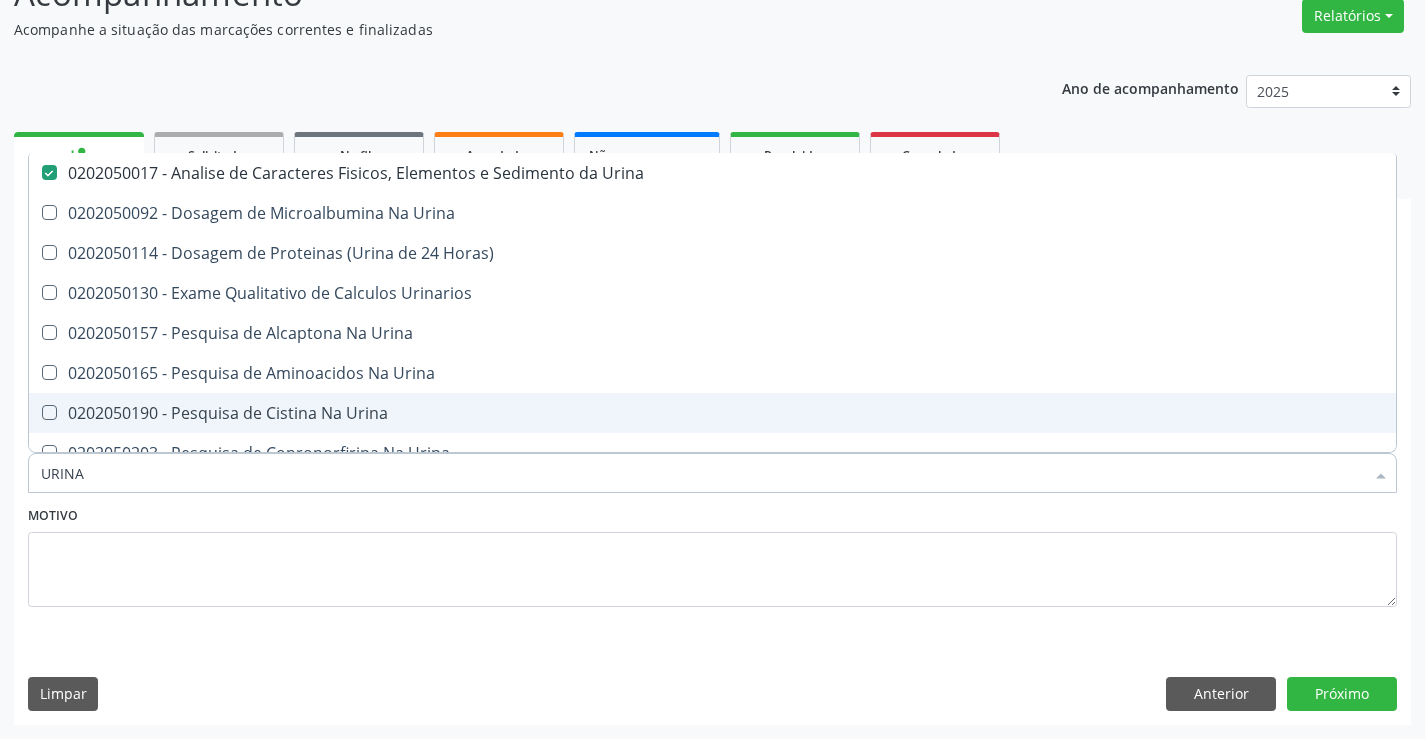 type on "URINA" 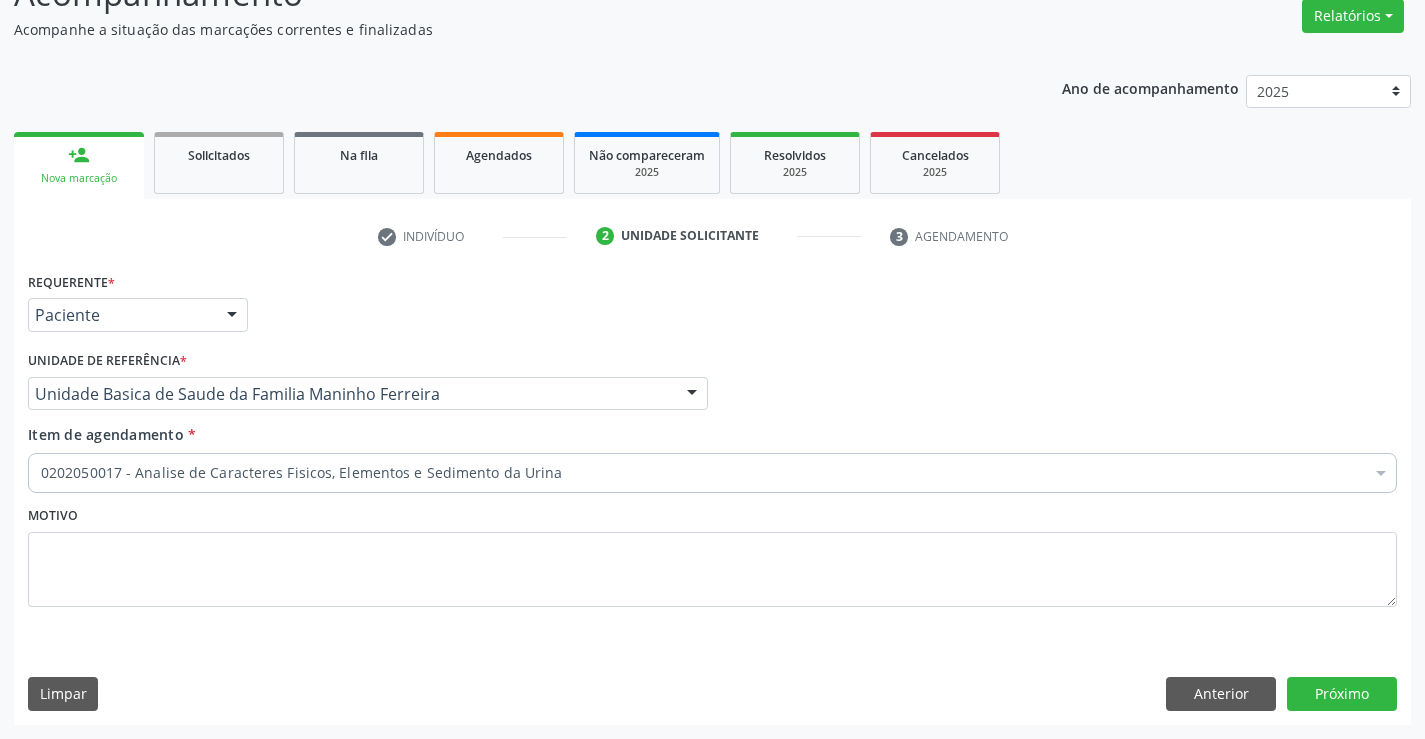 click on "Requerente
*
Paciente         Médico(a)   Enfermeiro(a)   Paciente
Nenhum resultado encontrado para: "   "
Não há nenhuma opção para ser exibida.
UF
BA         BA
Nenhum resultado encontrado para: "   "
Não há nenhuma opção para ser exibida.
Município
Campo Formoso         Campo Formoso
Nenhum resultado encontrado para: "   "
Não há nenhuma opção para ser exibida." at bounding box center (712, 306) 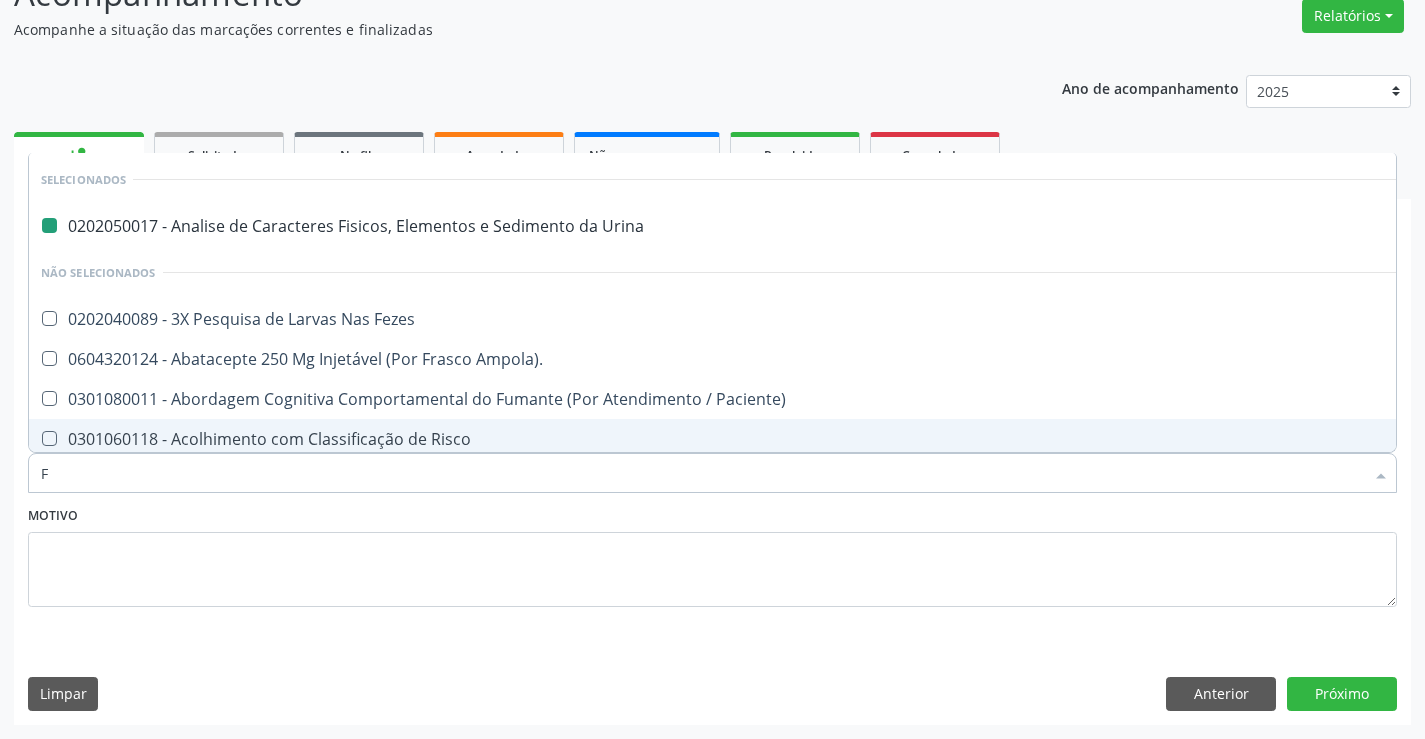 type on "FE" 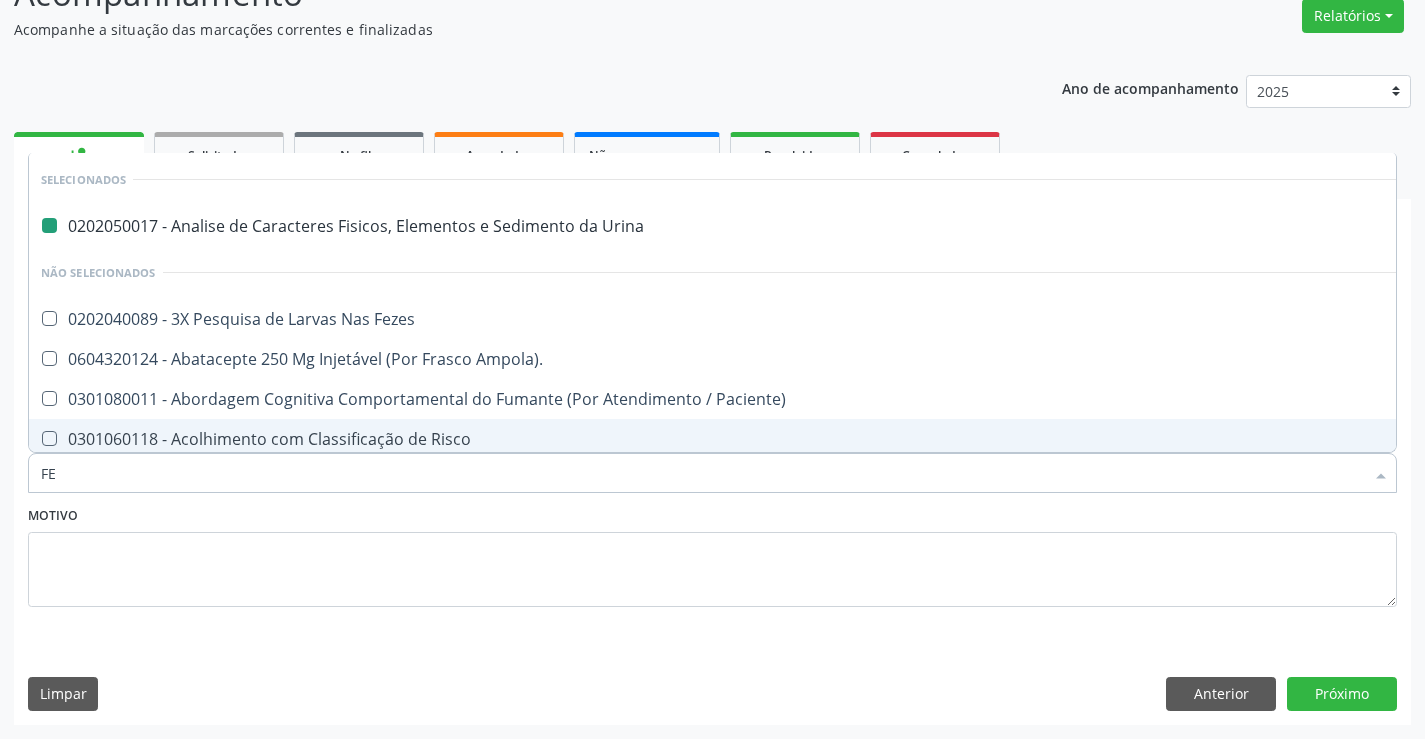 checkbox on "false" 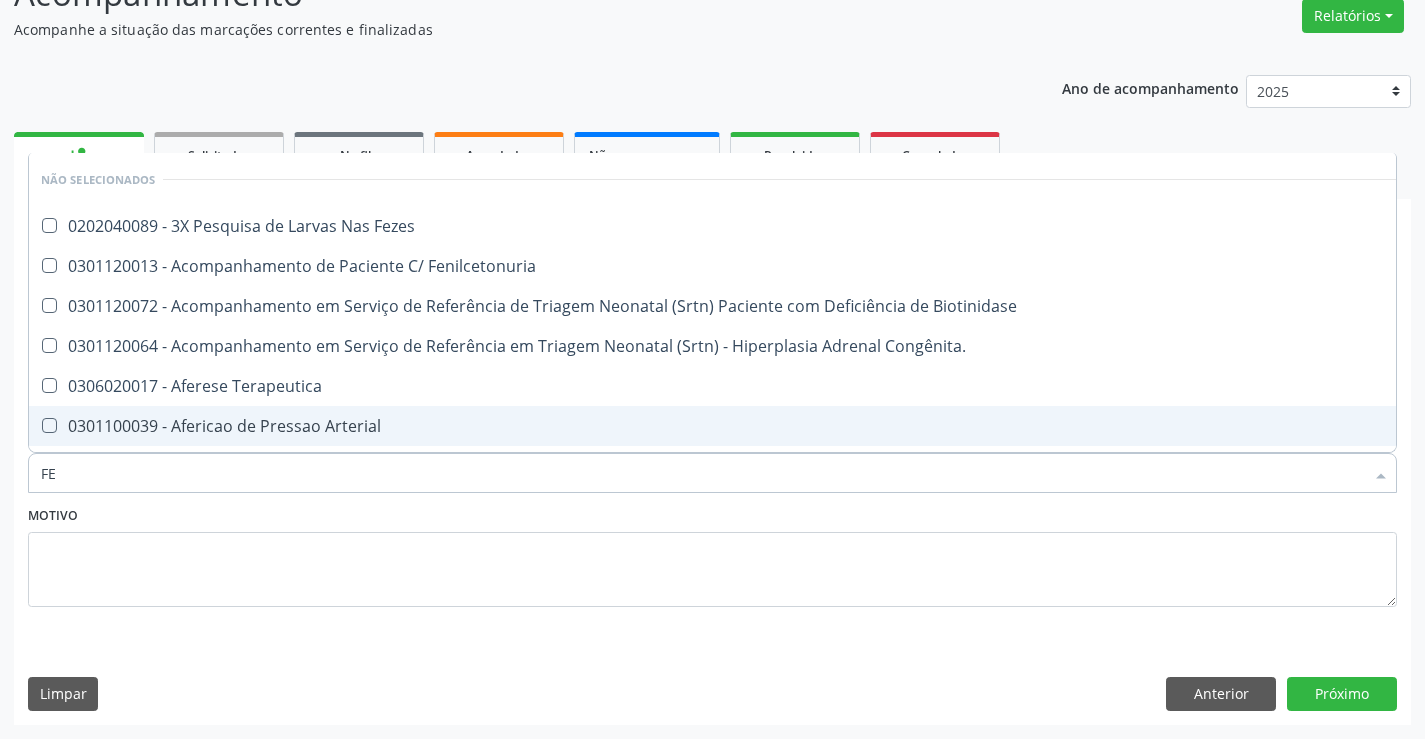 type on "FEZ" 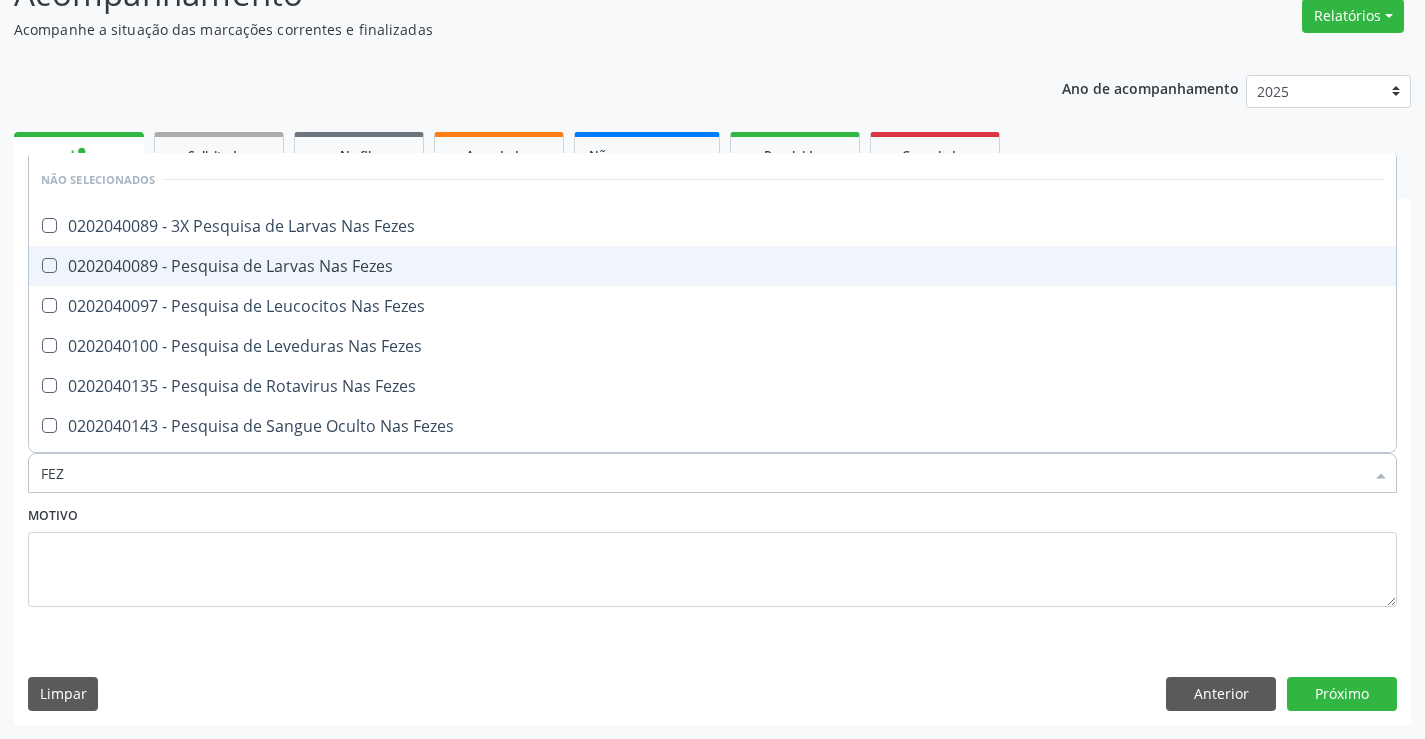 click on "0202040089 - Pesquisa de Larvas Nas Fezes" at bounding box center [712, 266] 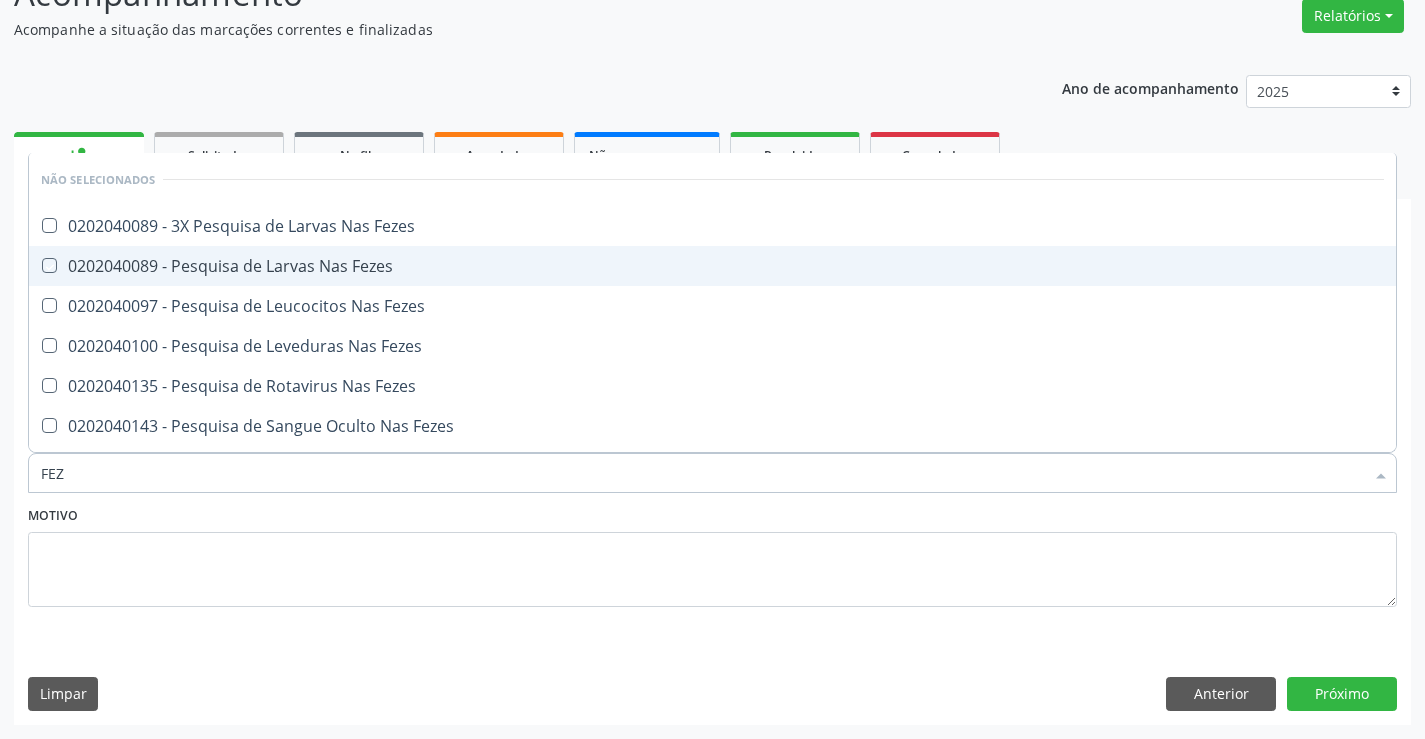 checkbox on "true" 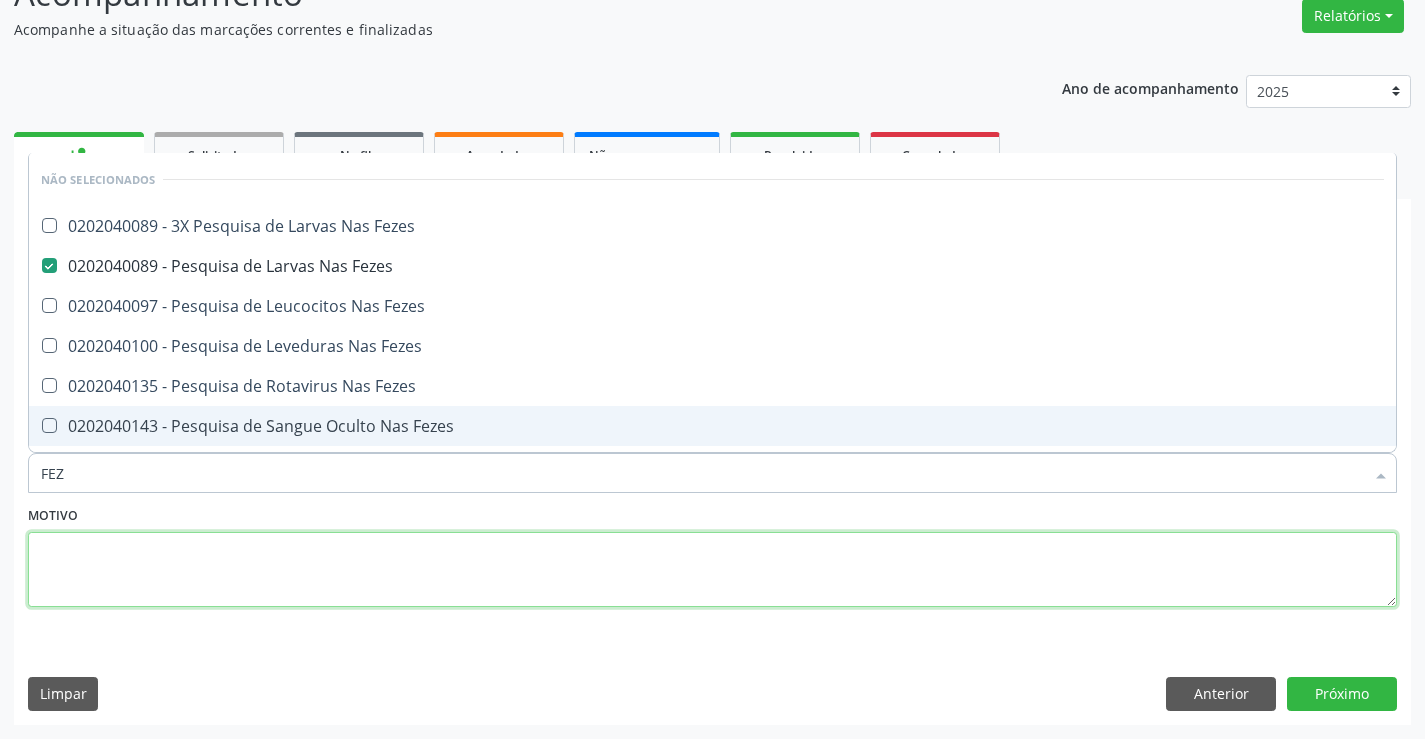click at bounding box center [712, 570] 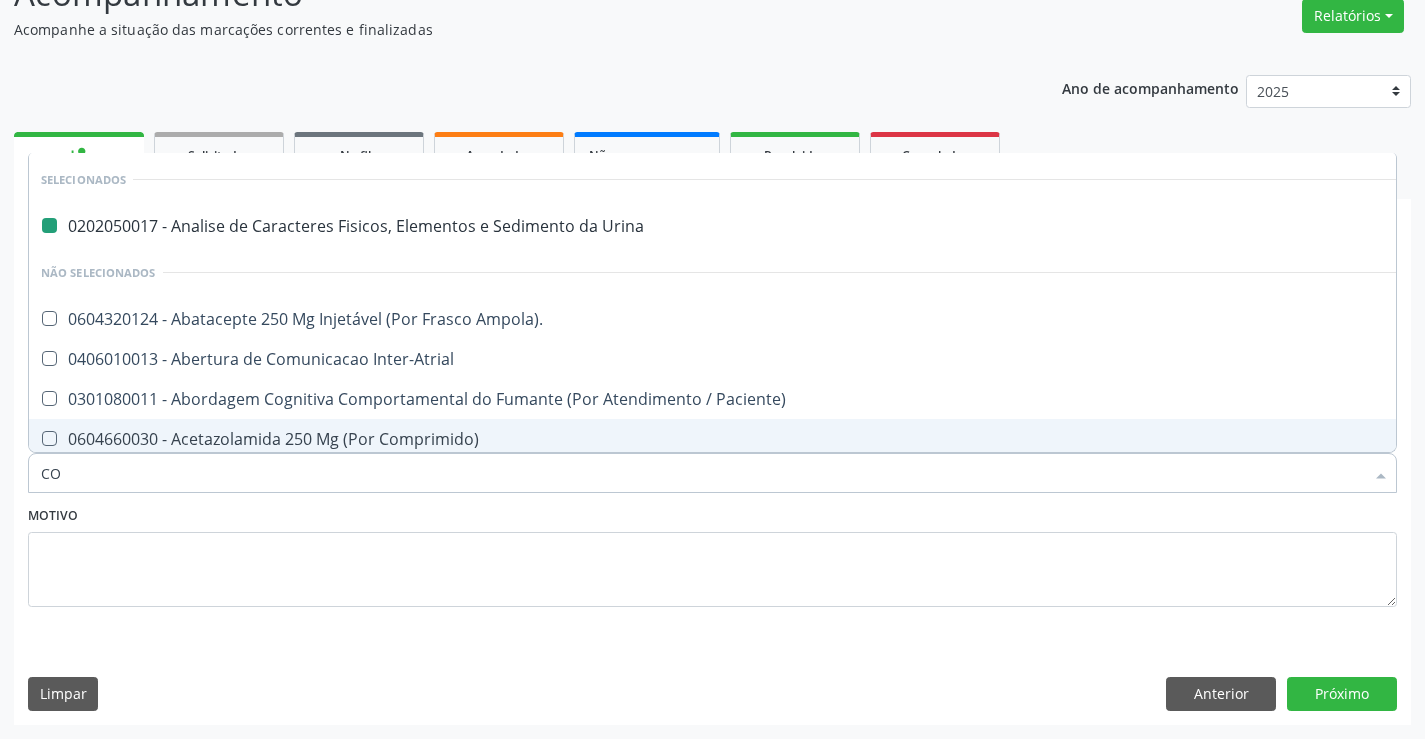 type on "COL" 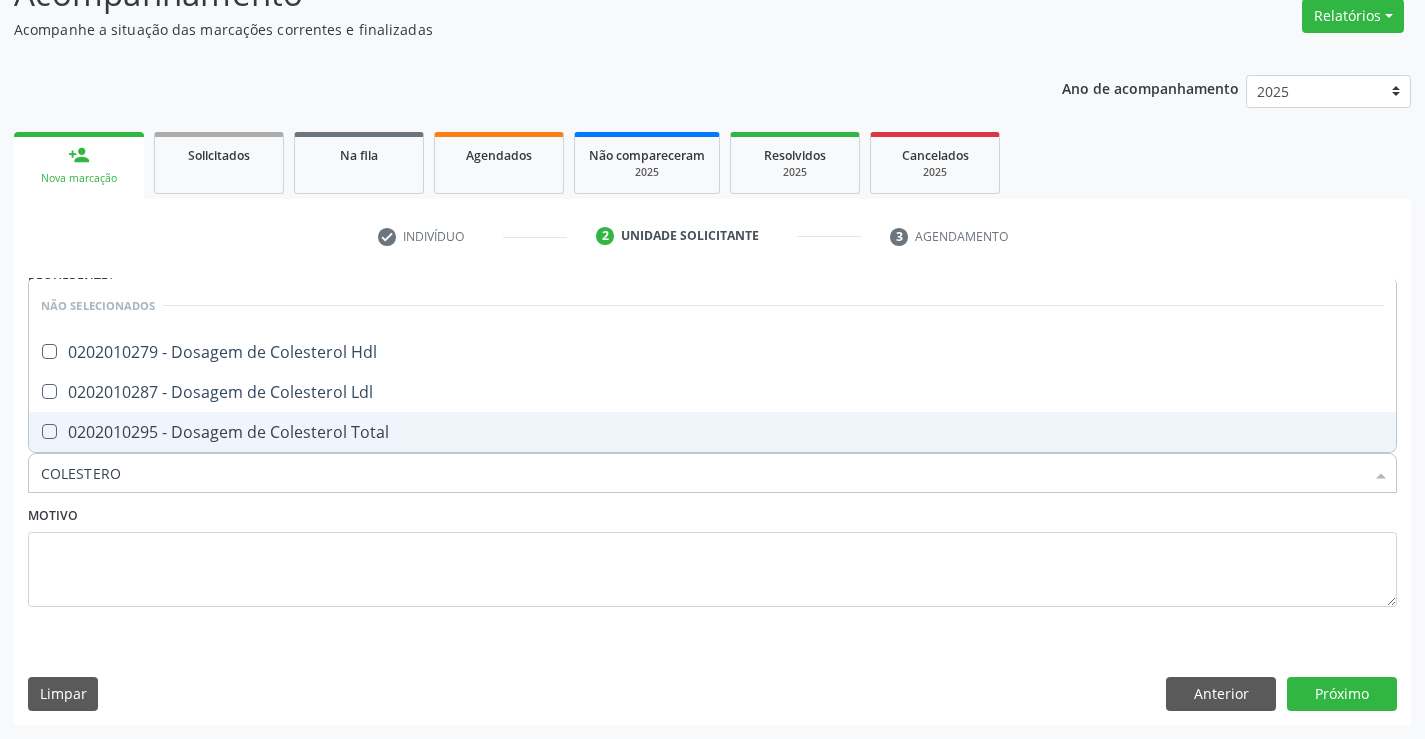 type on "COLESTEROL" 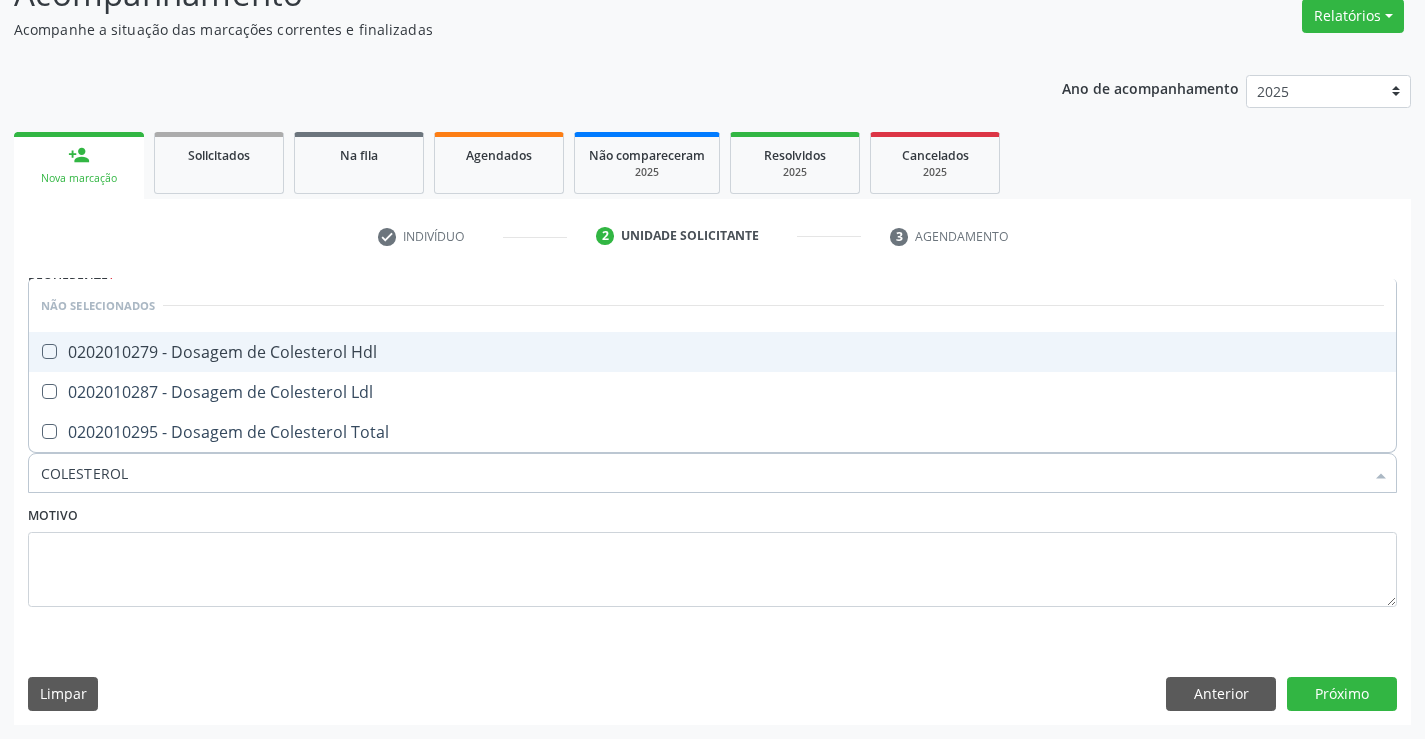 click on "0202010279 - Dosagem de Colesterol Hdl" at bounding box center [712, 352] 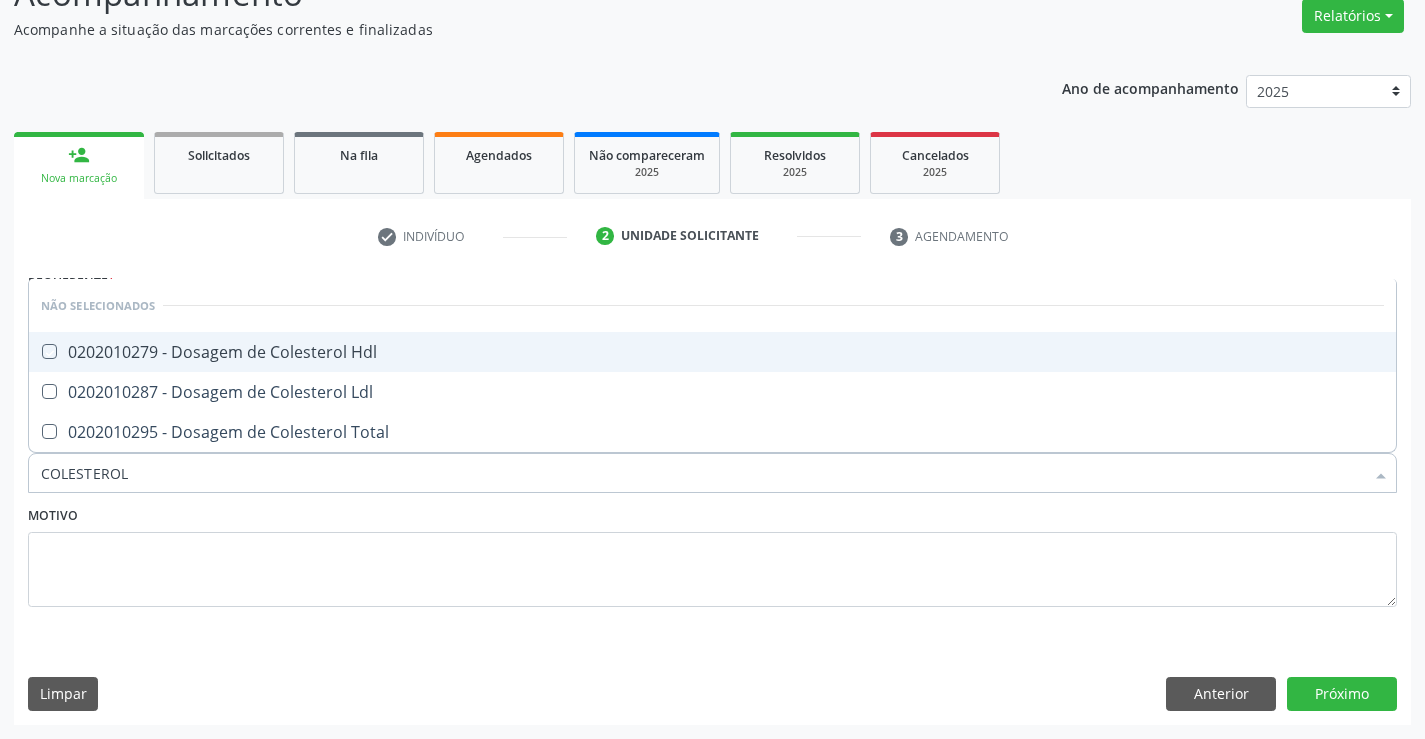 checkbox on "true" 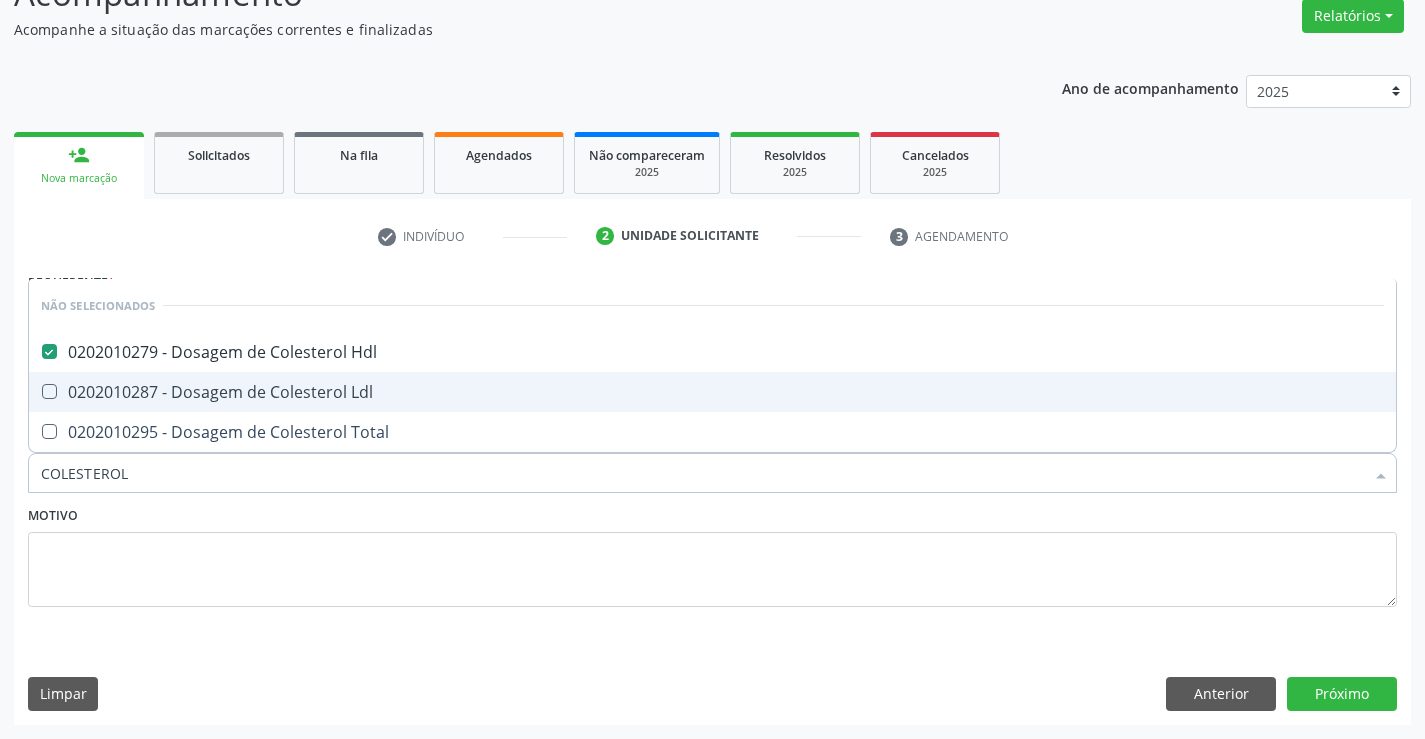 drag, startPoint x: 275, startPoint y: 388, endPoint x: 266, endPoint y: 410, distance: 23.769728 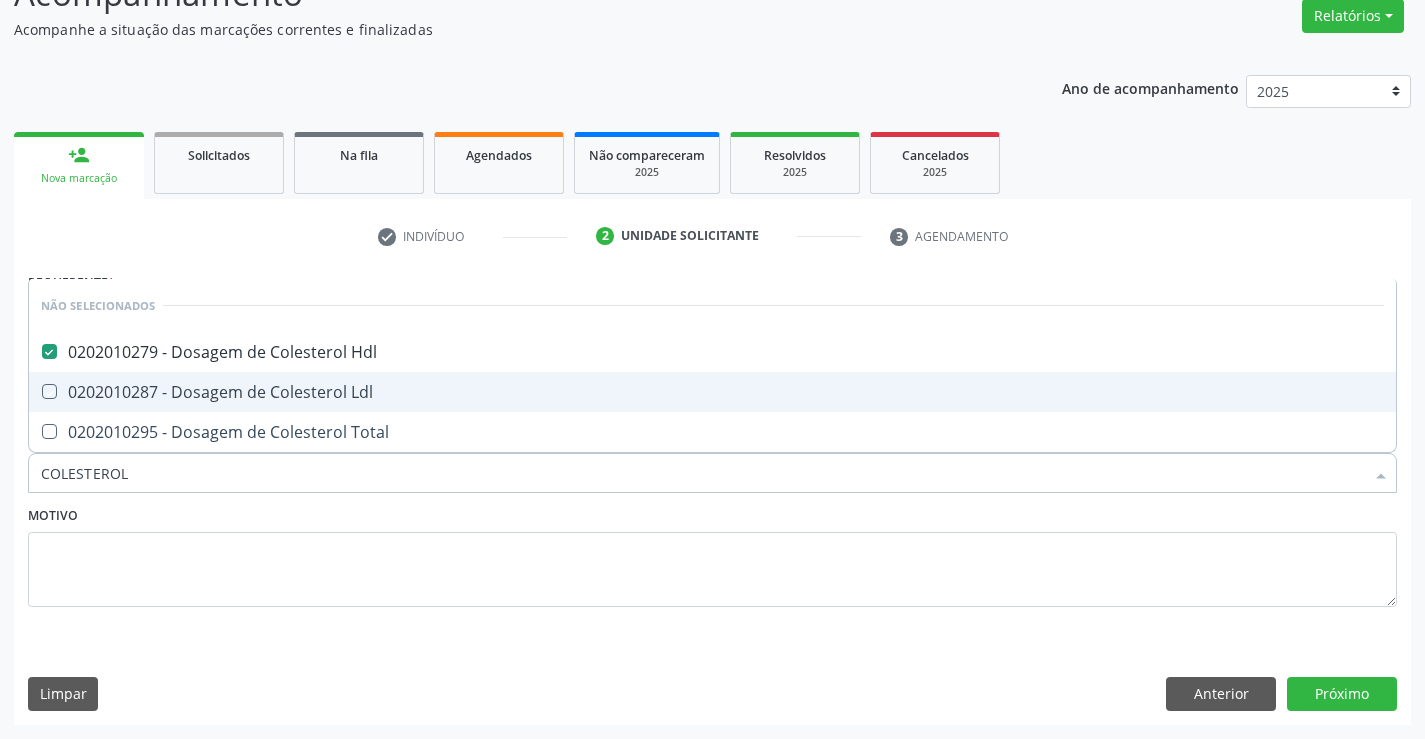 checkbox on "true" 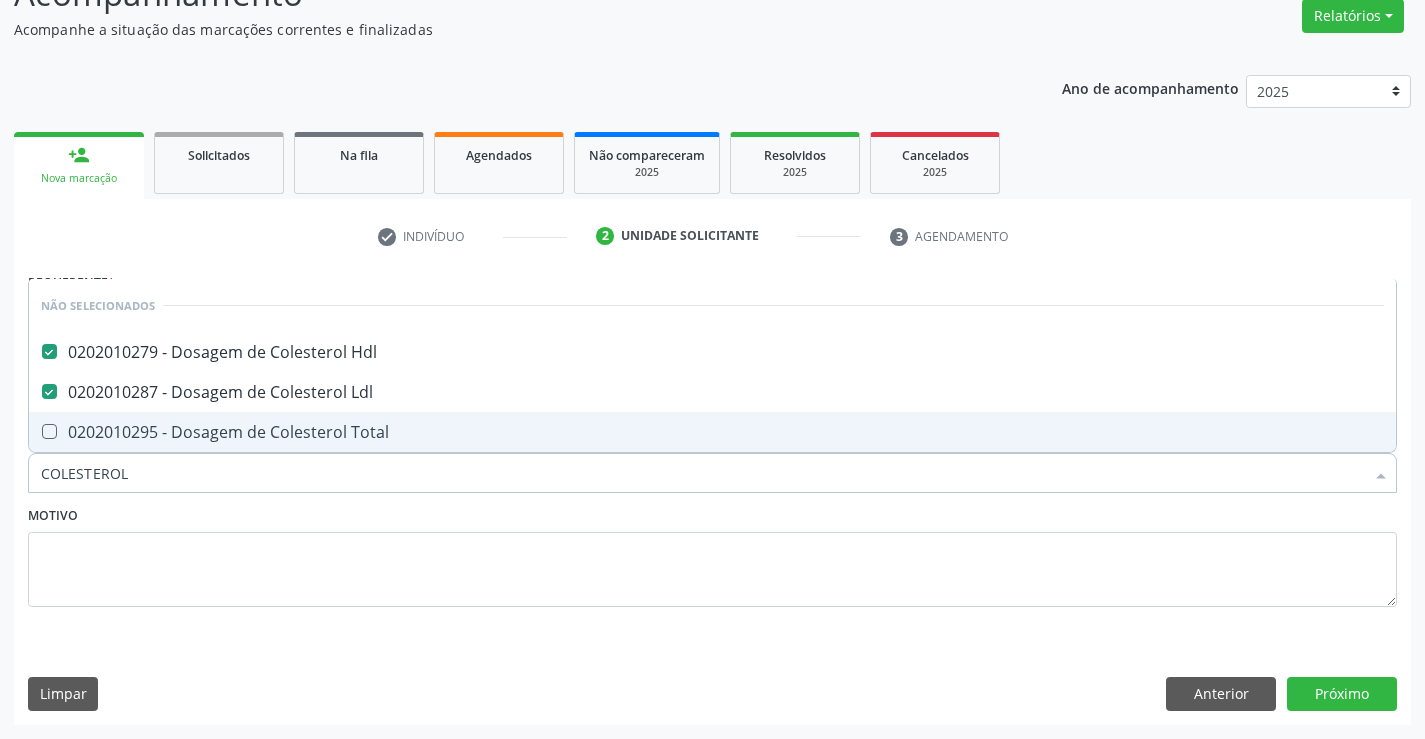 drag, startPoint x: 260, startPoint y: 435, endPoint x: 217, endPoint y: 510, distance: 86.4523 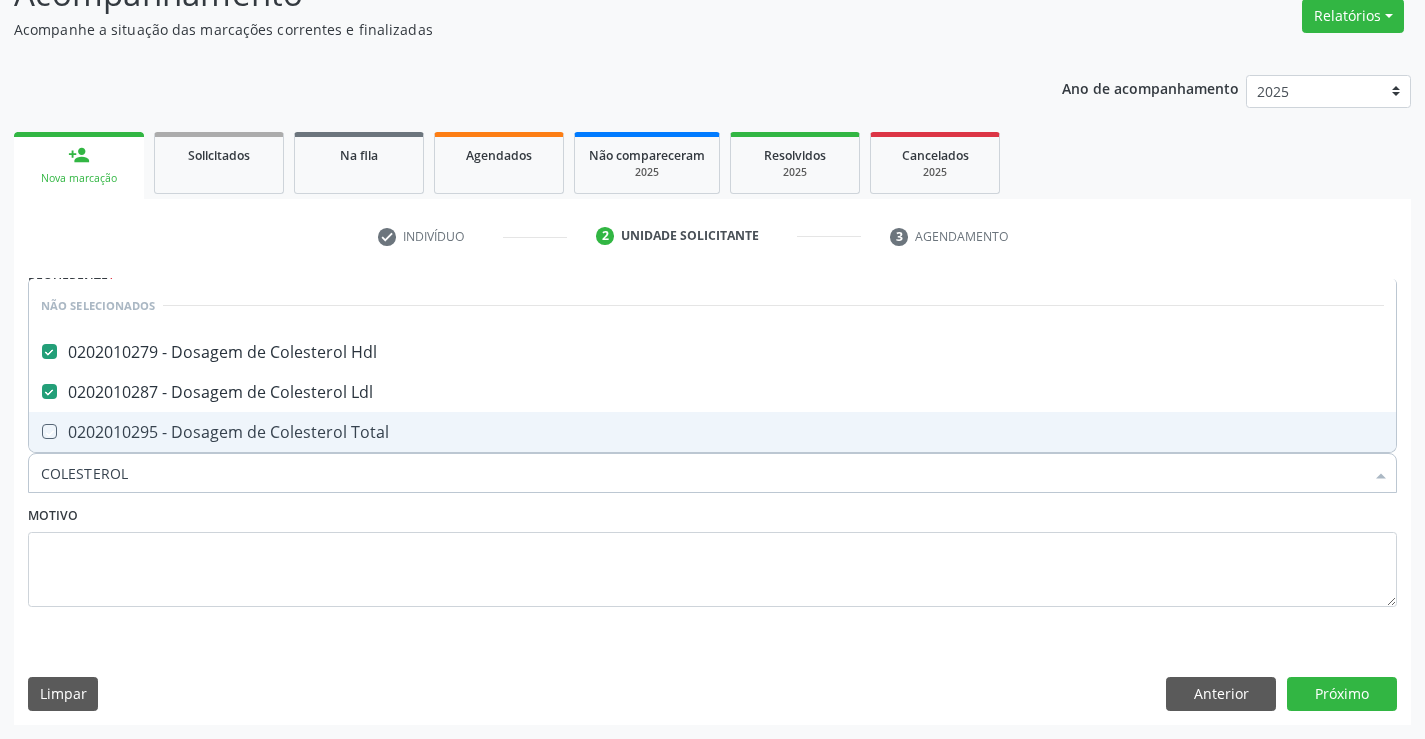 checkbox on "true" 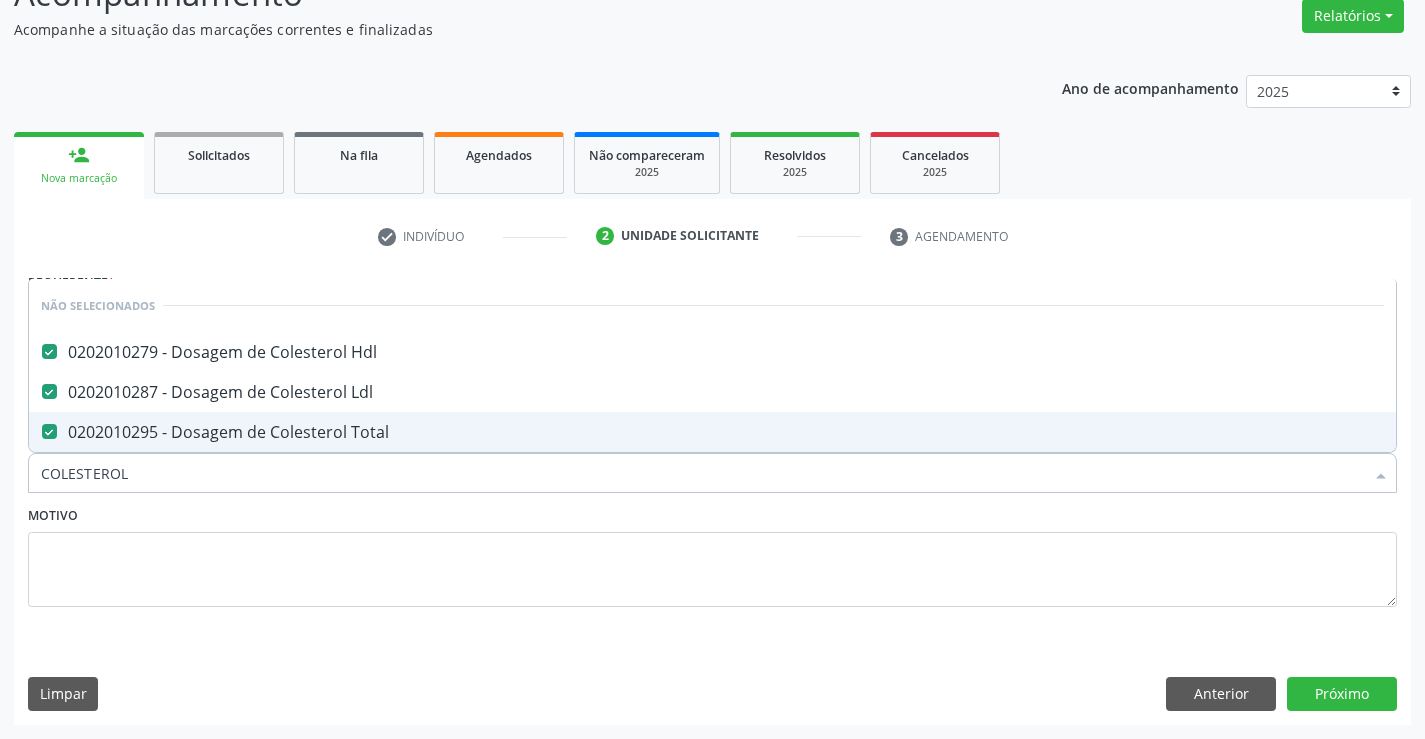 click on "Motivo" at bounding box center [712, 554] 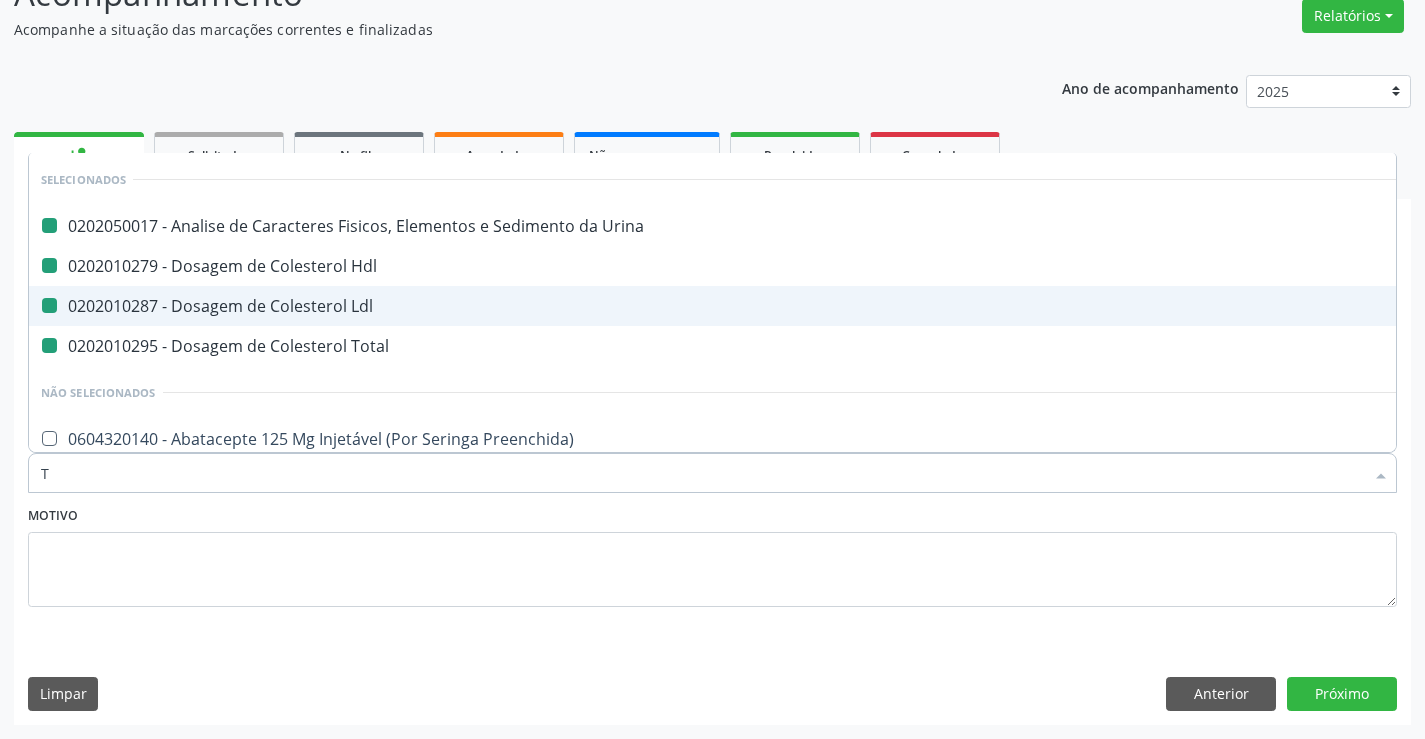 type on "TR" 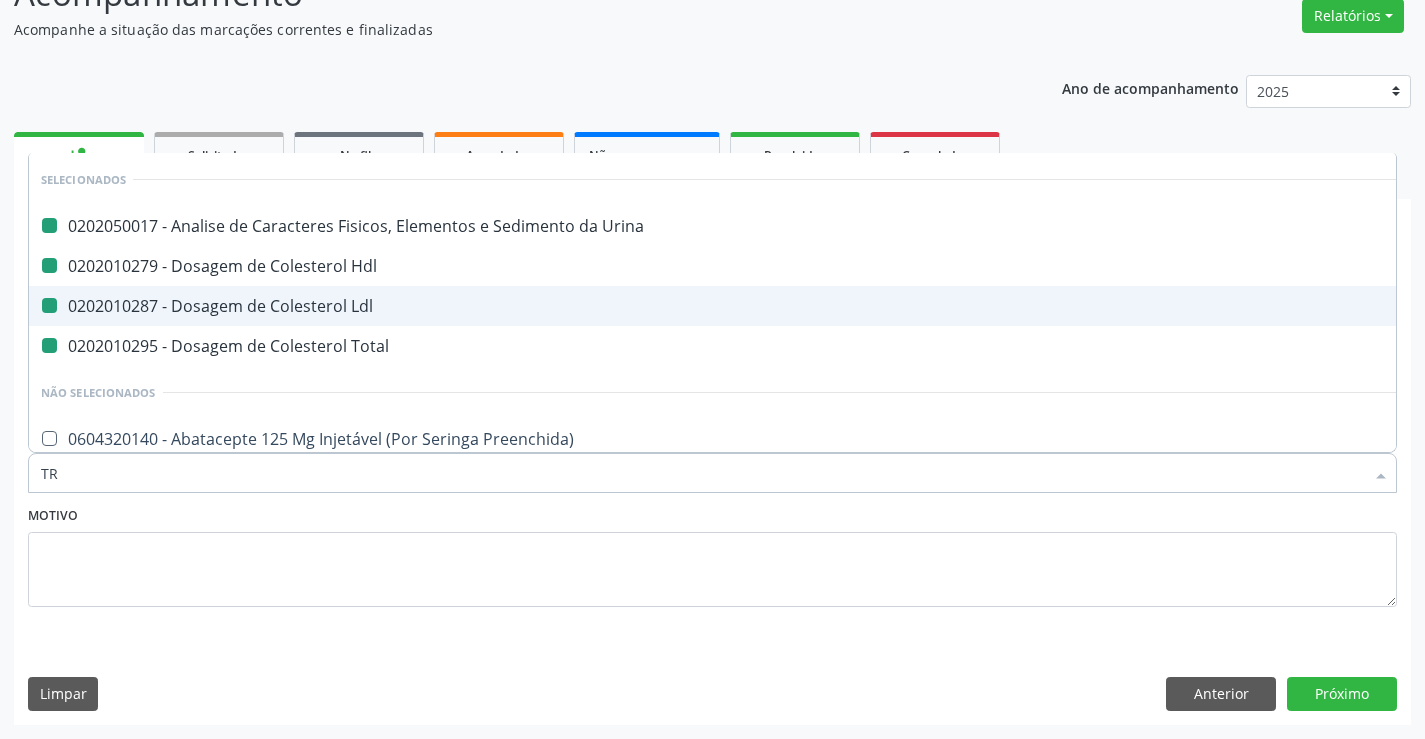 checkbox on "false" 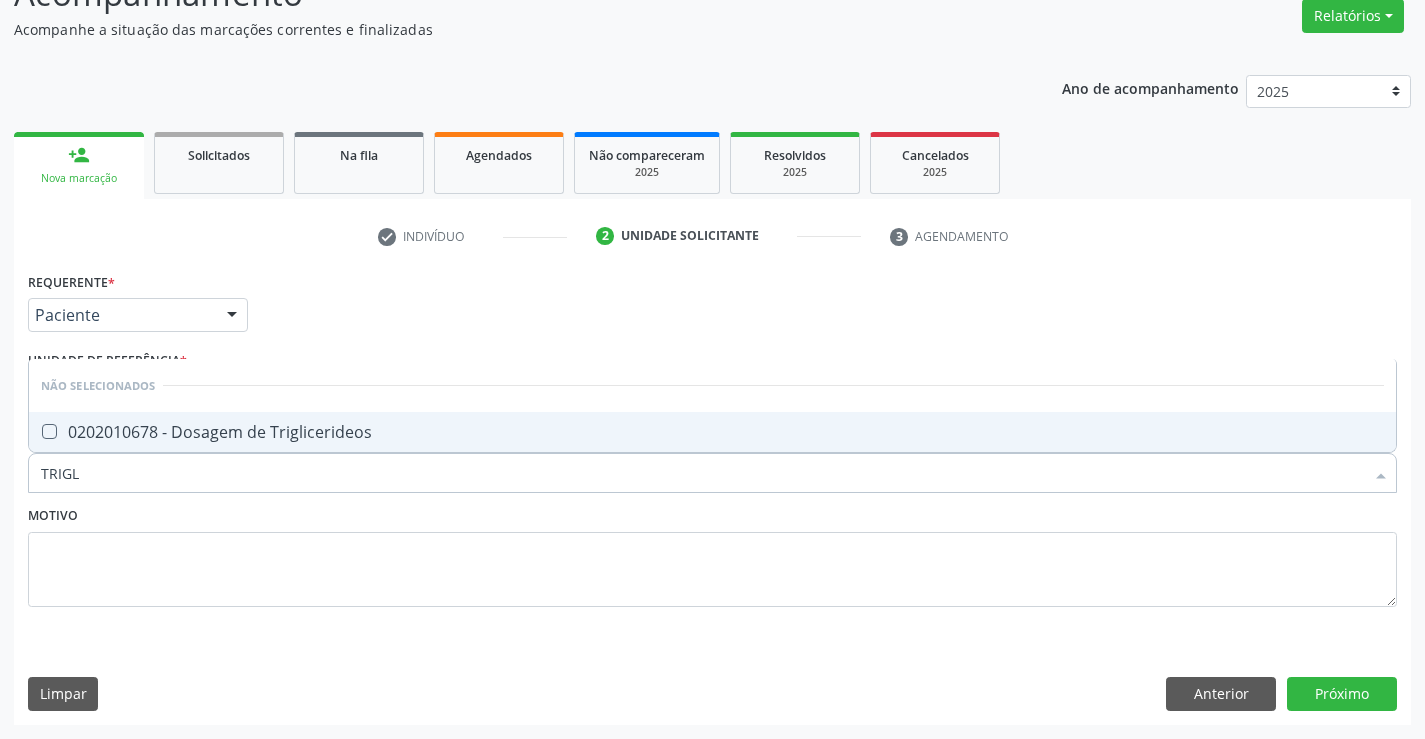 type on "TRIGLI" 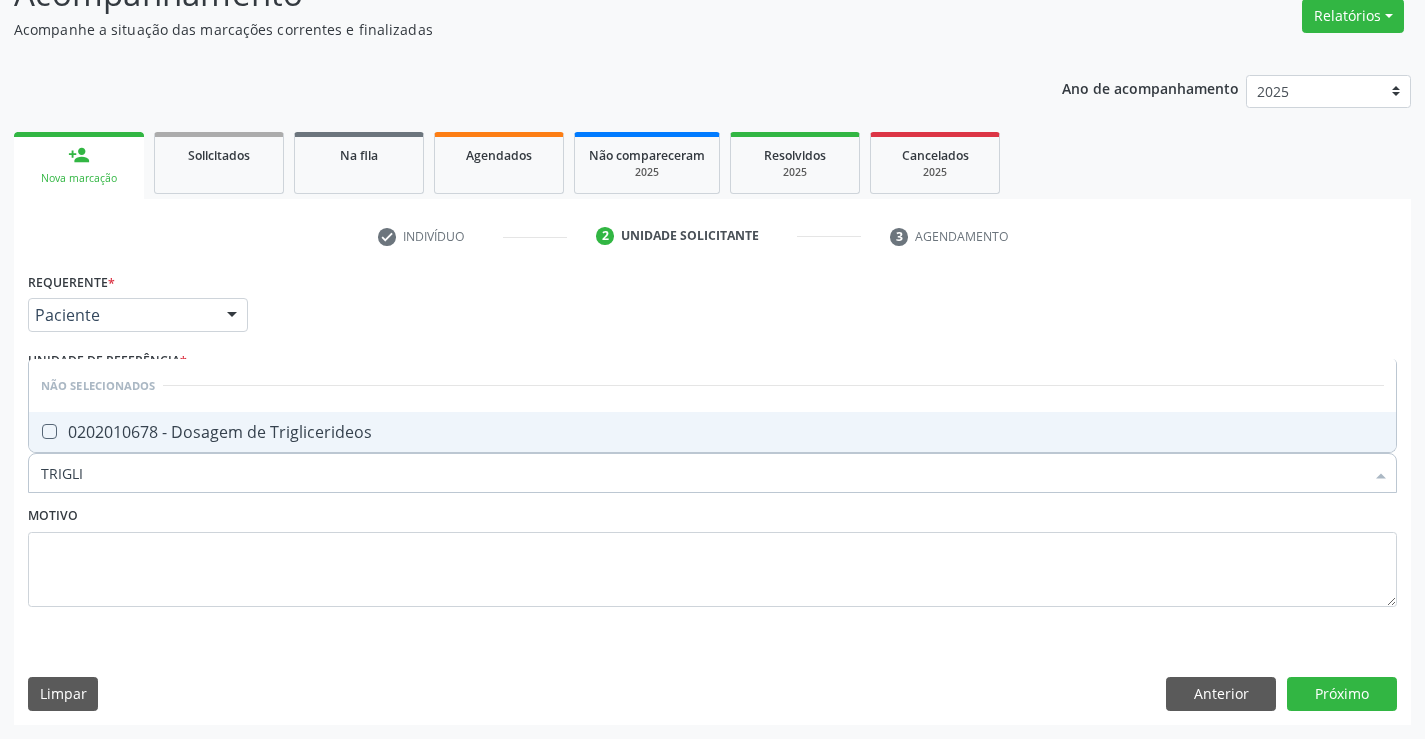 click on "0202010678 - Dosagem de Triglicerideos" at bounding box center (712, 432) 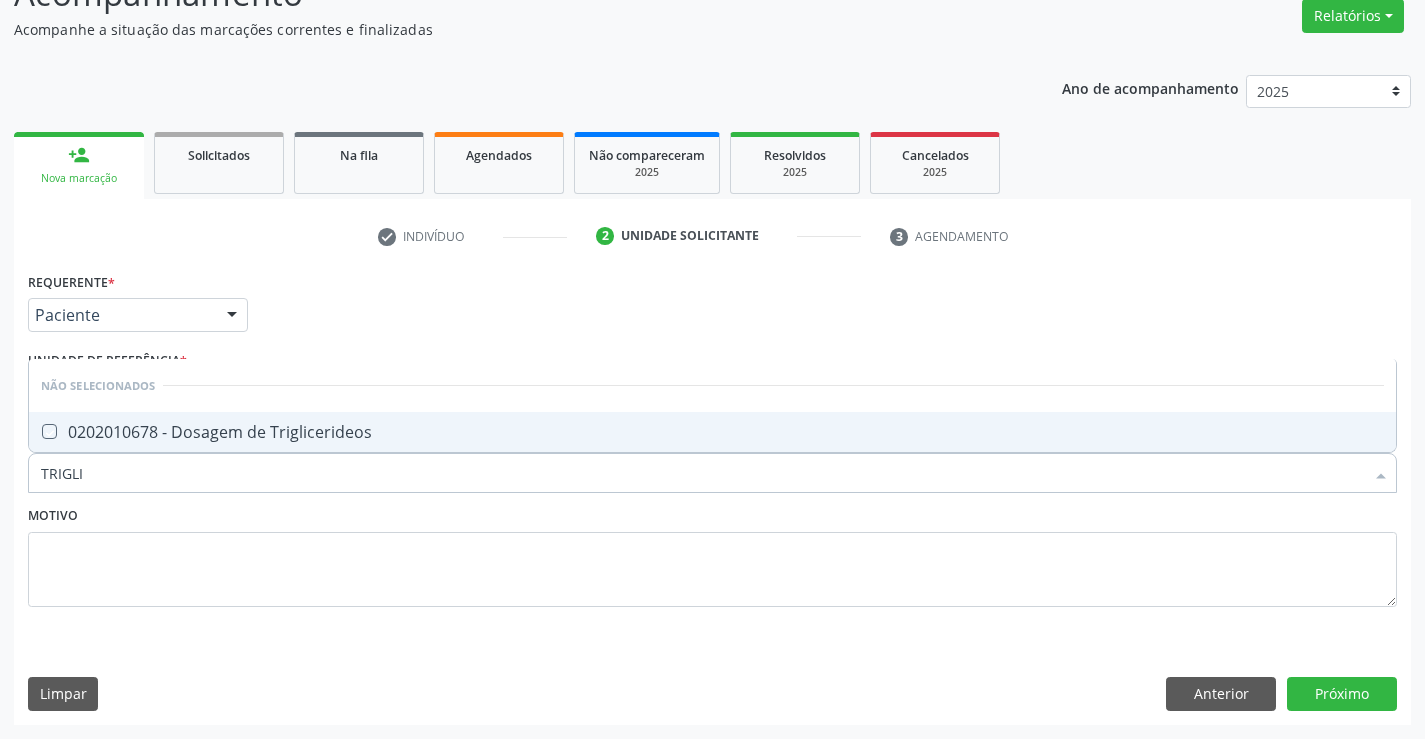 checkbox on "true" 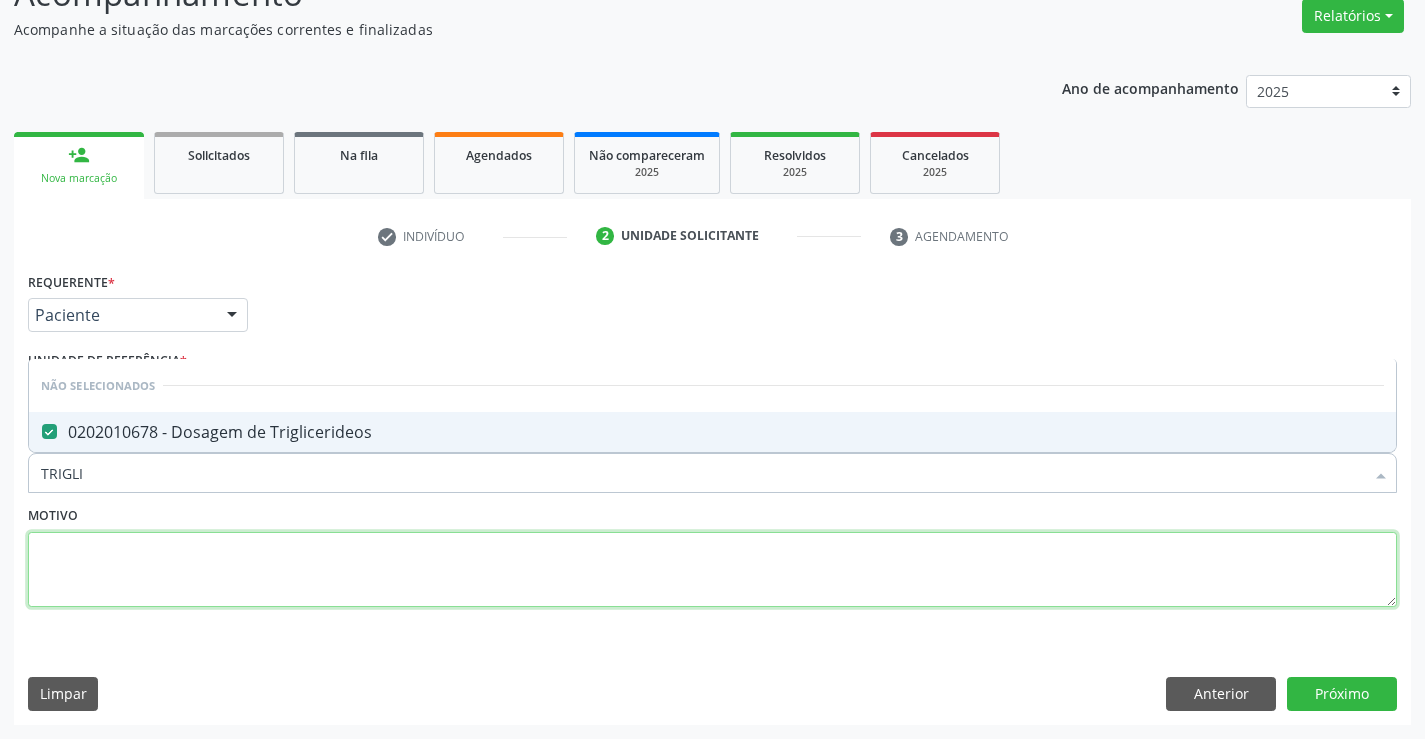 click at bounding box center (712, 570) 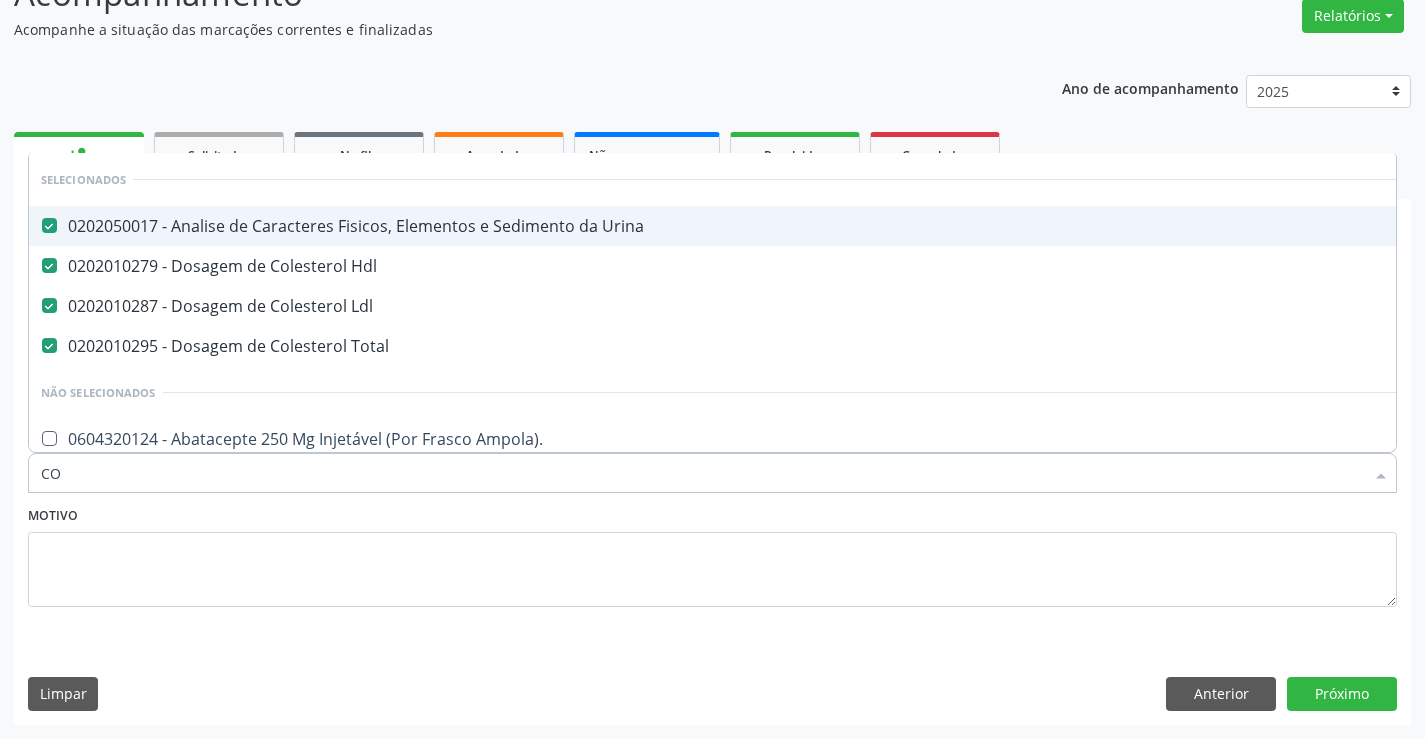 type on "COL" 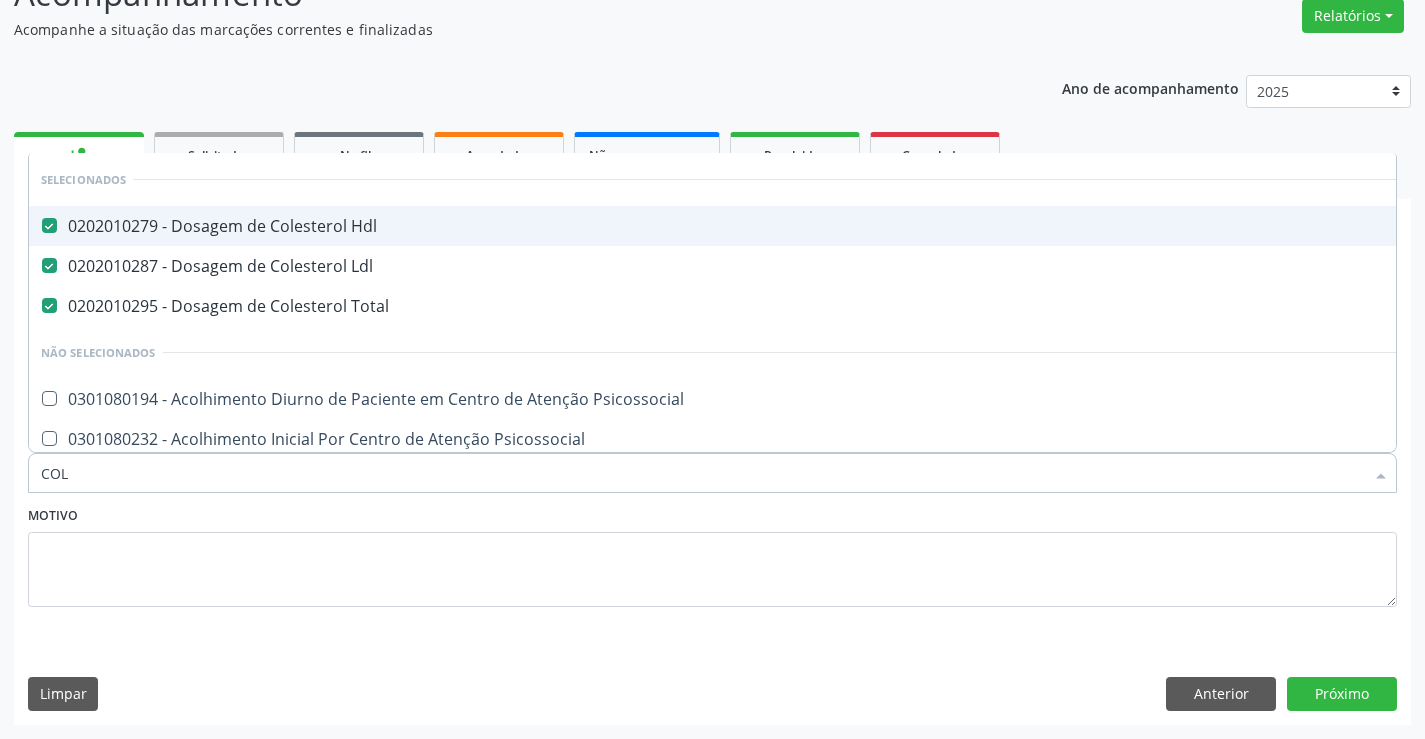 click on "Motivo" at bounding box center [712, 554] 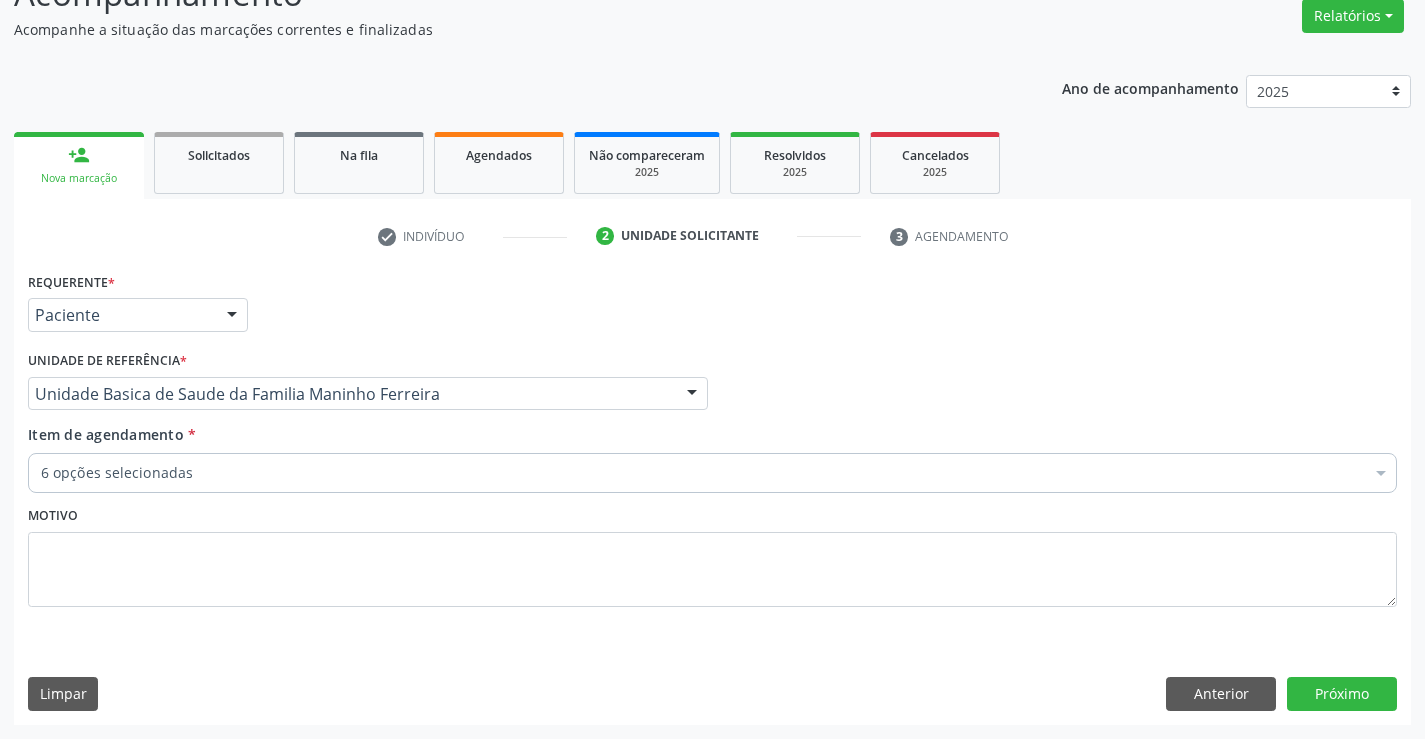 click on "6 opções selecionadas" at bounding box center [712, 473] 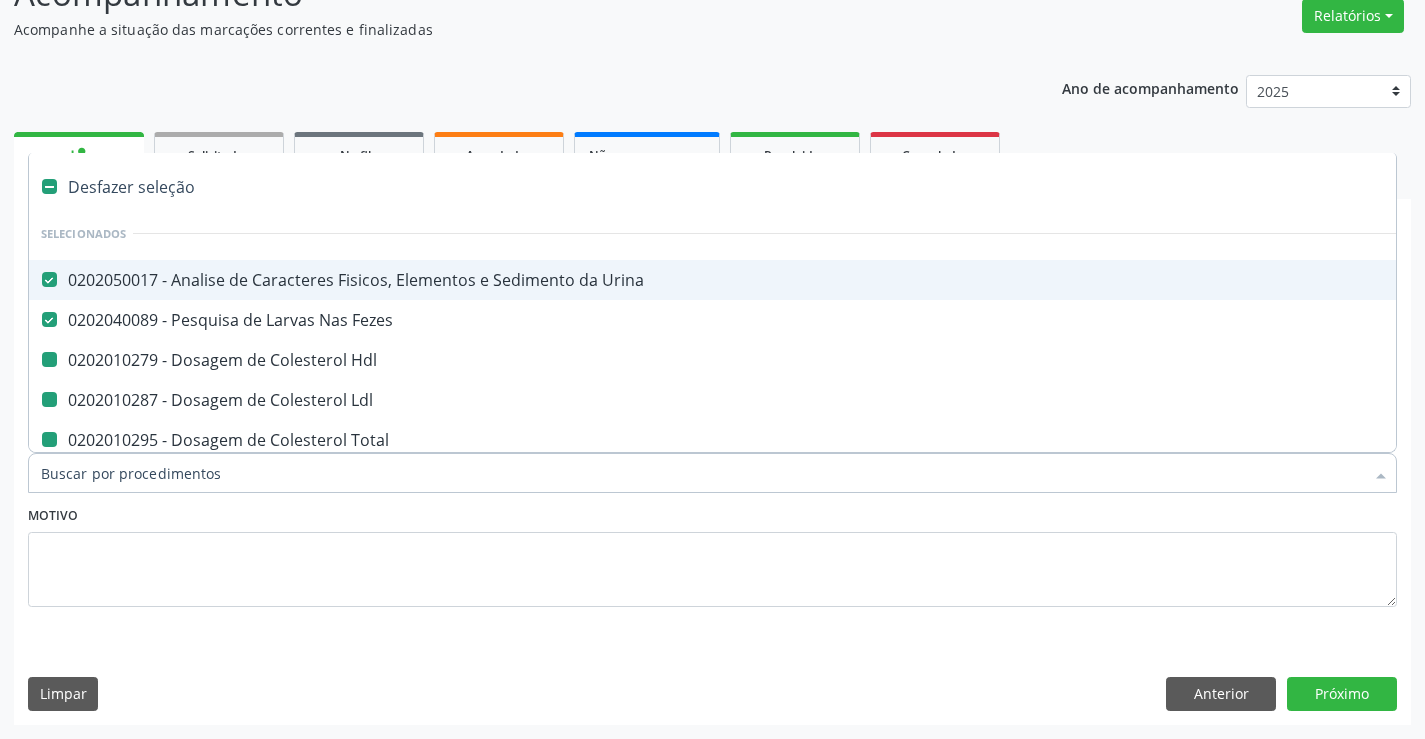 type on "H" 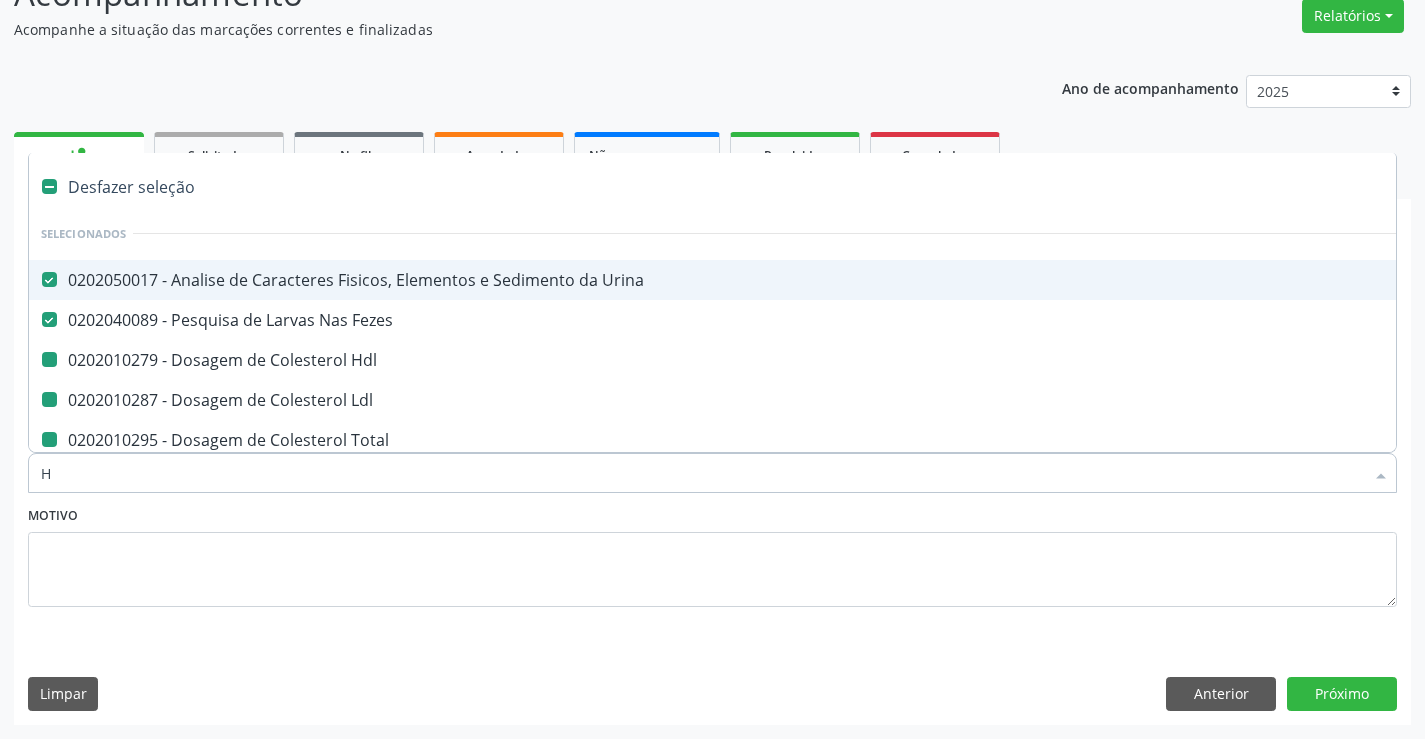 checkbox on "false" 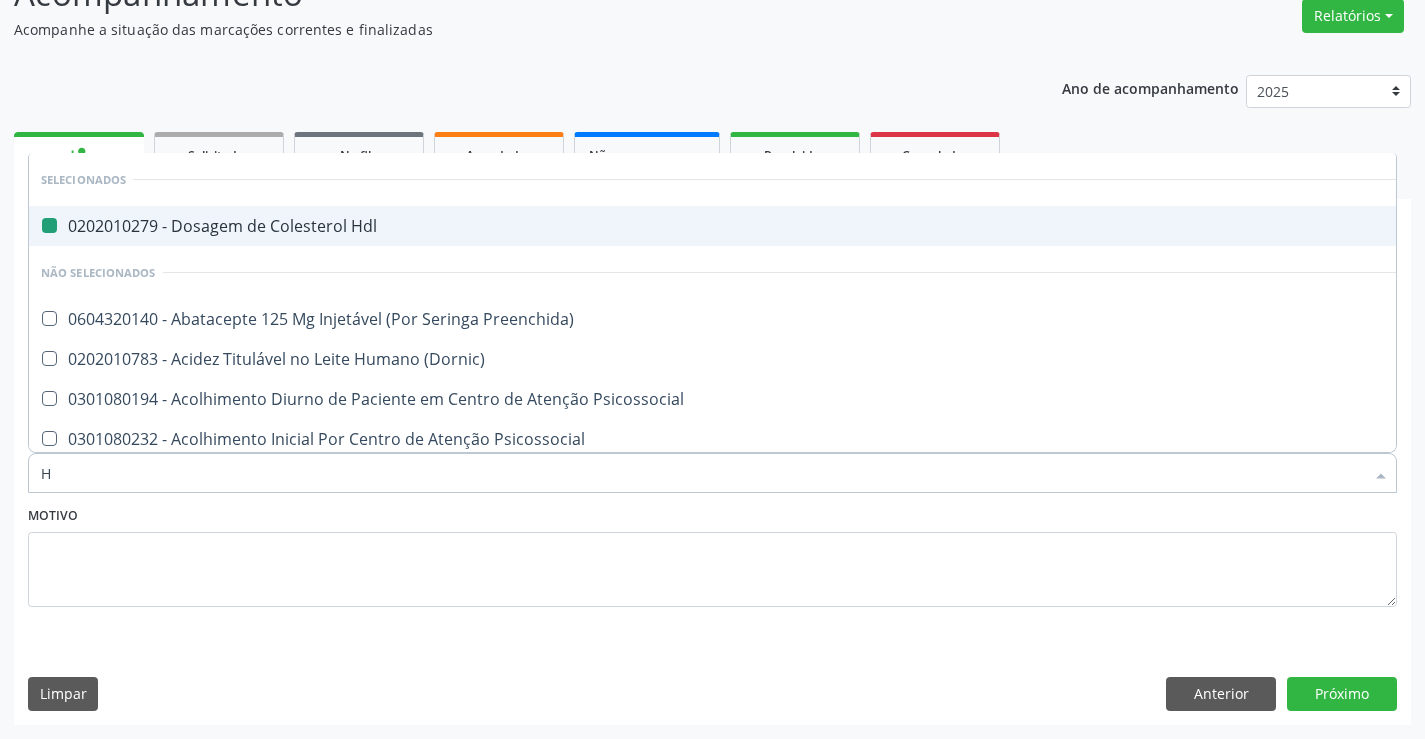 type on "HE" 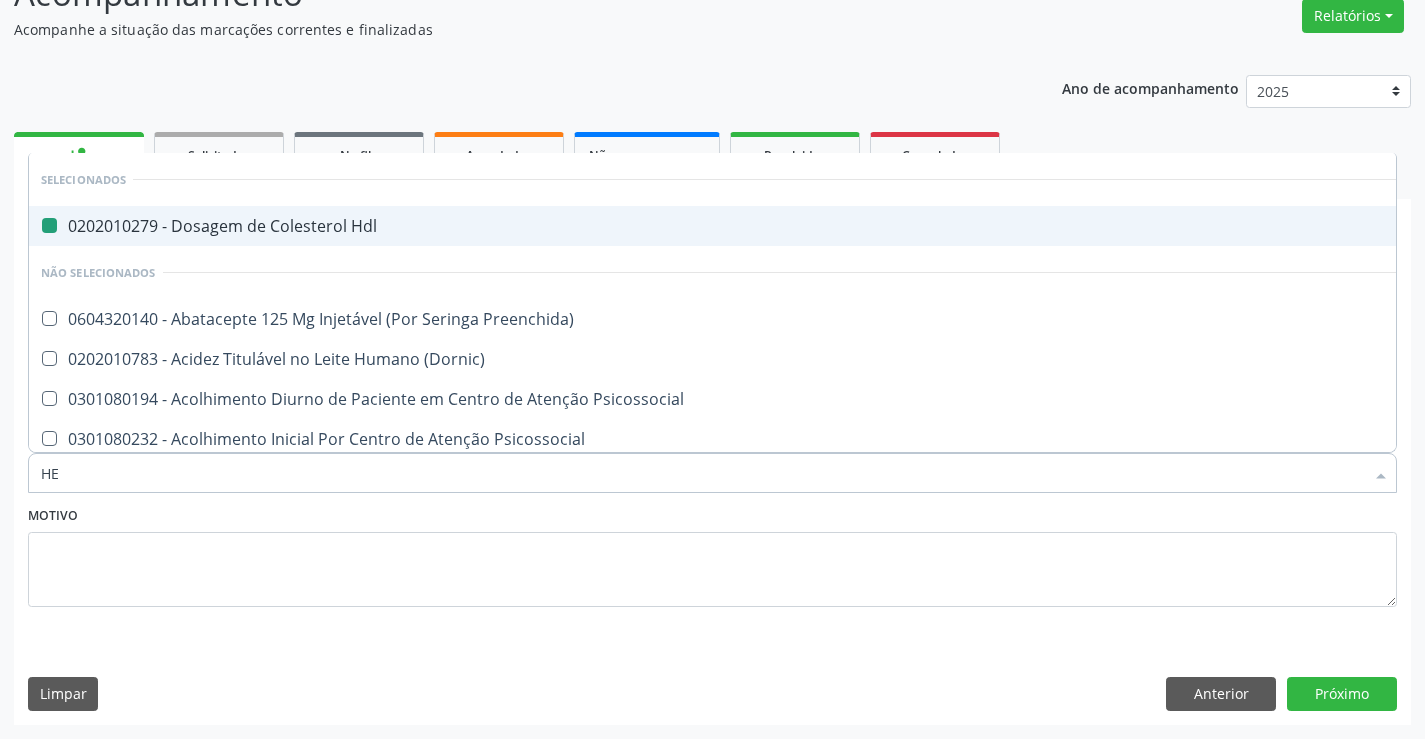 checkbox on "false" 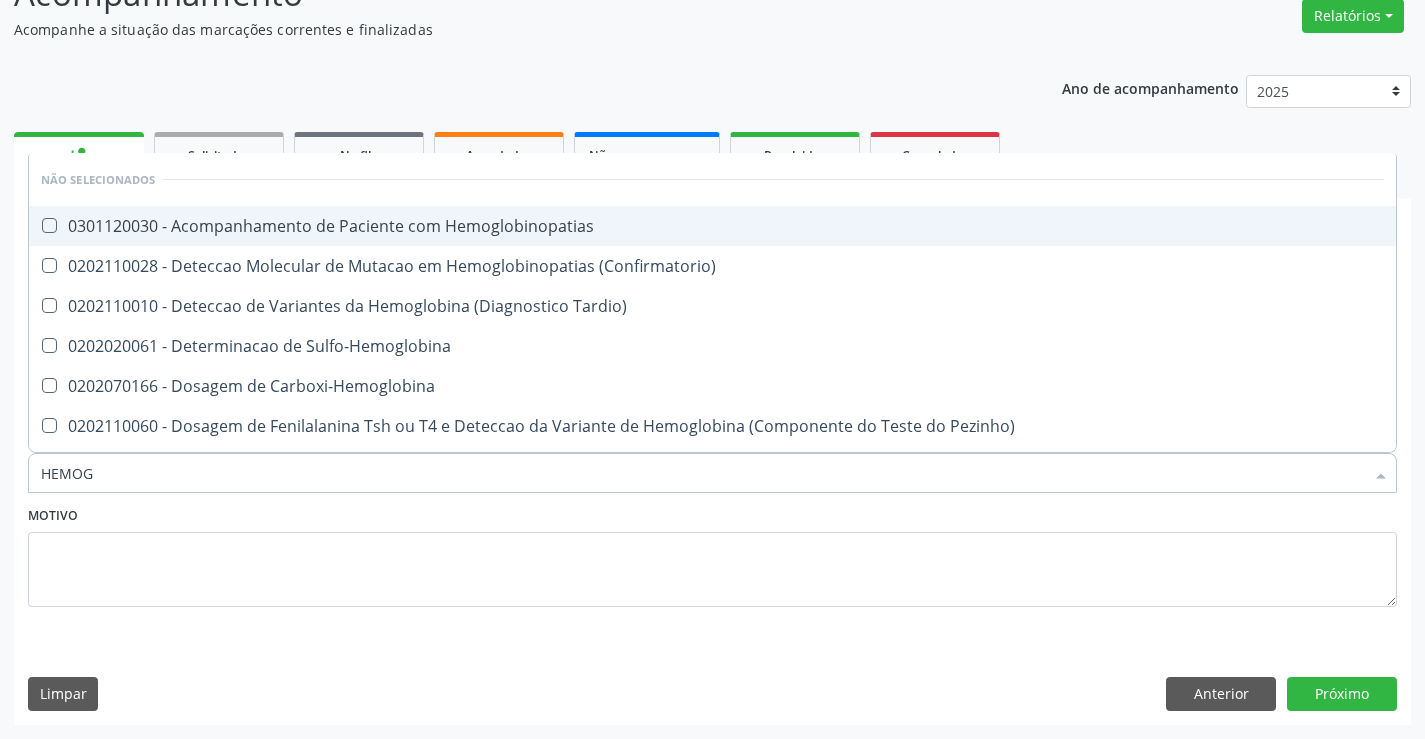 type on "HEMOGR" 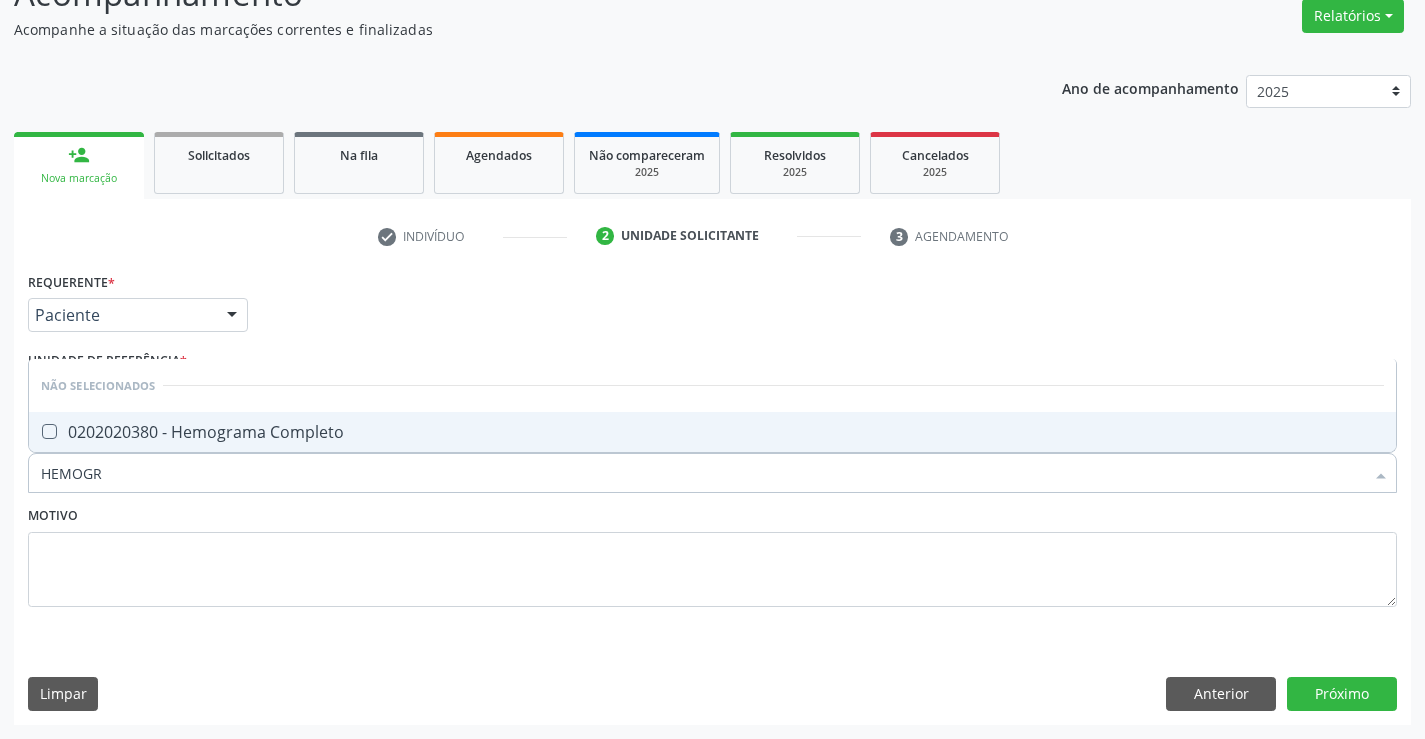 click on "0202020380 - Hemograma Completo" at bounding box center (712, 432) 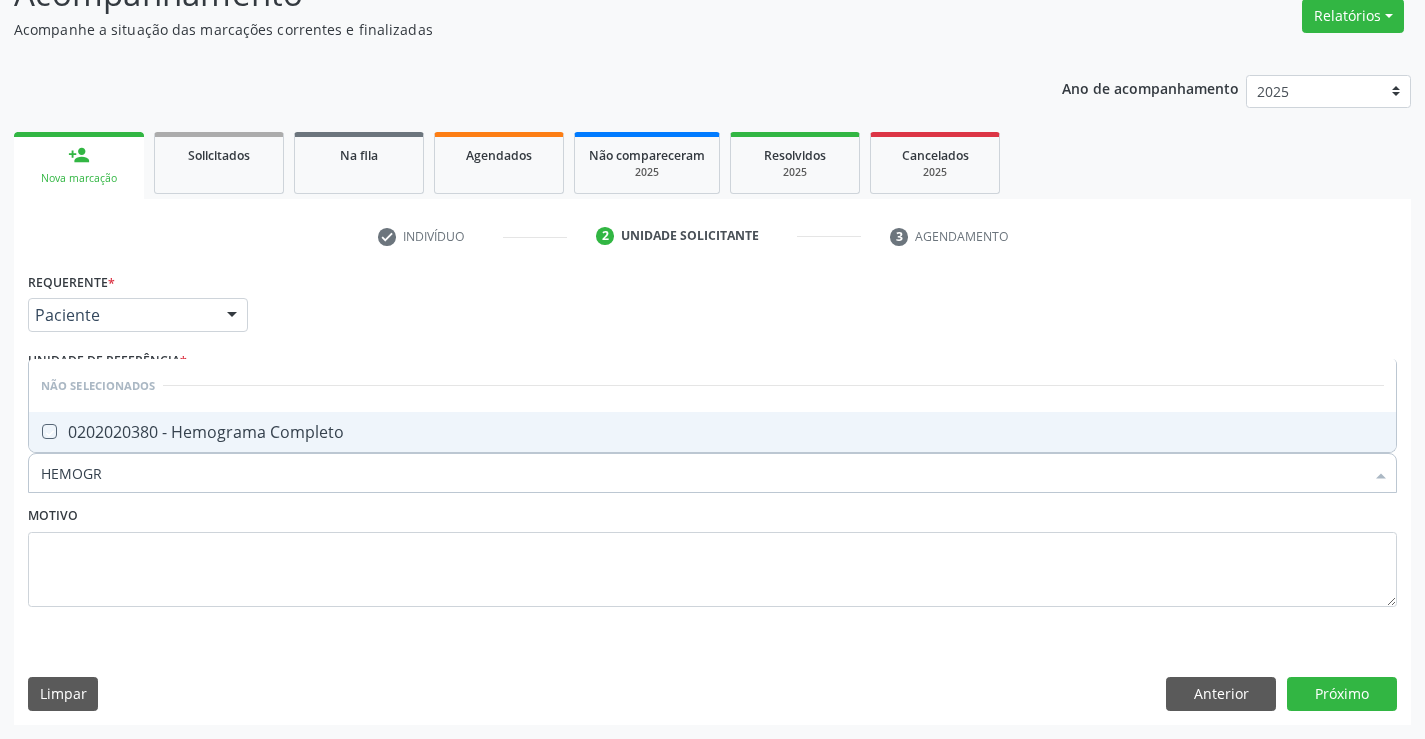 checkbox on "true" 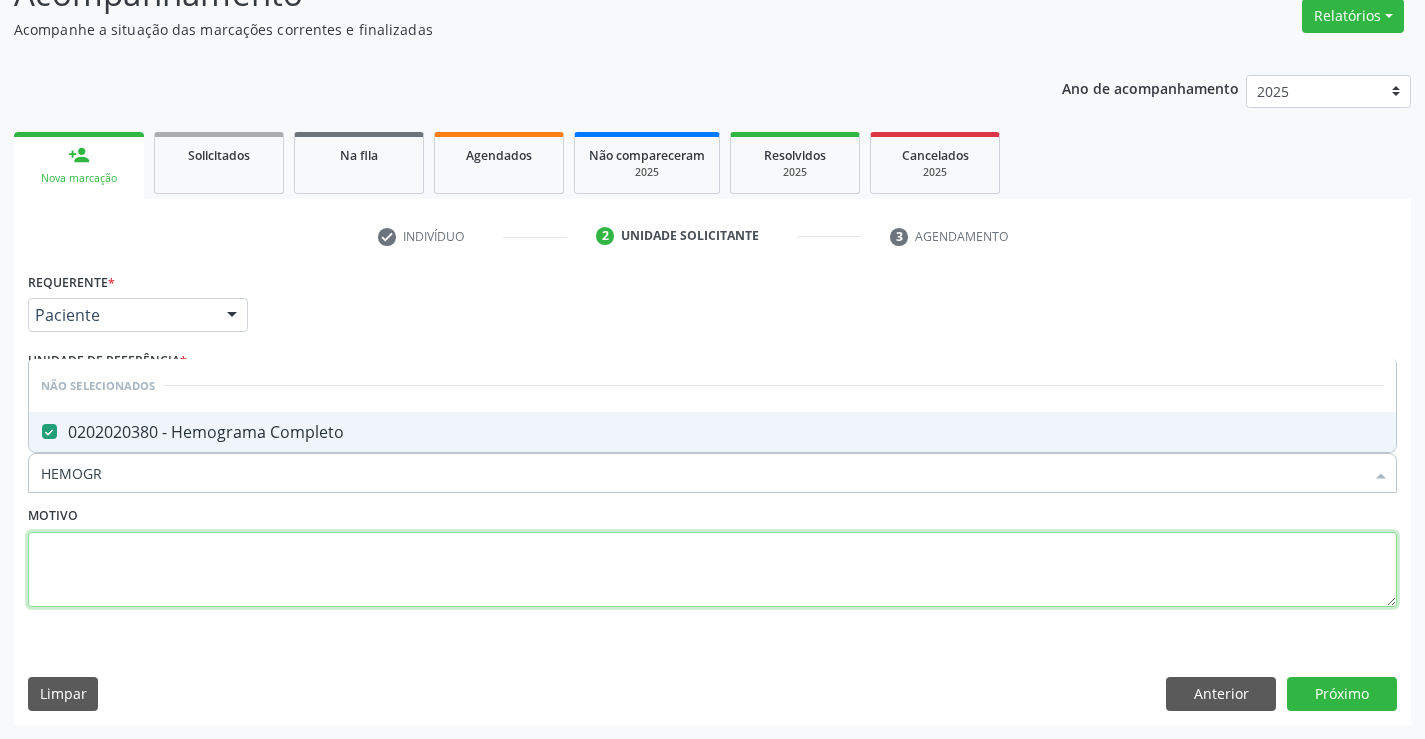 click at bounding box center [712, 570] 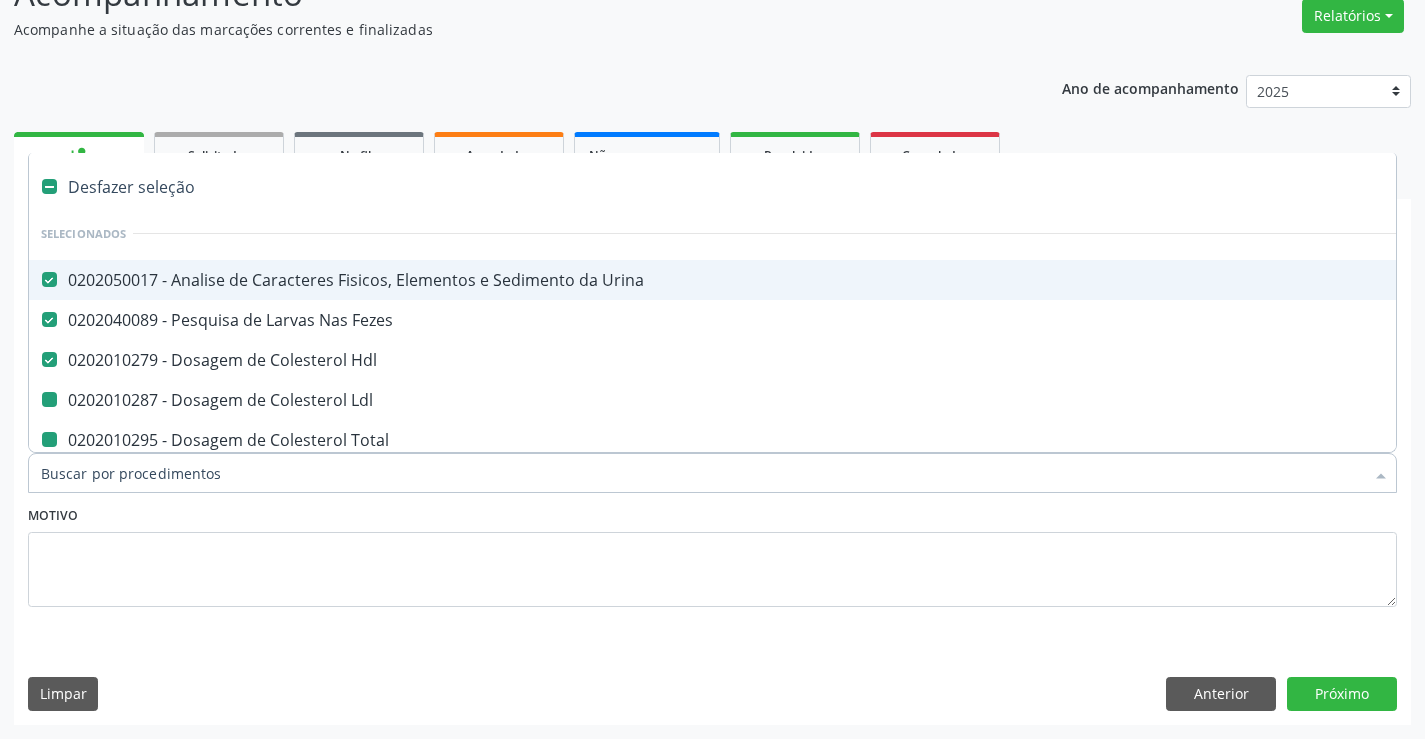 type on "P" 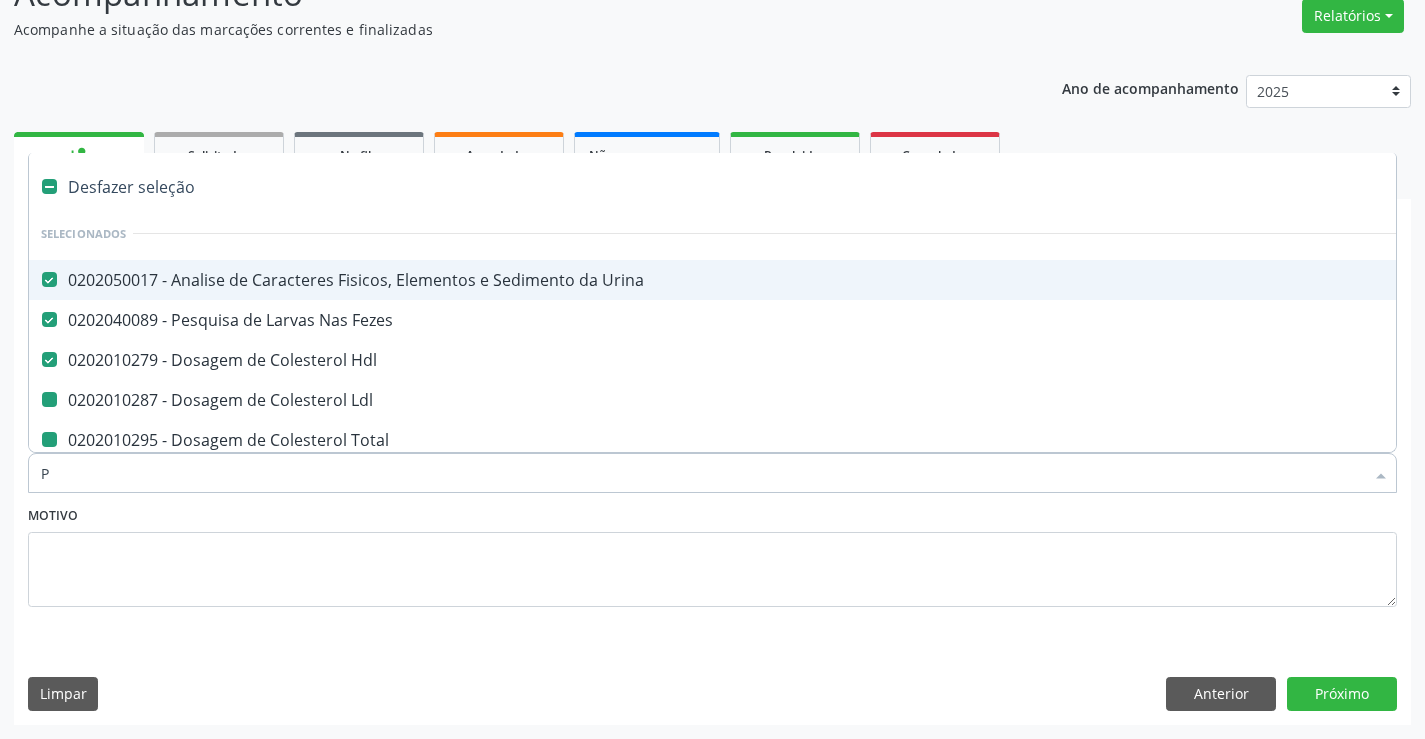checkbox on "false" 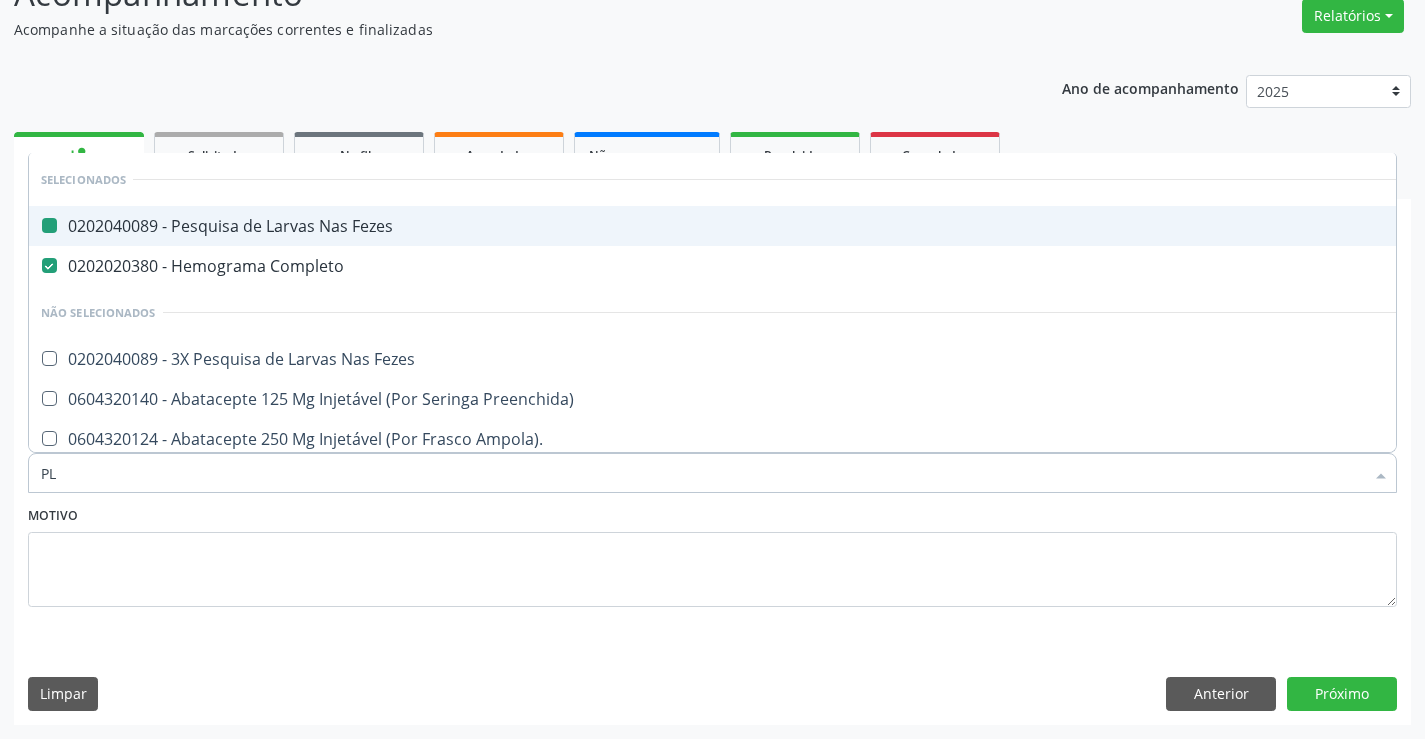 type on "PLA" 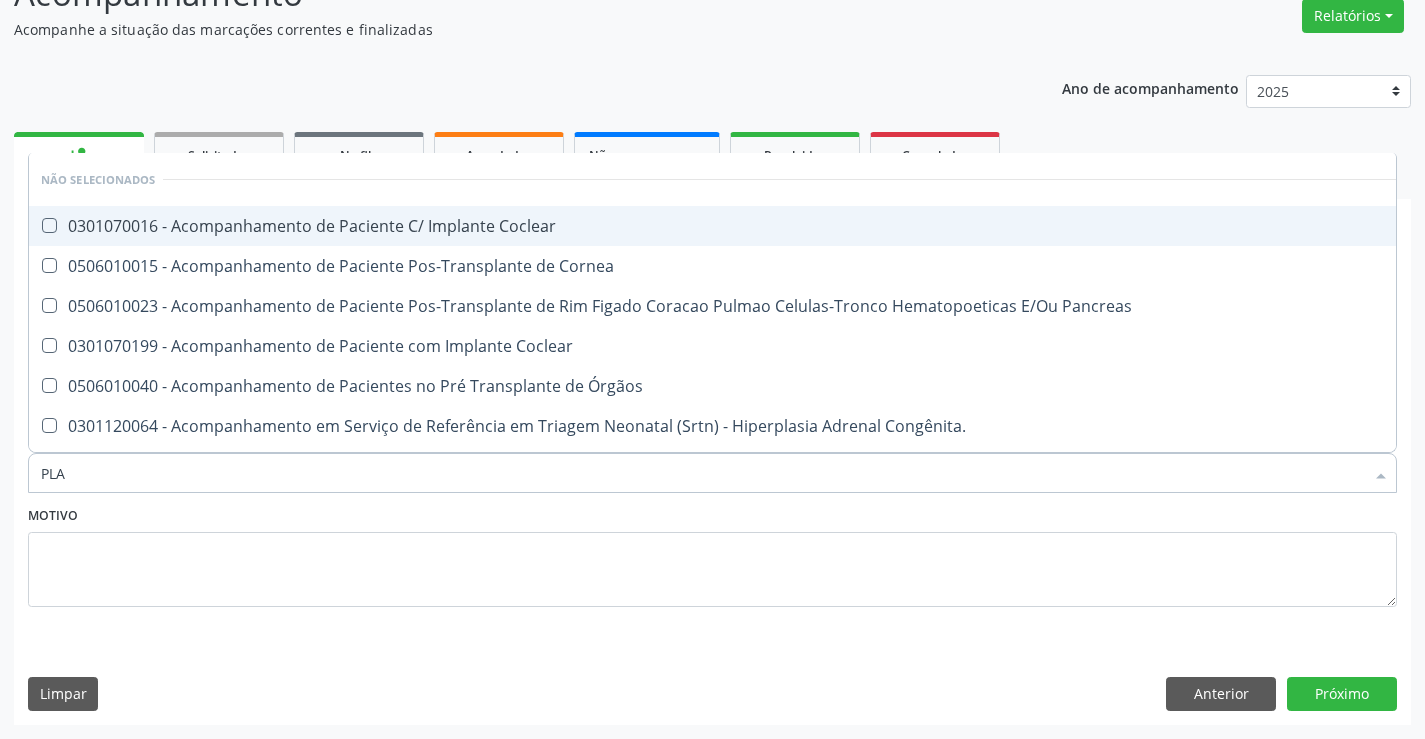 checkbox on "false" 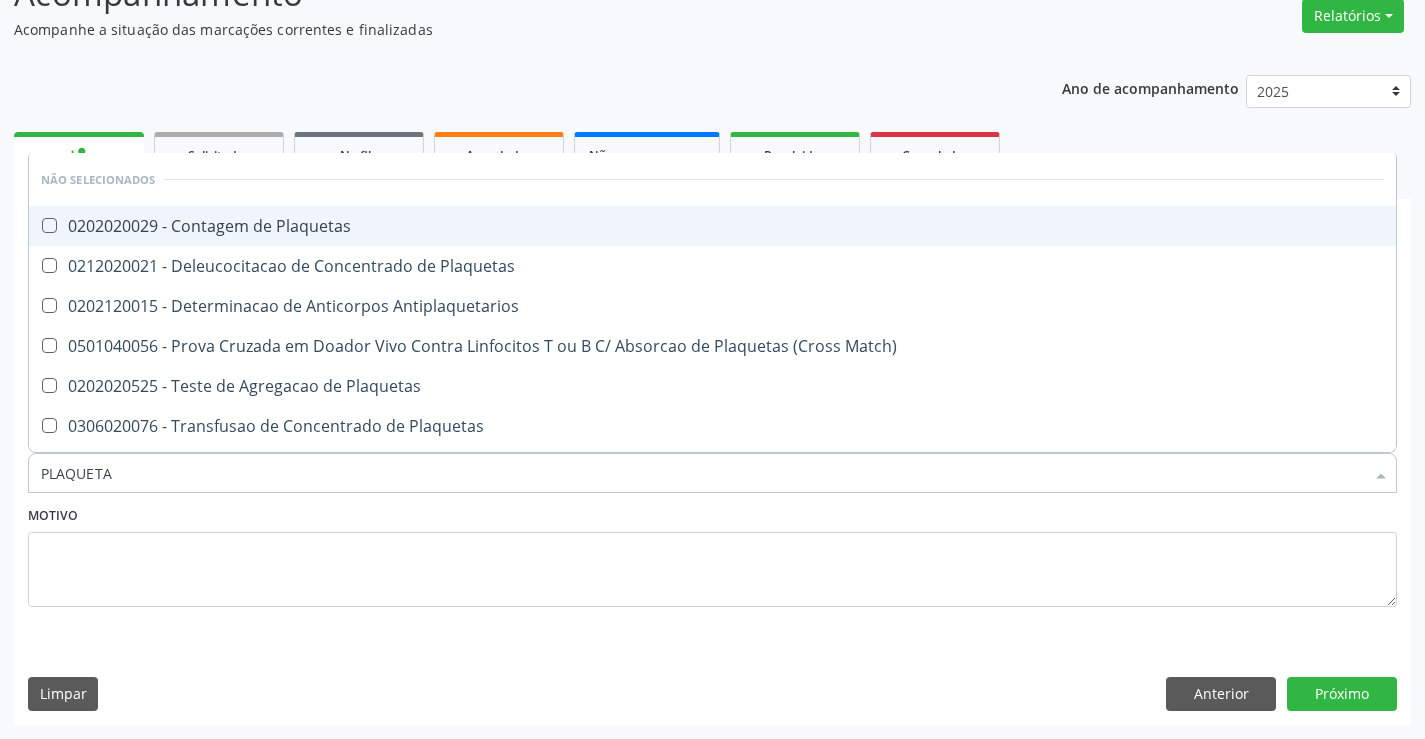 type on "PLAQUETAS" 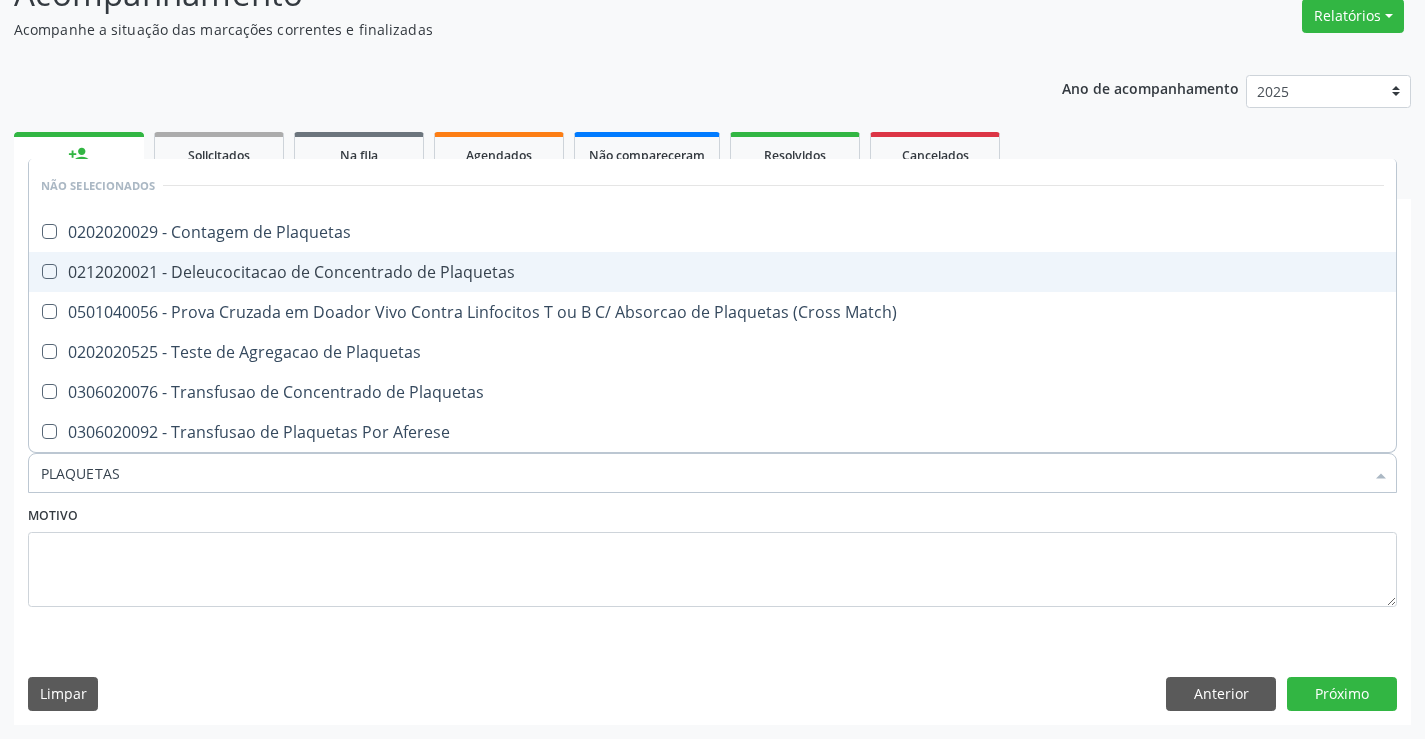 click on "0202020029 - Contagem de Plaquetas" at bounding box center [712, 232] 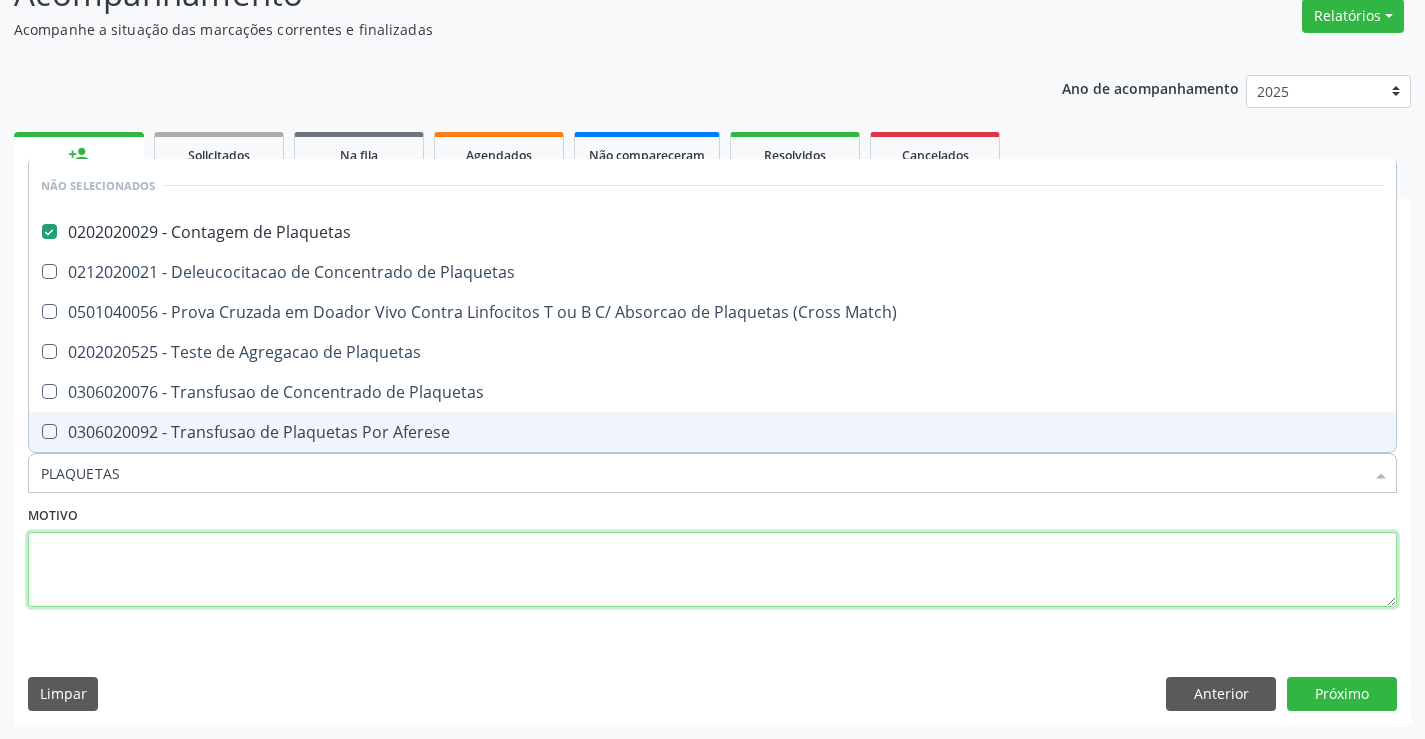 drag, startPoint x: 176, startPoint y: 544, endPoint x: 173, endPoint y: 484, distance: 60.074955 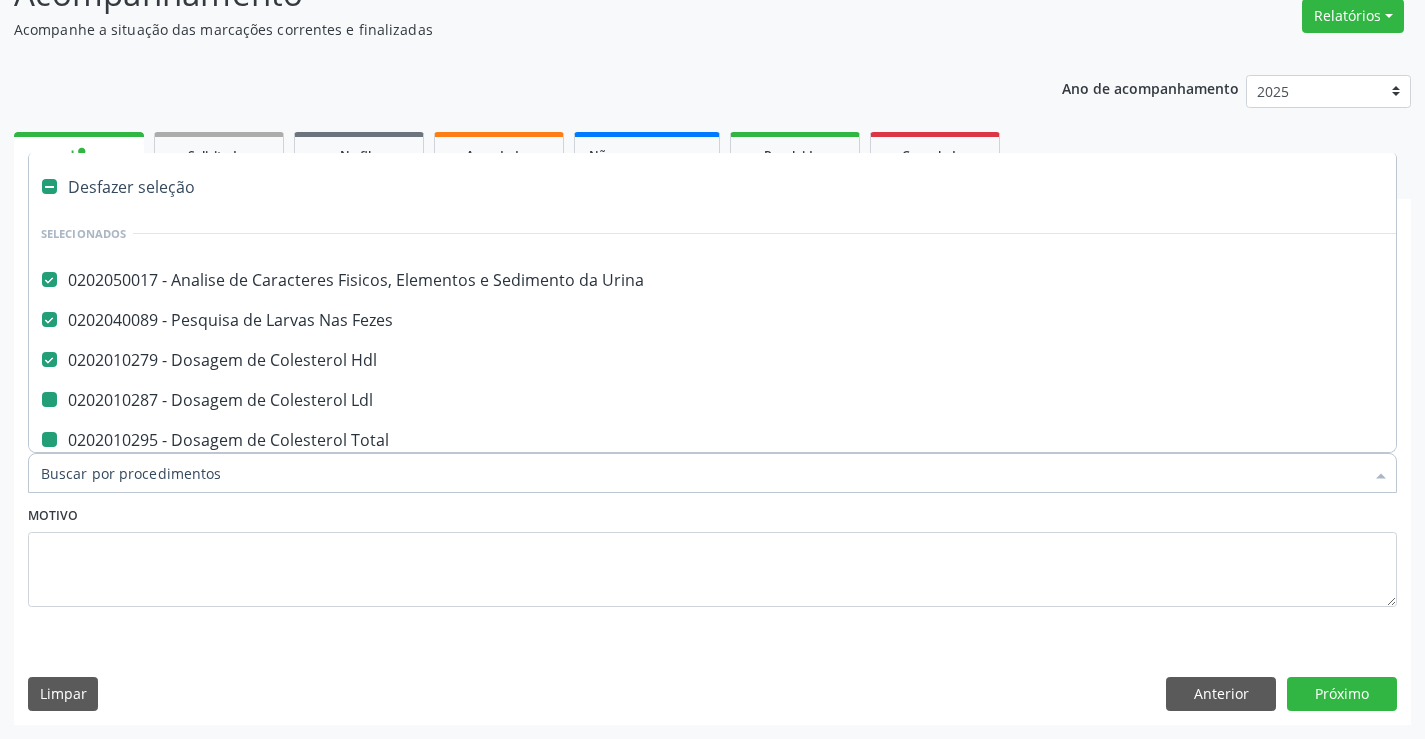 type on "F" 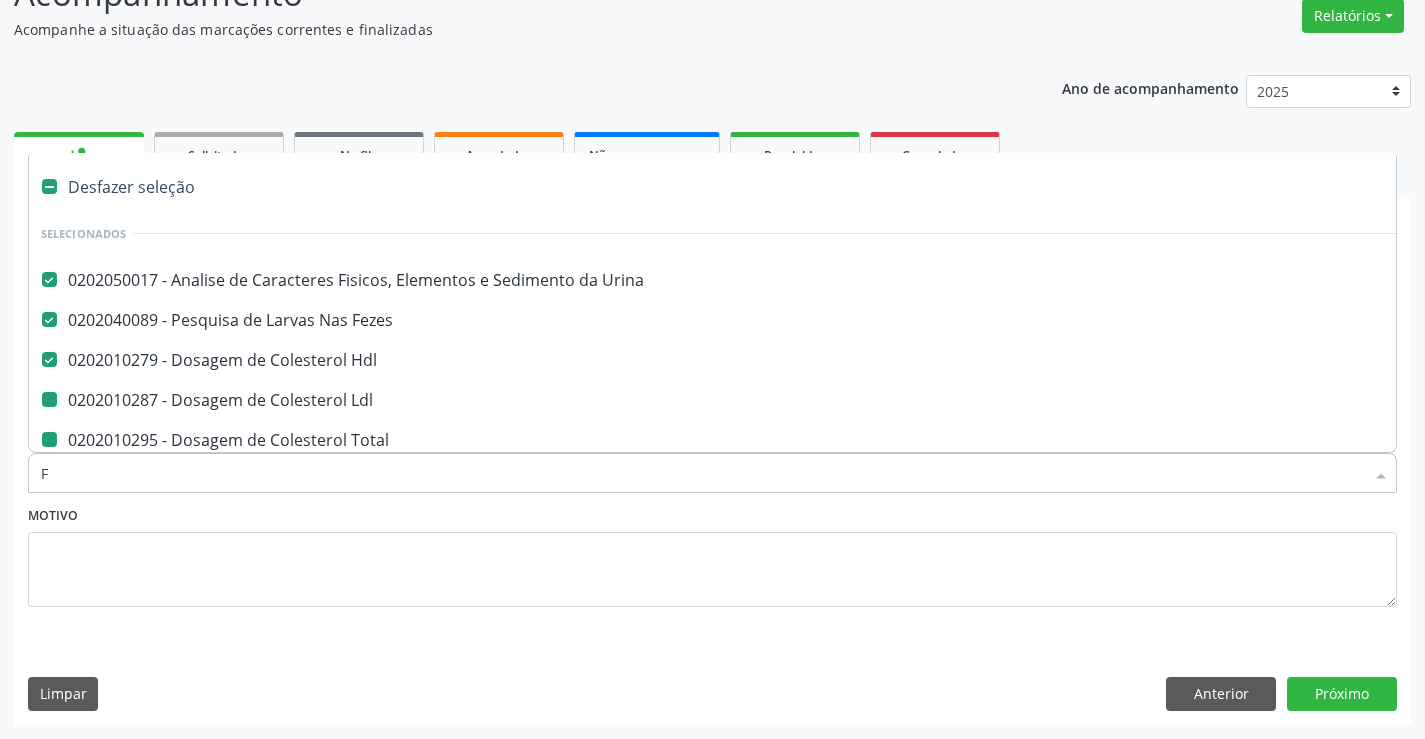 checkbox on "false" 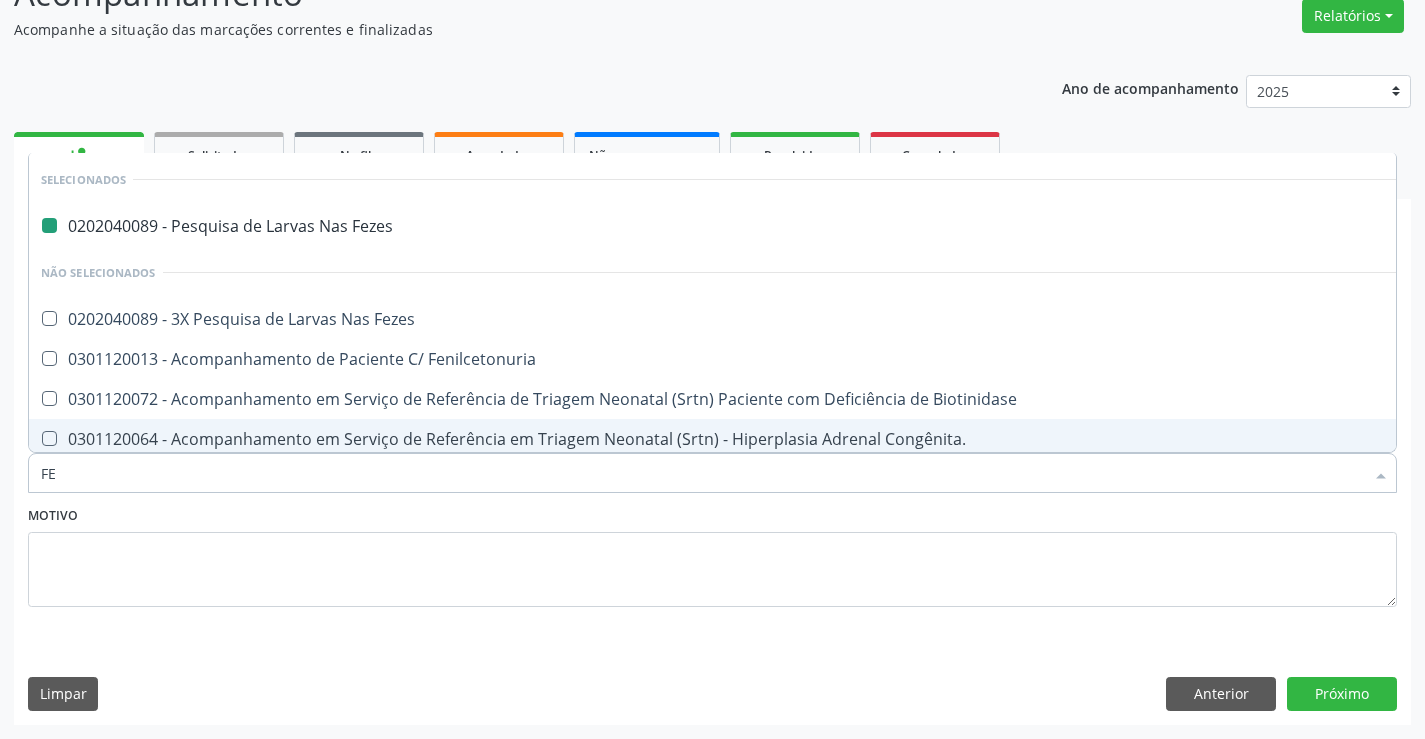type on "FER" 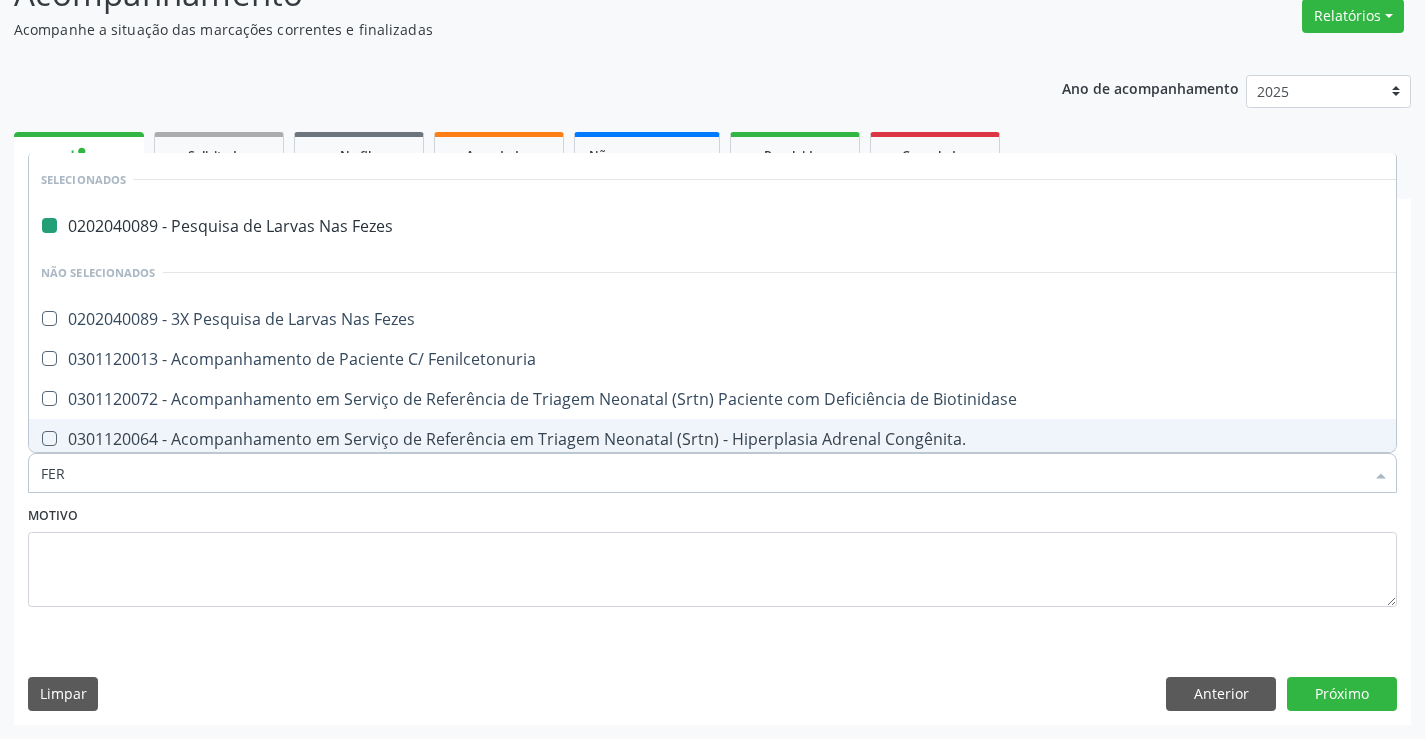 checkbox on "false" 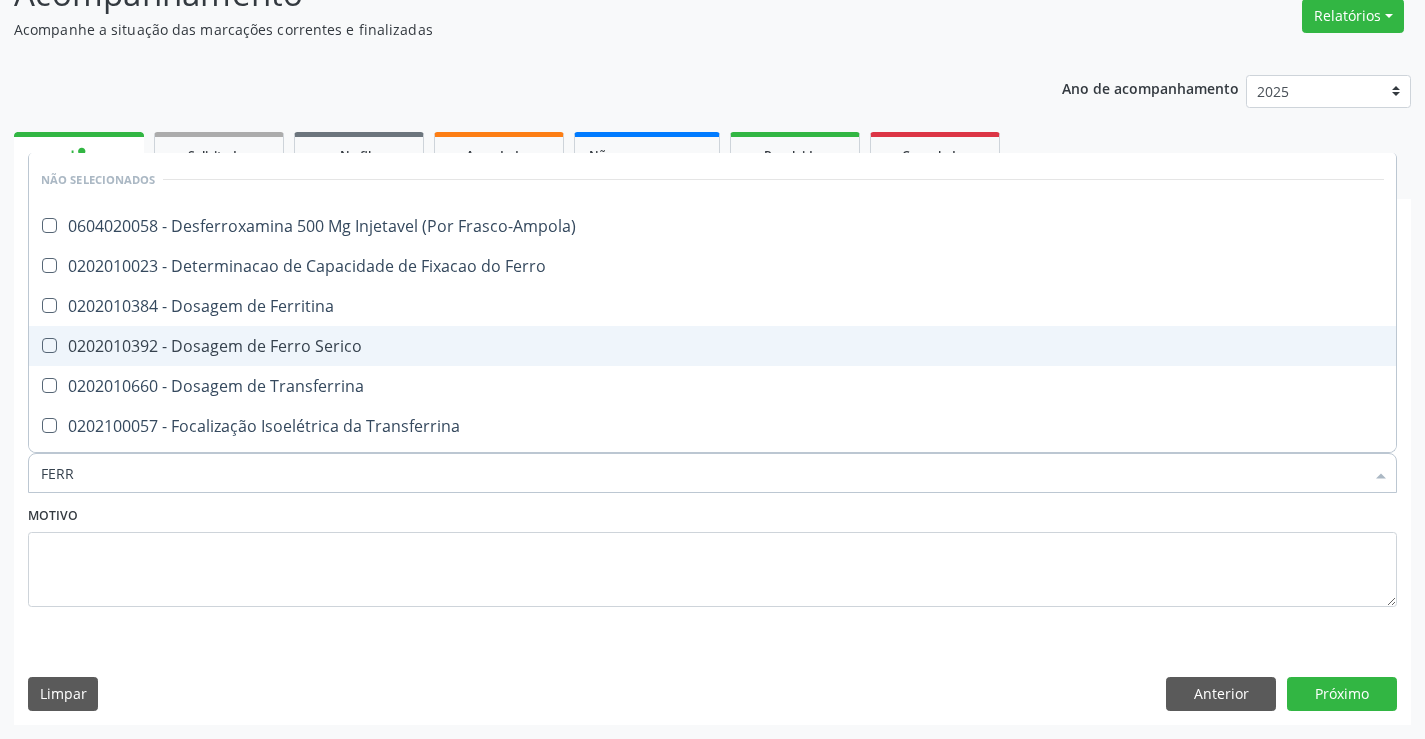 click on "0202010392 - Dosagem de Ferro Serico" at bounding box center [712, 346] 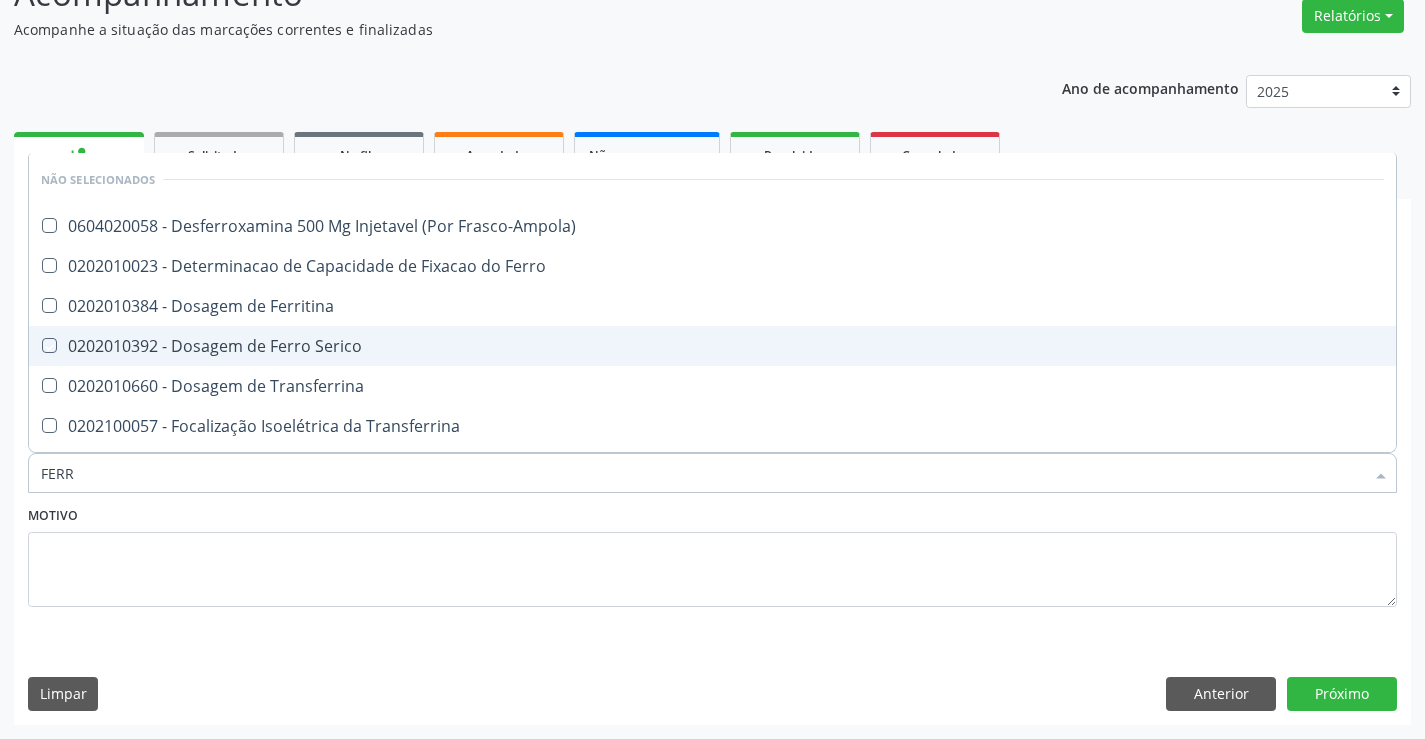 checkbox on "true" 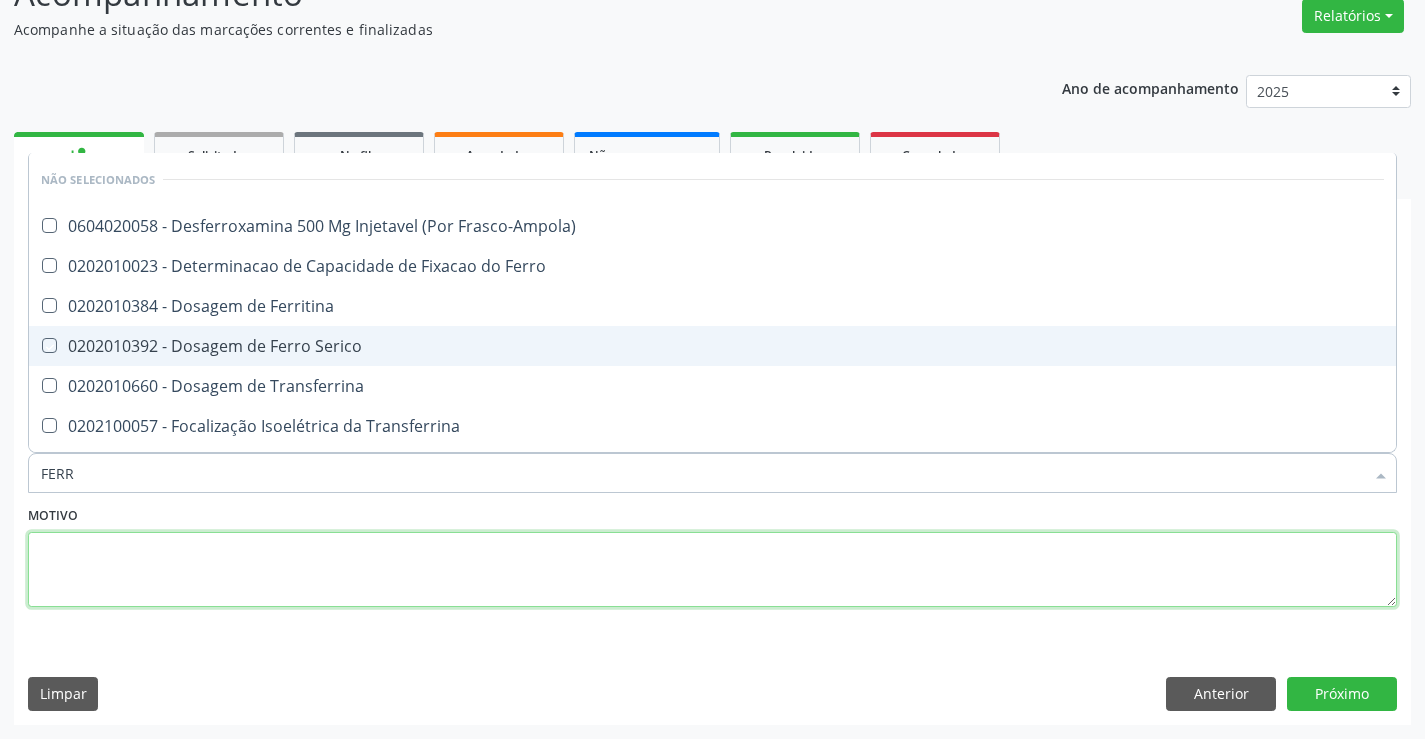 click at bounding box center (712, 570) 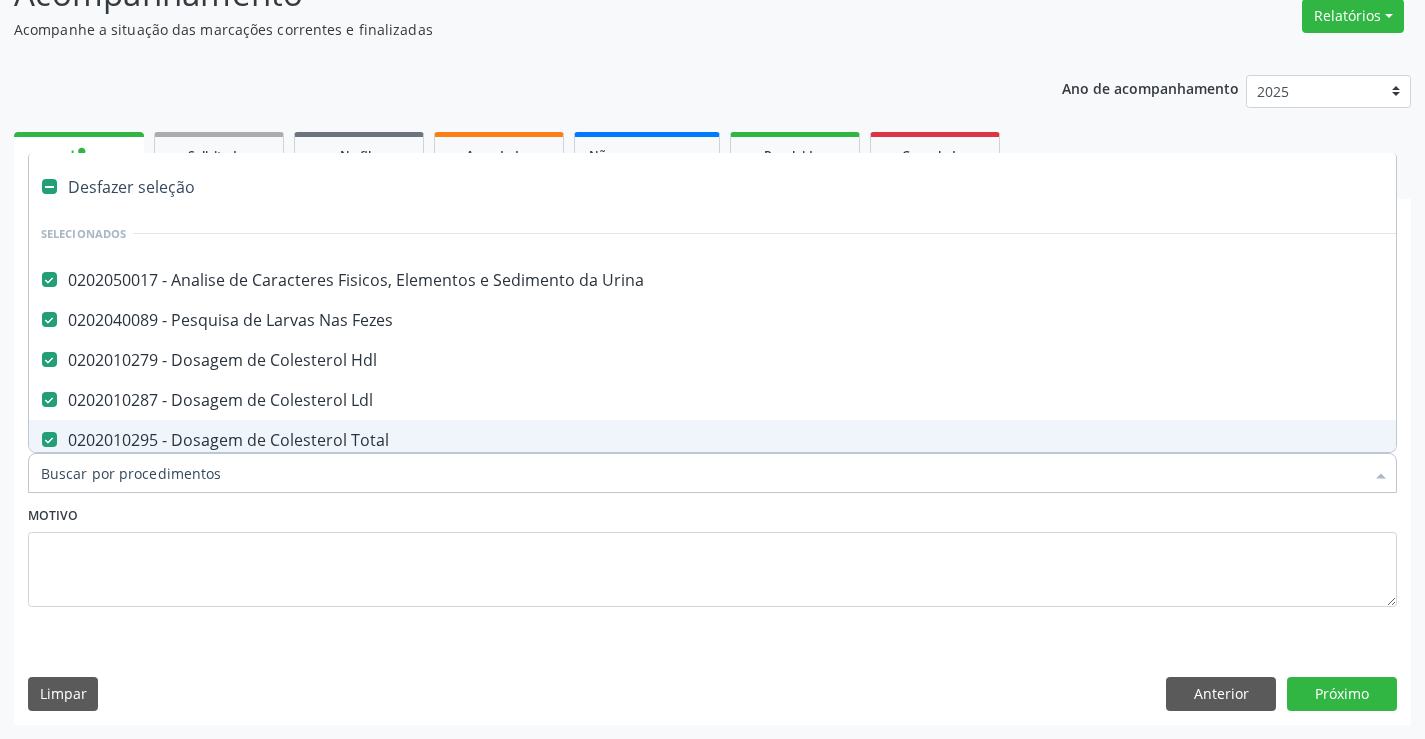 type on "G" 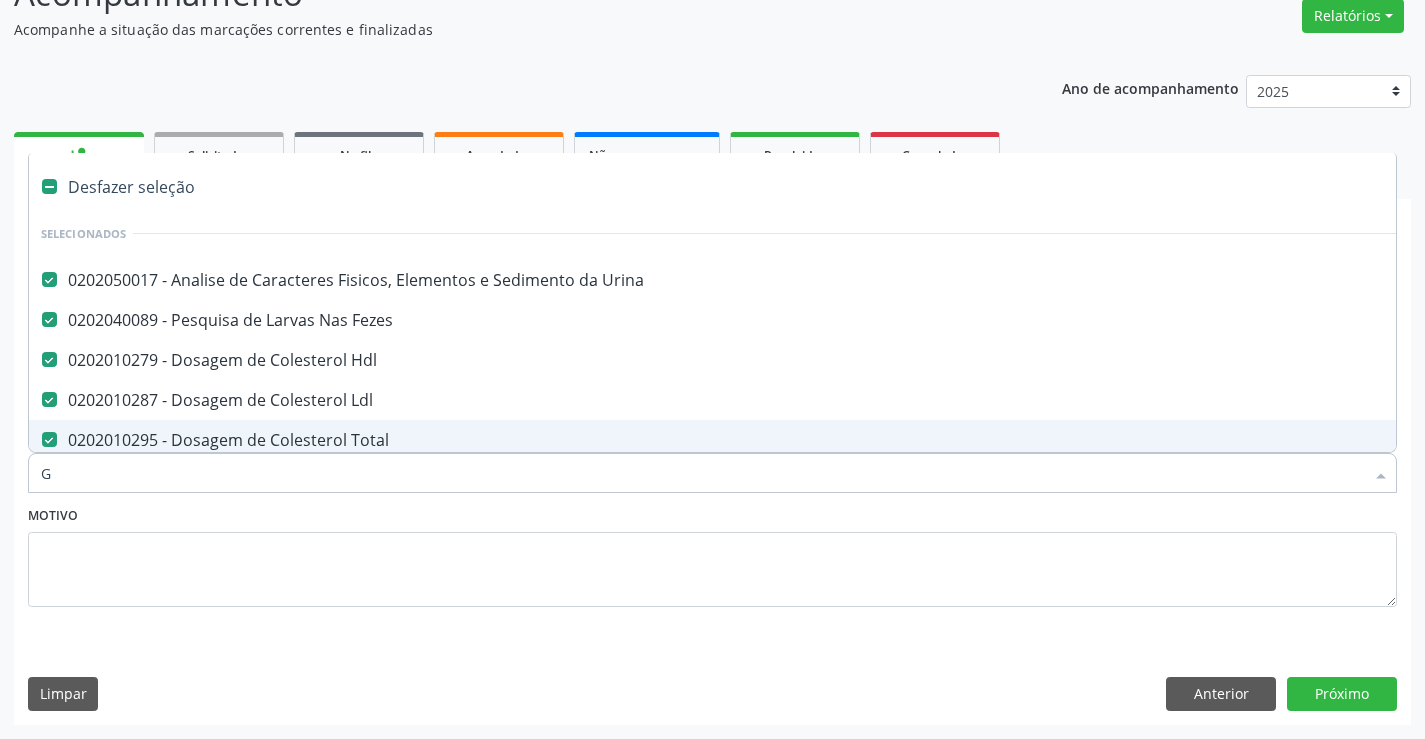 checkbox on "false" 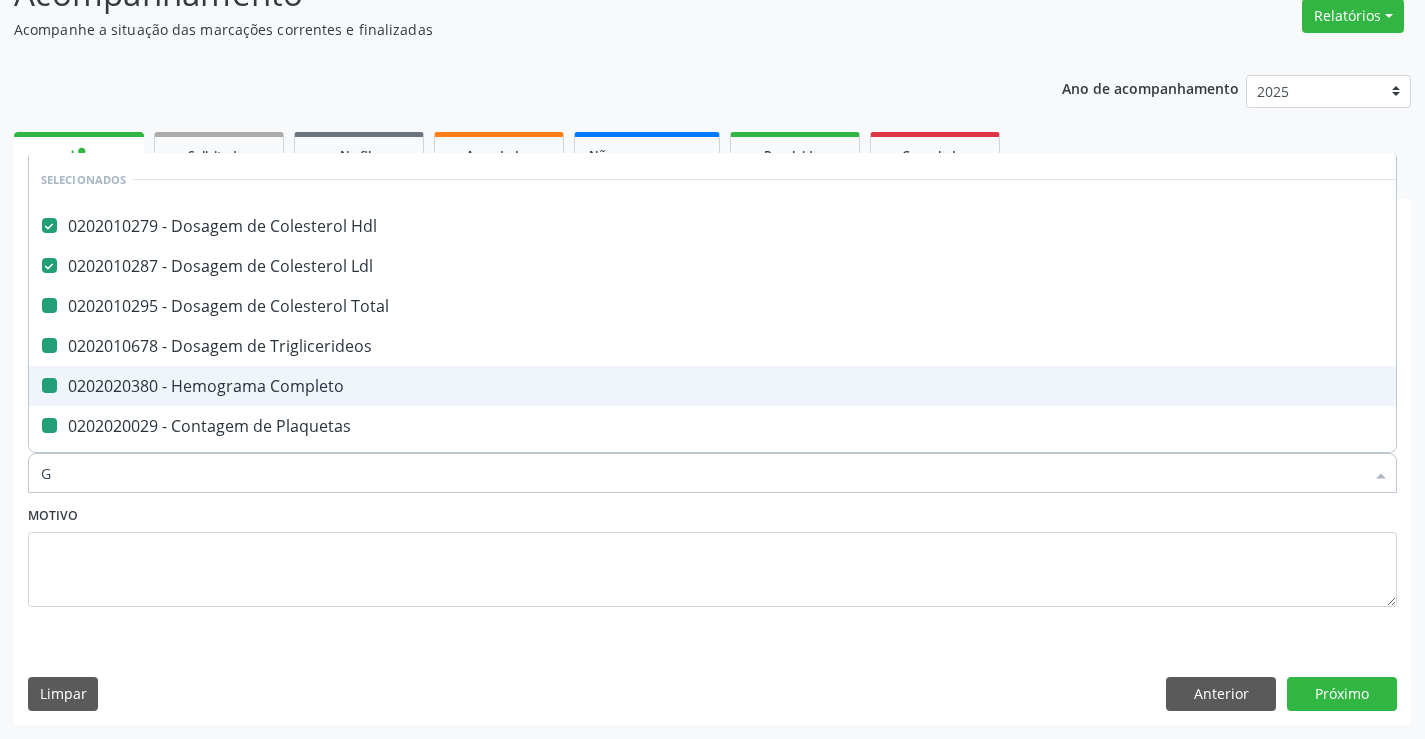 type on "GL" 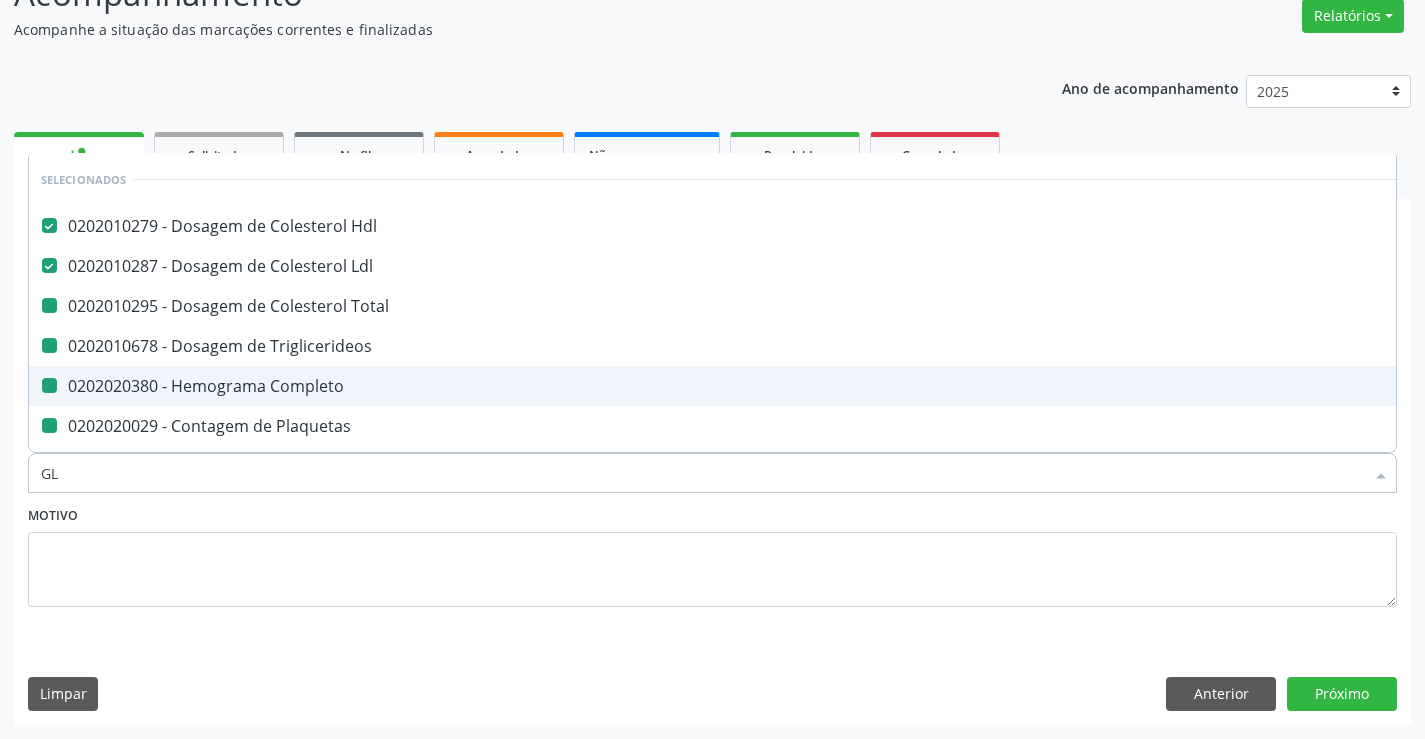 checkbox on "false" 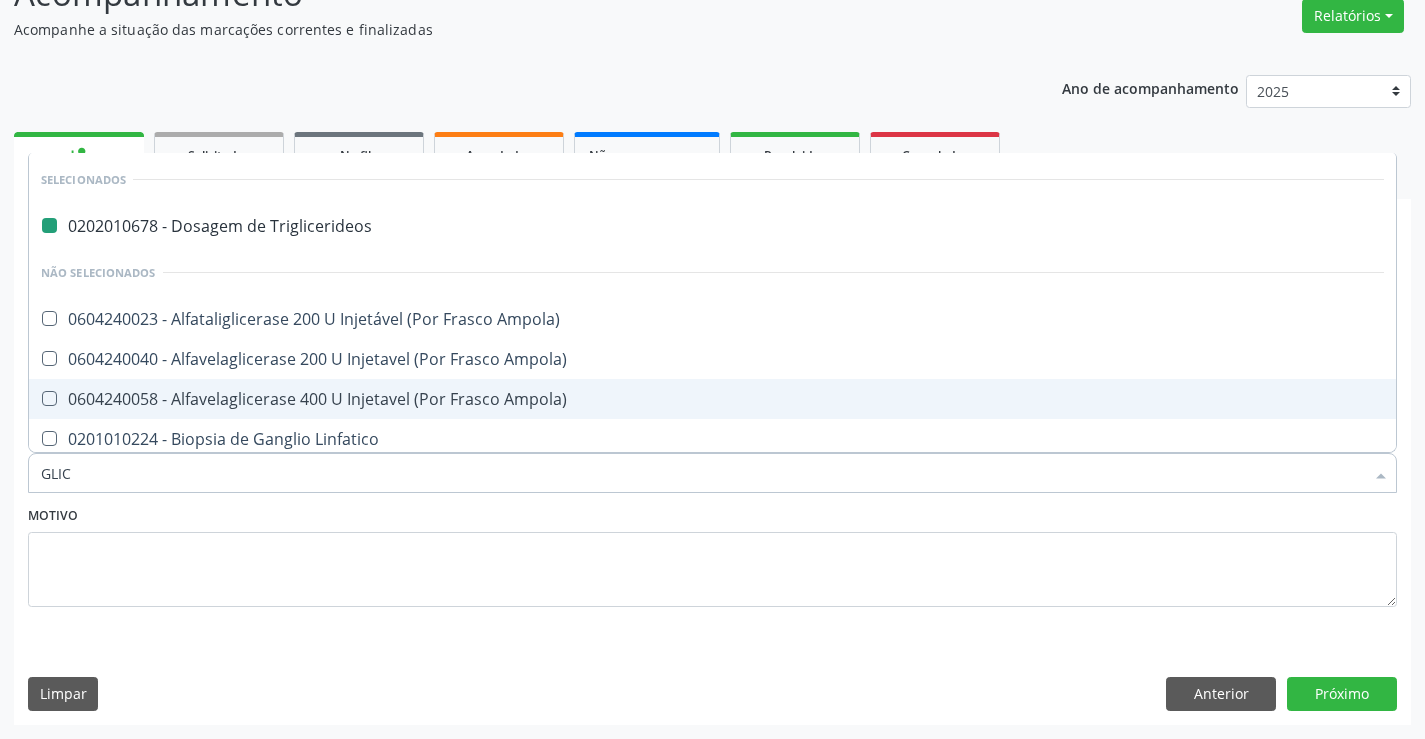 type on "GLICO" 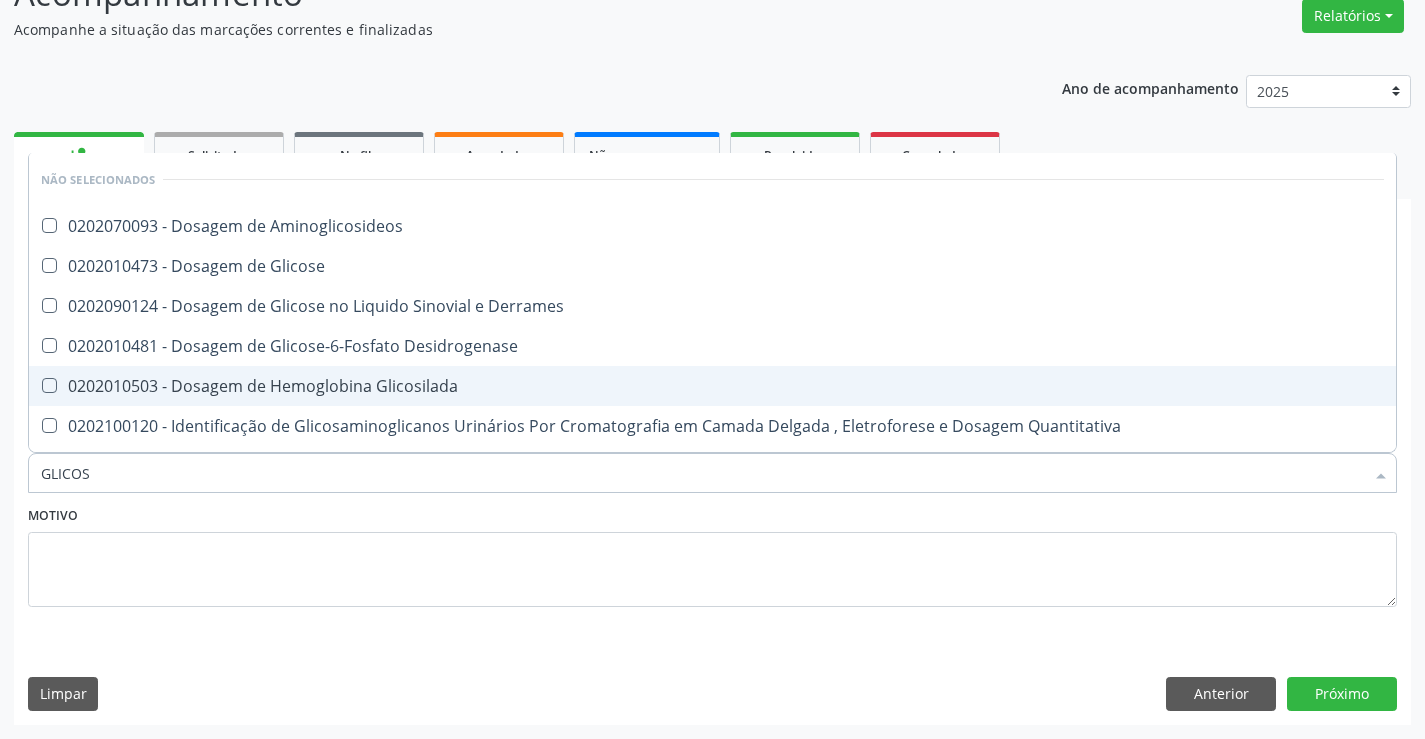 type on "GLICOSE" 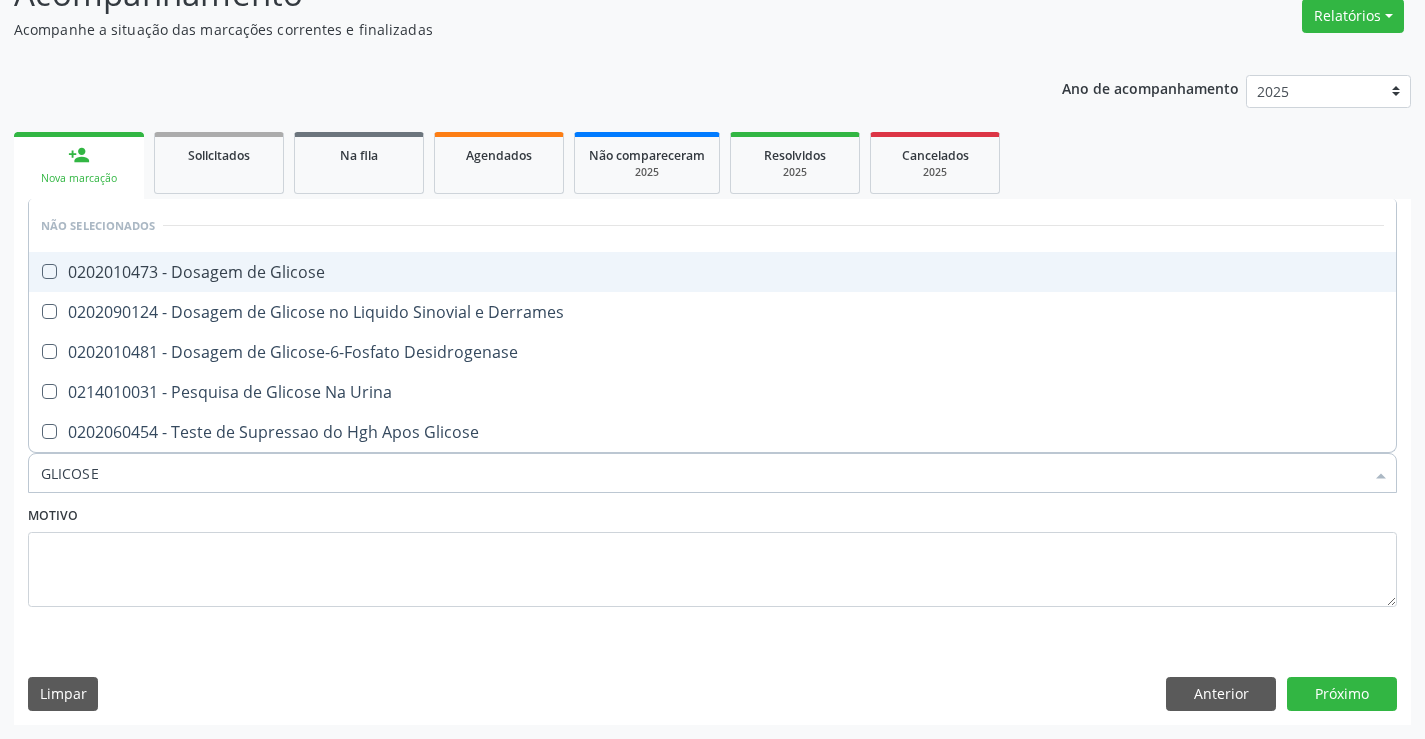 click on "0202010473 - Dosagem de Glicose" at bounding box center (712, 272) 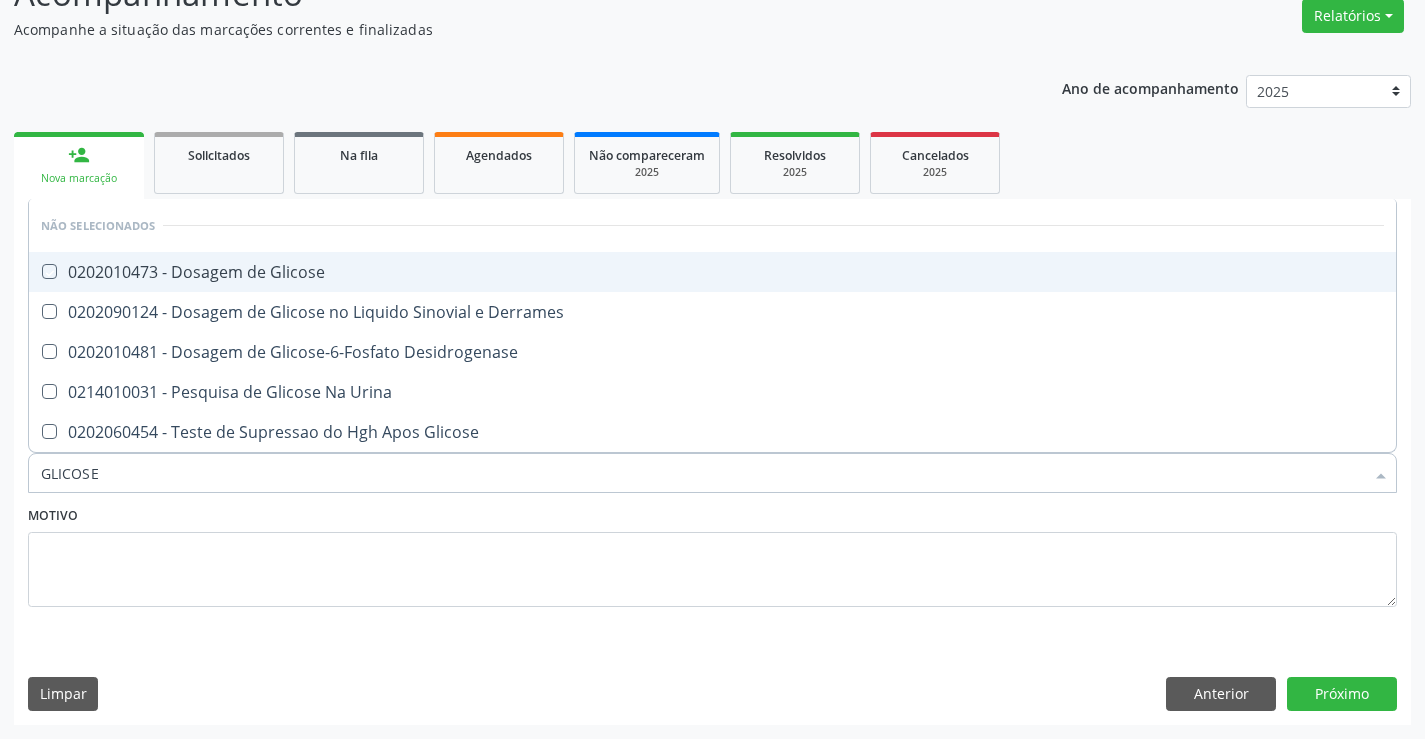checkbox on "true" 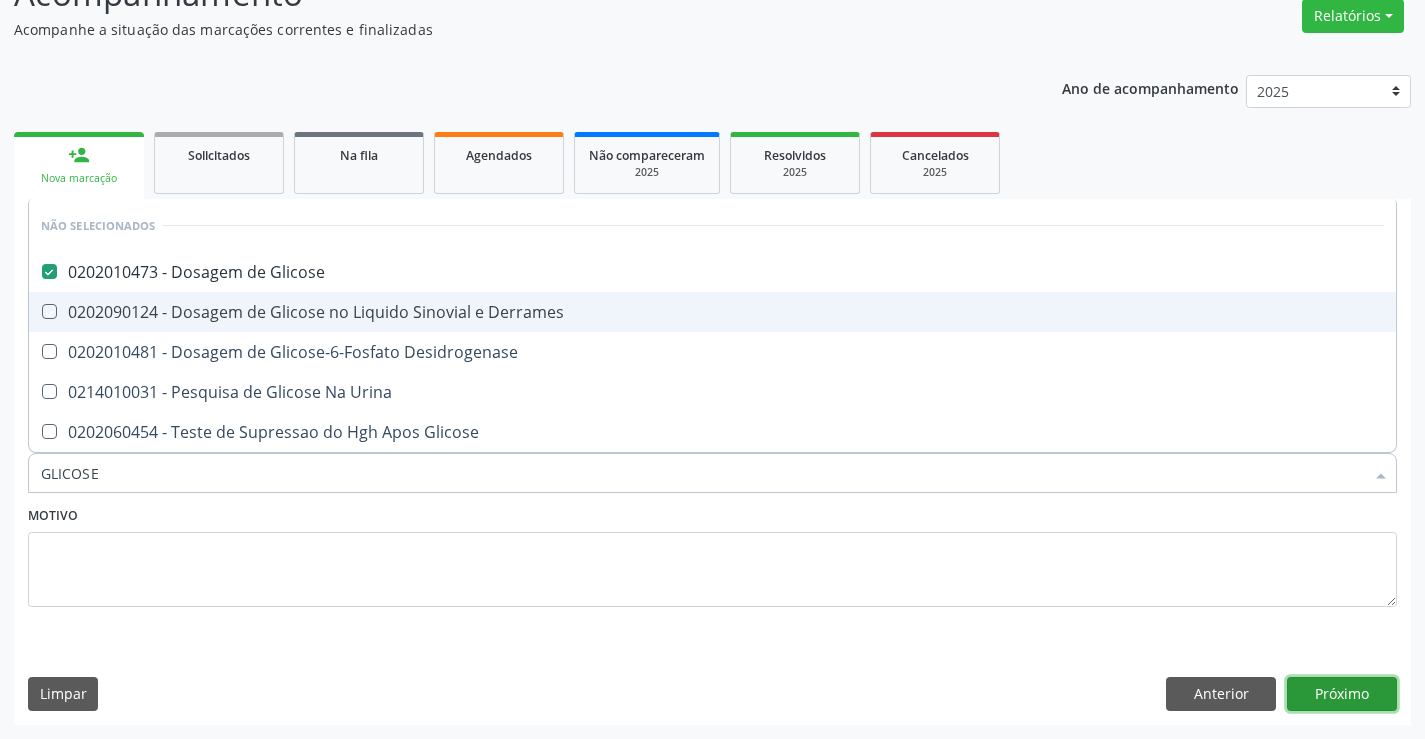 click on "Próximo" at bounding box center (1342, 694) 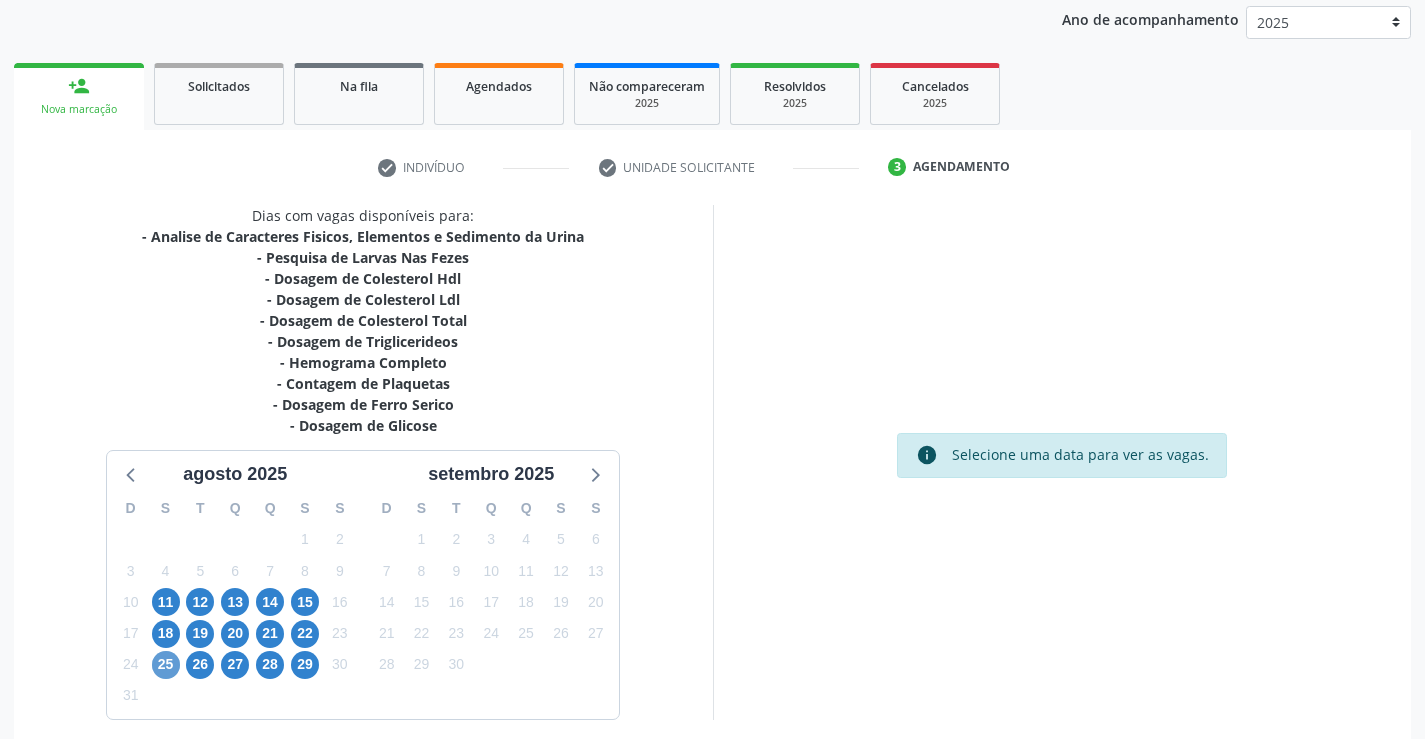 scroll, scrollTop: 320, scrollLeft: 0, axis: vertical 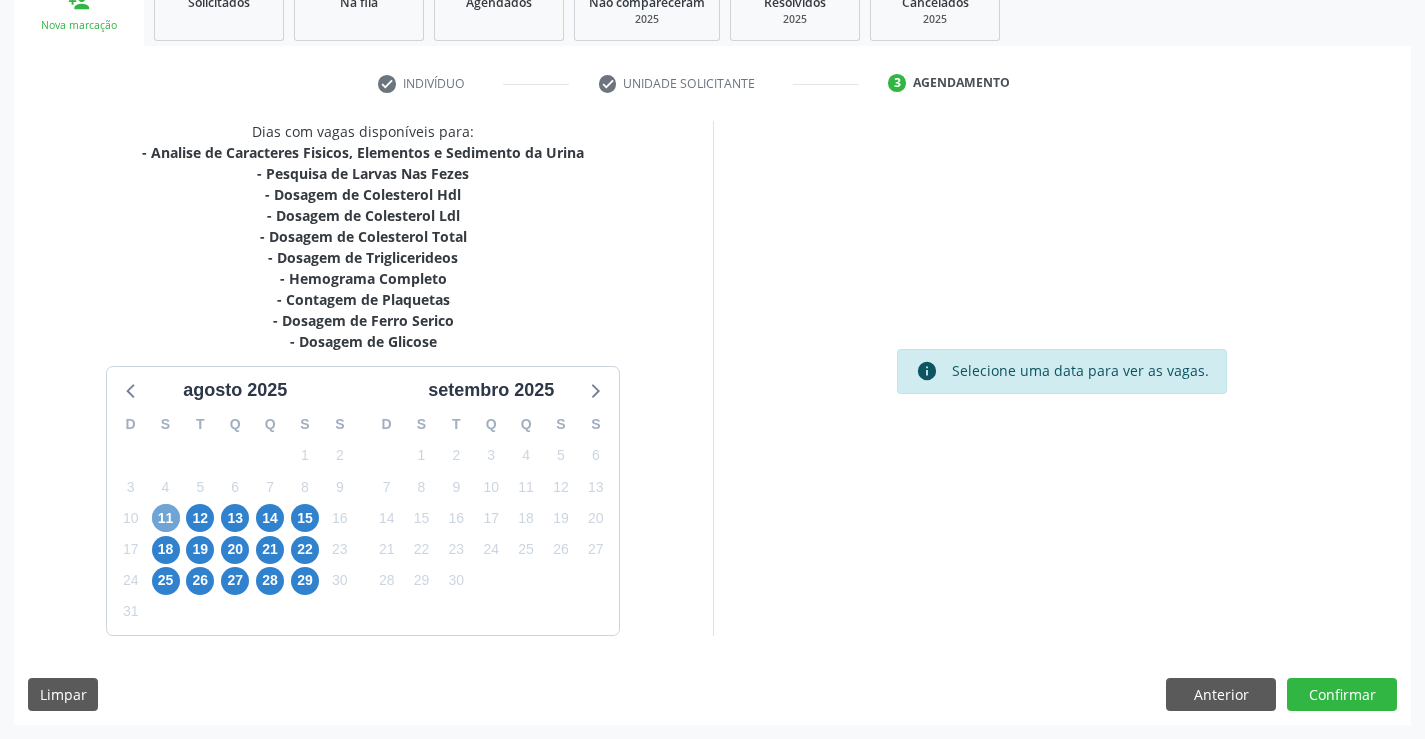 click on "11" at bounding box center [166, 518] 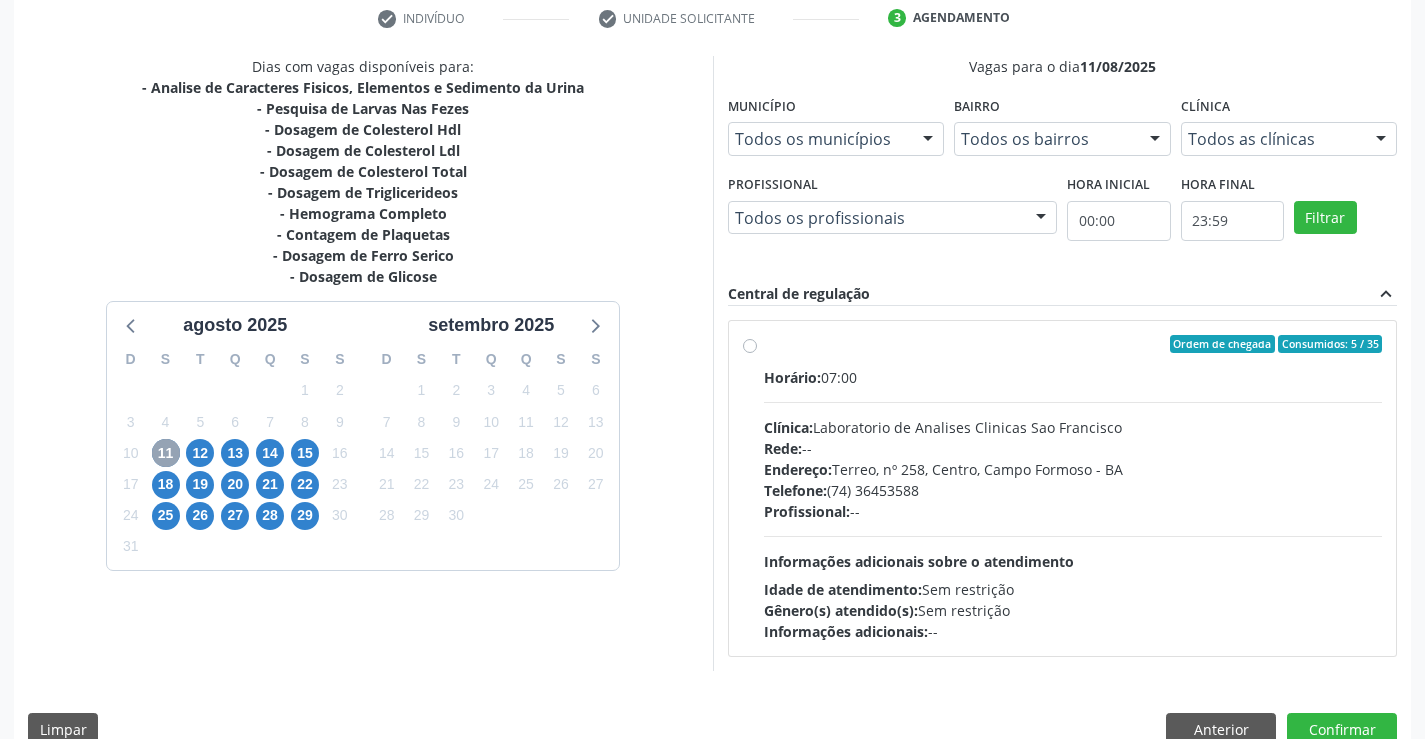 scroll, scrollTop: 420, scrollLeft: 0, axis: vertical 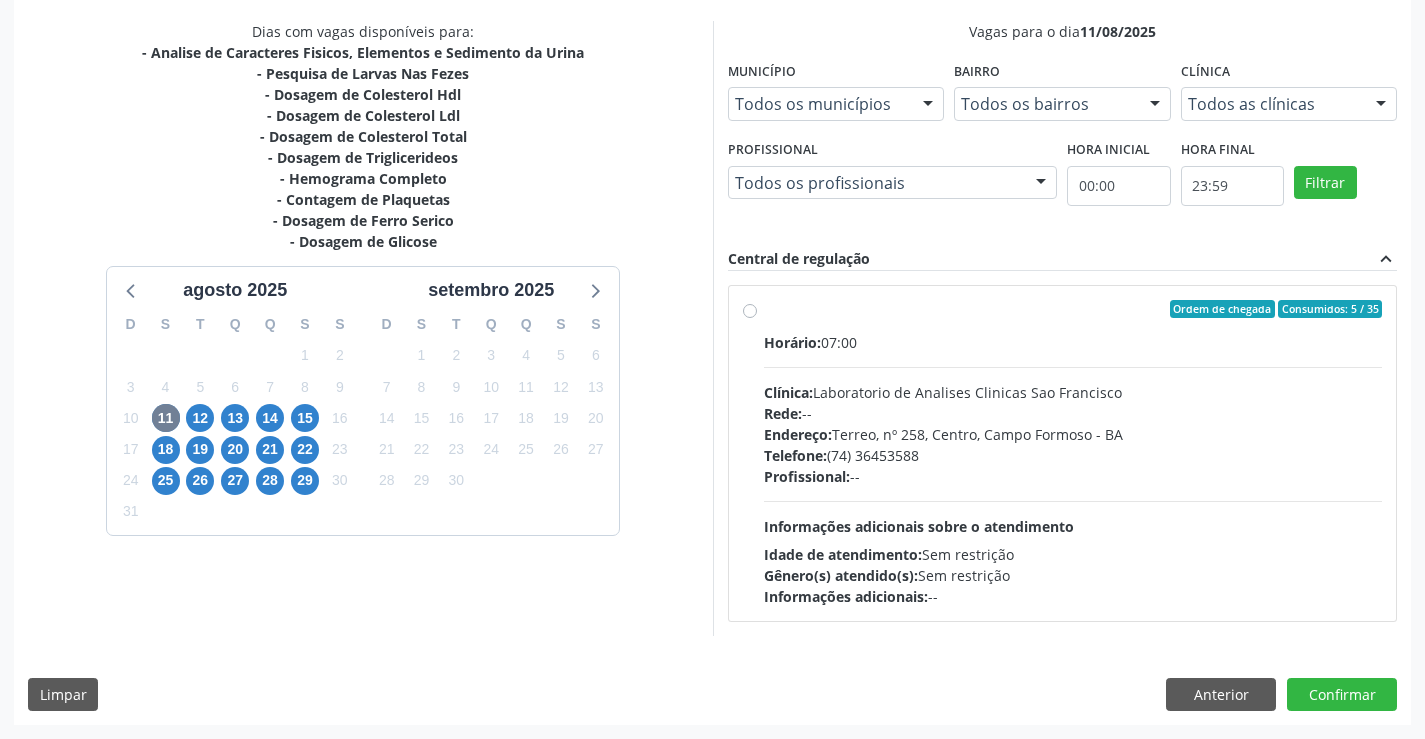 click on "Horário:   07:00
Clínica:  Laboratorio de Analises Clinicas Sao Francisco
Rede:
--
Endereço:   Terreo, nº 258, Centro, Campo Formoso - BA
Telefone:   (74) 36453588
Profissional:
--
Informações adicionais sobre o atendimento
Idade de atendimento:
Sem restrição
Gênero(s) atendido(s):
Sem restrição
Informações adicionais:
--" at bounding box center (1073, 469) 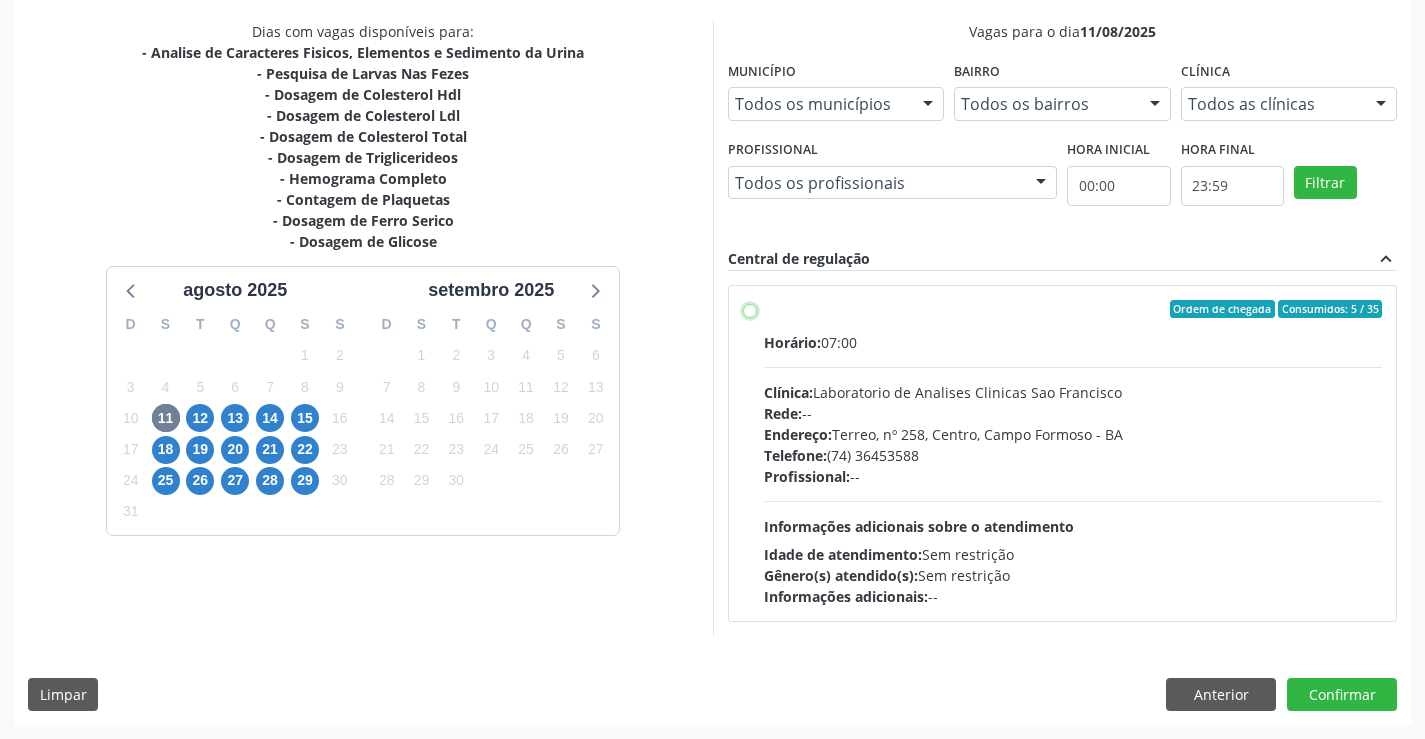 click on "Ordem de chegada
Consumidos: 5 / 35
Horário:   07:00
Clínica:  Laboratorio de Analises Clinicas Sao Francisco
Rede:
--
Endereço:   Terreo, nº 258, Centro, Campo Formoso - BA
Telefone:   (74) 36453588
Profissional:
--
Informações adicionais sobre o atendimento
Idade de atendimento:
Sem restrição
Gênero(s) atendido(s):
Sem restrição
Informações adicionais:
--" at bounding box center (750, 309) 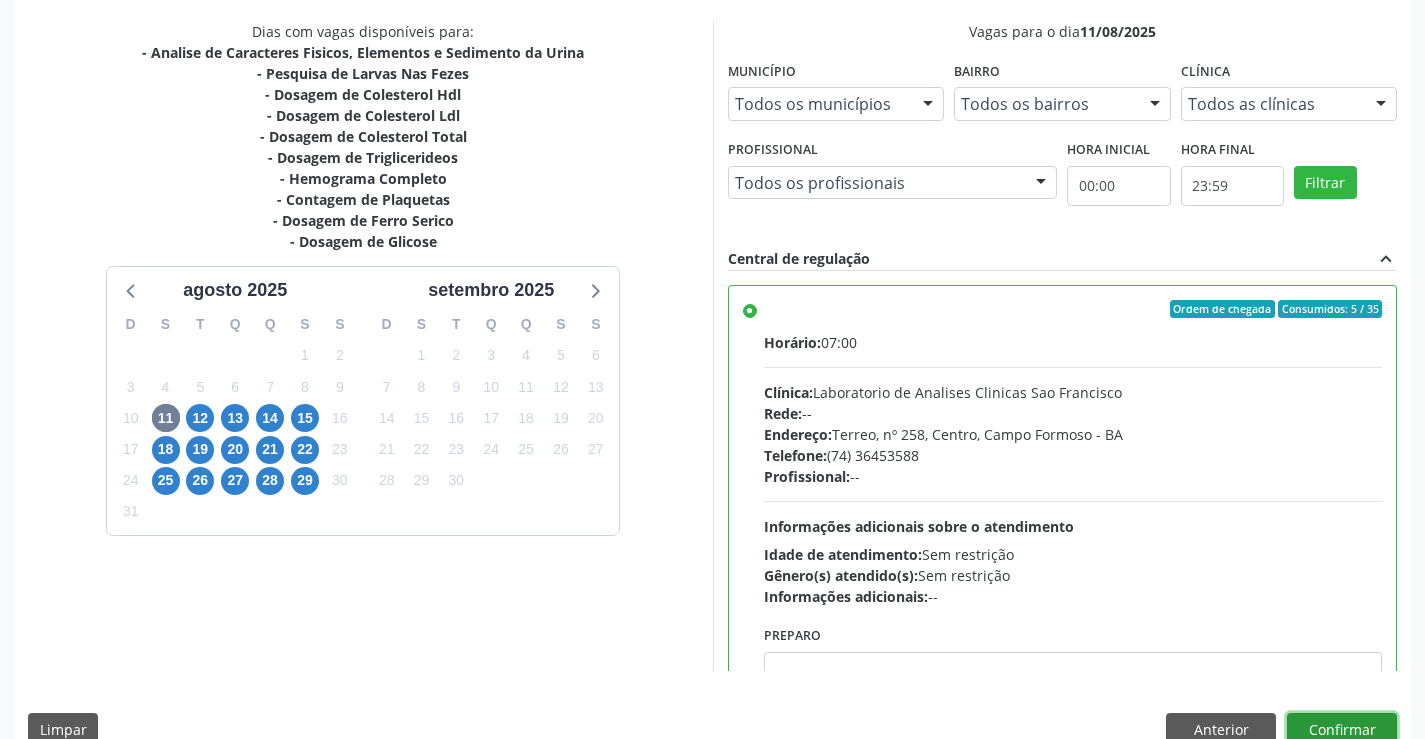 click on "Confirmar" at bounding box center (1342, 730) 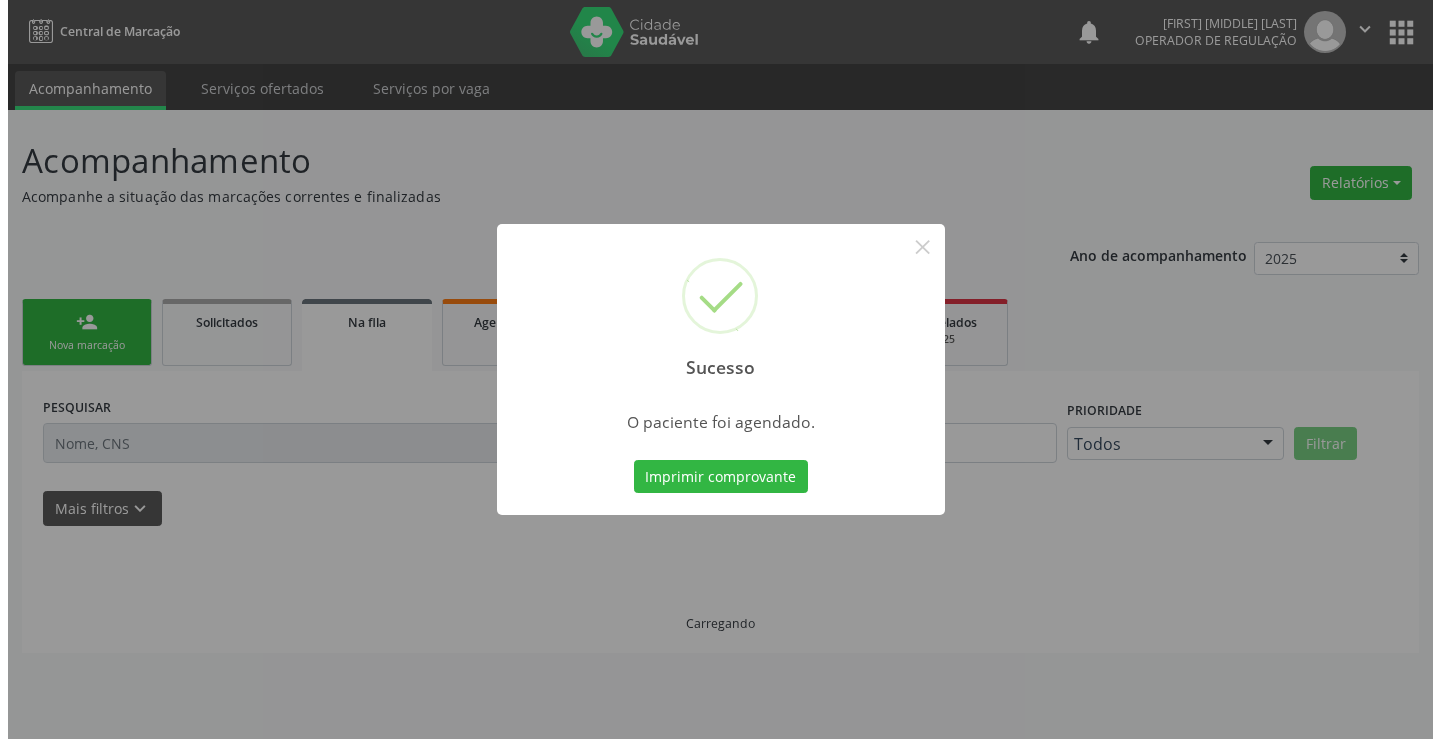 scroll, scrollTop: 0, scrollLeft: 0, axis: both 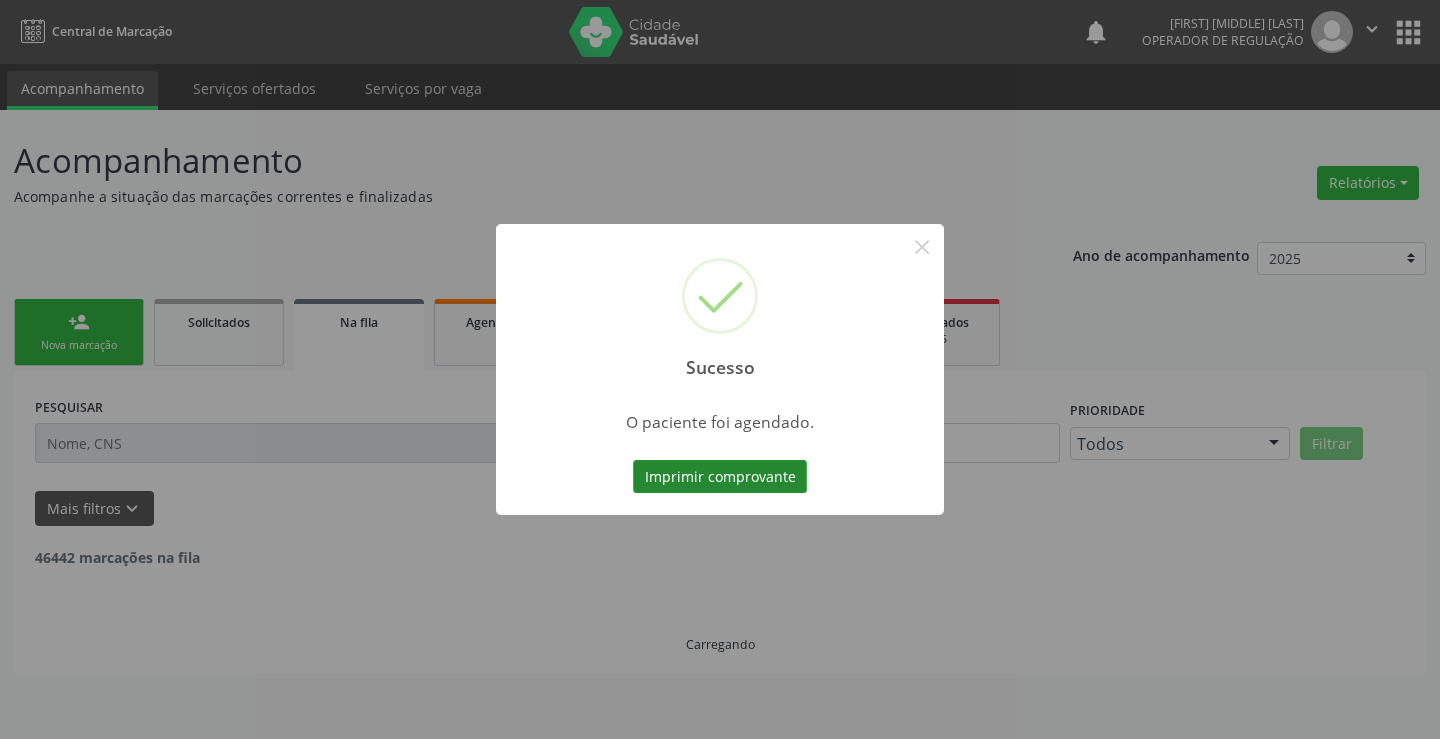 click on "Imprimir comprovante" at bounding box center (720, 477) 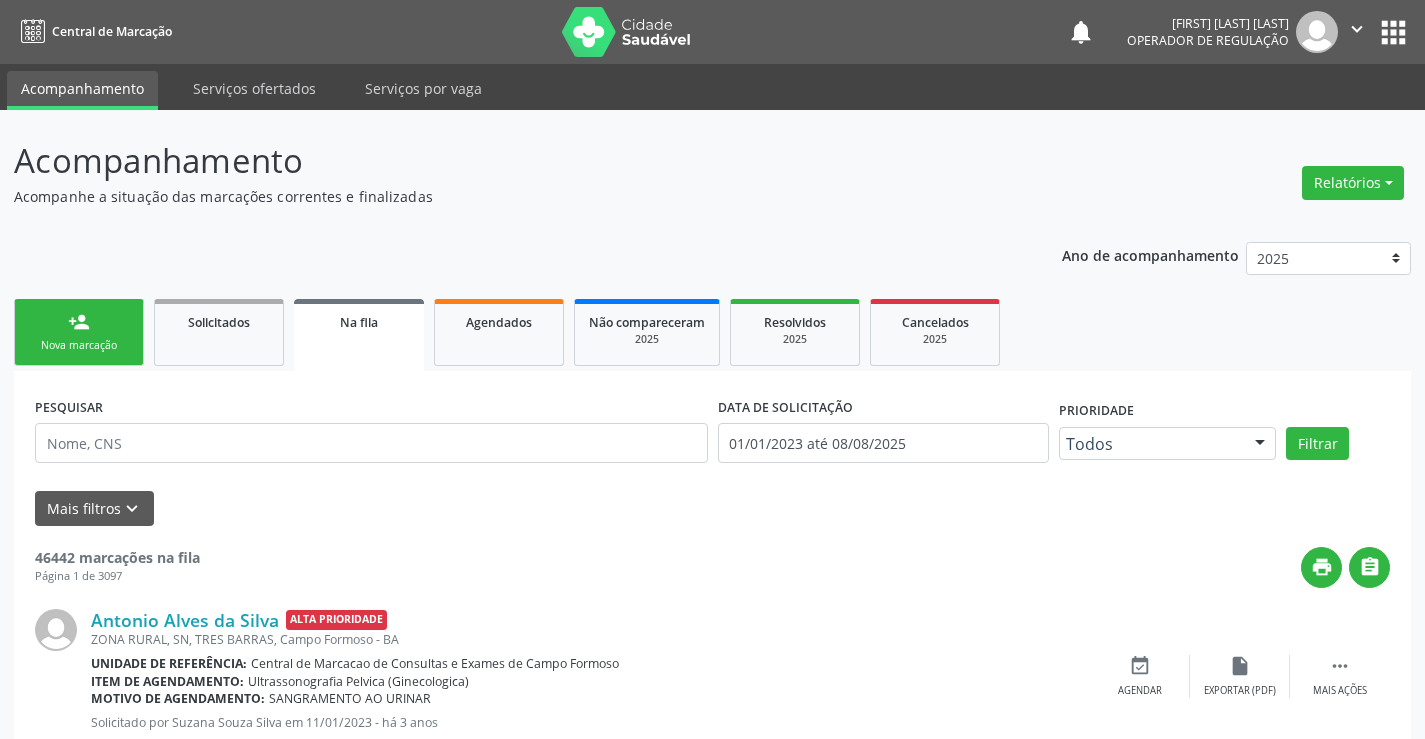 scroll, scrollTop: 0, scrollLeft: 0, axis: both 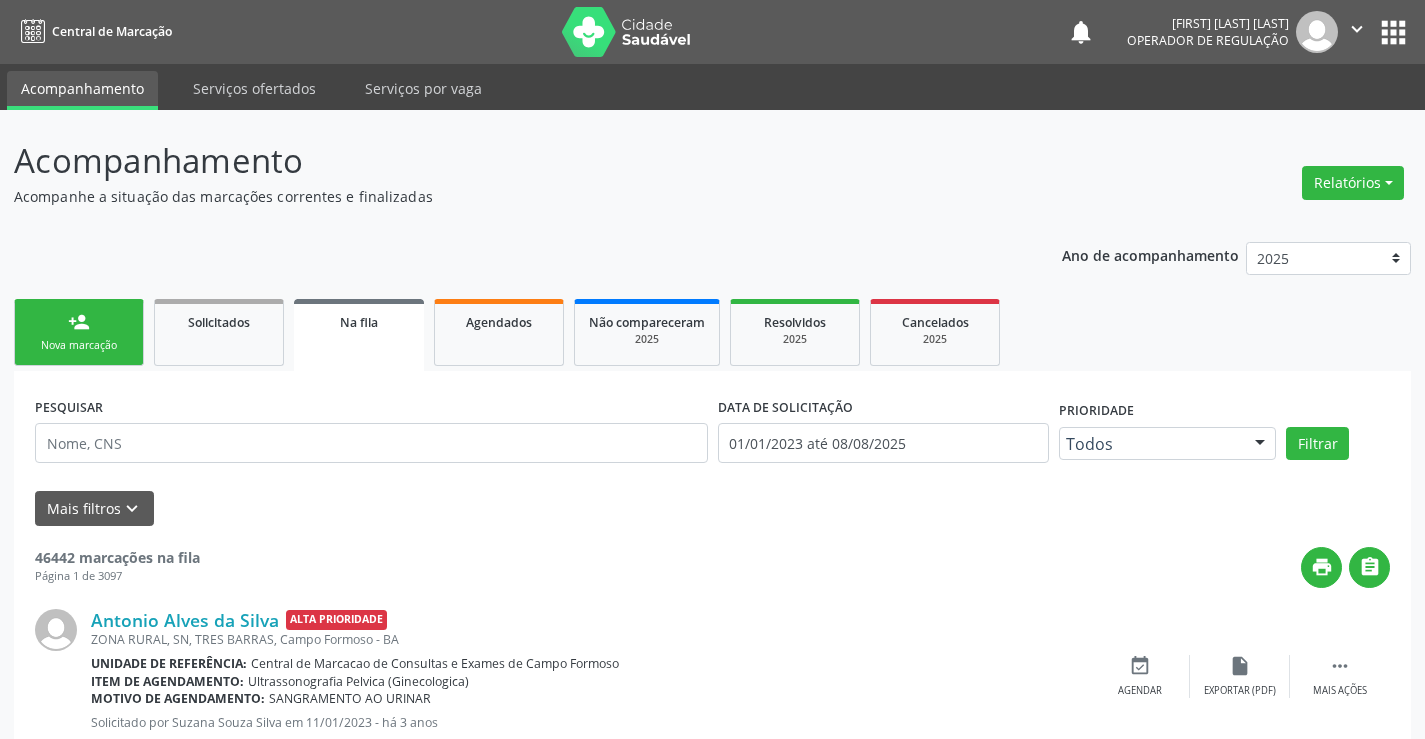 click on "Nova marcação" at bounding box center [79, 345] 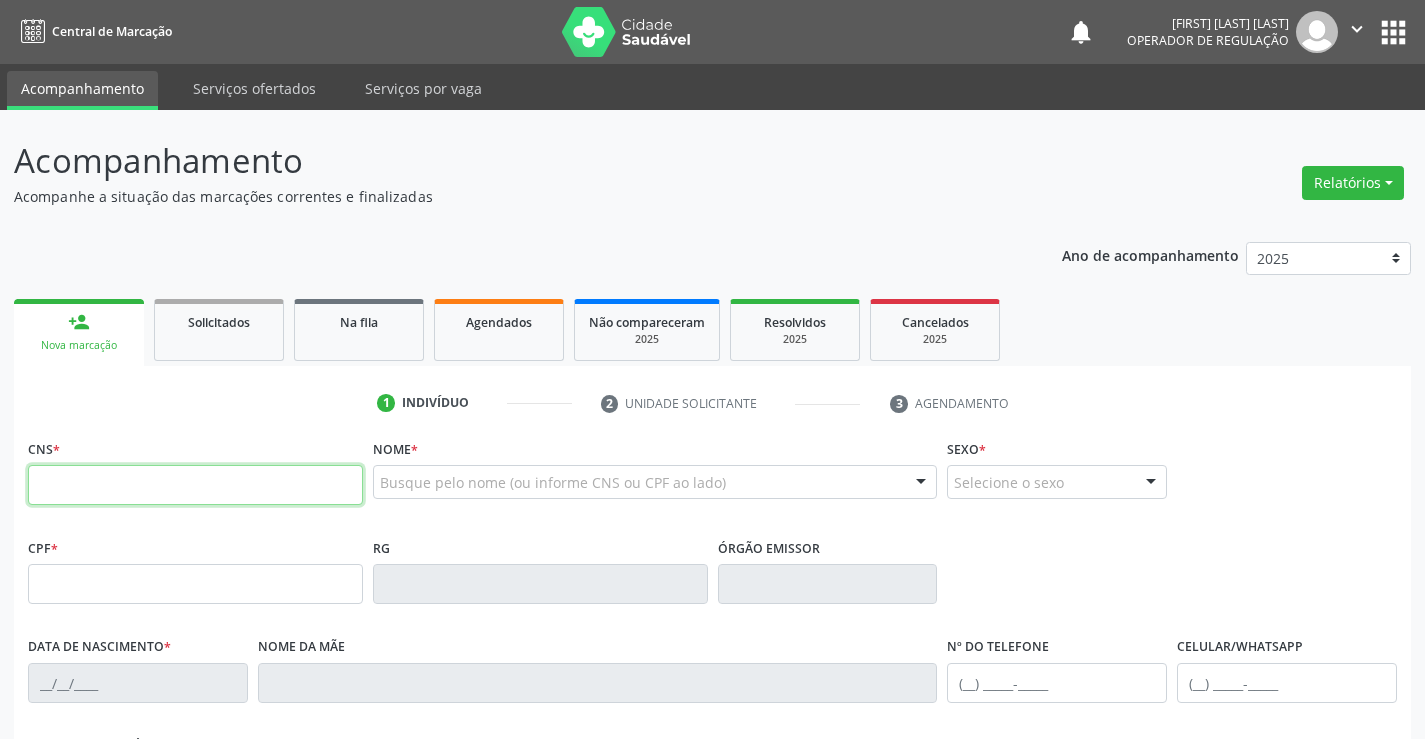click at bounding box center (195, 485) 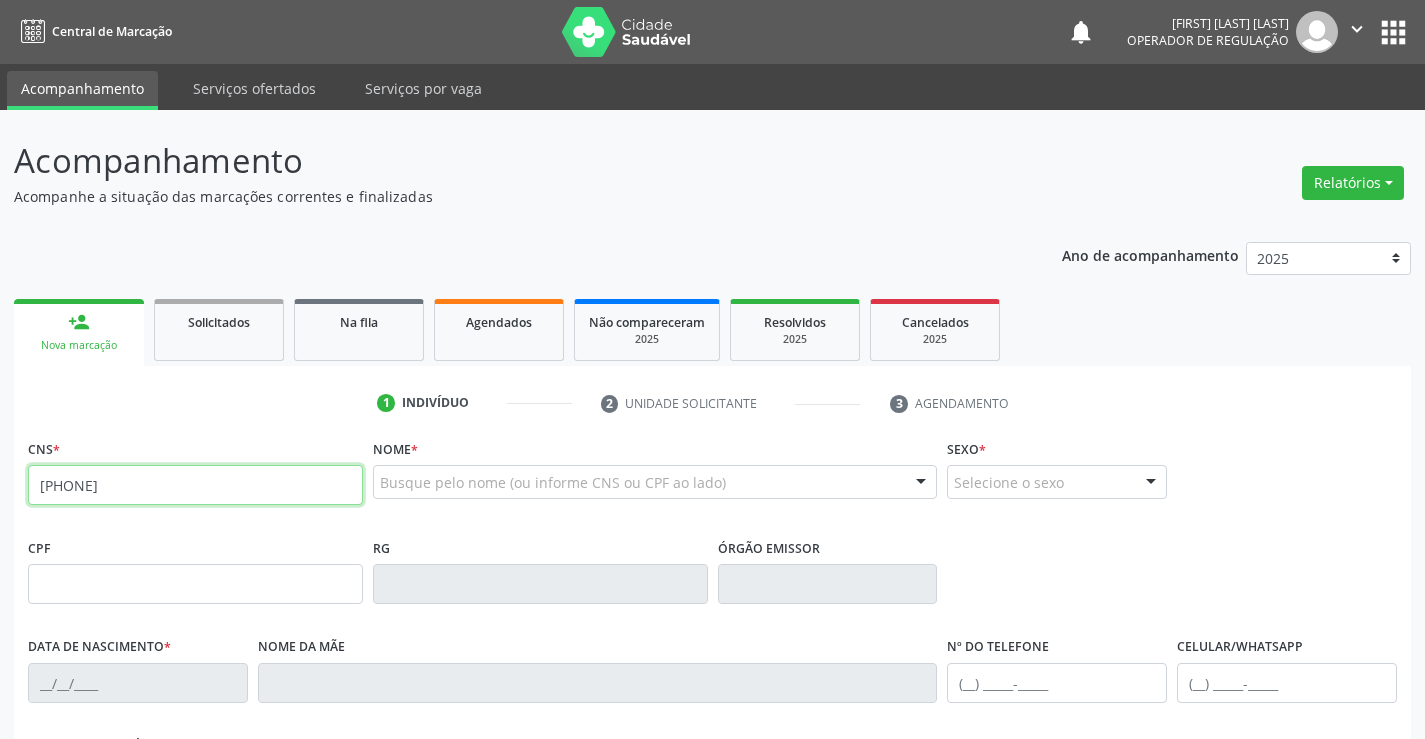 type on "[PHONE]" 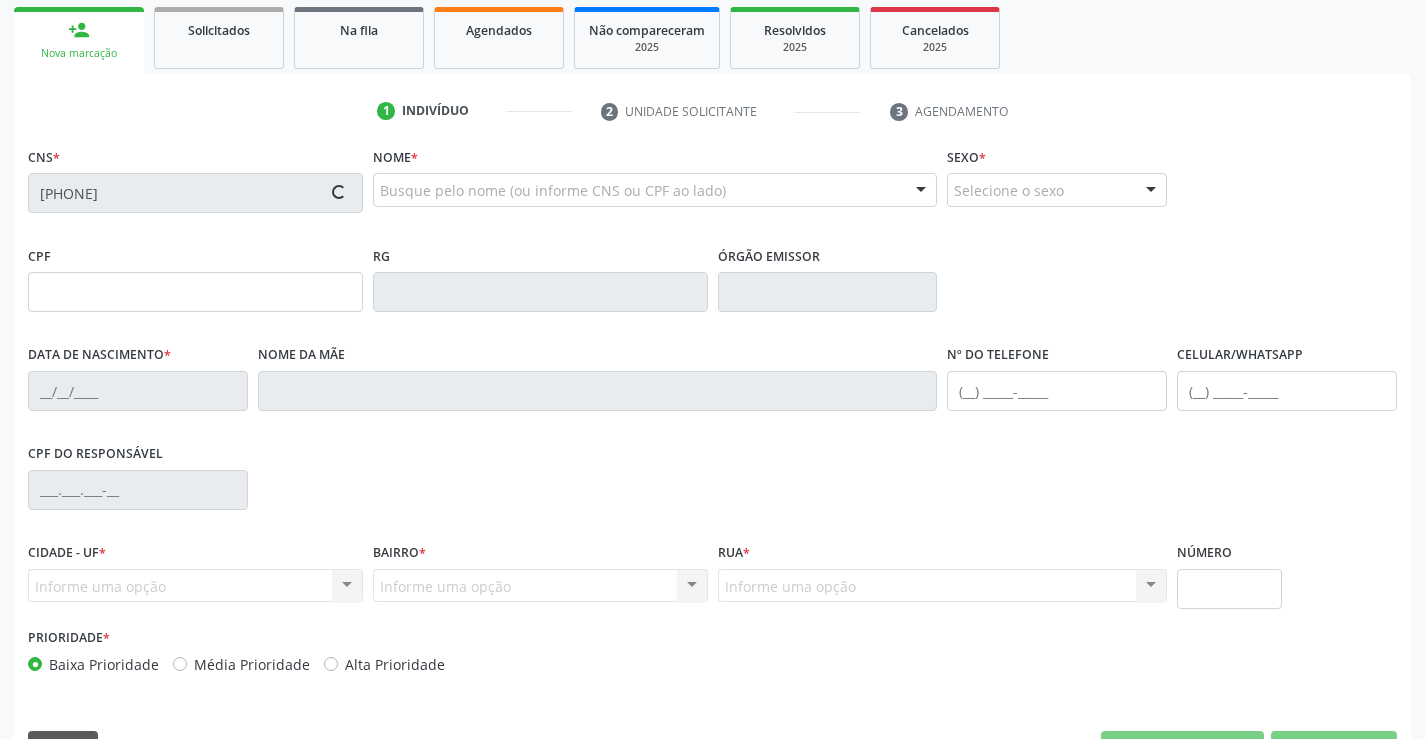 scroll, scrollTop: 300, scrollLeft: 0, axis: vertical 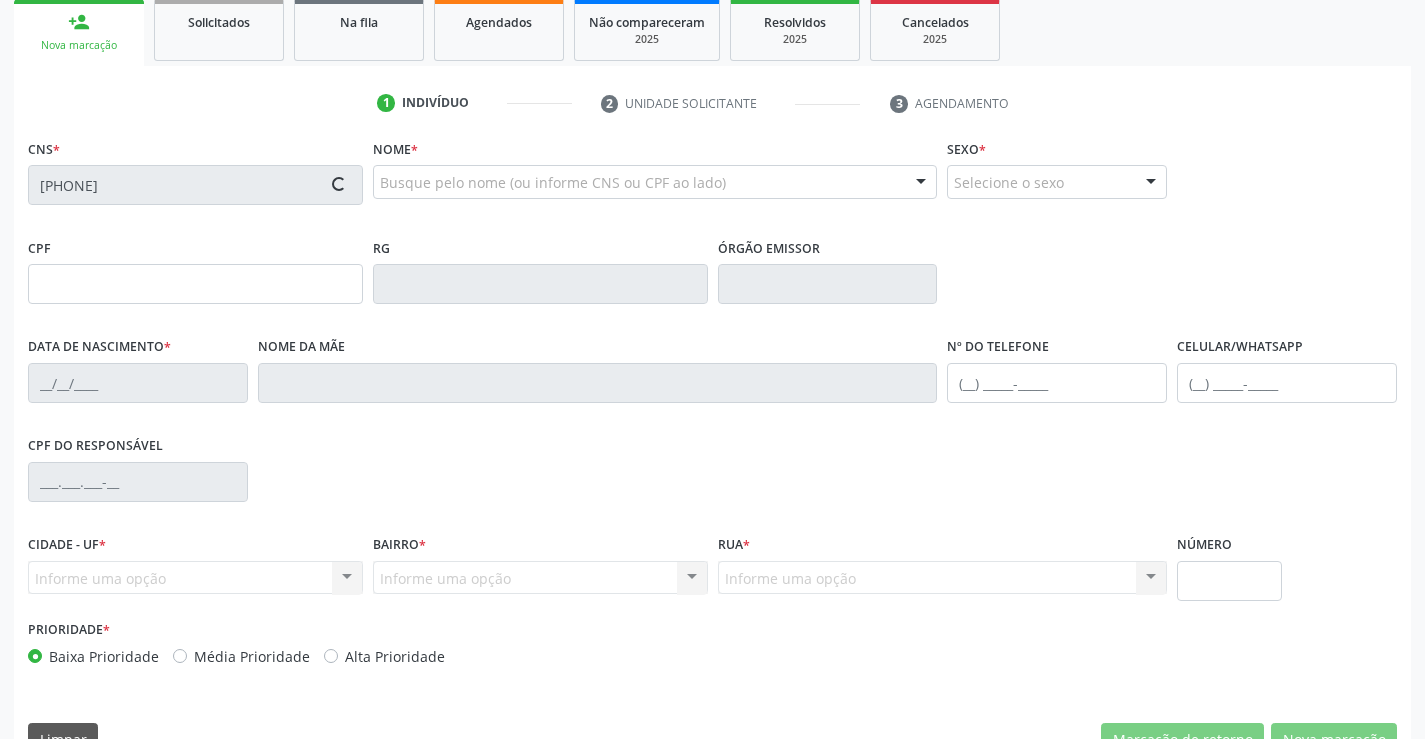 type on "[DATE]" 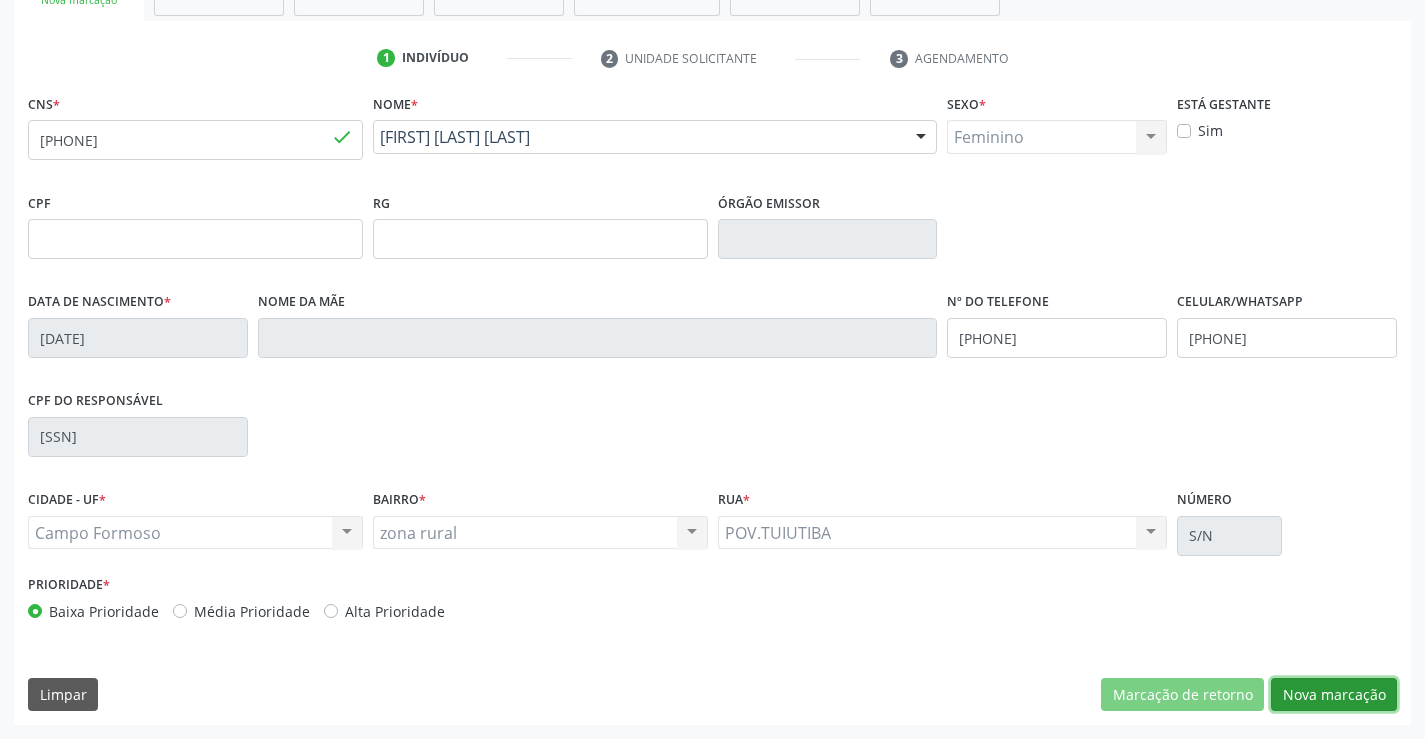 click on "Nova marcação" at bounding box center [1334, 695] 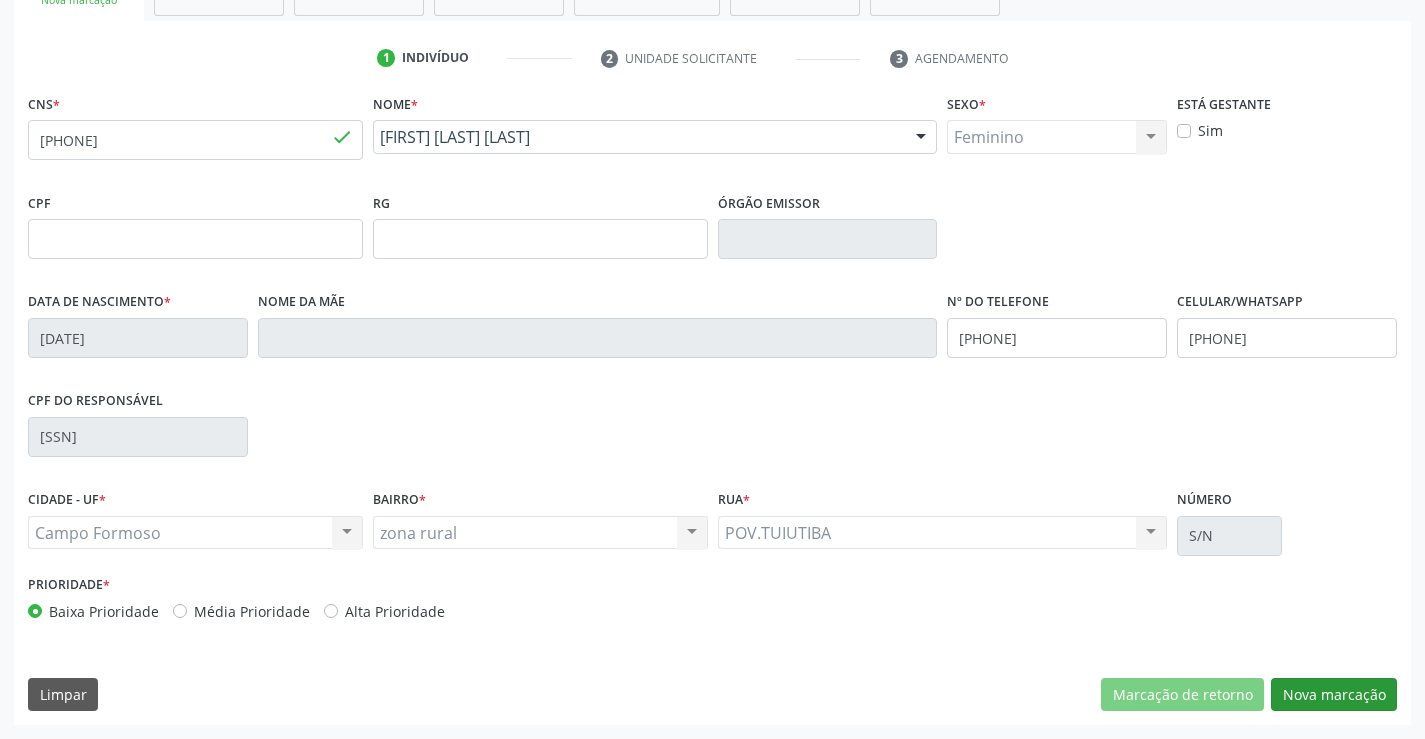 scroll, scrollTop: 167, scrollLeft: 0, axis: vertical 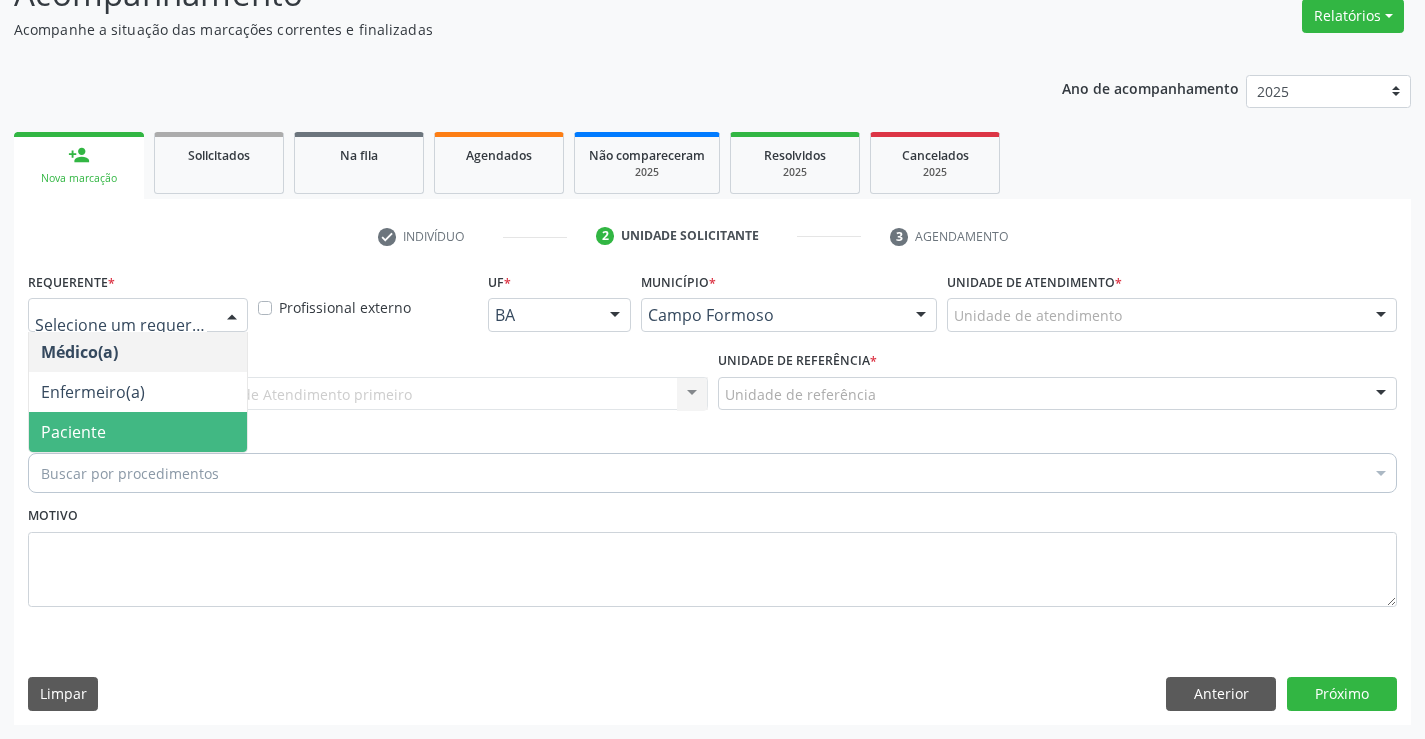 click on "Paciente" at bounding box center (138, 432) 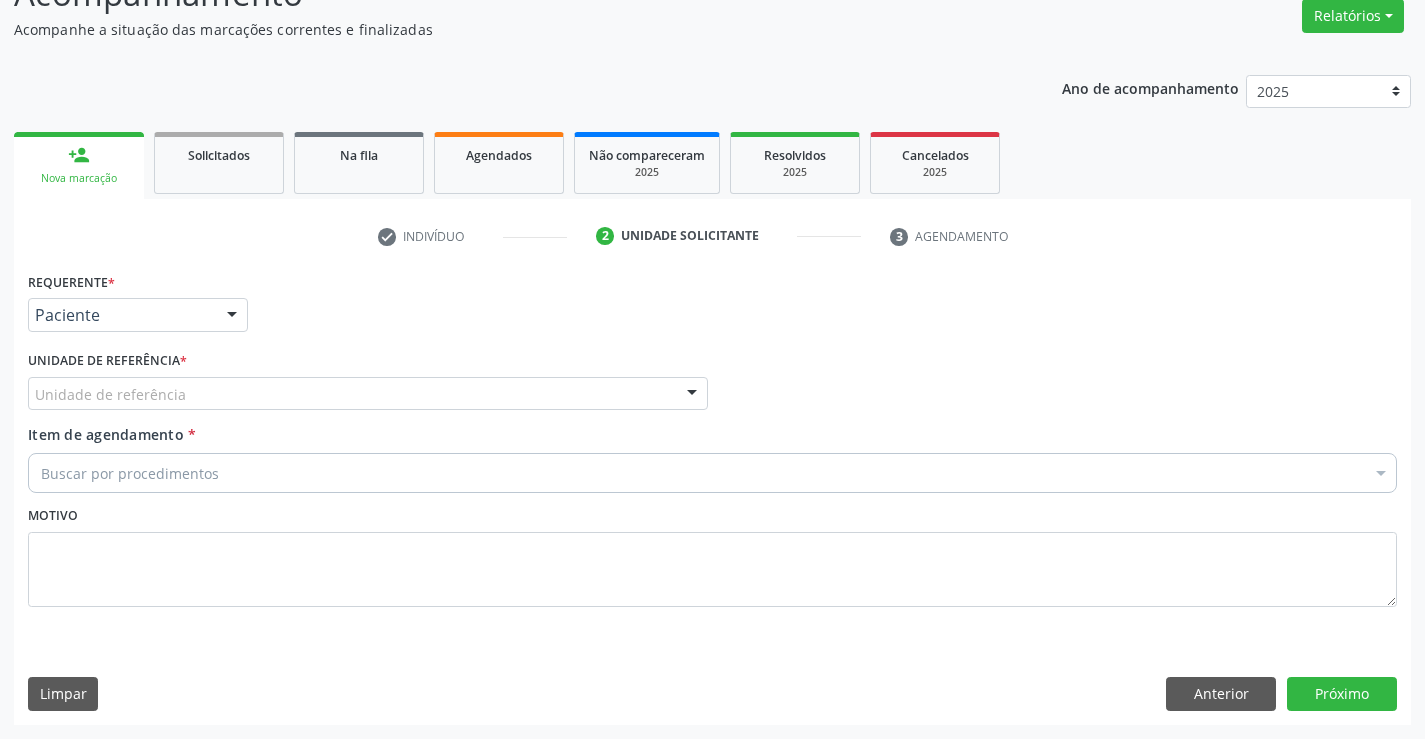 click on "Unidade de referência" at bounding box center [368, 394] 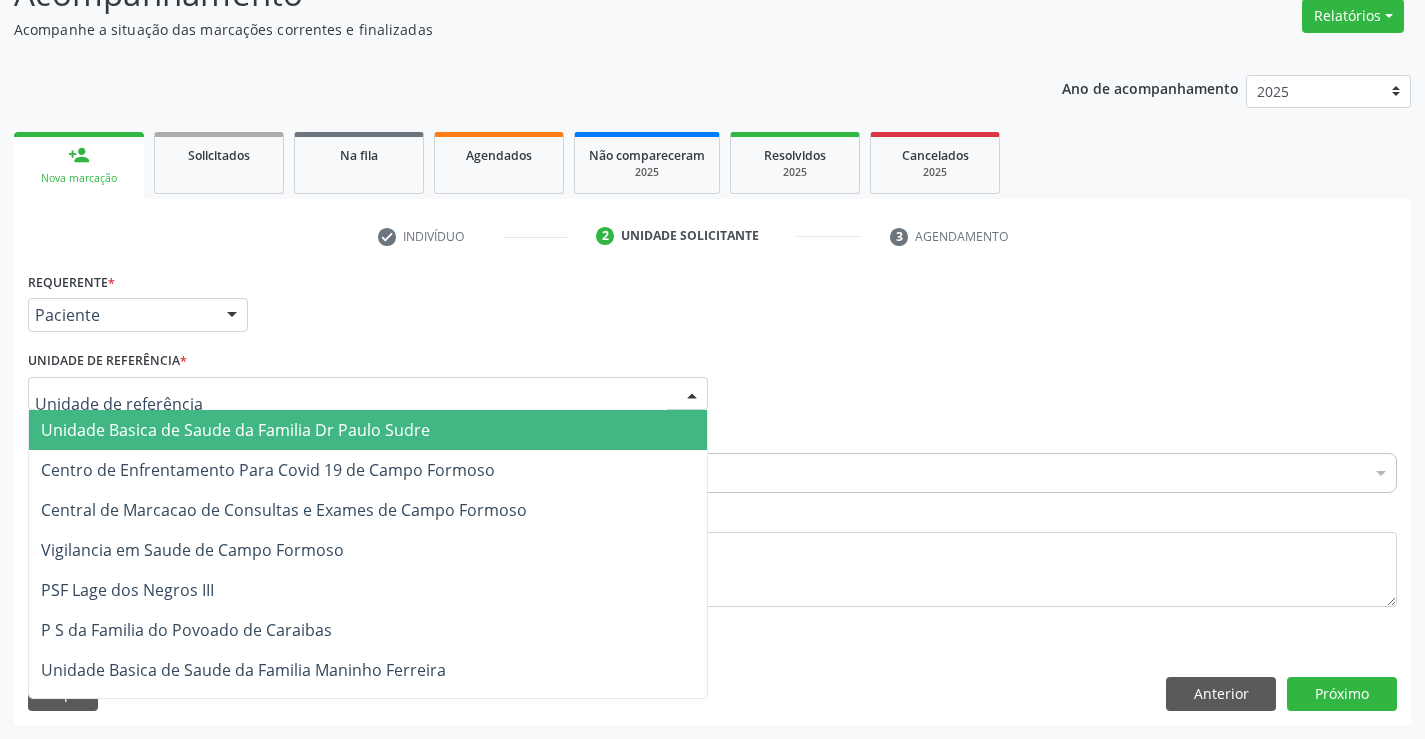 click at bounding box center (351, 404) 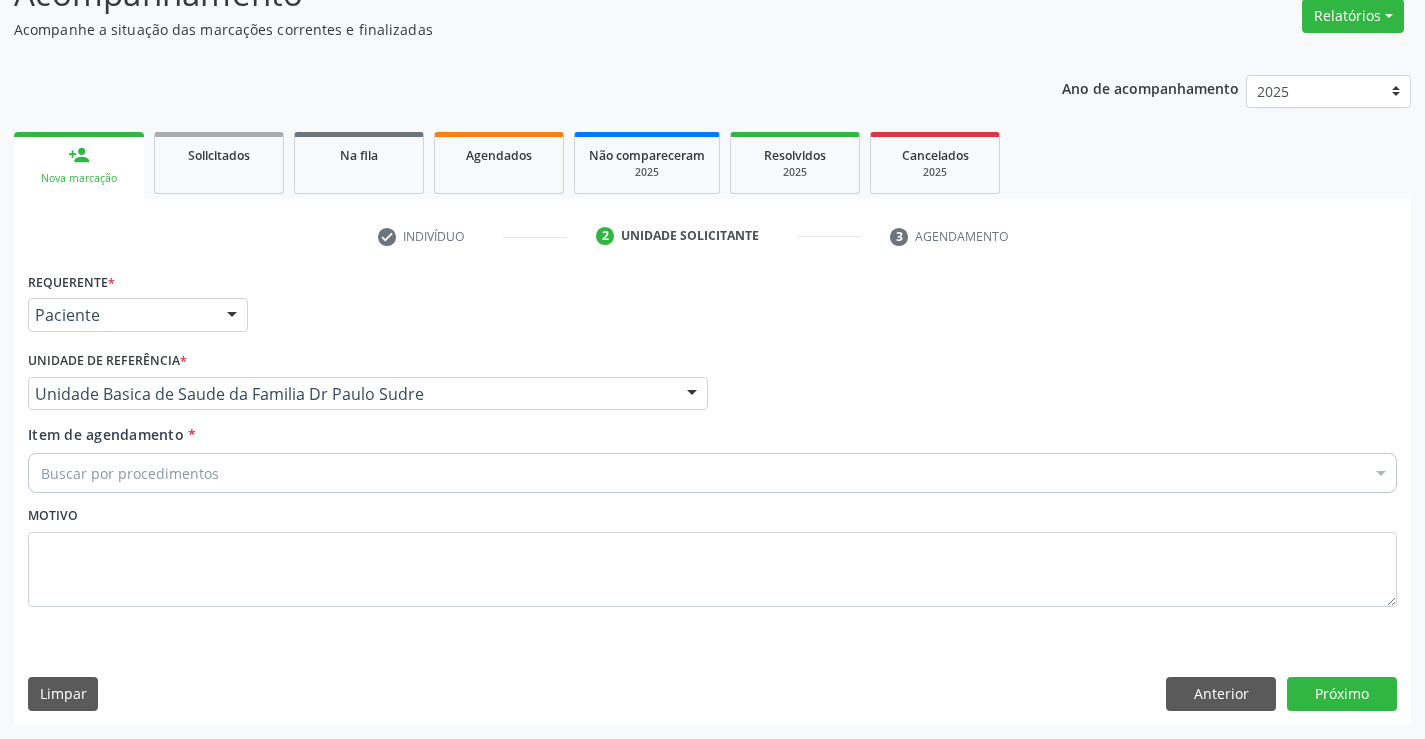 click on "Buscar por procedimentos" at bounding box center [712, 473] 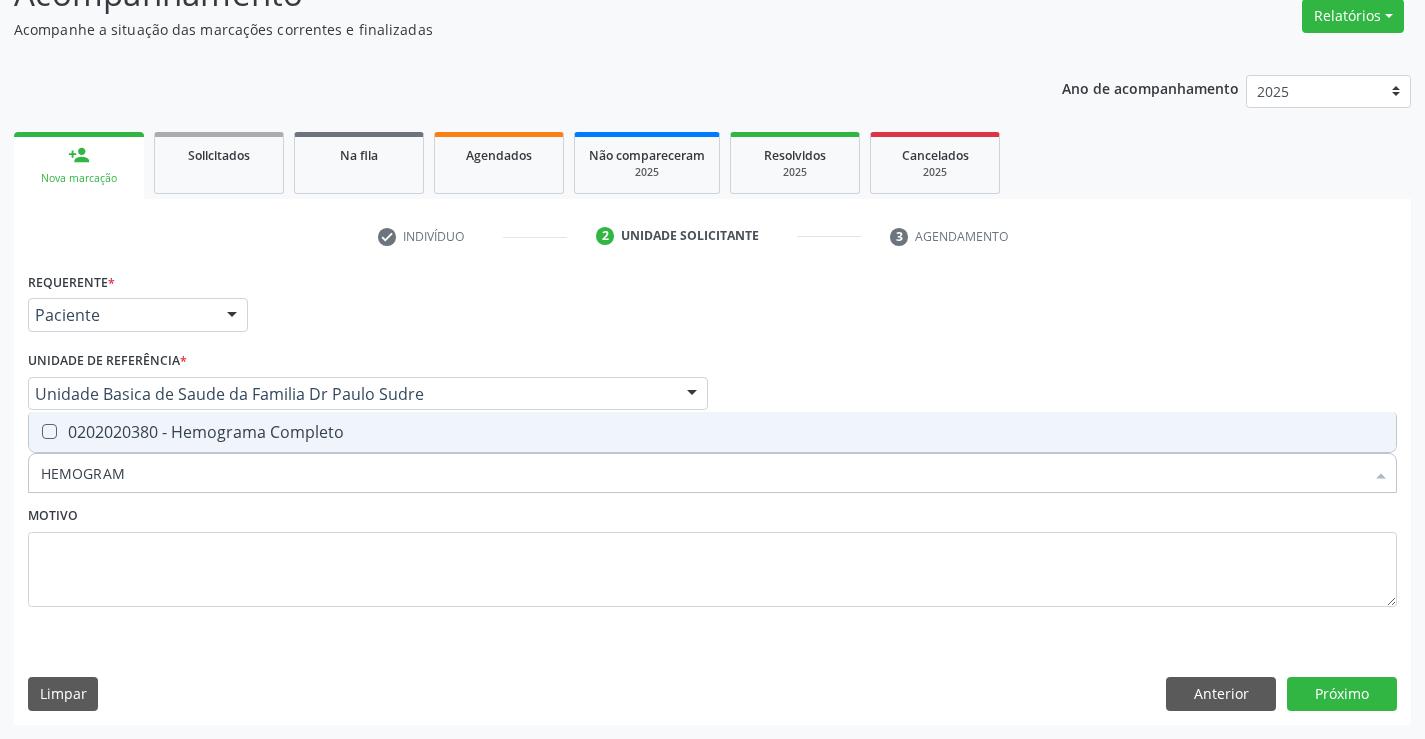 type on "HEMOGRAMA" 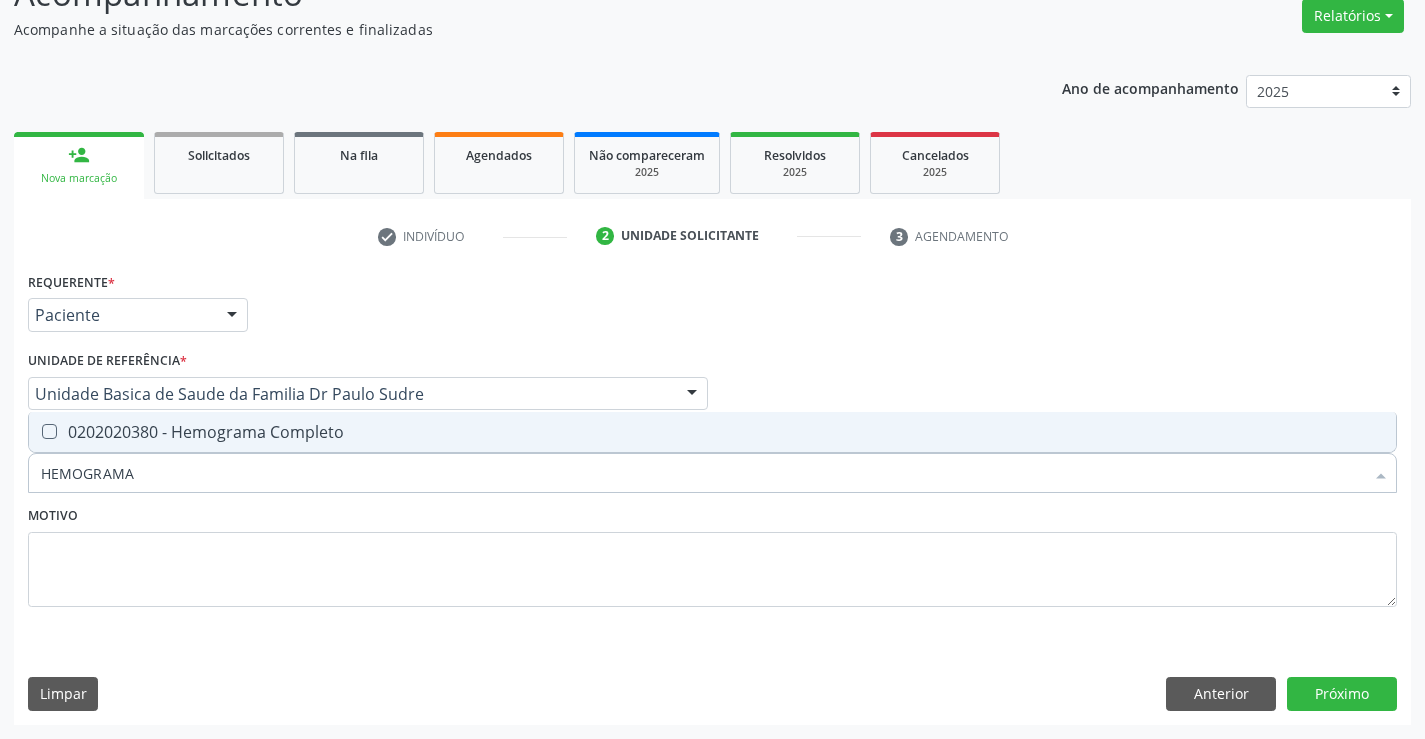click on "0202020380 - Hemograma Completo" at bounding box center [712, 432] 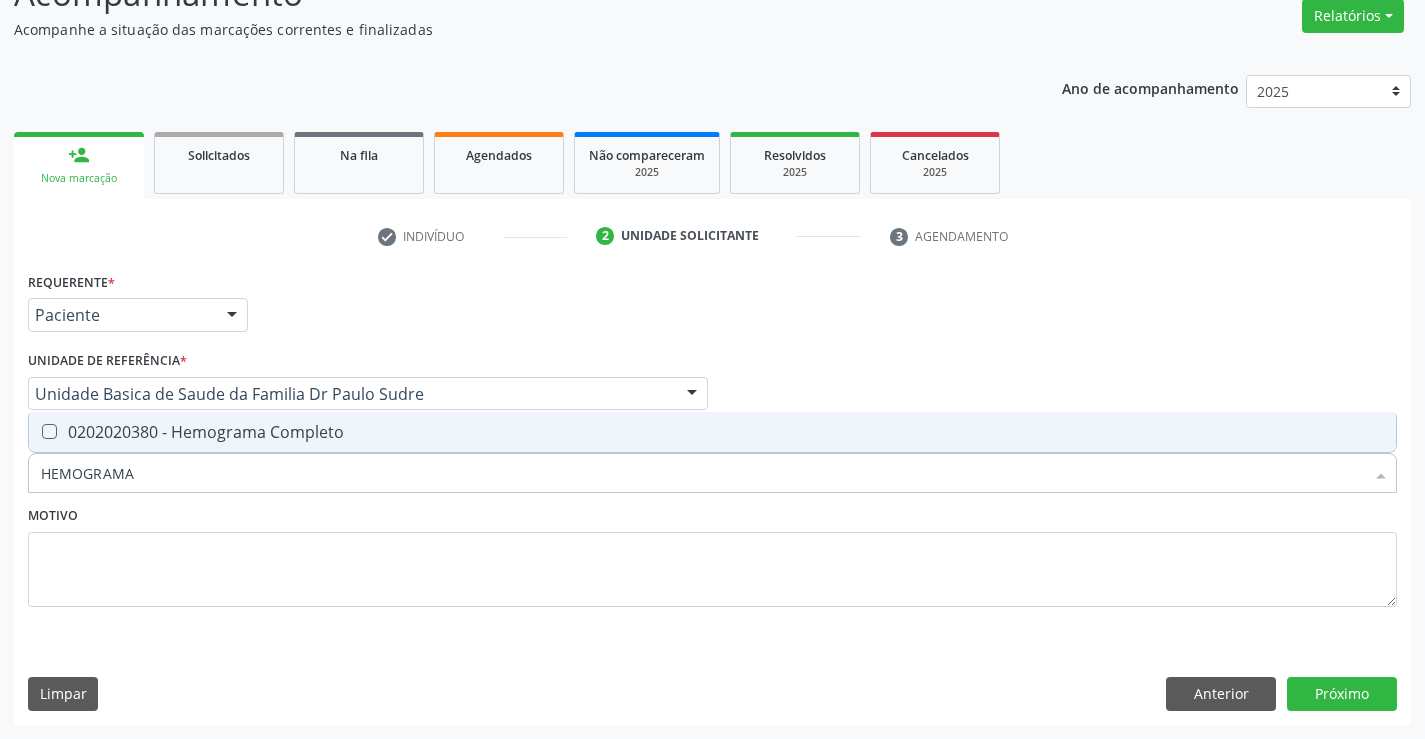 checkbox on "true" 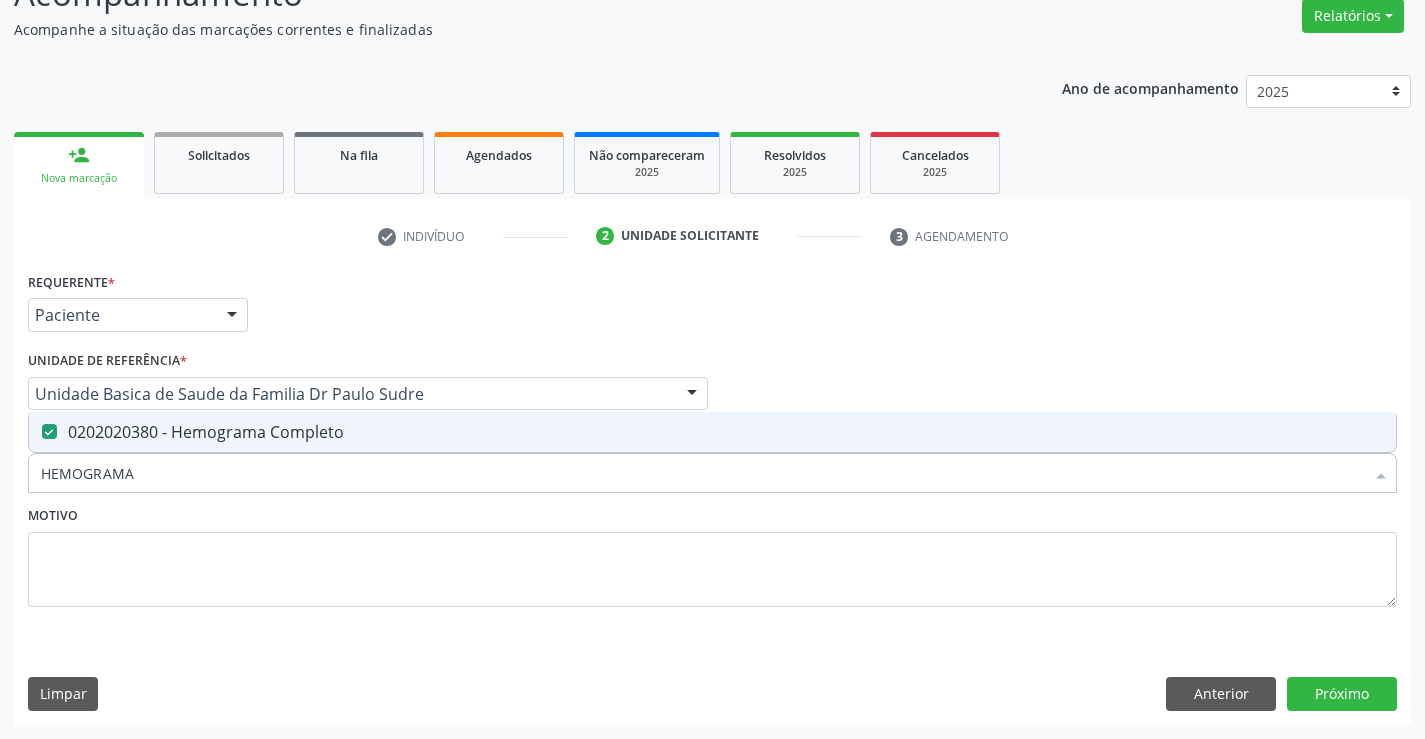 type on "HEMOGRAMA" 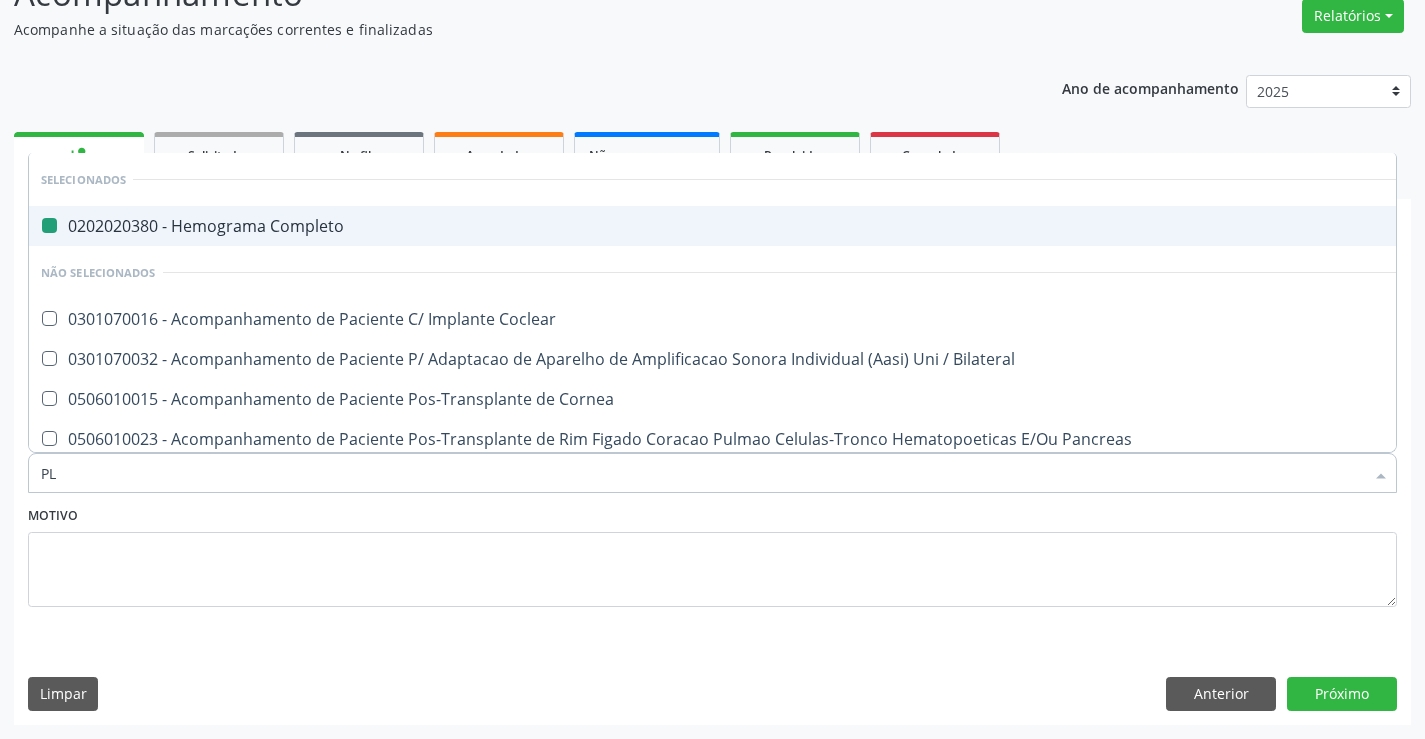 type on "PLA" 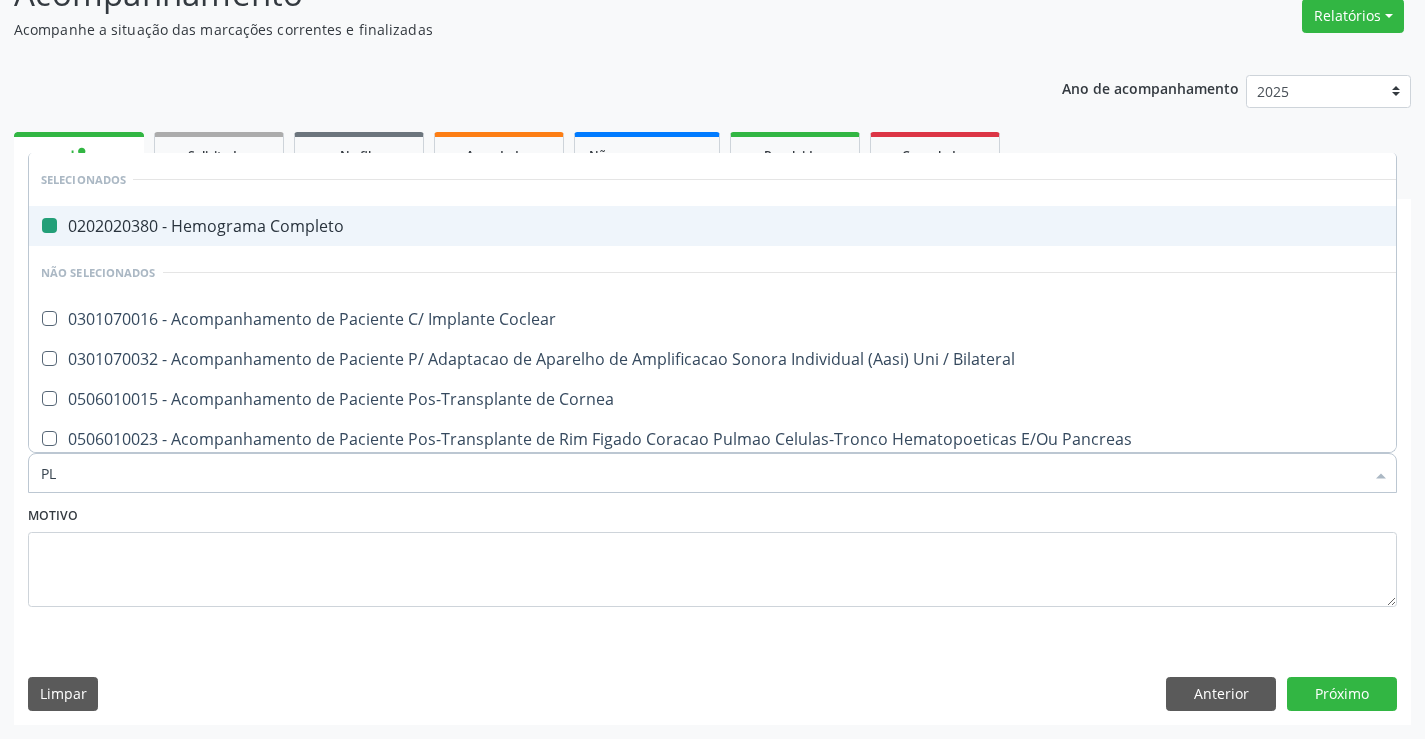 checkbox on "false" 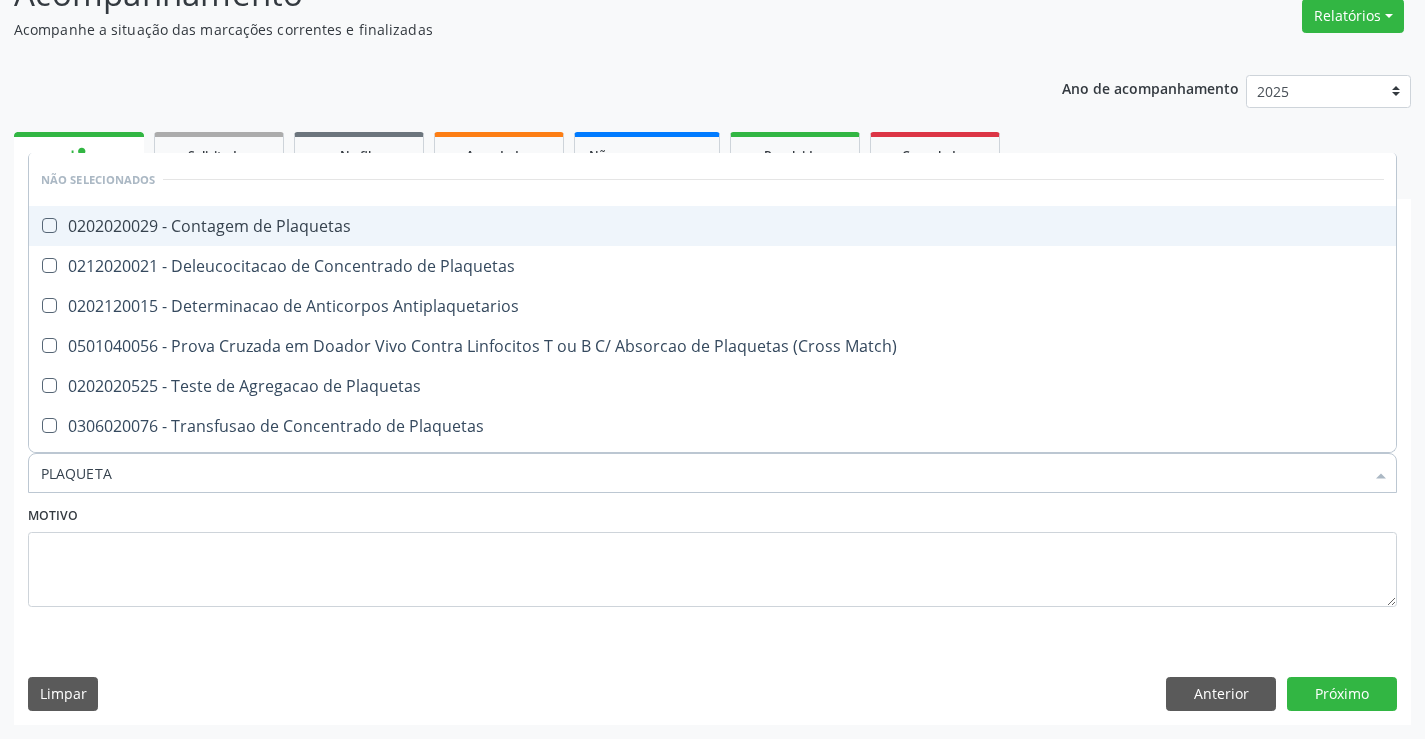 type on "PLAQUETAS" 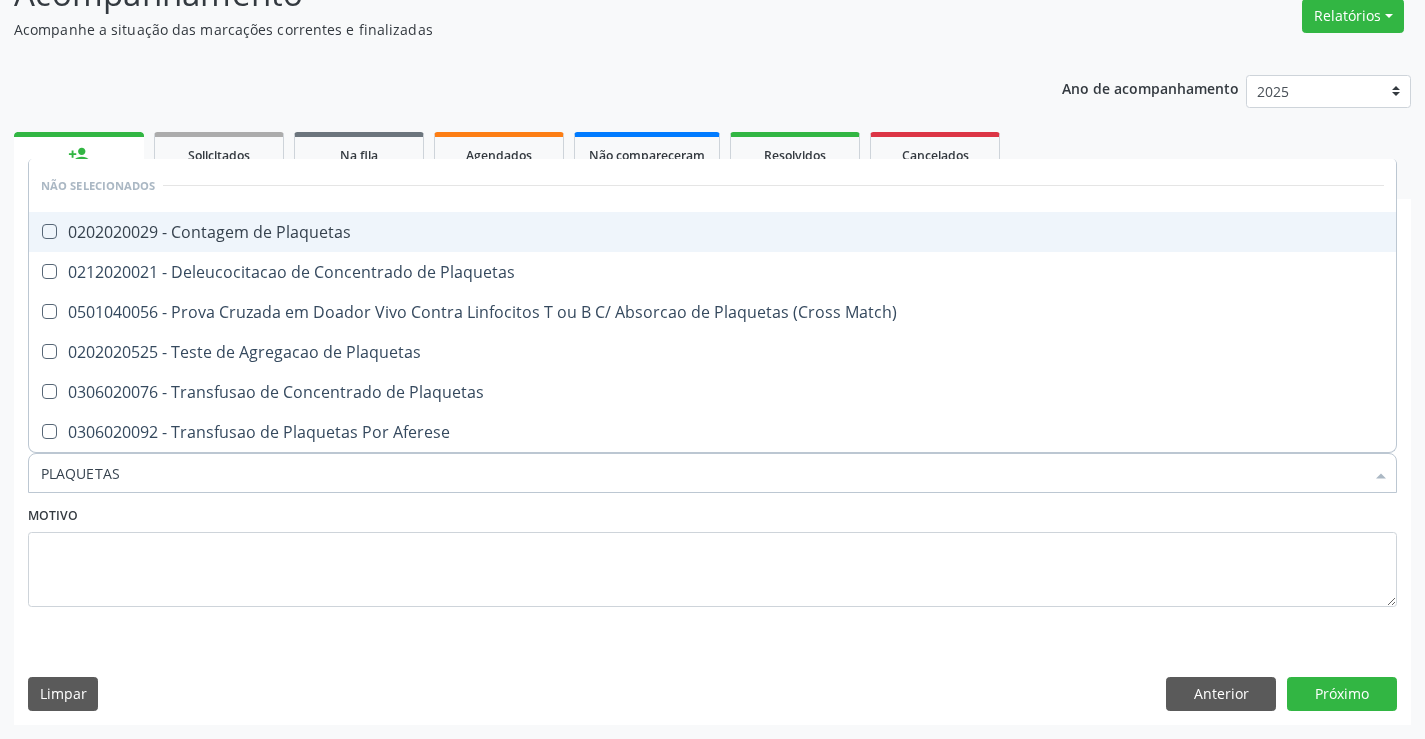 click on "0202020029 - Contagem de Plaquetas" at bounding box center [712, 232] 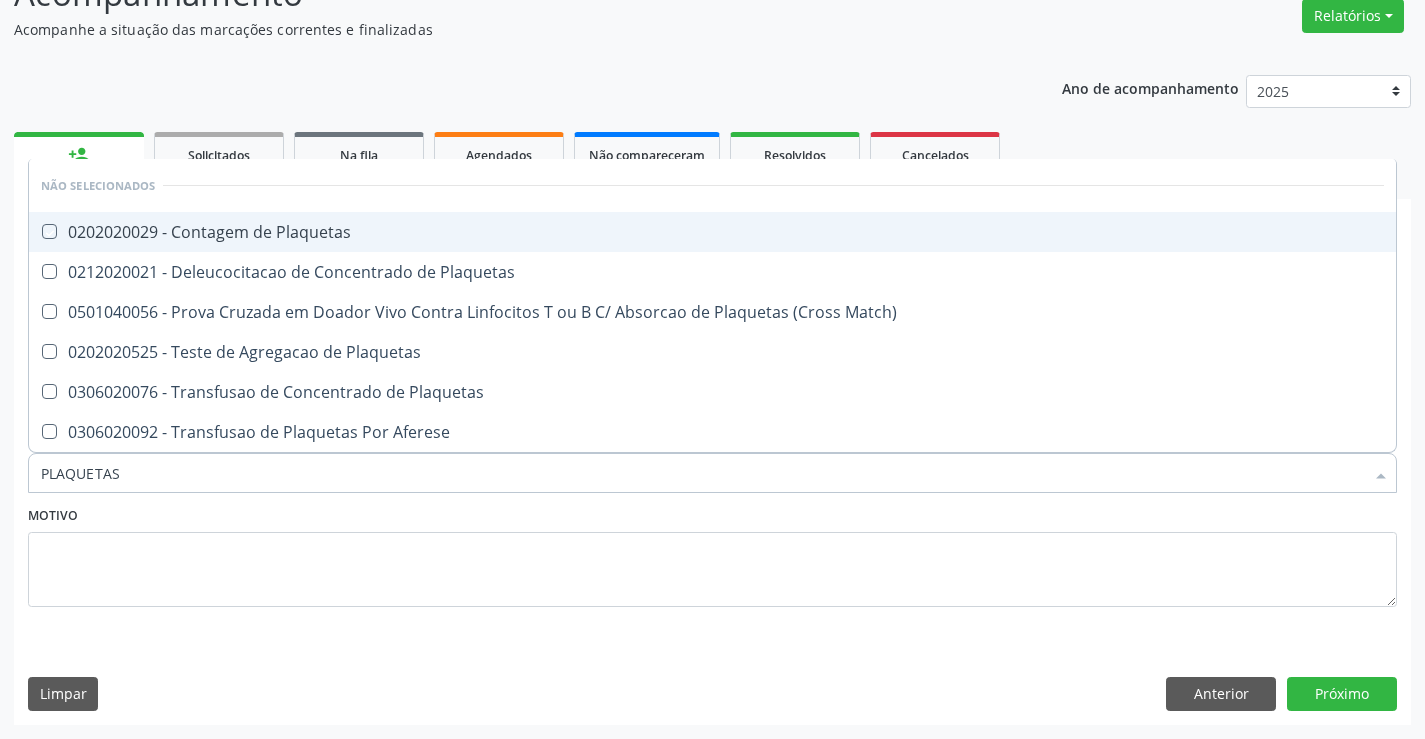 checkbox on "true" 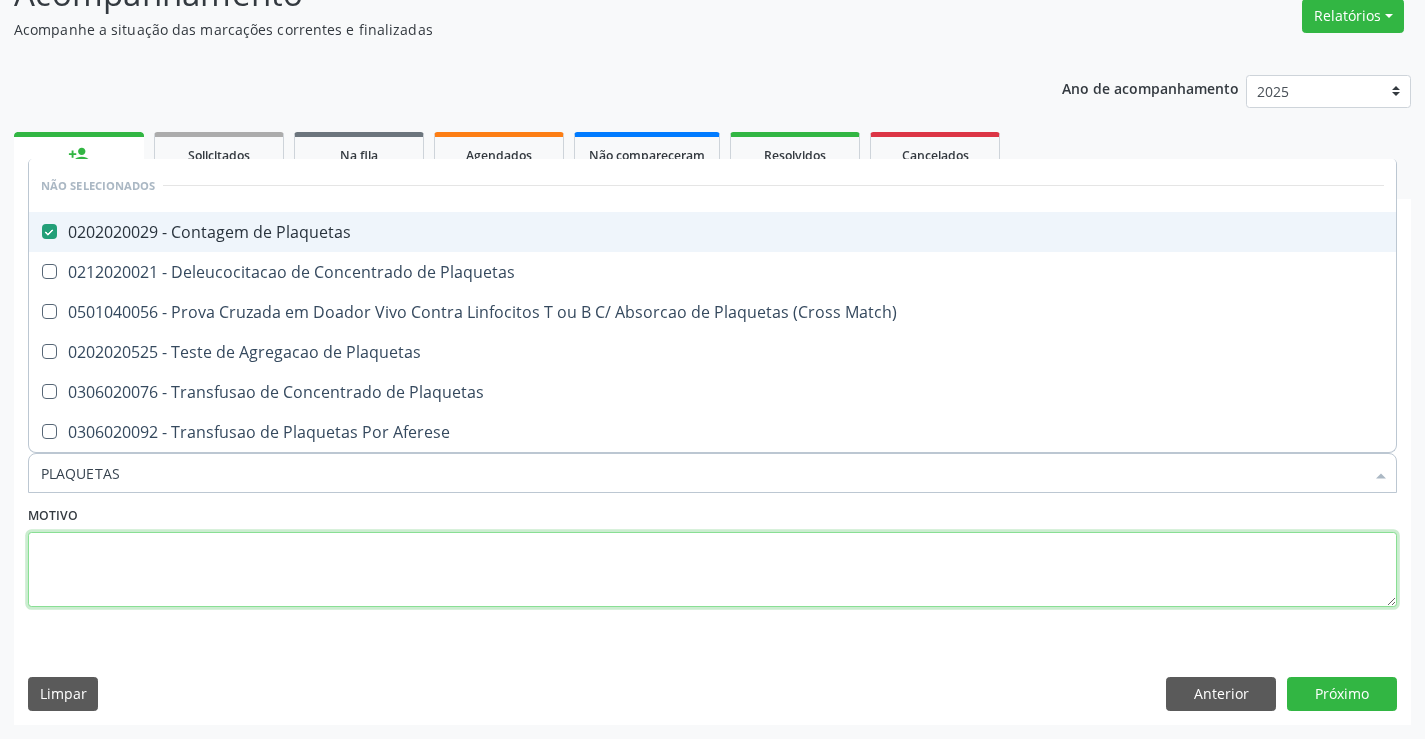 click at bounding box center [712, 570] 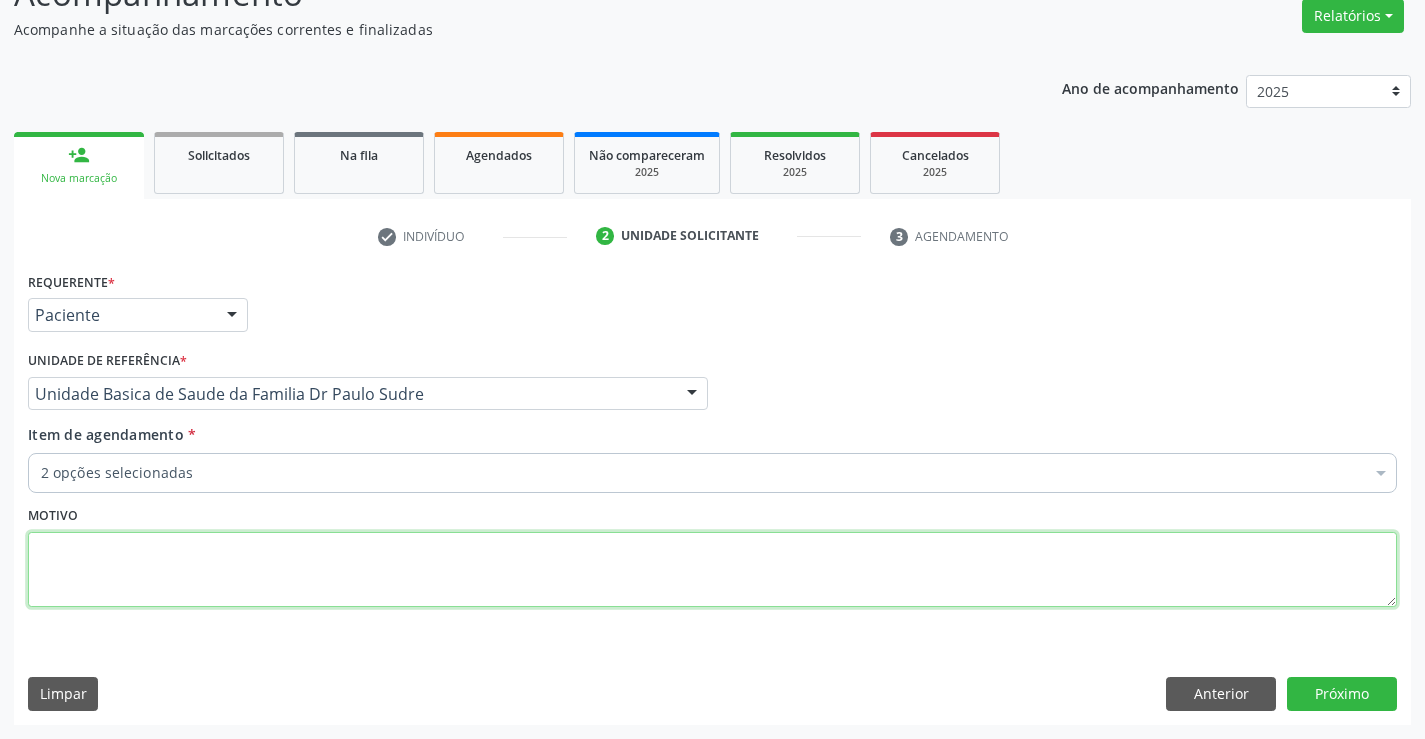 checkbox on "true" 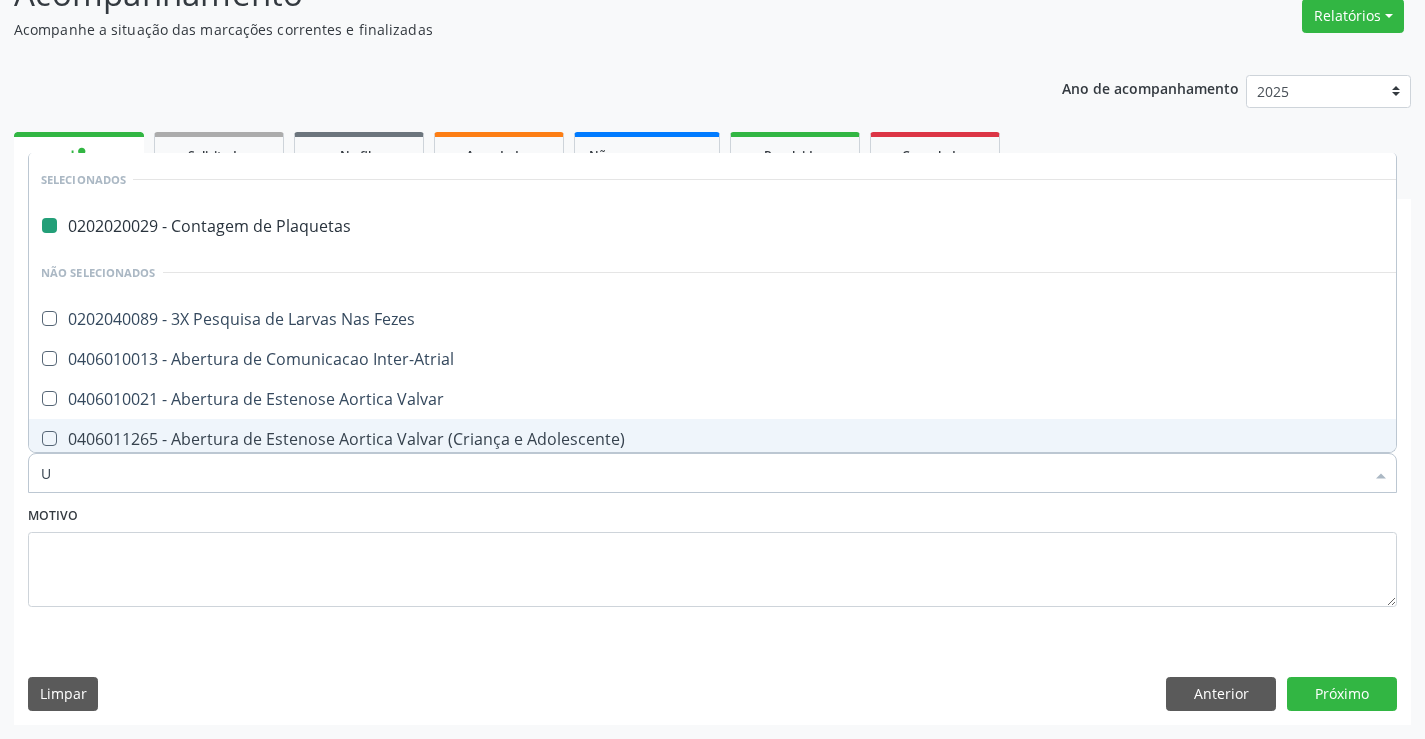 type on "UR" 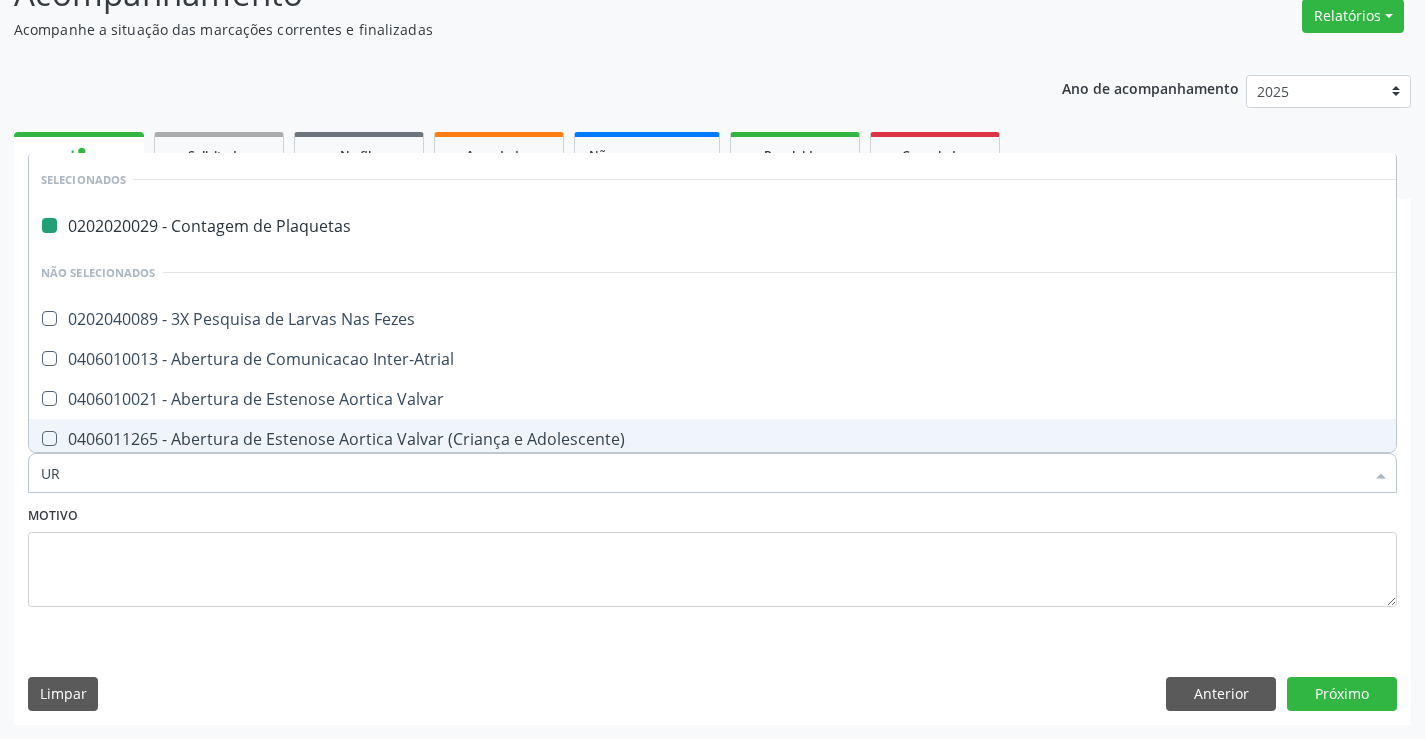 checkbox on "false" 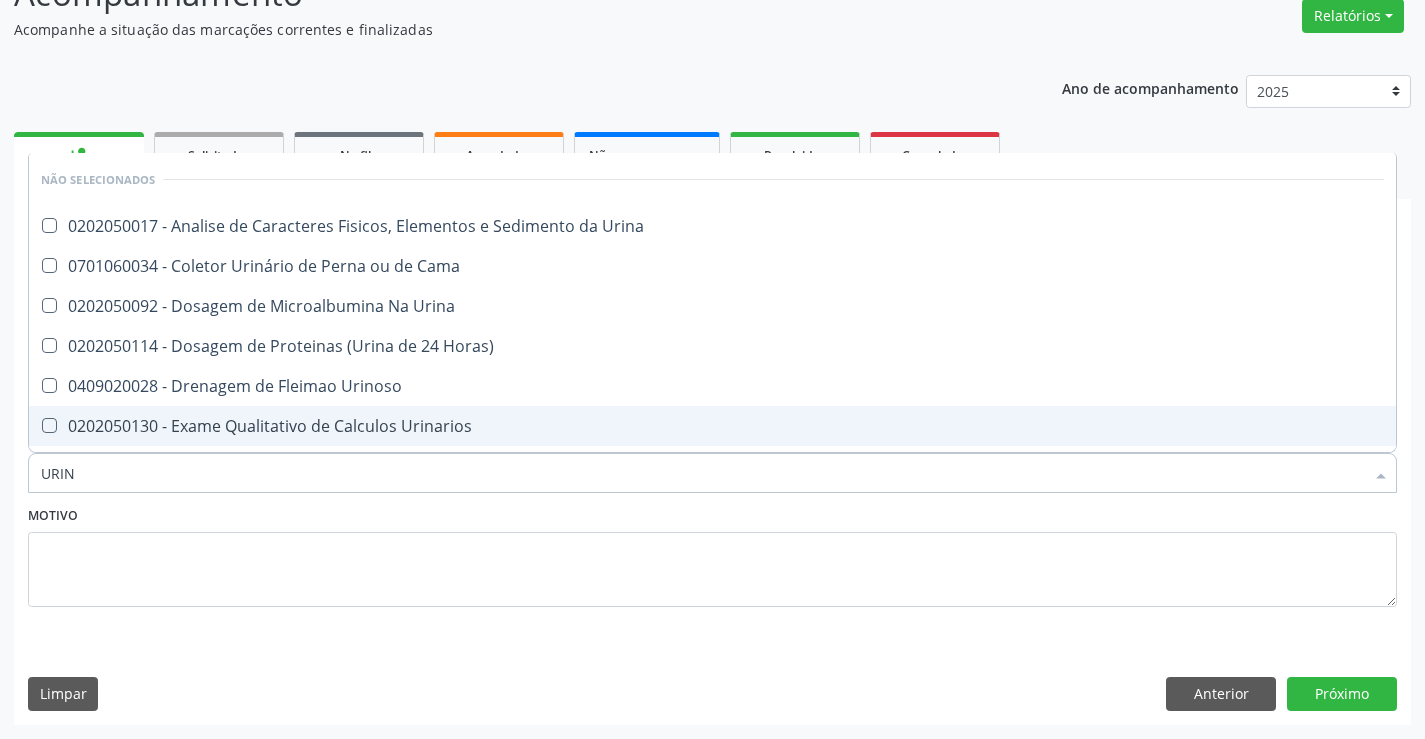 type on "URINA" 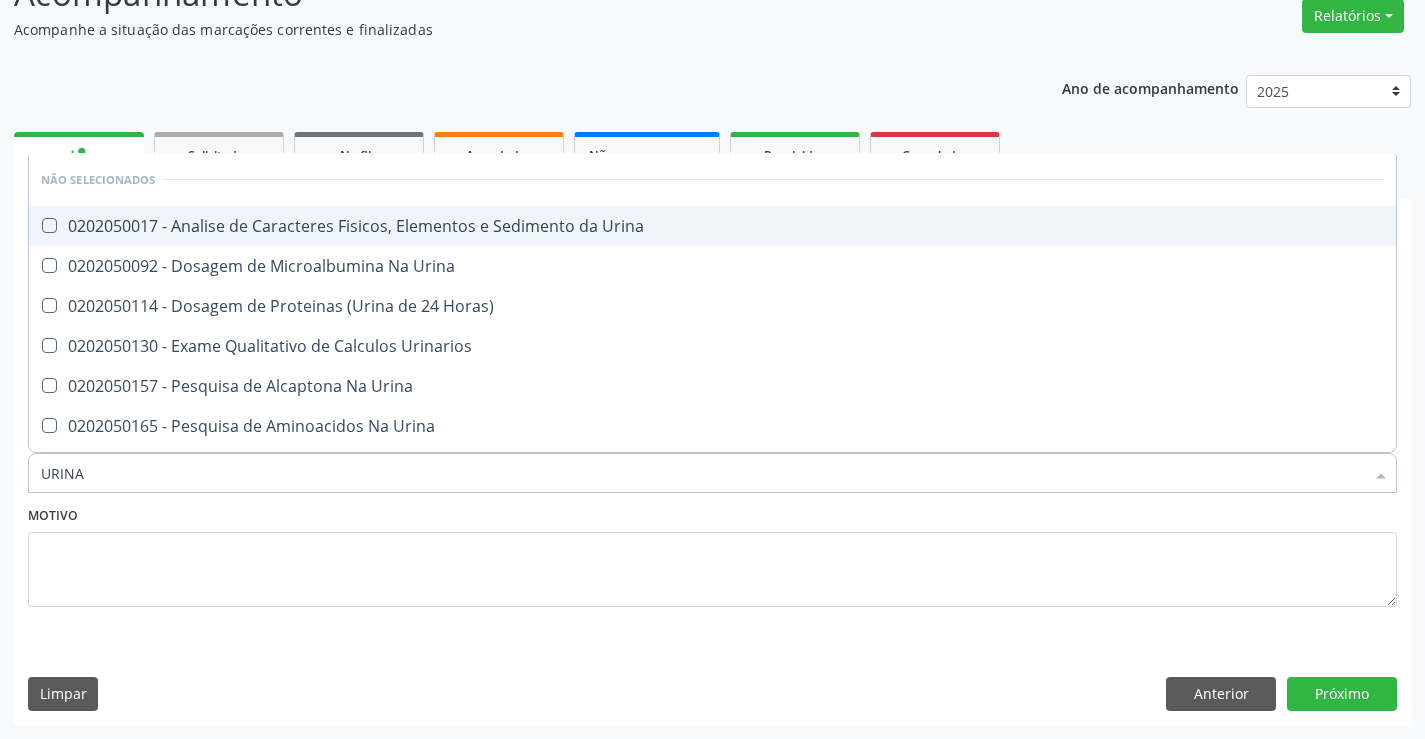click on "0202050017 - Analise de Caracteres Fisicos, Elementos e Sedimento da Urina" at bounding box center (712, 226) 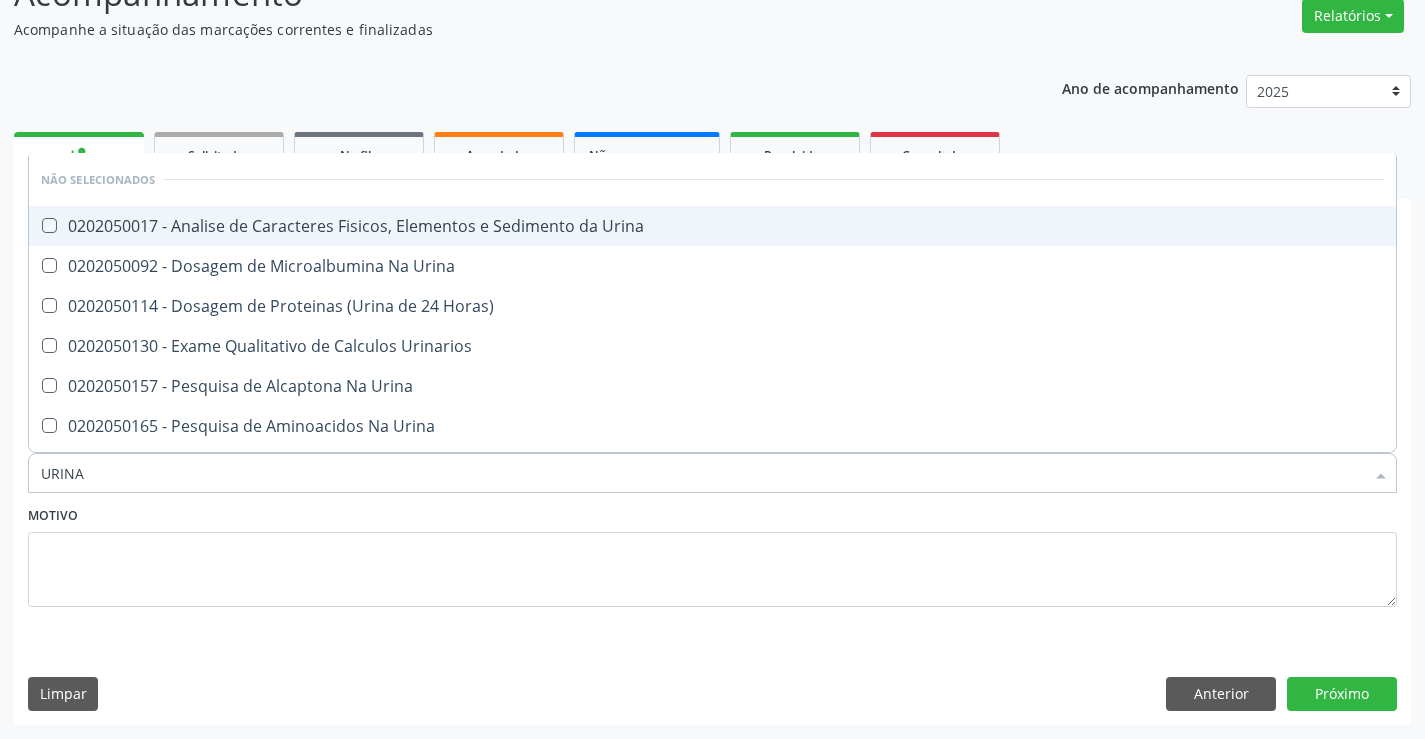 checkbox on "true" 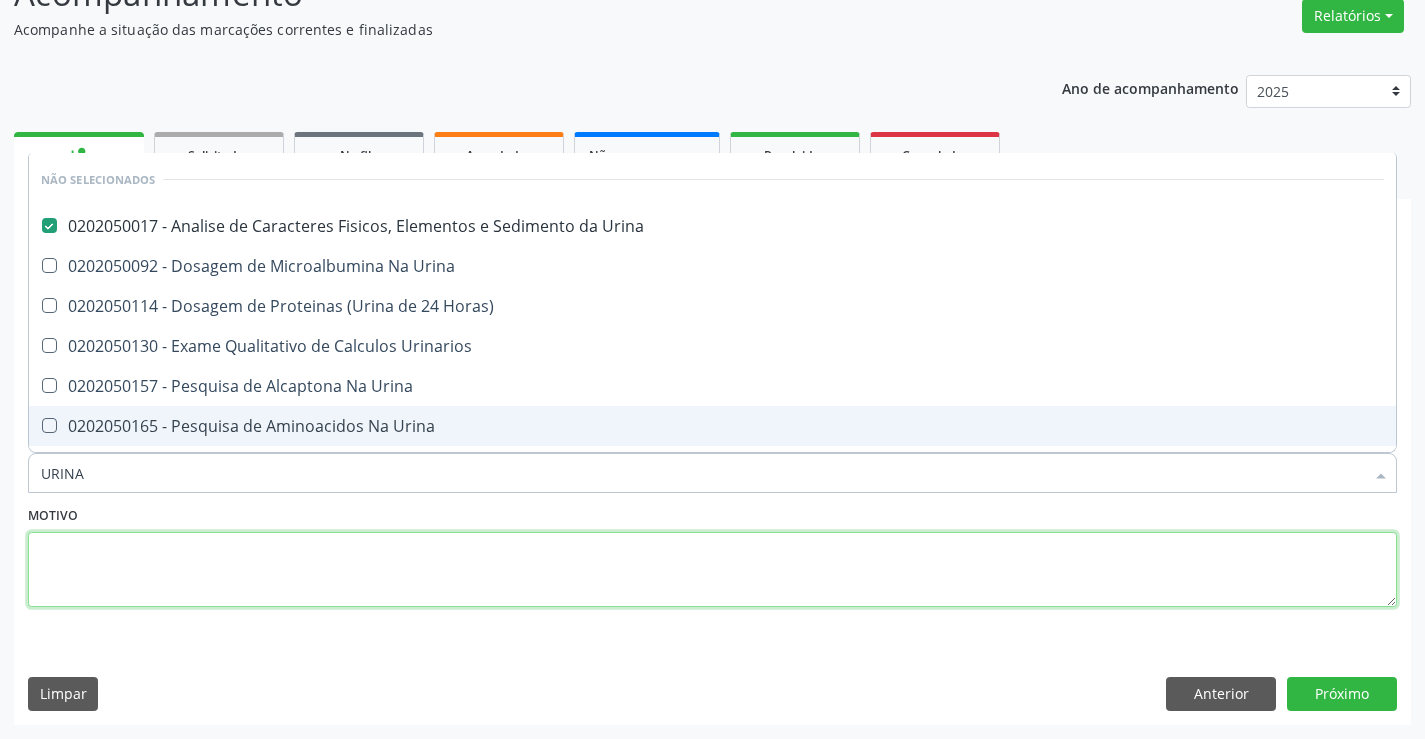 drag, startPoint x: 247, startPoint y: 600, endPoint x: 246, endPoint y: 578, distance: 22.022715 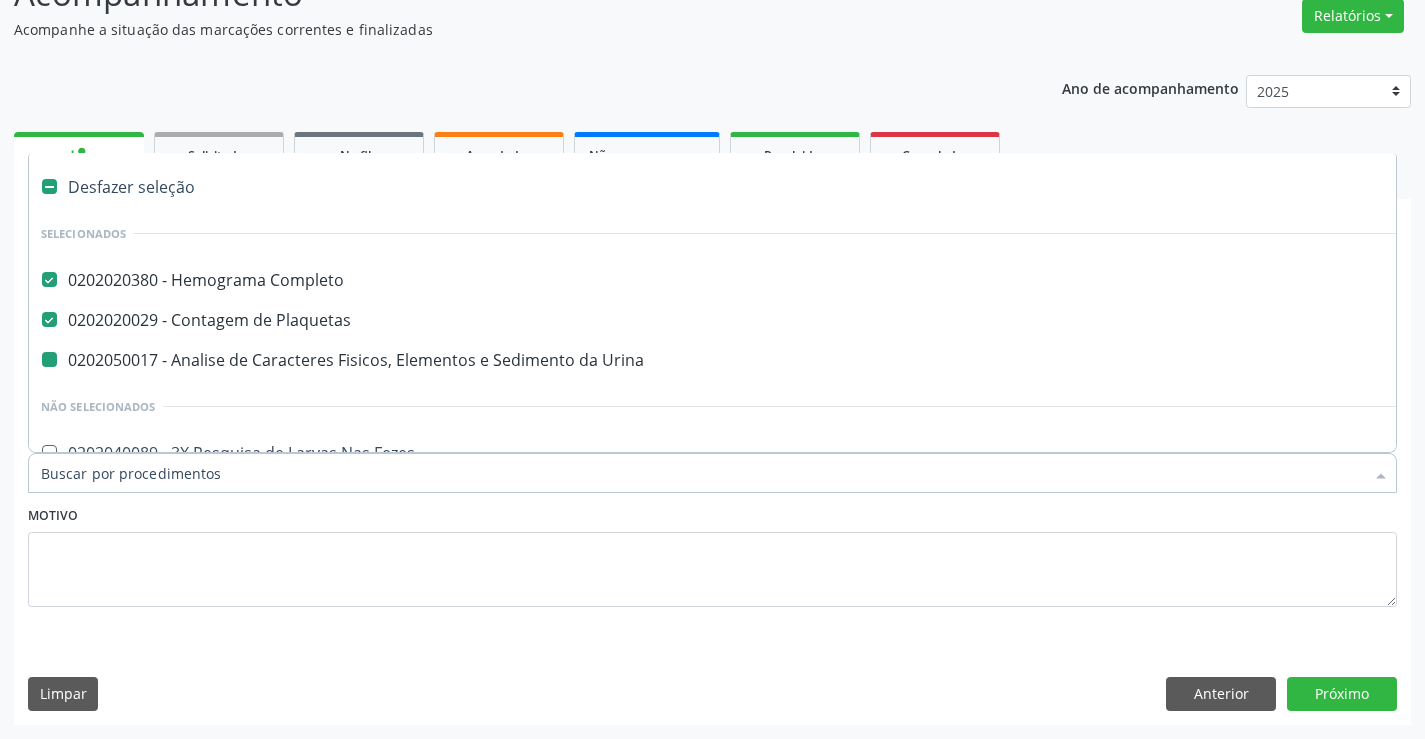 type on "F" 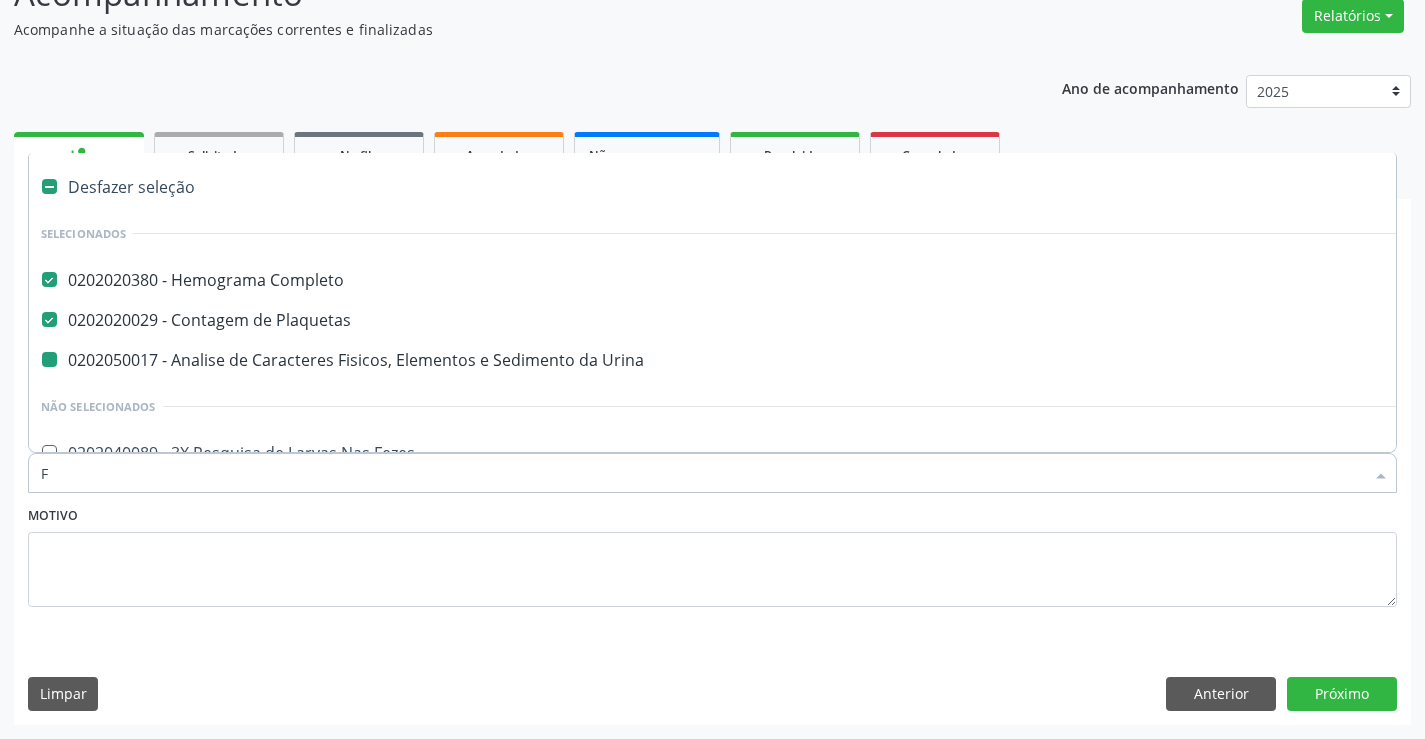 checkbox on "false" 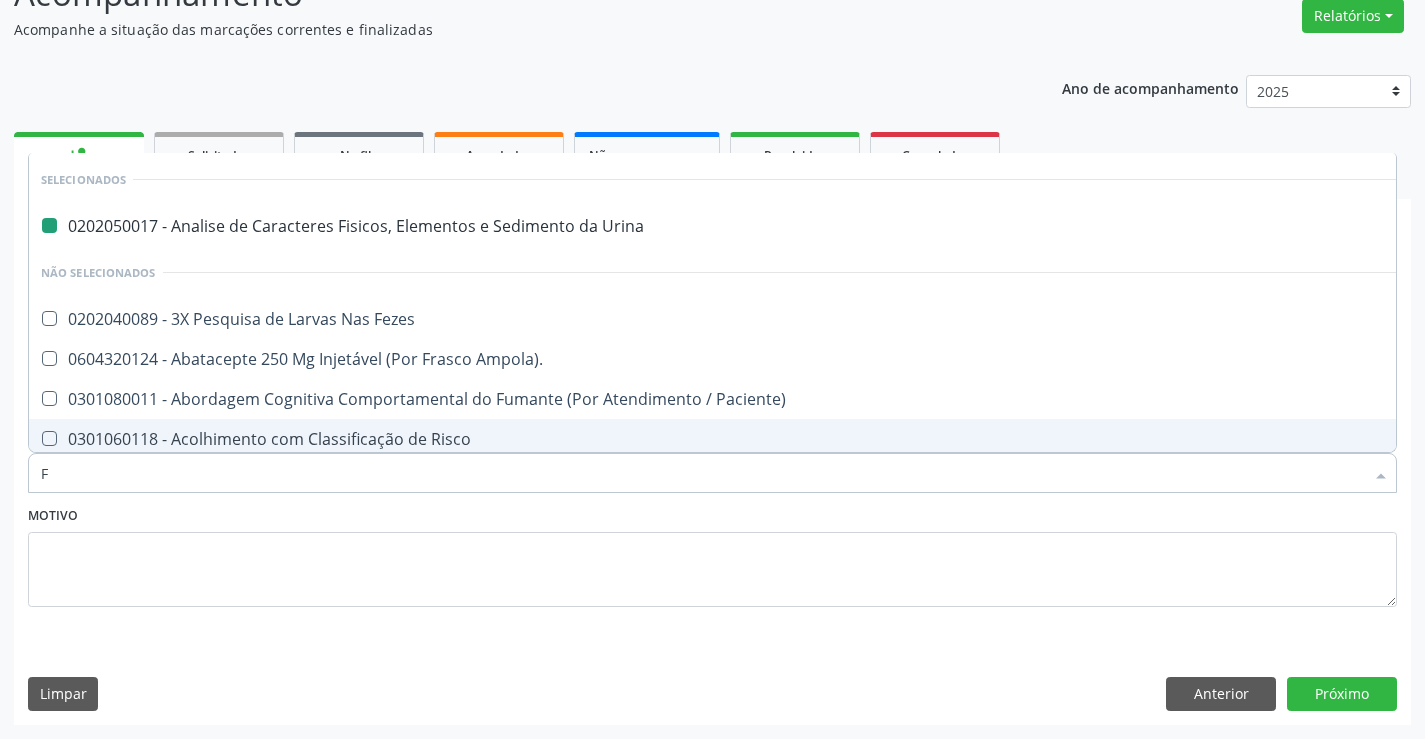 type on "FE" 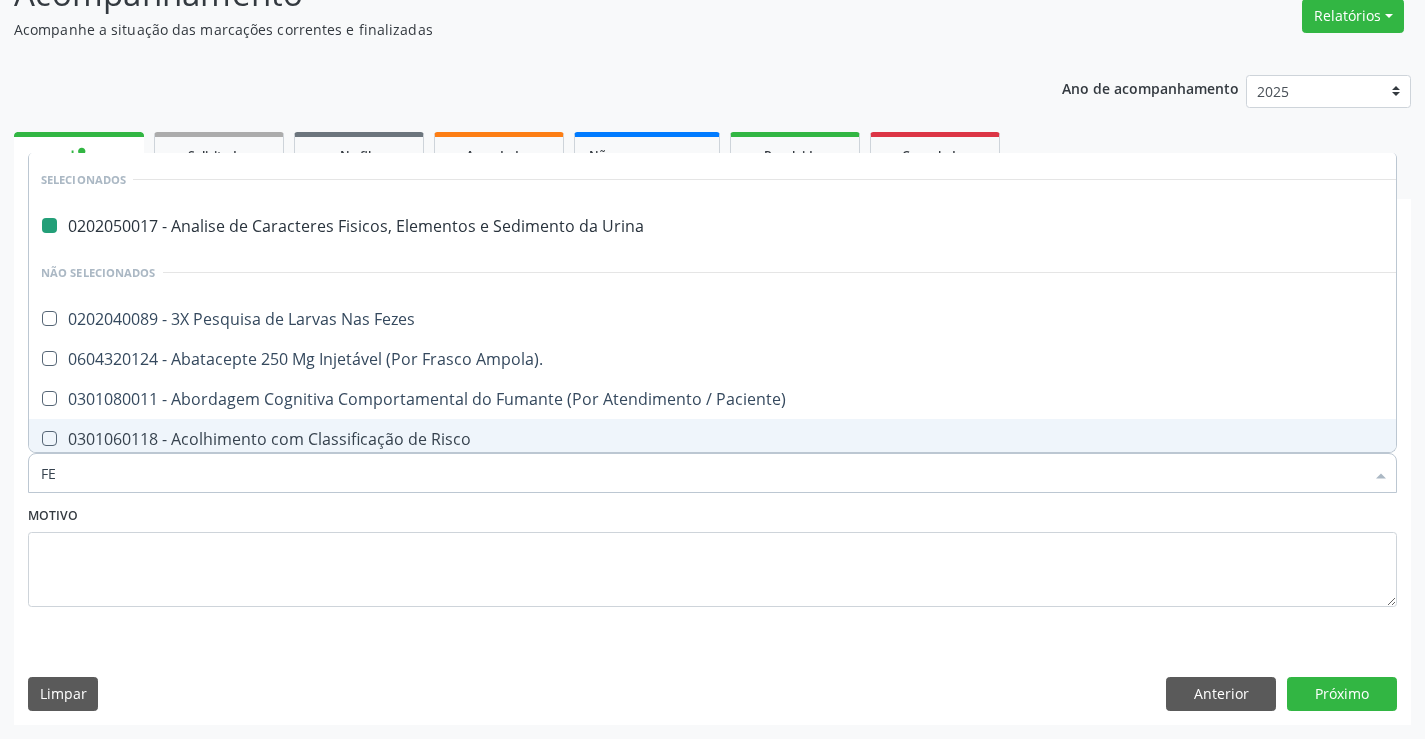 checkbox on "false" 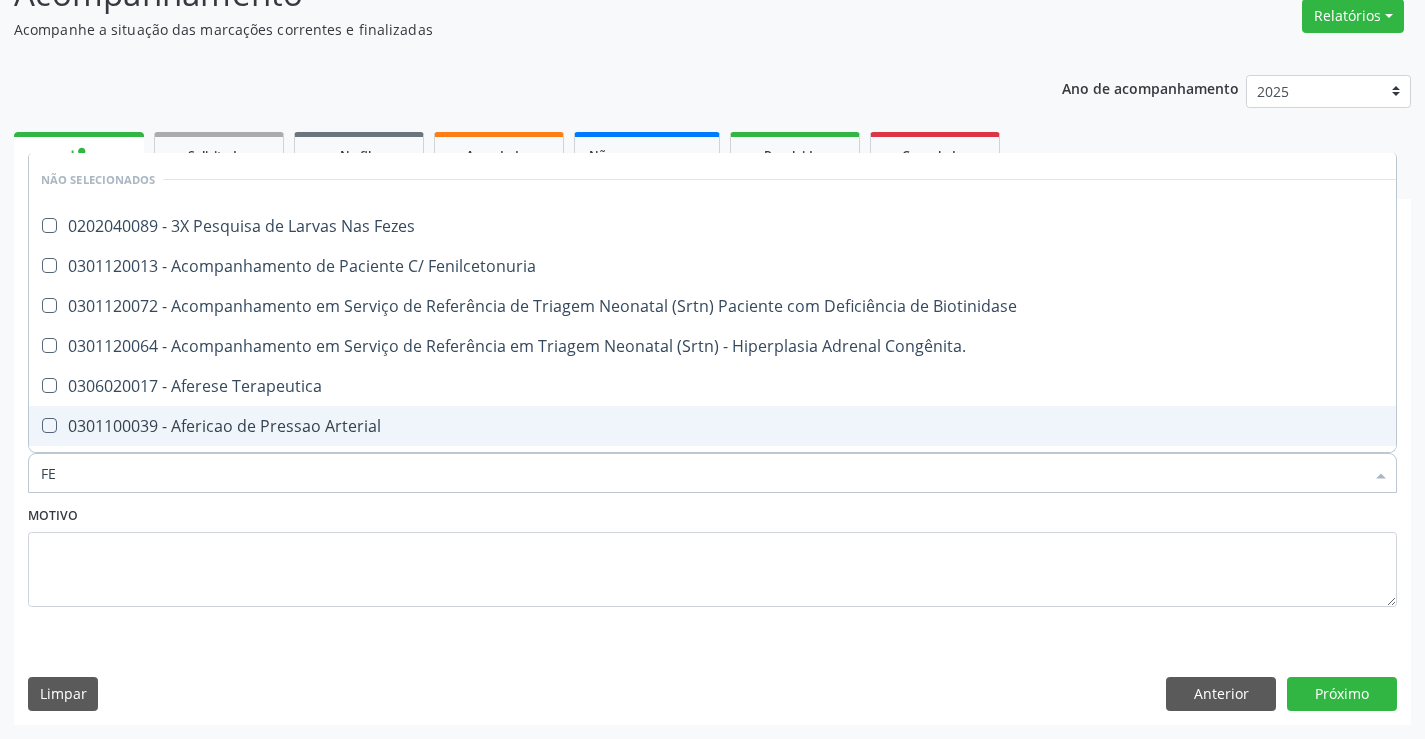 type on "FEZ" 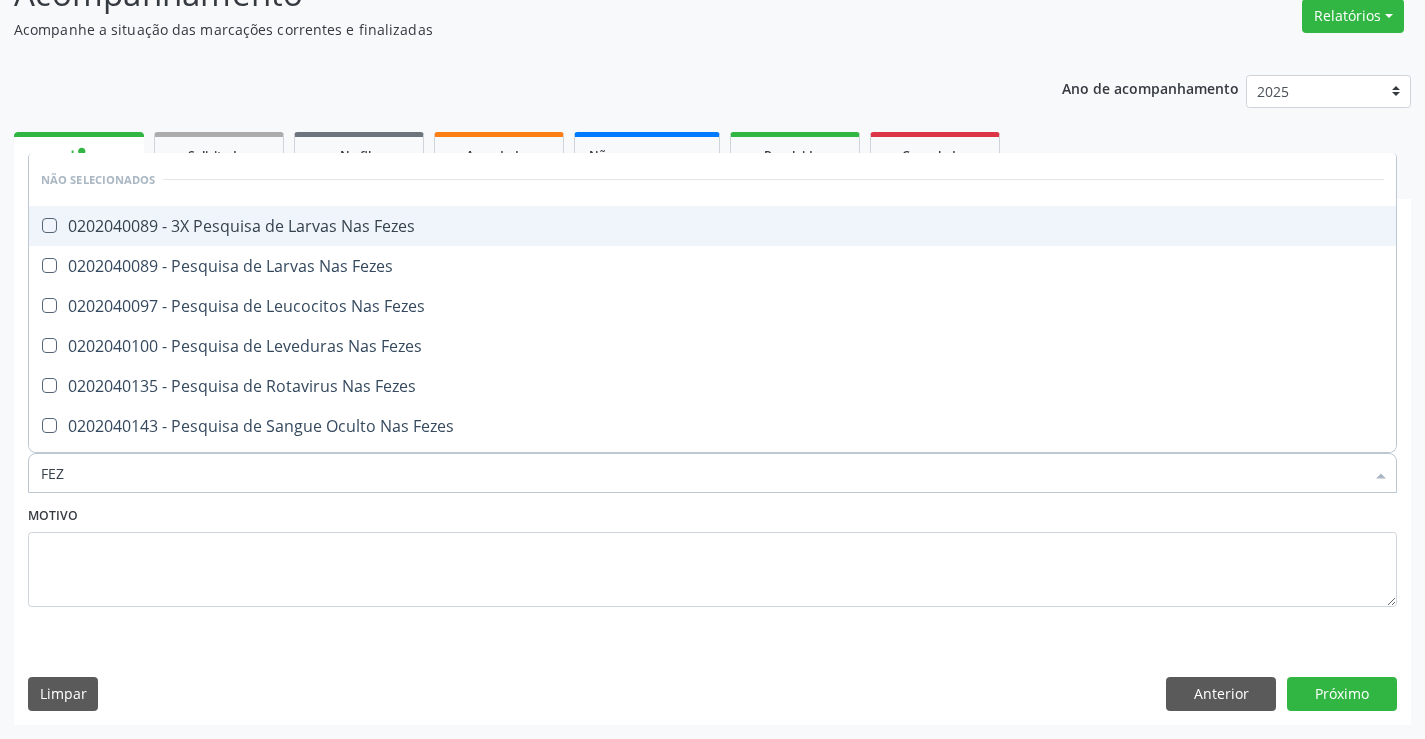 click on "0202040089 - 3X Pesquisa de Larvas Nas Fezes" at bounding box center [712, 226] 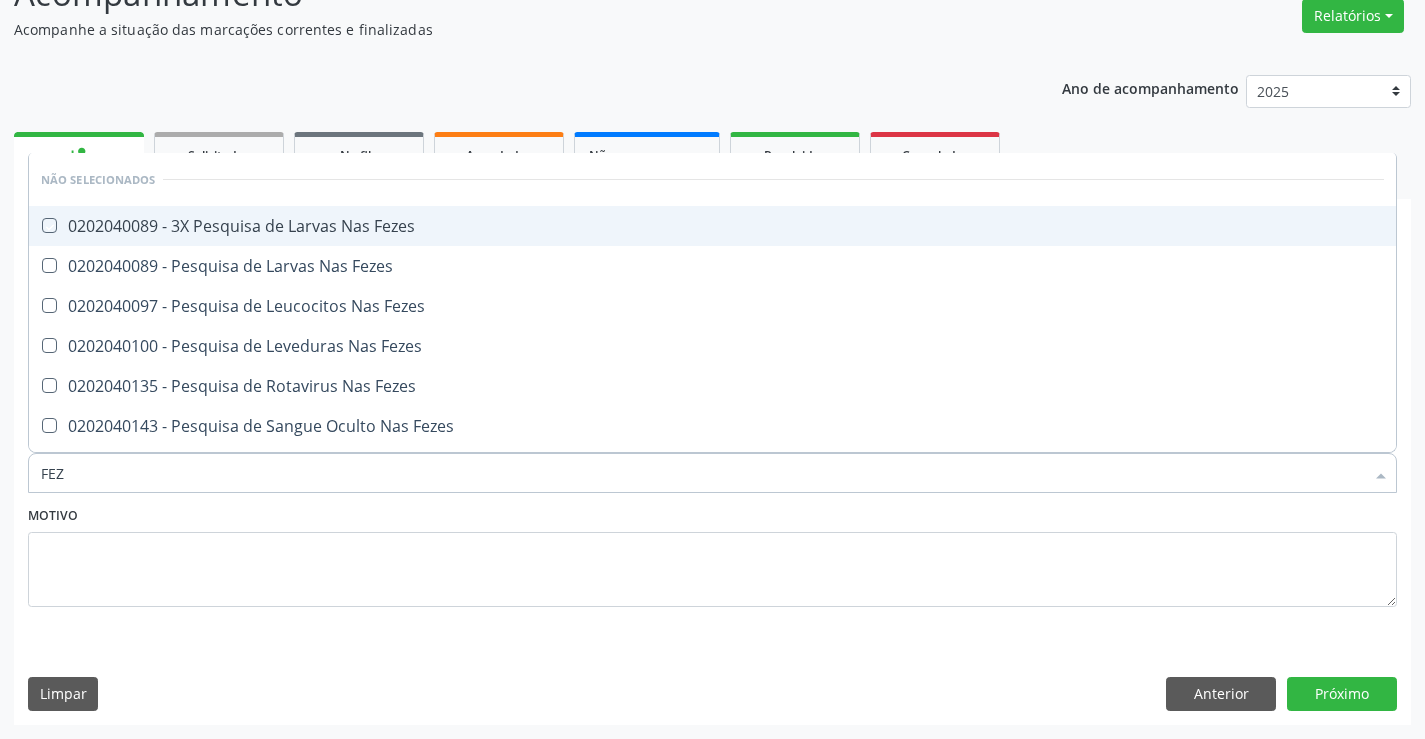 checkbox on "true" 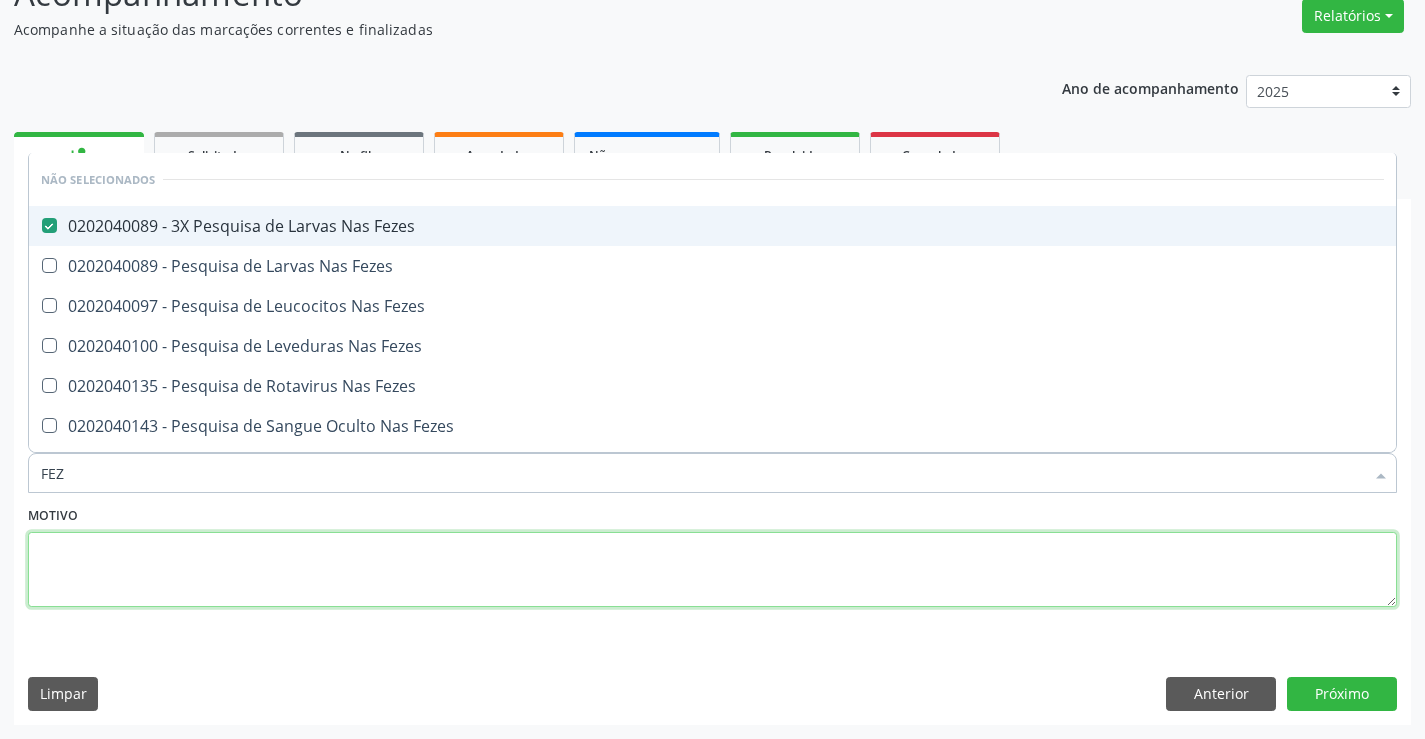 click at bounding box center [712, 570] 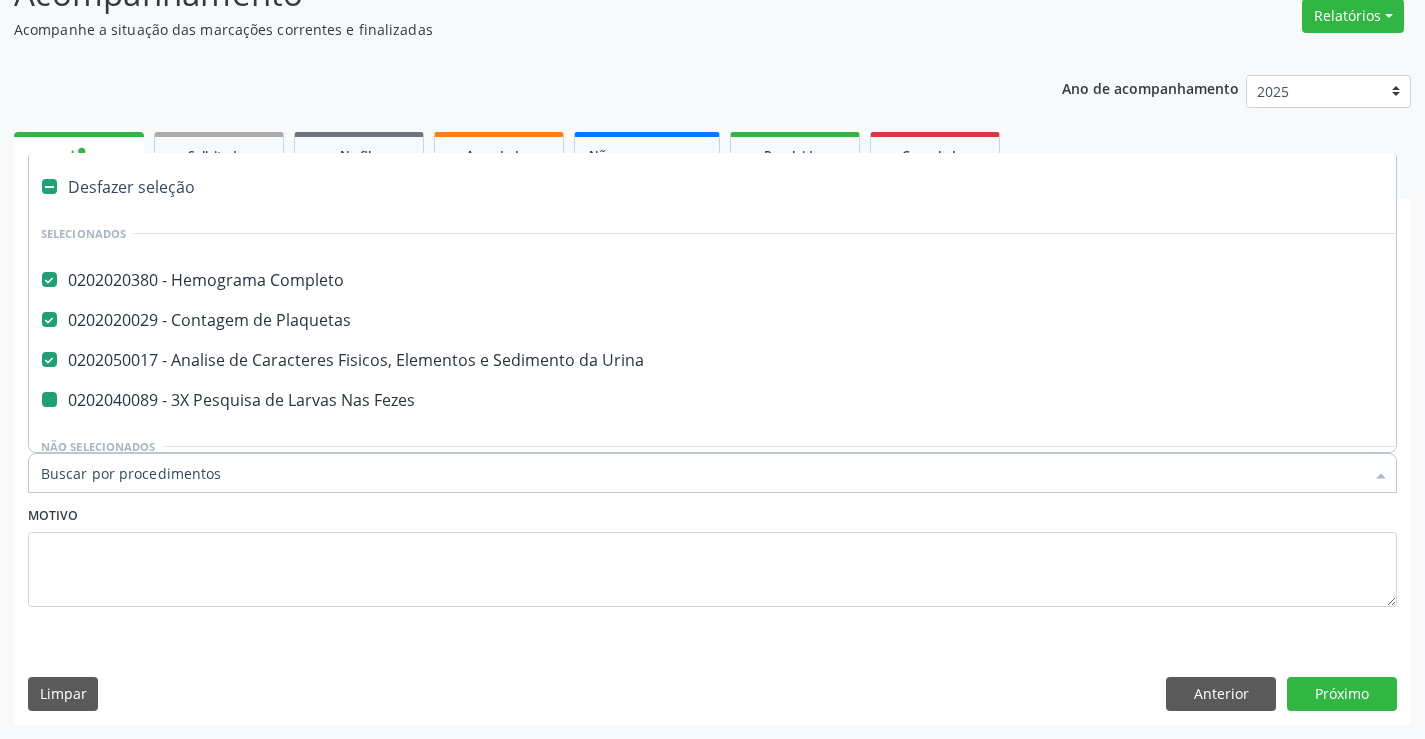 type on "G" 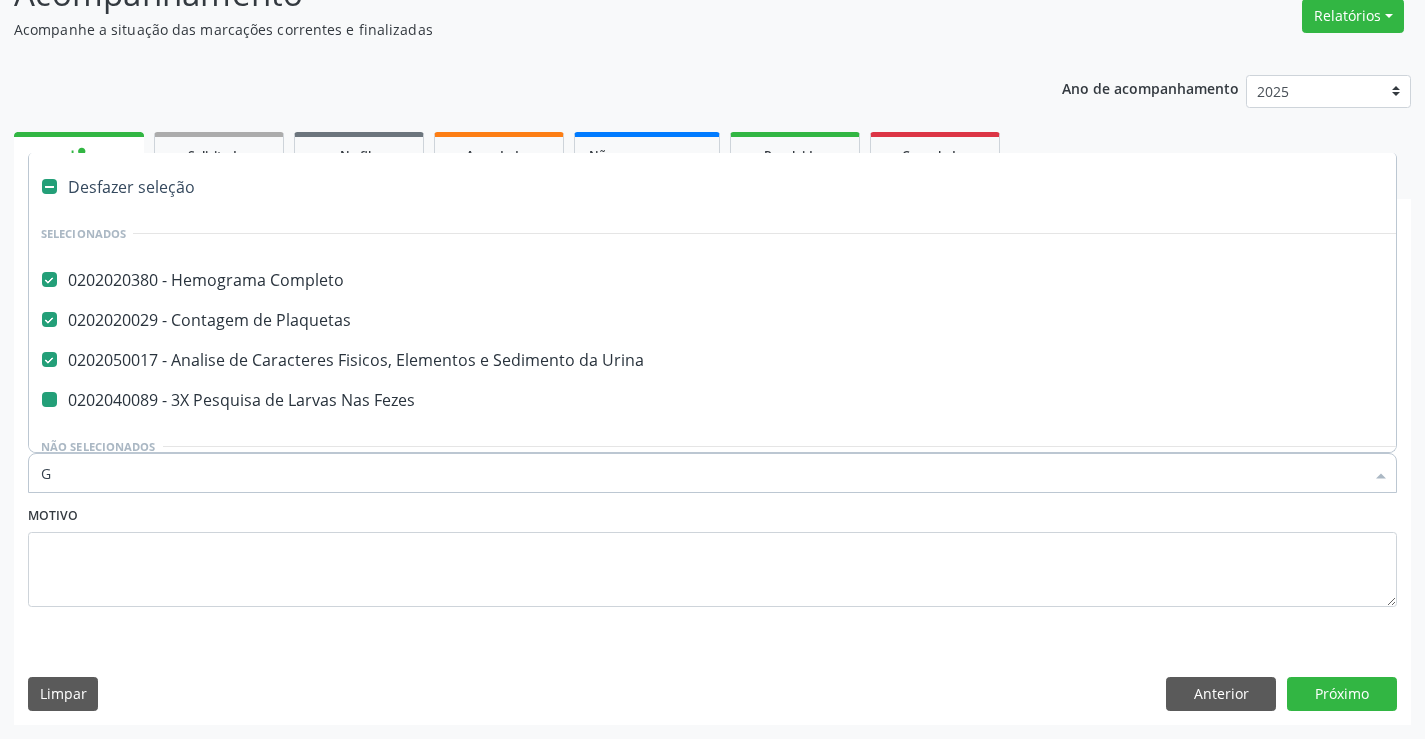 checkbox on "false" 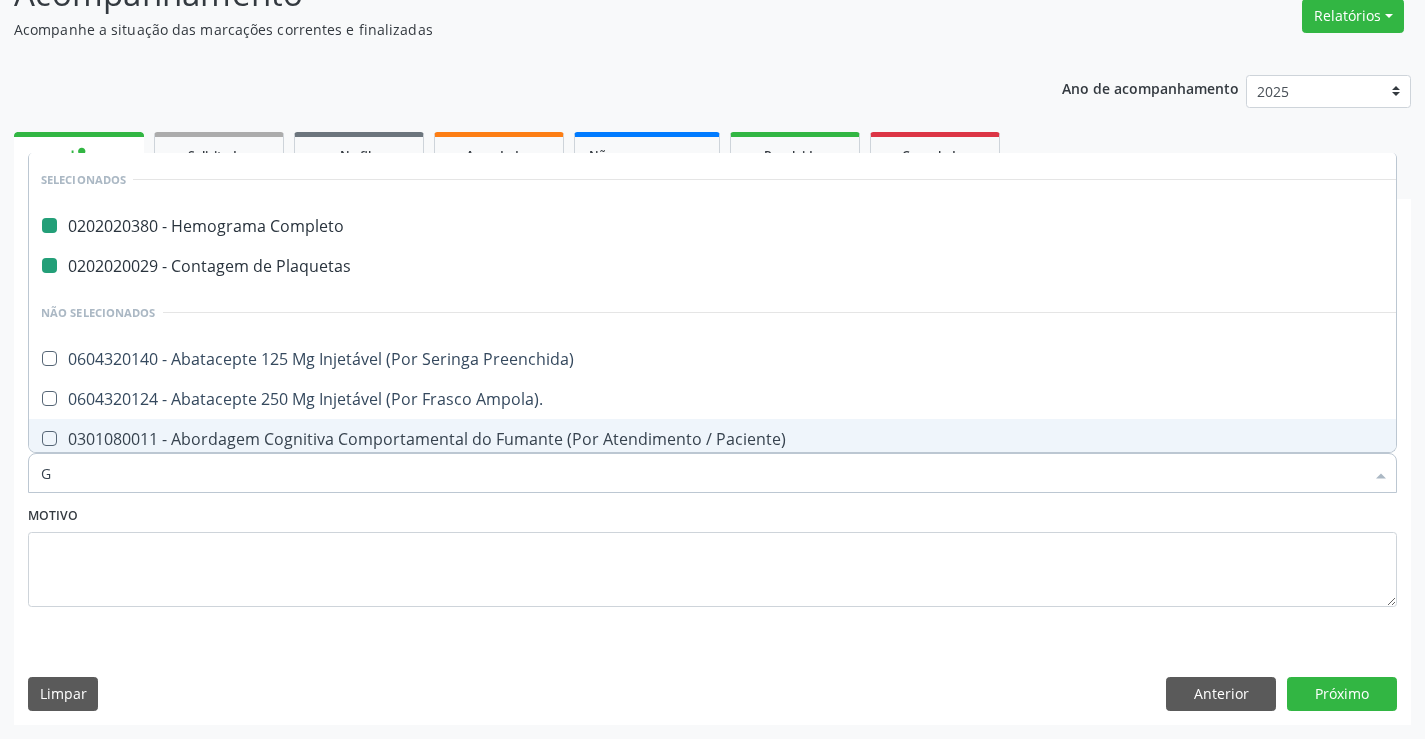 type on "GL" 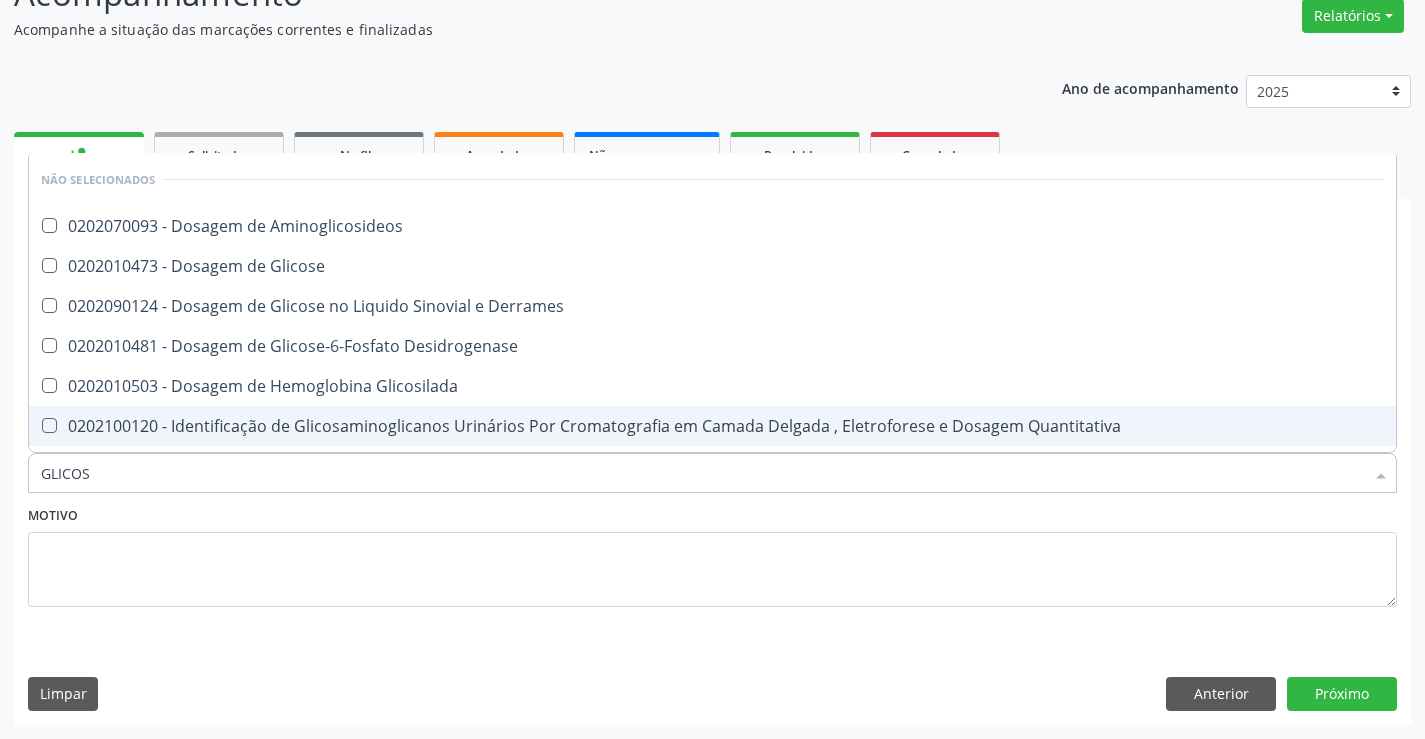 type on "GLICOSE" 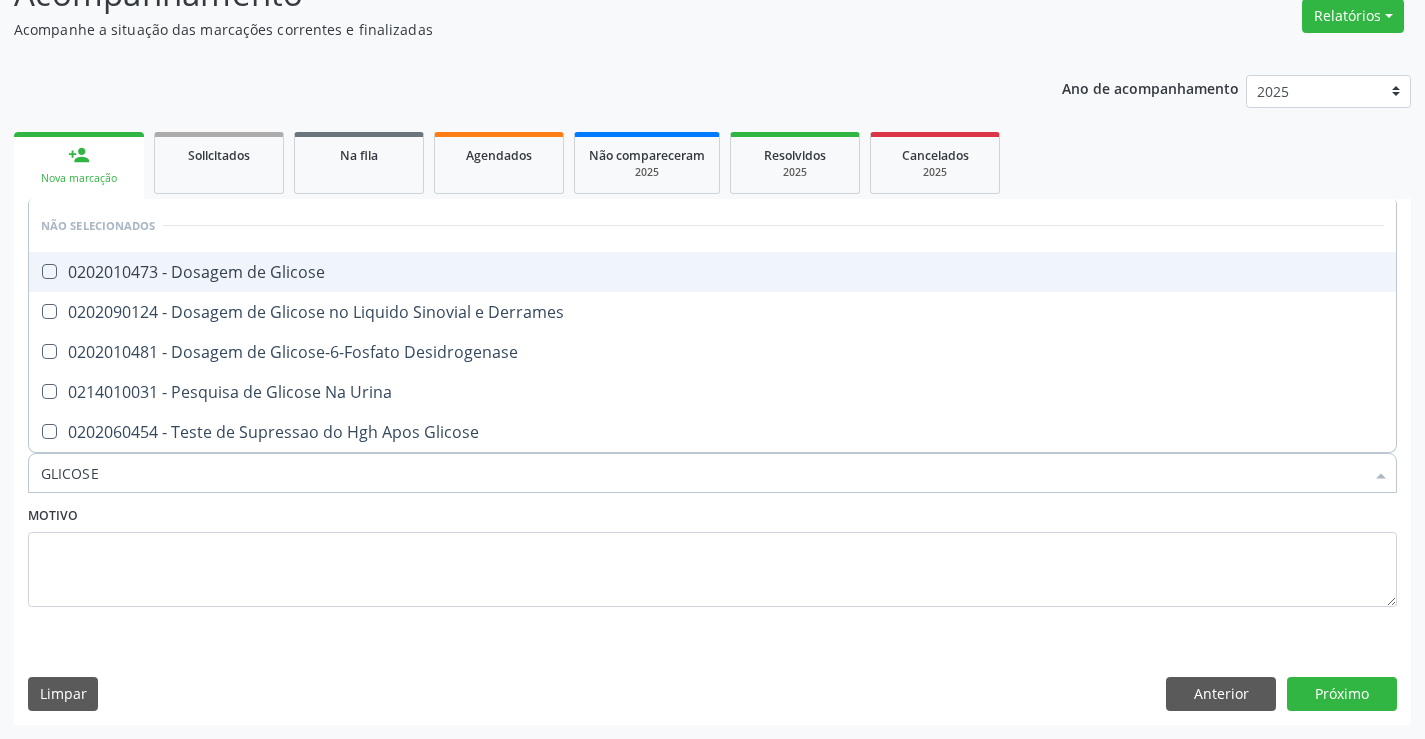 click on "0202010473 - Dosagem de Glicose" at bounding box center [712, 272] 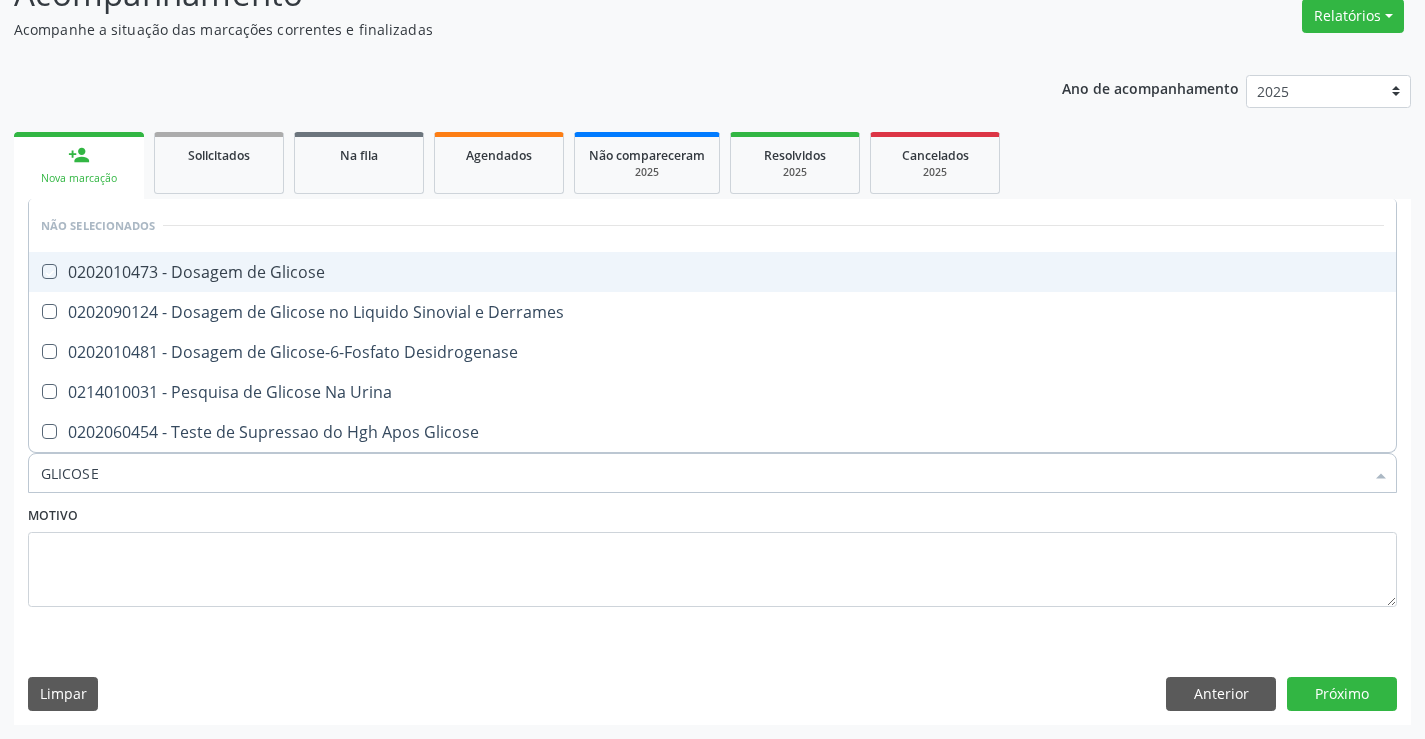 checkbox on "true" 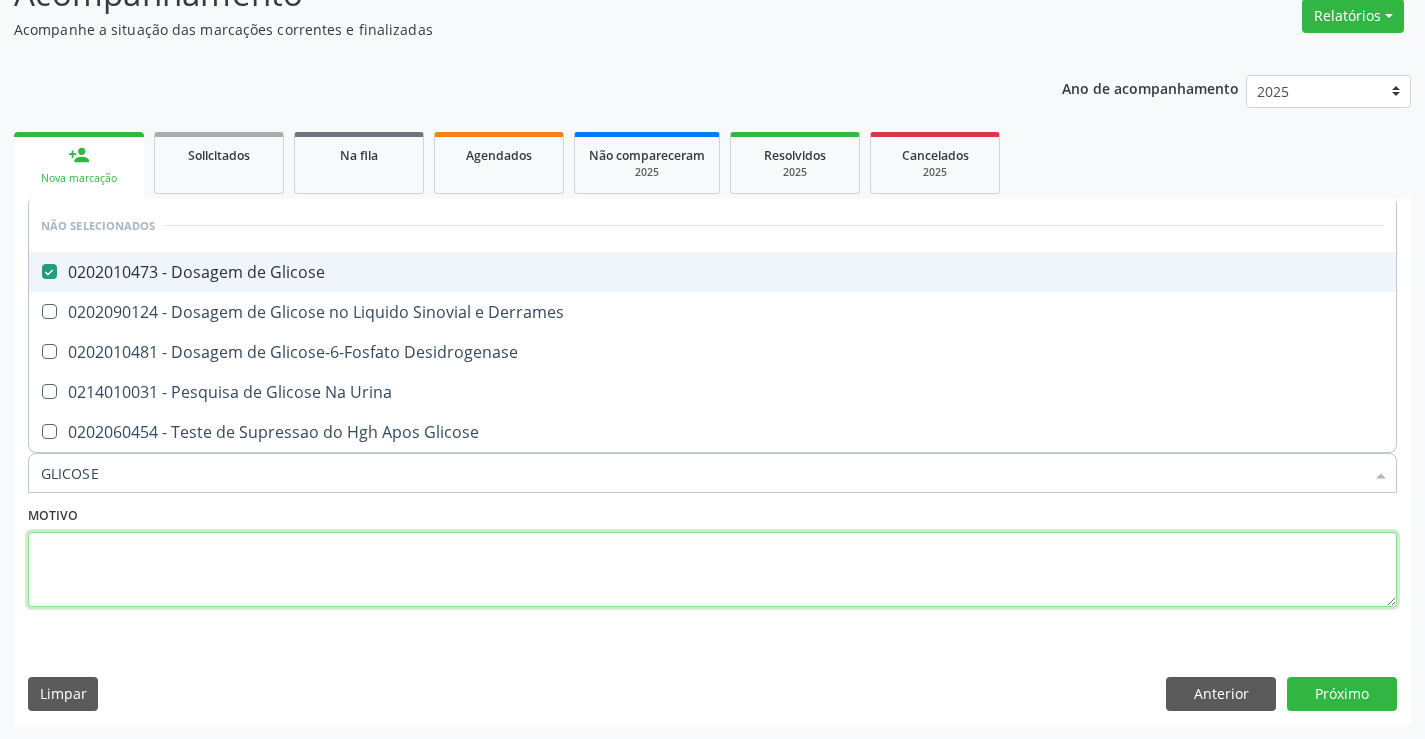 click at bounding box center [712, 570] 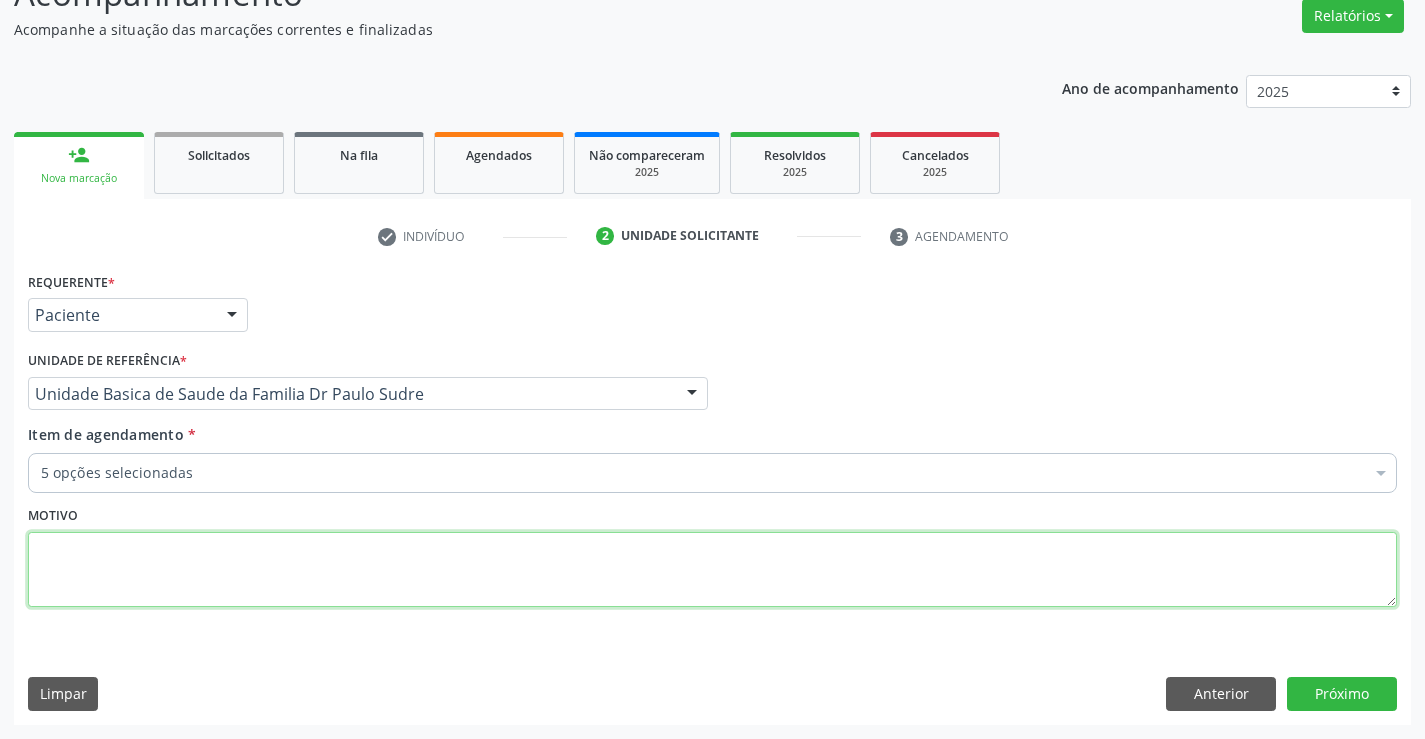 checkbox on "true" 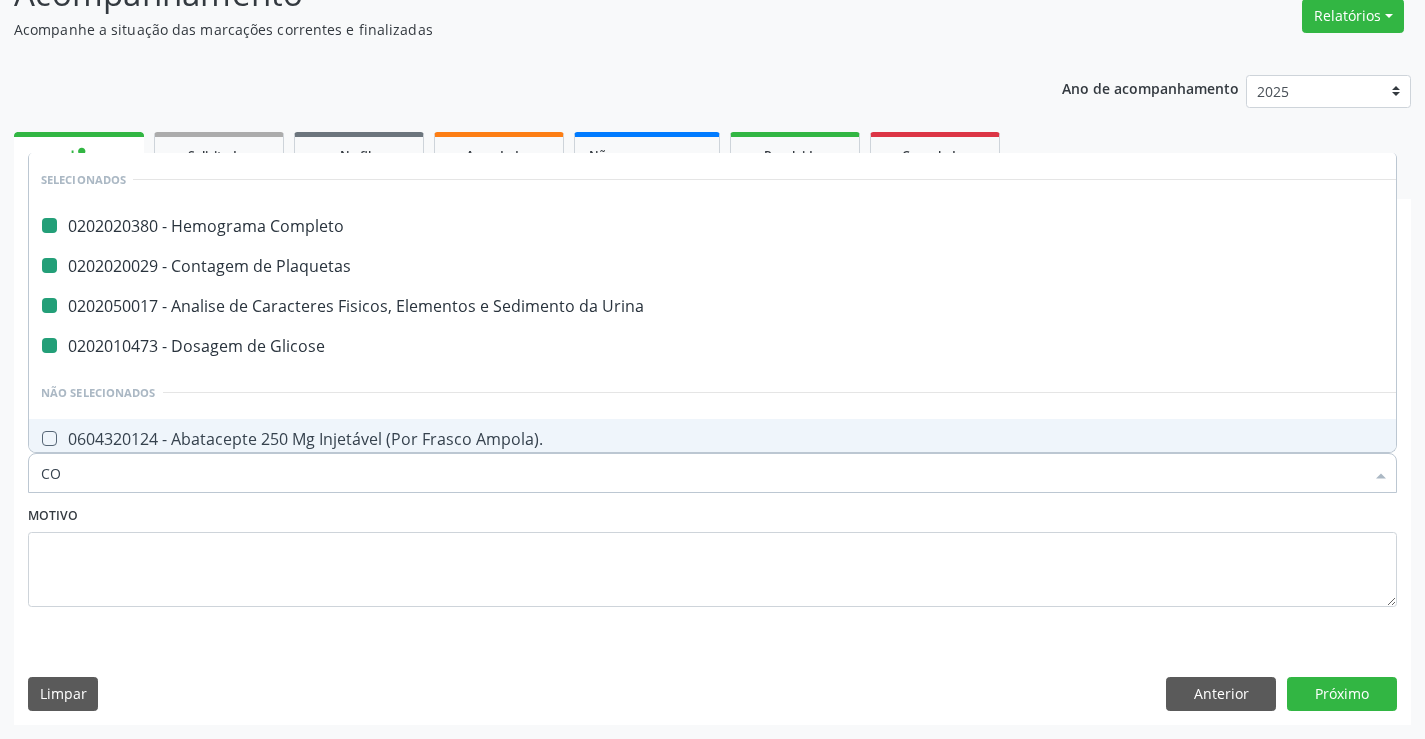 type on "COL" 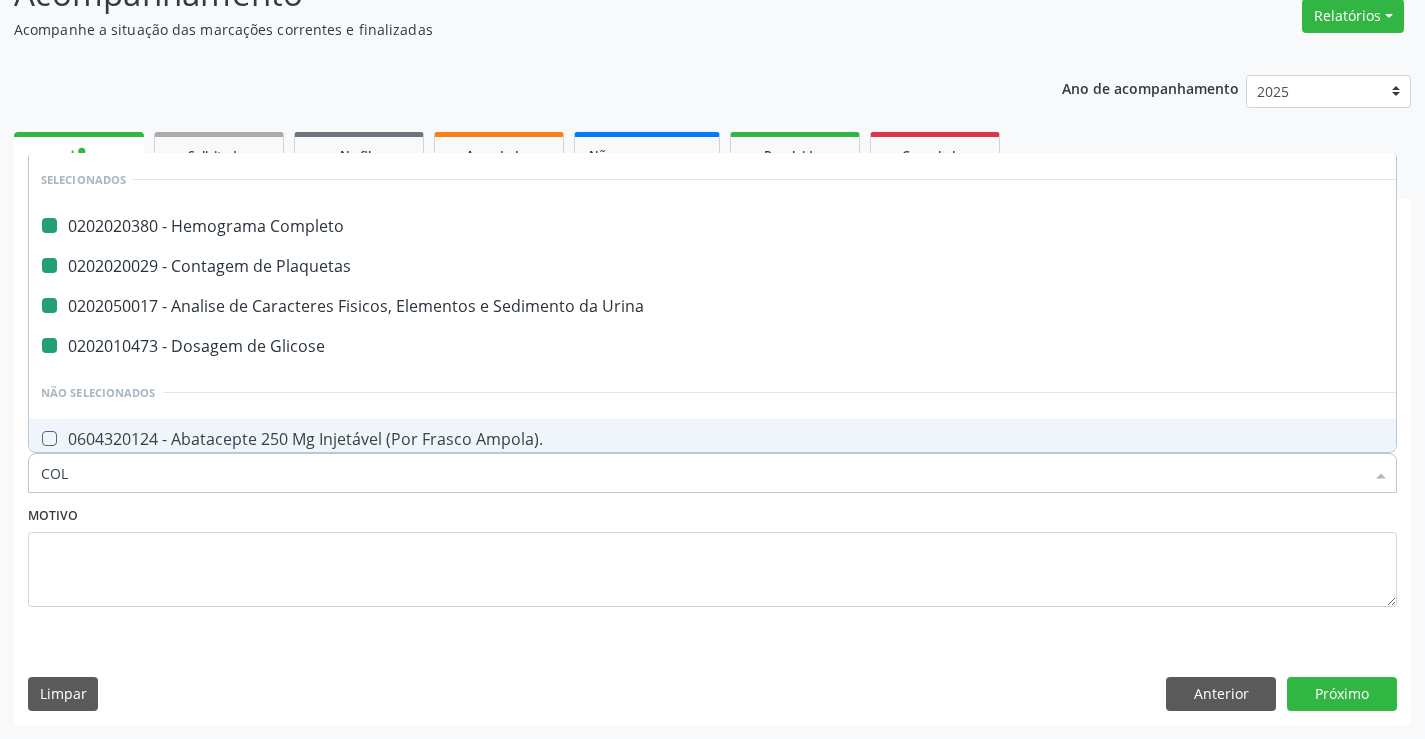 checkbox on "false" 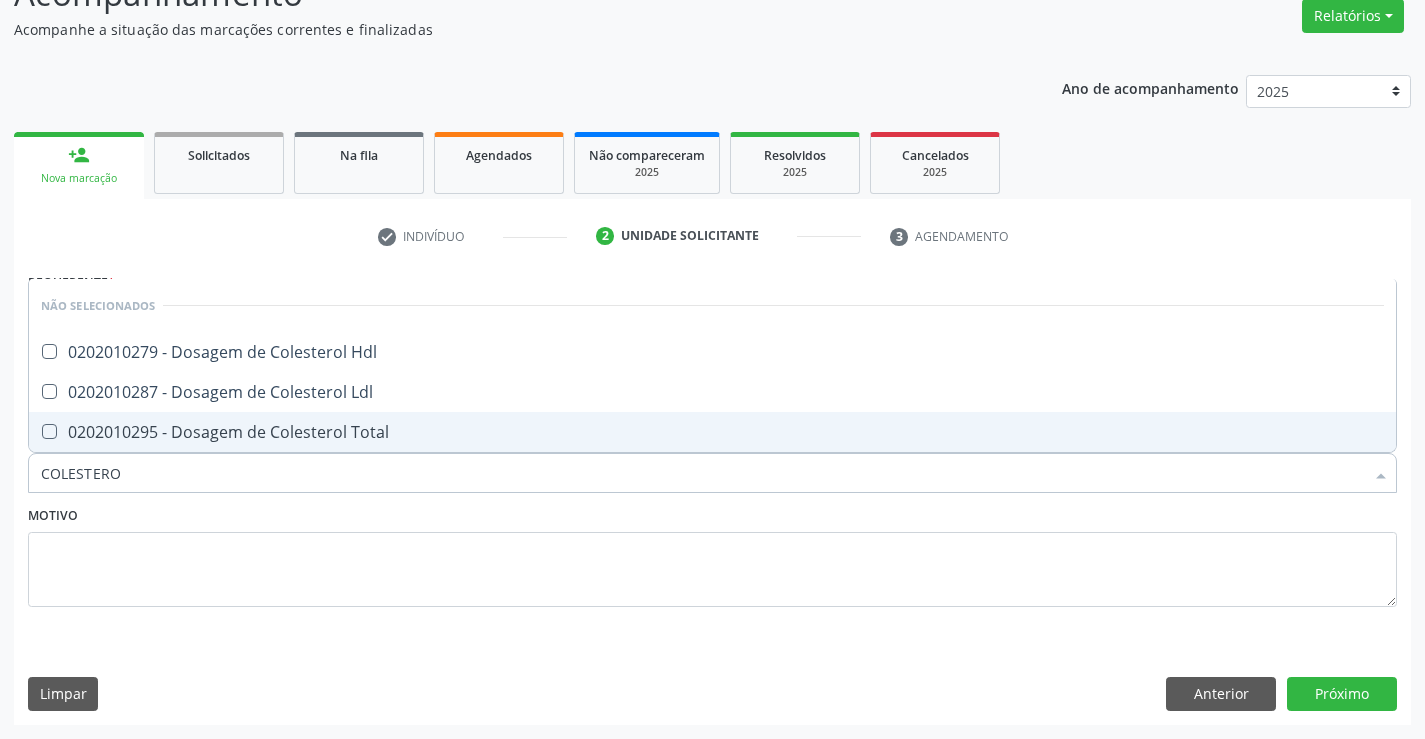 type on "COLESTEROL" 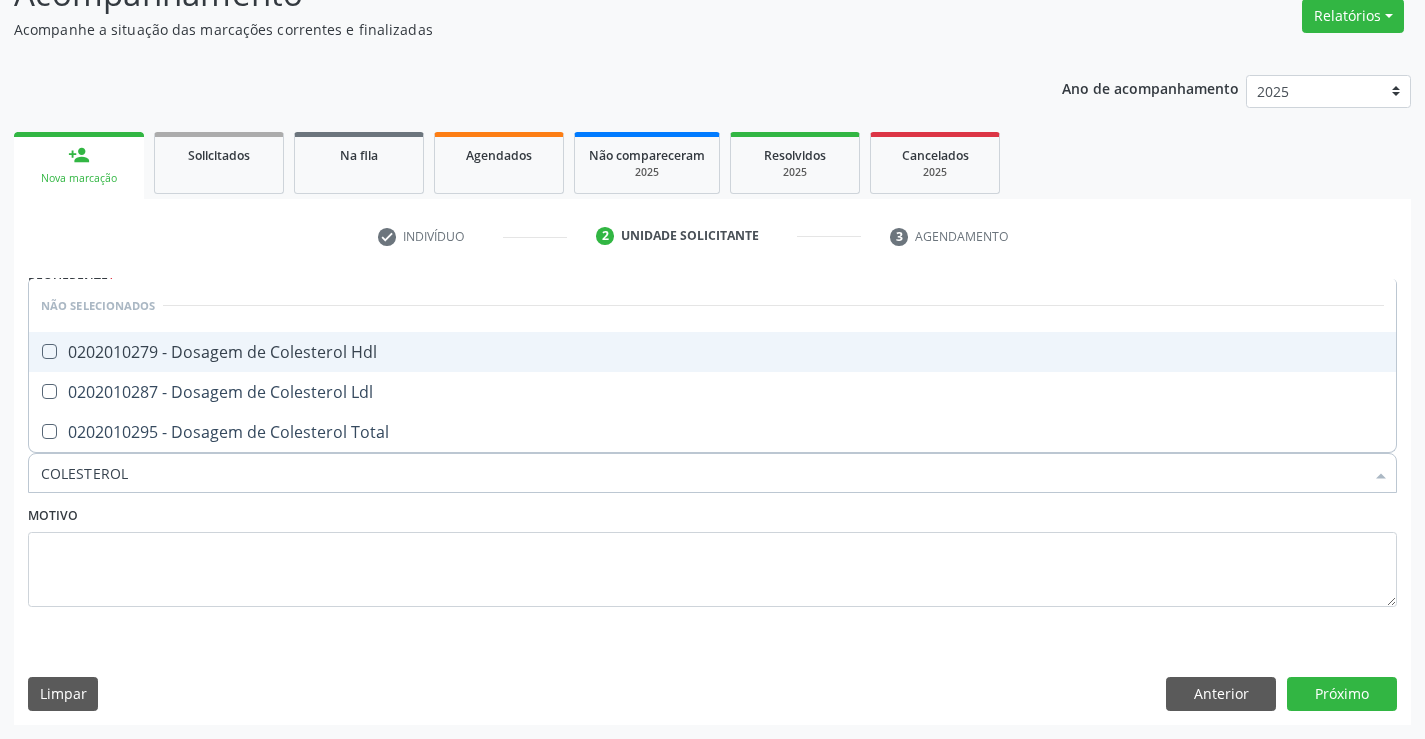 click on "0202010279 - Dosagem de Colesterol Hdl" at bounding box center (712, 352) 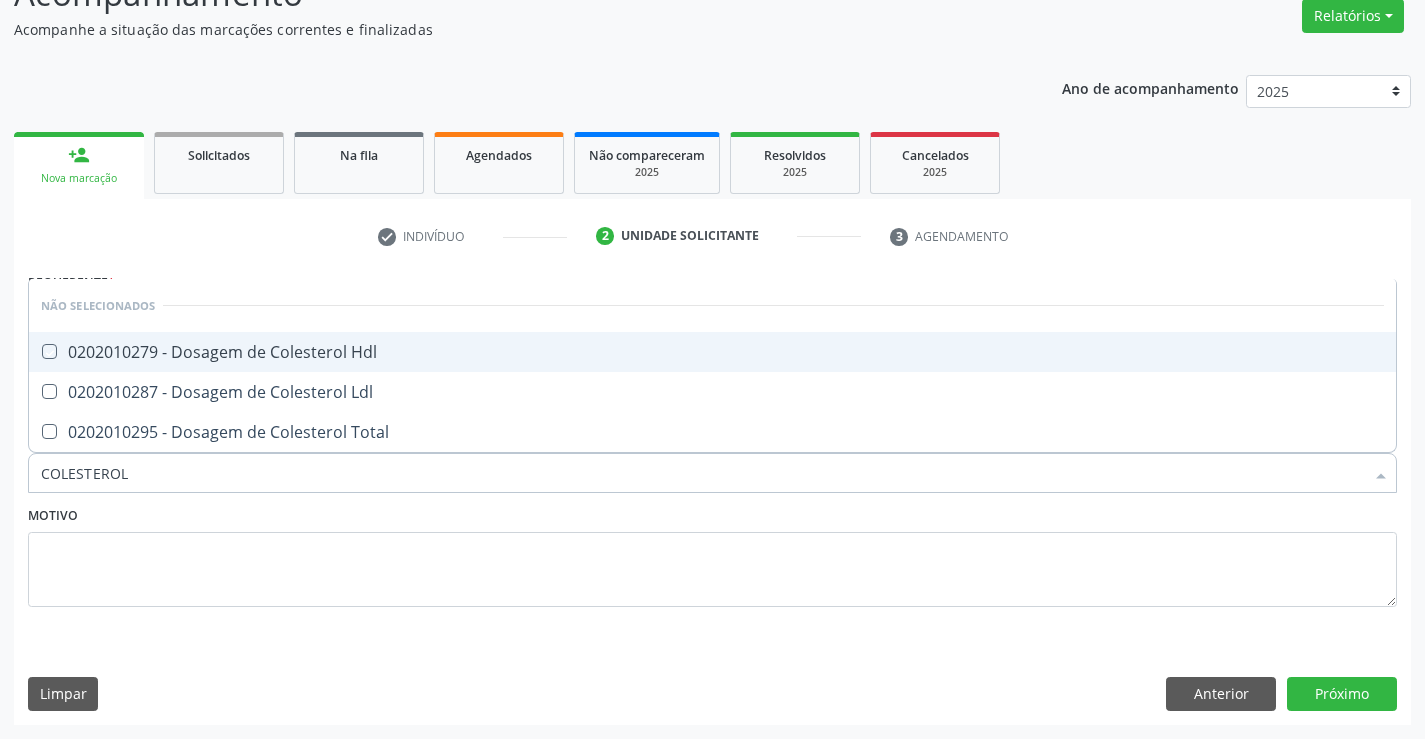 checkbox on "true" 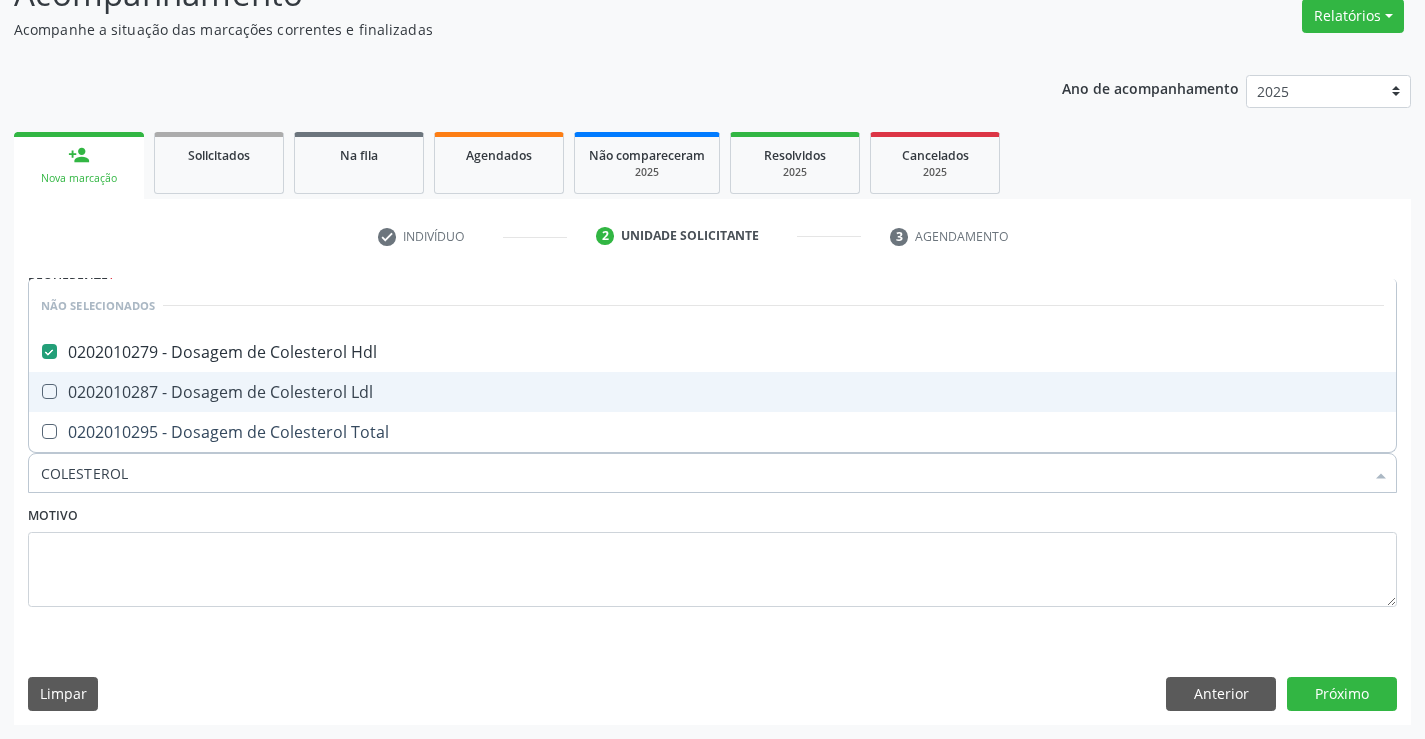 click on "0202010287 - Dosagem de Colesterol Ldl" at bounding box center [712, 392] 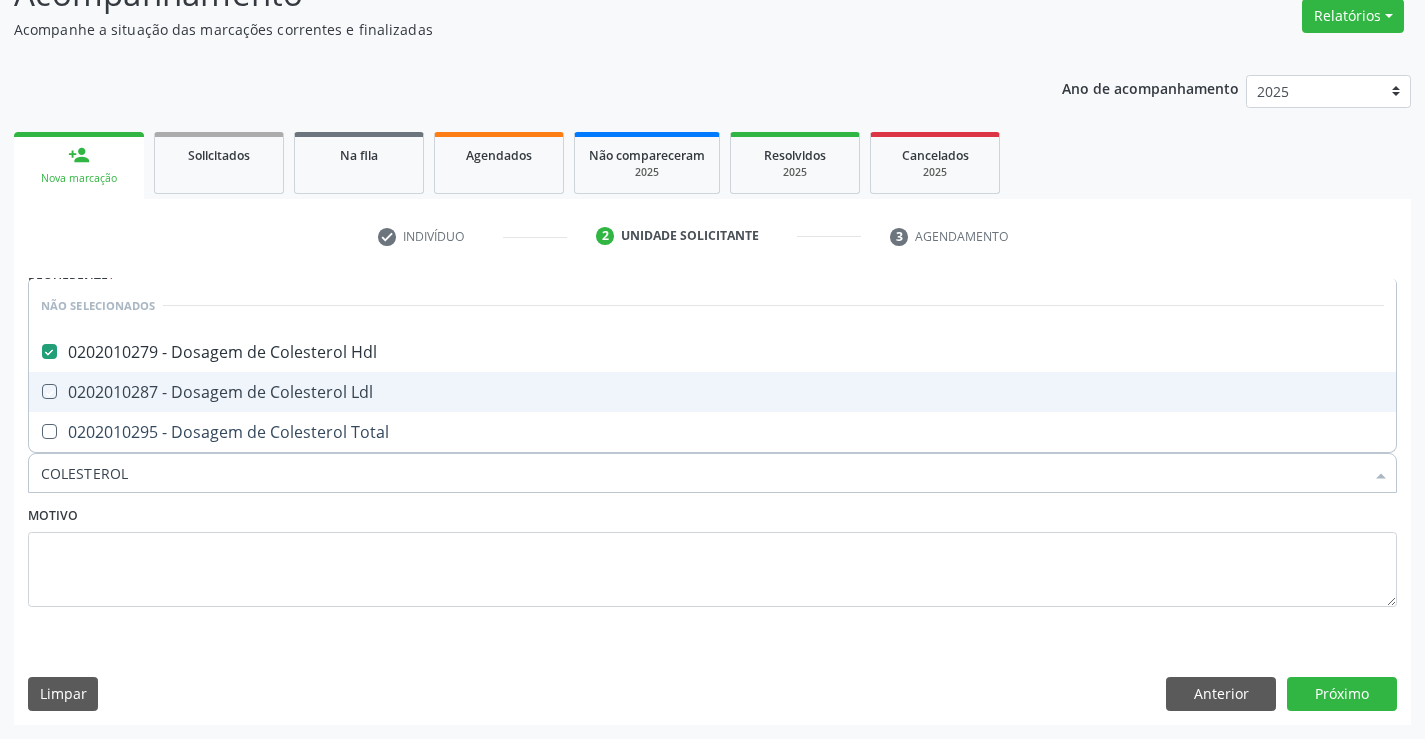 checkbox on "true" 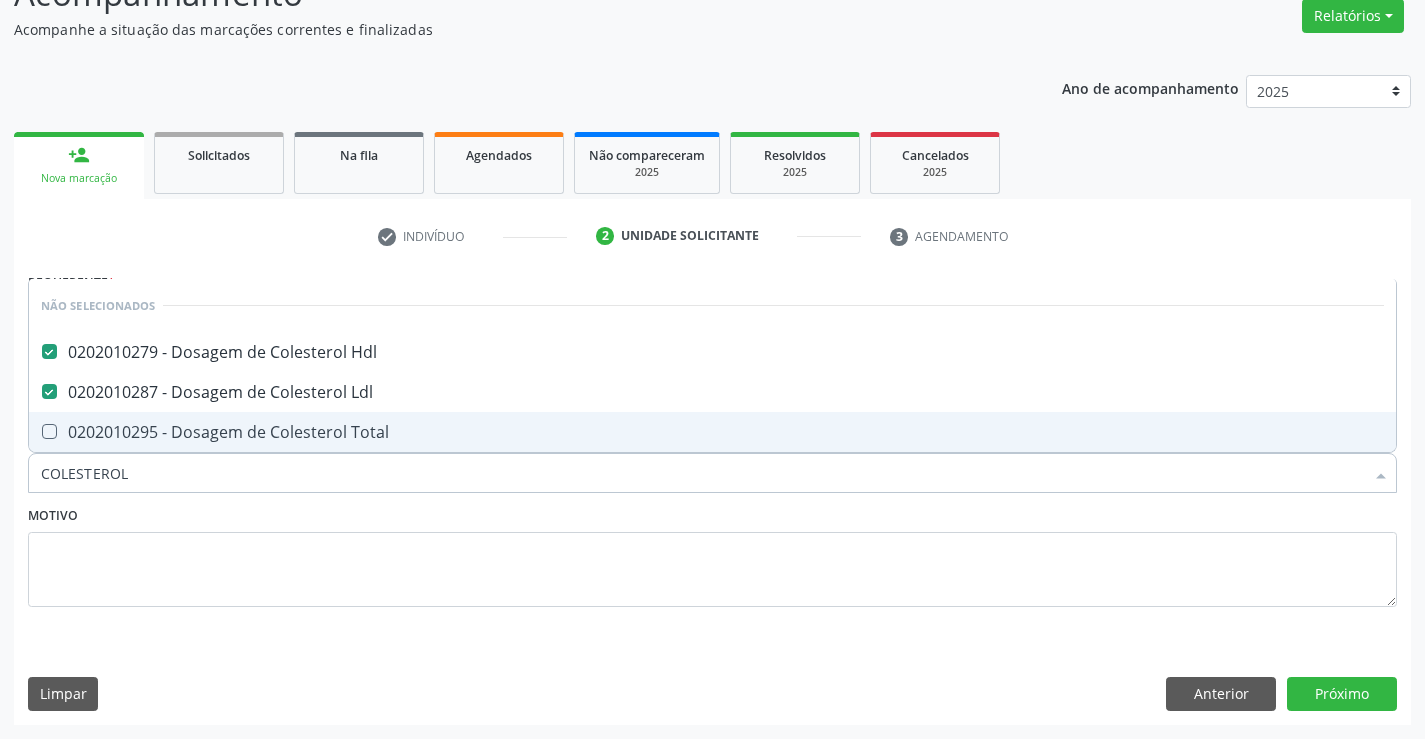 click on "0202010295 - Dosagem de Colesterol Total" at bounding box center (712, 432) 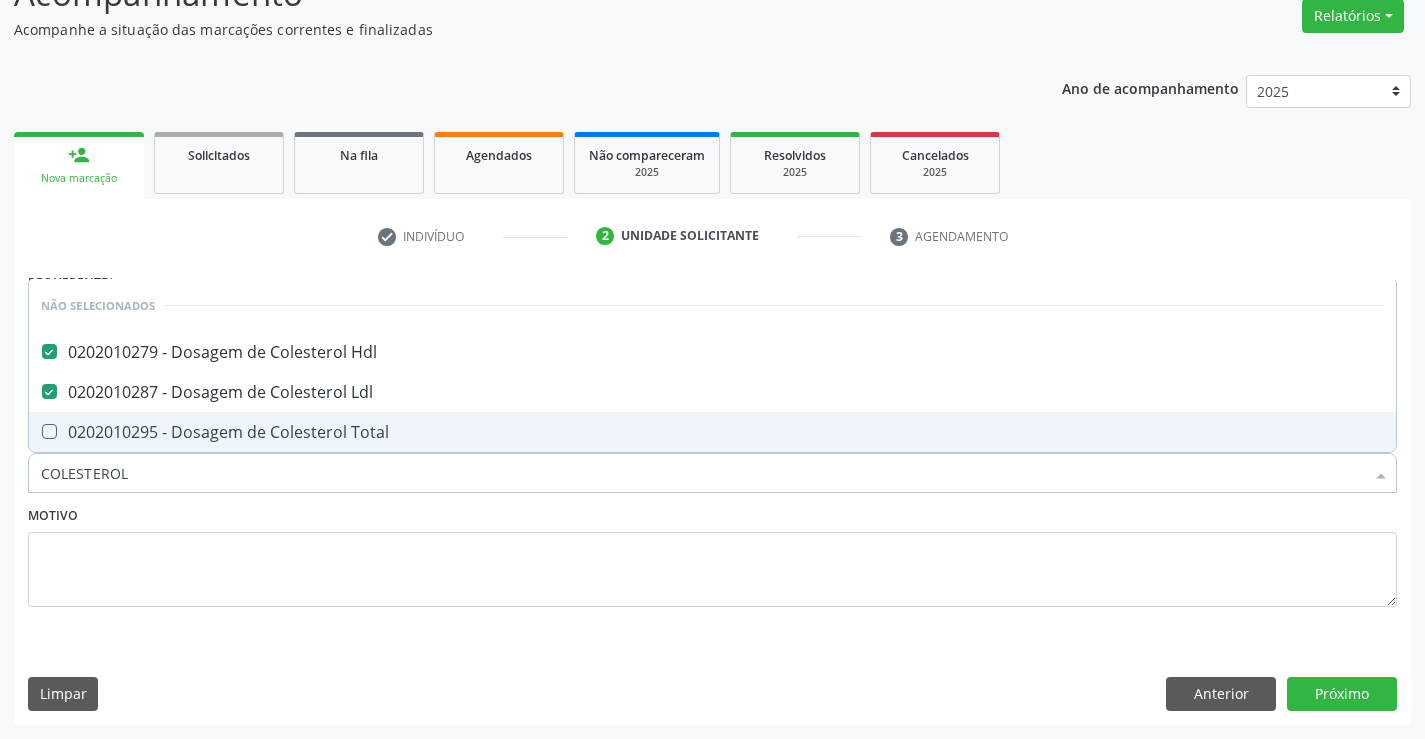 checkbox on "true" 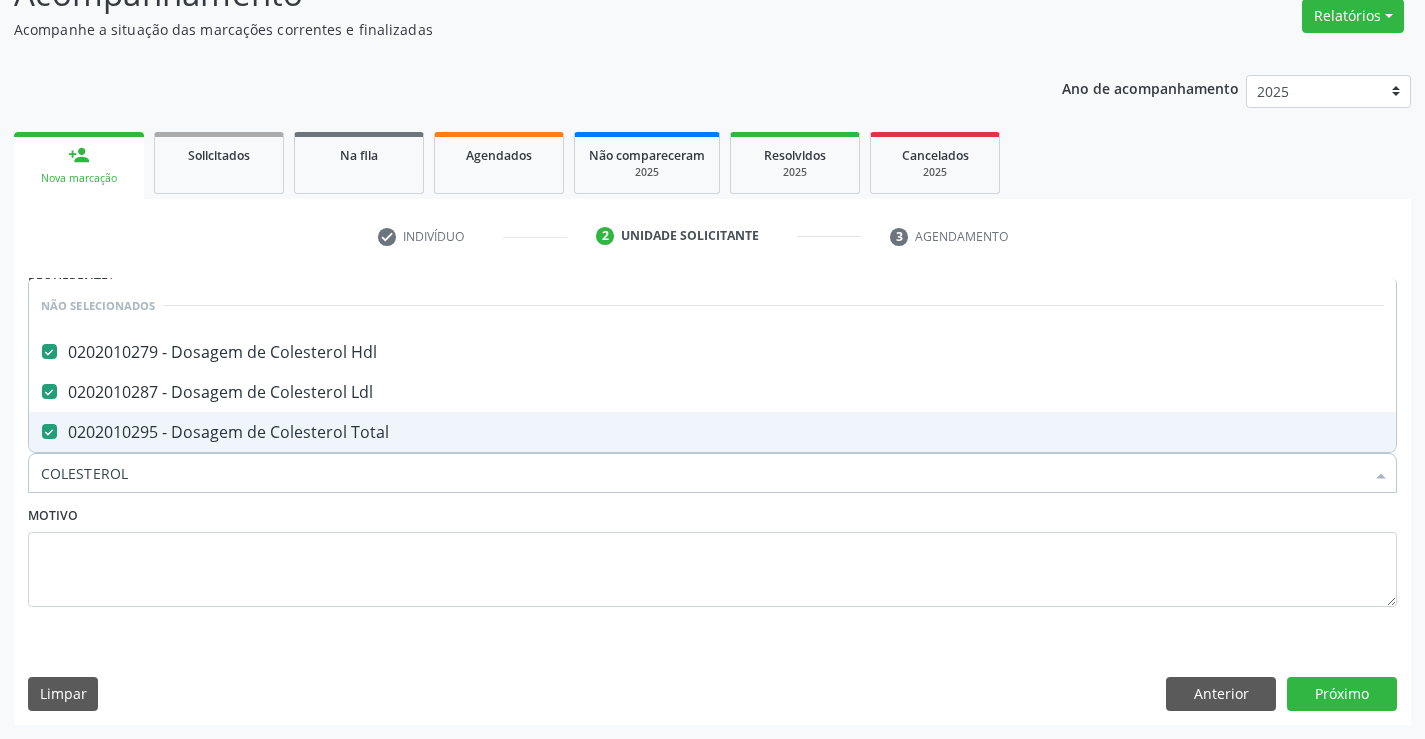 type on "COLESTEROL" 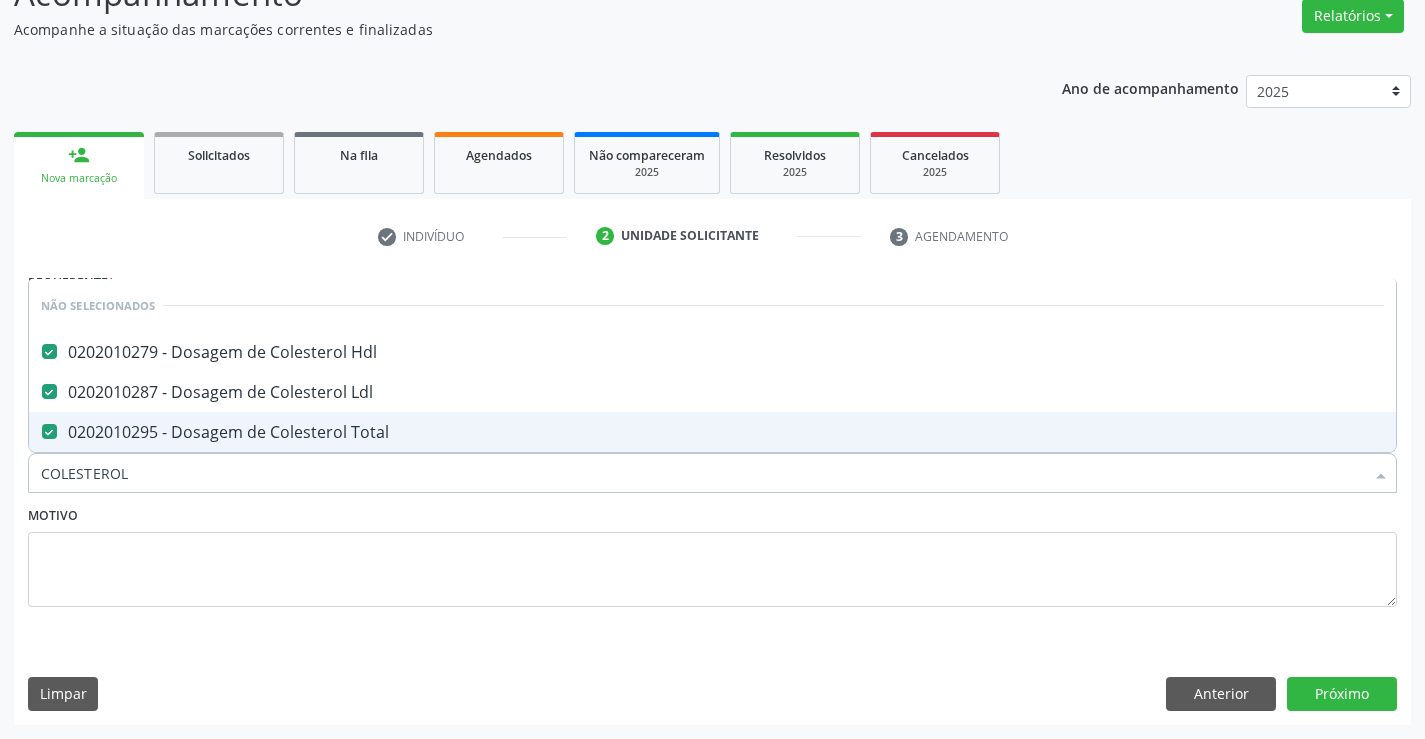 click on "Motivo" at bounding box center [712, 554] 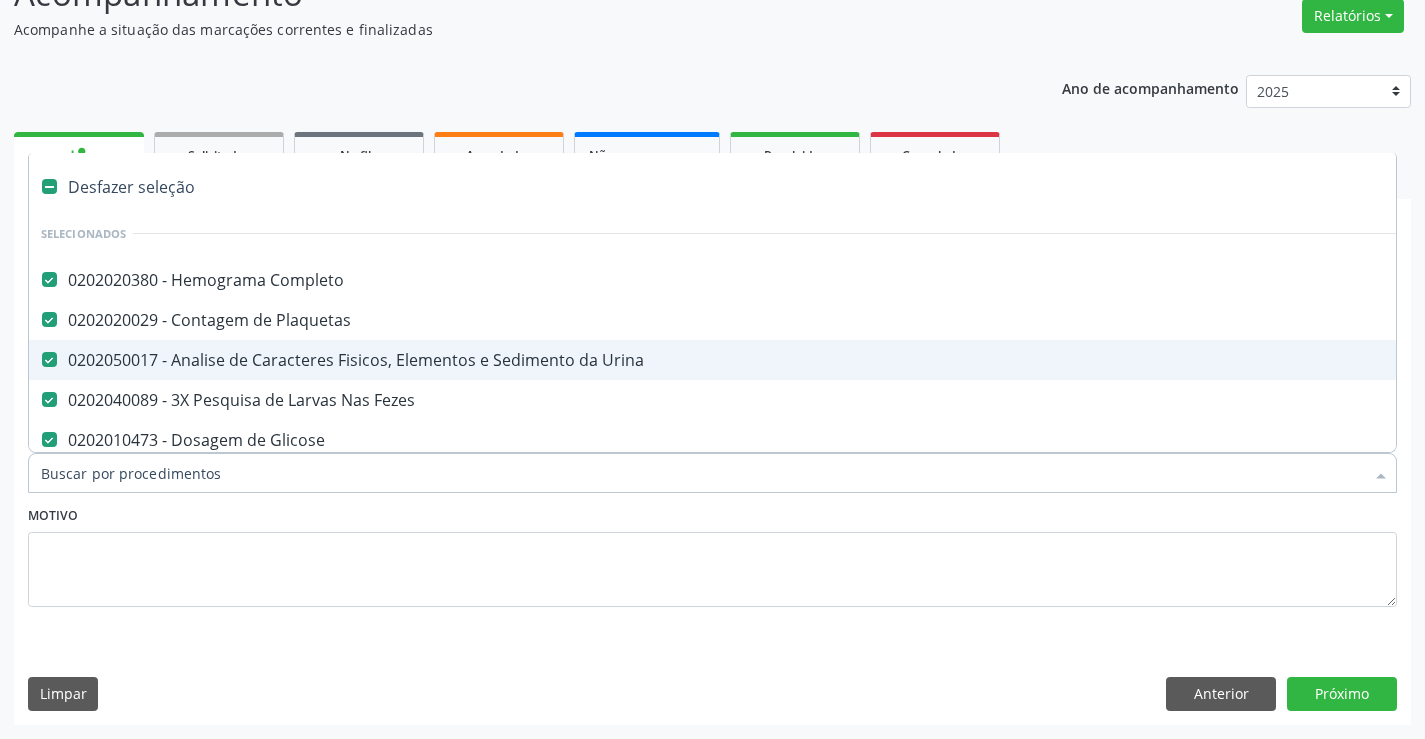 type on "T" 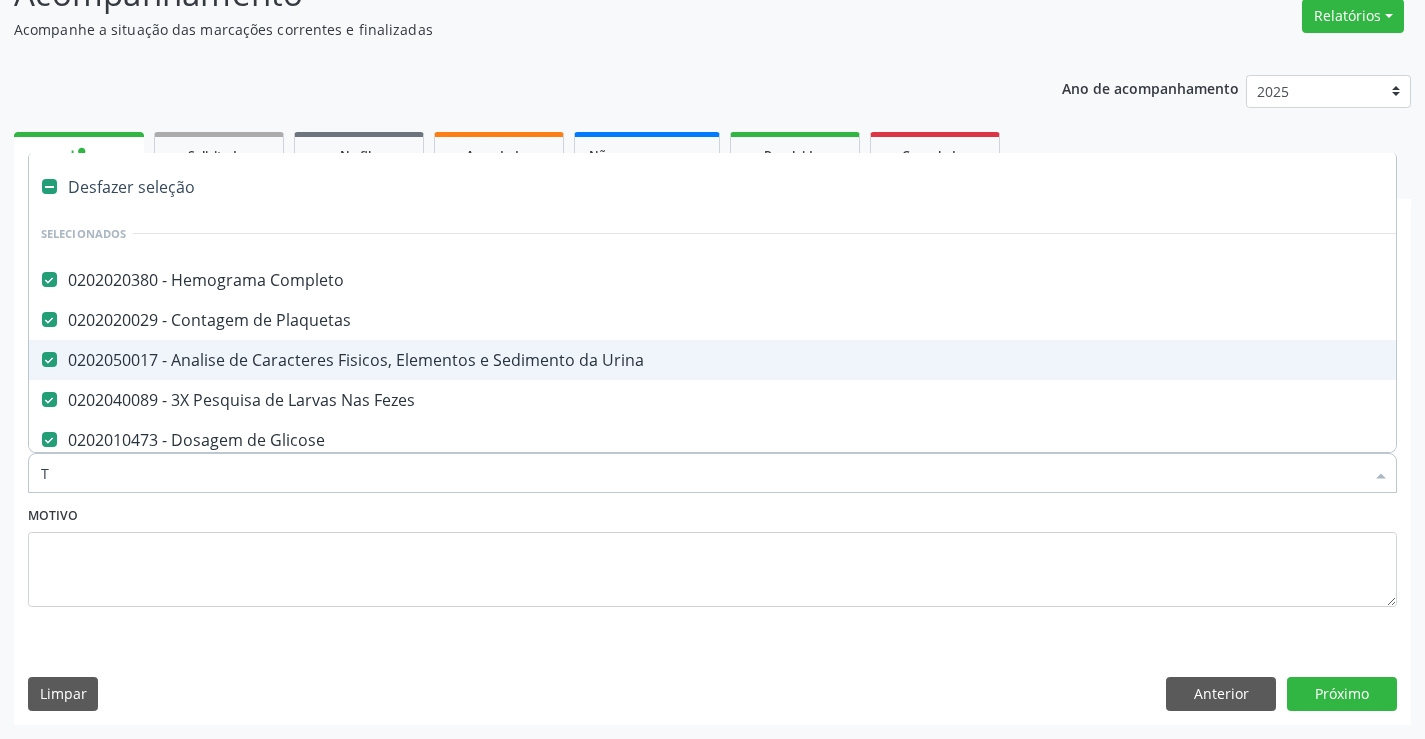 checkbox on "false" 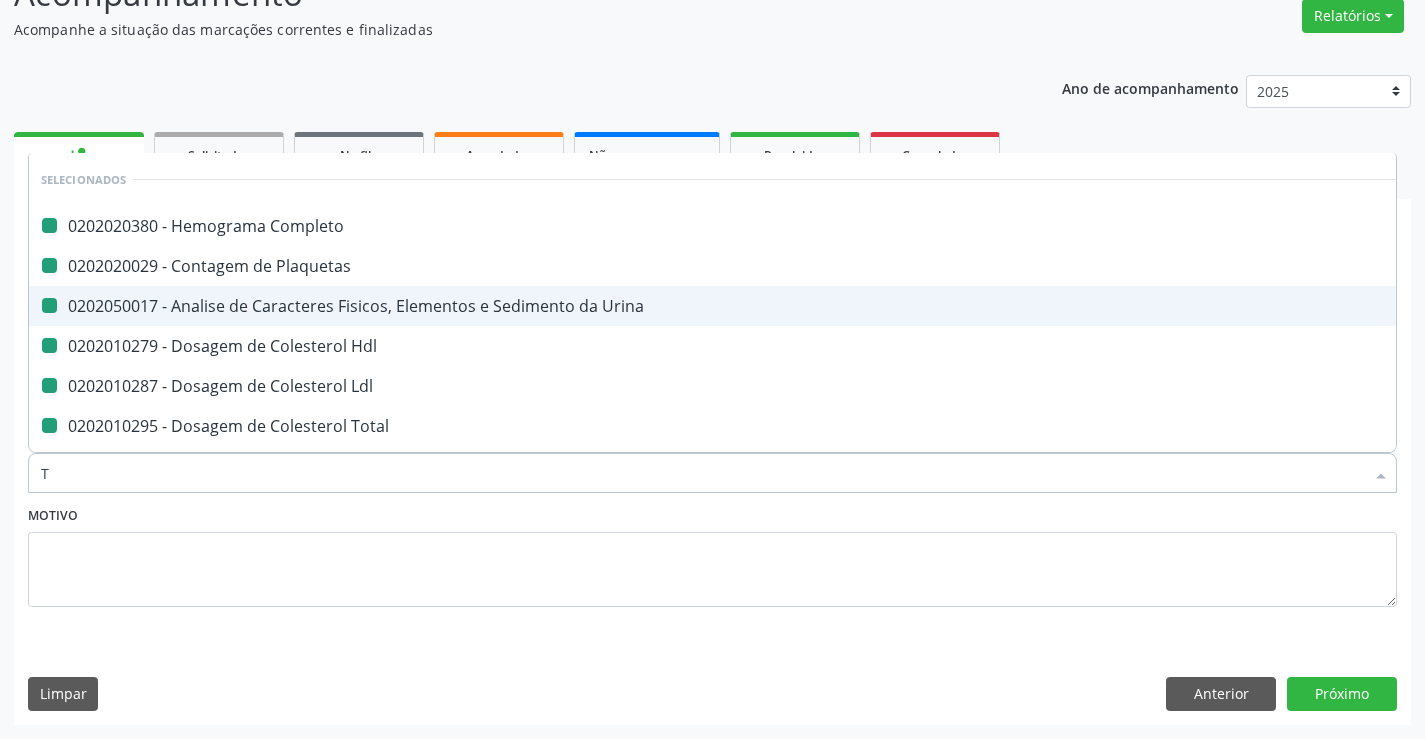 type on "TR" 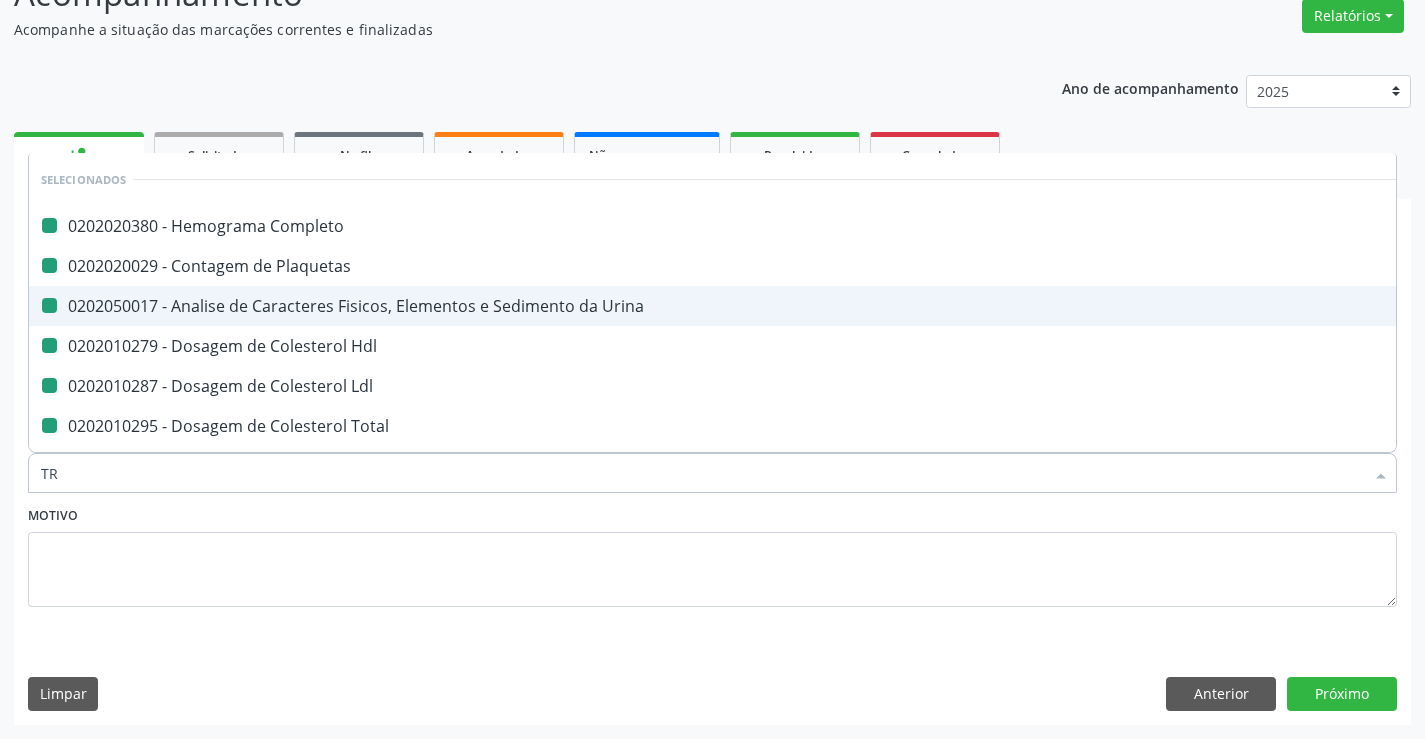 checkbox on "false" 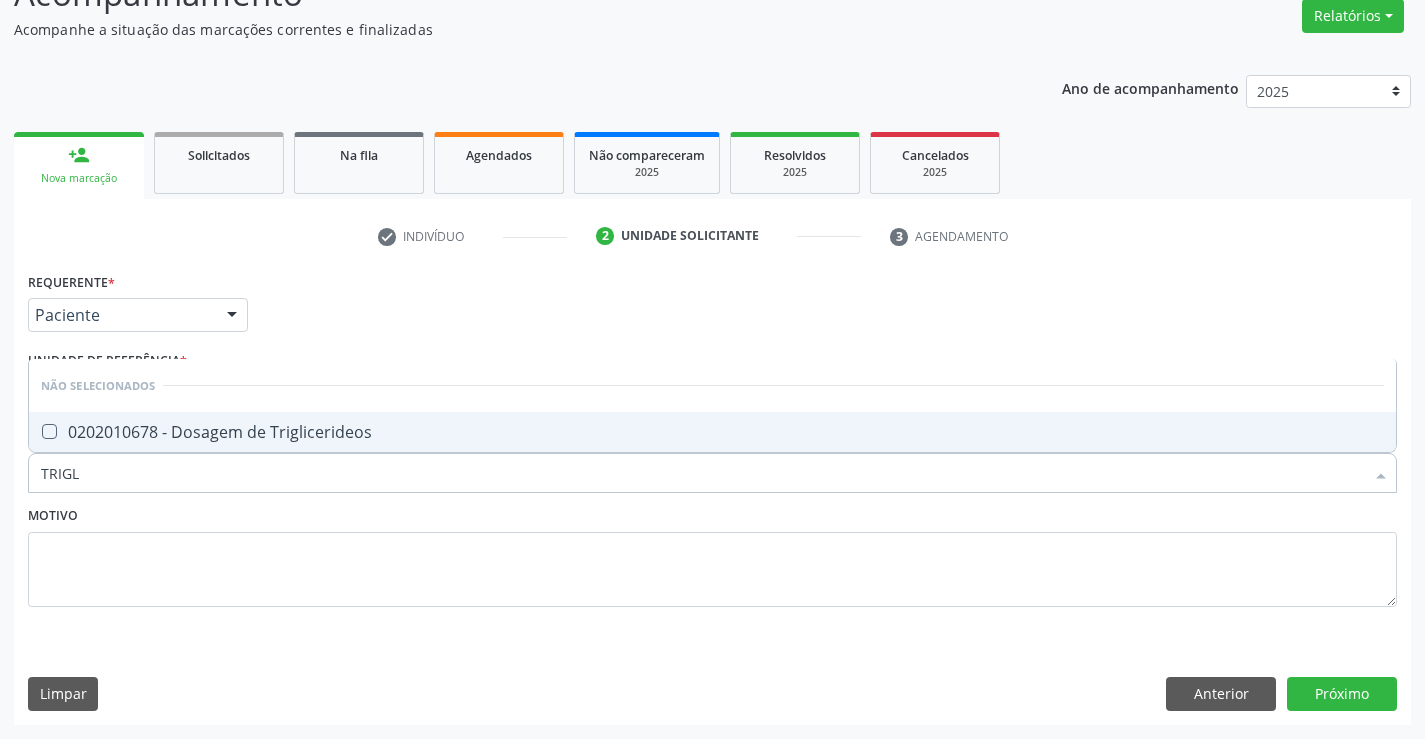 type on "TRIGLI" 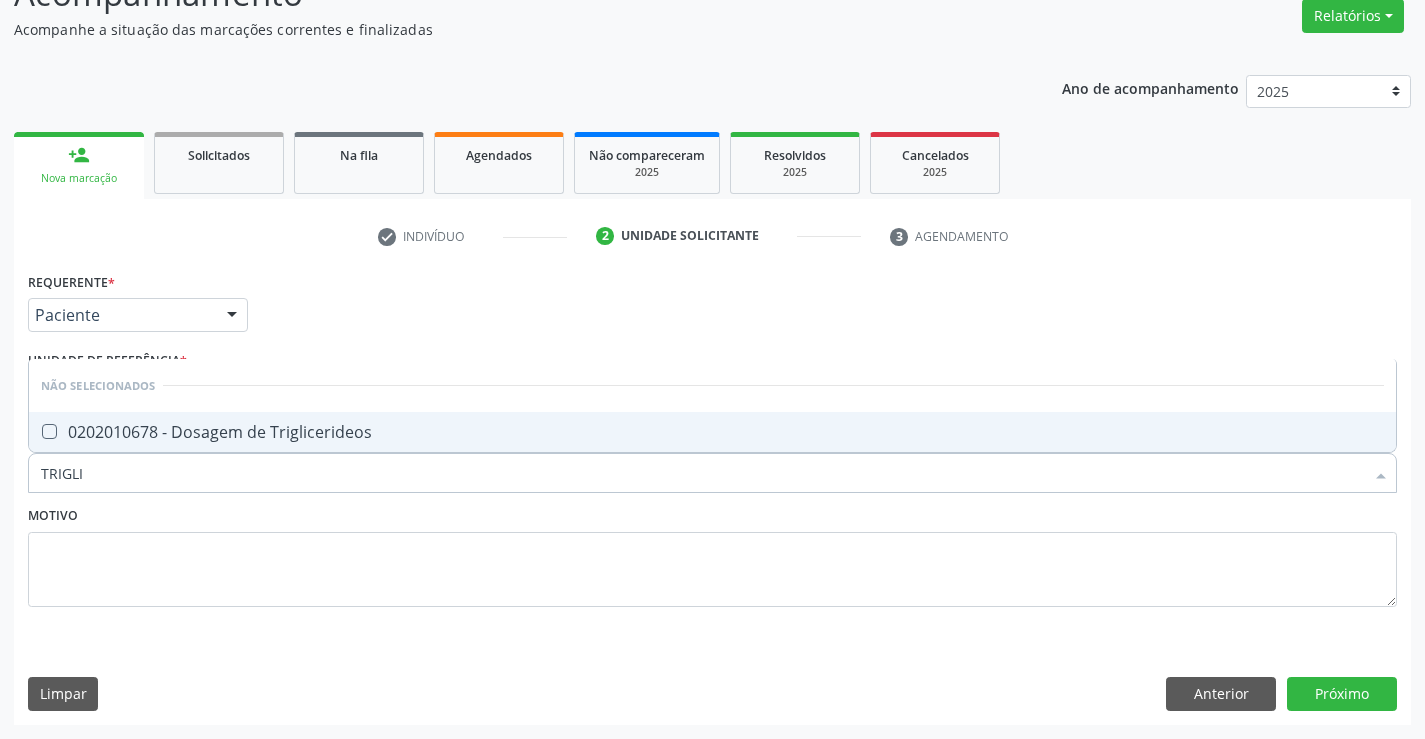 click on "0202010678 - Dosagem de Triglicerideos" at bounding box center (712, 432) 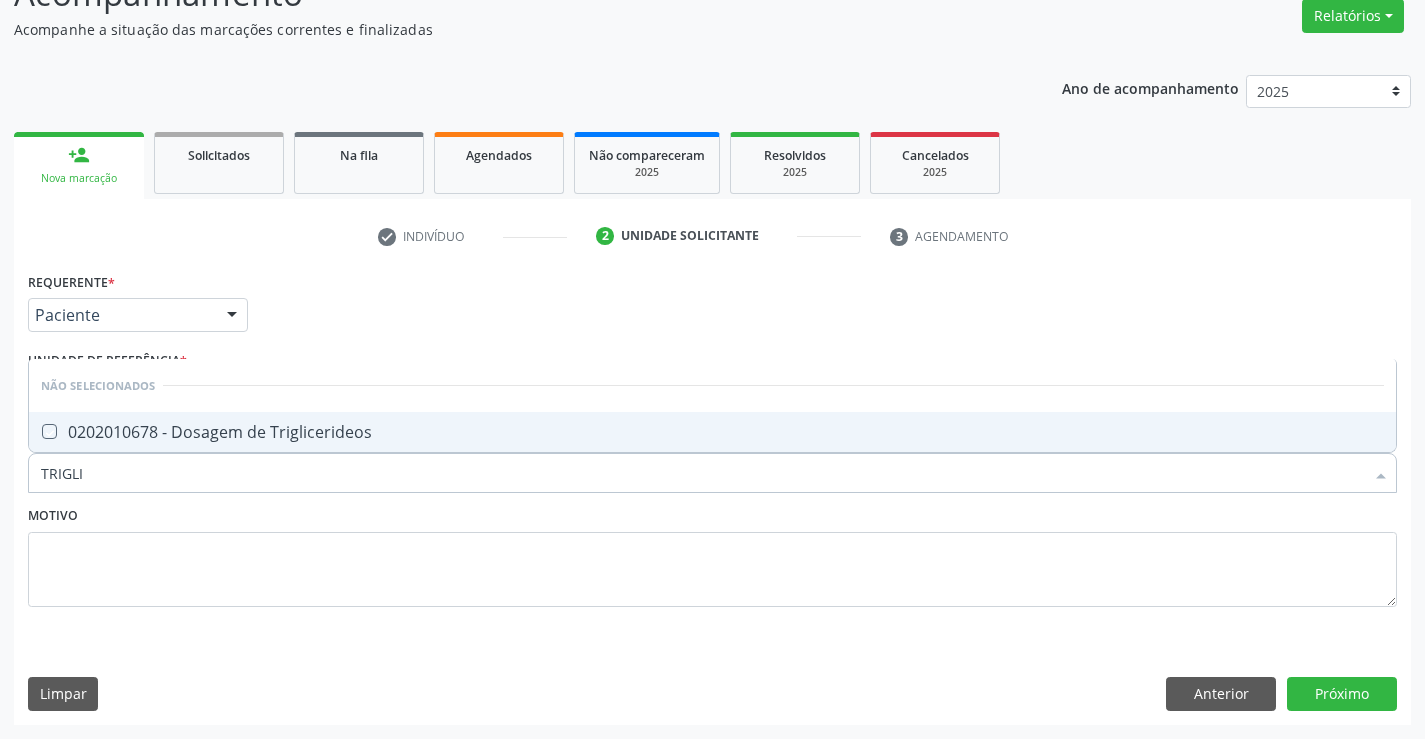 checkbox on "true" 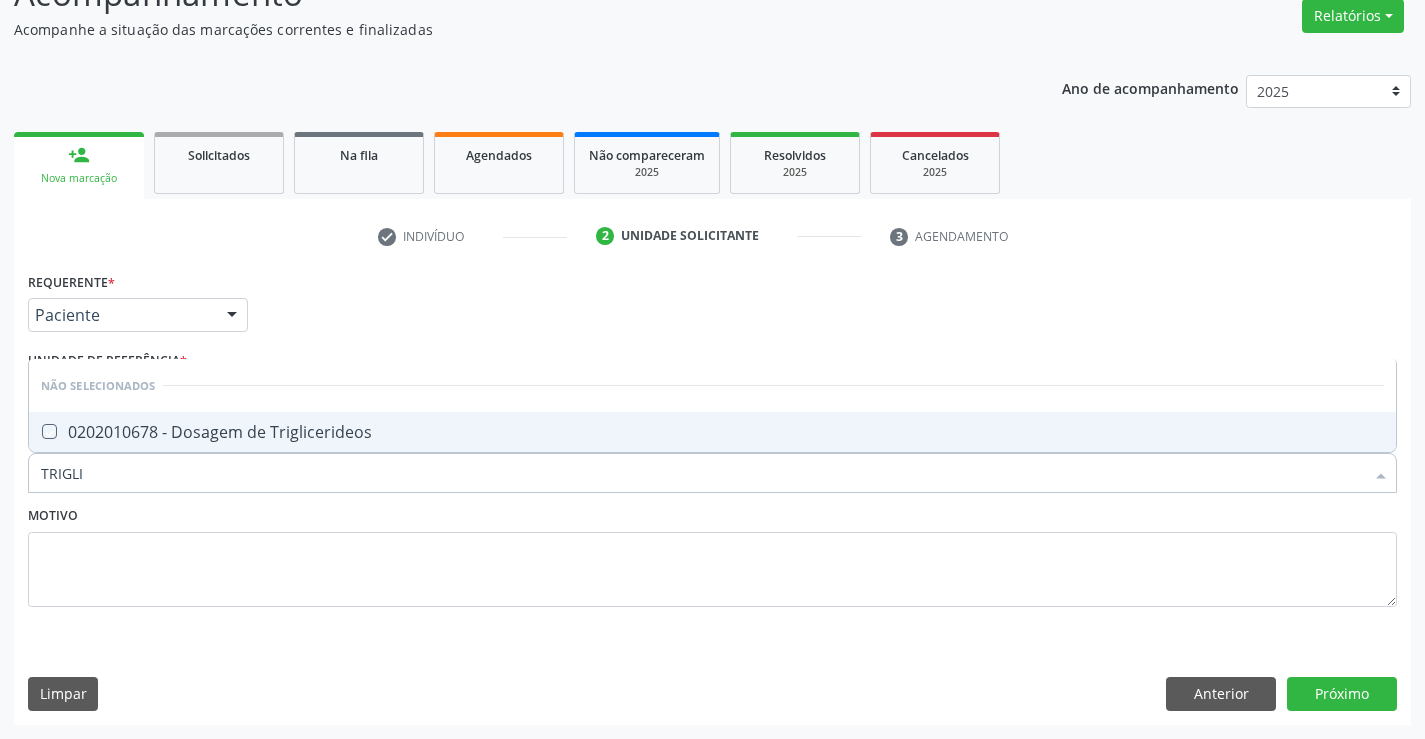 click on "Motivo" at bounding box center [712, 554] 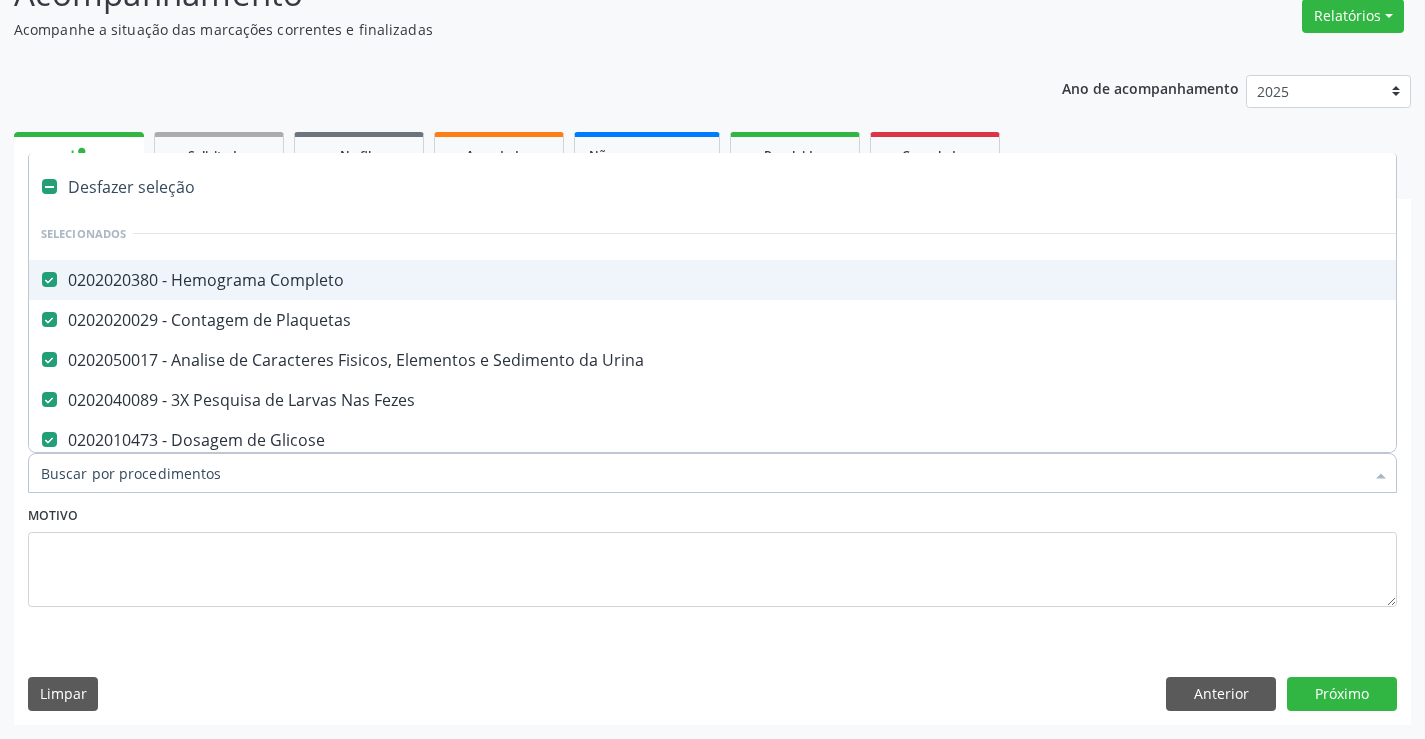 type on "T" 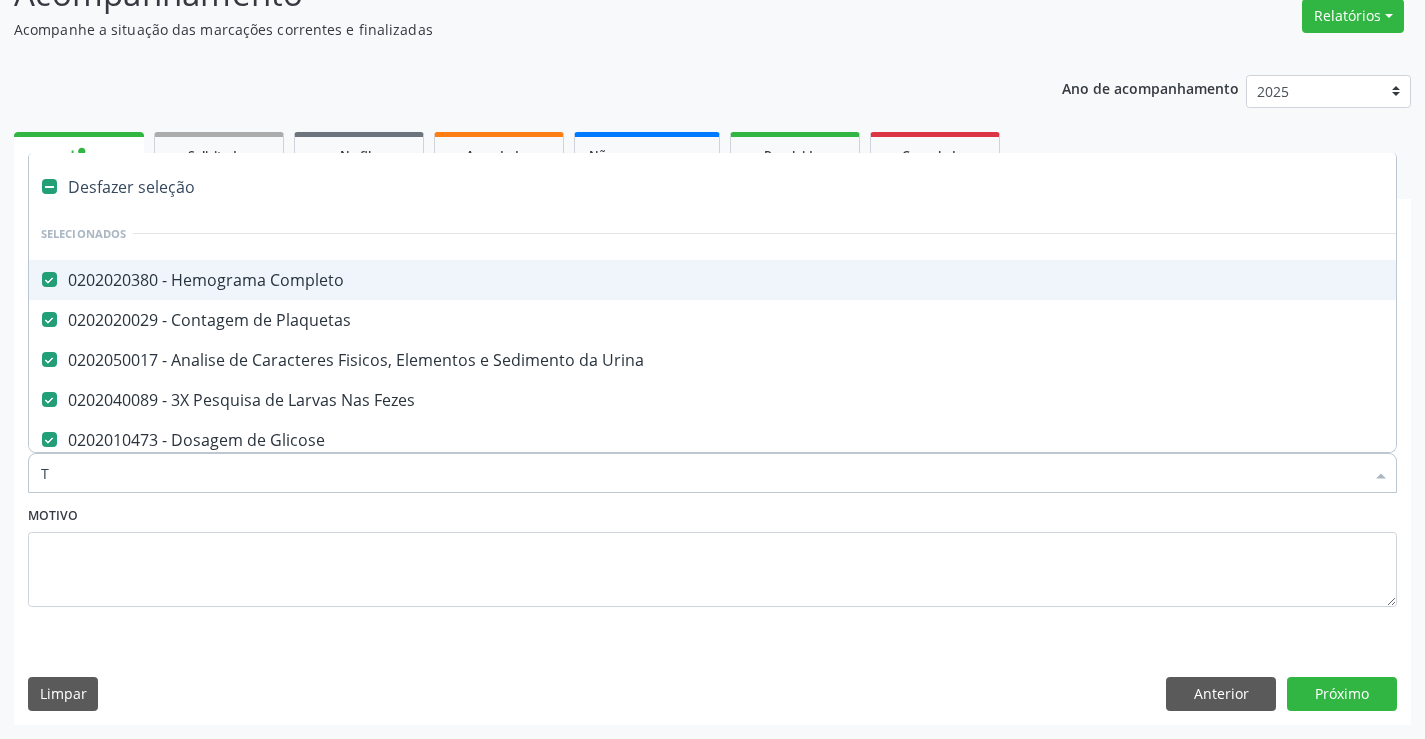 checkbox on "false" 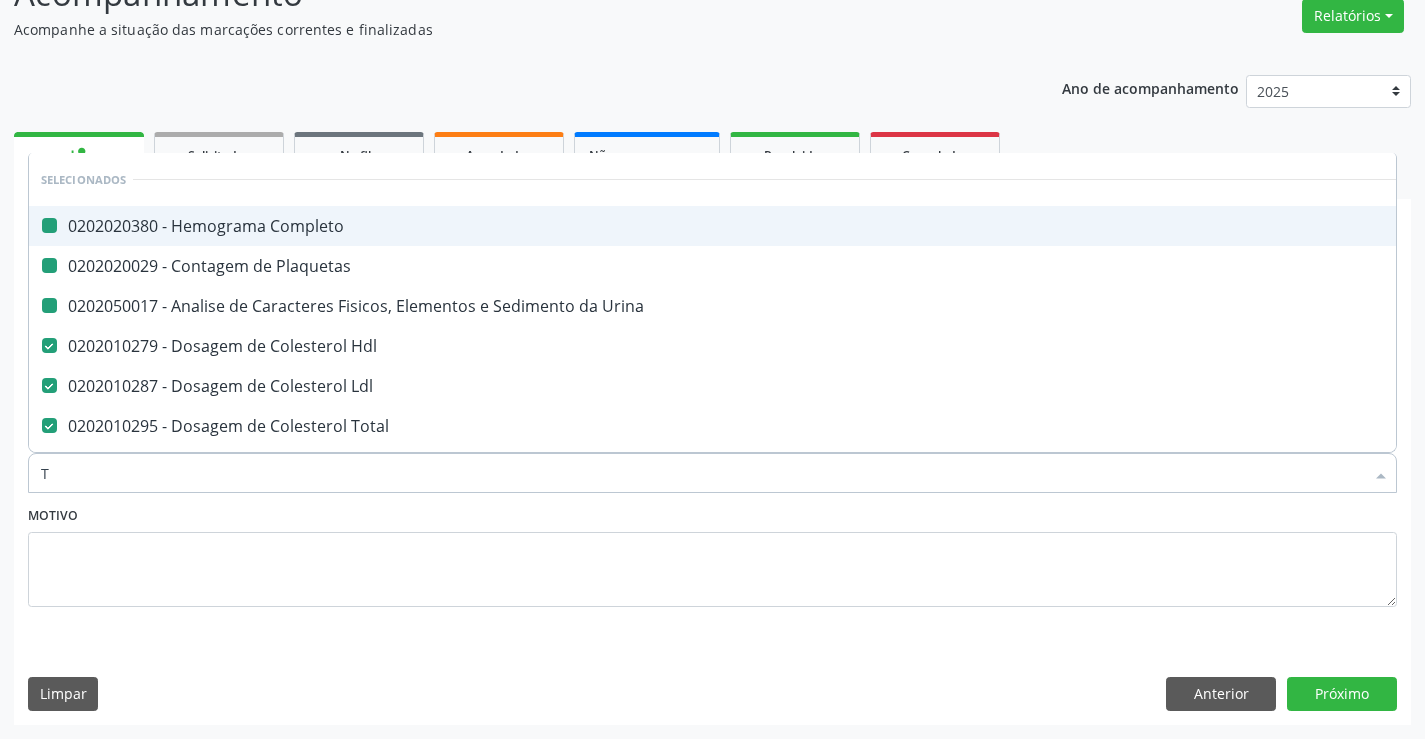 type on "TG" 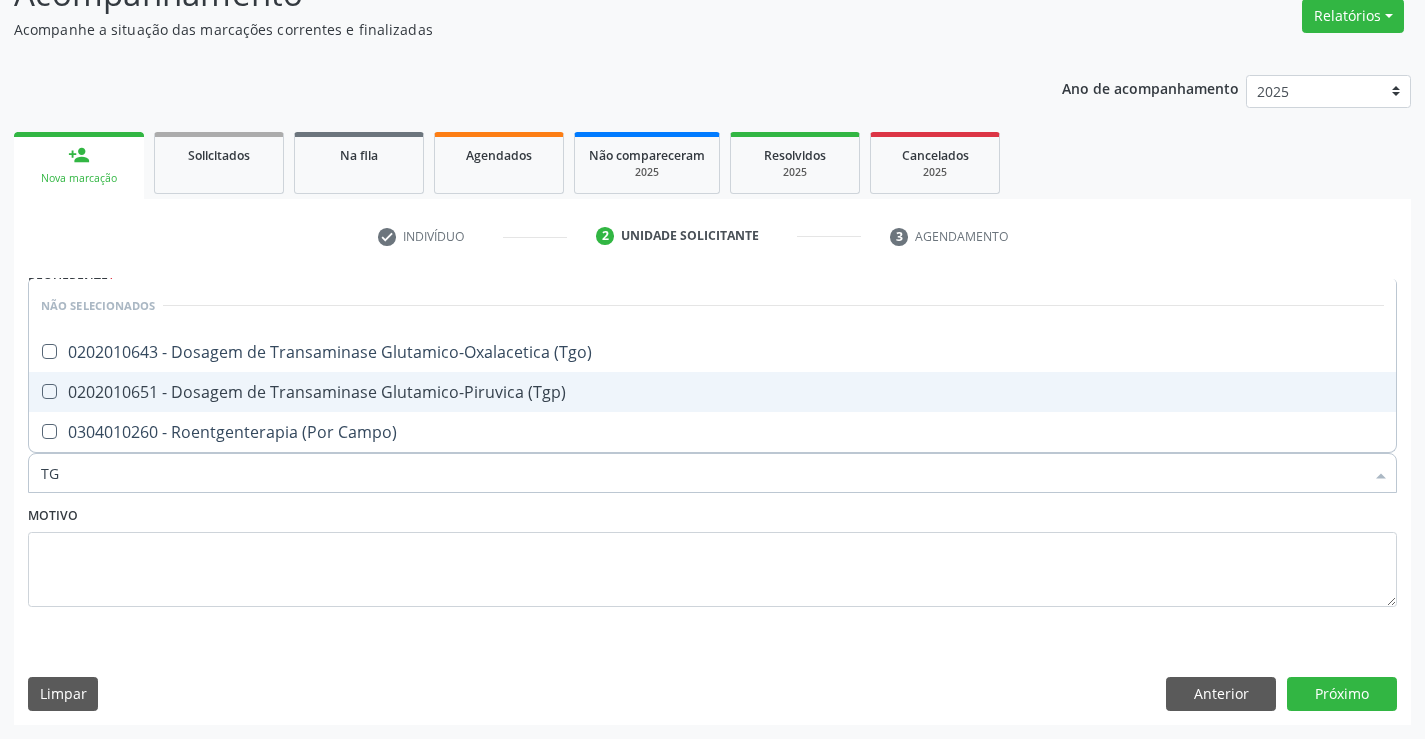 drag, startPoint x: 285, startPoint y: 388, endPoint x: 301, endPoint y: 352, distance: 39.39543 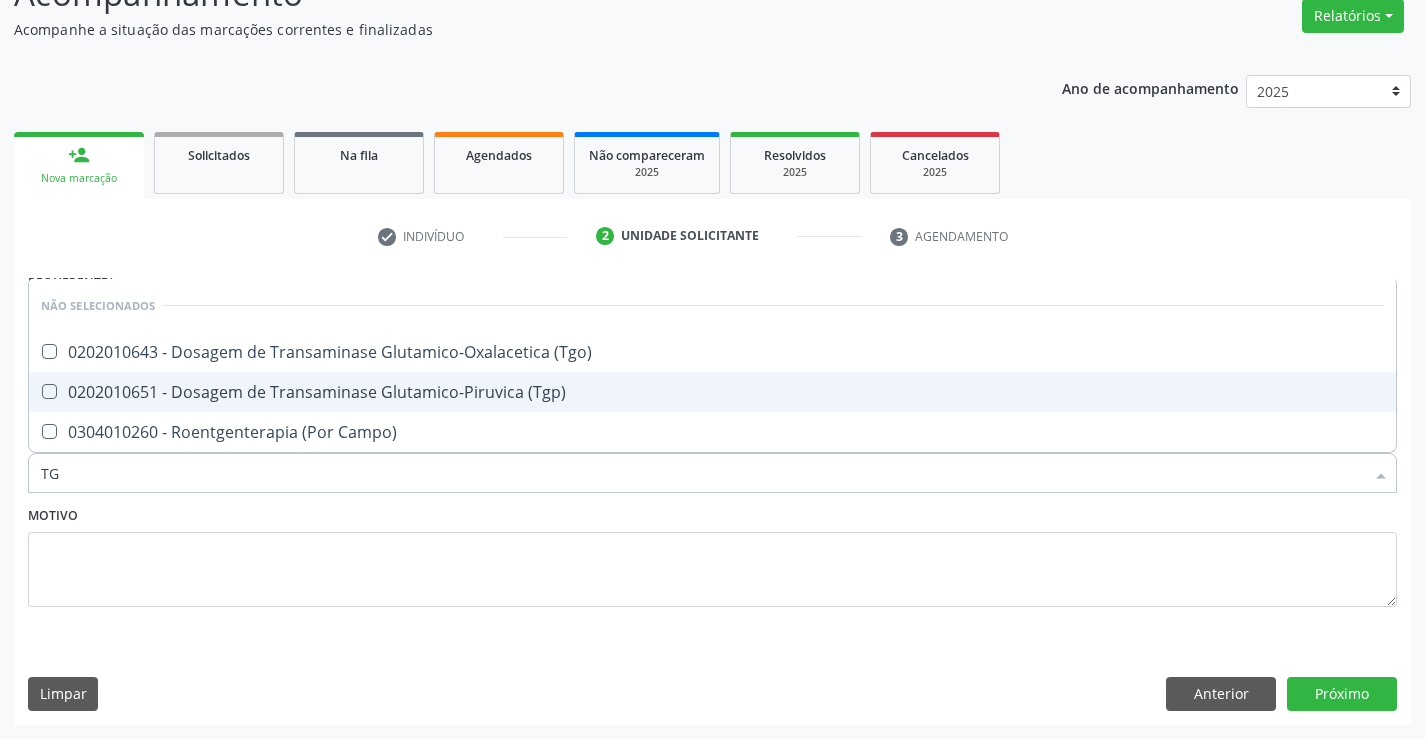 click on "0202010651 - Dosagem de Transaminase Glutamico-Piruvica (Tgp)" at bounding box center [712, 392] 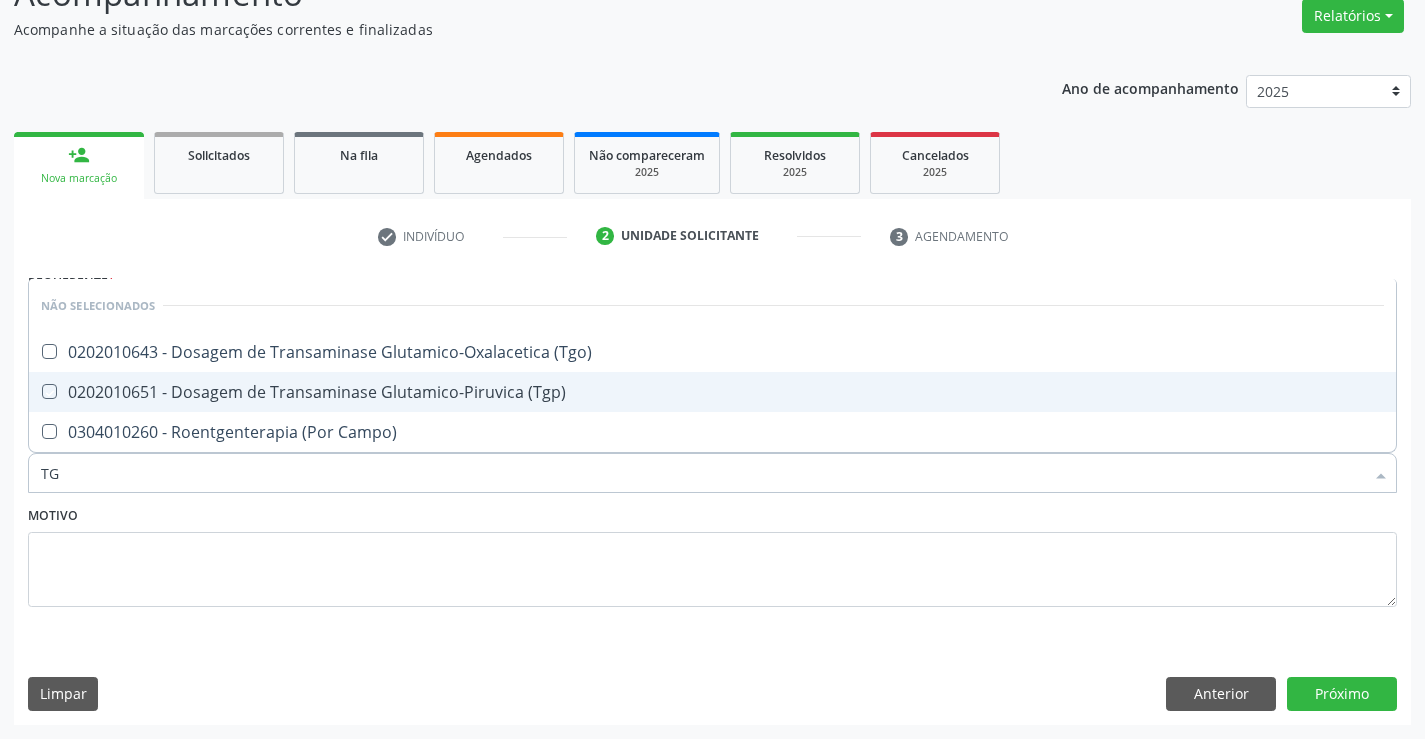 checkbox on "true" 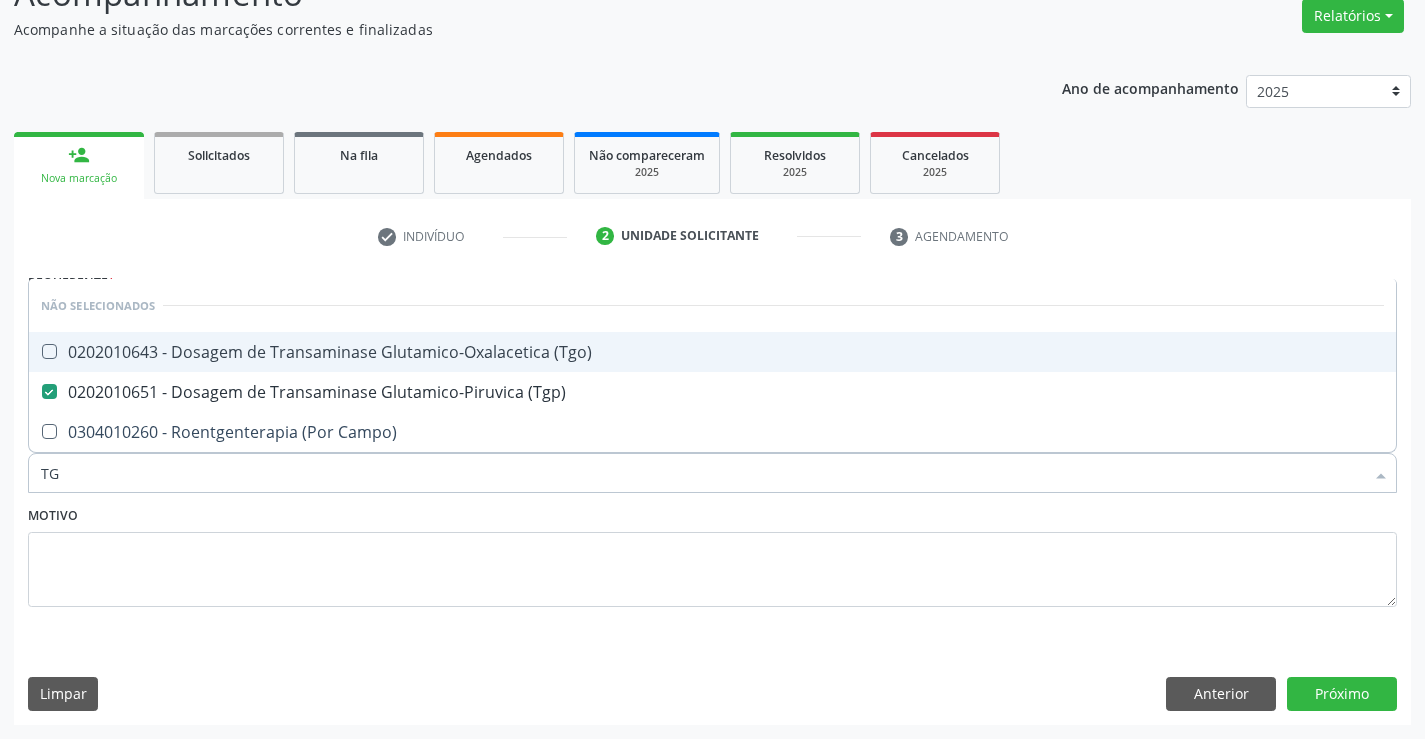 click on "0202010643 - Dosagem de Transaminase Glutamico-Oxalacetica (Tgo)" at bounding box center [712, 352] 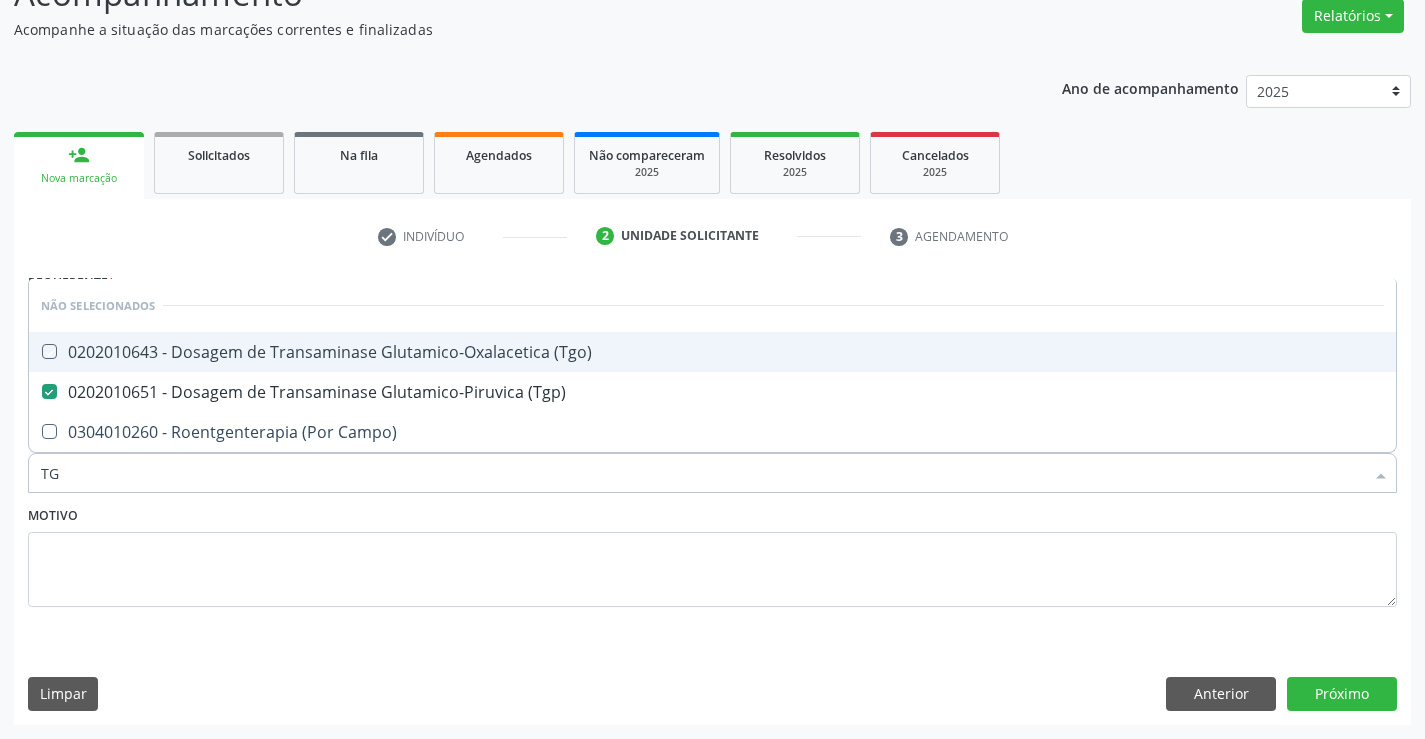 checkbox on "true" 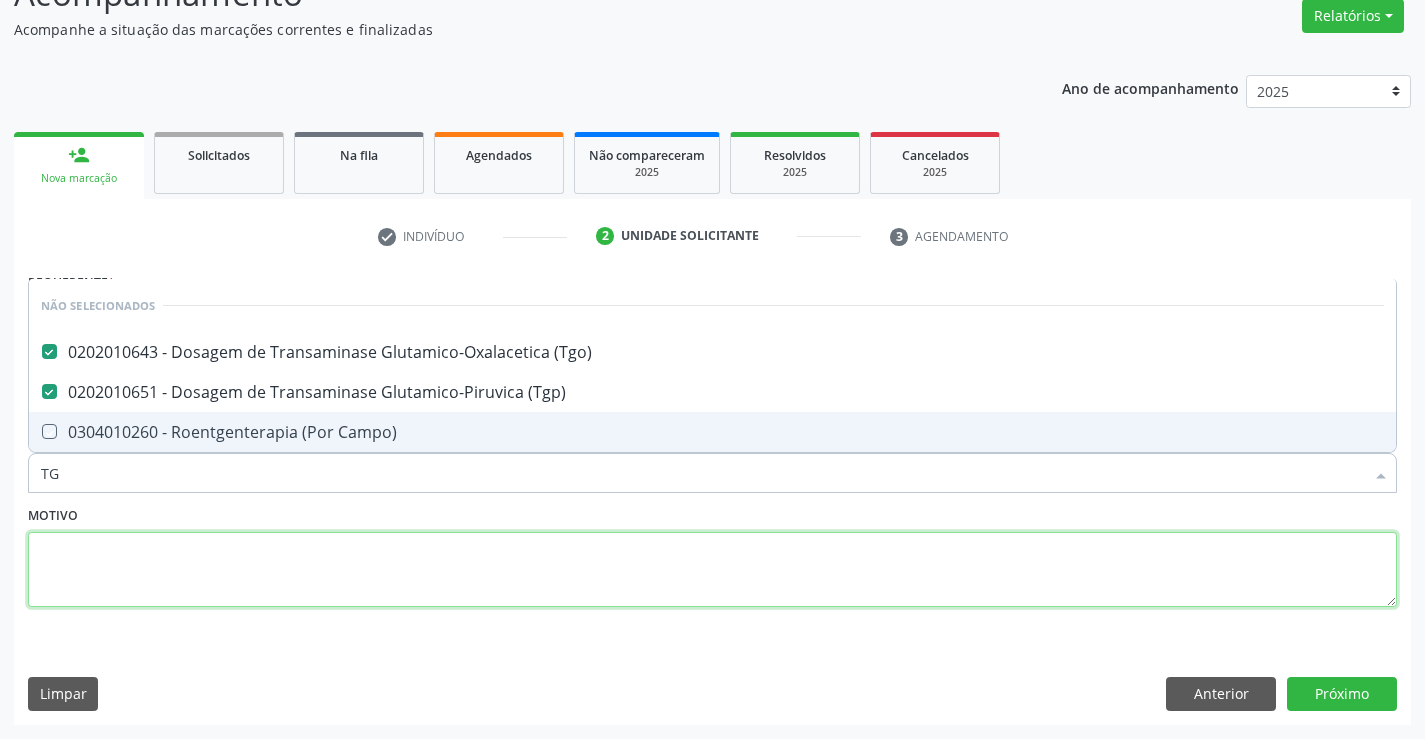 click at bounding box center [712, 570] 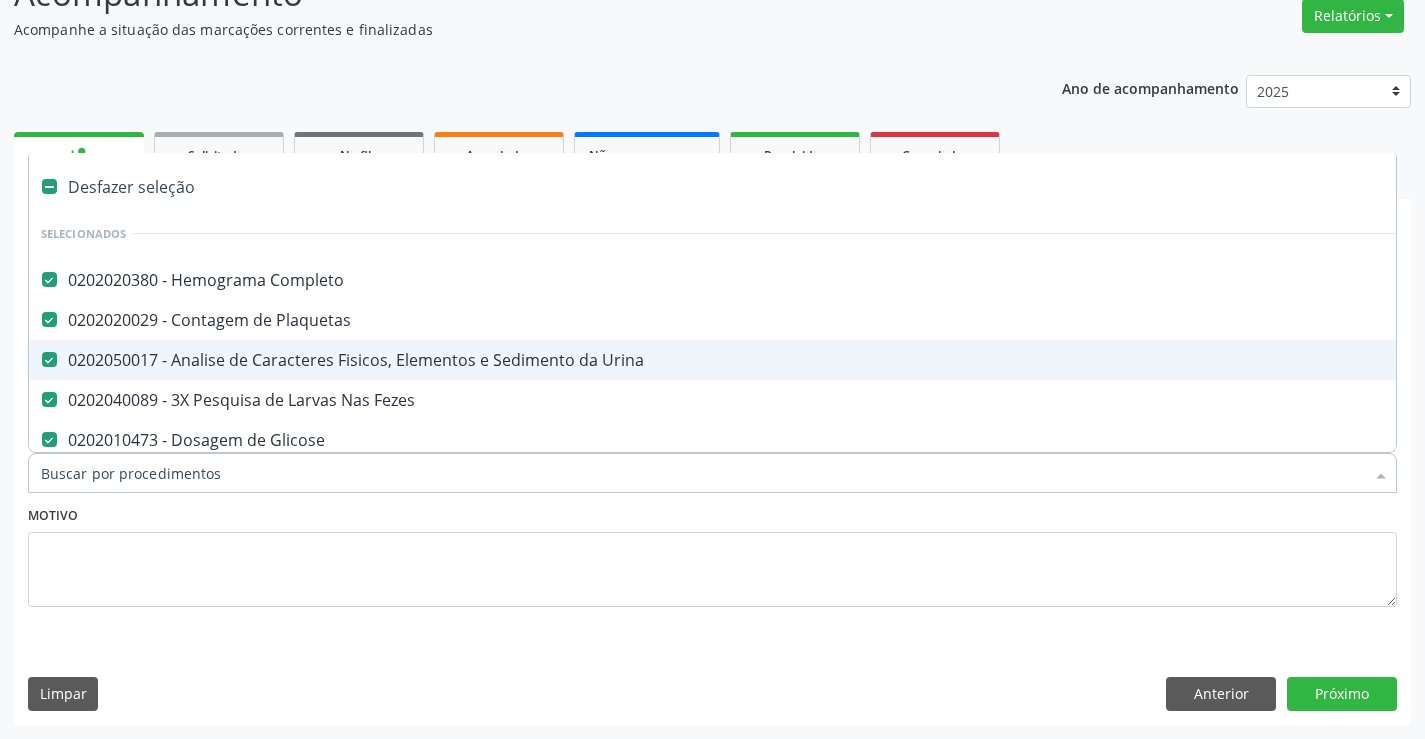 type on "U" 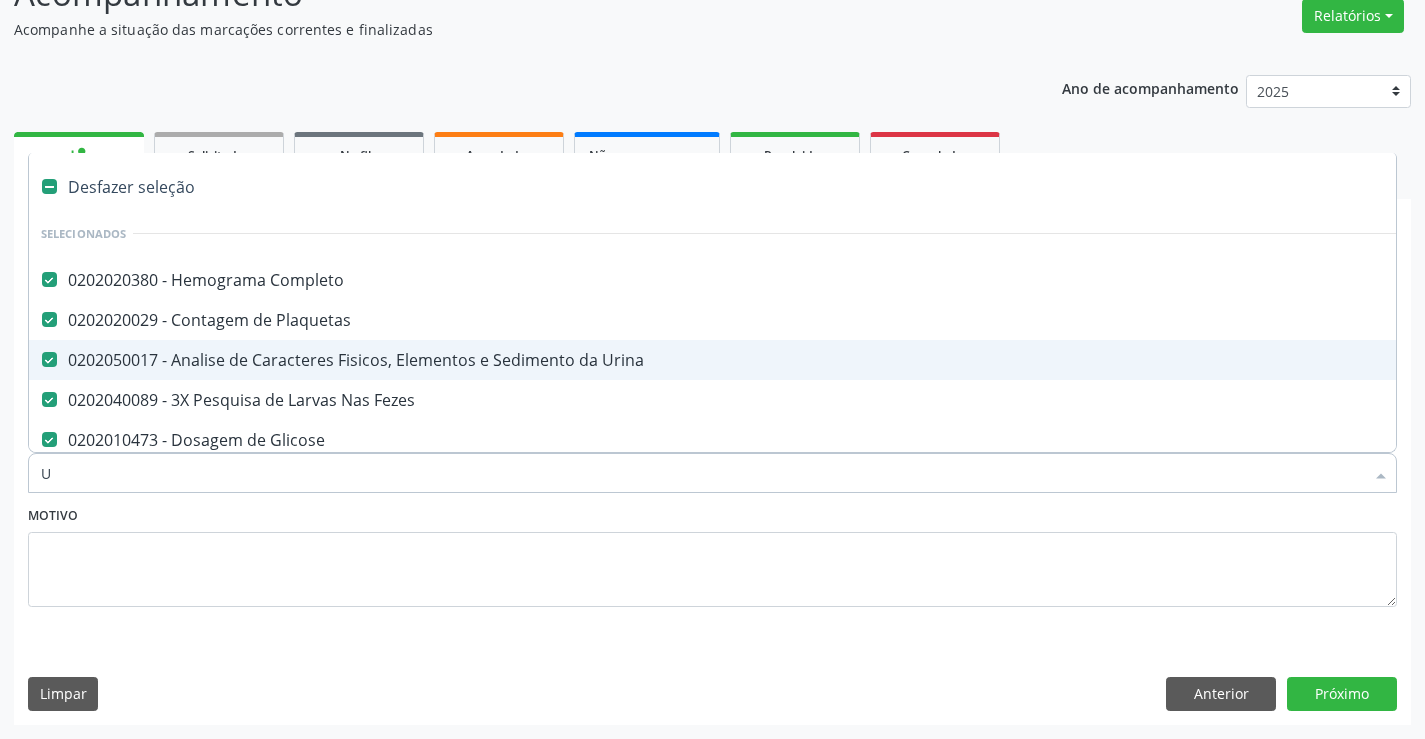checkbox on "false" 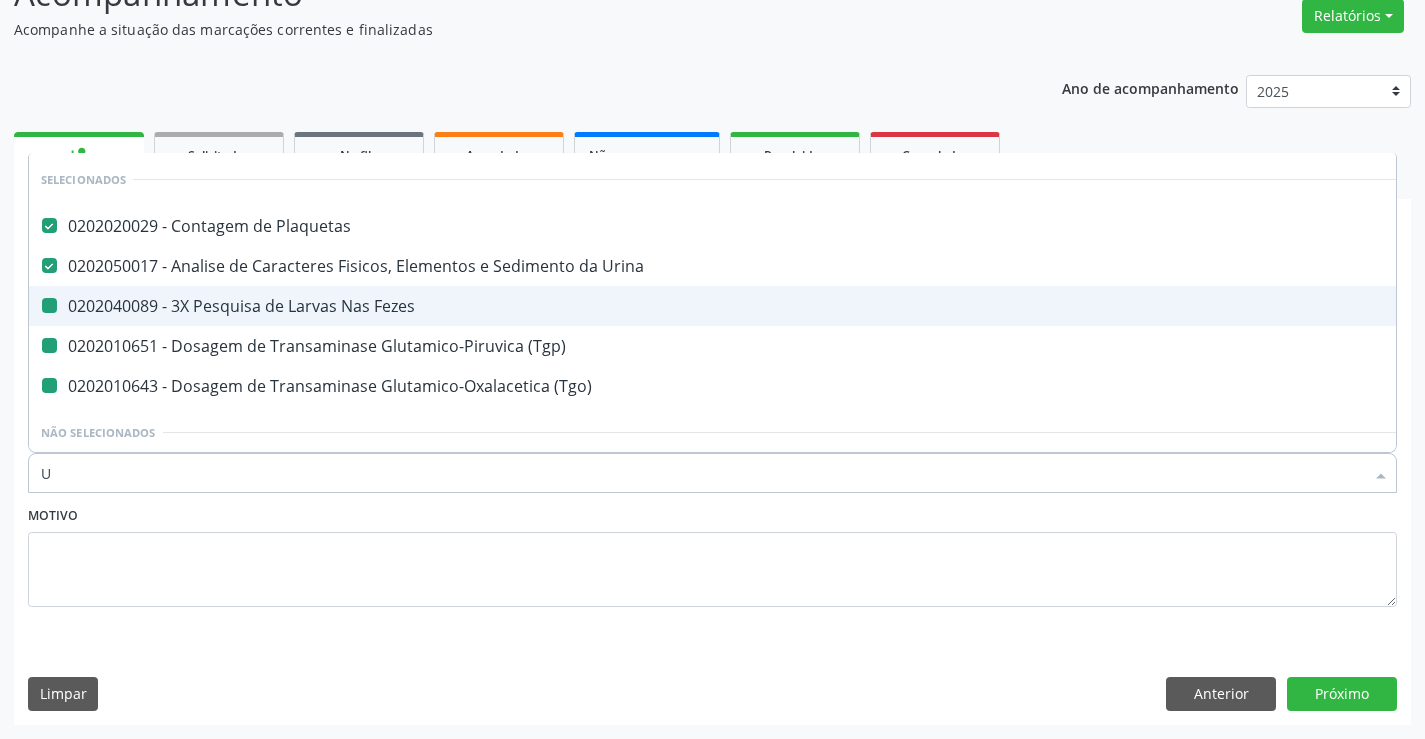 type on "UR" 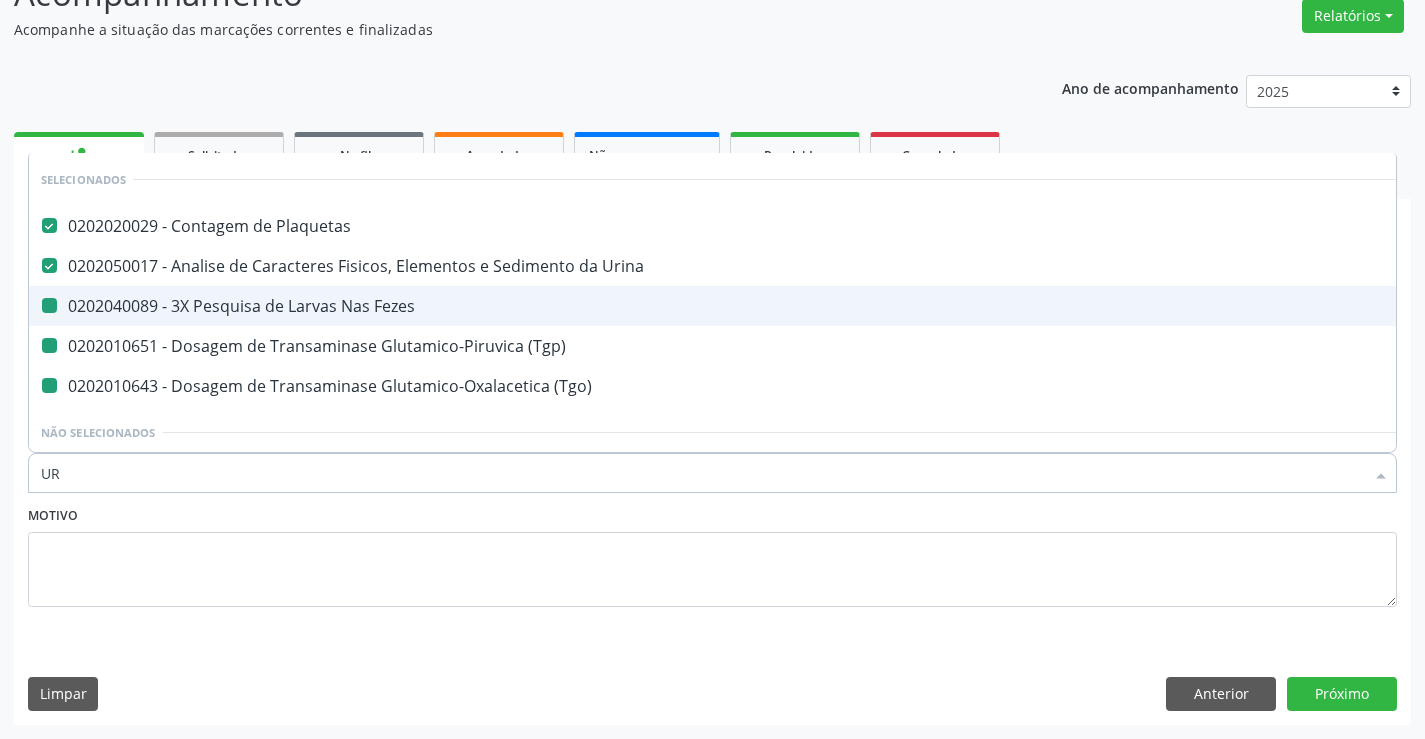 checkbox on "false" 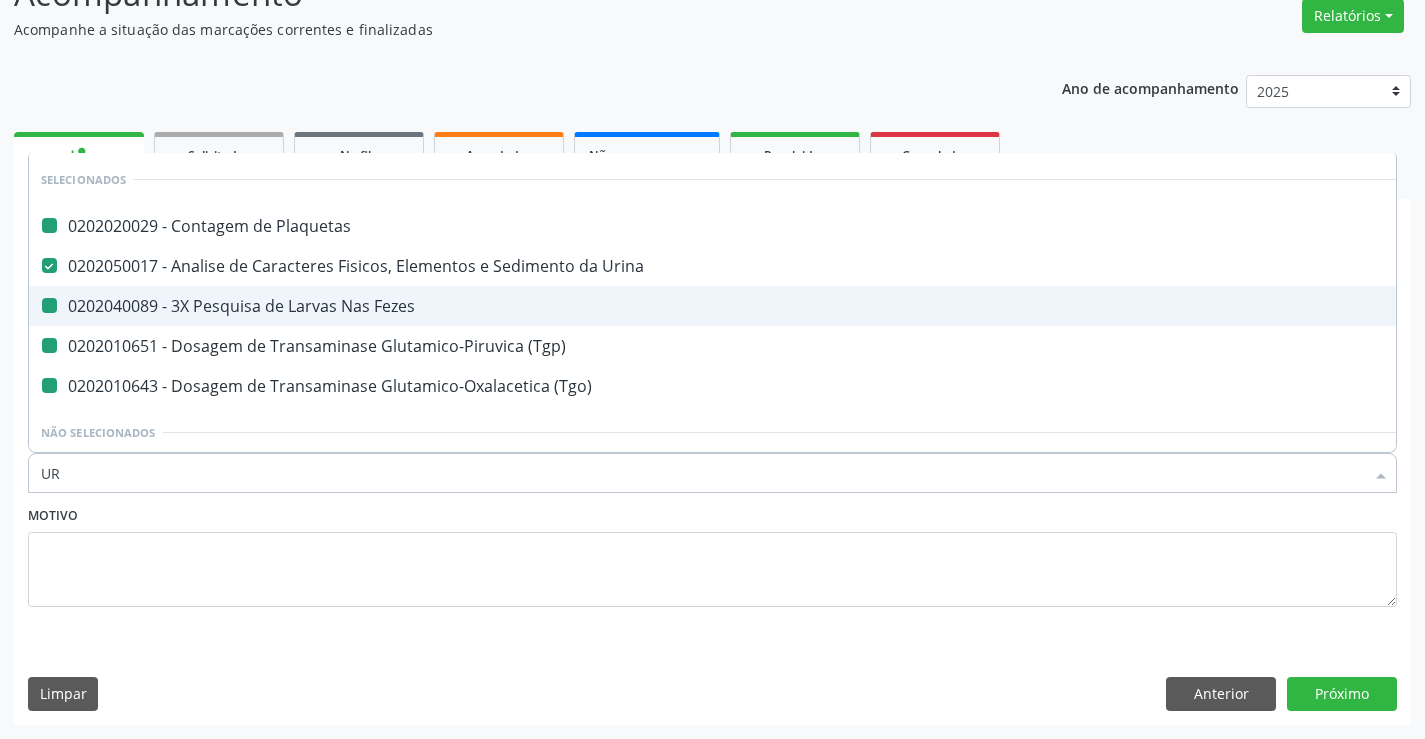 type on "URE" 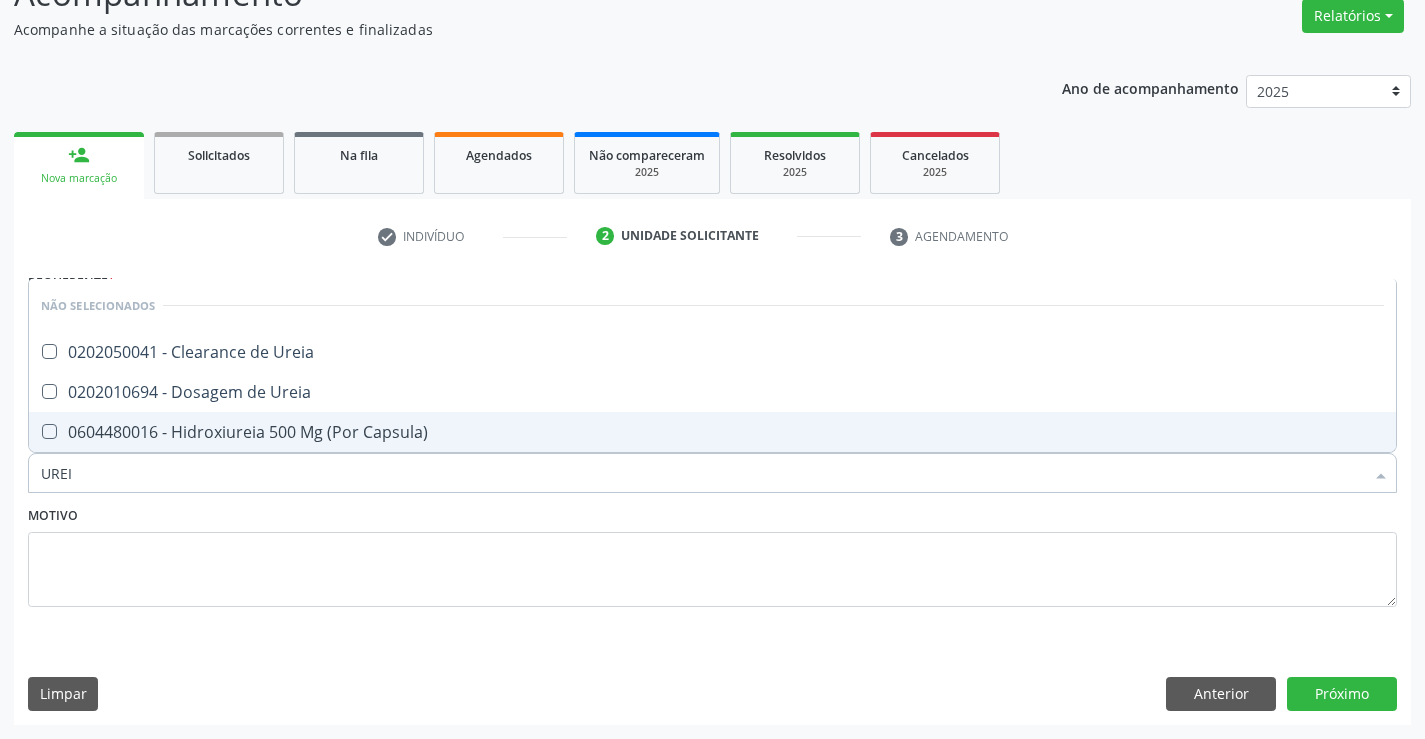 type on "UREIA" 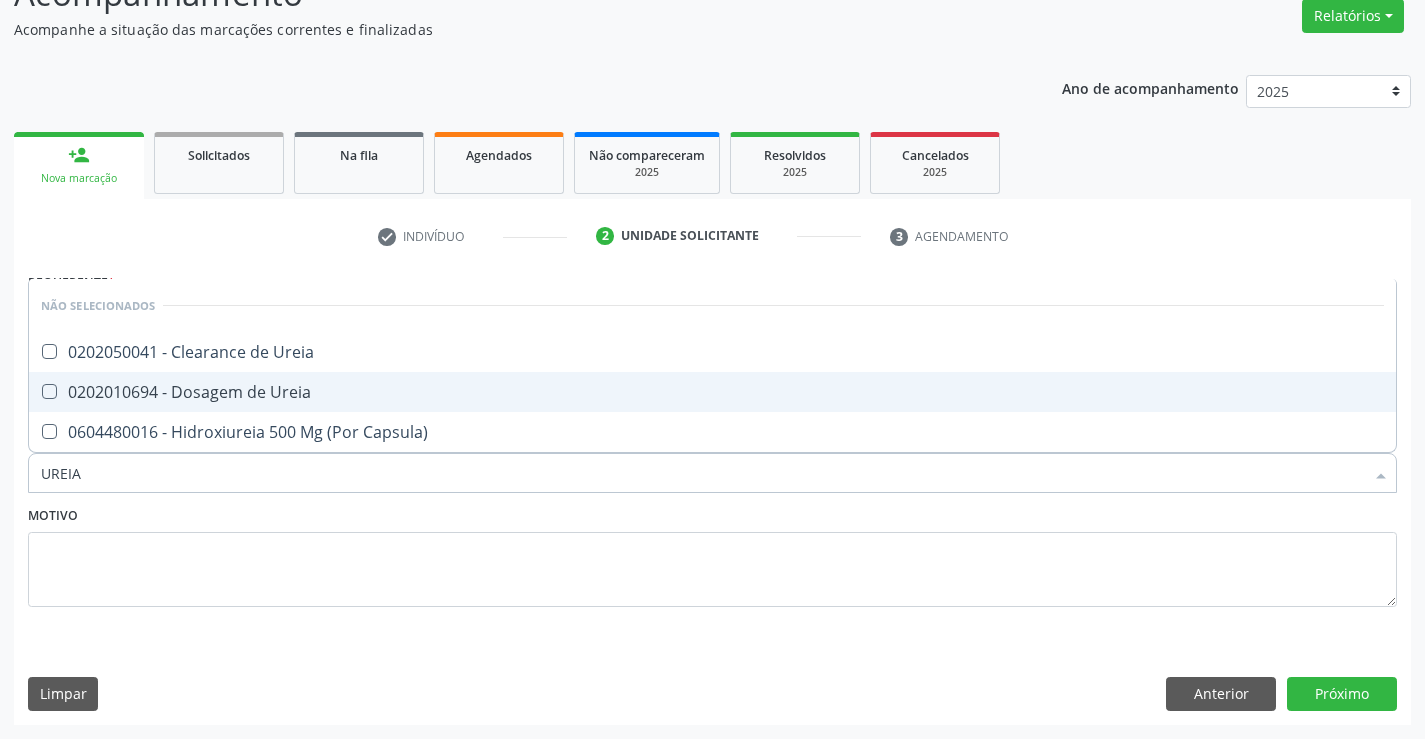click on "0202010694 - Dosagem de Ureia" at bounding box center [712, 392] 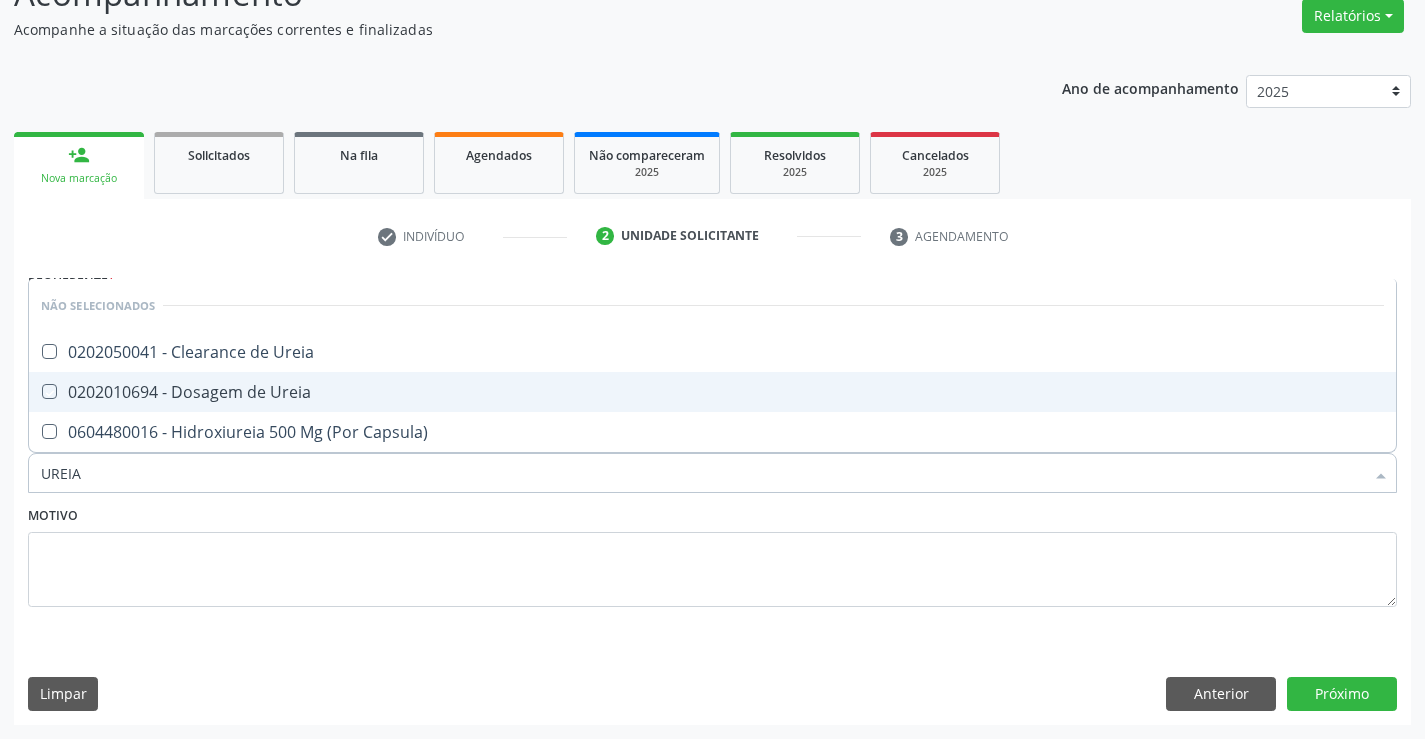 checkbox on "true" 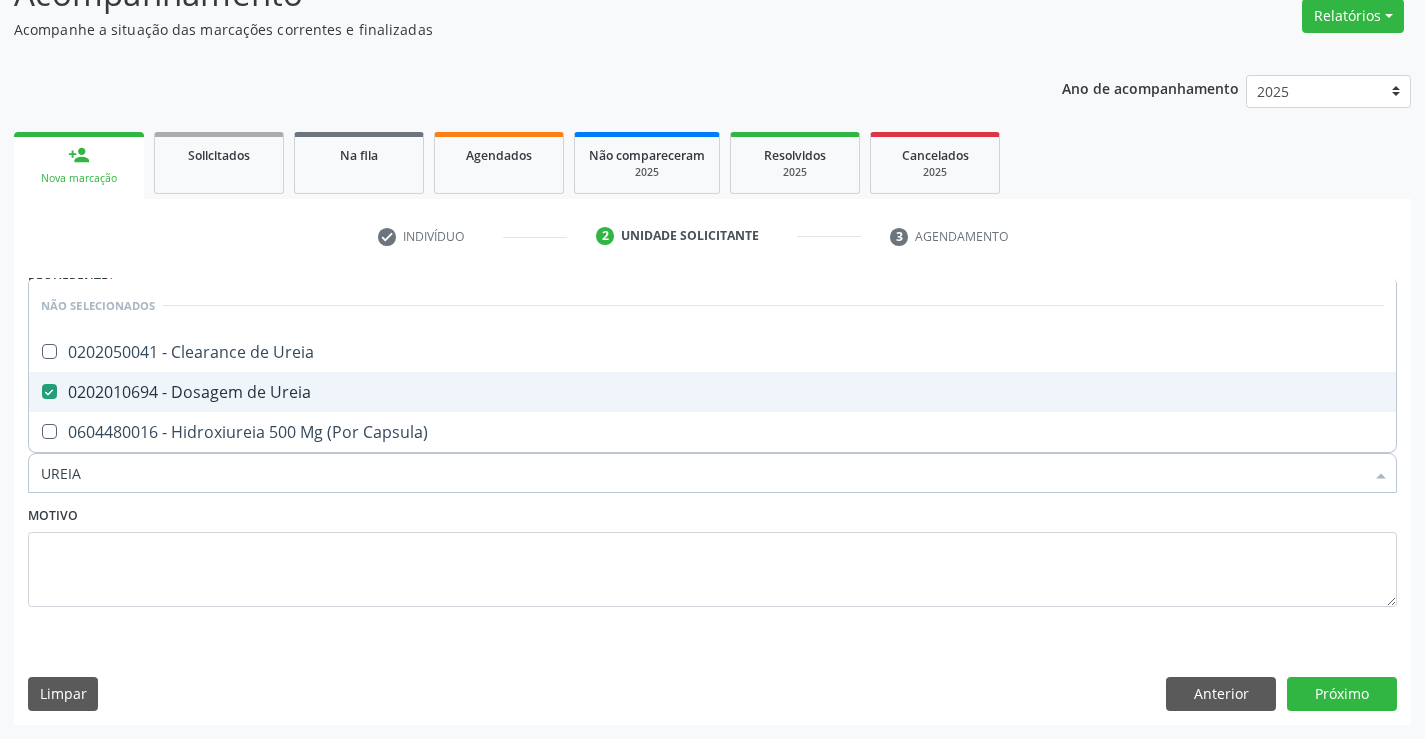 click on "Motivo" at bounding box center [712, 554] 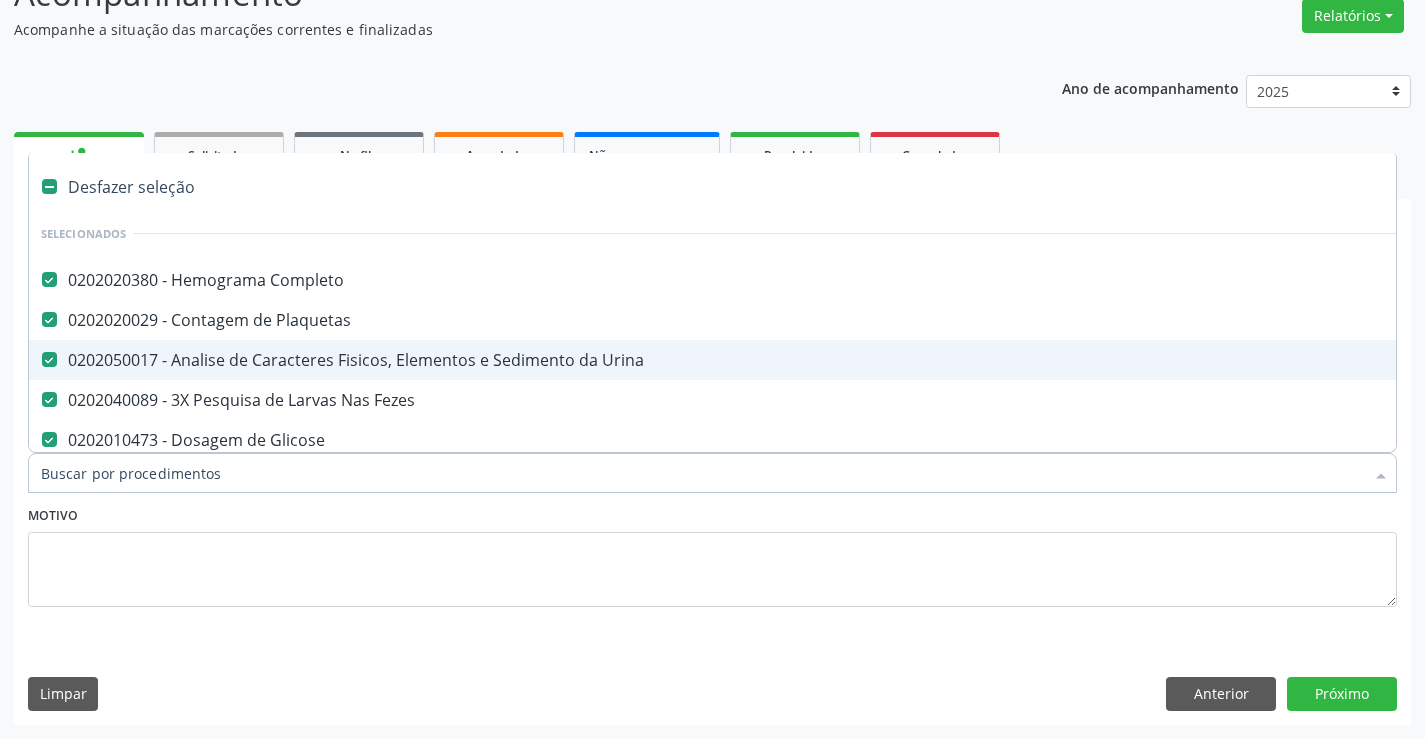 type on "C" 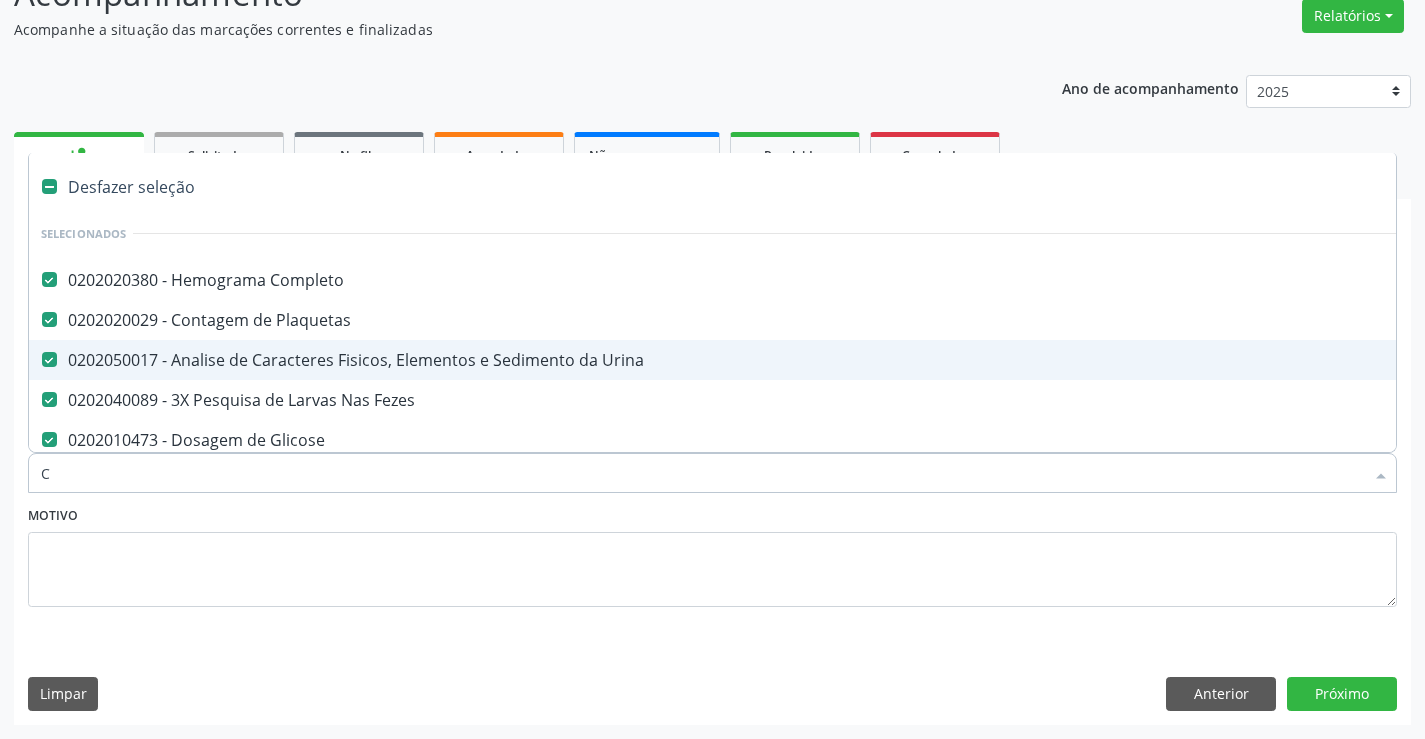 checkbox on "false" 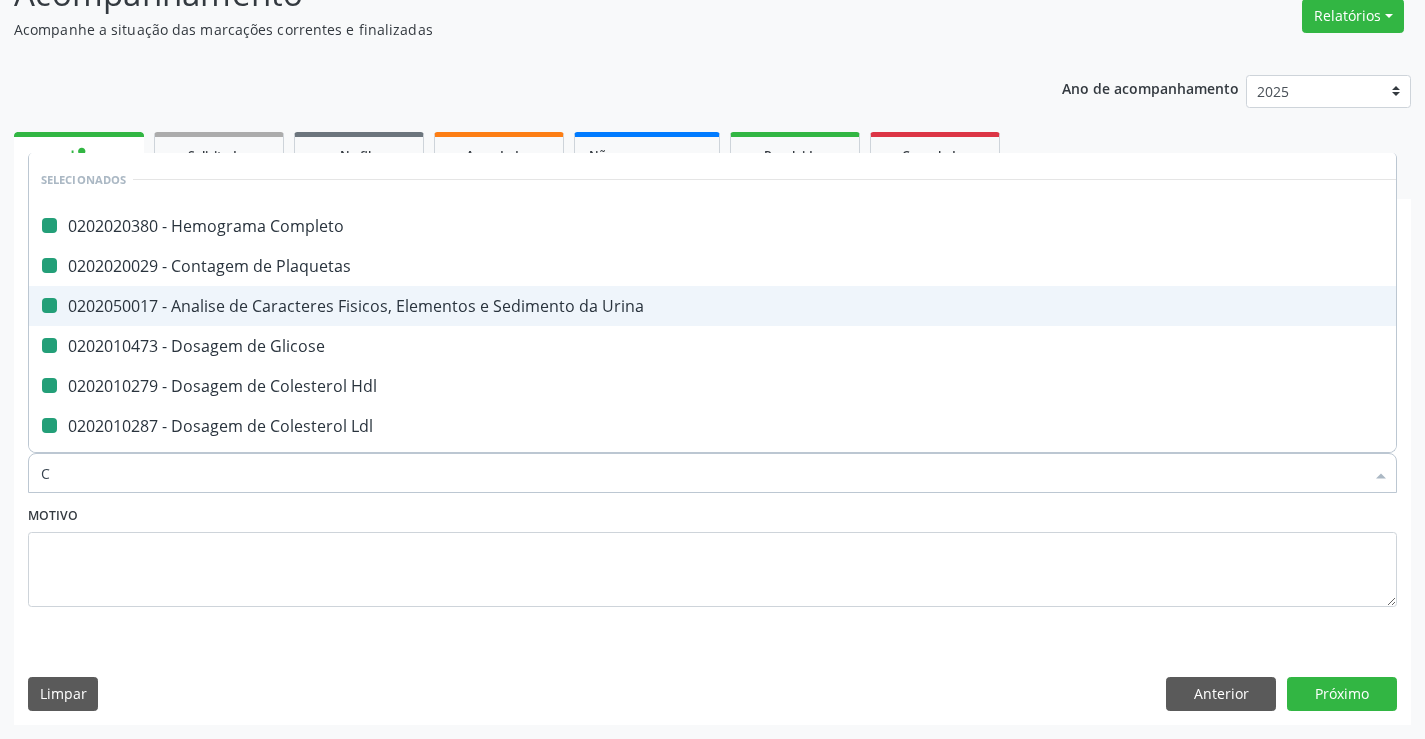 type on "CR" 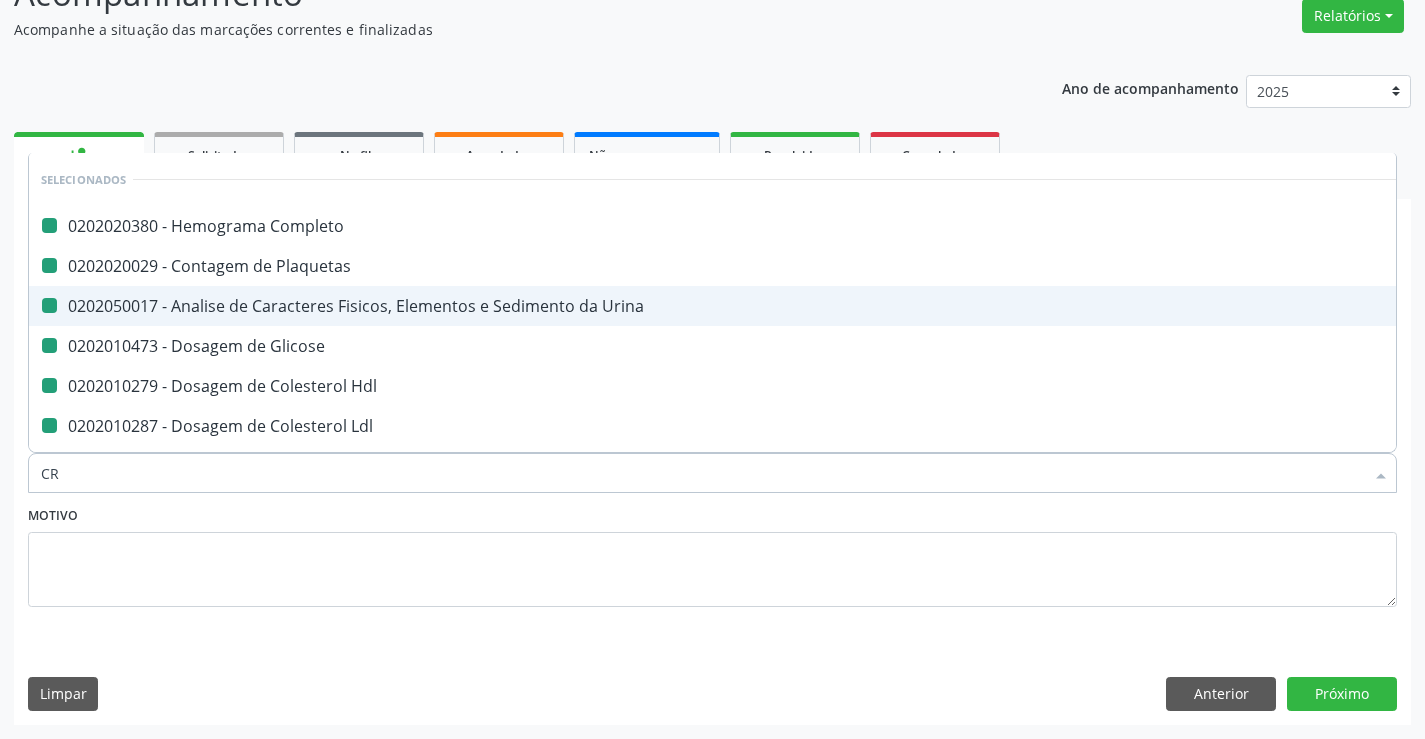 checkbox on "false" 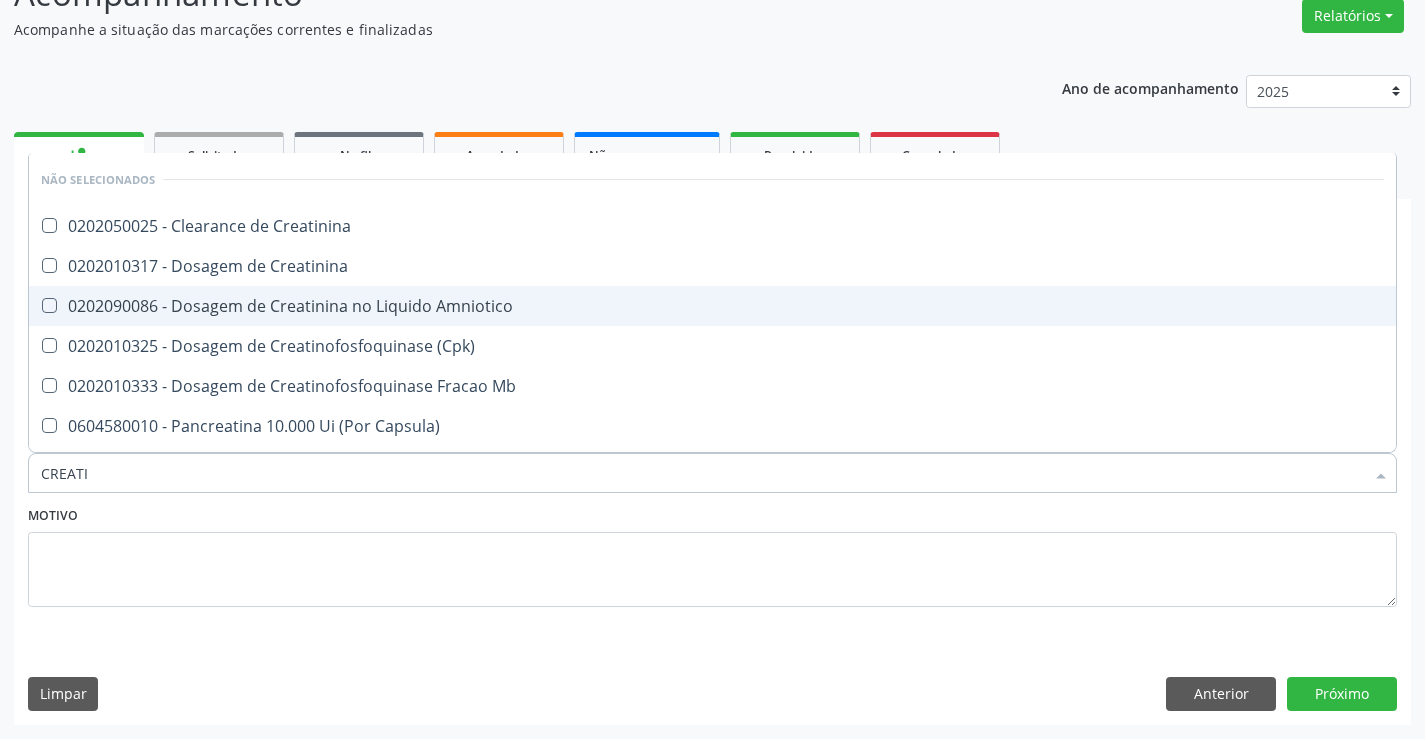 type on "CREATIN" 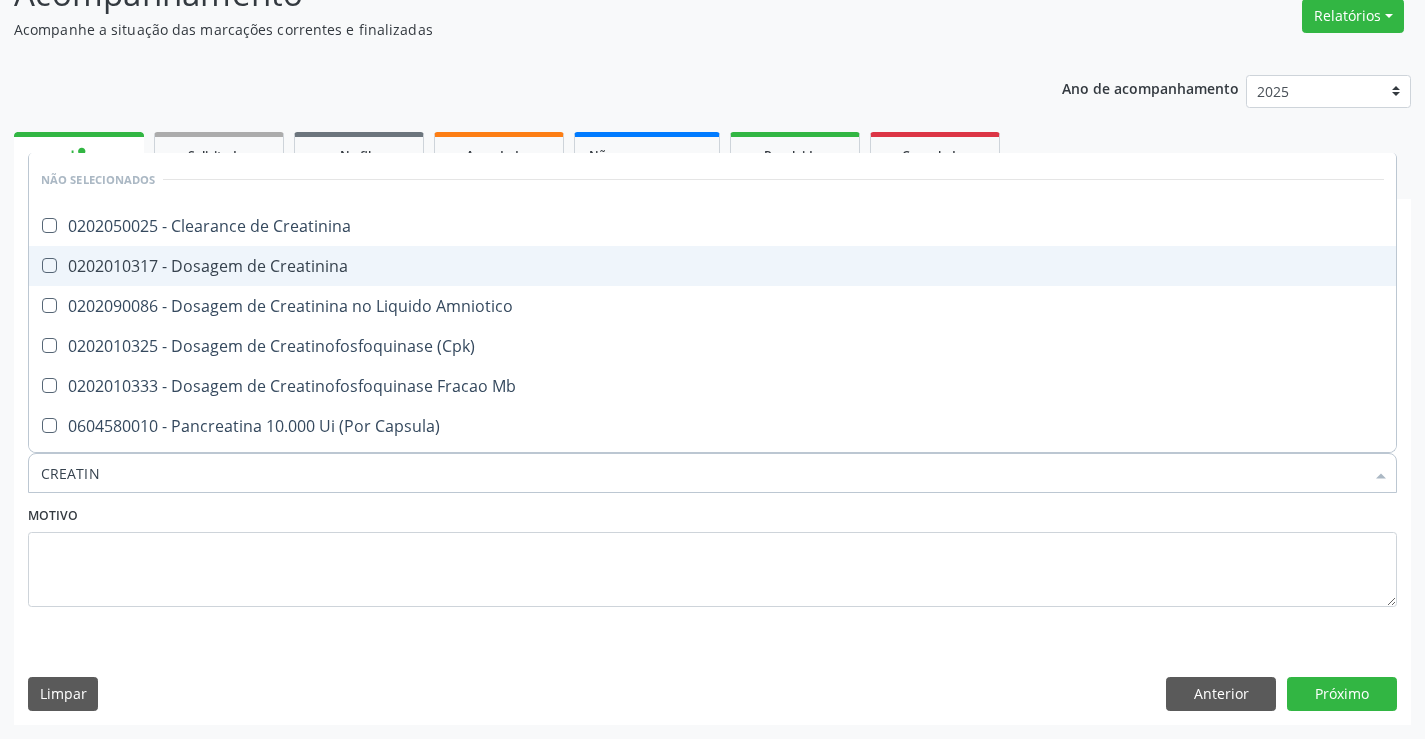 click on "0202010317 - Dosagem de Creatinina" at bounding box center [712, 266] 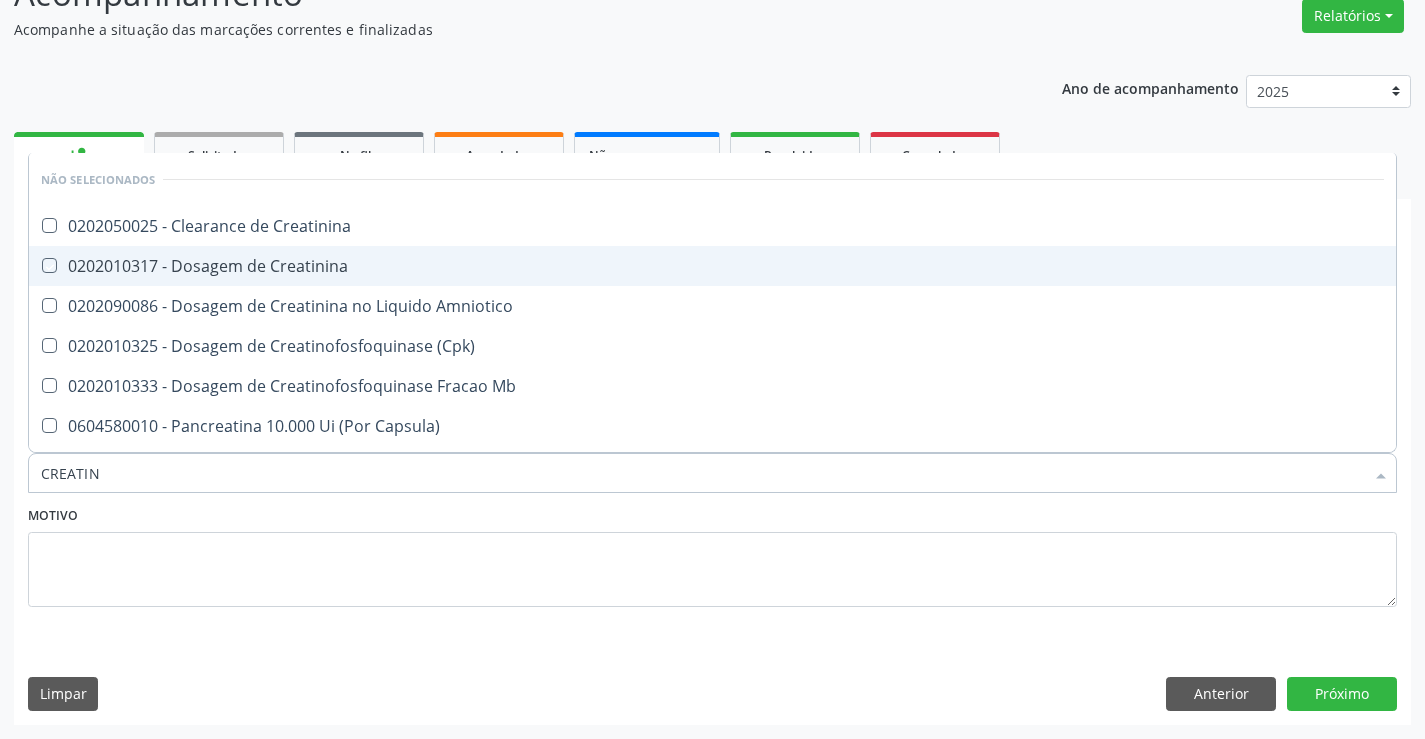 checkbox on "true" 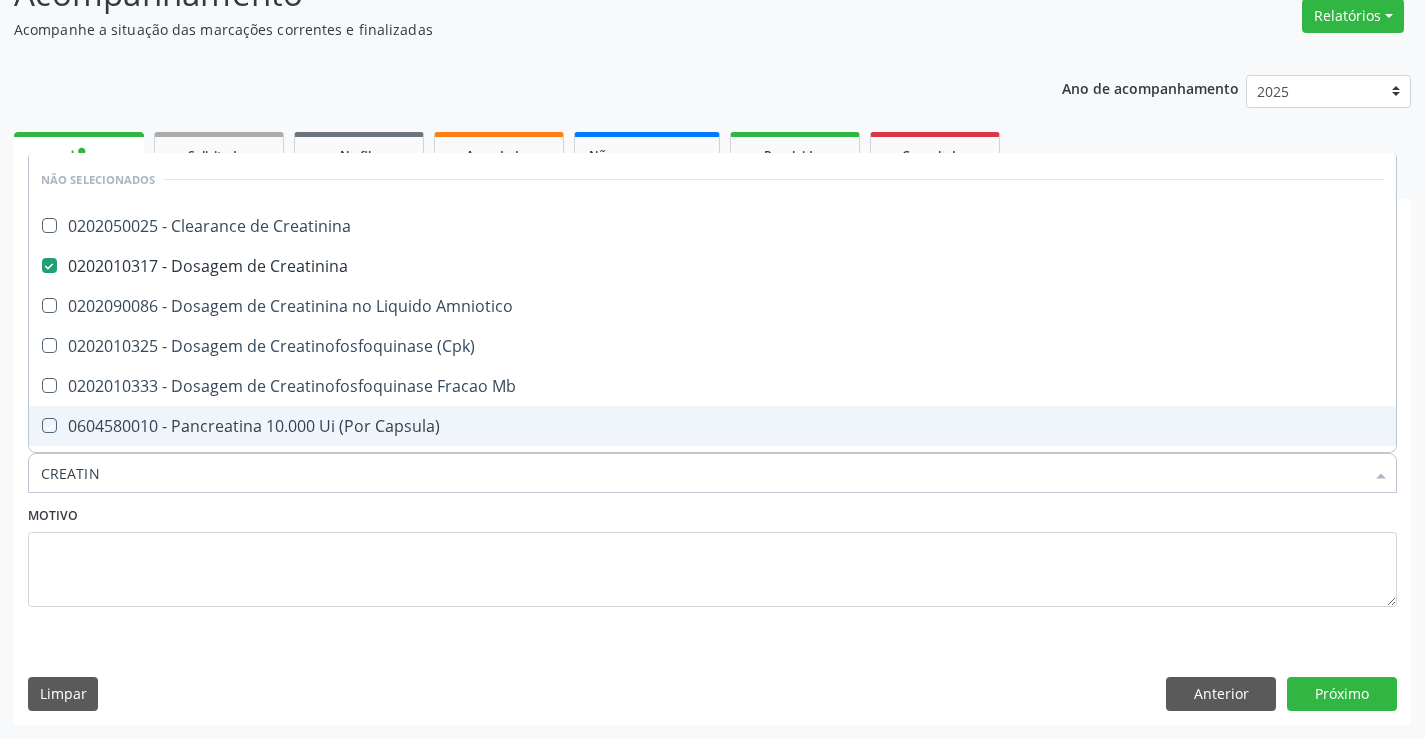 click on "Item de agendamento
*
CREATIN
Desfazer seleção
Não selecionados
0202050025 - Clearance de Creatinina
0202010317 - Dosagem de Creatinina
0202090086 - Dosagem de Creatinina no Liquido Amniotico
0202010325 - Dosagem de Creatinofosfoquinase (Cpk)
0202010333 - Dosagem de Creatinofosfoquinase Fracao Mb
0604580010 - Pancreatina 10.000 Ui (Por Capsula)
0604580029 - Pancreatina 25000 Ui (Por Capsula)
Nenhum resultado encontrado para: " CREATIN  "
Não há nenhuma opção para ser exibida." at bounding box center (712, 462) 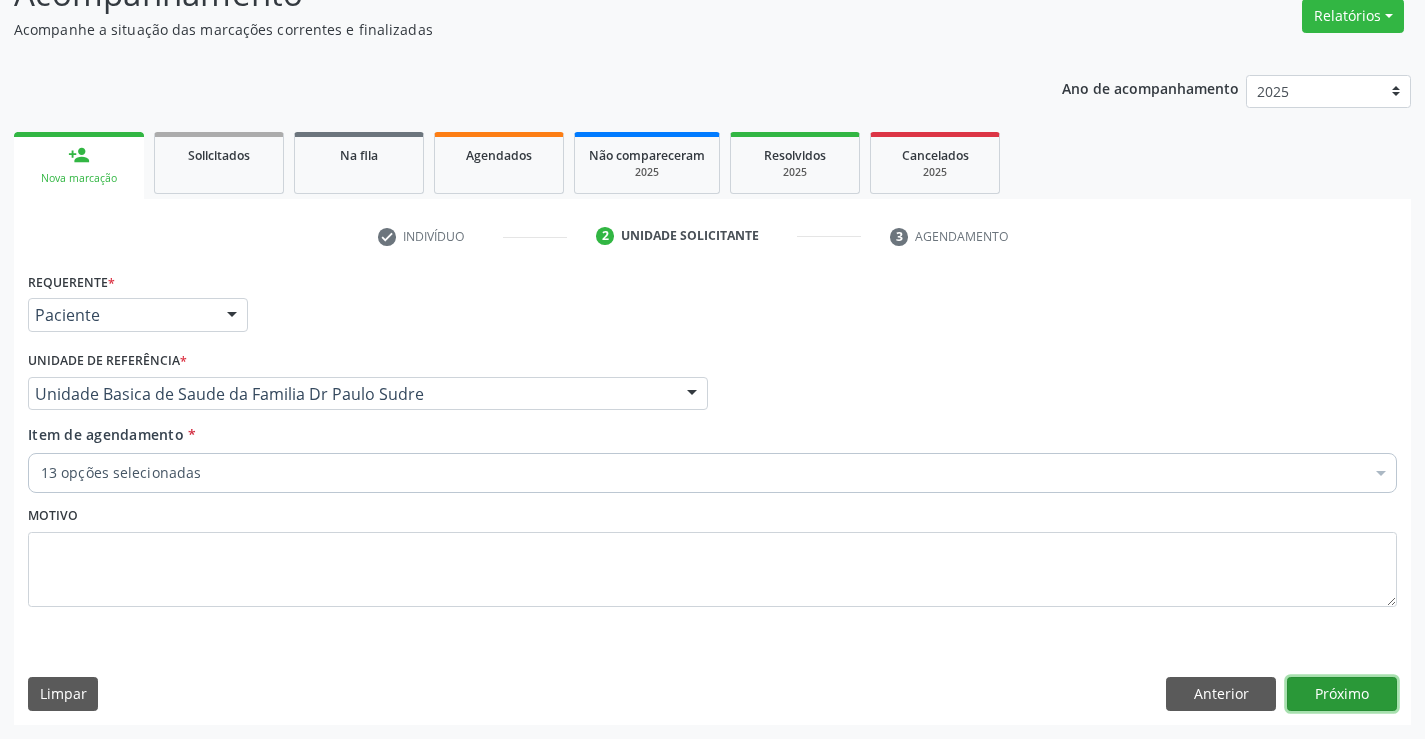 click on "Próximo" at bounding box center (1342, 694) 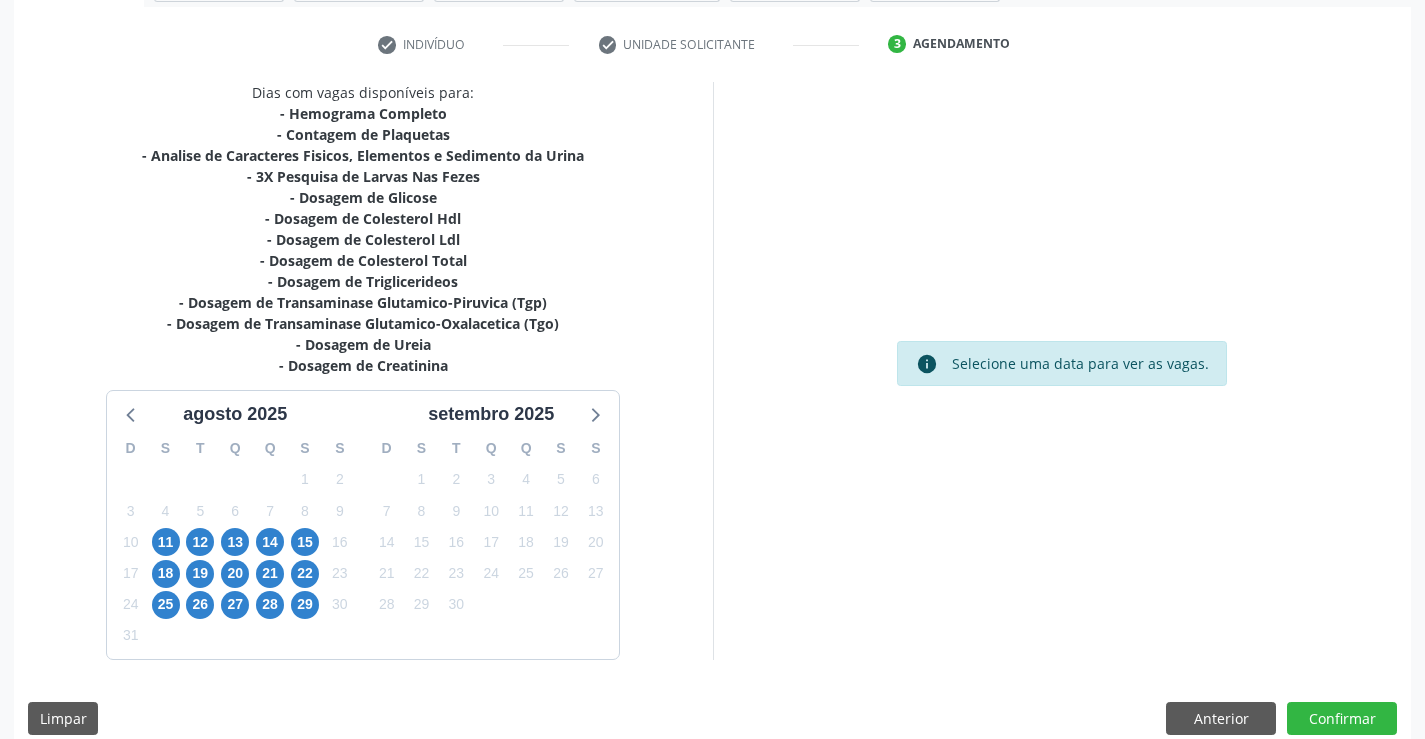 scroll, scrollTop: 367, scrollLeft: 0, axis: vertical 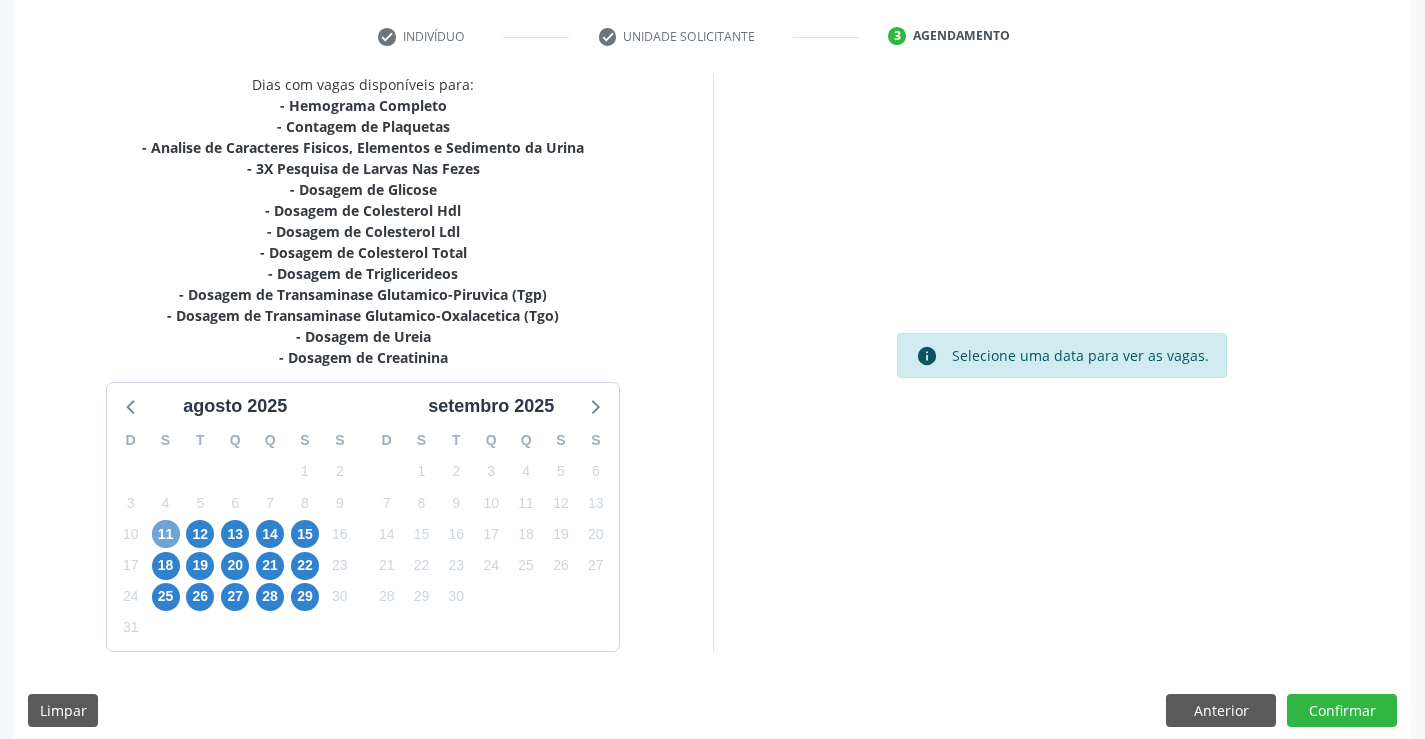 click on "11" at bounding box center (166, 534) 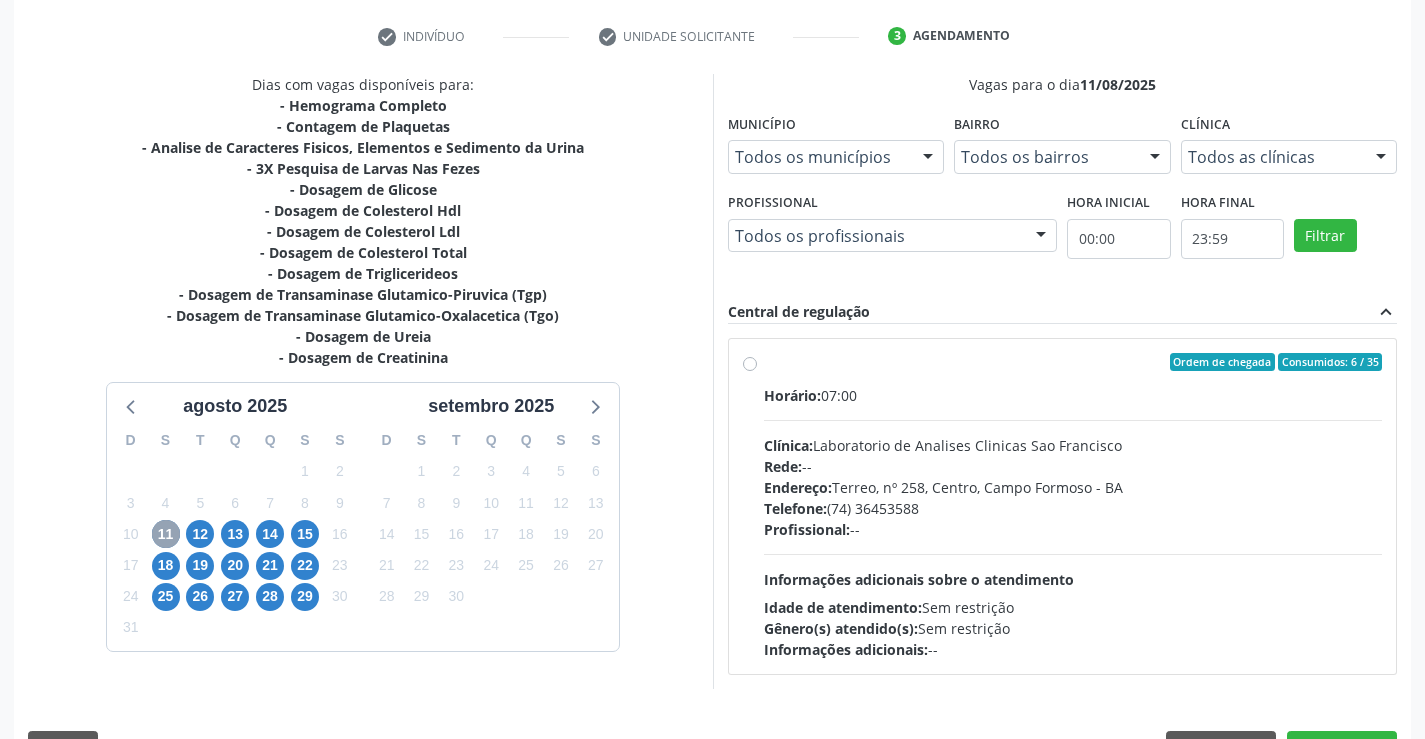scroll, scrollTop: 420, scrollLeft: 0, axis: vertical 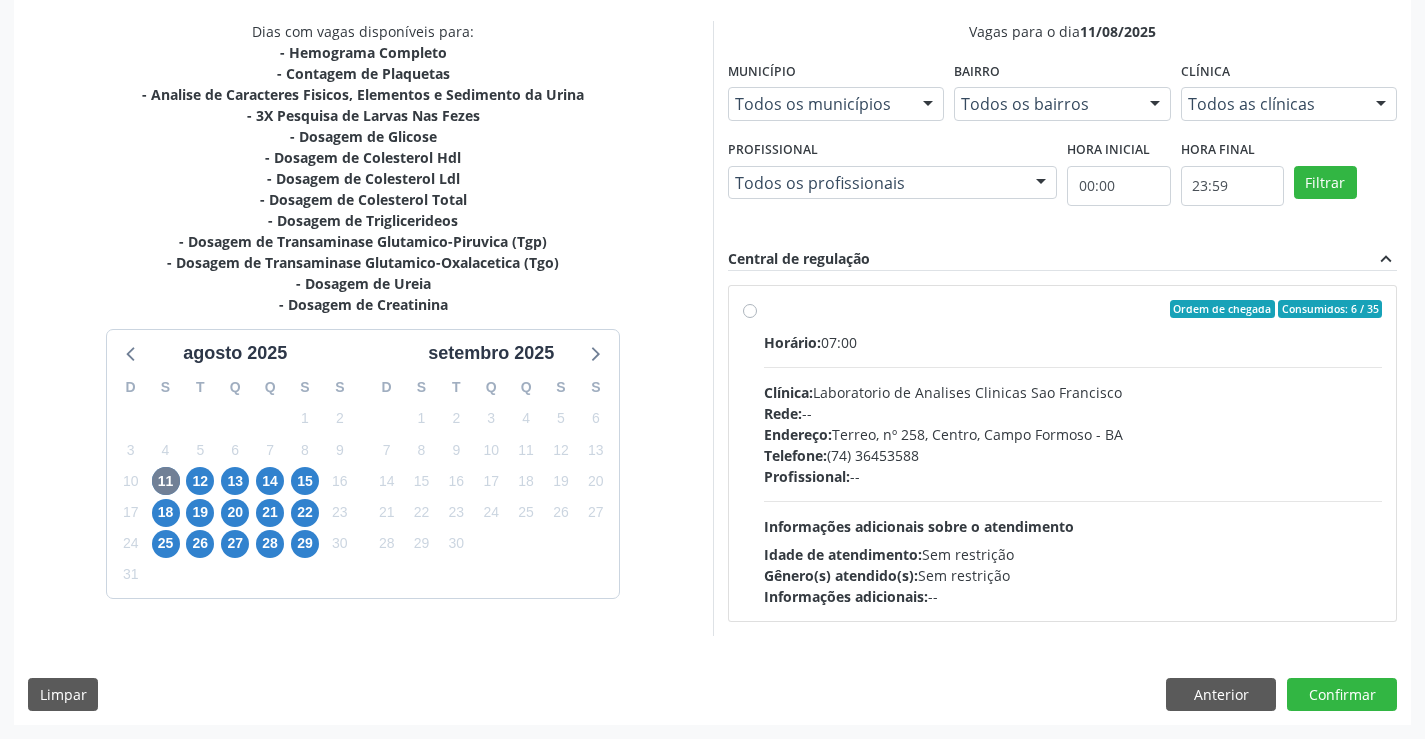 click on "Horário:   07:00
Clínica:  Laboratorio de Analises Clinicas Sao Francisco
Rede:
--
Endereço:   Terreo, nº 258, Centro, Campo Formoso - BA
Telefone:   (74) 36453588
Profissional:
--
Informações adicionais sobre o atendimento
Idade de atendimento:
Sem restrição
Gênero(s) atendido(s):
Sem restrição
Informações adicionais:
--" at bounding box center (1073, 469) 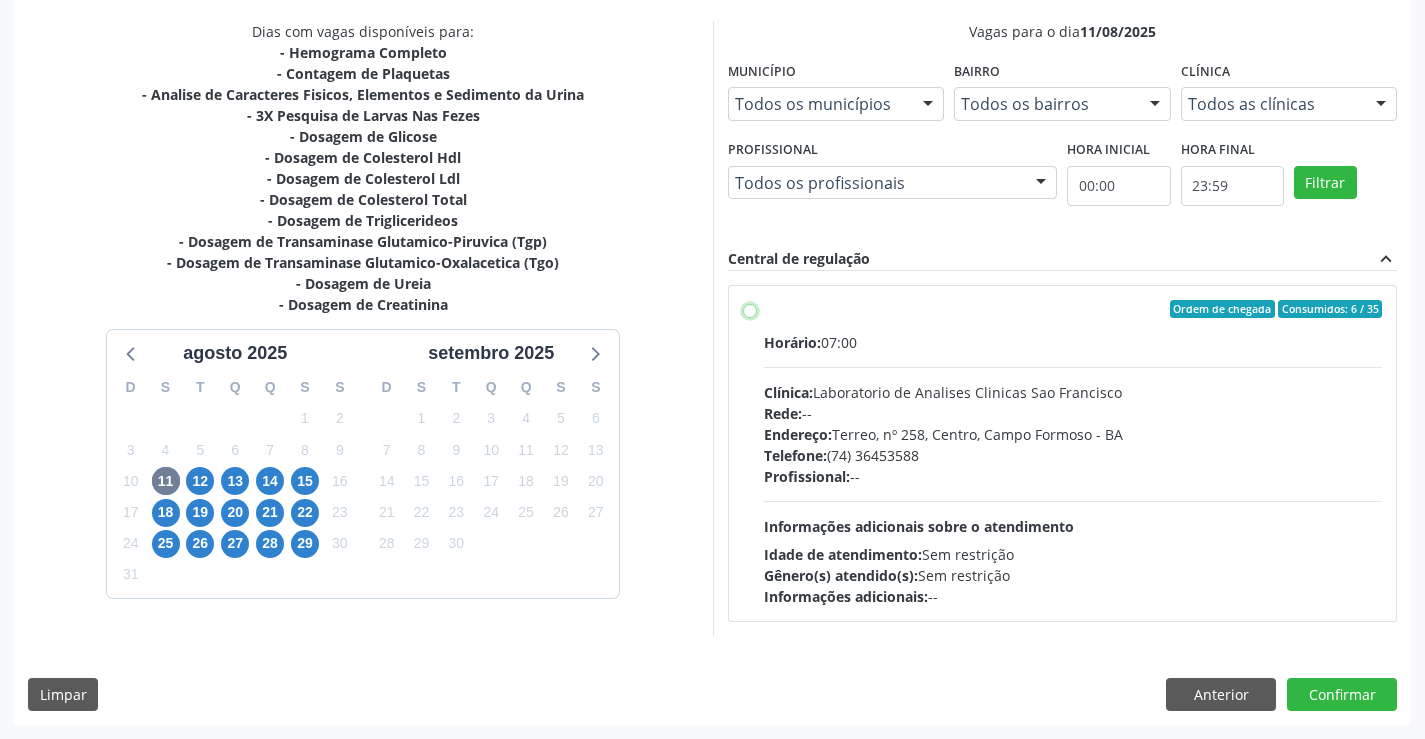 click on "Ordem de chegada
Consumidos: 6 / 35
Horário:   07:00
Clínica:  Laboratorio de Analises Clinicas Sao Francisco
Rede:
--
Endereço:   Terreo, nº 258, Centro, Campo Formoso - BA
Telefone:   (74) 36453588
Profissional:
--
Informações adicionais sobre o atendimento
Idade de atendimento:
Sem restrição
Gênero(s) atendido(s):
Sem restrição
Informações adicionais:
--" at bounding box center (750, 309) 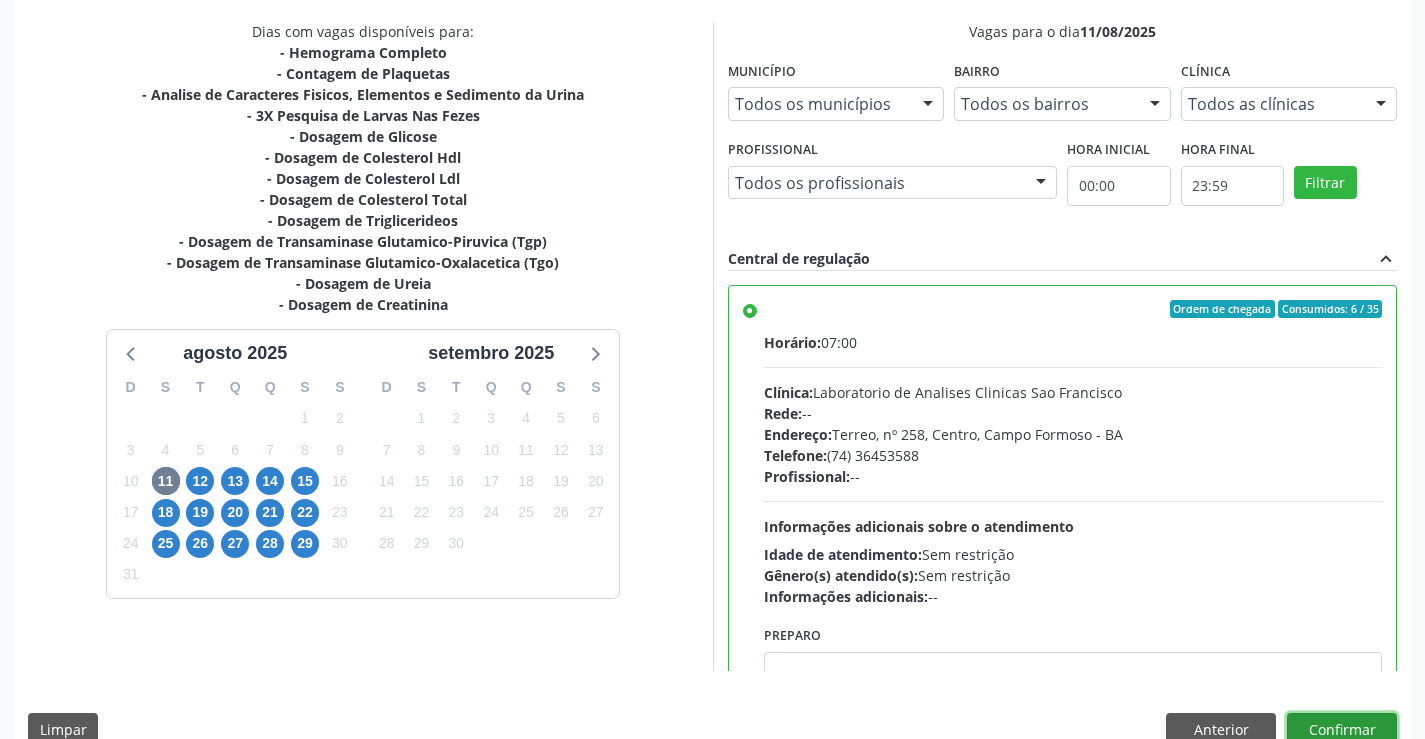 click on "Confirmar" at bounding box center (1342, 730) 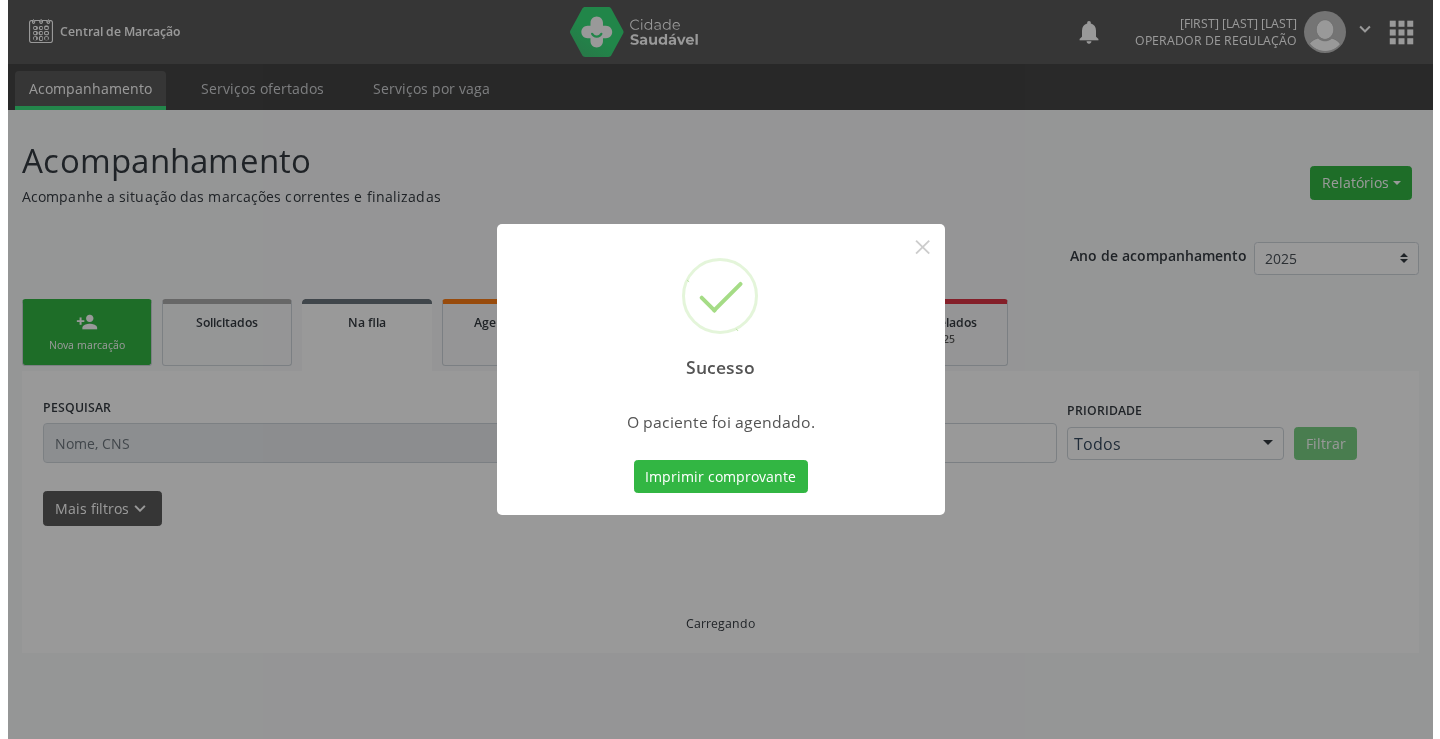scroll, scrollTop: 0, scrollLeft: 0, axis: both 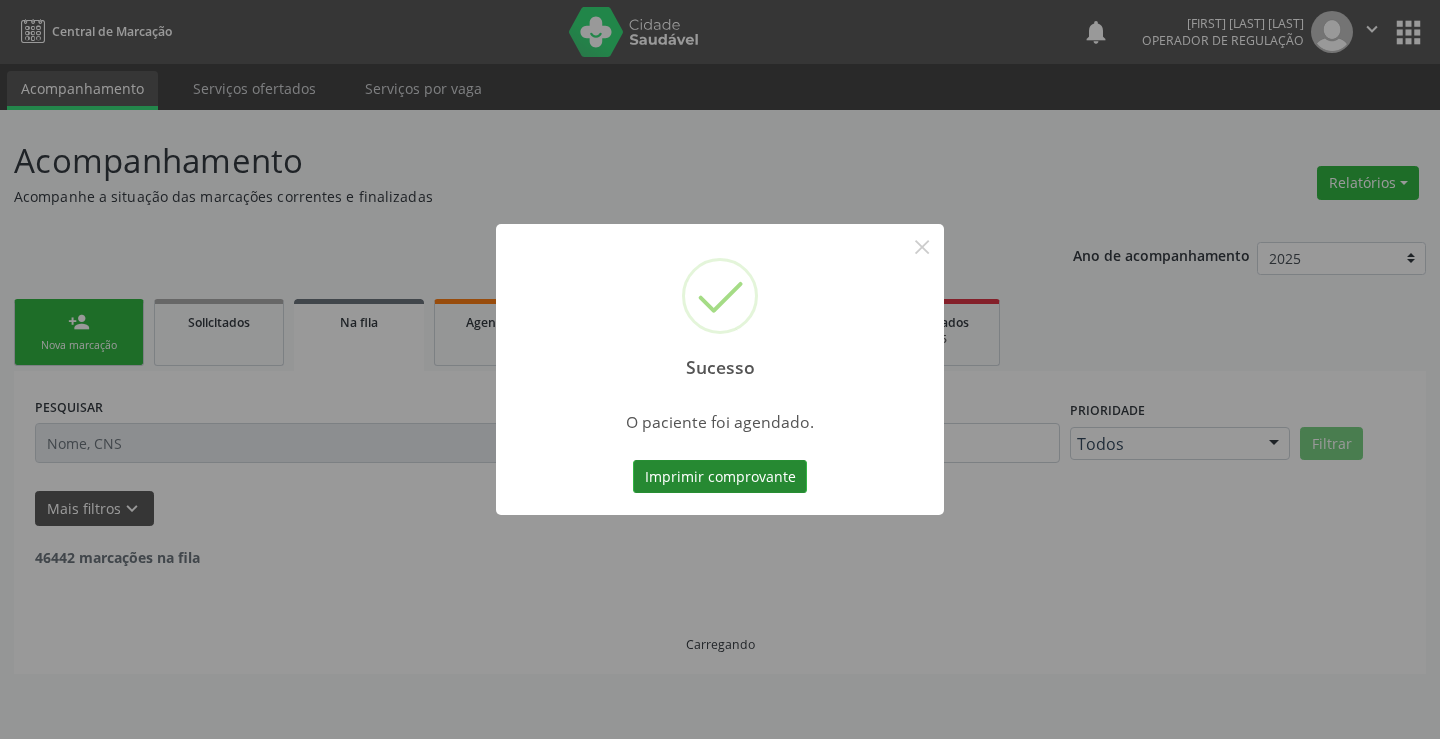 click on "Imprimir comprovante" at bounding box center (720, 477) 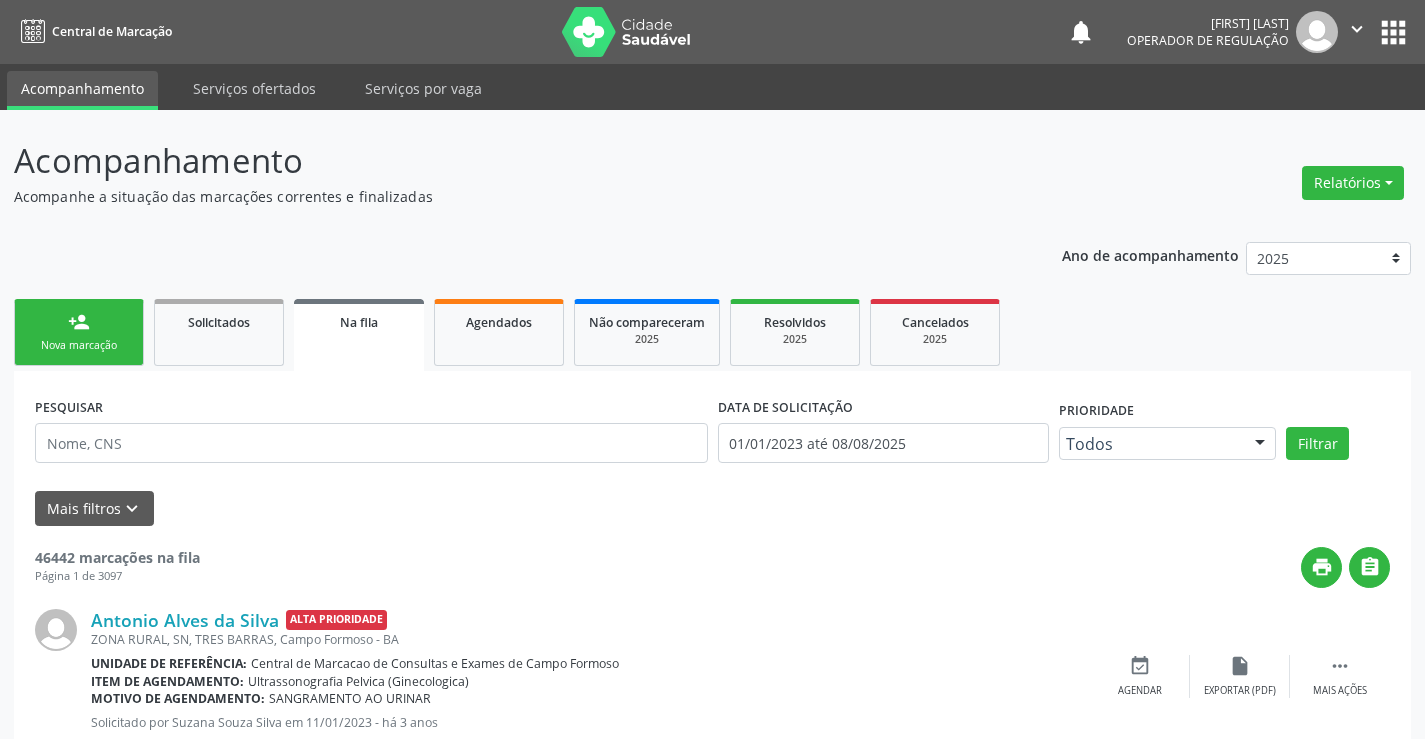 scroll, scrollTop: 0, scrollLeft: 0, axis: both 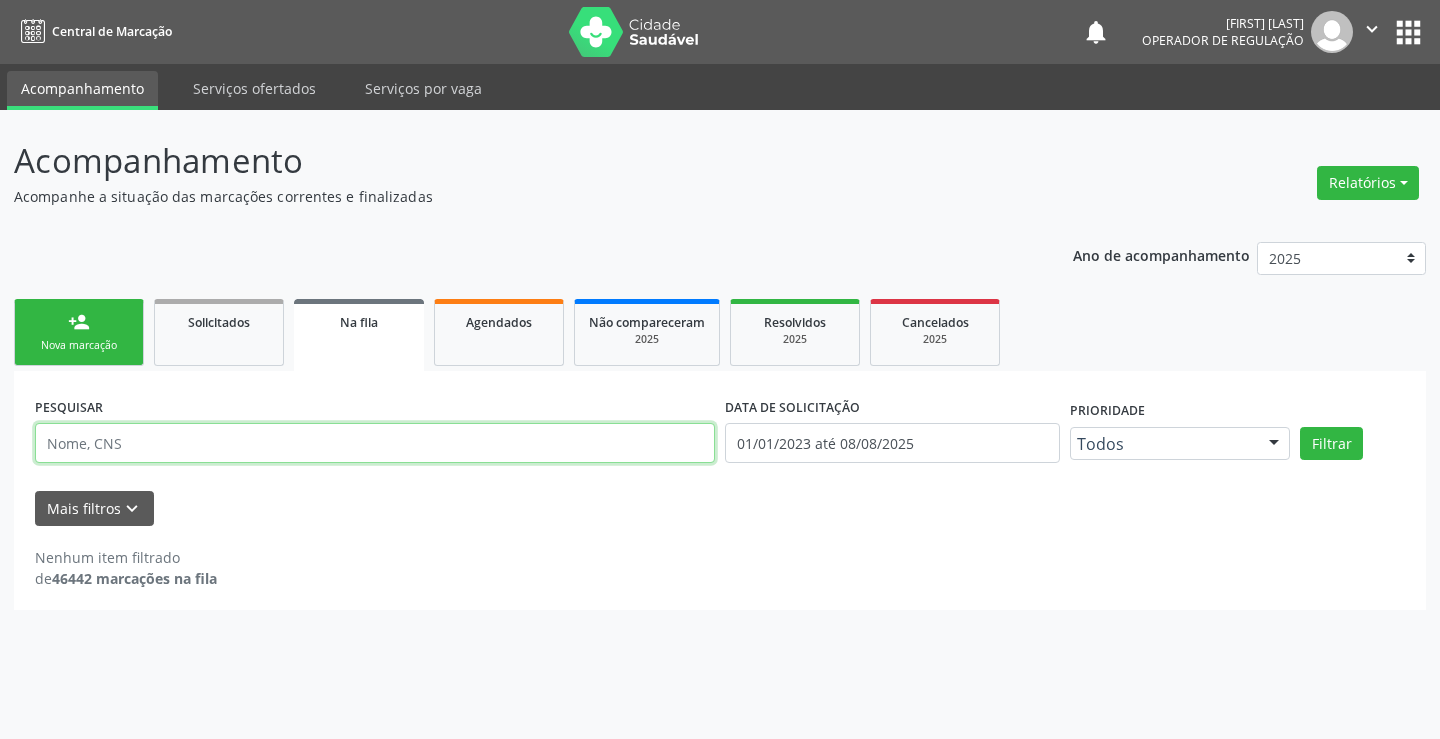 click at bounding box center (375, 443) 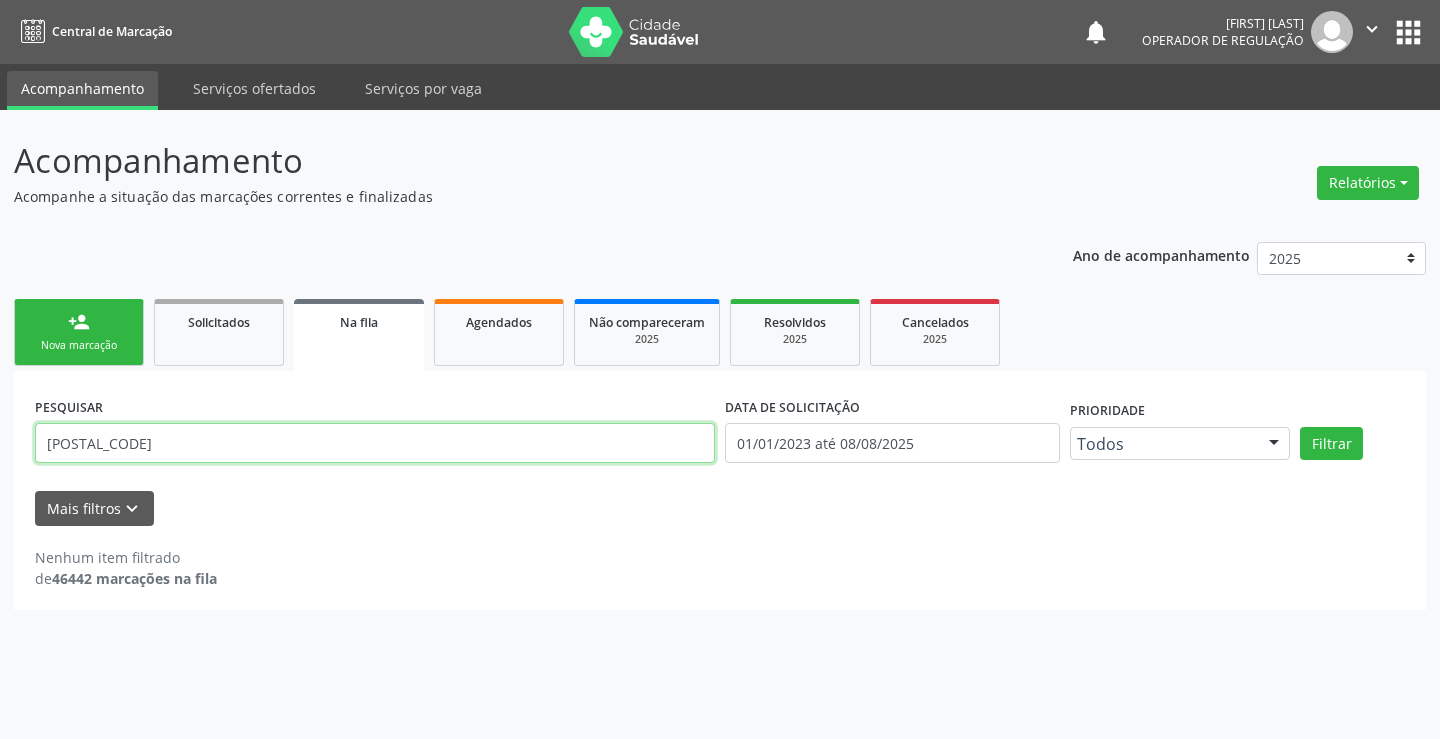 type on "[POSTAL_CODE]" 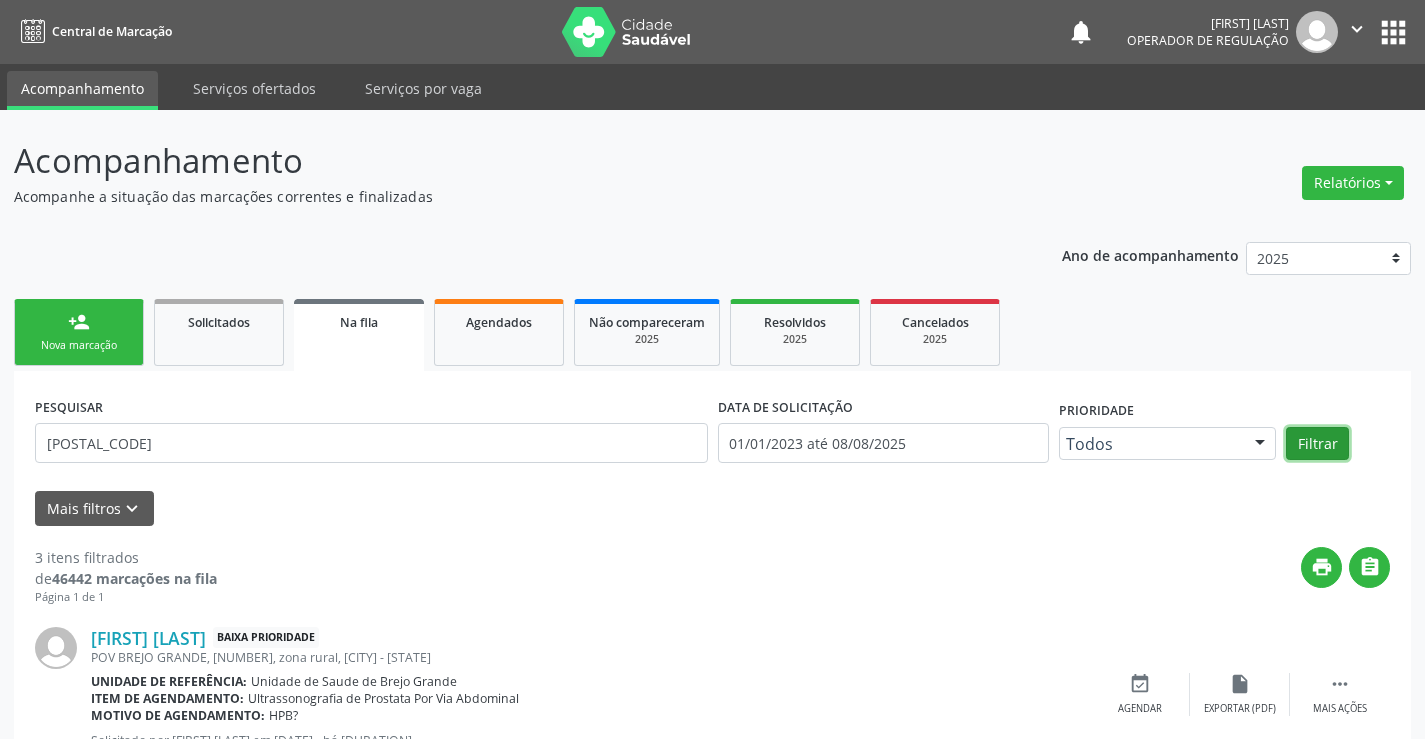 click on "Filtrar" at bounding box center (1317, 444) 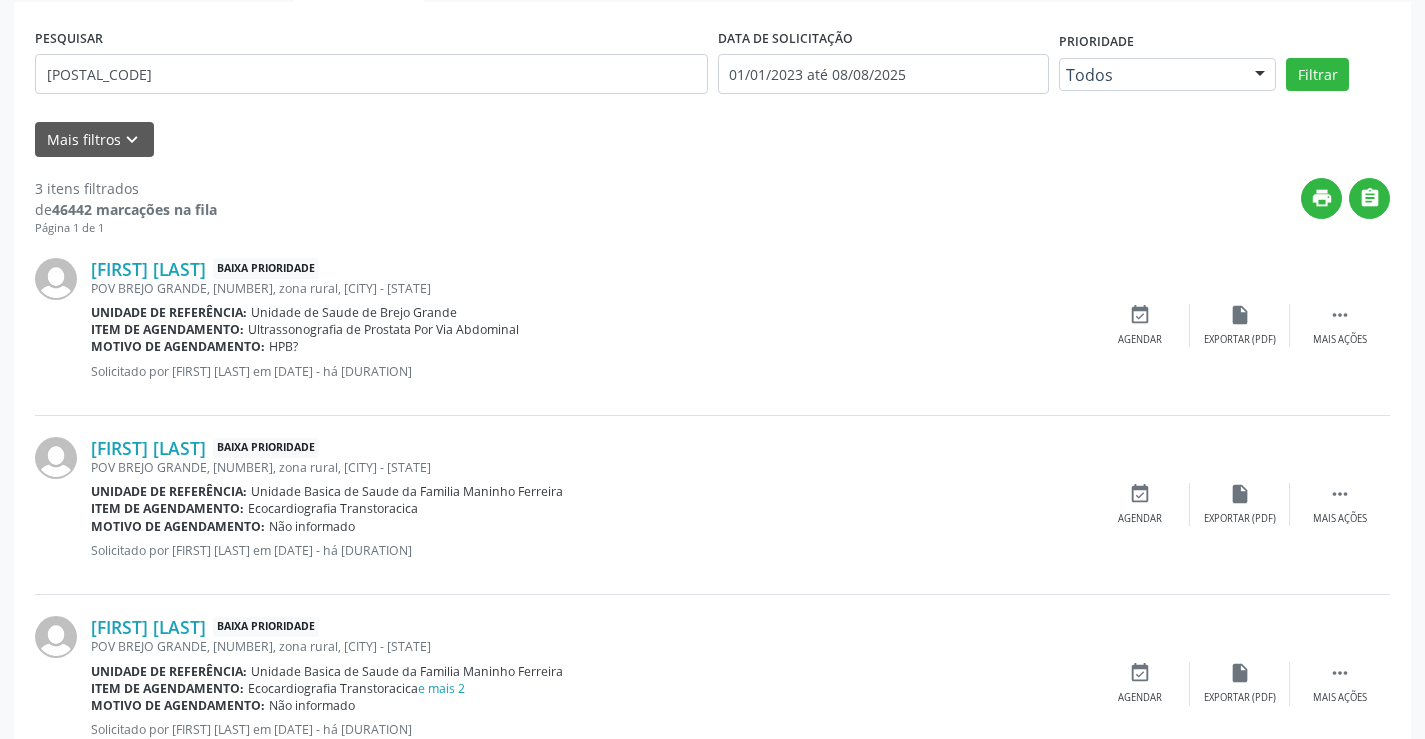 scroll, scrollTop: 438, scrollLeft: 0, axis: vertical 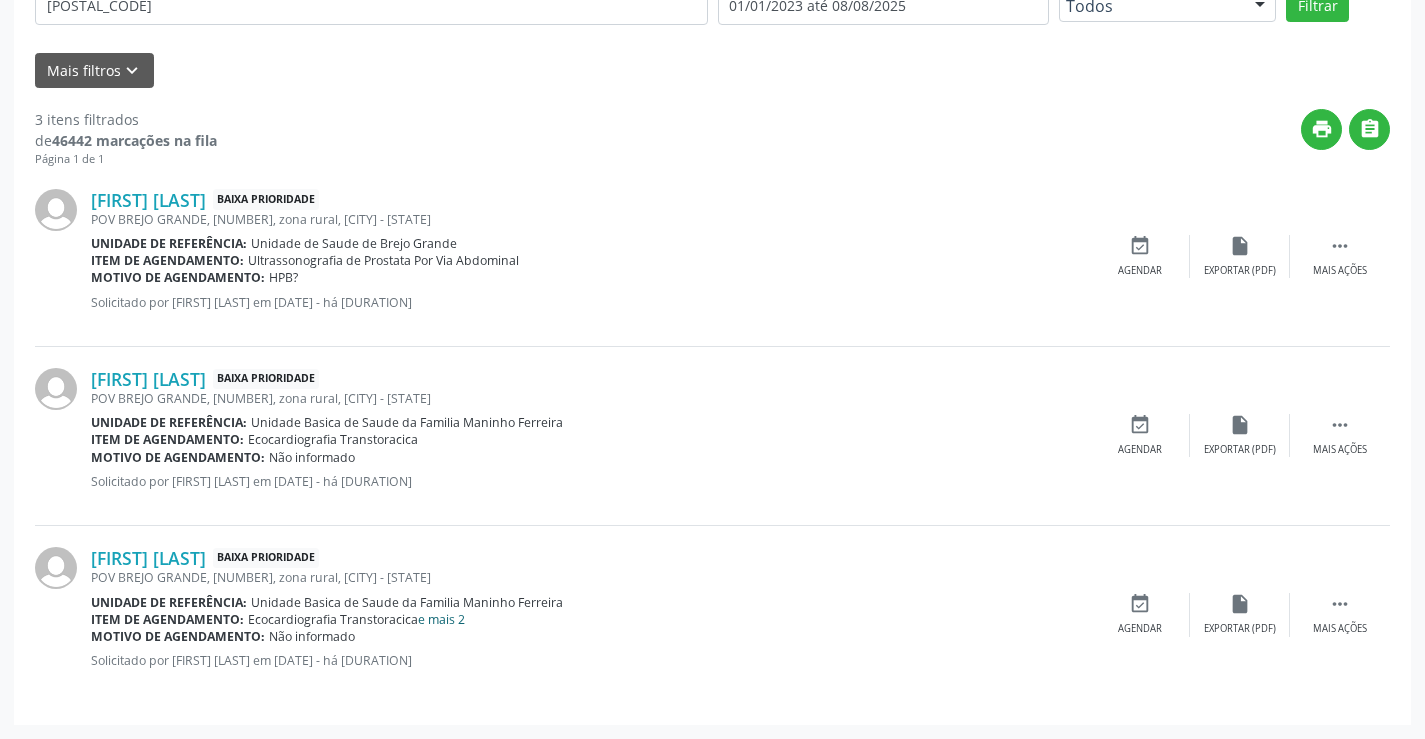 click on "e mais 2" at bounding box center [441, 619] 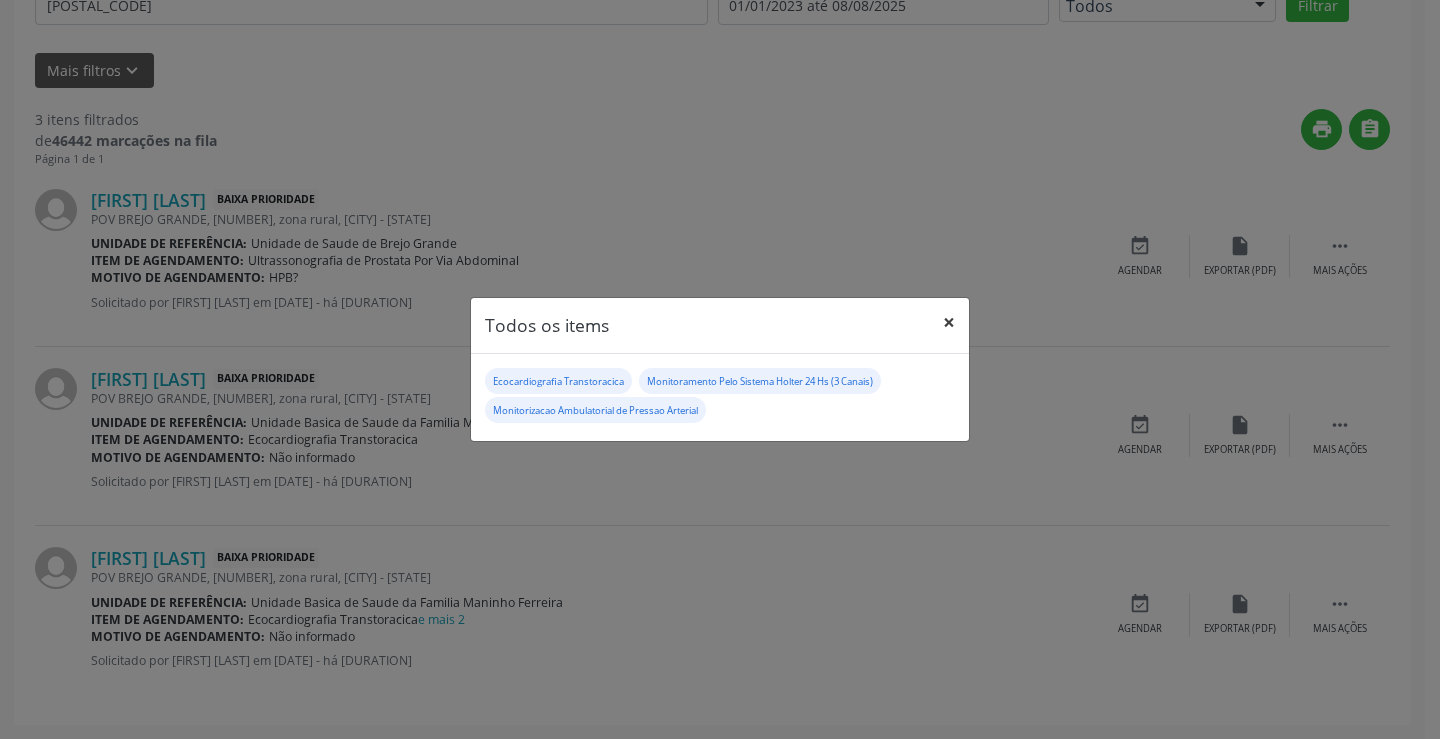 click on "×" at bounding box center [949, 322] 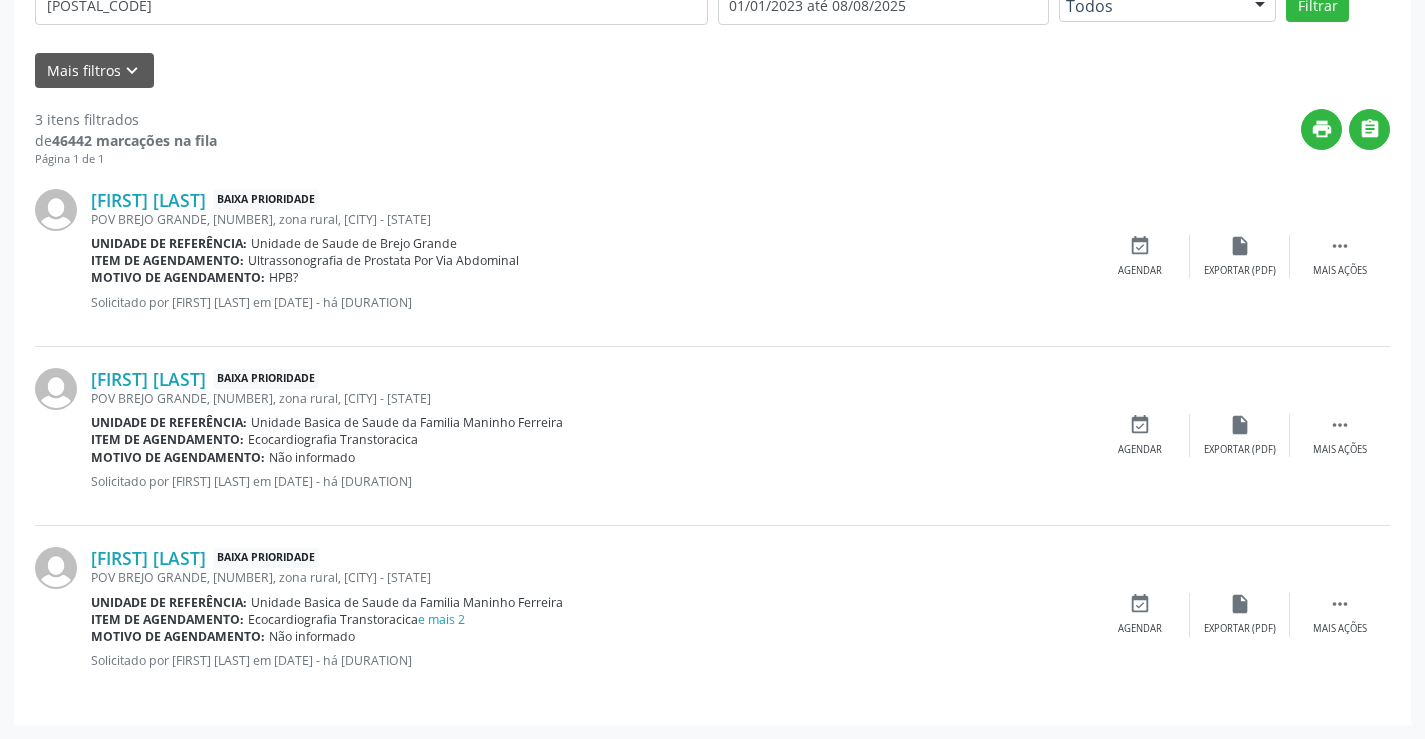 scroll, scrollTop: 138, scrollLeft: 0, axis: vertical 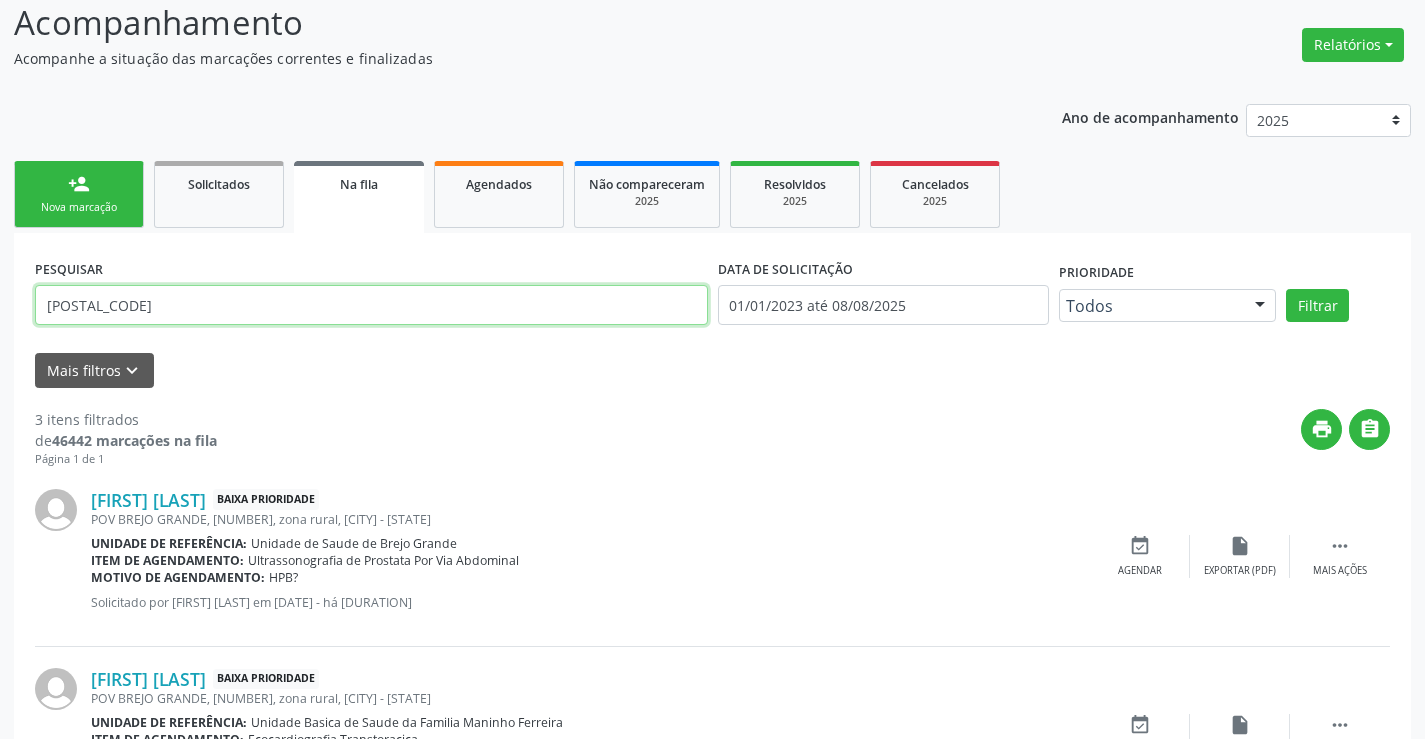drag, startPoint x: 219, startPoint y: 314, endPoint x: 44, endPoint y: 316, distance: 175.01143 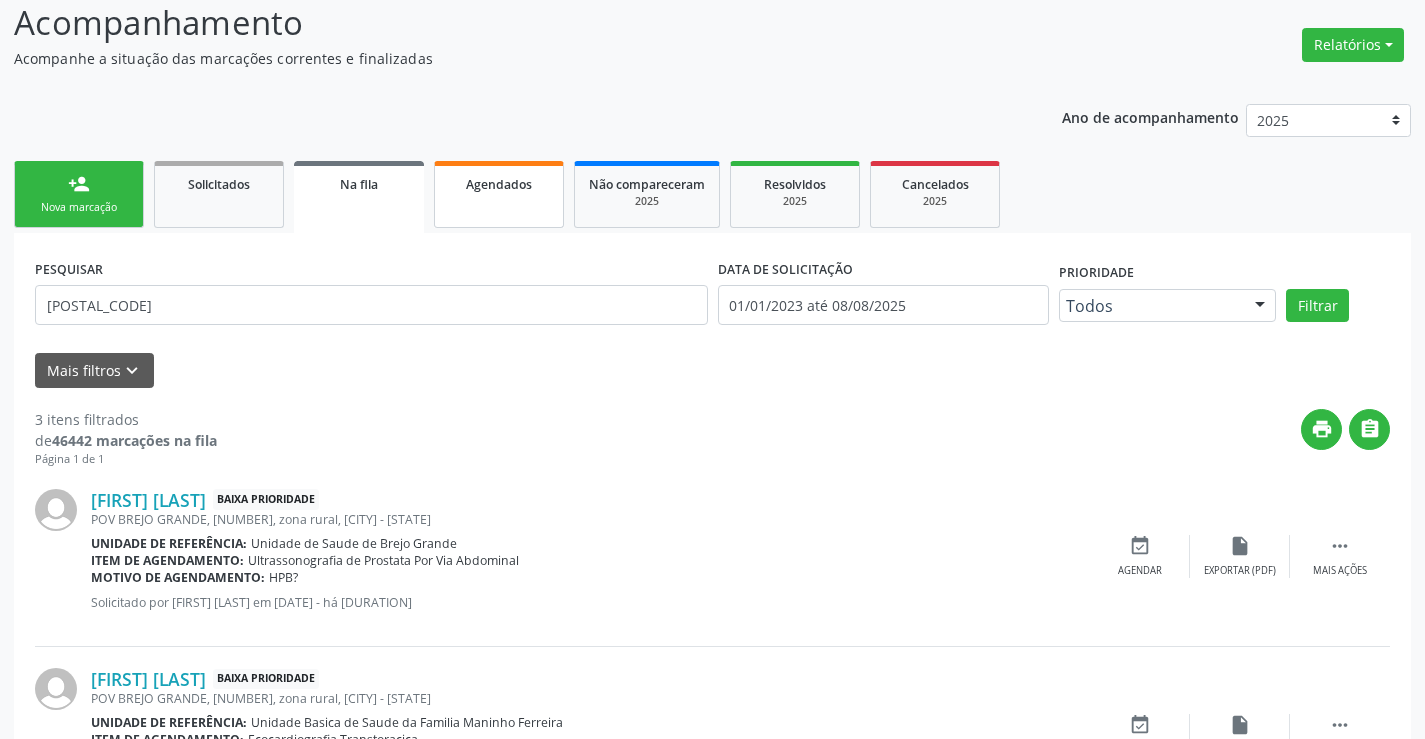 click on "Agendados" at bounding box center [499, 184] 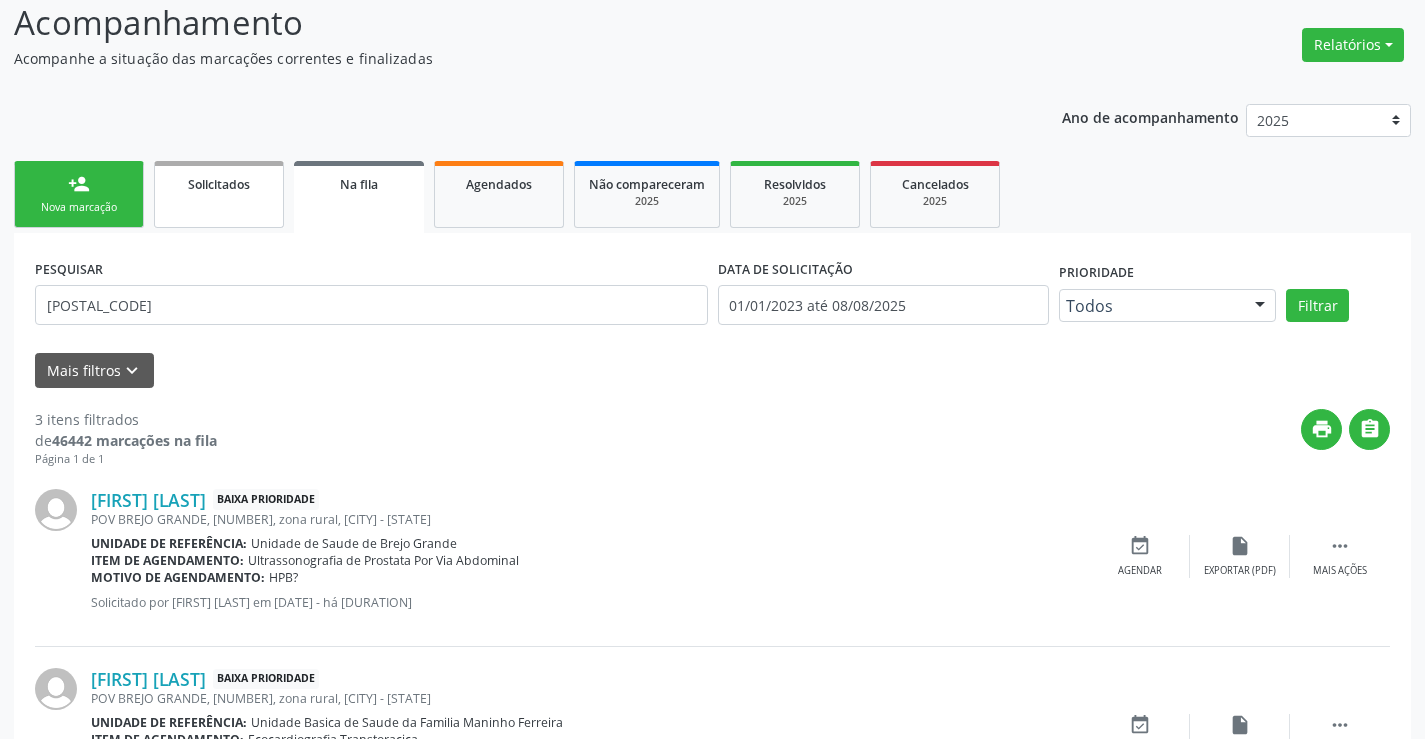 select on "7" 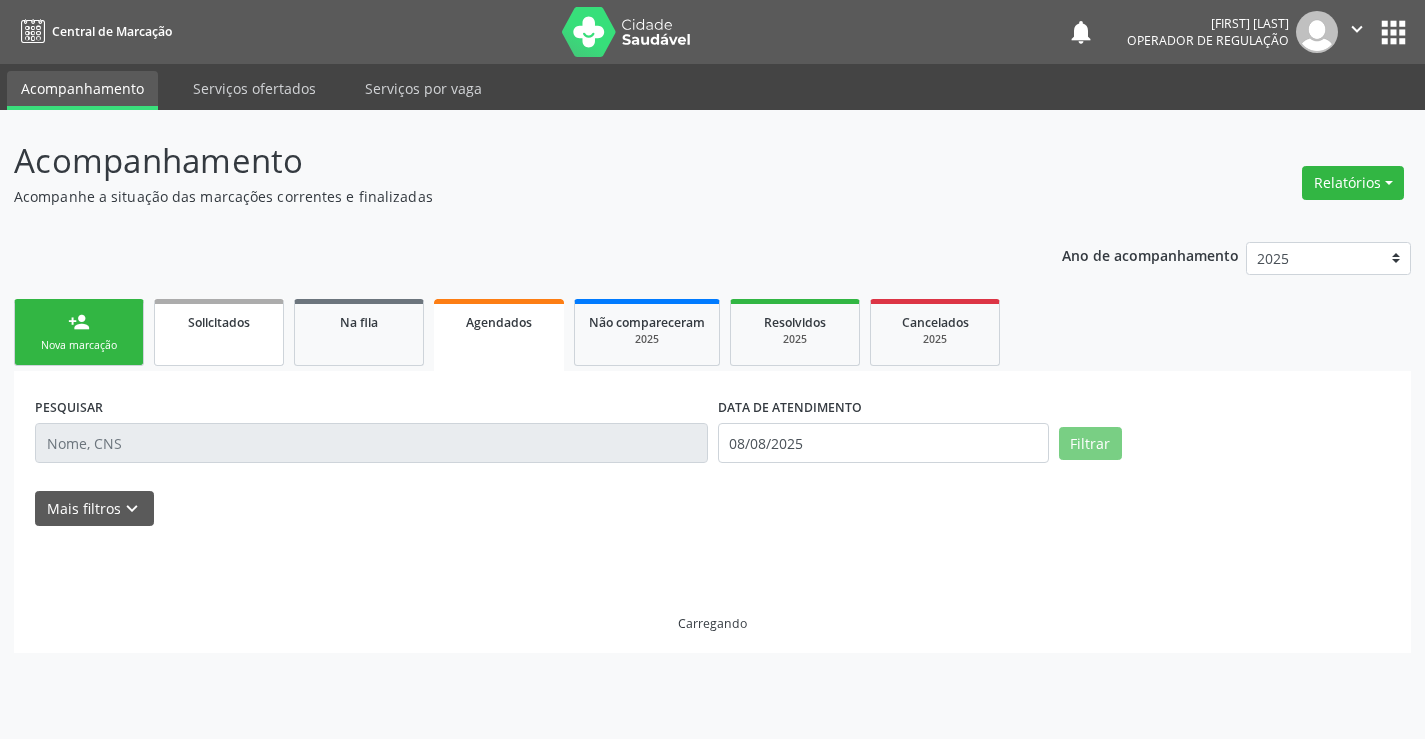 scroll, scrollTop: 0, scrollLeft: 0, axis: both 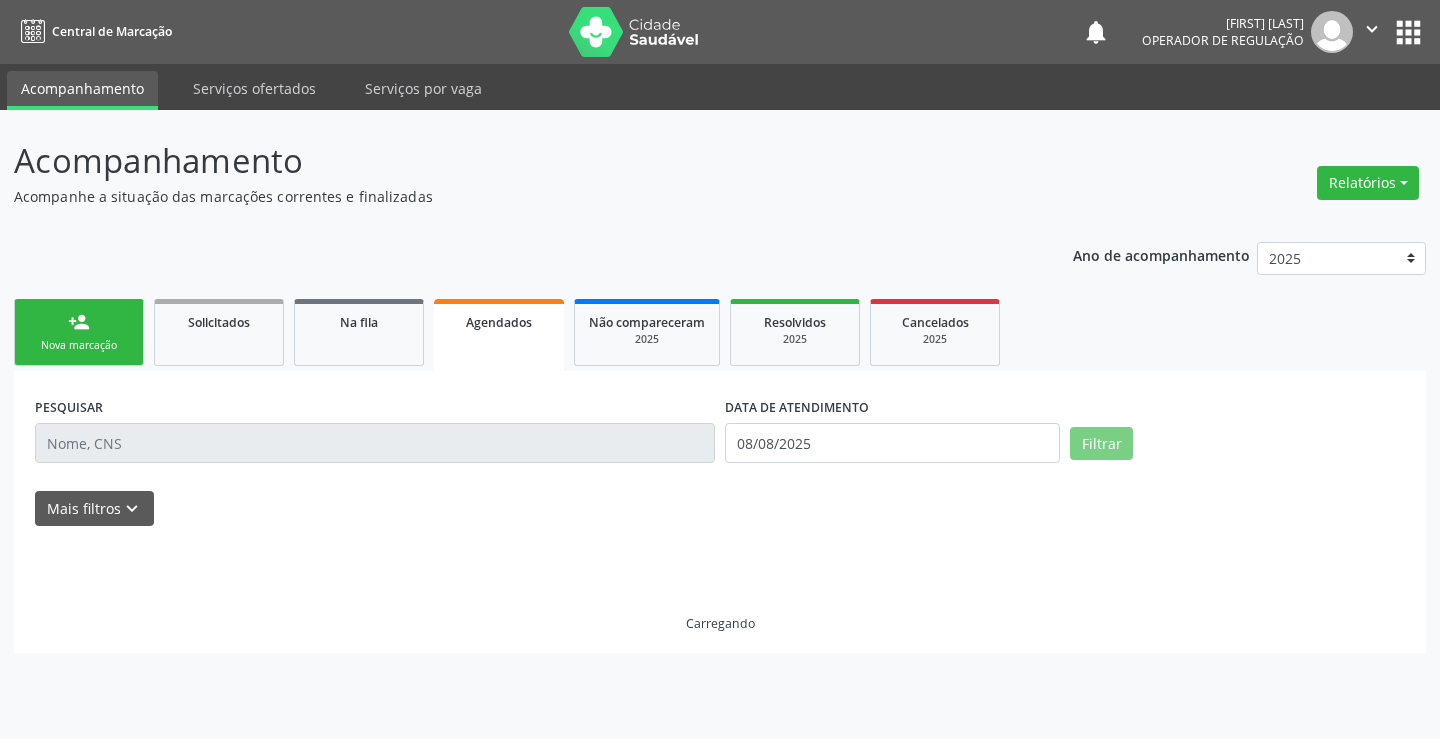 click at bounding box center [375, 443] 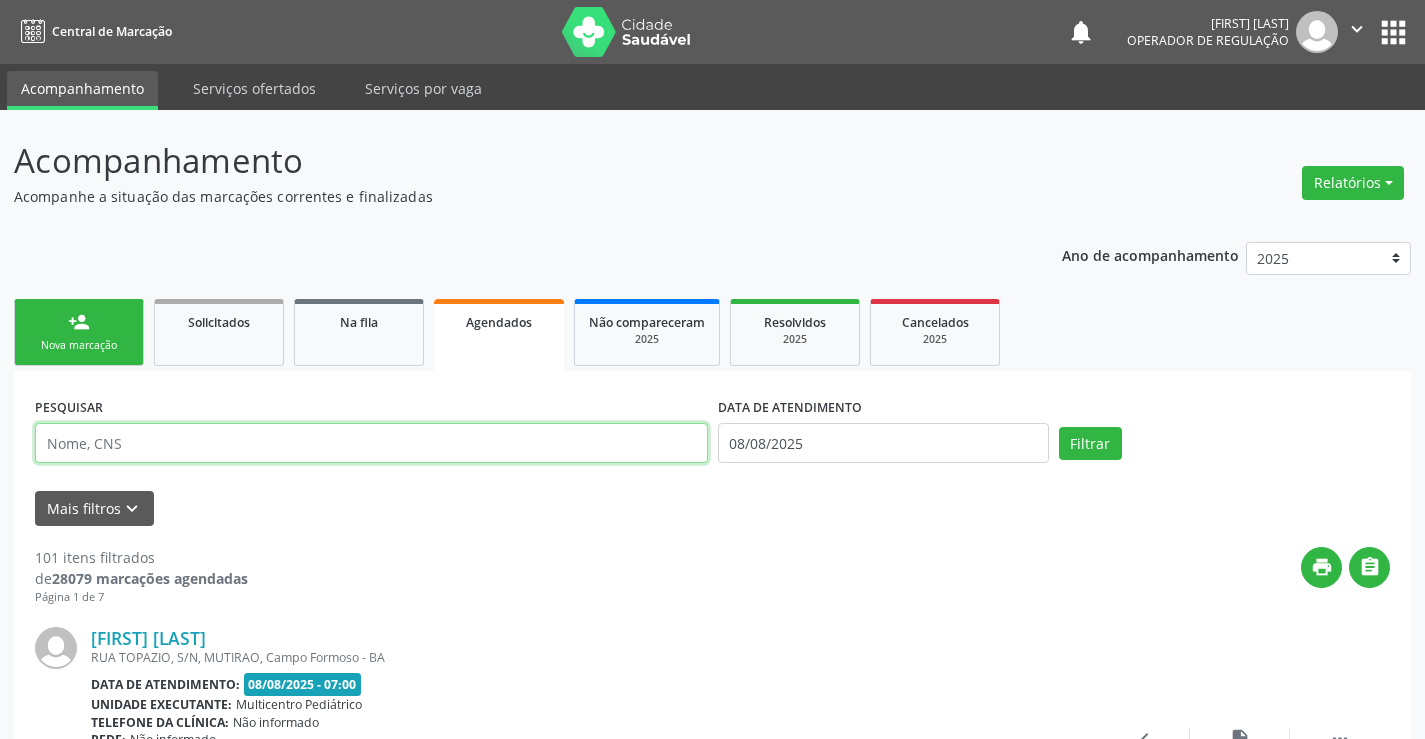 click at bounding box center (371, 443) 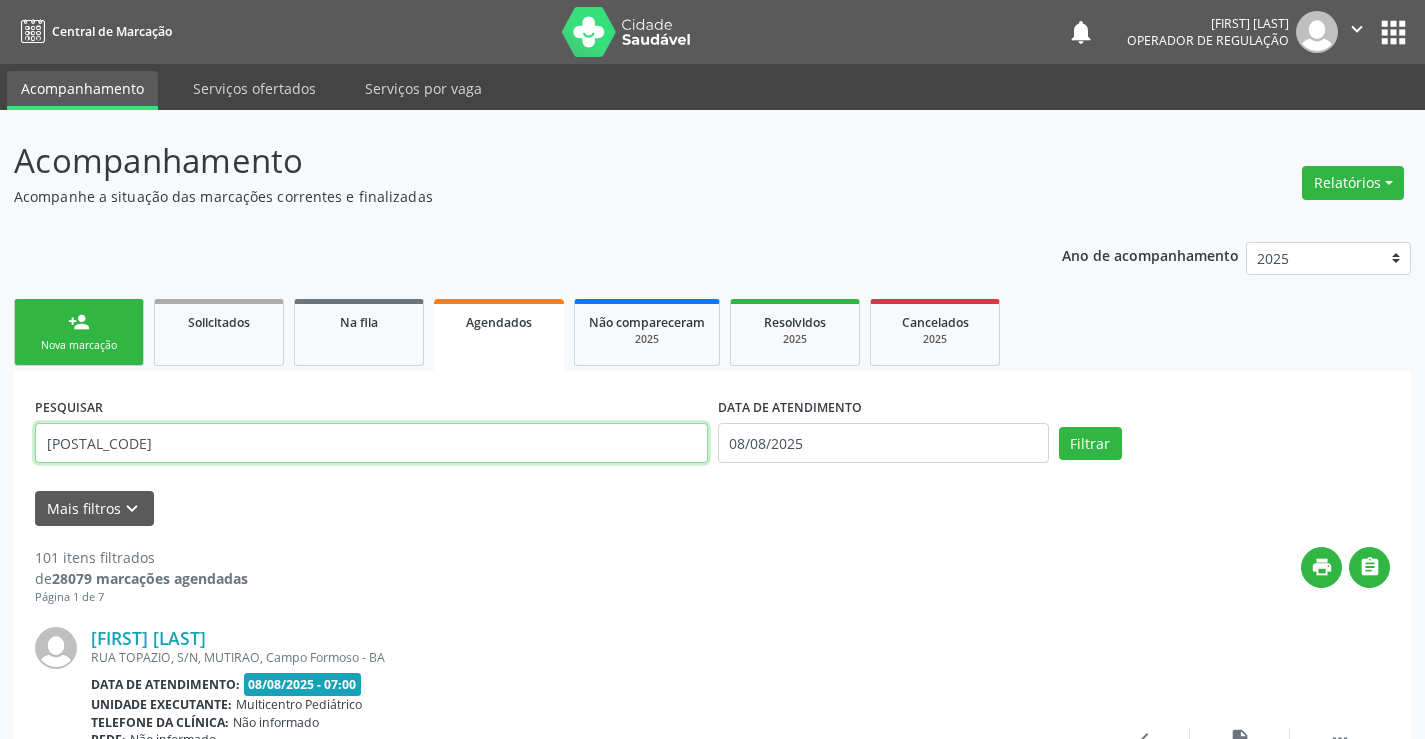 type on "[POSTAL_CODE]" 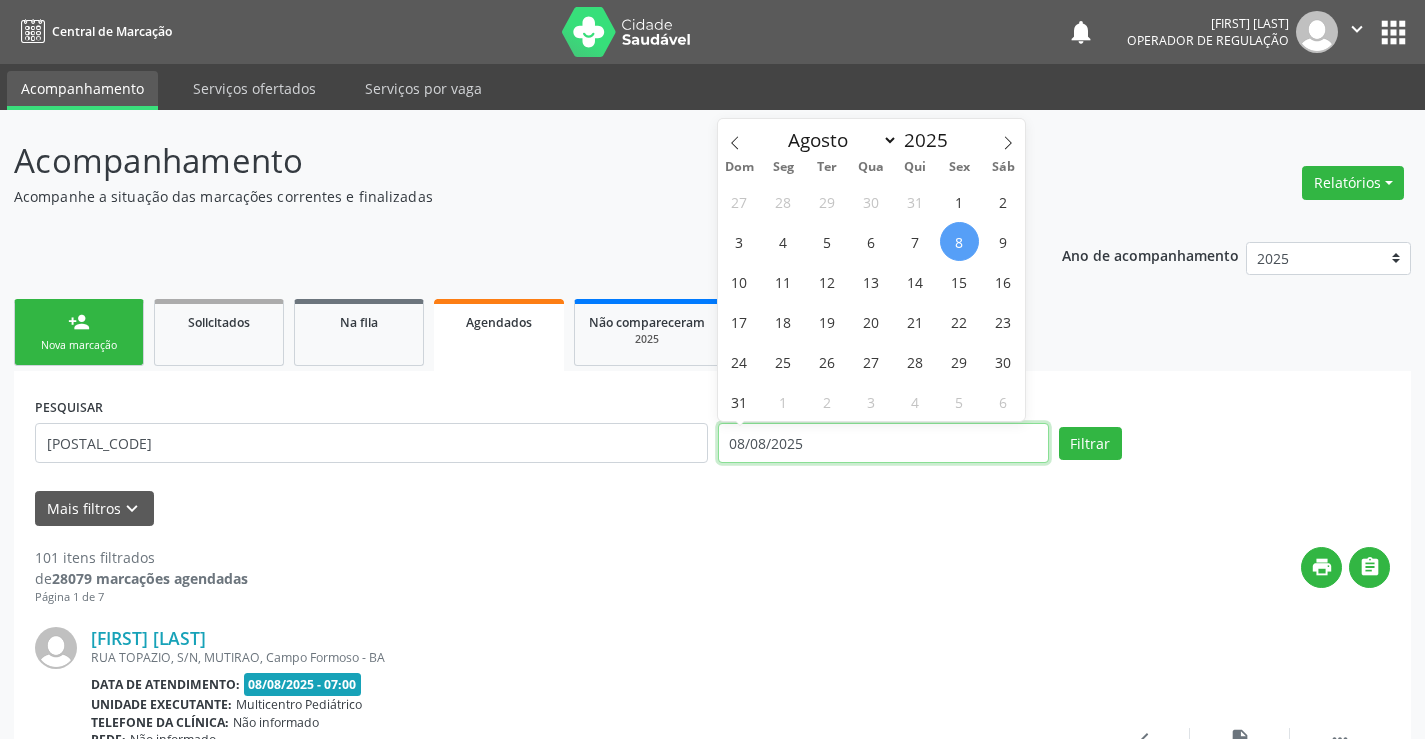 click on "08/08/2025" at bounding box center [883, 443] 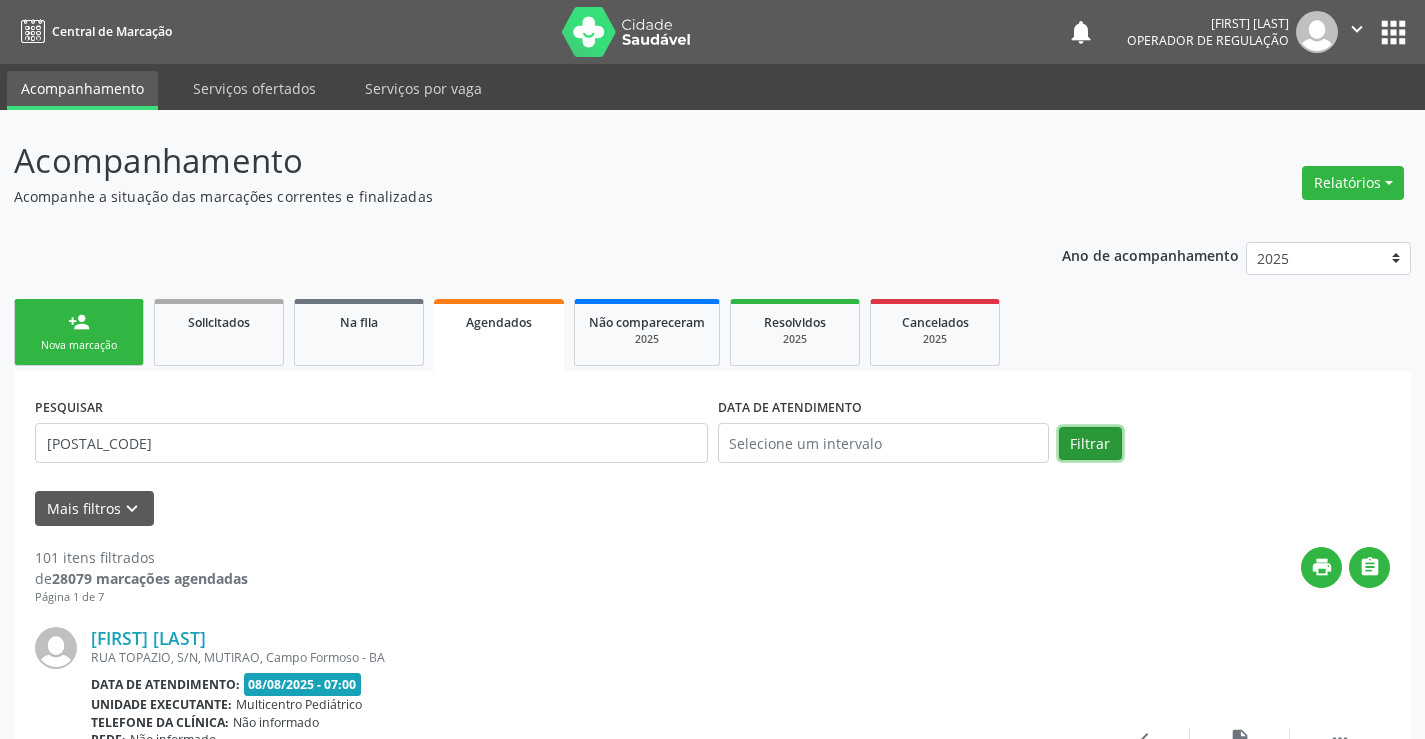 click on "Filtrar" at bounding box center [1090, 444] 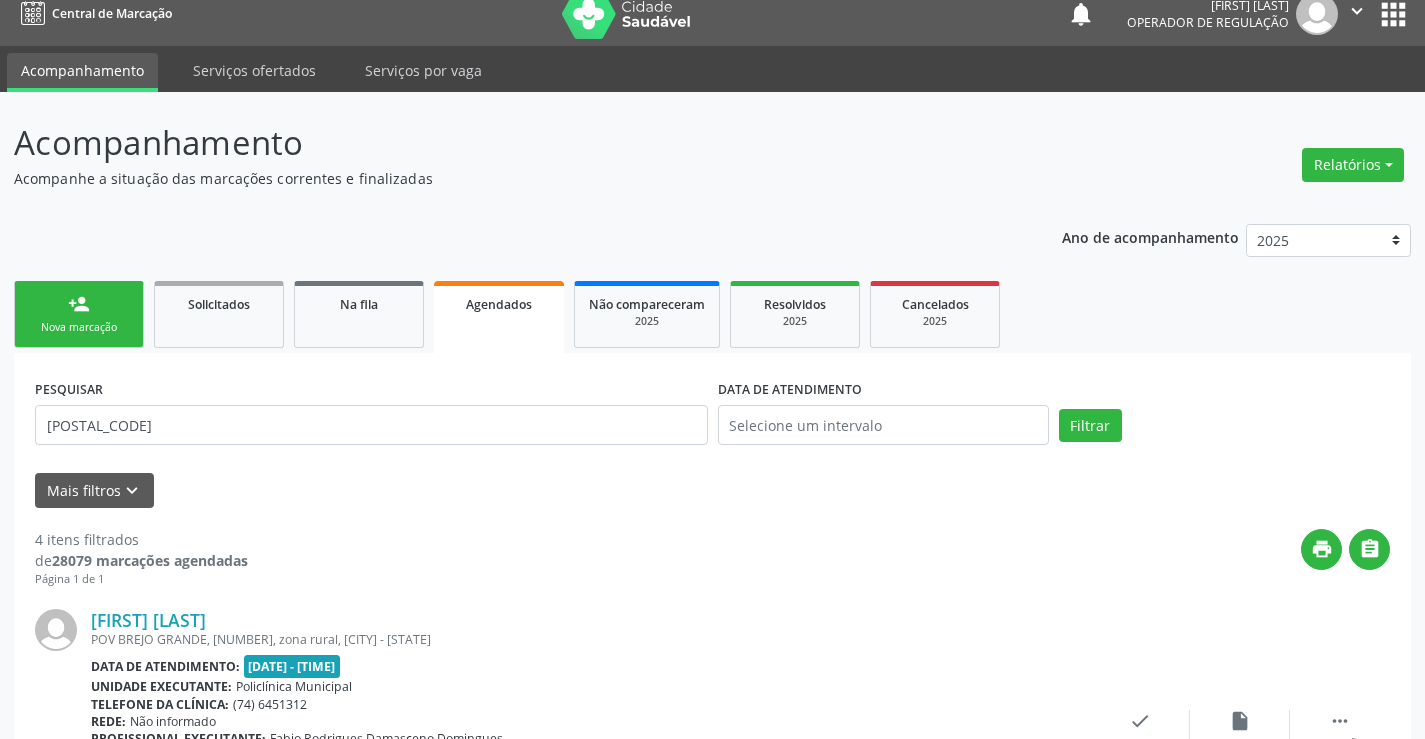 scroll, scrollTop: 0, scrollLeft: 0, axis: both 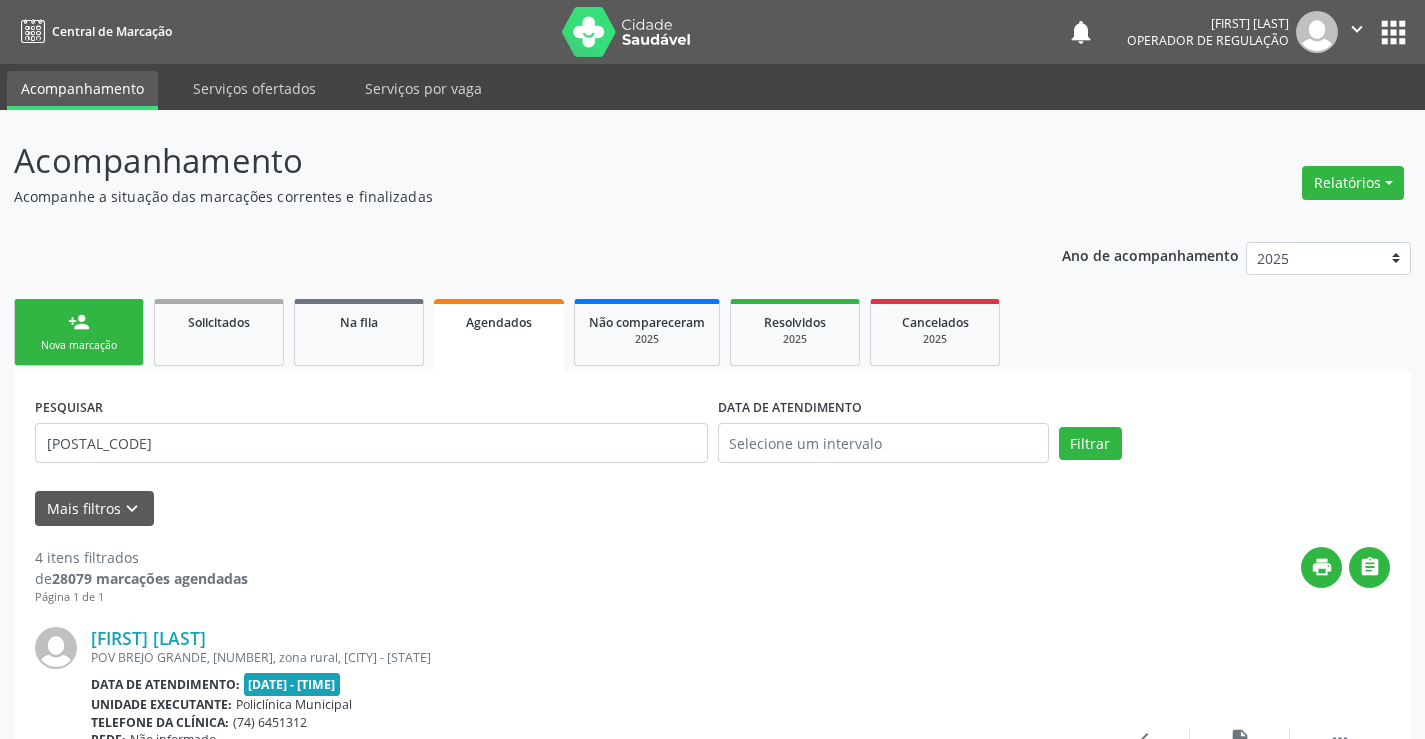 click on "person_add
Nova marcação" at bounding box center [79, 332] 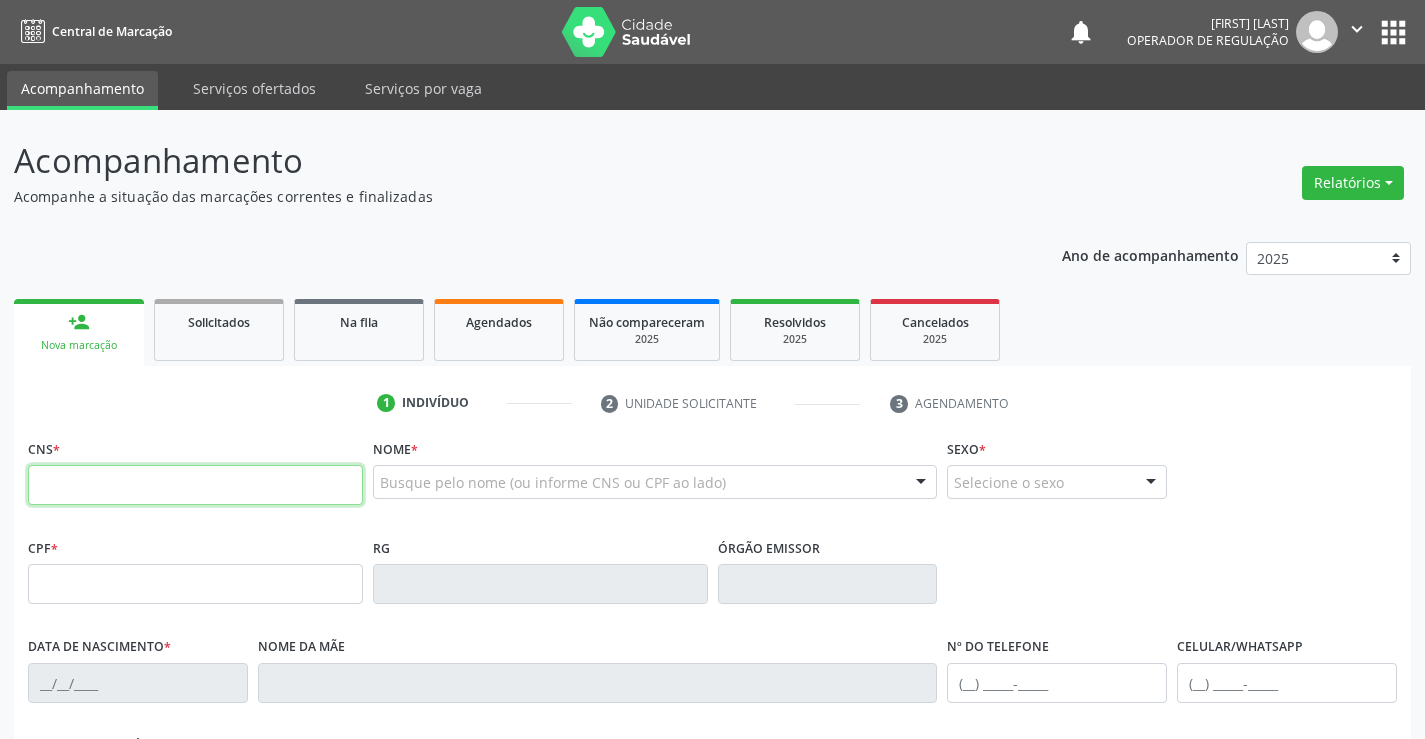 click at bounding box center [195, 485] 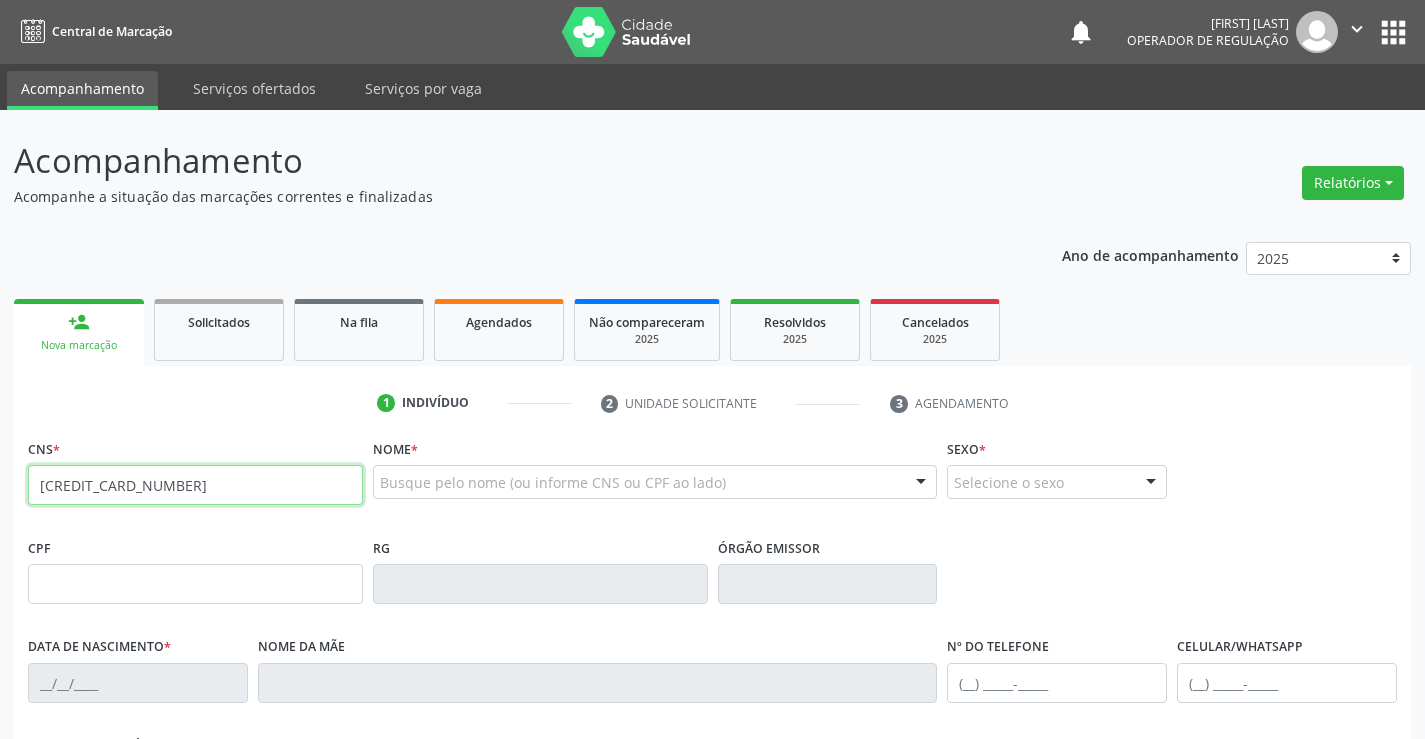 type on "701 8032 0107 6274" 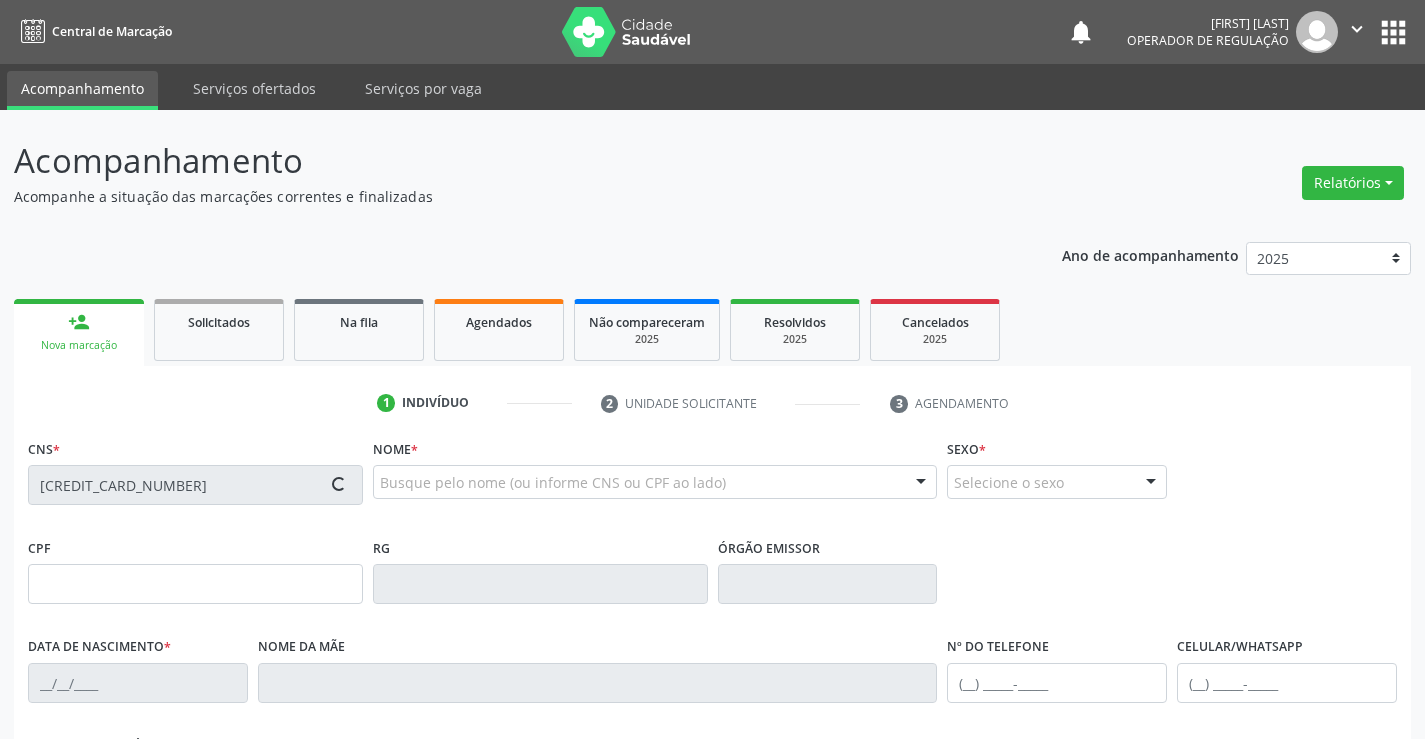 type on "30616883287" 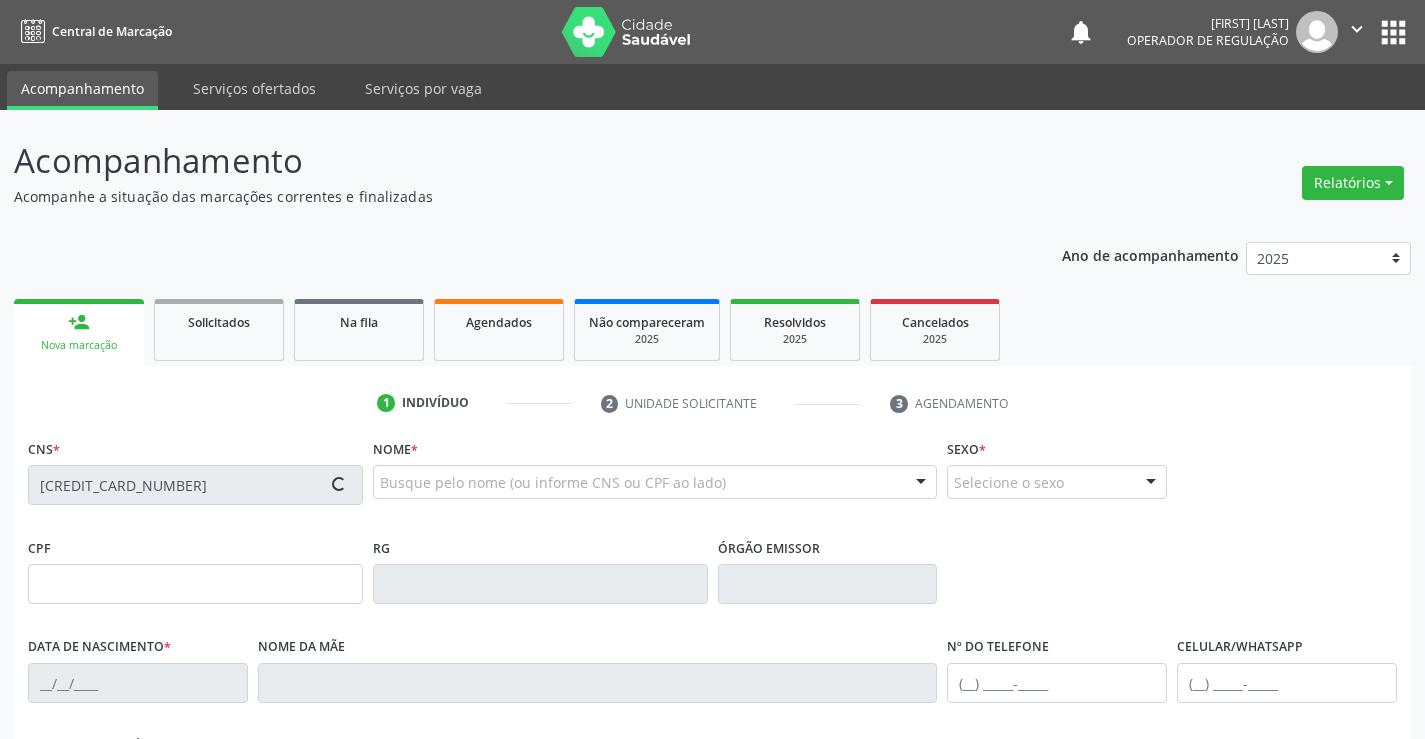type on "24/10/2013" 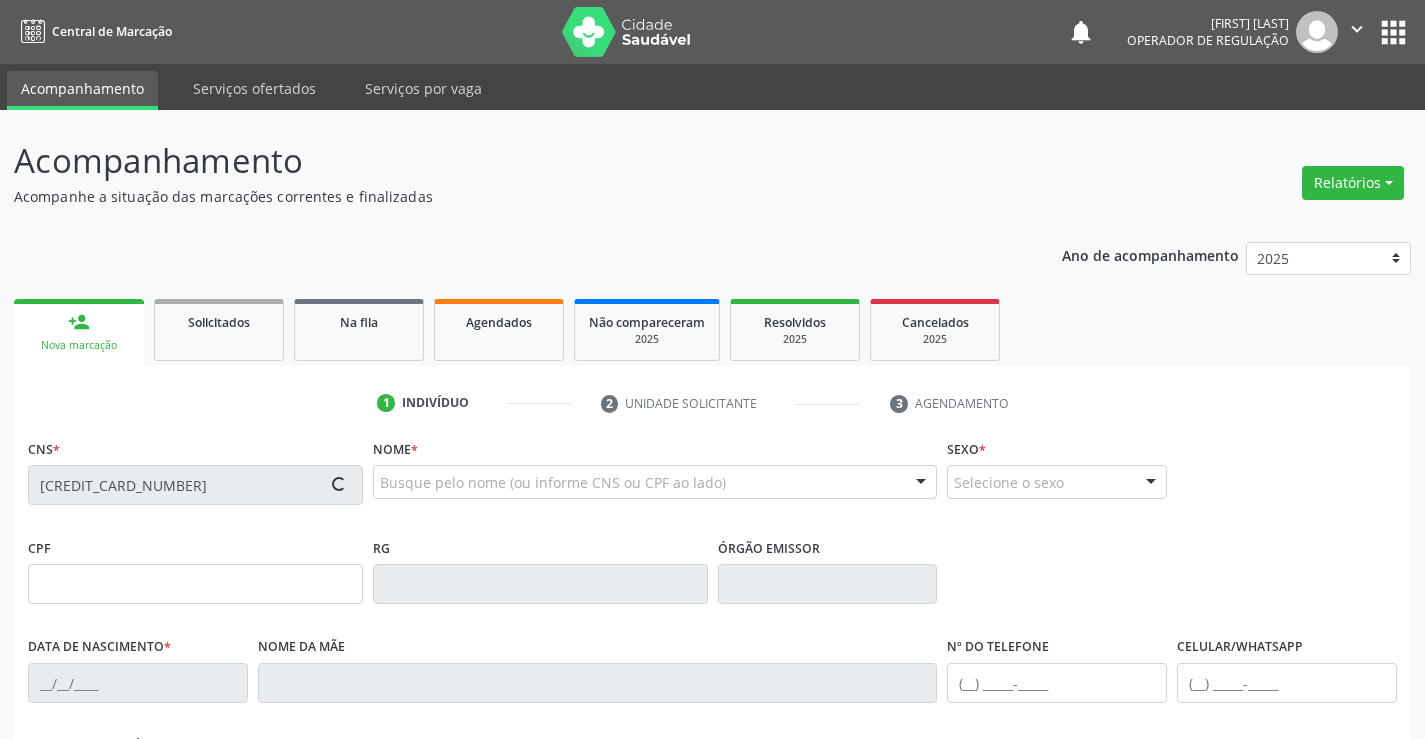 type on "097.938.245-90" 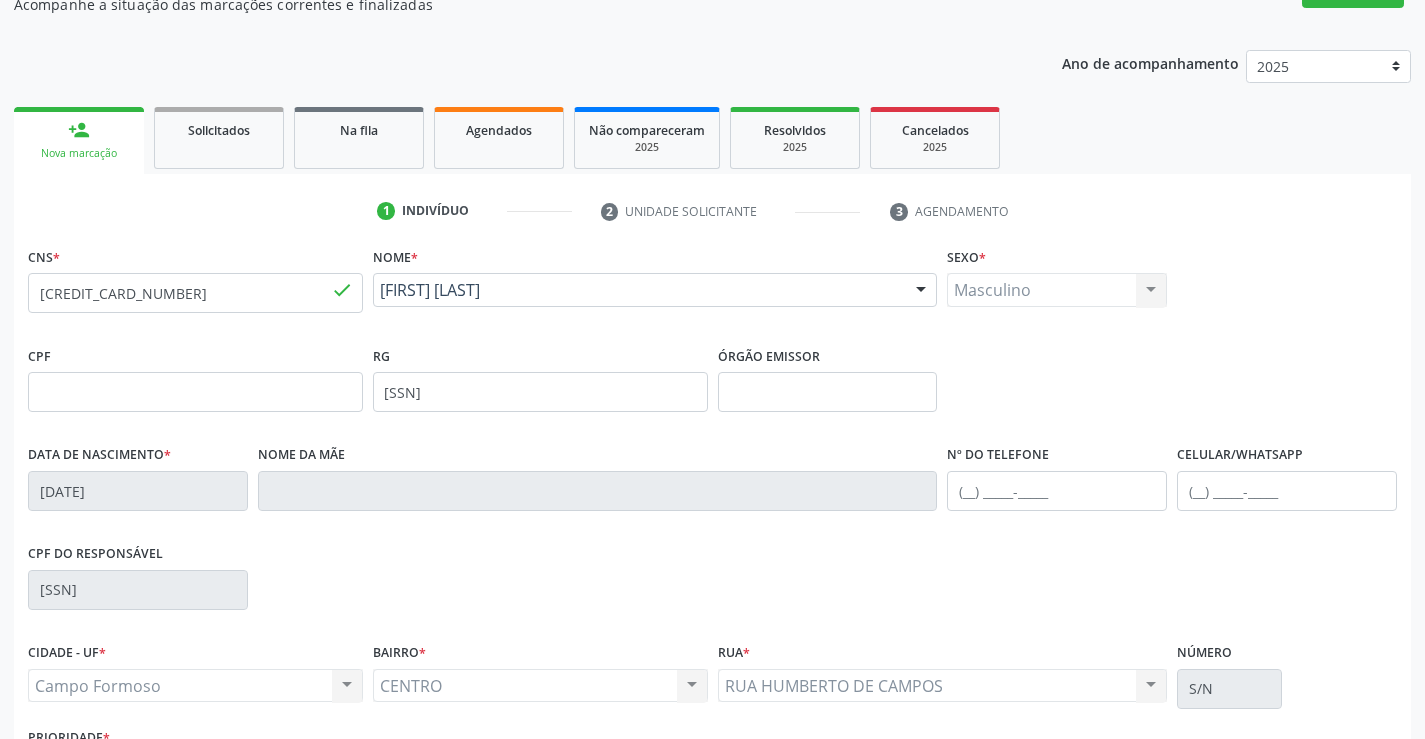 scroll, scrollTop: 200, scrollLeft: 0, axis: vertical 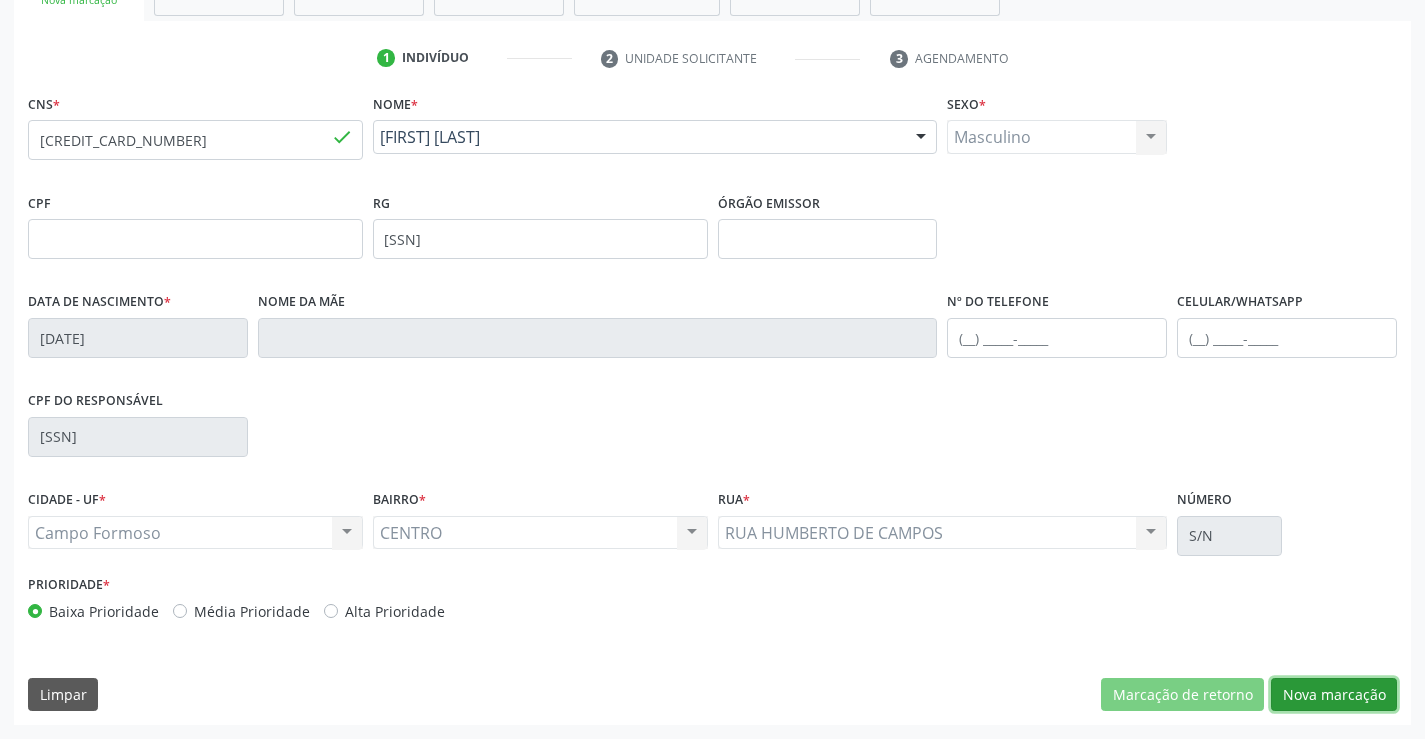 click on "Nova marcação" at bounding box center (1334, 695) 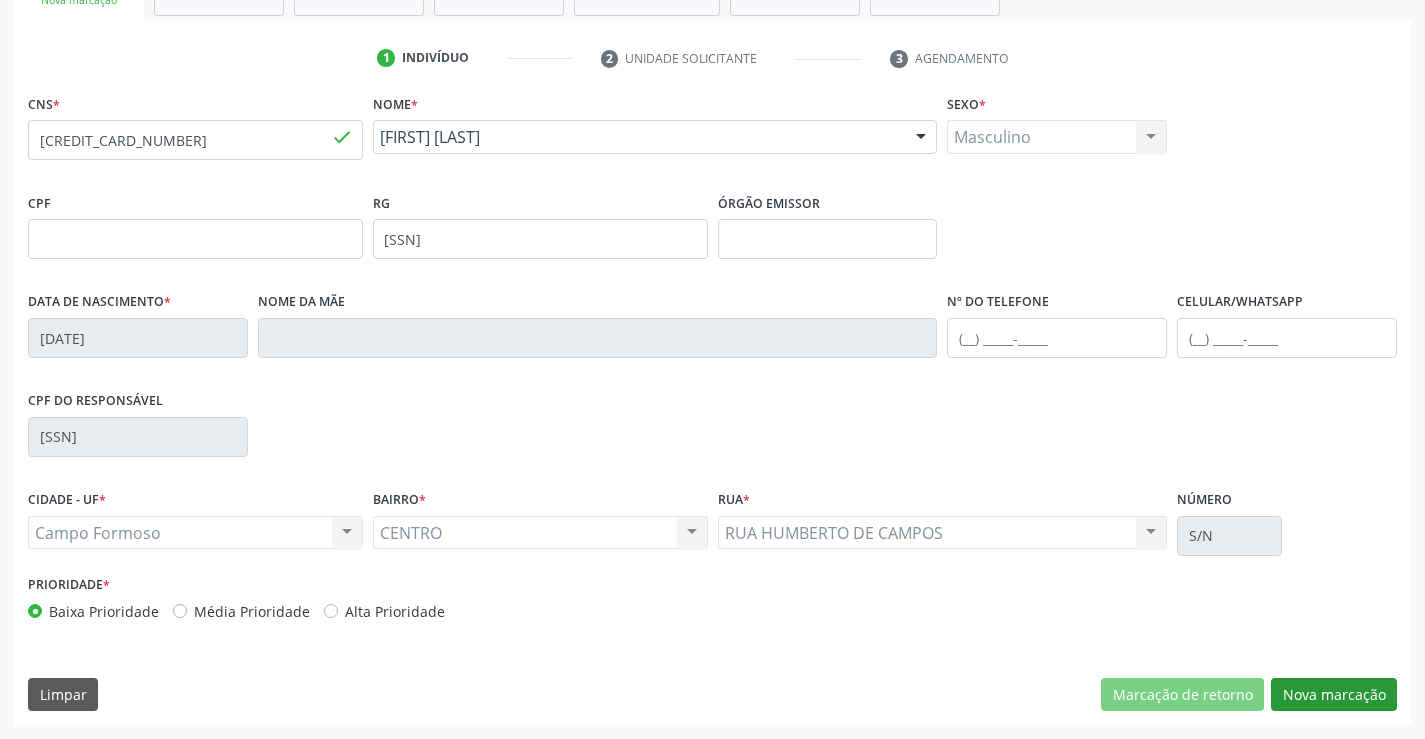 scroll, scrollTop: 167, scrollLeft: 0, axis: vertical 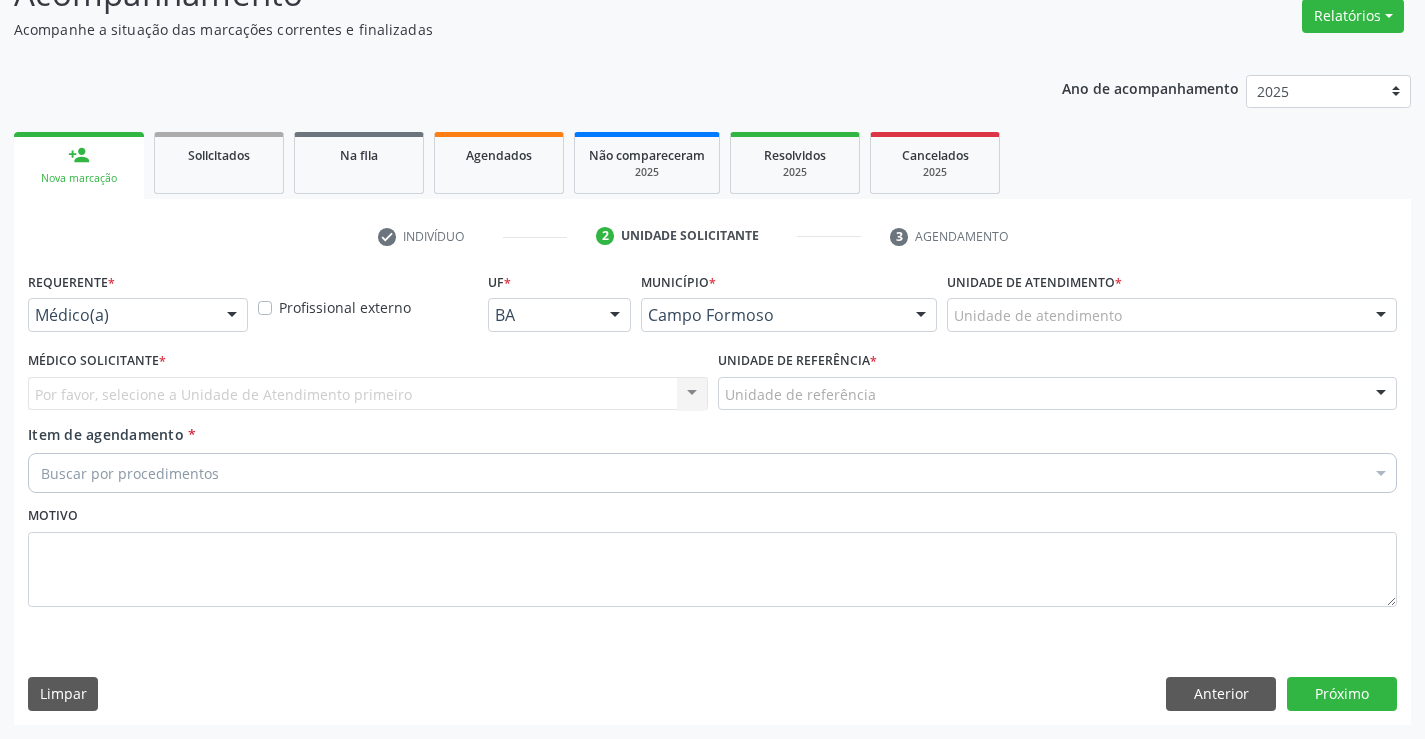 click on "Médico(a)" at bounding box center (138, 315) 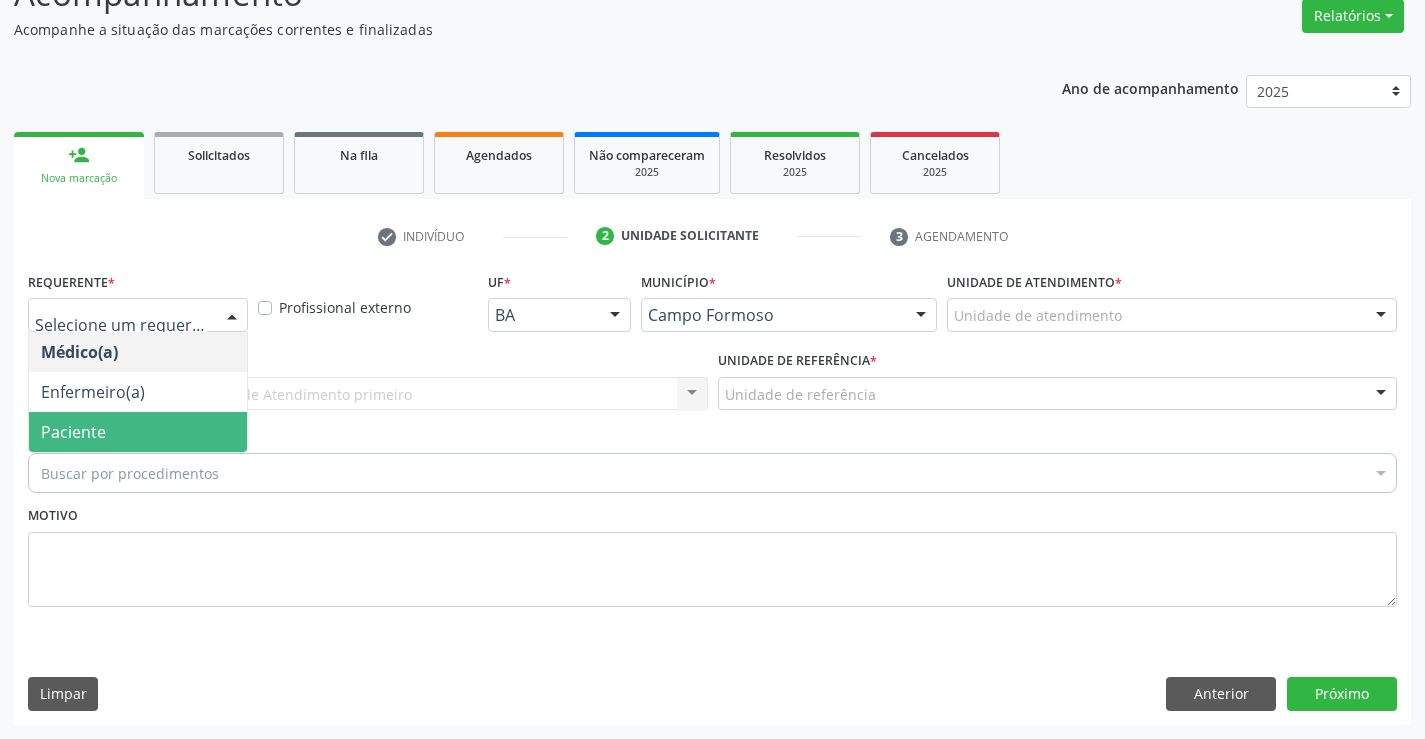 drag, startPoint x: 92, startPoint y: 439, endPoint x: 163, endPoint y: 412, distance: 75.96052 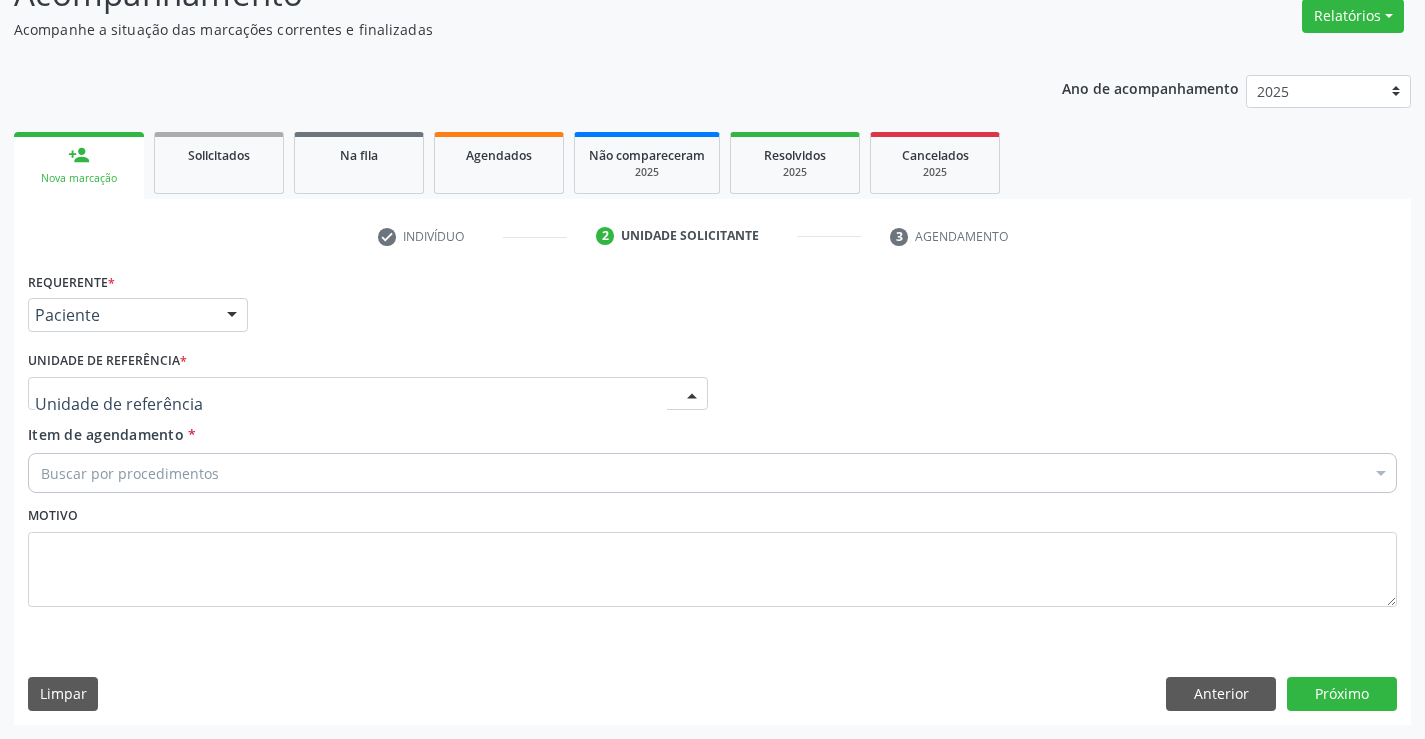 click at bounding box center (368, 394) 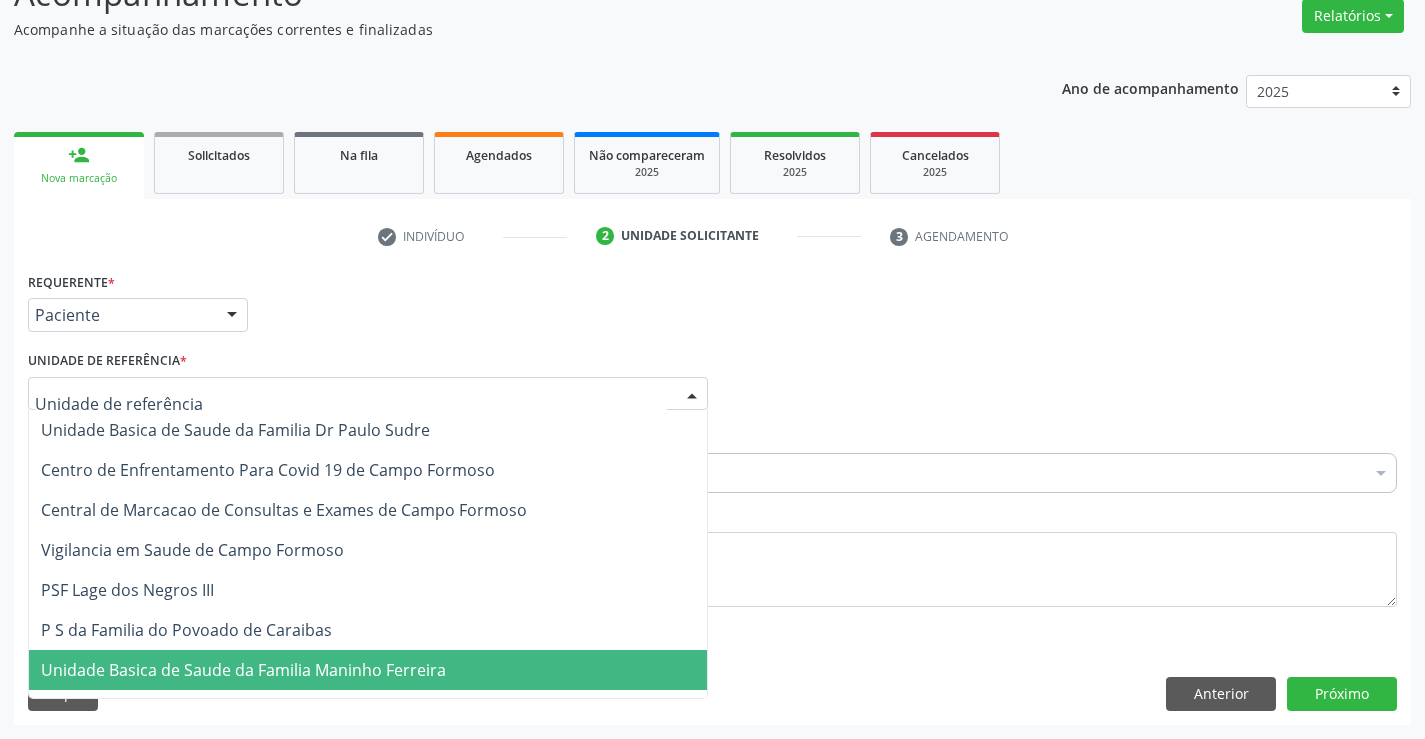 click on "Unidade Basica de Saude da Familia Maninho Ferreira" at bounding box center (243, 670) 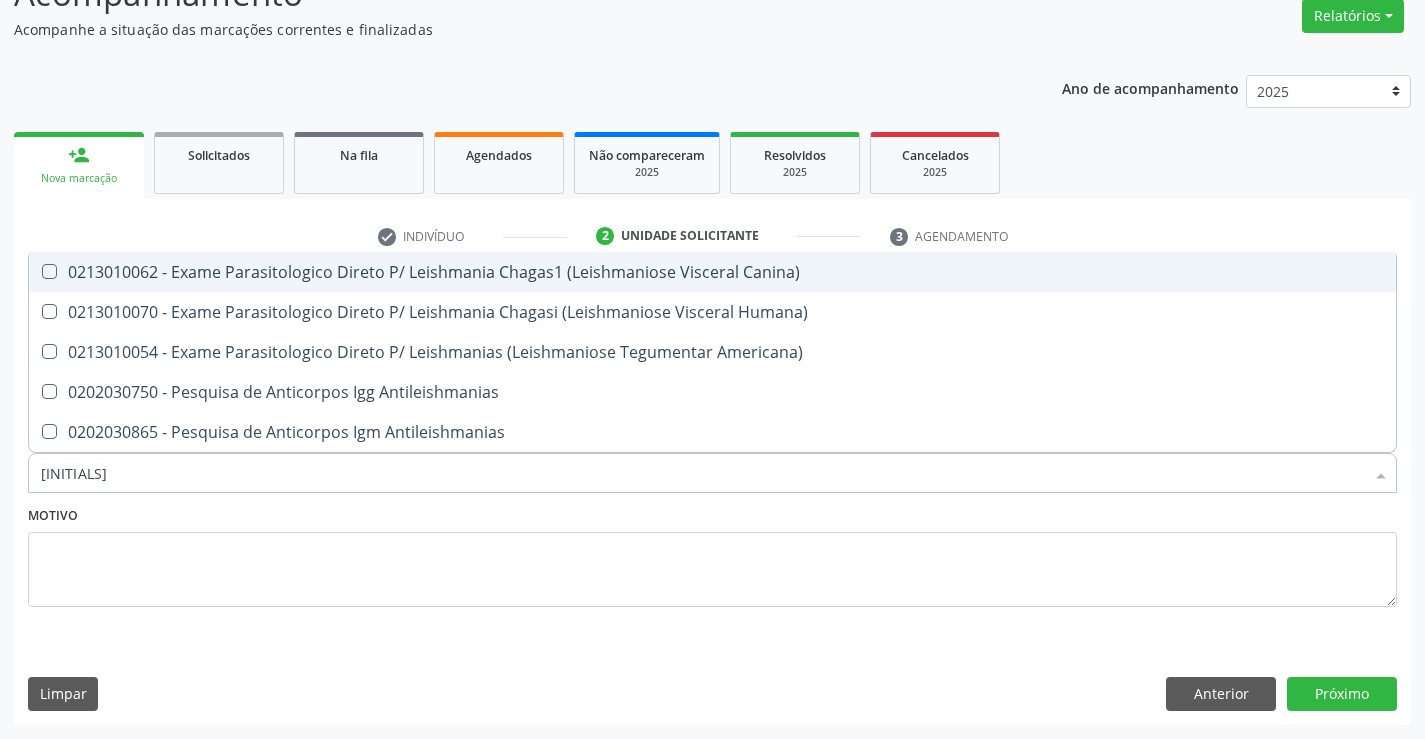 type on "h" 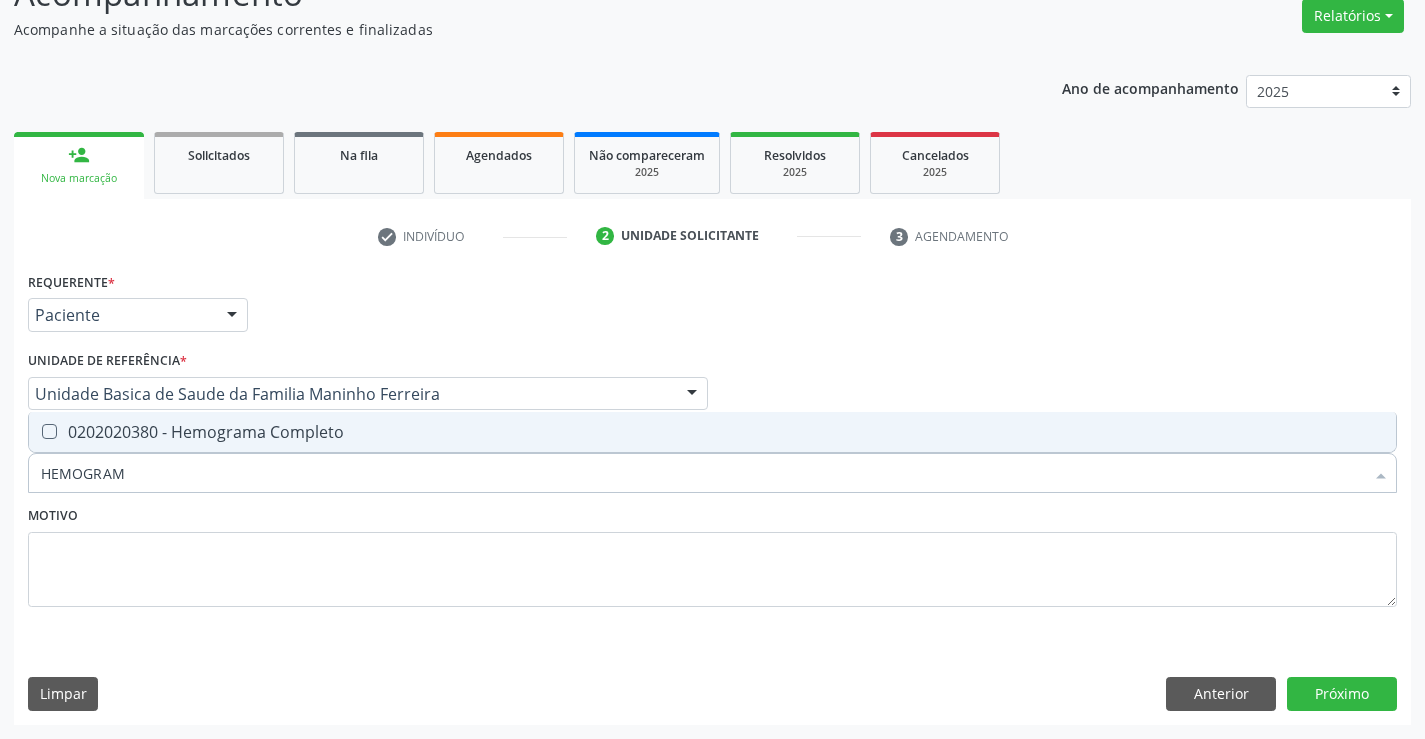 type on "HEMOGRAMA" 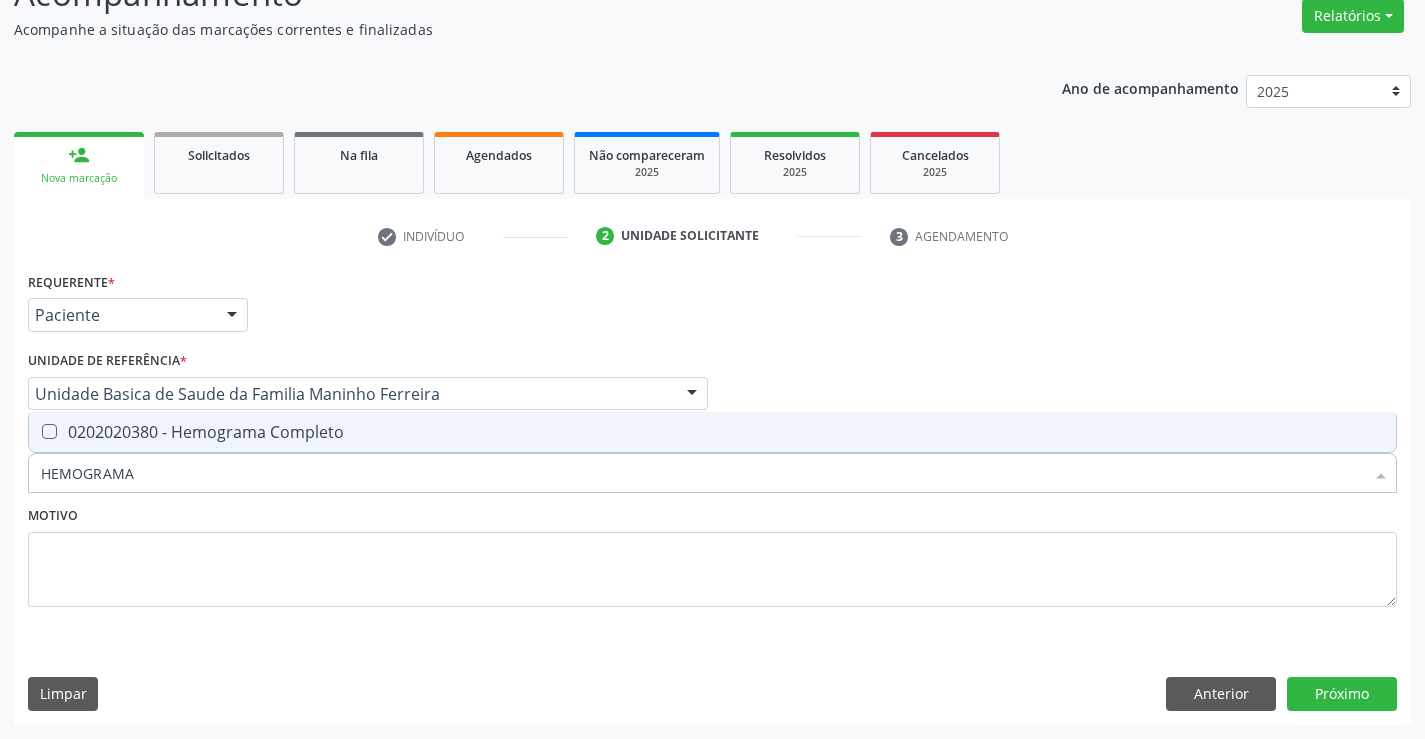 click on "0202020380 - Hemograma Completo" at bounding box center (712, 432) 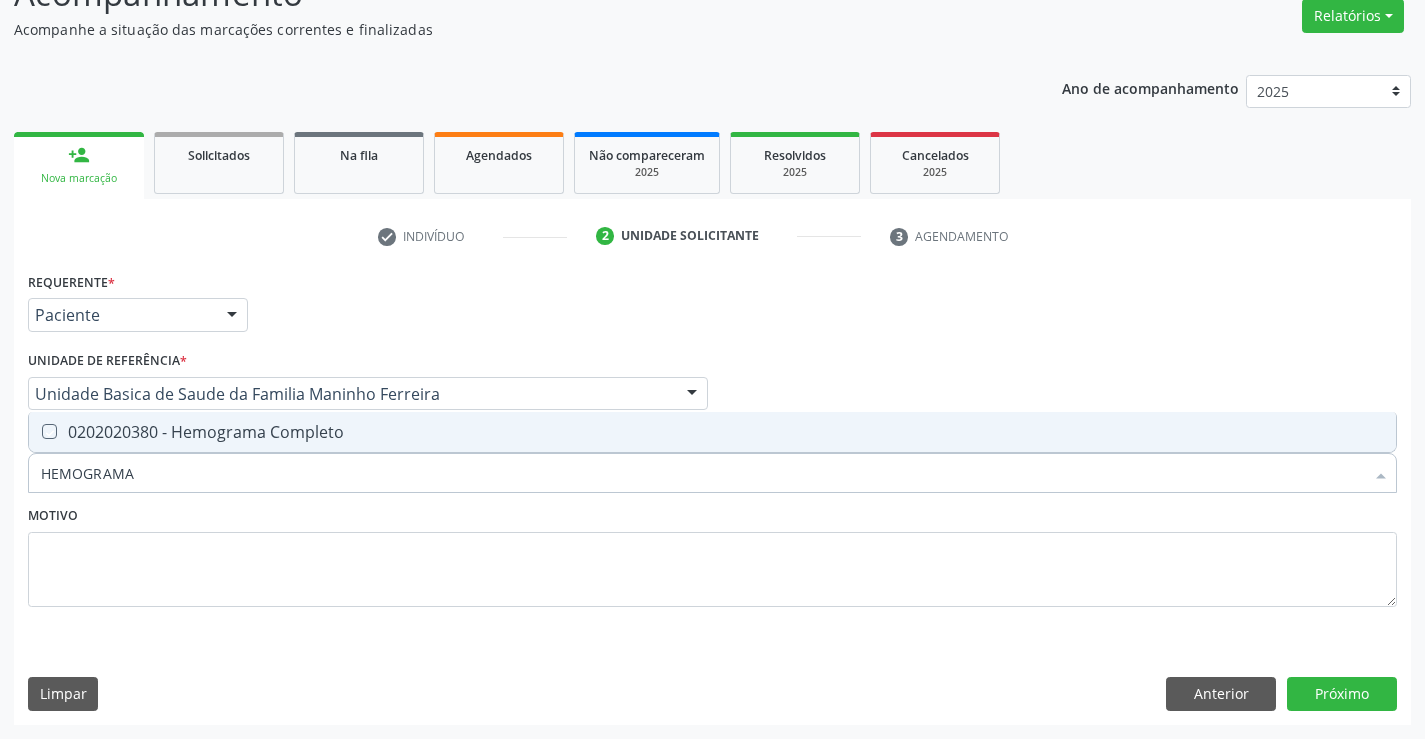 checkbox on "true" 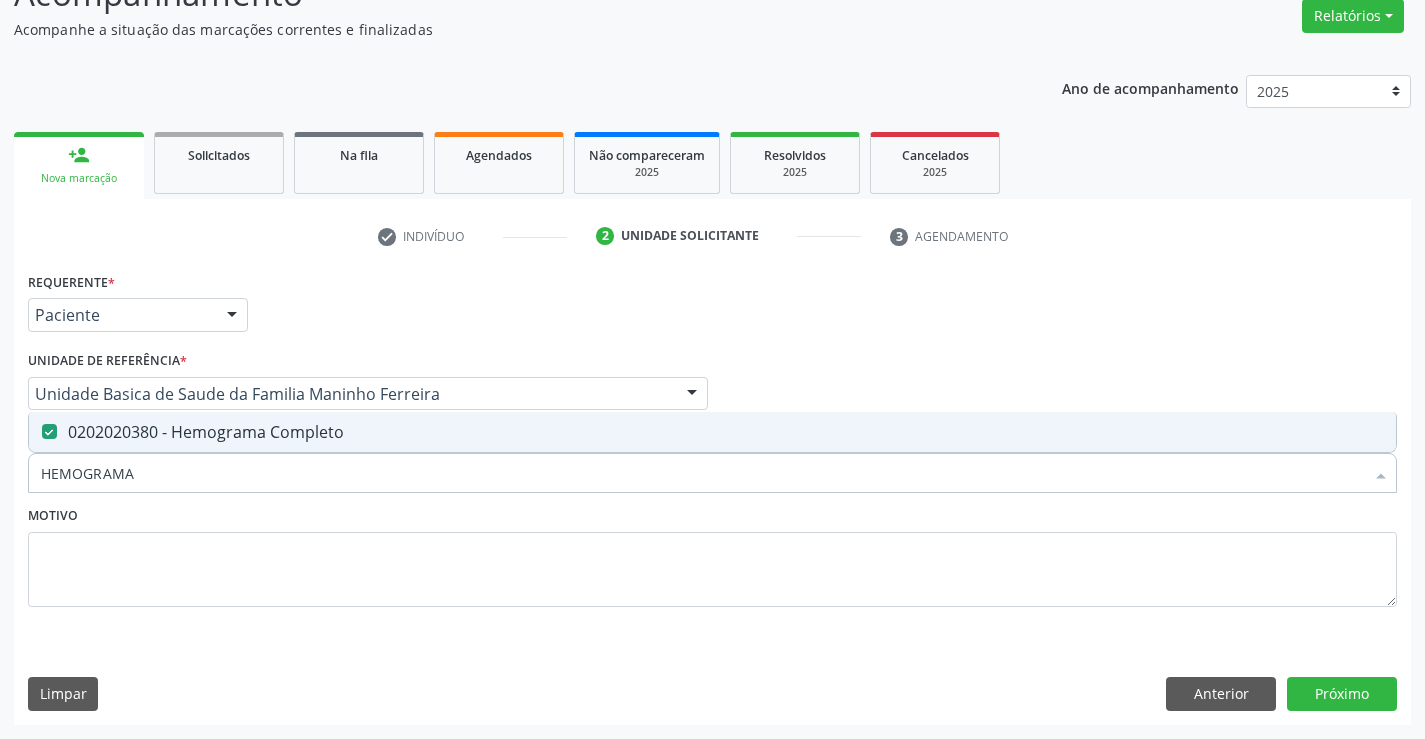 type on "HEMOGRAMA" 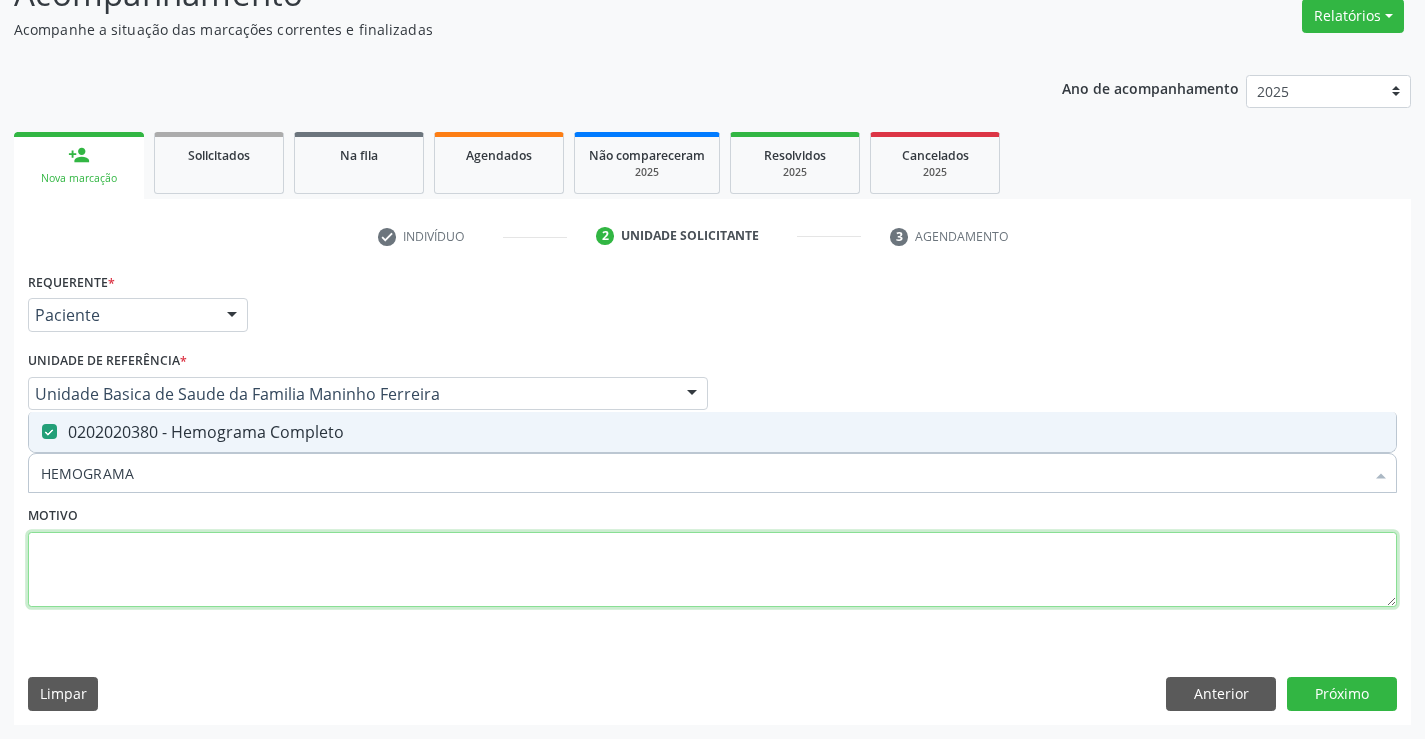 click at bounding box center (712, 570) 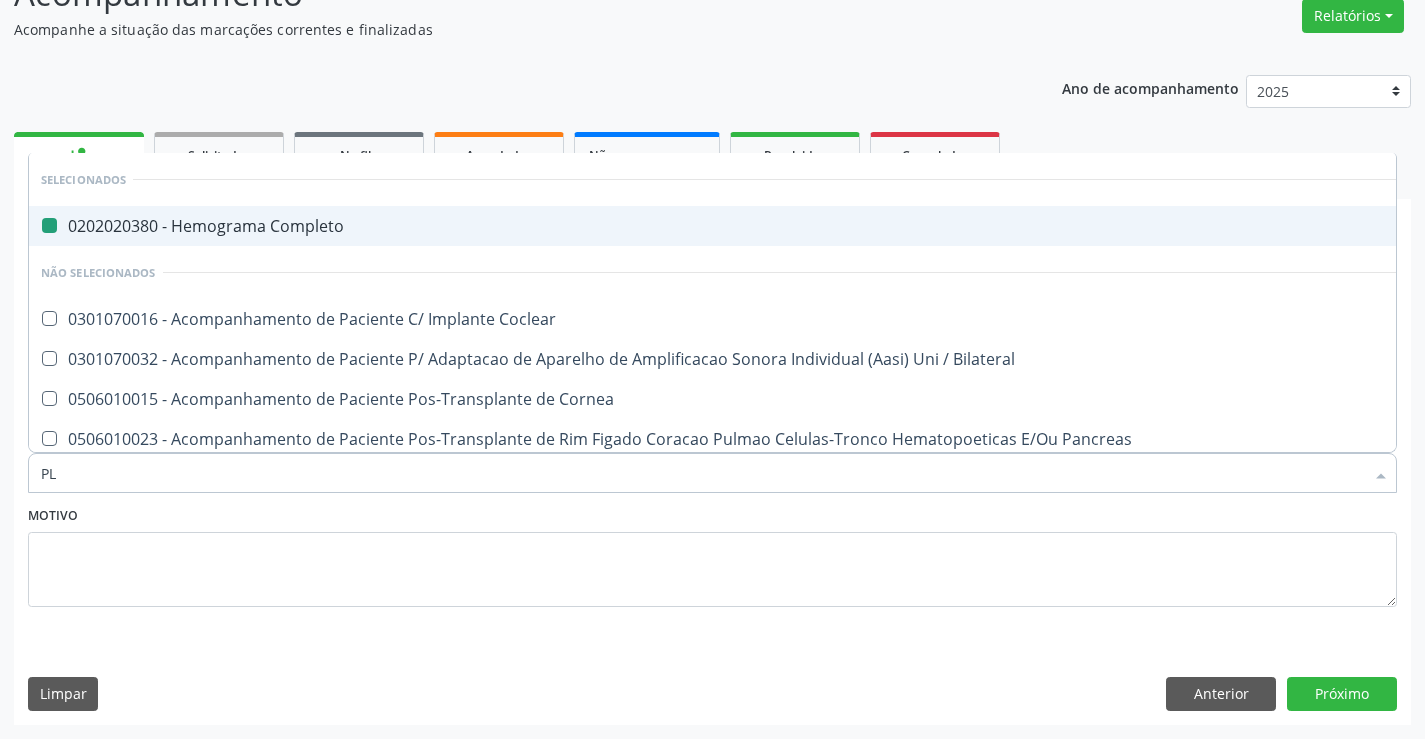 type on "PLA" 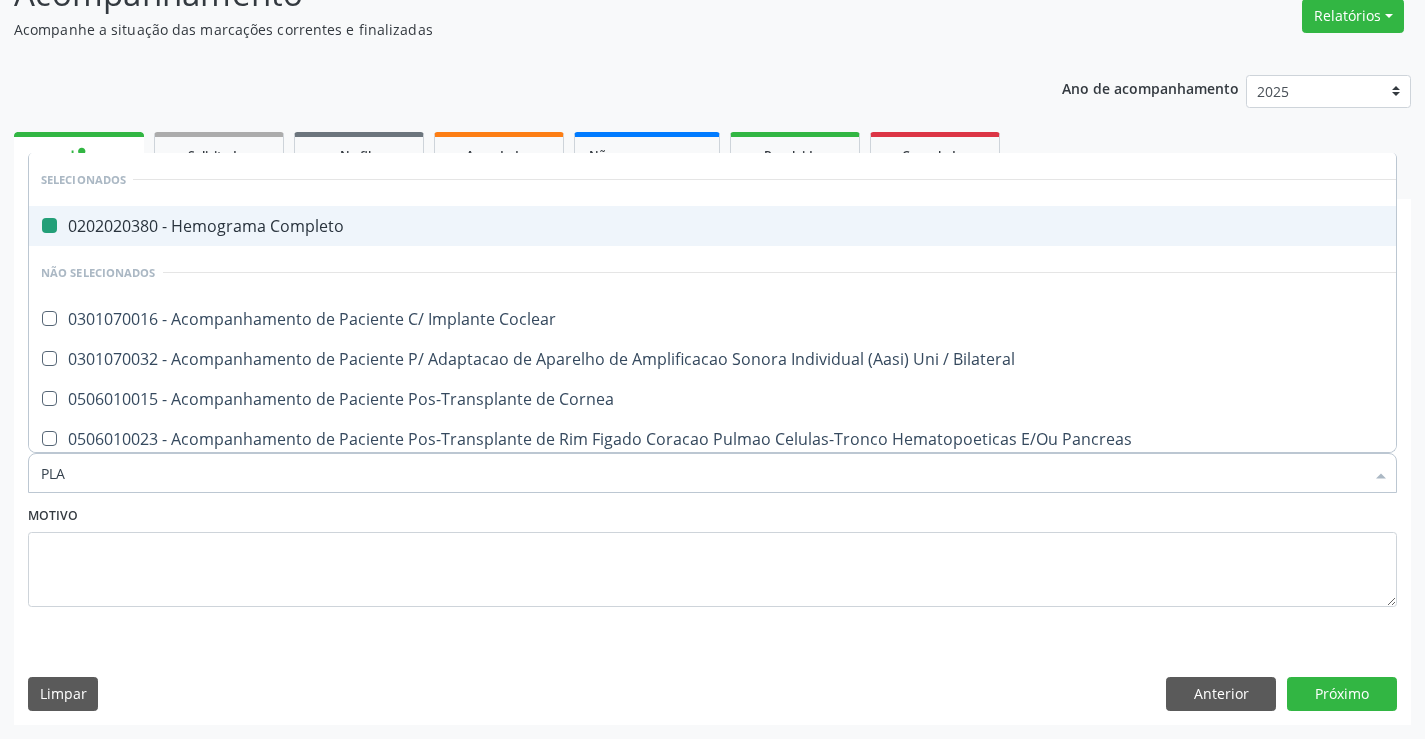 checkbox on "false" 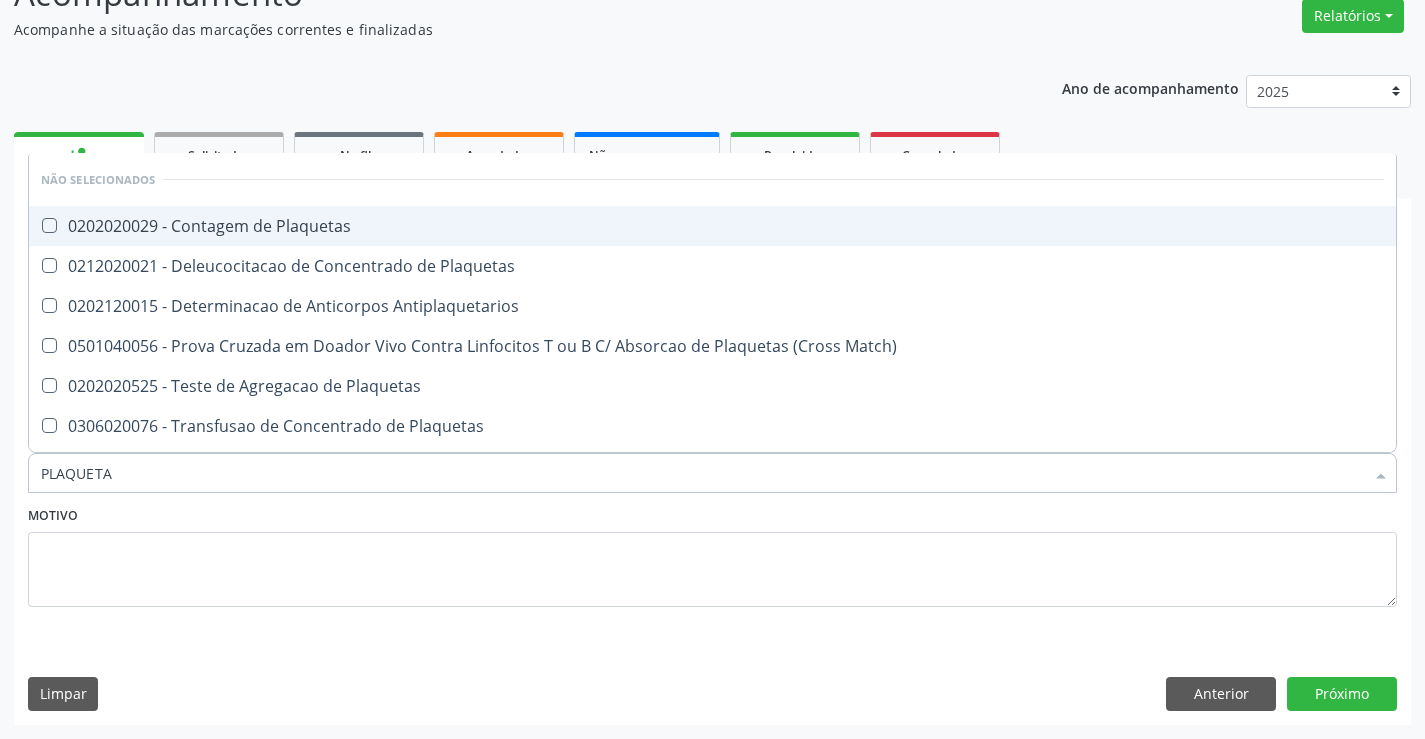 type on "PLAQUETAS" 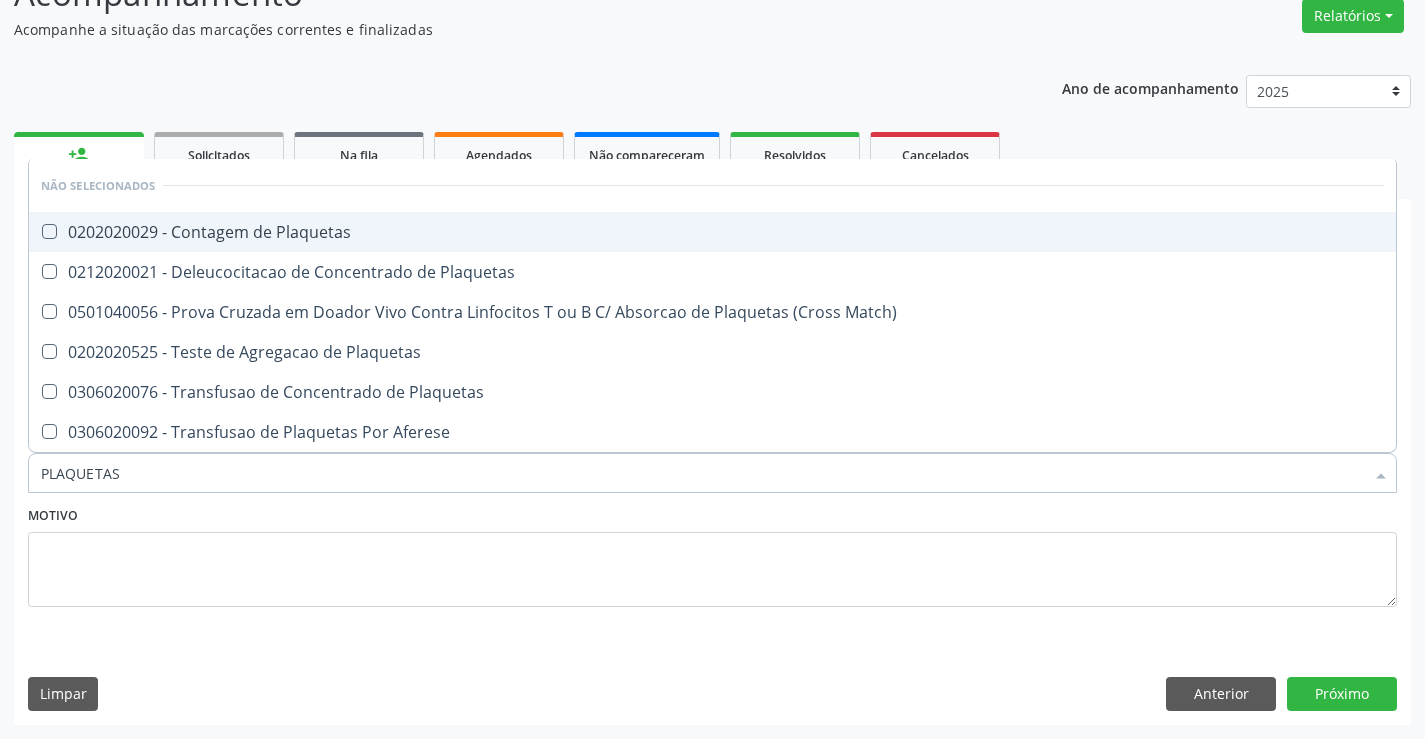 click on "0202020029 - Contagem de Plaquetas" at bounding box center (712, 232) 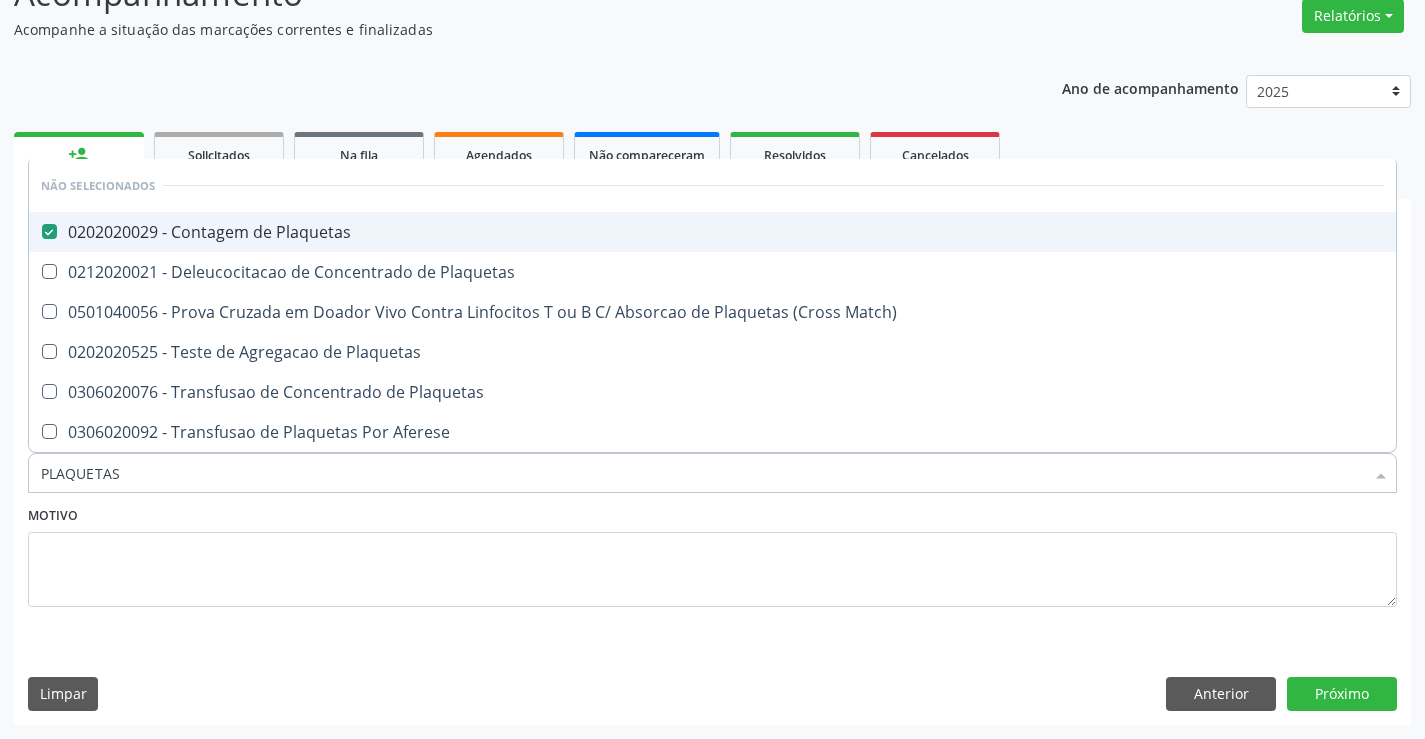 checkbox on "true" 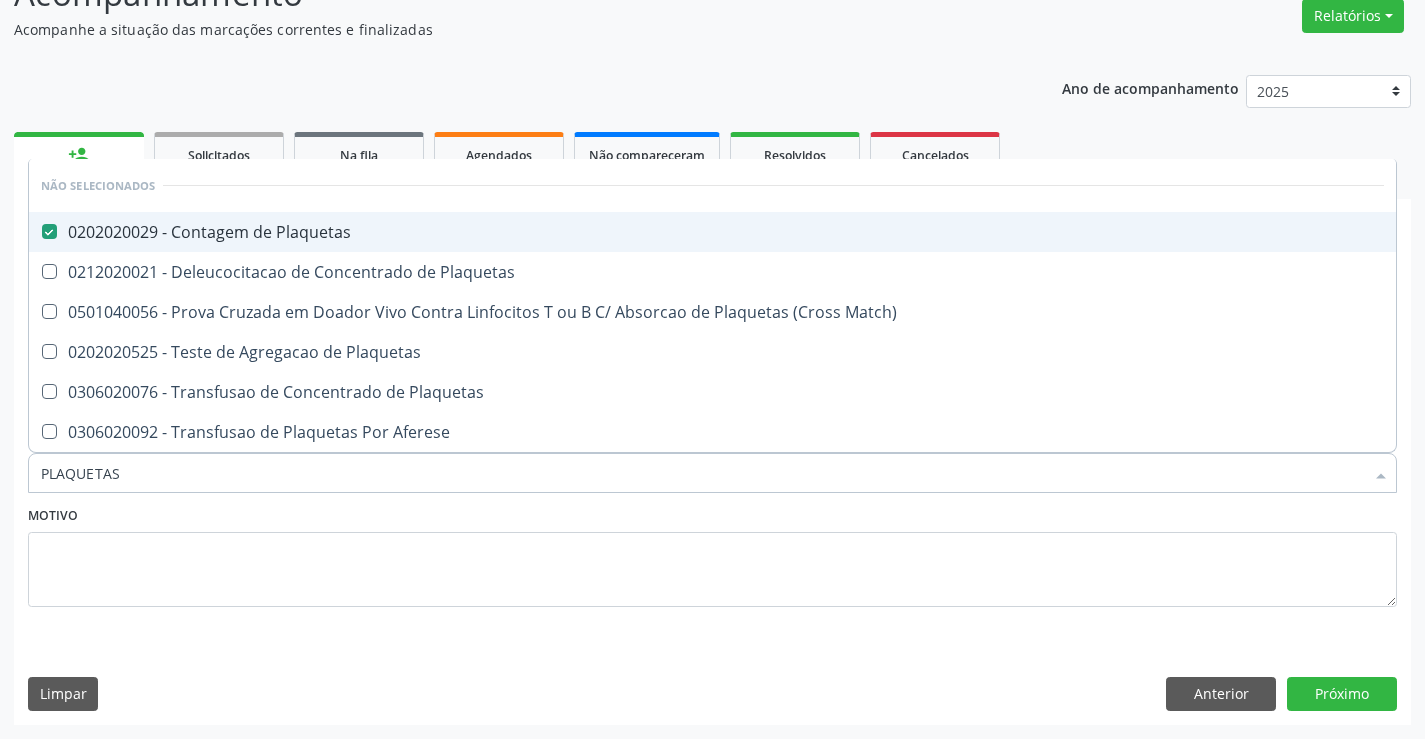 click on "Motivo" at bounding box center (712, 568) 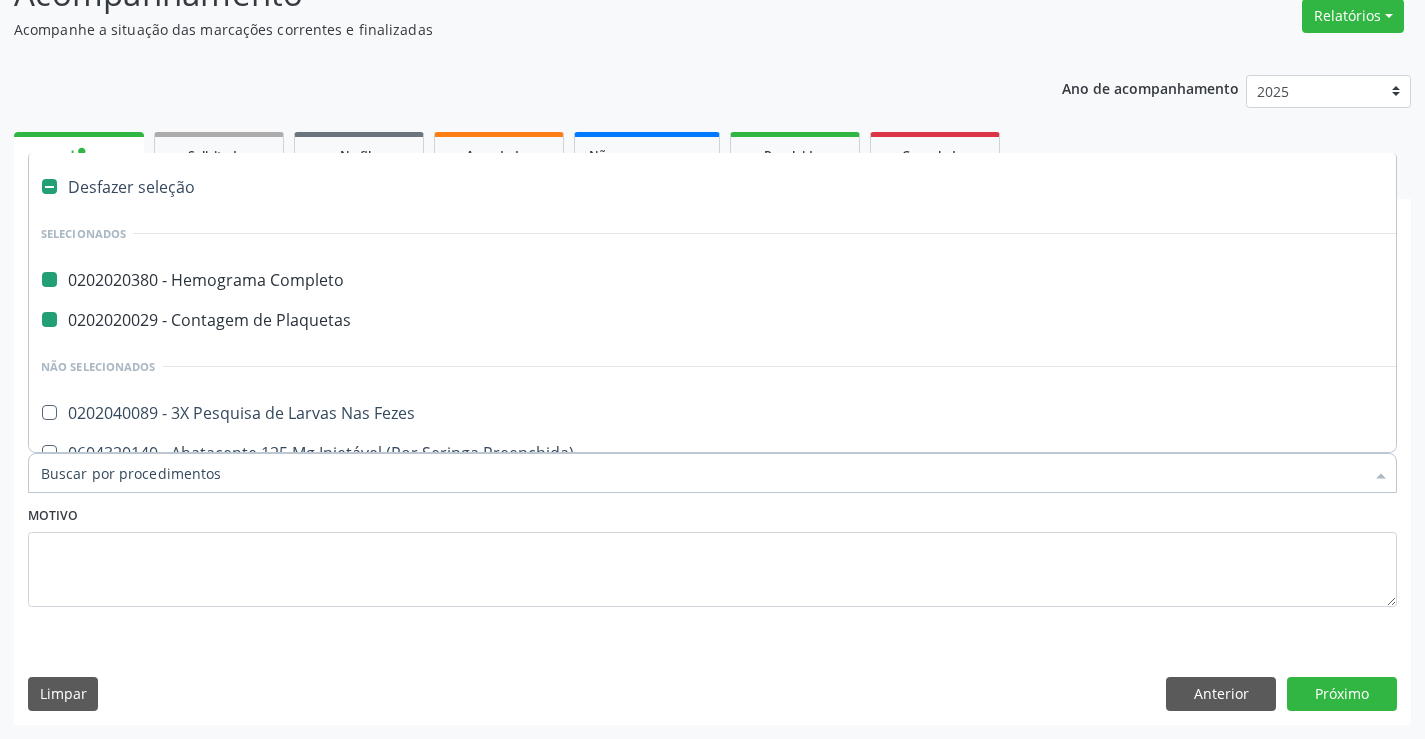 type on "F" 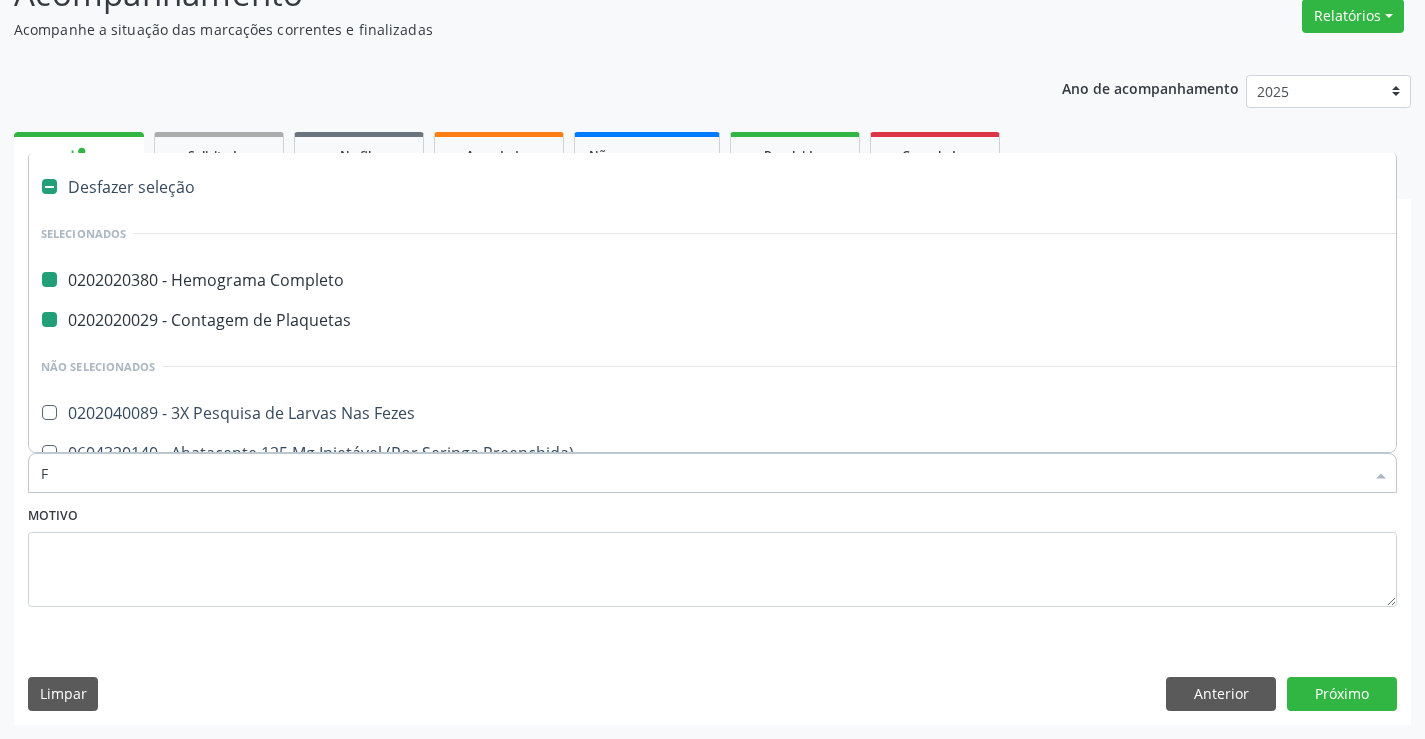 checkbox on "false" 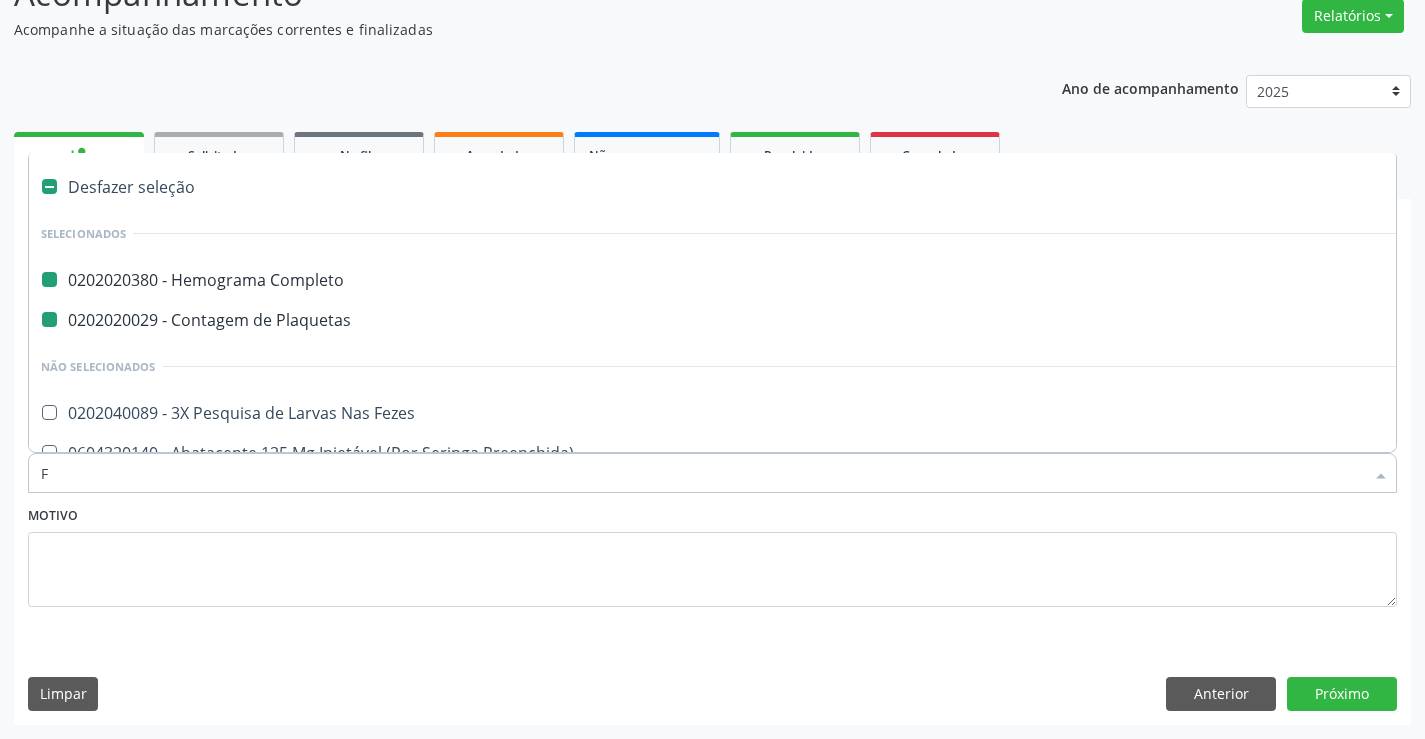 checkbox on "false" 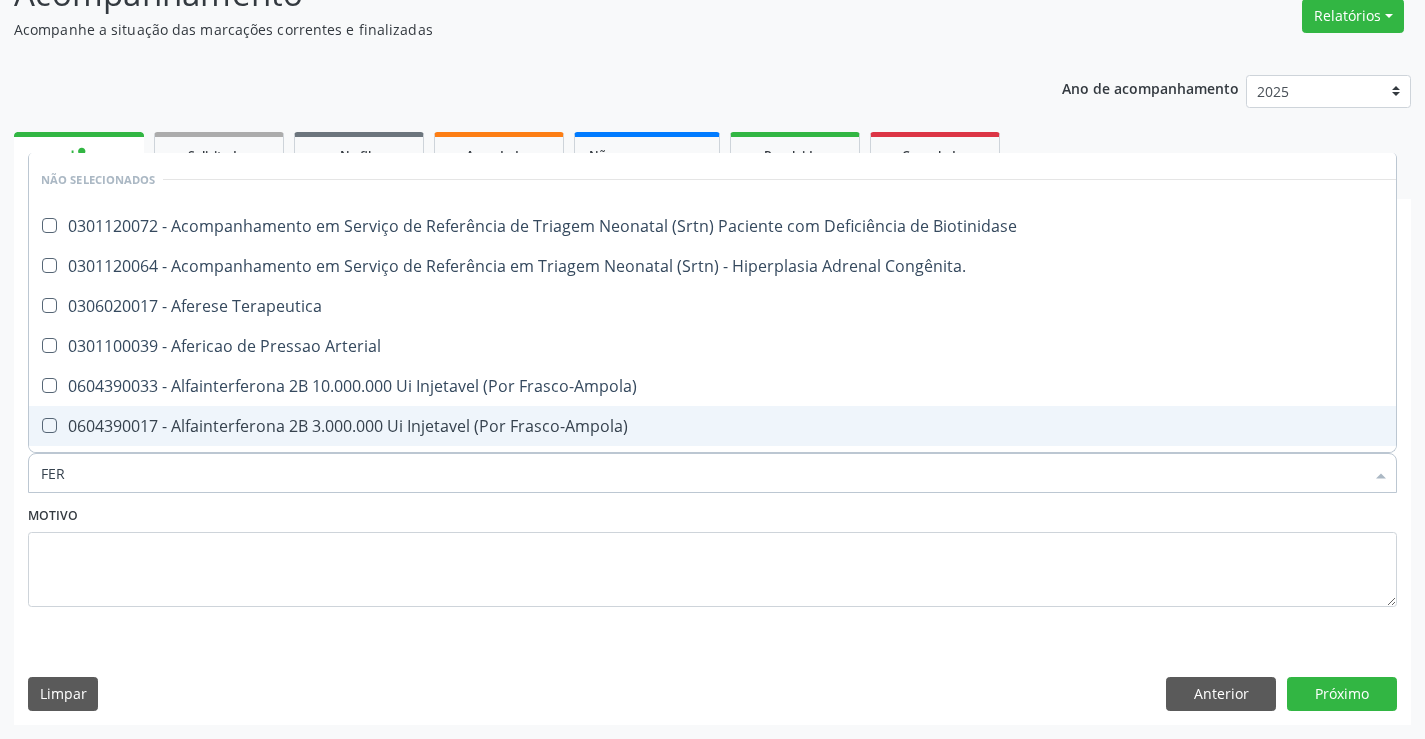 type on "FERR" 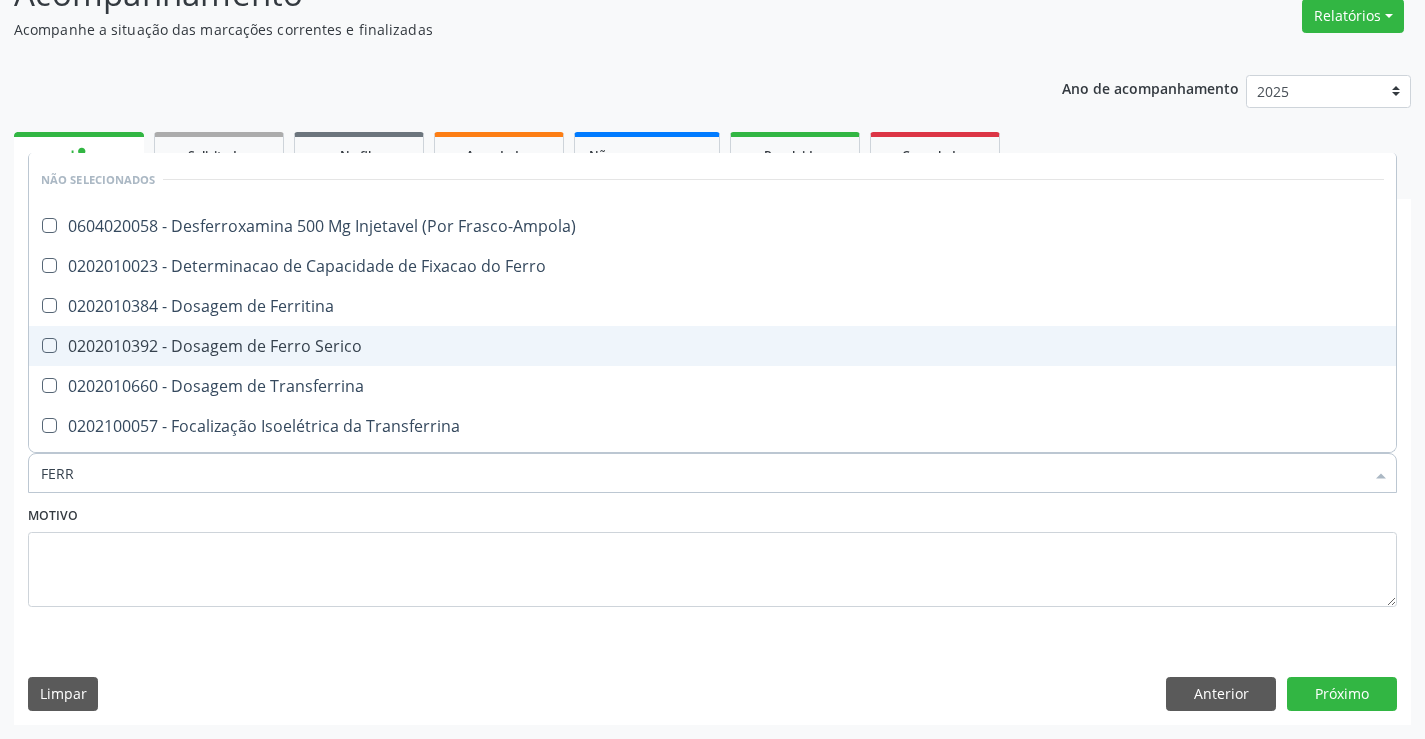 click on "0202010392 - Dosagem de Ferro Serico" at bounding box center [712, 346] 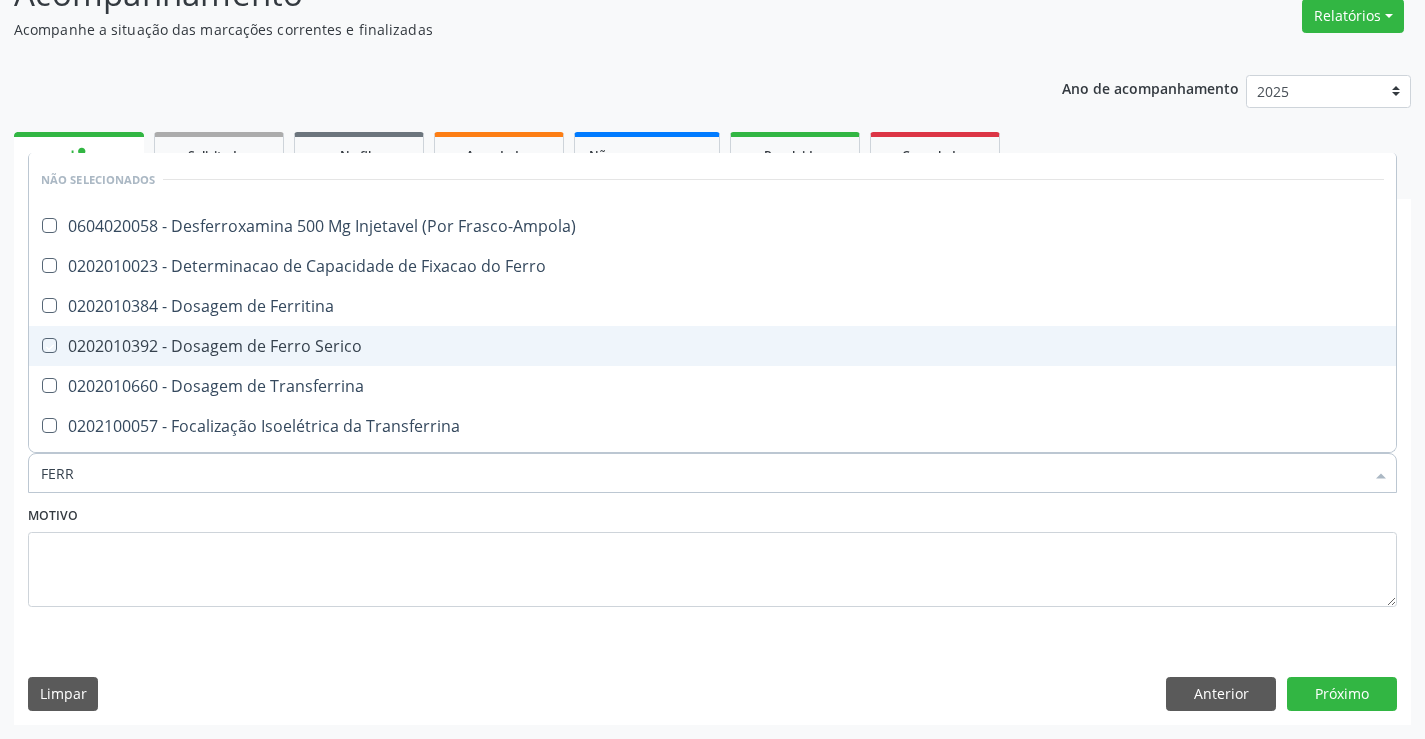 checkbox on "true" 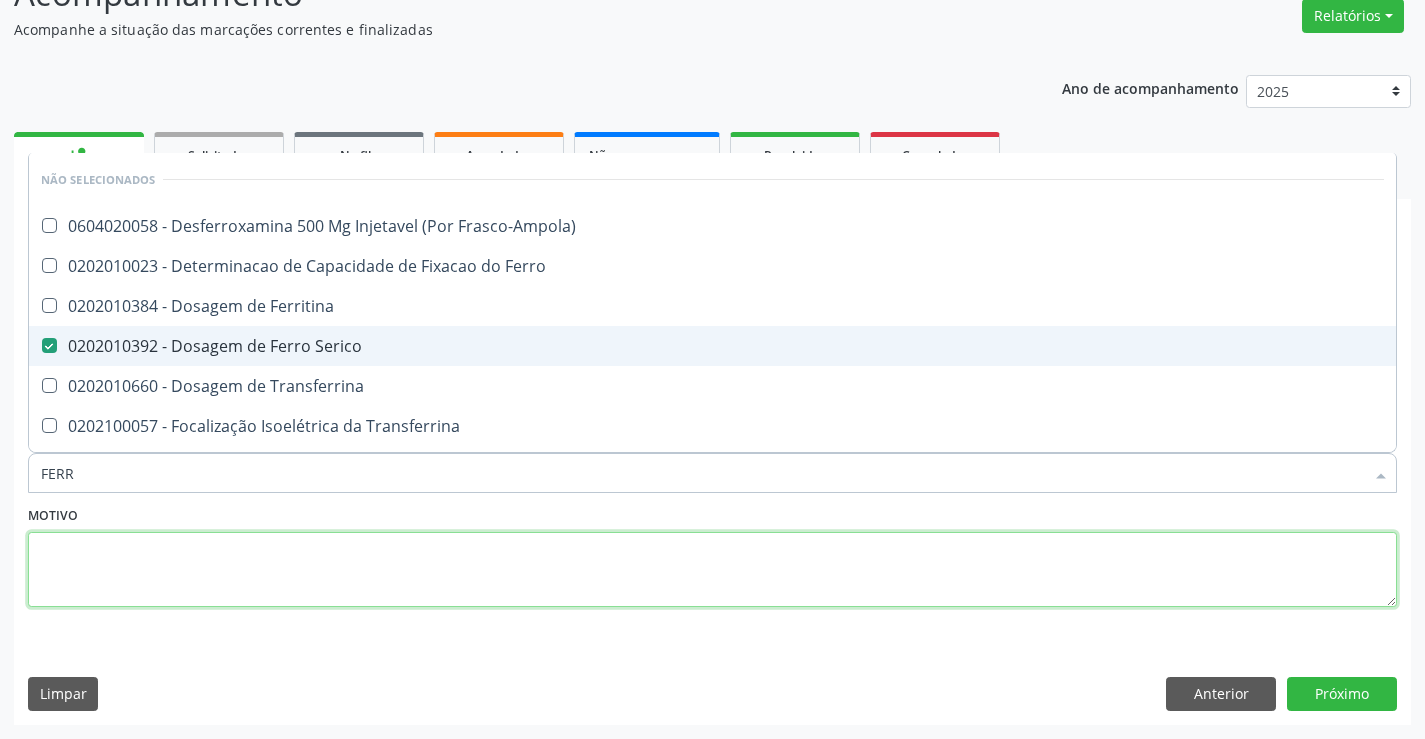 click at bounding box center (712, 570) 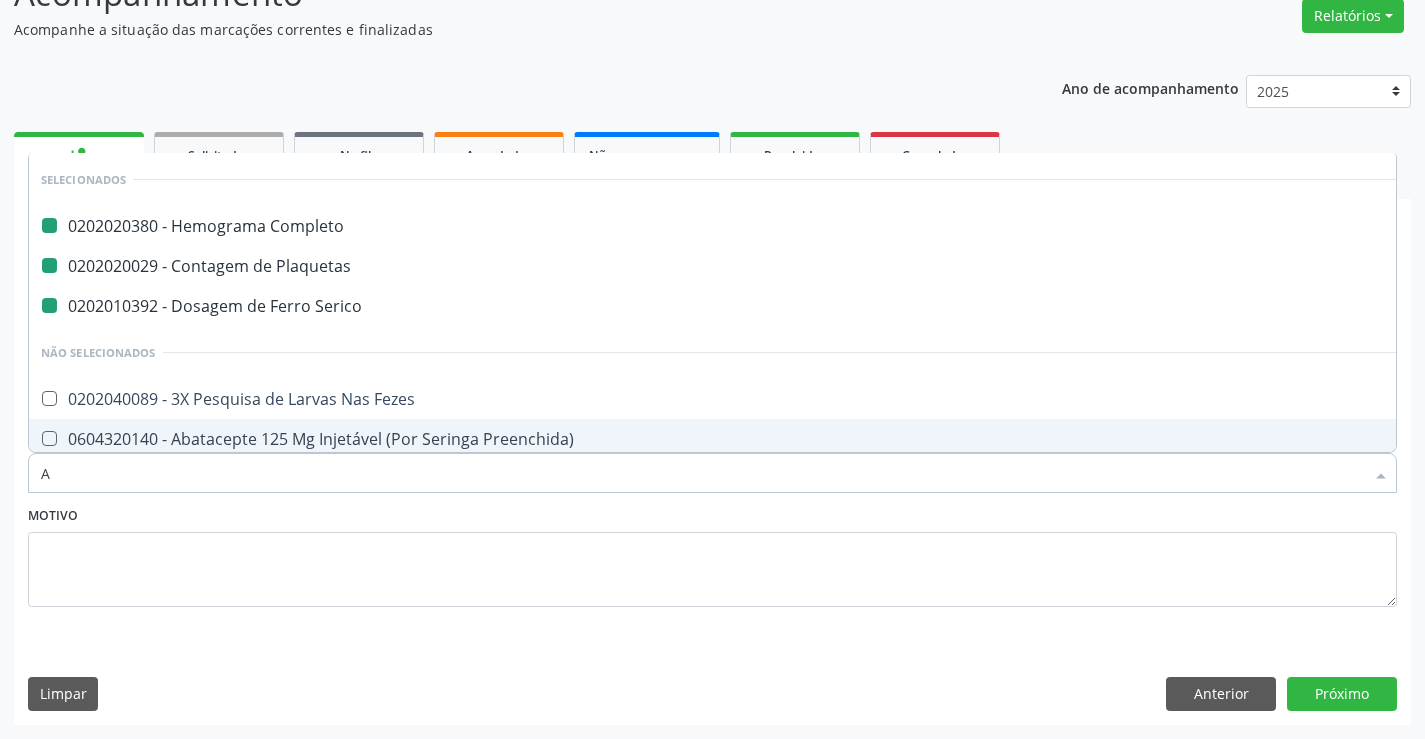 type on "AB" 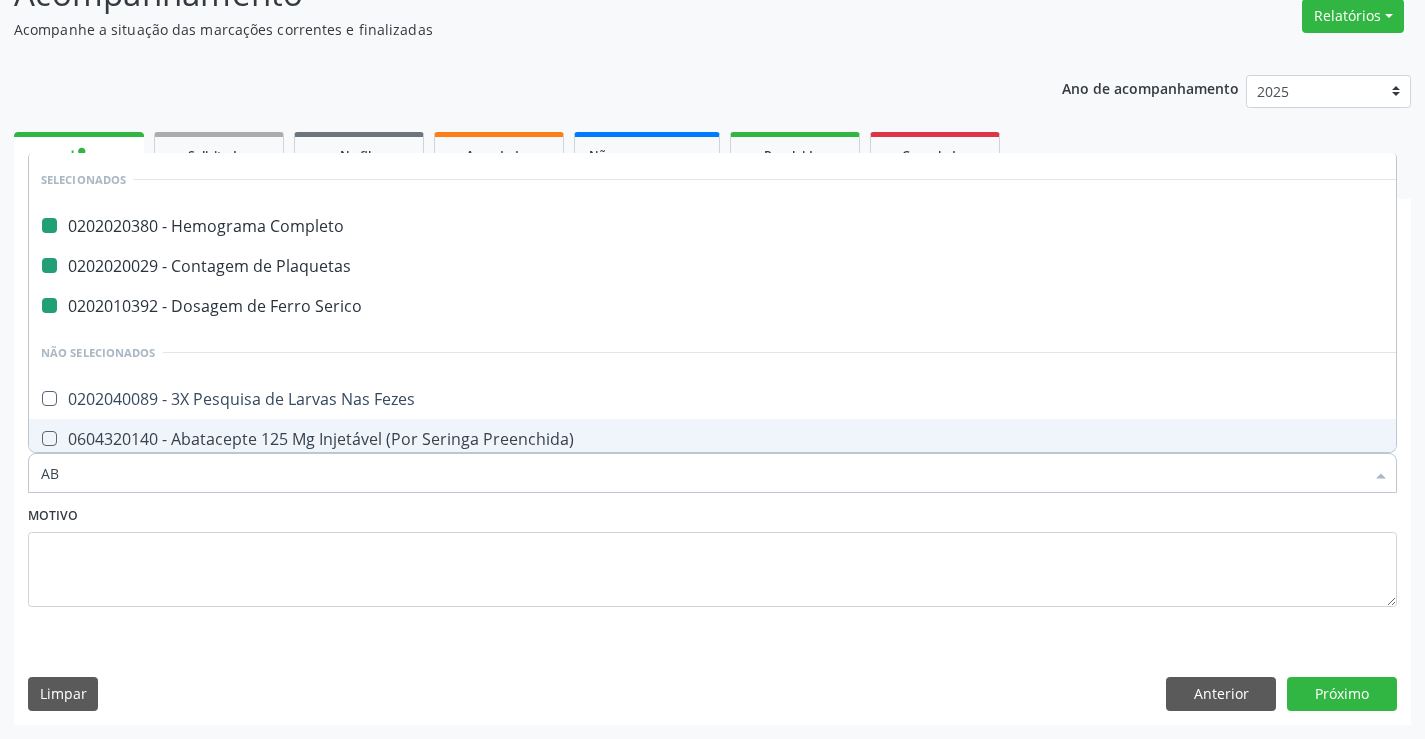 checkbox on "false" 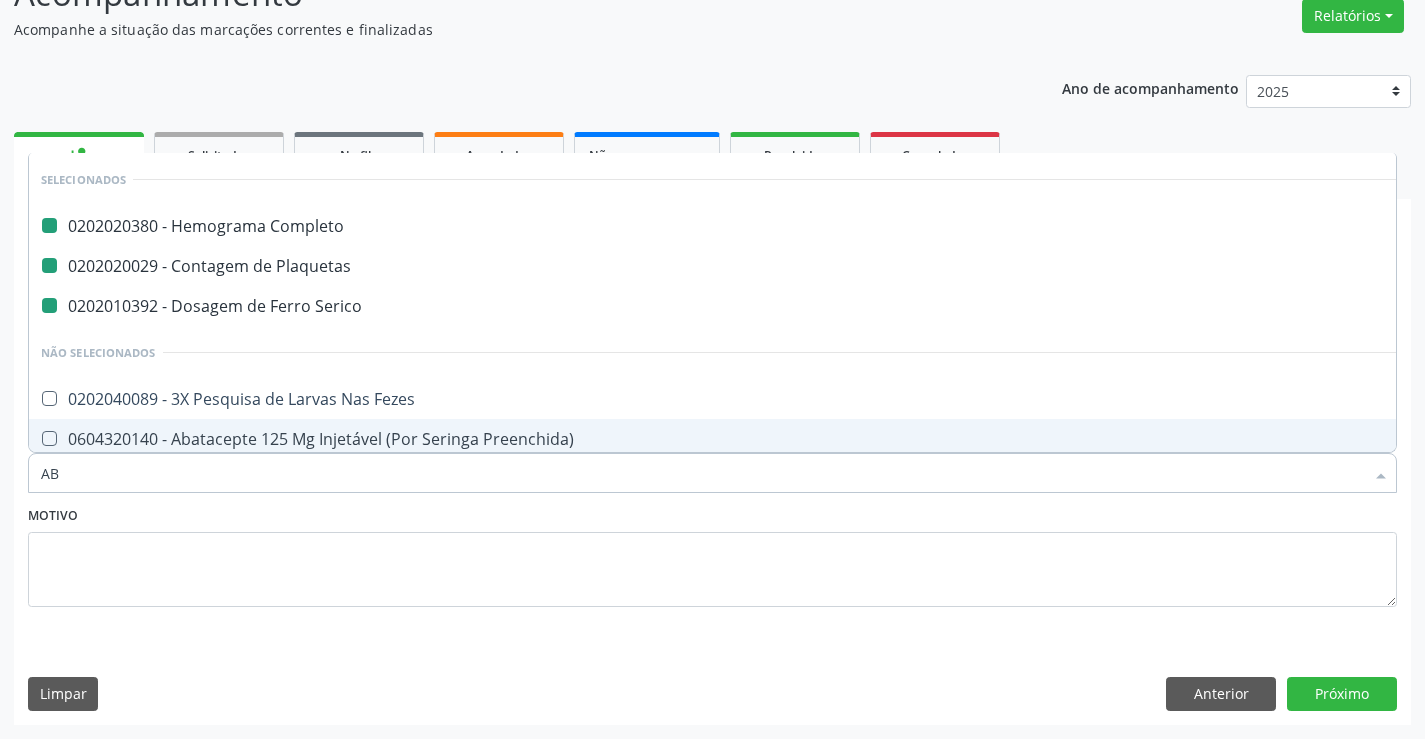 checkbox on "false" 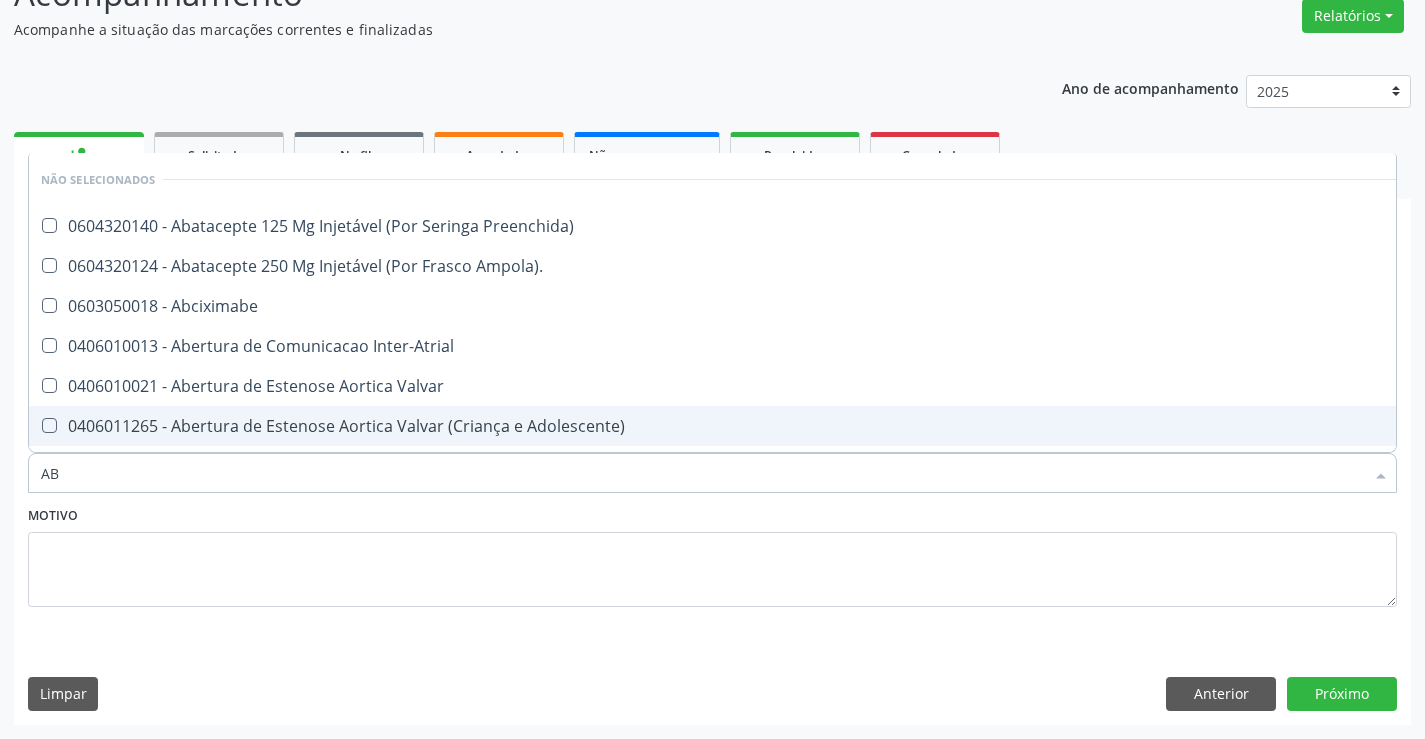 type on "ABO" 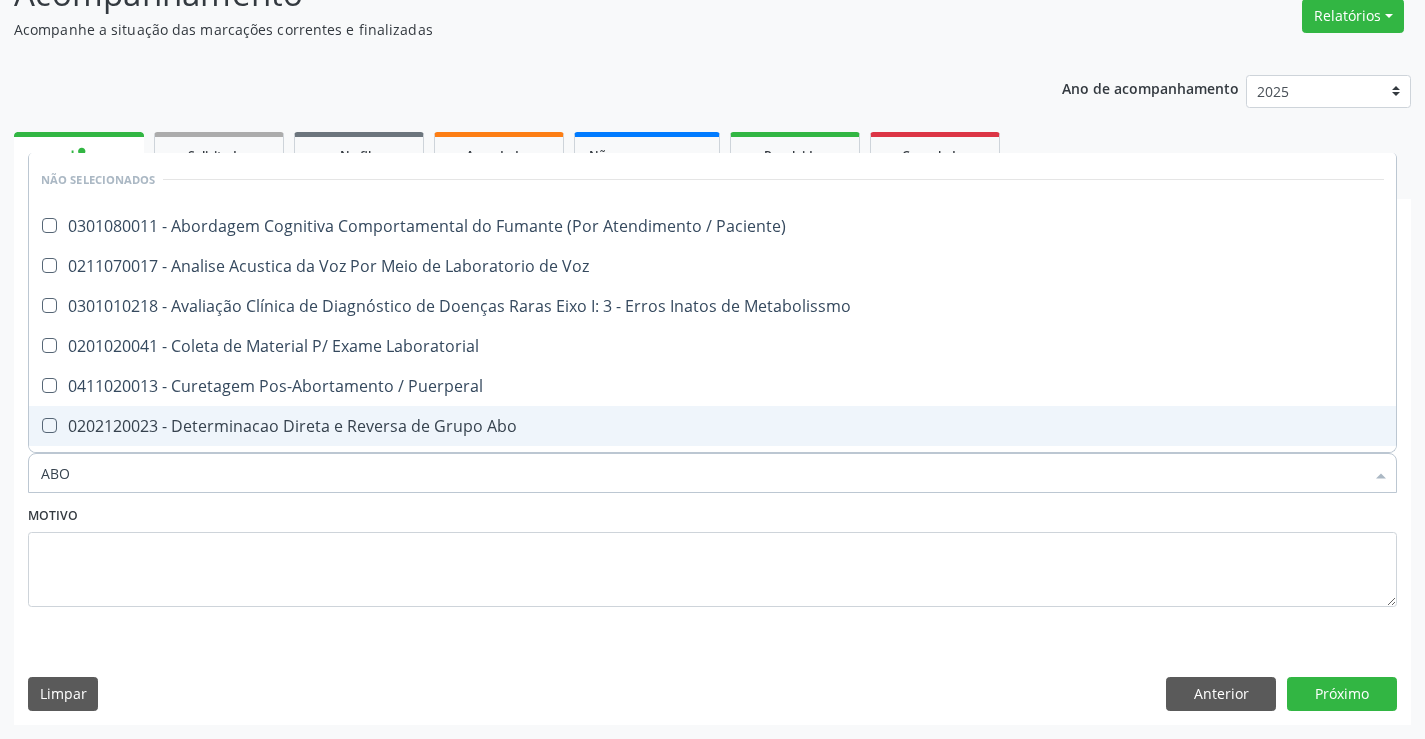 drag, startPoint x: 230, startPoint y: 417, endPoint x: 197, endPoint y: 517, distance: 105.30432 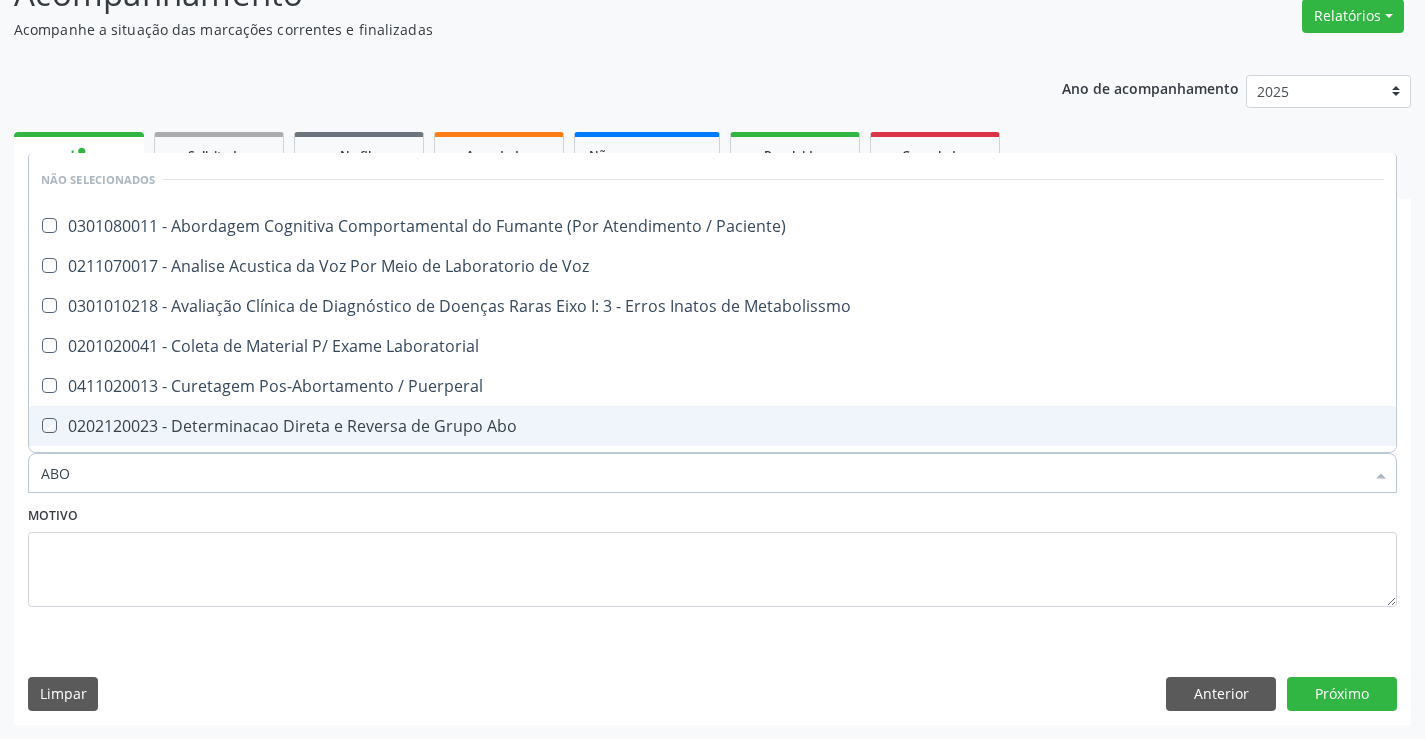 checkbox on "true" 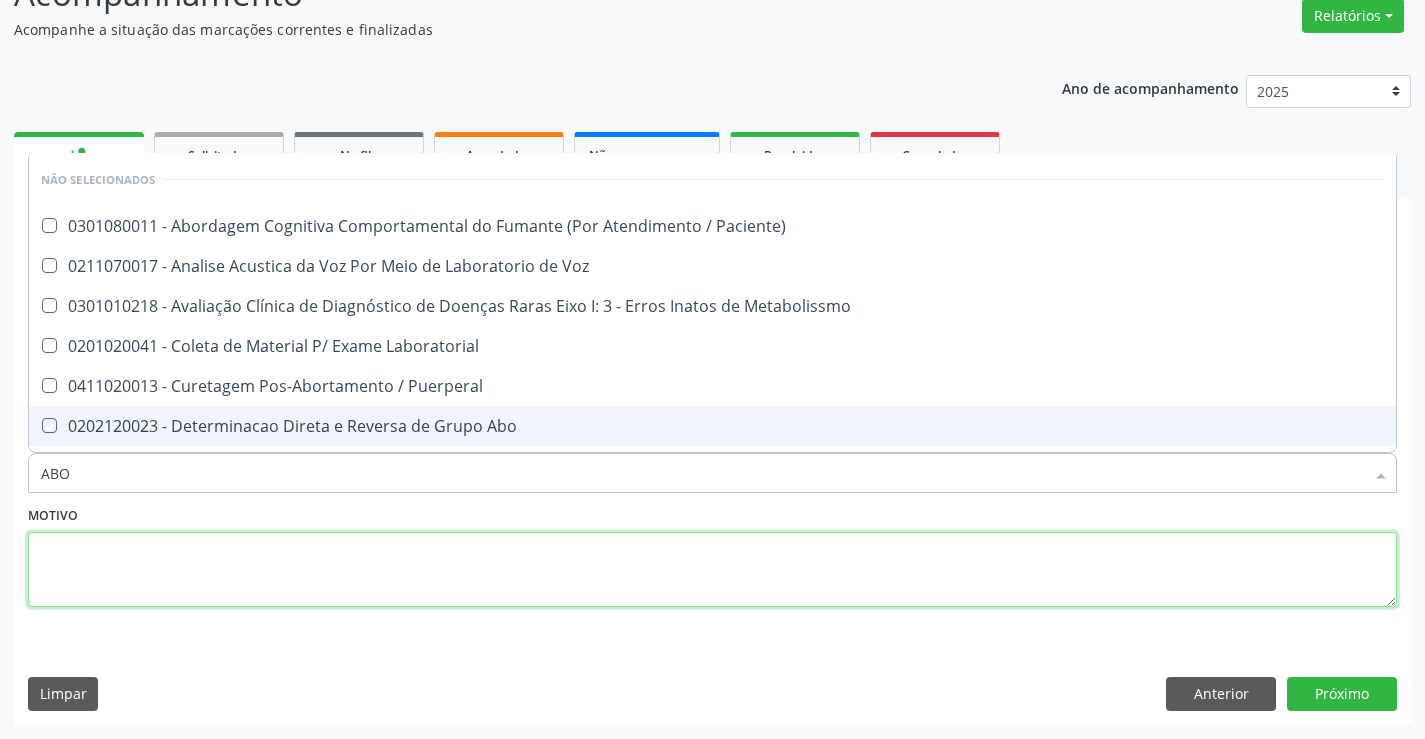 click at bounding box center [712, 570] 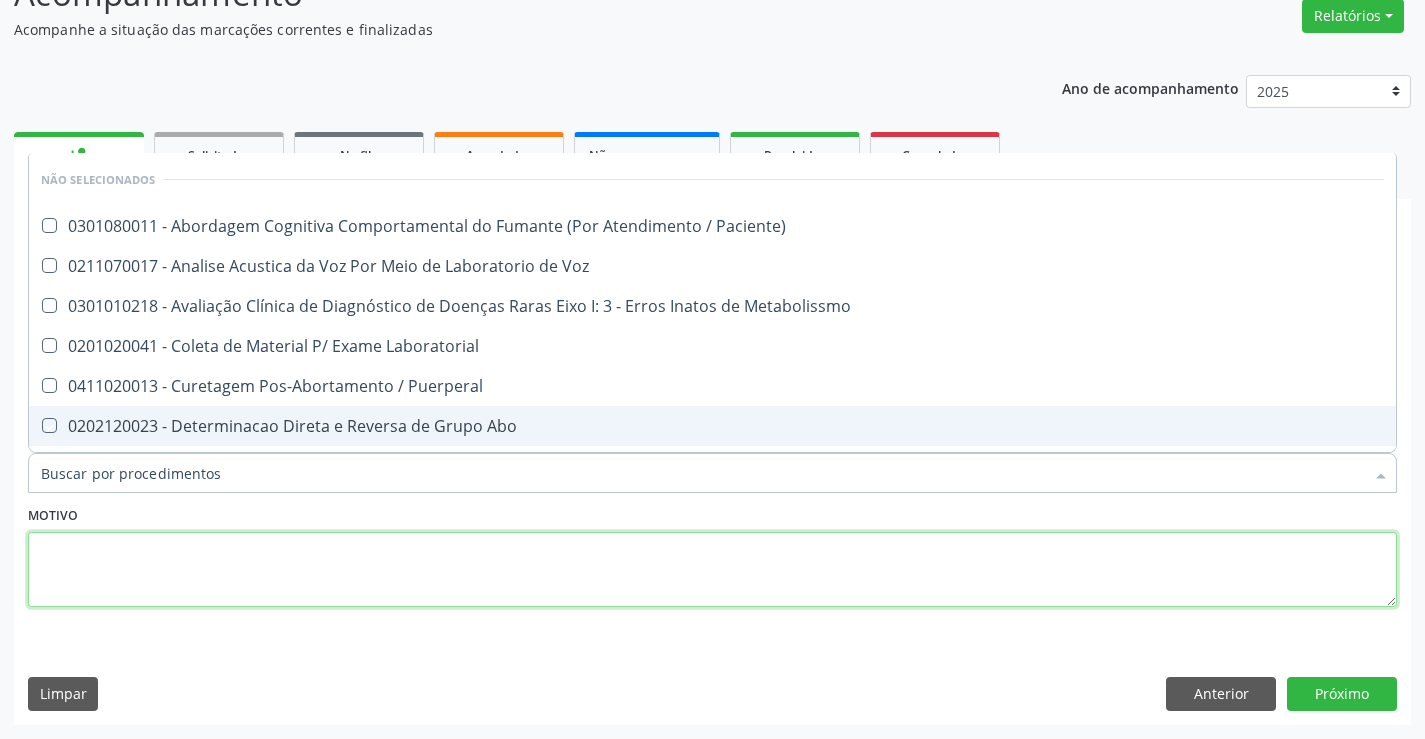 checkbox on "true" 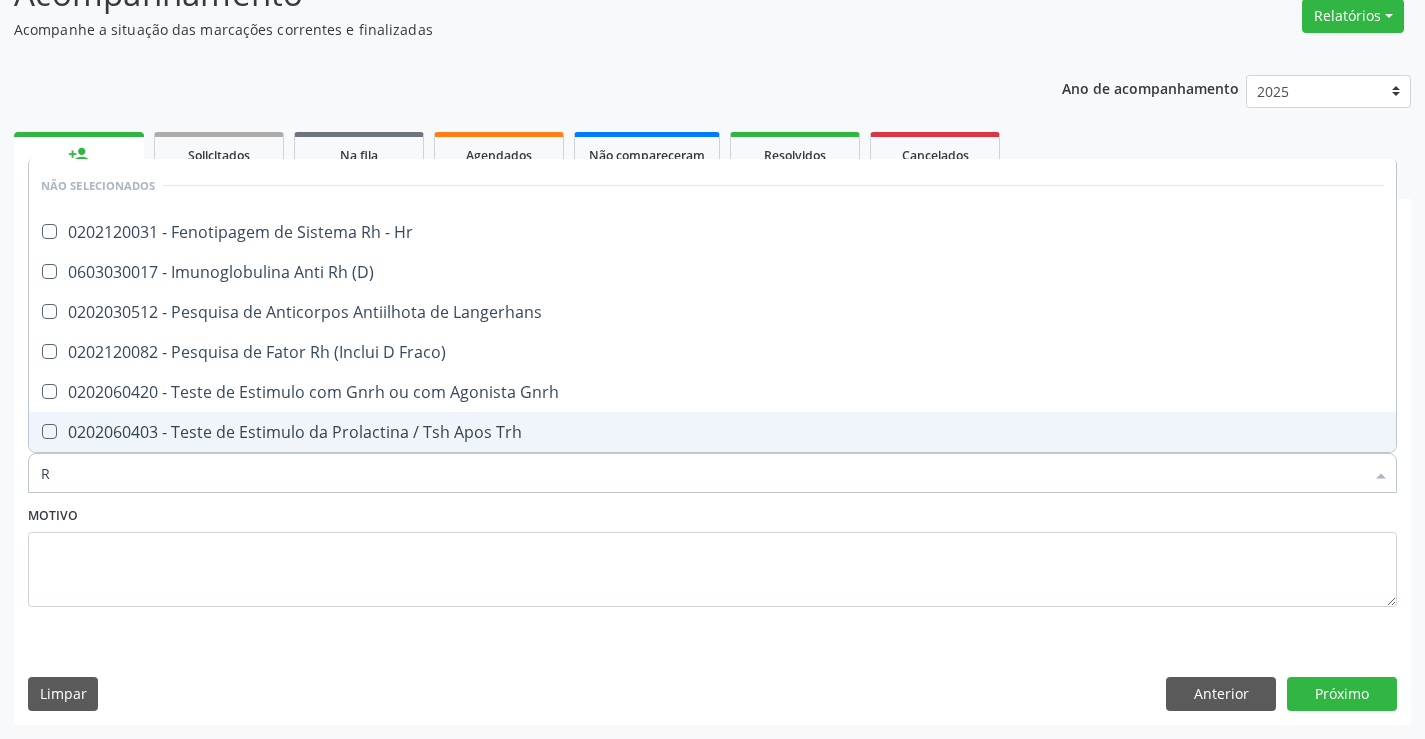 type on "RH" 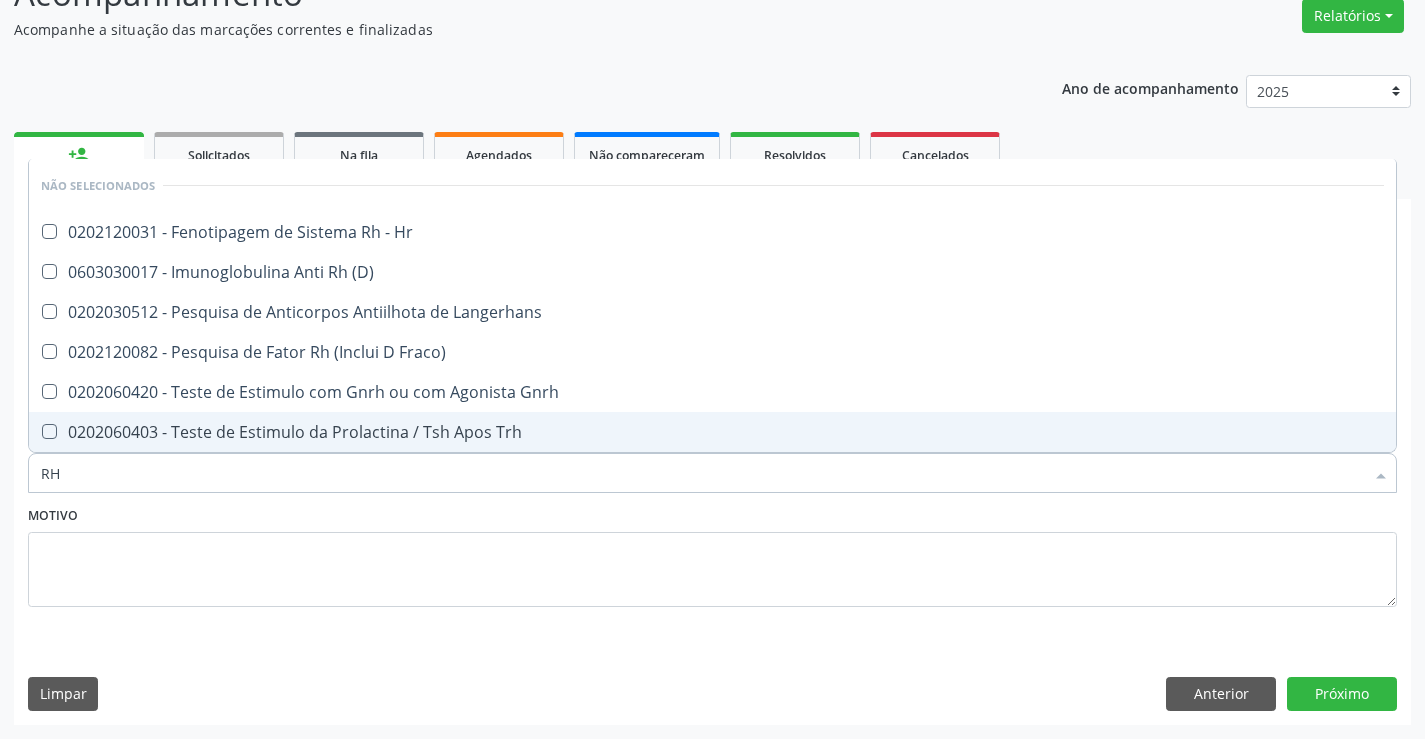 checkbox on "false" 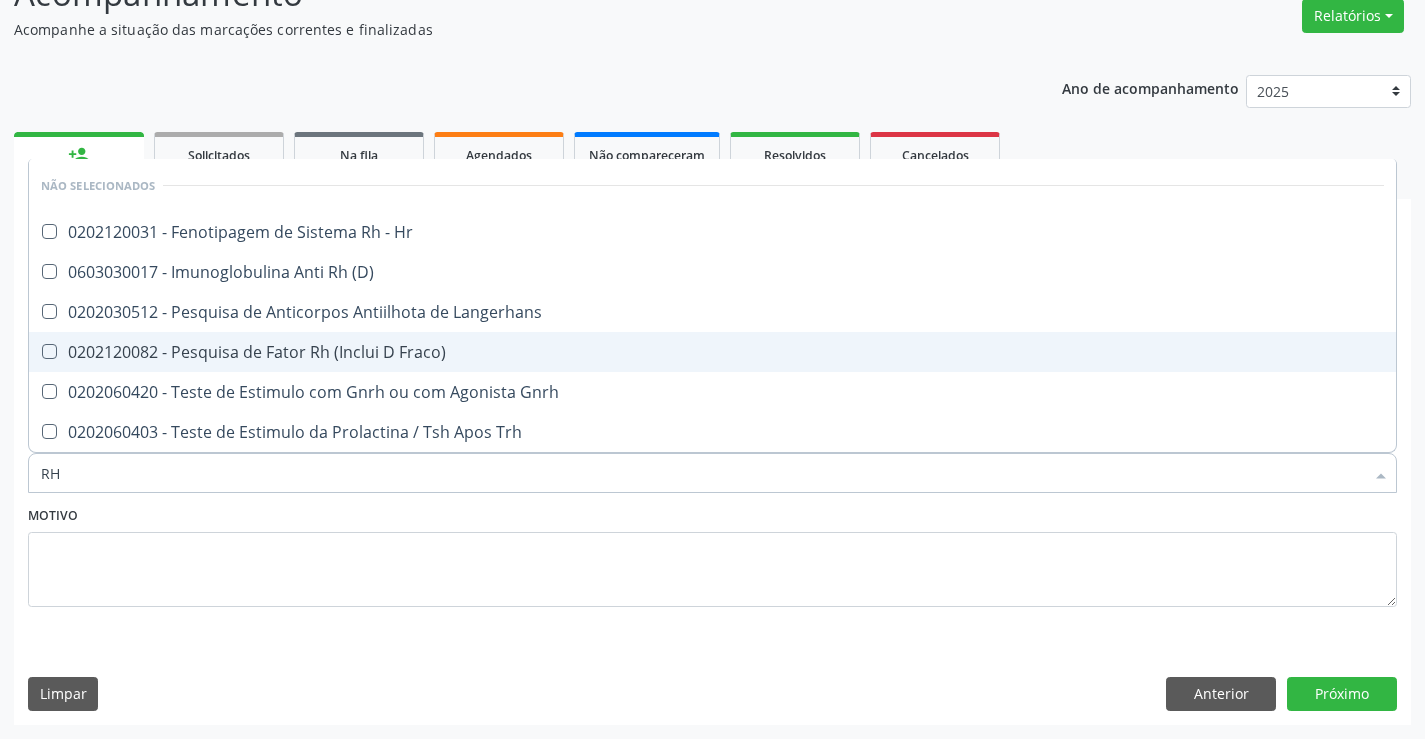 click on "0202120082 - Pesquisa de Fator Rh (Inclui D Fraco)" at bounding box center (712, 352) 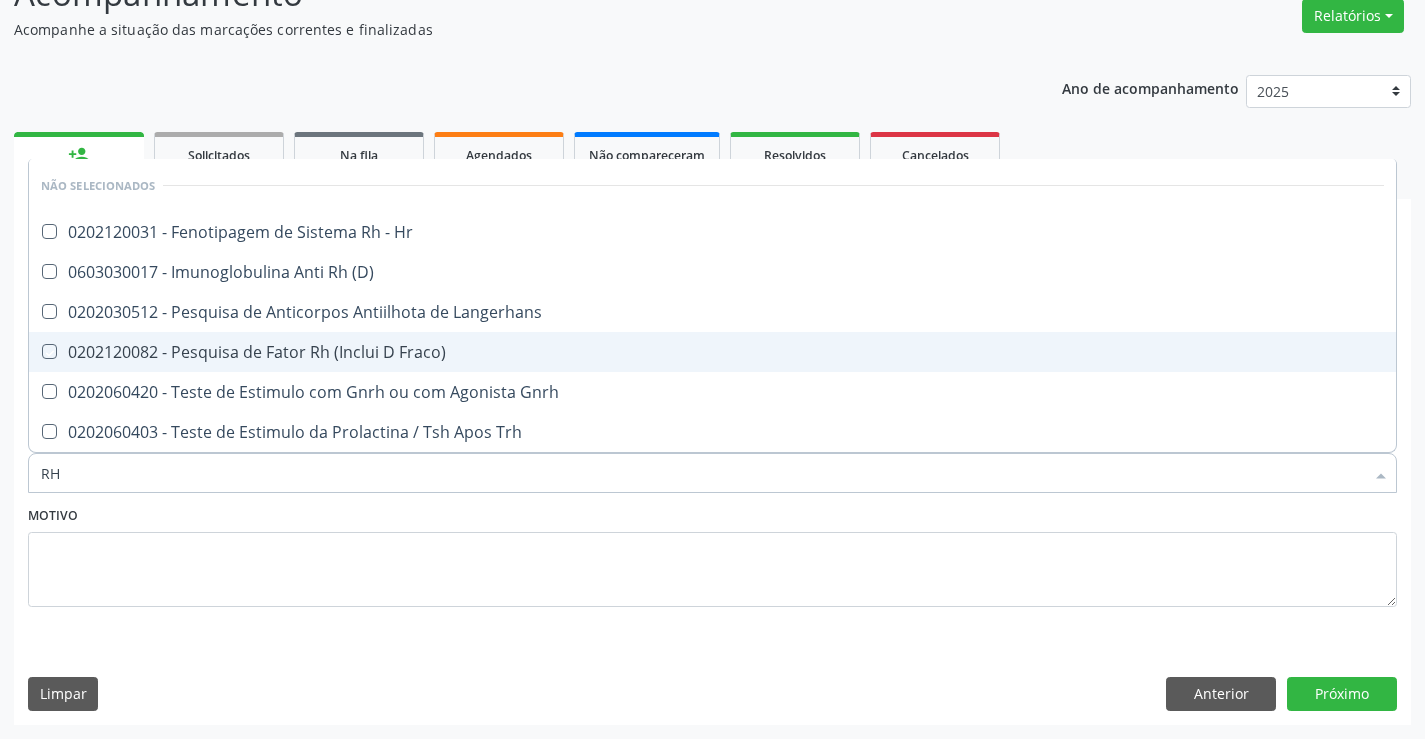 checkbox on "true" 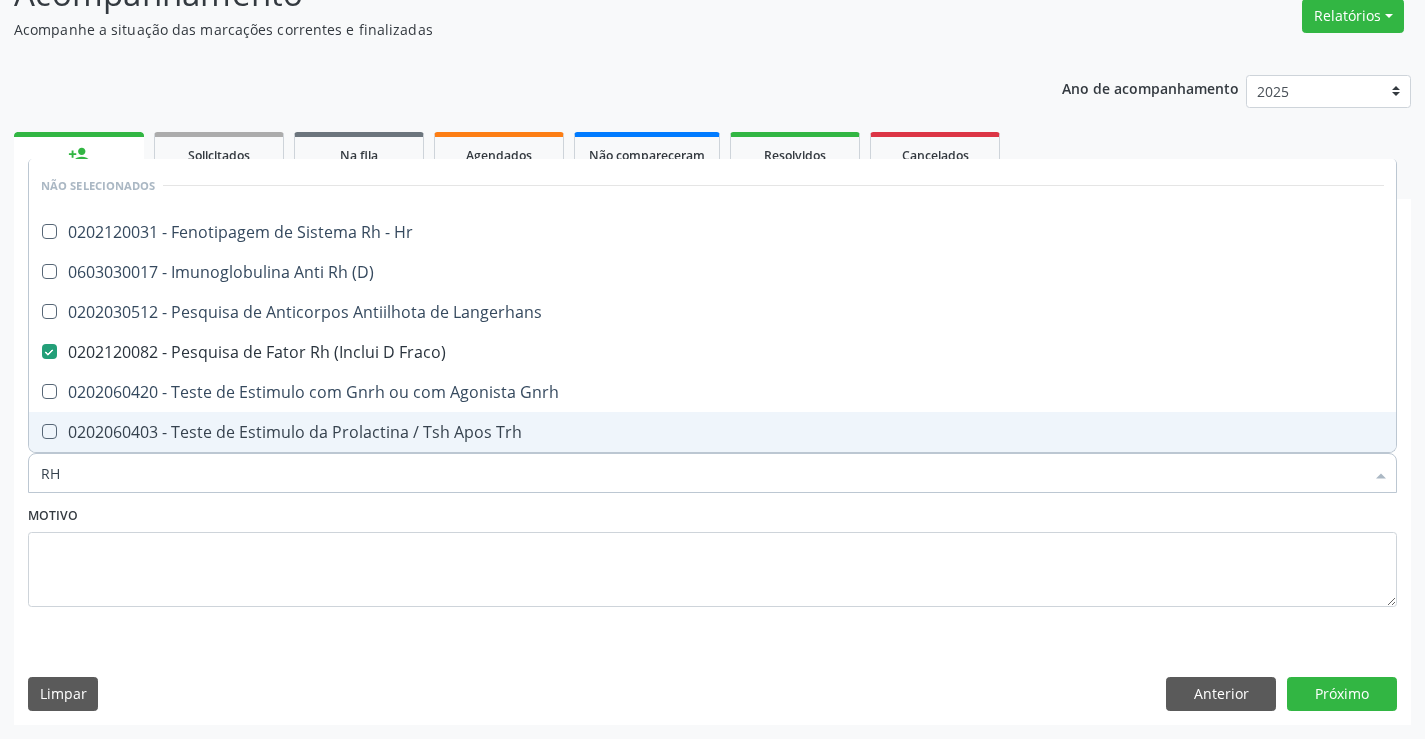 click on "Requerente
*
Paciente         Médico(a)   Enfermeiro(a)   Paciente
Nenhum resultado encontrado para: "   "
Não há nenhuma opção para ser exibida.
UF
BA         BA
Nenhum resultado encontrado para: "   "
Não há nenhuma opção para ser exibida.
Município
Campo Formoso         Campo Formoso
Nenhum resultado encontrado para: "   "
Não há nenhuma opção para ser exibida.
Médico Solicitante
Por favor, selecione a Unidade de Atendimento primeiro
Nenhum resultado encontrado para: "   "
Não há nenhuma opção para ser exibida.
Unidade de referência
*
Unidade Basica de Saude da Familia Maninho Ferreira         Unidade Basica de Saude da Familia Dr Paulo Sudre   Centro de Enfrentamento Para Covid 19 de Campo Formoso       PSF Lage dos Negros III" at bounding box center [712, 495] 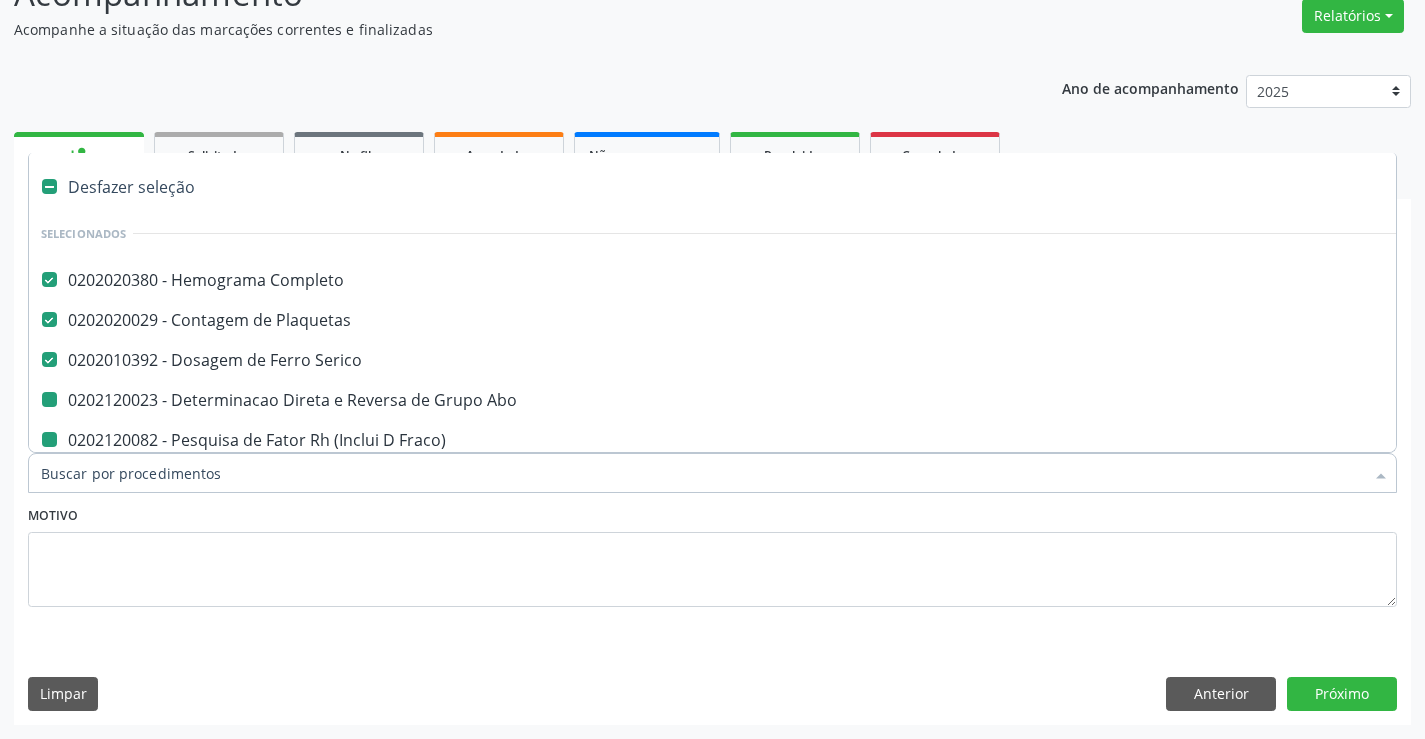 type on "F" 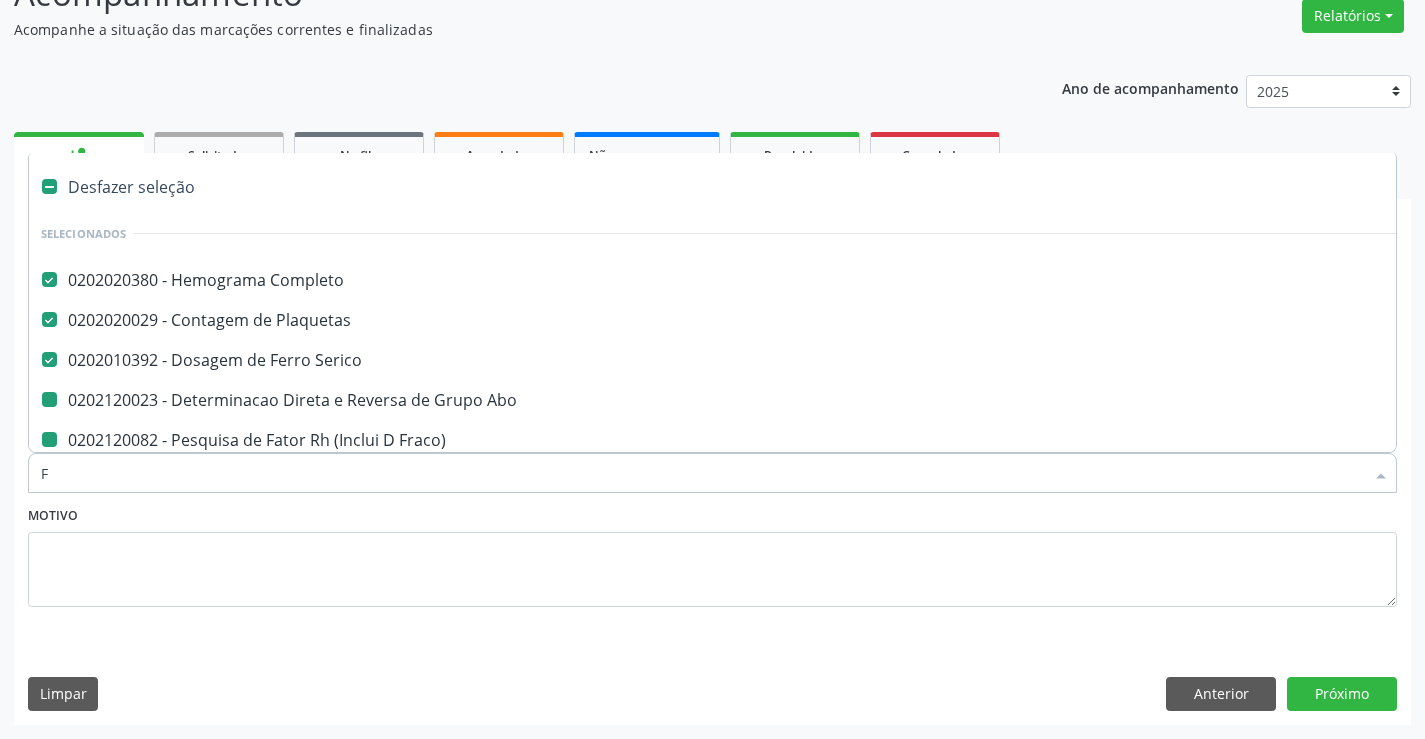 checkbox on "false" 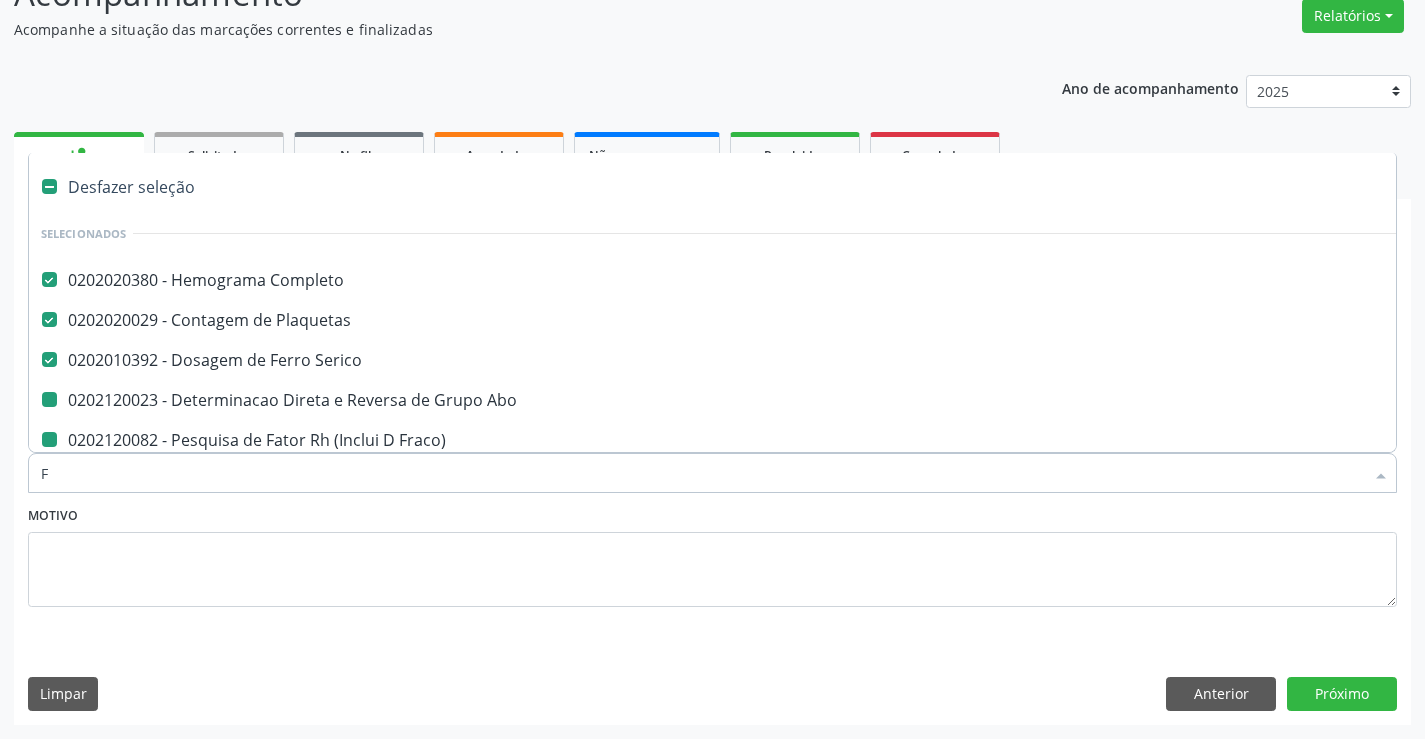checkbox on "false" 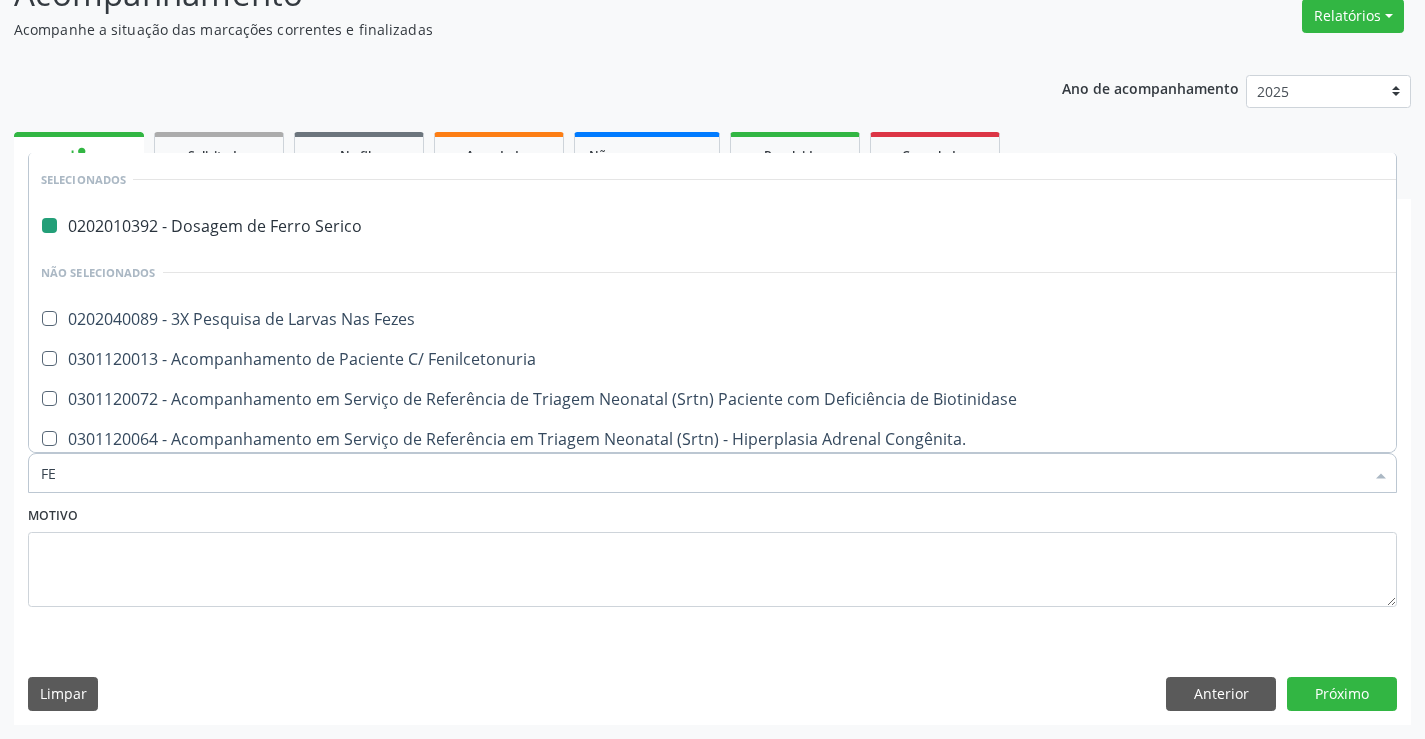 type on "FEZ" 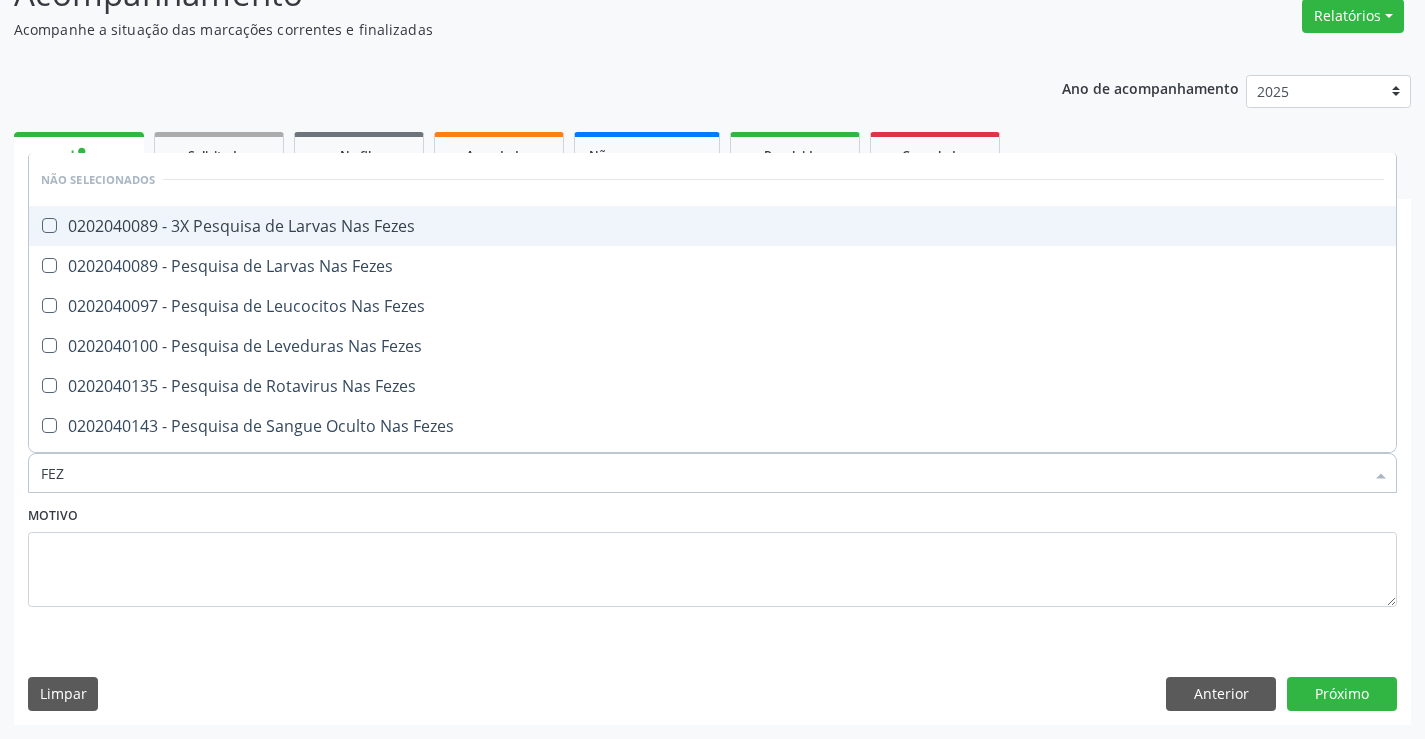 drag, startPoint x: 201, startPoint y: 226, endPoint x: 183, endPoint y: 390, distance: 164.98485 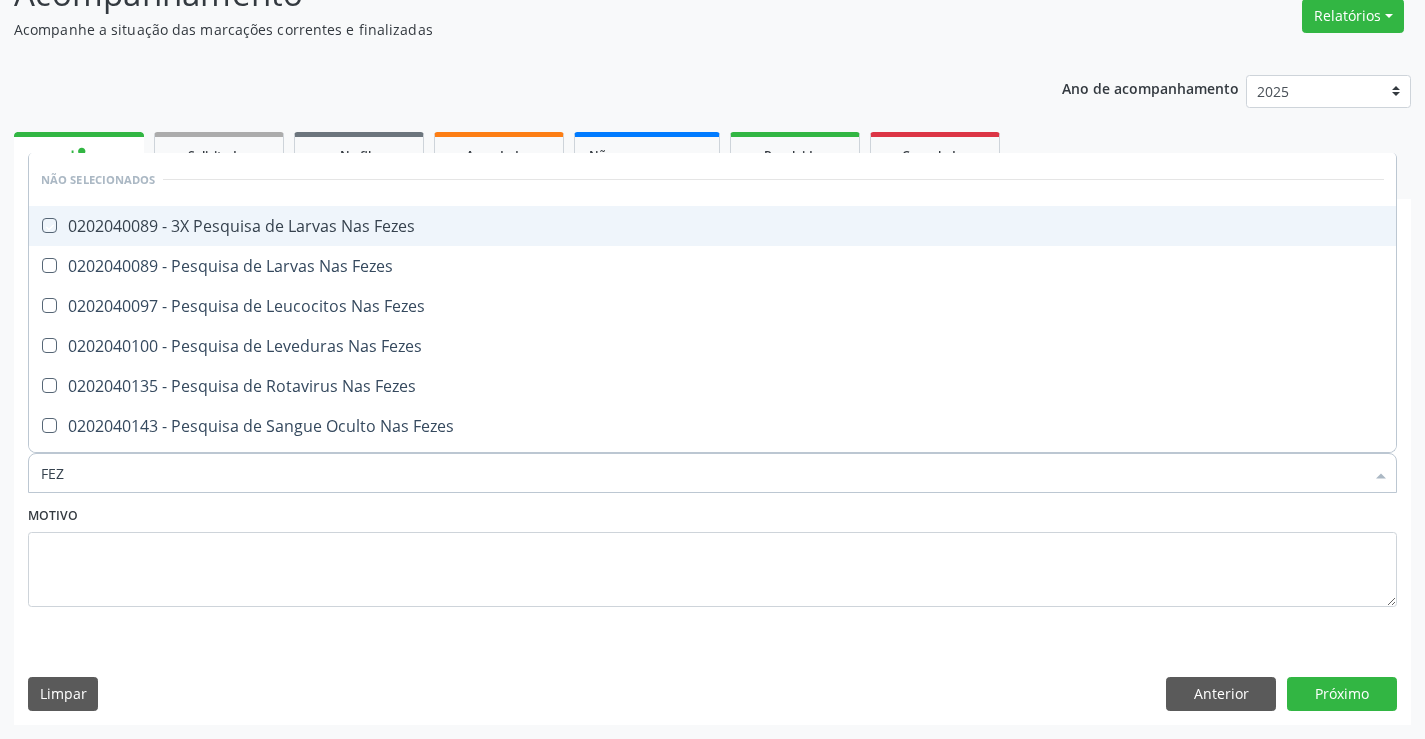 checkbox on "true" 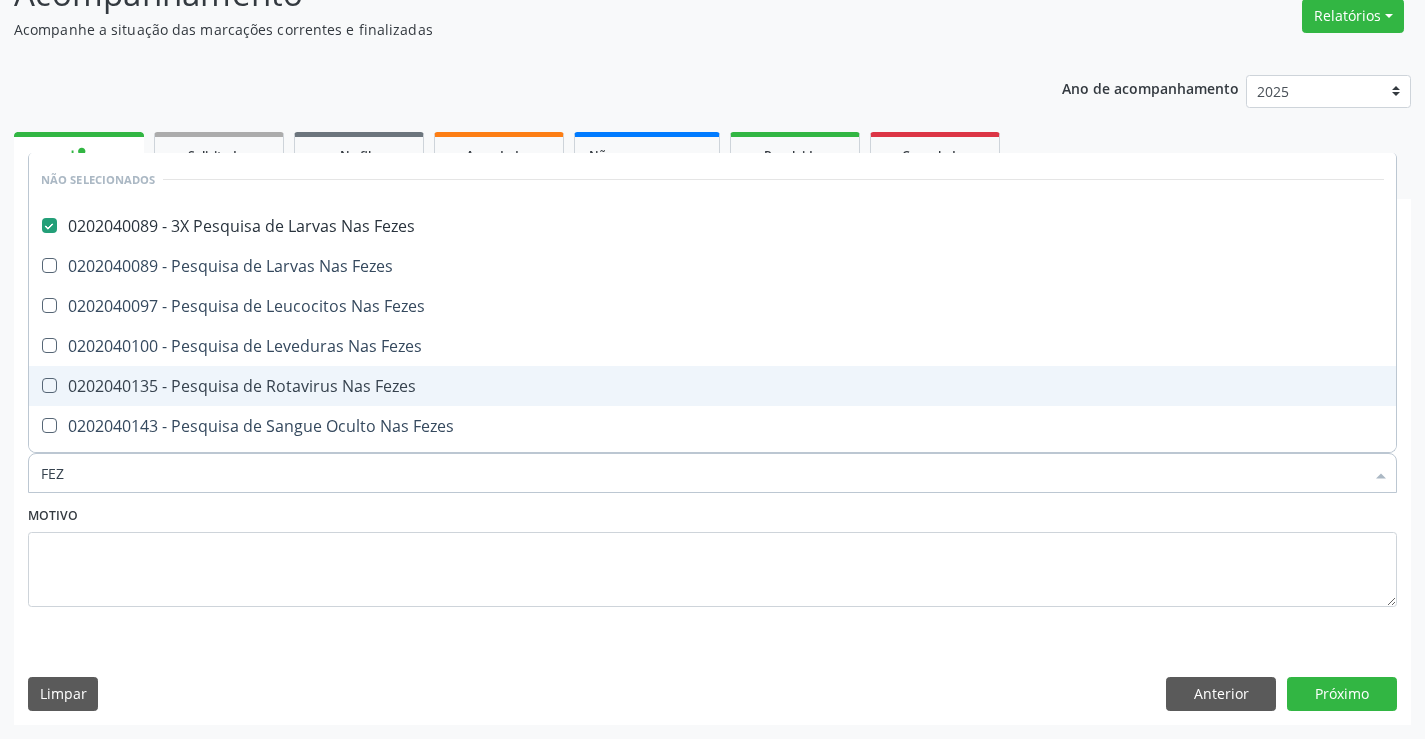 click on "Item de agendamento
*
FEZ
Desfazer seleção
Não selecionados
0202040089 - 3X Pesquisa de Larvas Nas Fezes
0202040089 - Pesquisa de Larvas Nas Fezes
0202040097 - Pesquisa de Leucocitos Nas Fezes
0202040100 - Pesquisa de Leveduras Nas Fezes
0202040135 - Pesquisa de Rotavirus Nas Fezes
0202040143 - Pesquisa de Sangue Oculto Nas Fezes
0202040151 - Pesquisa de Substancias Redutoras Nas Fezes
0202040160 - Pesquisa de Tripsina Nas Fezes
0202040178 - Pesquisa de Trofozoitas Nas Fezes
Nenhum resultado encontrado para: " FEZ  "
Não há nenhuma opção para ser exibida." at bounding box center [712, 462] 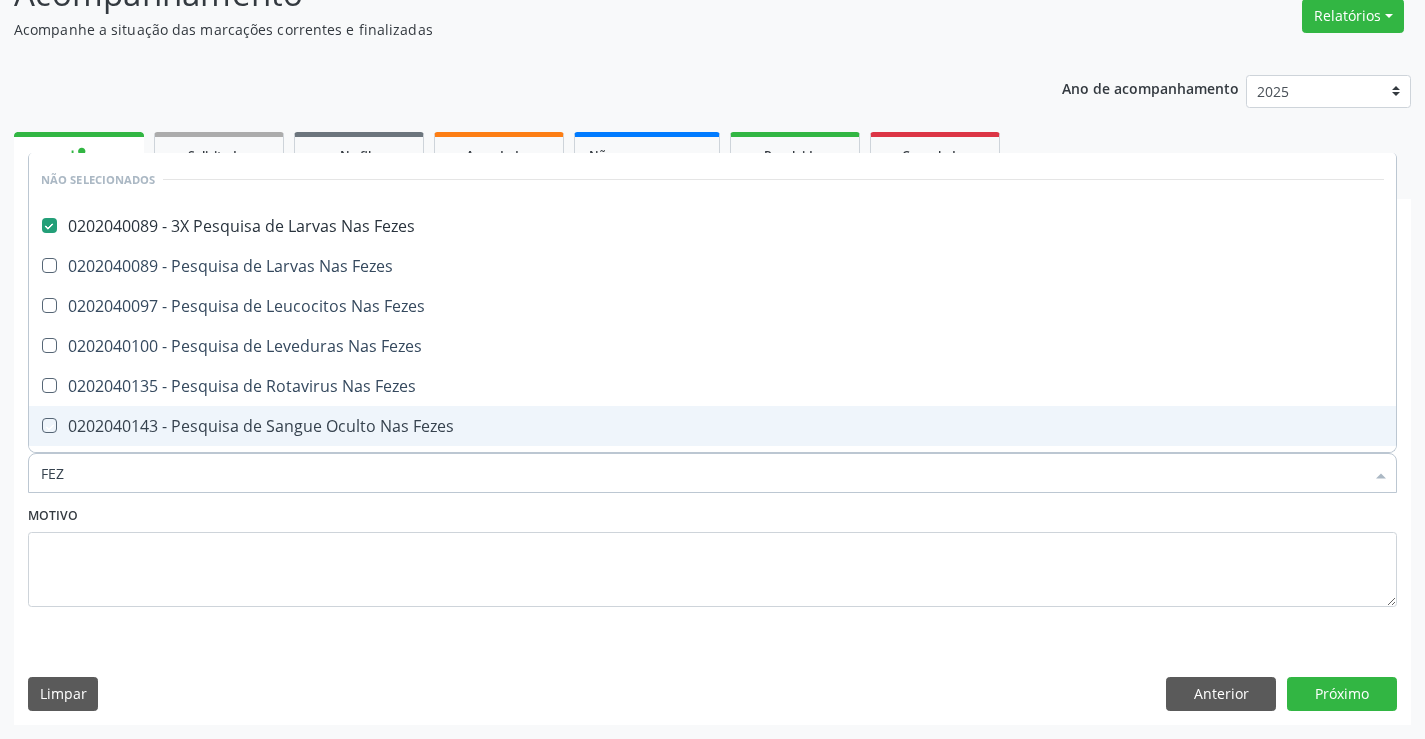 click on "Motivo" at bounding box center [712, 554] 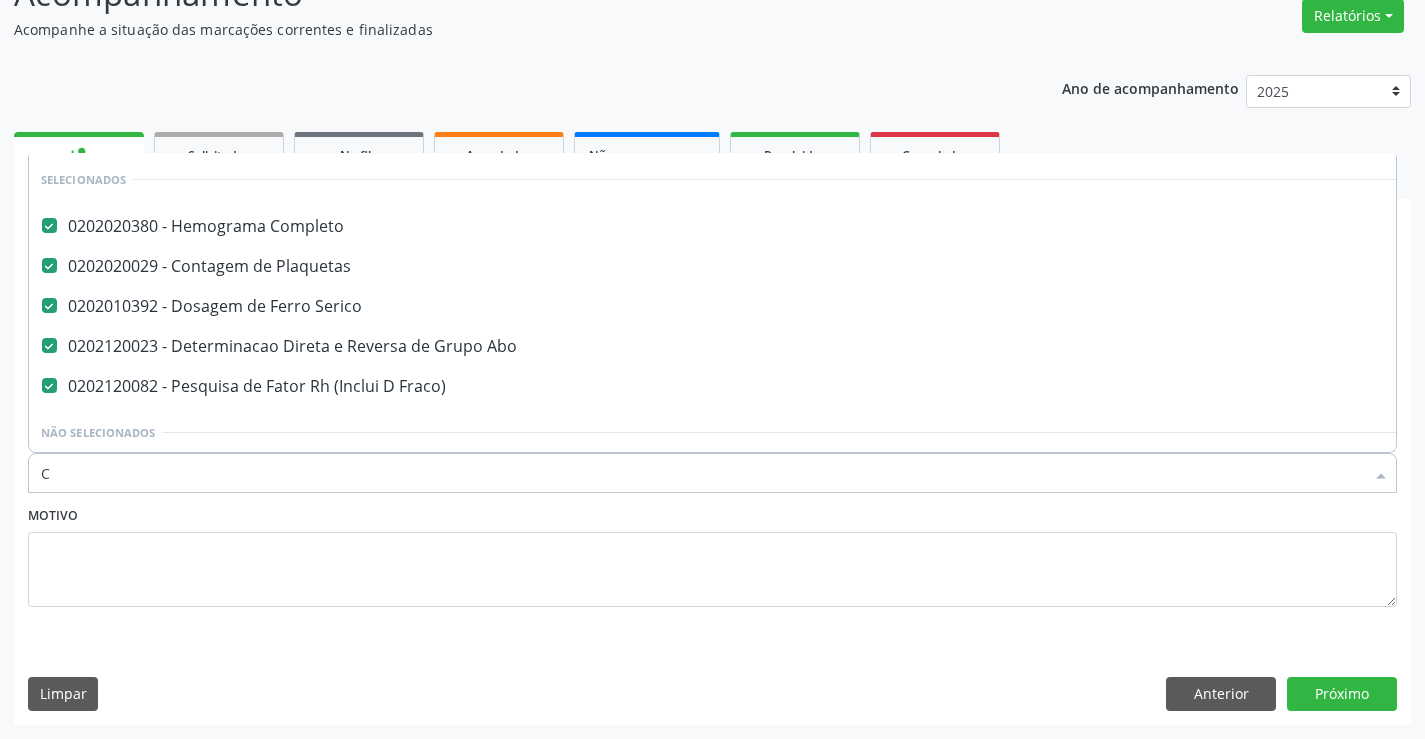 scroll, scrollTop: 0, scrollLeft: 0, axis: both 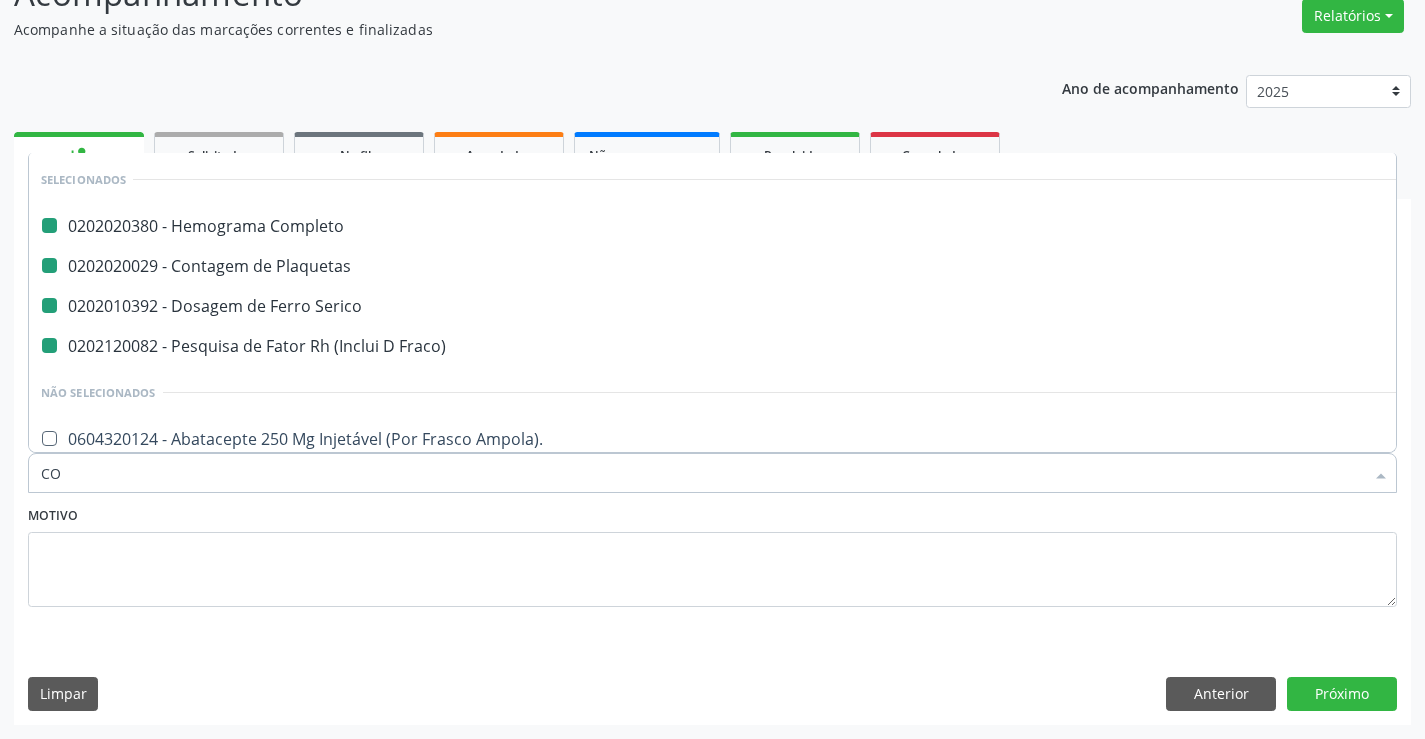 type on "COL" 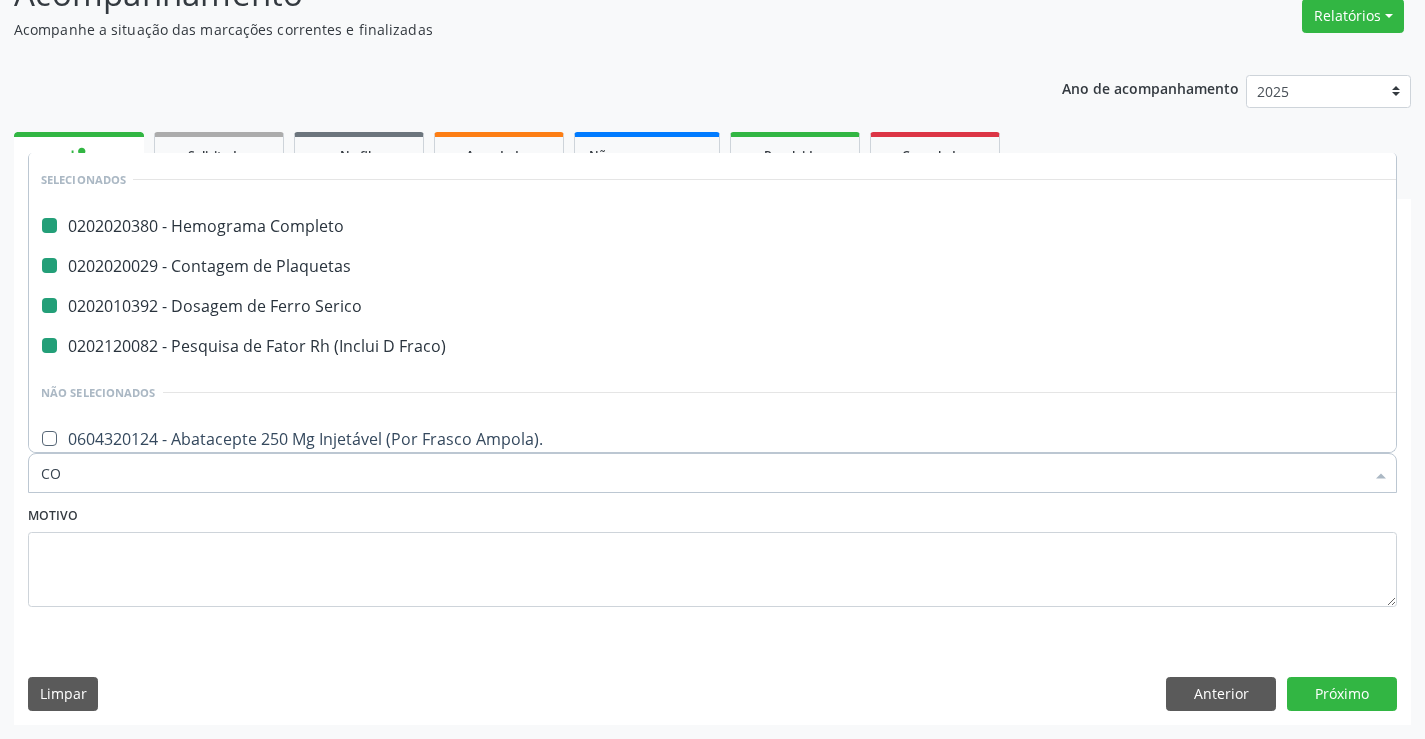 checkbox on "false" 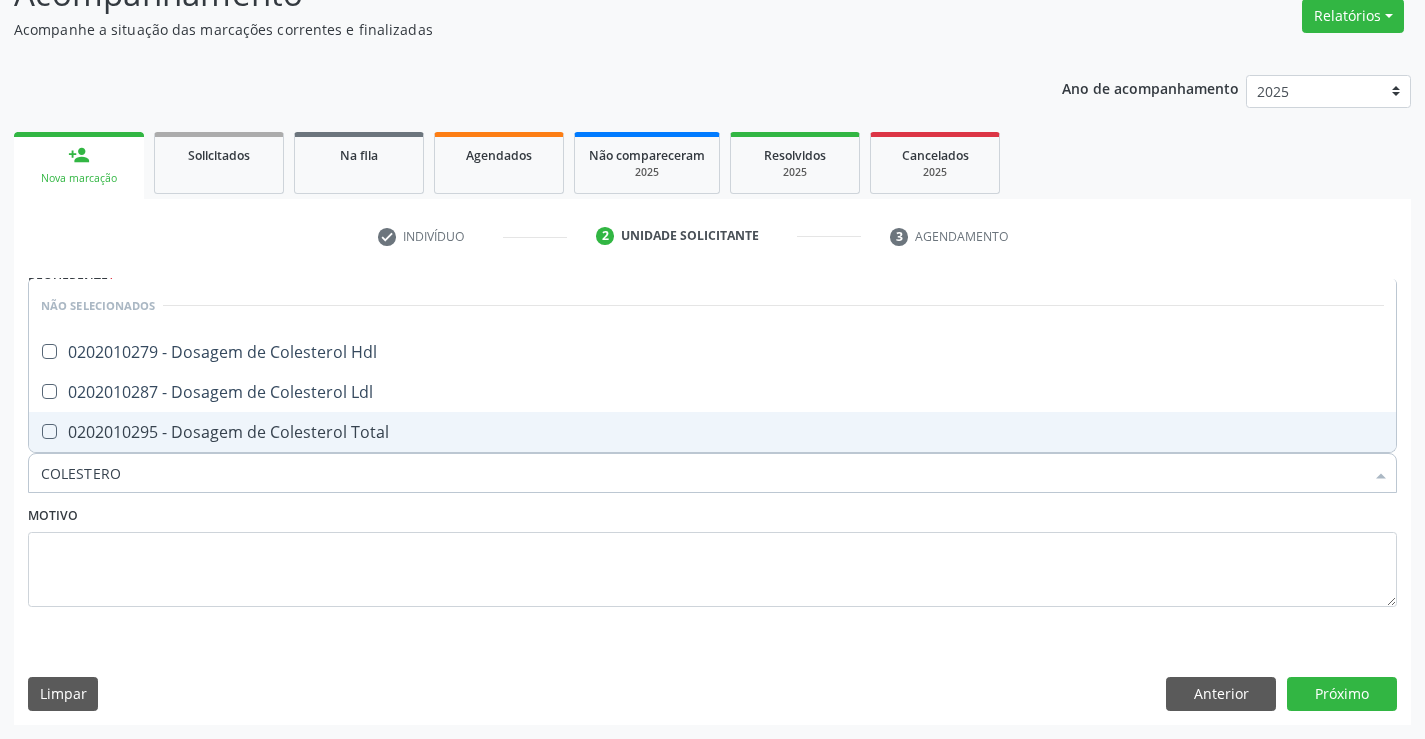 type on "COLESTEROL" 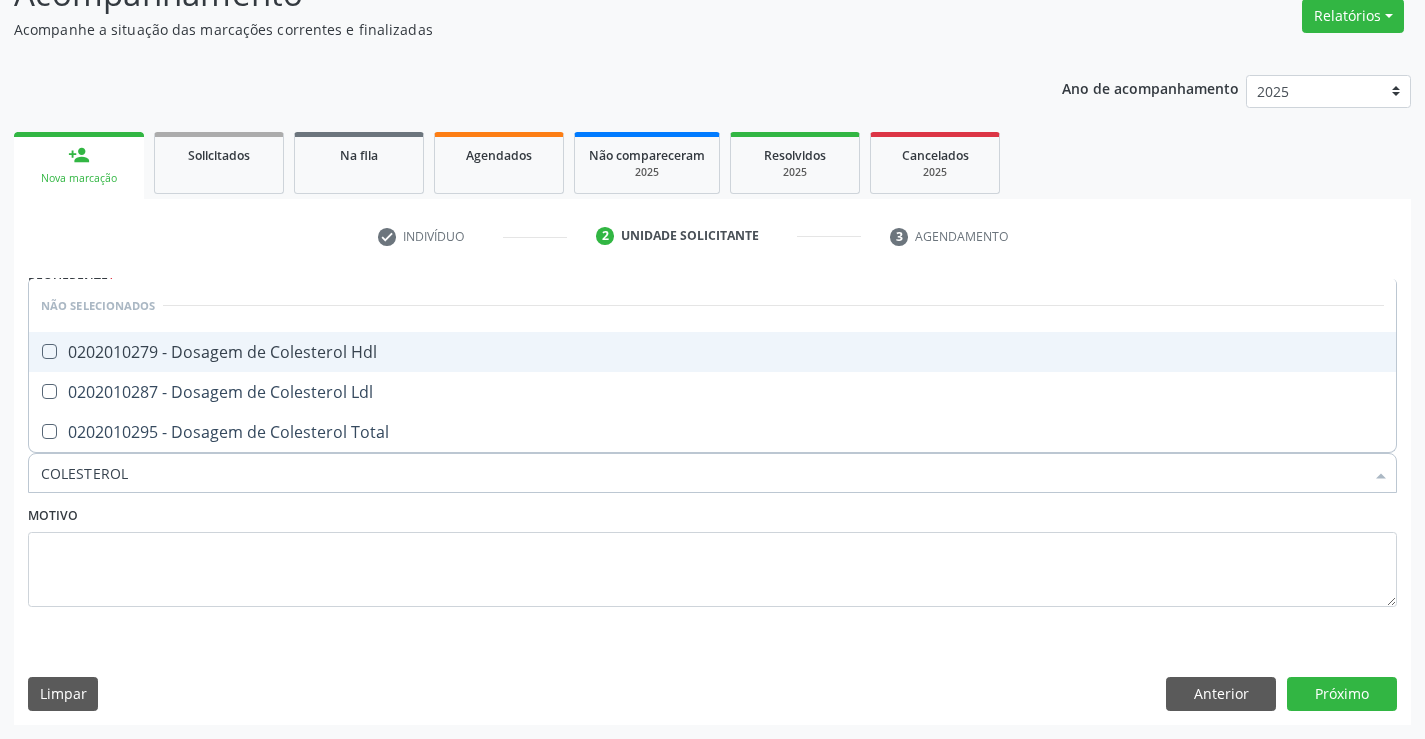 click on "0202010279 - Dosagem de Colesterol Hdl" at bounding box center [712, 352] 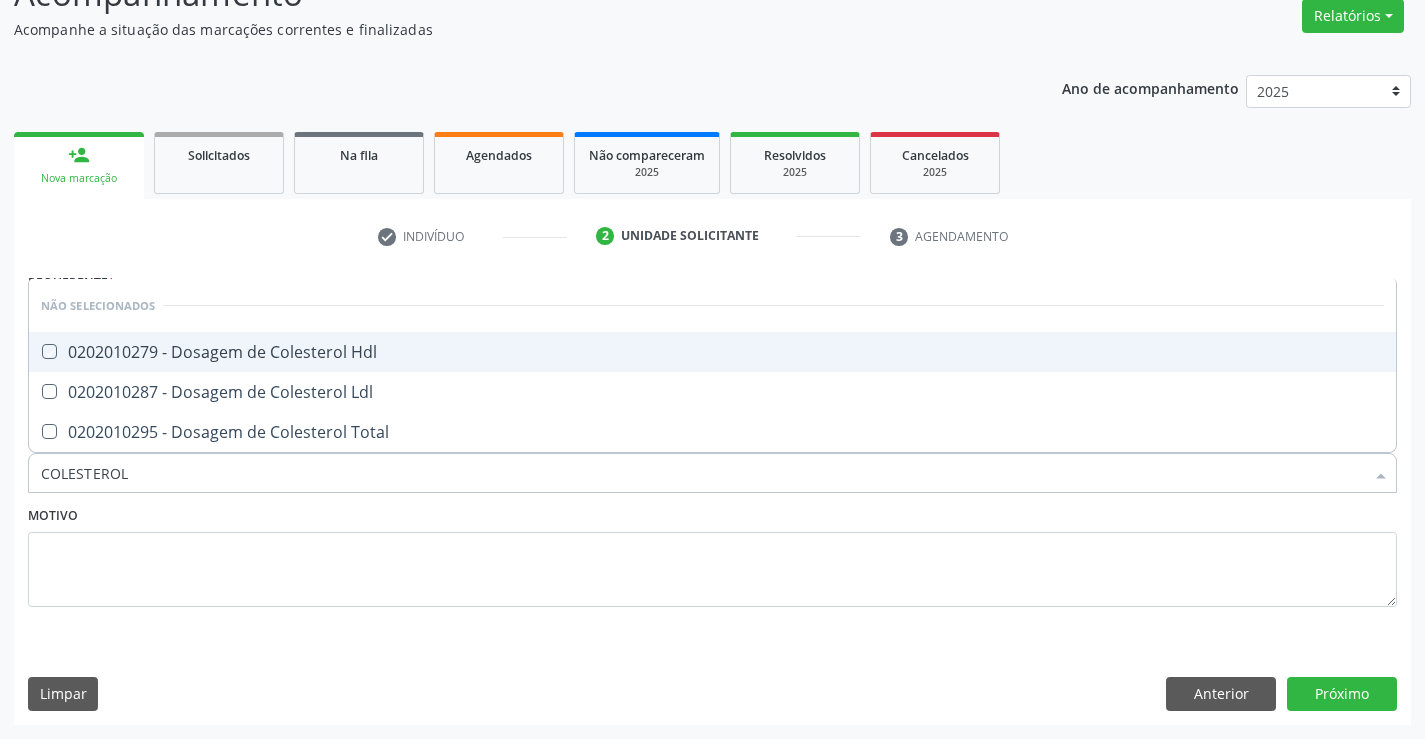 checkbox on "true" 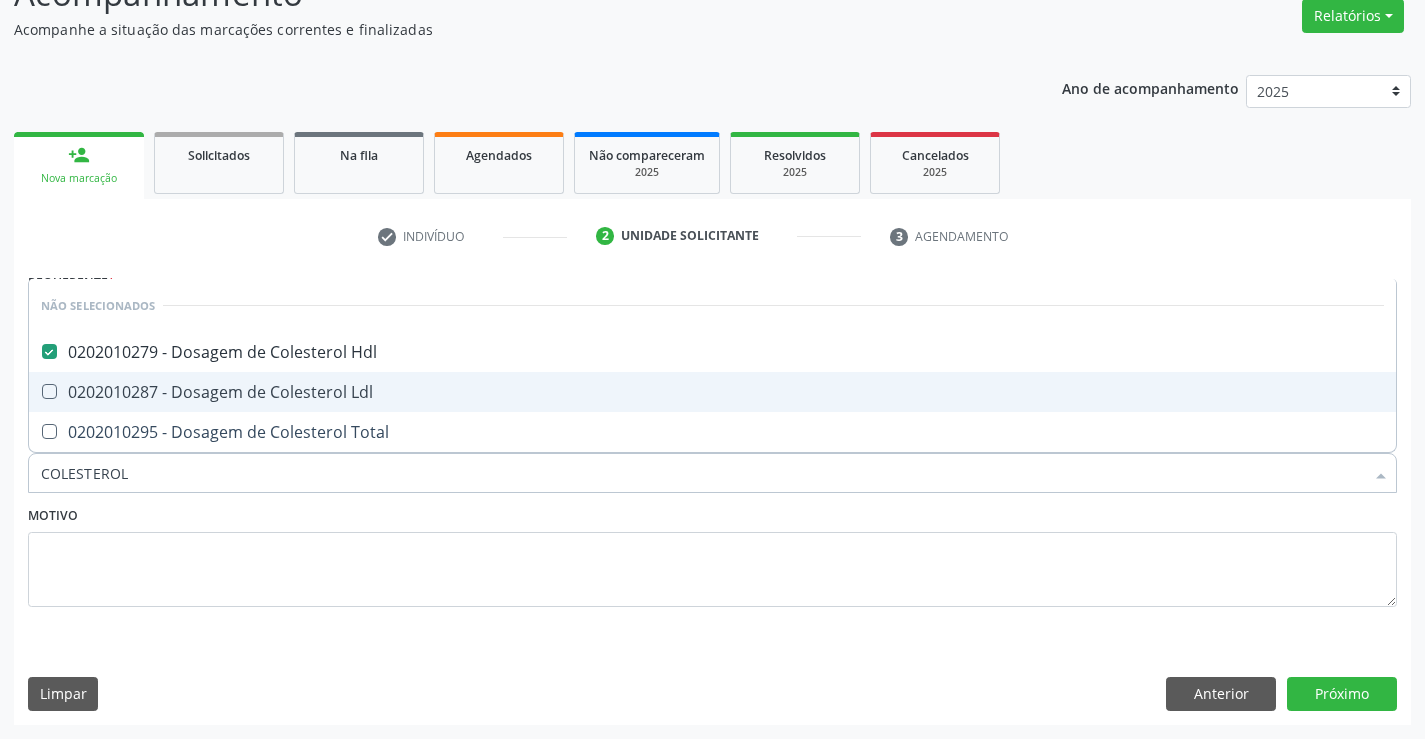 click on "0202010287 - Dosagem de Colesterol Ldl" at bounding box center (712, 392) 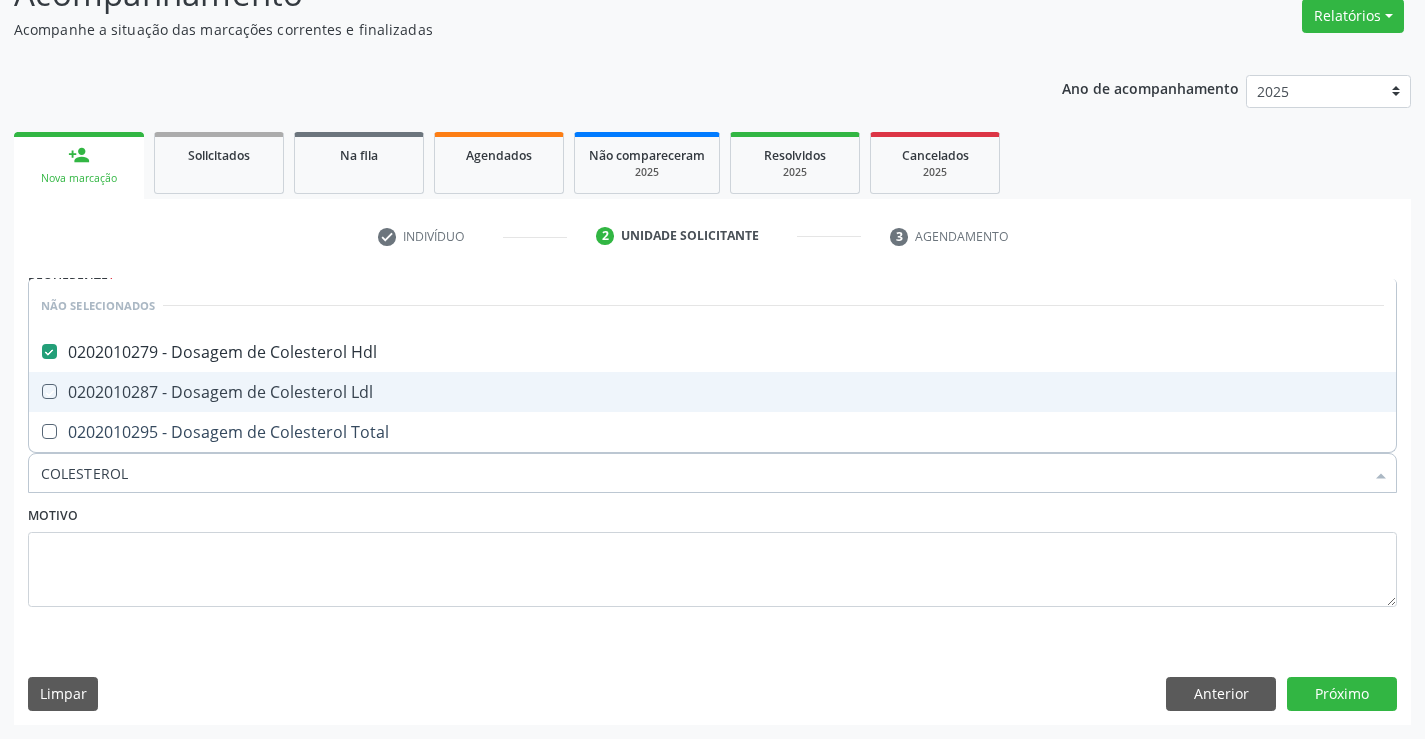 checkbox on "true" 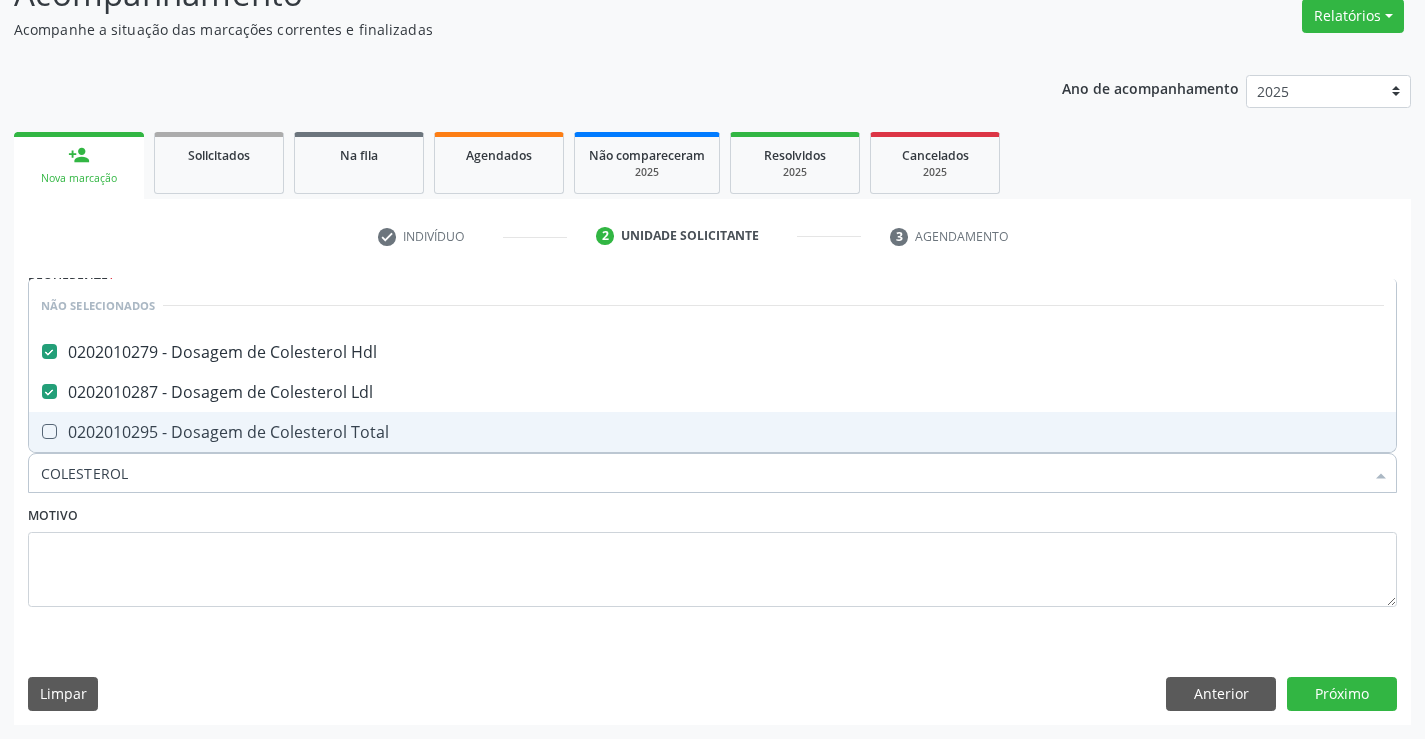 click on "0202010295 - Dosagem de Colesterol Total" at bounding box center [712, 432] 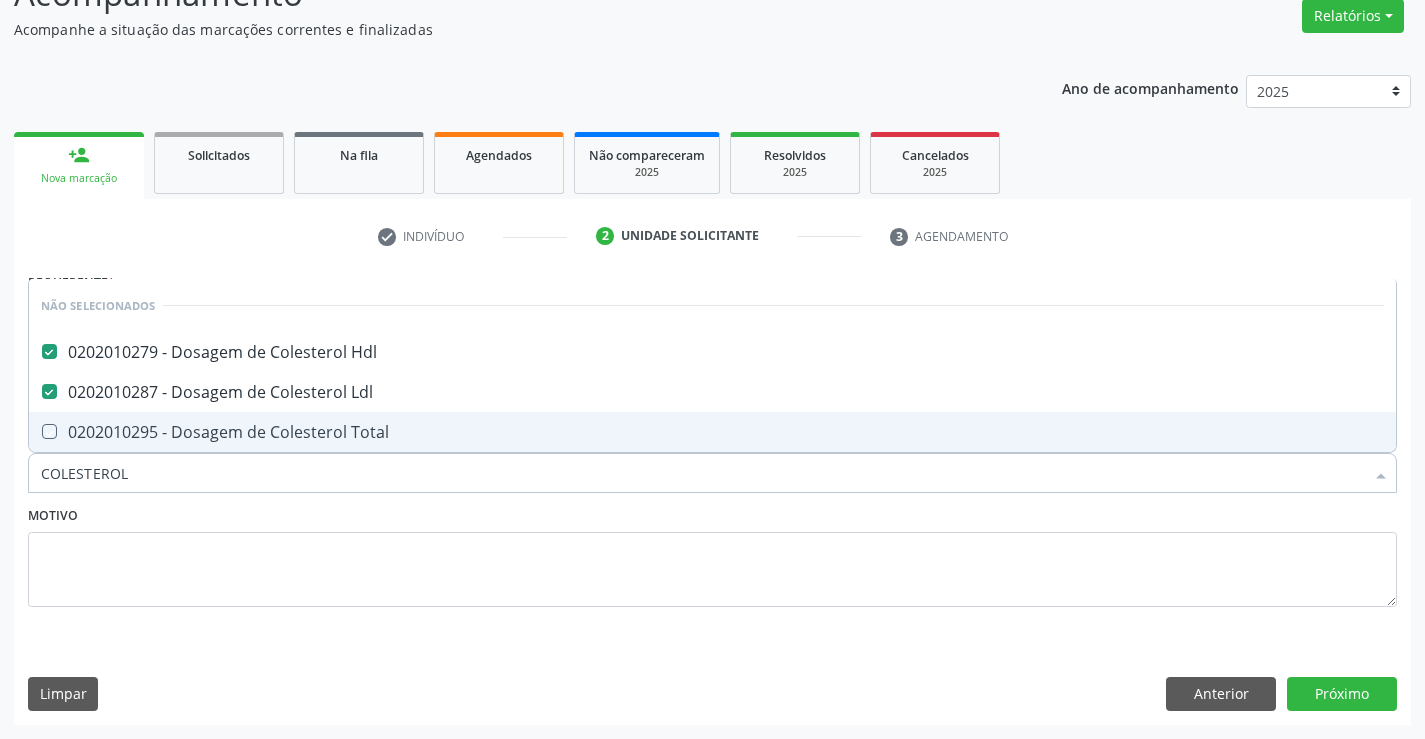 checkbox on "true" 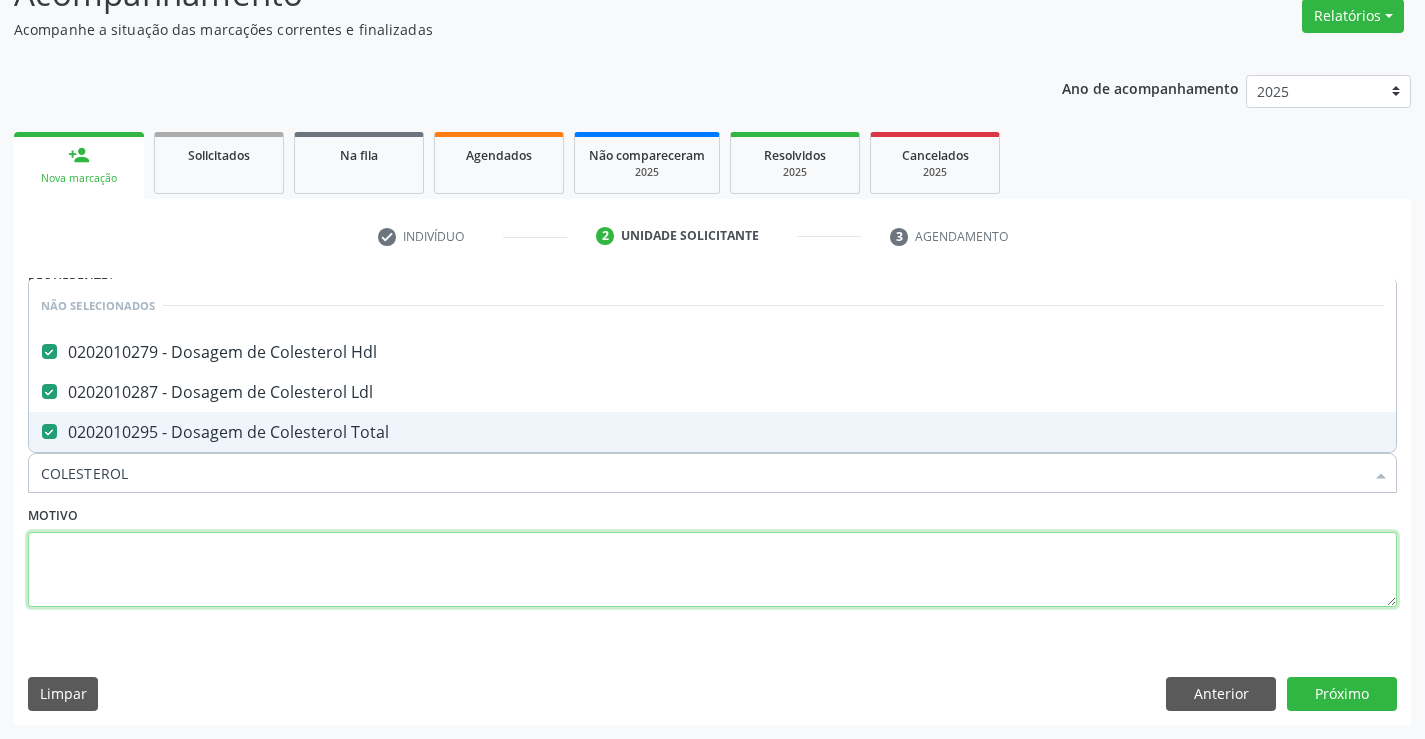 click at bounding box center [712, 570] 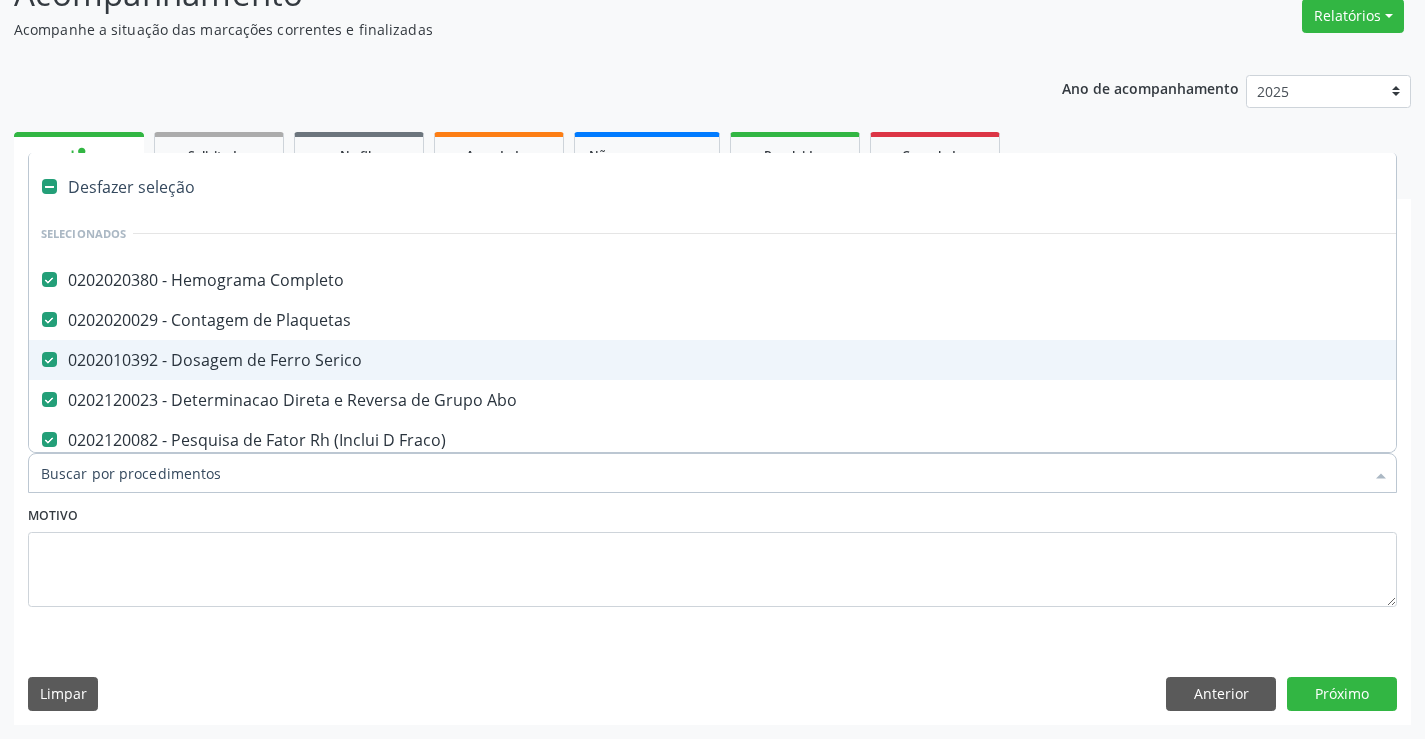 type on "T" 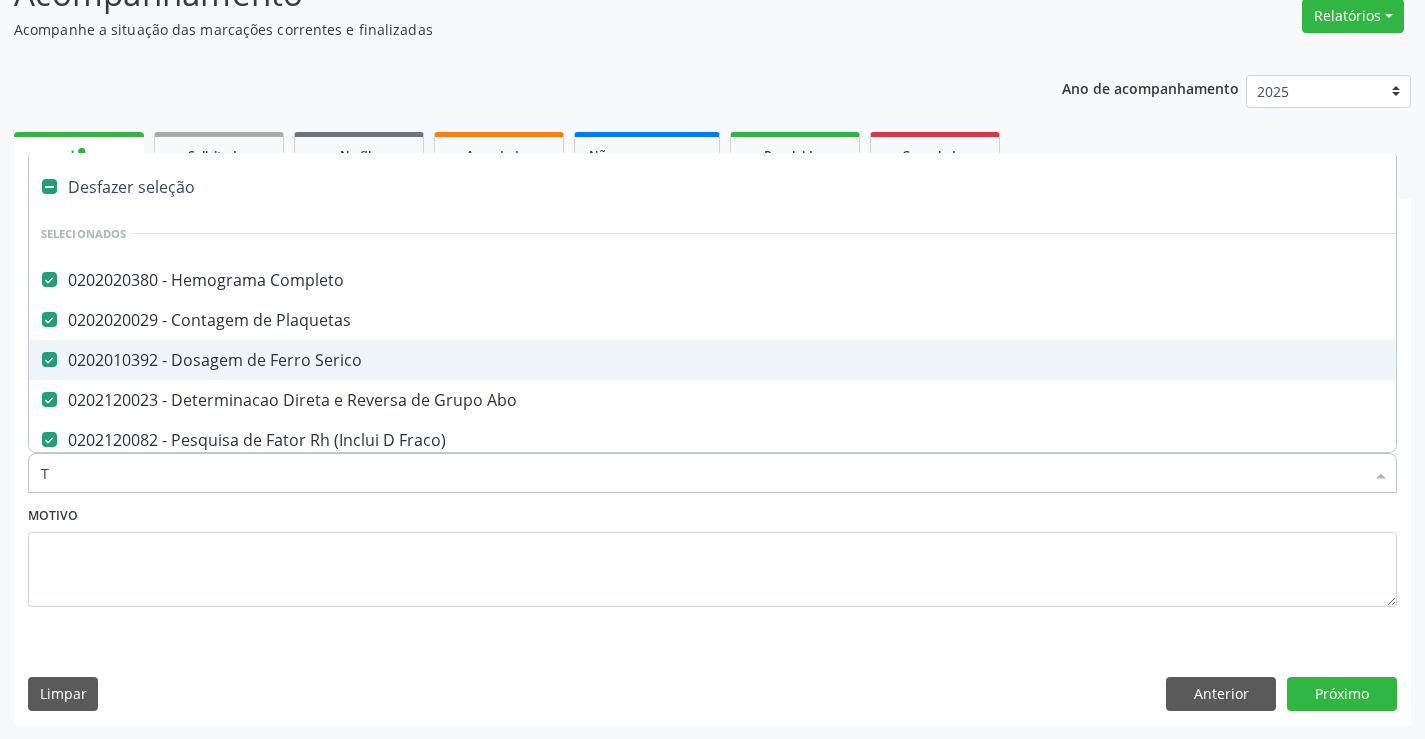 checkbox on "false" 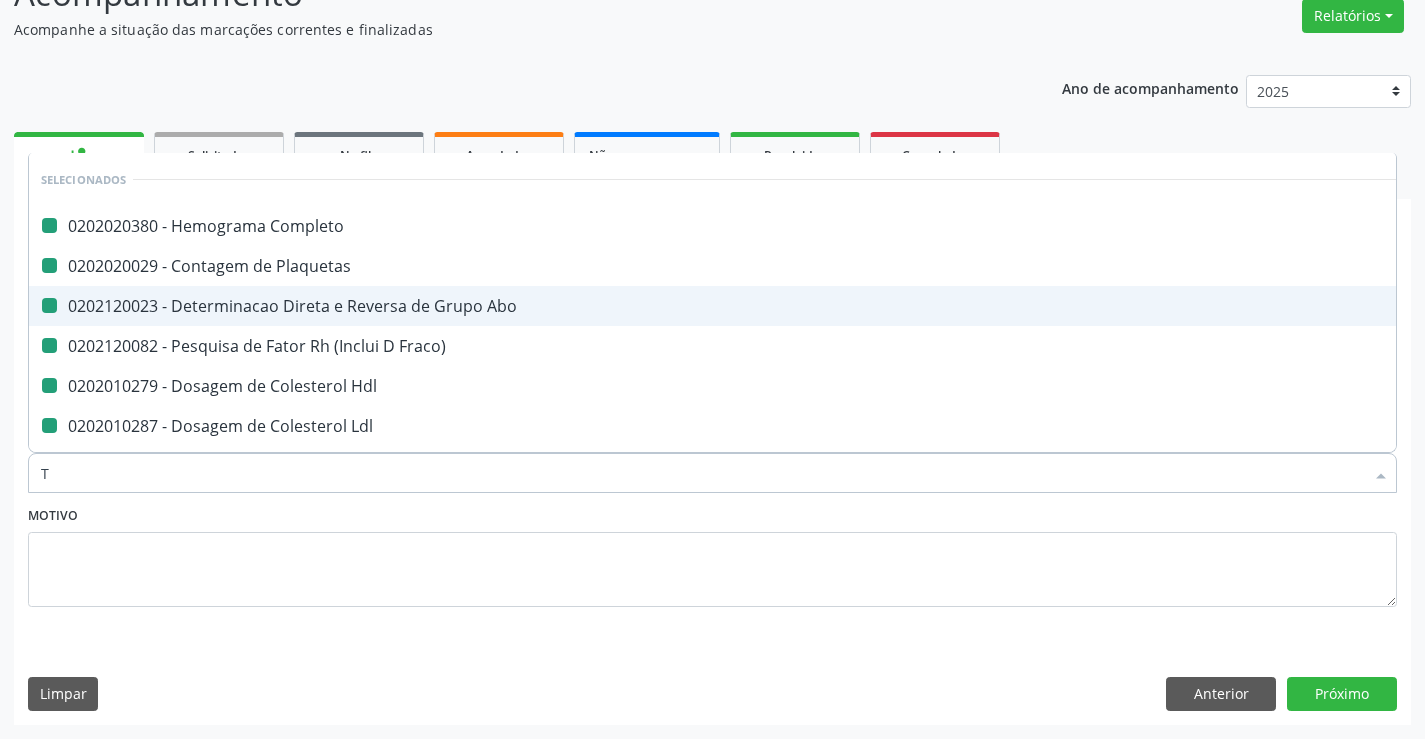 type on "TR" 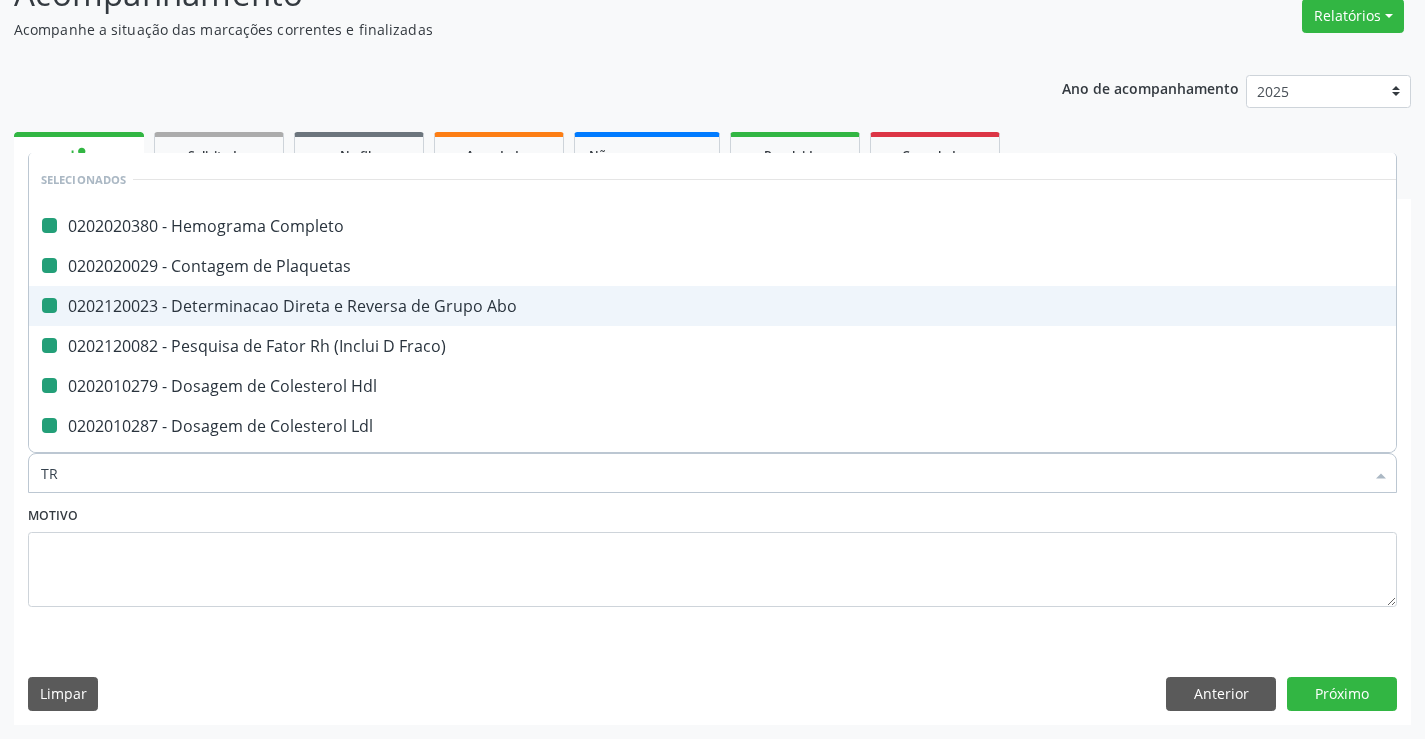 checkbox on "false" 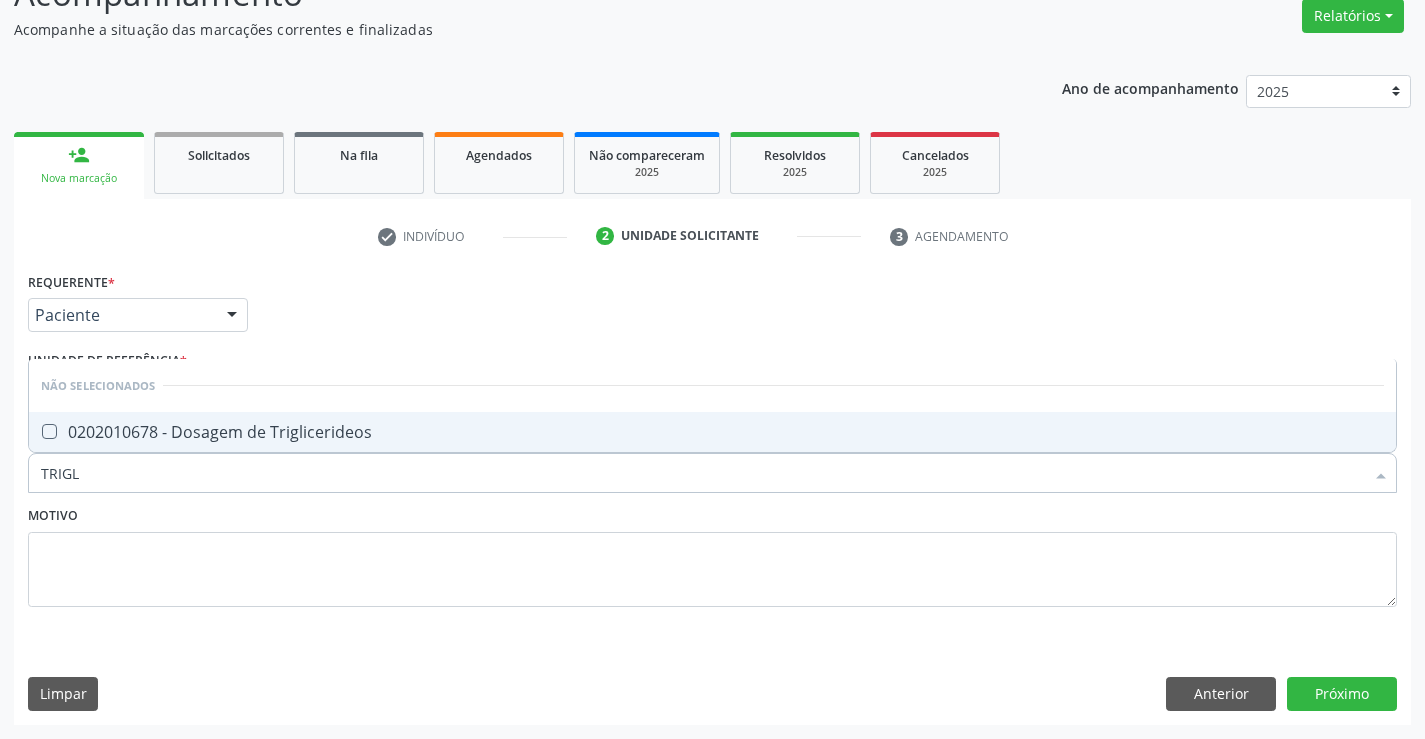 type on "TRIGLI" 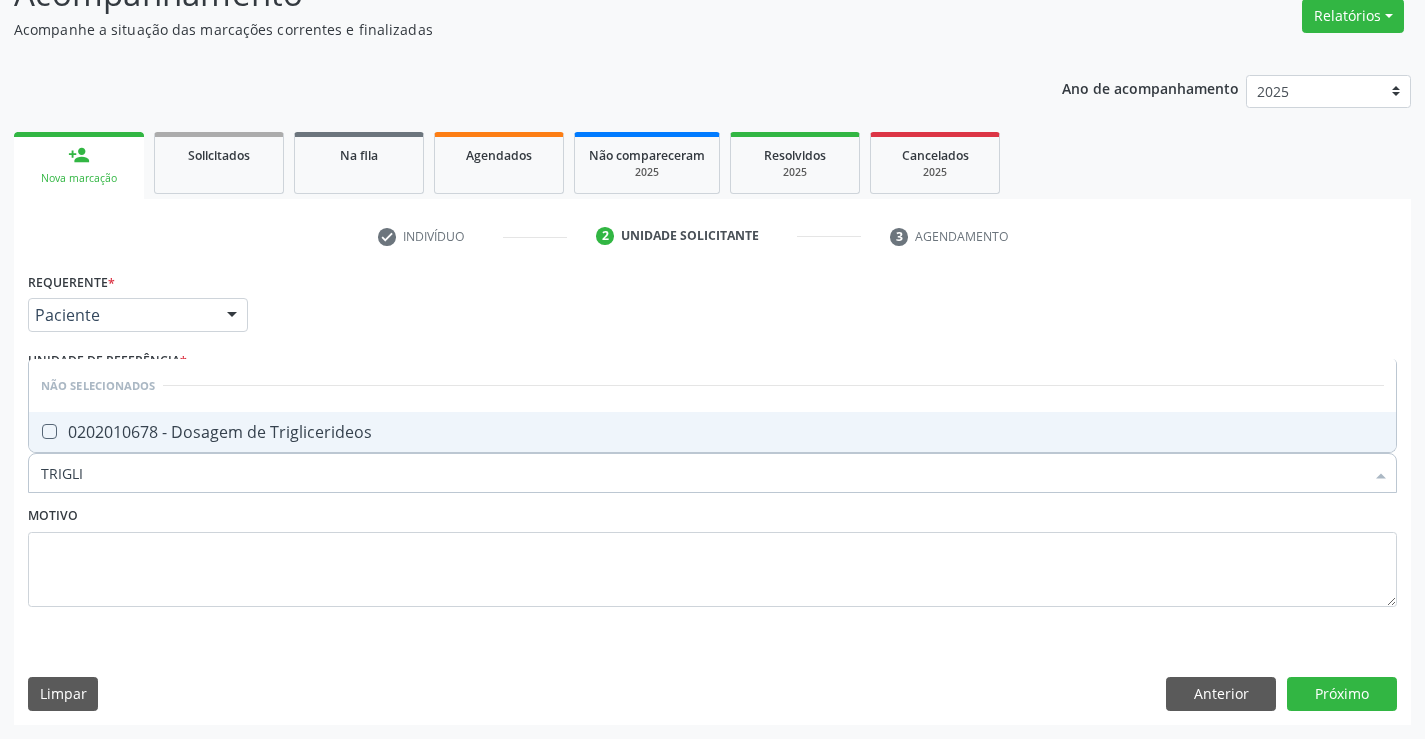 click on "0202010678 - Dosagem de Triglicerideos" at bounding box center [712, 432] 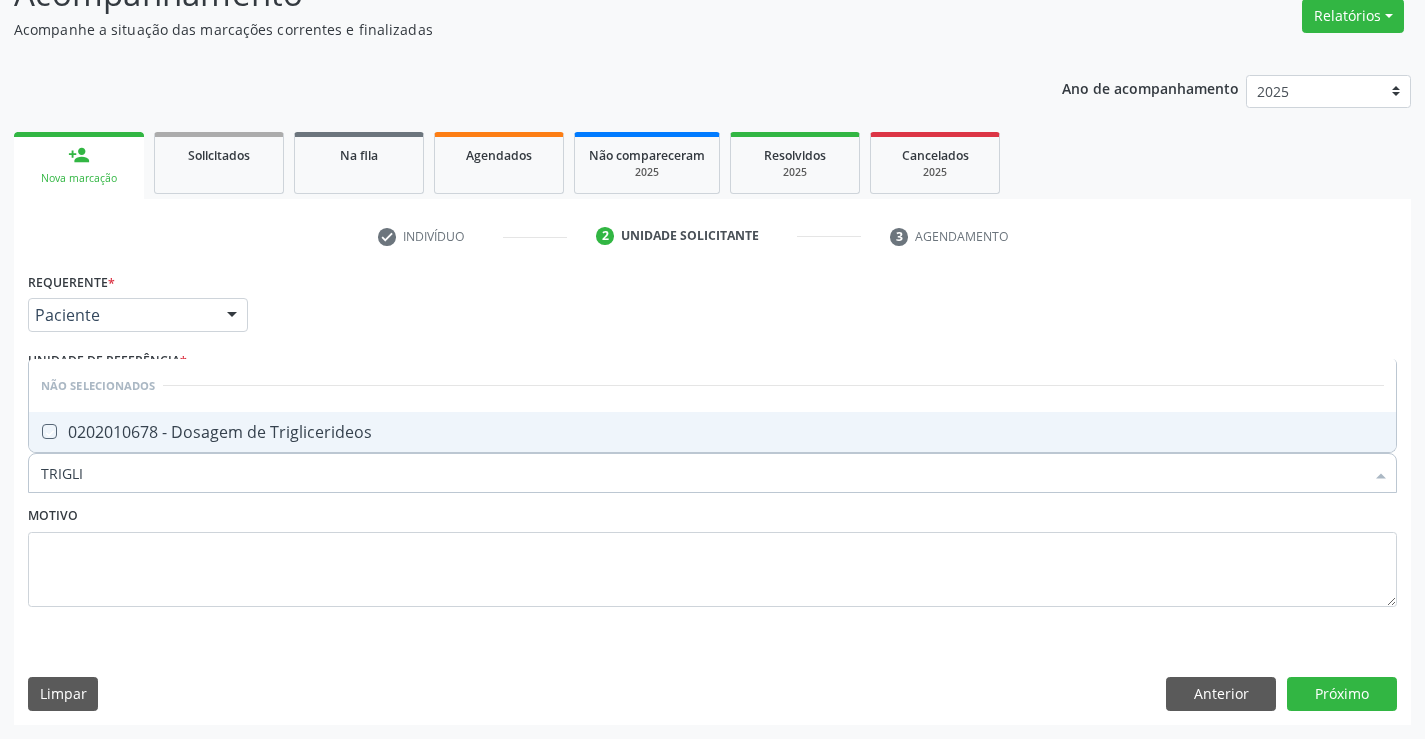 checkbox on "true" 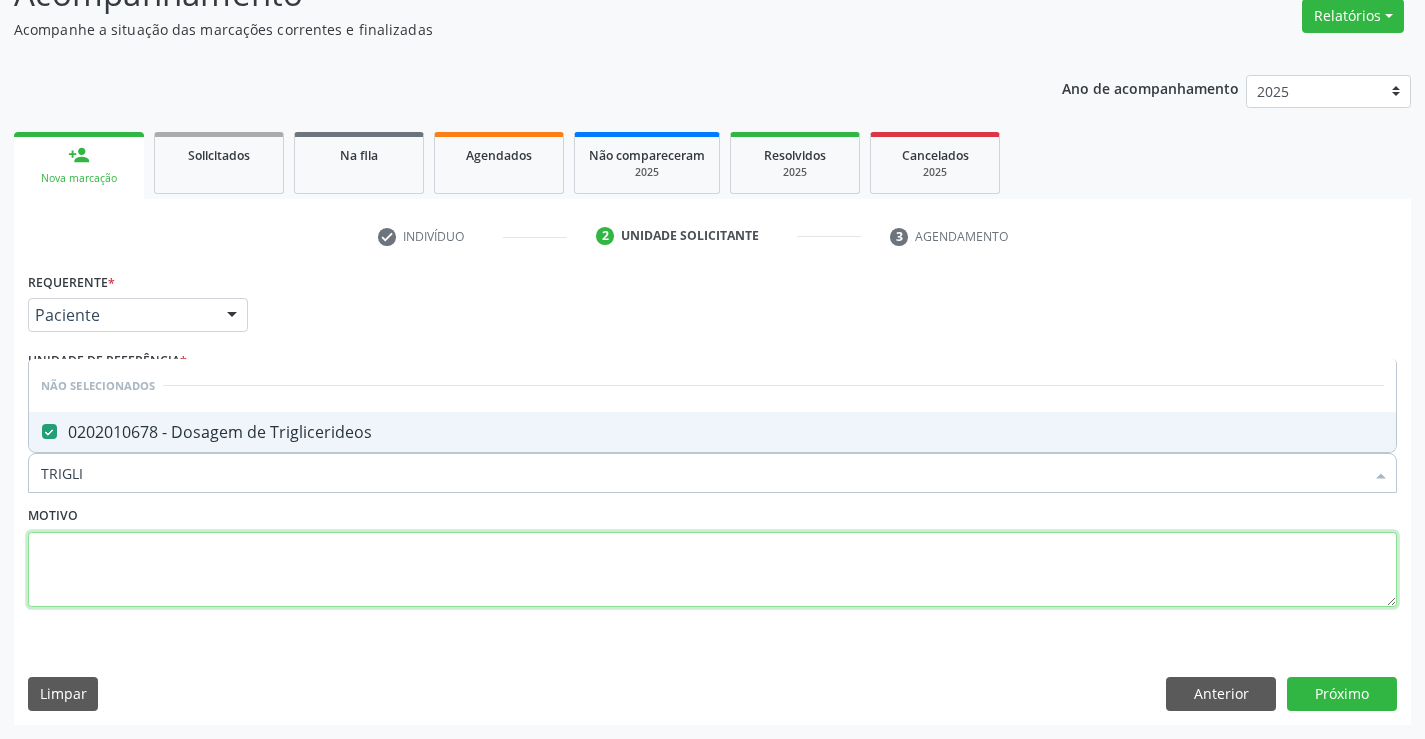 click at bounding box center (712, 570) 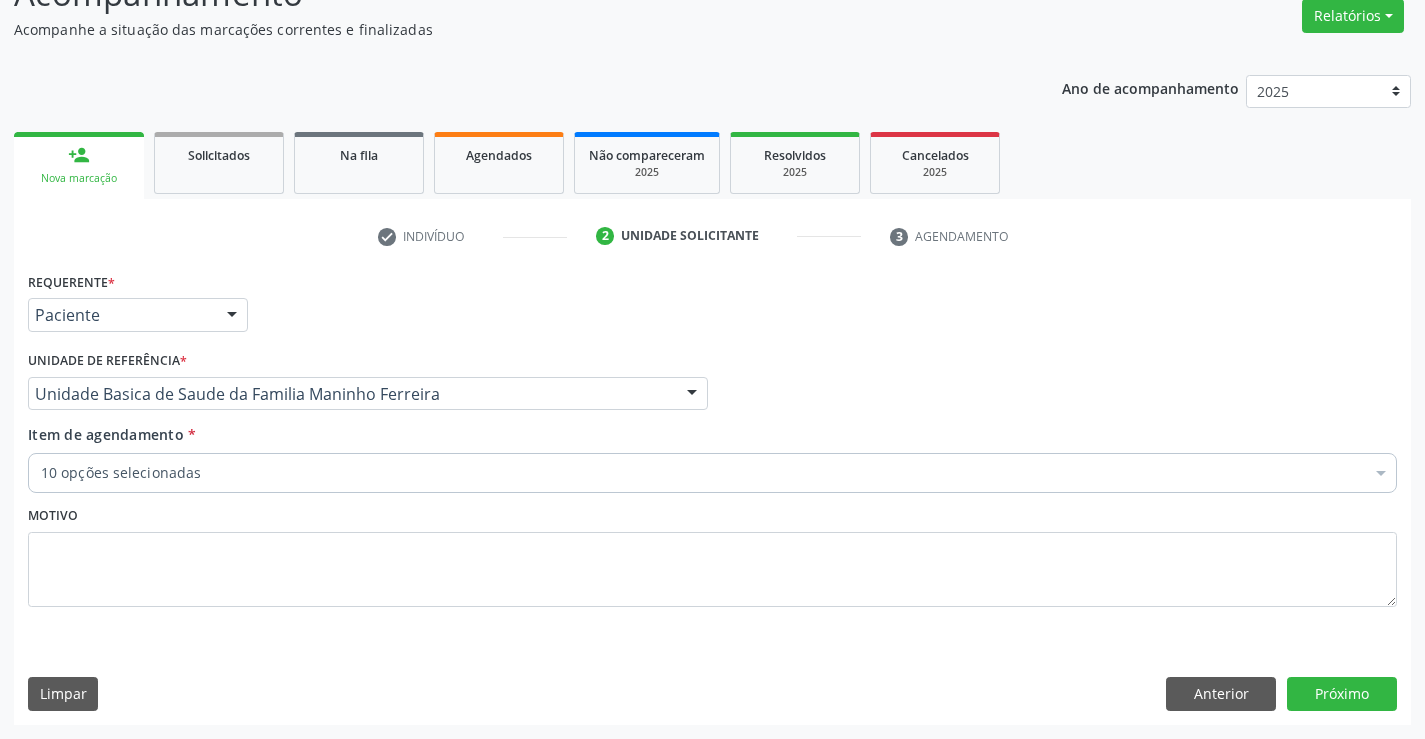 click on "10 opções selecionadas" at bounding box center [712, 473] 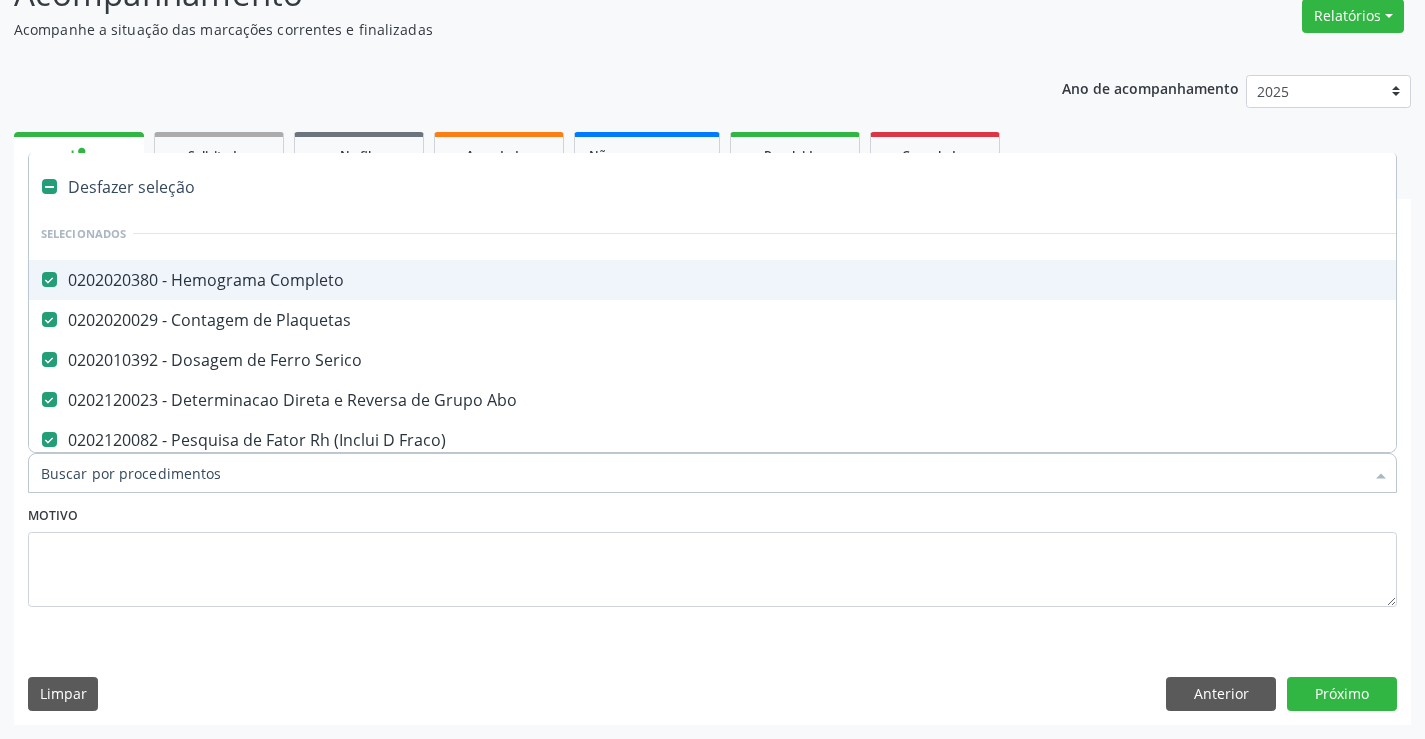 type on "A" 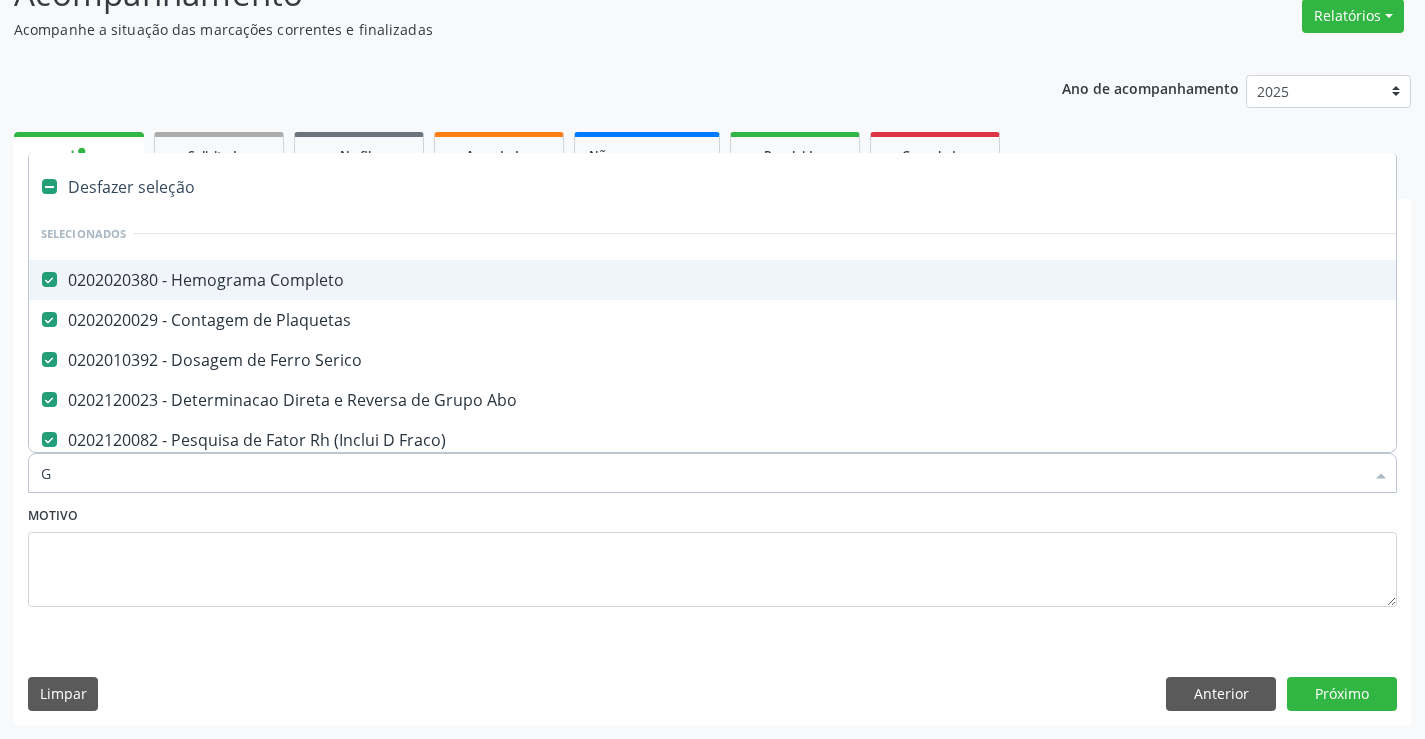 checkbox on "false" 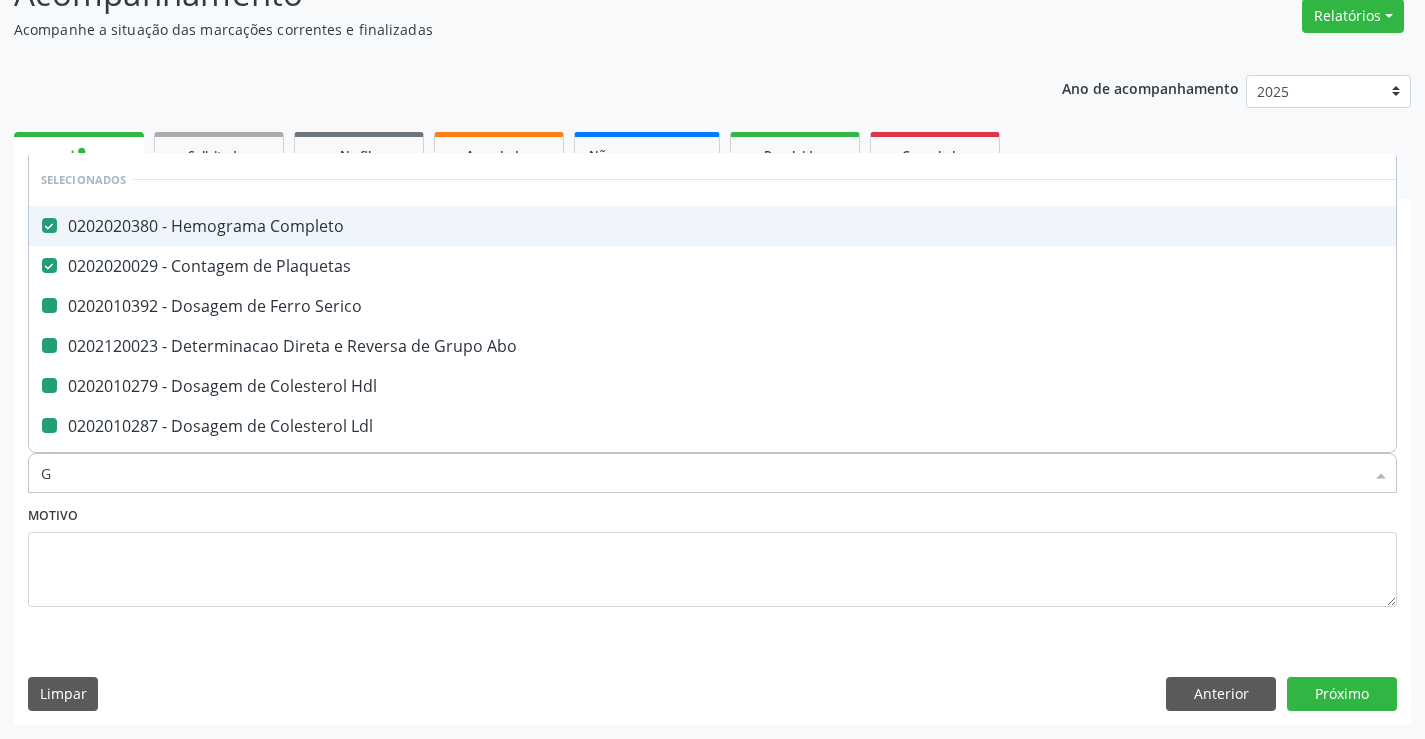 type on "GL" 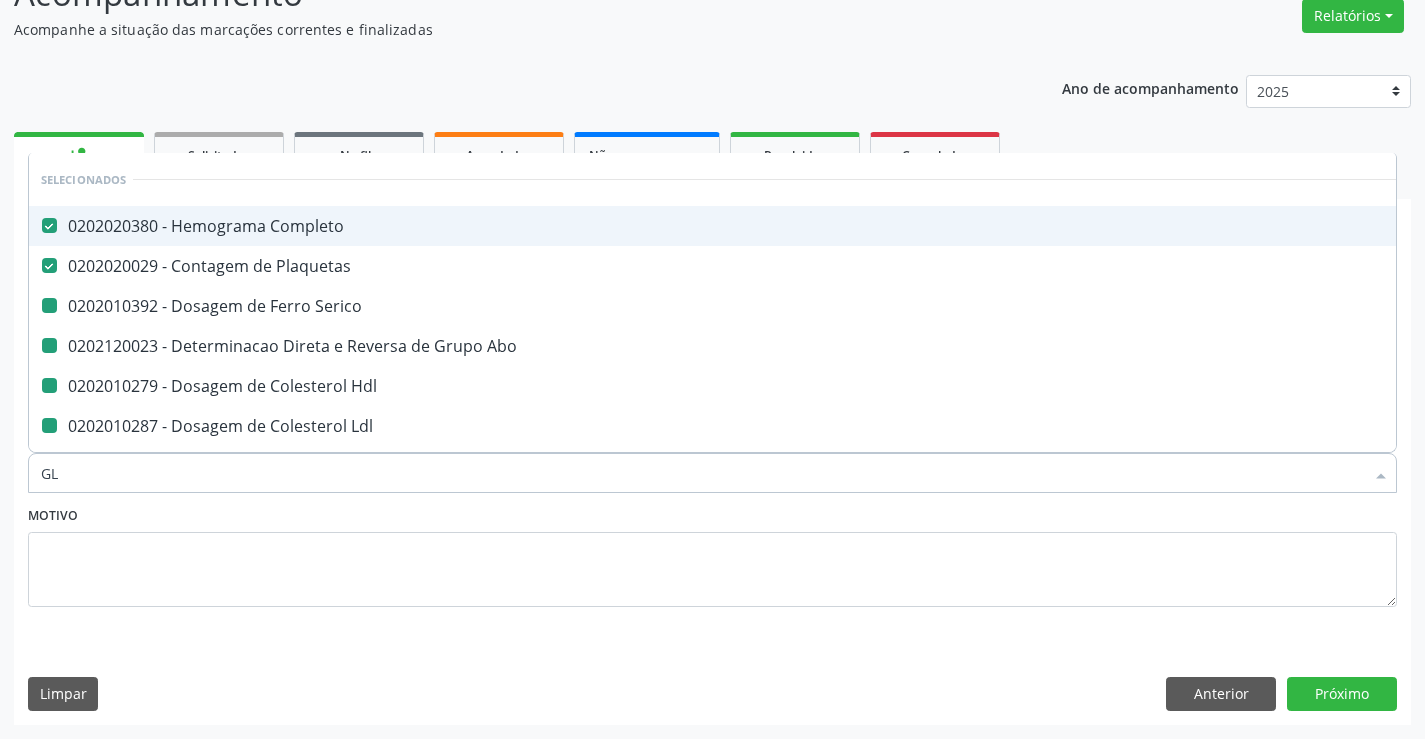 checkbox on "false" 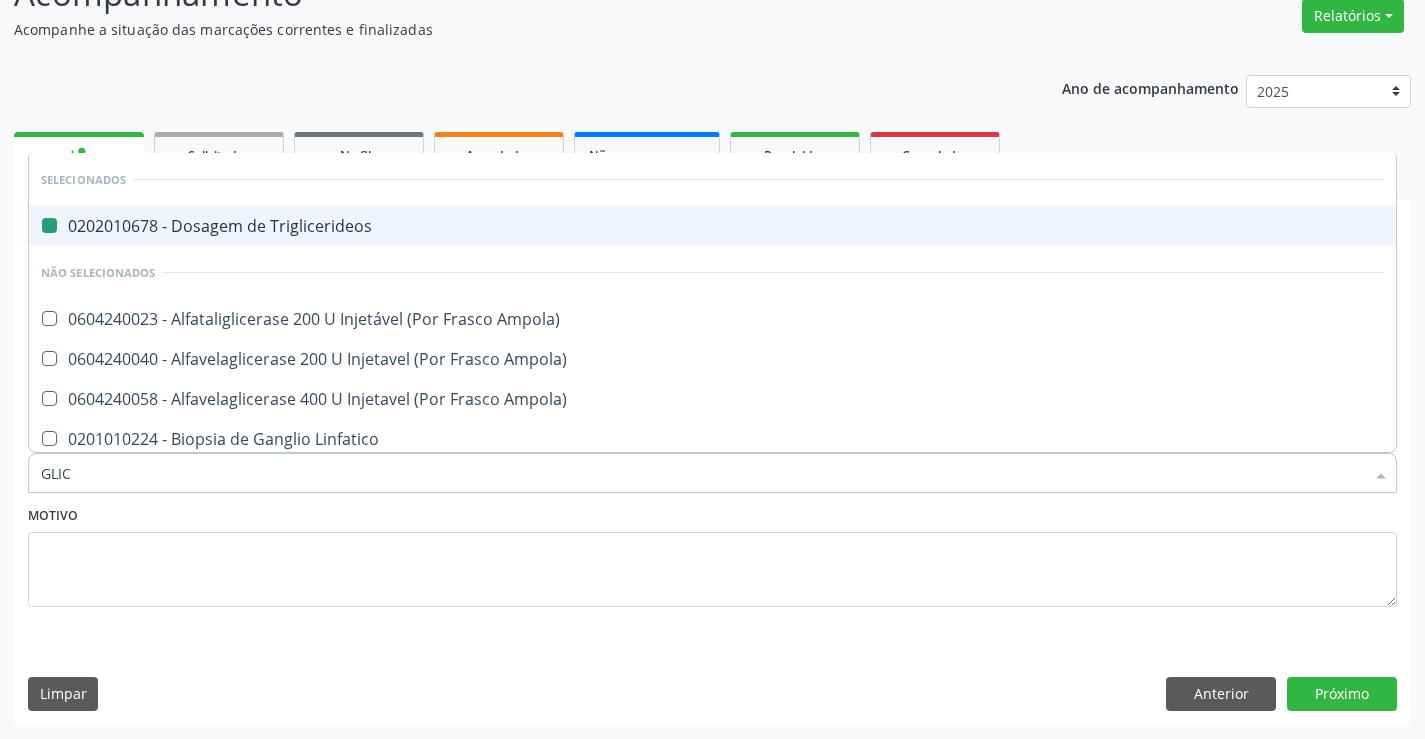 type on "GLICO" 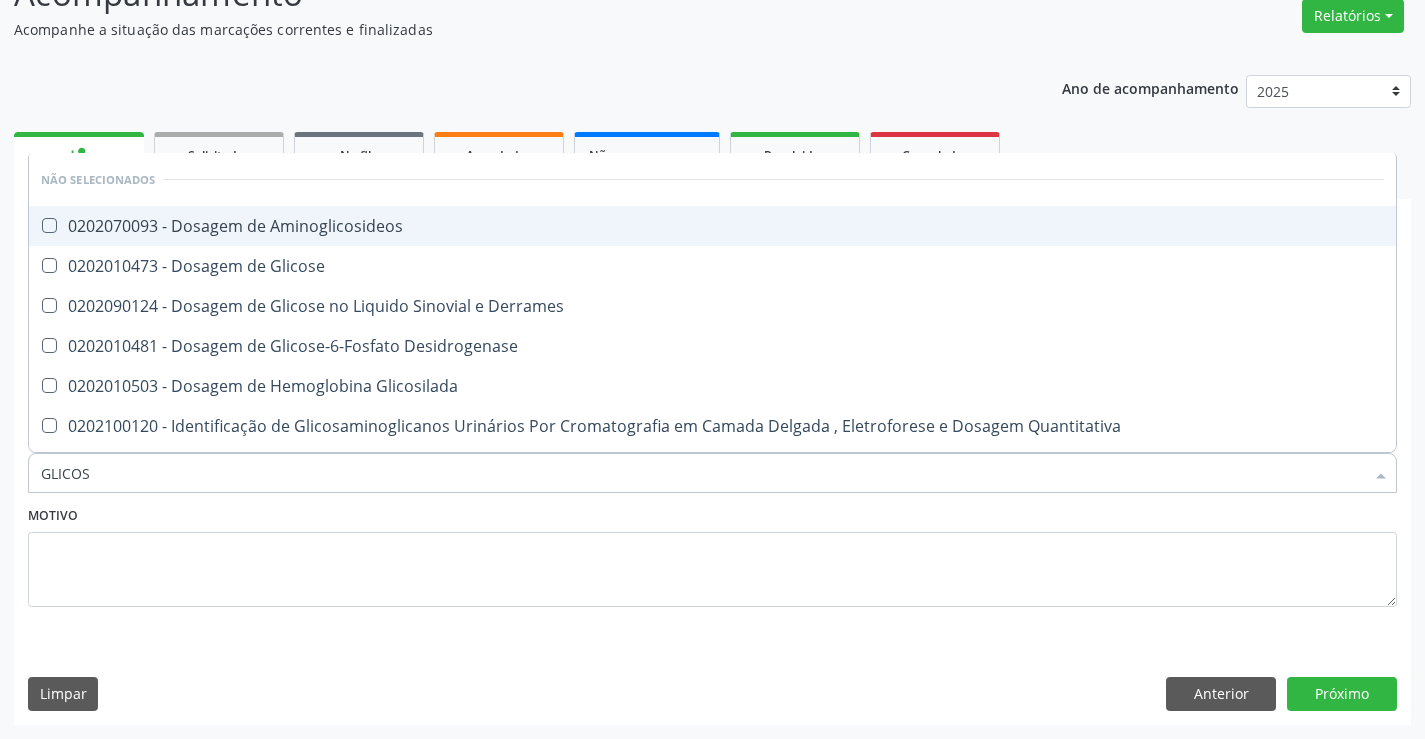 type on "GLICOSE" 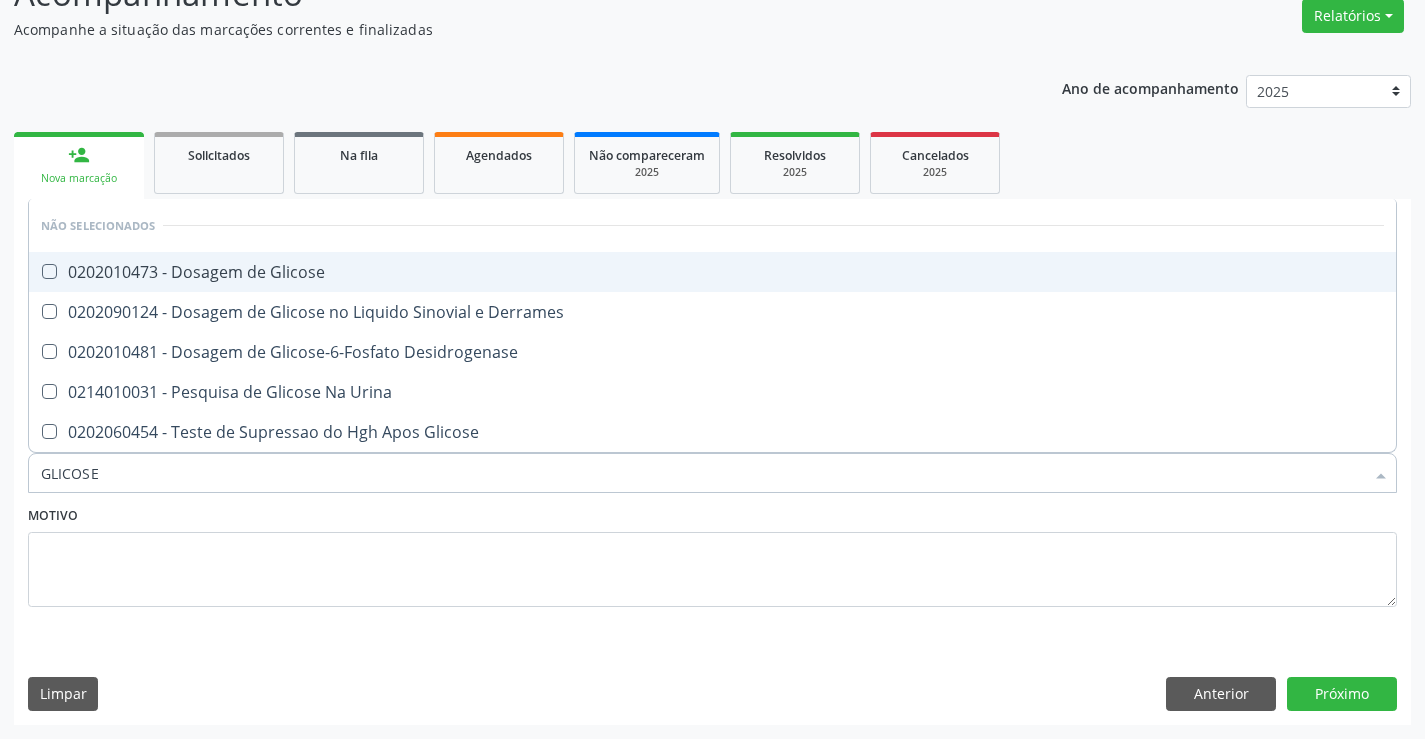 click on "0202010473 - Dosagem de Glicose" at bounding box center (712, 272) 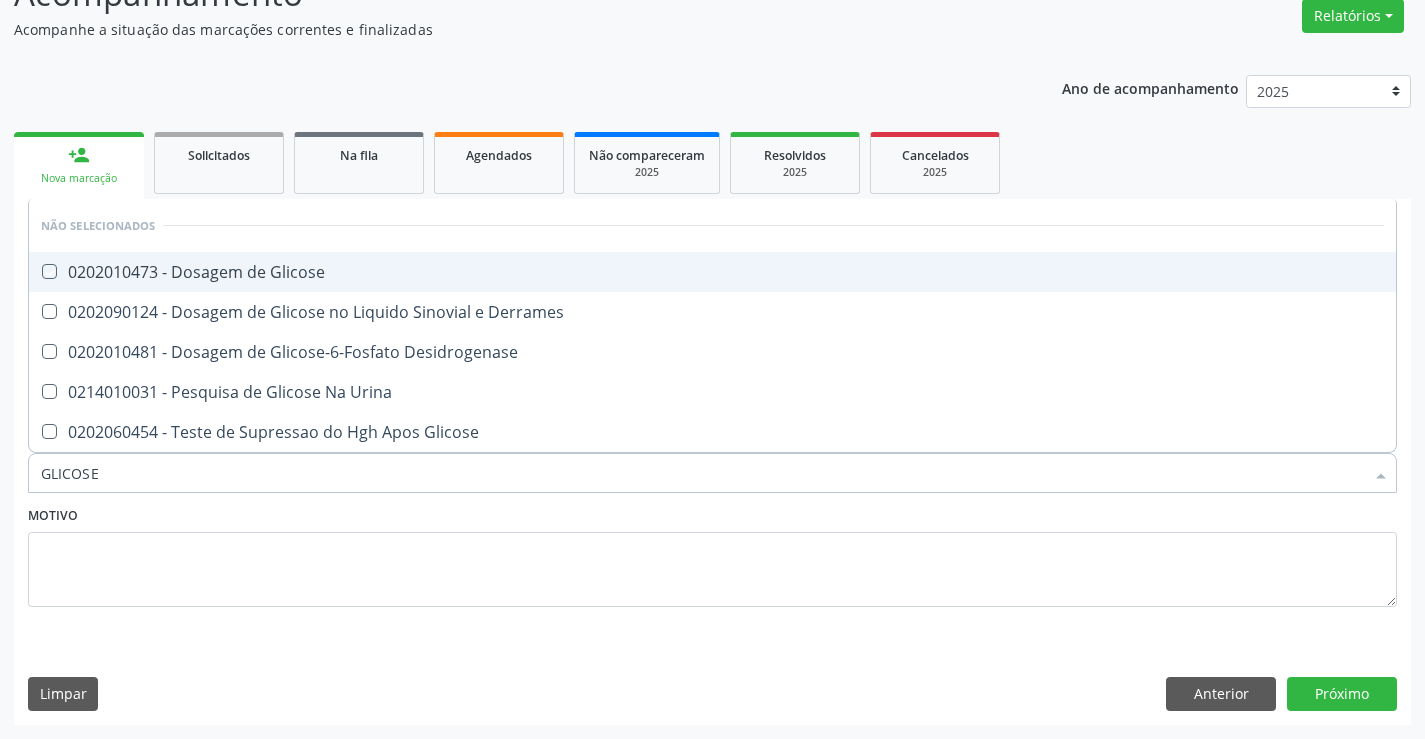 checkbox on "true" 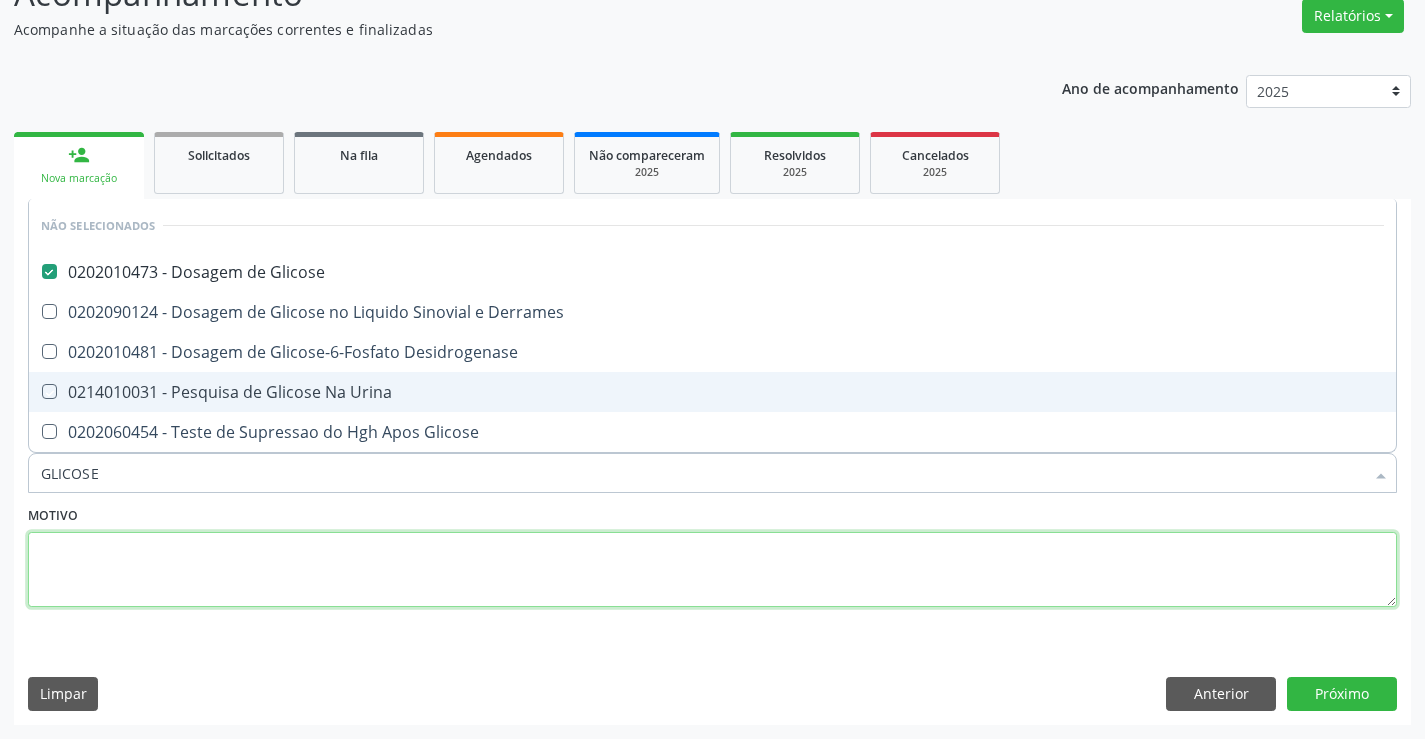 click at bounding box center [712, 570] 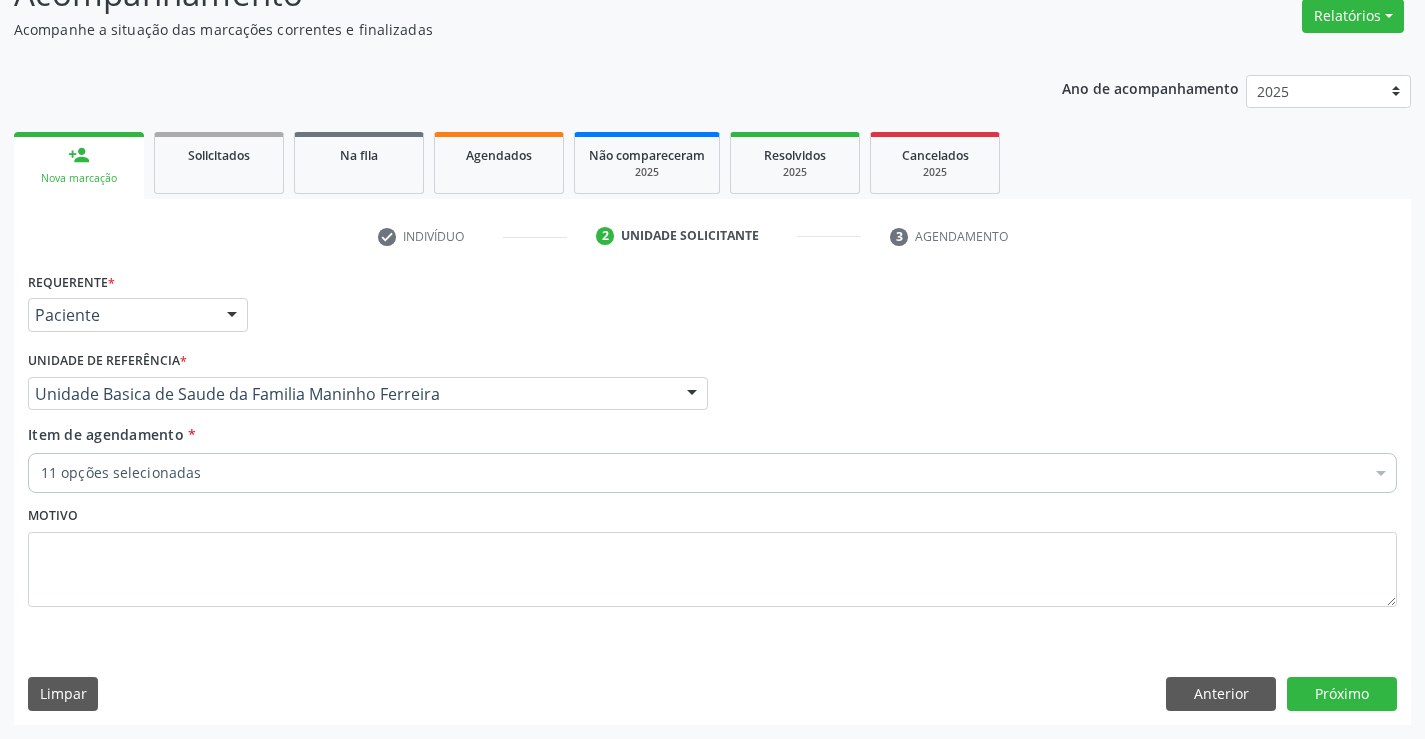 click on "11 opções selecionadas" at bounding box center (712, 473) 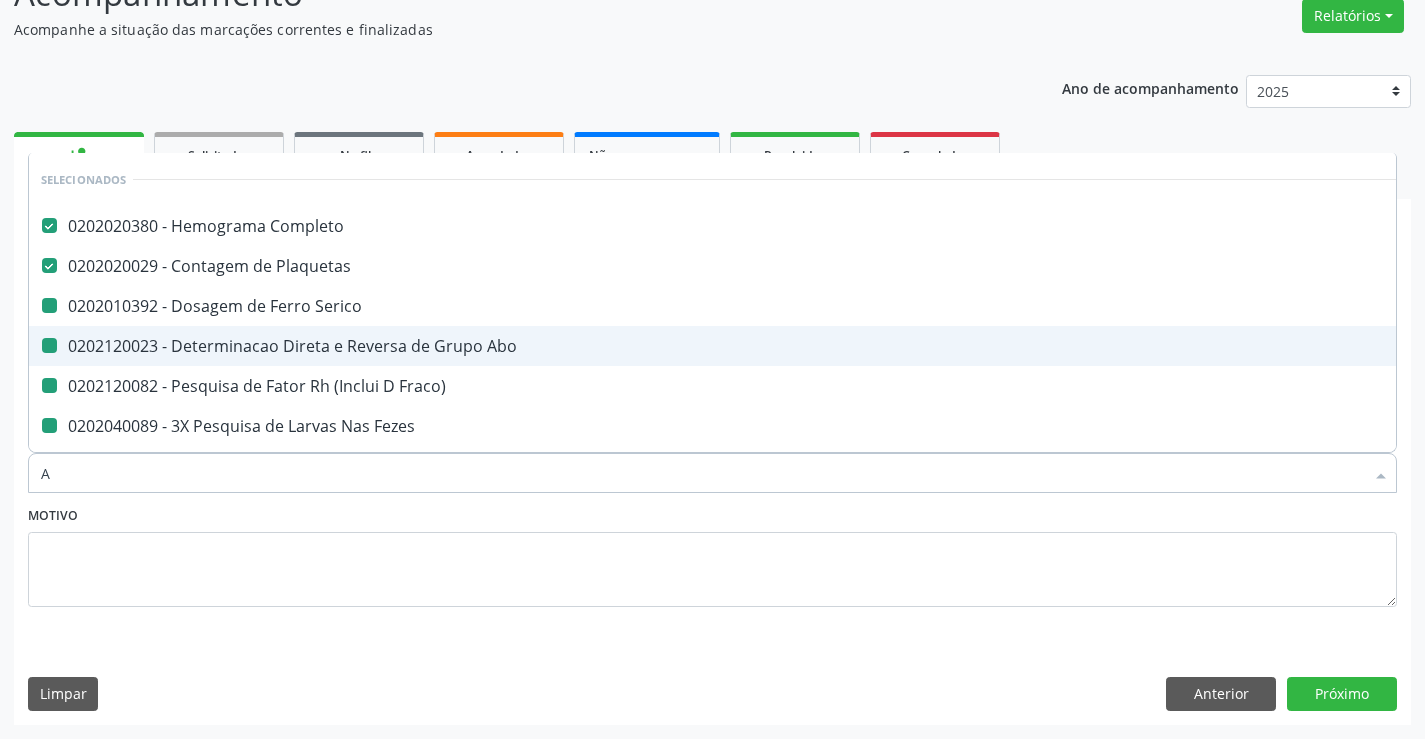 type on "AB" 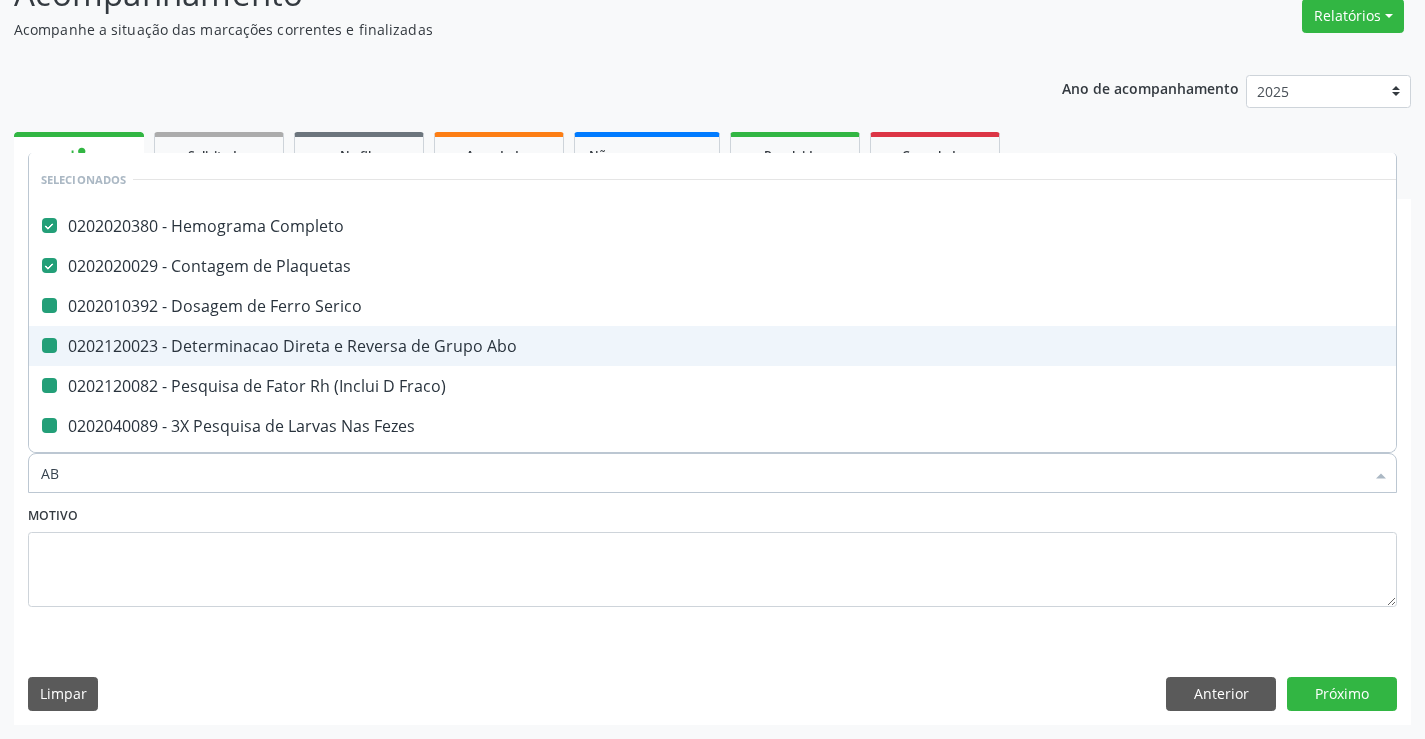 checkbox on "false" 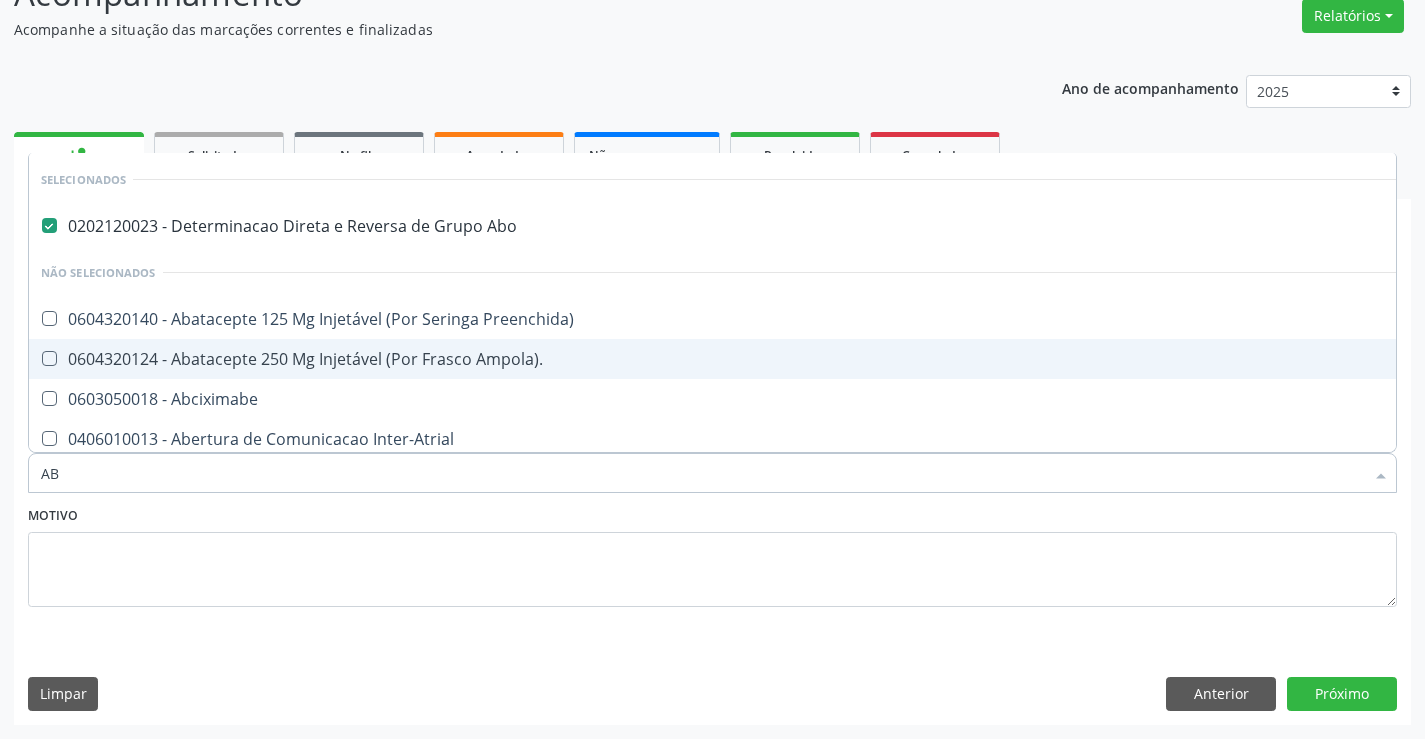 type on "ABO" 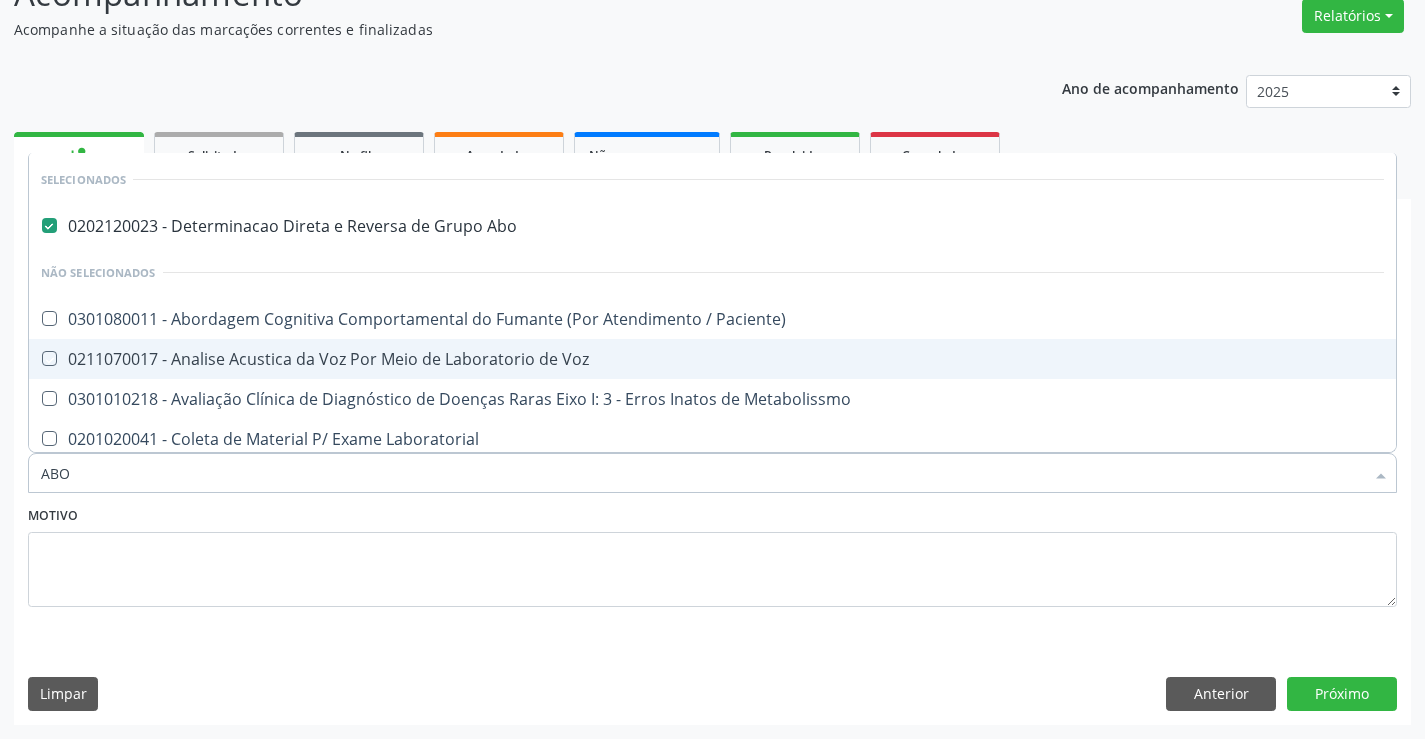 click on "Motivo" at bounding box center (712, 554) 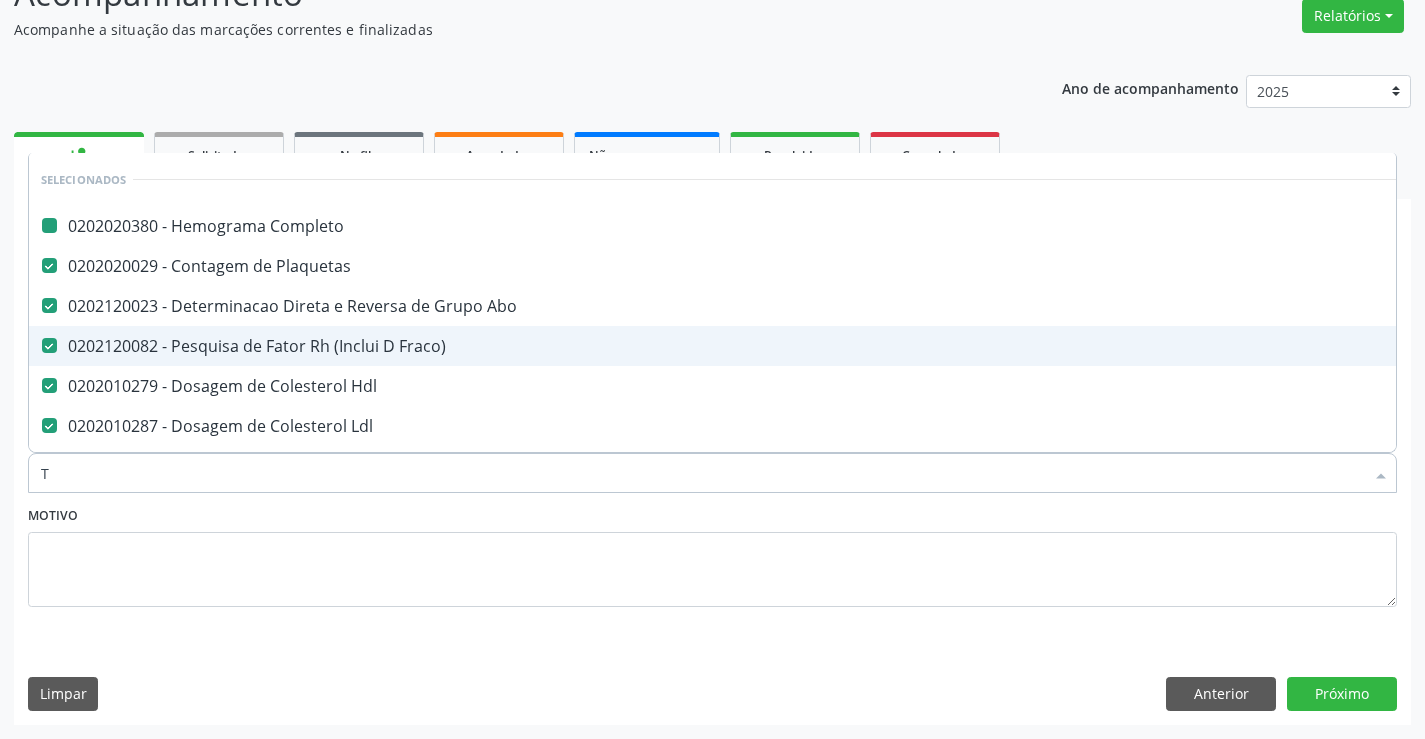 type on "TG" 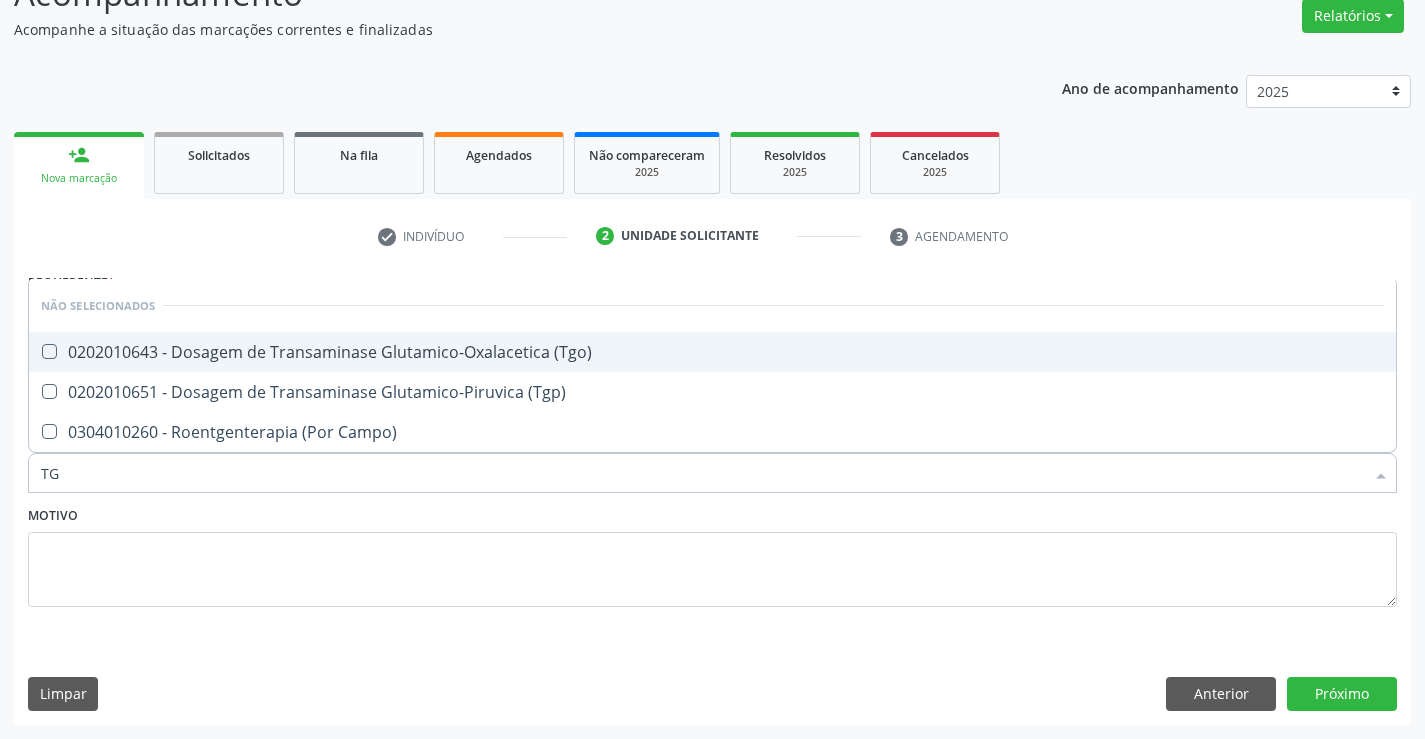 click on "0202010643 - Dosagem de Transaminase Glutamico-Oxalacetica (Tgo)" at bounding box center [712, 352] 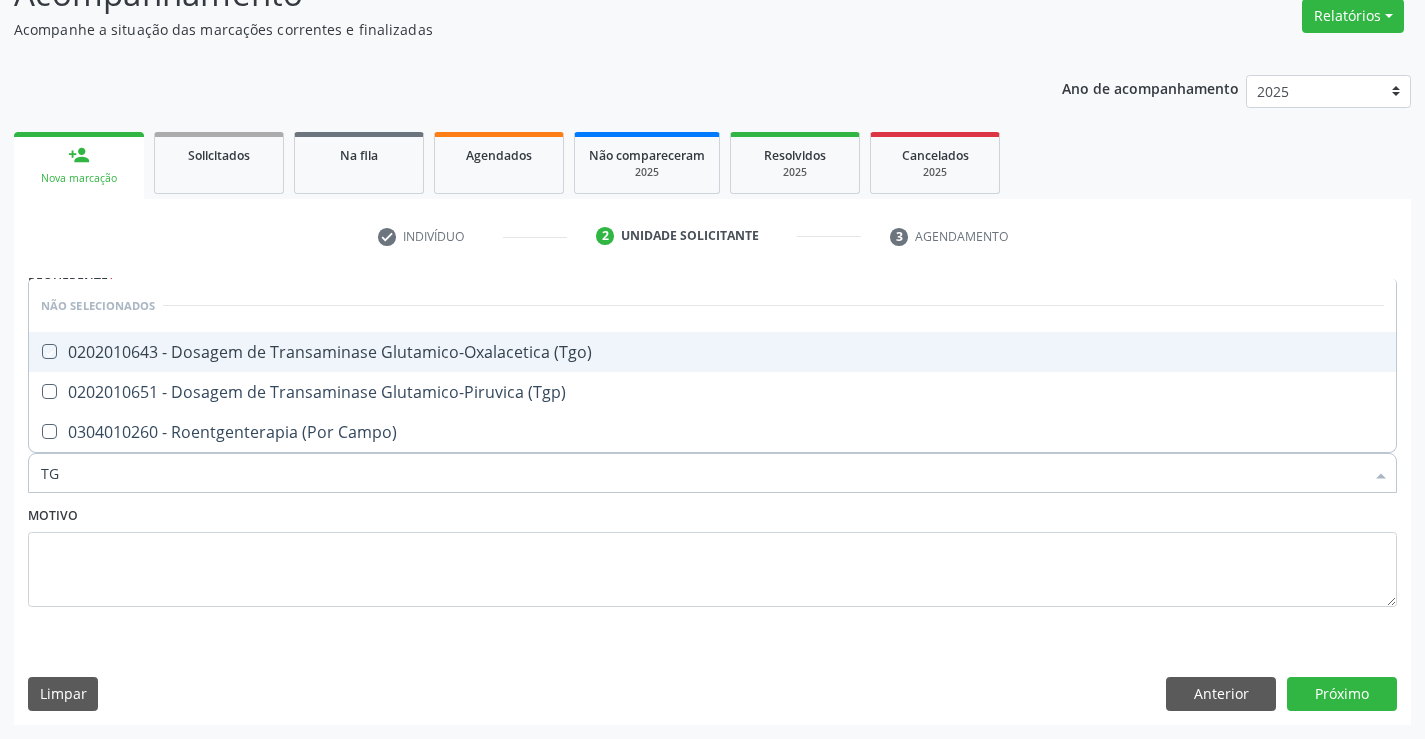 checkbox on "true" 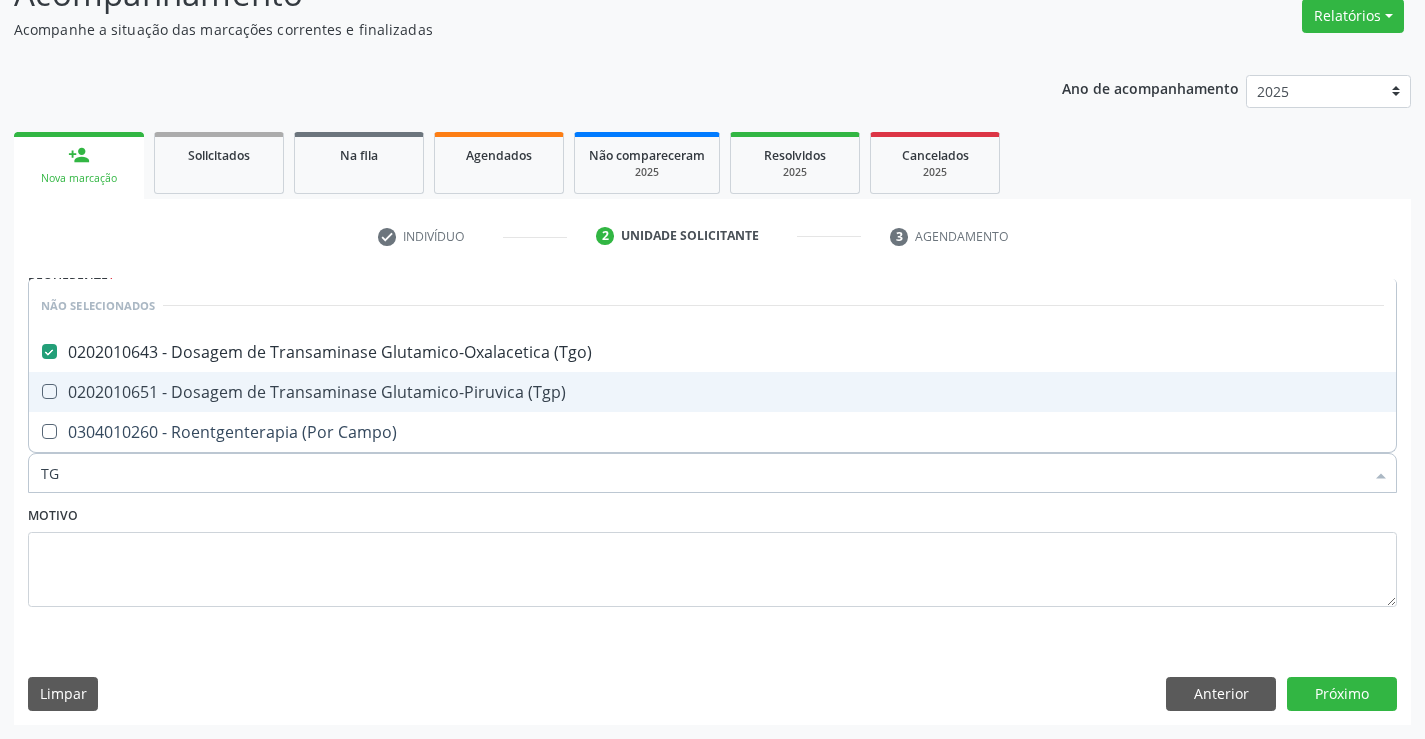 click on "0202010651 - Dosagem de Transaminase Glutamico-Piruvica (Tgp)" at bounding box center (712, 392) 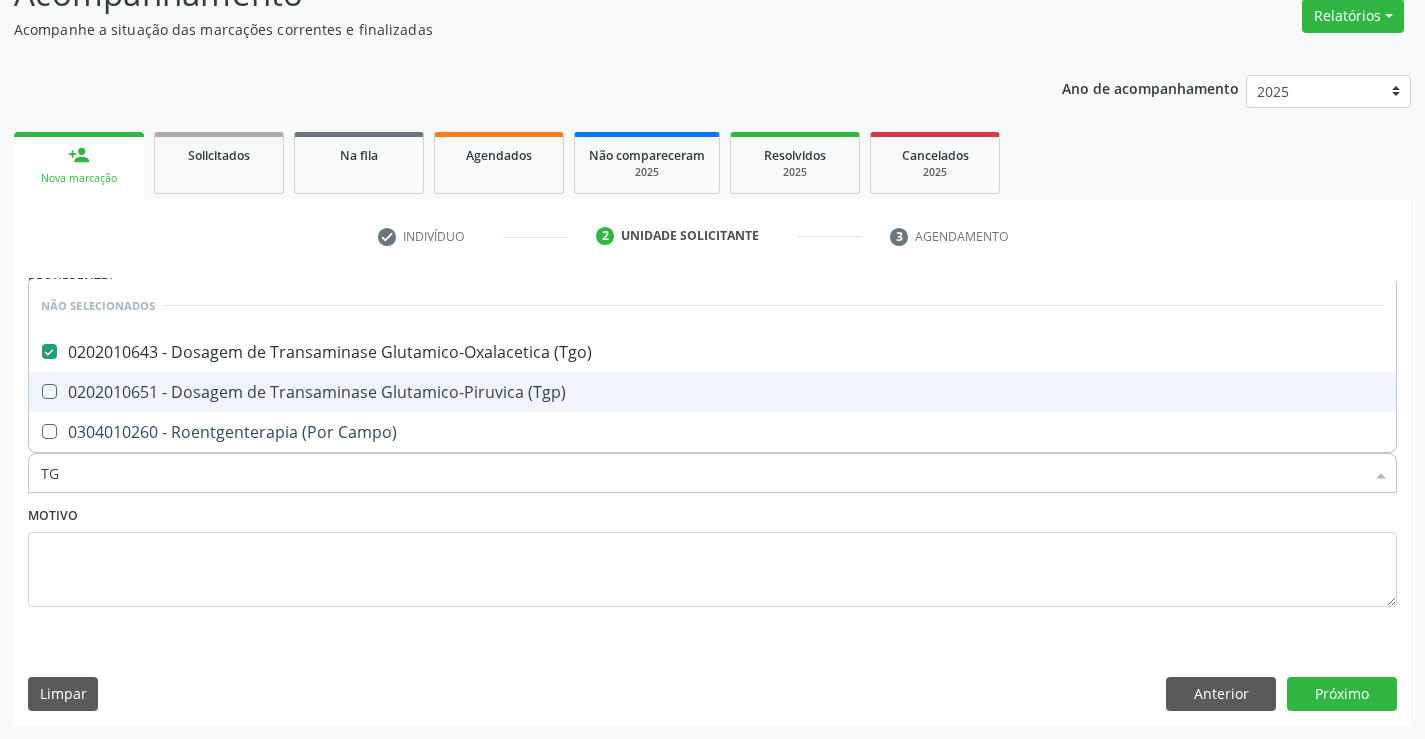 checkbox on "true" 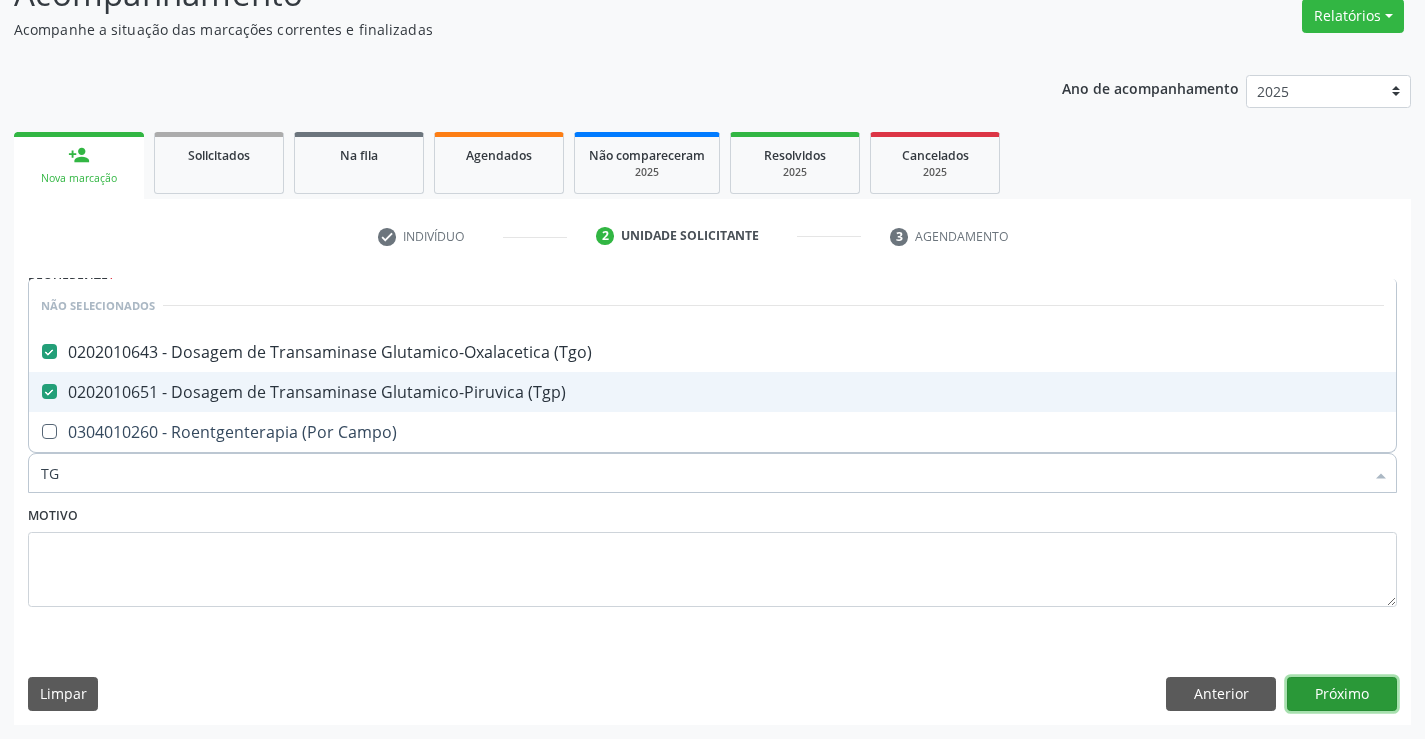 click on "Próximo" at bounding box center (1342, 694) 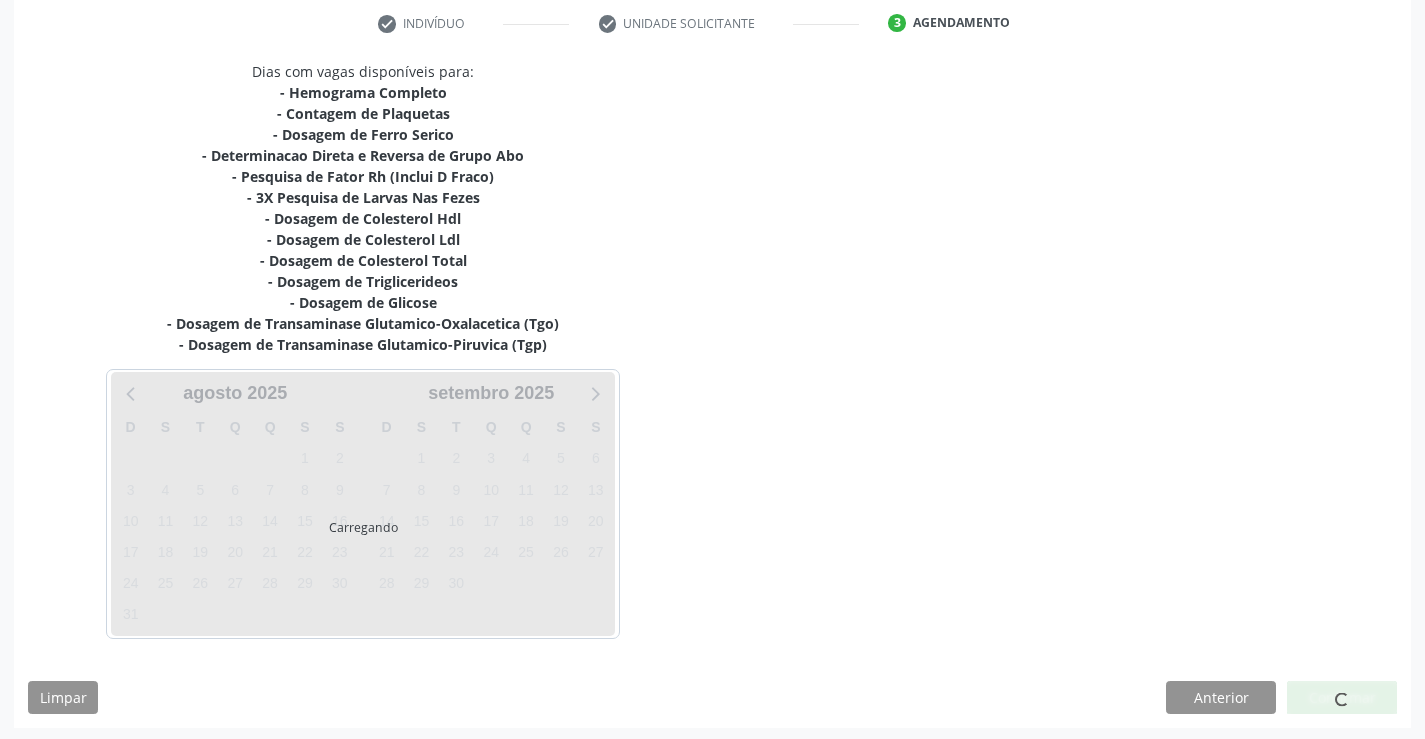 scroll, scrollTop: 383, scrollLeft: 0, axis: vertical 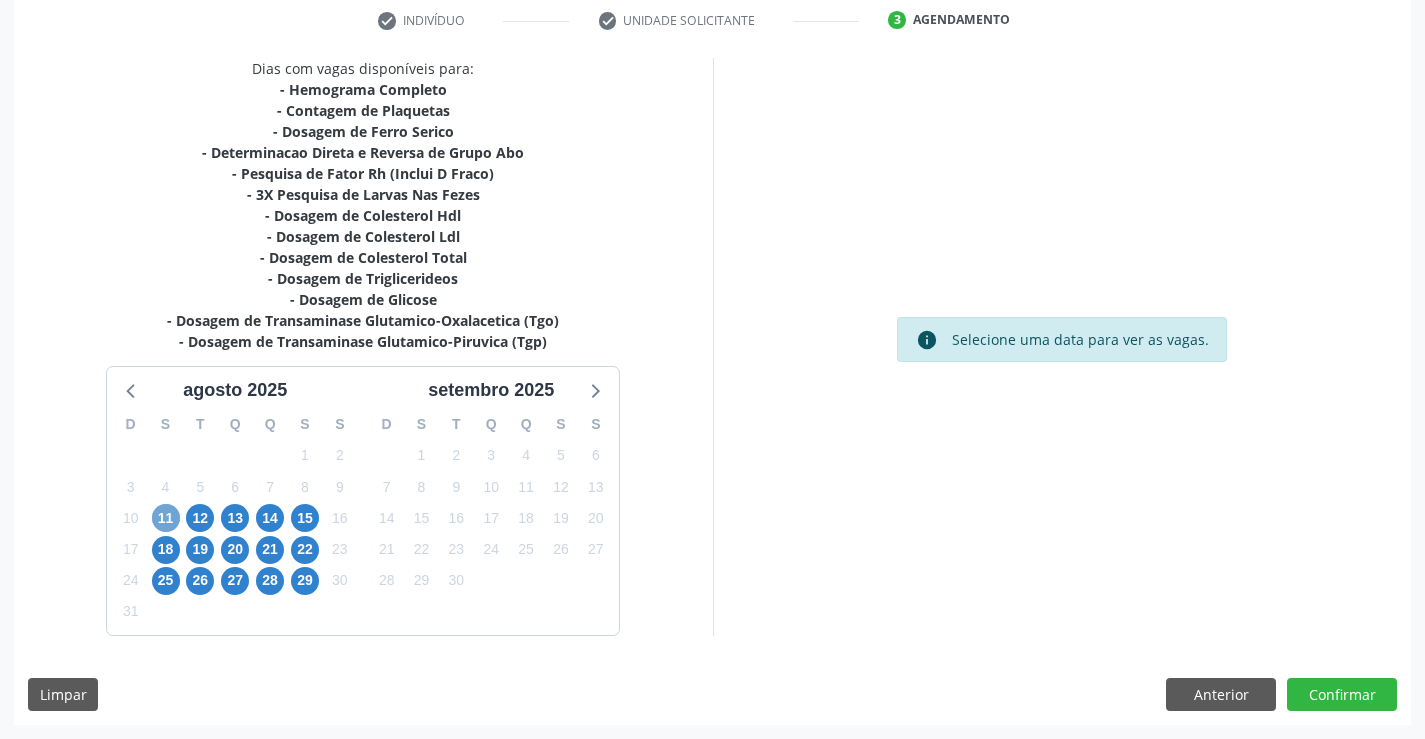 click on "11" at bounding box center (166, 518) 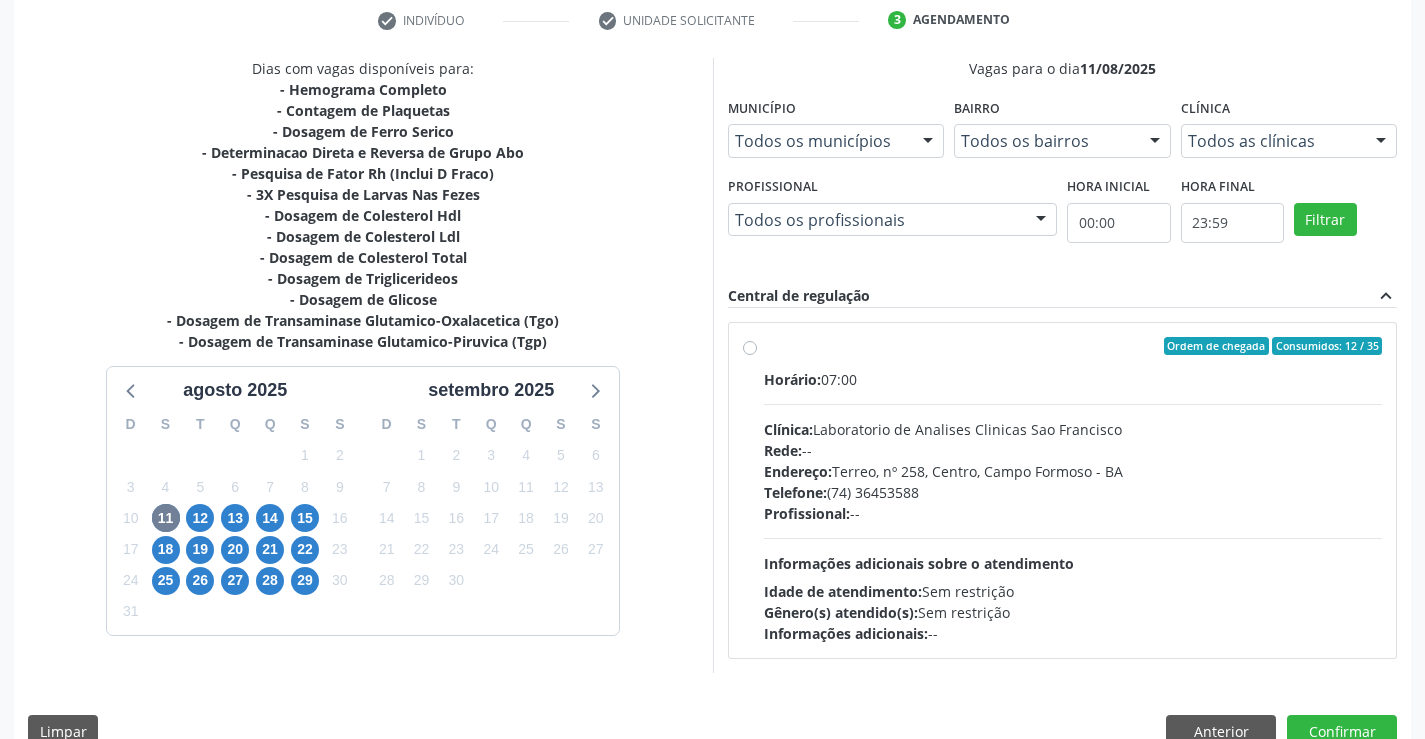 click on "Endereço:   Terreo, nº 258, Centro, Campo Formoso - BA" at bounding box center [1073, 471] 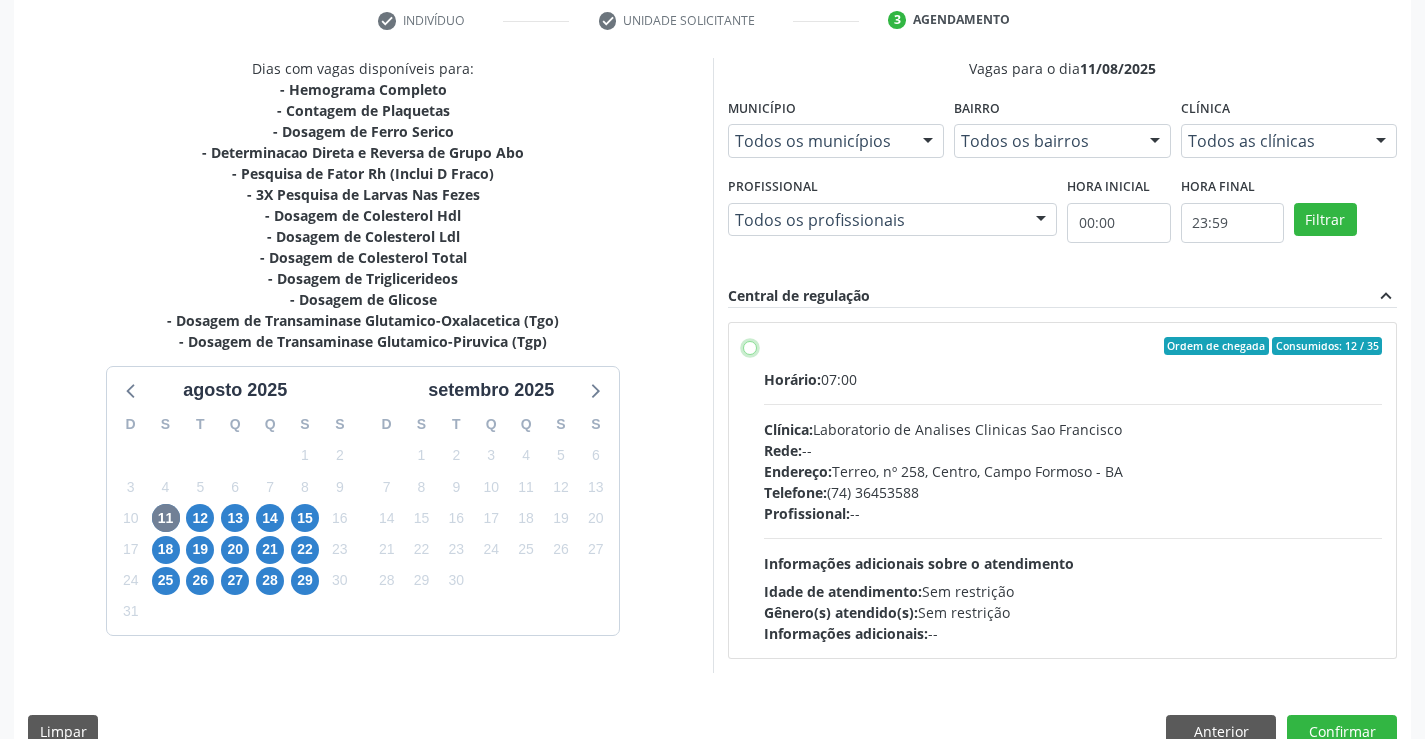 click on "Ordem de chegada
Consumidos: 12 / 35
Horário:   07:00
Clínica:  Laboratorio de Analises Clinicas Sao Francisco
Rede:
--
Endereço:   Terreo, nº 258, Centro, Campo Formoso - BA
Telefone:   (74) 36453588
Profissional:
--
Informações adicionais sobre o atendimento
Idade de atendimento:
Sem restrição
Gênero(s) atendido(s):
Sem restrição
Informações adicionais:
--" at bounding box center (750, 346) 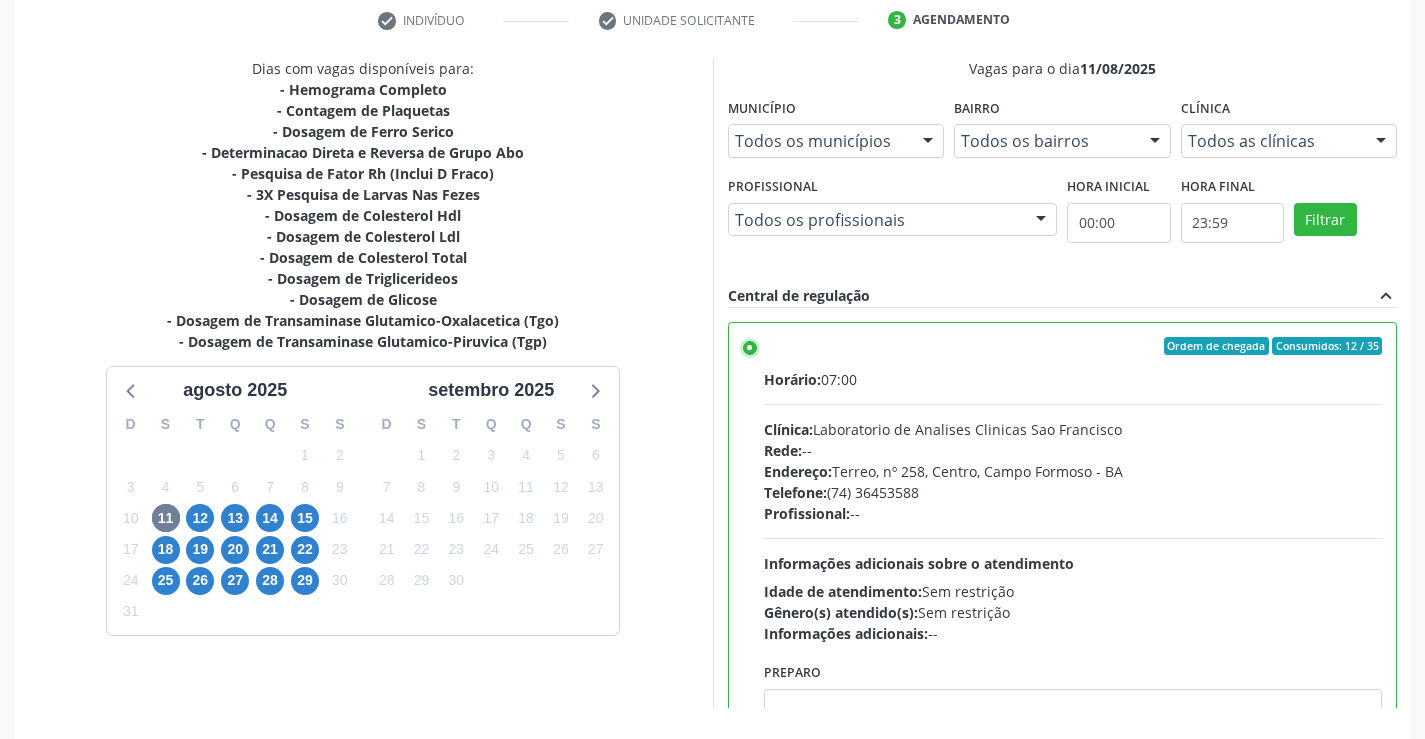 scroll, scrollTop: 99, scrollLeft: 0, axis: vertical 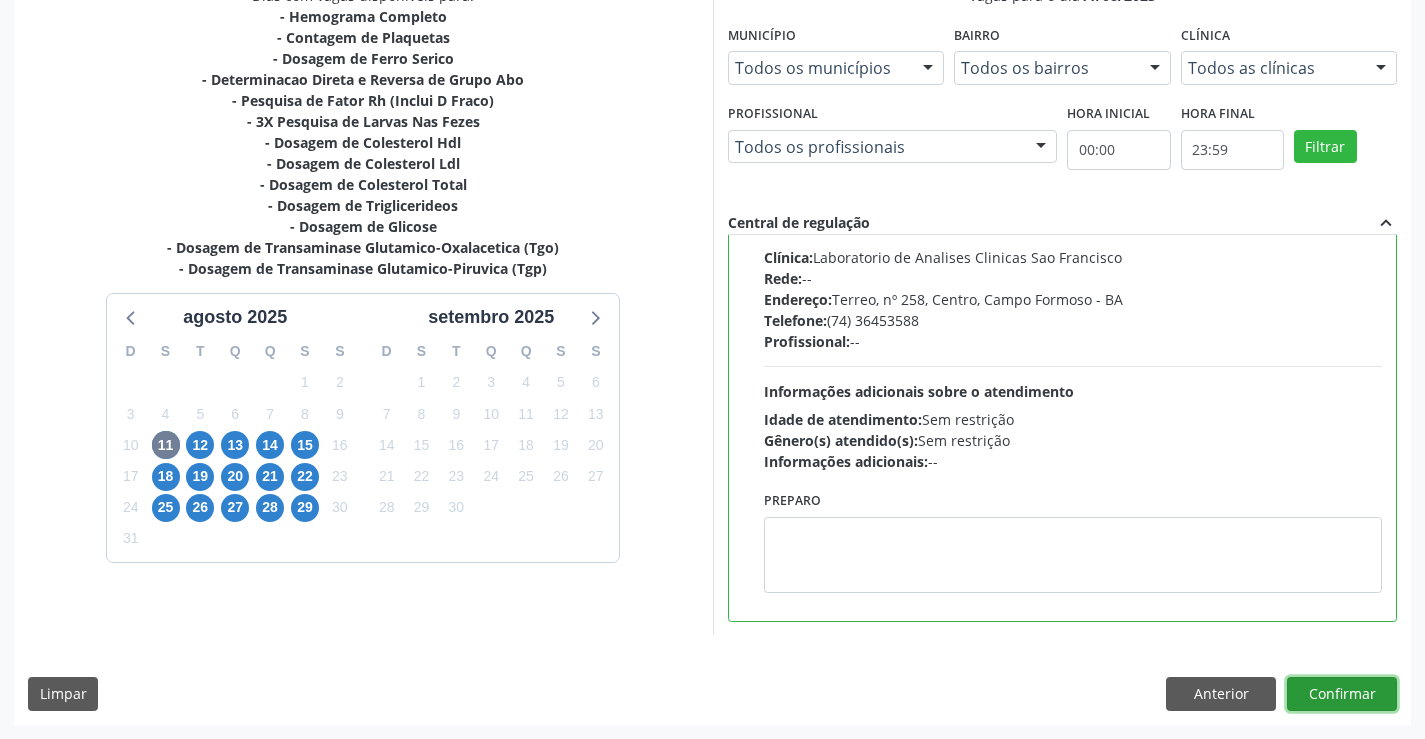 click on "Confirmar" at bounding box center [1342, 694] 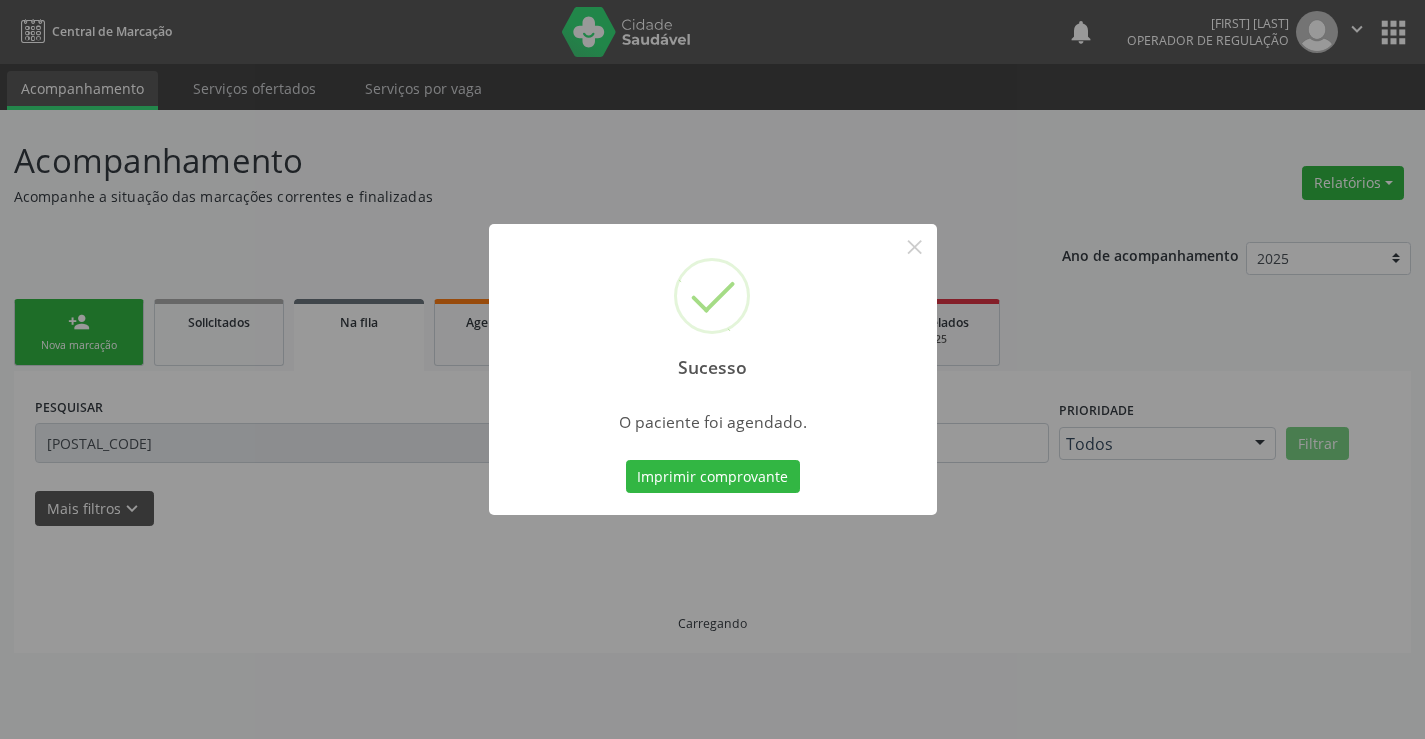 scroll, scrollTop: 0, scrollLeft: 0, axis: both 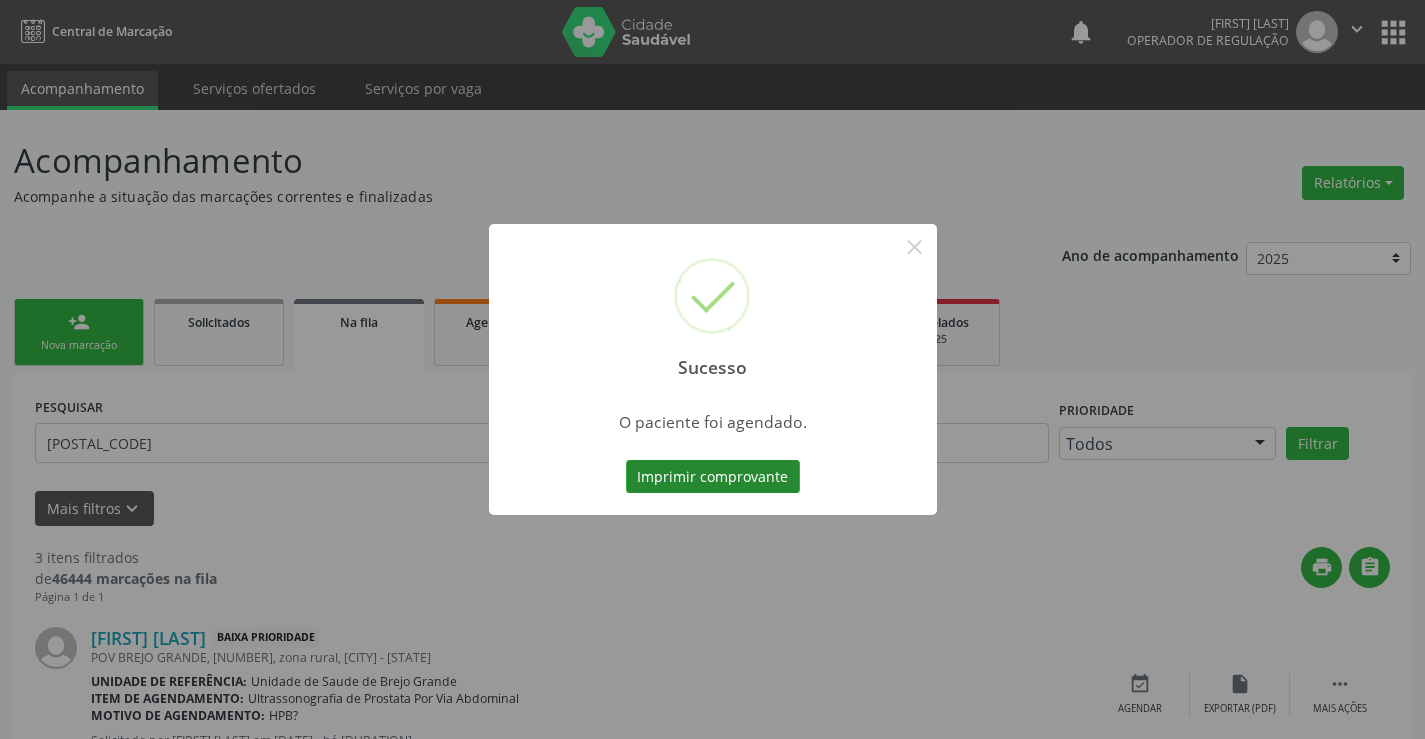 click on "Imprimir comprovante" at bounding box center [713, 477] 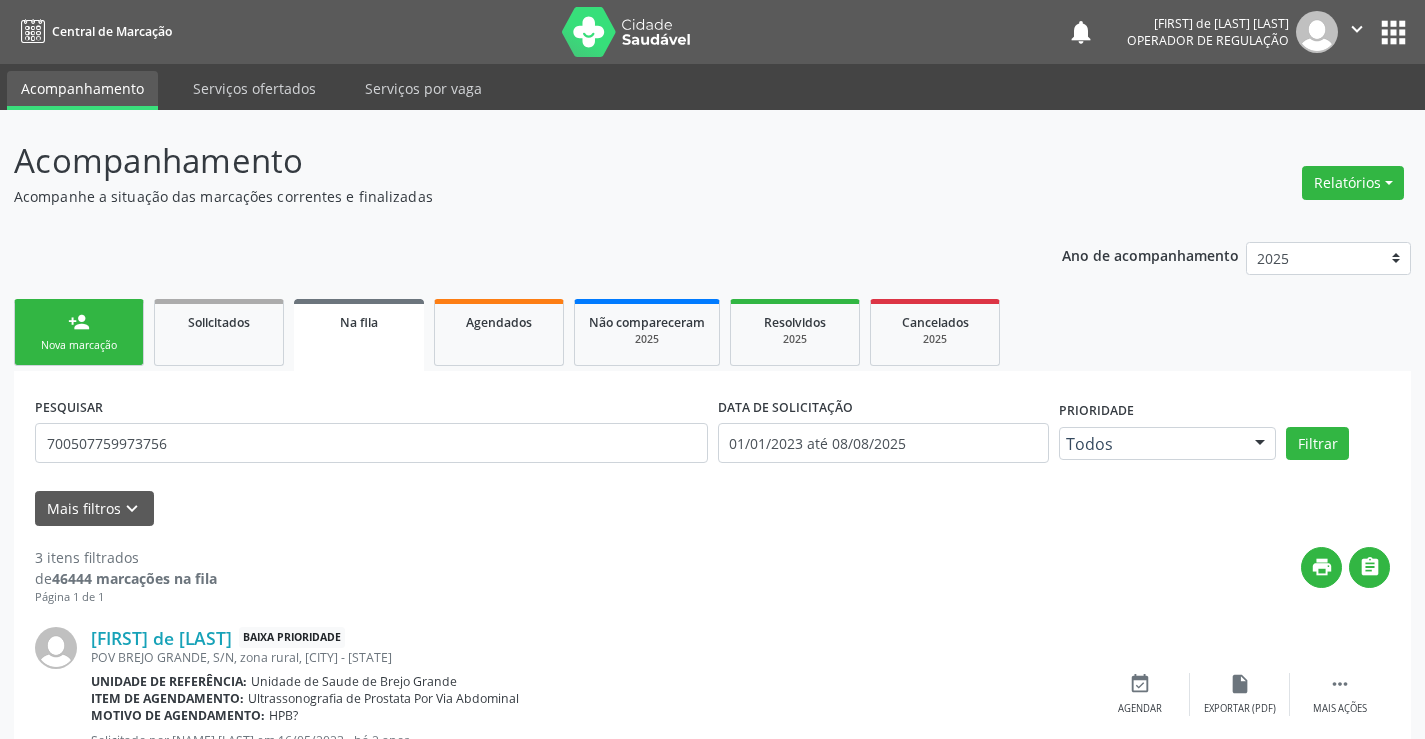 scroll, scrollTop: 0, scrollLeft: 0, axis: both 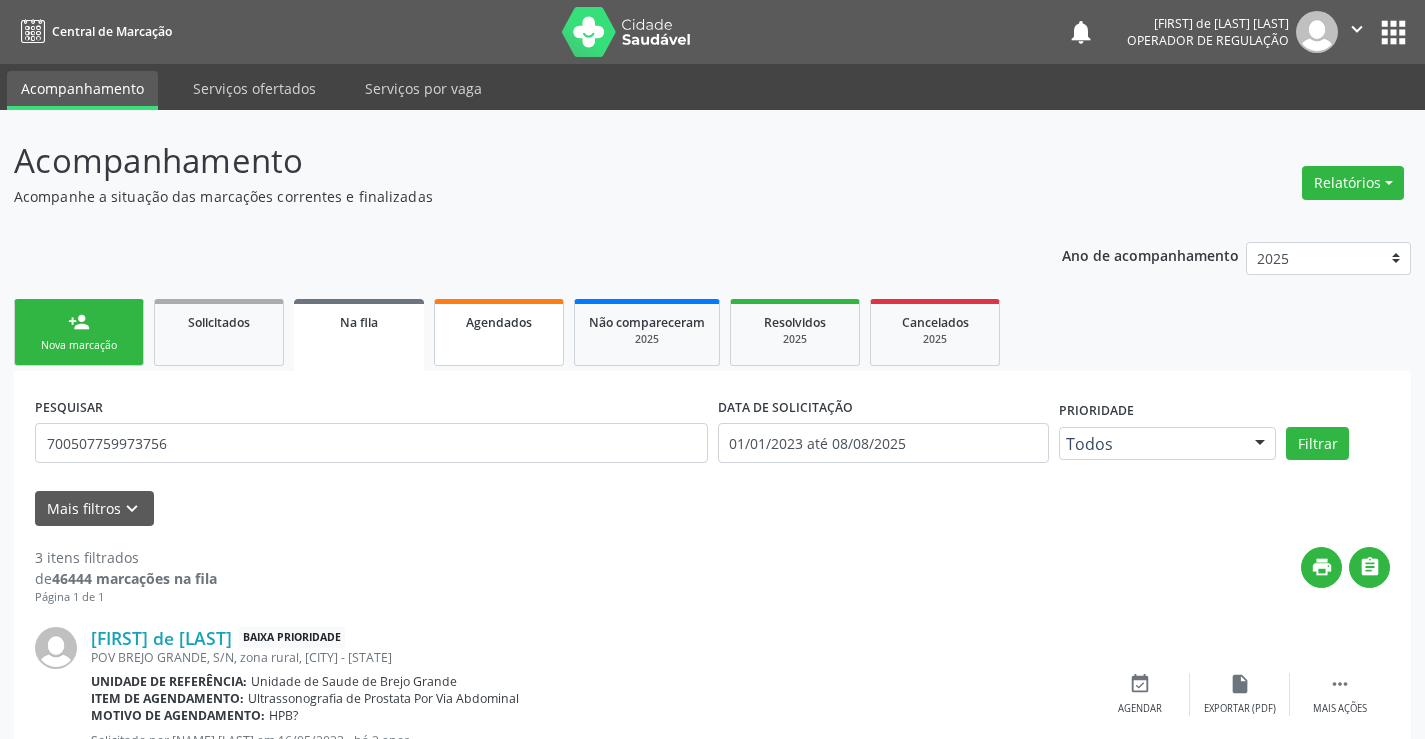 click on "Agendados" at bounding box center [499, 321] 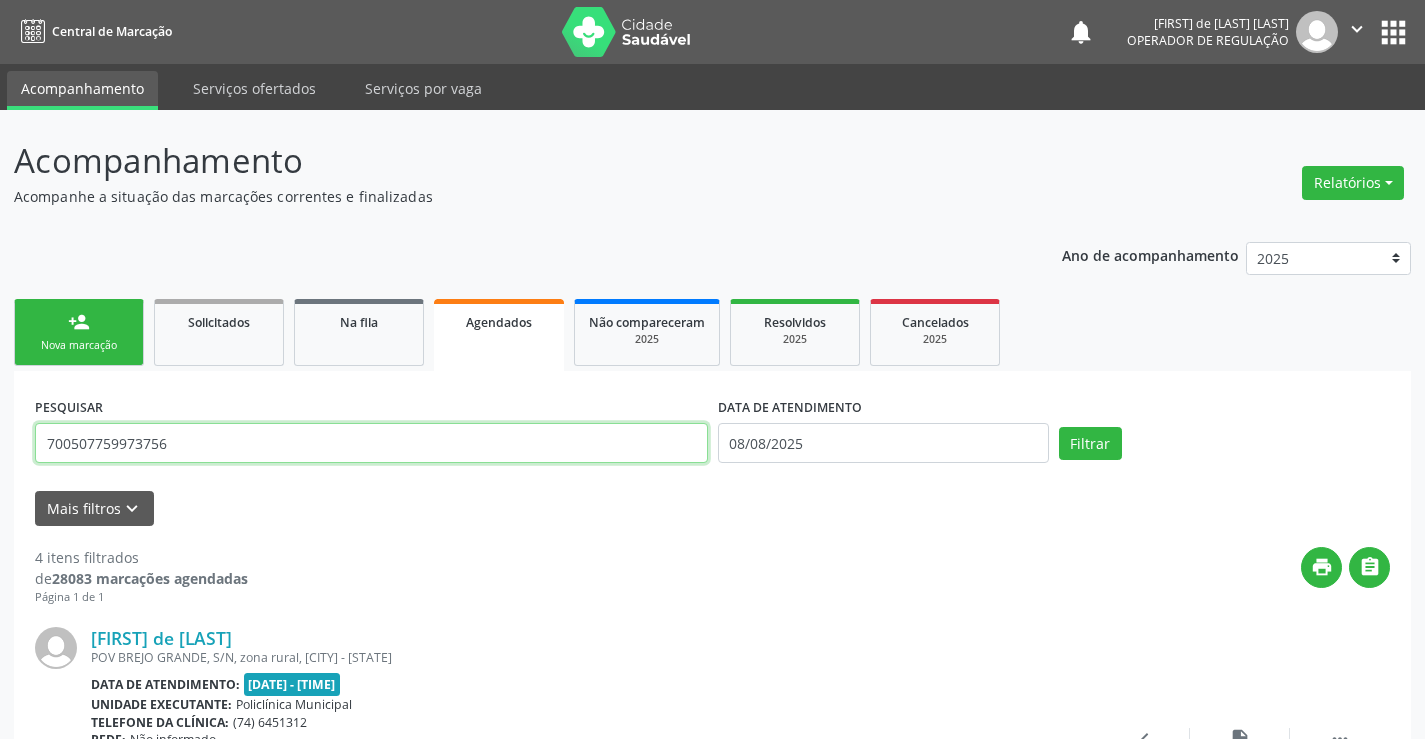 drag, startPoint x: 224, startPoint y: 447, endPoint x: 0, endPoint y: 448, distance: 224.00223 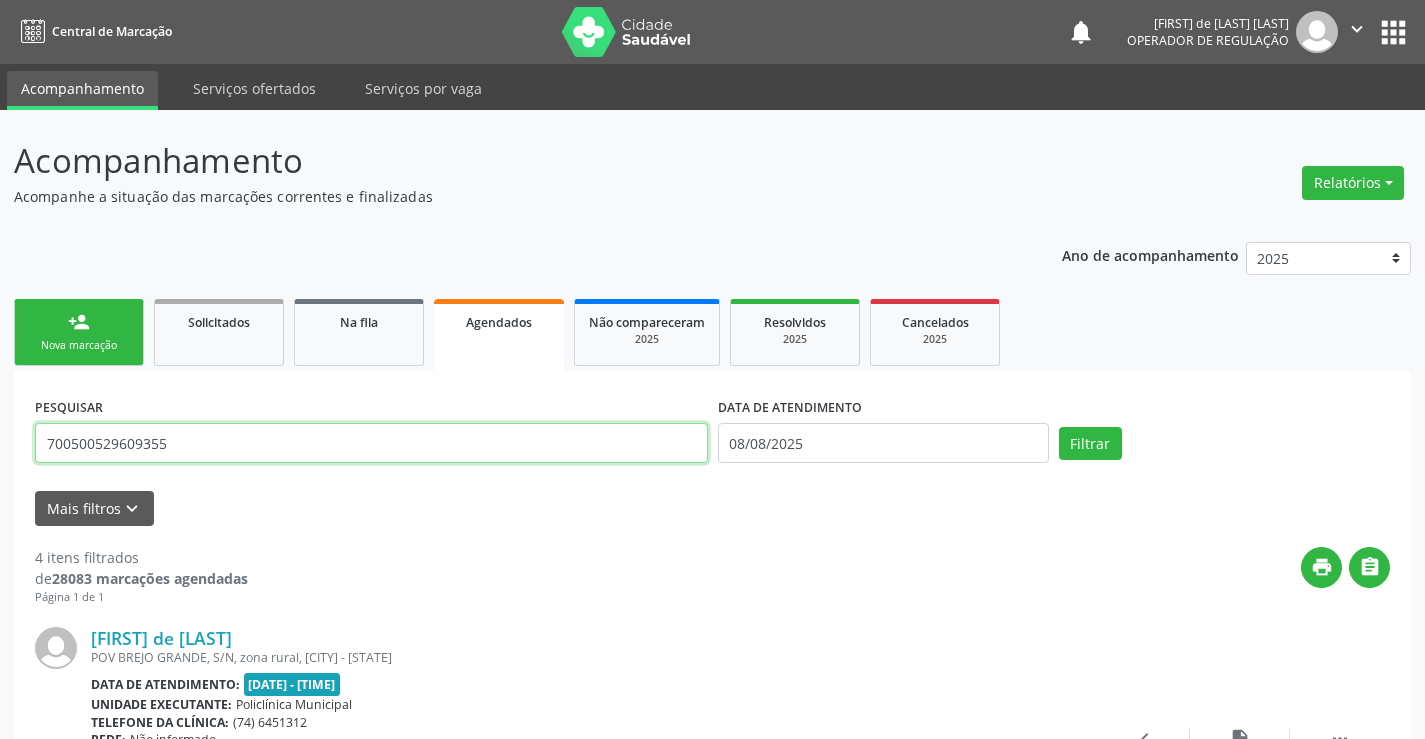 type on "700500529609355" 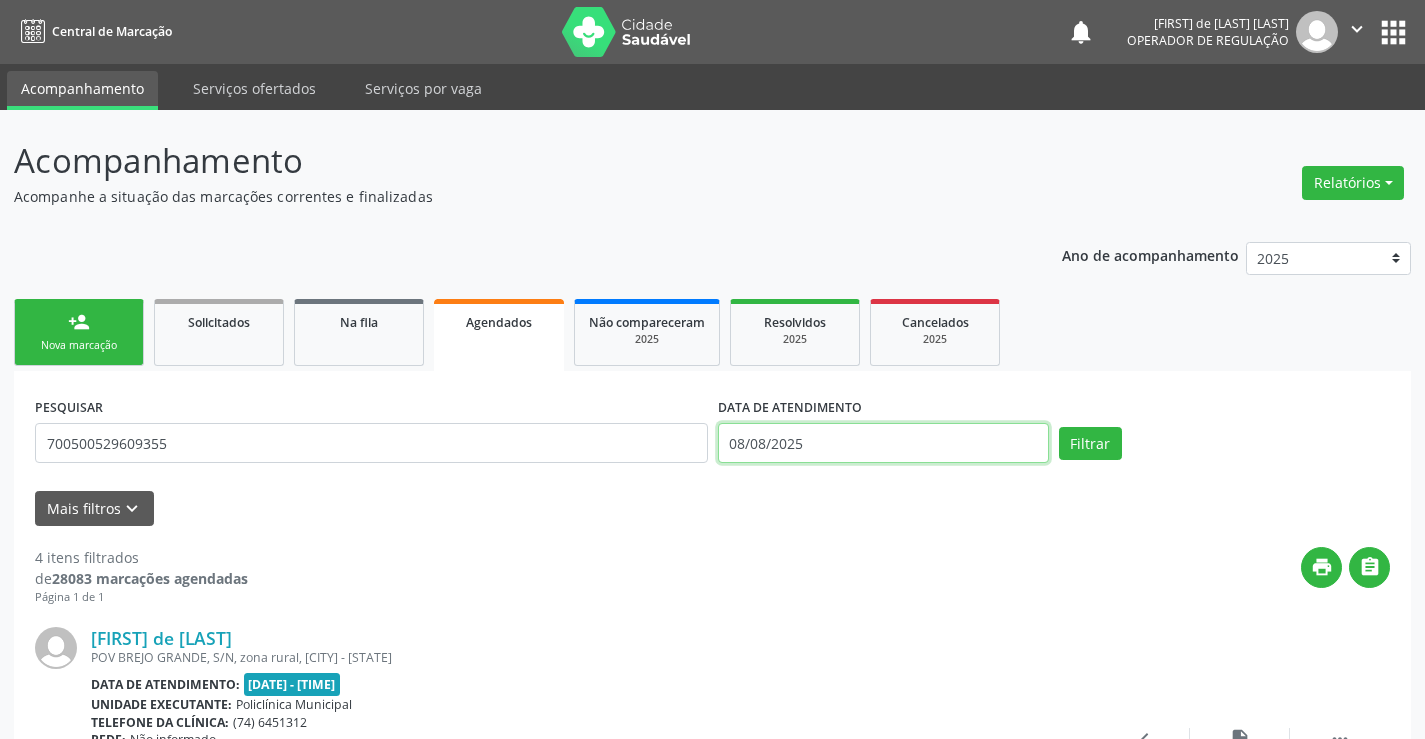 click on "08/08/2025" at bounding box center [883, 443] 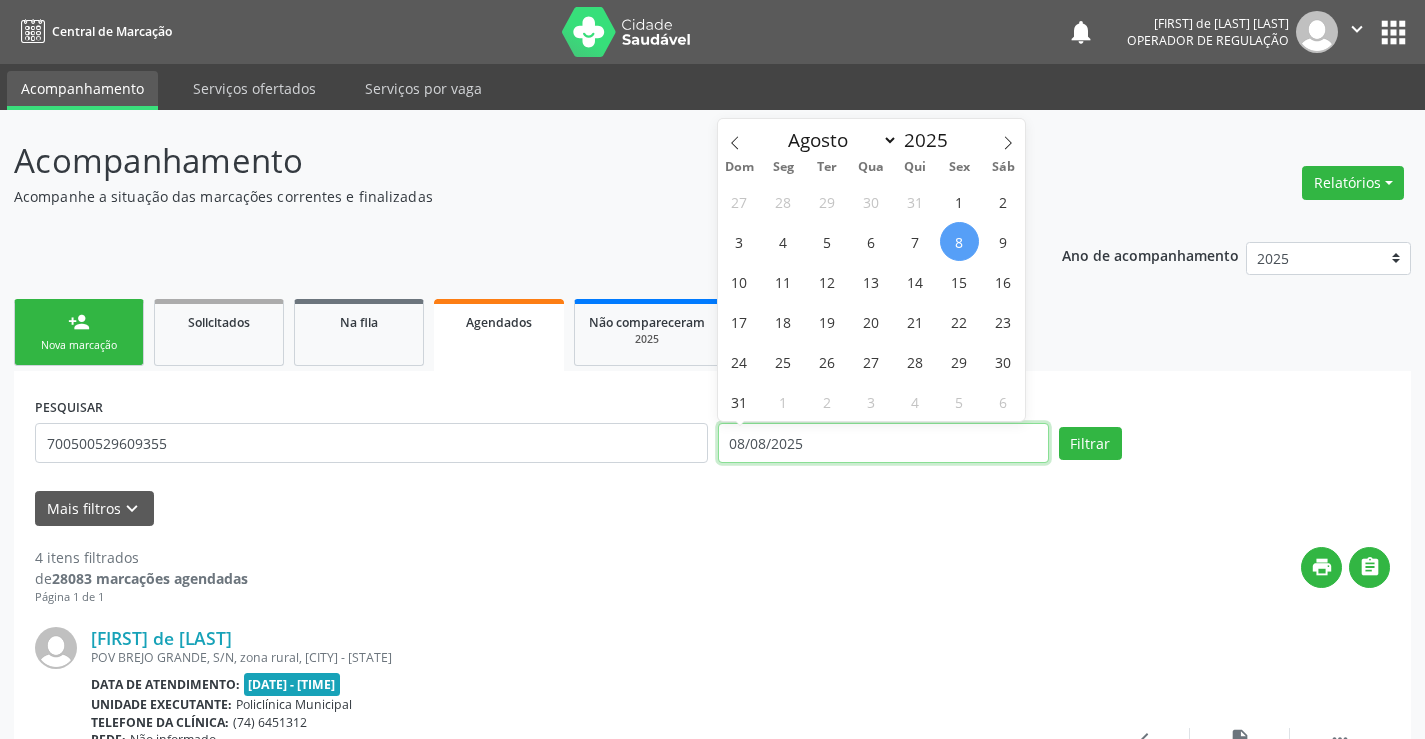 type 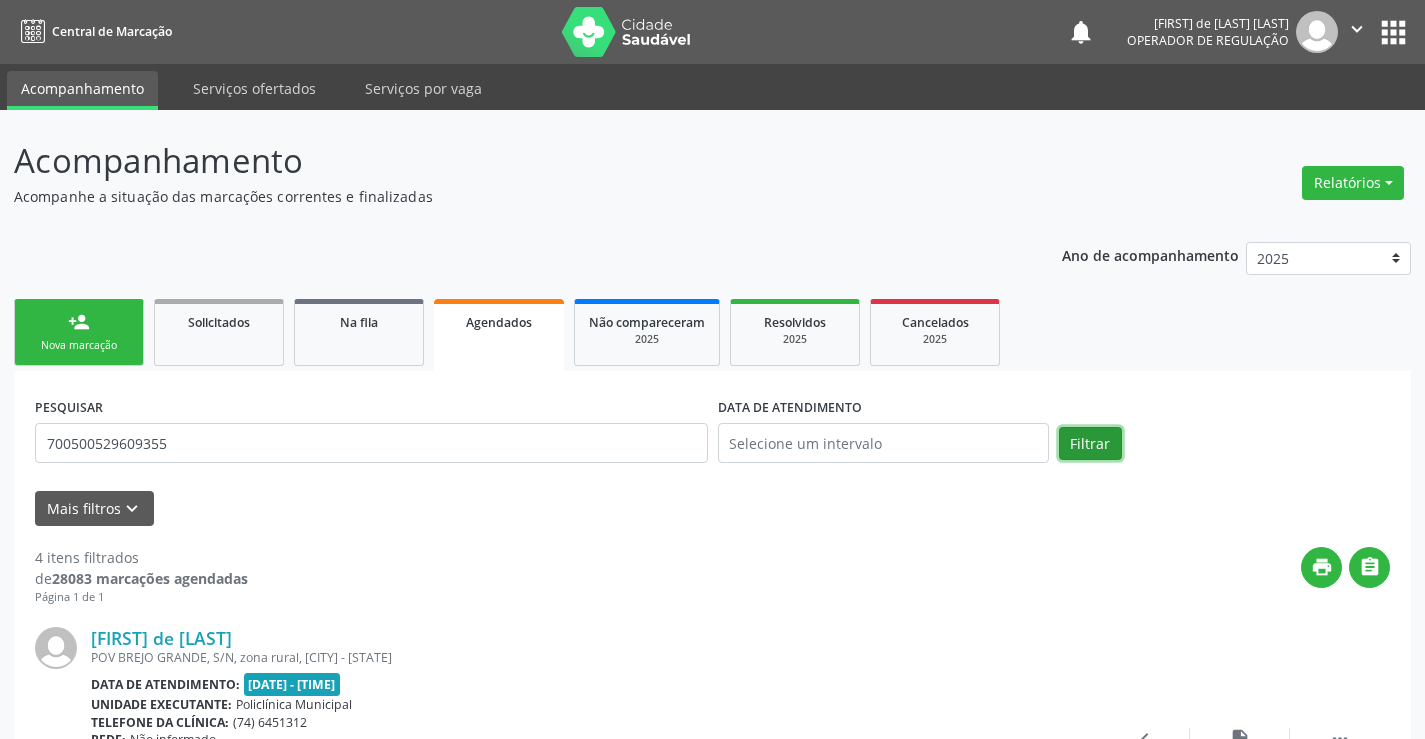 click on "Filtrar" at bounding box center [1090, 444] 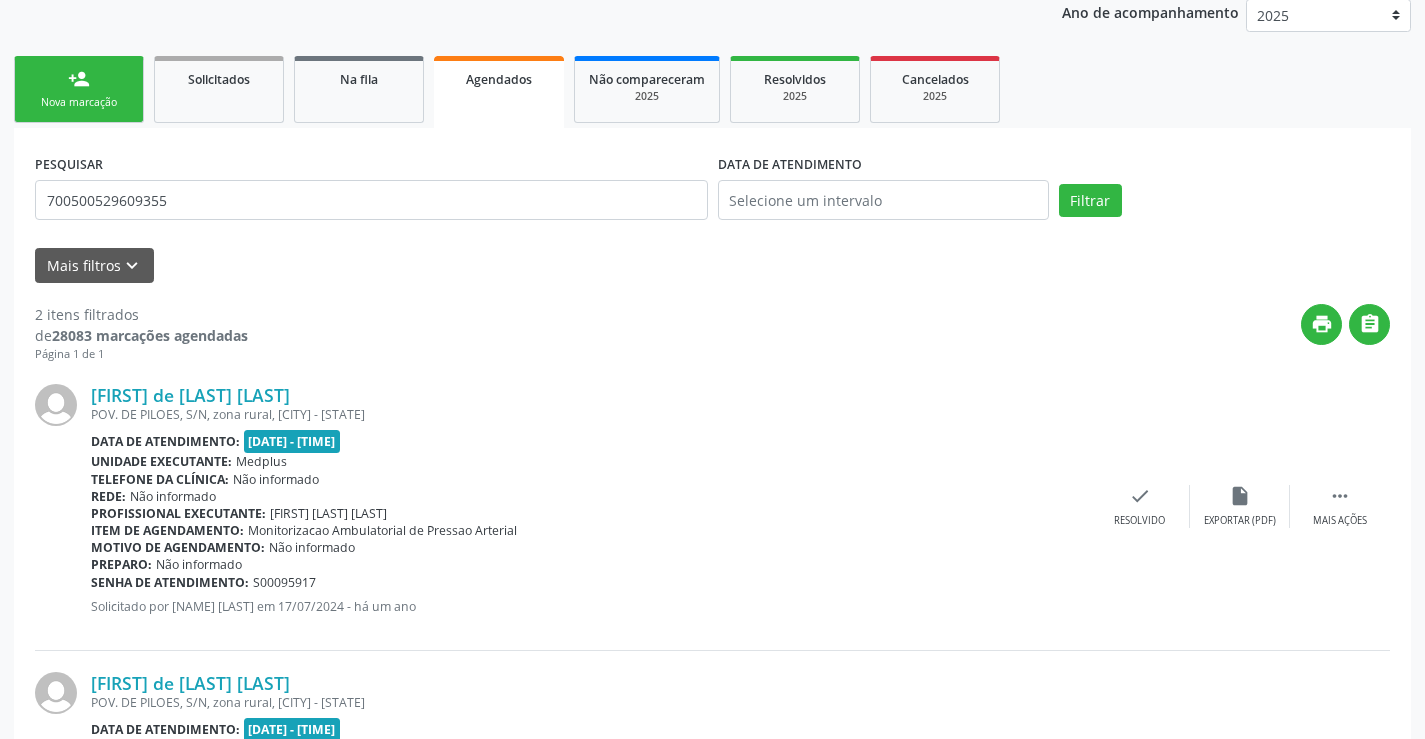 scroll, scrollTop: 0, scrollLeft: 0, axis: both 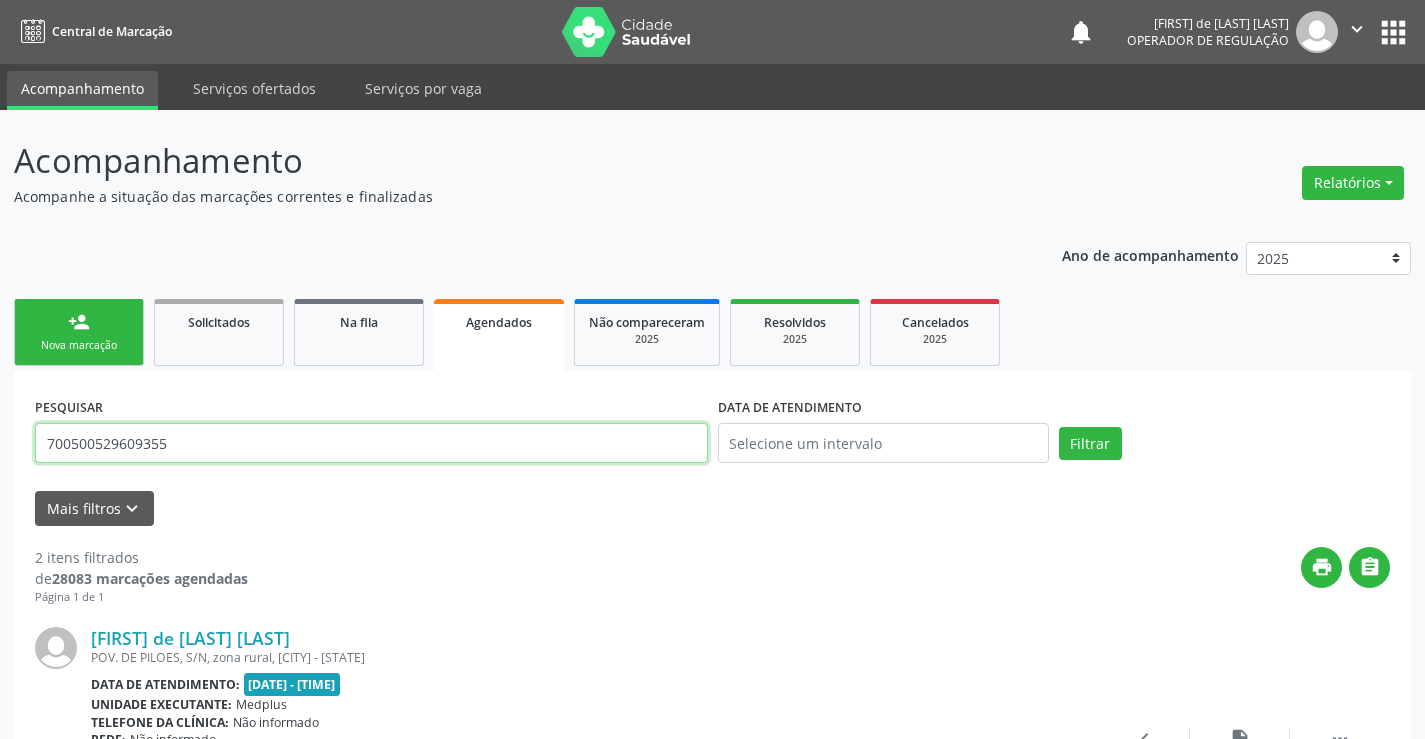drag, startPoint x: 207, startPoint y: 439, endPoint x: 0, endPoint y: 451, distance: 207.34753 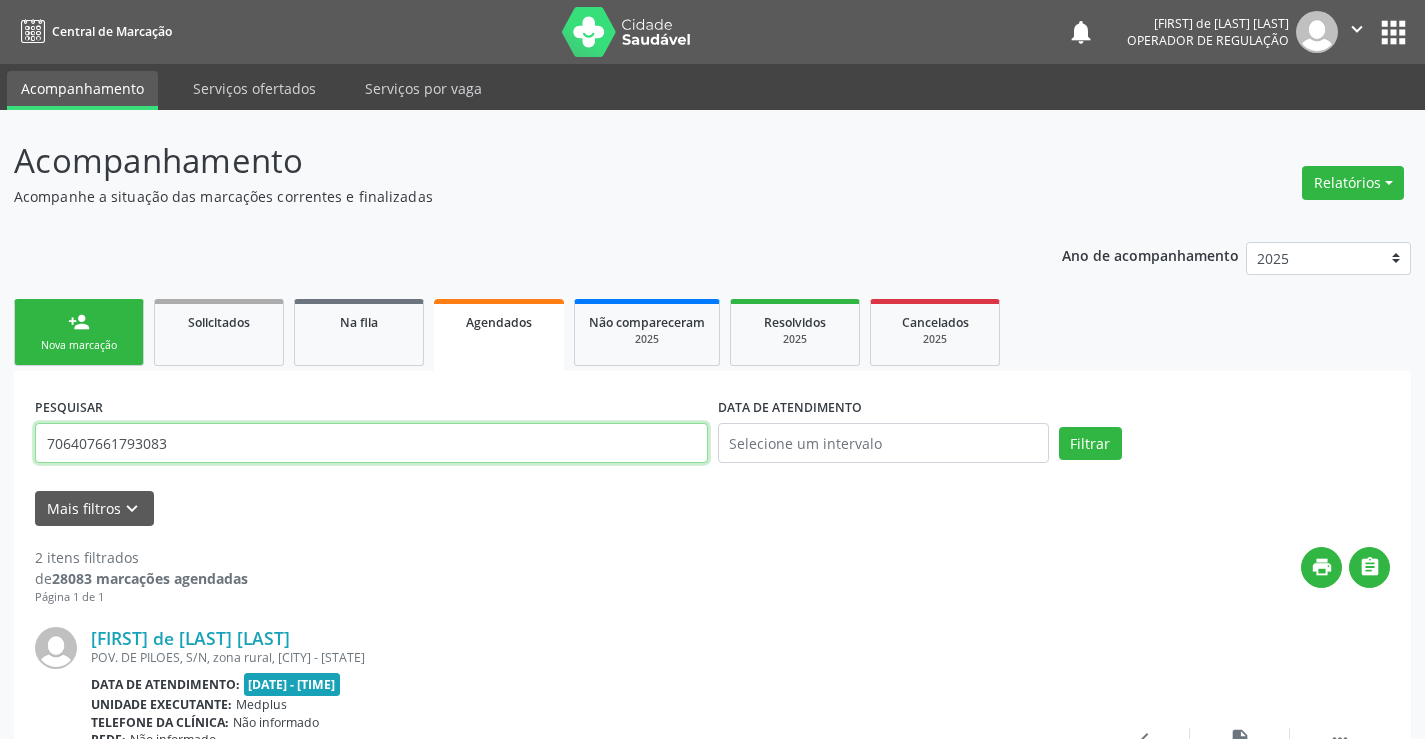 click on "Filtrar" at bounding box center [1090, 444] 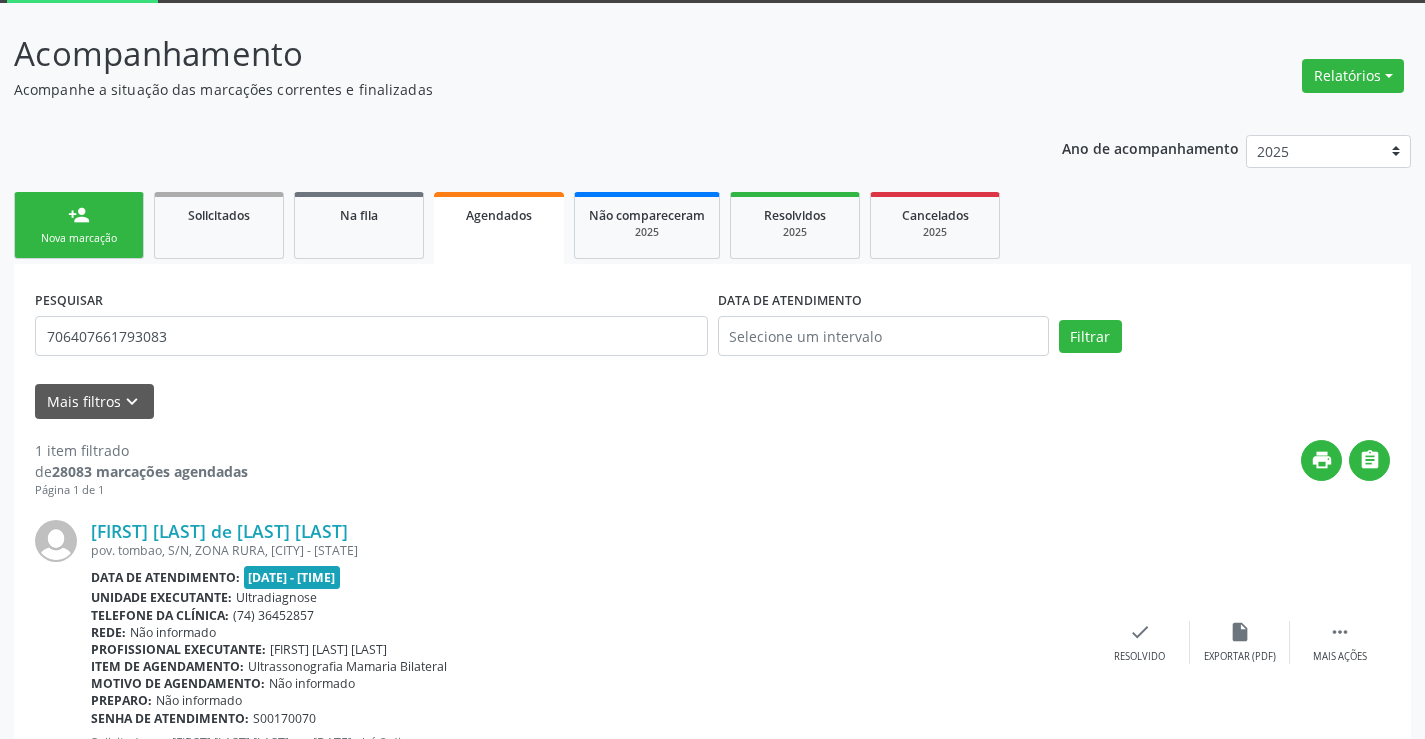scroll, scrollTop: 189, scrollLeft: 0, axis: vertical 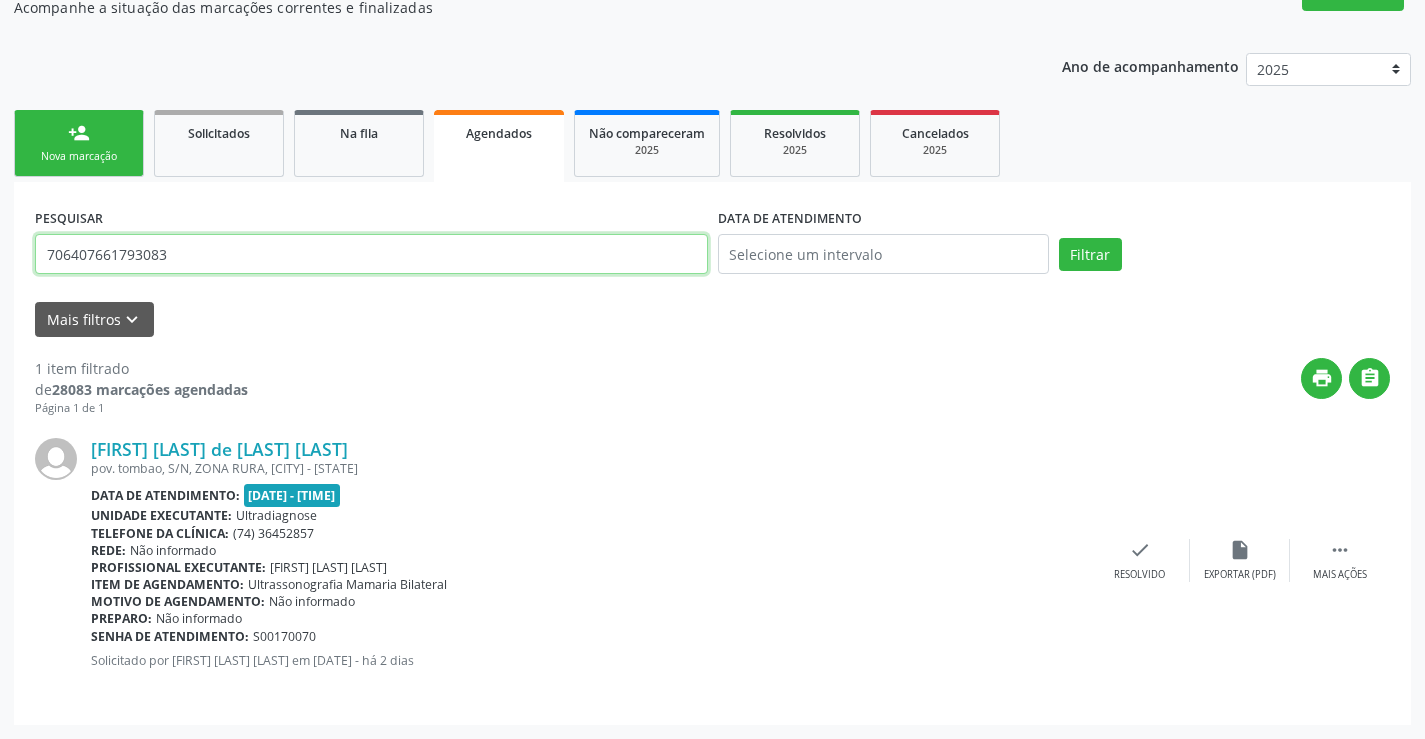 drag, startPoint x: 238, startPoint y: 263, endPoint x: 0, endPoint y: 252, distance: 238.25406 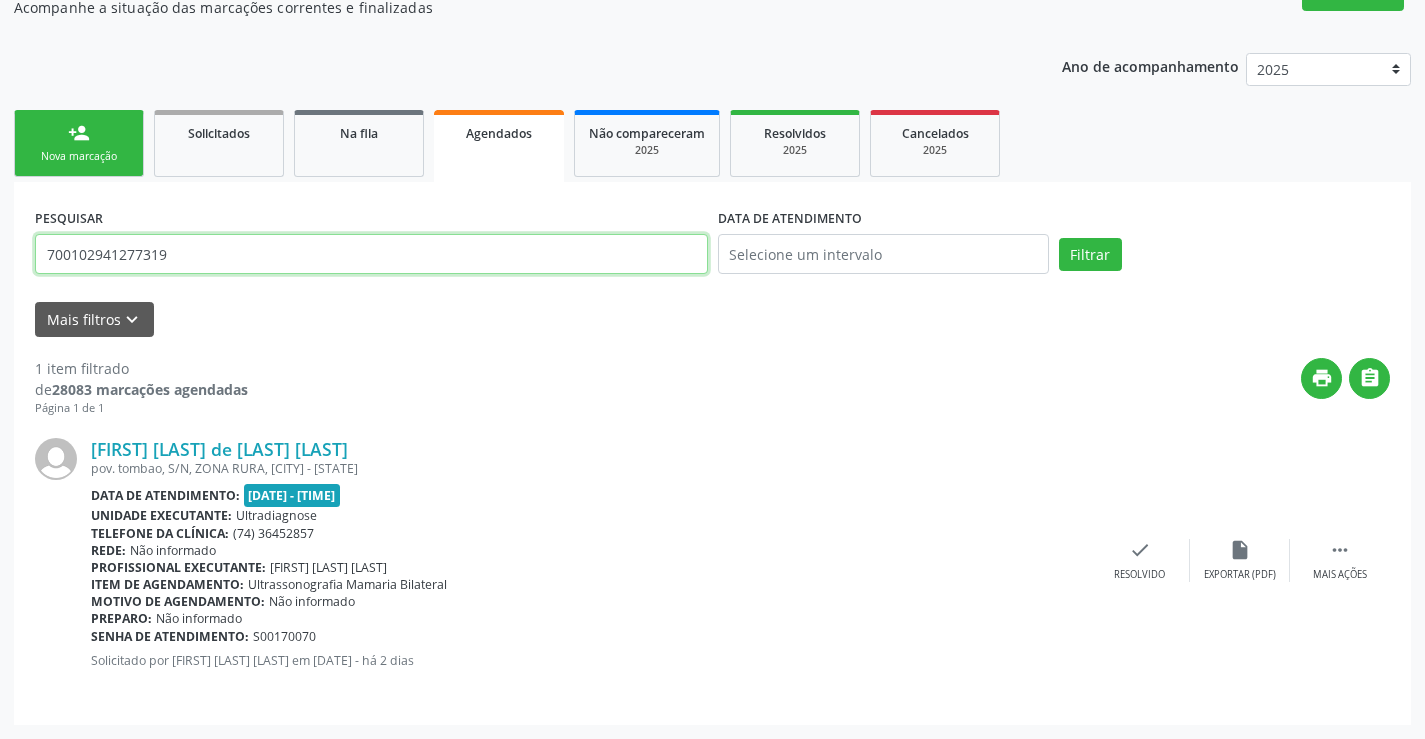 click on "Filtrar" at bounding box center (1090, 255) 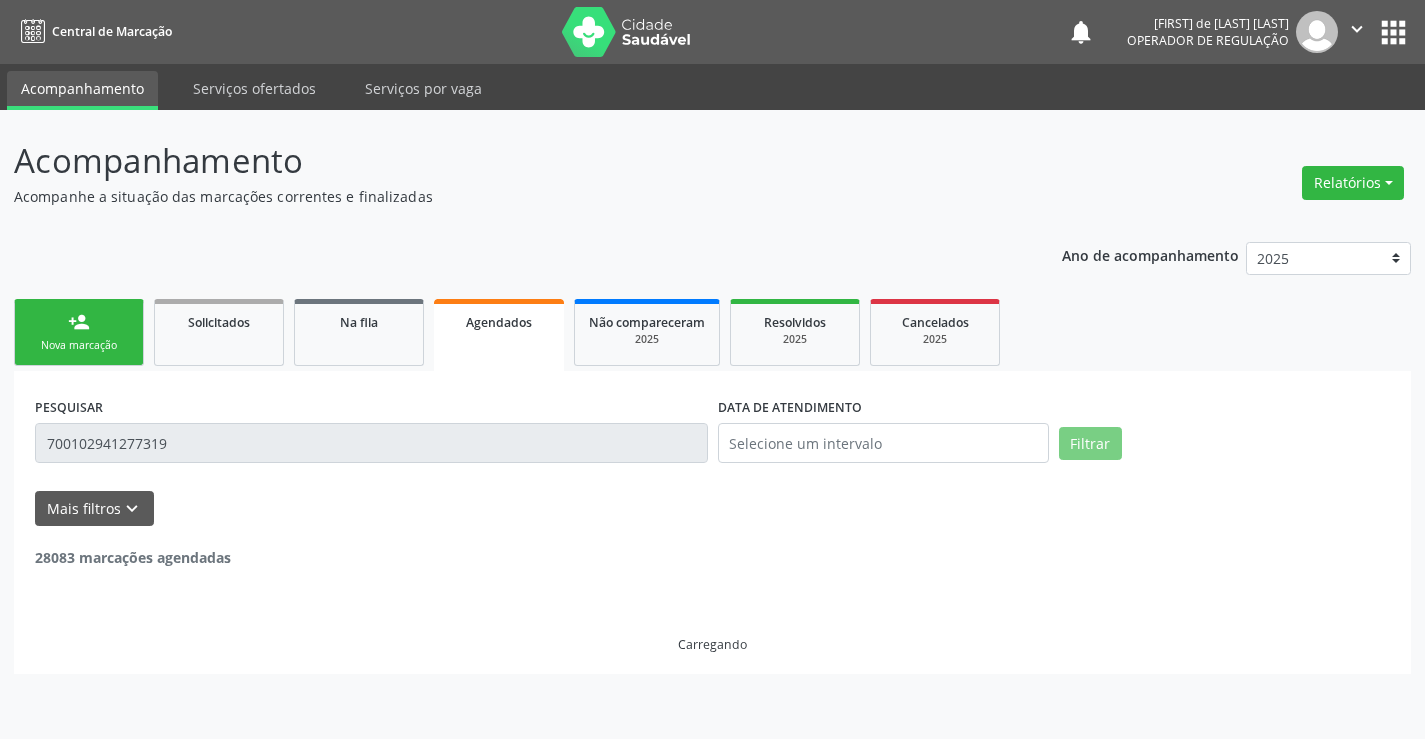 scroll, scrollTop: 0, scrollLeft: 0, axis: both 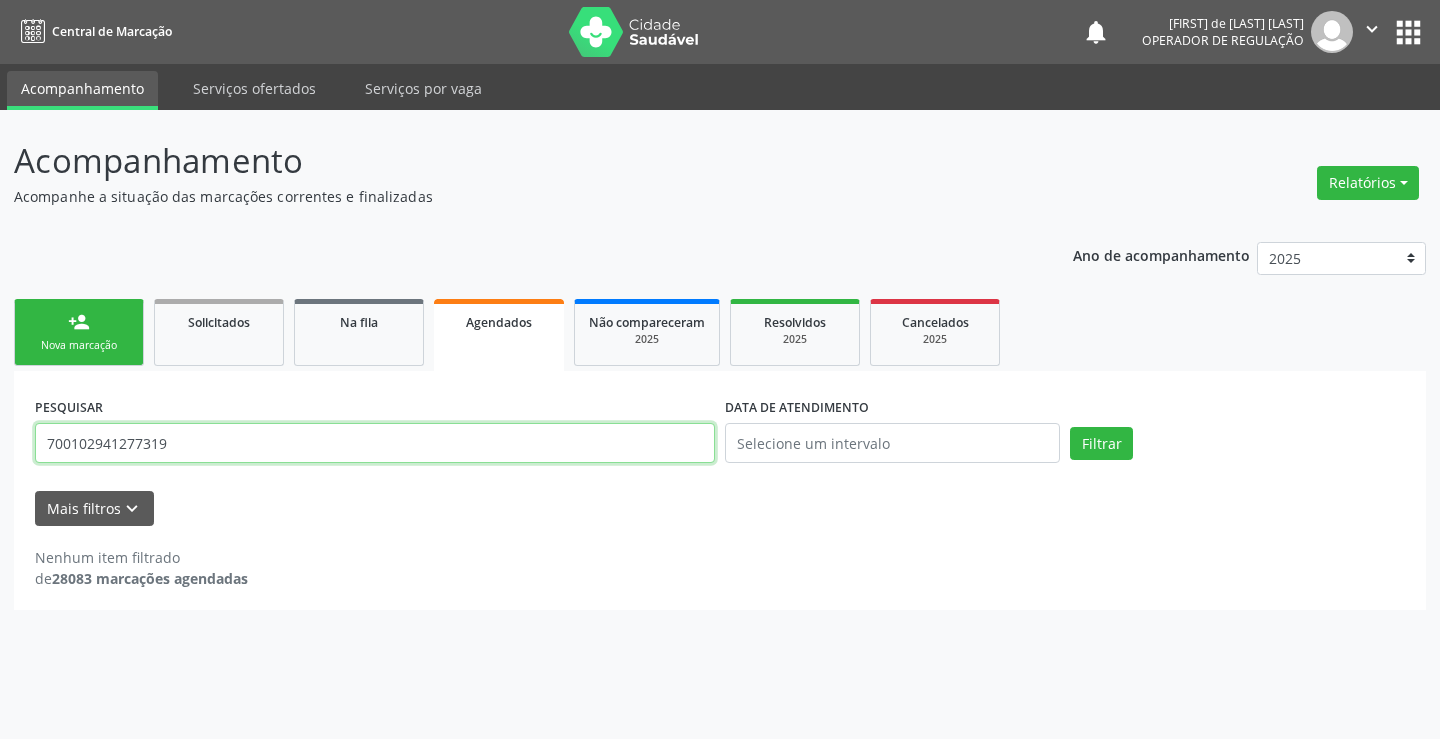 drag, startPoint x: 206, startPoint y: 445, endPoint x: 7, endPoint y: 445, distance: 199 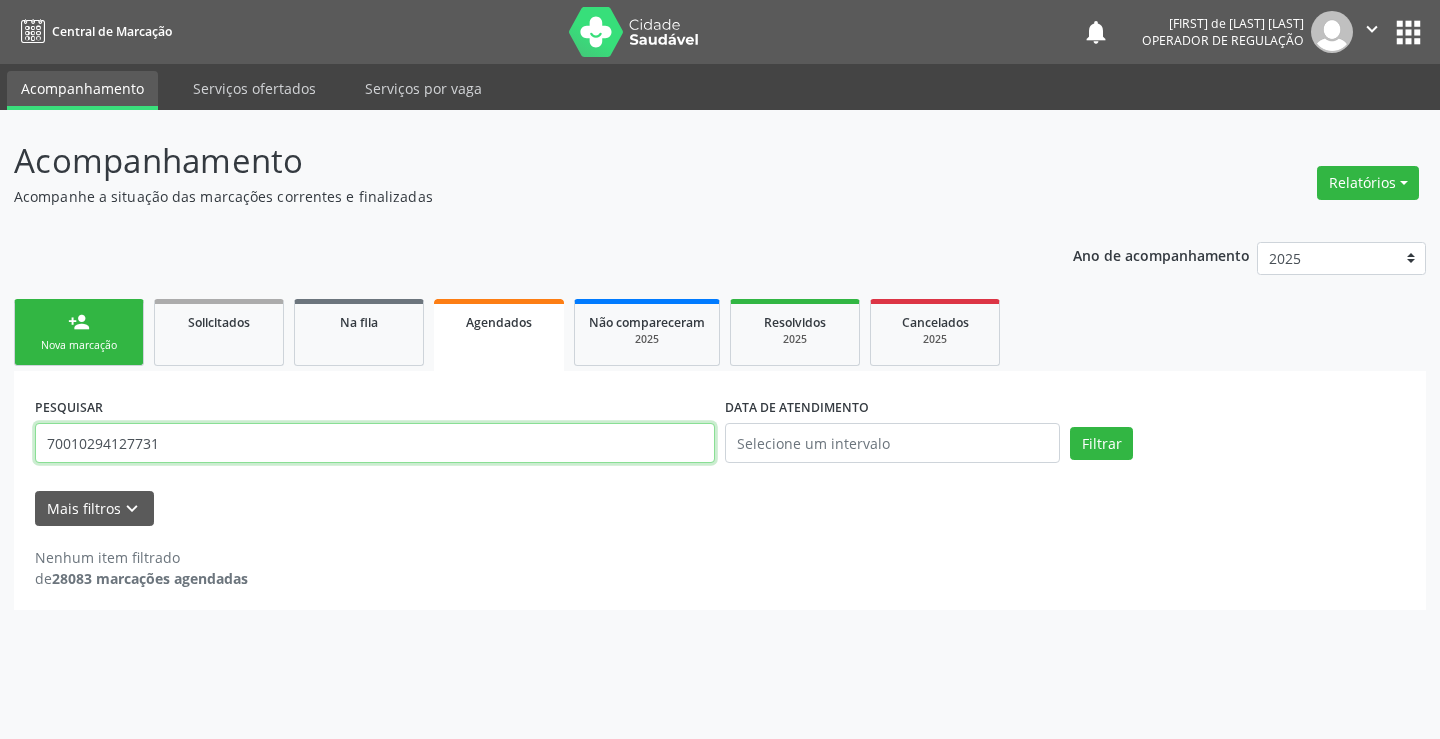 type on "700102941277319" 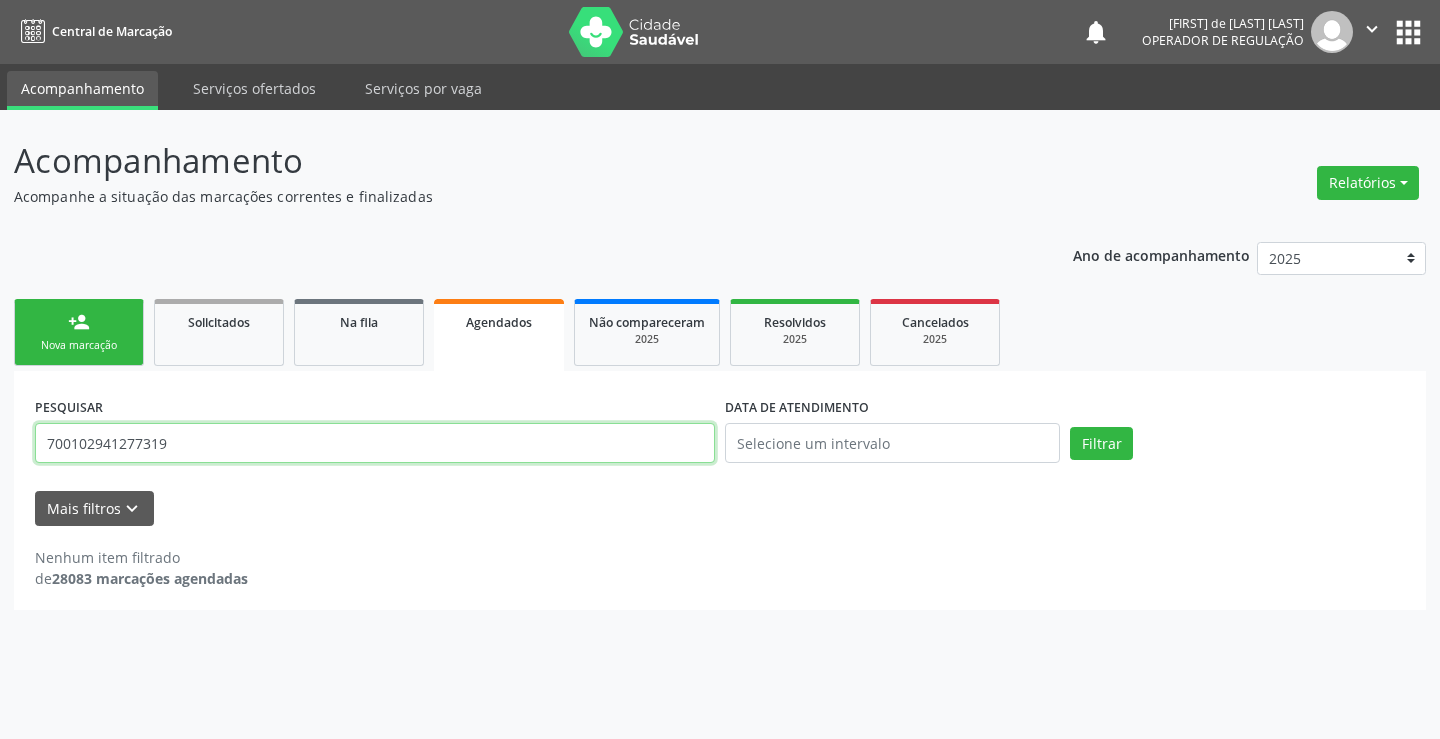 click on "Filtrar" at bounding box center [1101, 444] 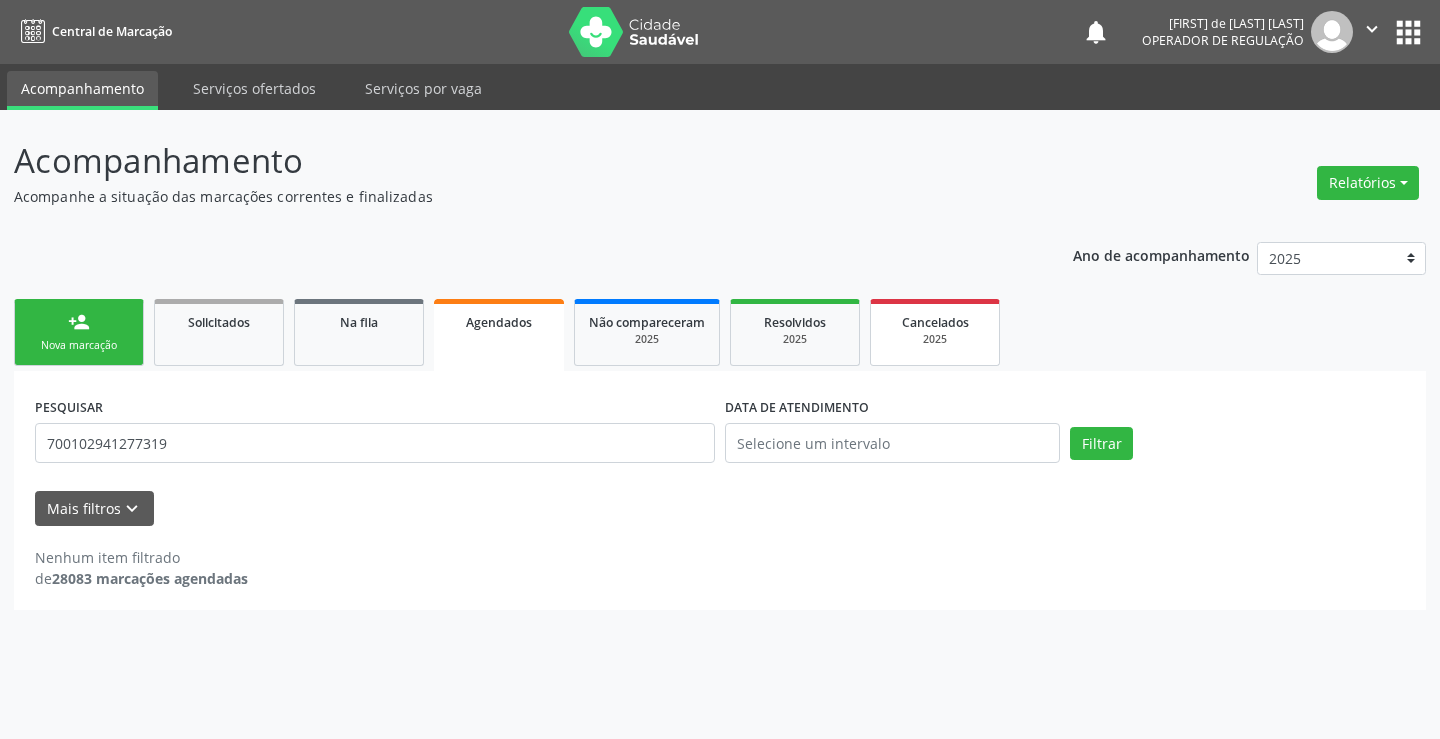 click on "Cancelados" at bounding box center (935, 322) 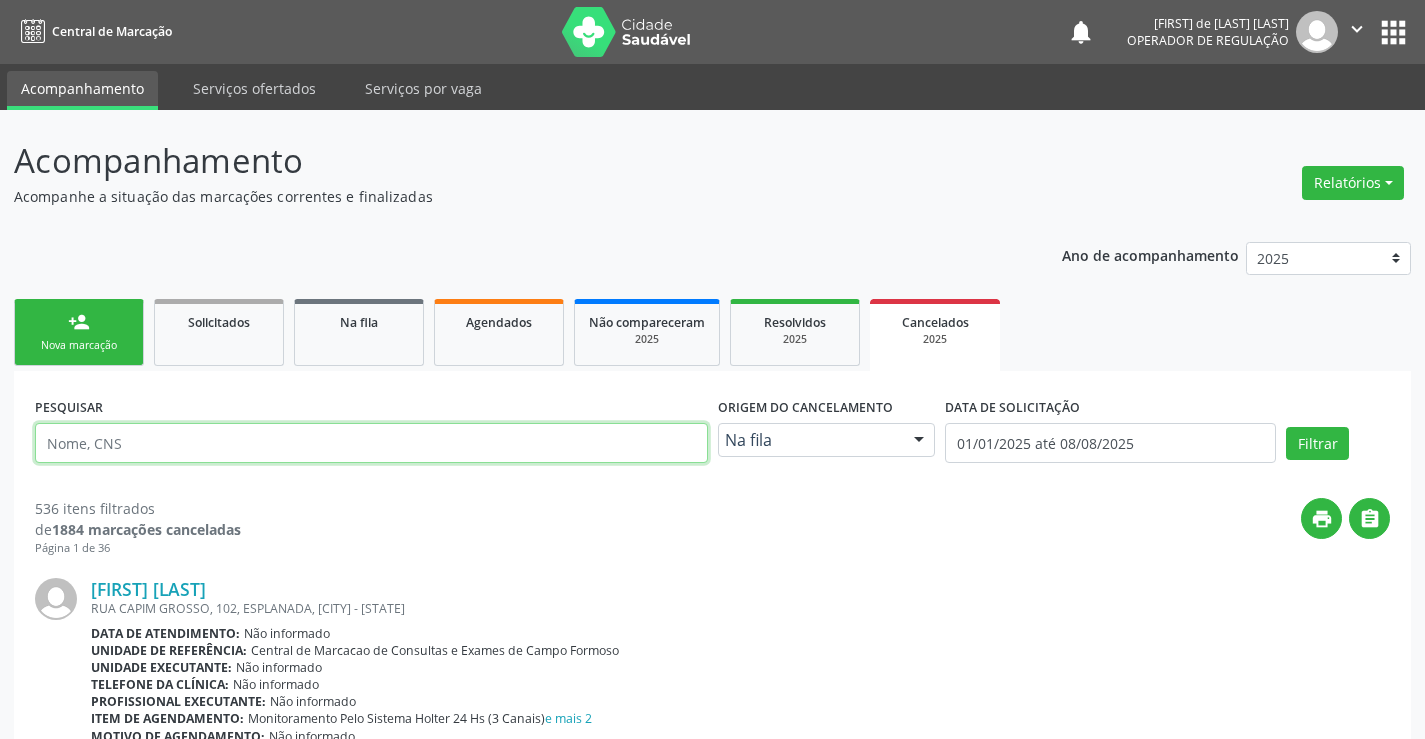 paste on "700102941277319" 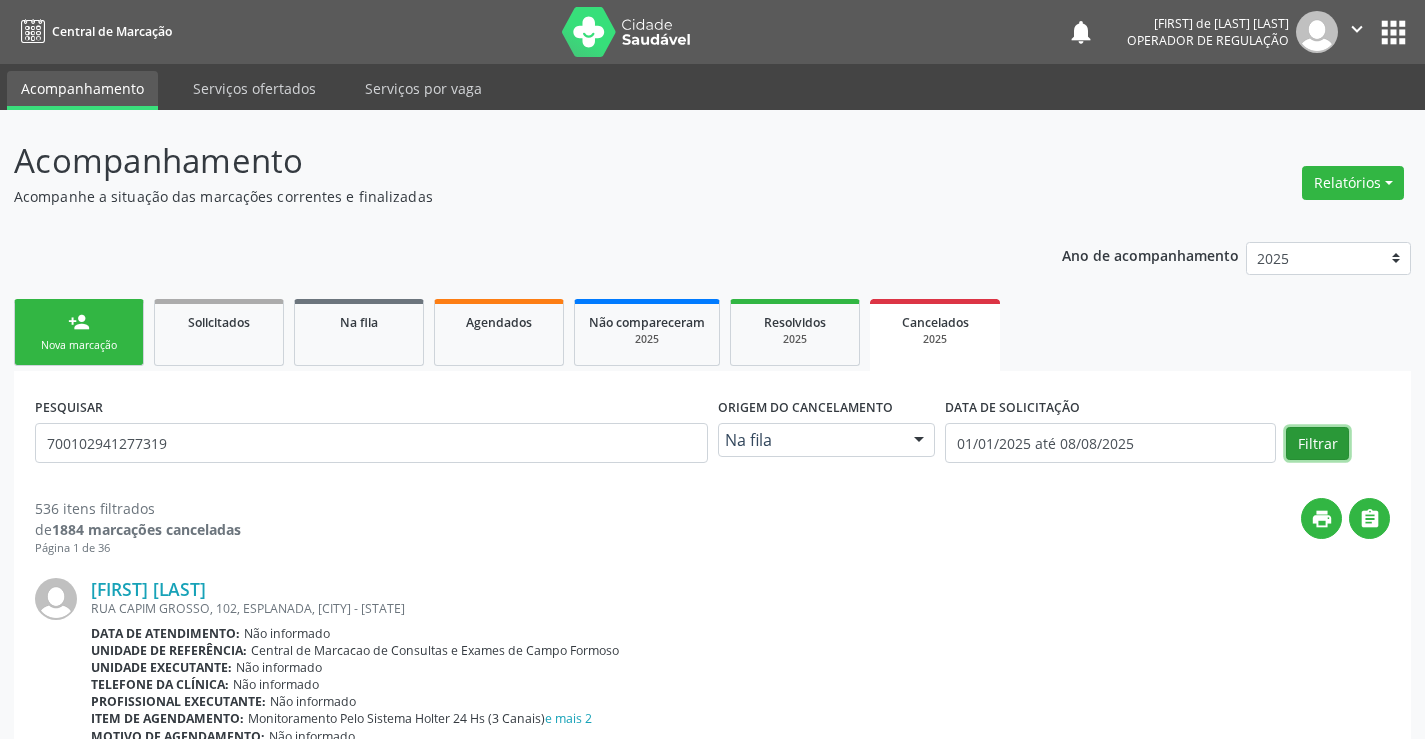 click on "Filtrar" at bounding box center (1317, 444) 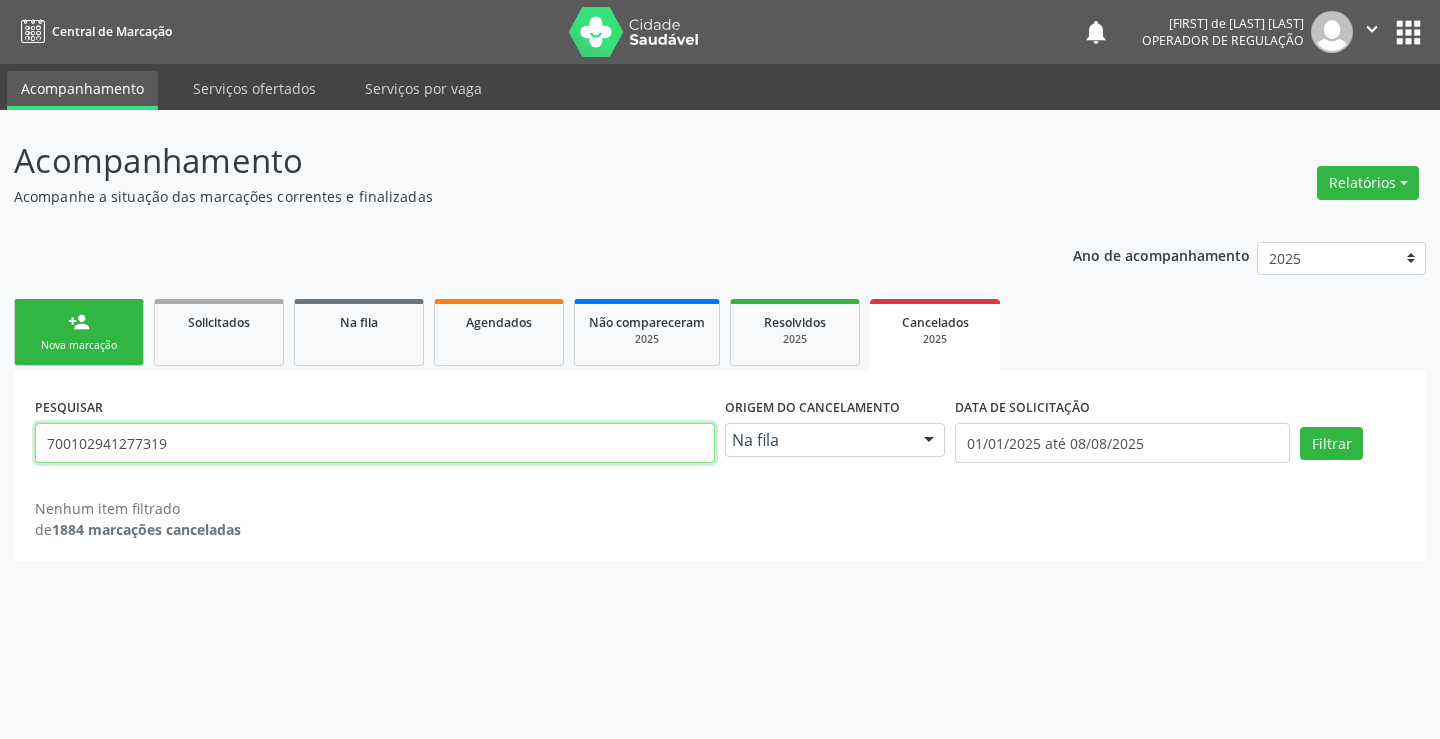 click on "700102941277319" at bounding box center (375, 443) 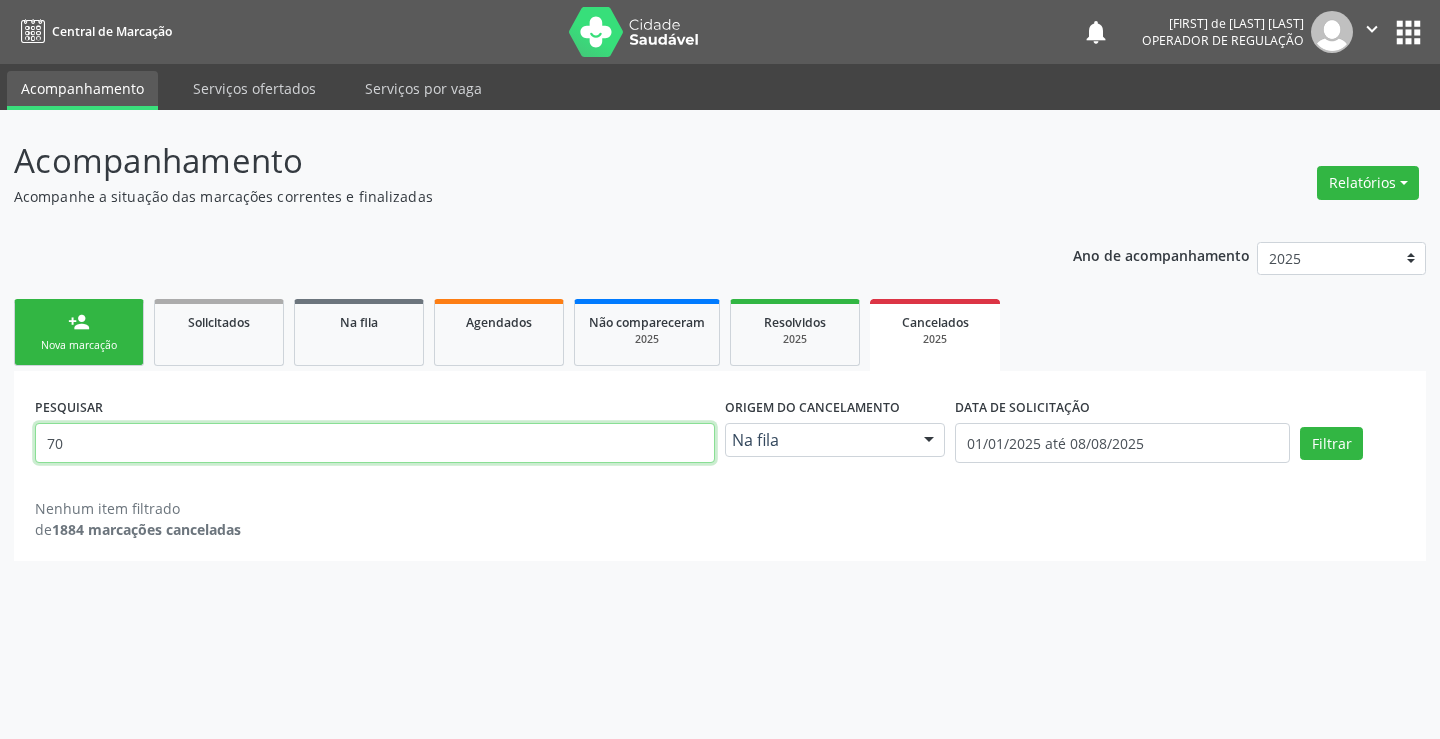 type on "7" 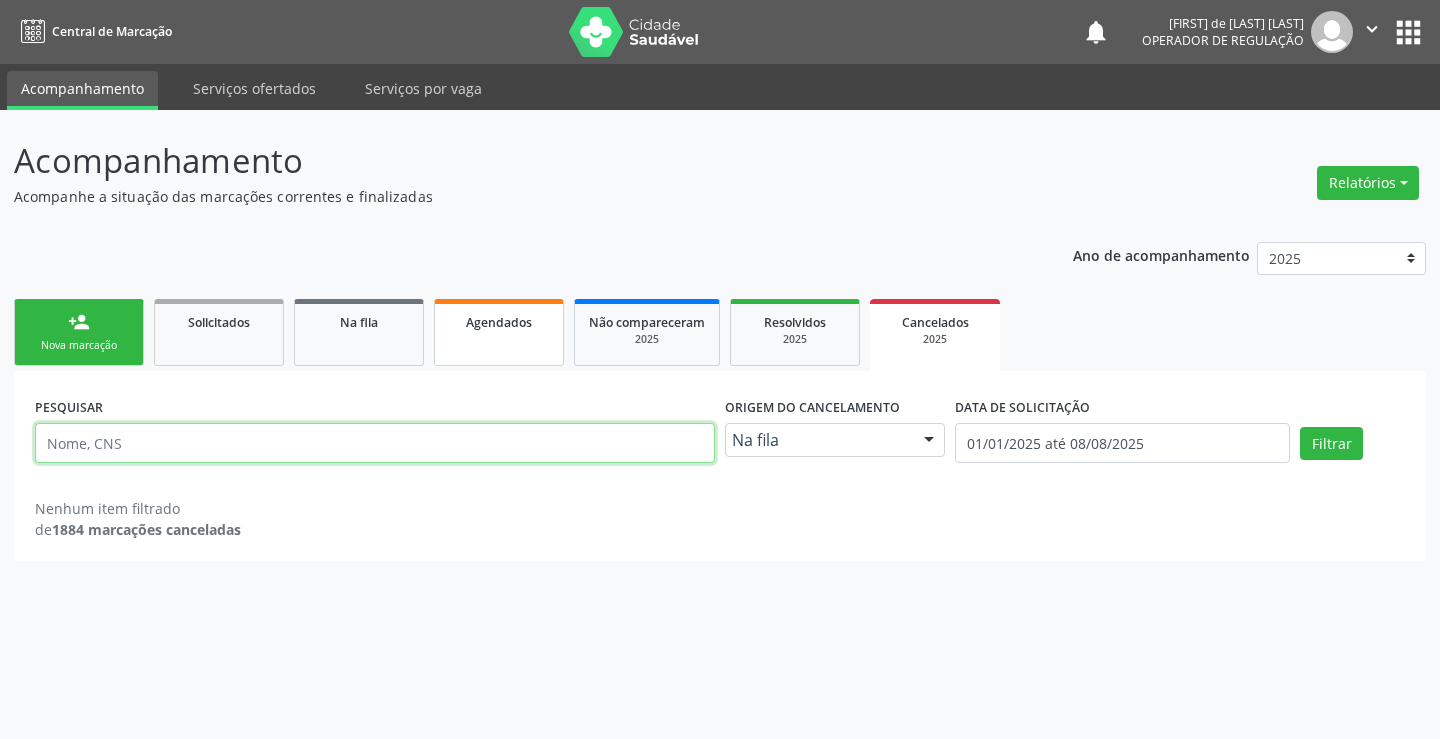 type 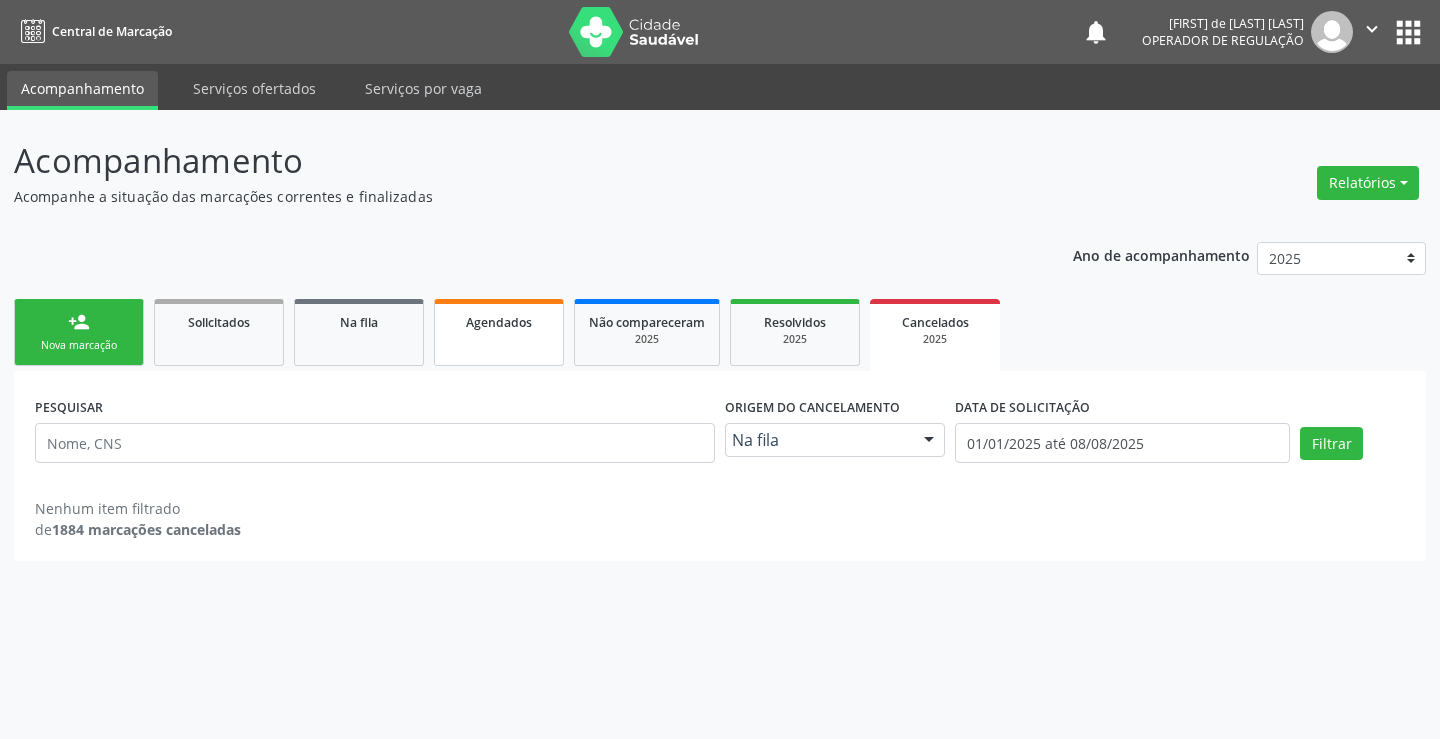 click on "Agendados" at bounding box center [499, 321] 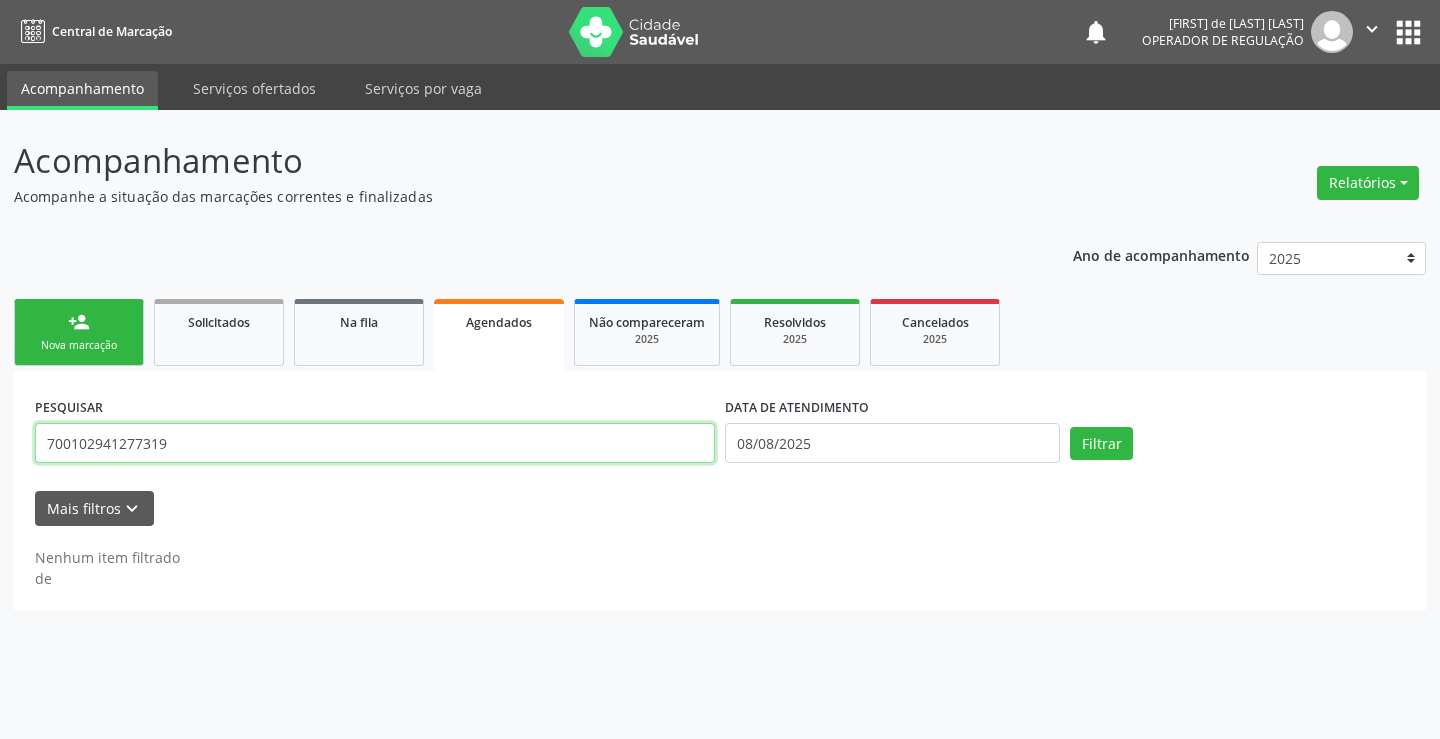 drag, startPoint x: 199, startPoint y: 448, endPoint x: 0, endPoint y: 454, distance: 199.09044 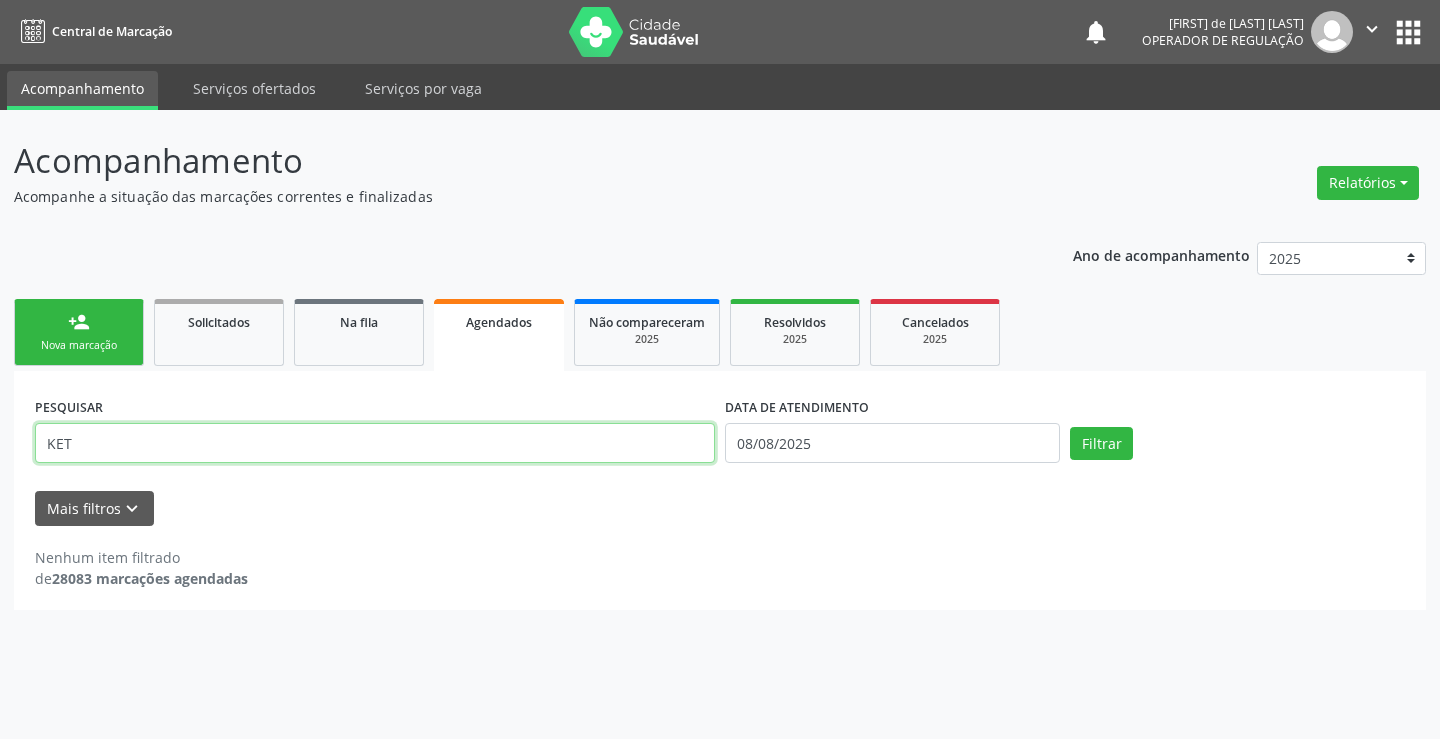 type on "KET" 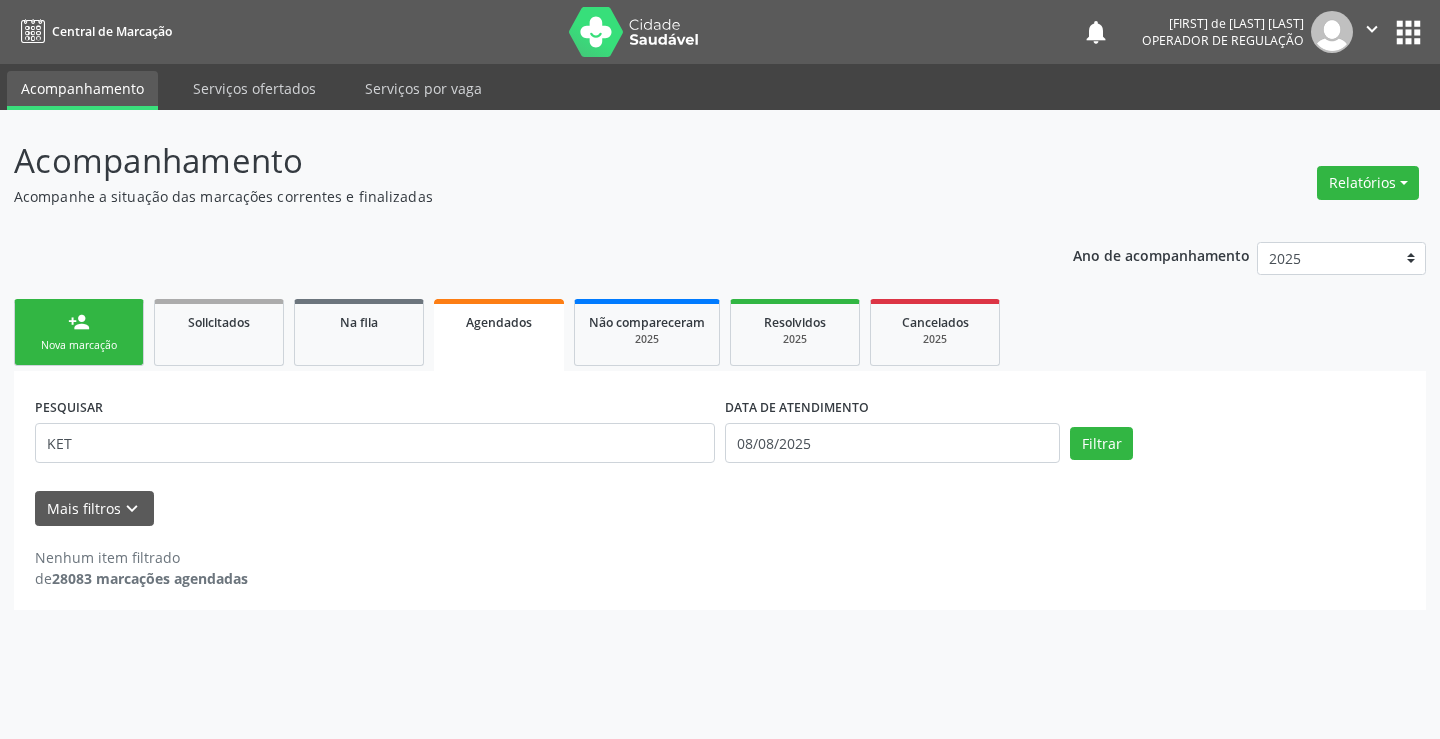 click on "PESQUISAR
KET
DATA DE ATENDIMENTO
08/08/2025
Filtrar
UNIDADE DE REFERÊNCIA
Selecione uma UBS
Todas as UBS   Unidade Basica de Saude da Familia Dr Paulo Sudre   Centro de Enfrentamento Para Covid 19 de Campo Formoso   Central de Marcacao de Consultas e Exames de Campo Formoso   Vigilancia em Saude de Campo Formoso   PSF Lage dos Negros III   P S da Familia do Povoado de Caraibas   Unidade Basica de Saude da Familia Maninho Ferreira   P S de Curral da Ponta Psf Oseas Manoel da Silva   Farmacia Basica   Unidade Basica de Saude da Familia de Brejao da Caatinga   P S da Familia do Povoado de Pocos   P S da Familia do Povoado de Tiquara   P S da Familia do Povoado de Sao Tome   P S de Lages dos Negros   P S da Familia do Povoado de Tuiutiba   P S de Curral Velho   Centro de Saude Mutirao   Caps Centro de Atencao Psicossocial   Unidade Odontologica Movel   Unidade Basica de Saude da Familia Limoeiro" at bounding box center (720, 490) 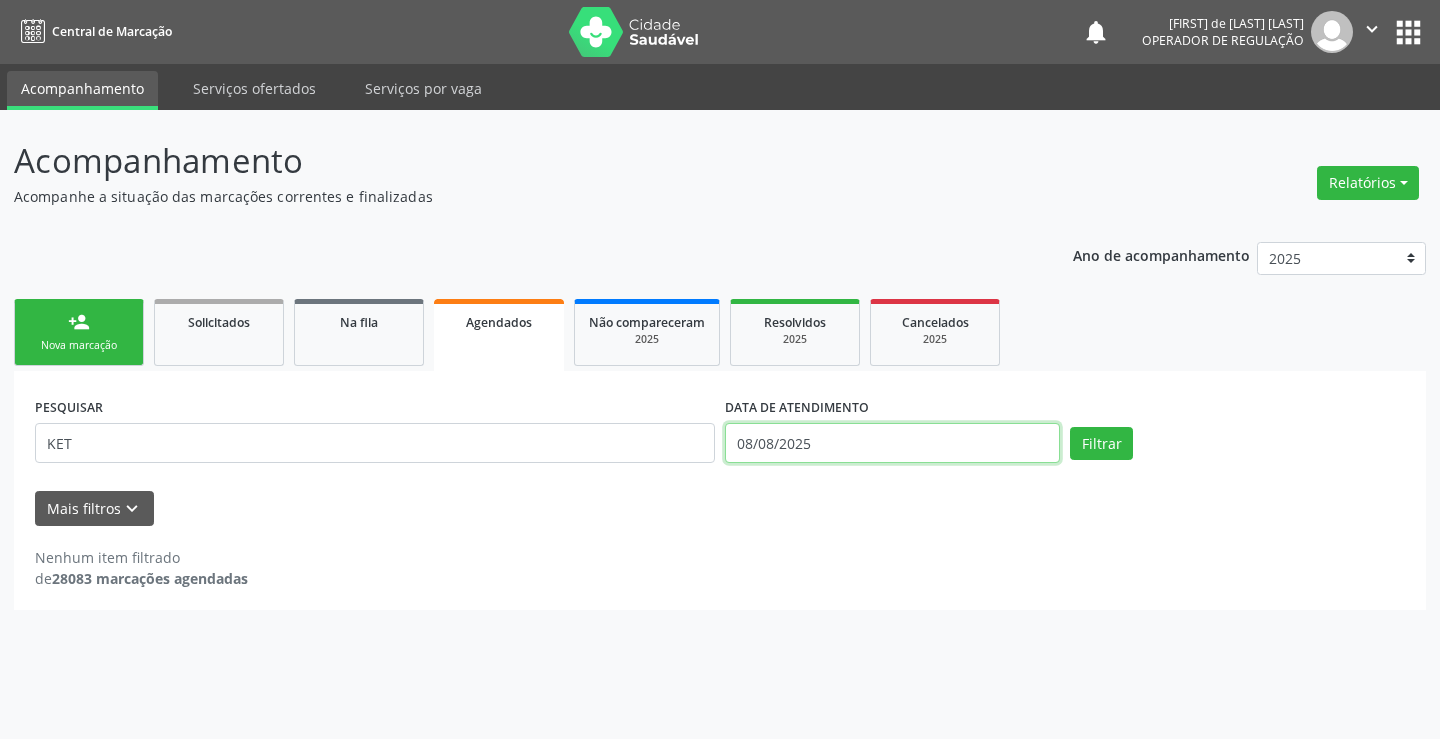 click on "08/08/2025" at bounding box center [892, 443] 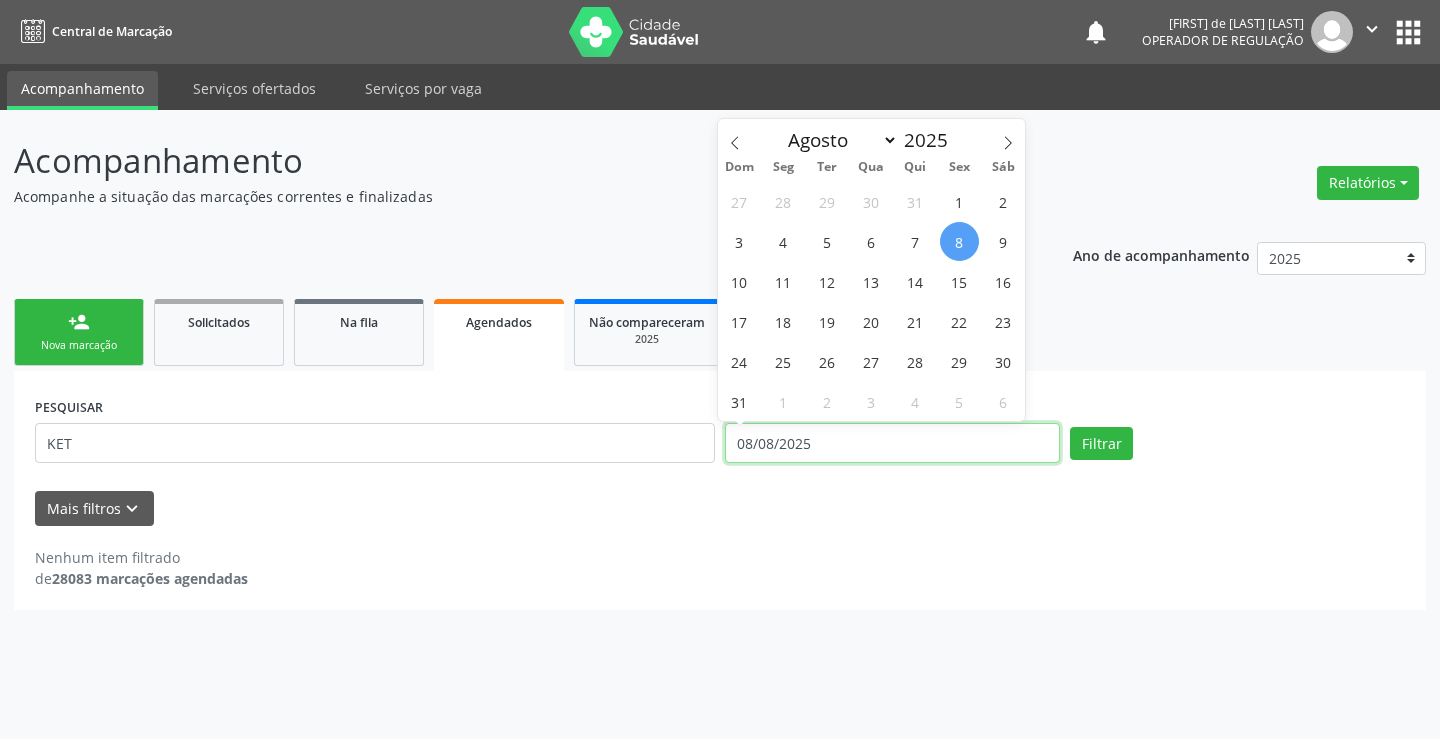 type 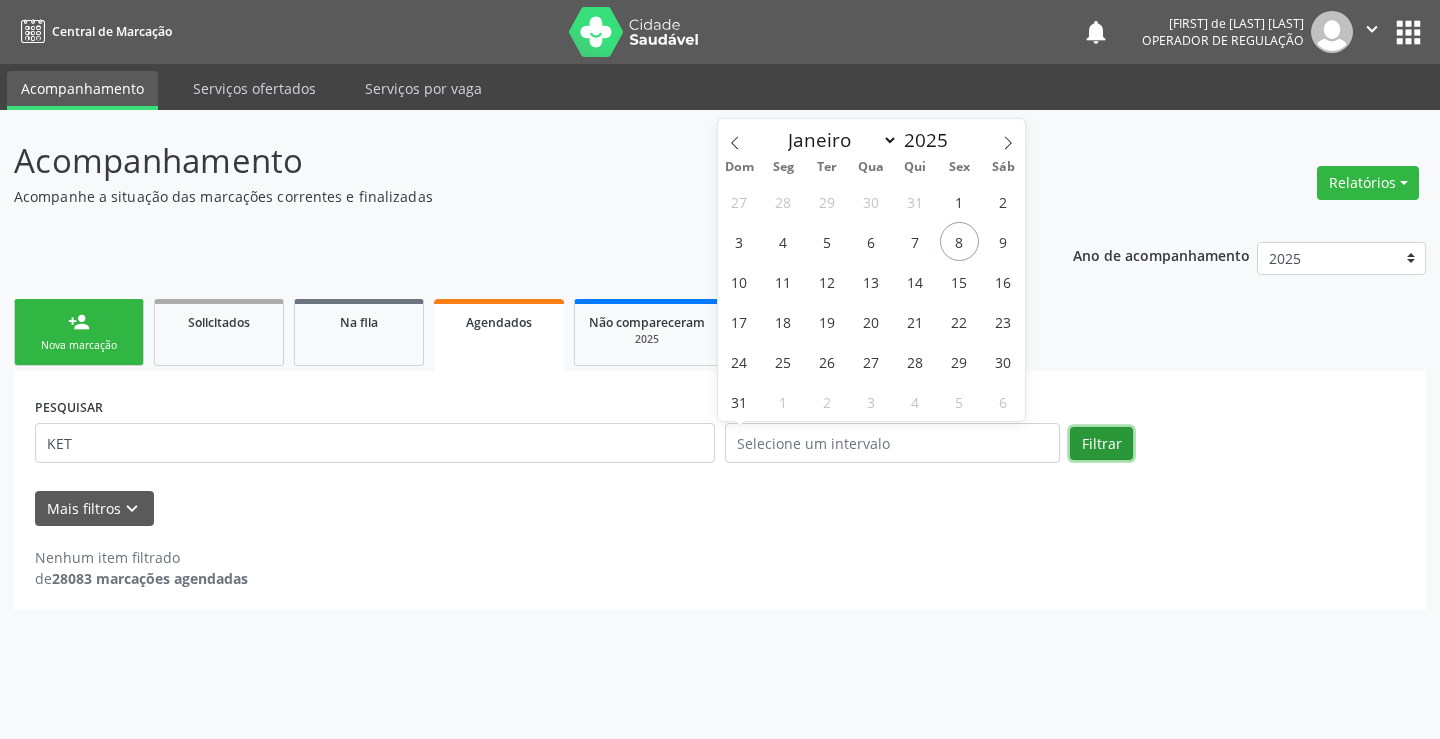 click on "Filtrar" at bounding box center [1101, 444] 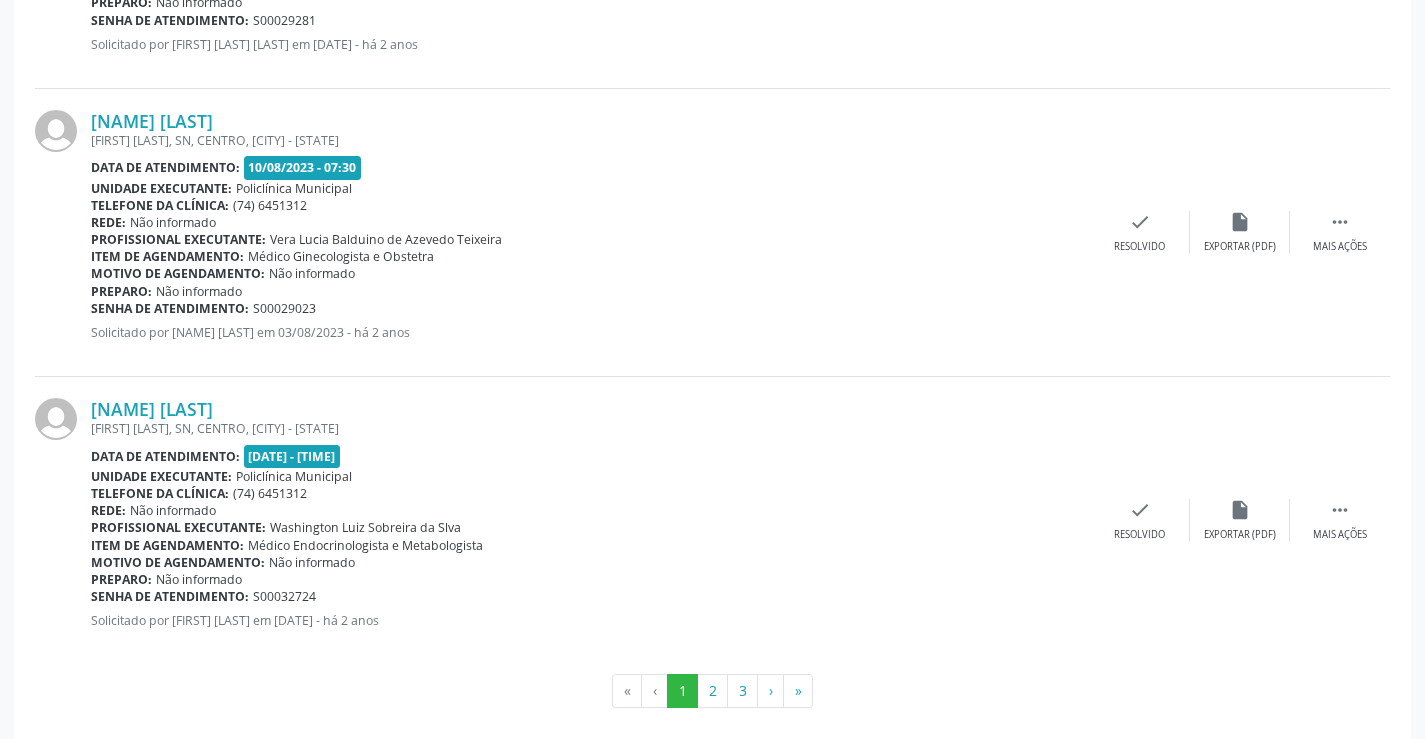 scroll, scrollTop: 4282, scrollLeft: 0, axis: vertical 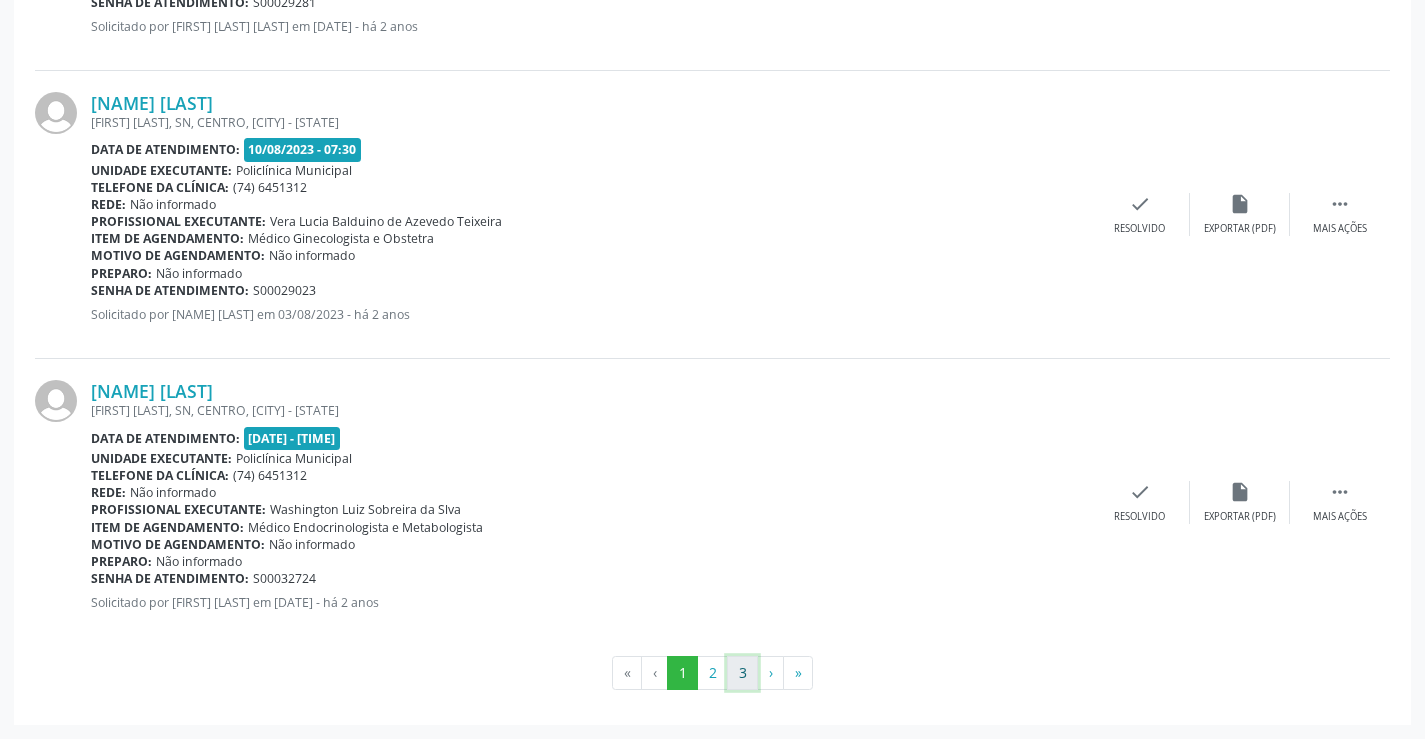 click on "3" at bounding box center [742, 673] 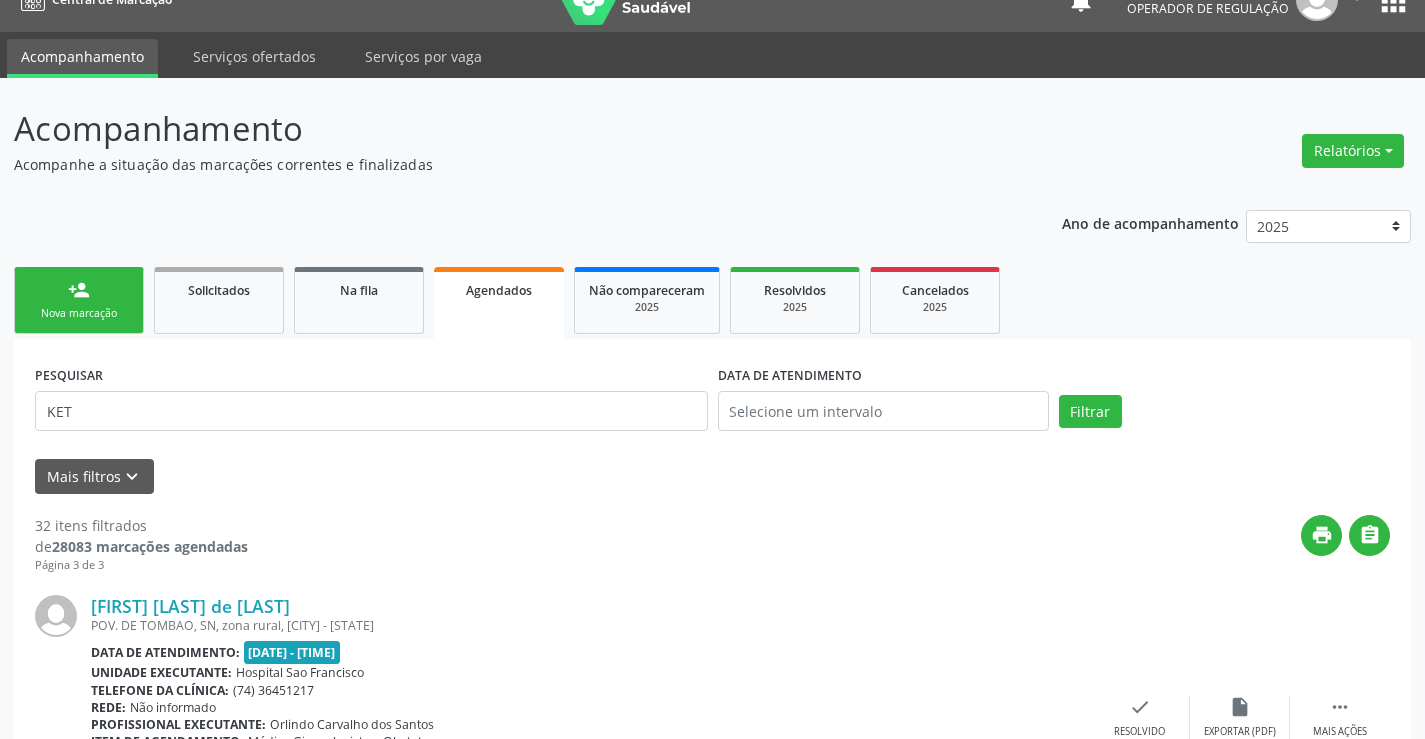 scroll, scrollTop: 0, scrollLeft: 0, axis: both 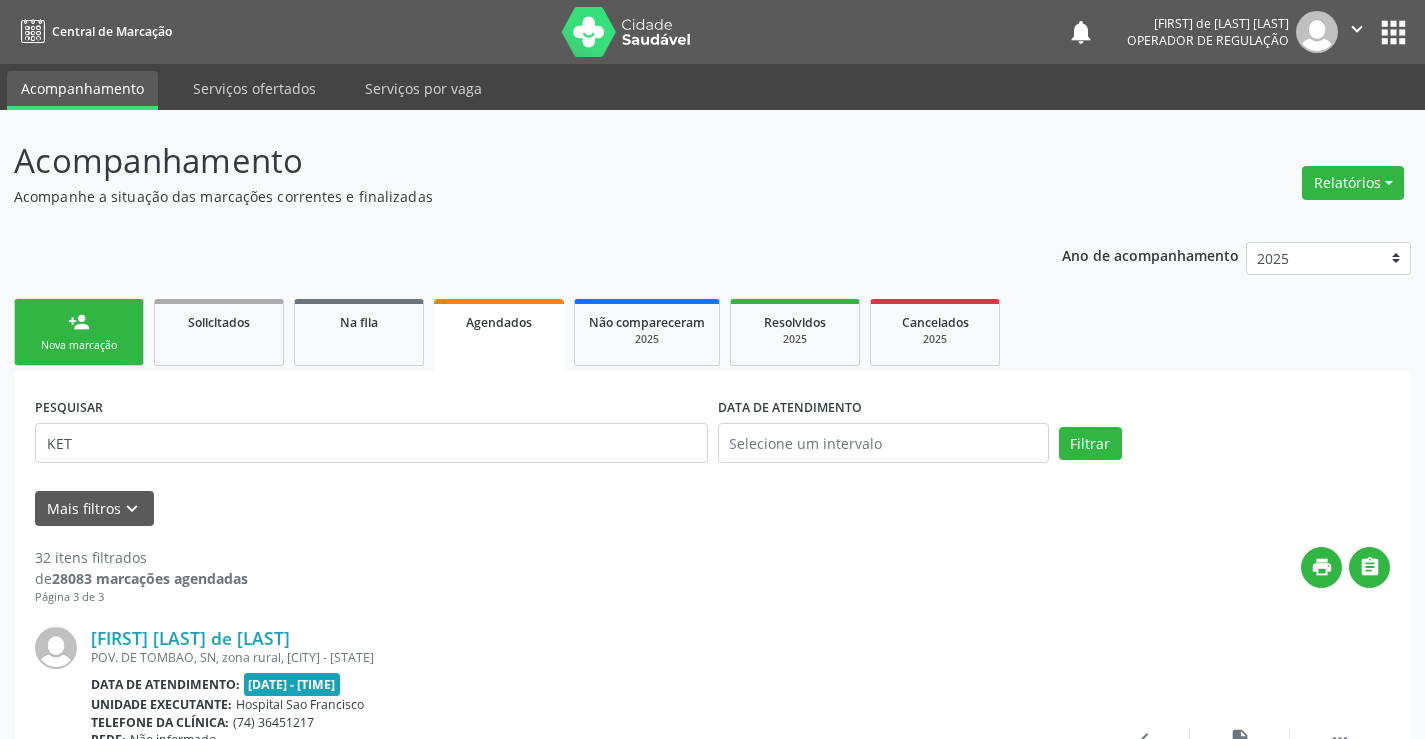 click on "person_add
Nova marcação" at bounding box center [79, 332] 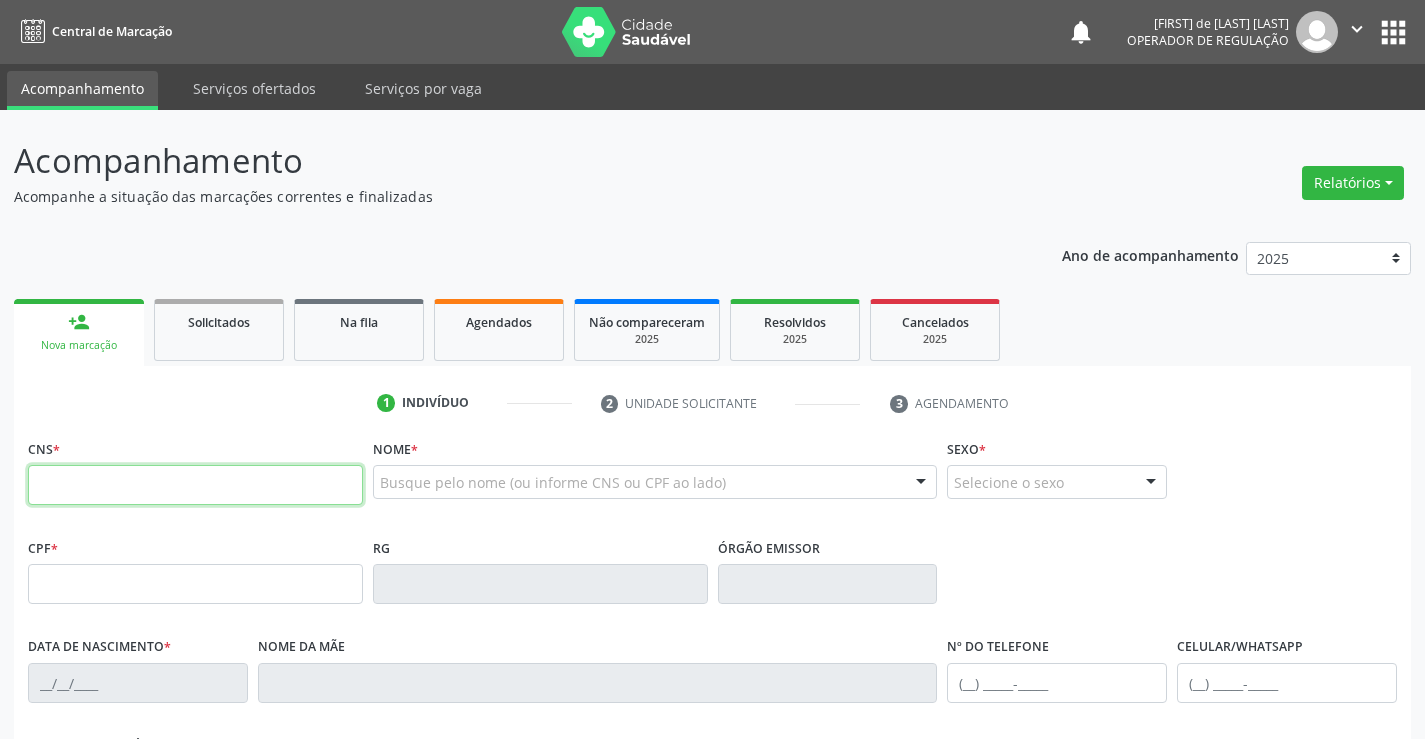 click at bounding box center [195, 485] 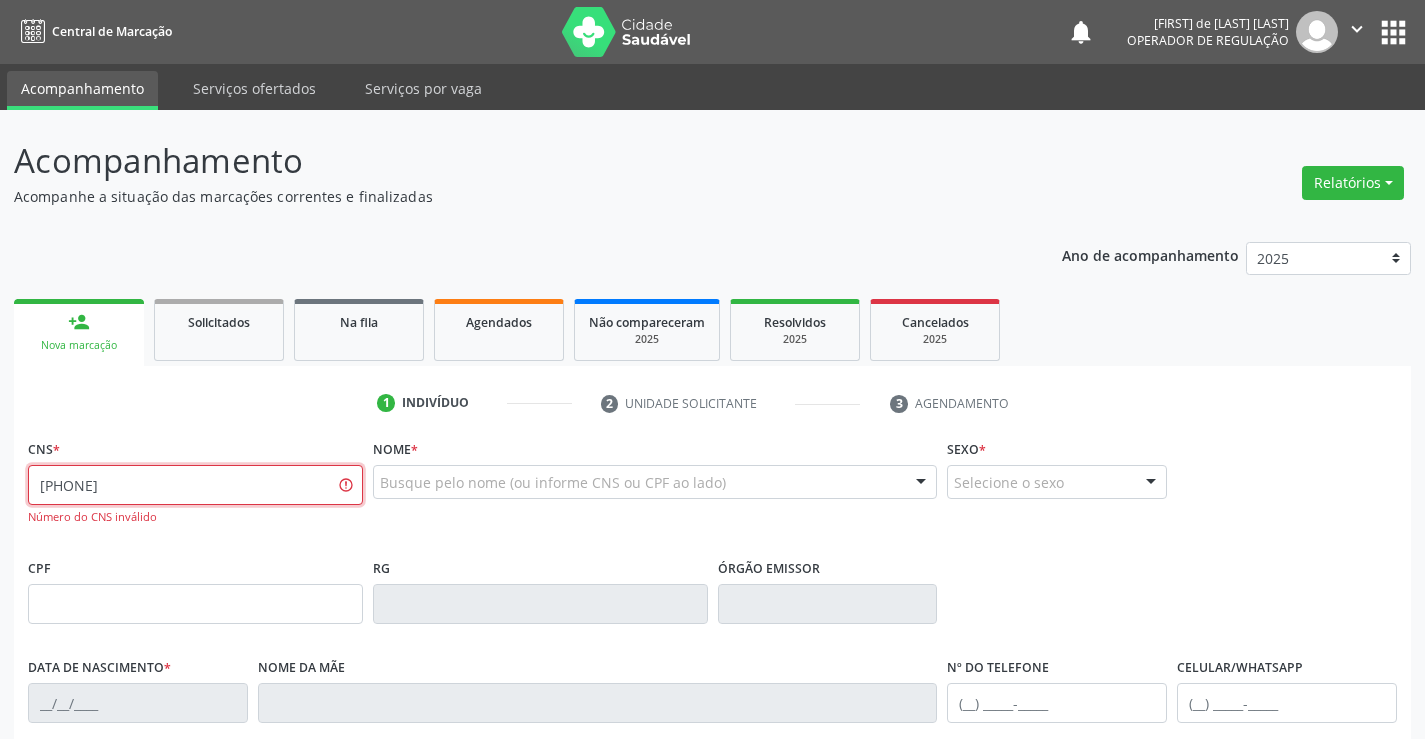 drag, startPoint x: 239, startPoint y: 489, endPoint x: 0, endPoint y: 510, distance: 239.92082 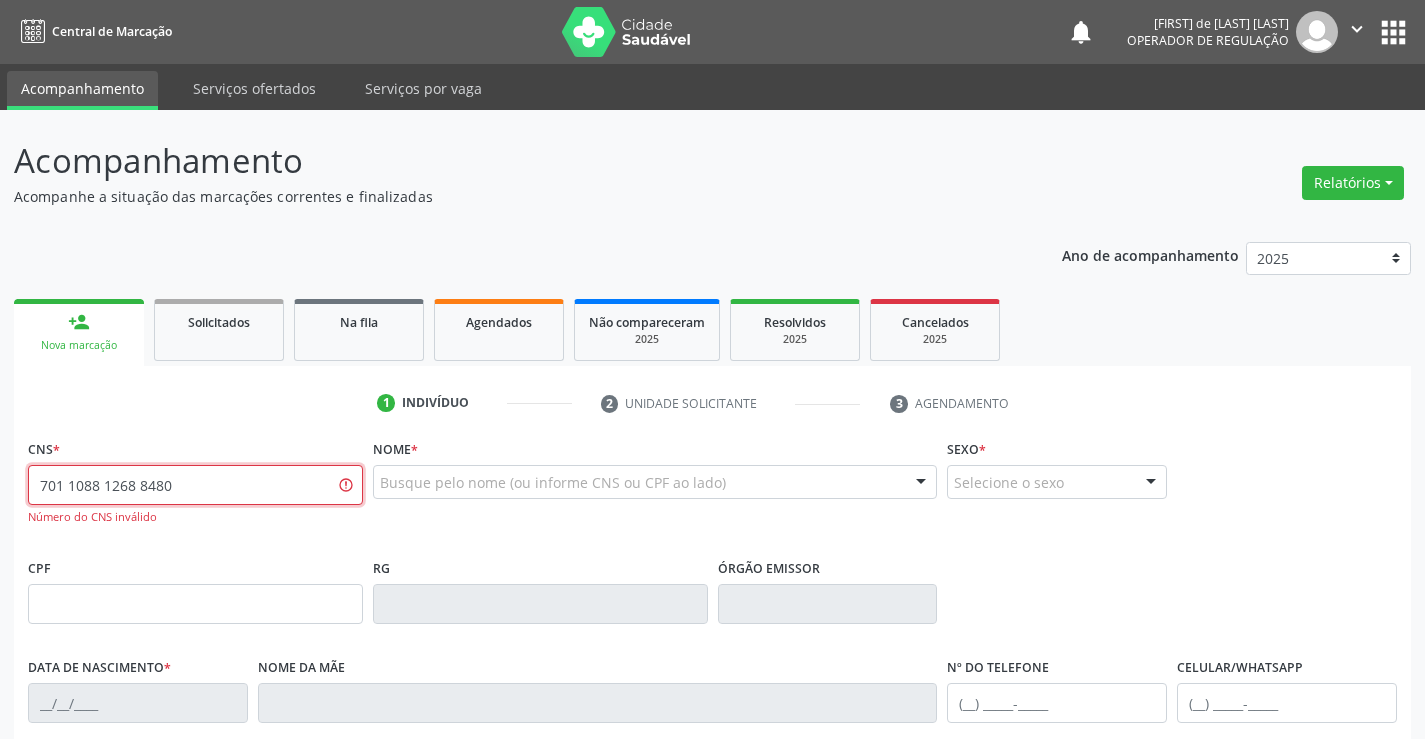 type on "701 1088 1268 8480" 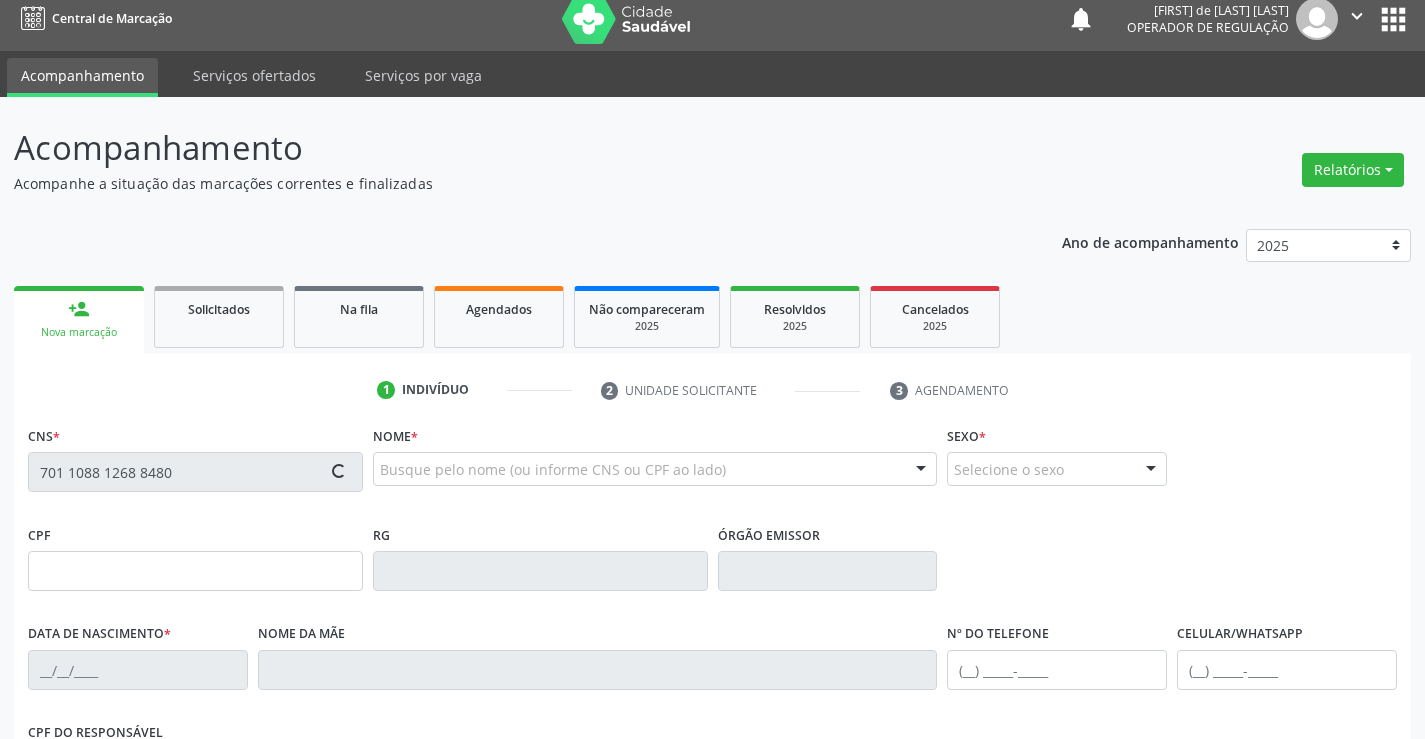 type on "24/10/1968" 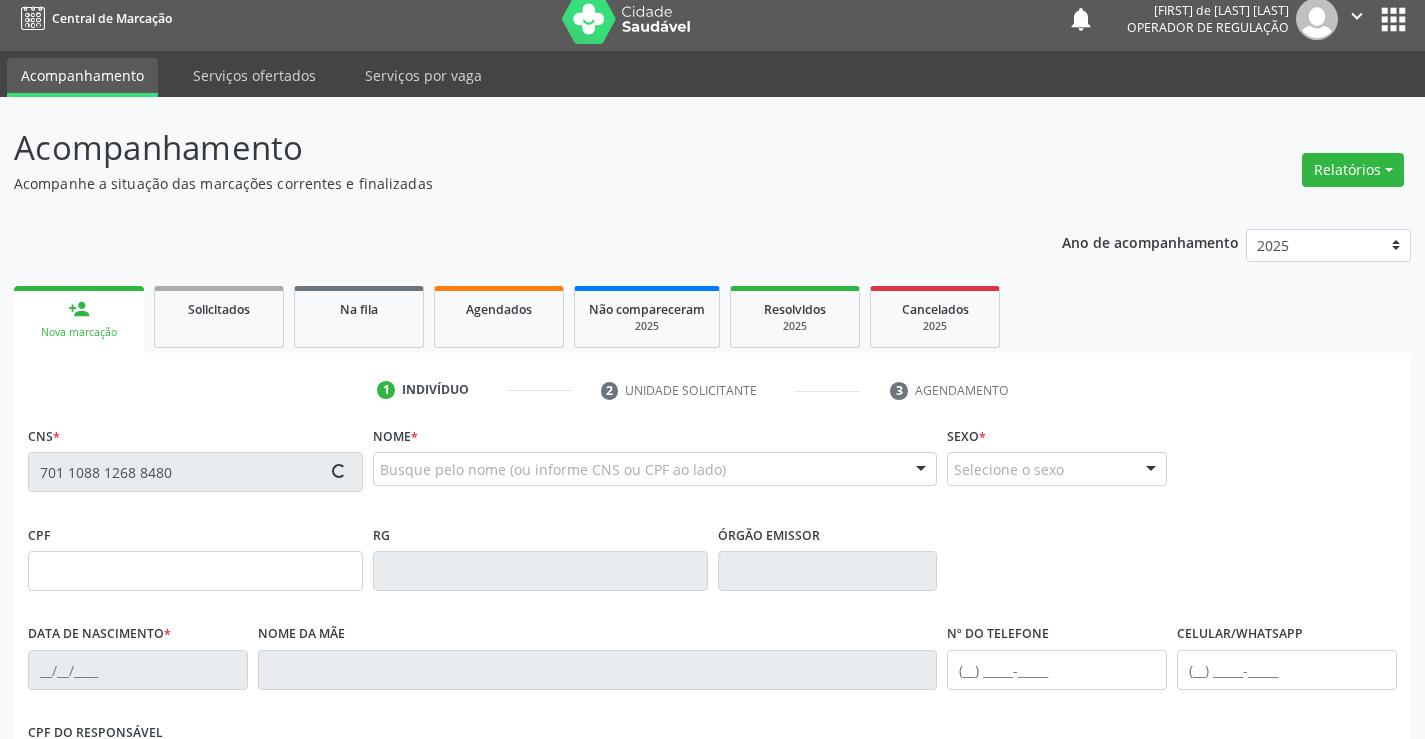 type on "(74) 99135-7287" 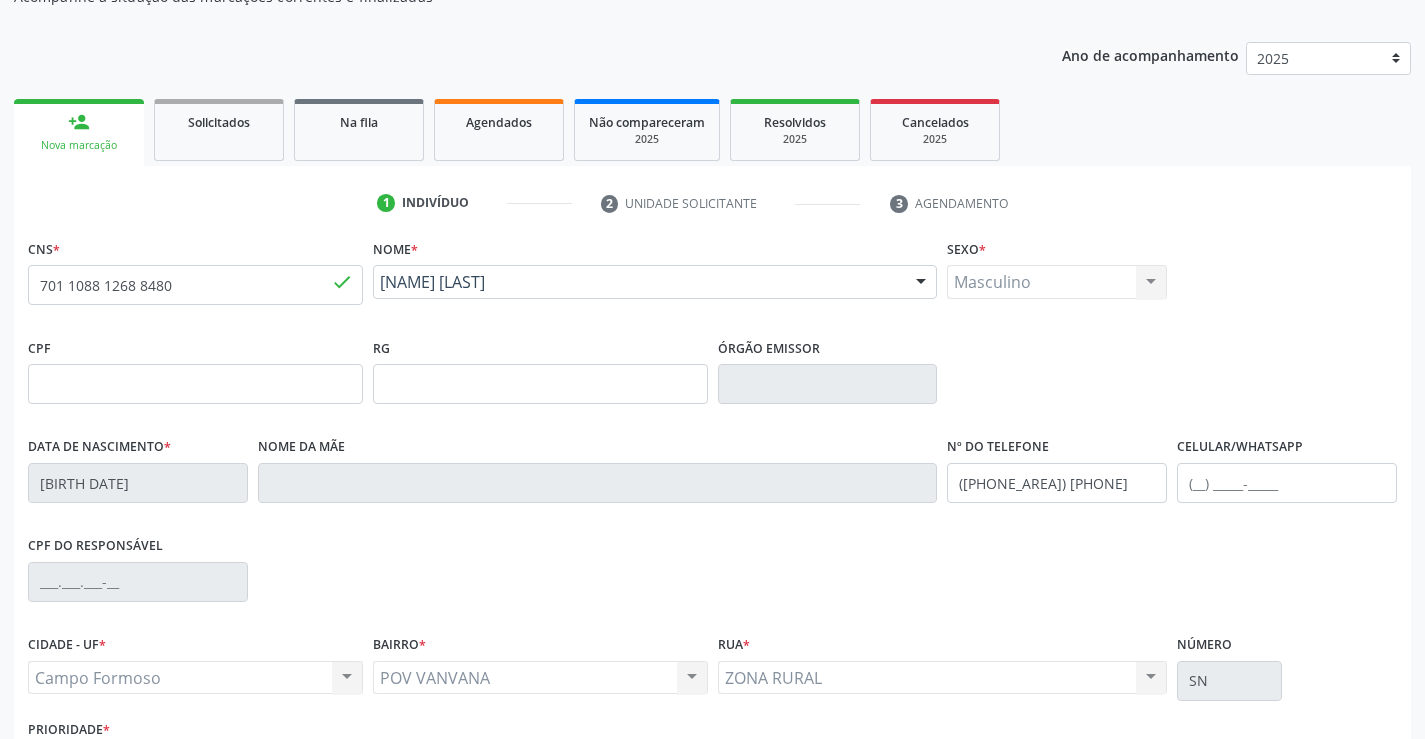 scroll, scrollTop: 345, scrollLeft: 0, axis: vertical 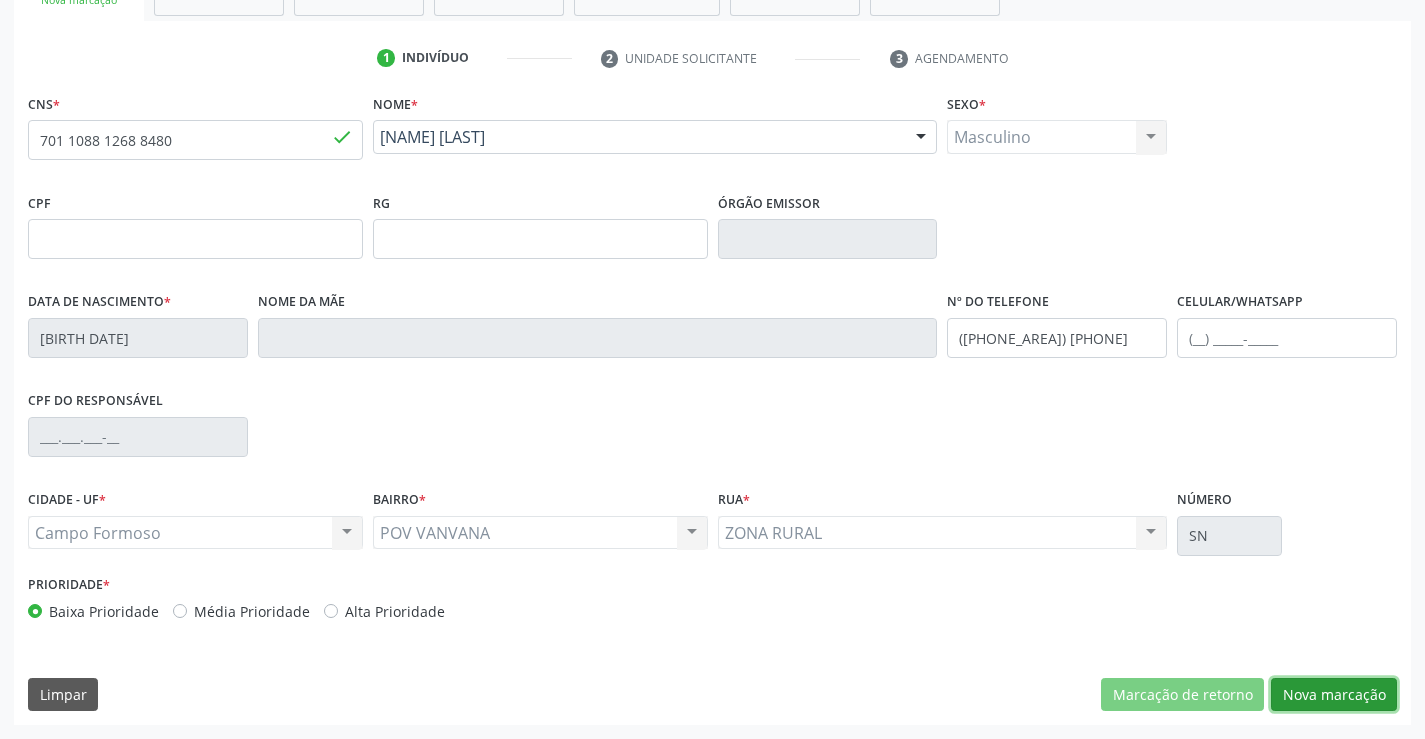 click on "Nova marcação" at bounding box center (1334, 695) 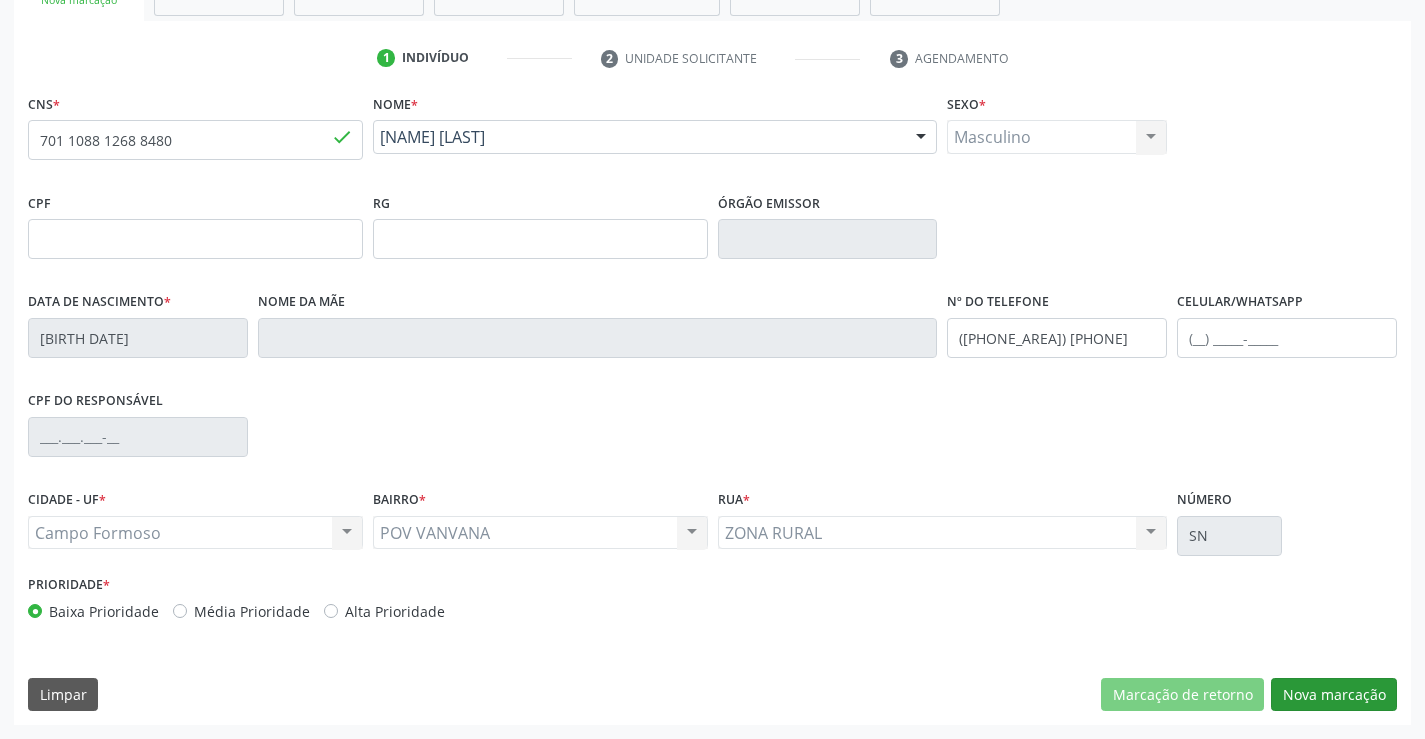 scroll, scrollTop: 167, scrollLeft: 0, axis: vertical 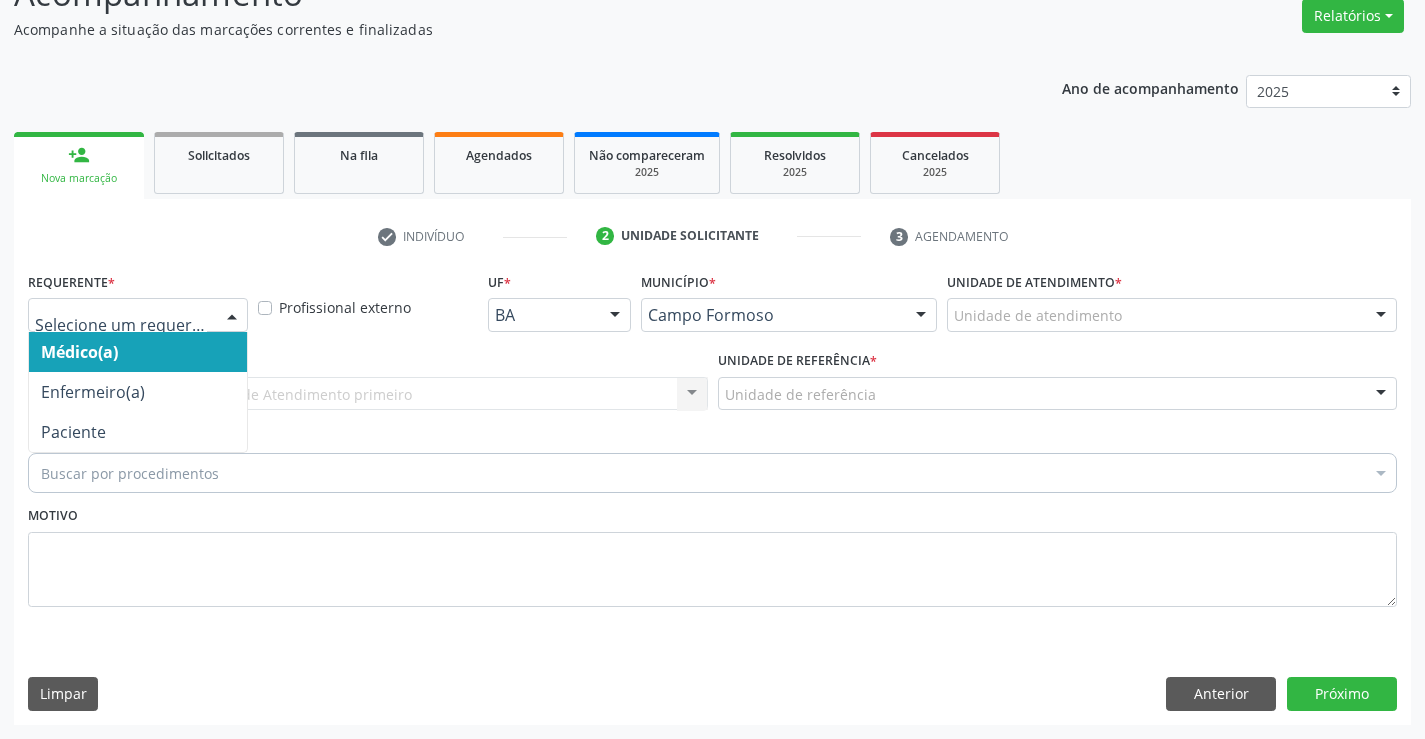 click at bounding box center [138, 315] 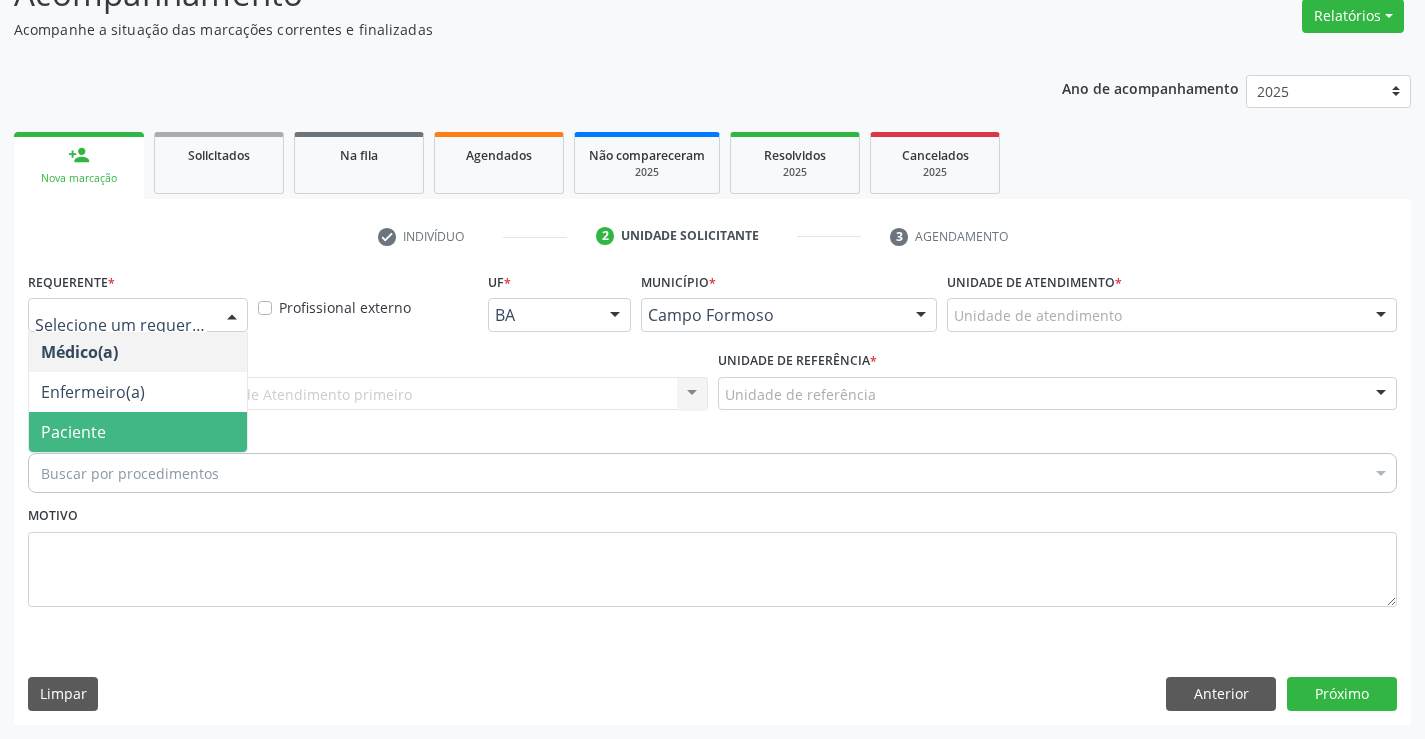 click on "Paciente" at bounding box center (138, 432) 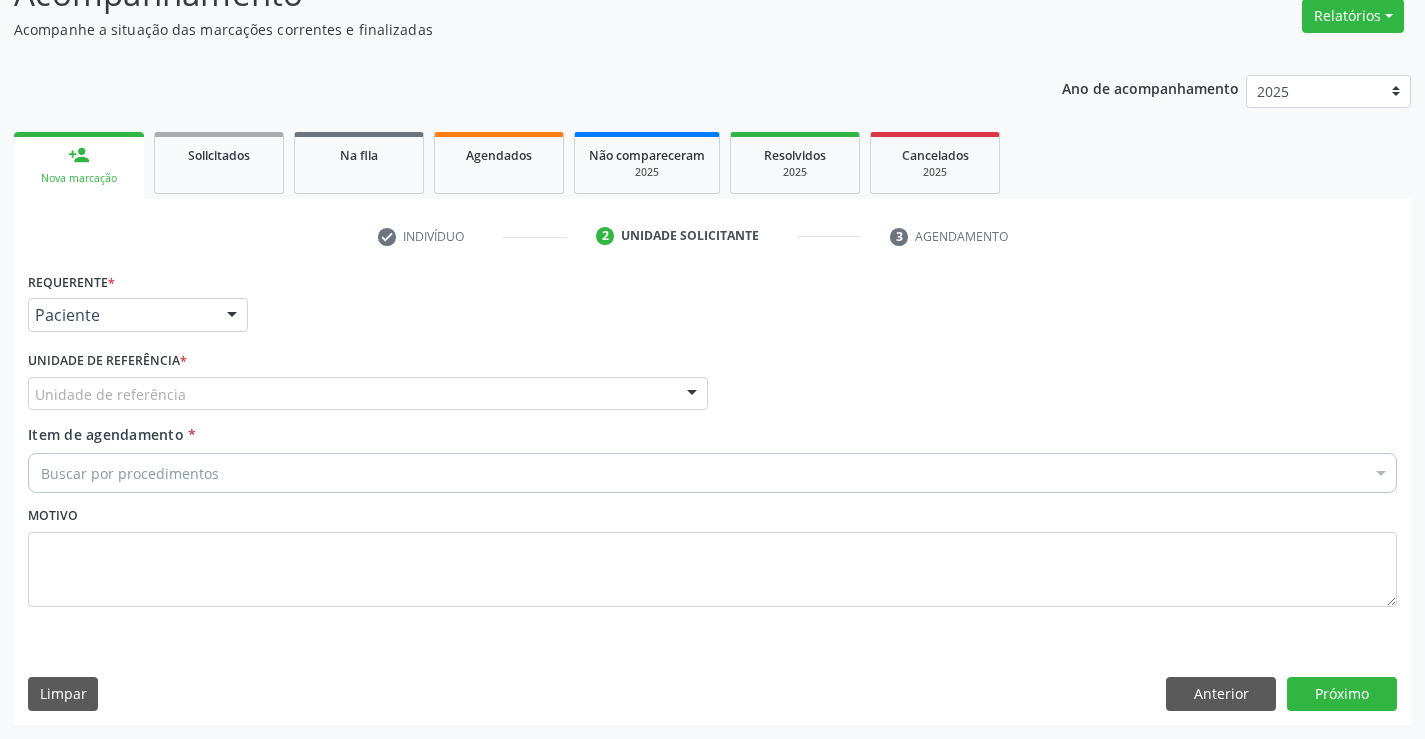 click on "Unidade de referência" at bounding box center (368, 394) 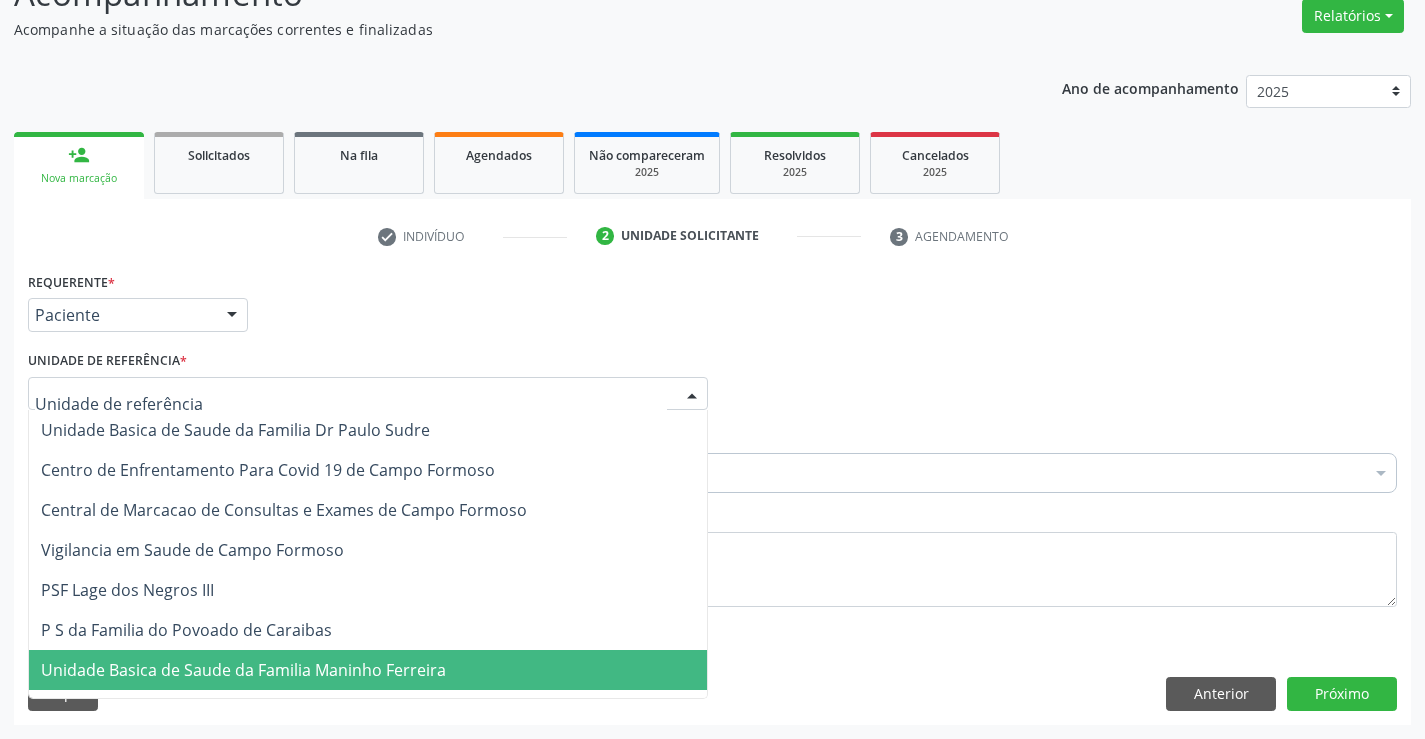click on "Unidade Basica de Saude da Familia Maninho Ferreira" at bounding box center [243, 670] 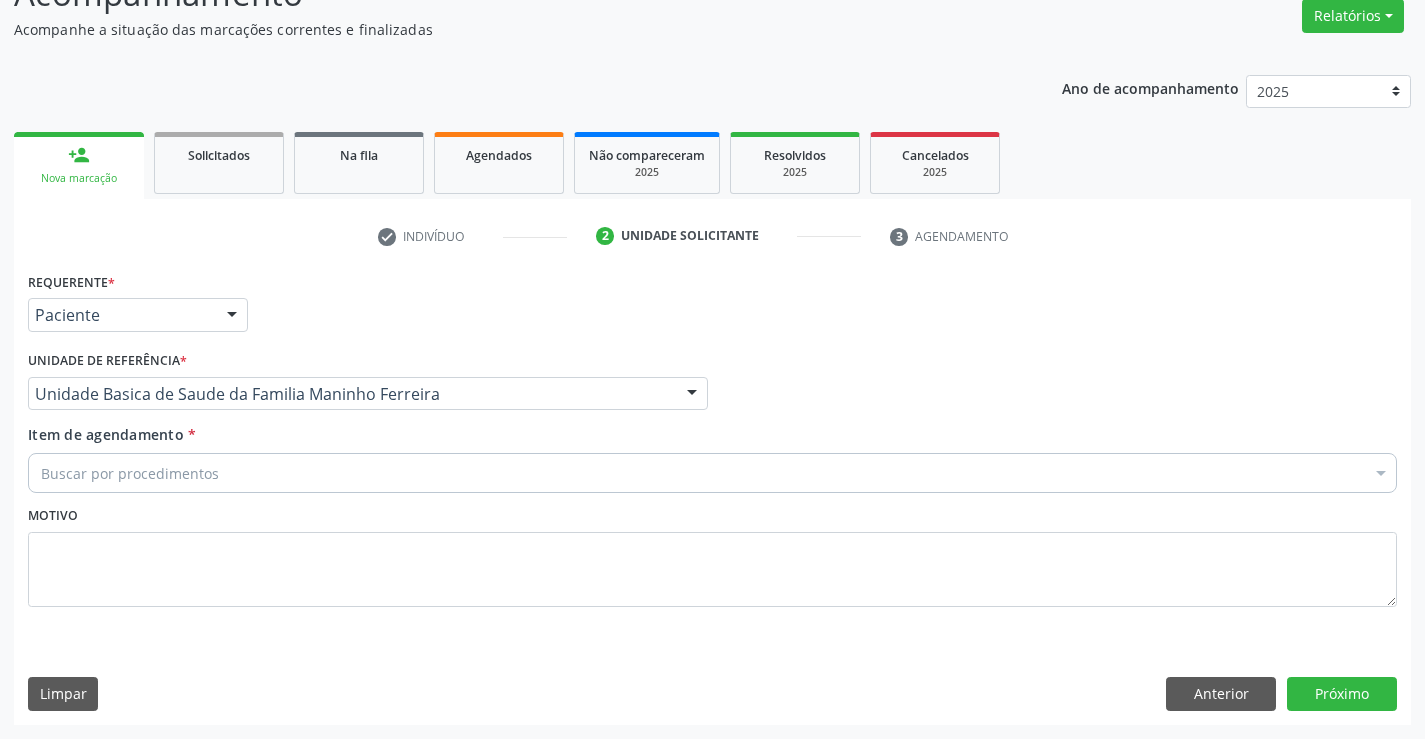 click on "Buscar por procedimentos" at bounding box center [712, 473] 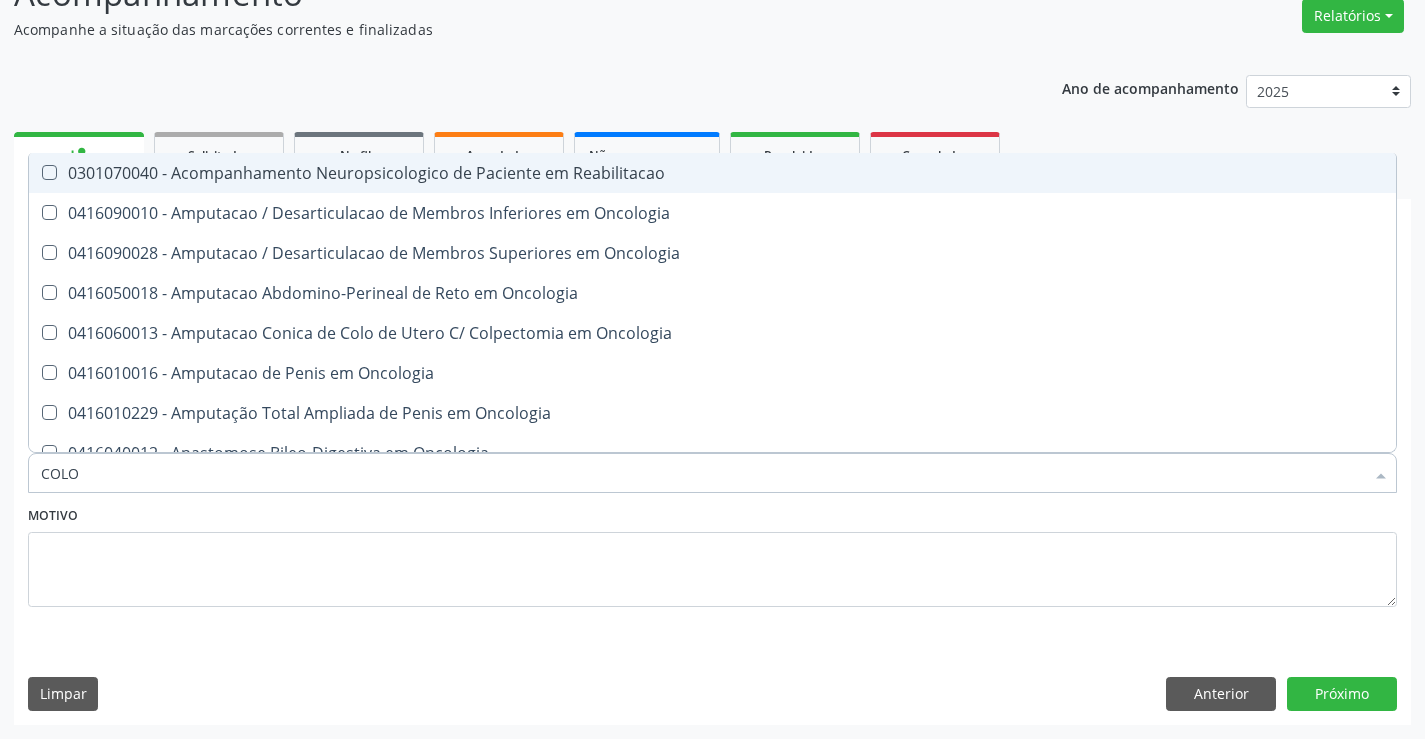 type on "COLONOS" 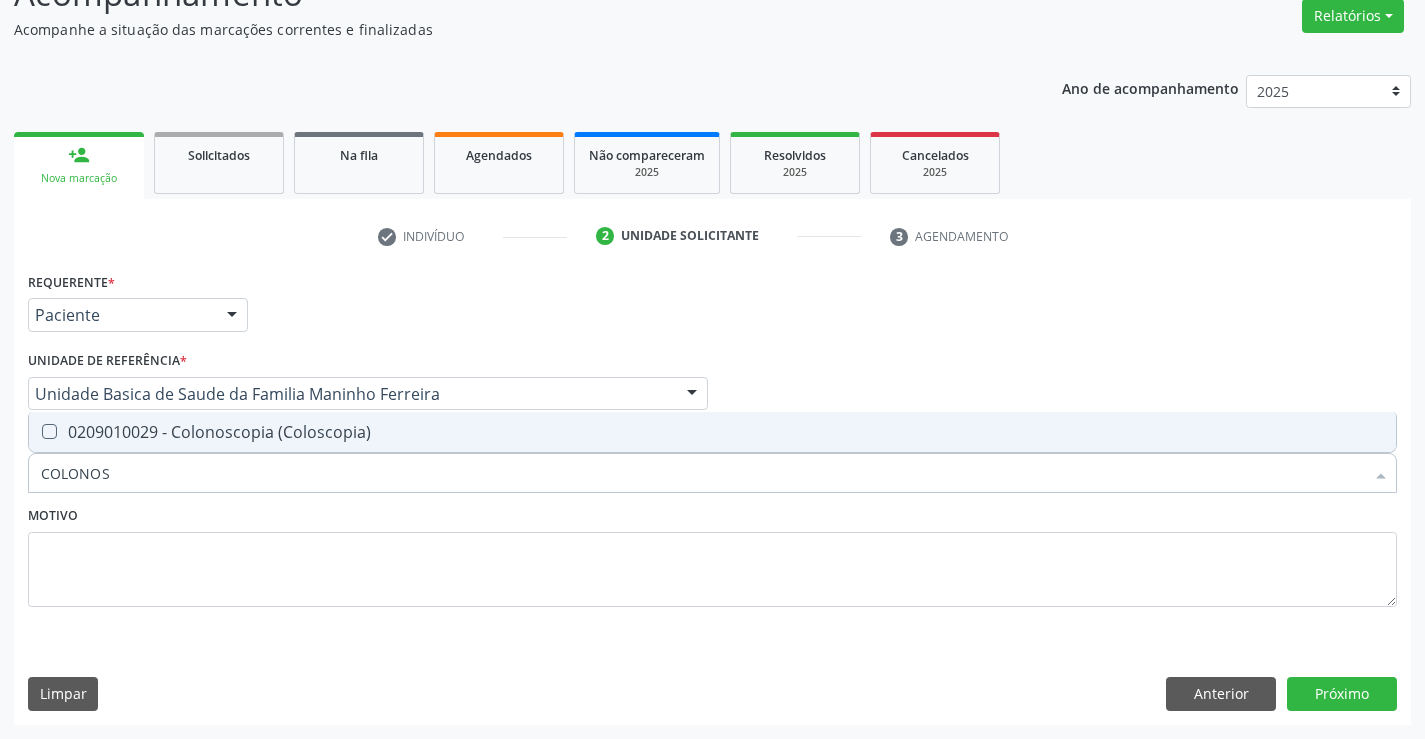 click on "0209010029 - Colonoscopia (Coloscopia)" at bounding box center (712, 432) 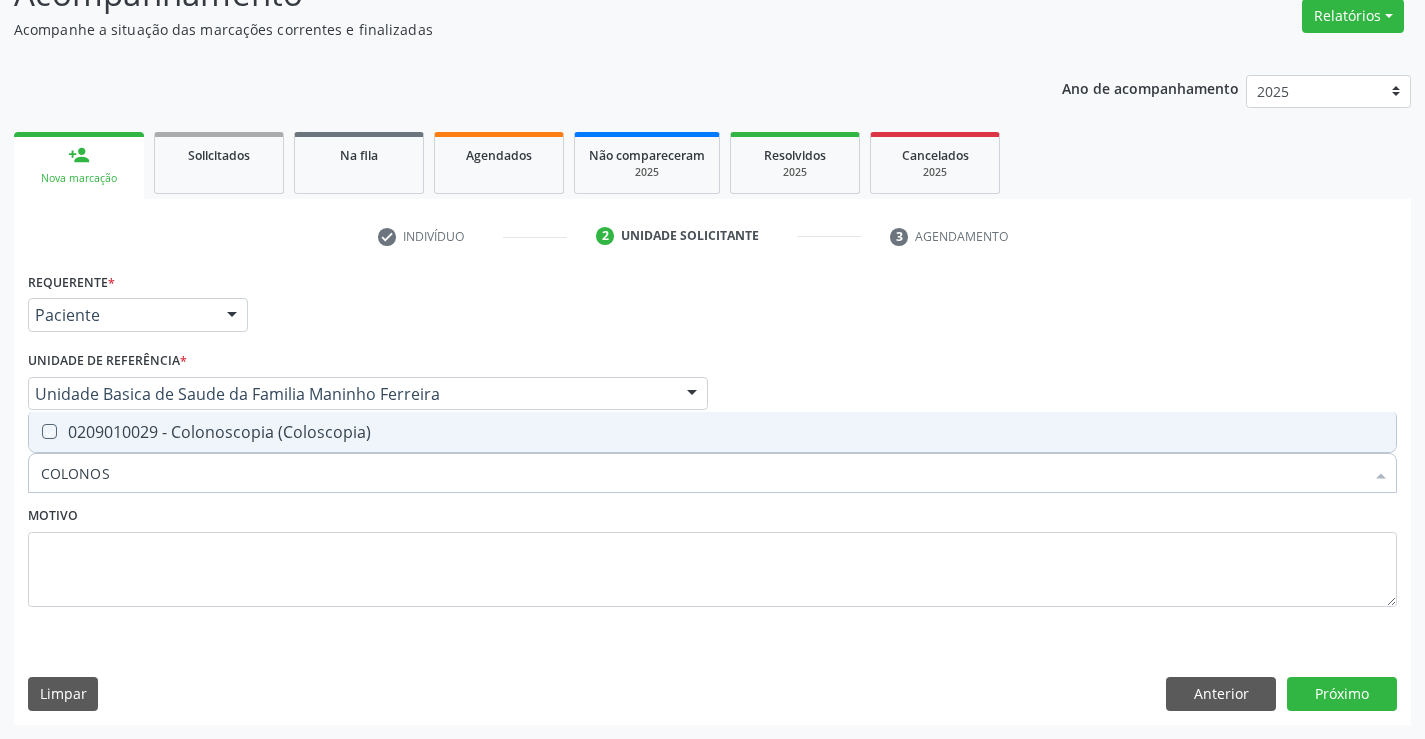 checkbox on "true" 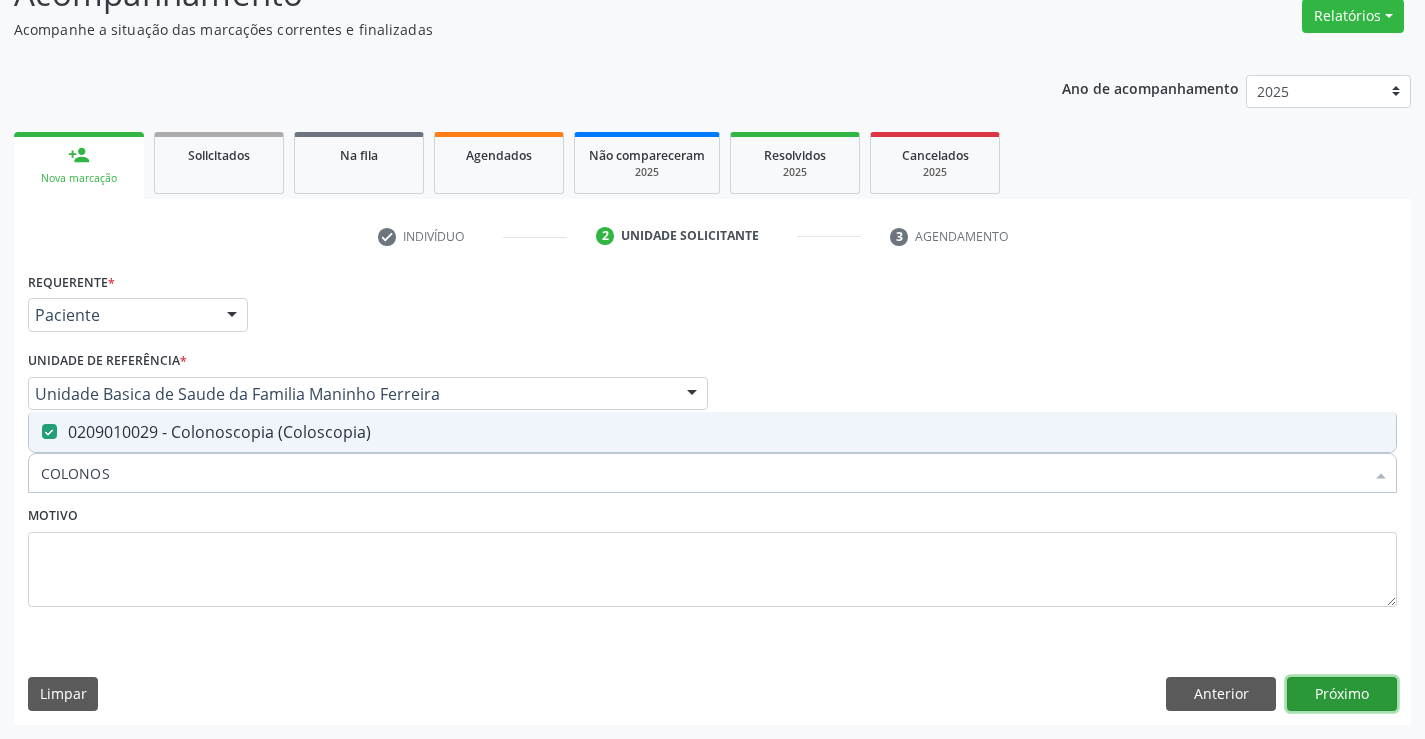 click on "Próximo" at bounding box center (1342, 694) 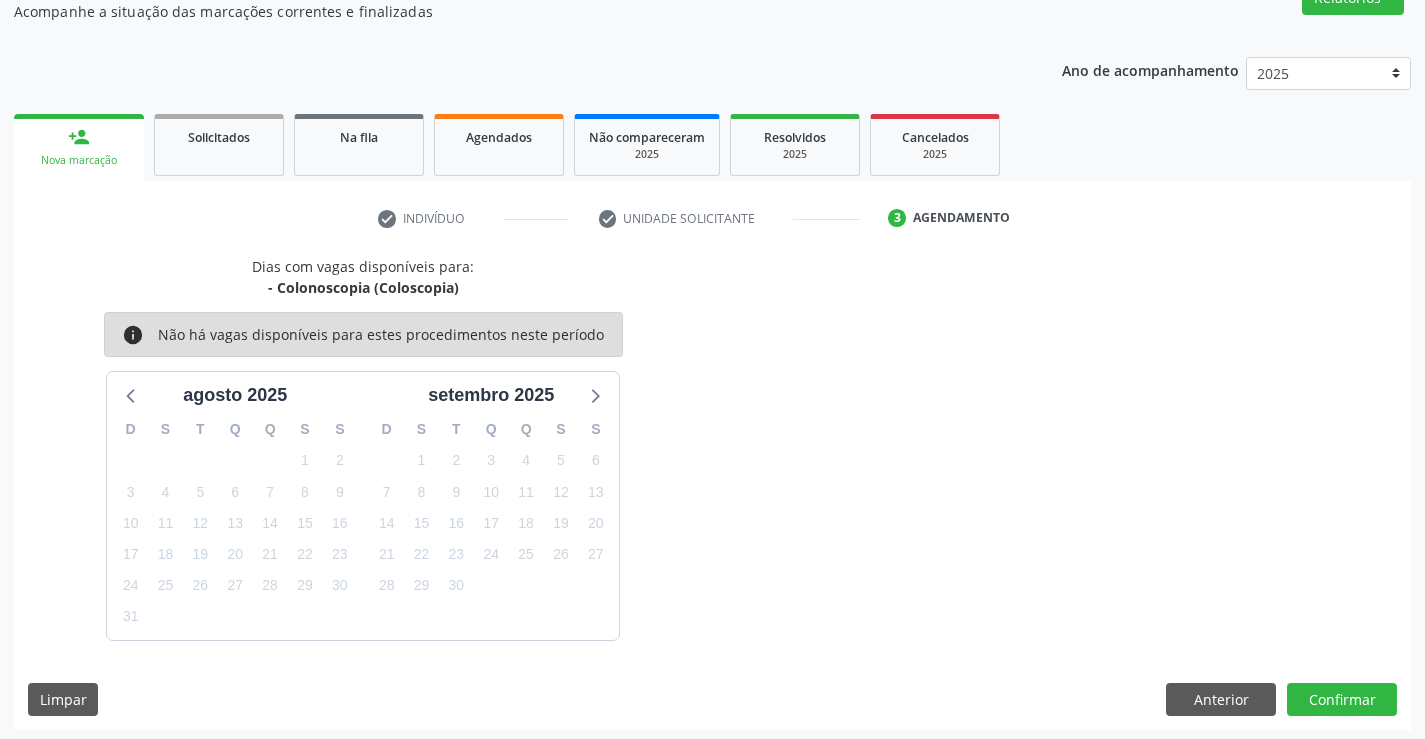 scroll, scrollTop: 190, scrollLeft: 0, axis: vertical 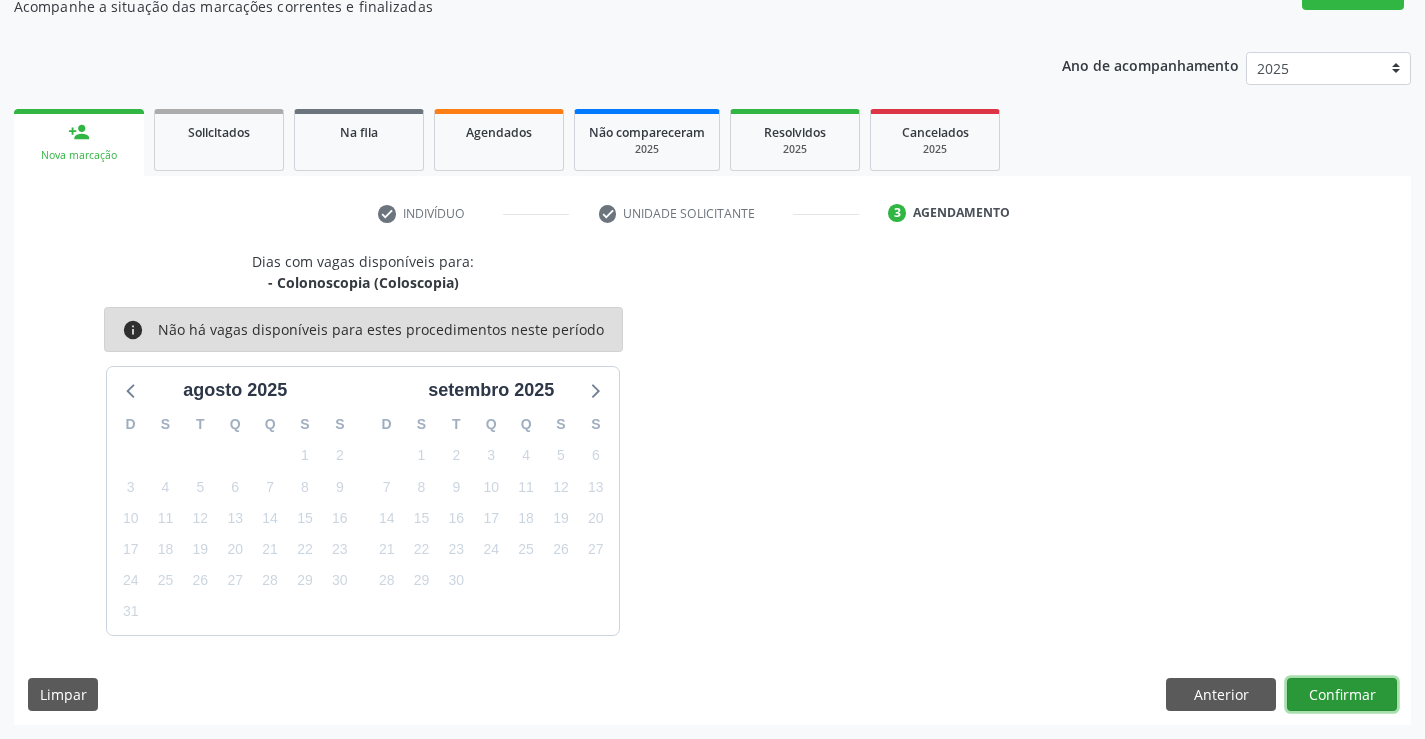 click on "Confirmar" at bounding box center (1342, 695) 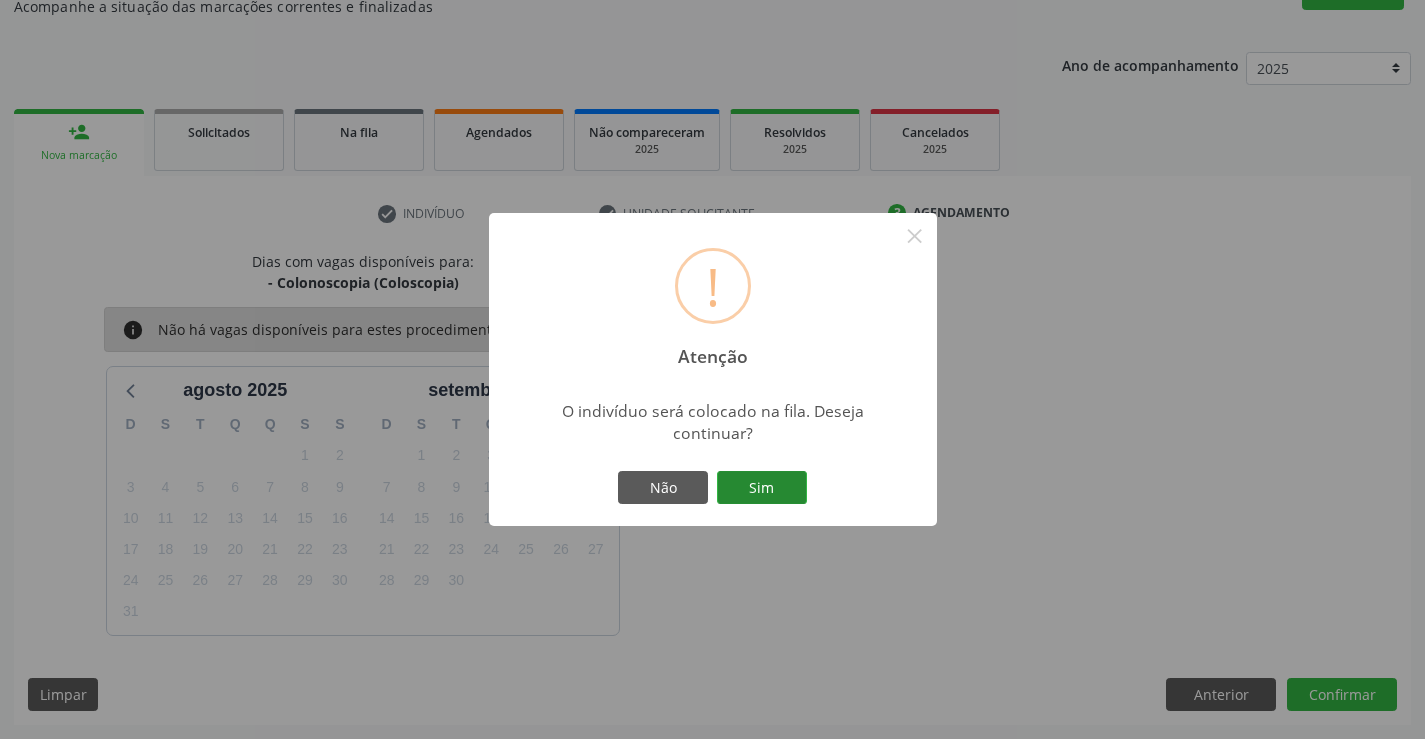 click on "Sim" at bounding box center (762, 488) 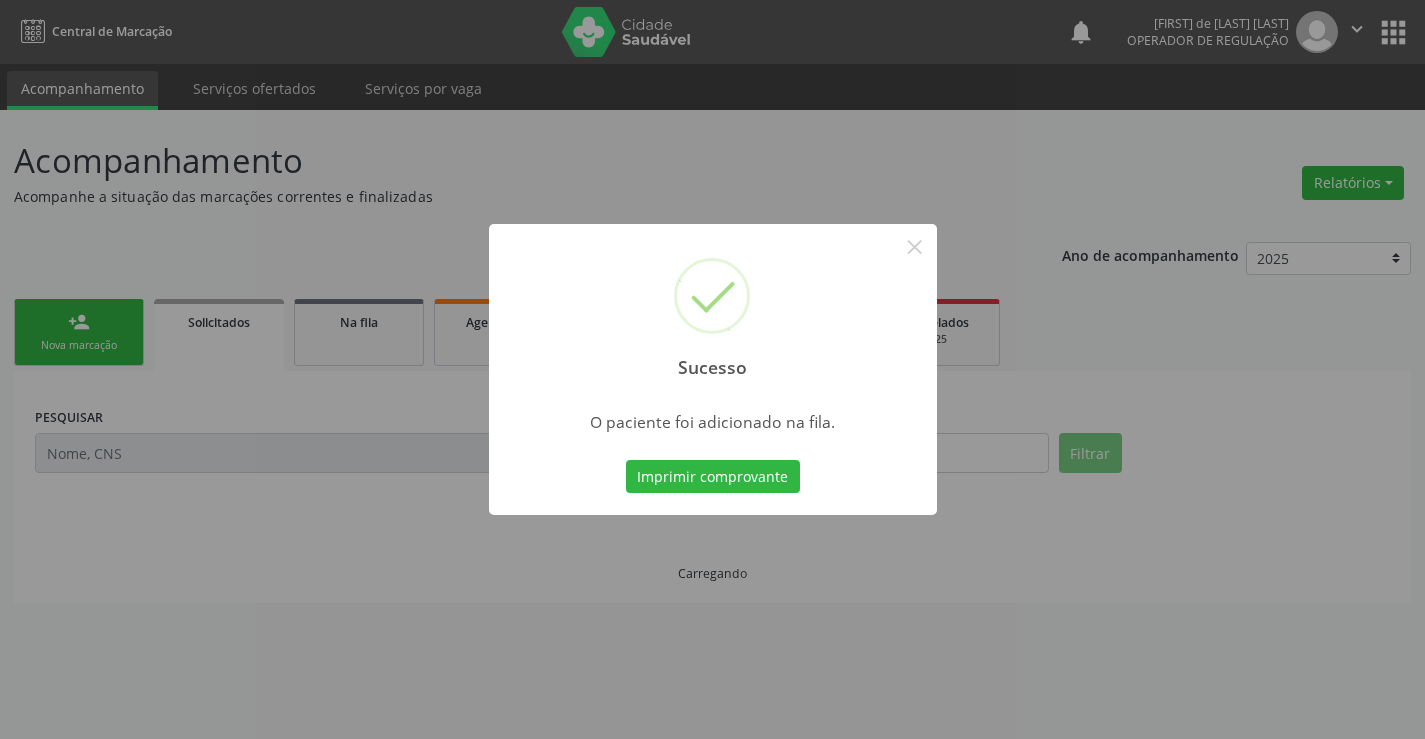 scroll, scrollTop: 0, scrollLeft: 0, axis: both 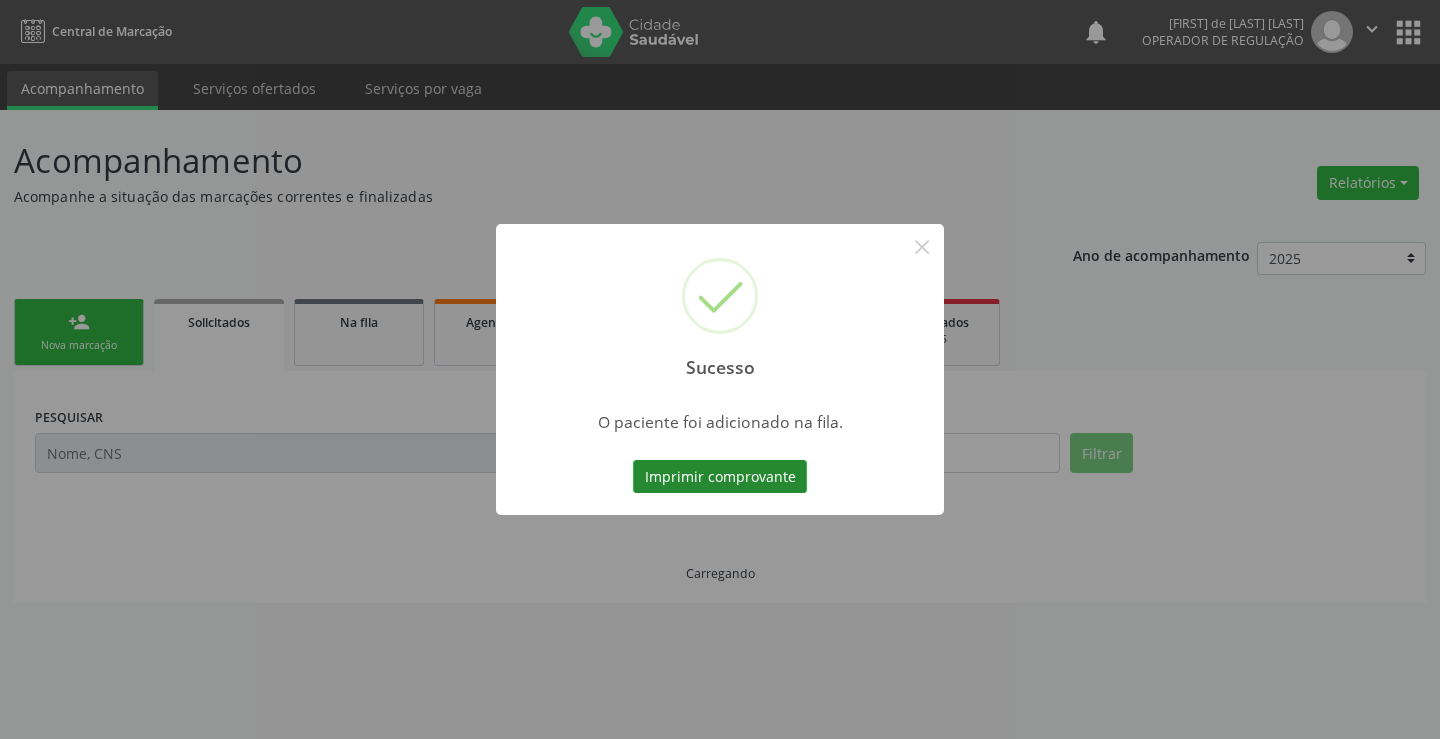 click on "Imprimir comprovante" at bounding box center (720, 477) 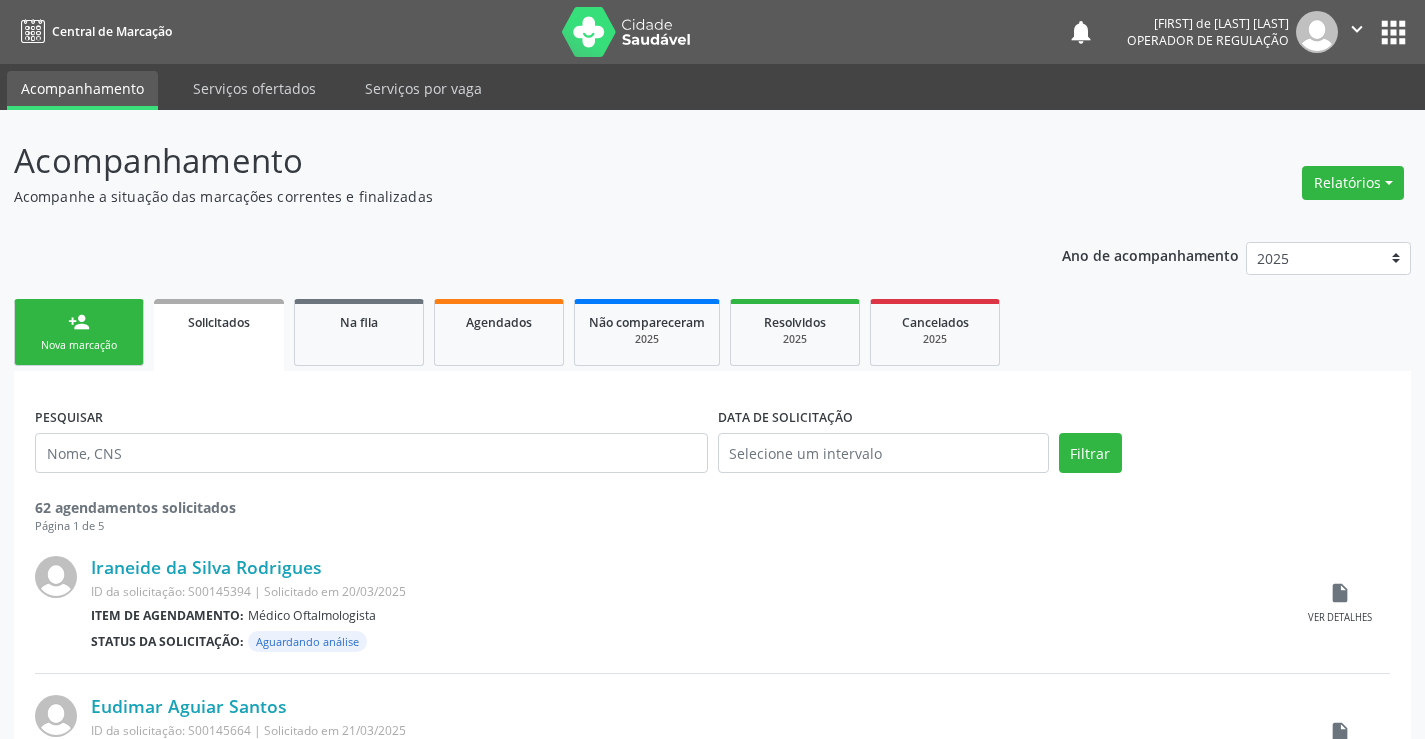 click on "person_add
Nova marcação" at bounding box center (79, 332) 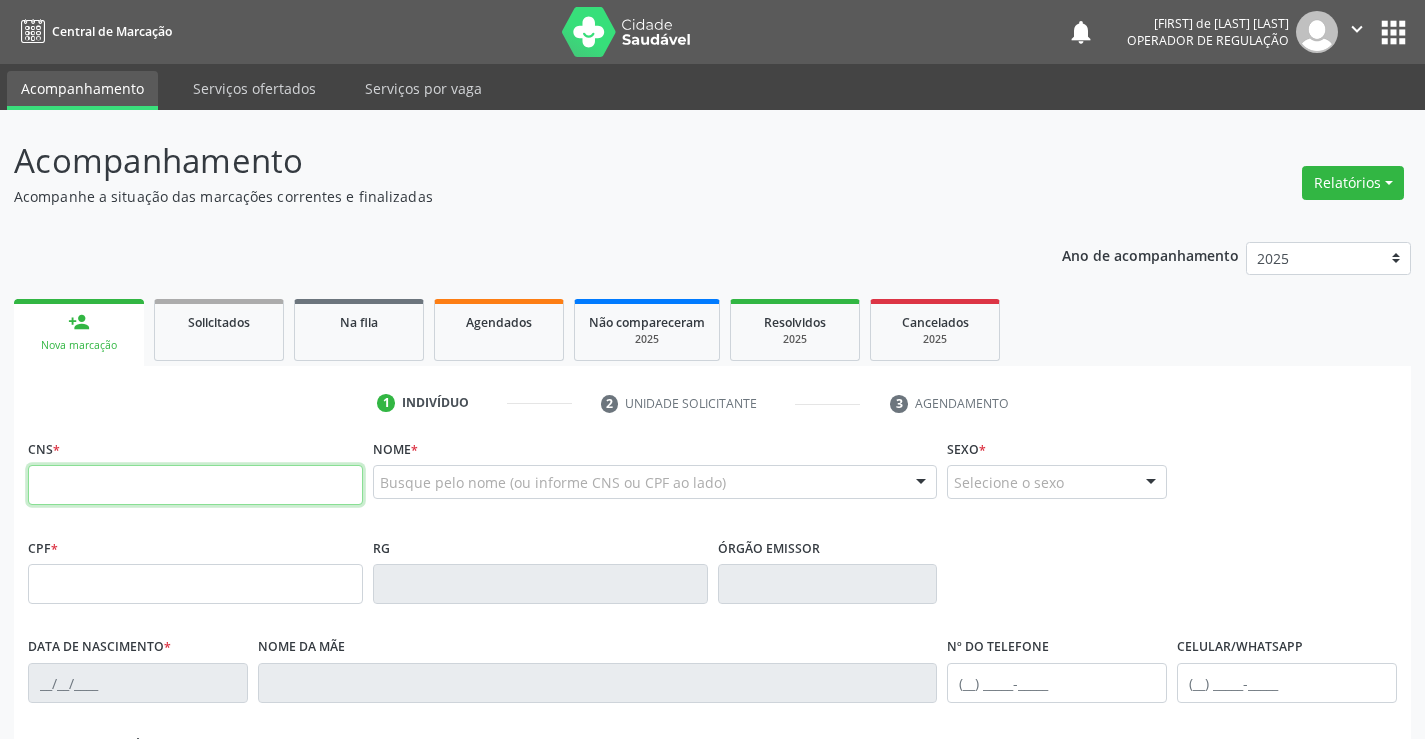 click at bounding box center [195, 485] 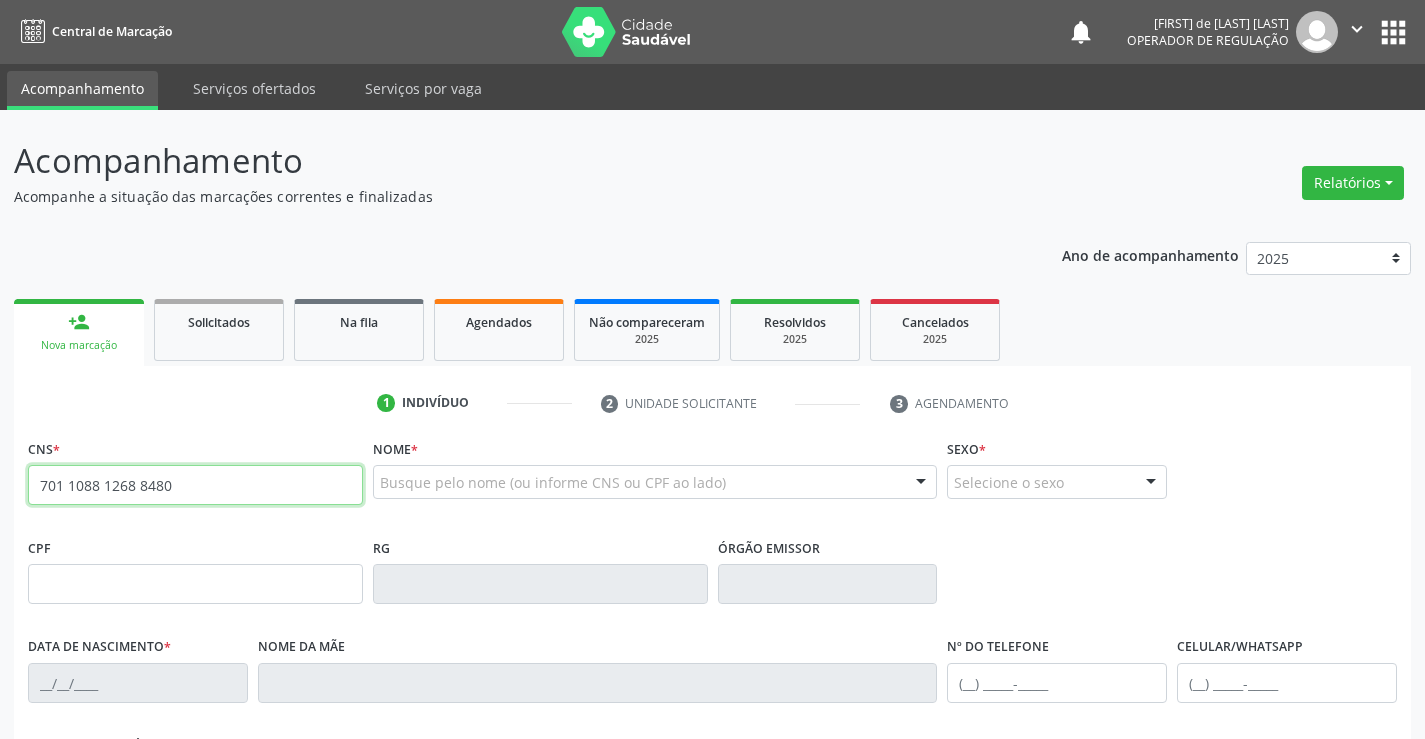 type on "701 1088 1268 8480" 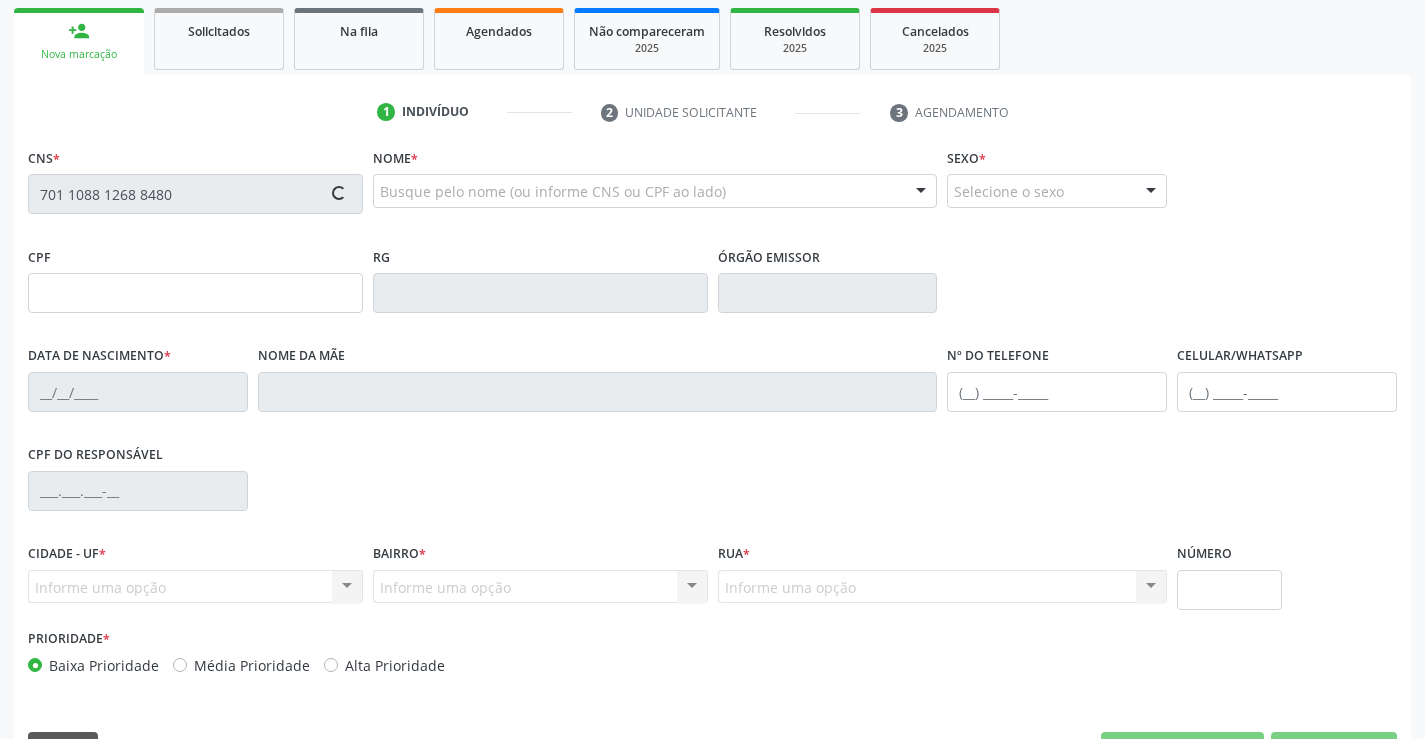 scroll, scrollTop: 300, scrollLeft: 0, axis: vertical 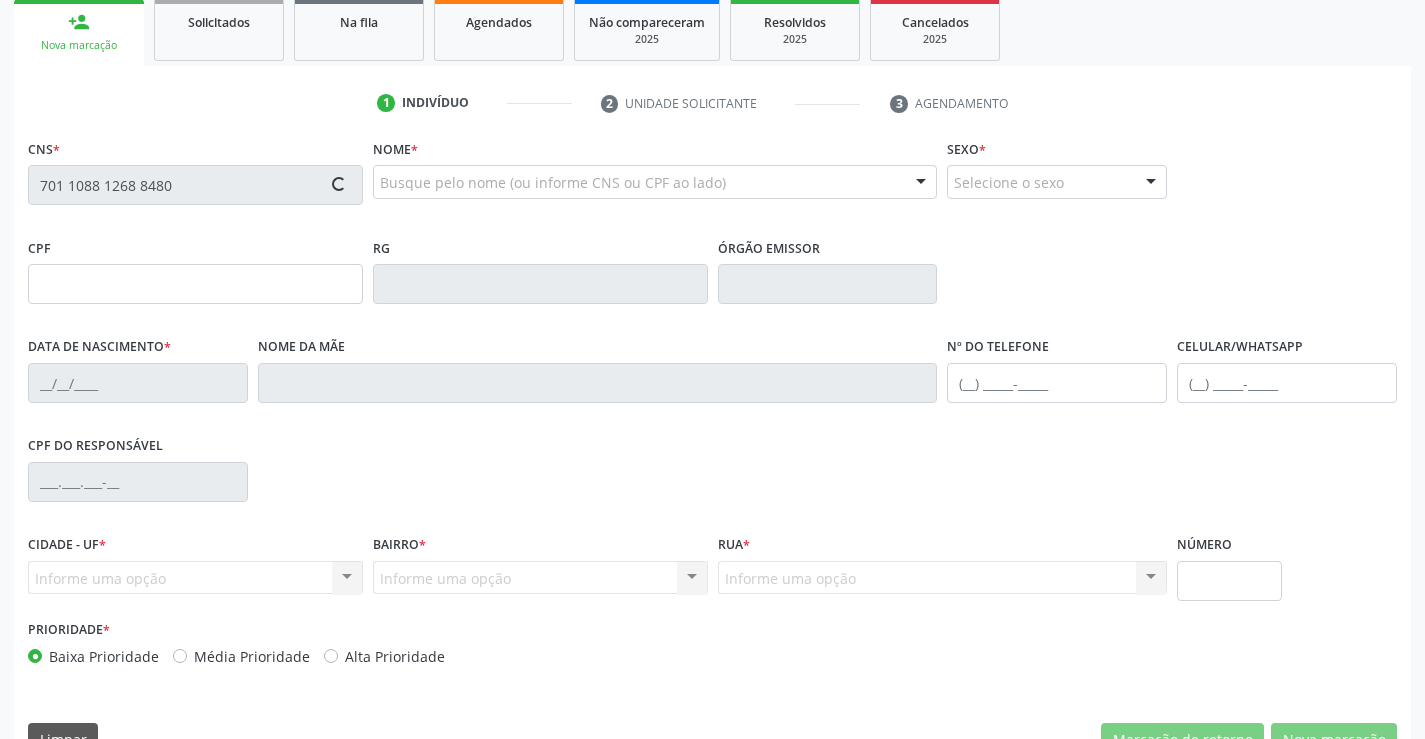 type on "24/10/1968" 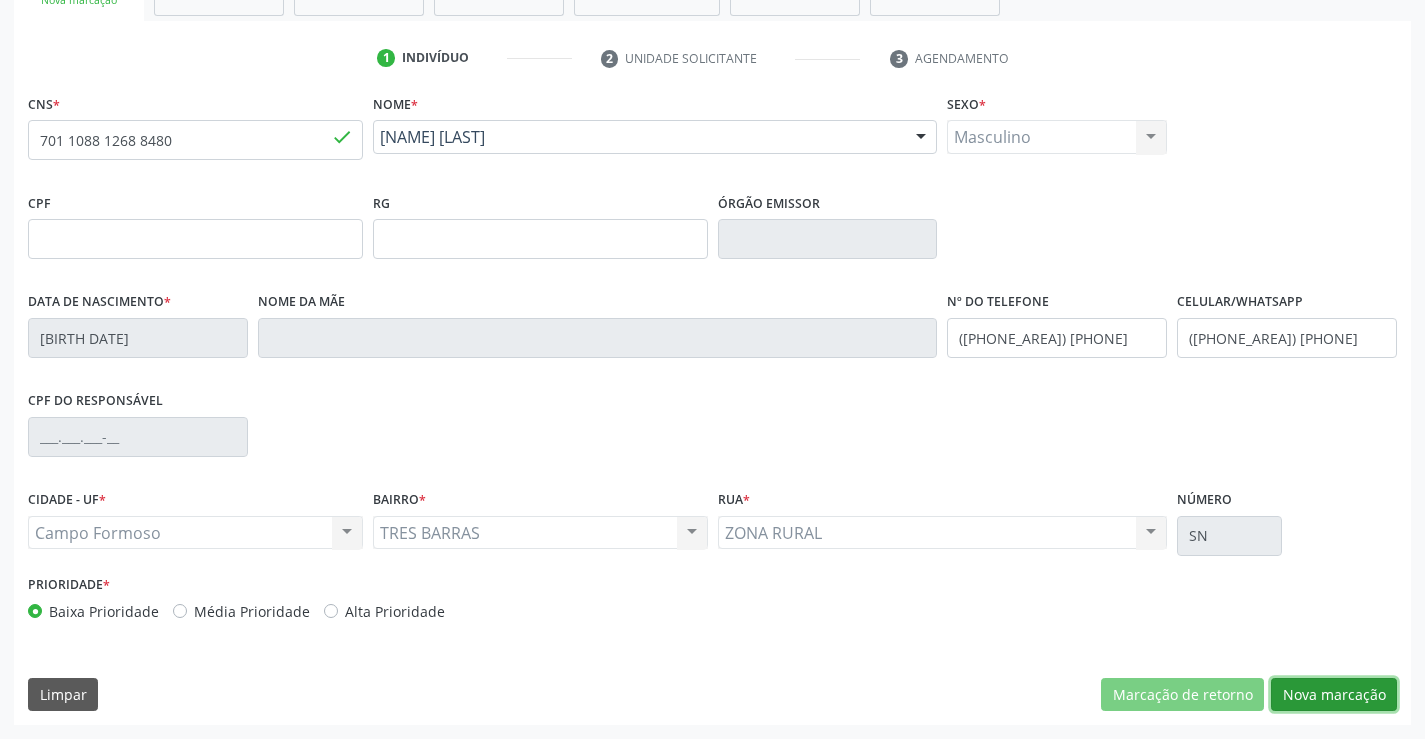 click on "Nova marcação" at bounding box center [1334, 695] 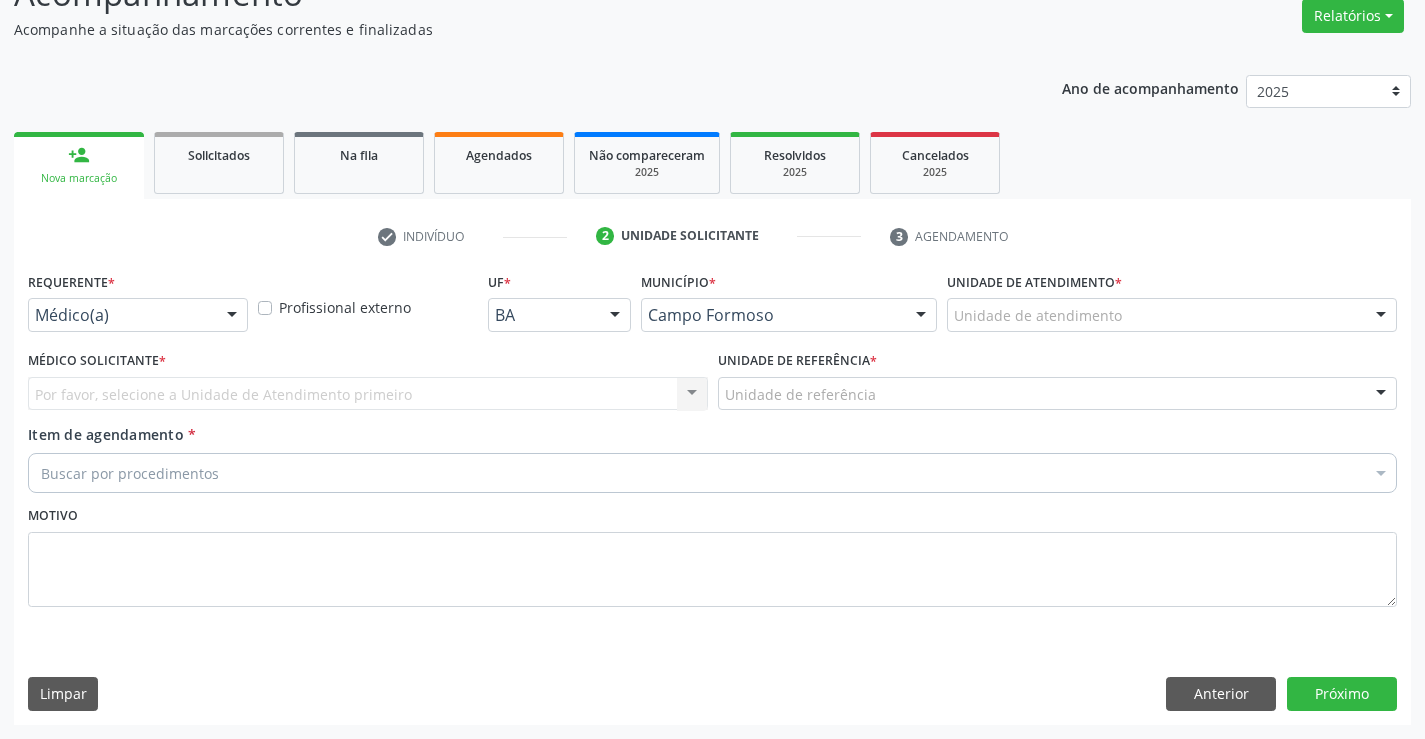 scroll, scrollTop: 167, scrollLeft: 0, axis: vertical 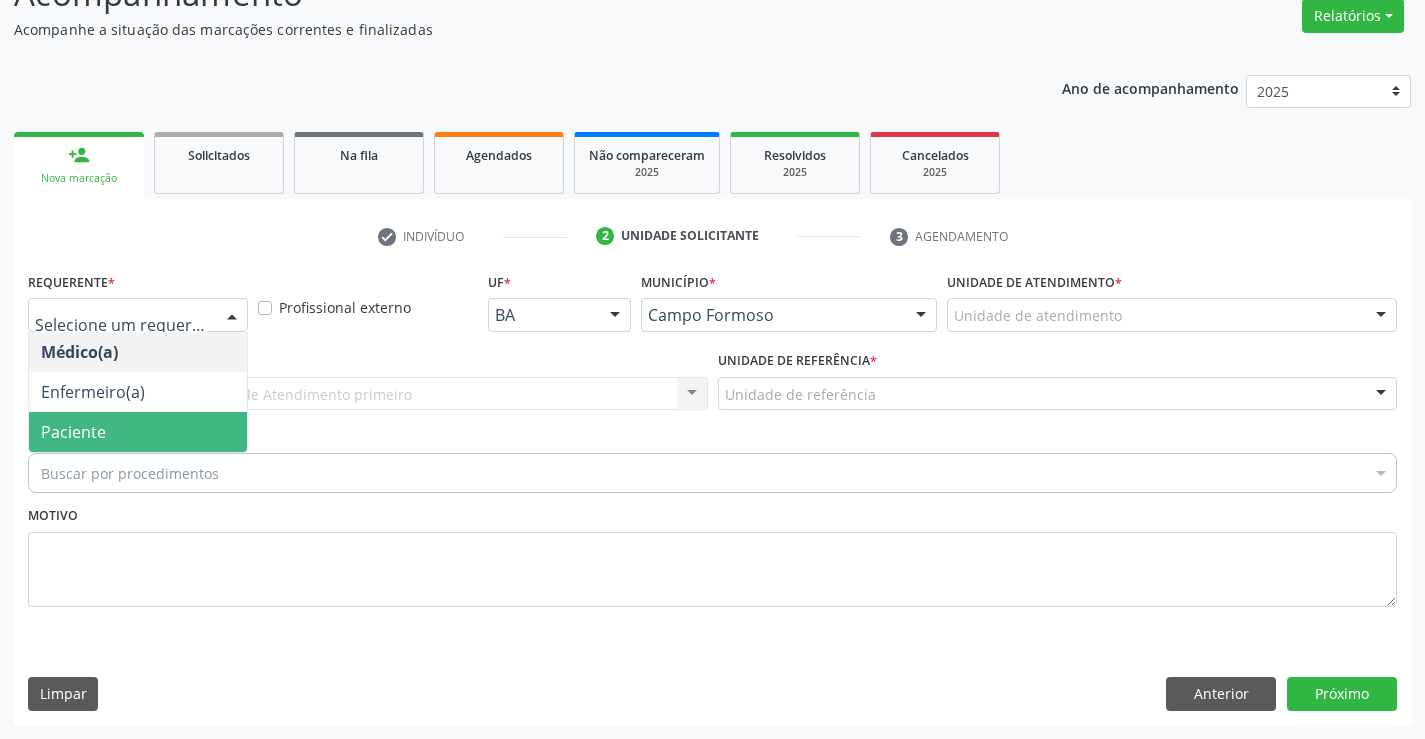 click on "Paciente" at bounding box center (73, 432) 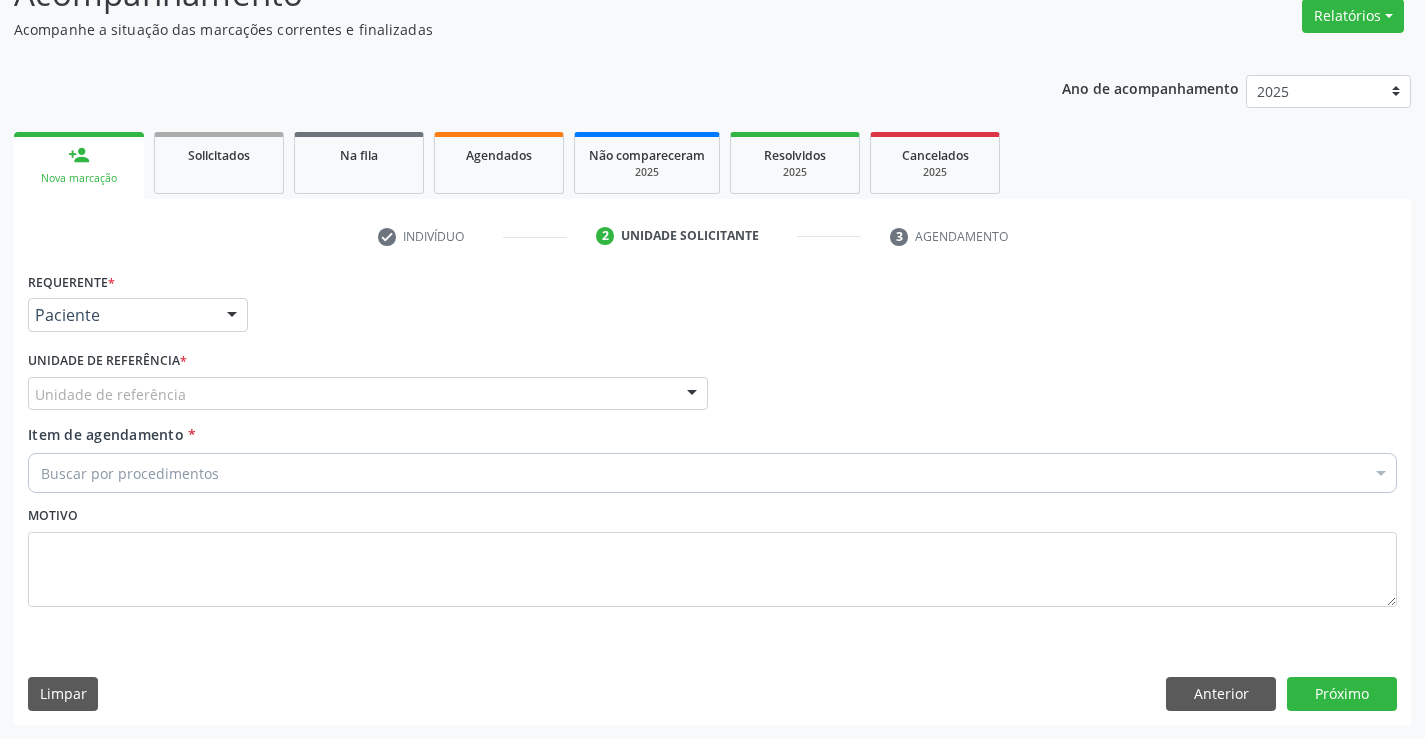 click on "Unidade de referência" at bounding box center [368, 394] 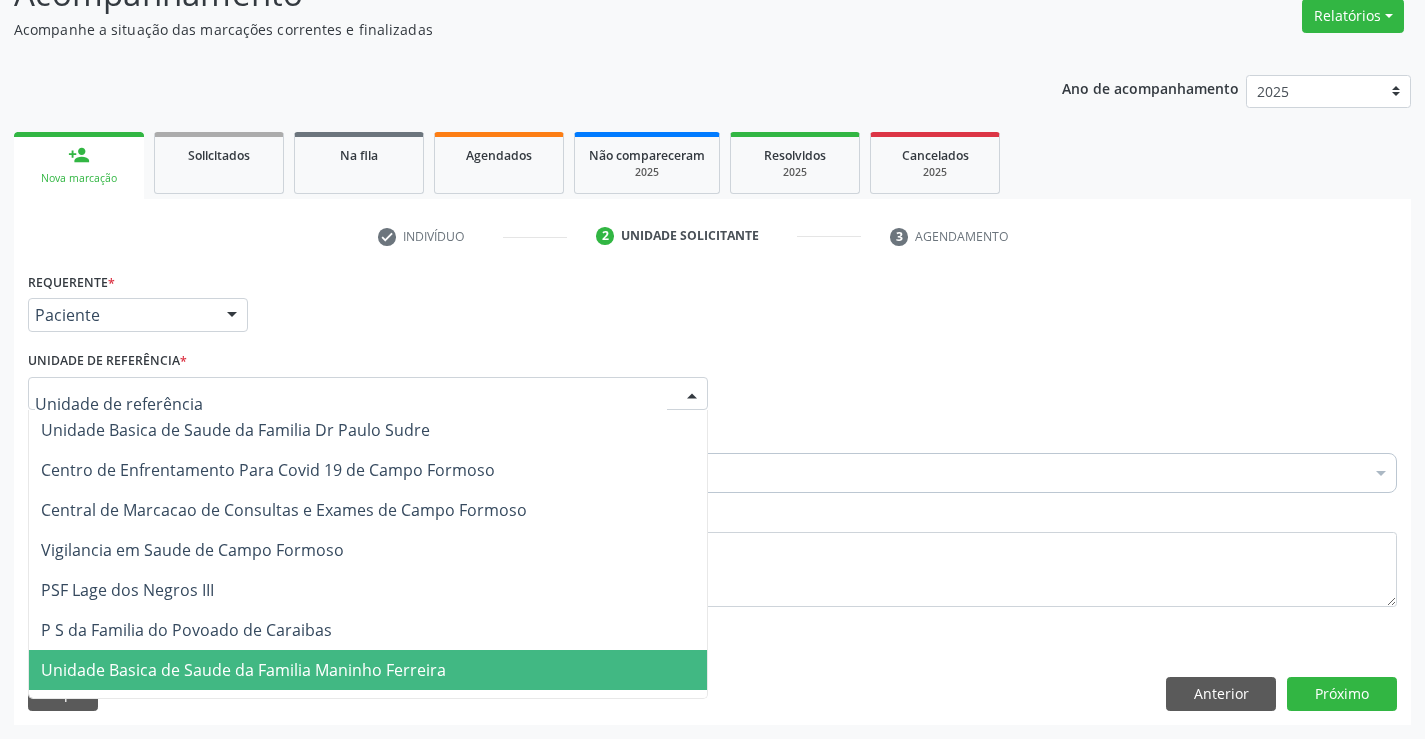 drag, startPoint x: 267, startPoint y: 667, endPoint x: 210, endPoint y: 535, distance: 143.78108 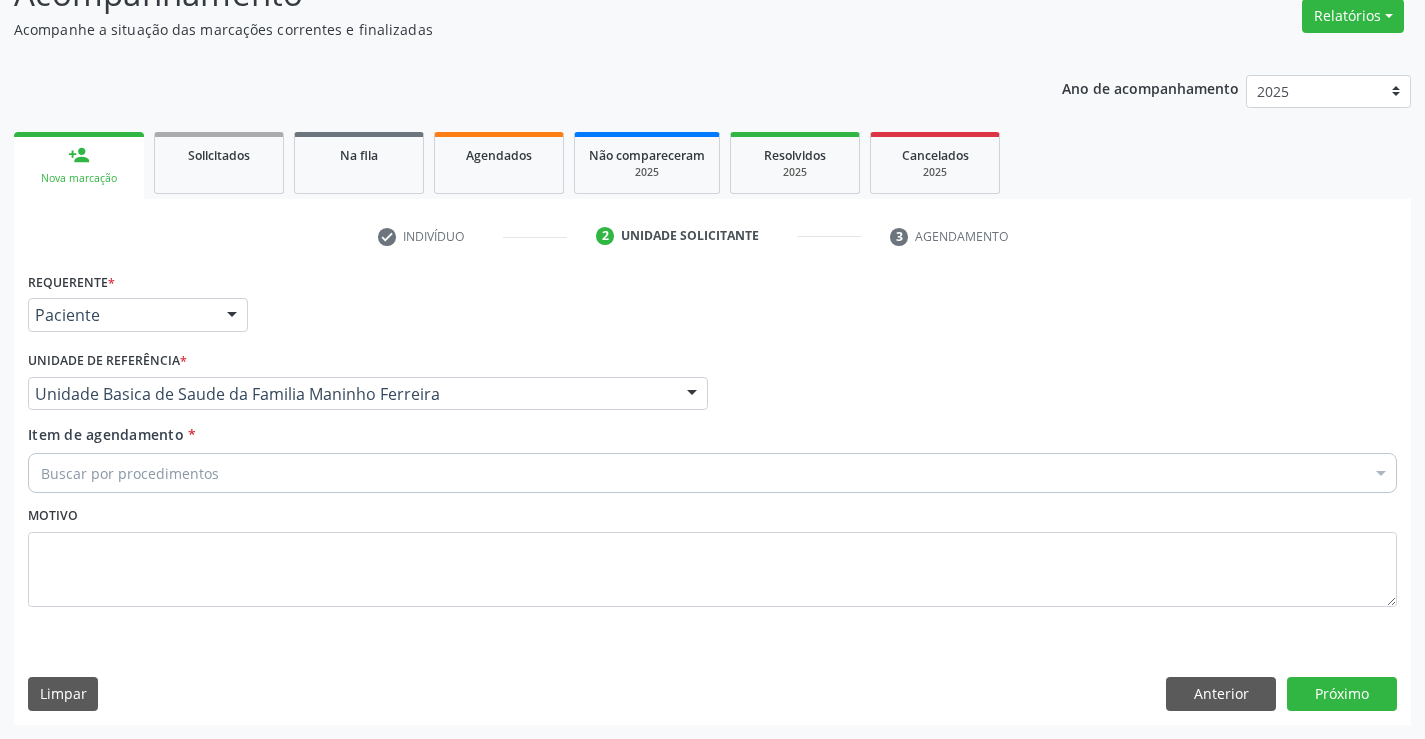 drag, startPoint x: 174, startPoint y: 458, endPoint x: 174, endPoint y: 473, distance: 15 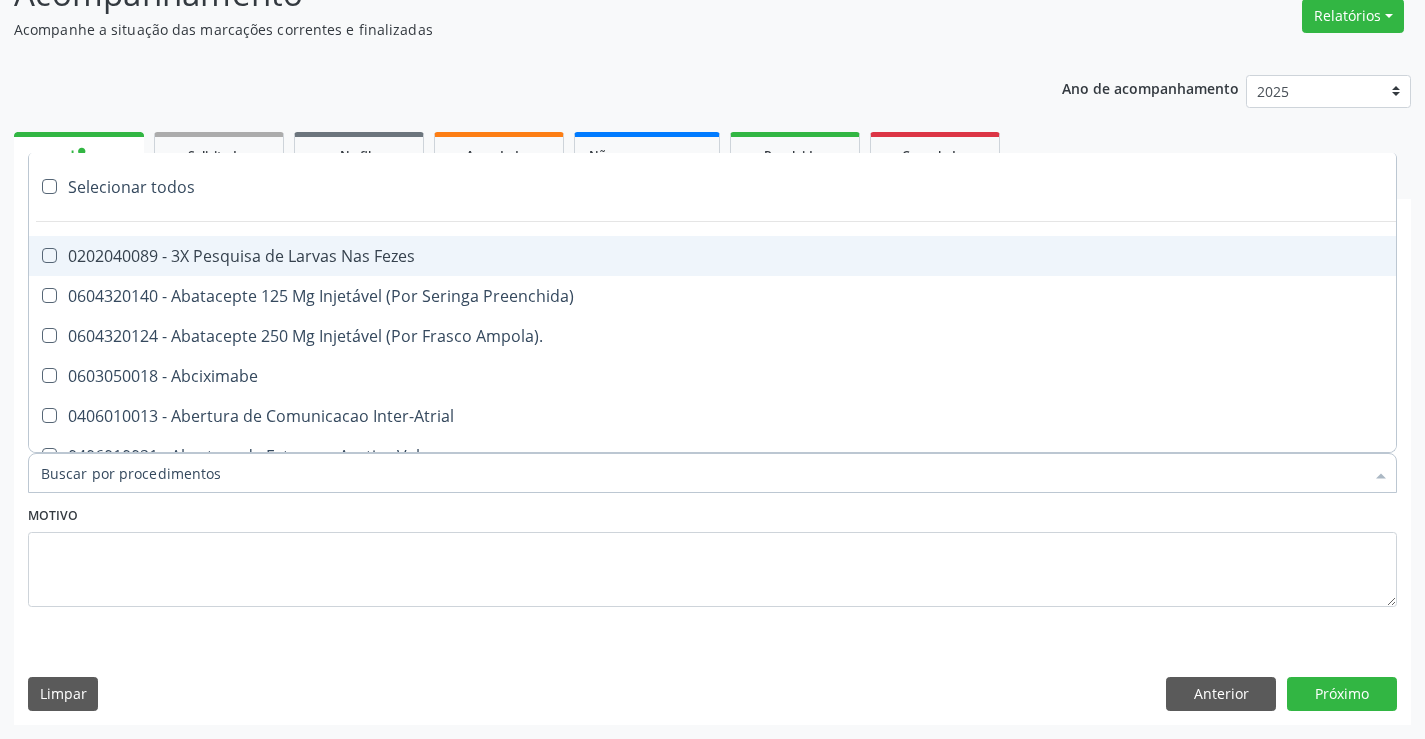 click on "Item de agendamento
*" at bounding box center (702, 473) 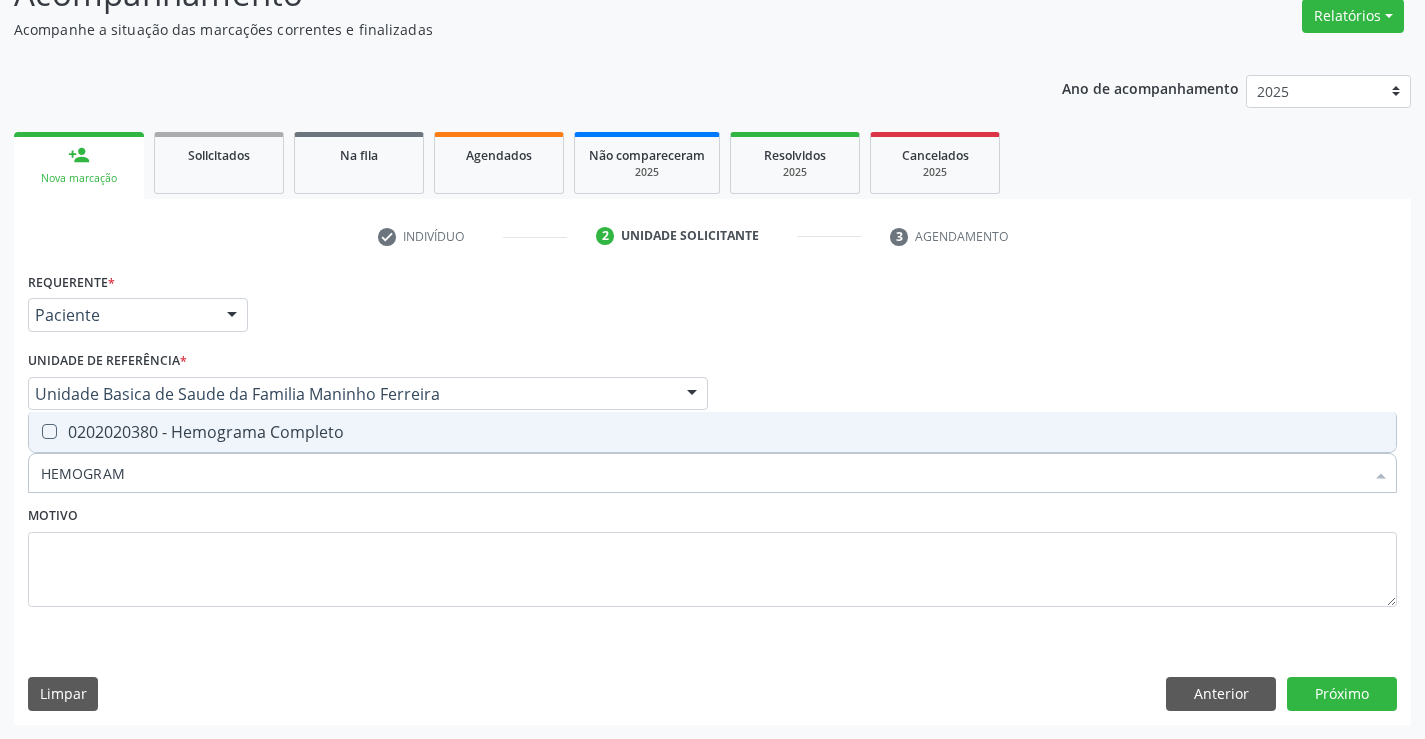 type on "HEMOGRAMA" 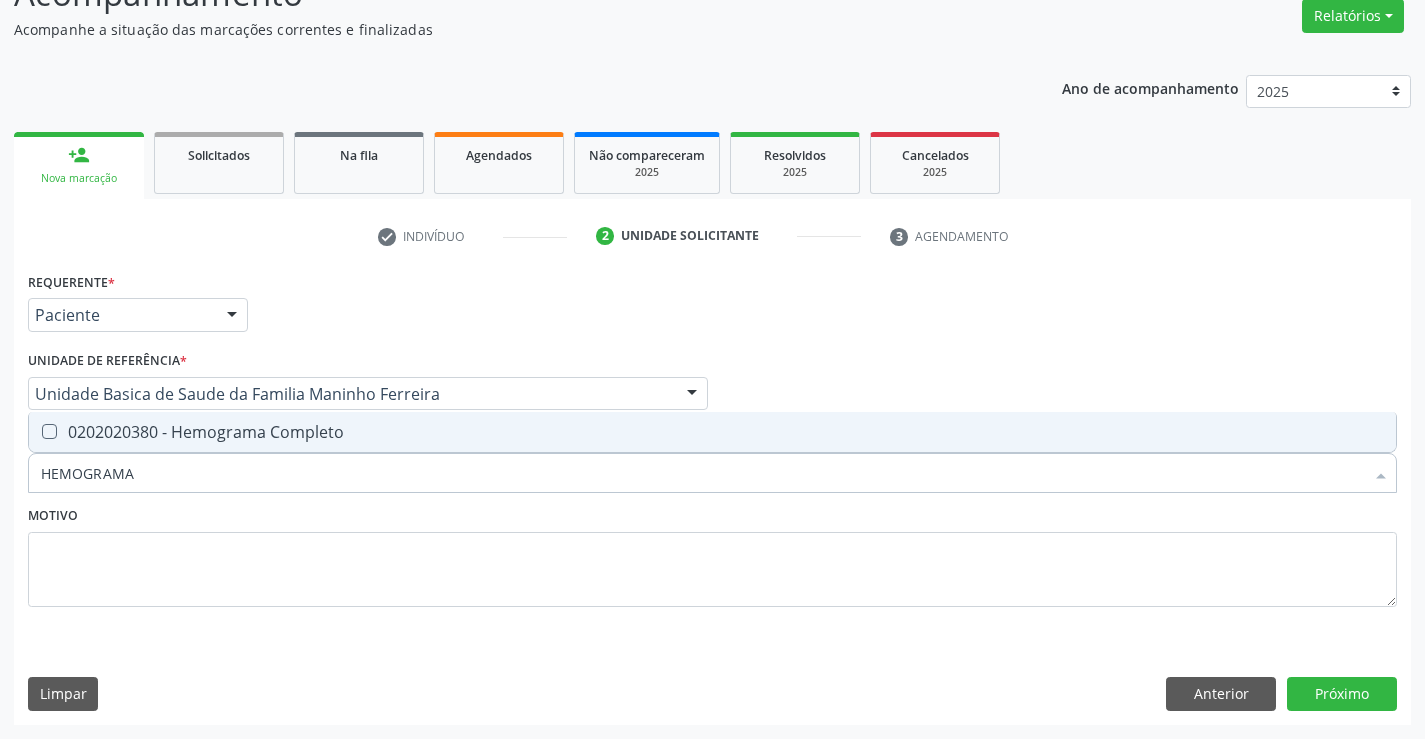 drag, startPoint x: 205, startPoint y: 431, endPoint x: 107, endPoint y: 532, distance: 140.73024 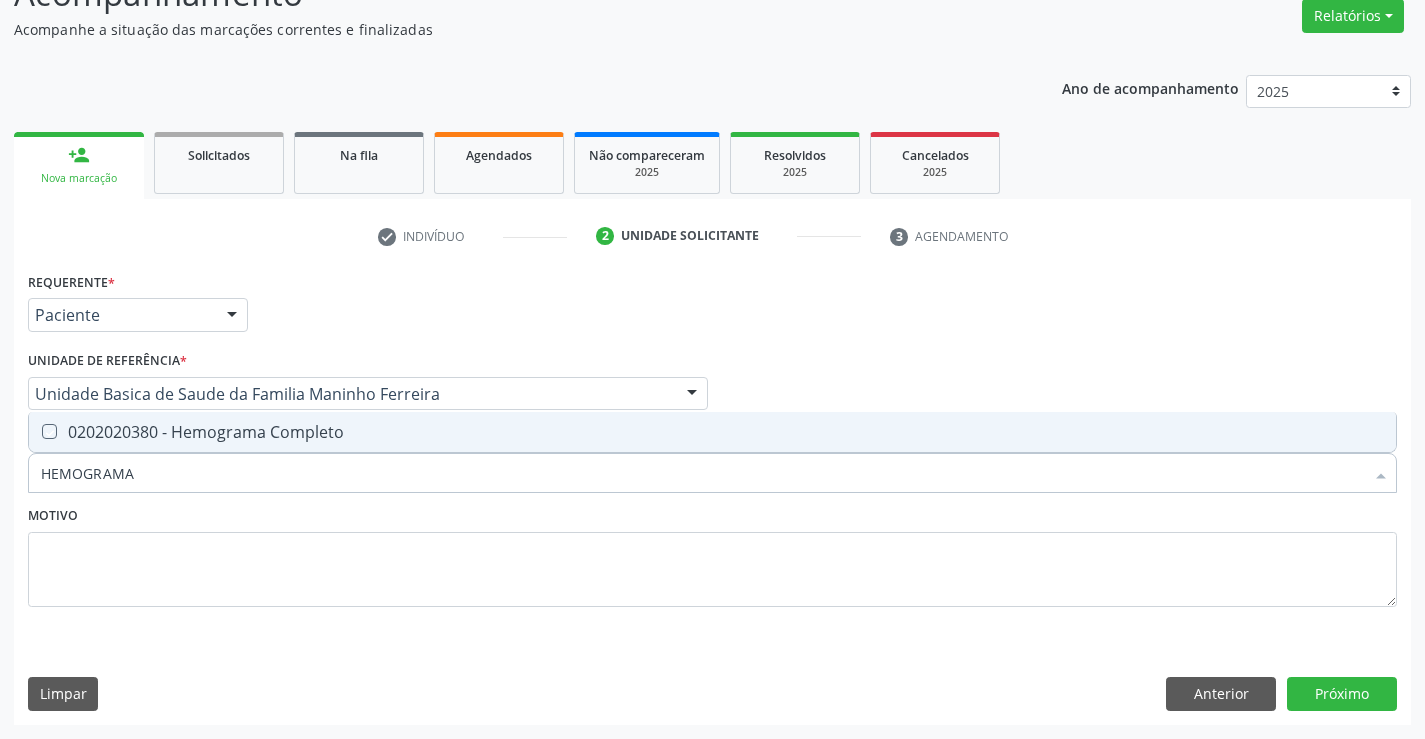 checkbox on "true" 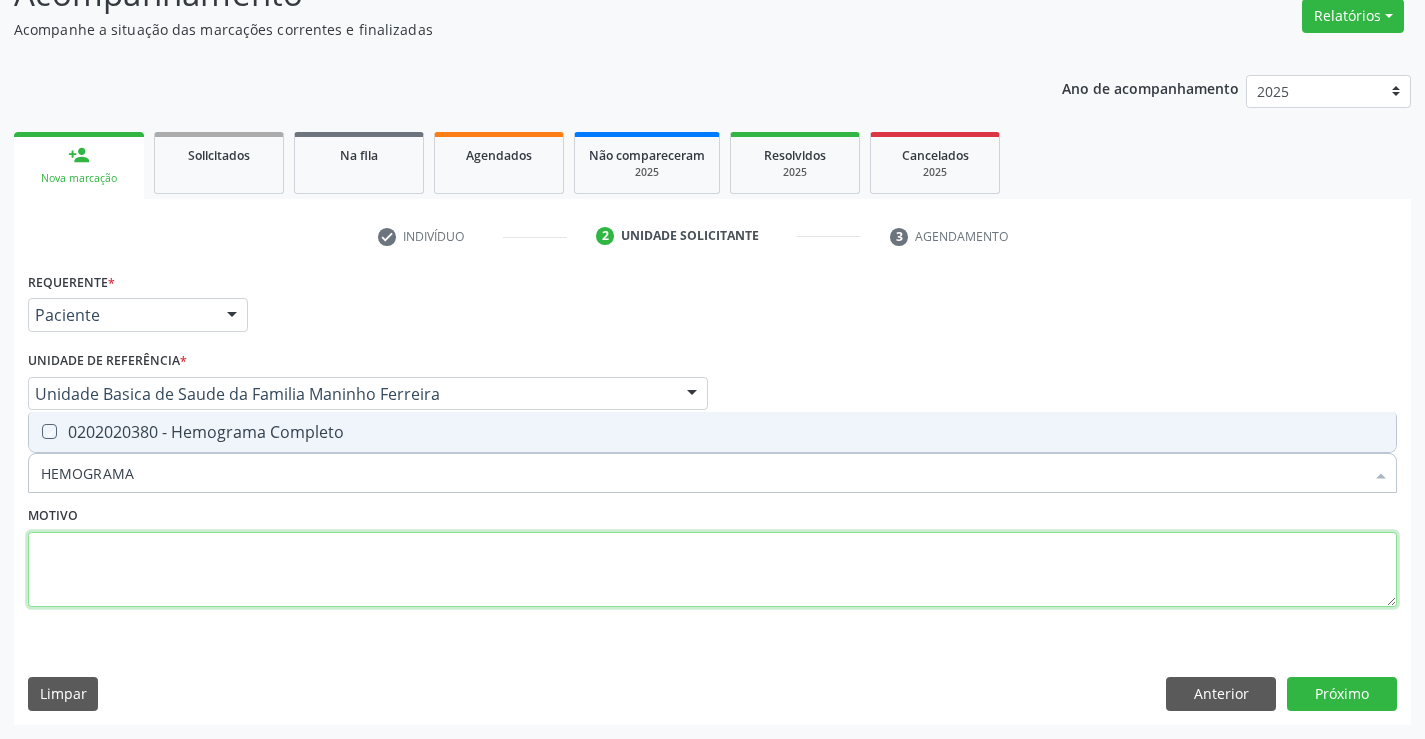 click at bounding box center [712, 570] 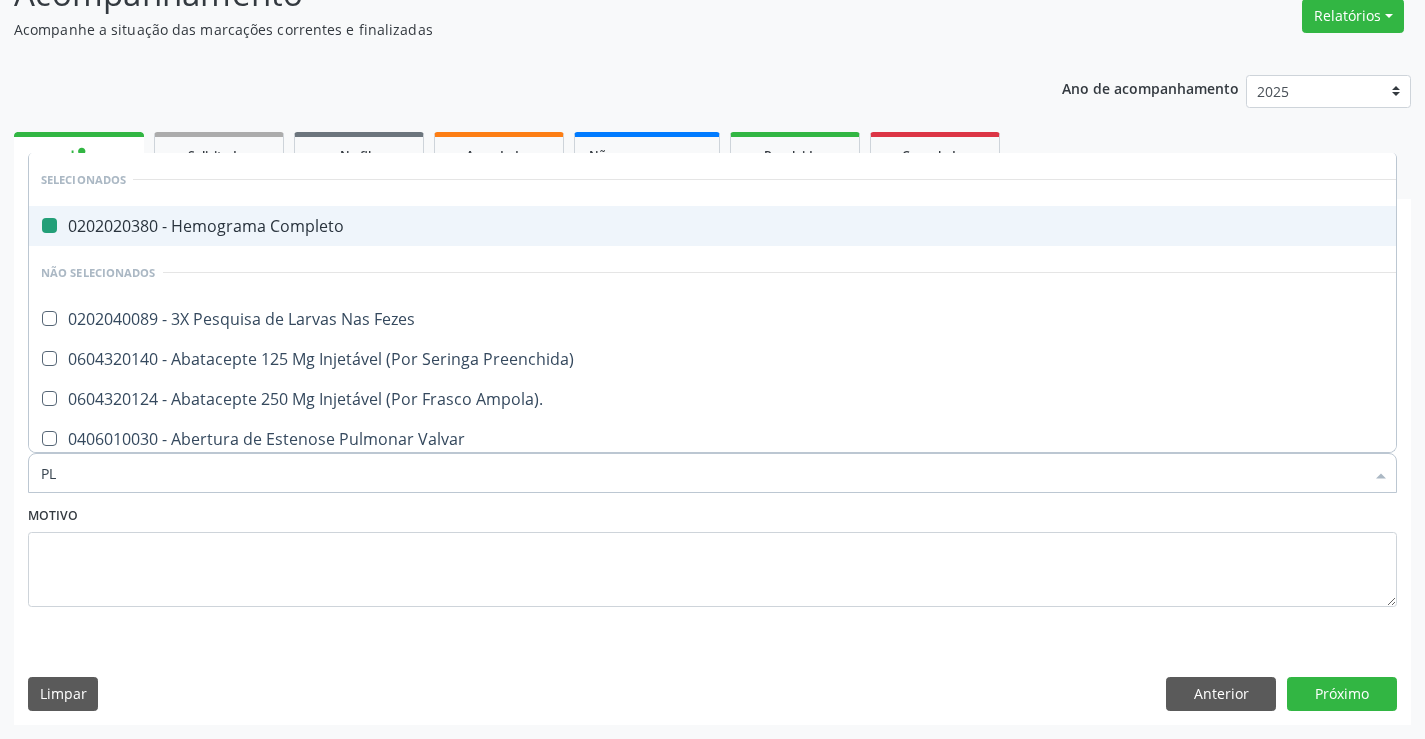 type on "PLA" 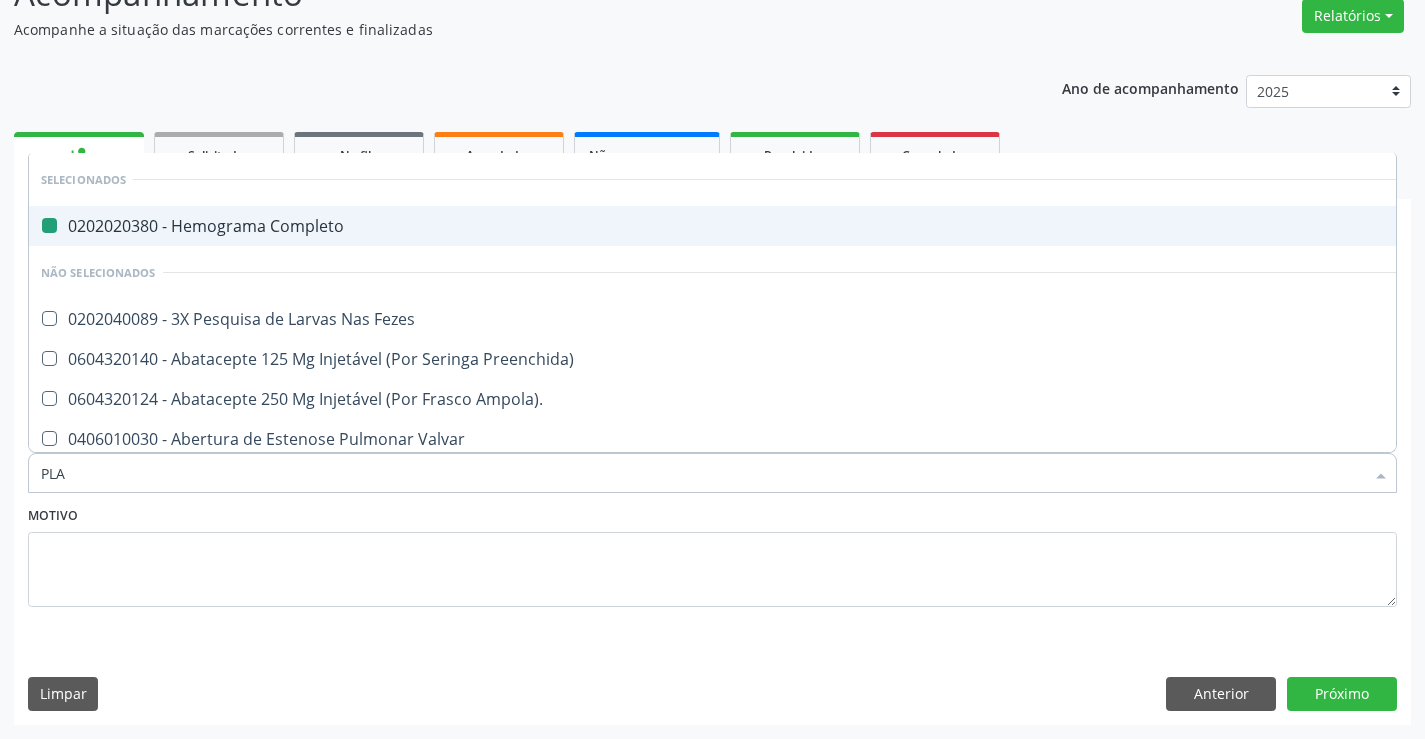 checkbox on "false" 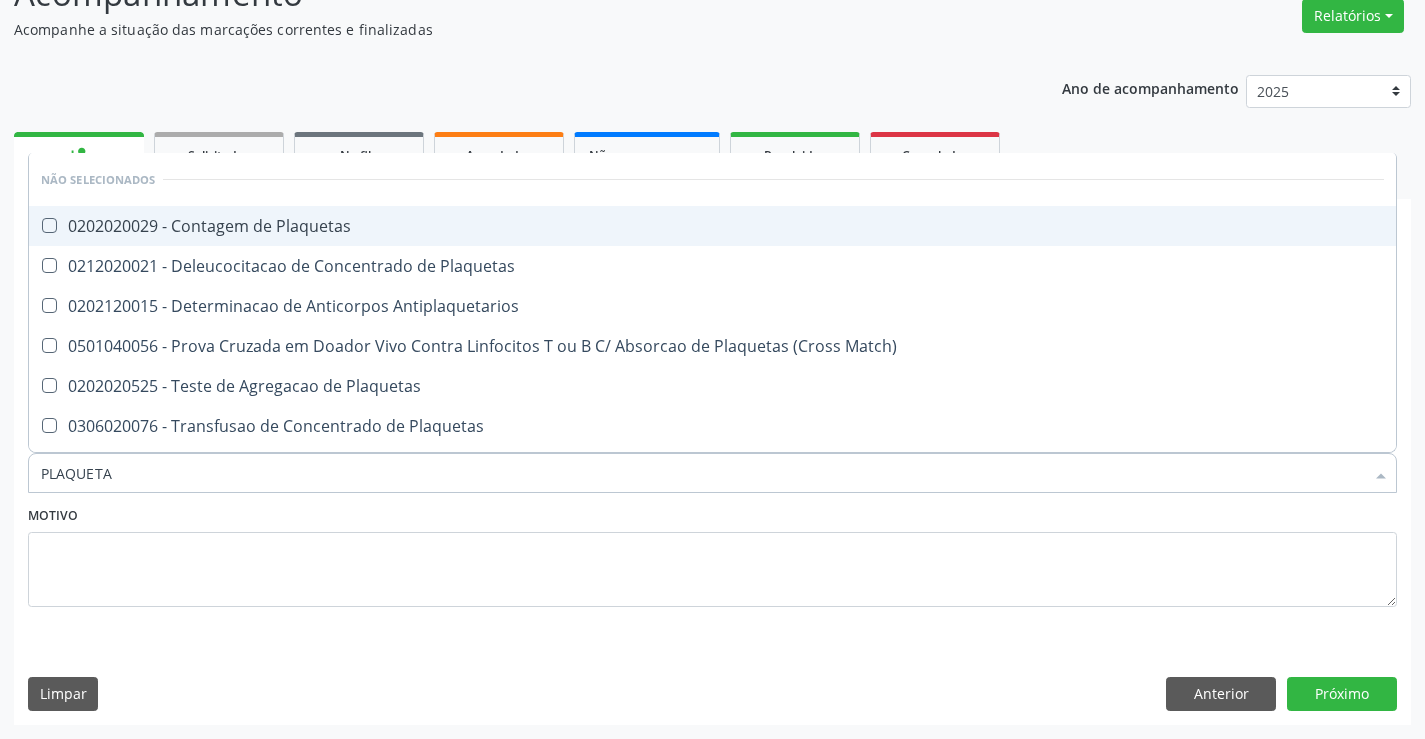 type on "PLAQUETAS" 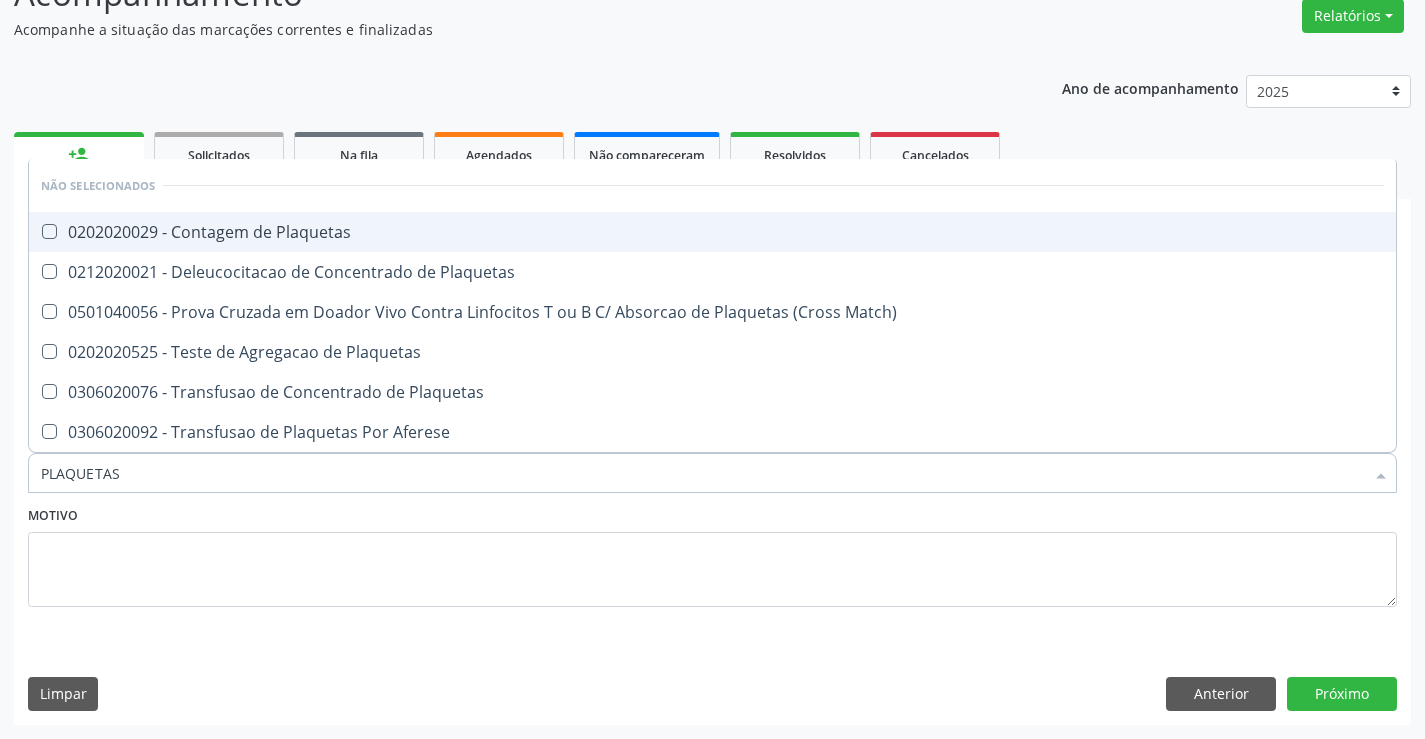 click on "0202020029 - Contagem de Plaquetas" at bounding box center [712, 232] 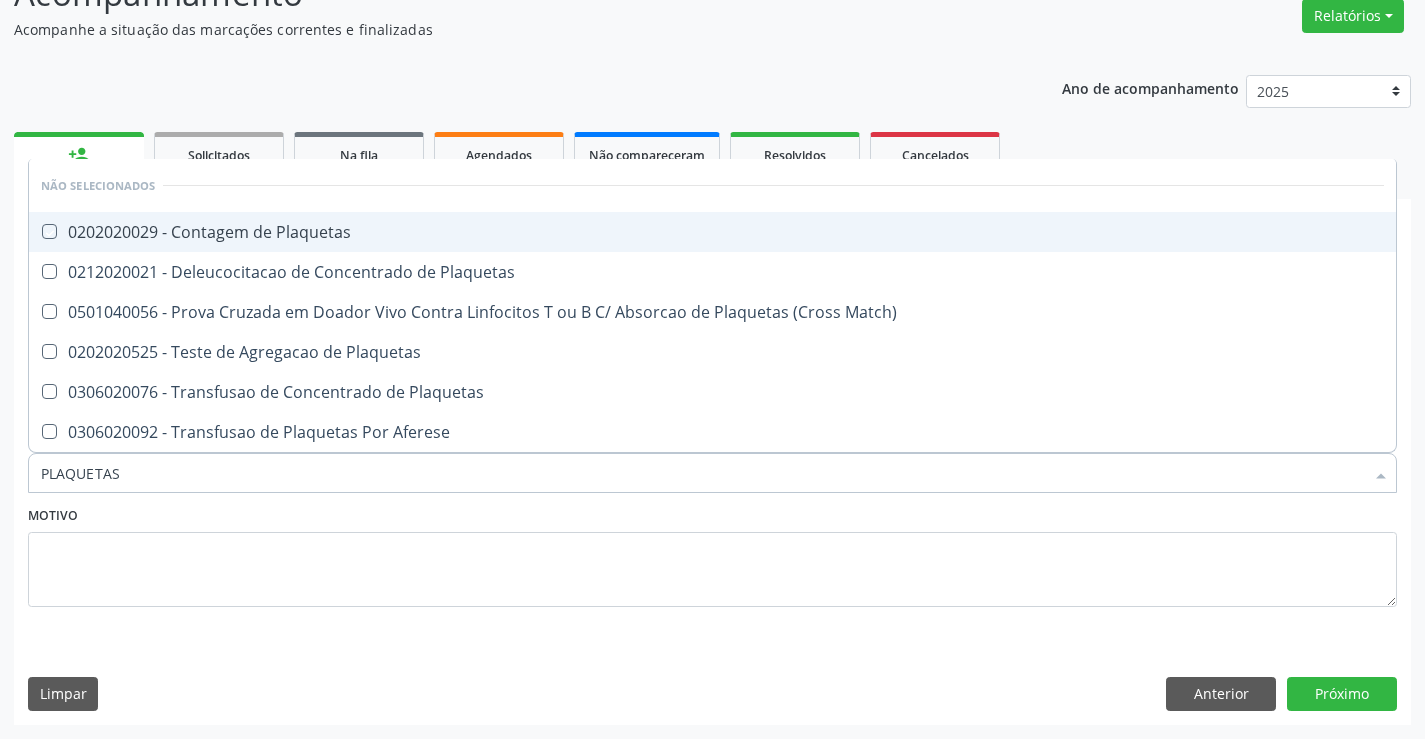 checkbox on "true" 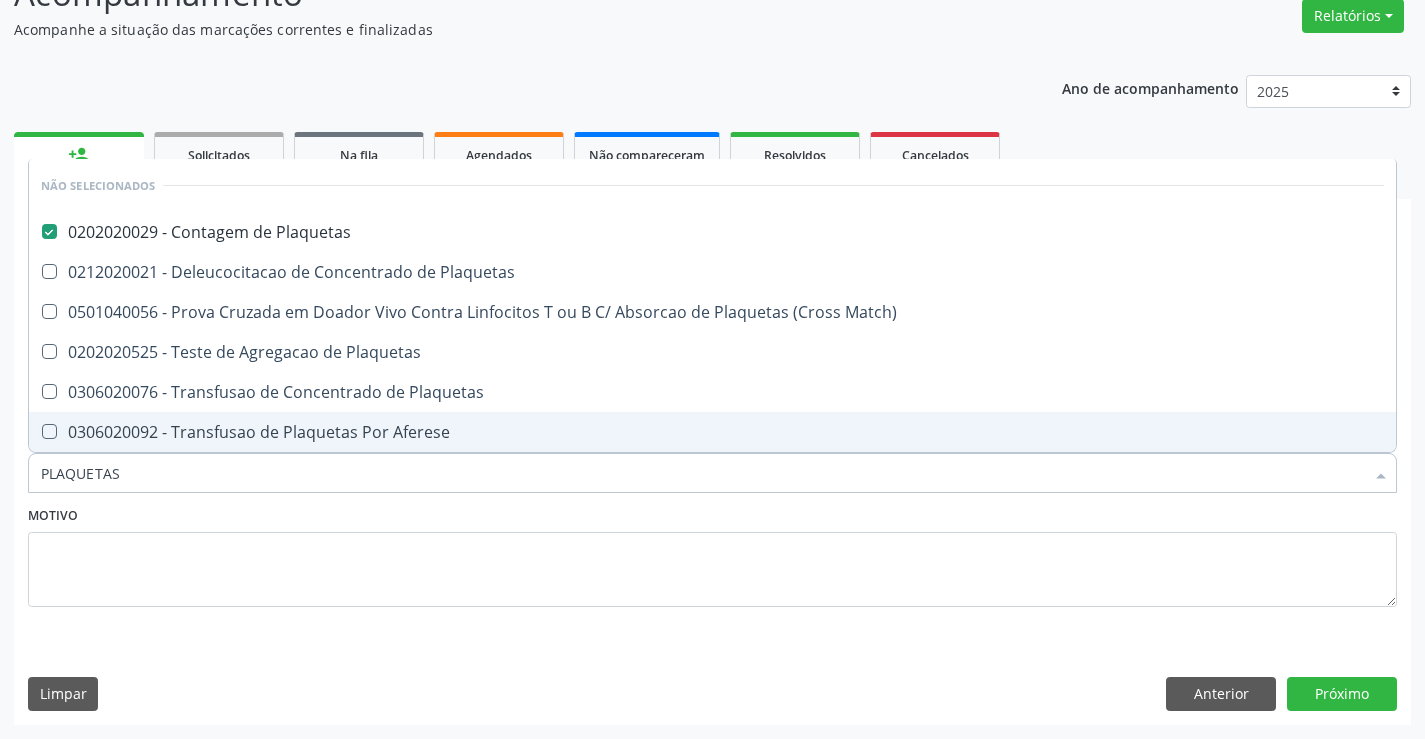 type on "PLAQUETAS" 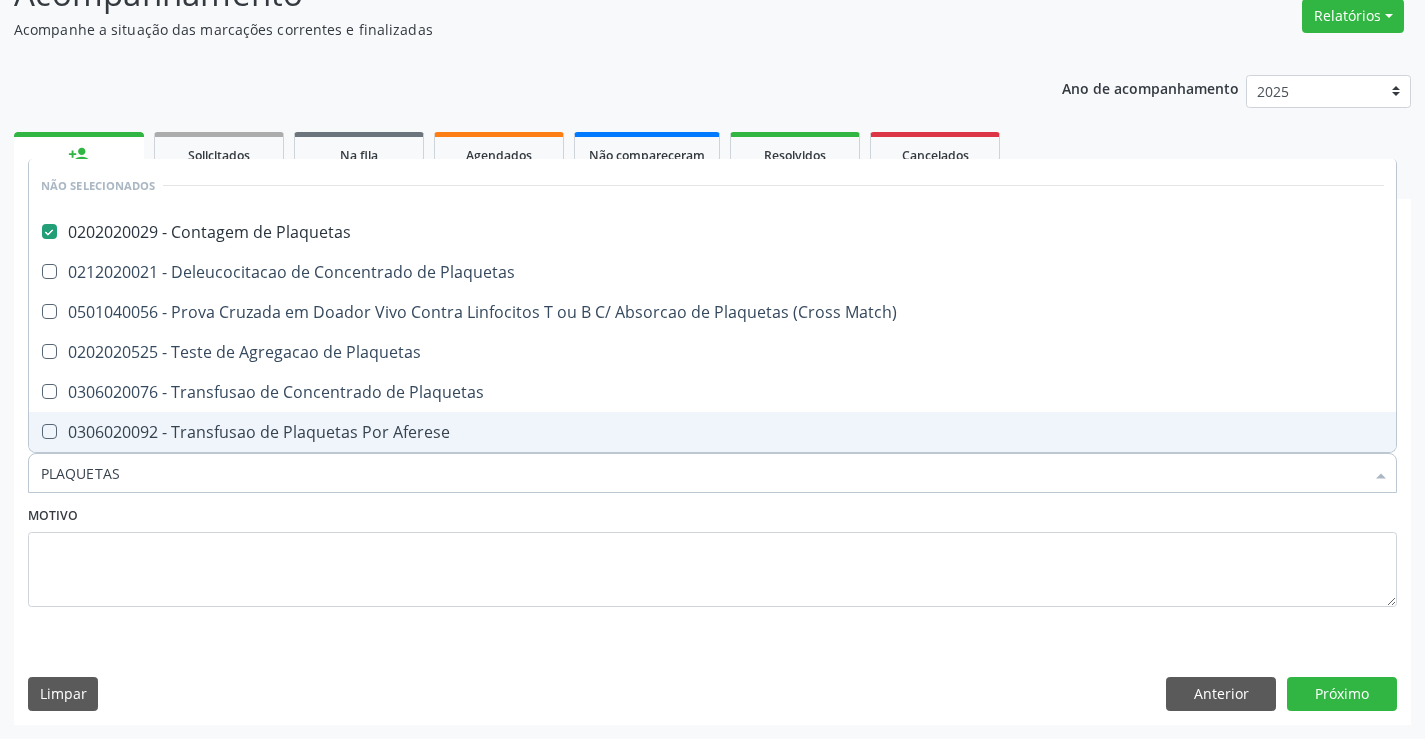 click on "Motivo" at bounding box center (712, 568) 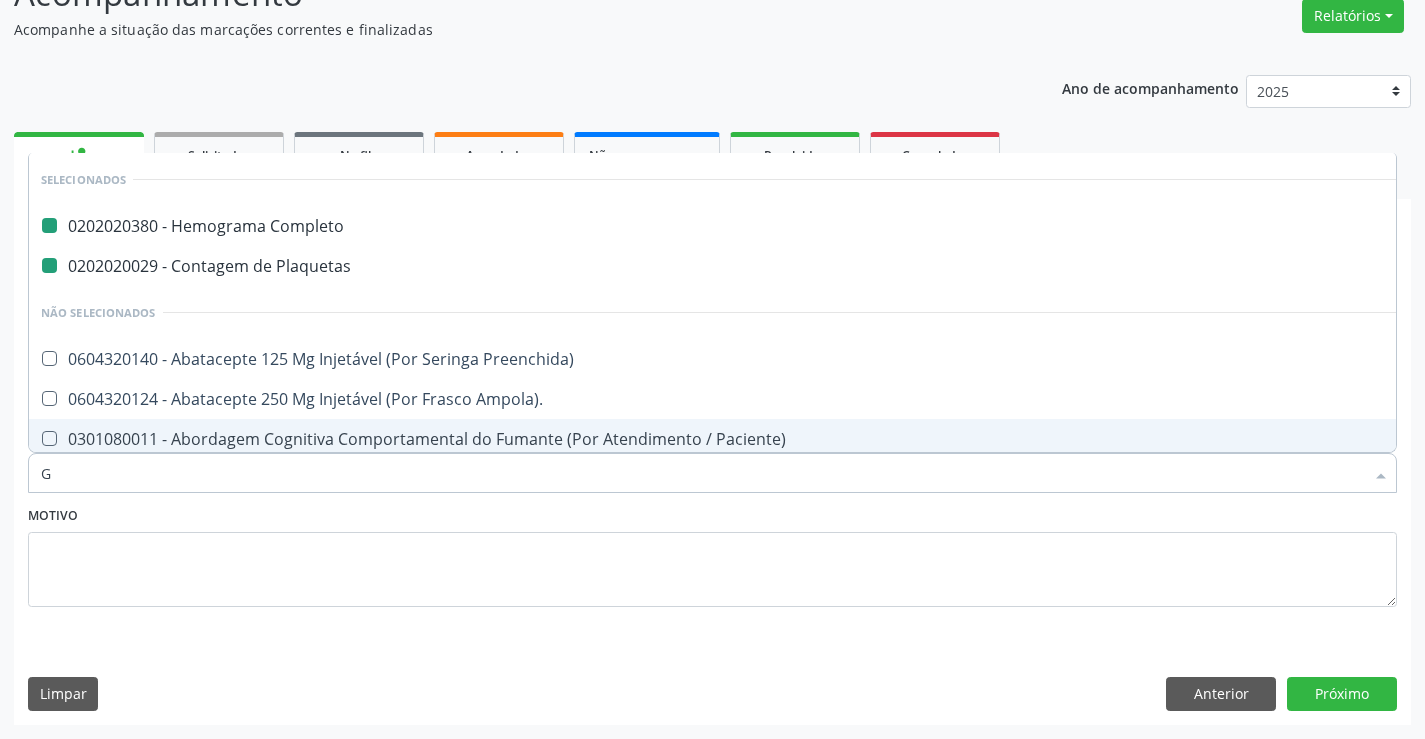 type on "GL" 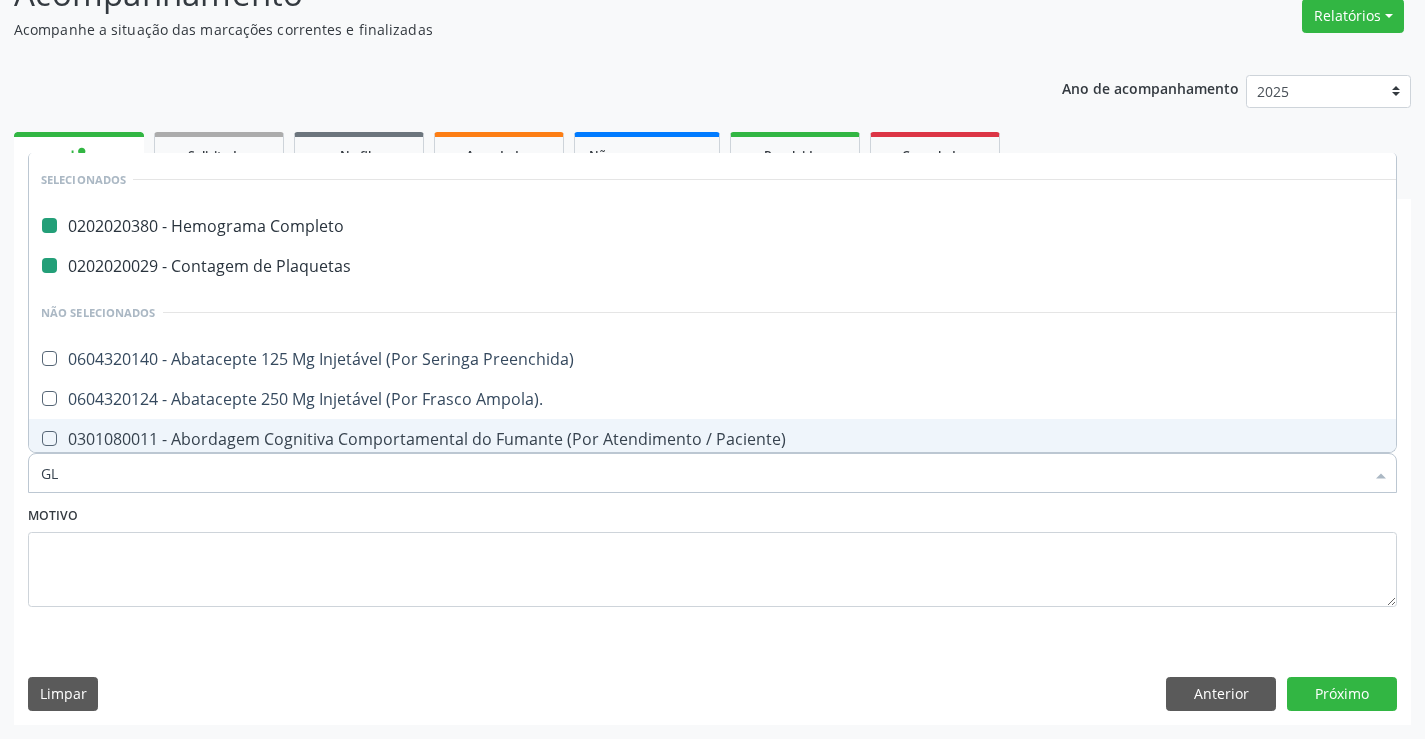 checkbox on "false" 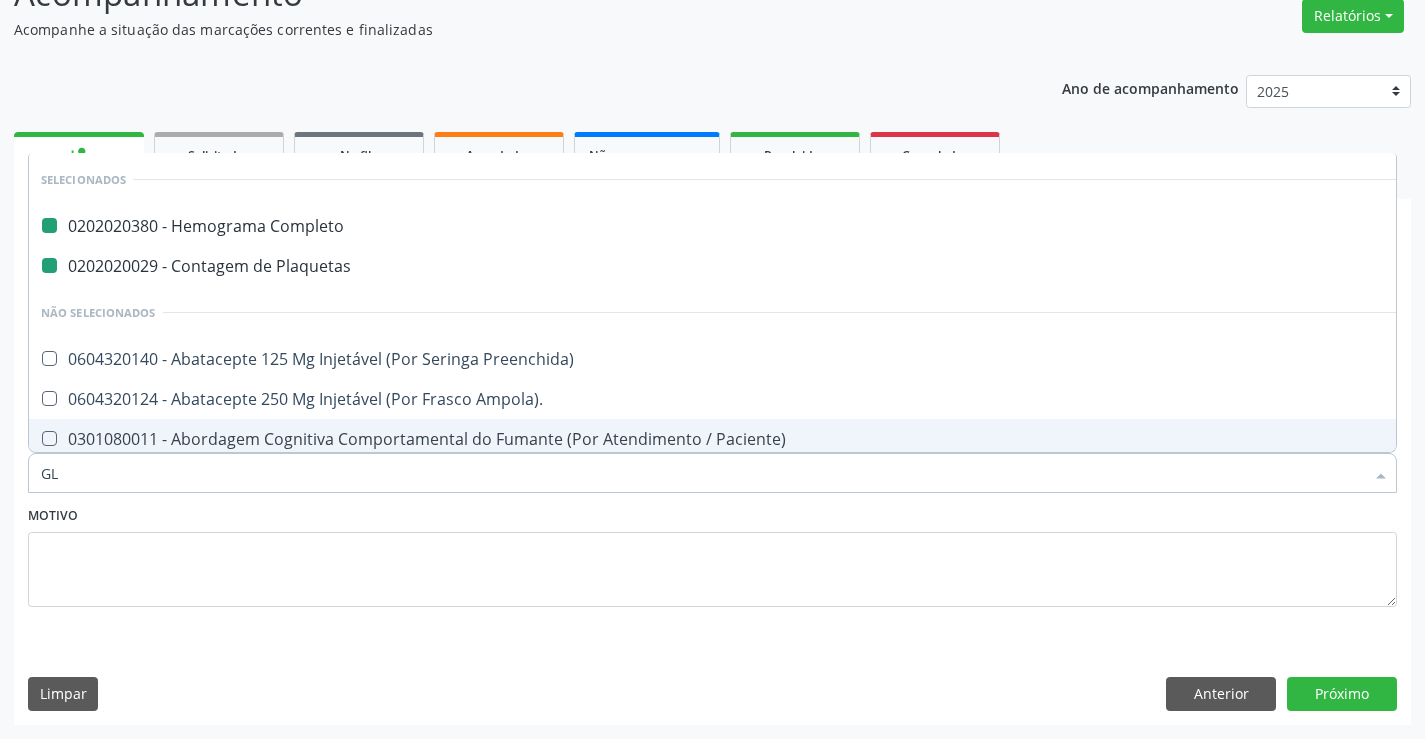 checkbox on "false" 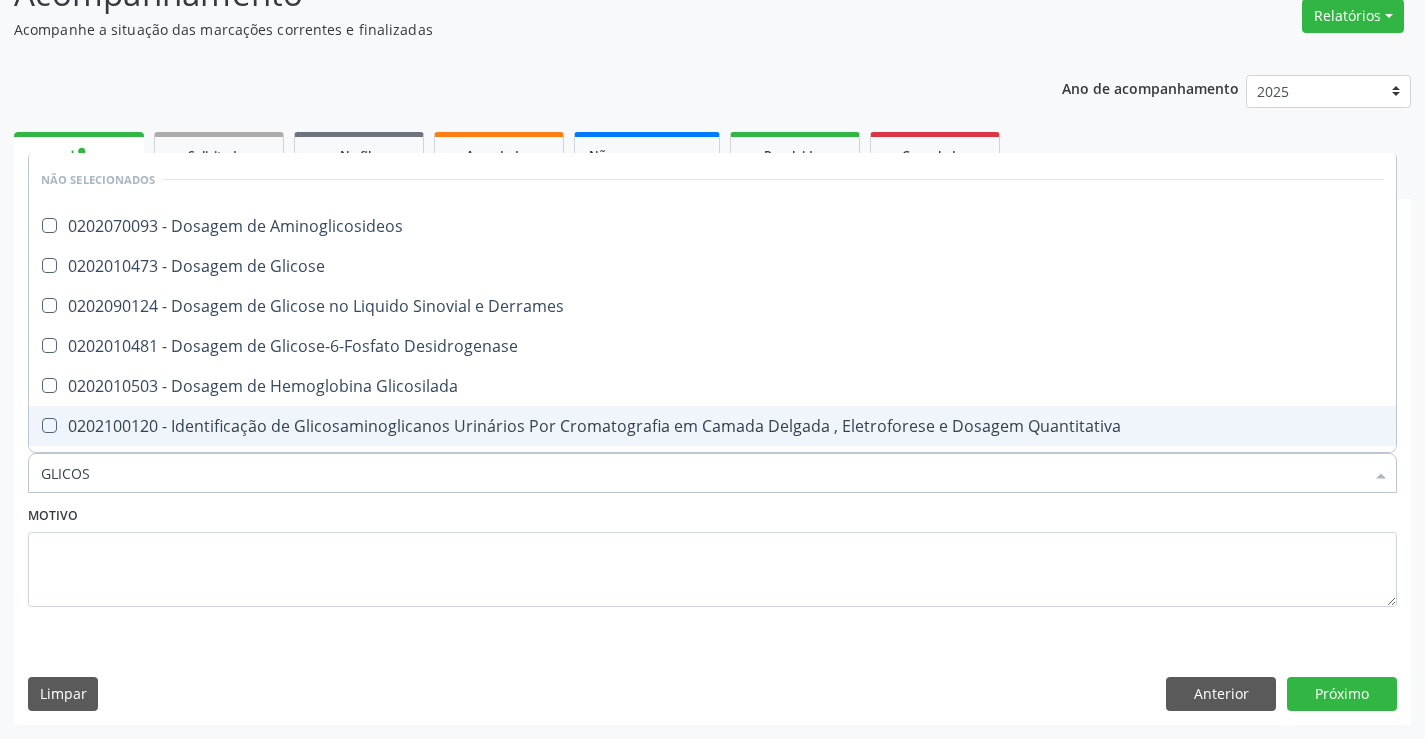 type on "GLICOSE" 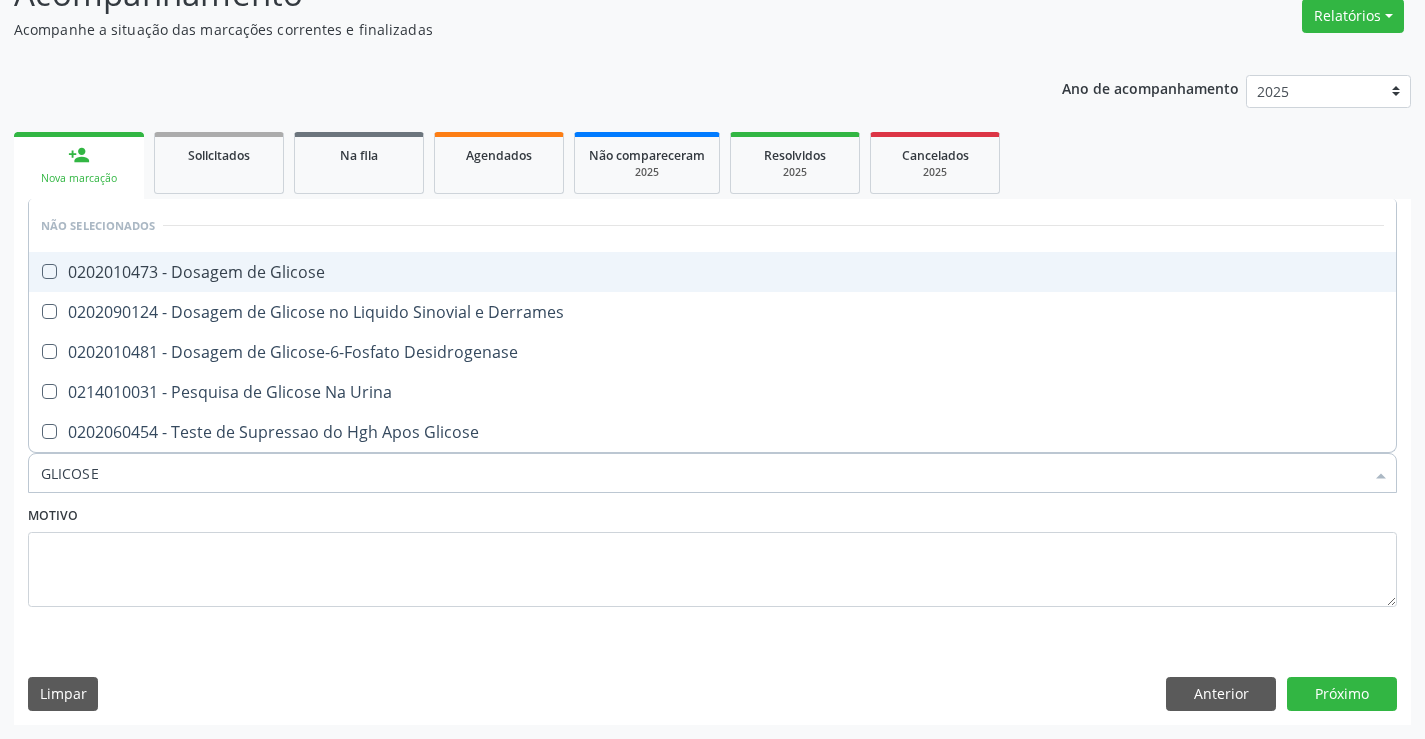 click on "0202010473 - Dosagem de Glicose" at bounding box center [712, 272] 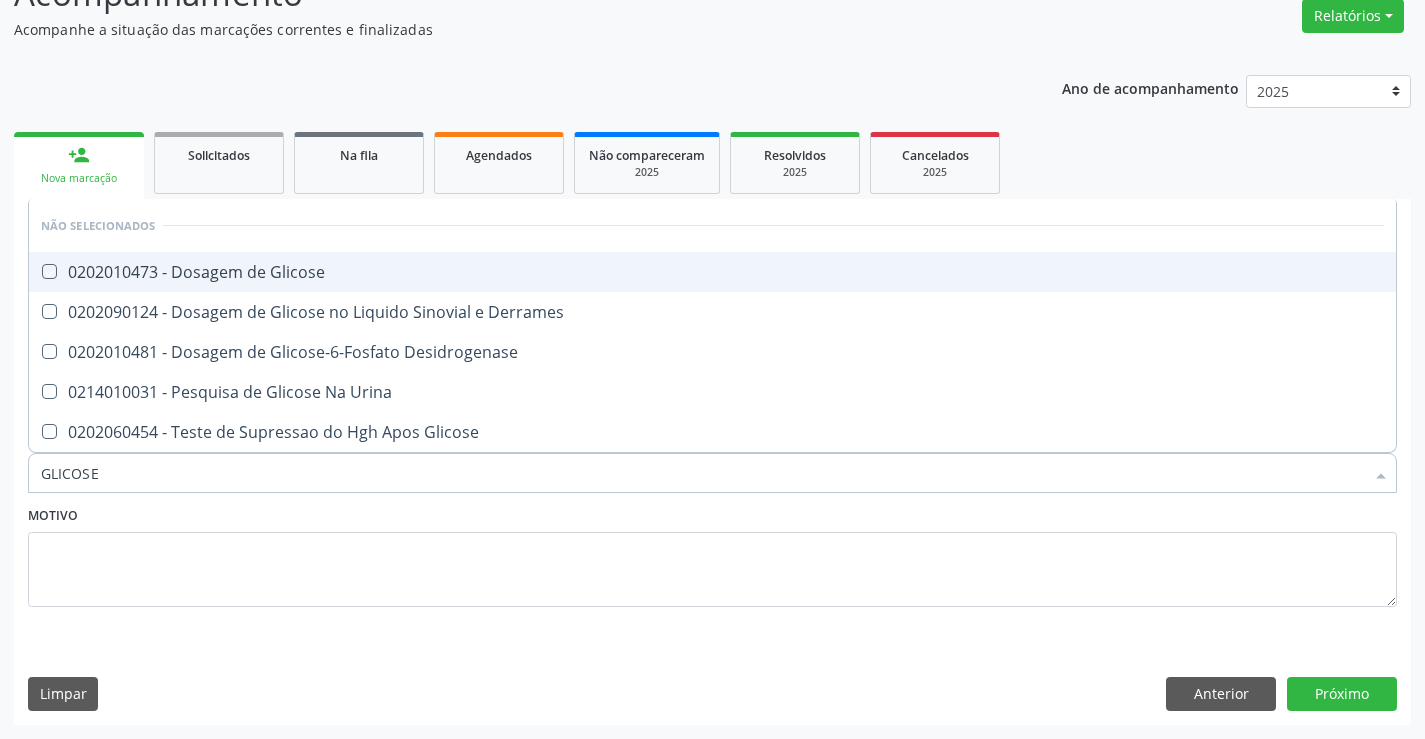 checkbox on "true" 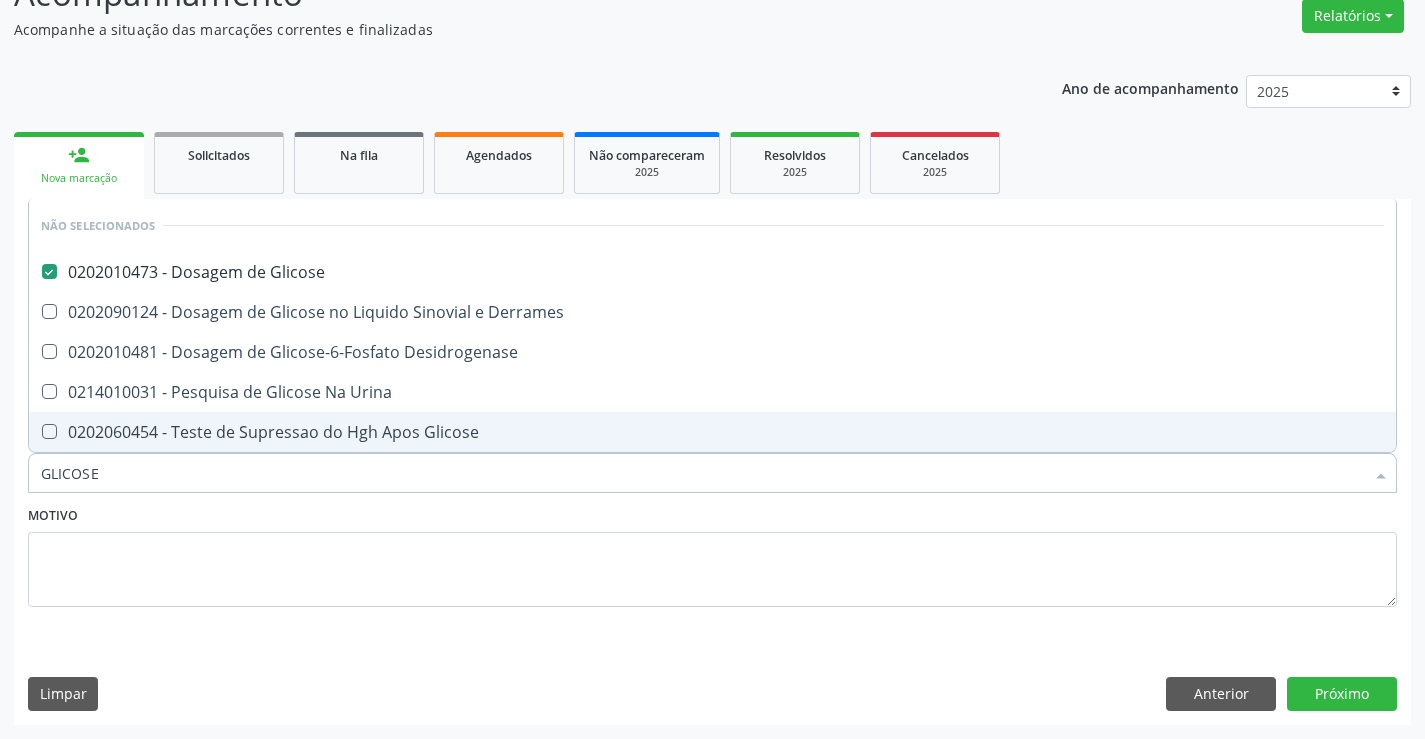 type on "GLICOSE" 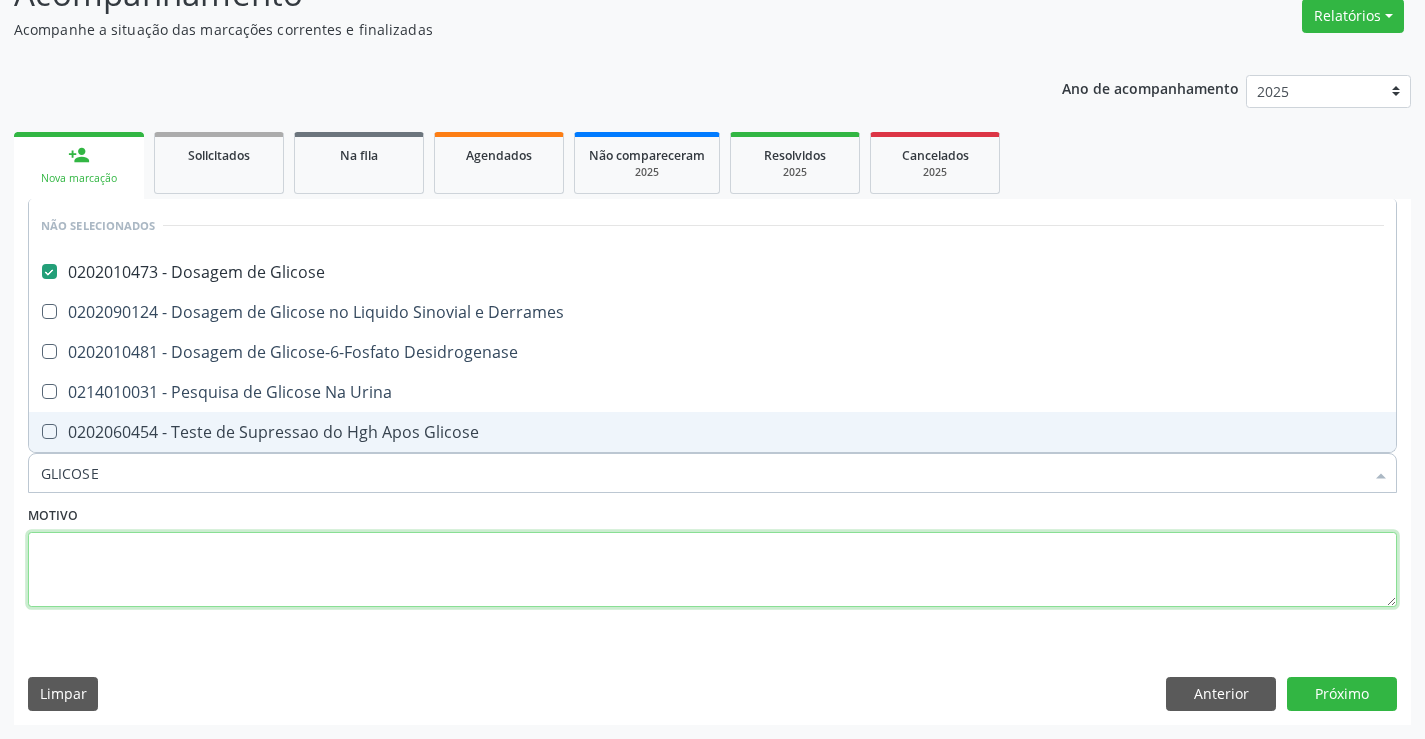click at bounding box center (712, 570) 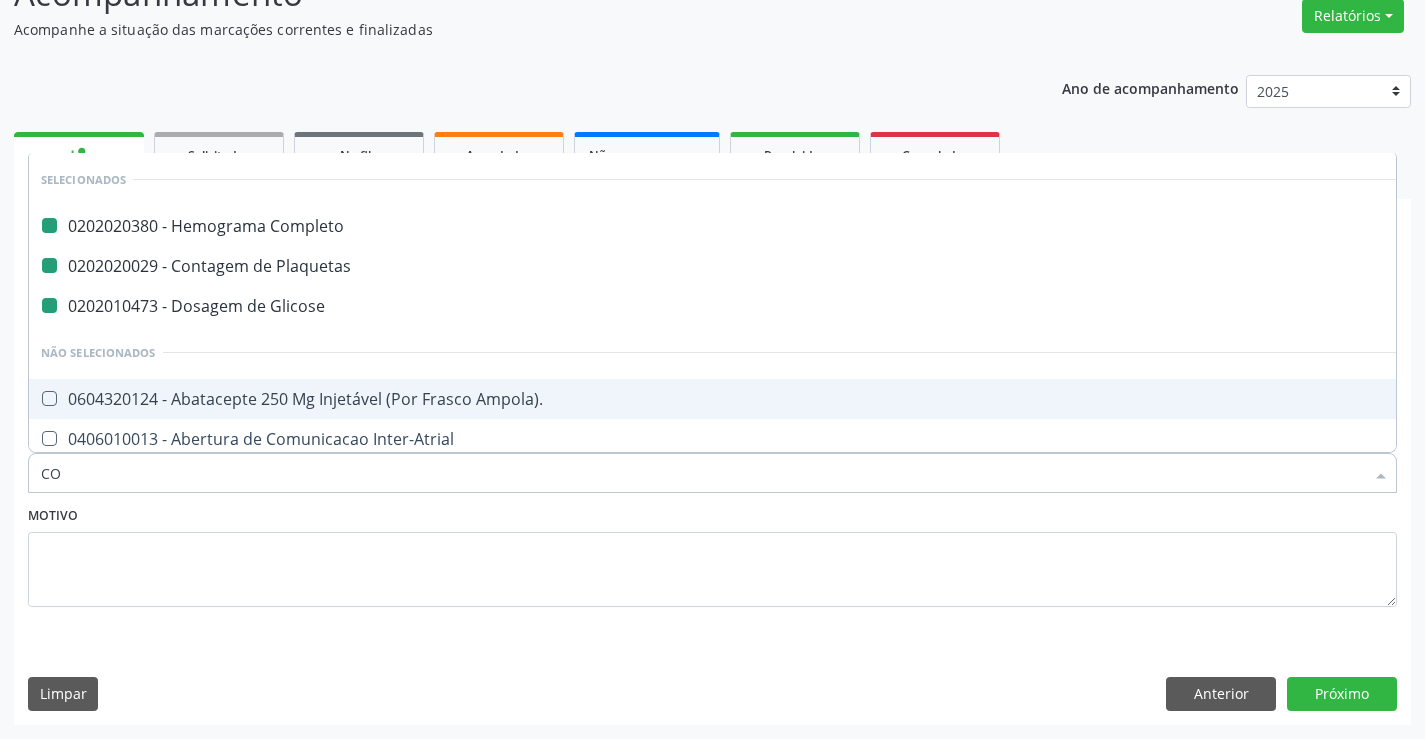 type on "COL" 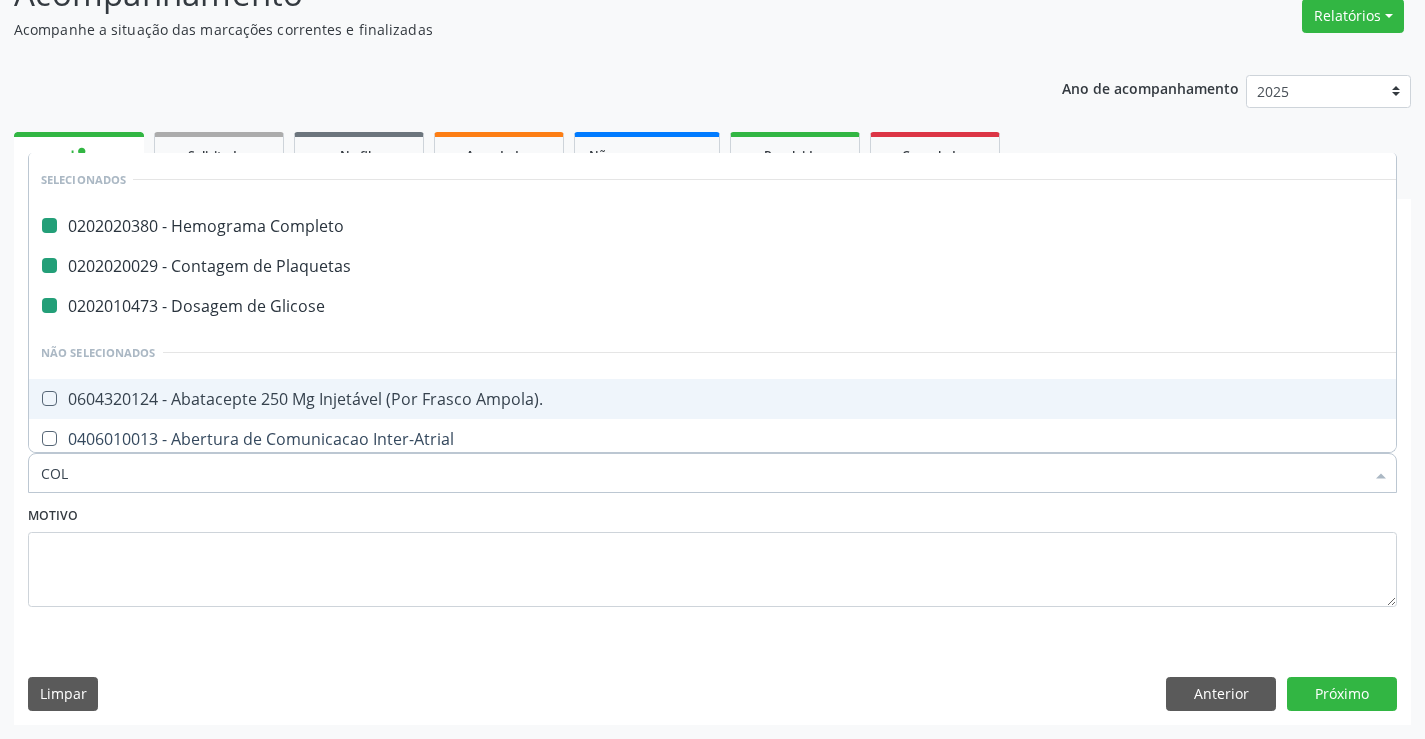 checkbox on "false" 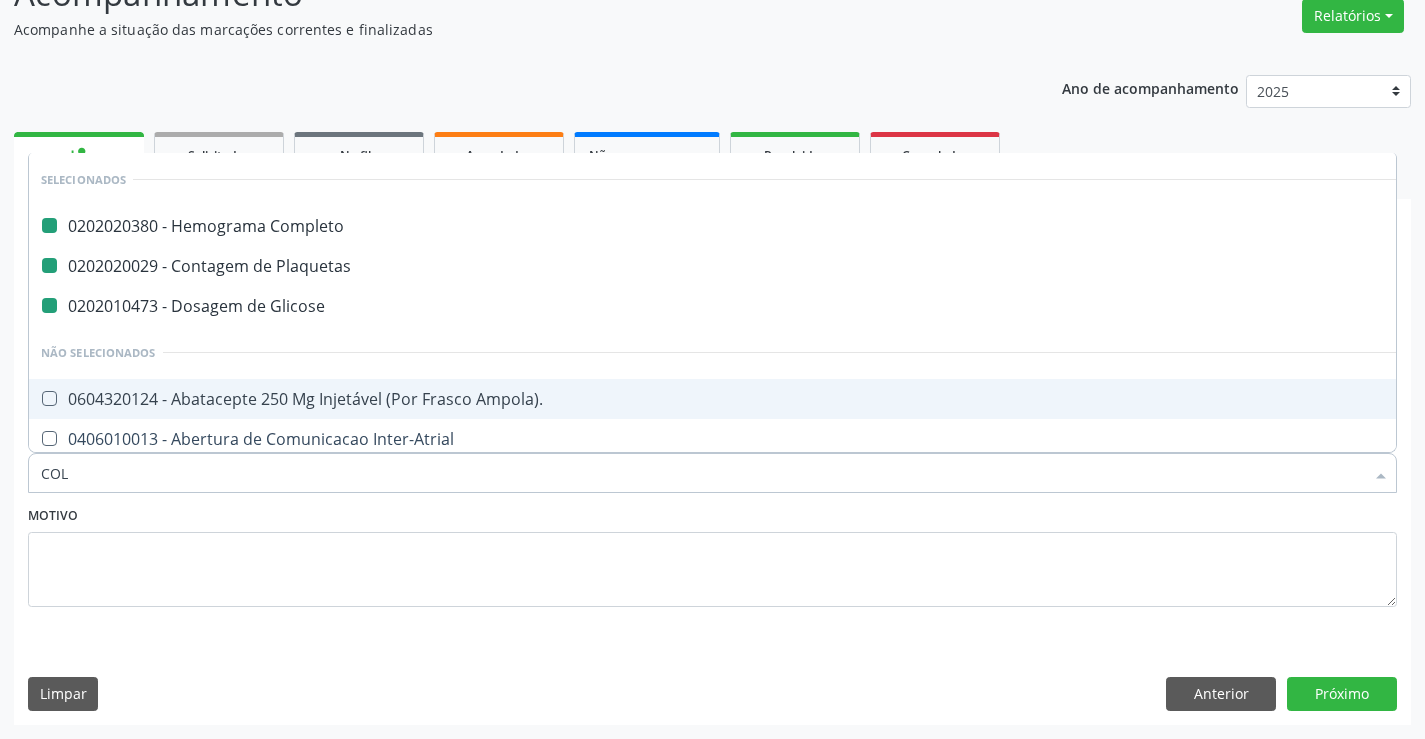 checkbox on "false" 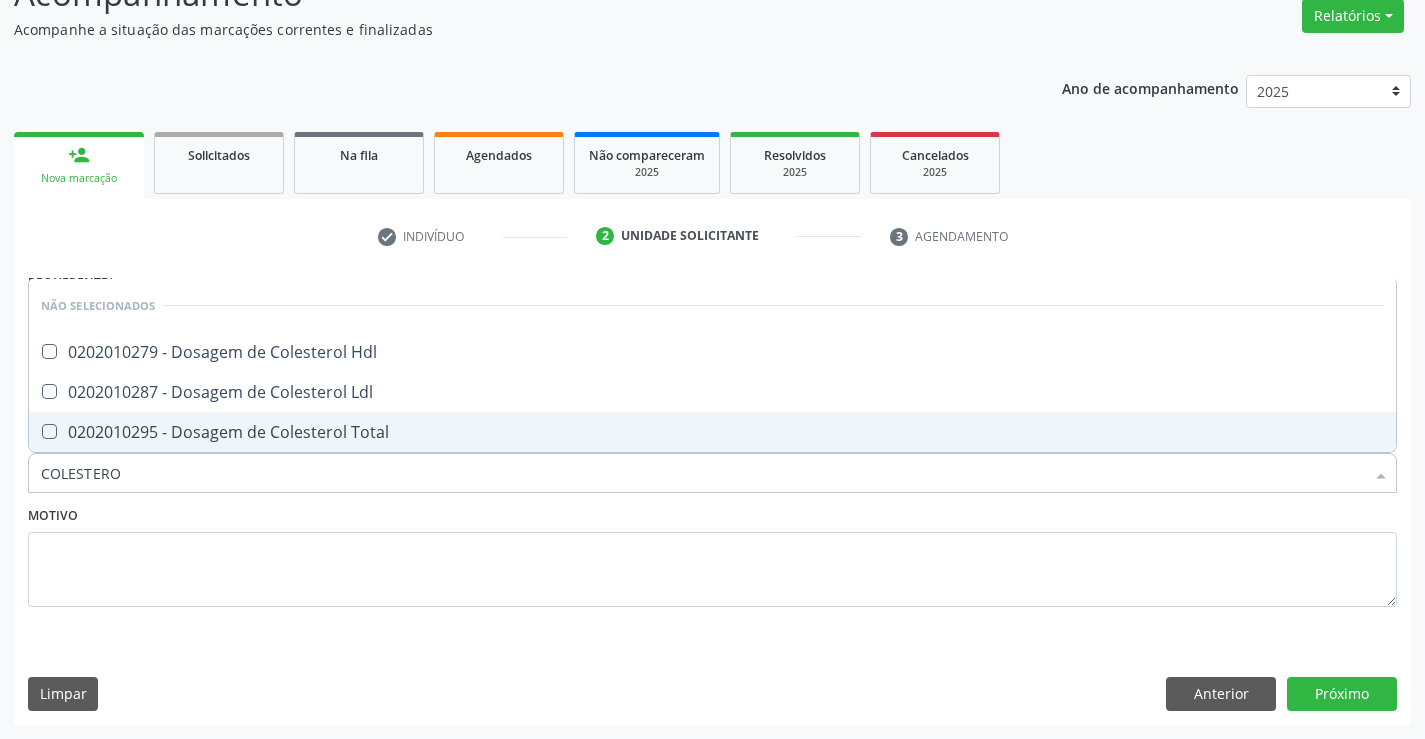 type on "COLESTEROL" 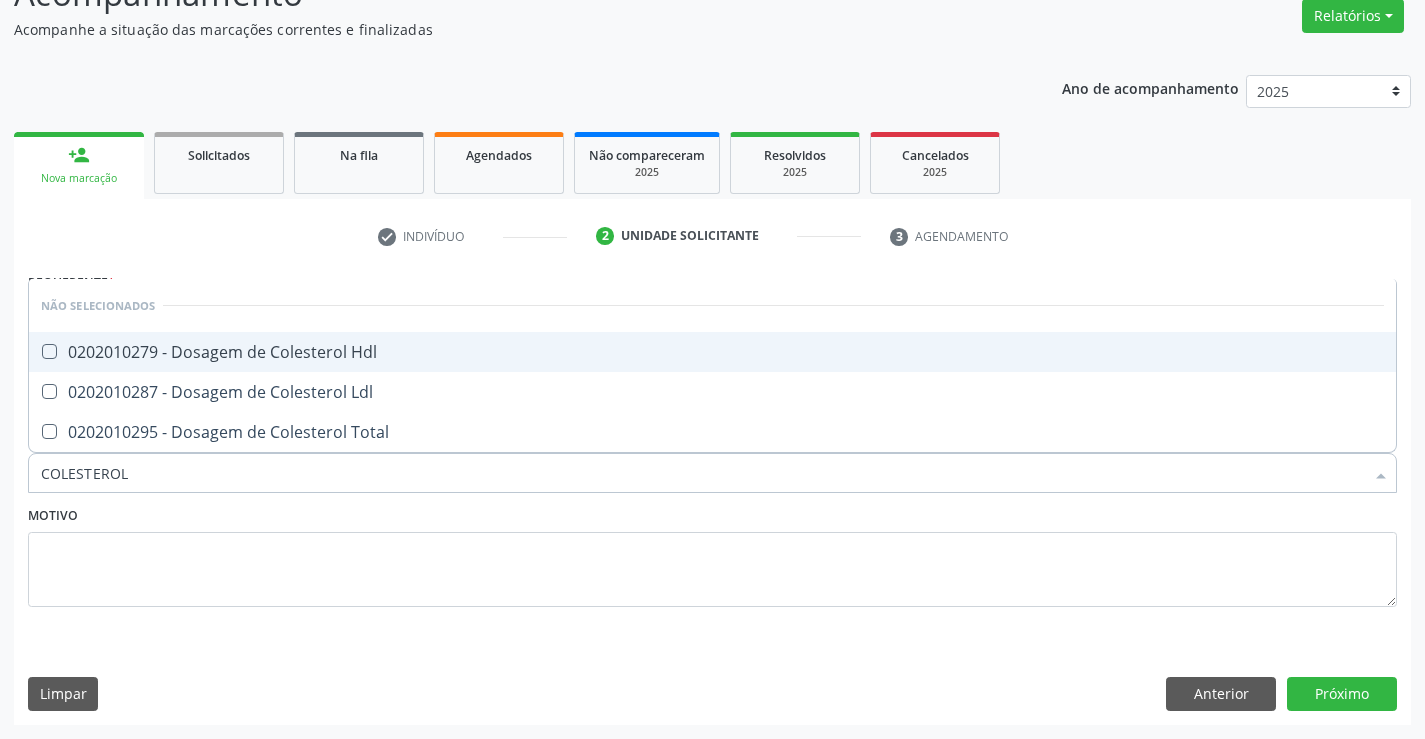 click on "0202010279 - Dosagem de Colesterol Hdl" at bounding box center (712, 352) 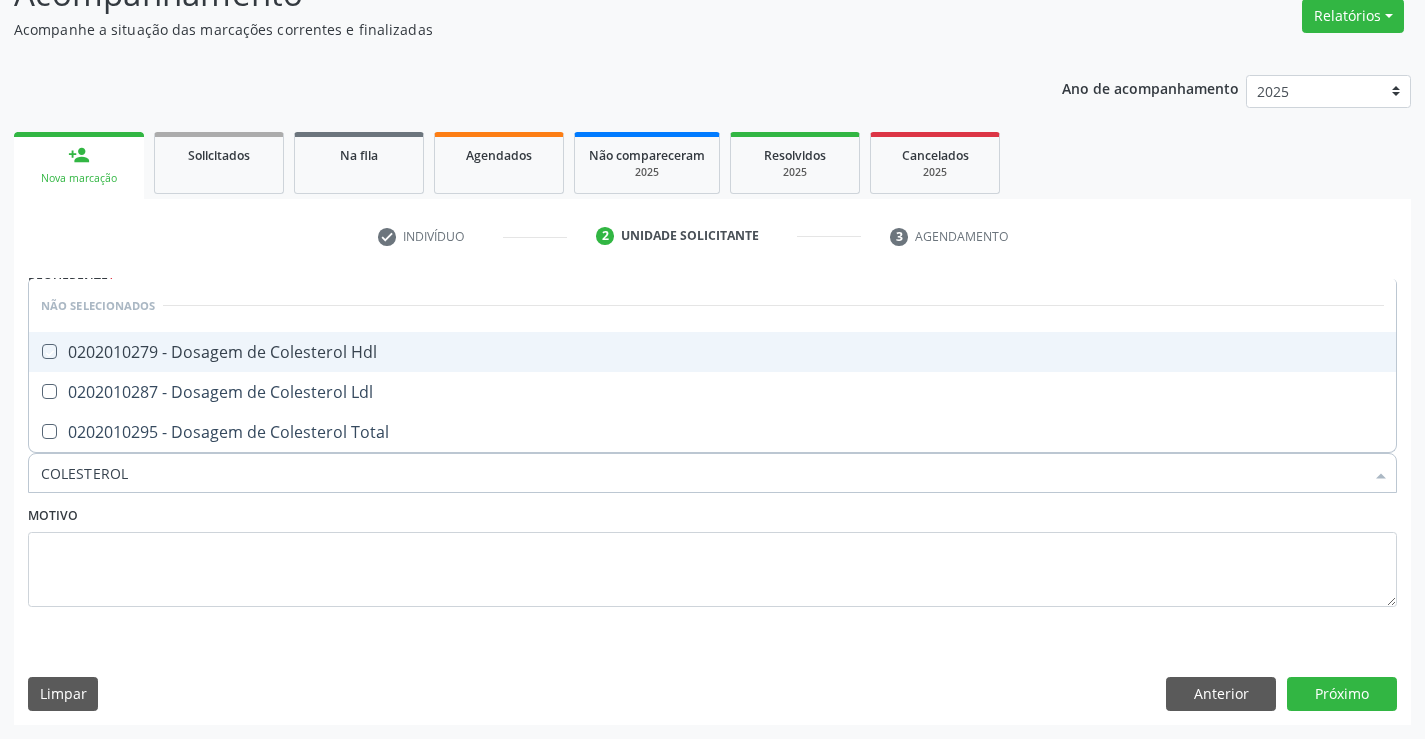 checkbox on "true" 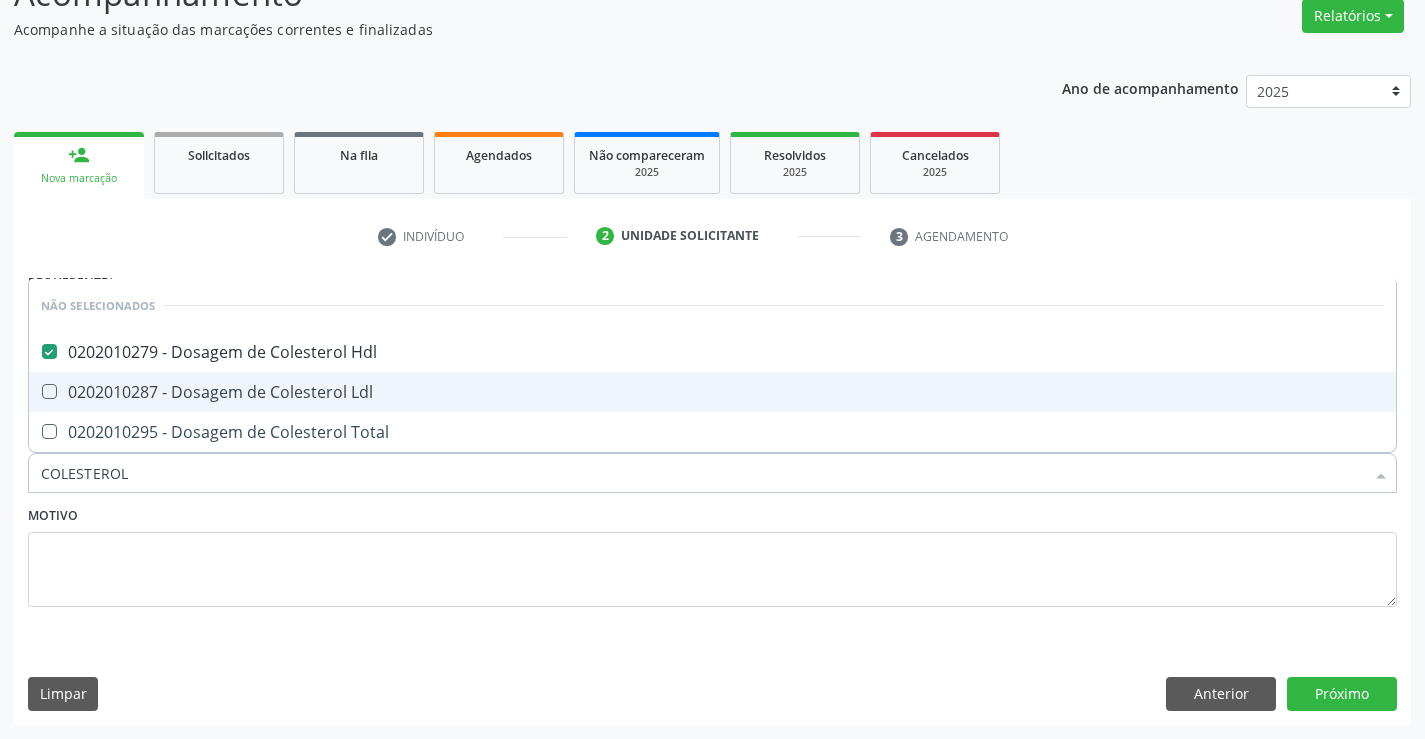 click on "0202010287 - Dosagem de Colesterol Ldl" at bounding box center [712, 392] 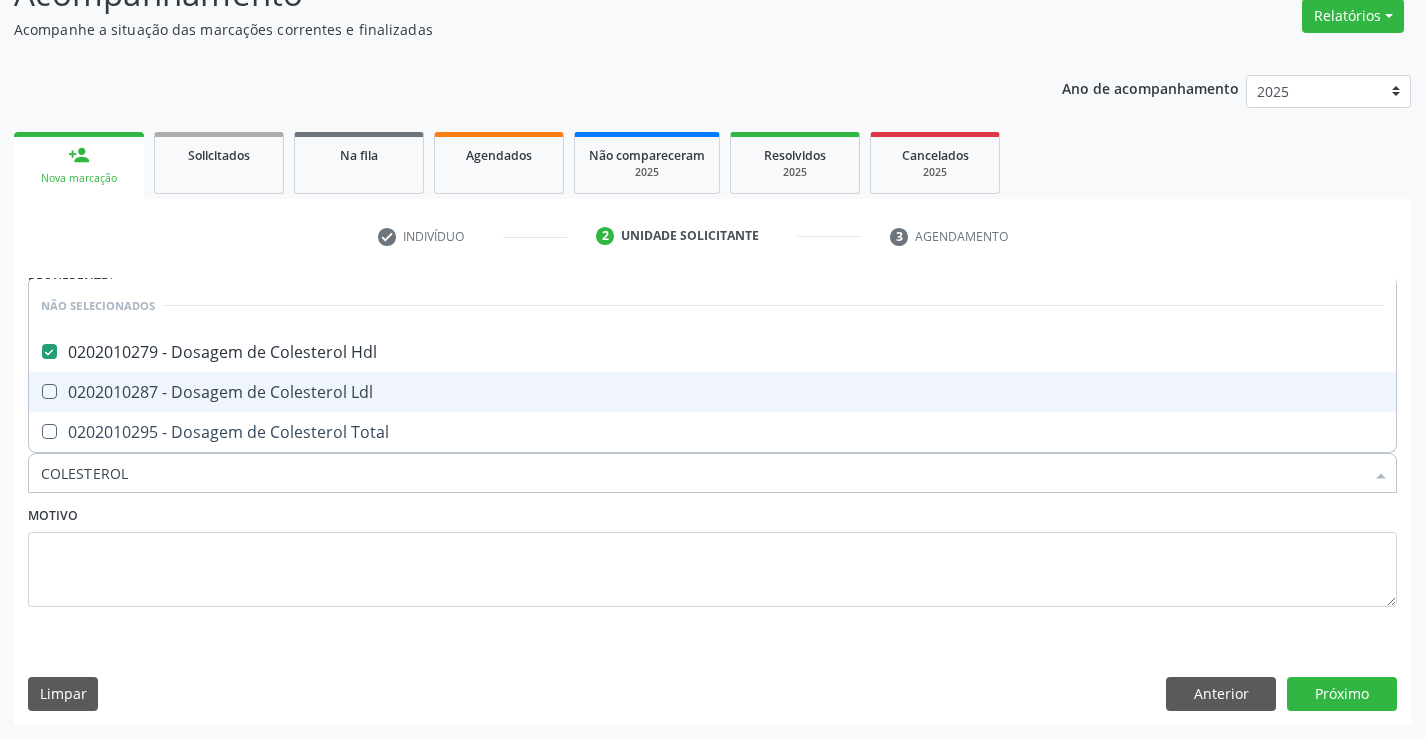 checkbox on "true" 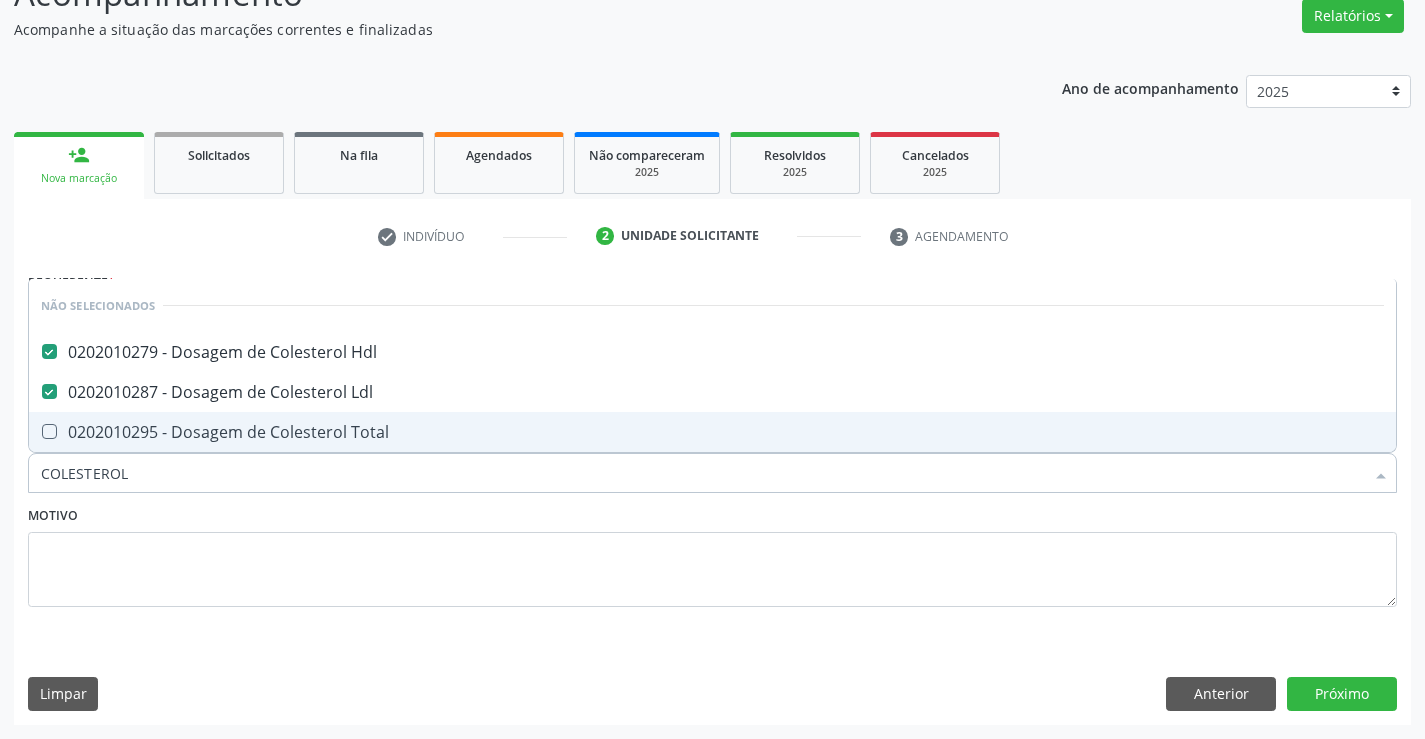 drag, startPoint x: 193, startPoint y: 434, endPoint x: 186, endPoint y: 466, distance: 32.75668 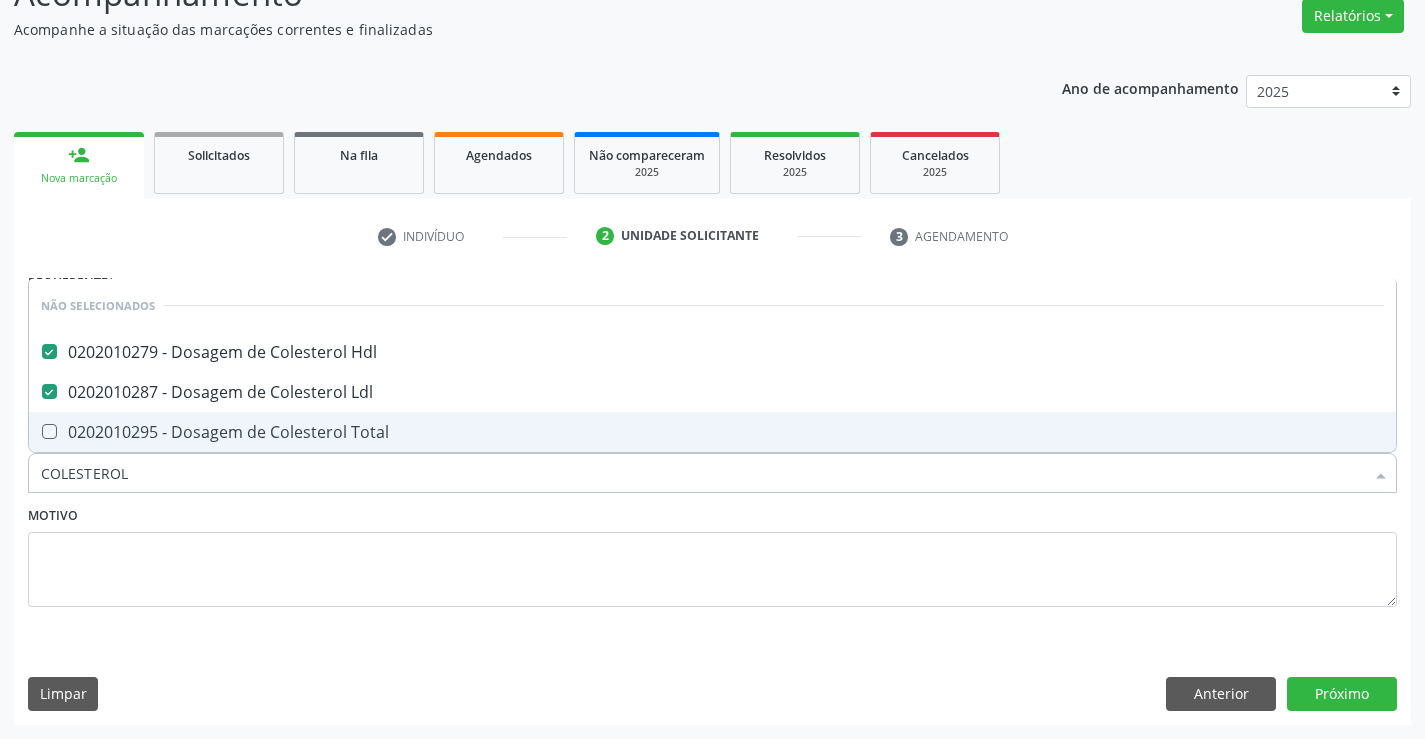 checkbox on "true" 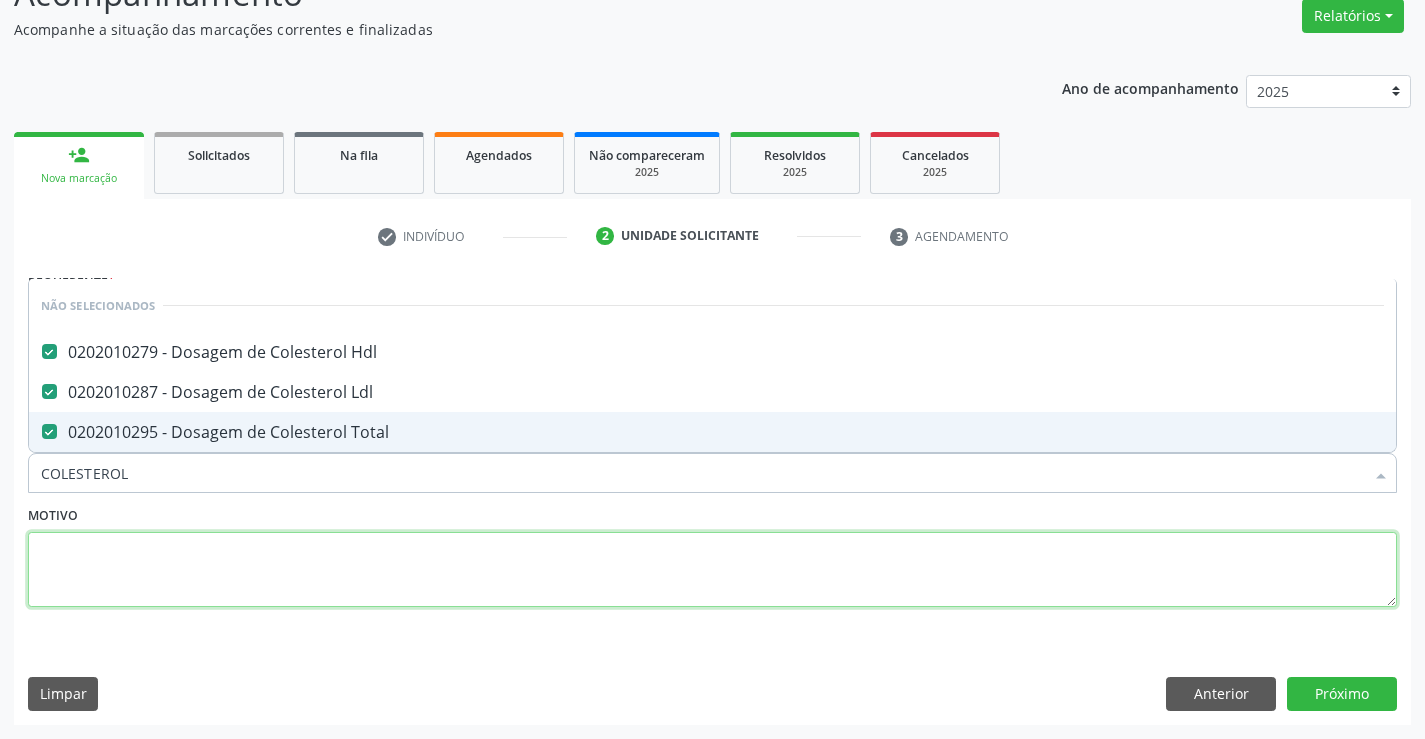 click at bounding box center [712, 570] 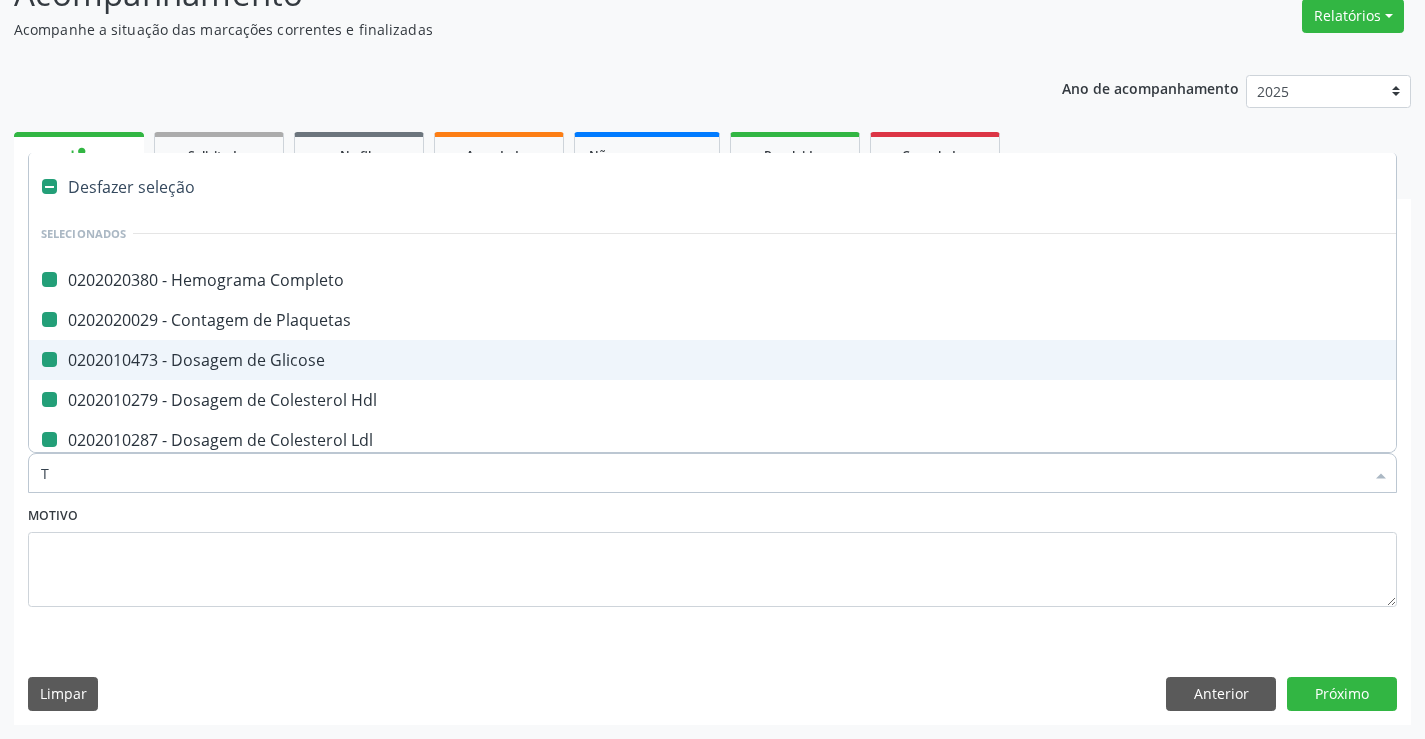 type on "TR" 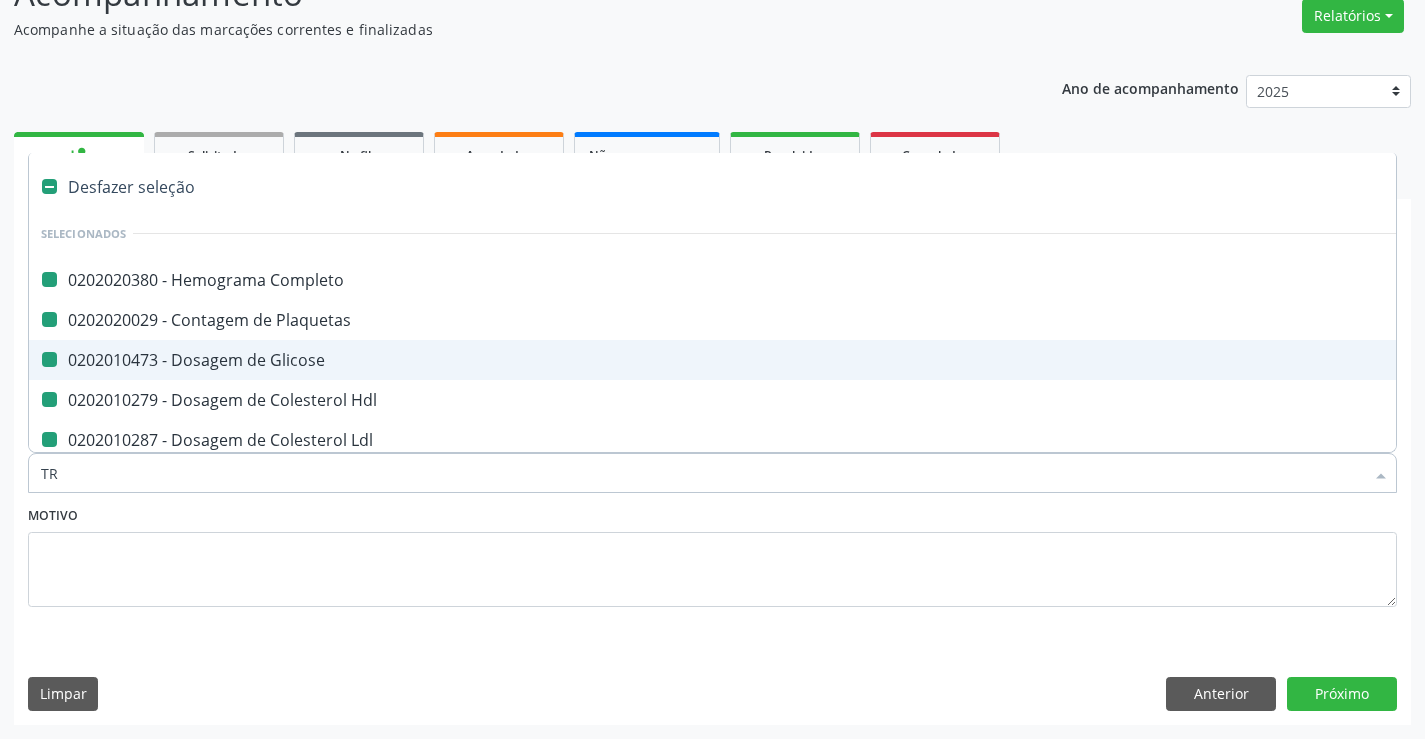 checkbox on "false" 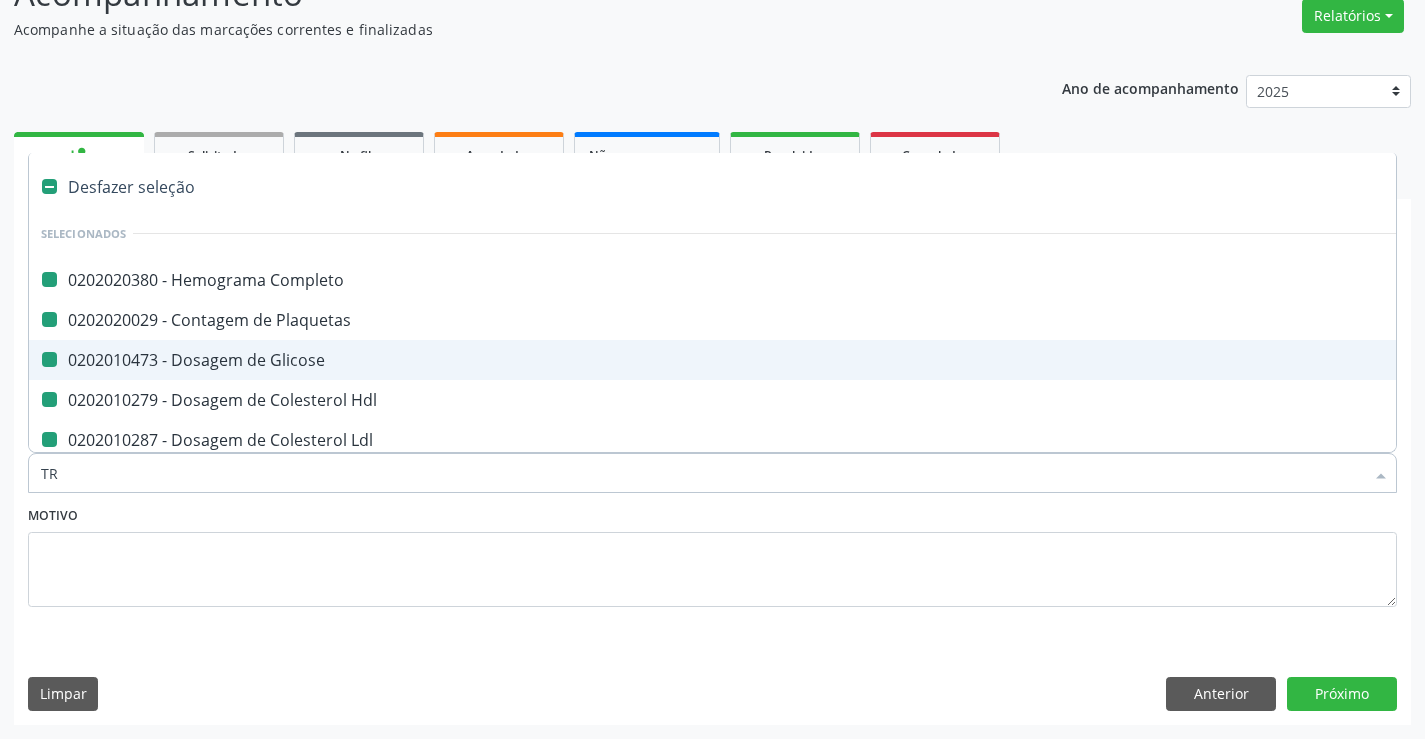 checkbox on "false" 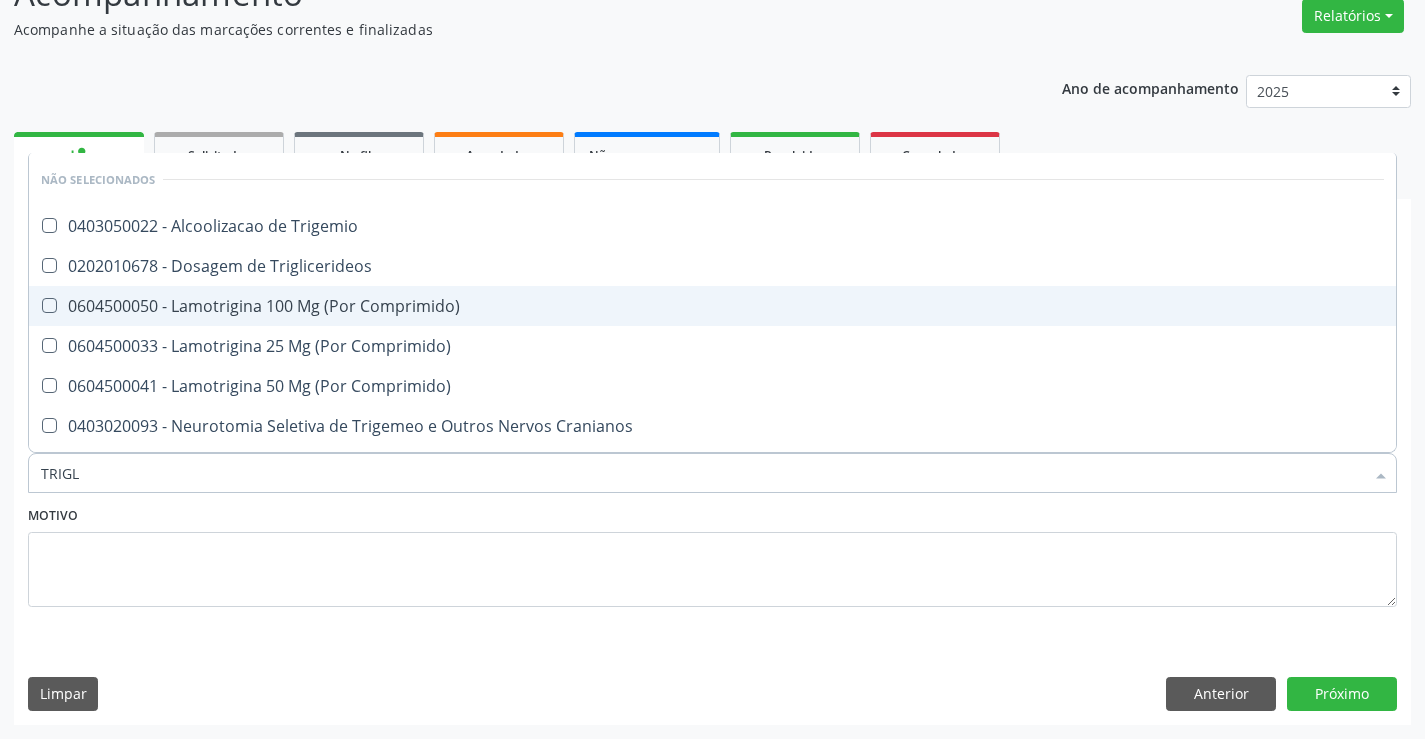 type on "TRIGLI" 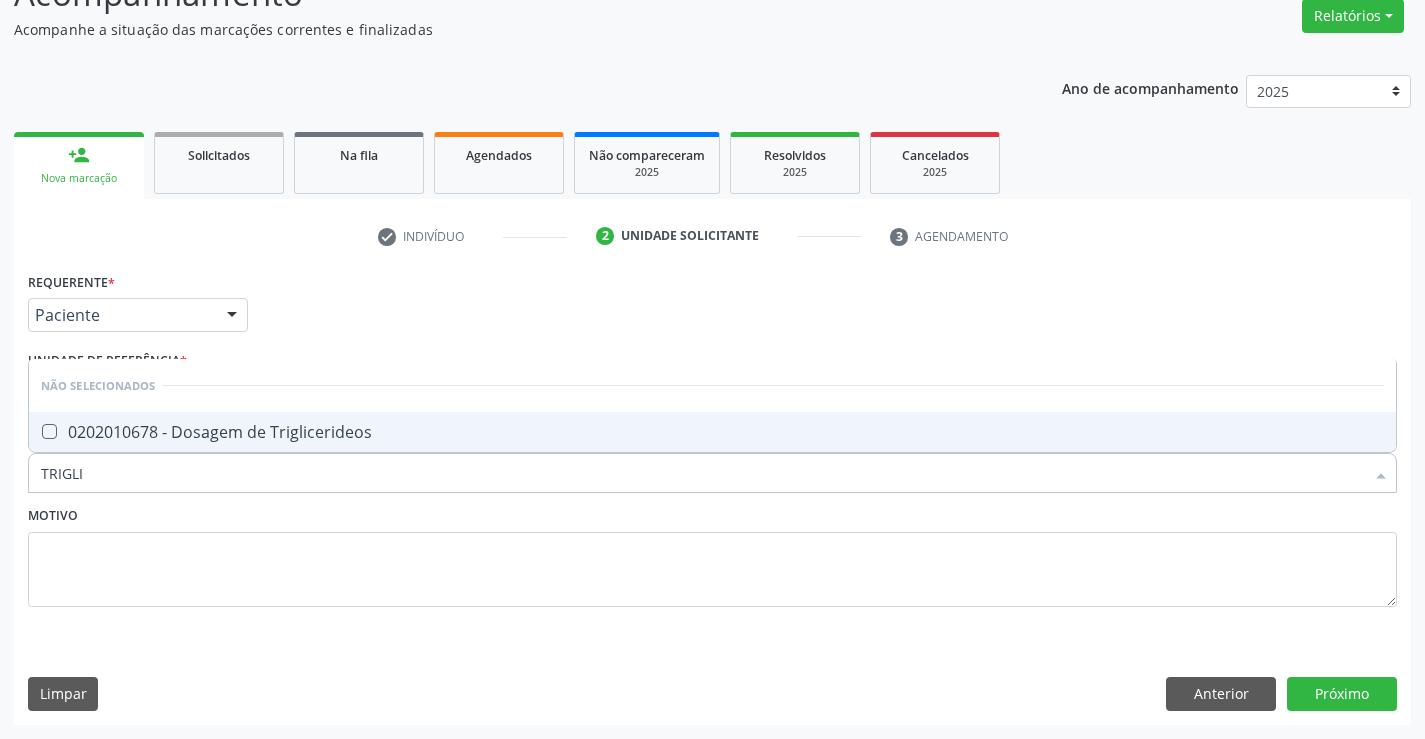 click on "0202010678 - Dosagem de Triglicerideos" at bounding box center [712, 432] 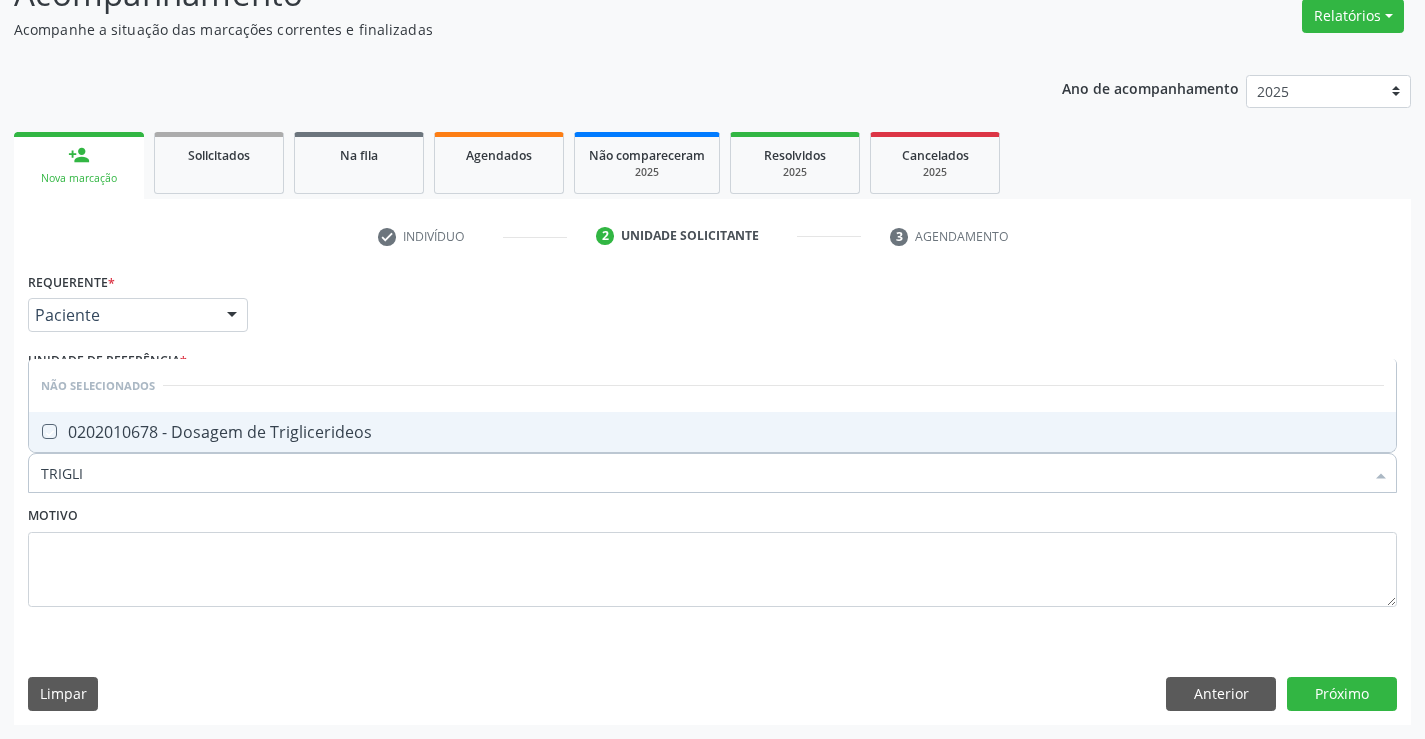 checkbox on "true" 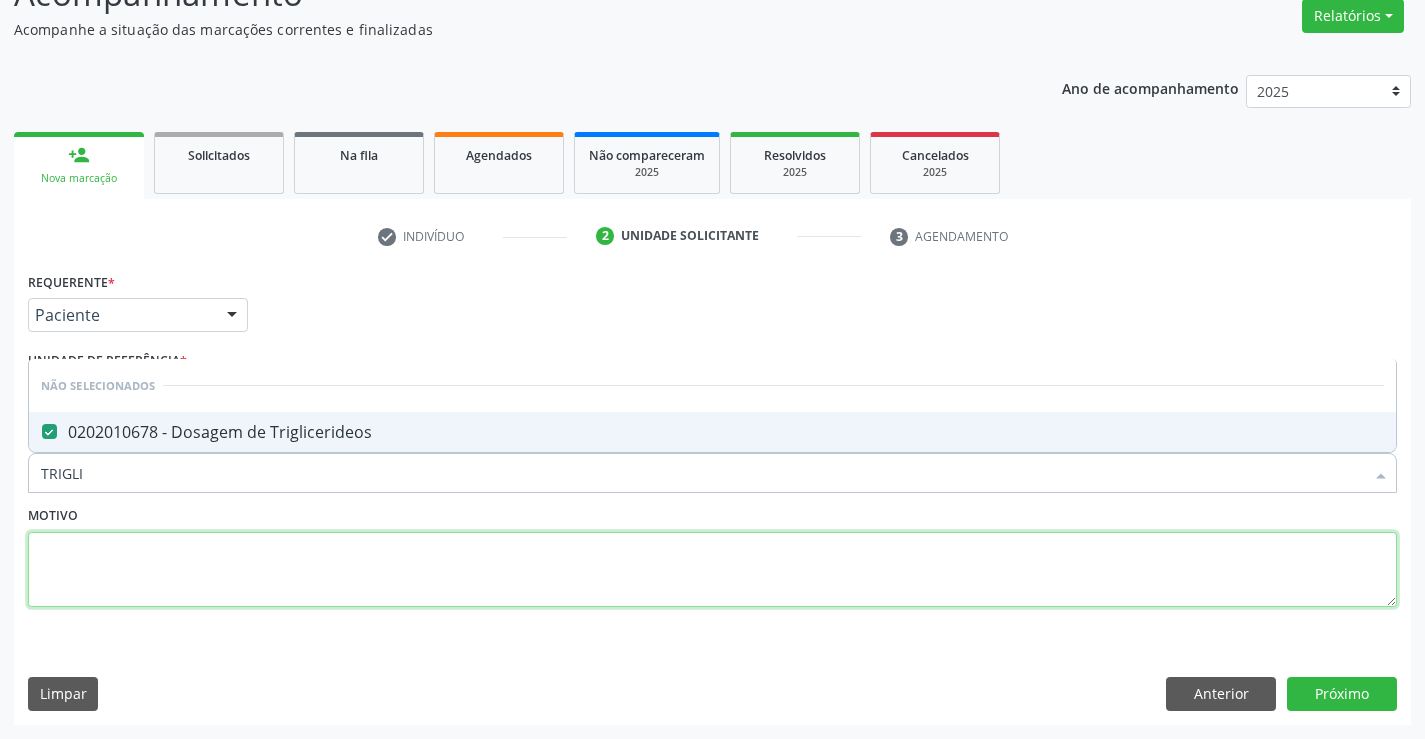 click at bounding box center [712, 570] 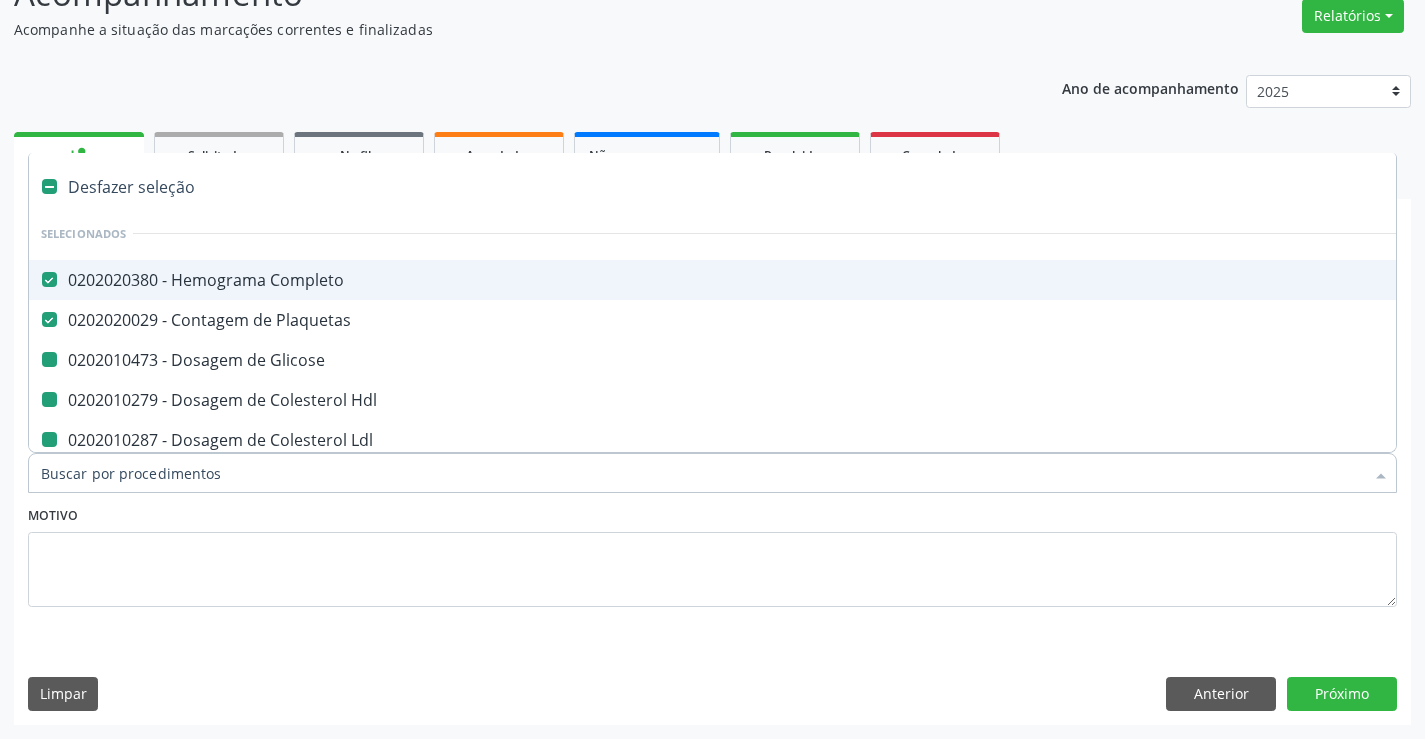 type on "U" 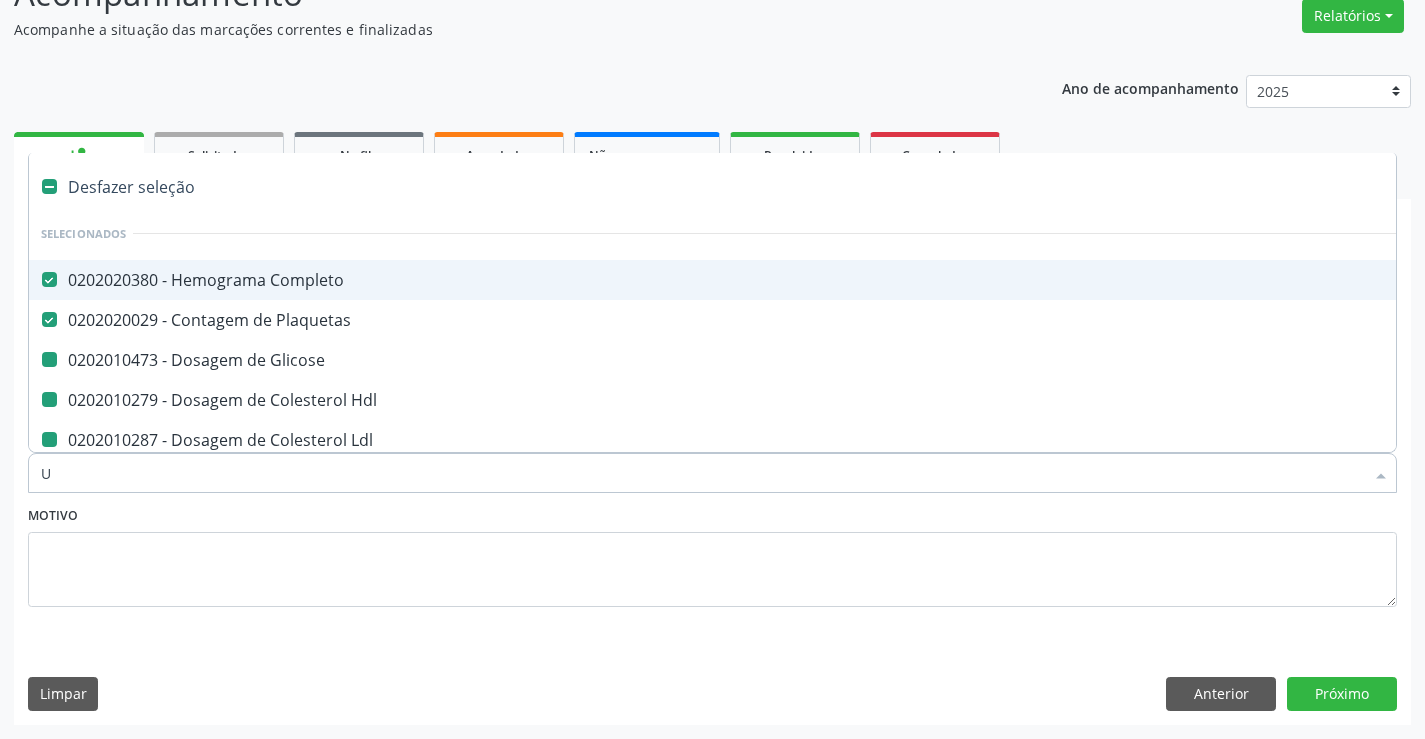 checkbox on "false" 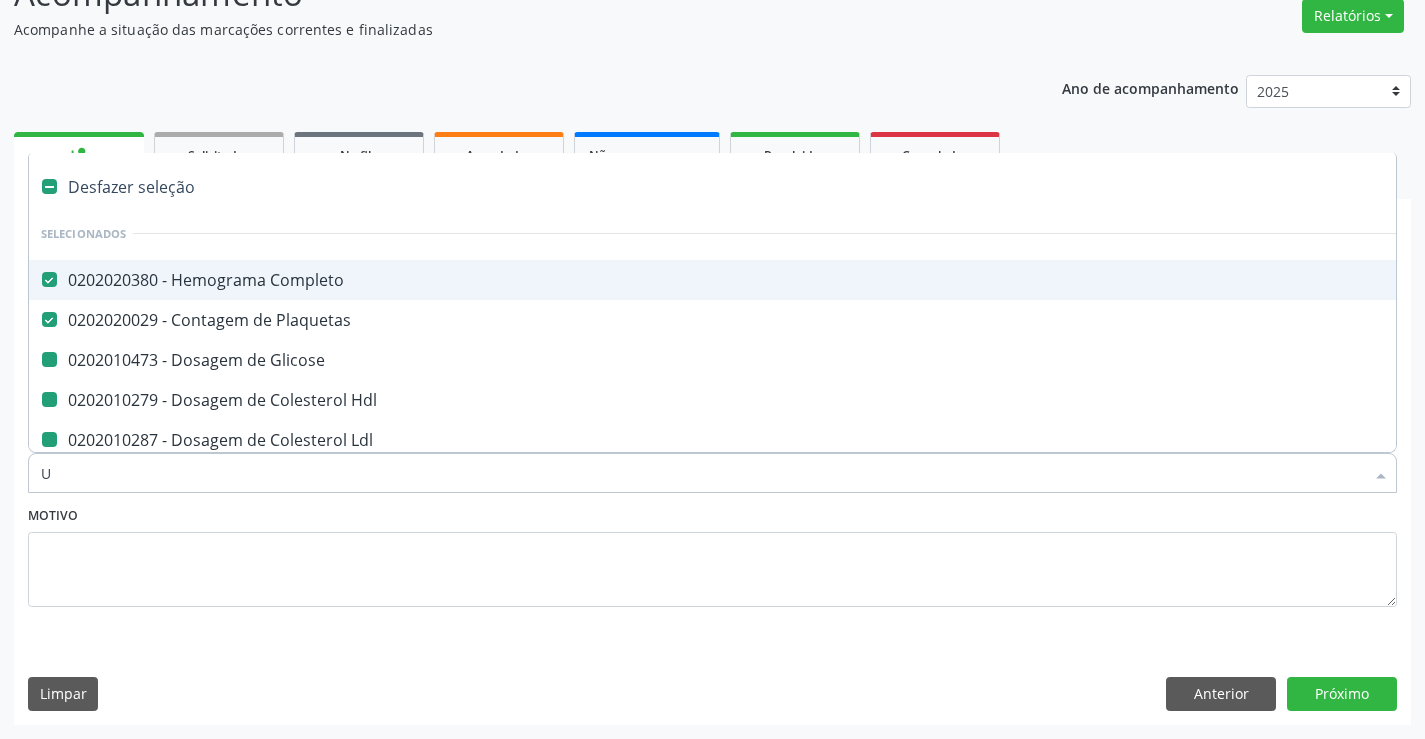 checkbox on "false" 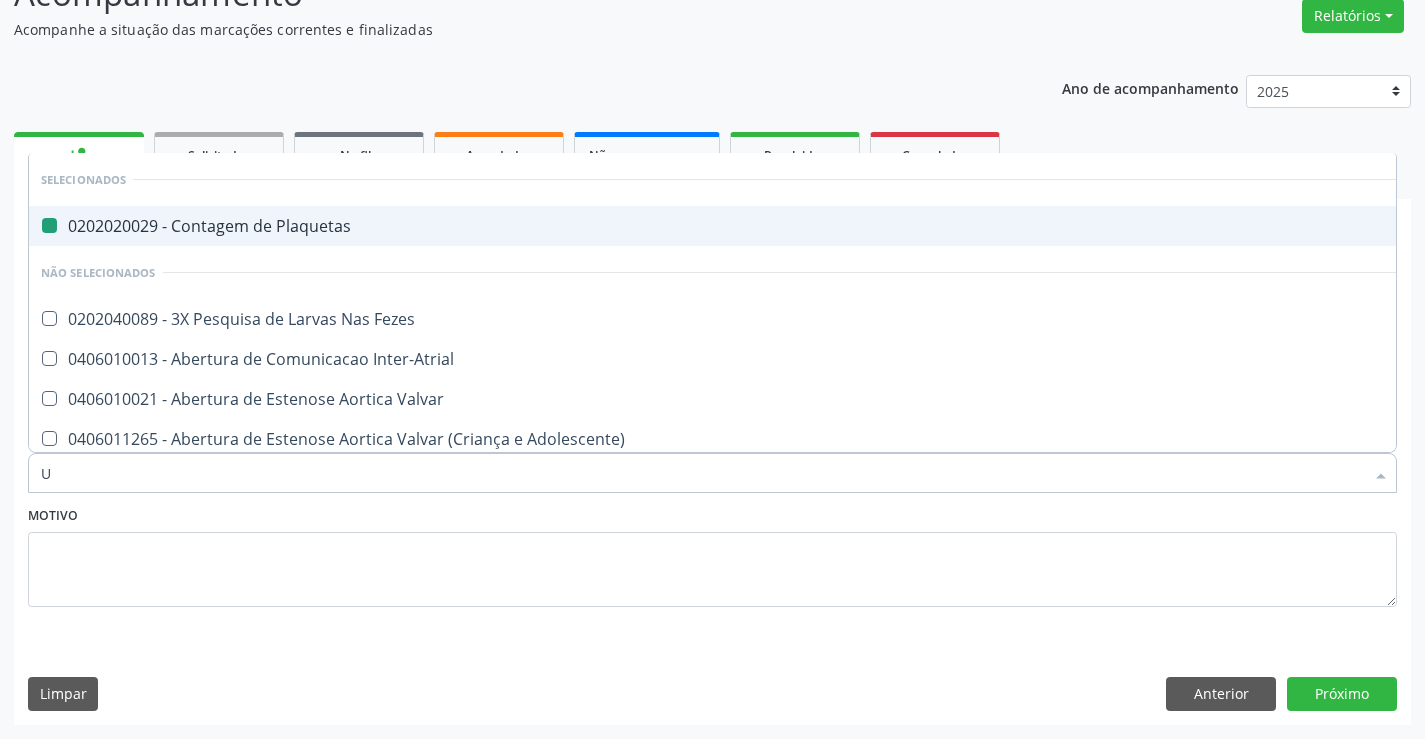type on "UR" 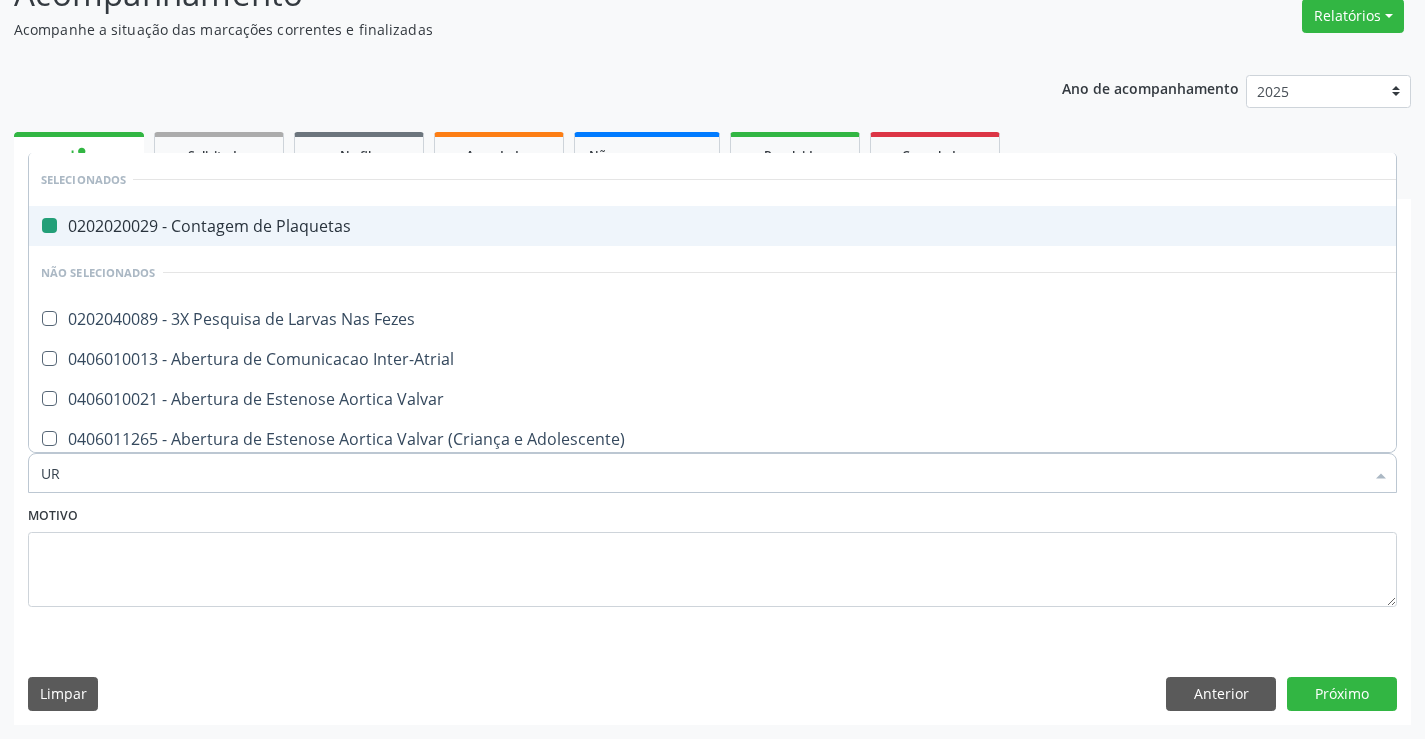 checkbox on "false" 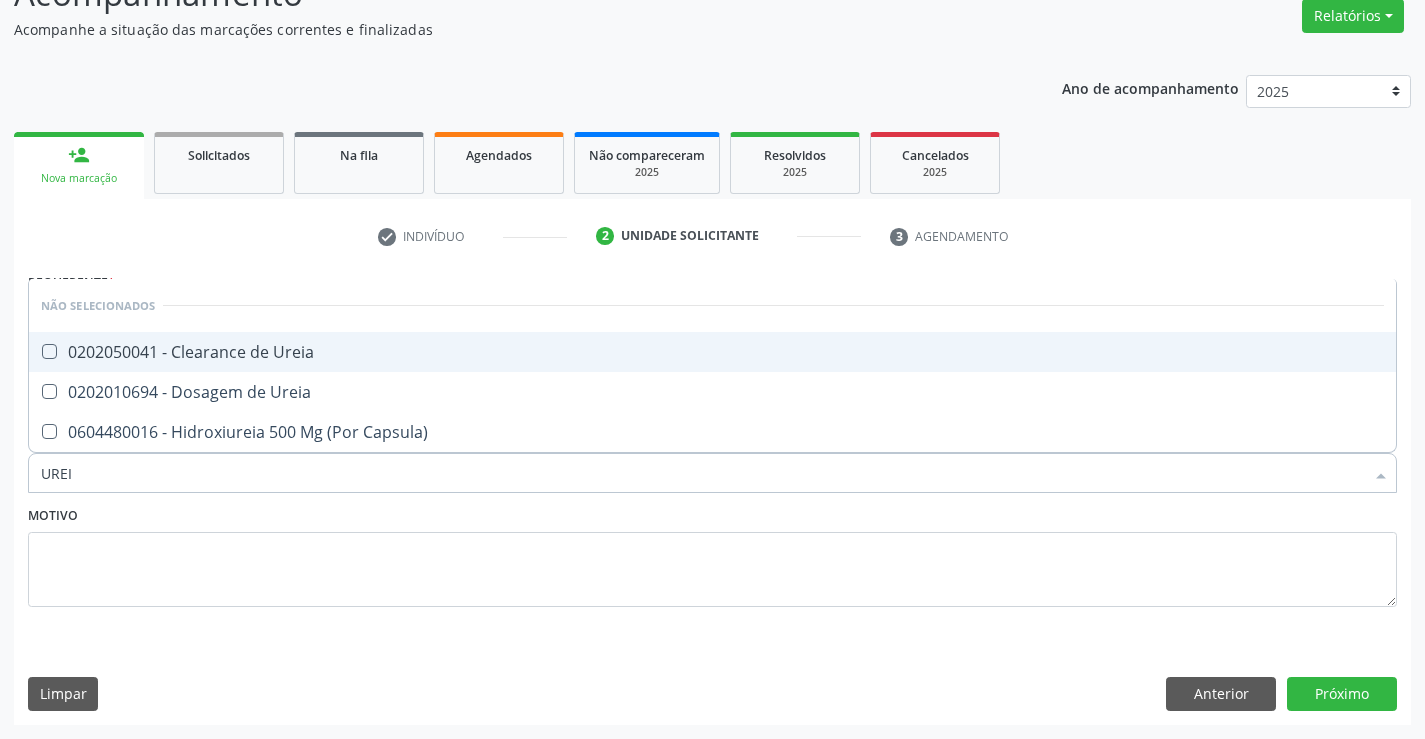 type on "UREIA" 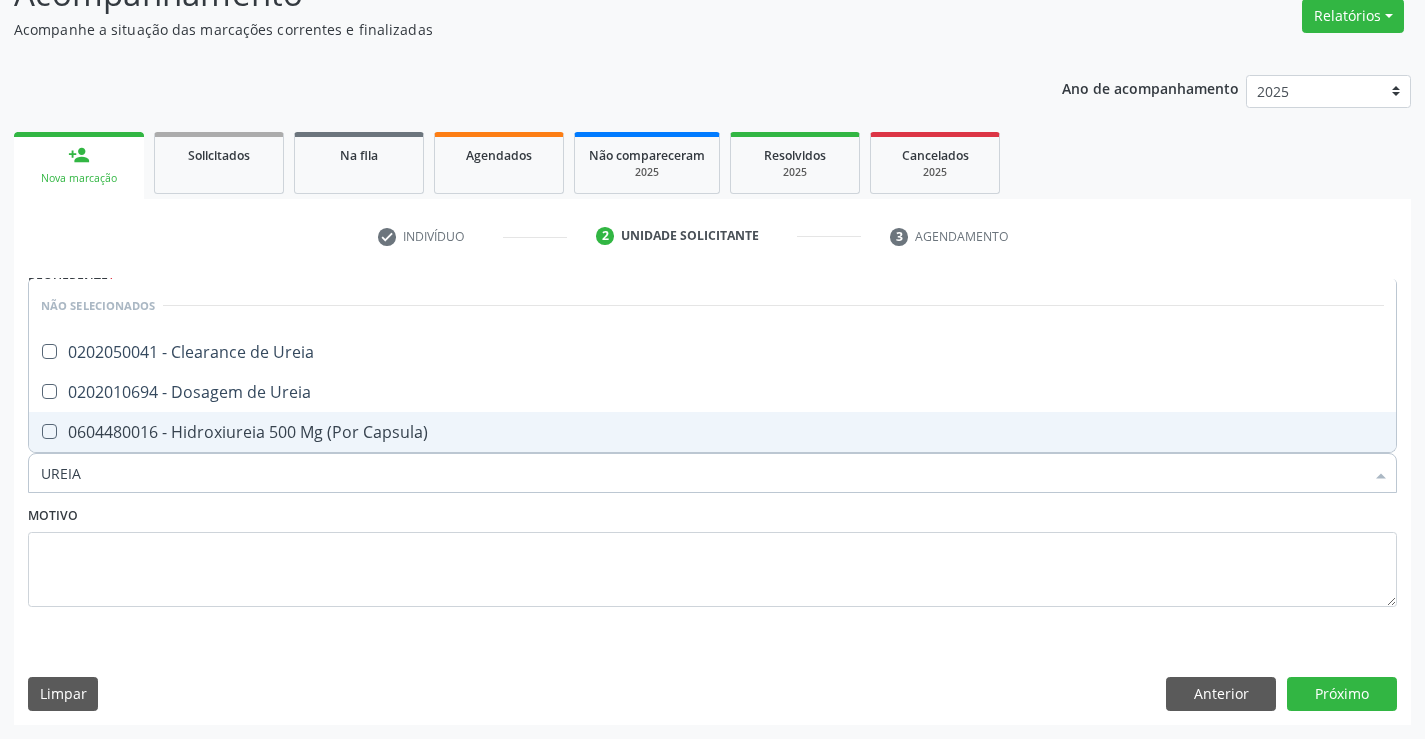 click on "0202010694 - Dosagem de Ureia" at bounding box center [712, 392] 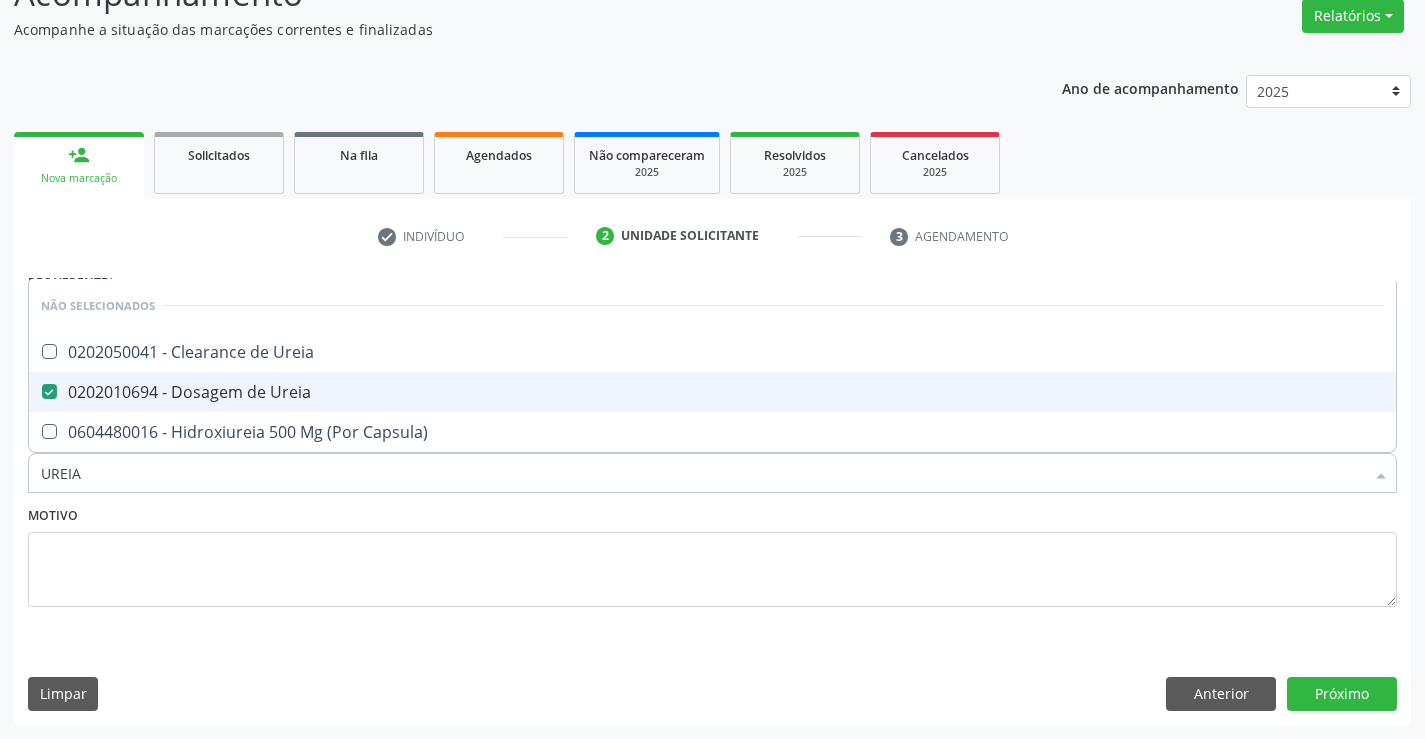 checkbox on "true" 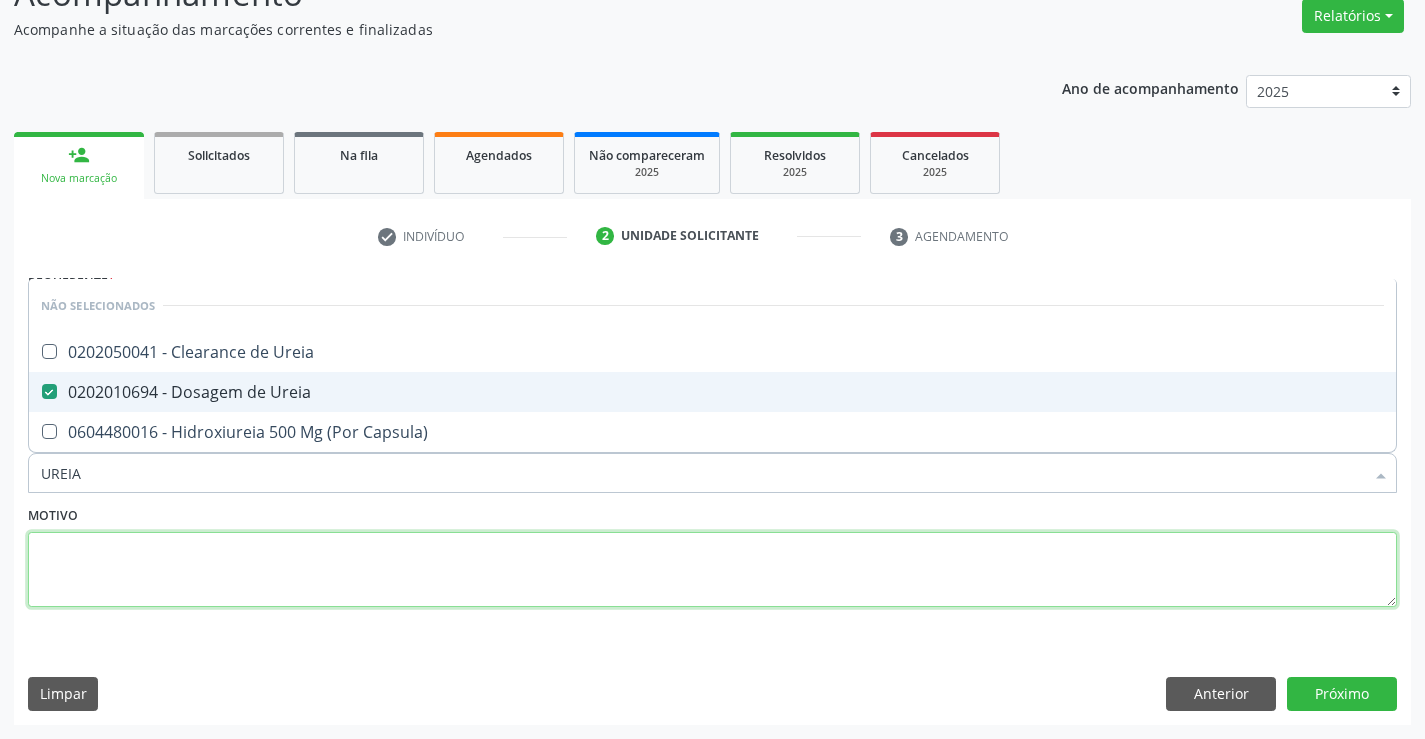 click at bounding box center [712, 570] 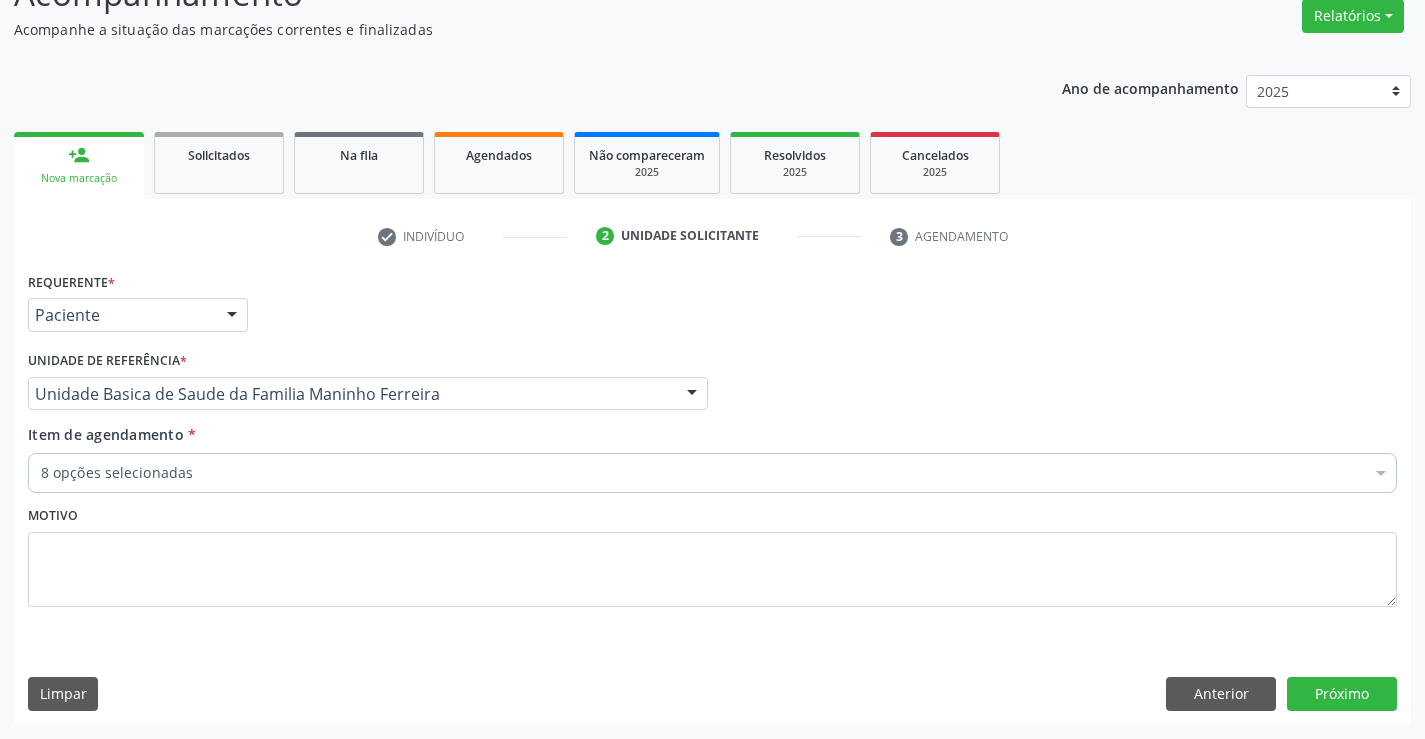 click on "8 opções selecionadas" at bounding box center [712, 473] 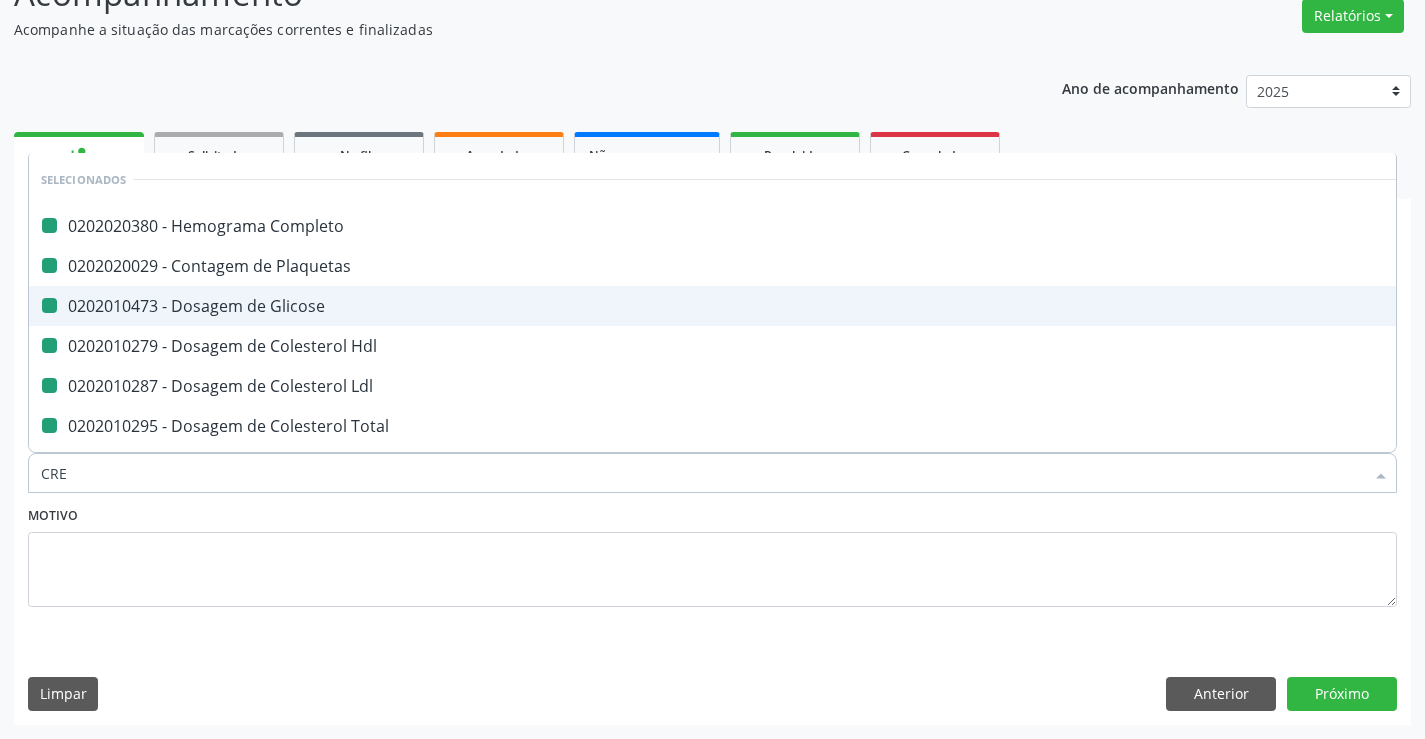 type on "CREA" 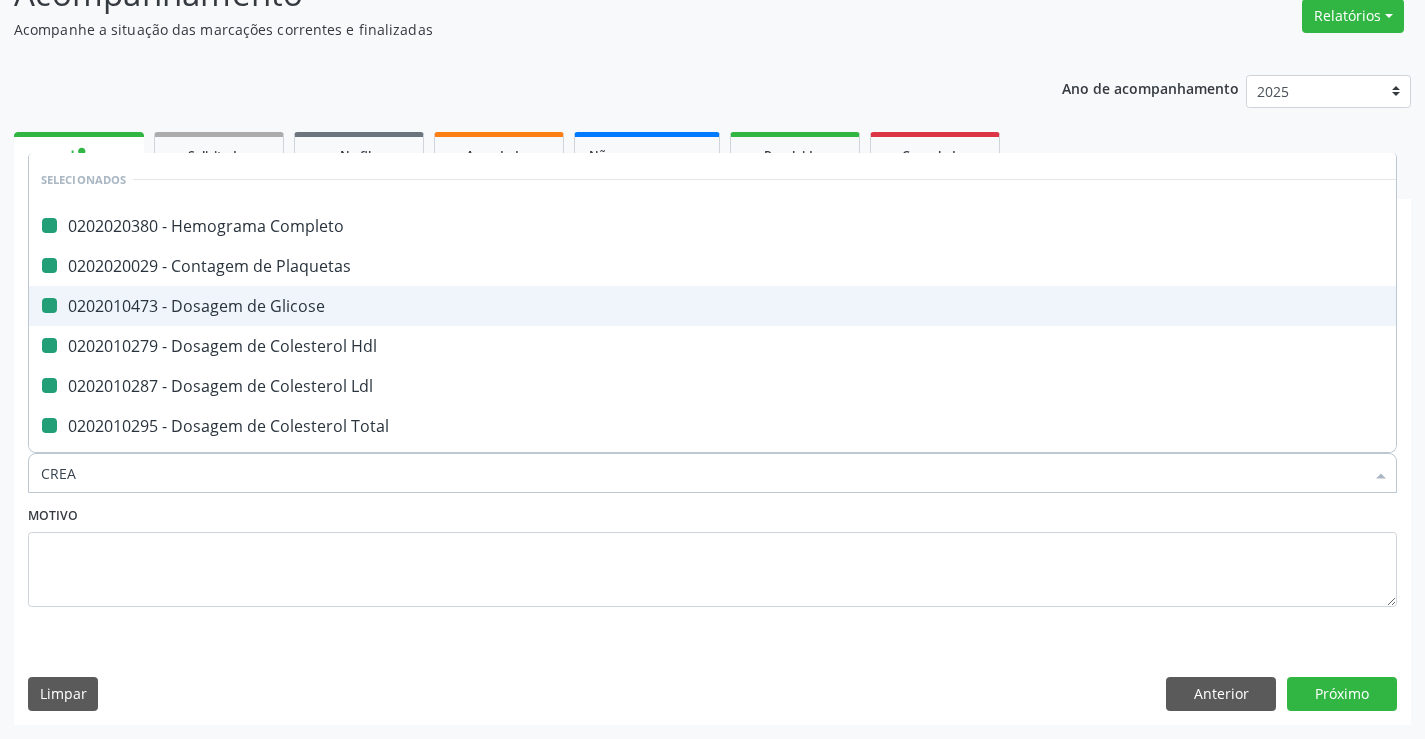 checkbox on "false" 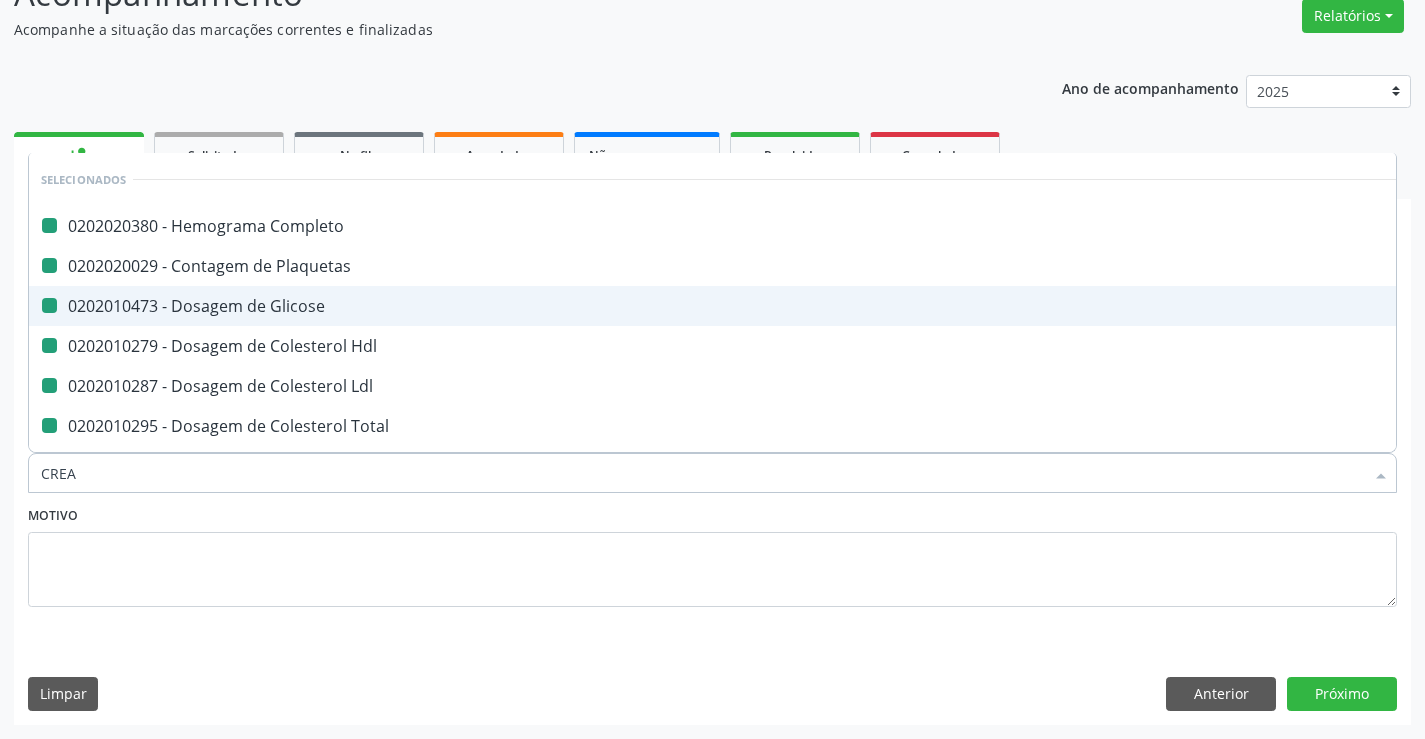 checkbox on "false" 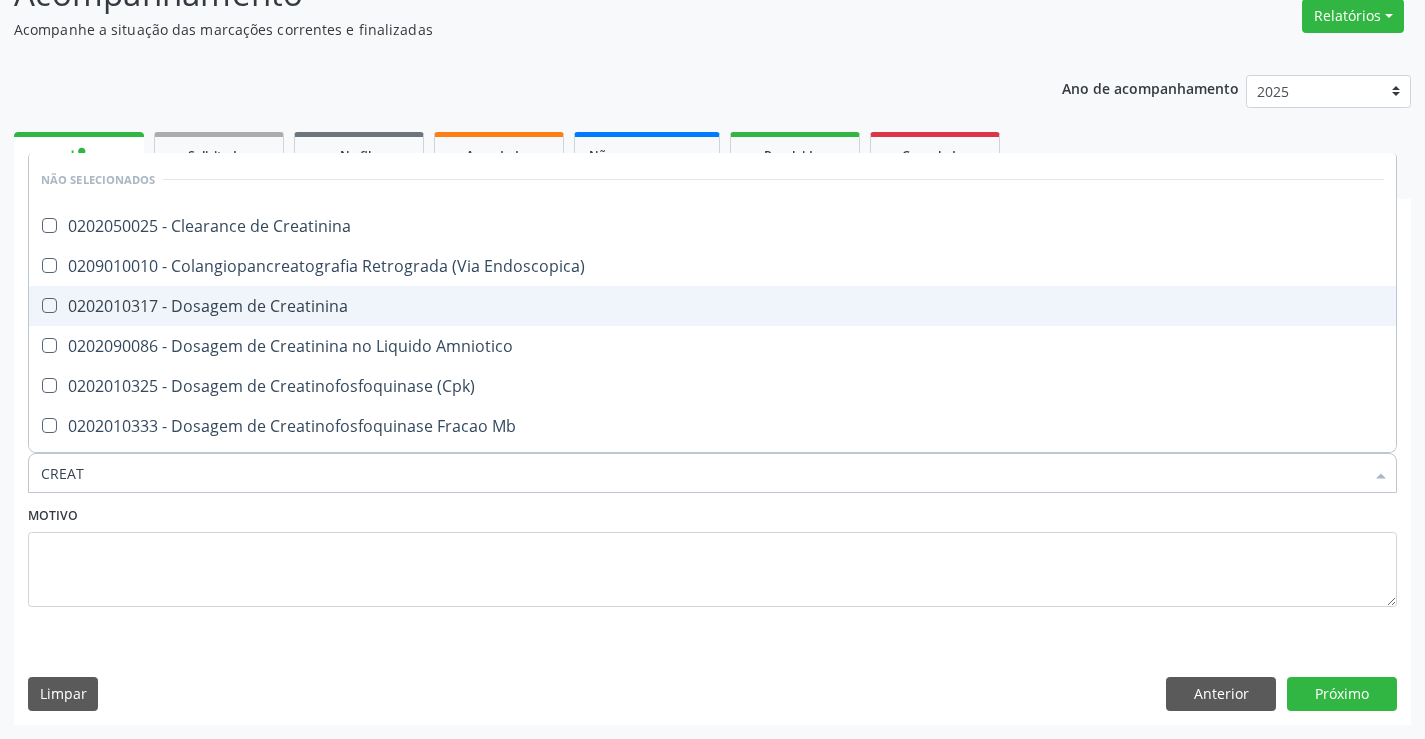 type on "CREATI" 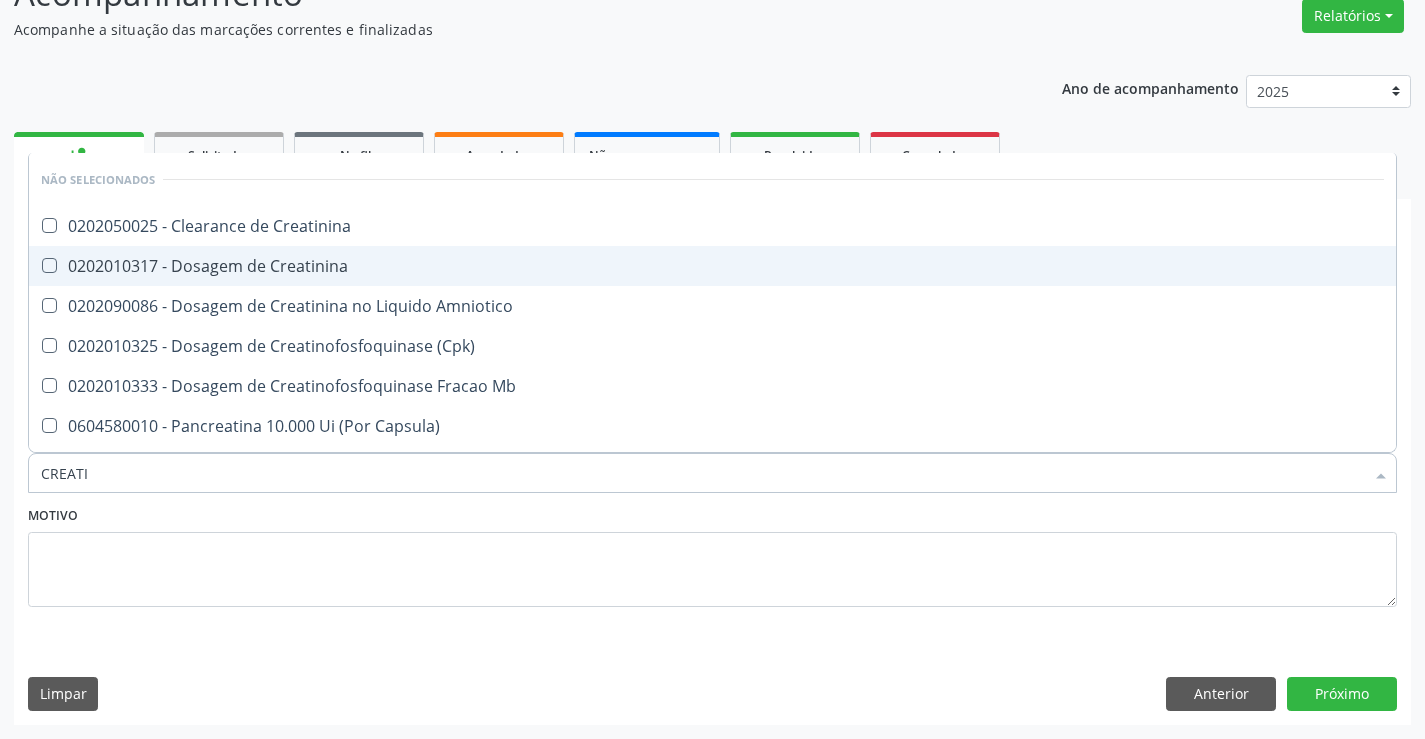 click on "0202010317 - Dosagem de Creatinina" at bounding box center (712, 266) 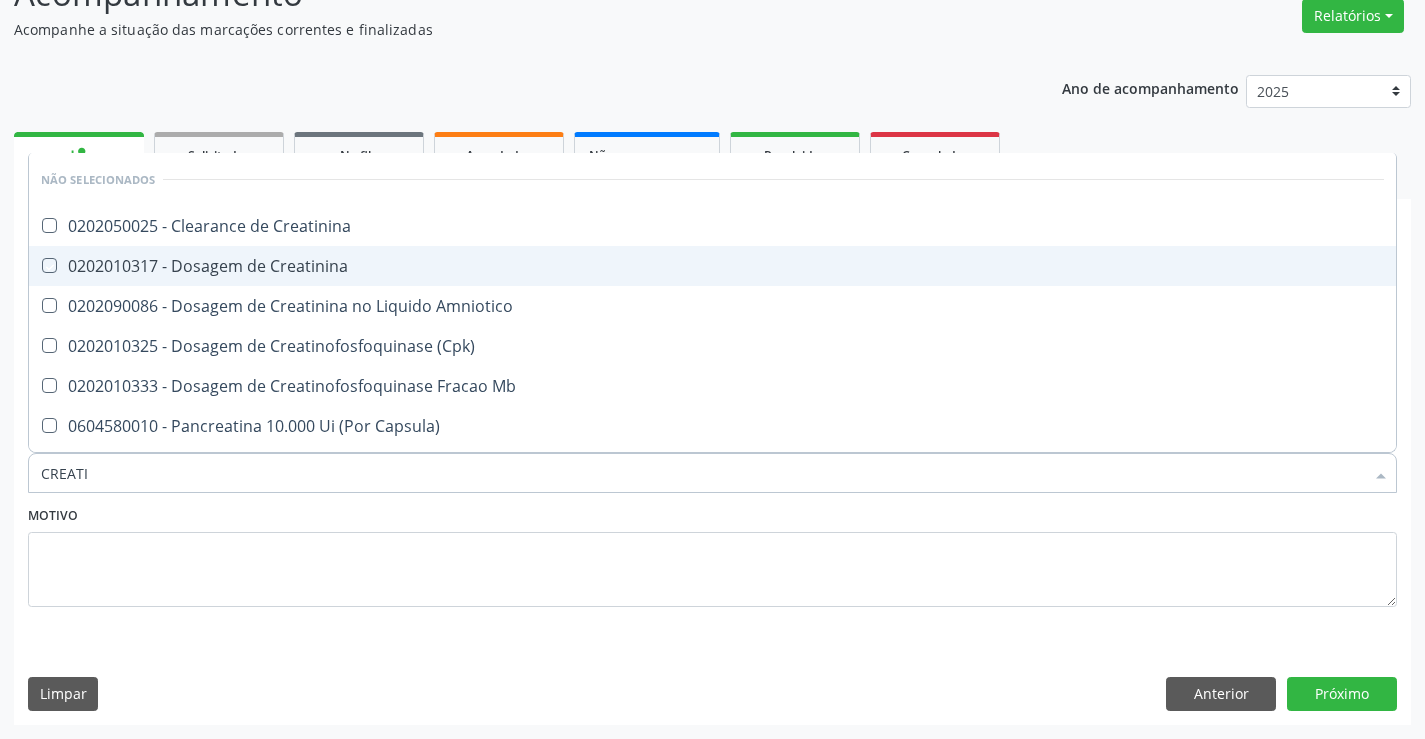 checkbox on "true" 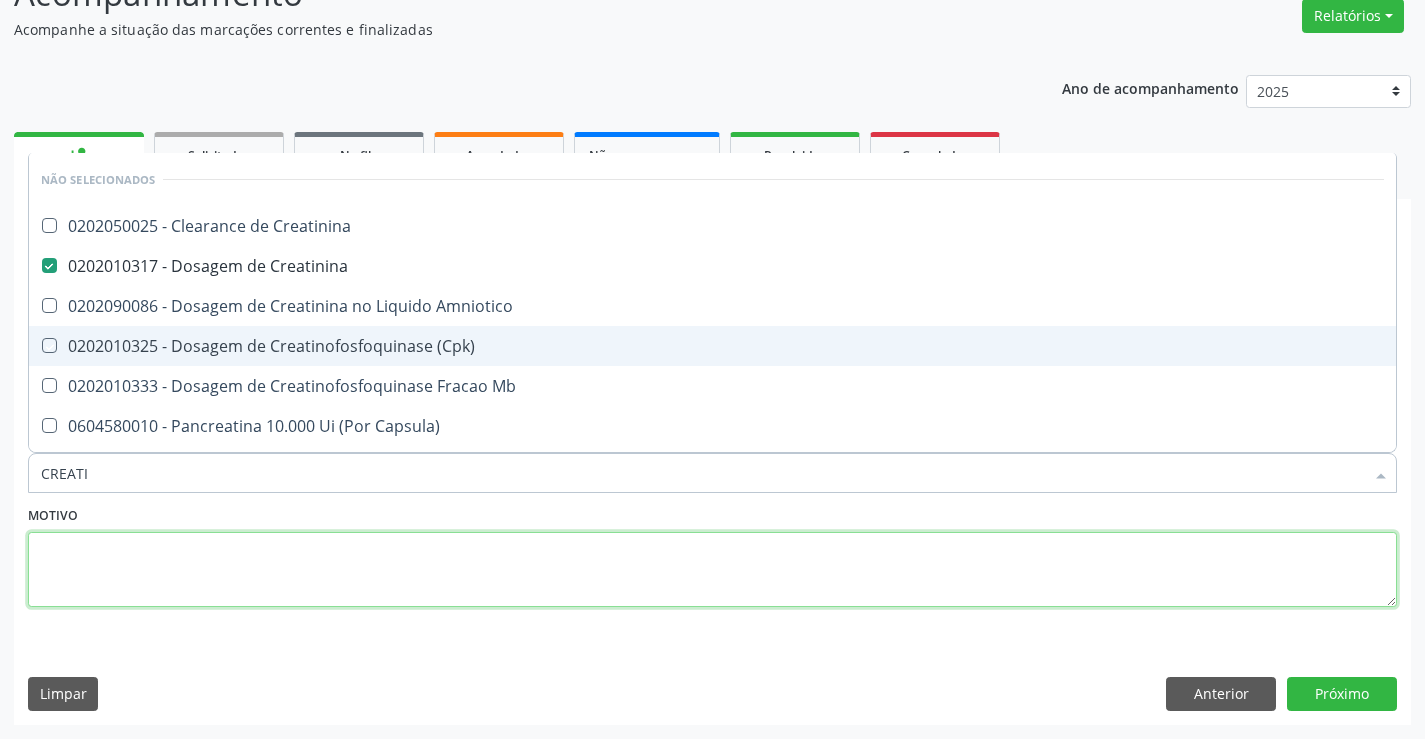 click at bounding box center [712, 570] 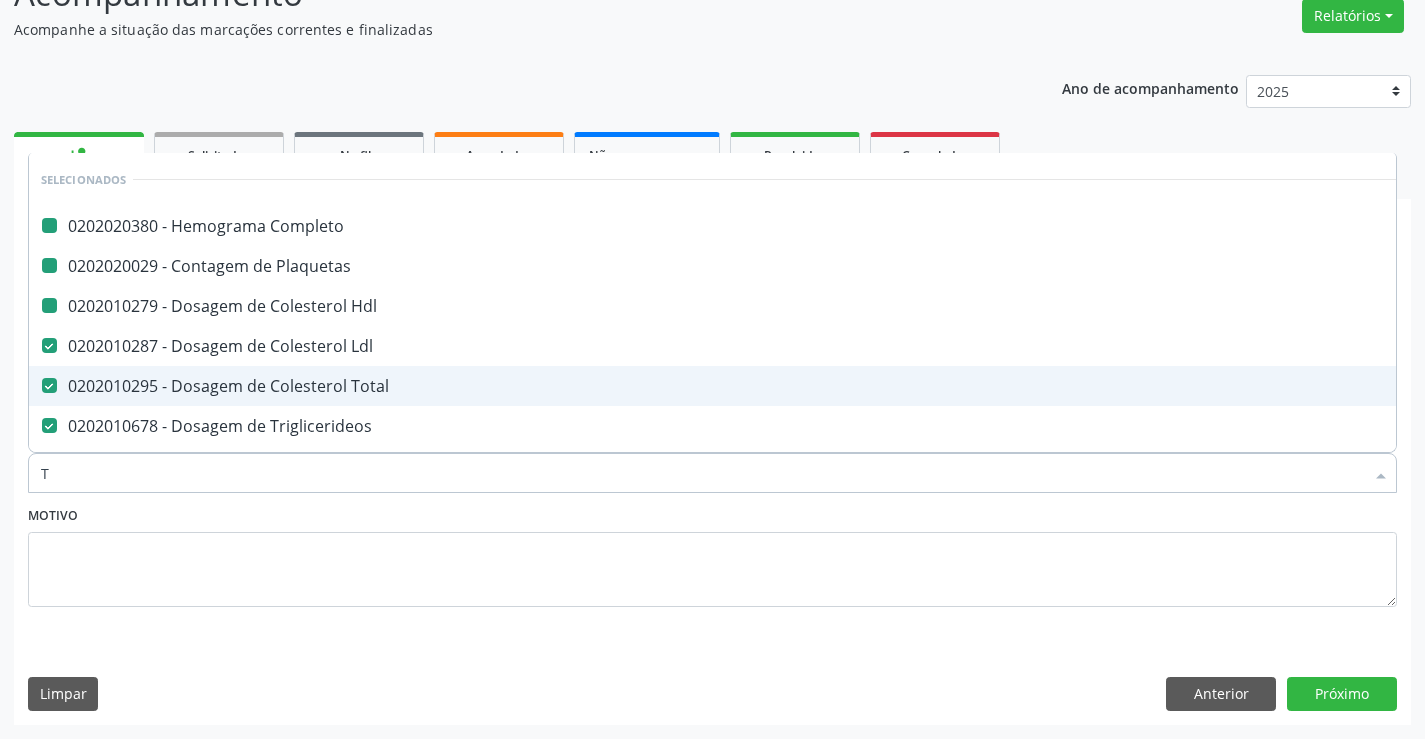 type on "TG" 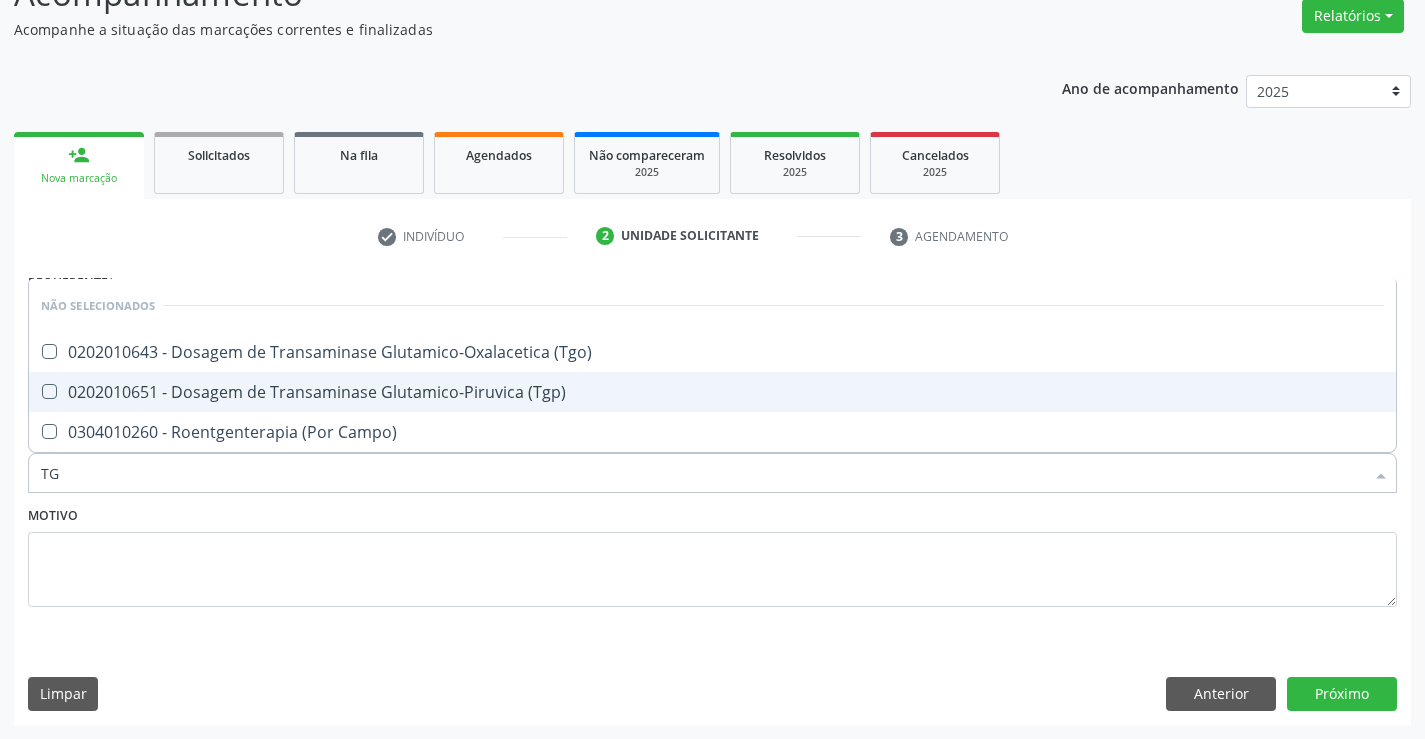 drag, startPoint x: 292, startPoint y: 383, endPoint x: 299, endPoint y: 352, distance: 31.780497 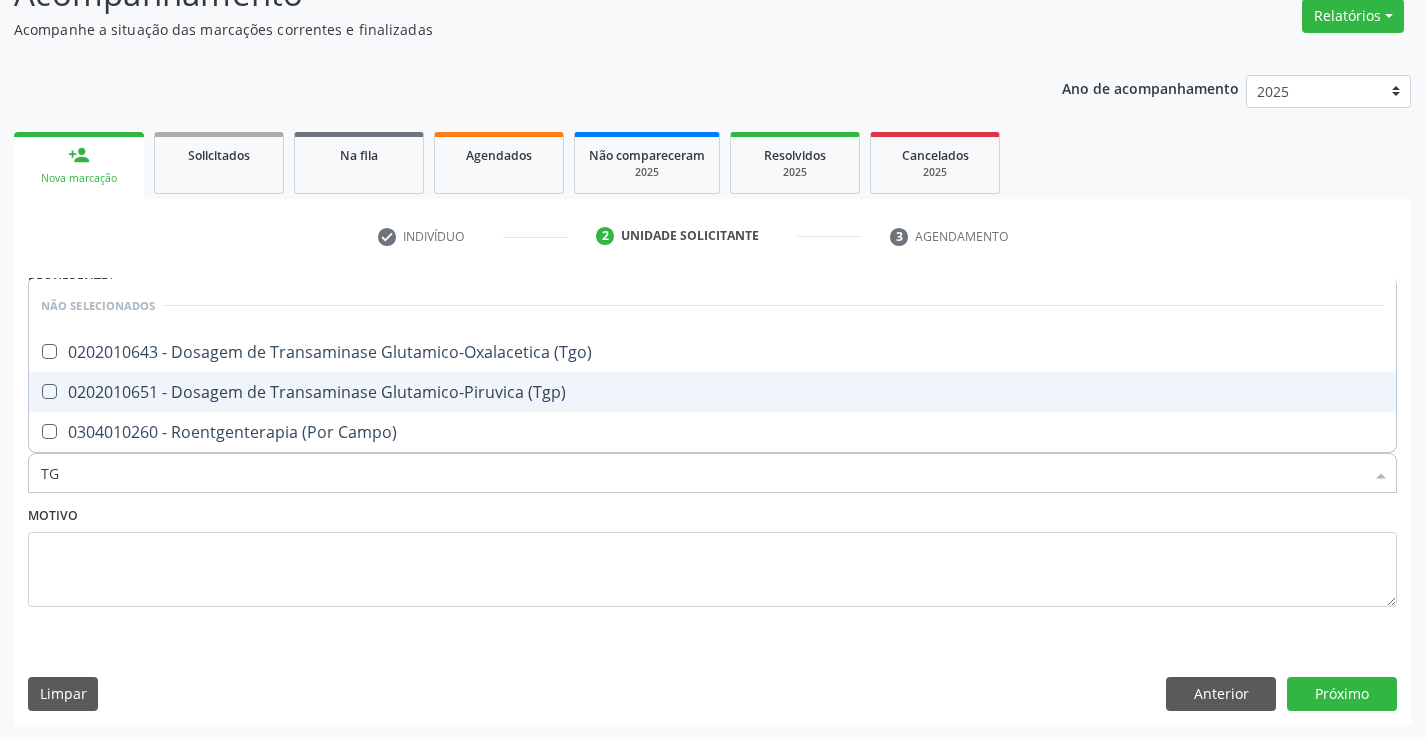 checkbox on "true" 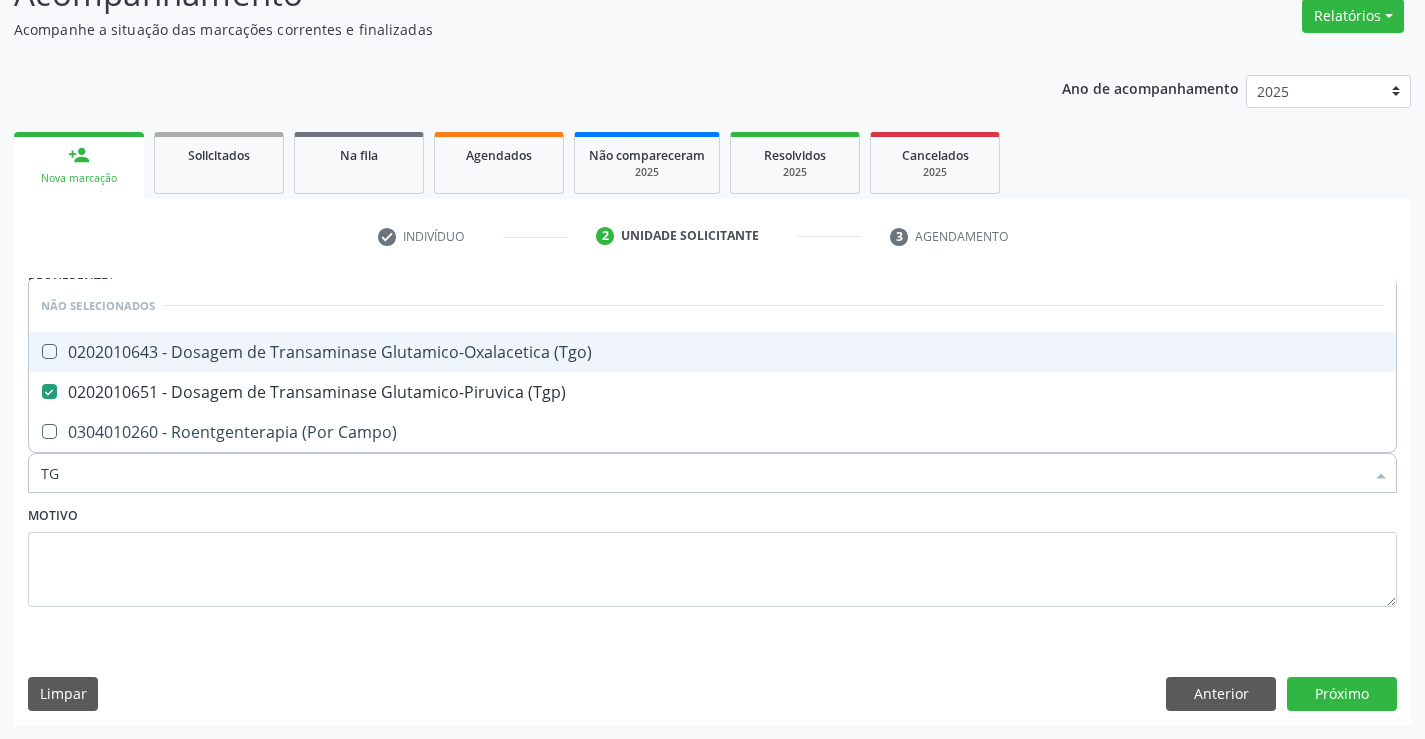 click on "0202010643 - Dosagem de Transaminase Glutamico-Oxalacetica (Tgo)" at bounding box center (712, 352) 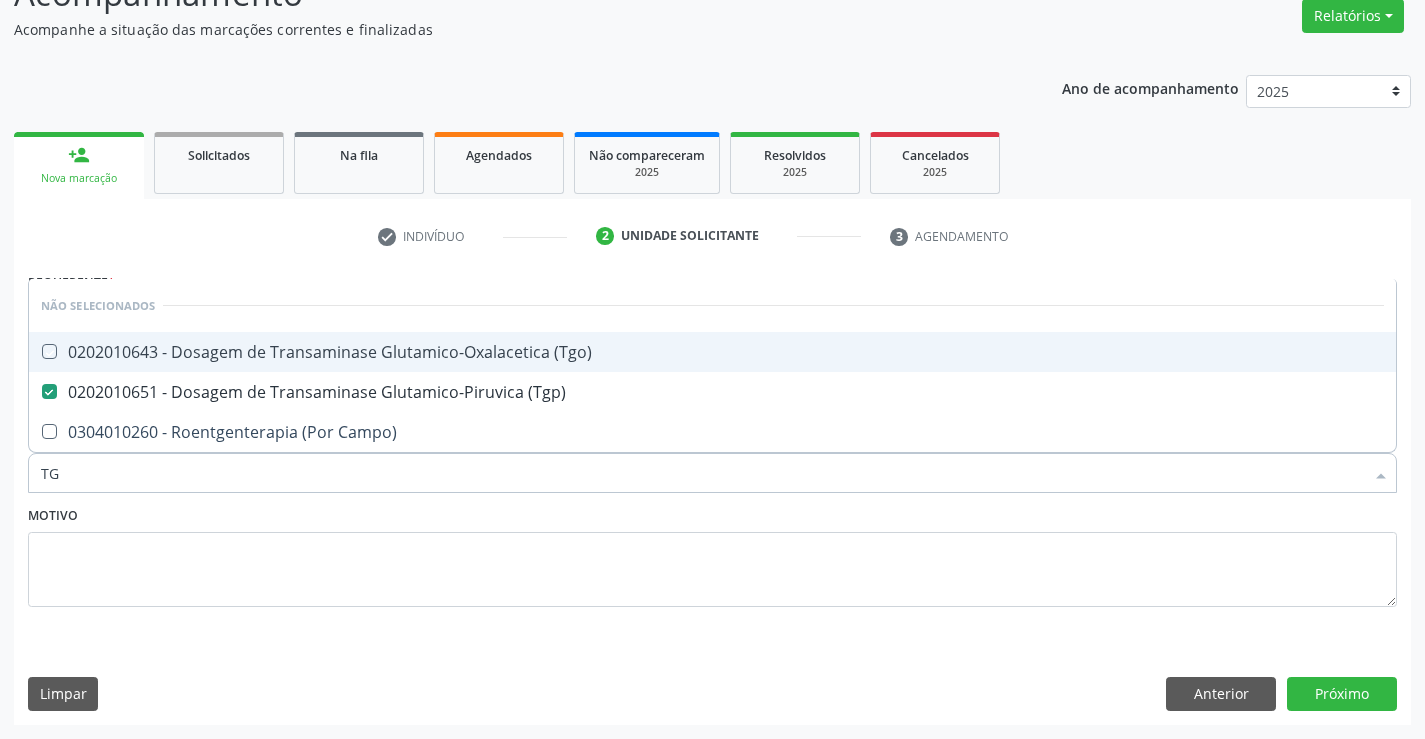 checkbox on "true" 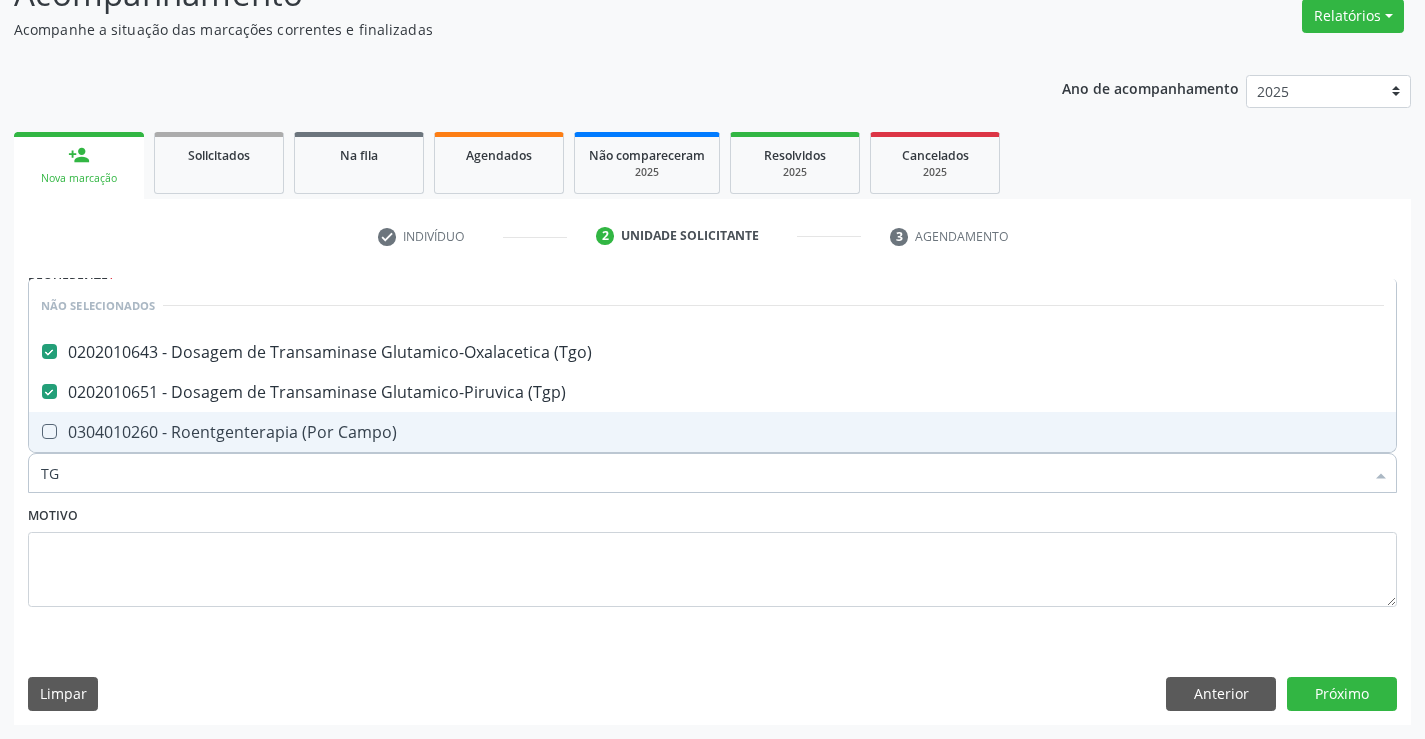 type on "TOTAL" 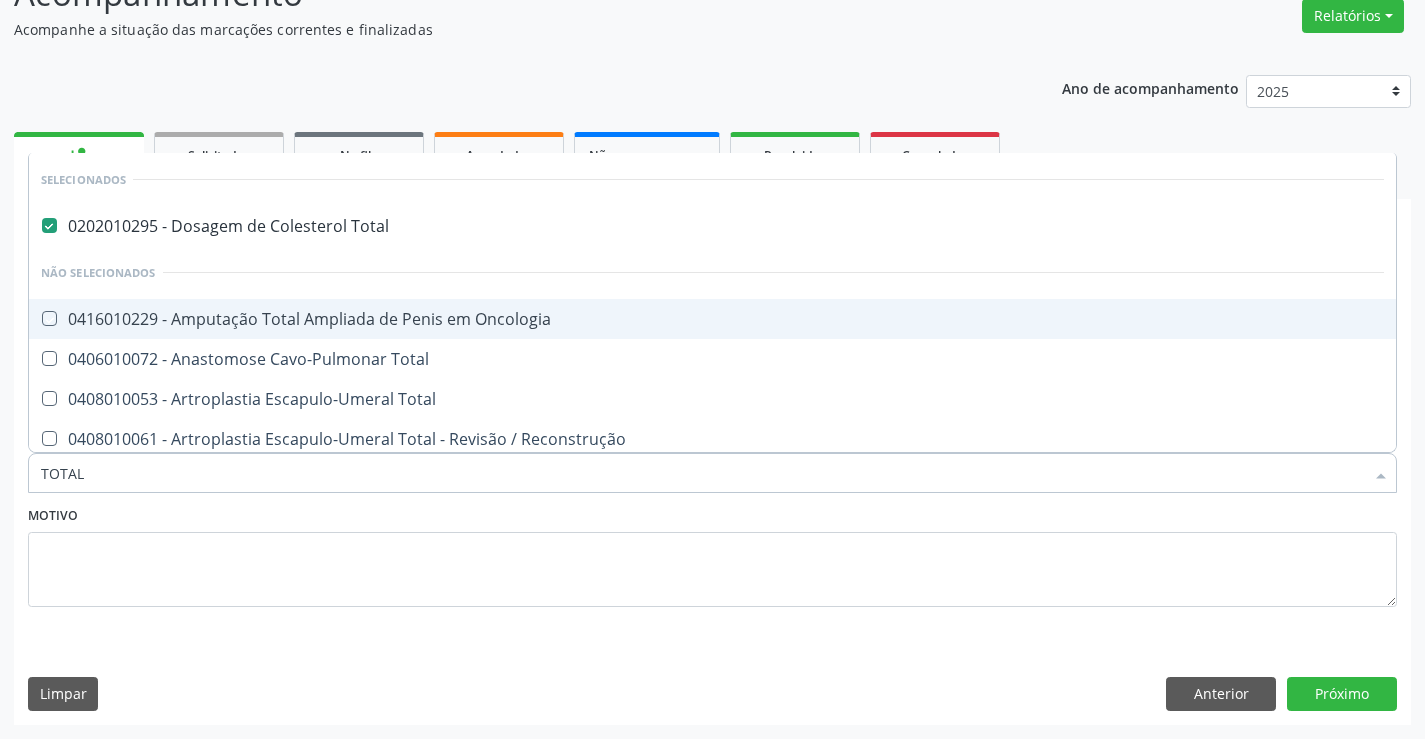 click on "Motivo" at bounding box center [712, 554] 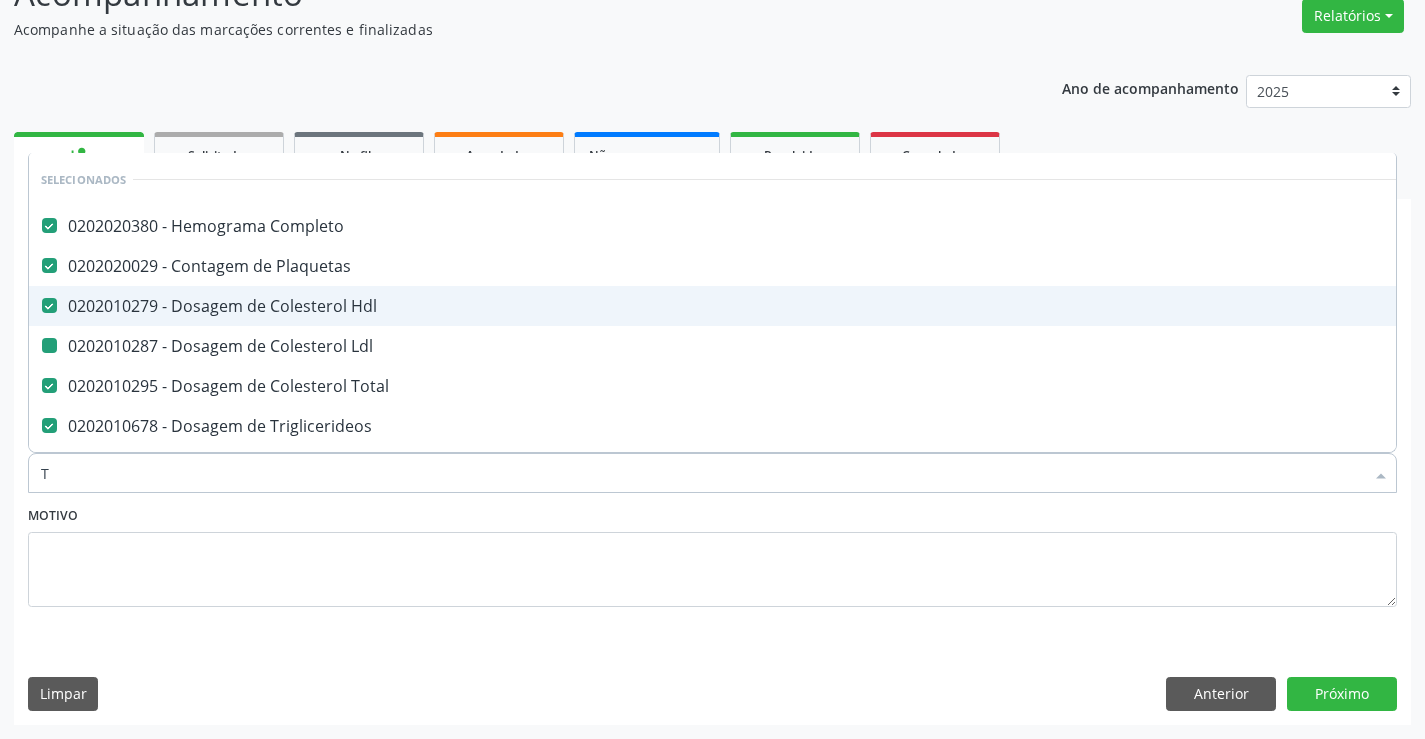 type on "TG" 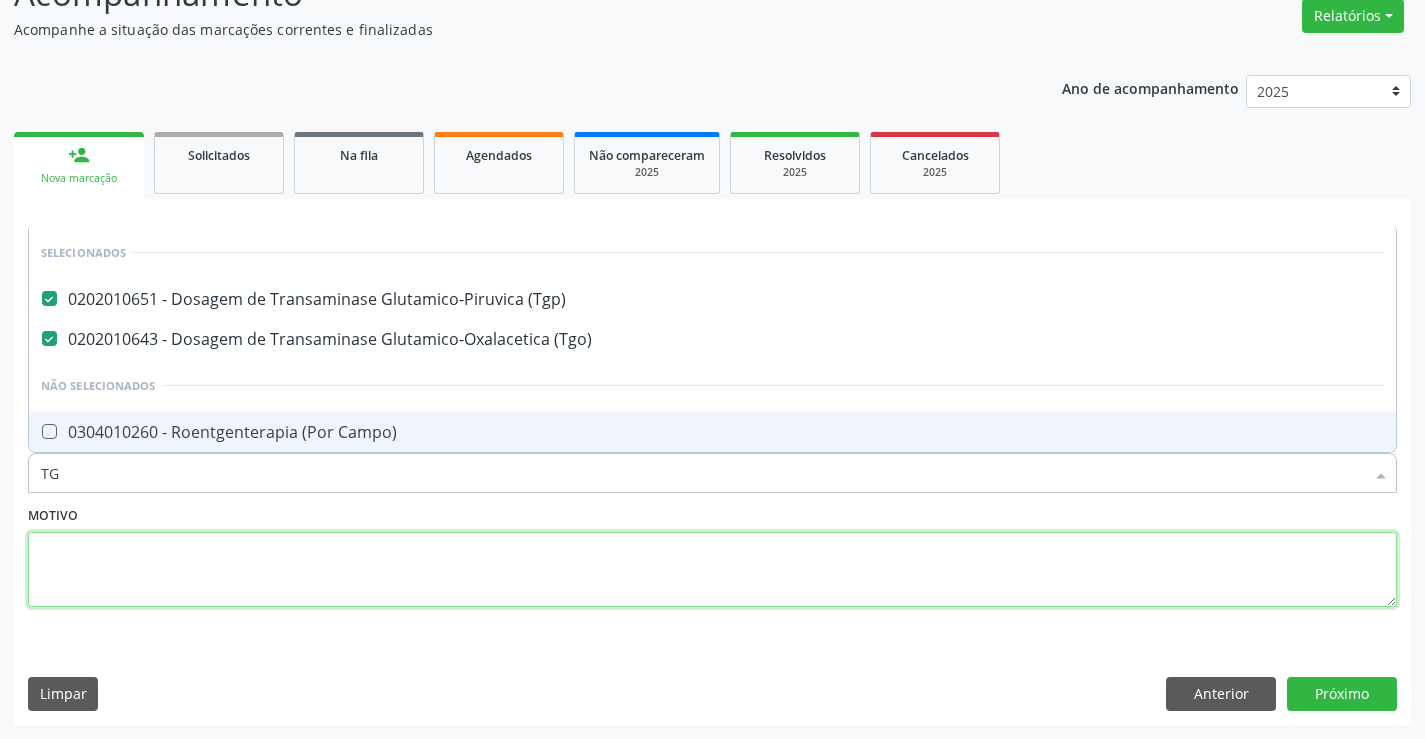 click at bounding box center [712, 570] 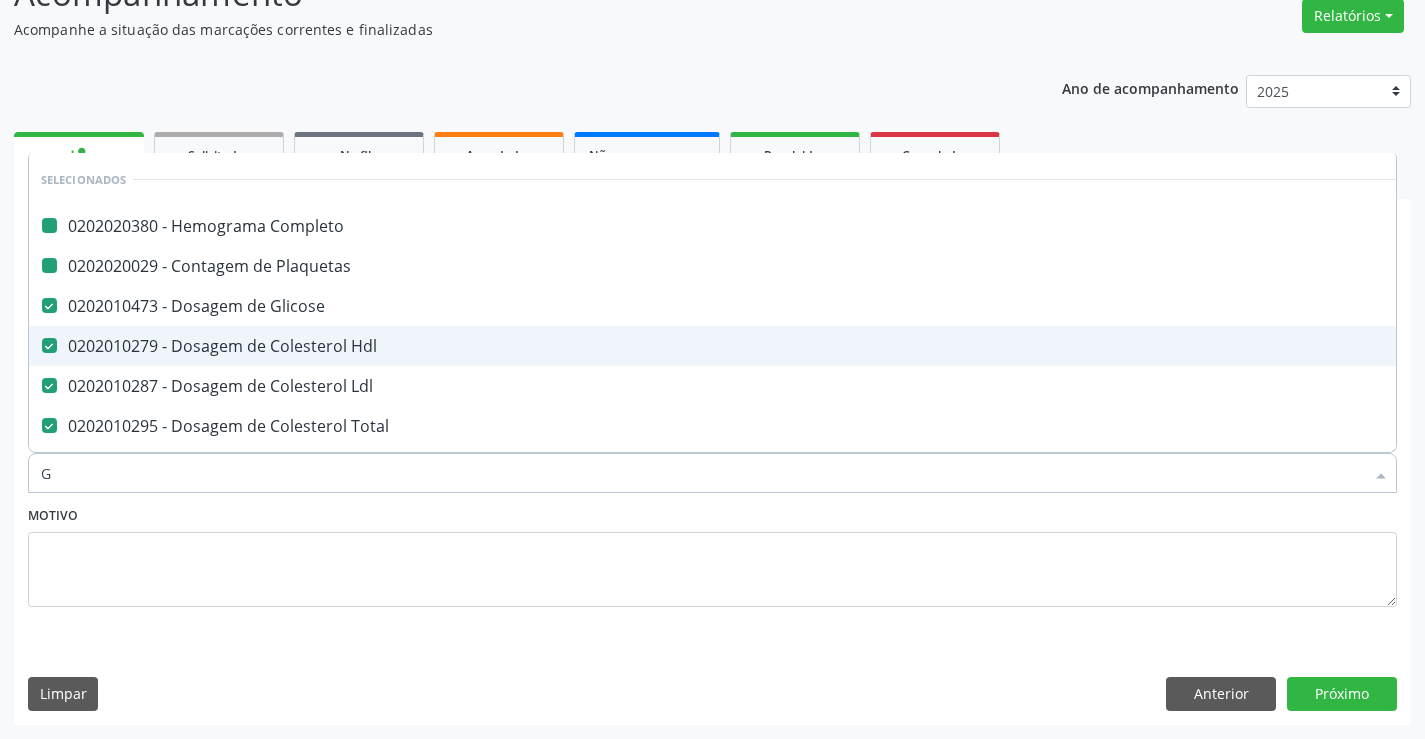 type on "GA" 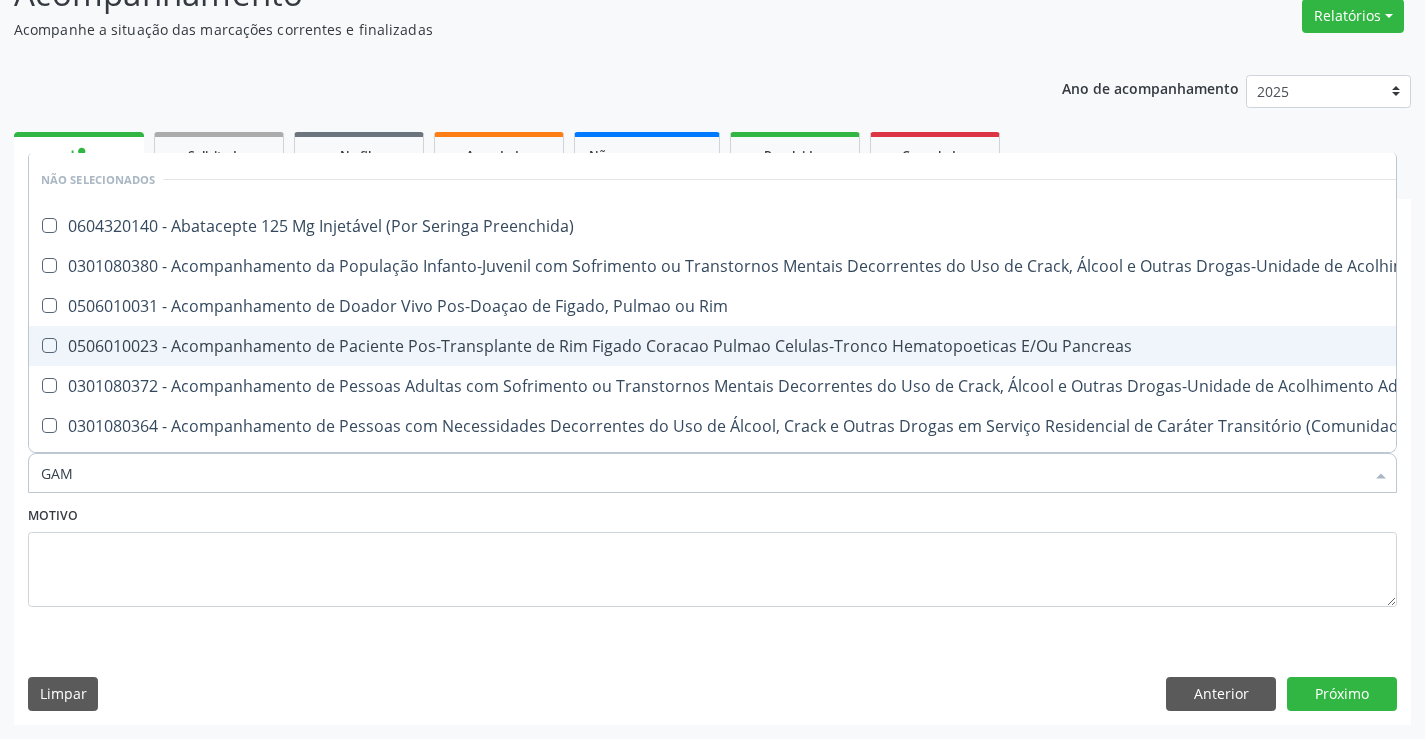 type on "GAMA" 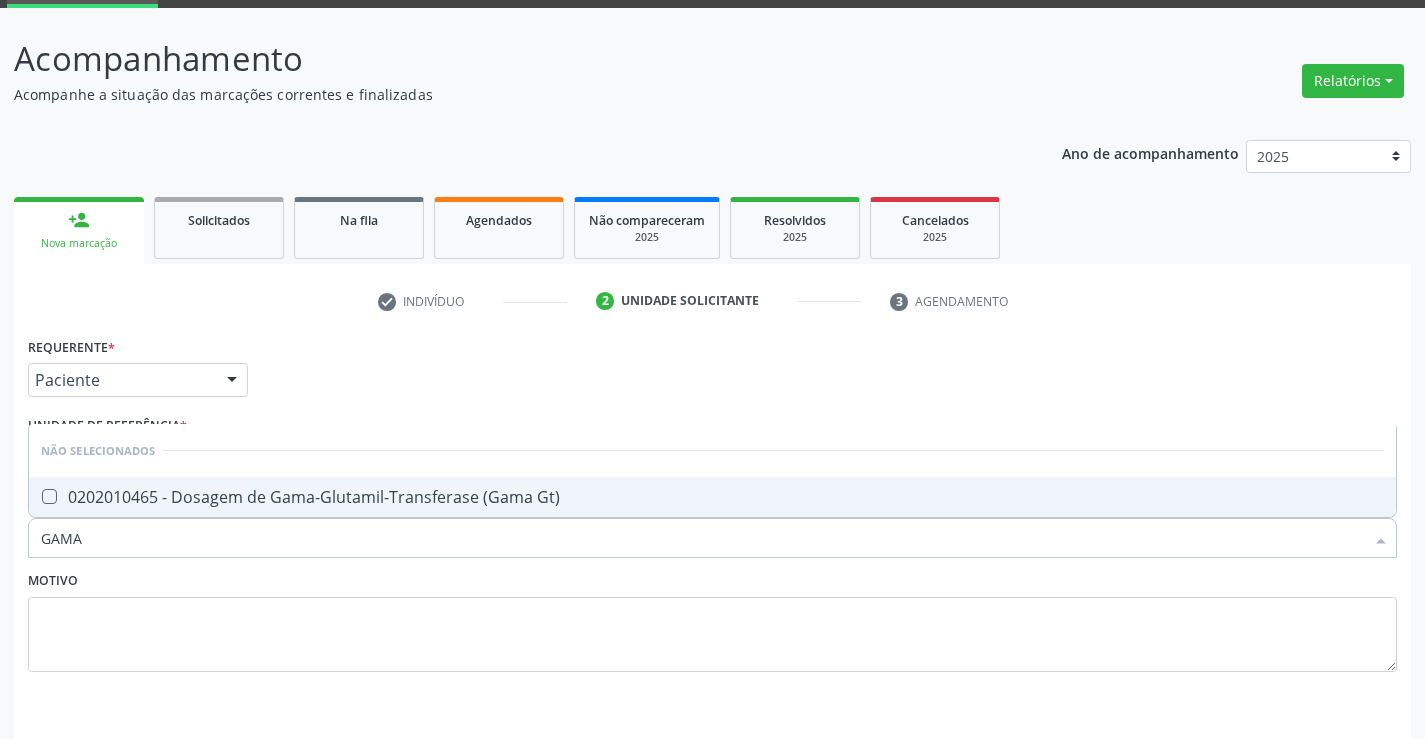 scroll, scrollTop: 67, scrollLeft: 0, axis: vertical 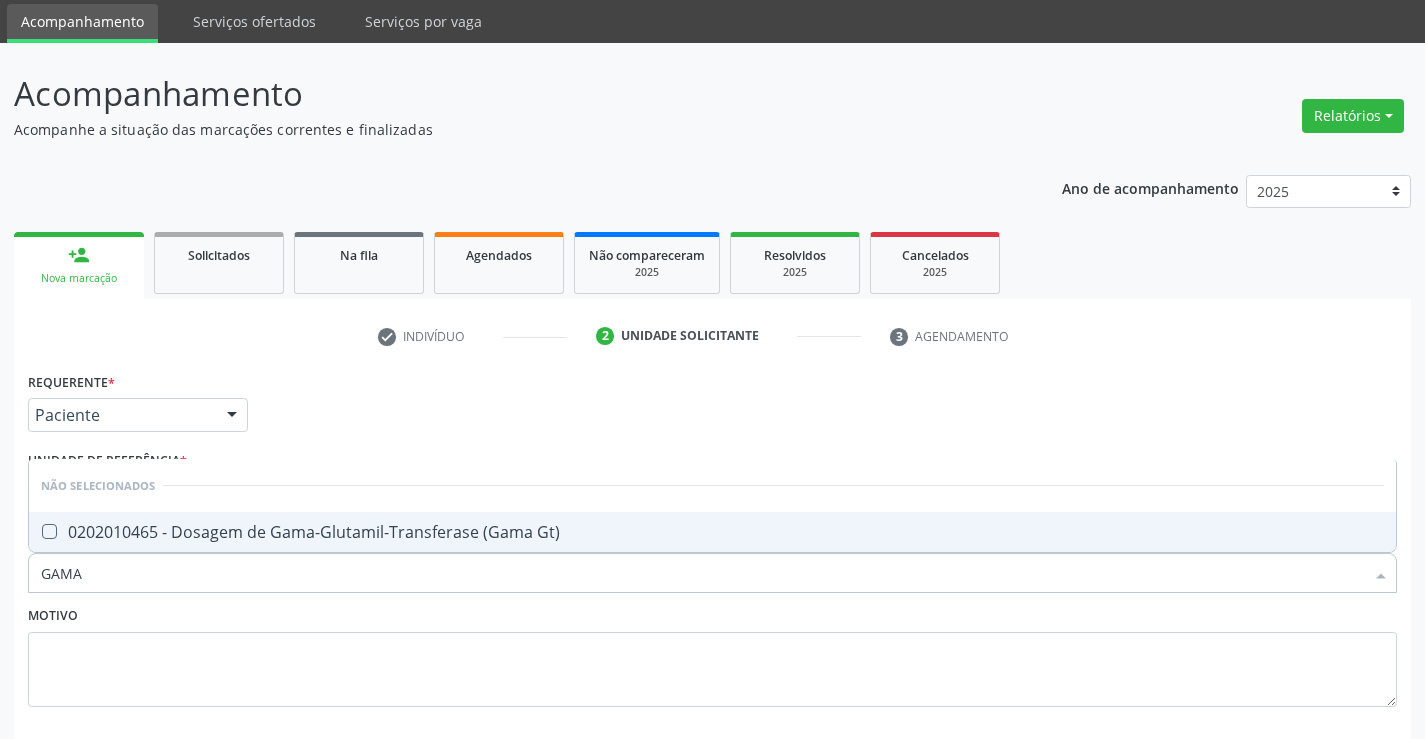 click on "0202010465 - Dosagem de Gama-Glutamil-Transferase (Gama Gt)" at bounding box center [712, 532] 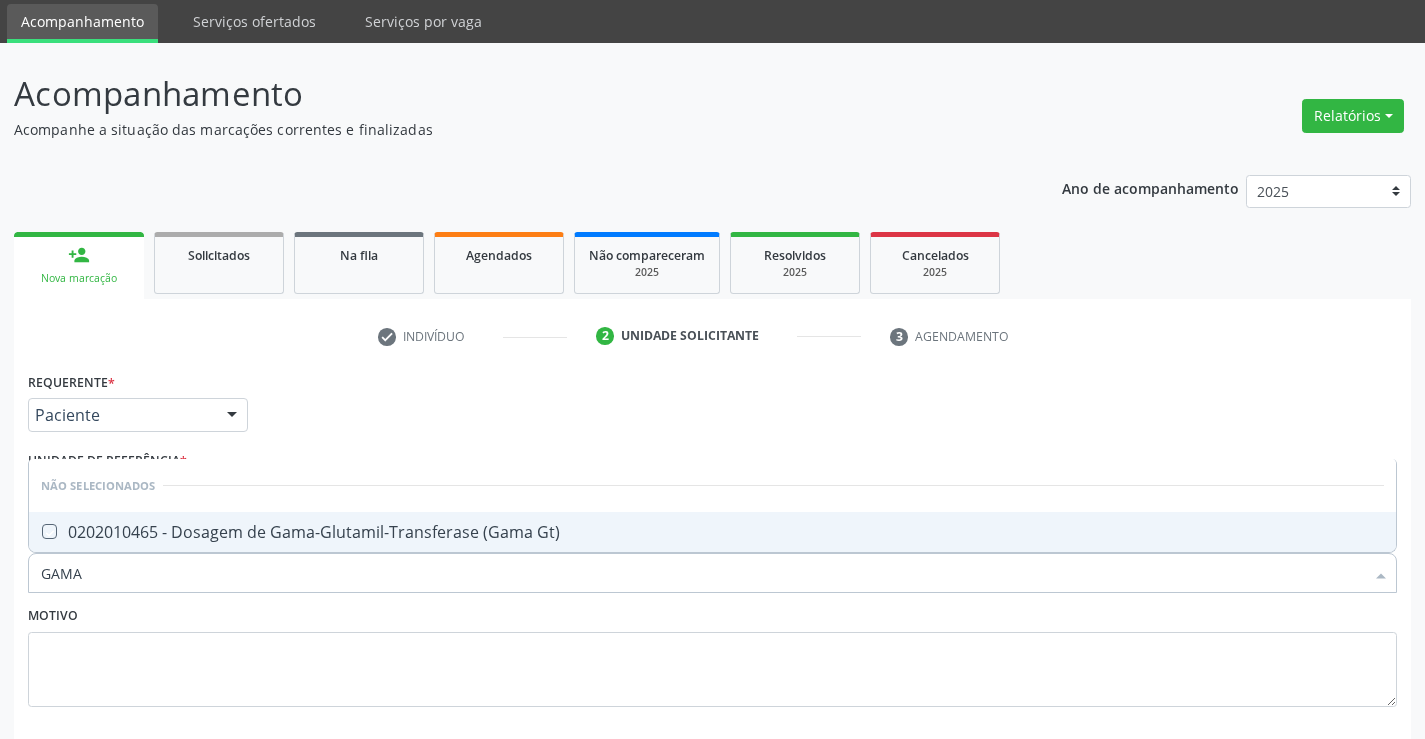 checkbox on "true" 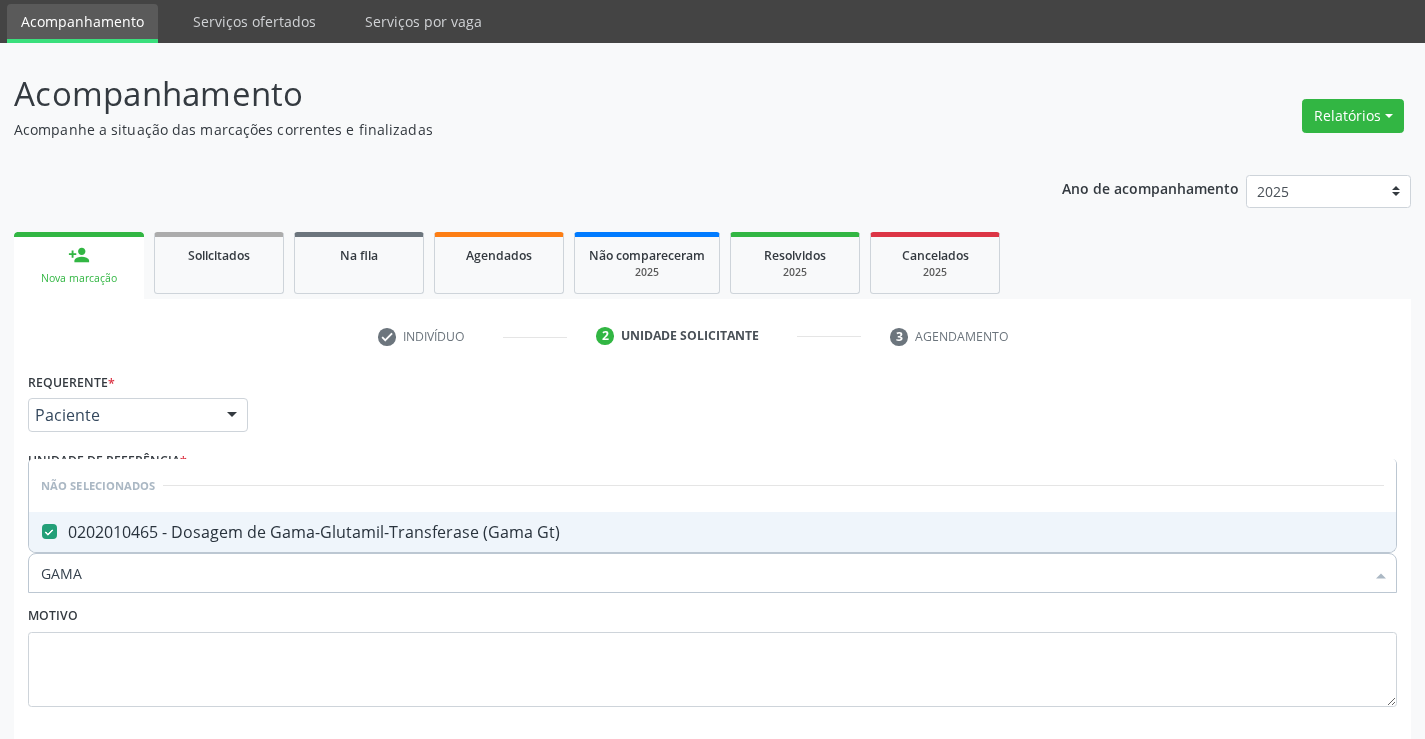 click on "Motivo" at bounding box center (712, 654) 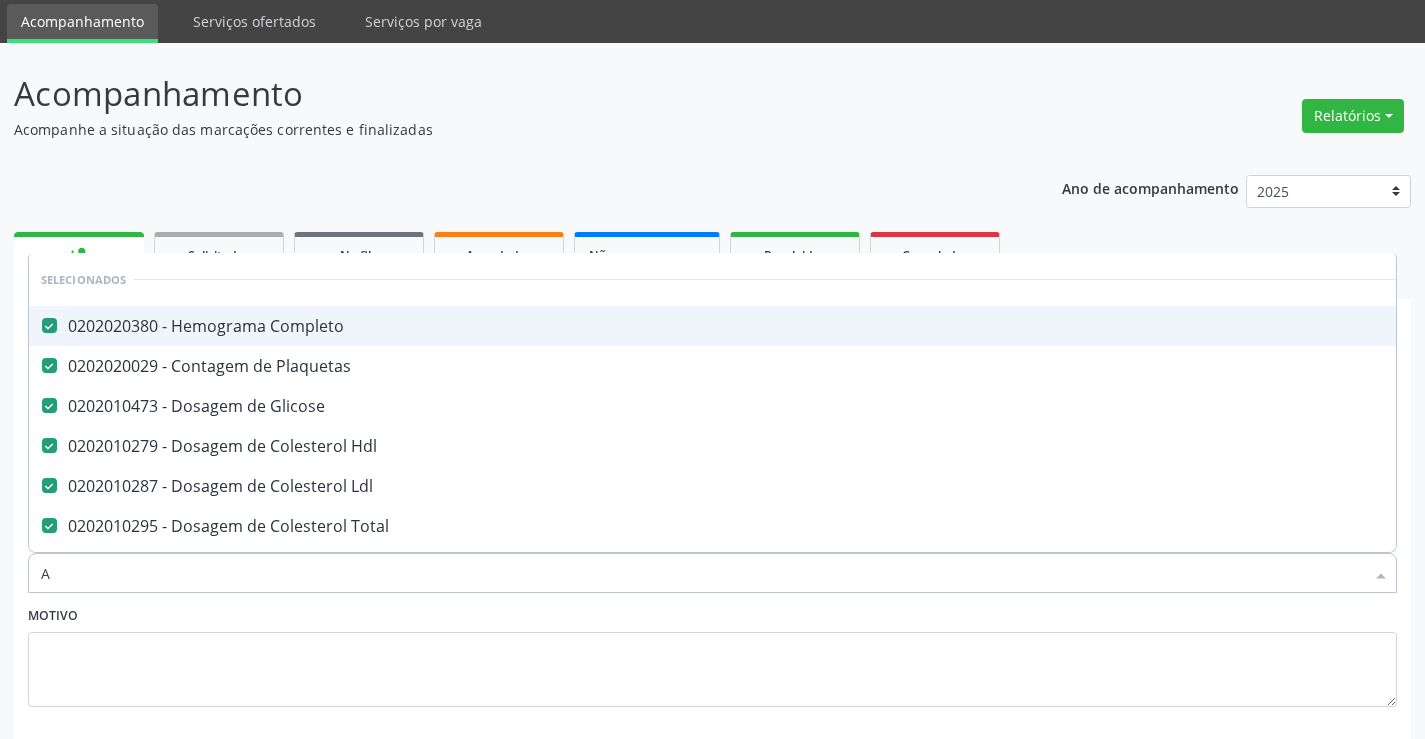 type on "AC" 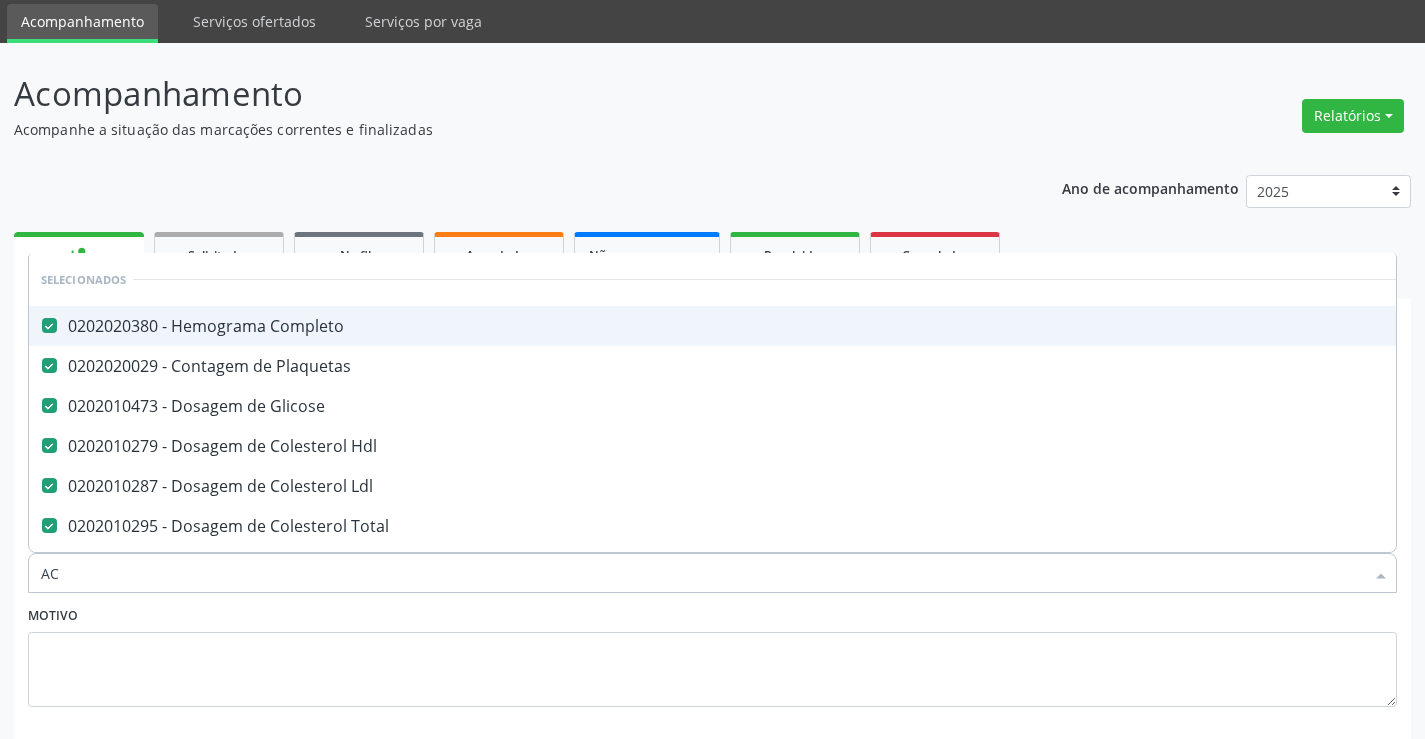 checkbox on "false" 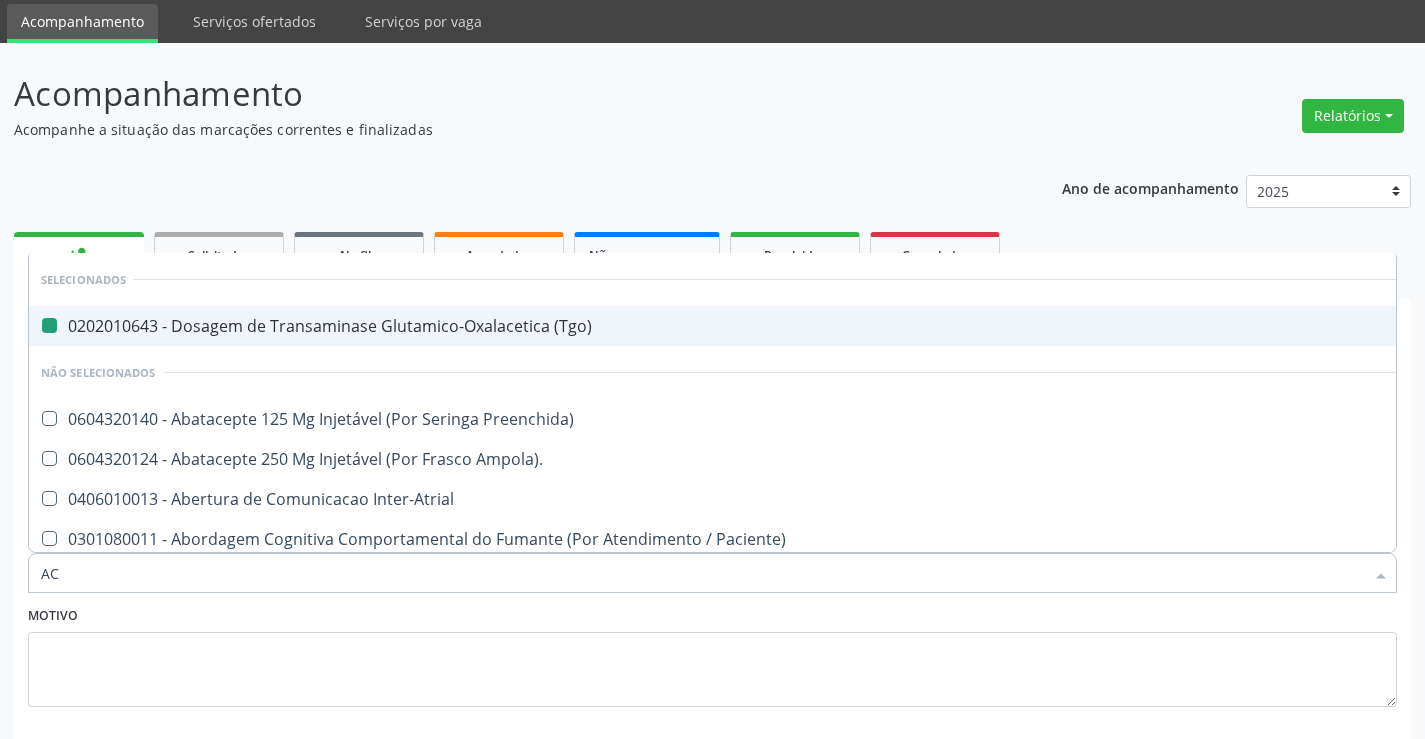 type on "ACI" 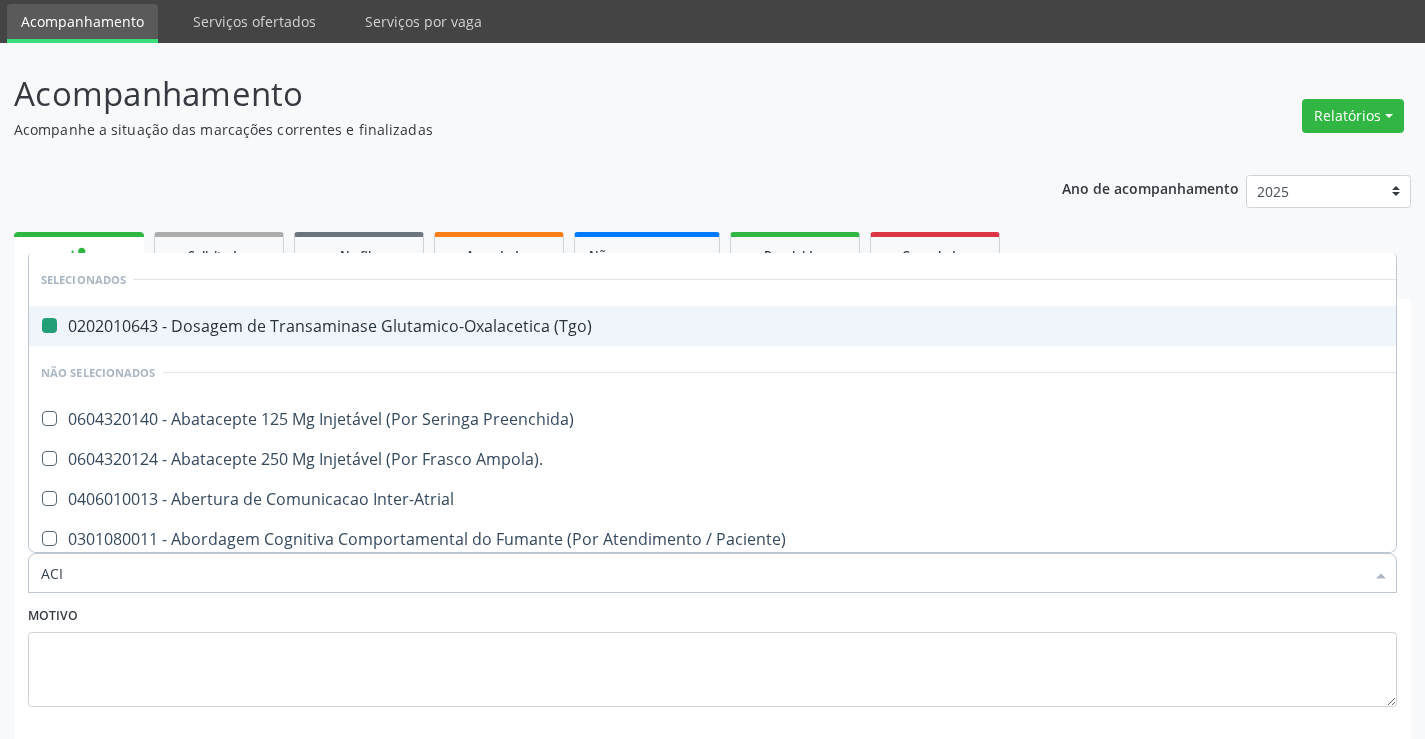 checkbox on "false" 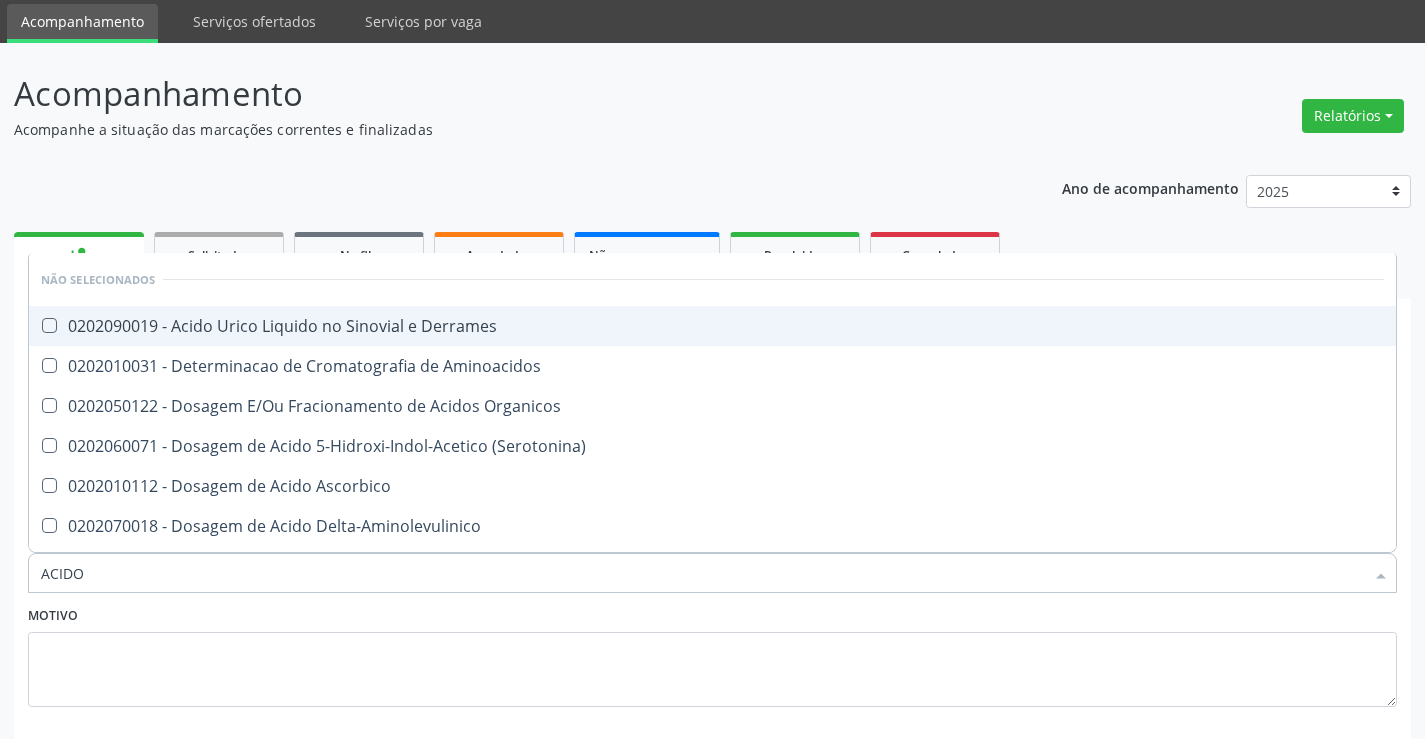 type on "ACIDO U" 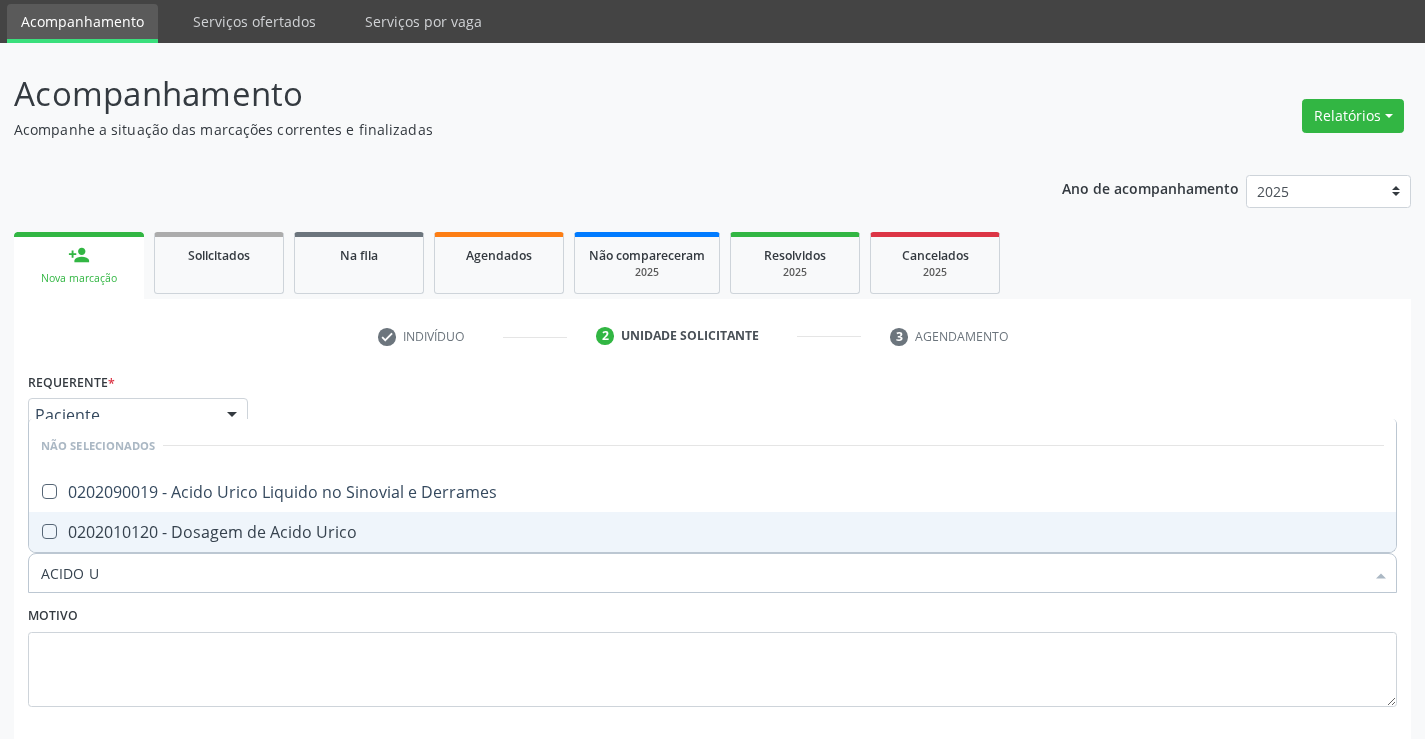 click on "0202010120 - Dosagem de Acido Urico" at bounding box center (712, 532) 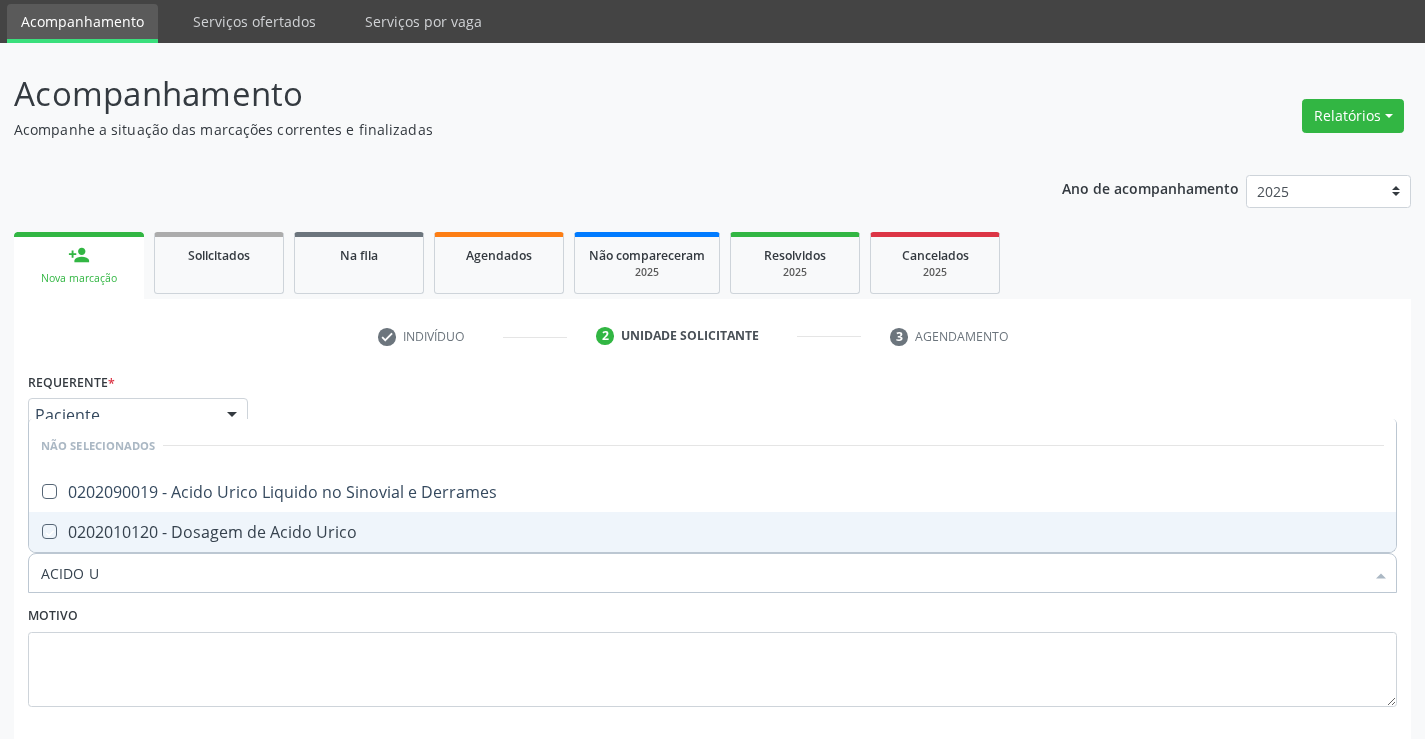 checkbox on "true" 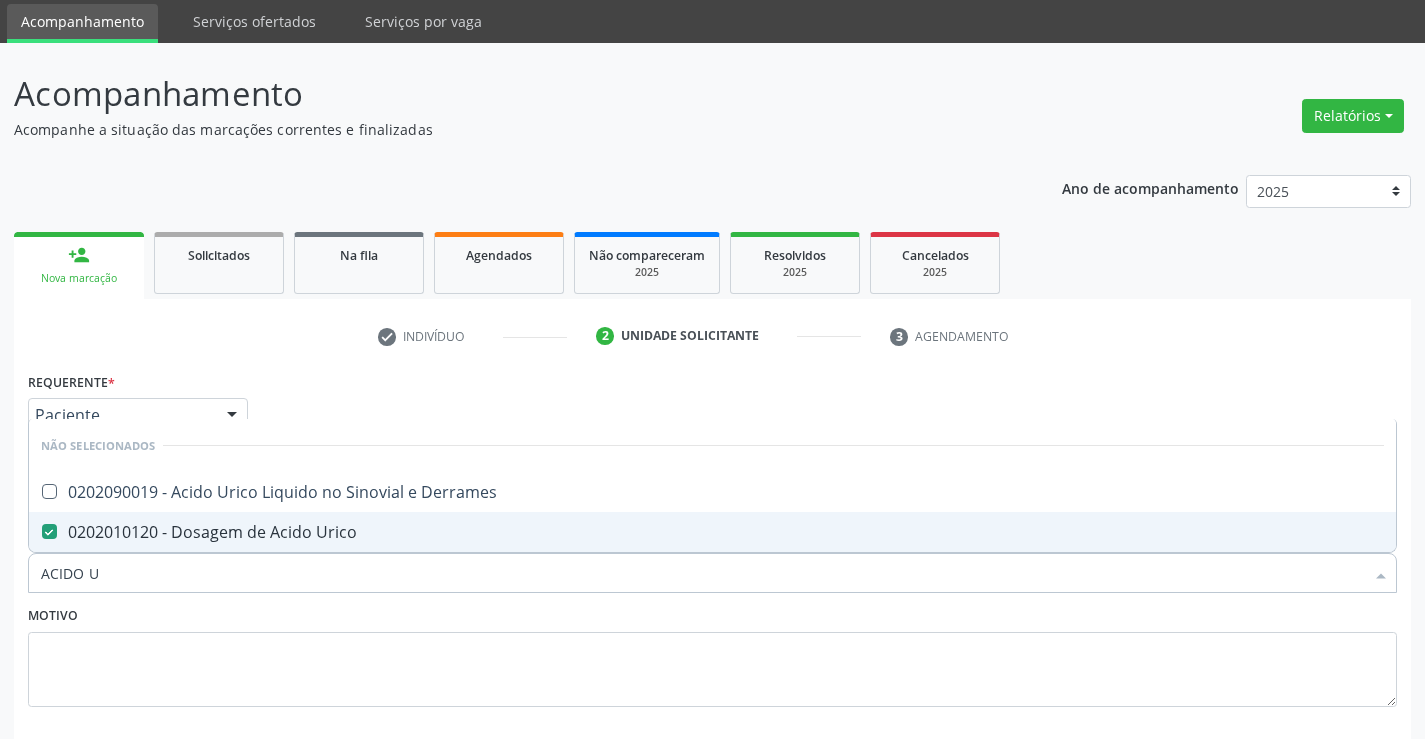 click on "Motivo" at bounding box center [712, 654] 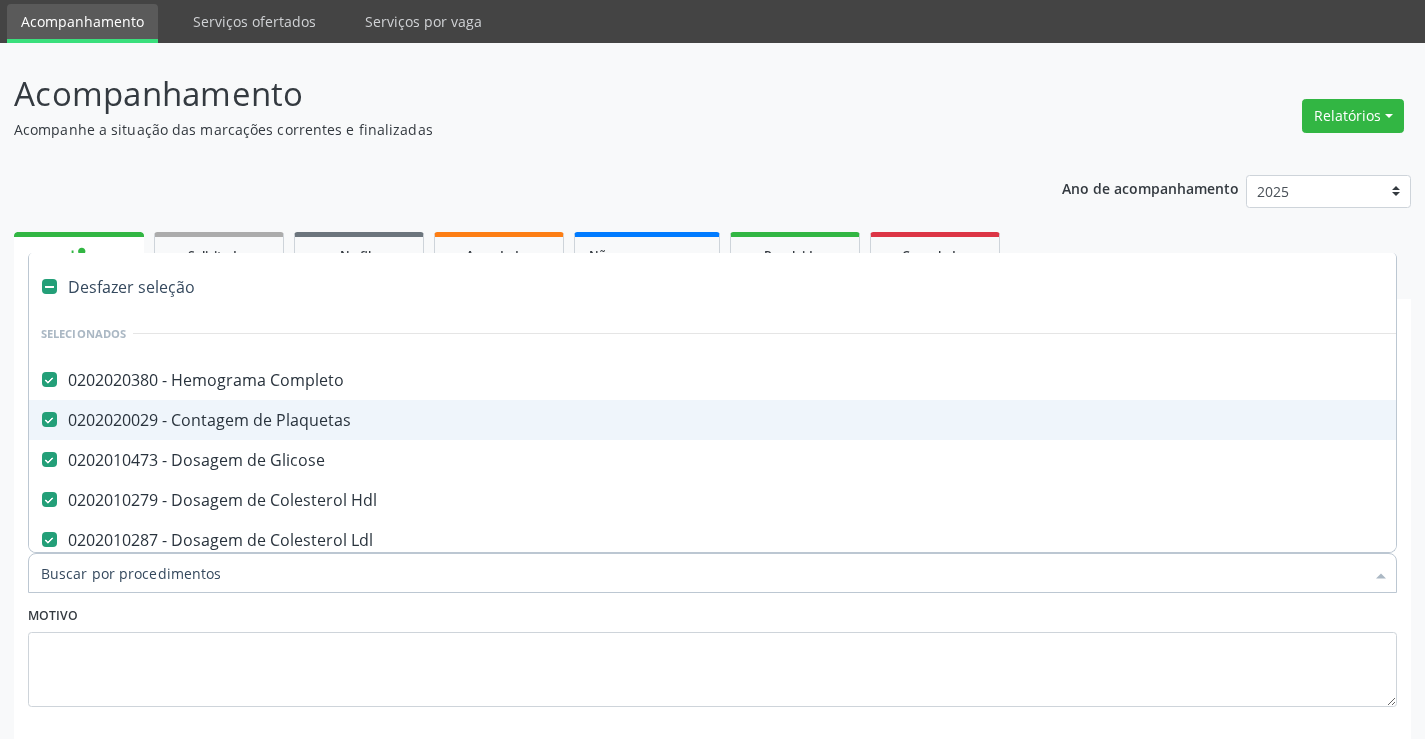 type on "C" 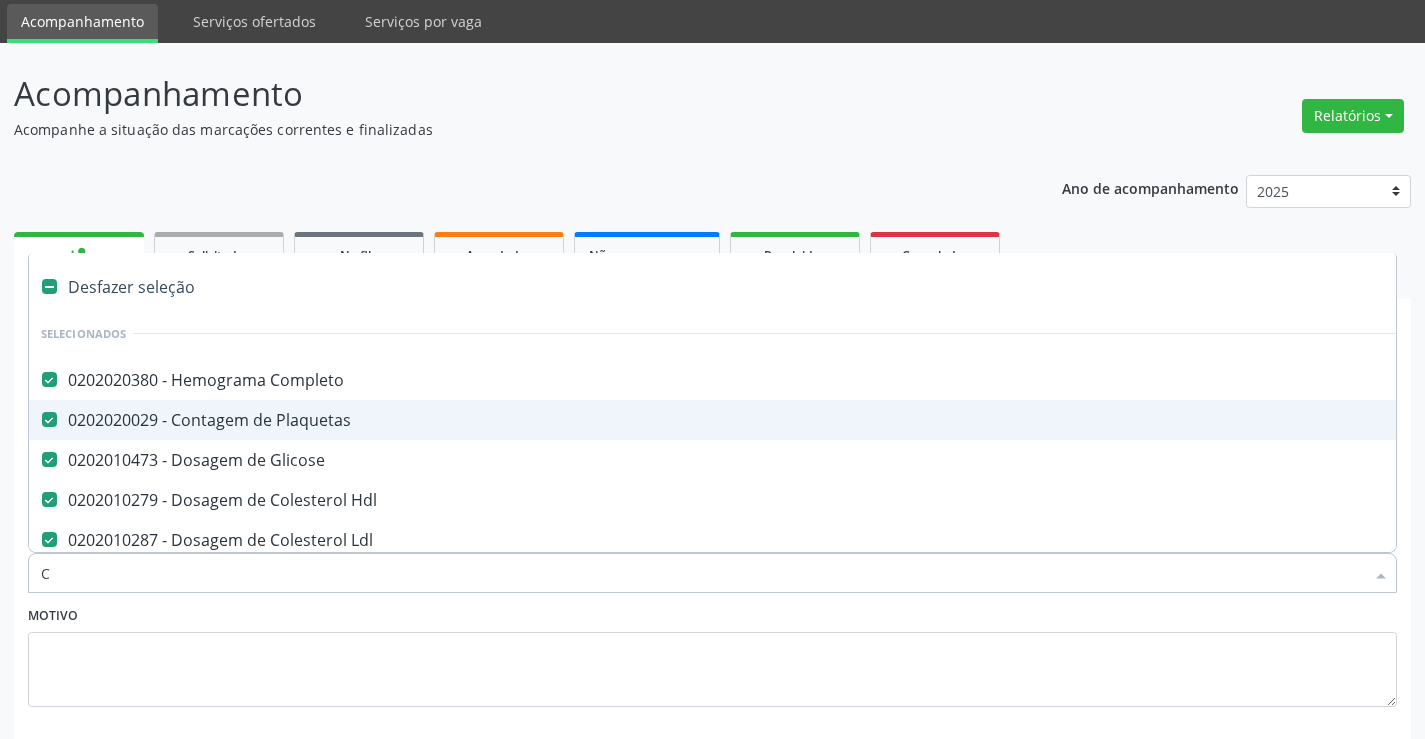 checkbox on "false" 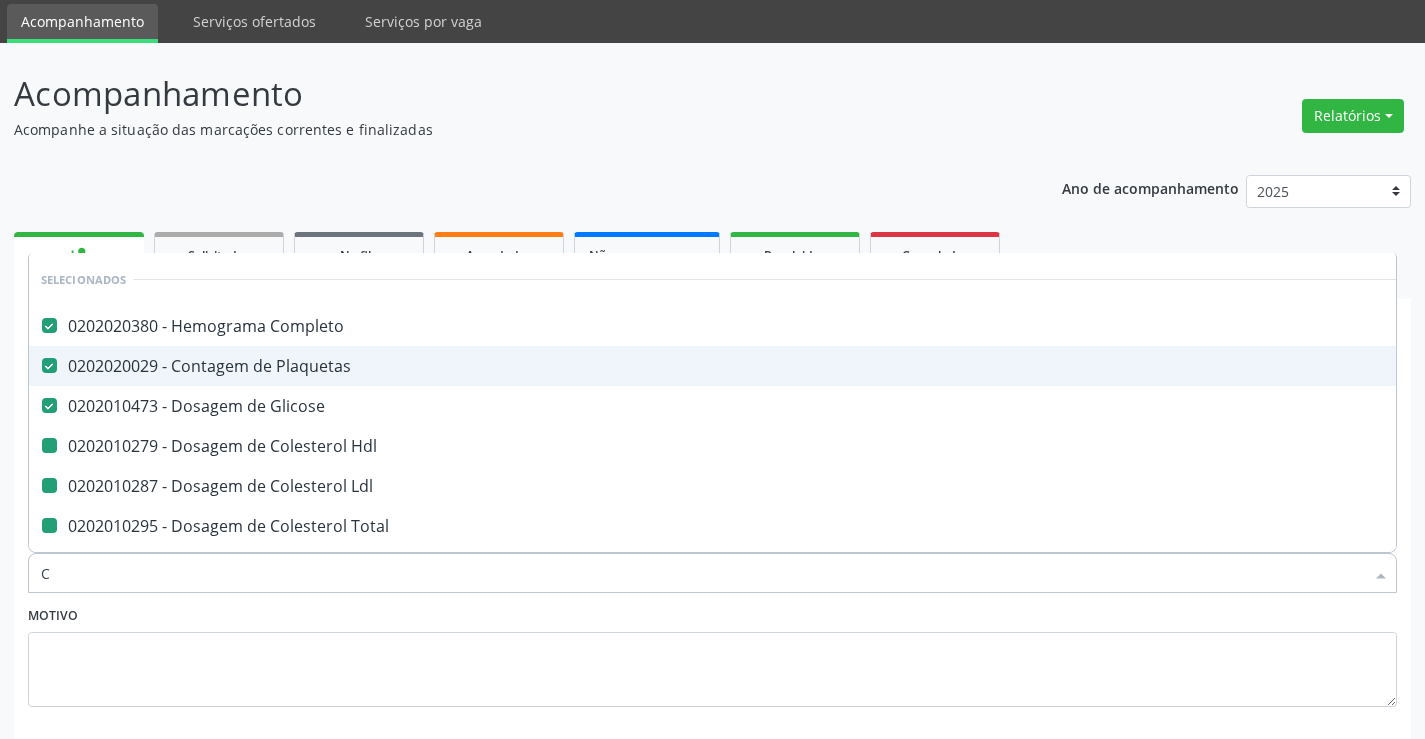 type on "CA" 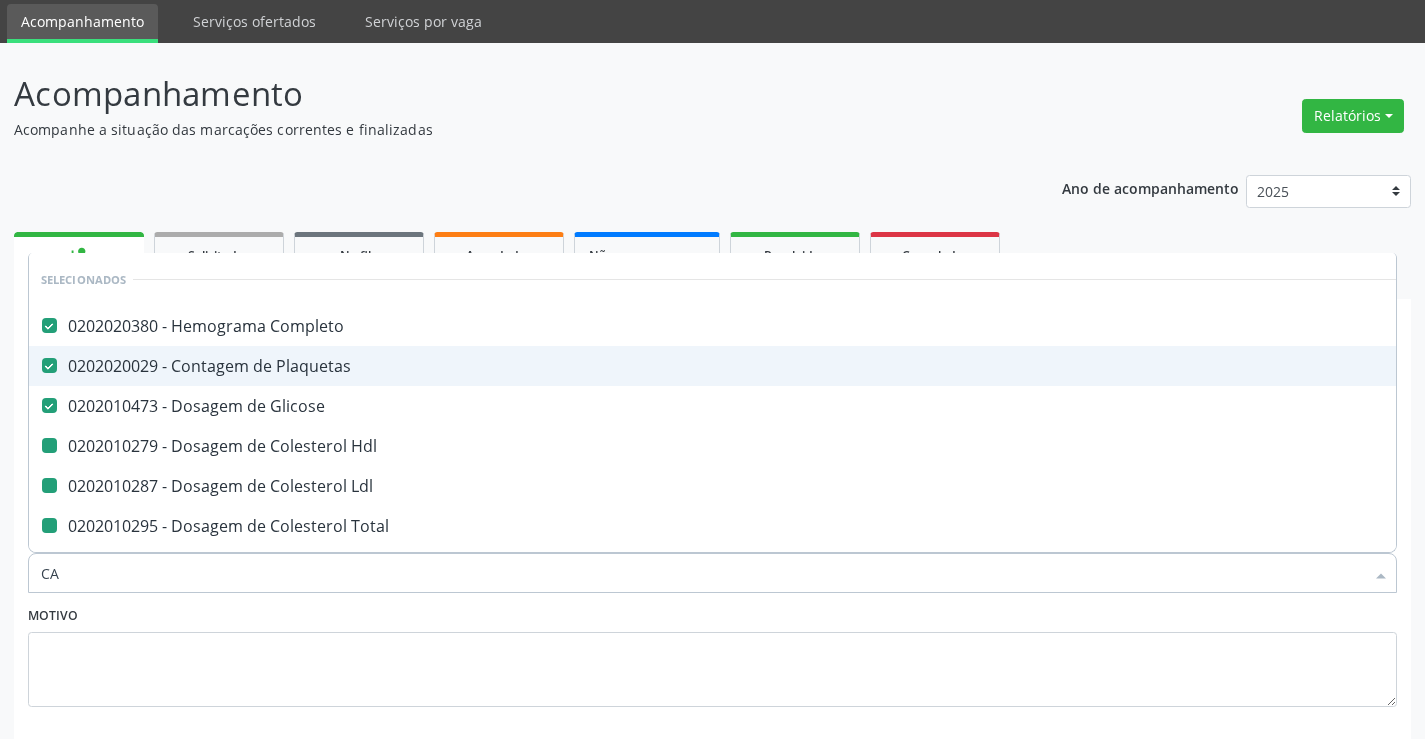checkbox on "false" 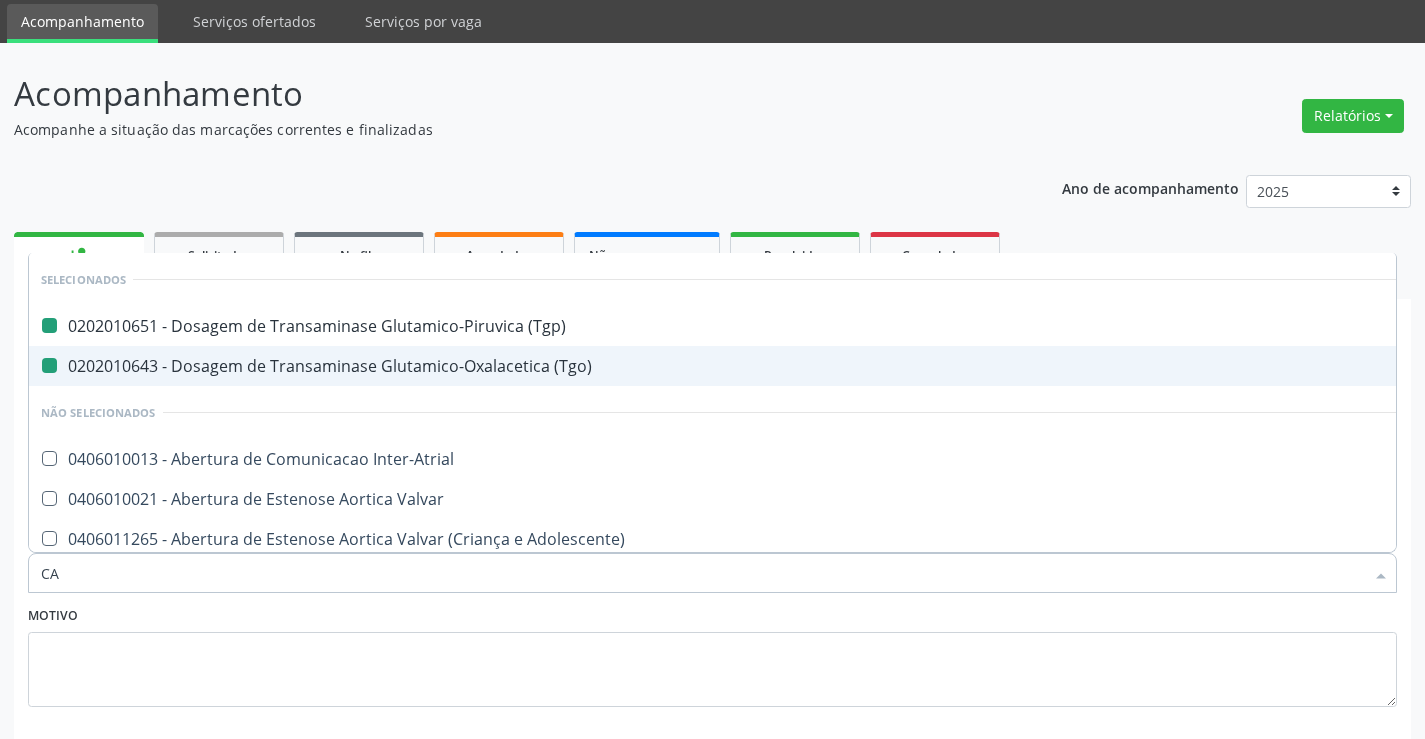 type on "CAL" 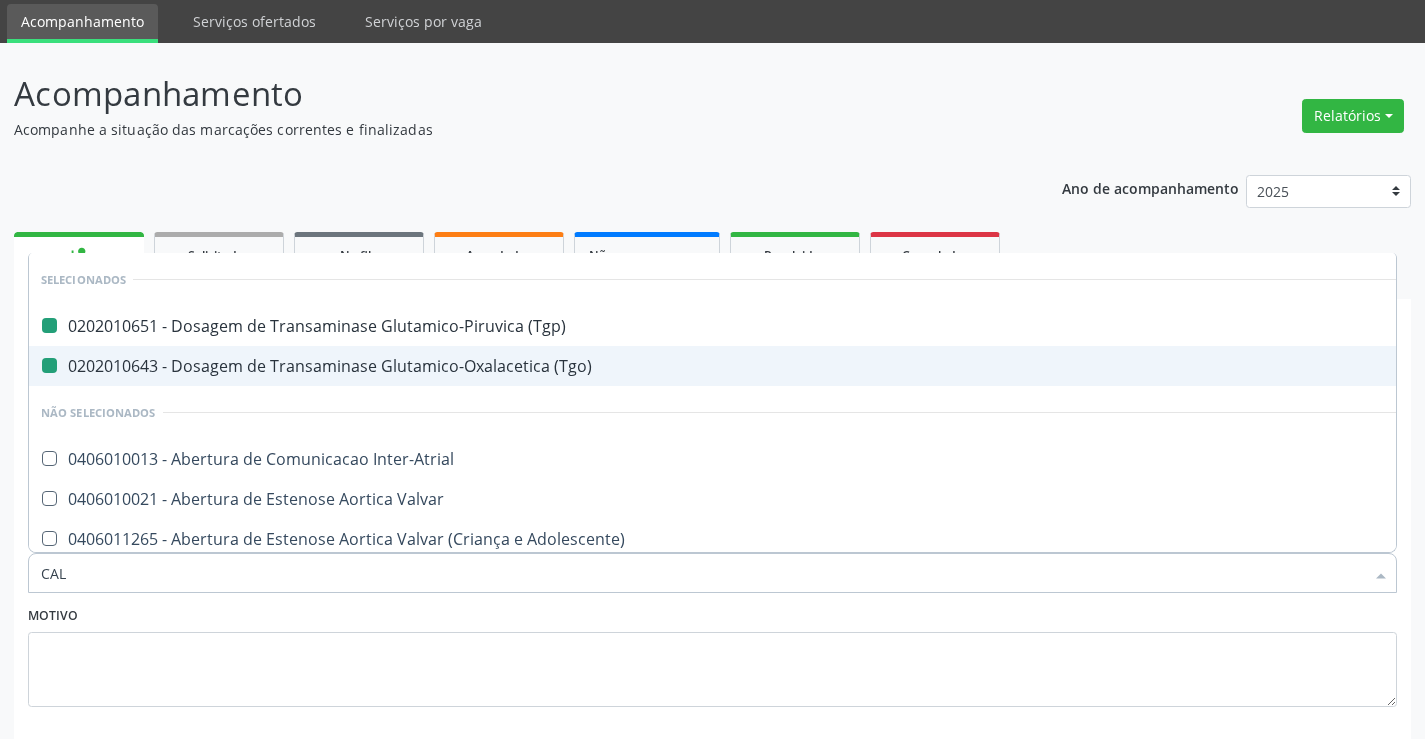 checkbox on "false" 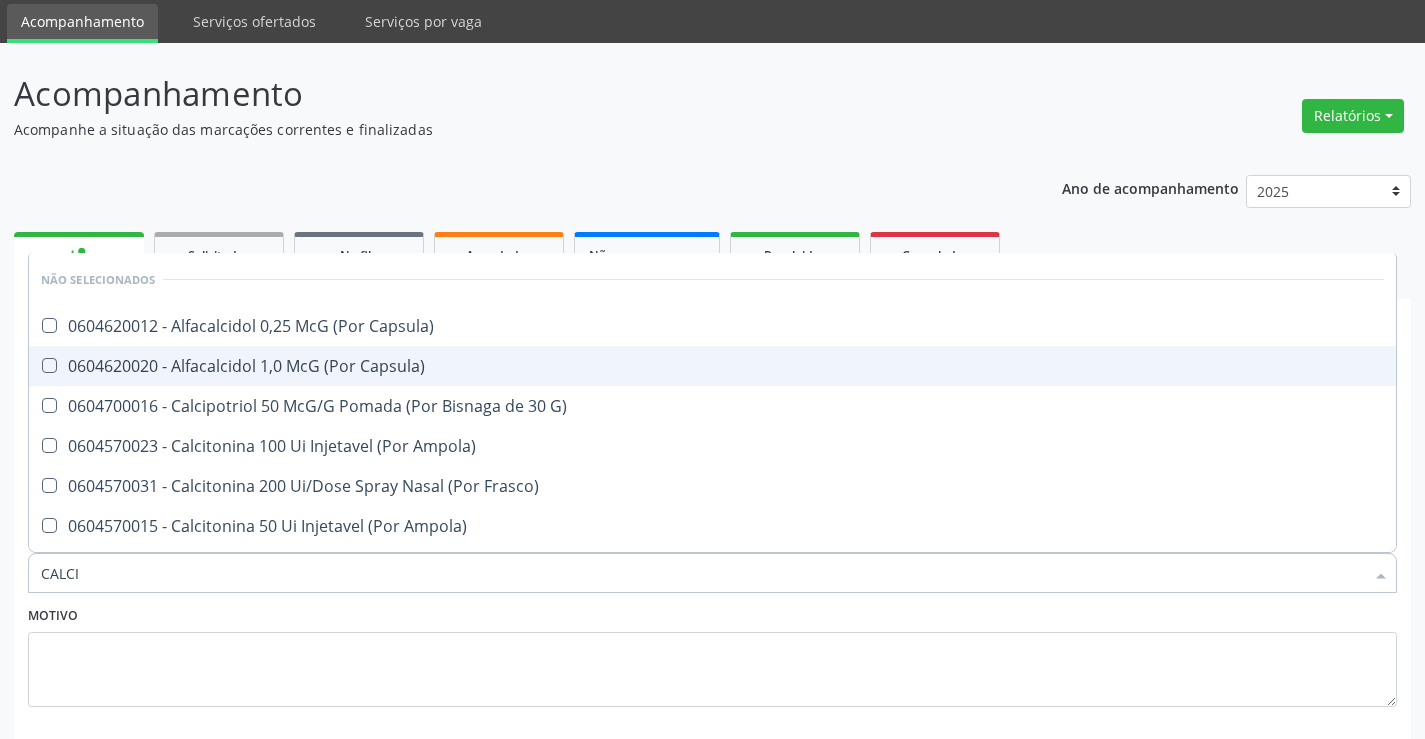 type on "CALCIO" 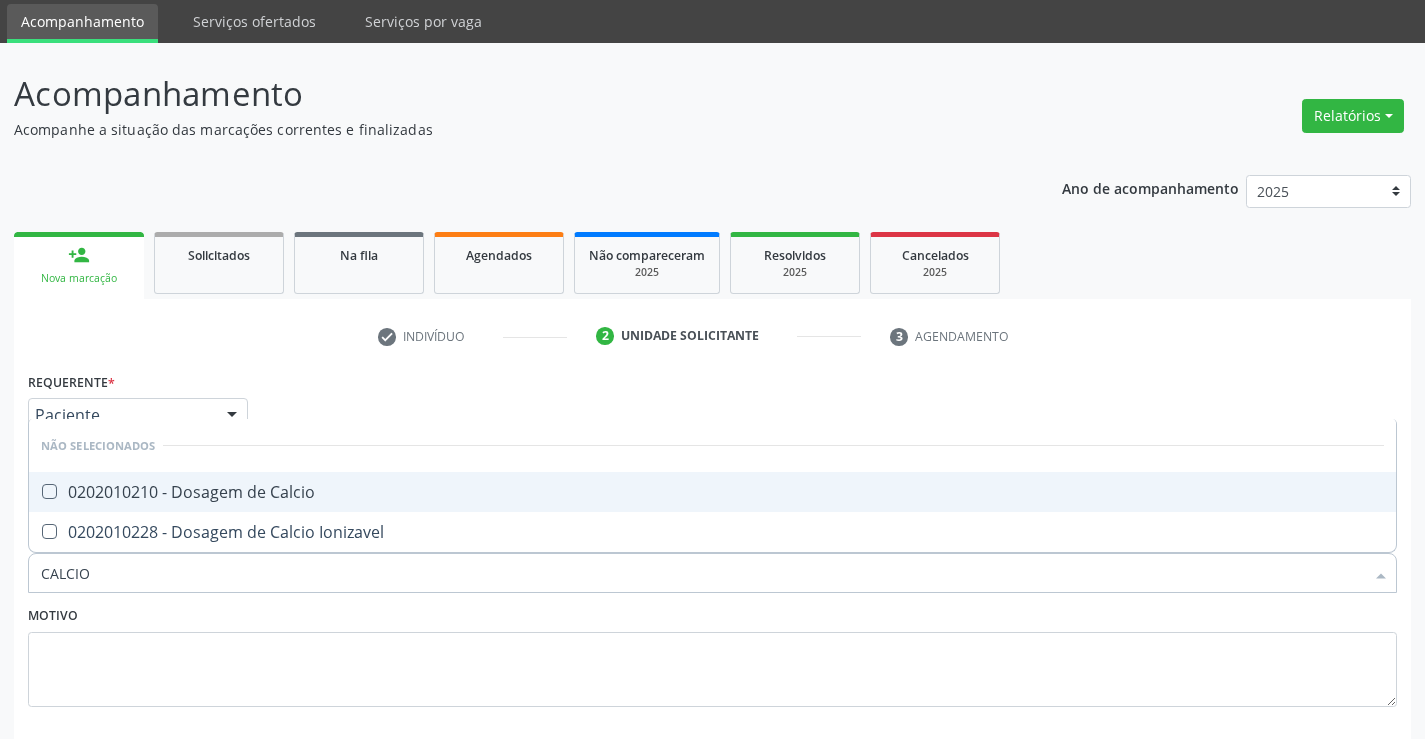 click on "0202010210 - Dosagem de Calcio" at bounding box center [712, 492] 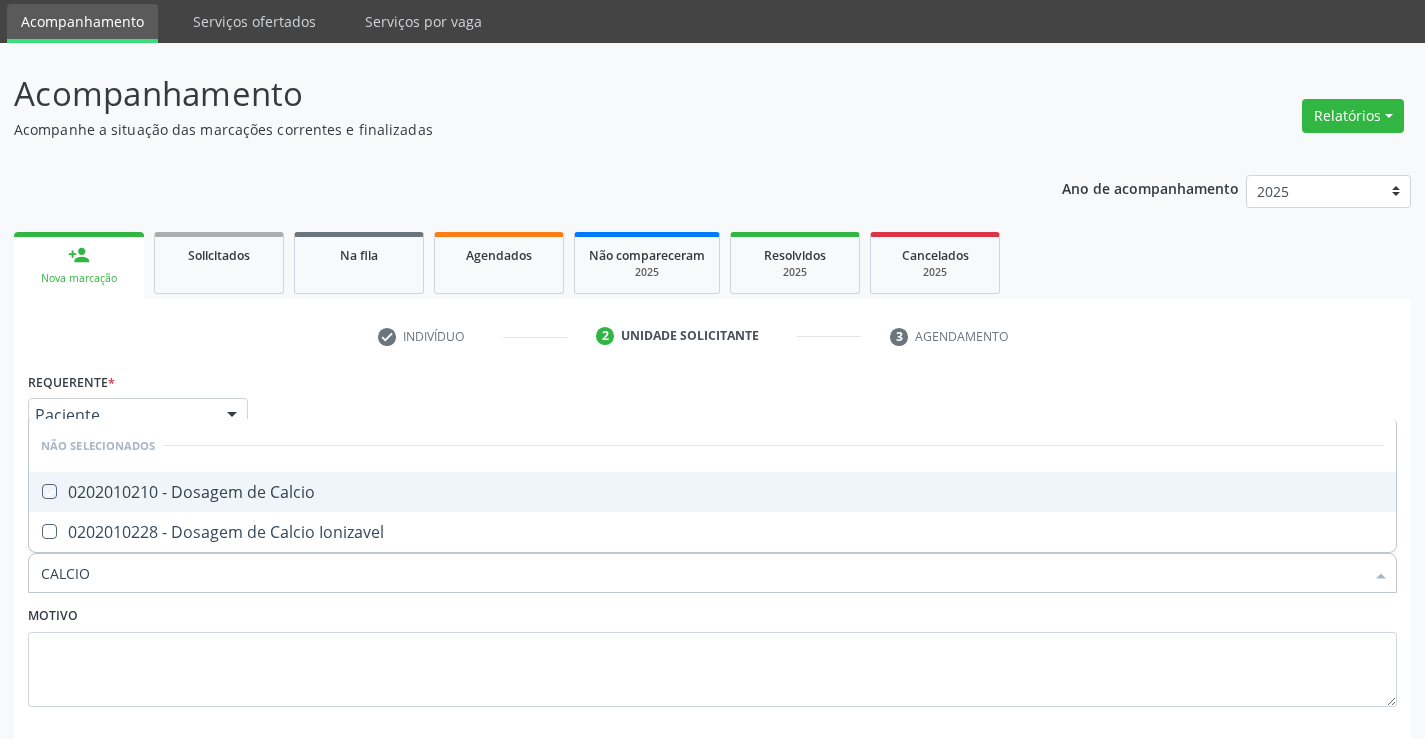checkbox on "true" 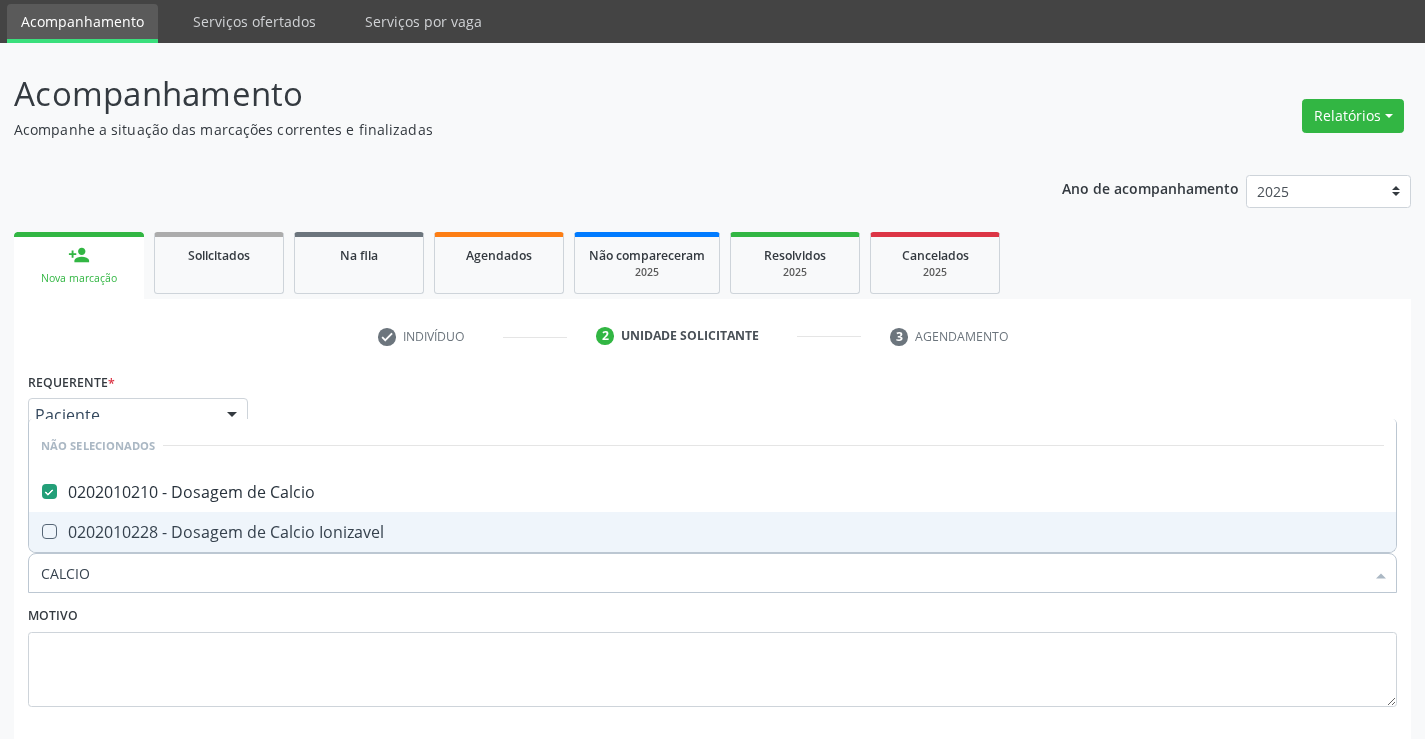 type on "CALCIO" 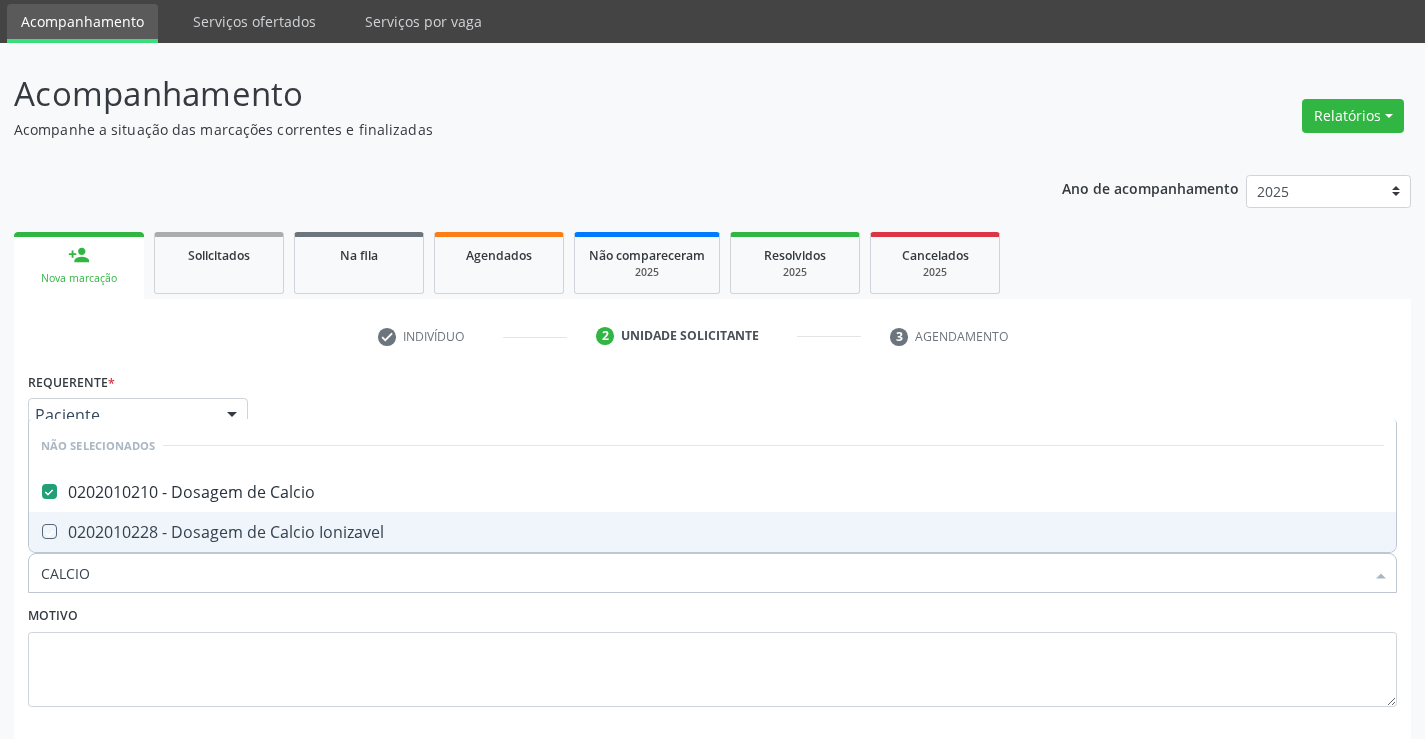 click on "Motivo" at bounding box center (712, 654) 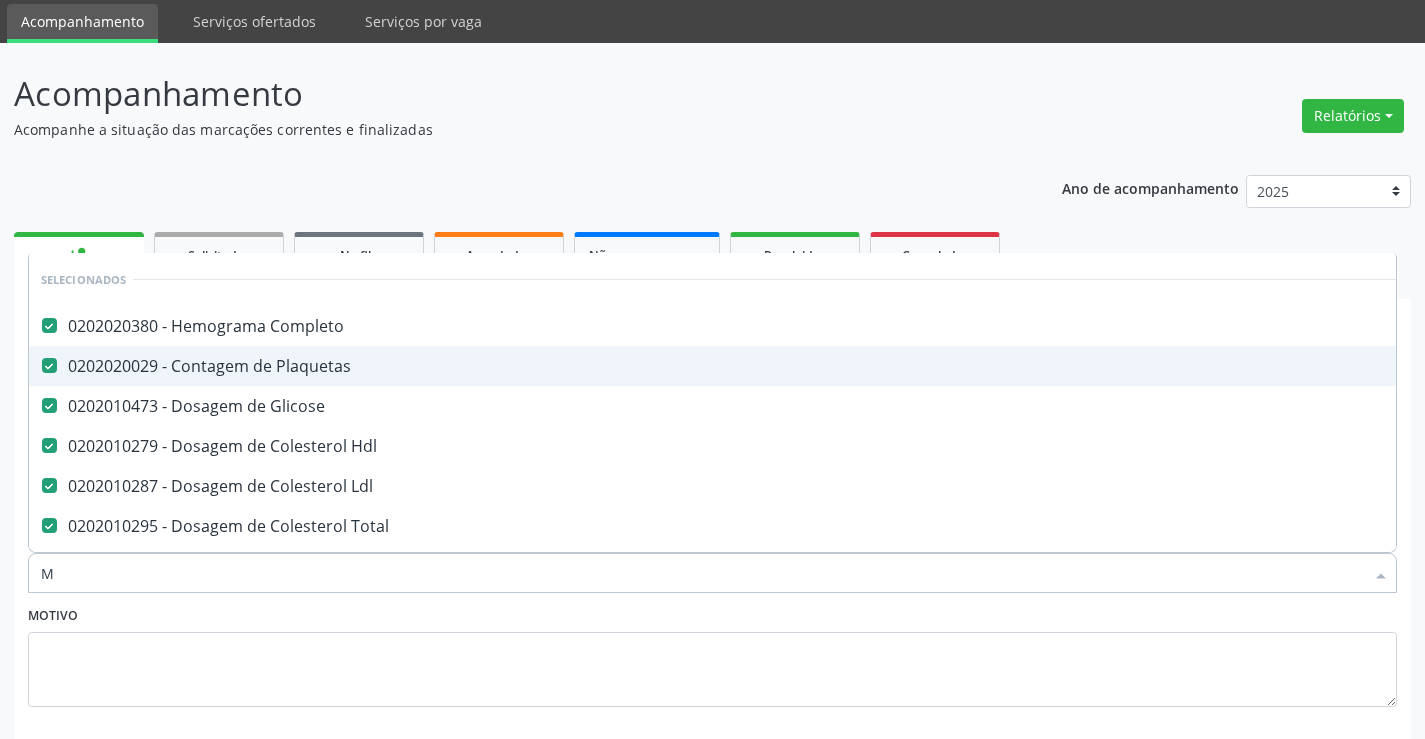 type on "MA" 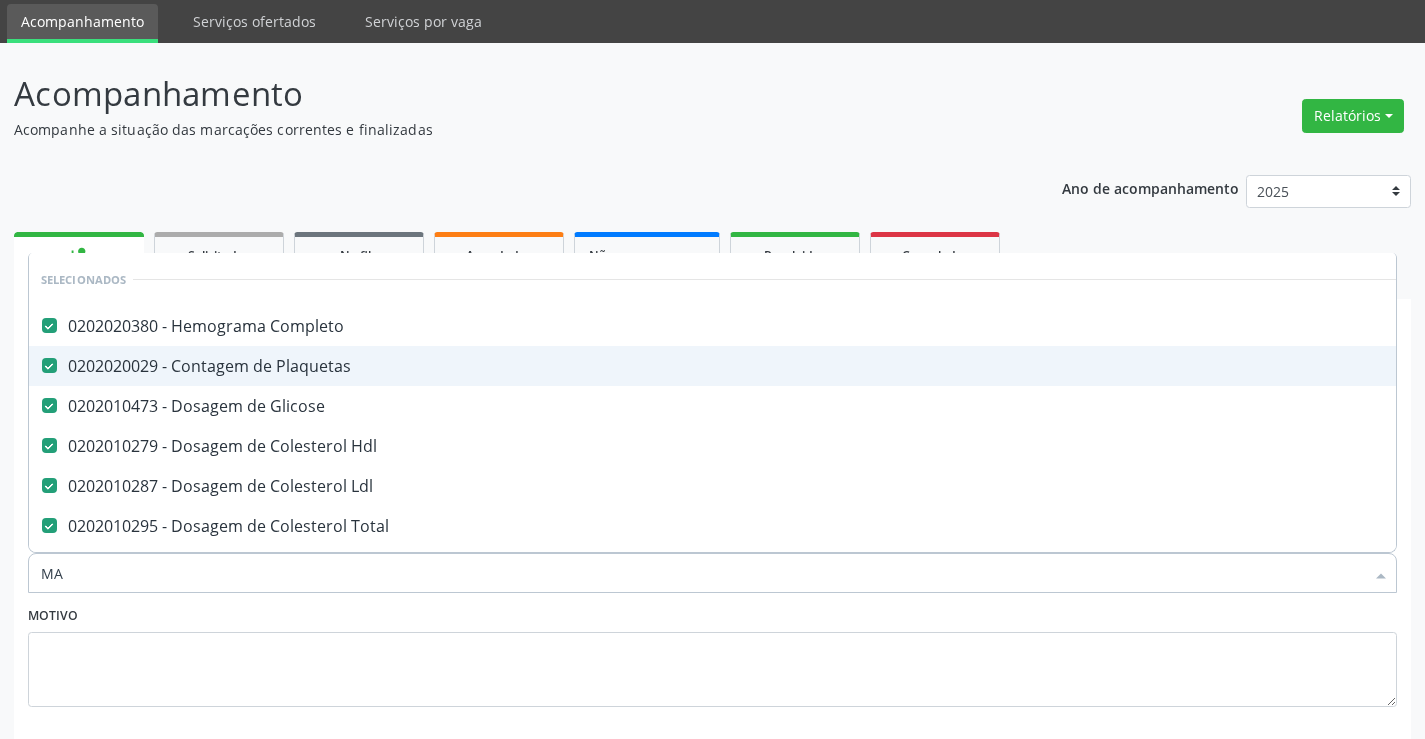 checkbox on "false" 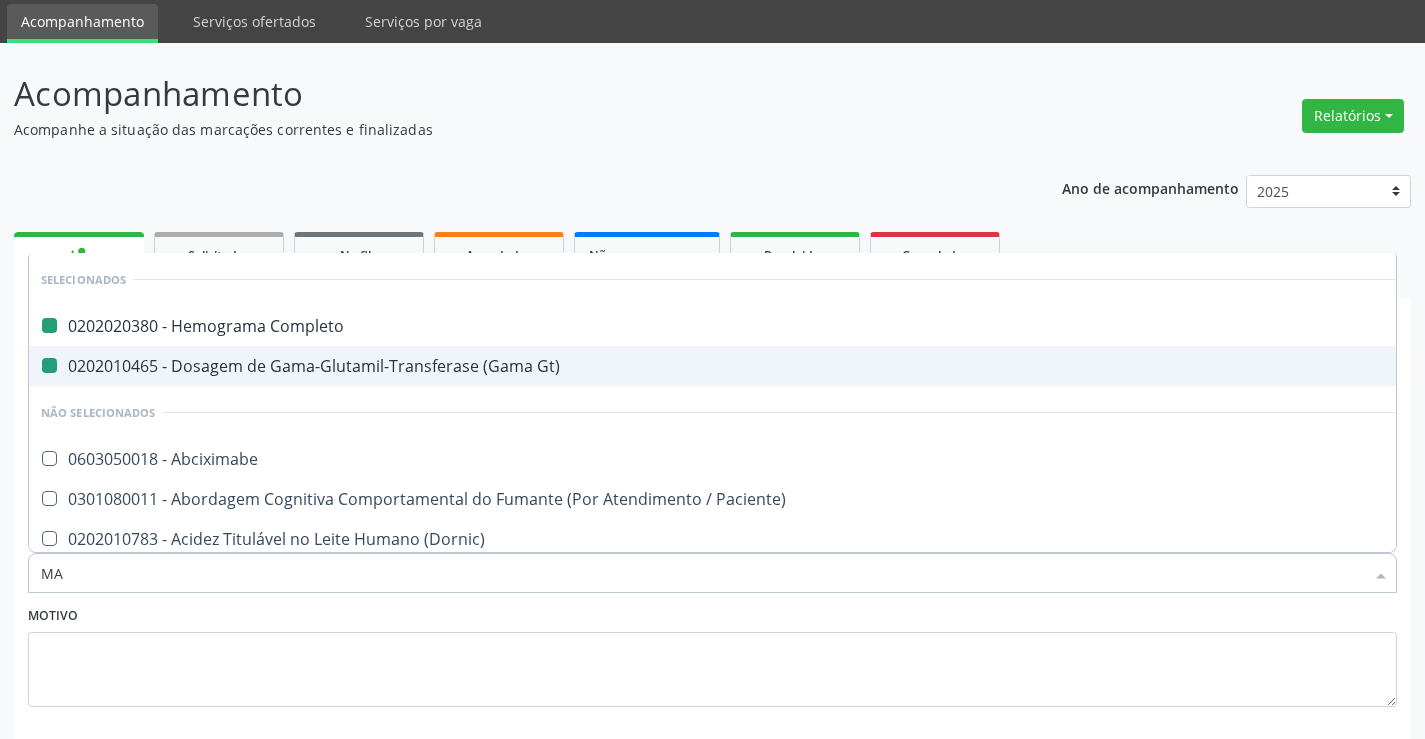 type on "MAG" 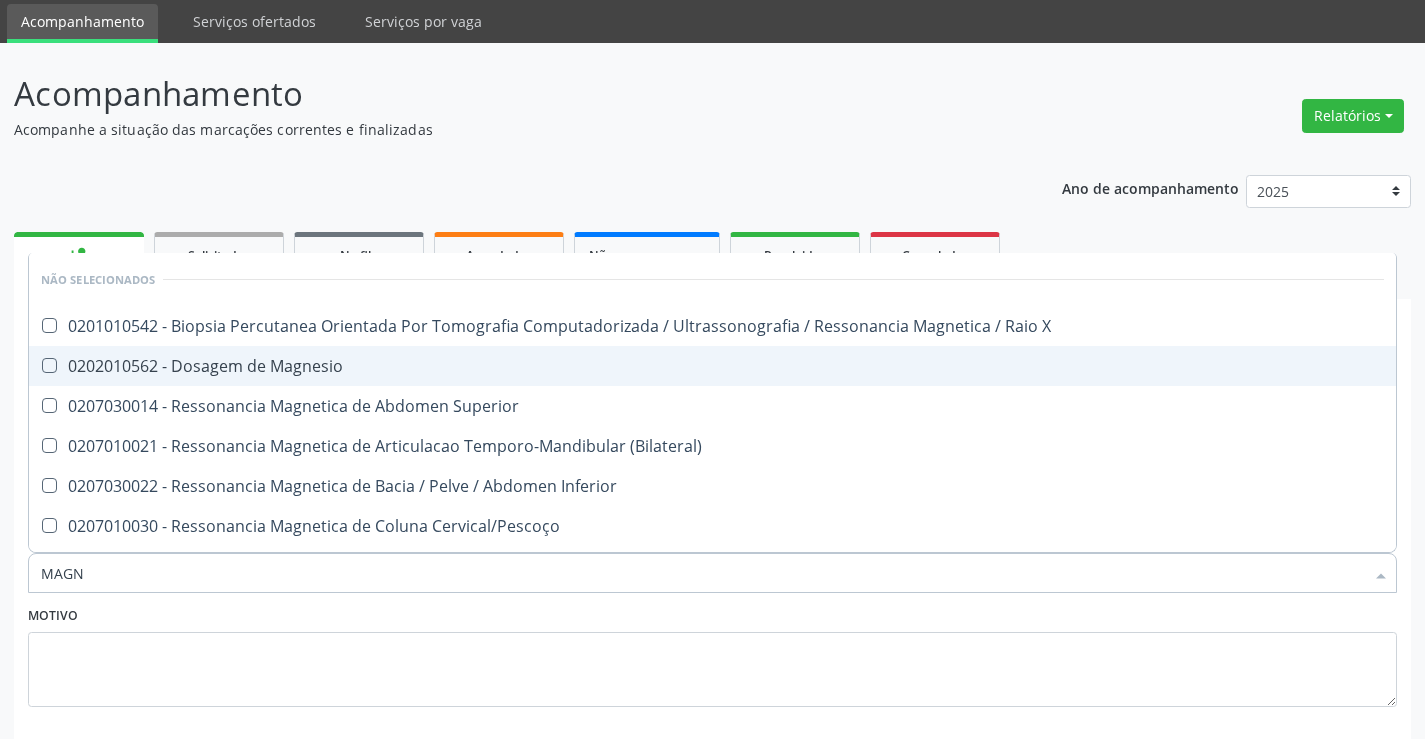 type on "MAGNE" 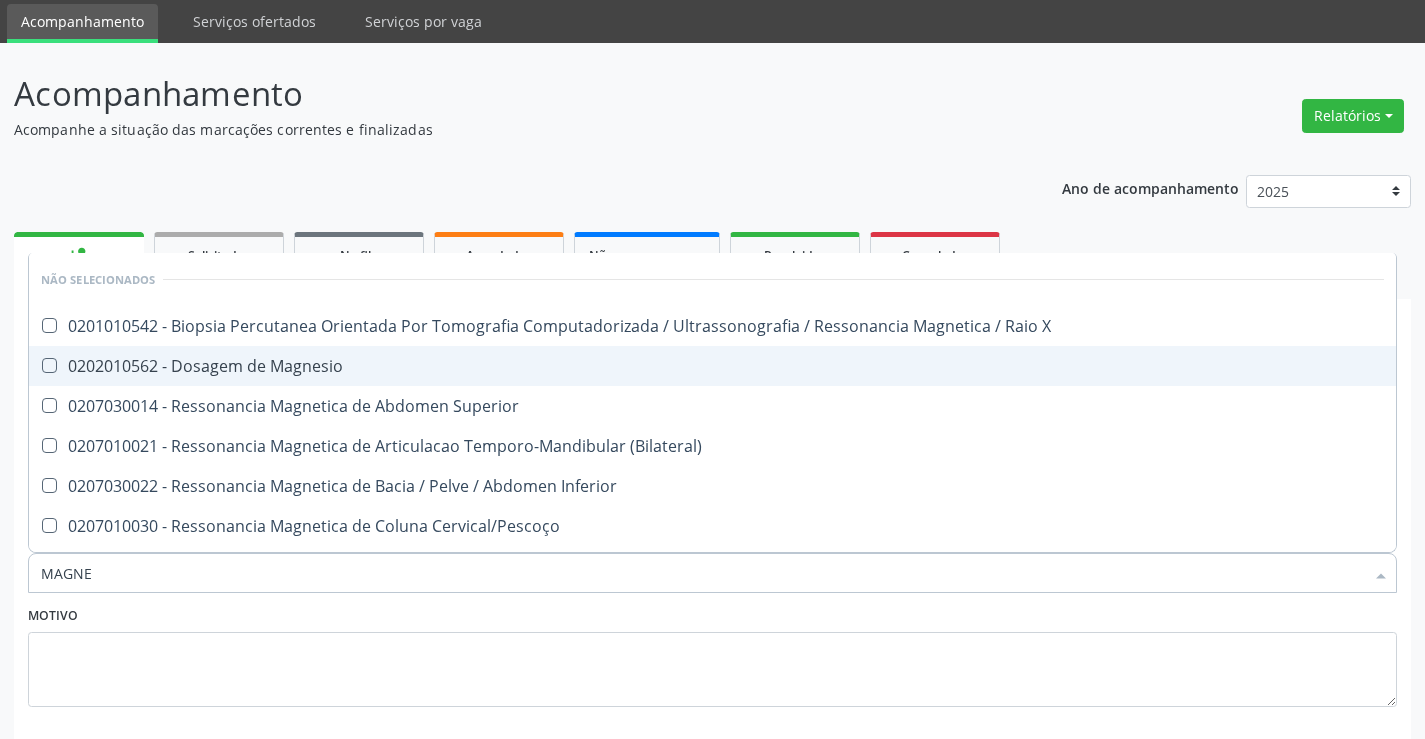 click on "0202010562 - Dosagem de Magnesio" at bounding box center (712, 366) 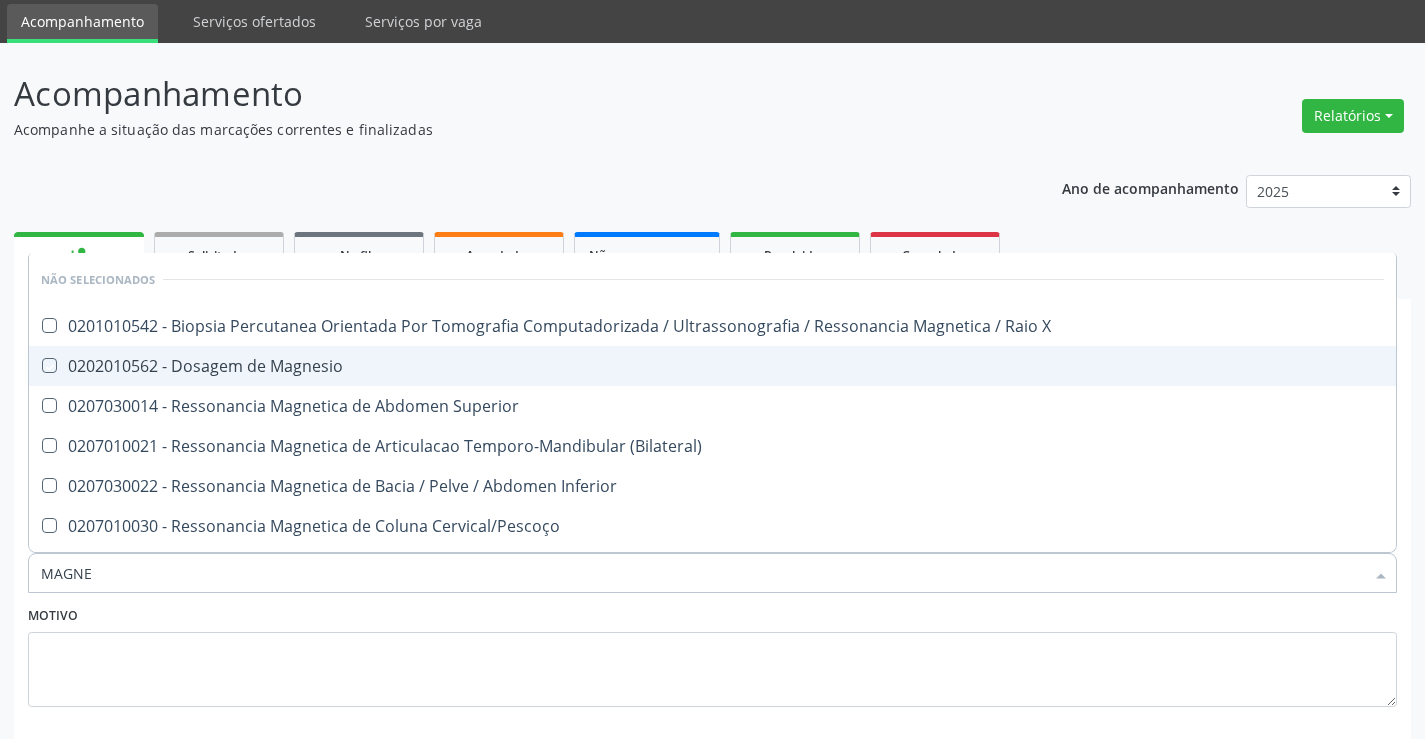 checkbox on "true" 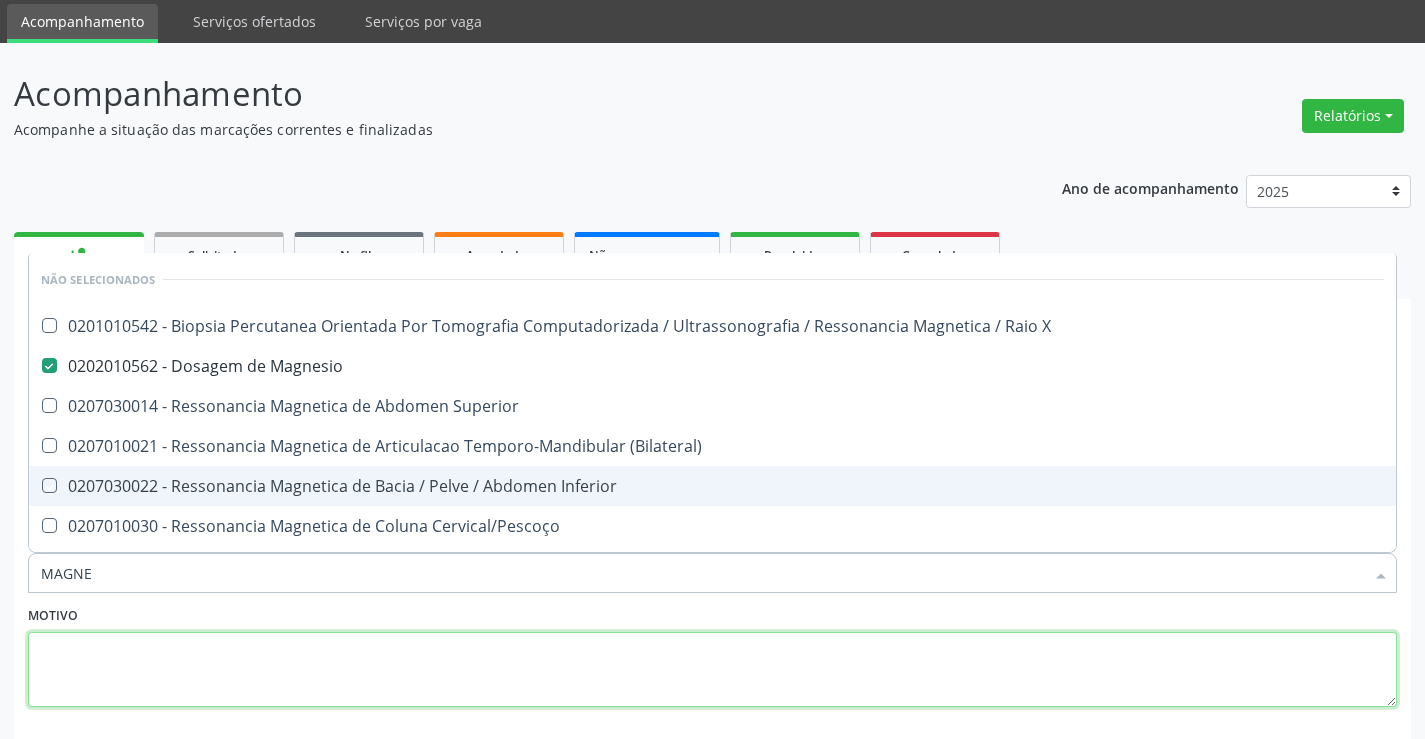 click at bounding box center [712, 670] 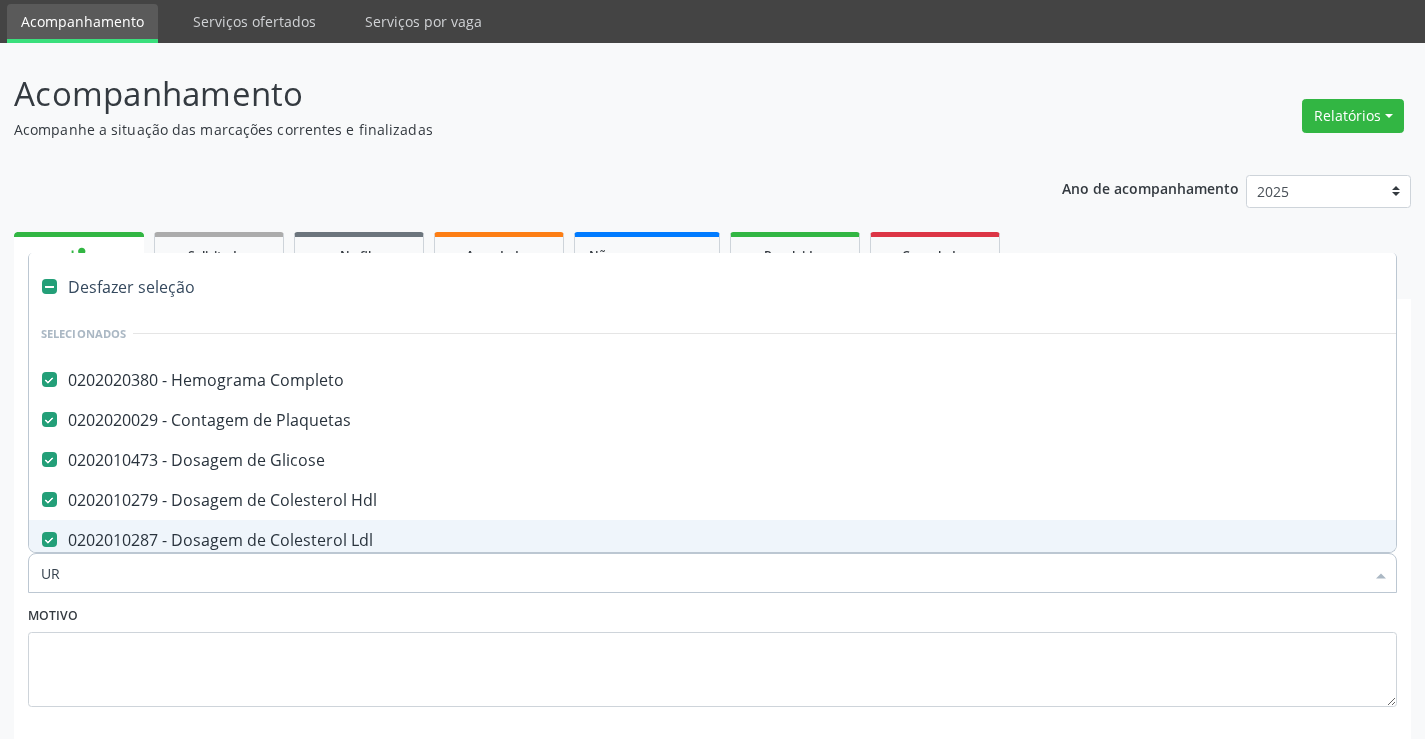 type on "URI" 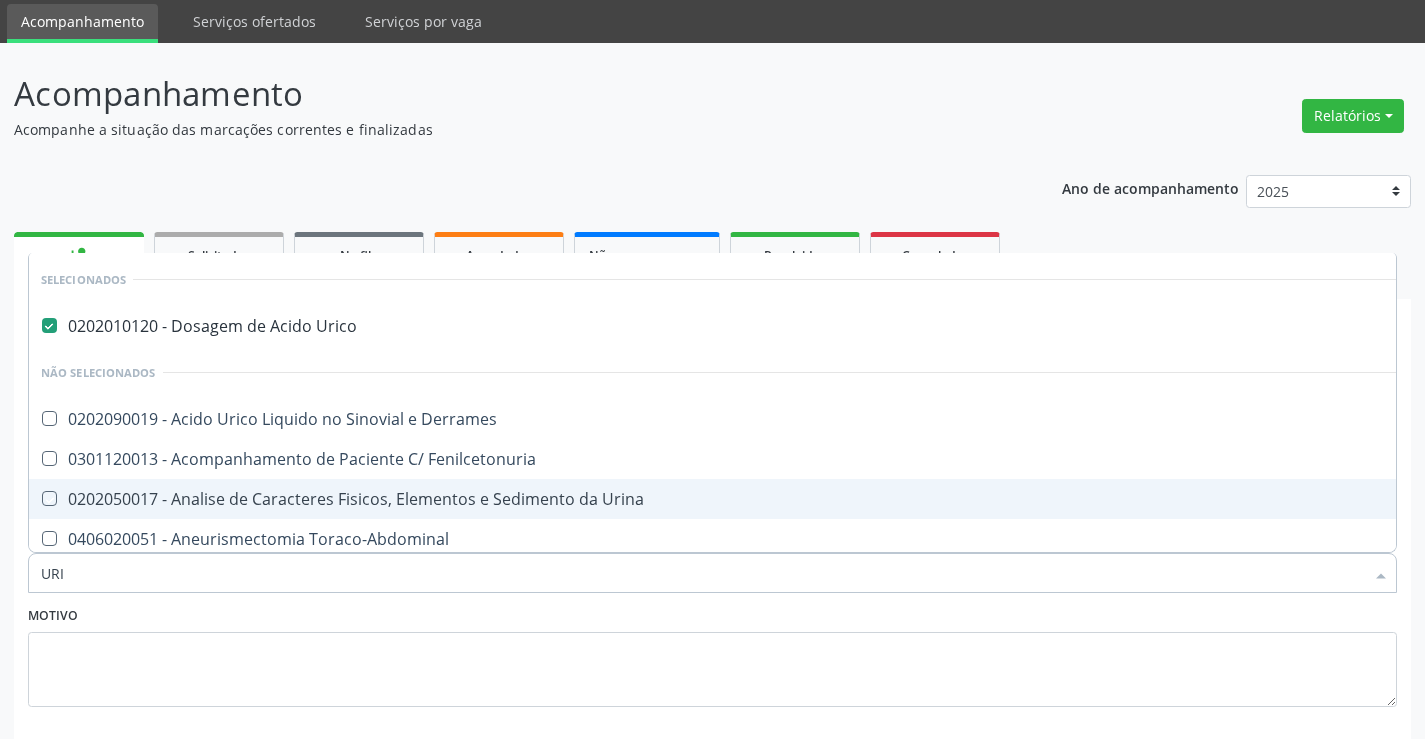 checkbox on "false" 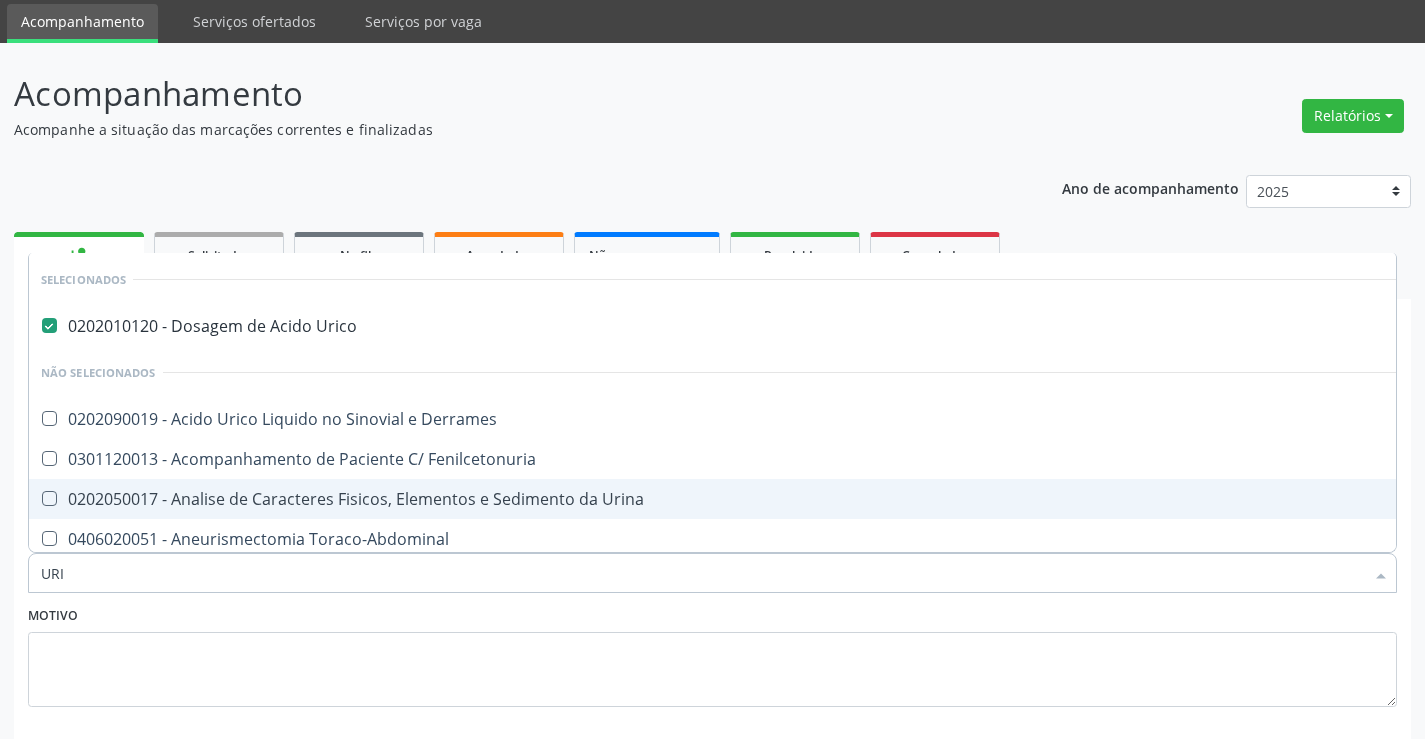 checkbox on "false" 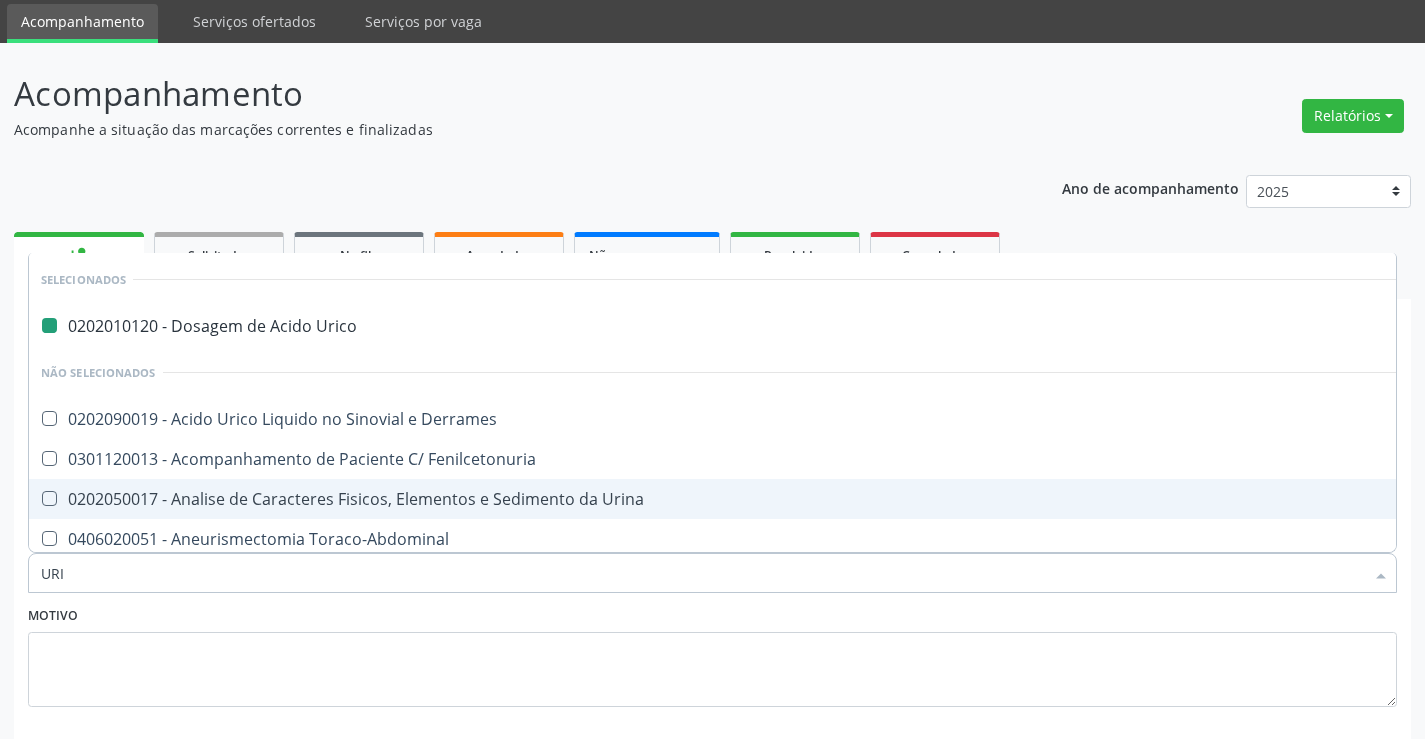 type on "URIN" 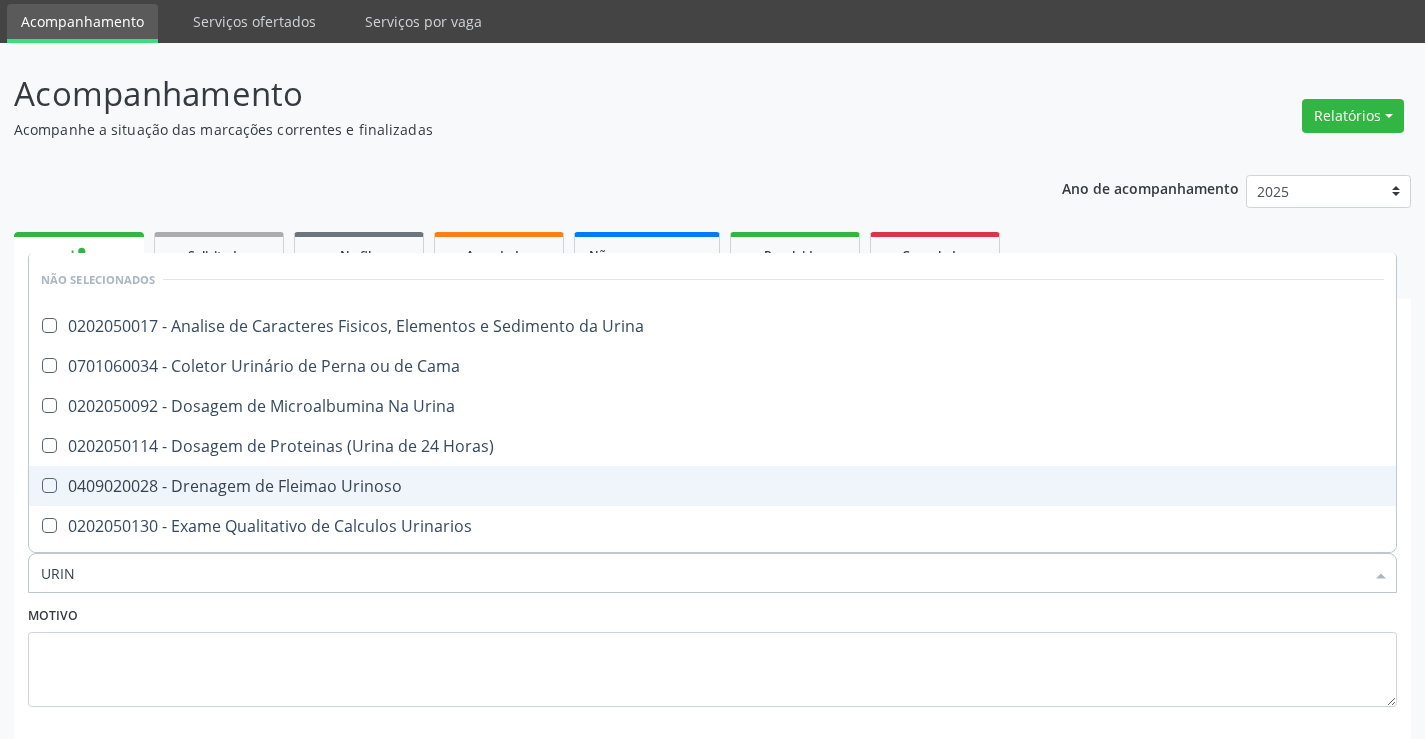 checkbox on "false" 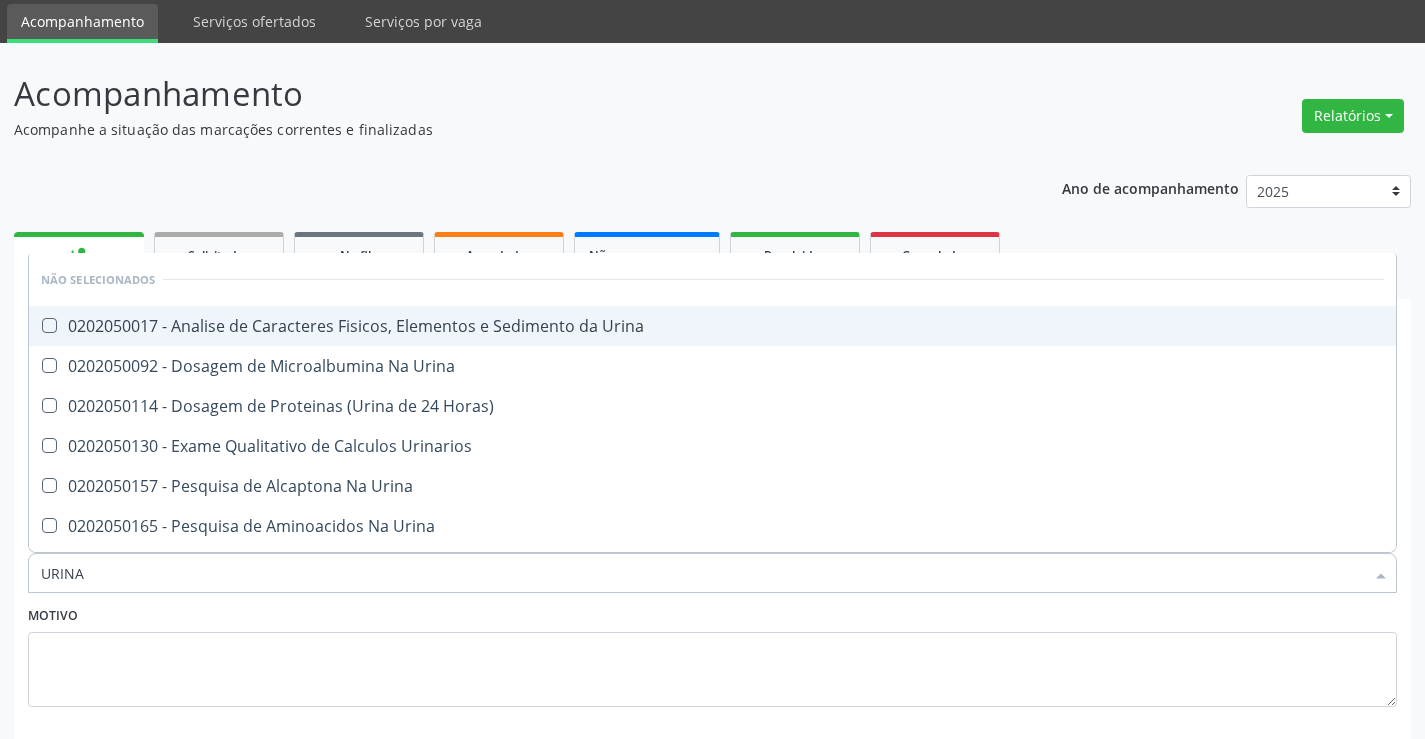 click on "0202050017 - Analise de Caracteres Fisicos, Elementos e Sedimento da Urina" at bounding box center [712, 326] 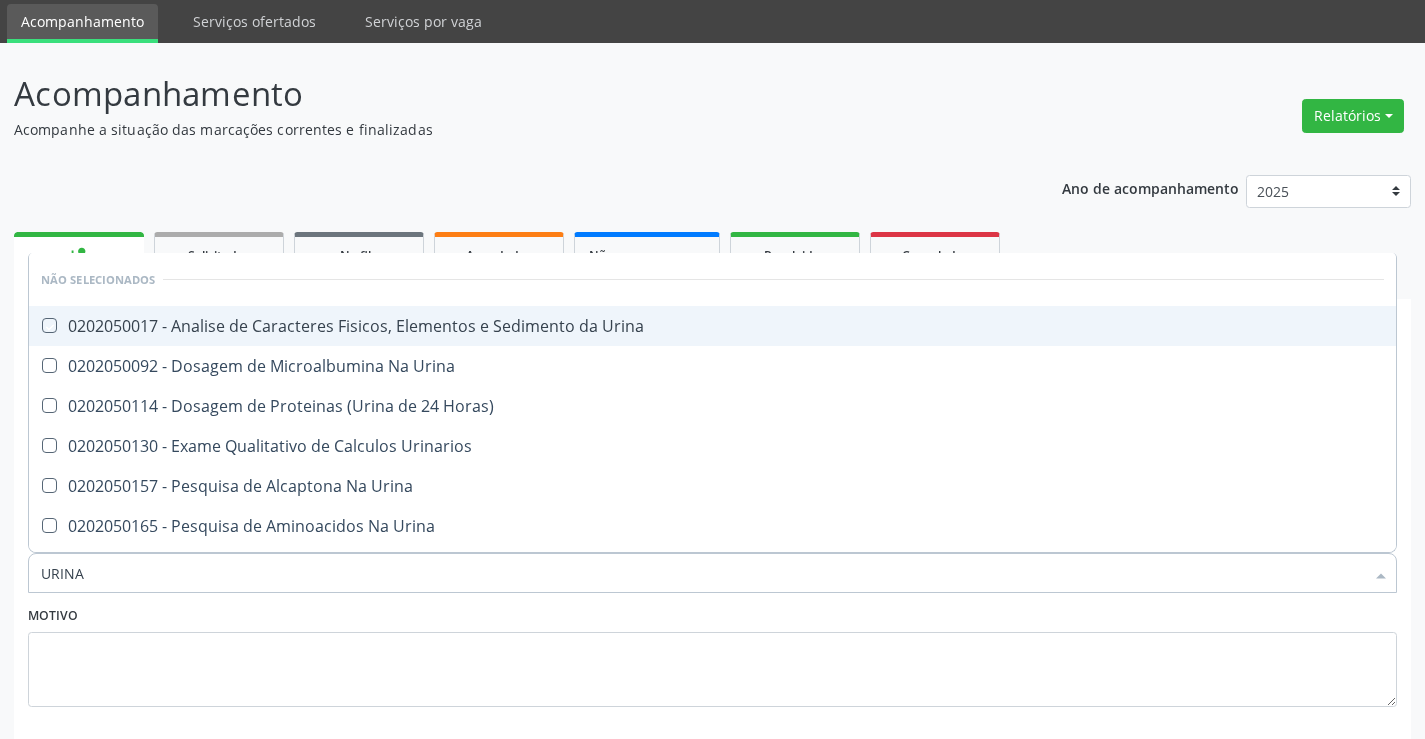 checkbox on "true" 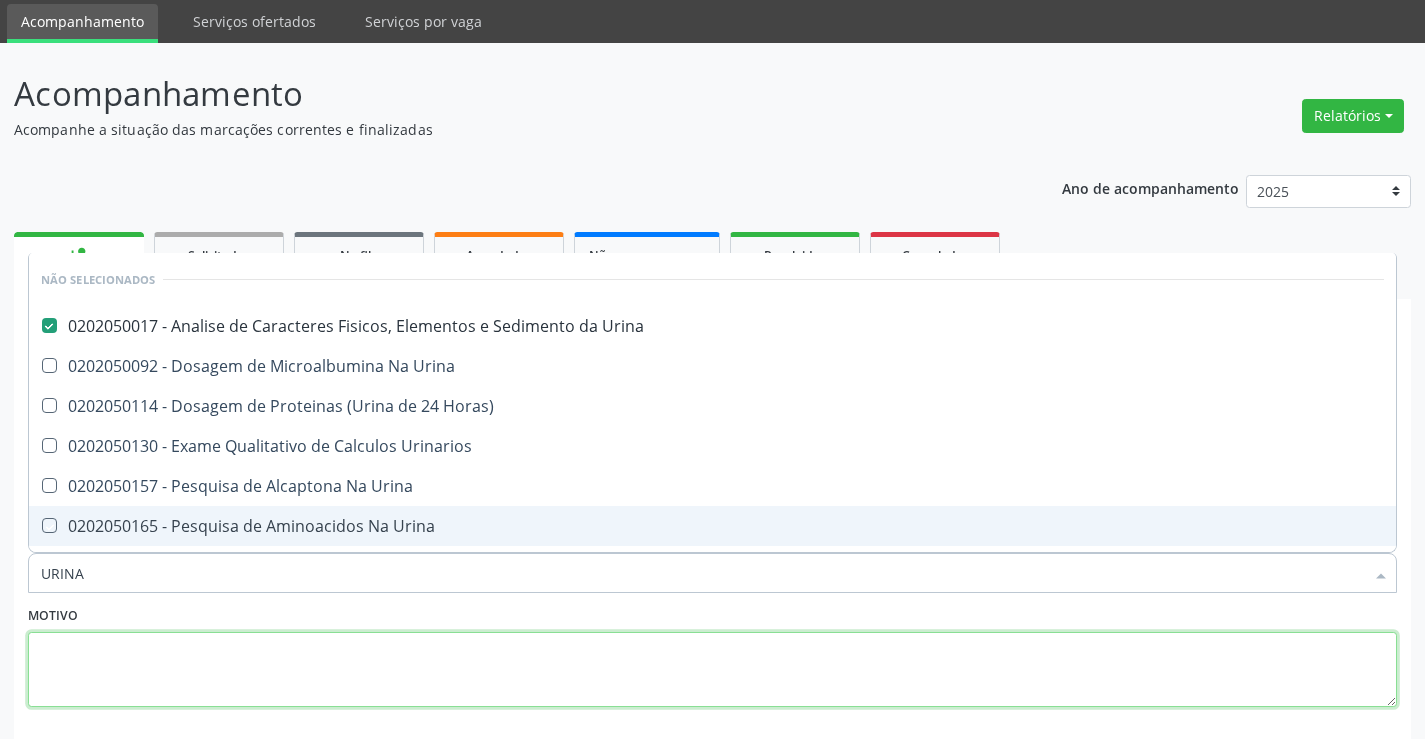 click at bounding box center (712, 670) 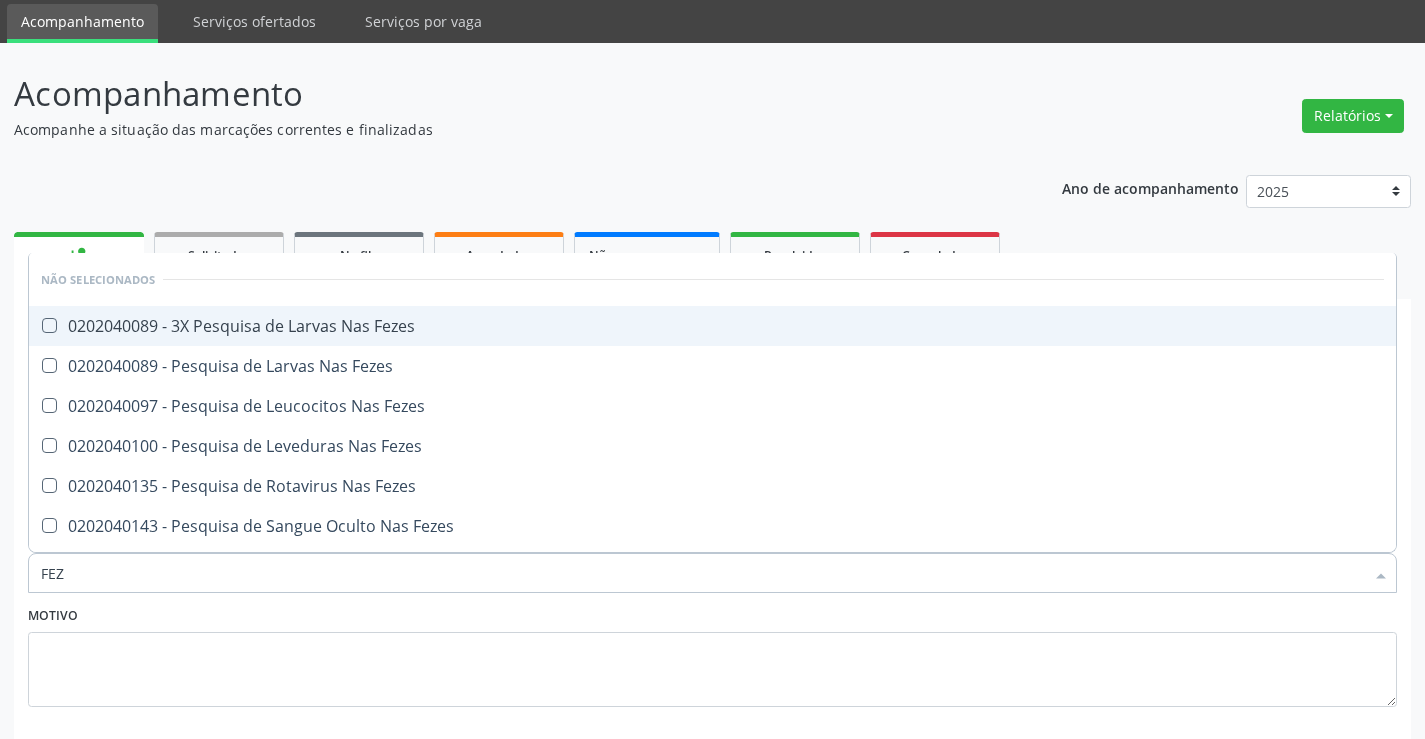 drag, startPoint x: 366, startPoint y: 323, endPoint x: 212, endPoint y: 513, distance: 244.5731 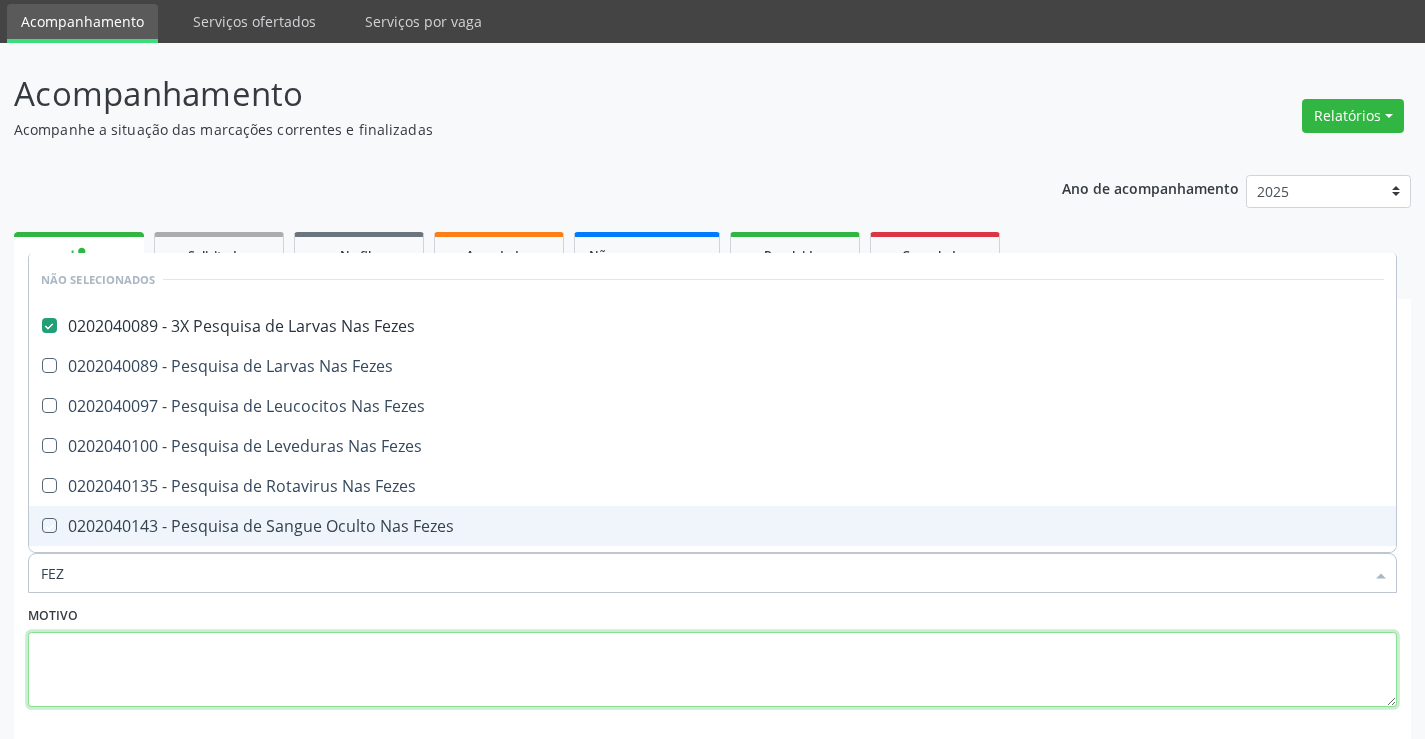 click at bounding box center (712, 670) 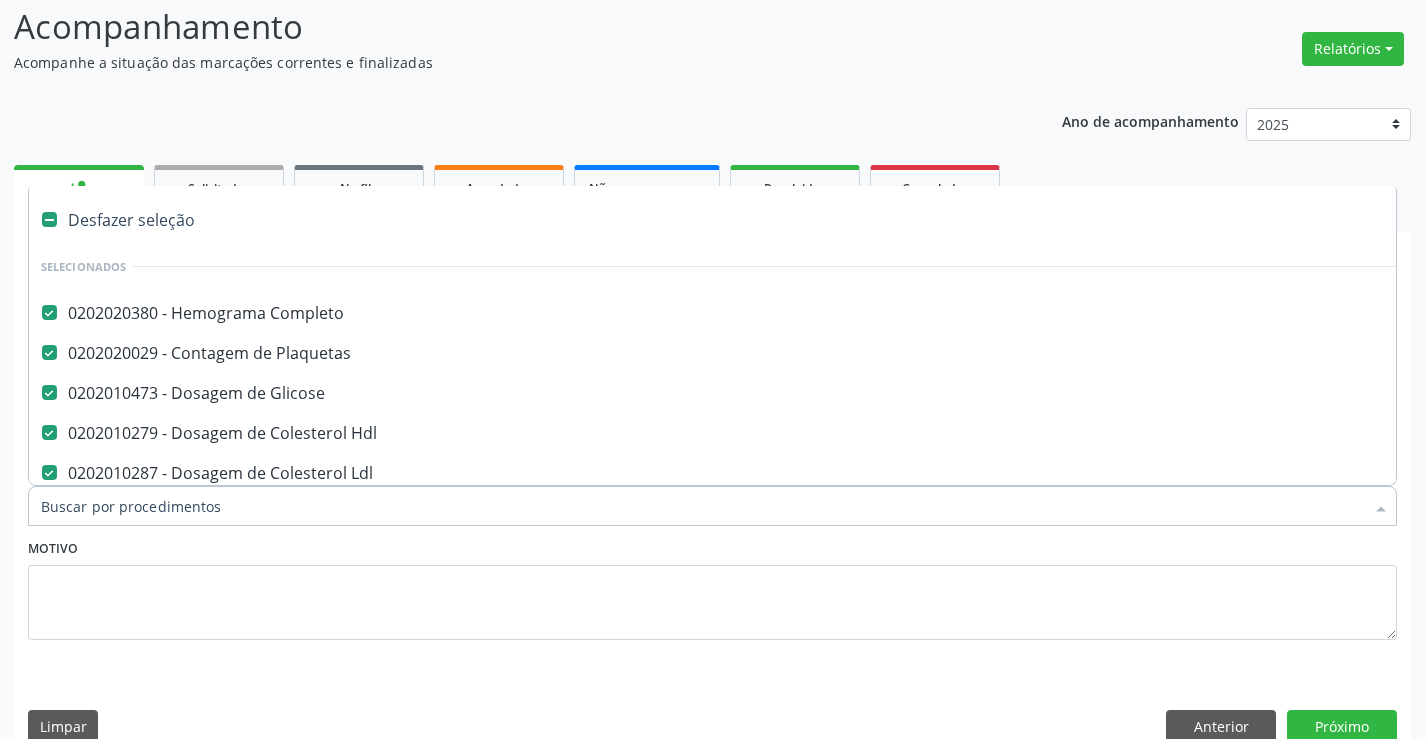 scroll, scrollTop: 167, scrollLeft: 0, axis: vertical 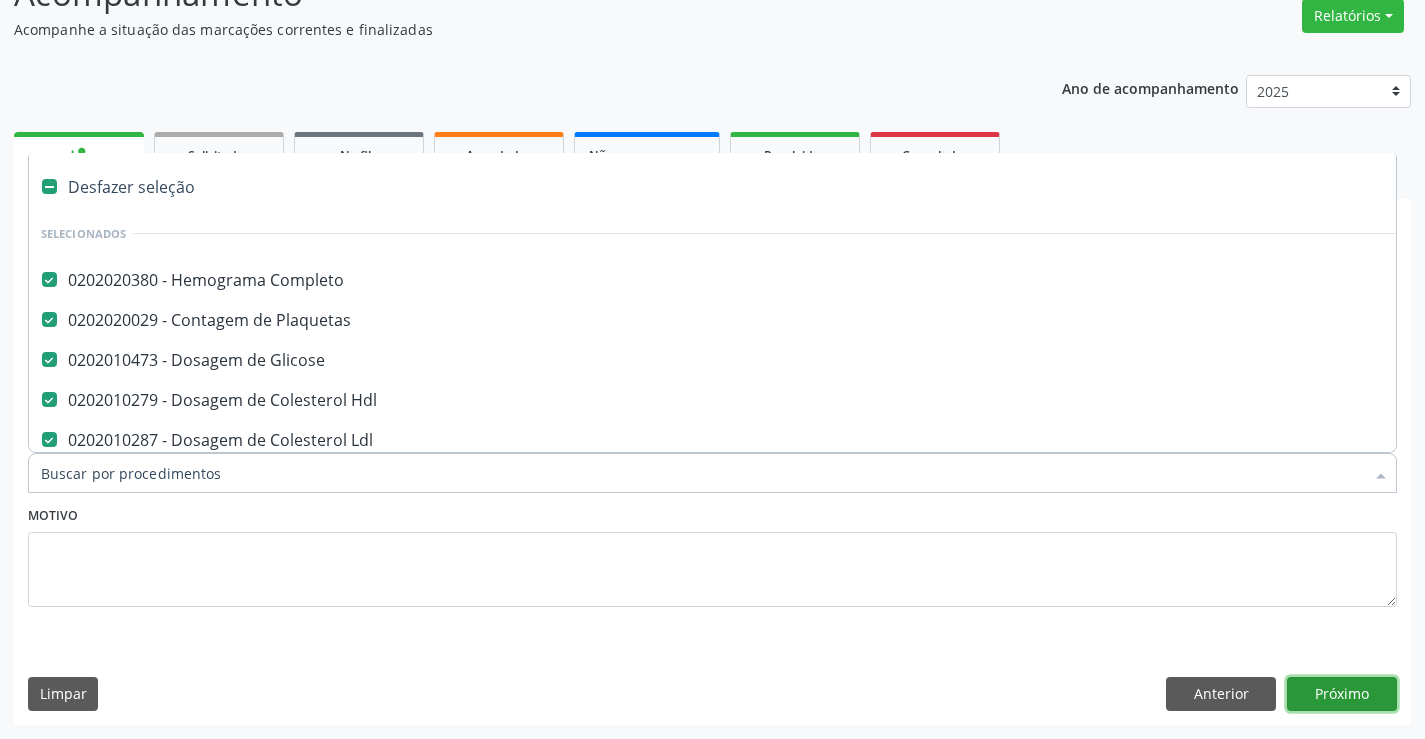 click on "Próximo" at bounding box center (1342, 694) 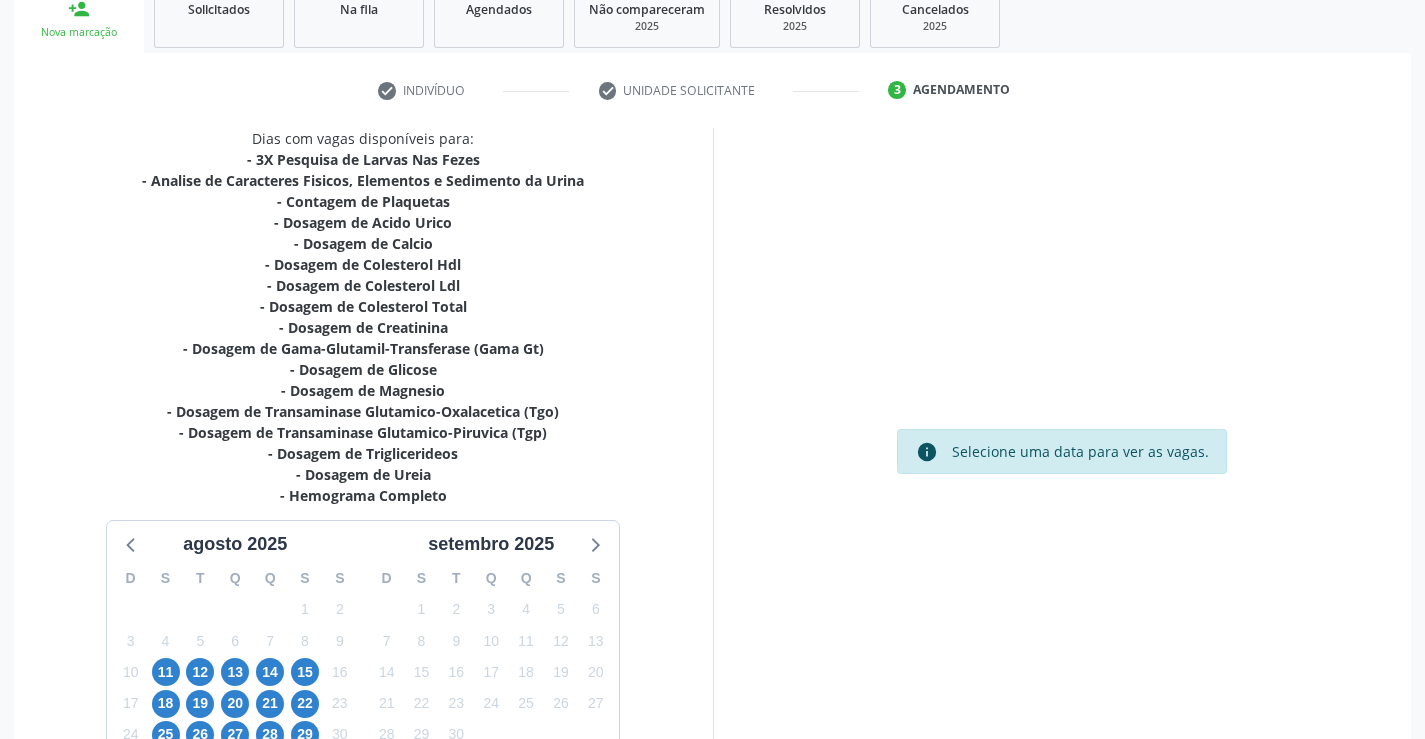 scroll, scrollTop: 467, scrollLeft: 0, axis: vertical 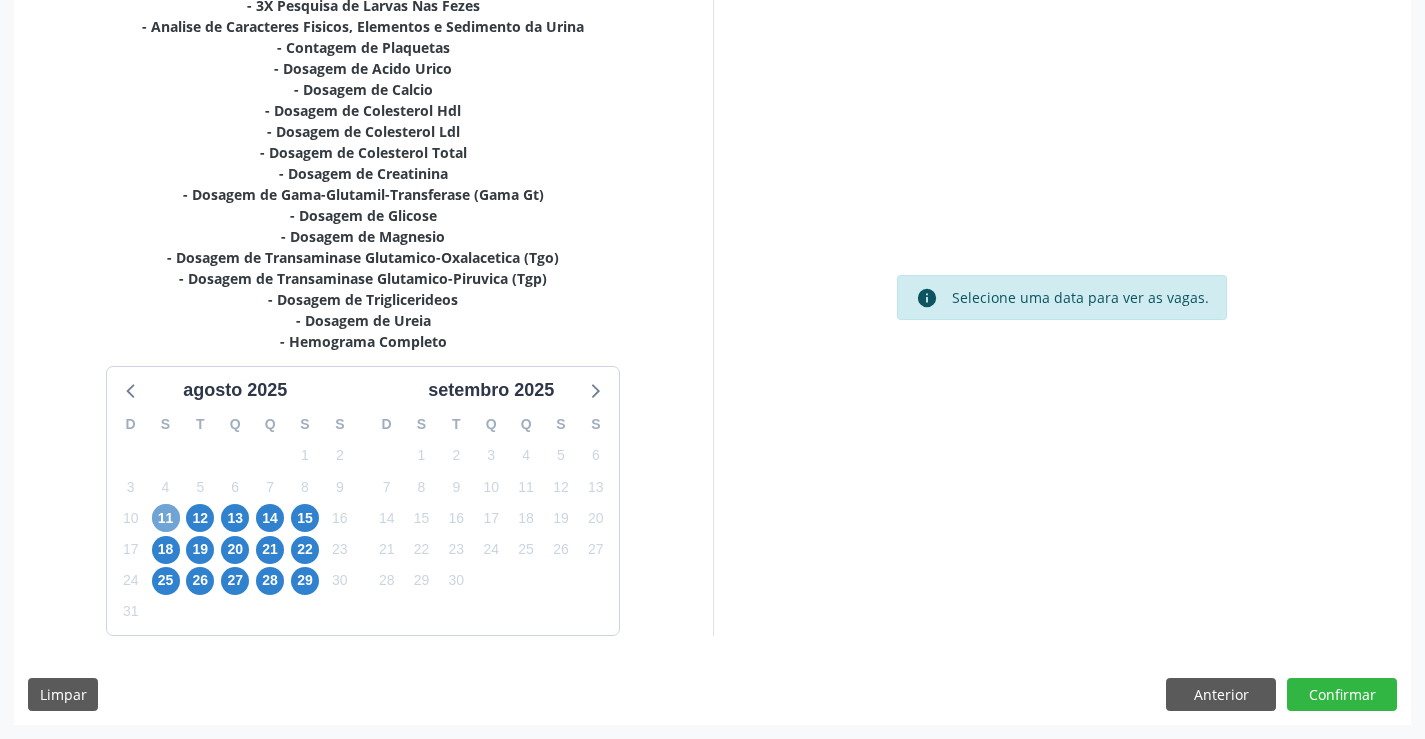click on "11" at bounding box center [166, 518] 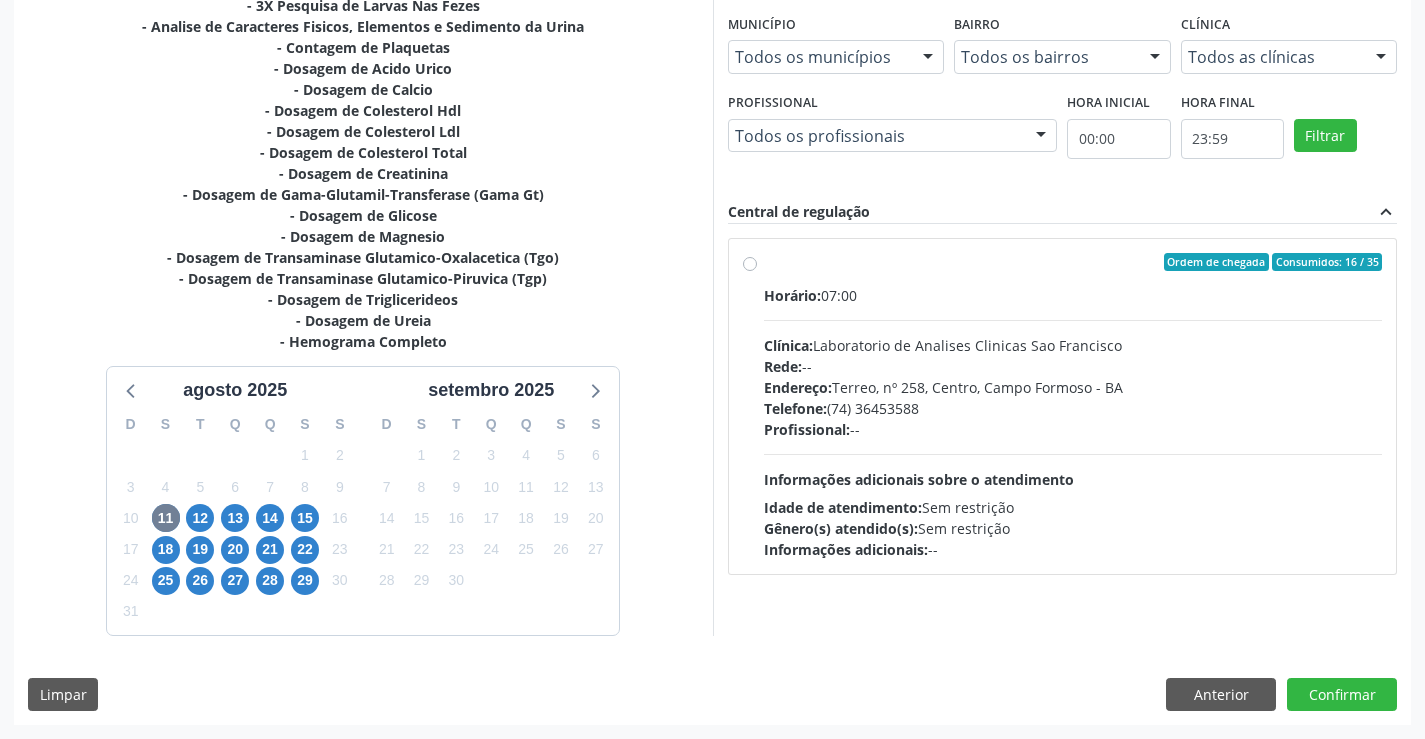 click on "Informações adicionais sobre o atendimento" at bounding box center [919, 479] 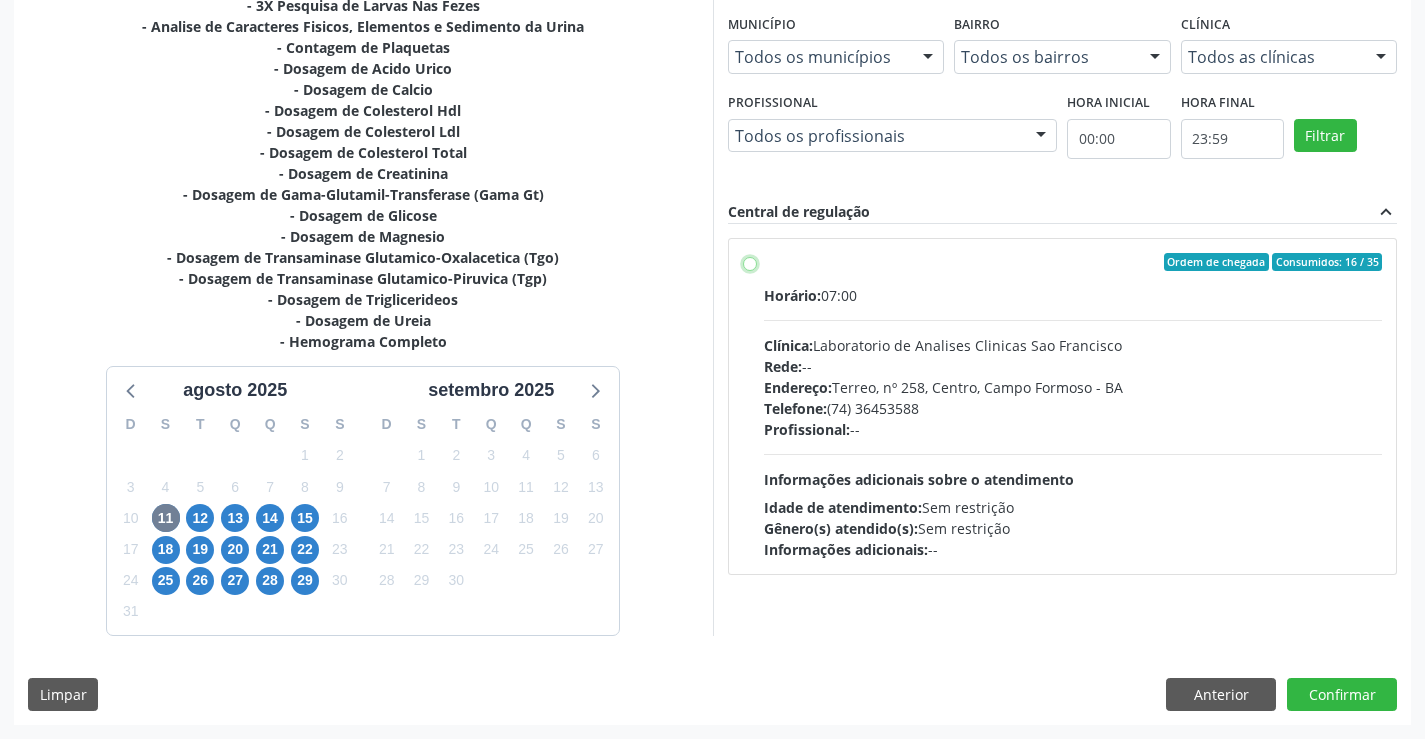click on "Ordem de chegada
Consumidos: 16 / 35
Horário:   07:00
Clínica:  Laboratorio de Analises Clinicas Sao Francisco
Rede:
--
Endereço:   Terreo, nº 258, Centro, Campo Formoso - BA
Telefone:   (74) 36453588
Profissional:
--
Informações adicionais sobre o atendimento
Idade de atendimento:
Sem restrição
Gênero(s) atendido(s):
Sem restrição
Informações adicionais:
--" at bounding box center (750, 262) 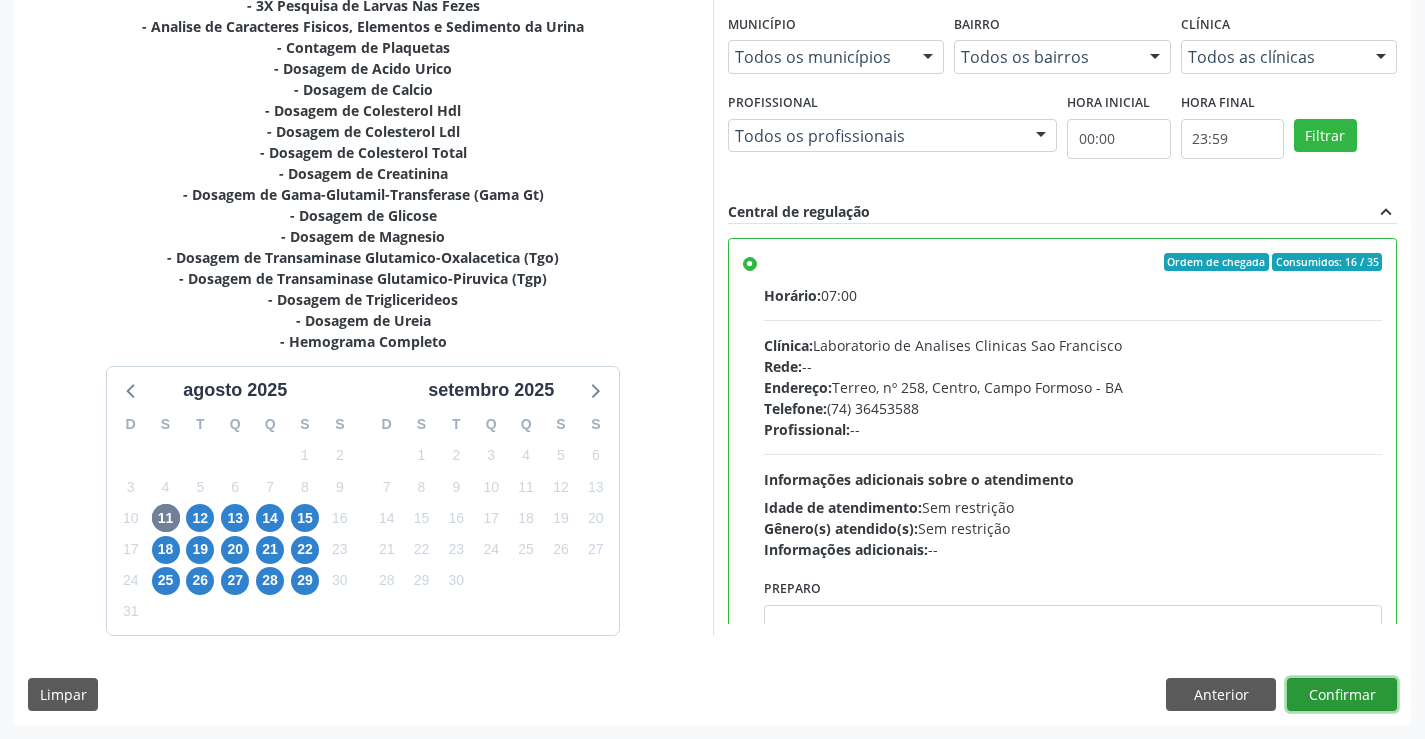 click on "Confirmar" at bounding box center (1342, 695) 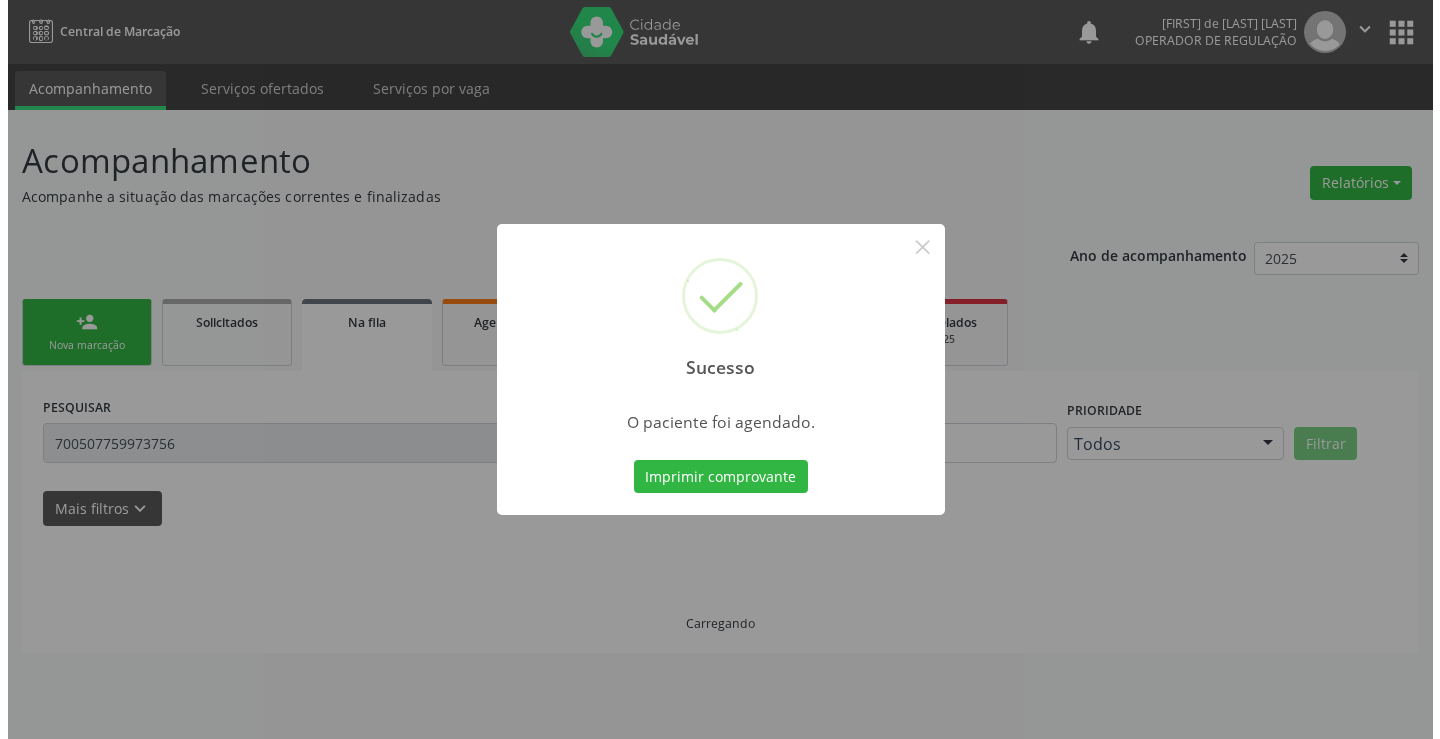 scroll, scrollTop: 0, scrollLeft: 0, axis: both 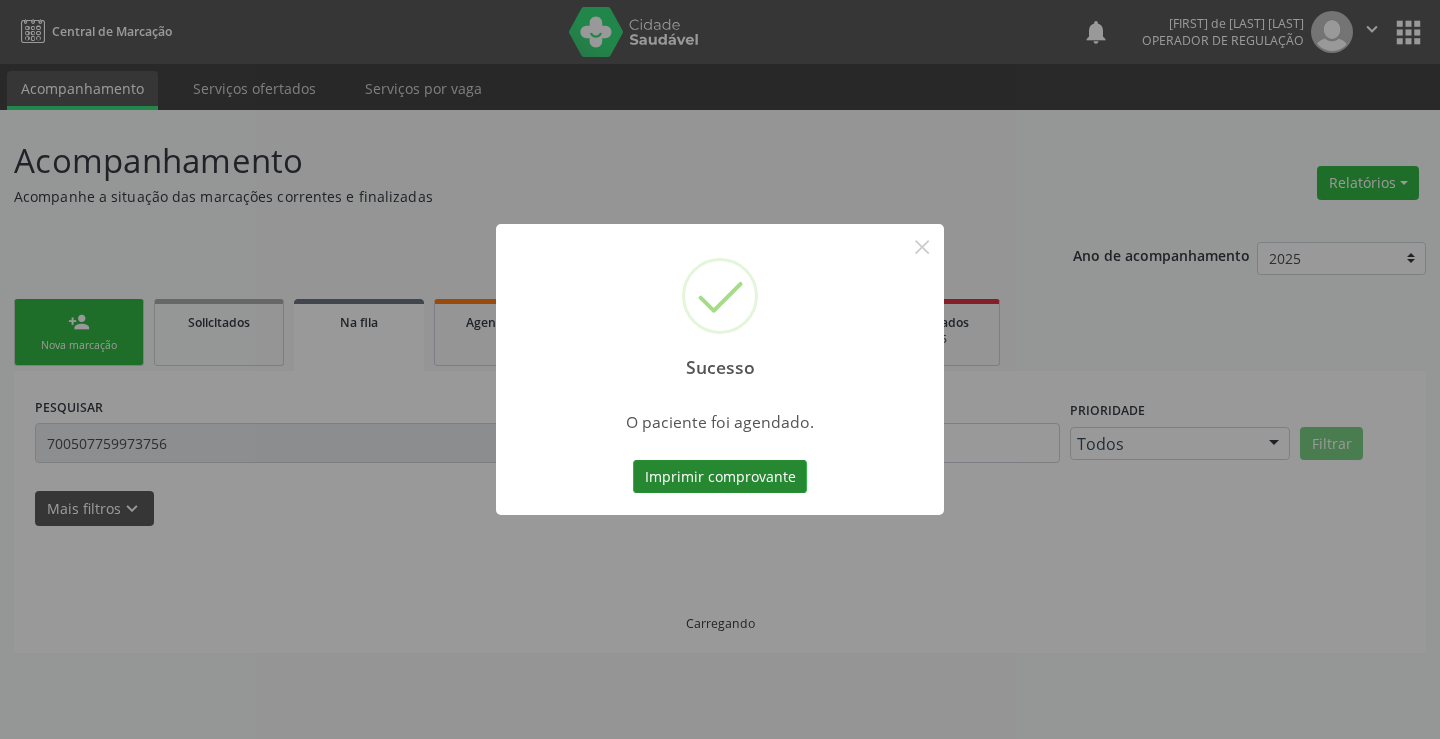 click on "Imprimir comprovante" at bounding box center [720, 477] 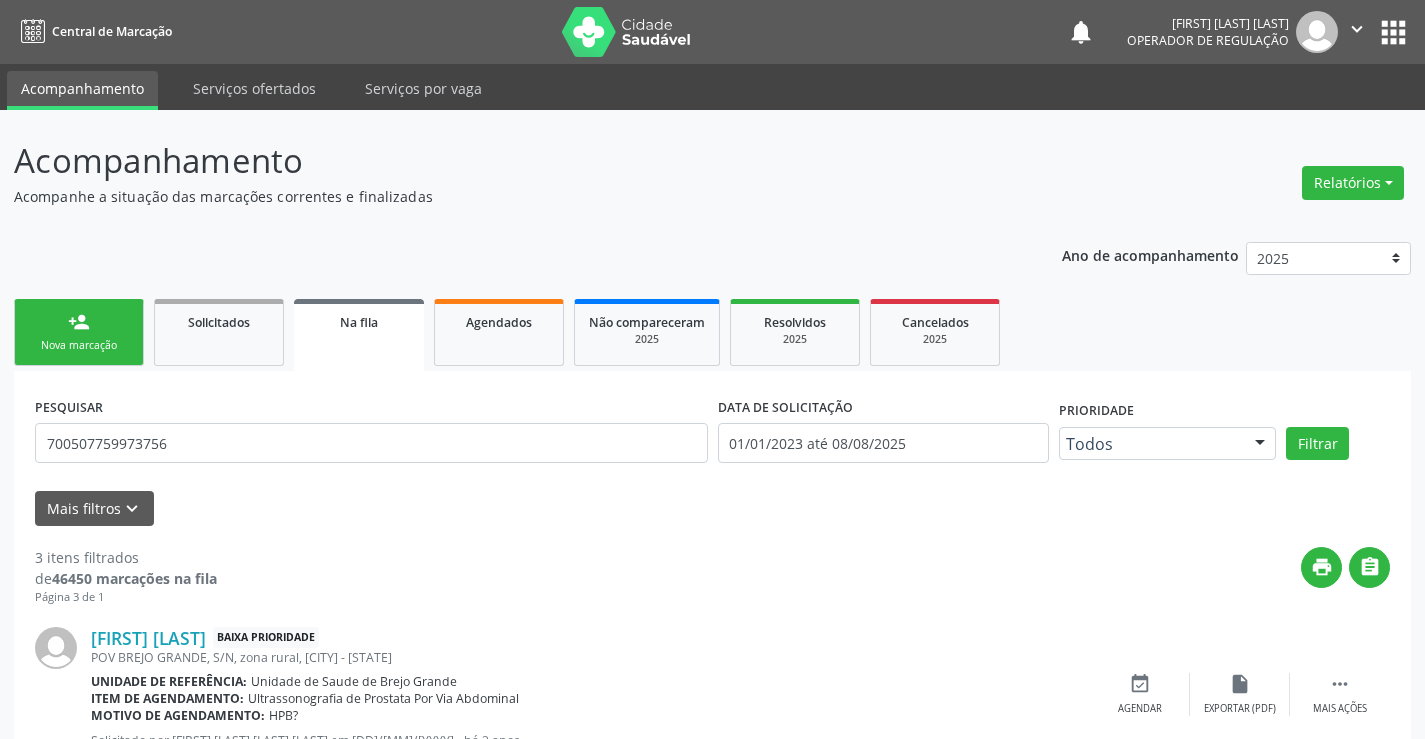 scroll, scrollTop: 0, scrollLeft: 0, axis: both 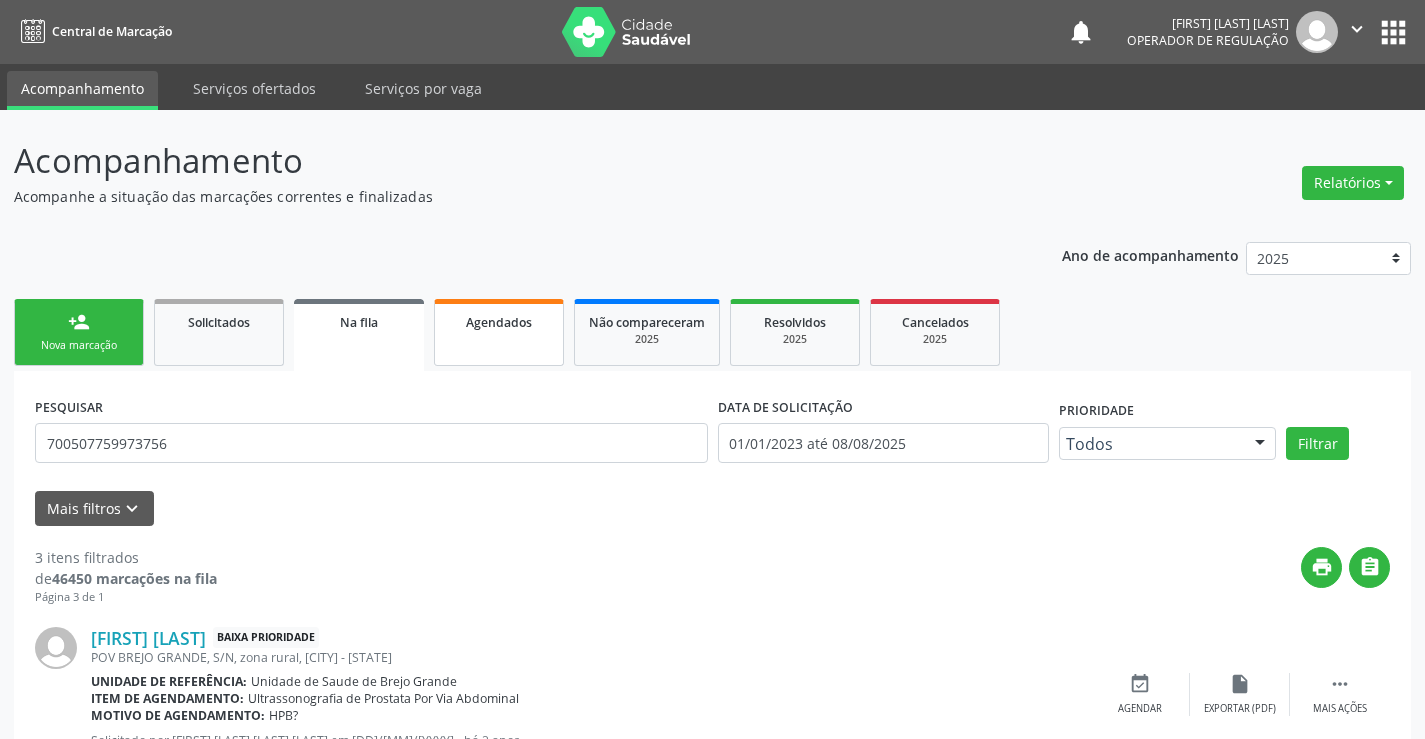 click on "Agendados" at bounding box center (499, 322) 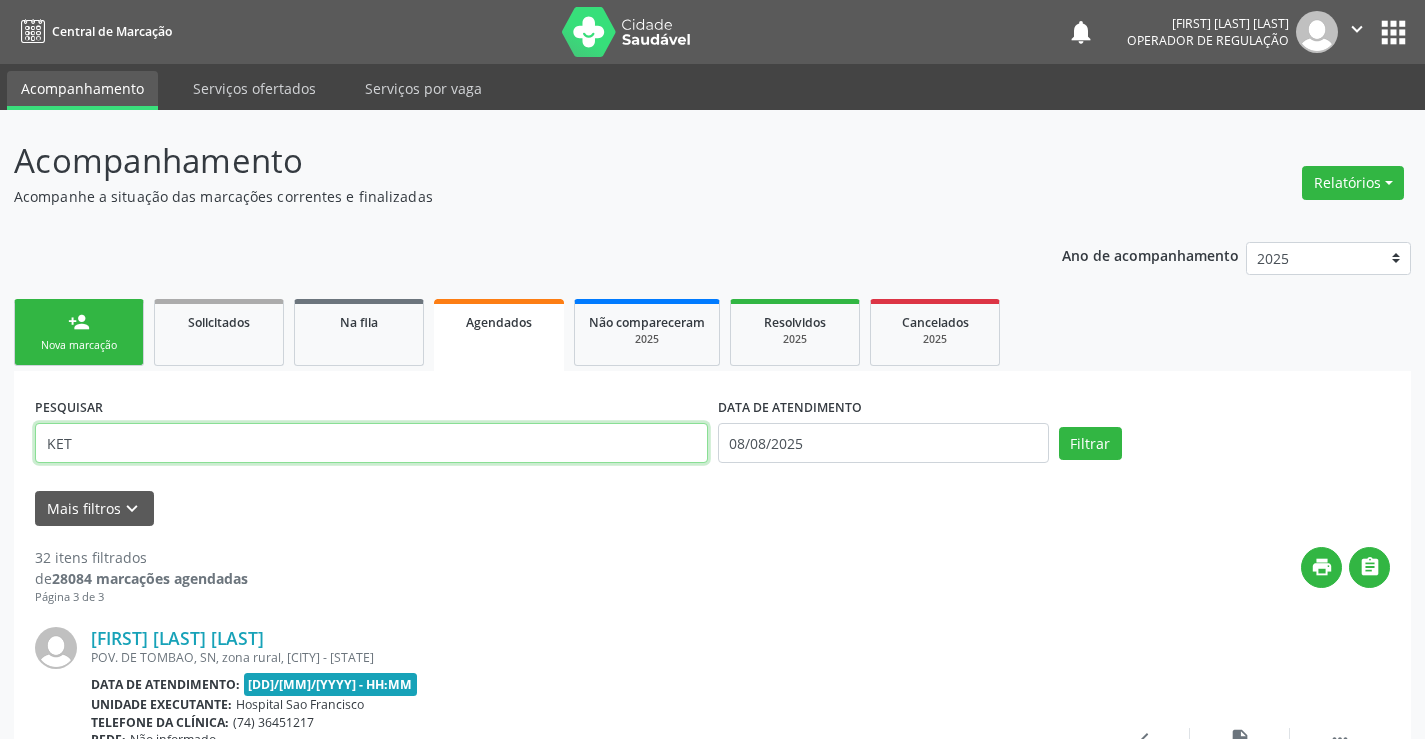 click on "Acompanhamento
Acompanhe a situação das marcações correntes e finalizadas
Relatórios
Acompanhamento
Consolidado
Procedimentos realizados
Ano de acompanhamento
2025 2024 2023
person_add
Nova marcação
Solicitados   Na fila   Agendados   Não compareceram
2025
Resolvidos
2025
Cancelados
2025
PESQUISAR
KET
DATA DE ATENDIMENTO
[DD]/[MM]/[YYYY]
Filtrar
UNIDADE DE REFERÊNCIA
Selecione uma UBS
Todas as UBS   Unidade Basica de Saude da Familia Dr Paulo Sudre   Centro de Enfrentamento Para Covid 19 de Campo Formoso   Central de Marcacao de Consultas e Exames de Campo Formoso   Vigilancia em Saude de Campo Formoso   PSF Lage dos Negros III   P S da Familia do Povoado de Caraibas   Unidade Basica de Saude da Familia Maninho Ferreira     Farmacia Basica" at bounding box center [712, 692] 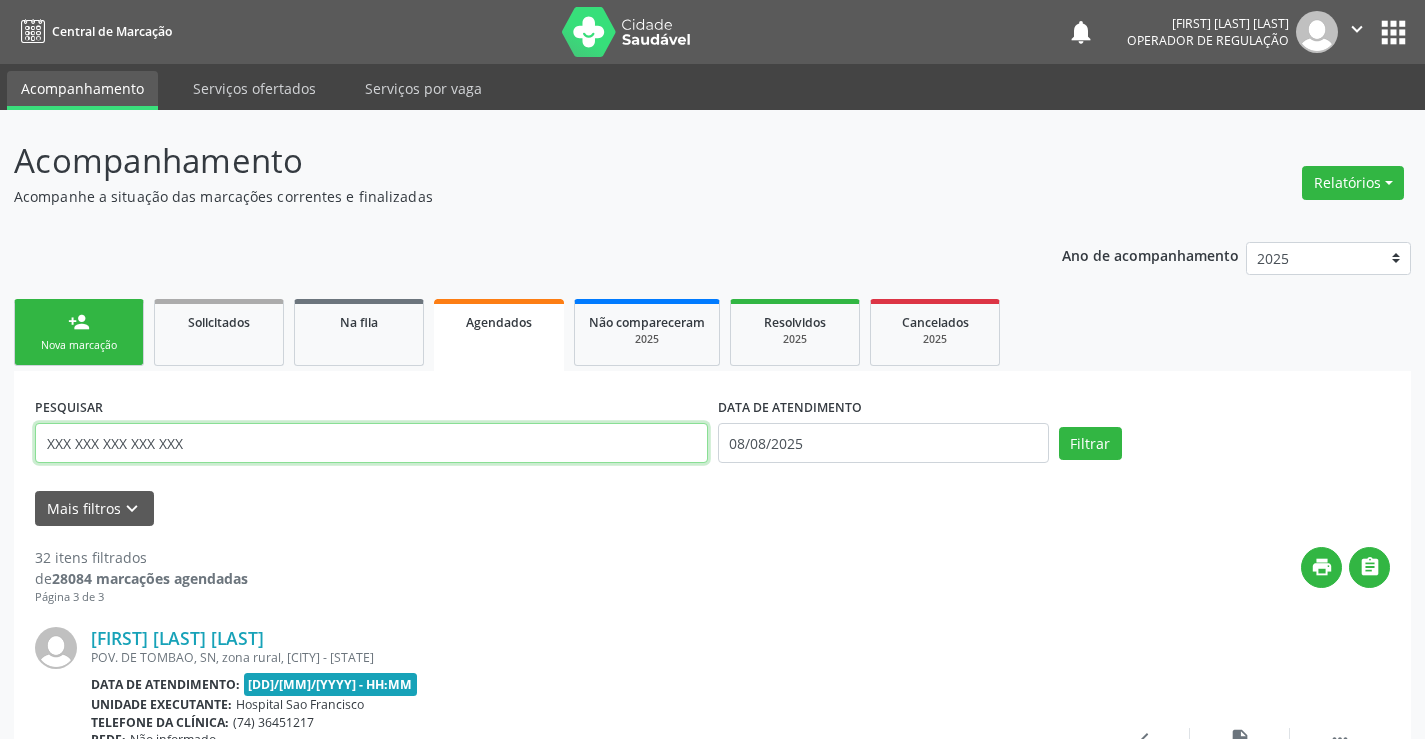type on "XXX XXX XXX XXX XXX" 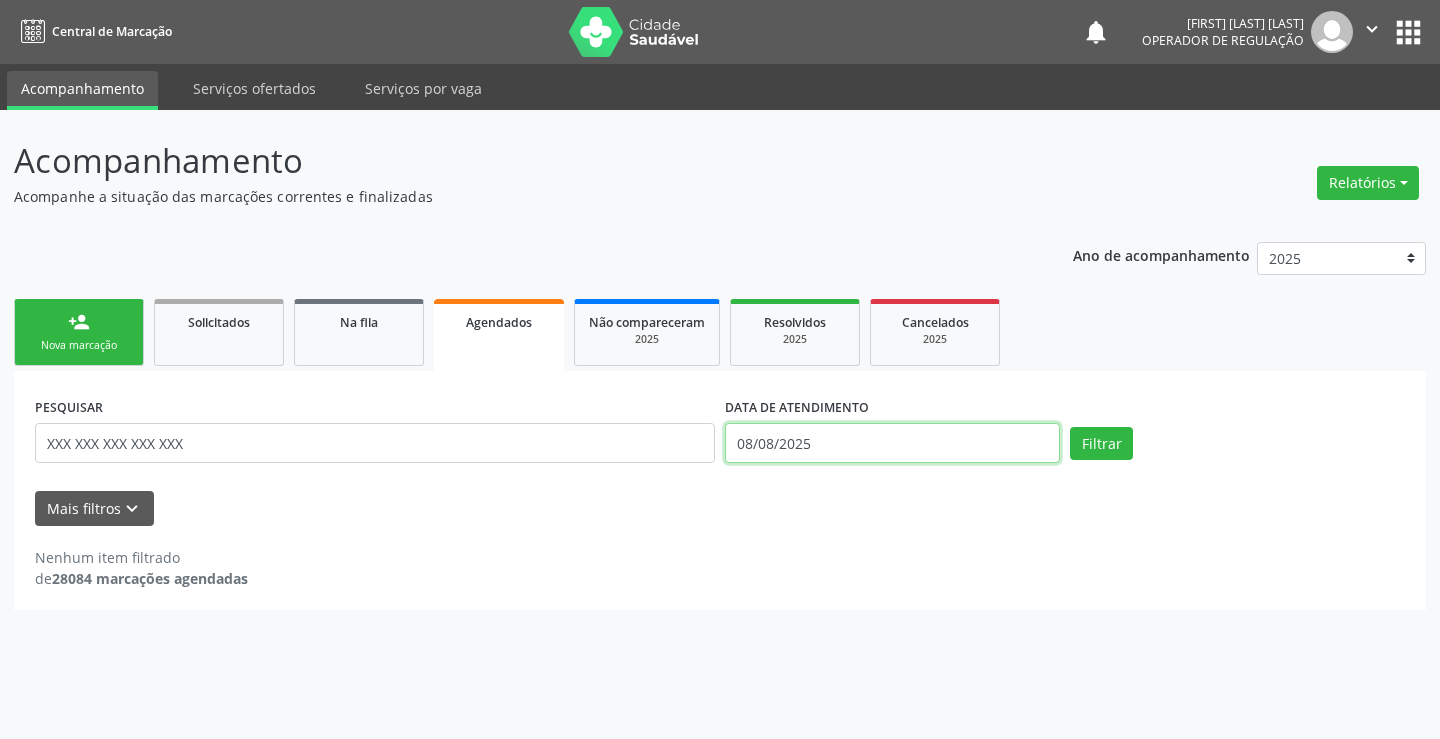 click on "08/08/2025" at bounding box center (892, 443) 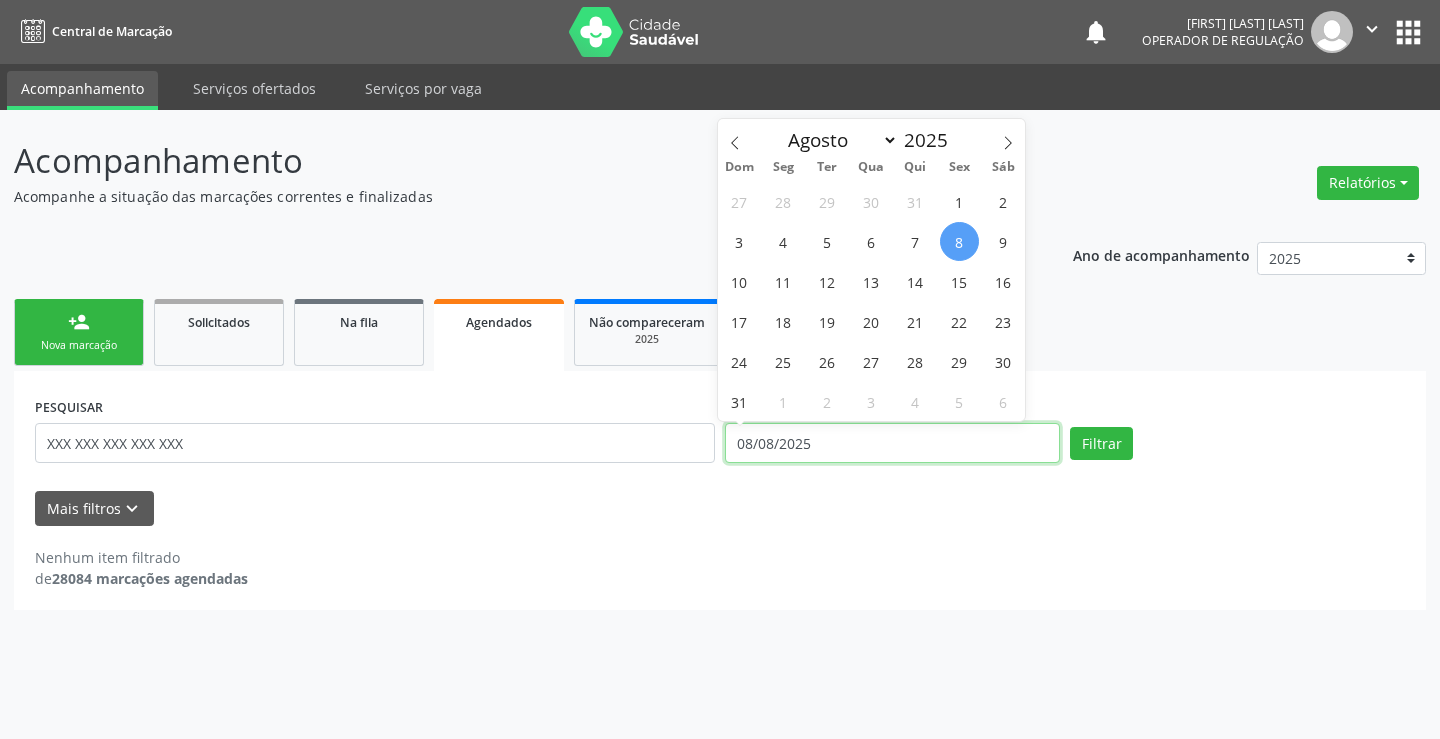 type 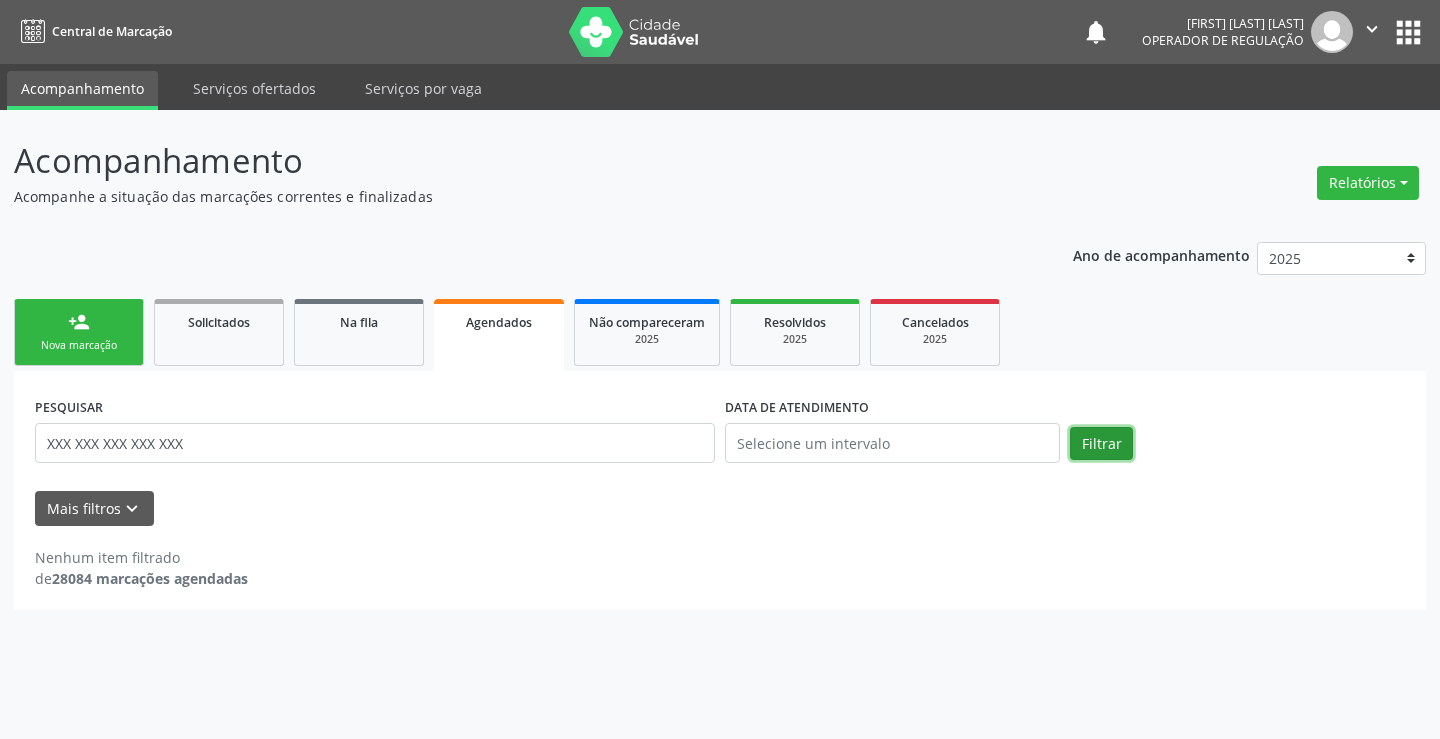 click on "Filtrar" at bounding box center [1101, 444] 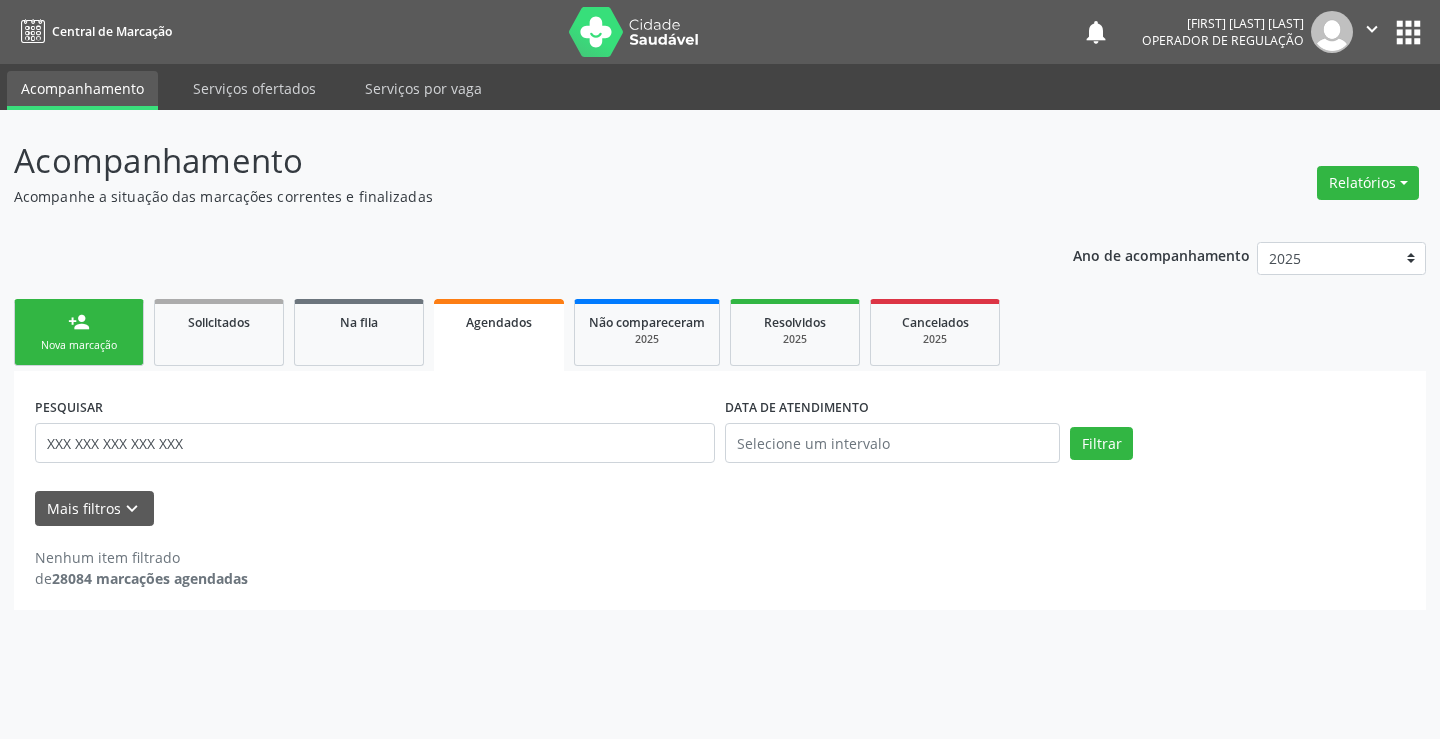 click on "person_add
Nova marcação" at bounding box center [79, 332] 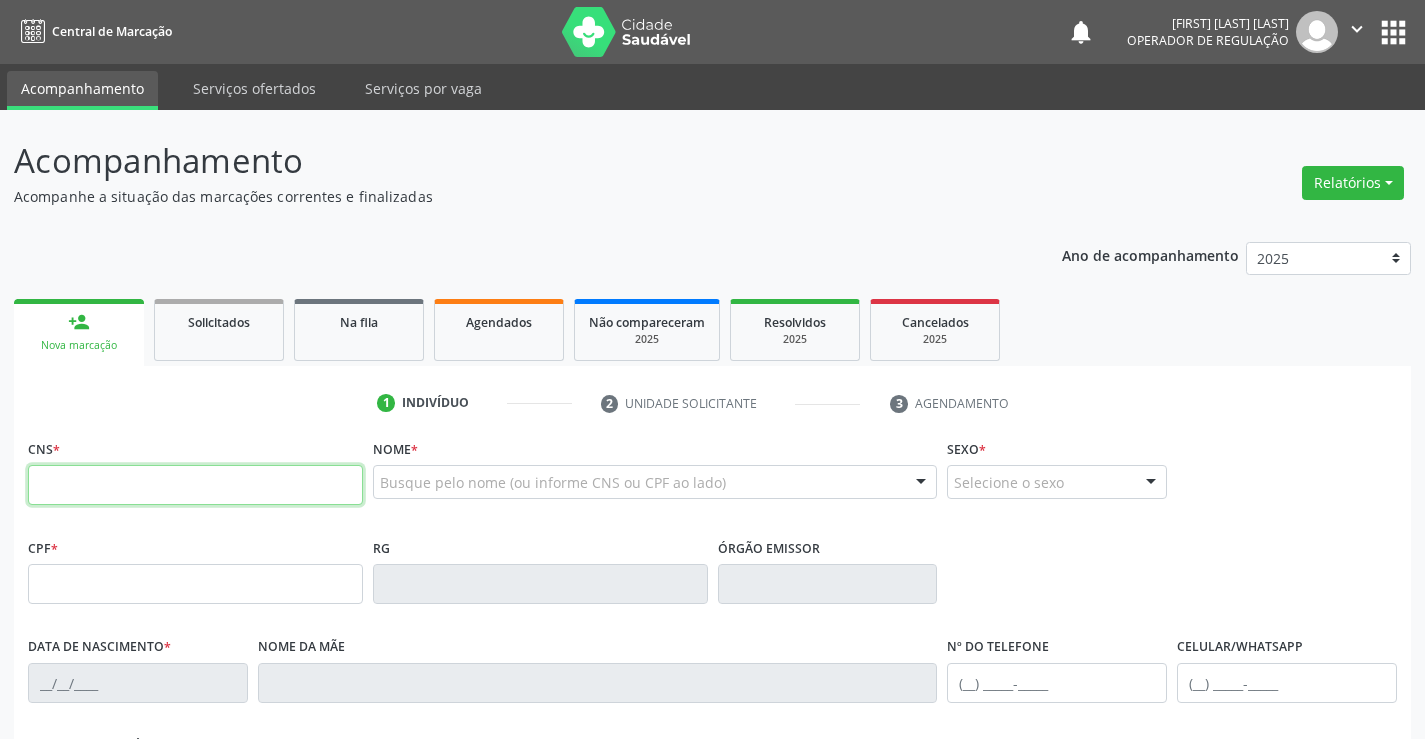 click at bounding box center [195, 485] 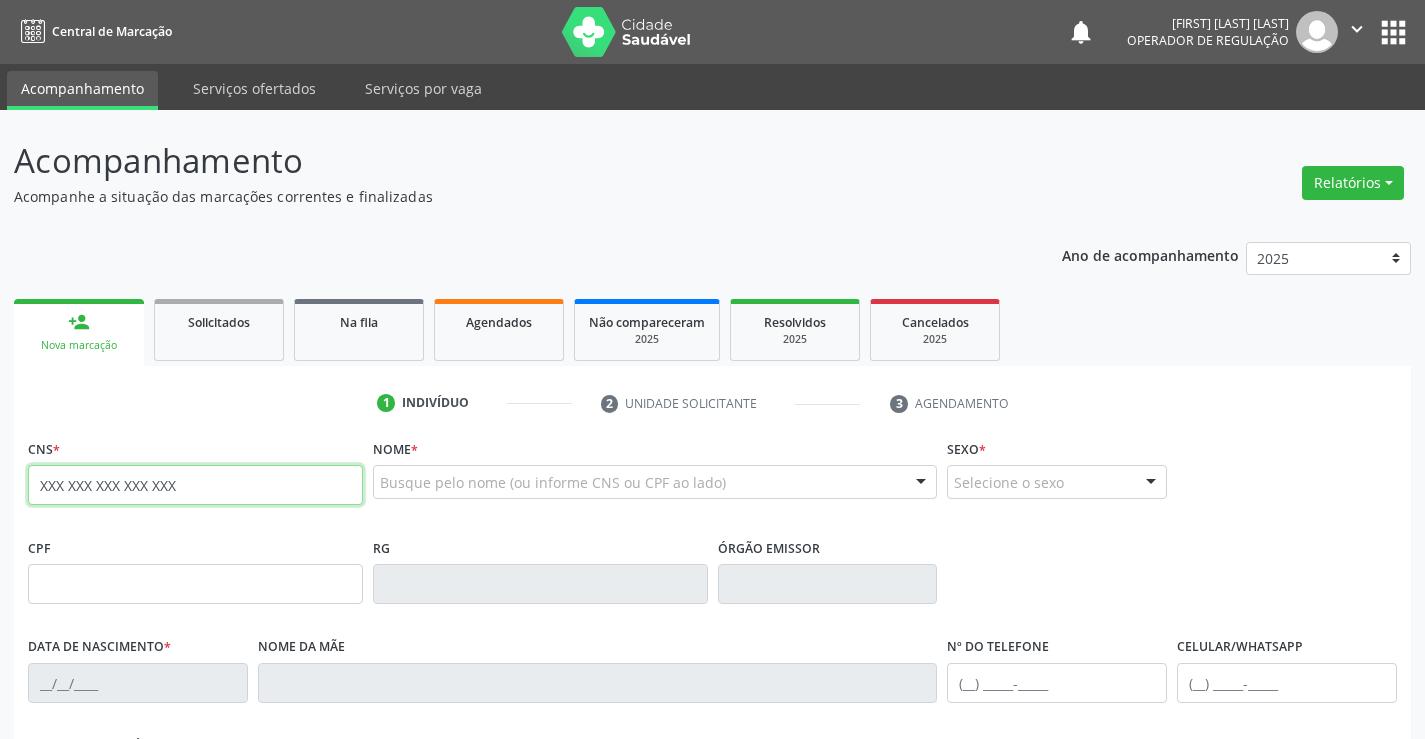 type on "XXX XXX XXX XXX XXX" 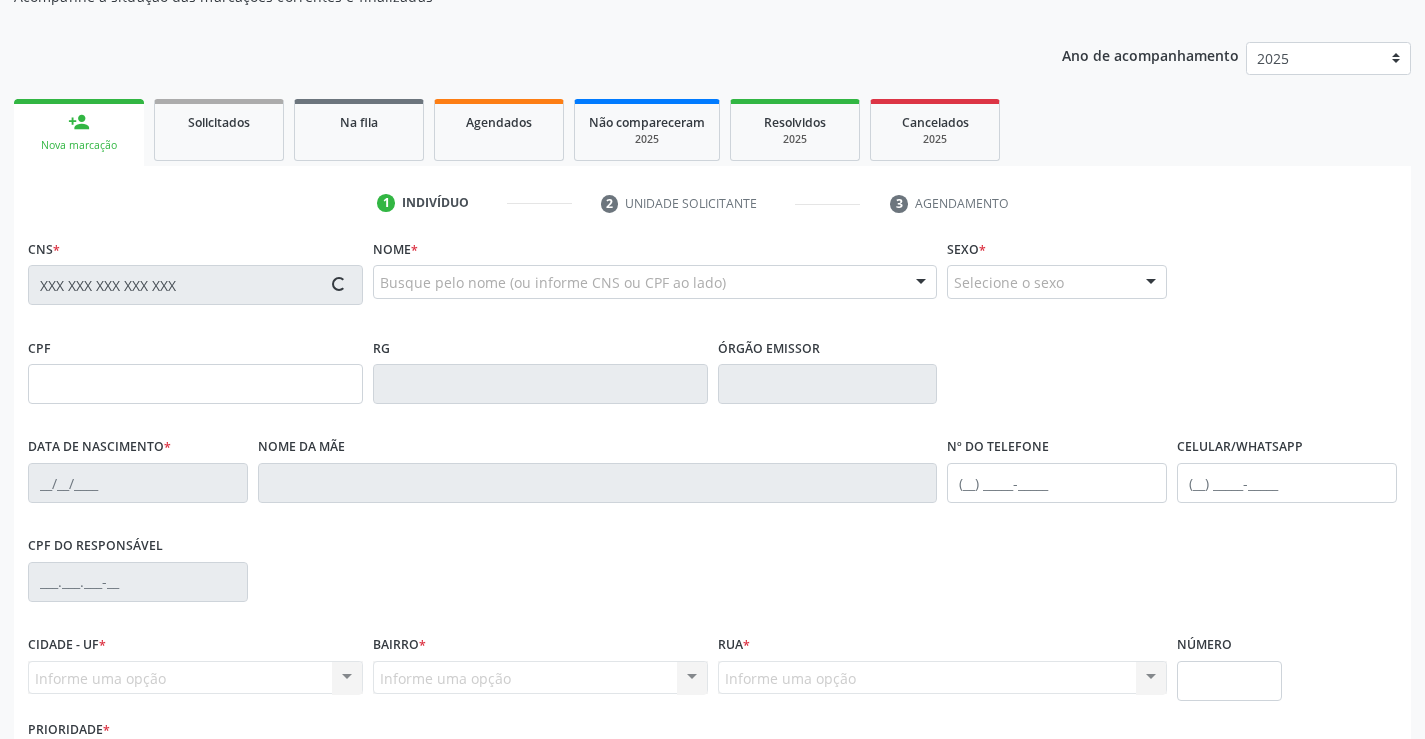 type on "[DD]/[MM]/[YYYY]" 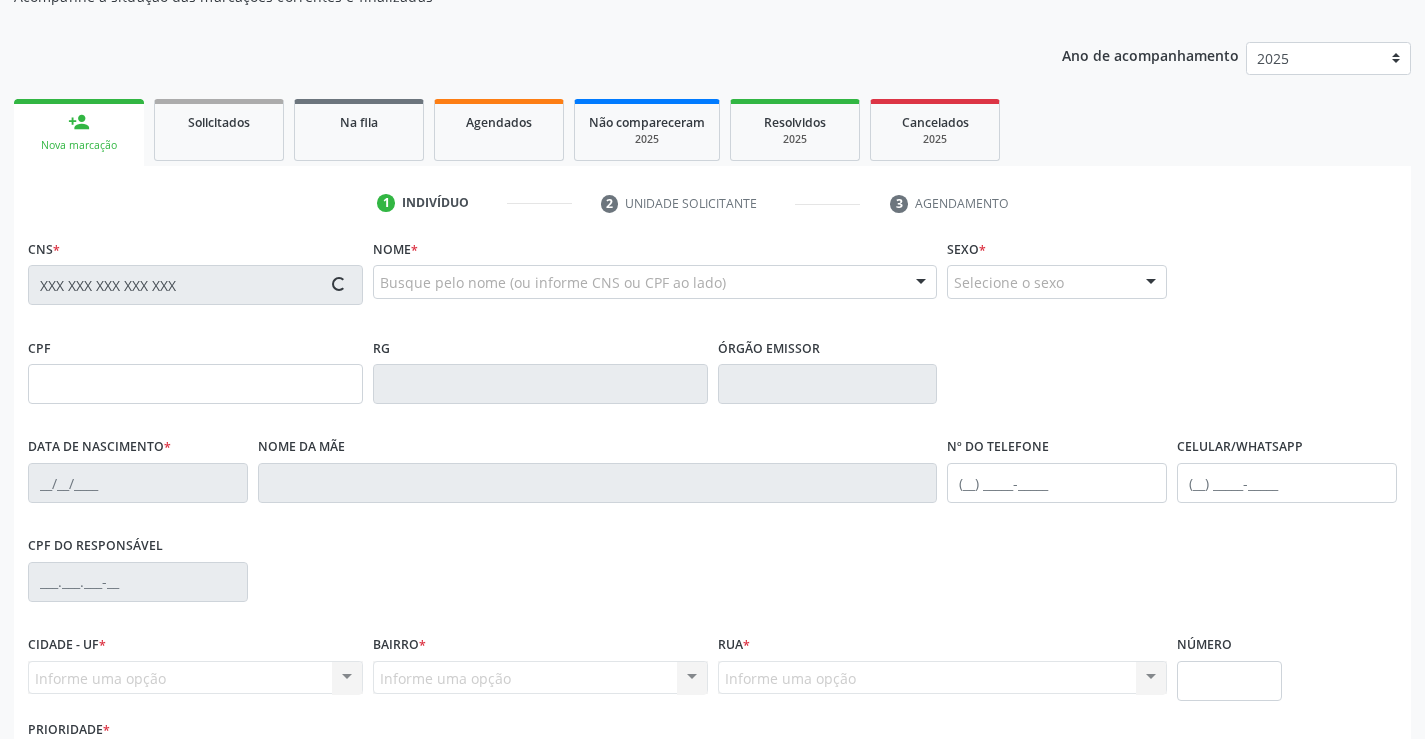 type on "(XX) XXXX-XXXX" 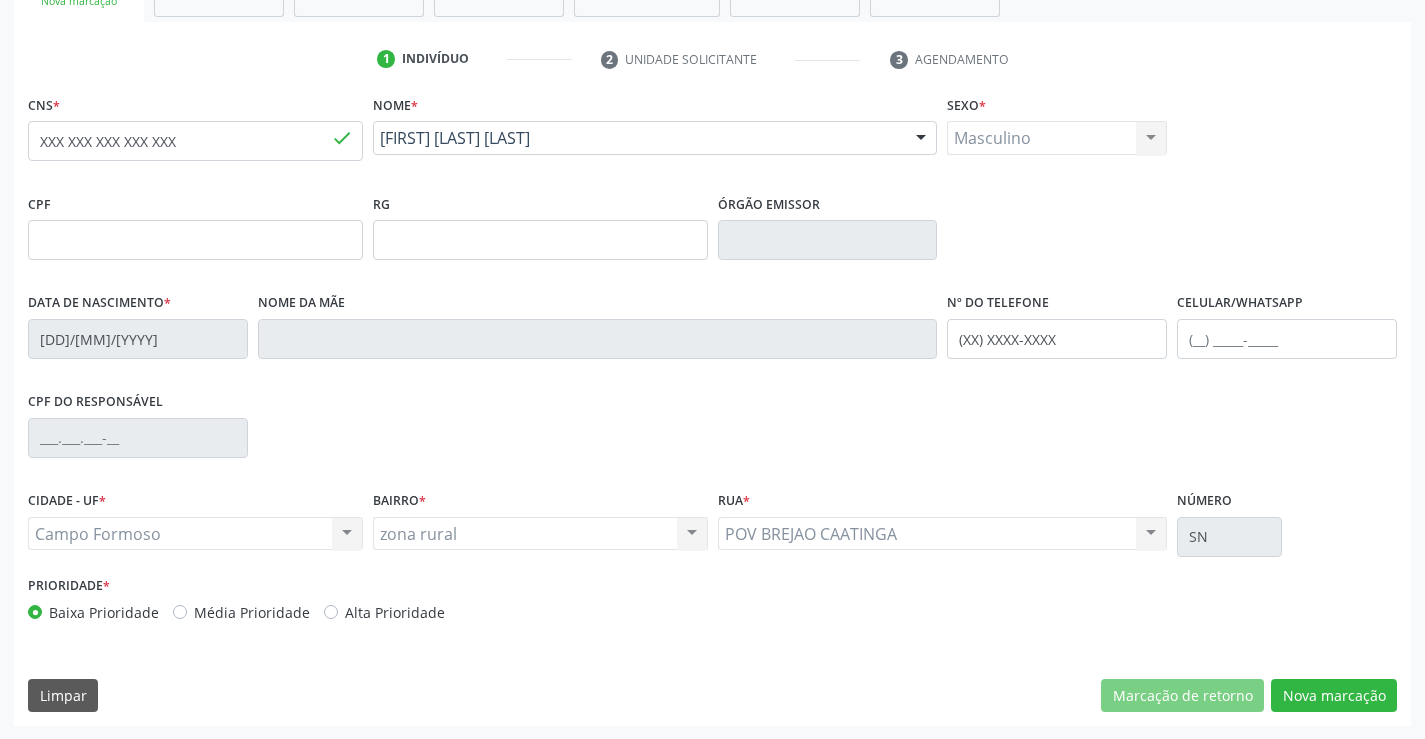 scroll, scrollTop: 345, scrollLeft: 0, axis: vertical 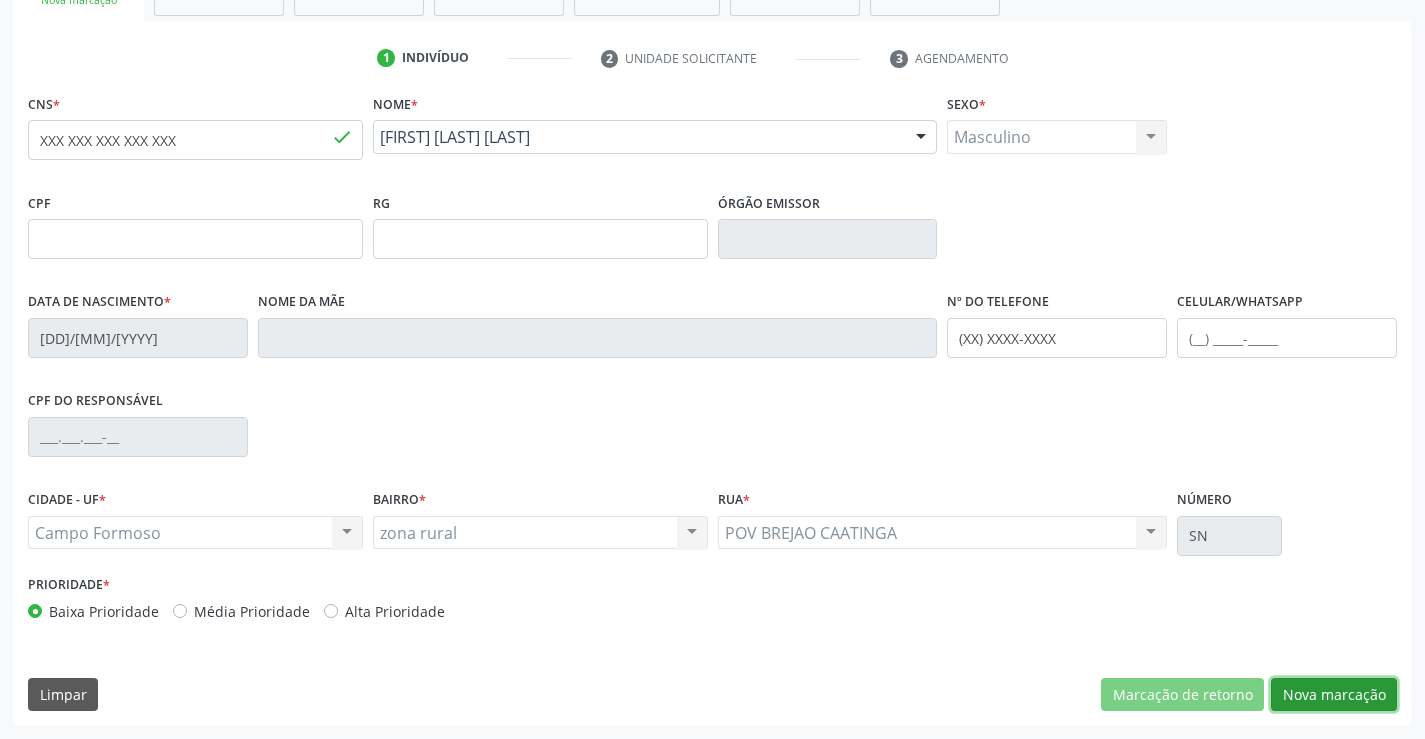 click on "Nova marcação" at bounding box center [1334, 695] 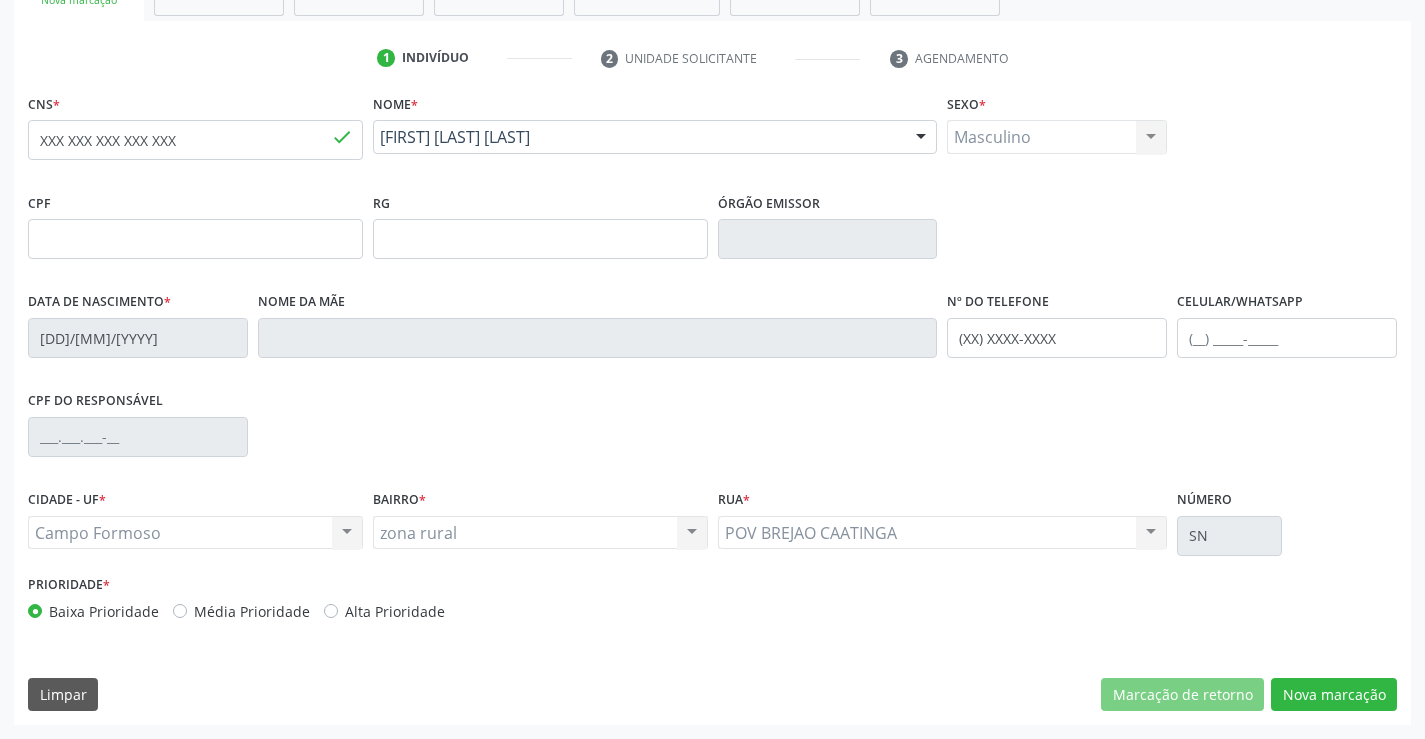 scroll, scrollTop: 167, scrollLeft: 0, axis: vertical 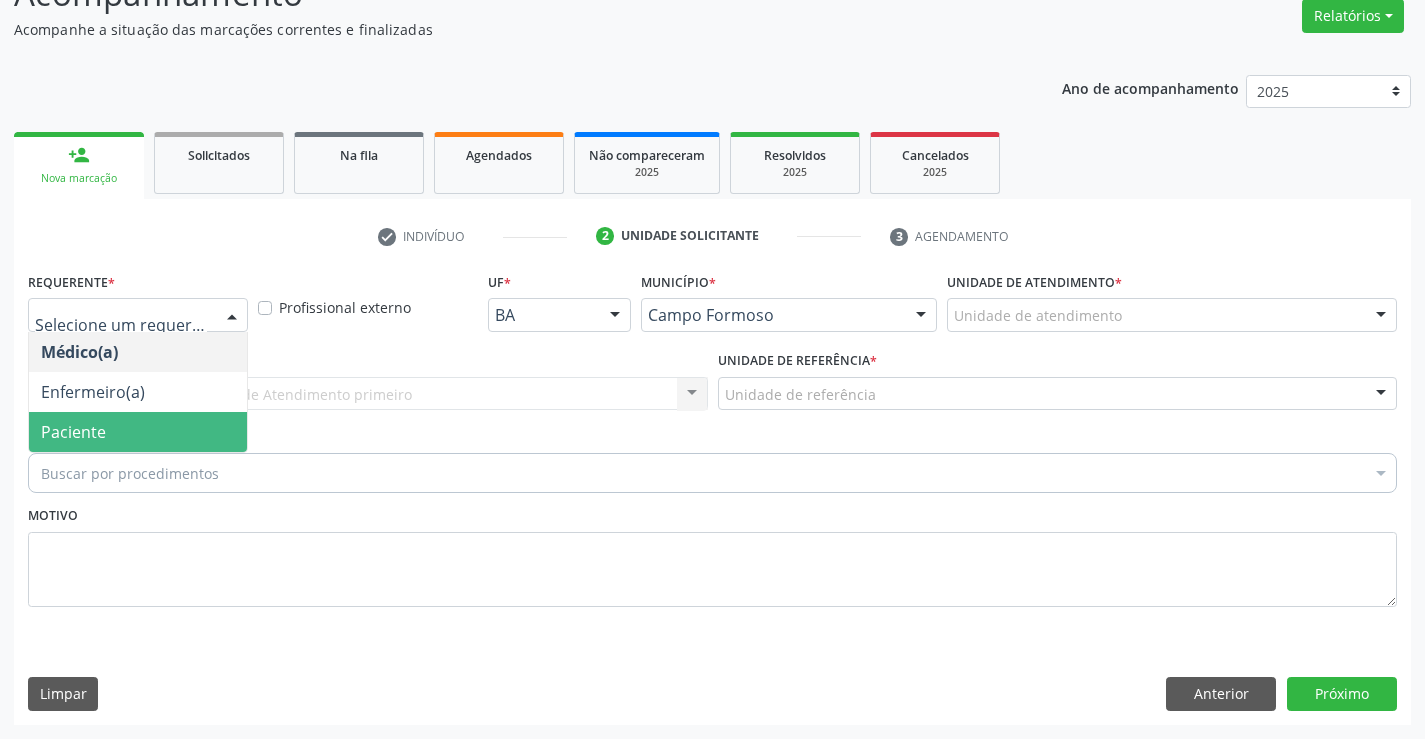click on "Paciente" at bounding box center [138, 432] 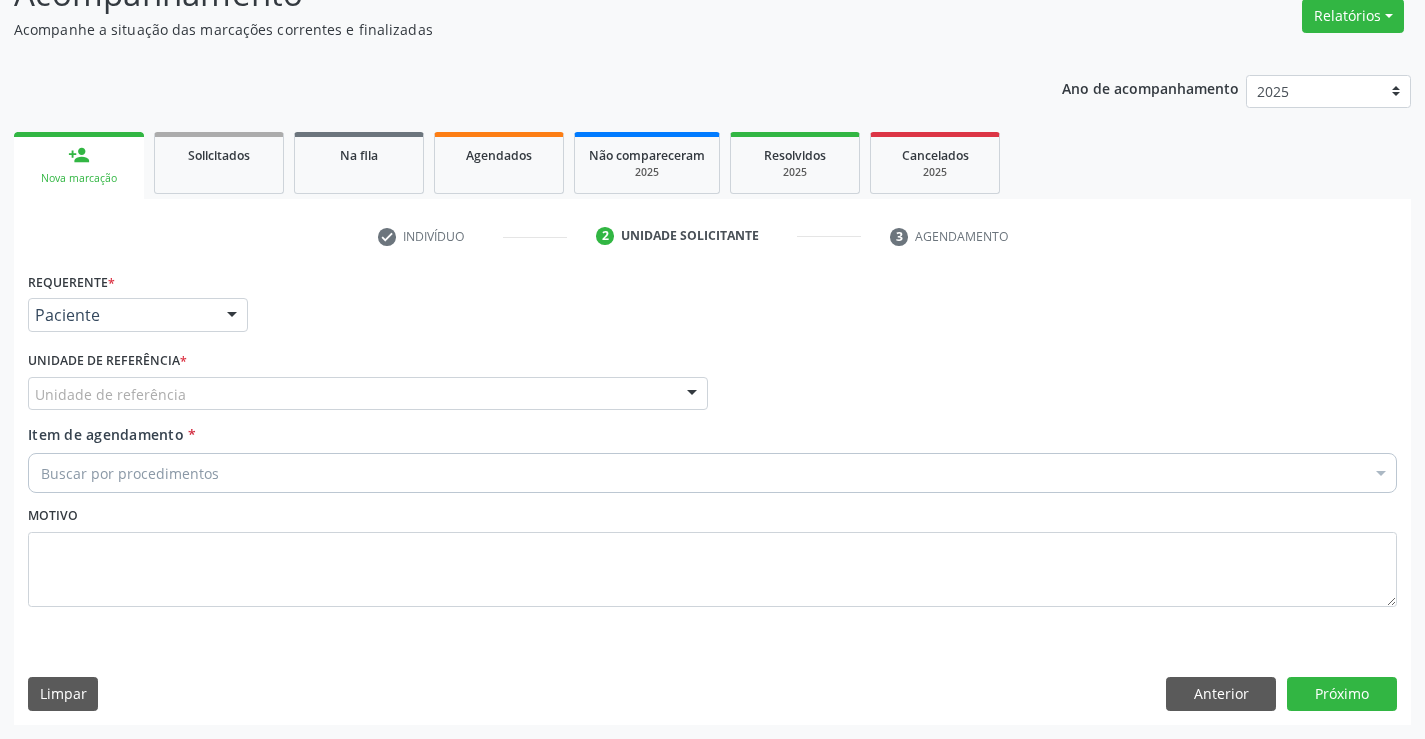 click on "Unidade de referência" at bounding box center (368, 394) 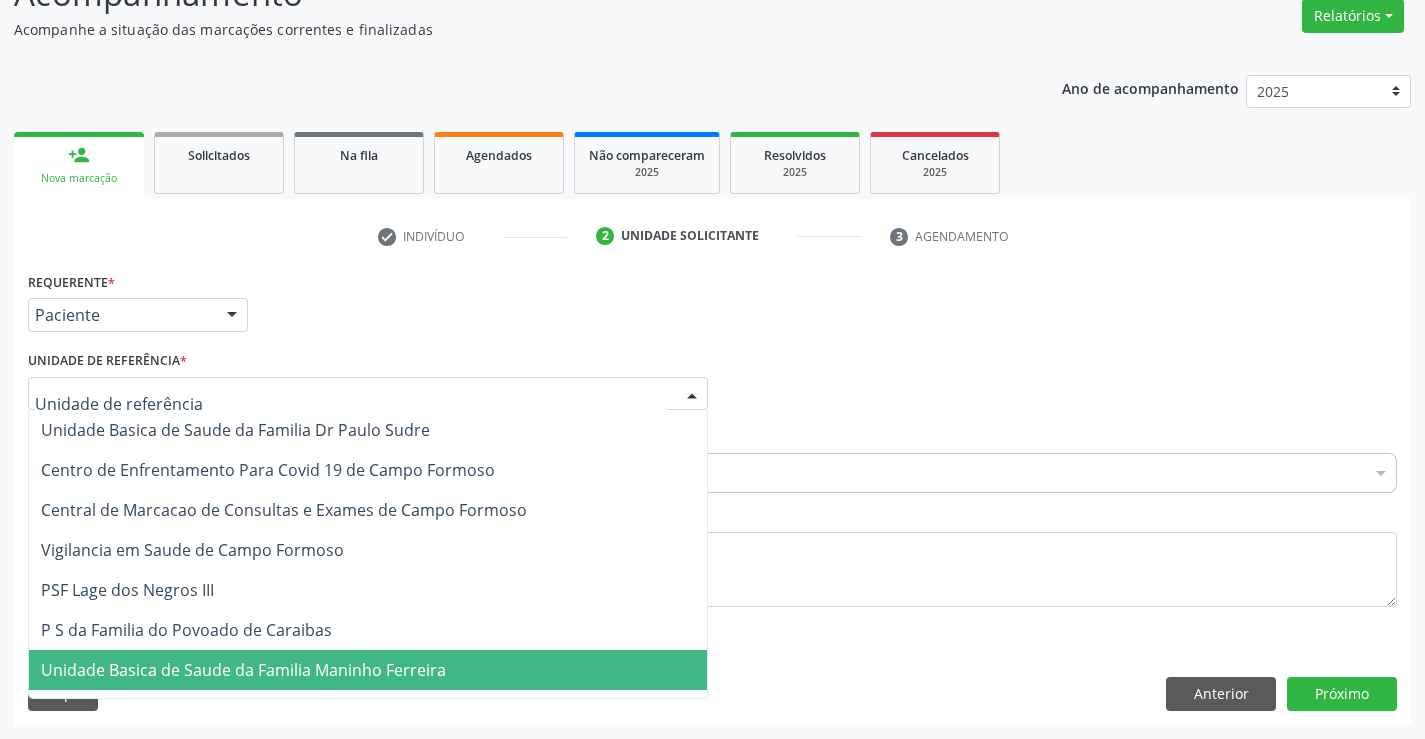 click on "Unidade Basica de Saude da Familia Maninho Ferreira" at bounding box center [243, 670] 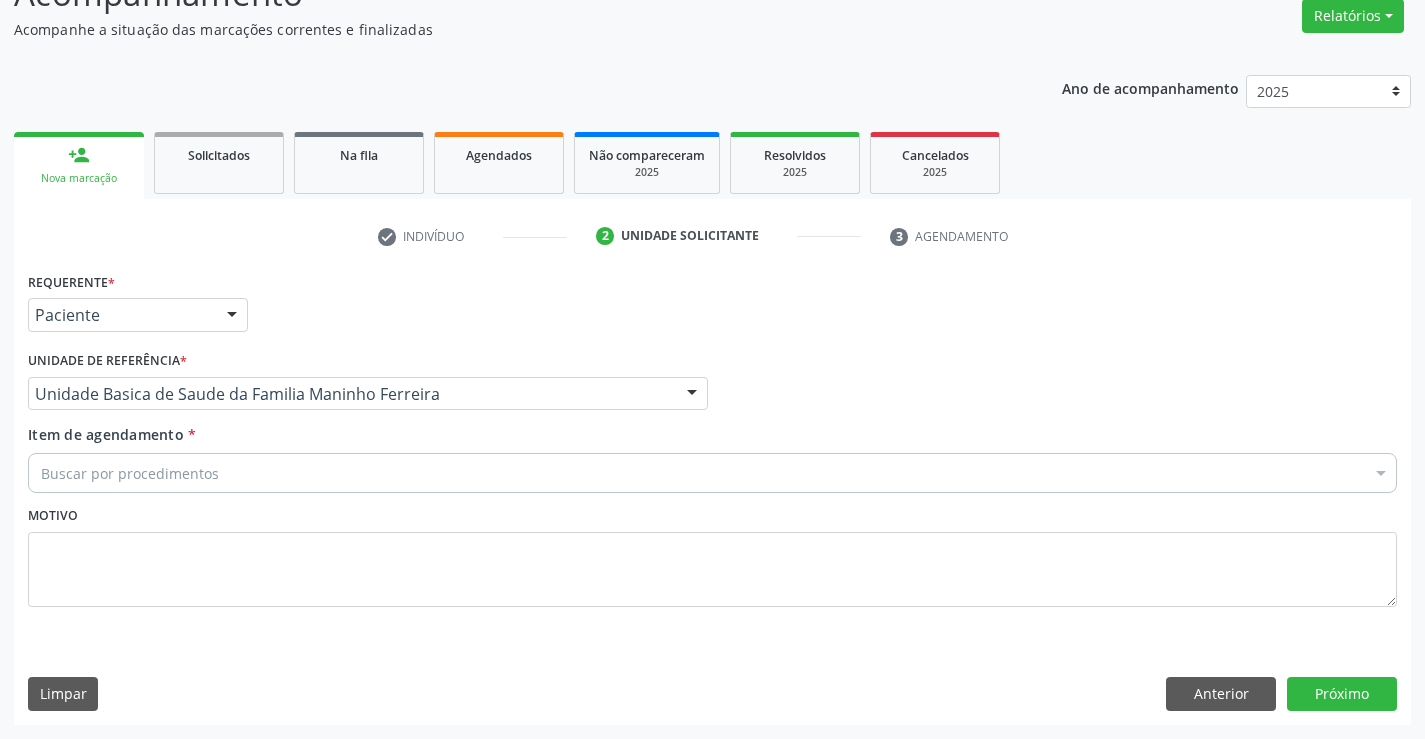 click on "Buscar por procedimentos" at bounding box center (712, 473) 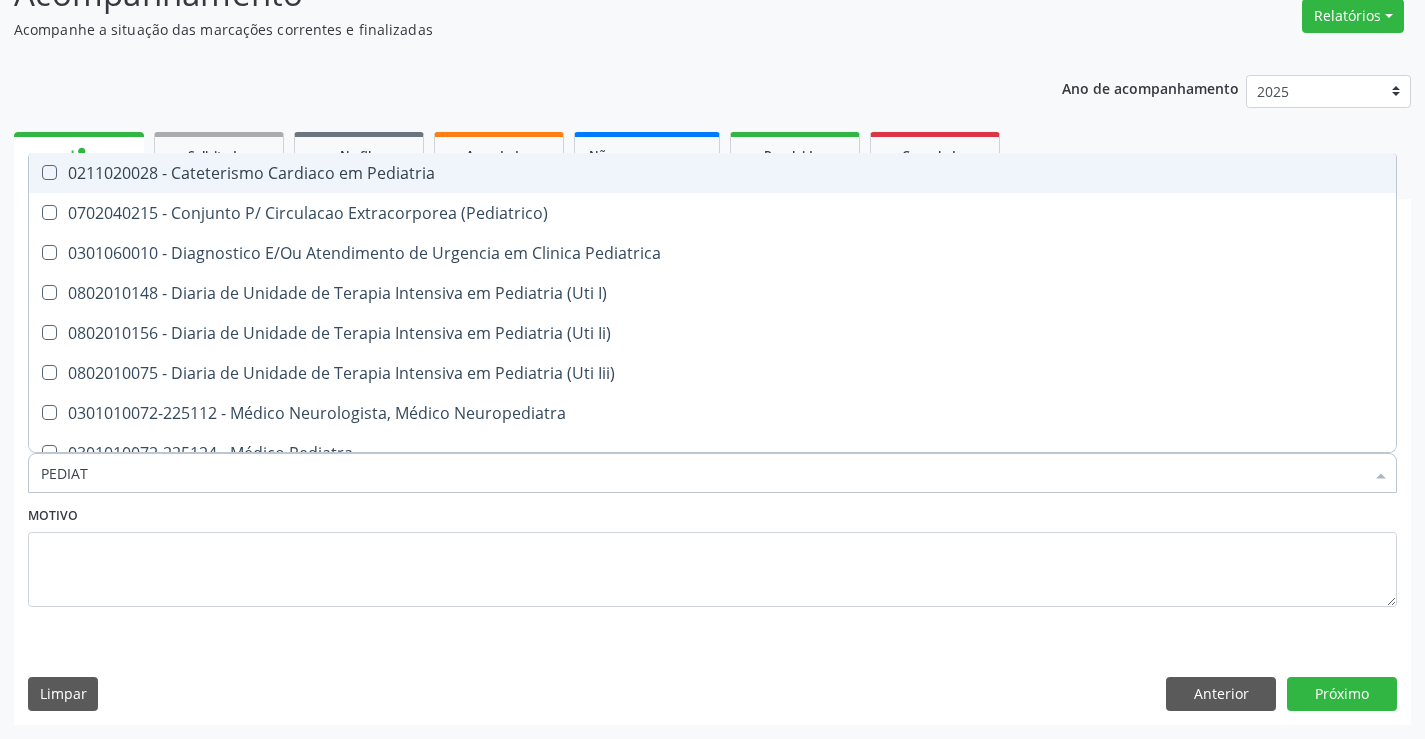 type on "PEDIATR" 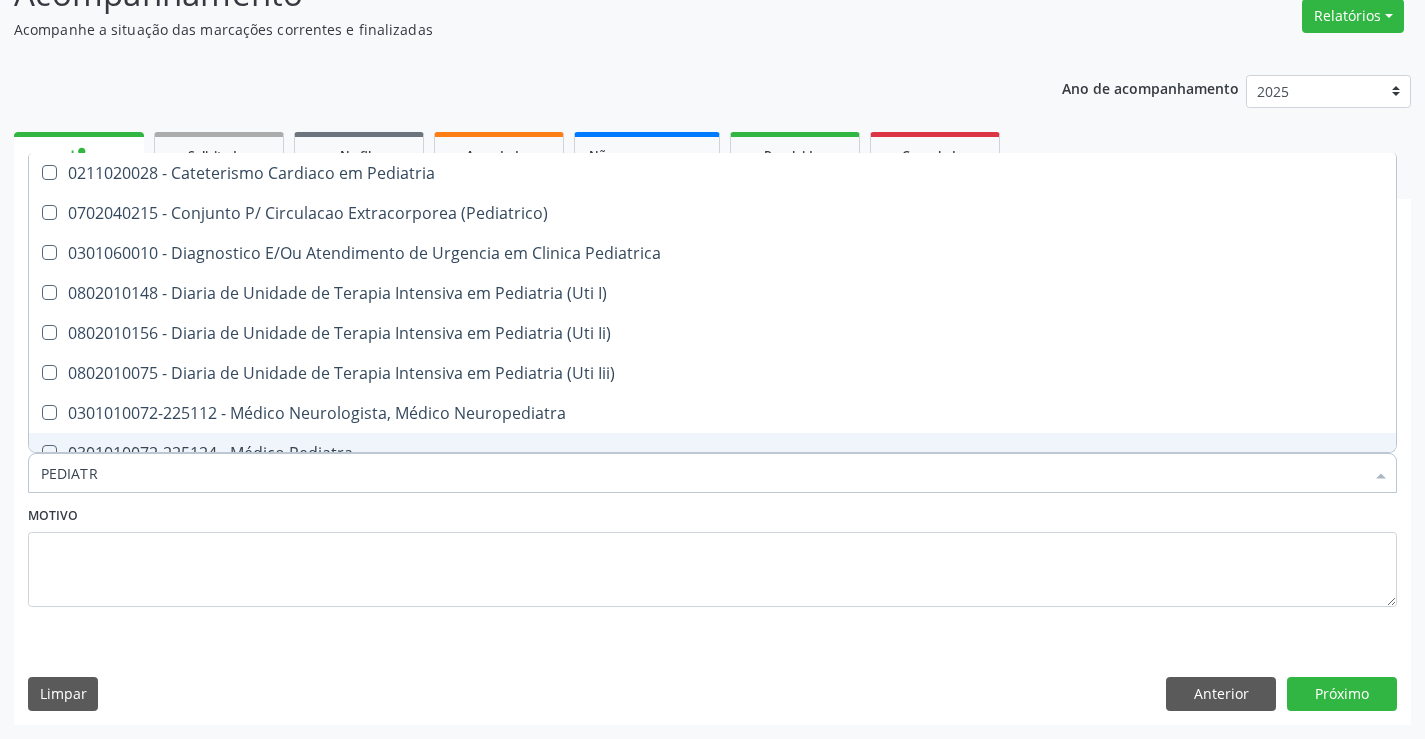 click on "0301010072-225124 - Médico Pediatra" at bounding box center [712, 453] 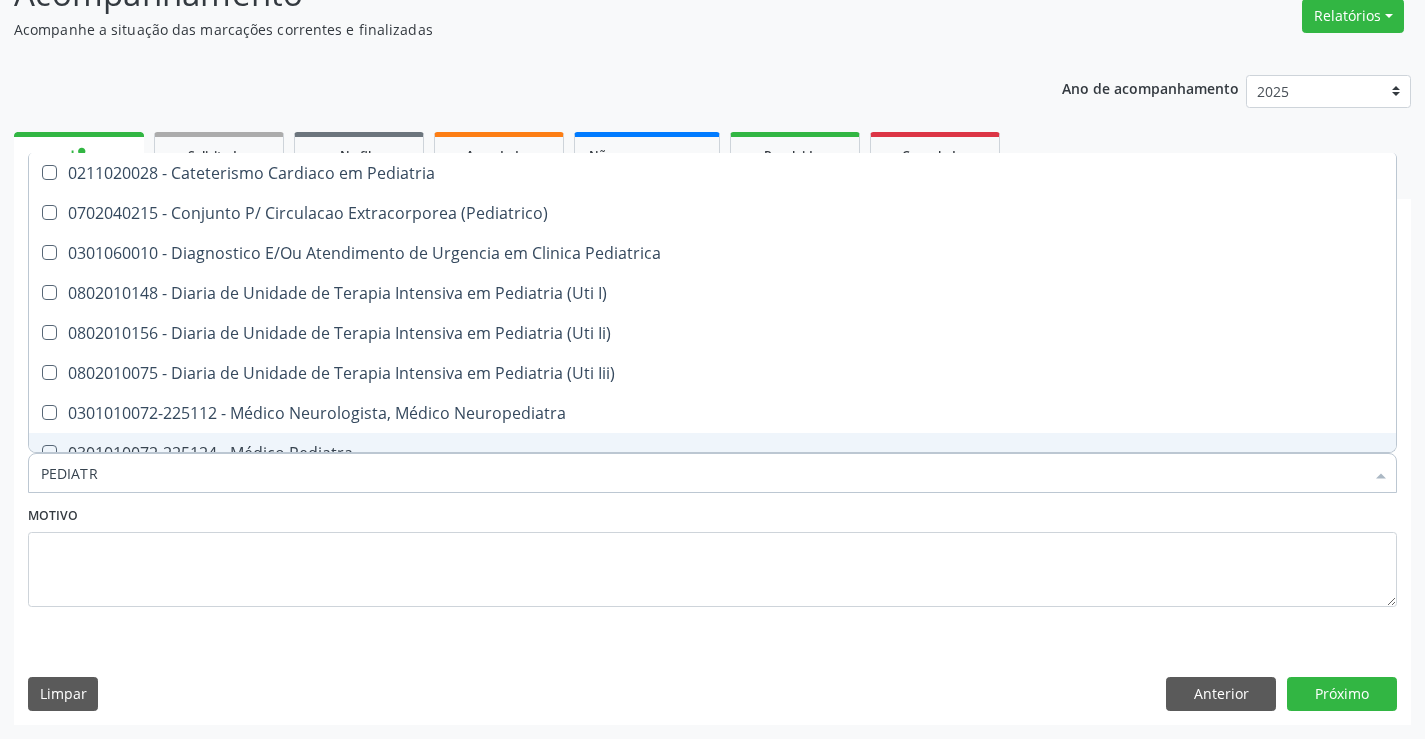 checkbox on "true" 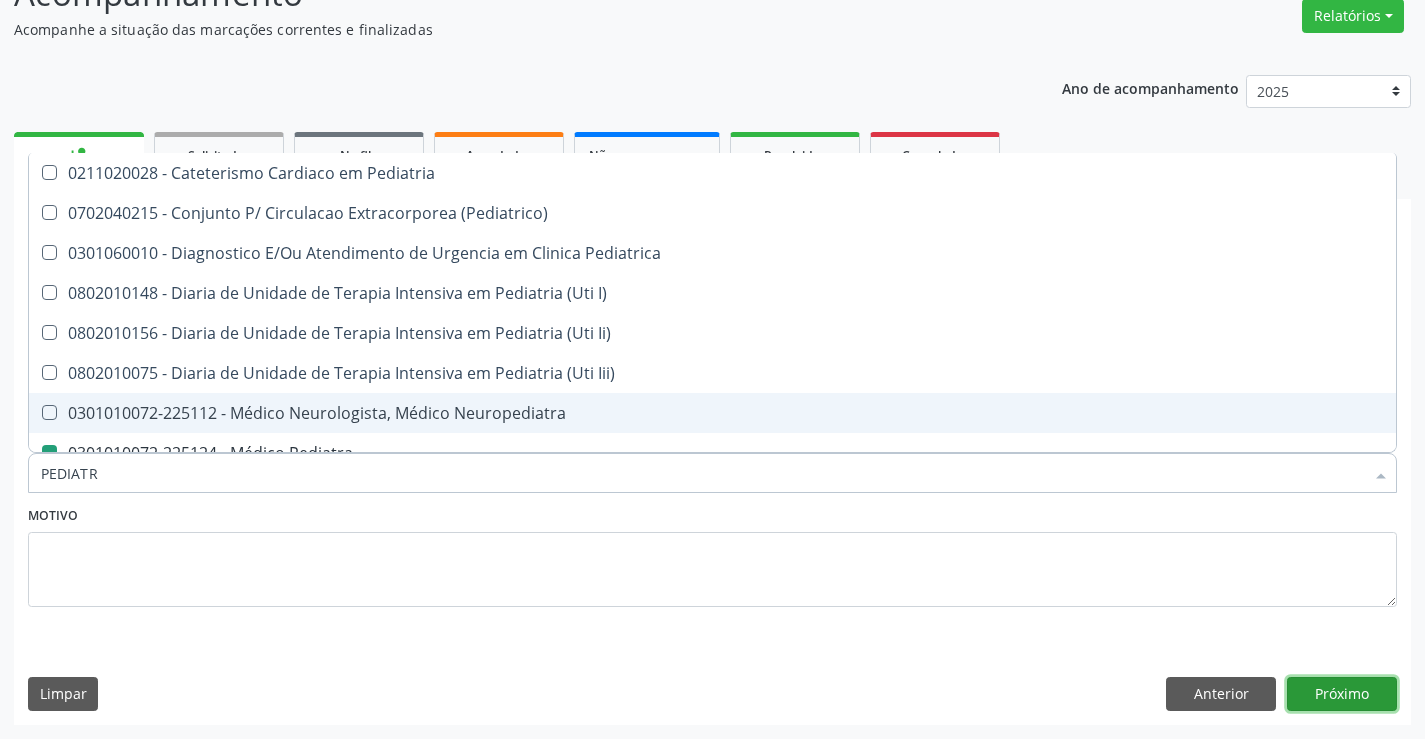 click on "Próximo" at bounding box center [1342, 694] 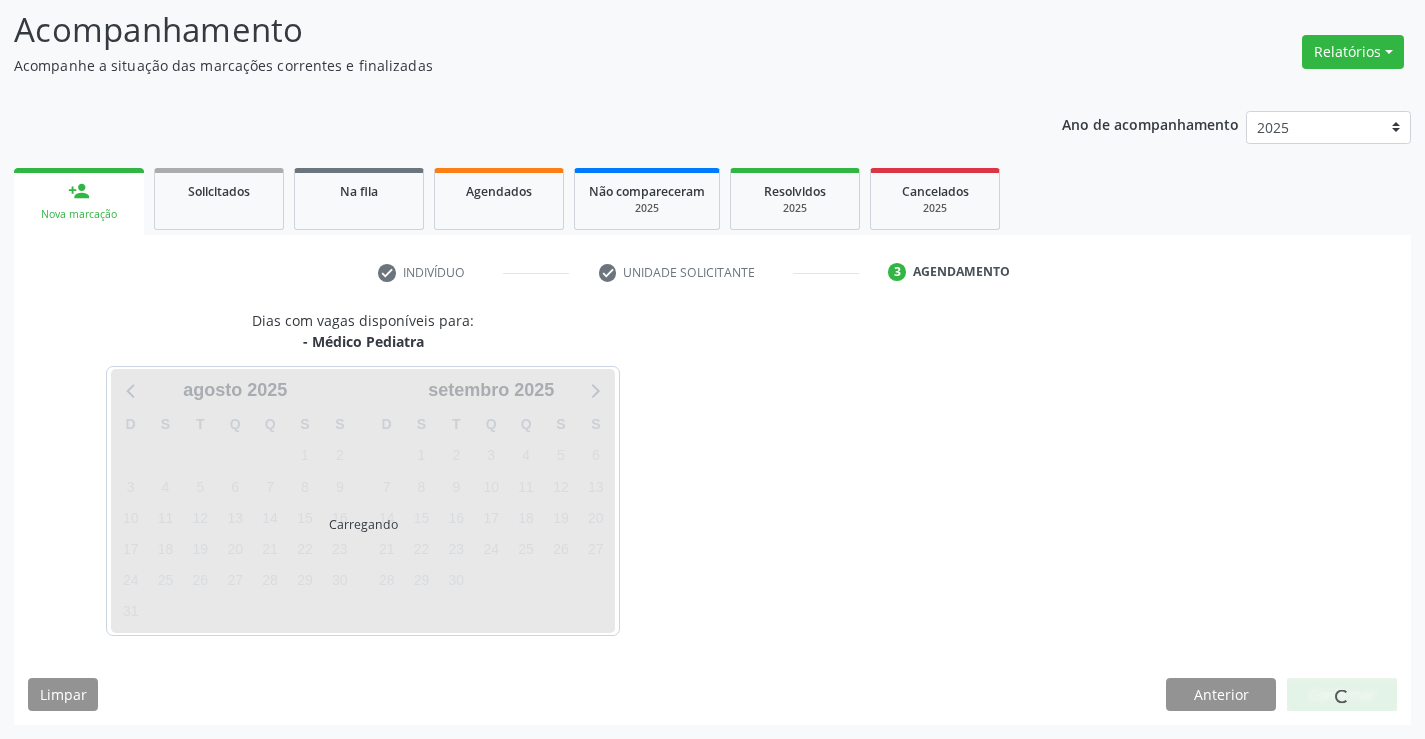 scroll, scrollTop: 131, scrollLeft: 0, axis: vertical 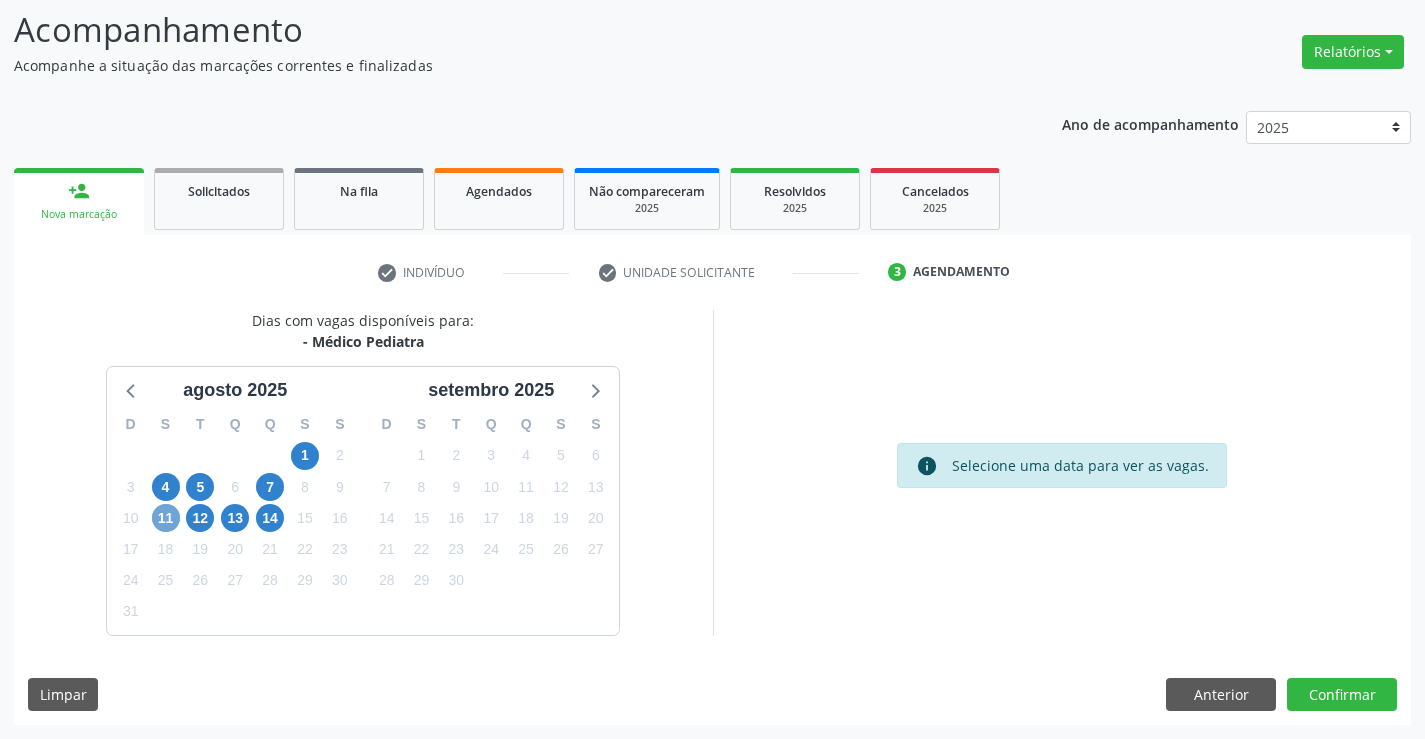 click on "11" at bounding box center (166, 518) 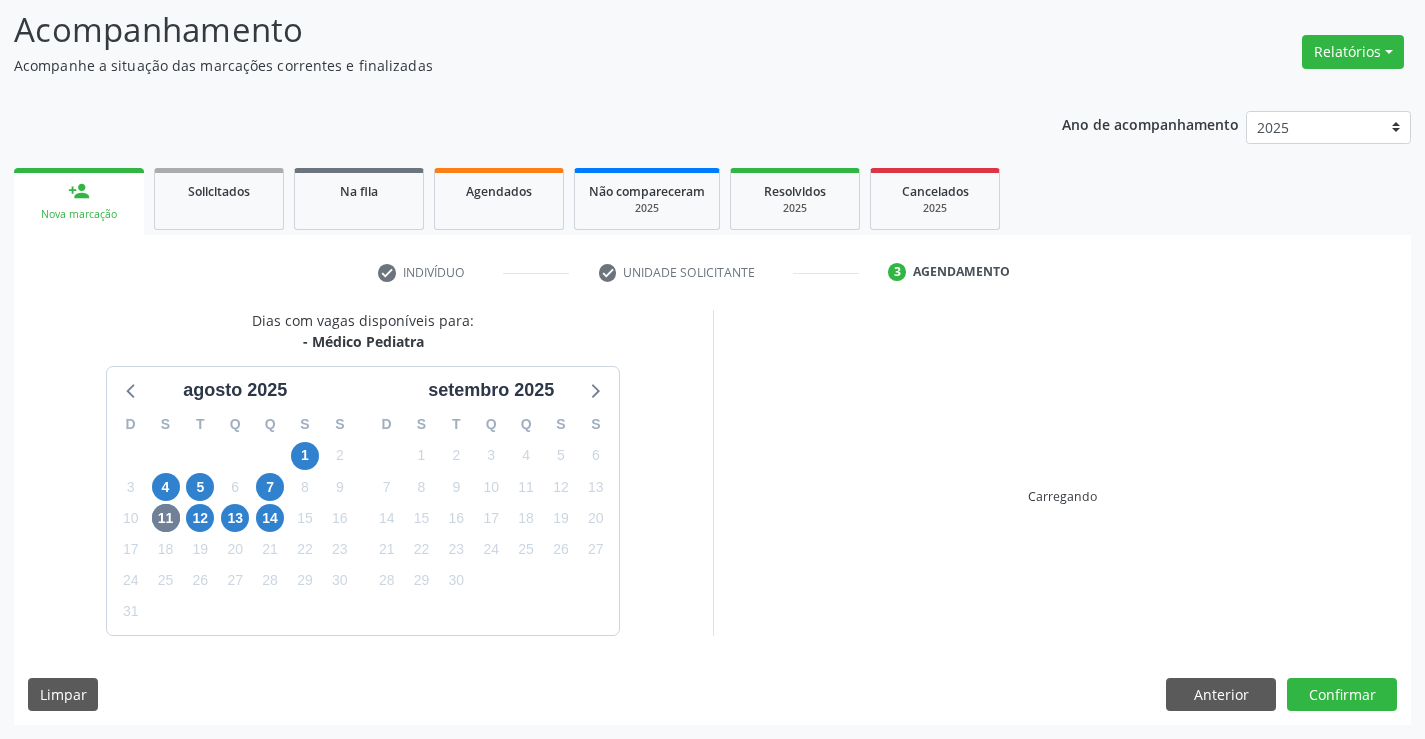 click on "13" at bounding box center [235, 518] 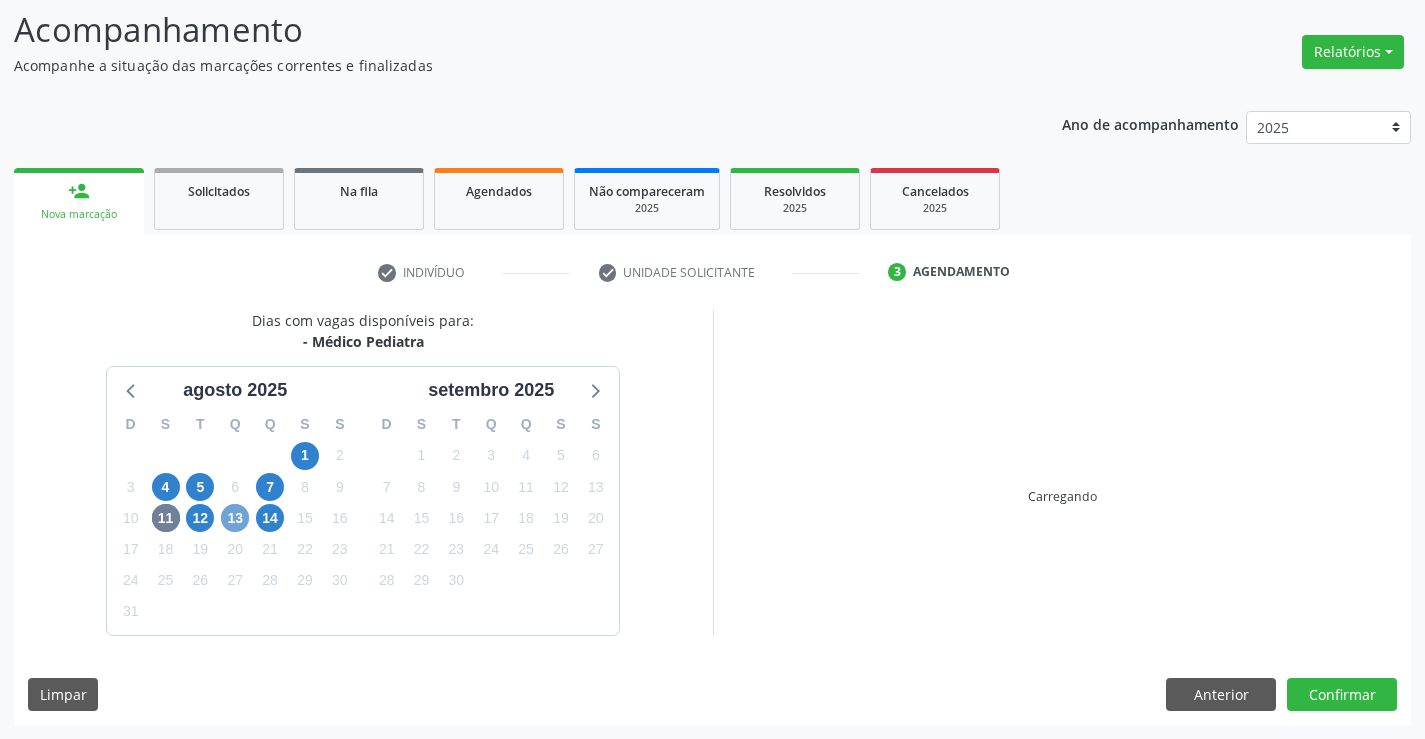 click on "13" at bounding box center (235, 518) 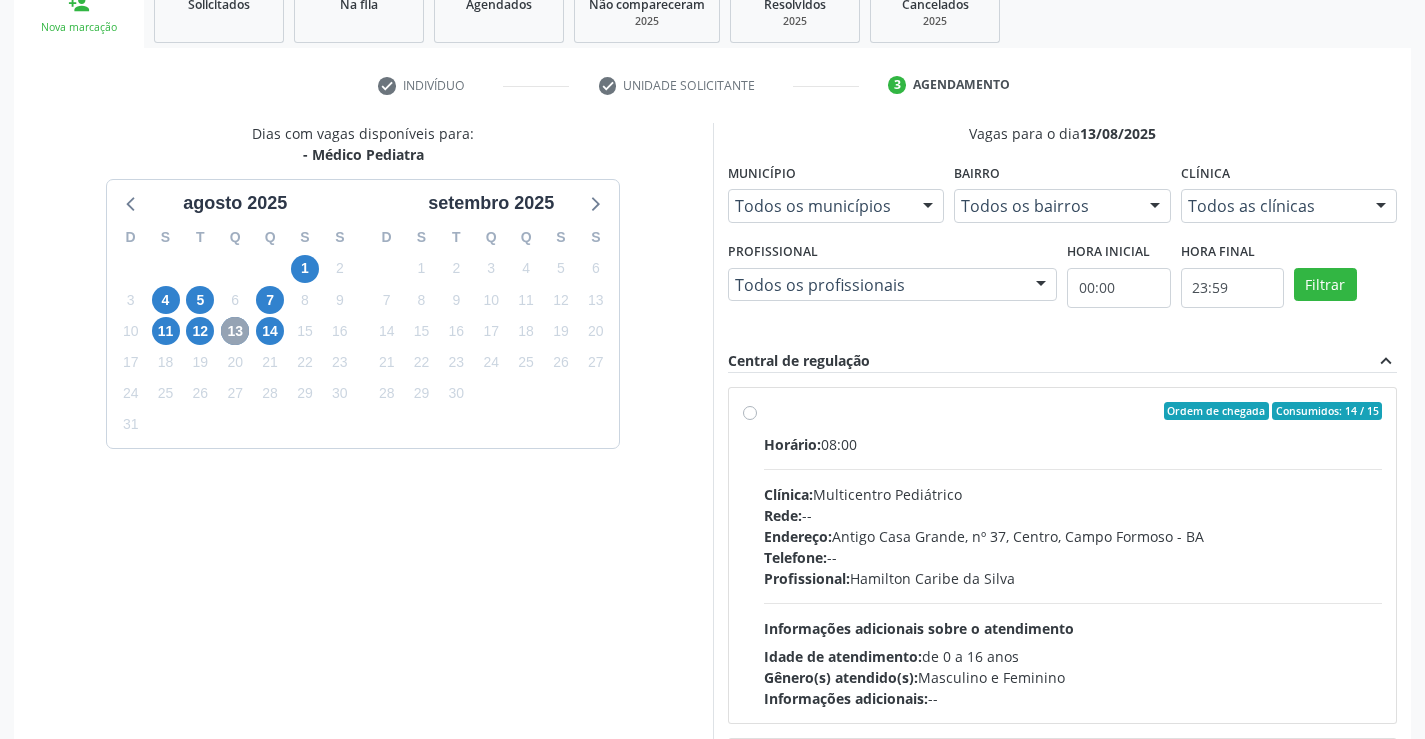 scroll, scrollTop: 456, scrollLeft: 0, axis: vertical 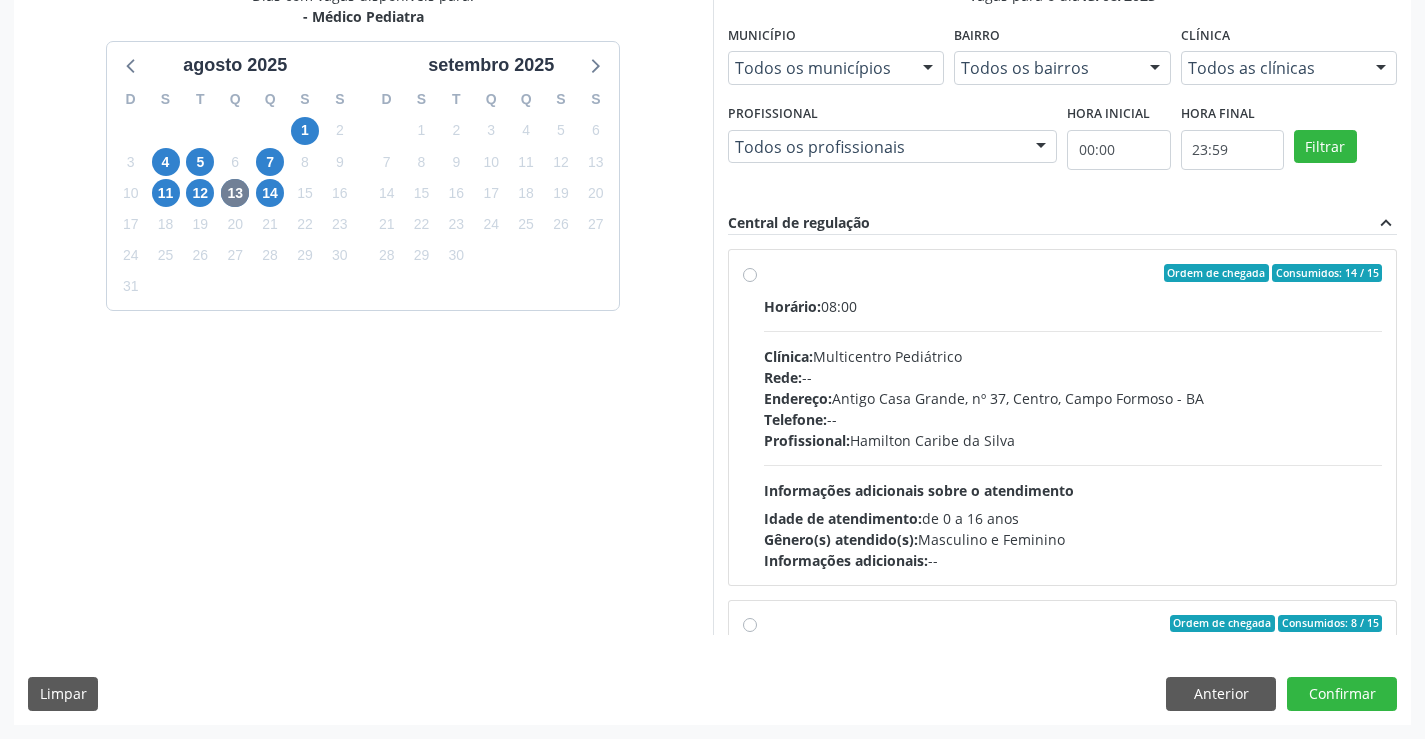click on "Profissional:
[FIRST] [LAST] [LAST]" at bounding box center (1073, 440) 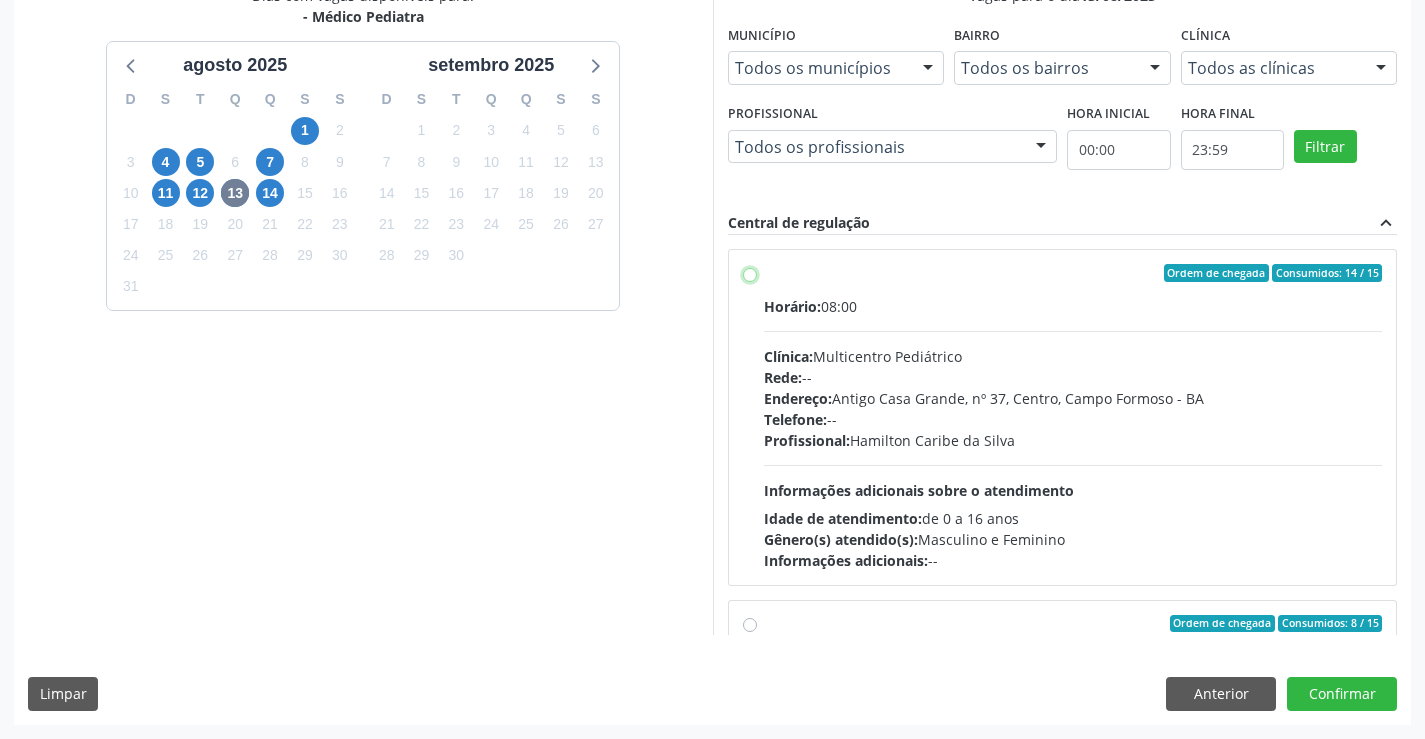click on "Ordem de chegada
Consumidos: 14 / 15
Horário:   08:00
Clínica:  Multicentro Pediátrico
Rede:
--
Endereço:   Antigo Casa Grande, nº 37, Centro, [CITY] - [STATE]
Telefone:   --
Profissional:
[FIRST] [LAST] [LAST]
Informações adicionais sobre o atendimento
Idade de atendimento:
de 0 a 16 anos
Gênero(s) atendido(s):
Masculino e Feminino
Informações adicionais:
--" at bounding box center (750, 273) 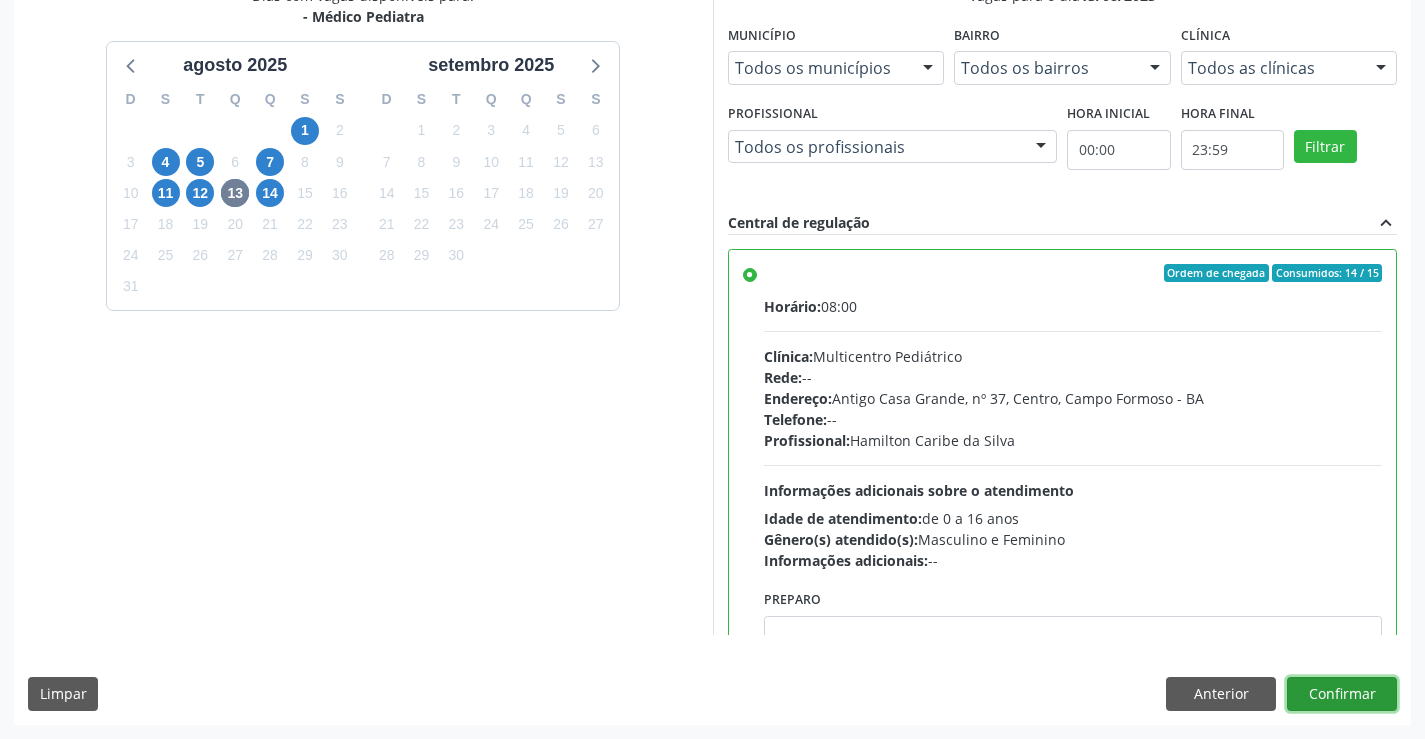 click on "Confirmar" at bounding box center (1342, 694) 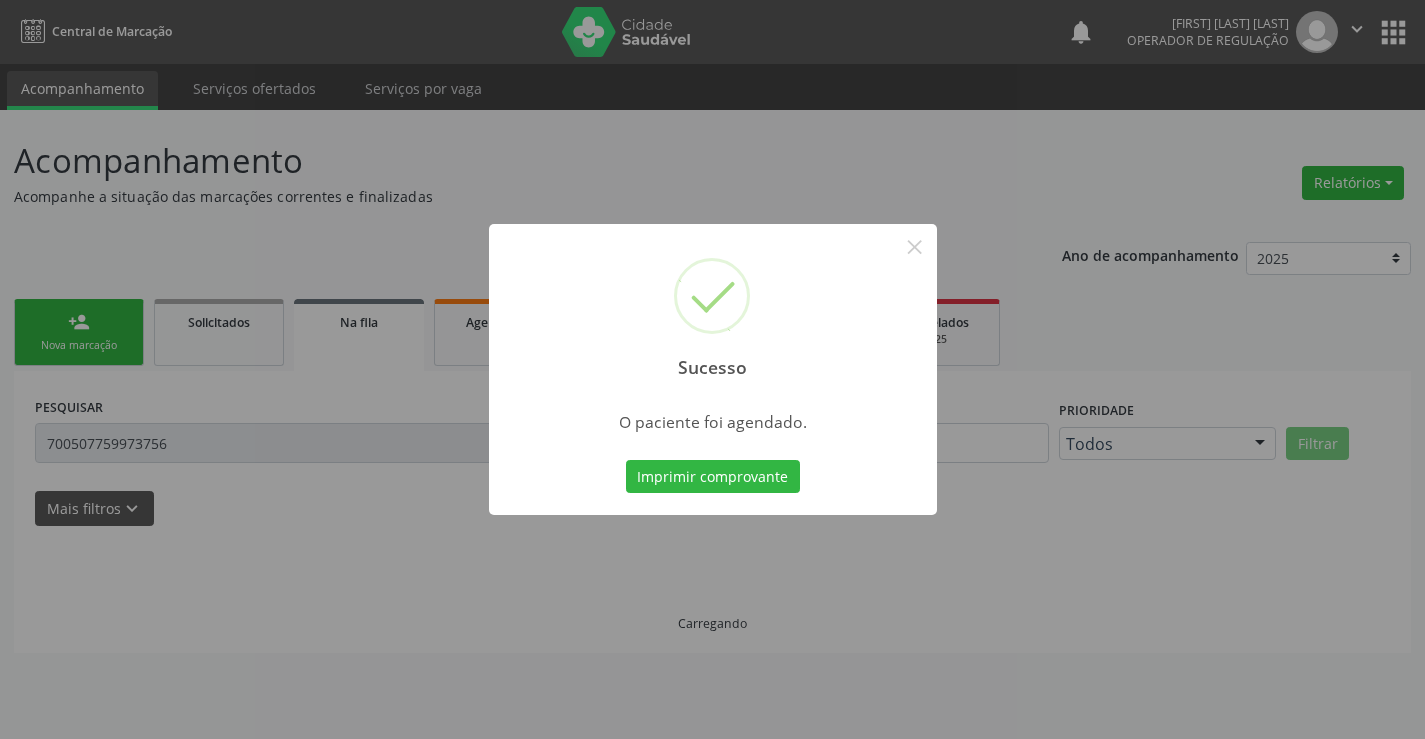 scroll, scrollTop: 0, scrollLeft: 0, axis: both 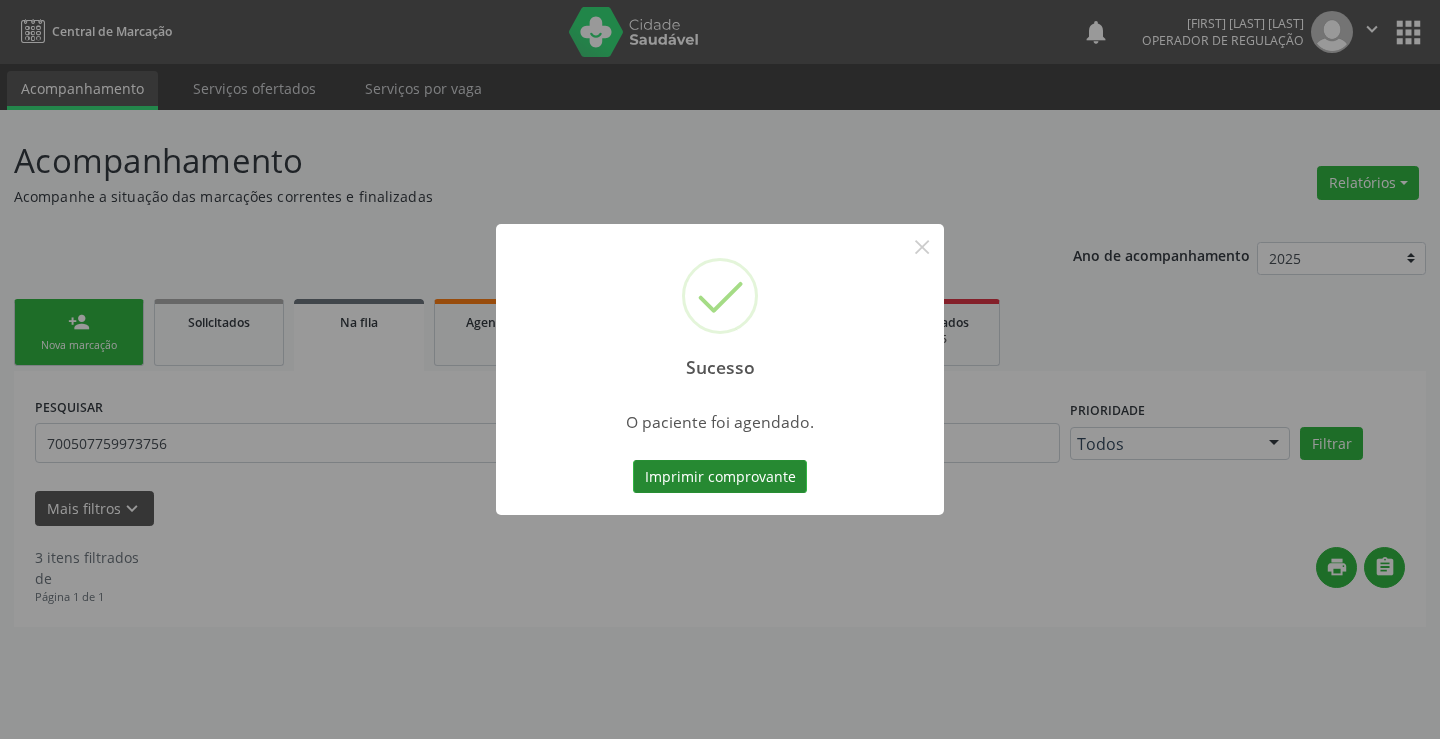 click on "Imprimir comprovante" at bounding box center [720, 477] 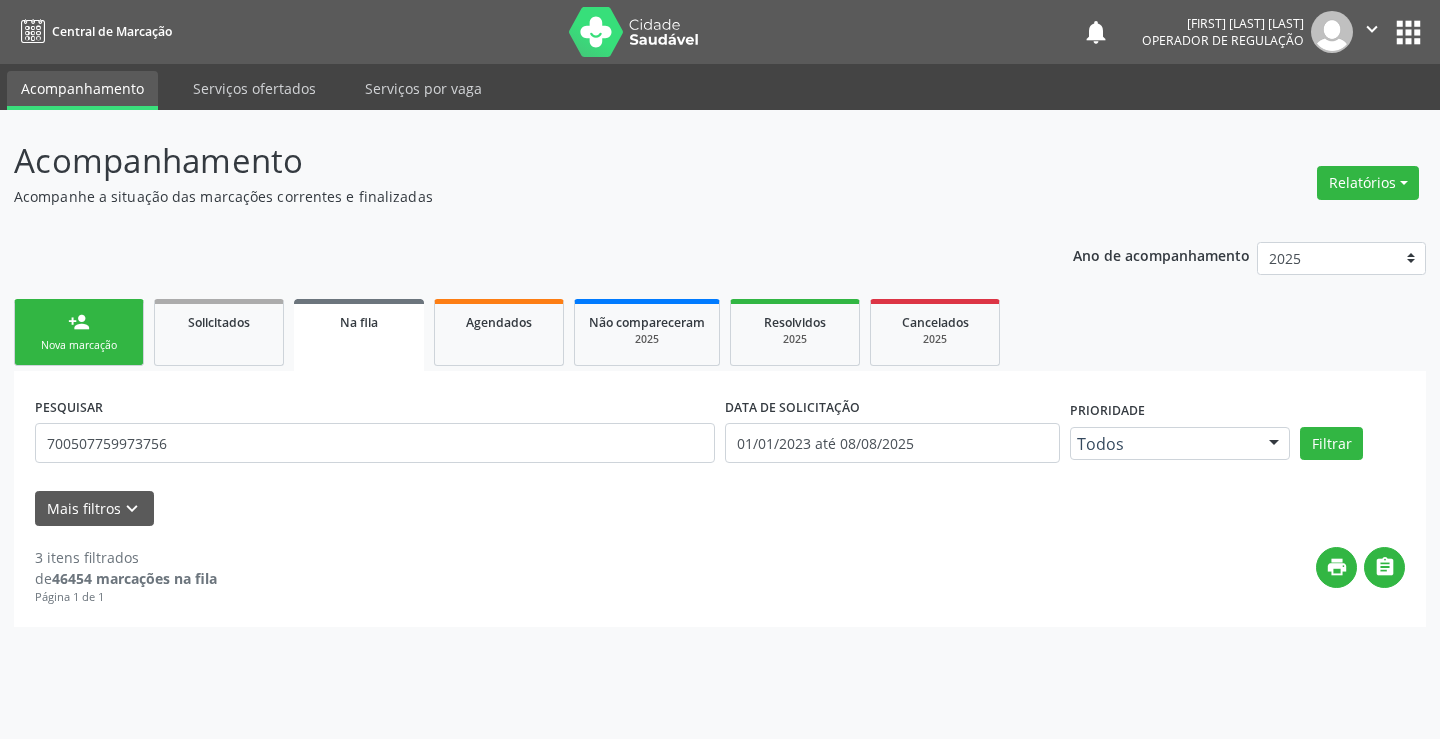 click on "person_add
Nova marcação" at bounding box center [79, 332] 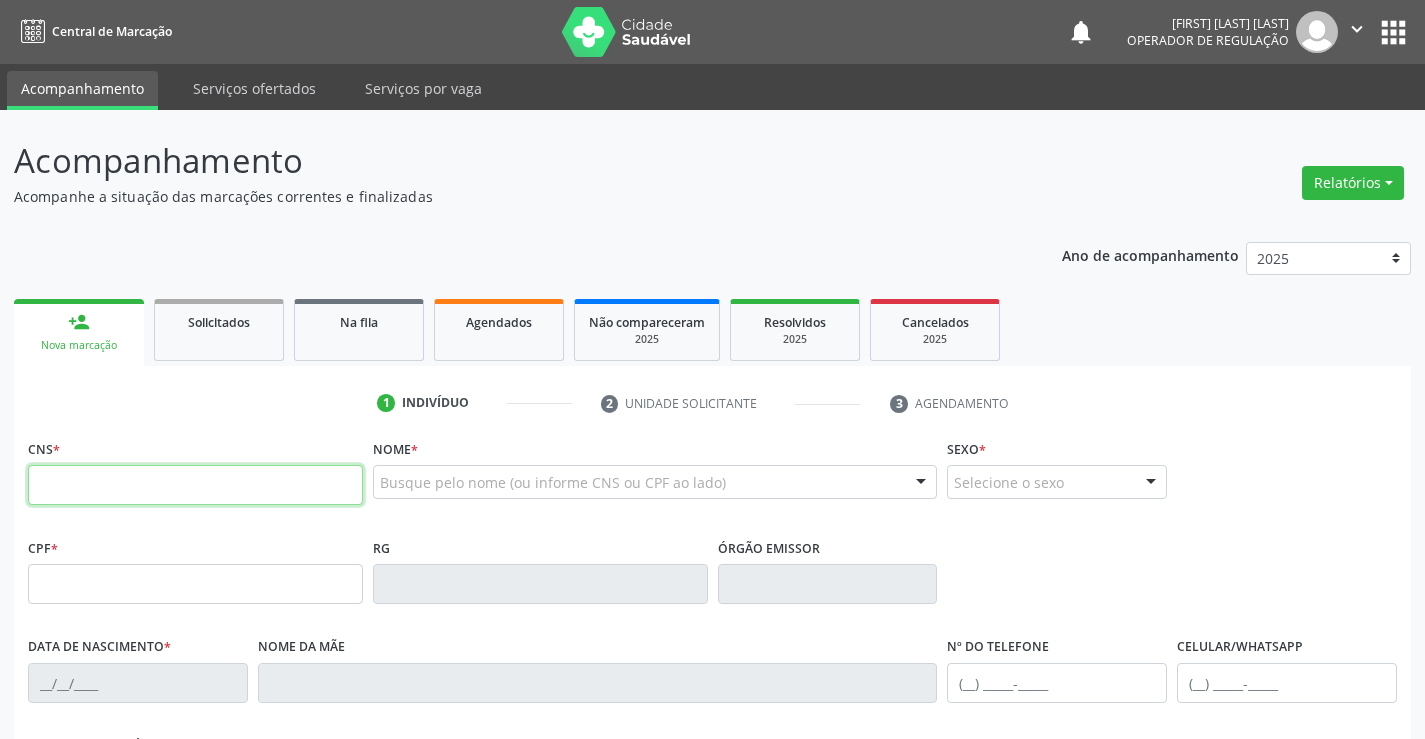 click at bounding box center (195, 485) 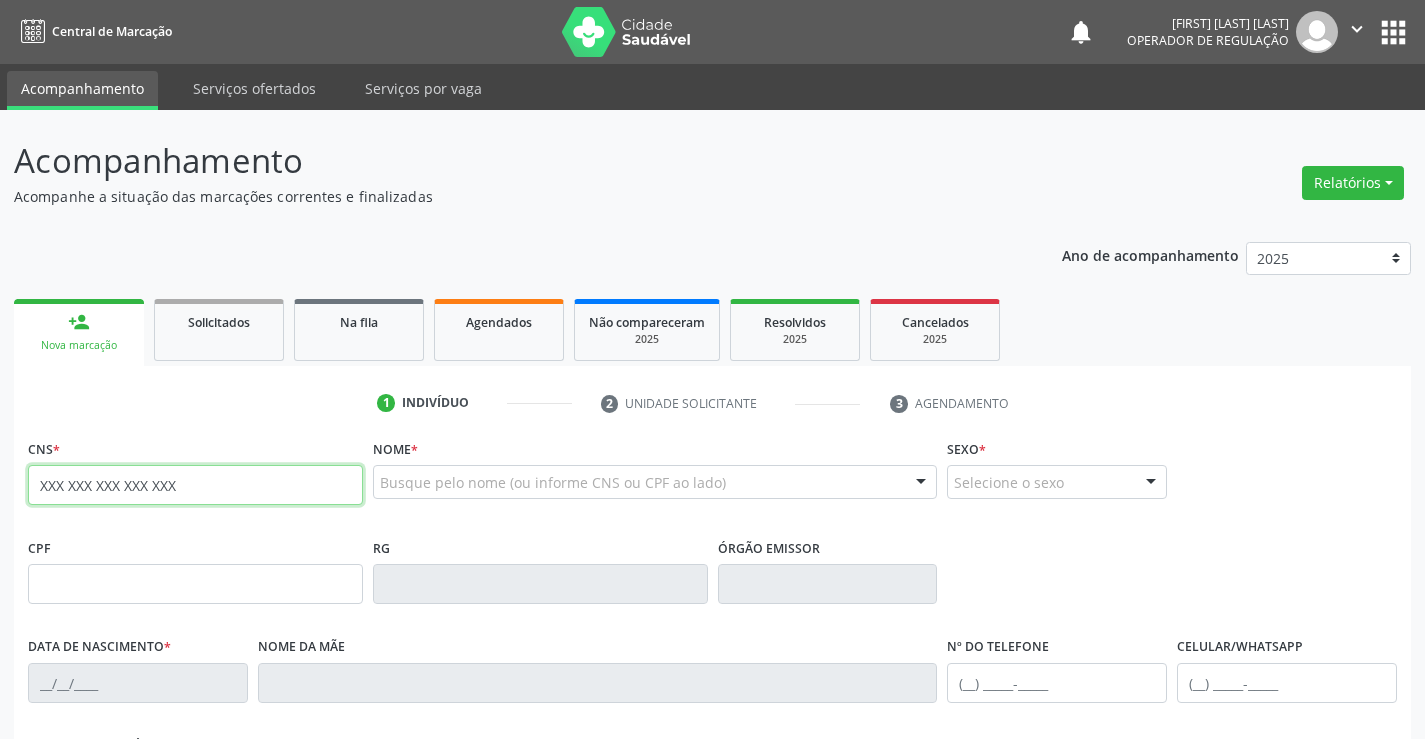 type on "XXX XXX XXX XXX XXX" 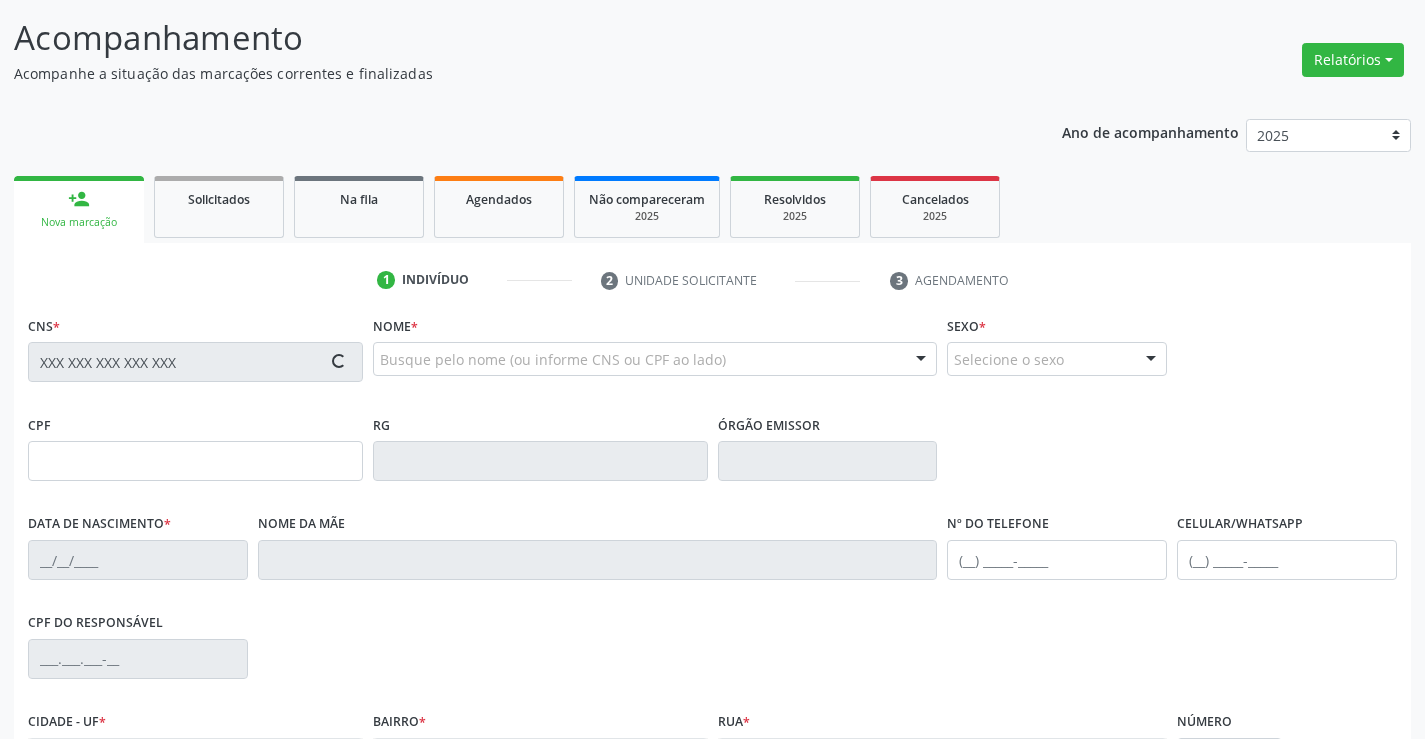 scroll, scrollTop: 345, scrollLeft: 0, axis: vertical 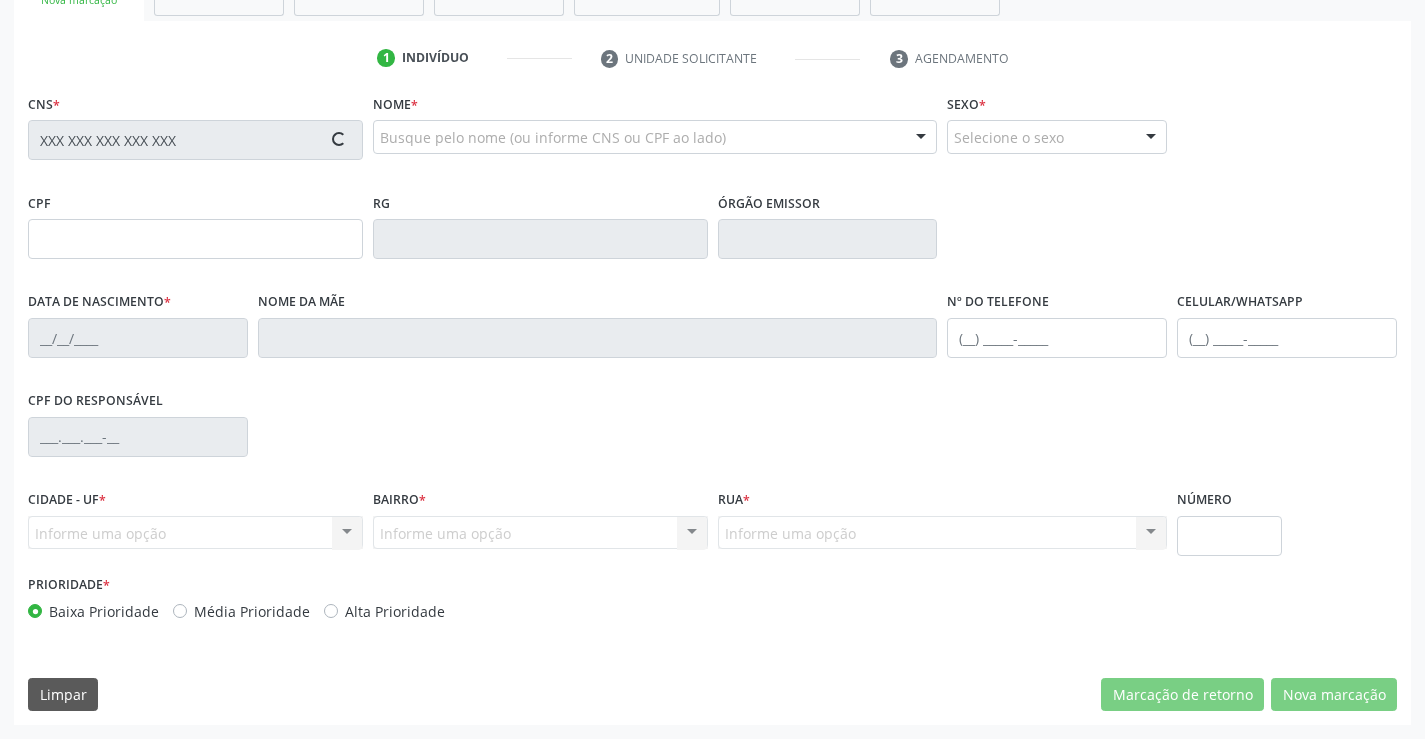 type on "[DD]/[MM]/[YYYY]" 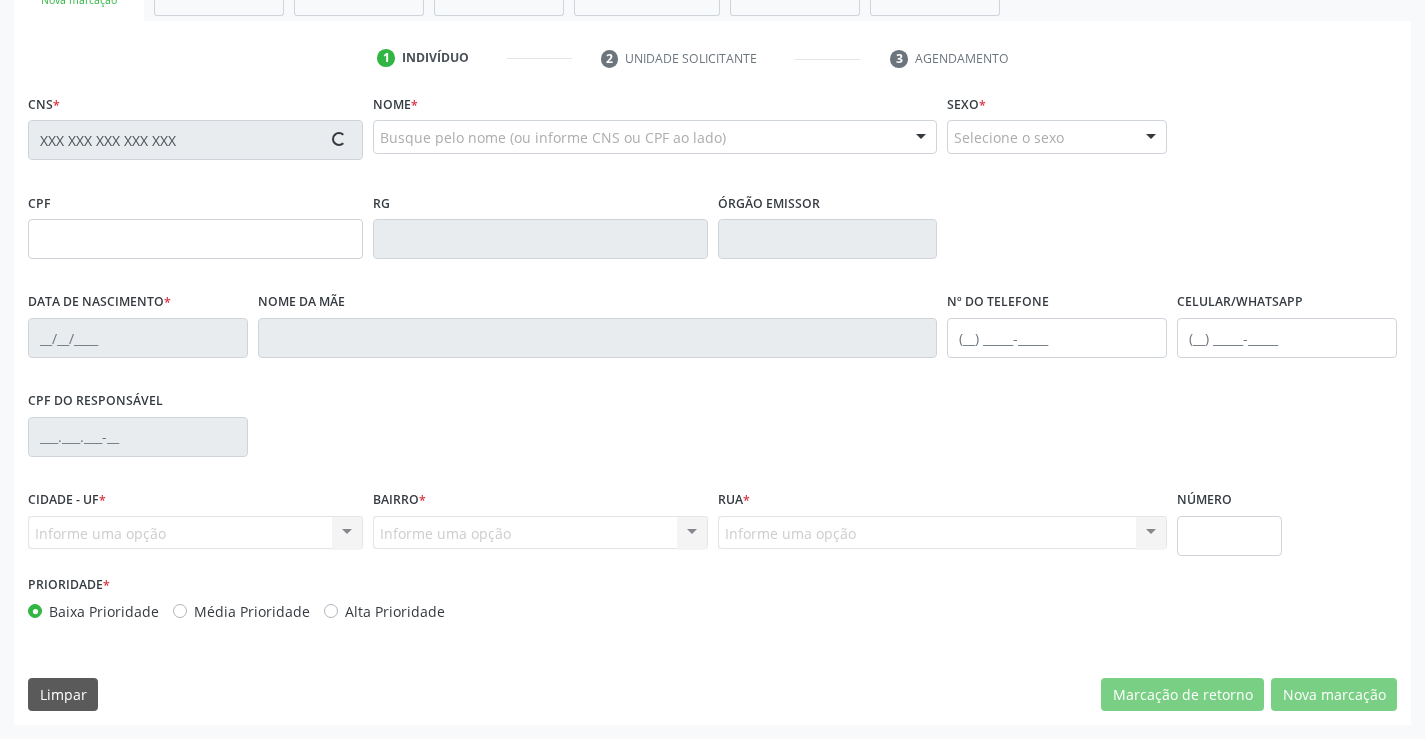 type on "(XX) XXXX-XXXX" 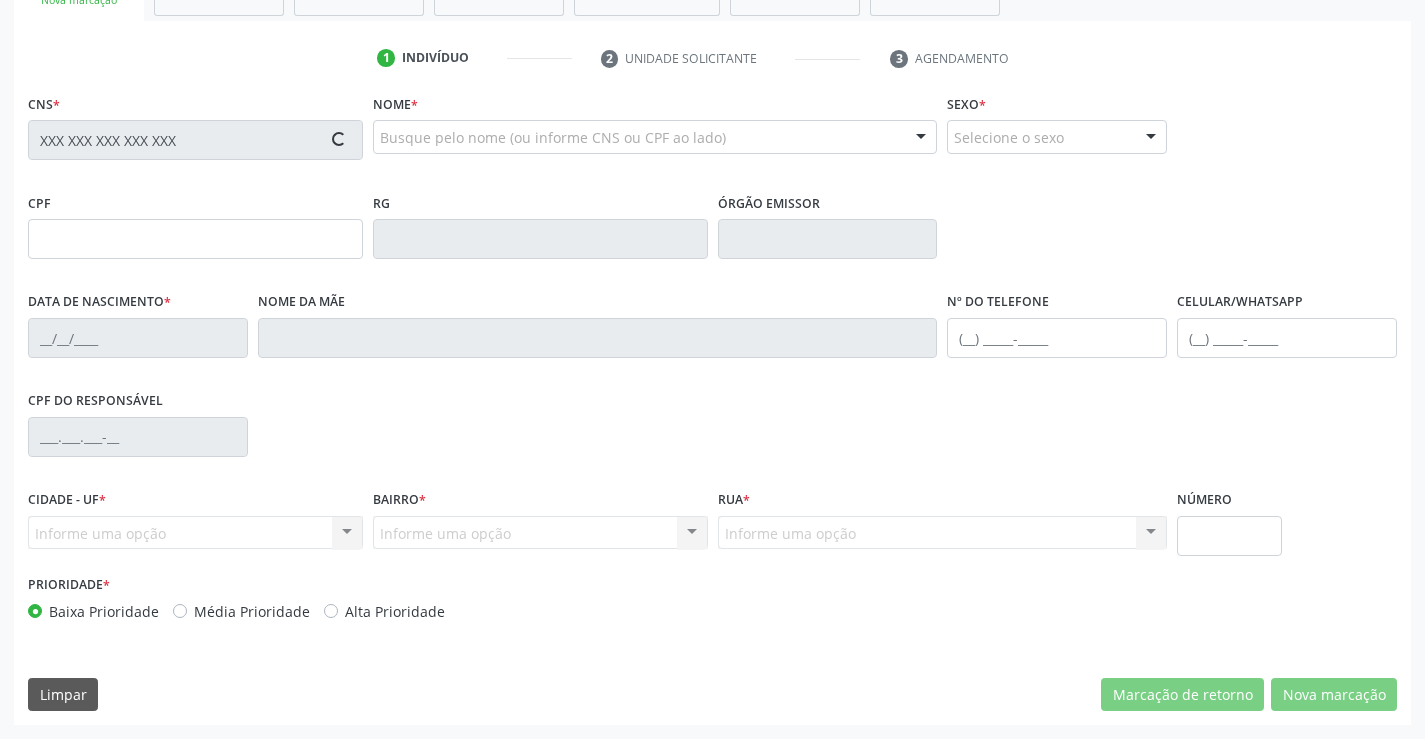 type on "(XX) XXXX-XXXX" 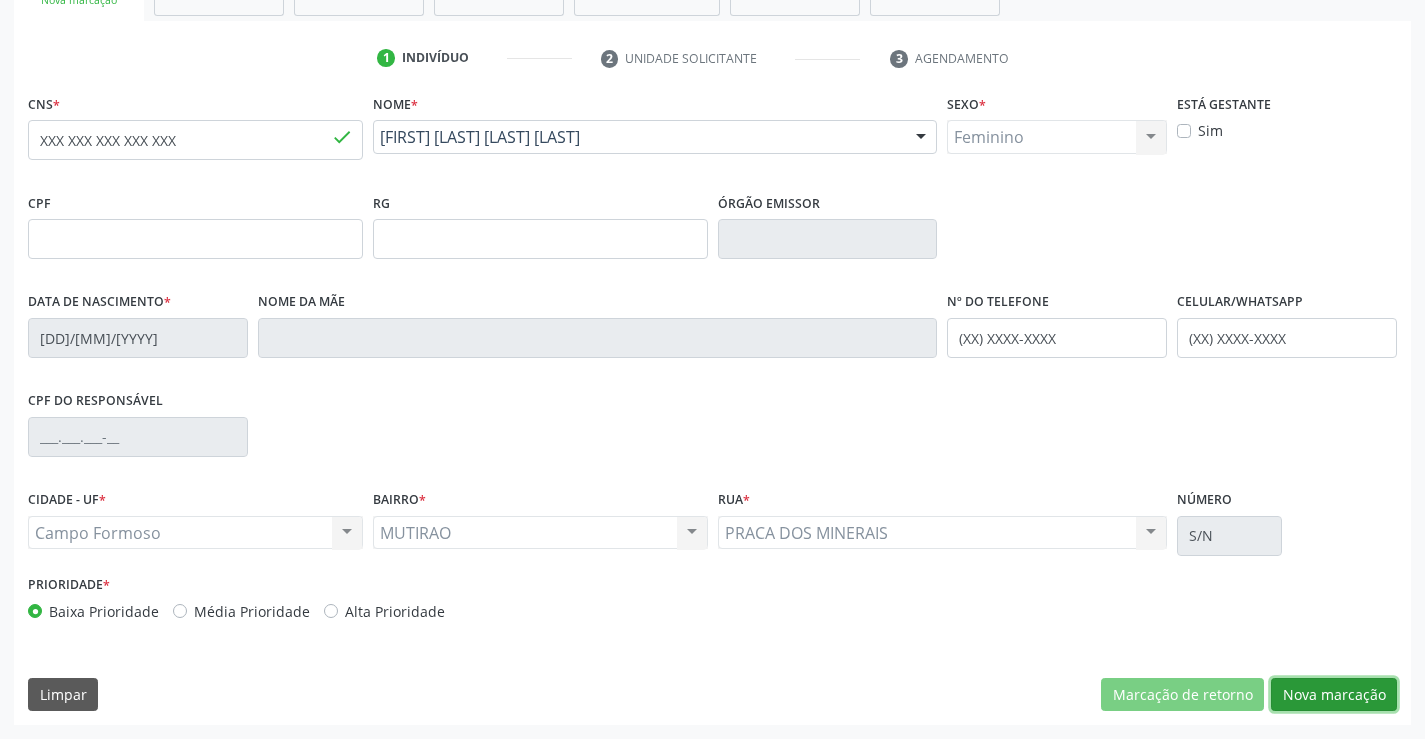 click on "Nova marcação" at bounding box center (1334, 695) 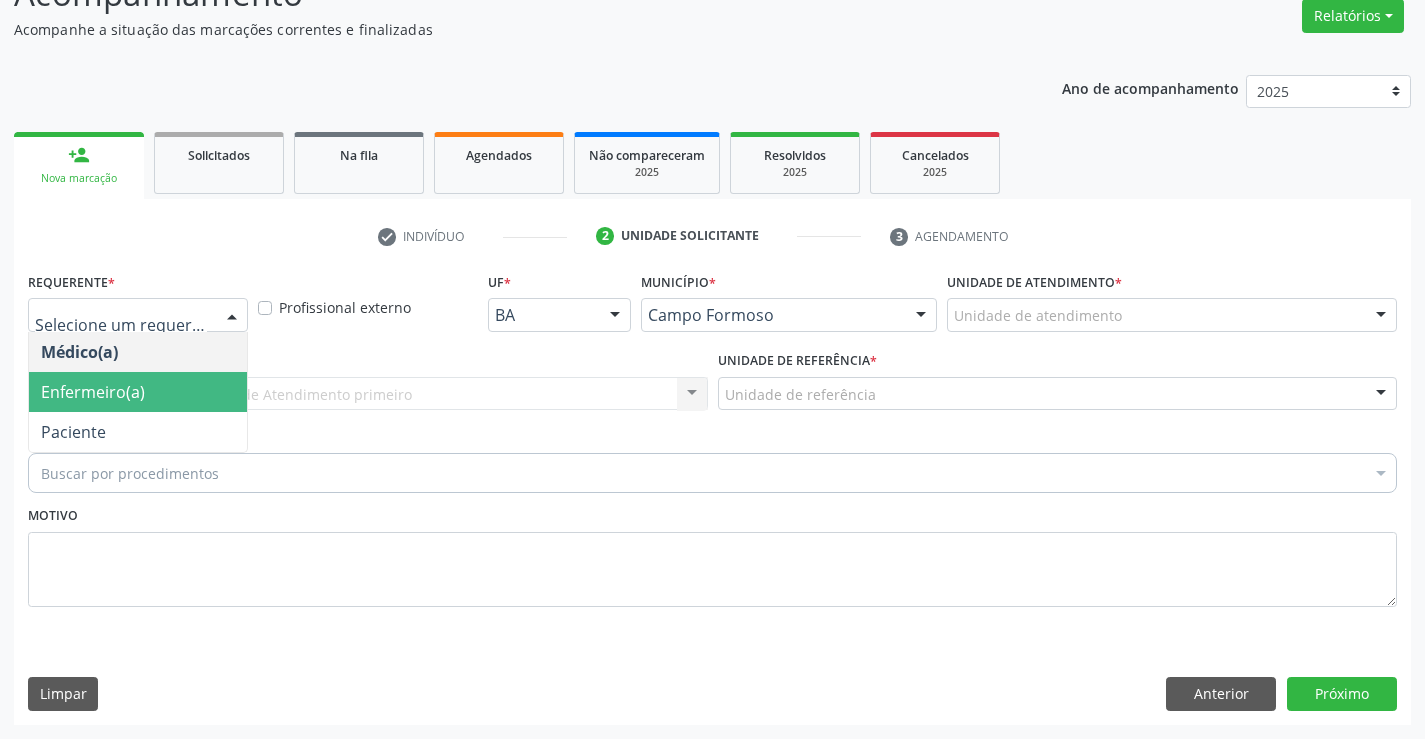 click on "Paciente" at bounding box center (138, 432) 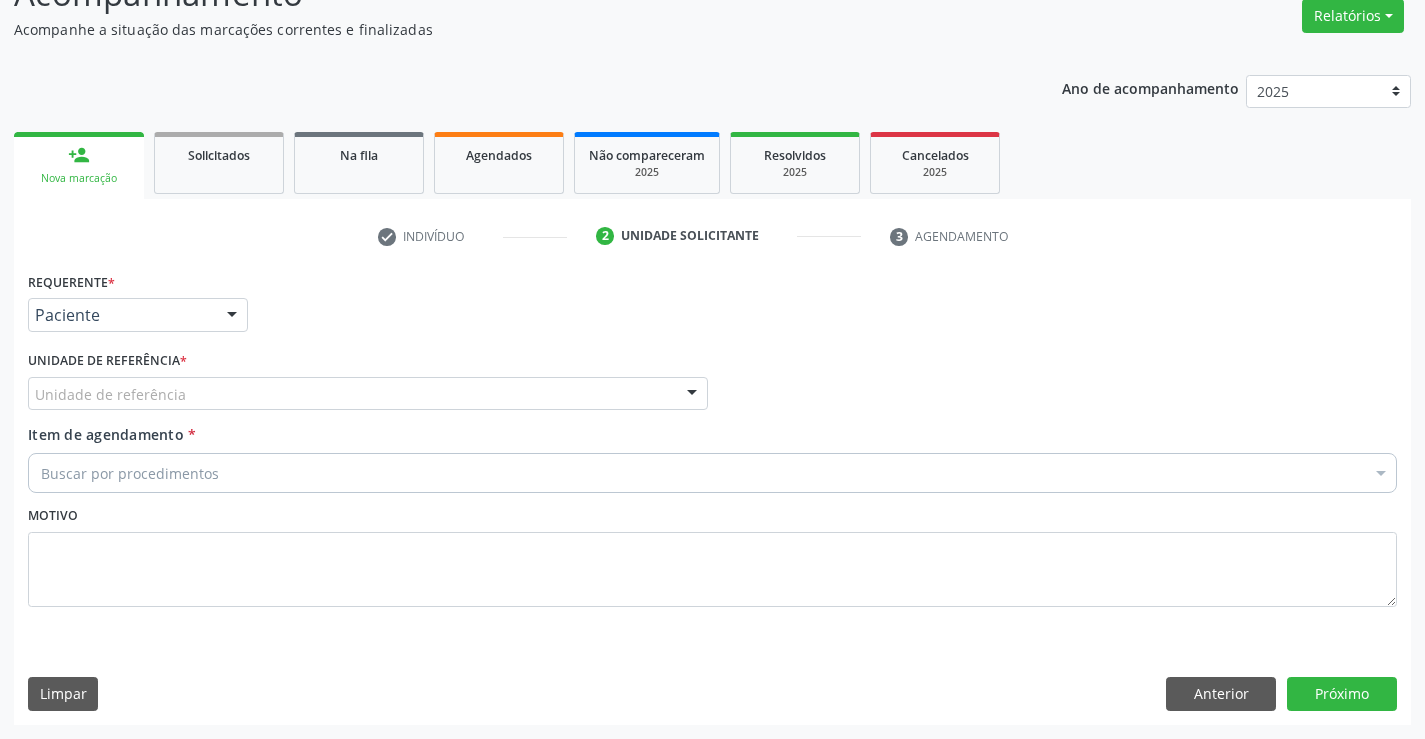 click on "Unidade de referência" at bounding box center [368, 394] 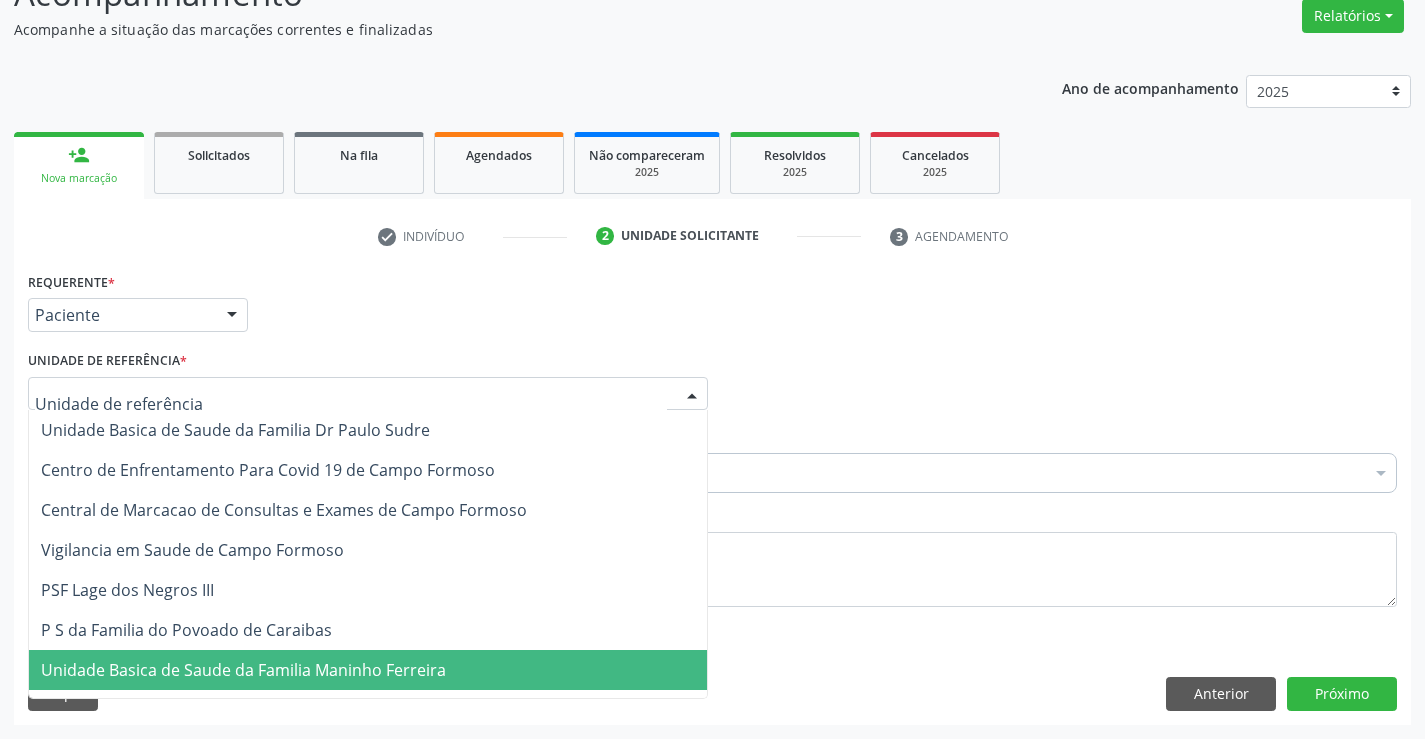 click on "Unidade Basica de Saude da Familia Maninho Ferreira" at bounding box center (243, 670) 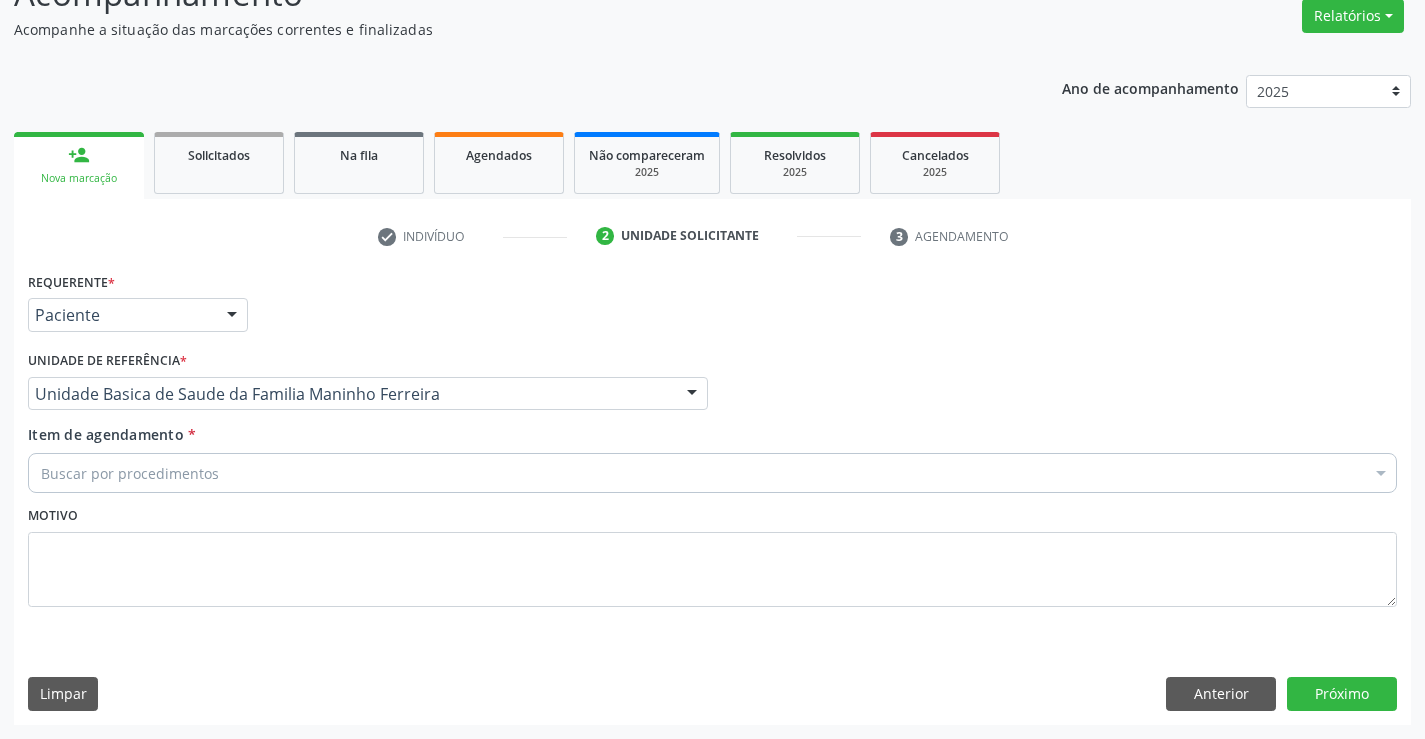 click on "Buscar por procedimentos" at bounding box center [712, 473] 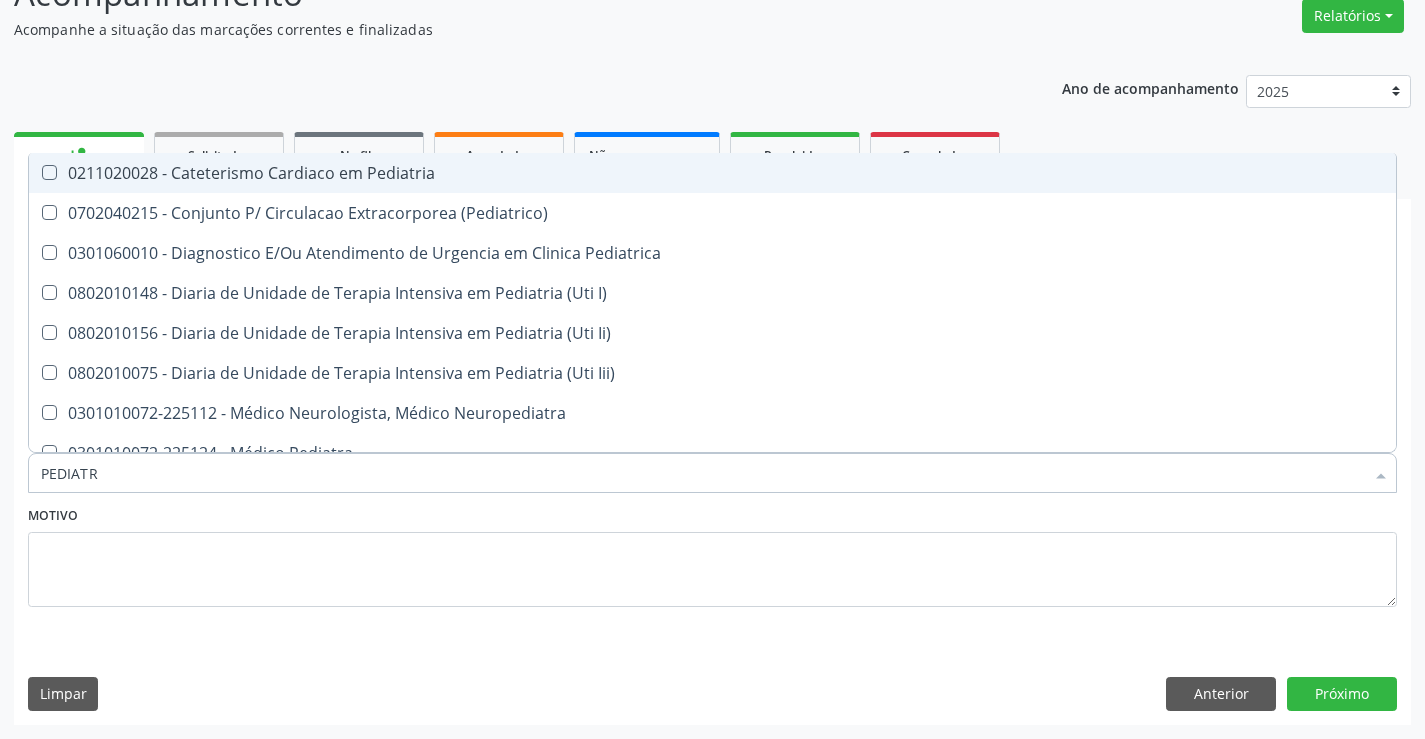 type on "PEDIATRA" 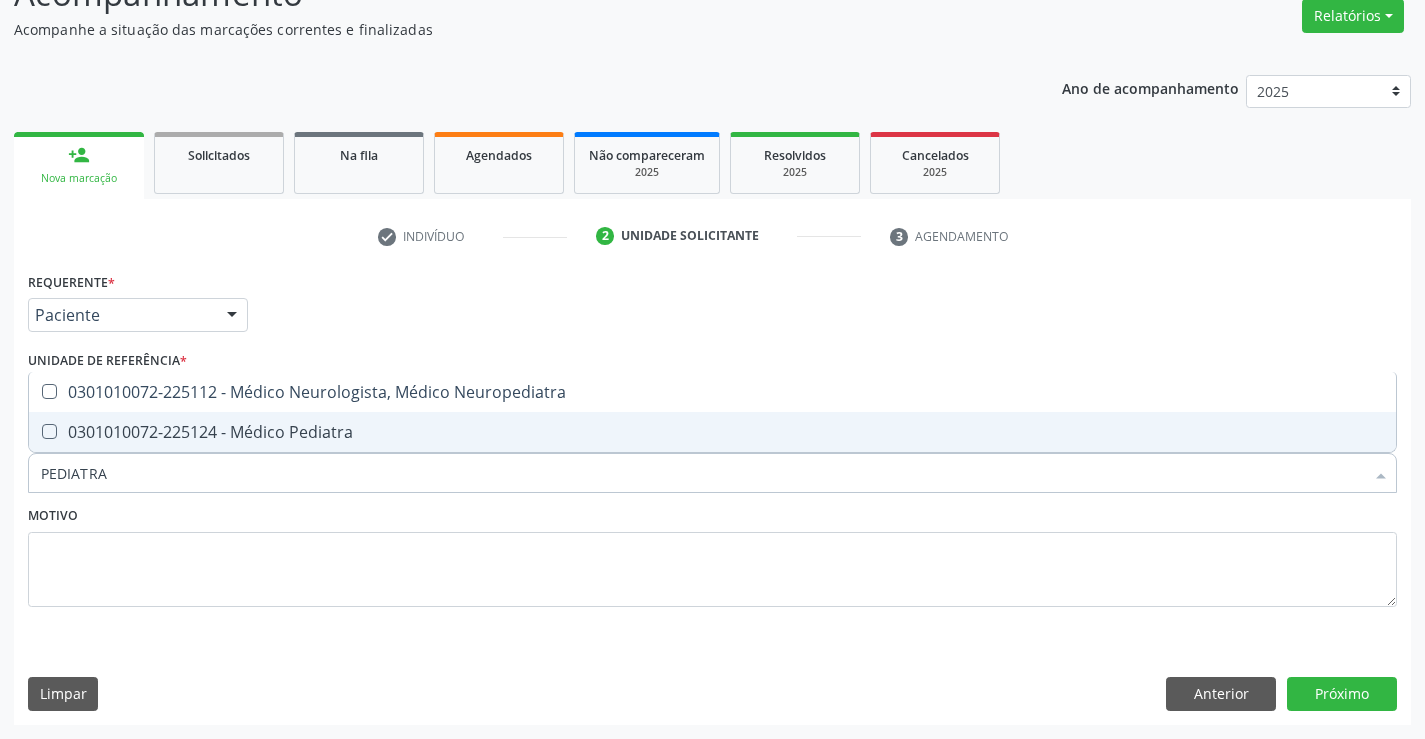 click on "0301010072-225124 - Médico Pediatra" at bounding box center (712, 432) 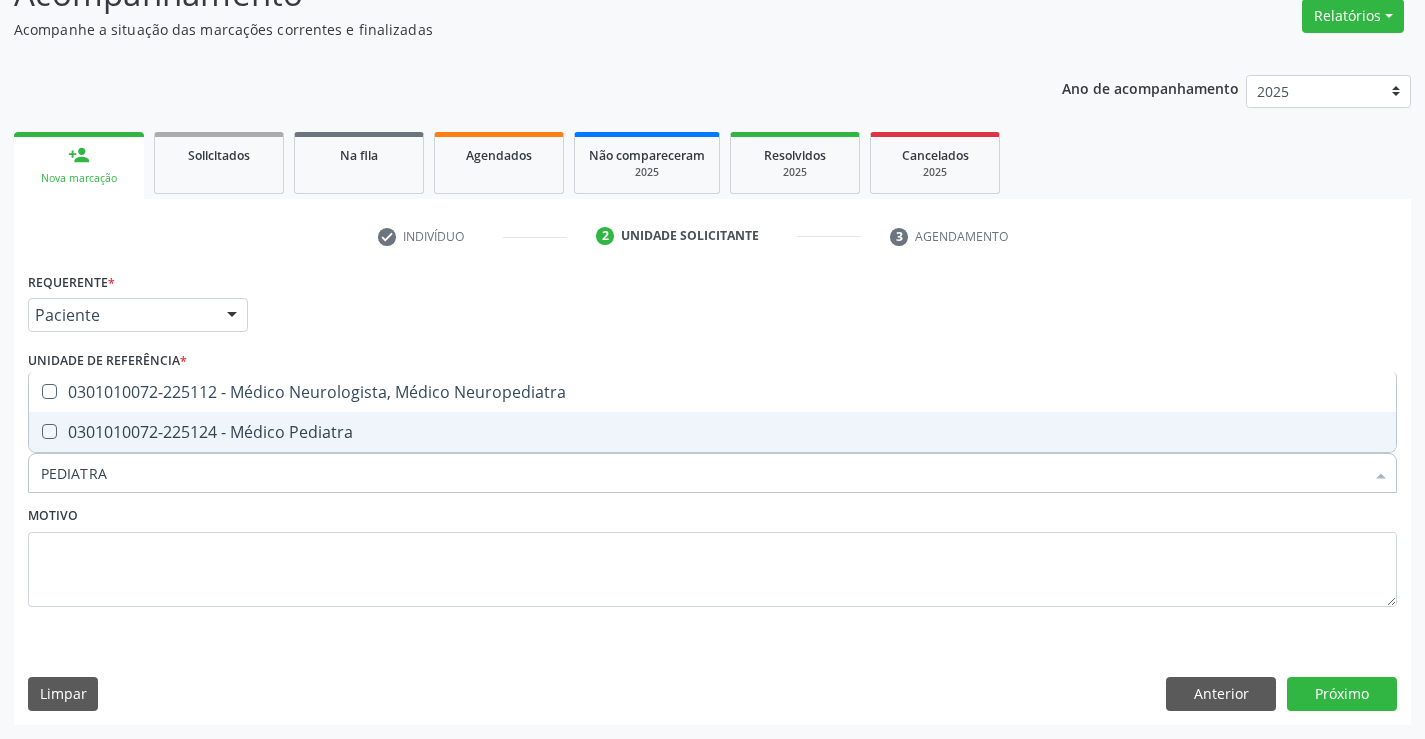 checkbox on "true" 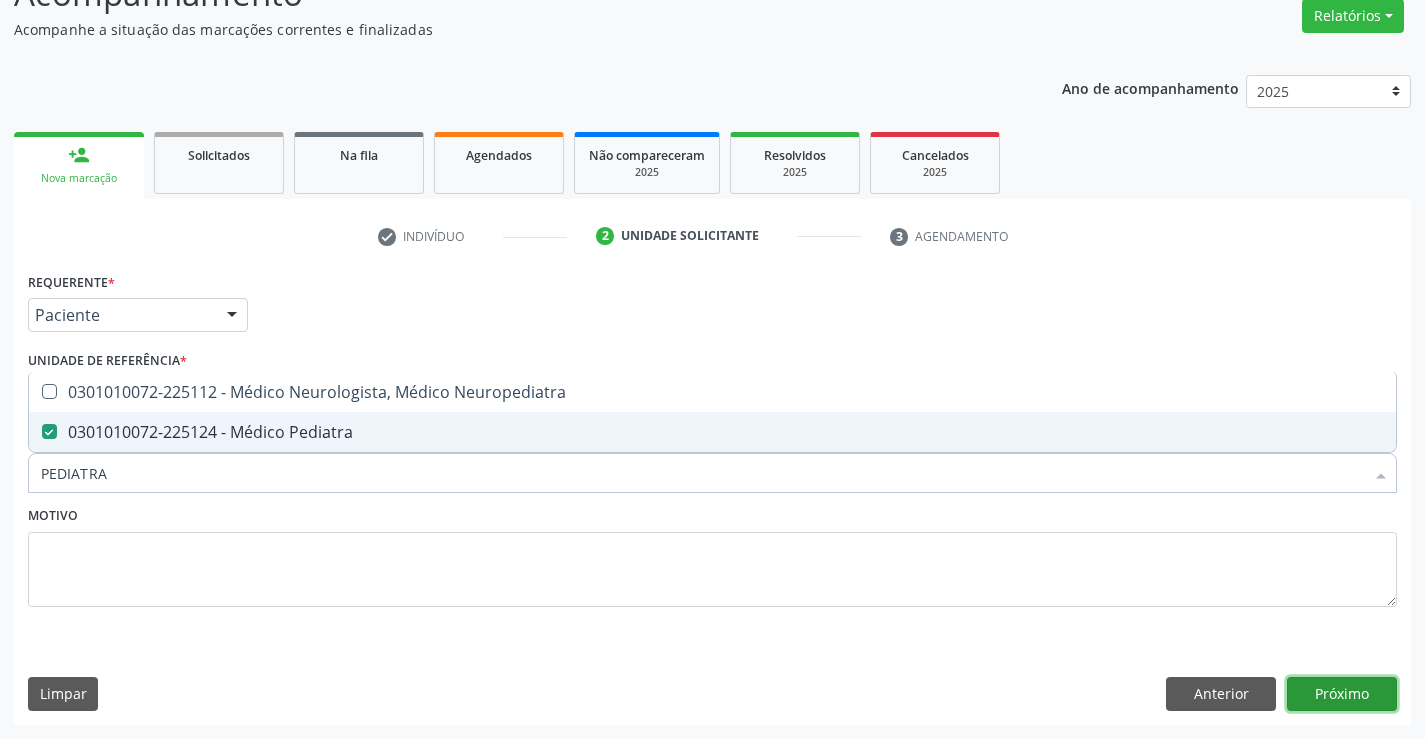 click on "Próximo" at bounding box center [1342, 694] 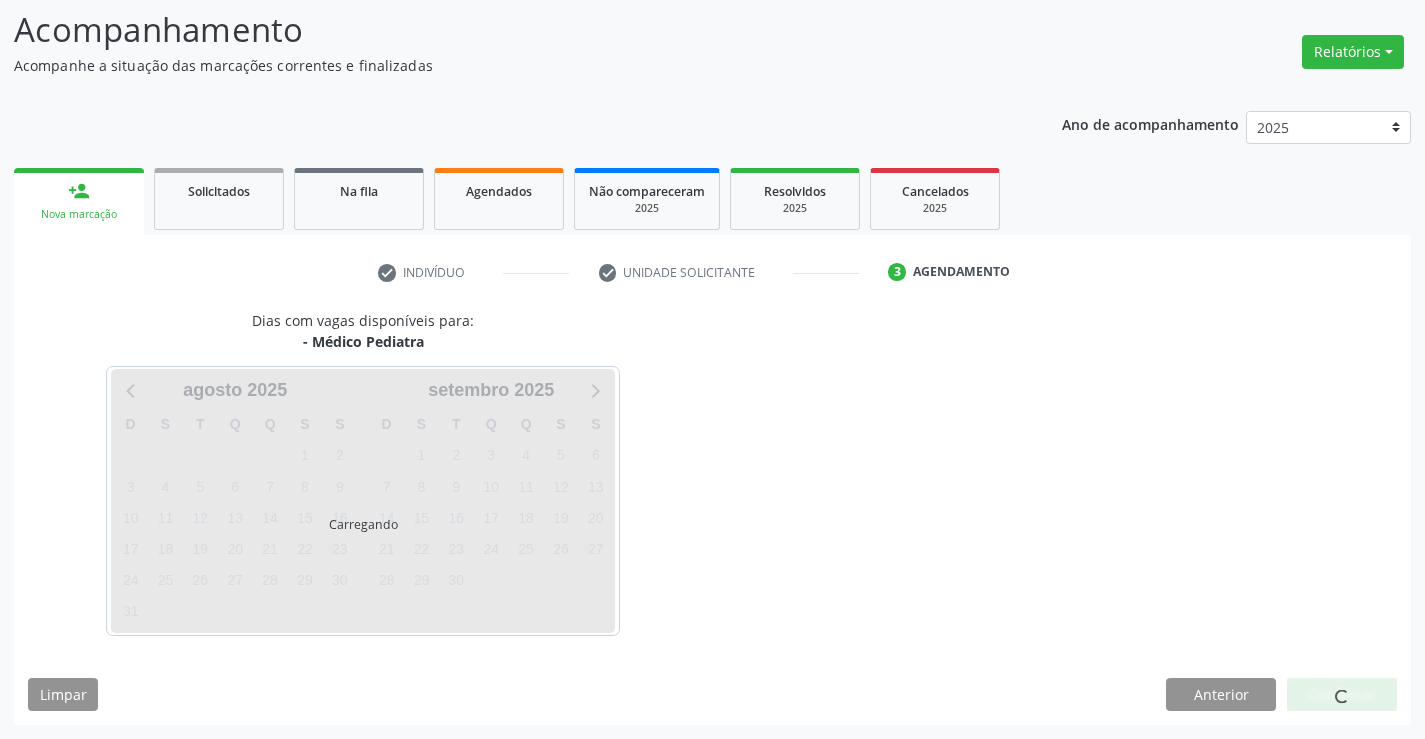 scroll, scrollTop: 131, scrollLeft: 0, axis: vertical 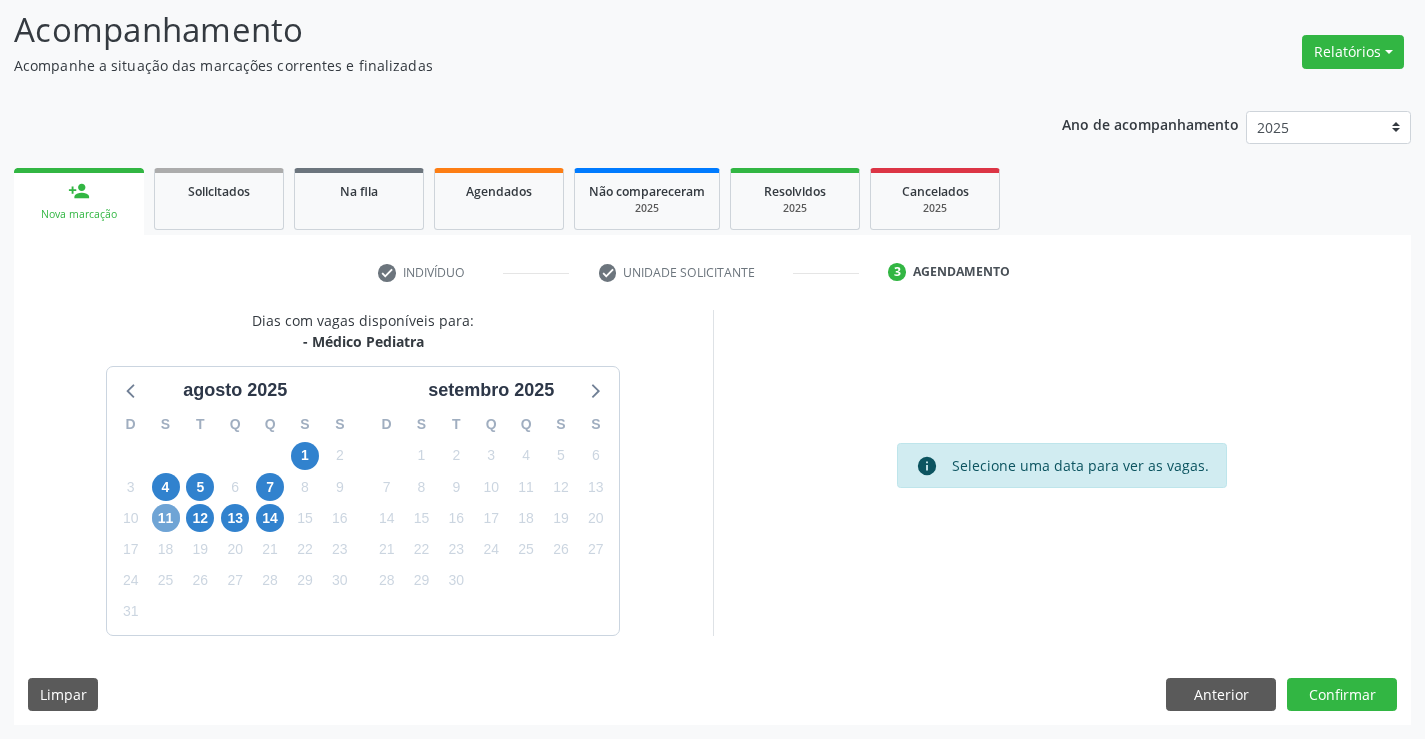 click on "11" at bounding box center [166, 518] 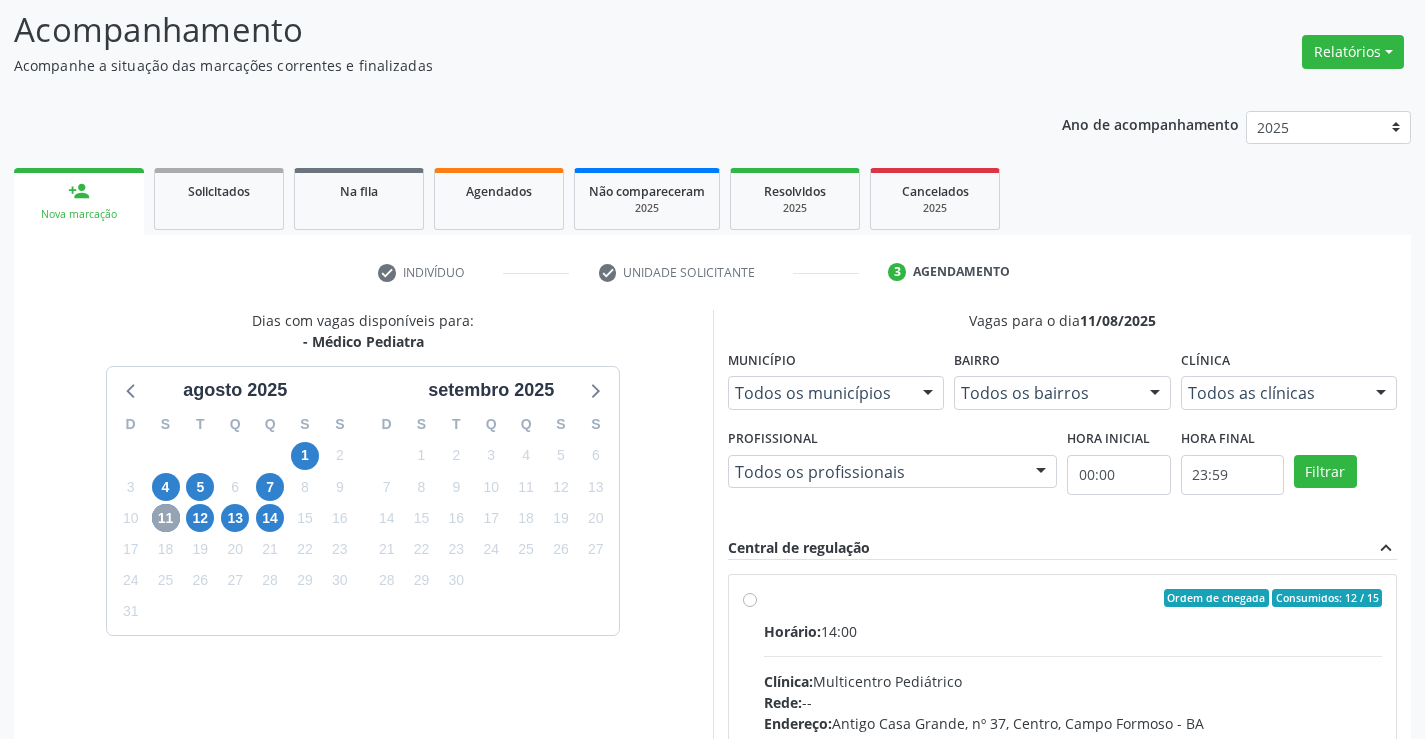 scroll, scrollTop: 420, scrollLeft: 0, axis: vertical 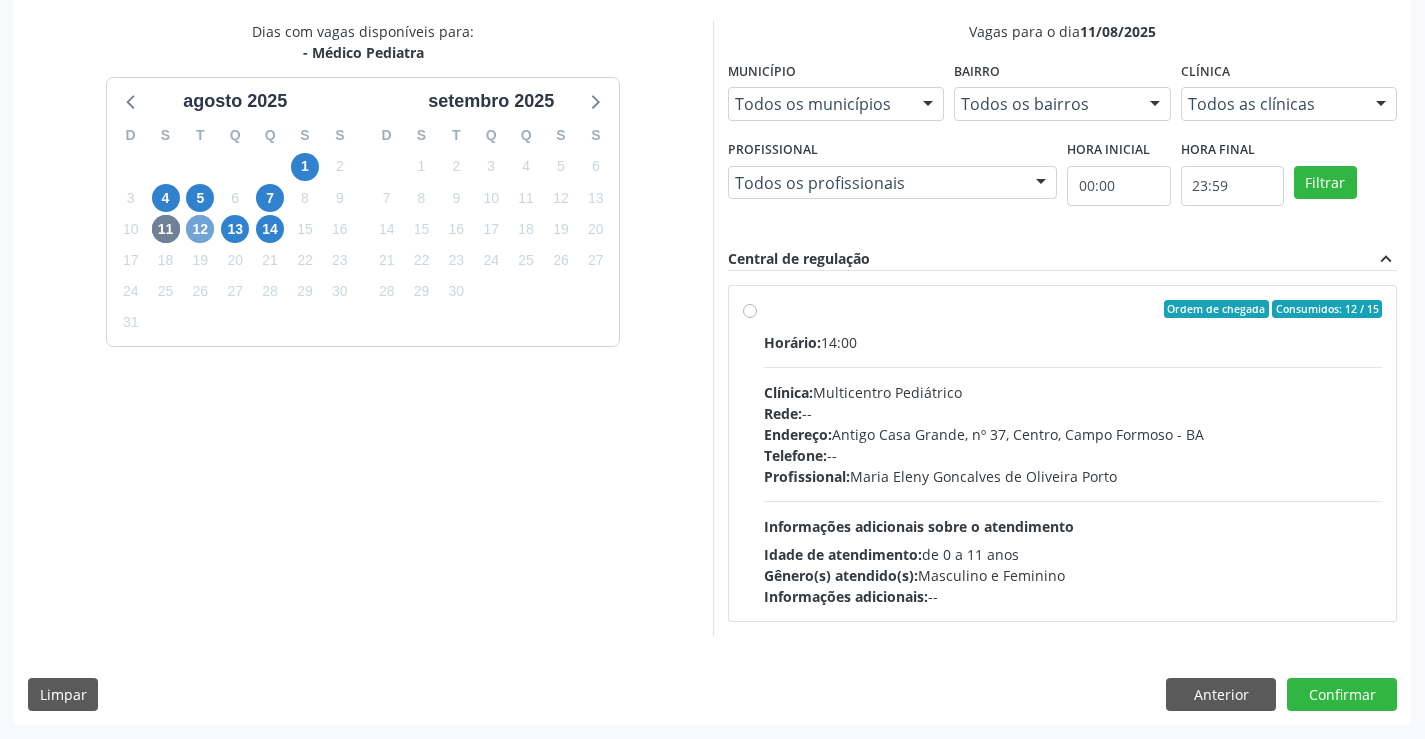 click on "12" at bounding box center [200, 229] 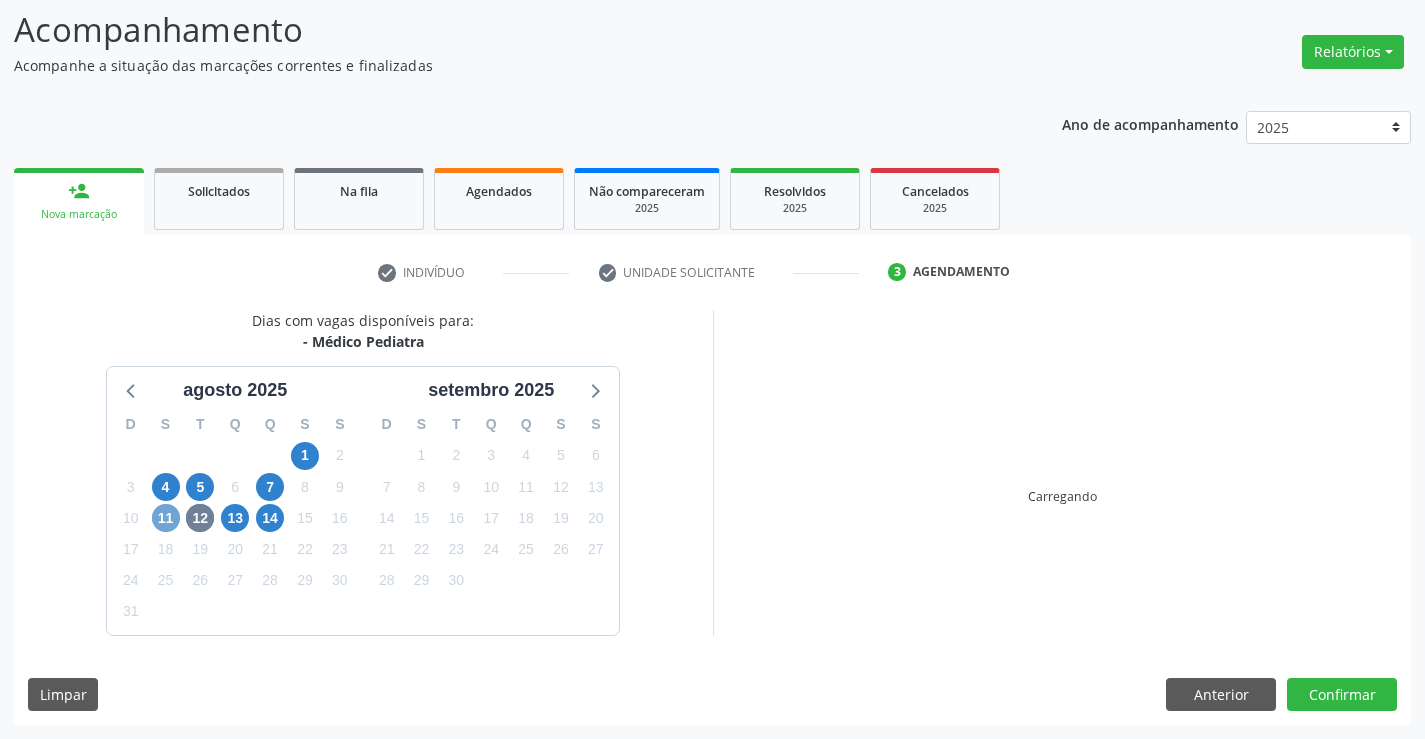 click on "11" at bounding box center [166, 518] 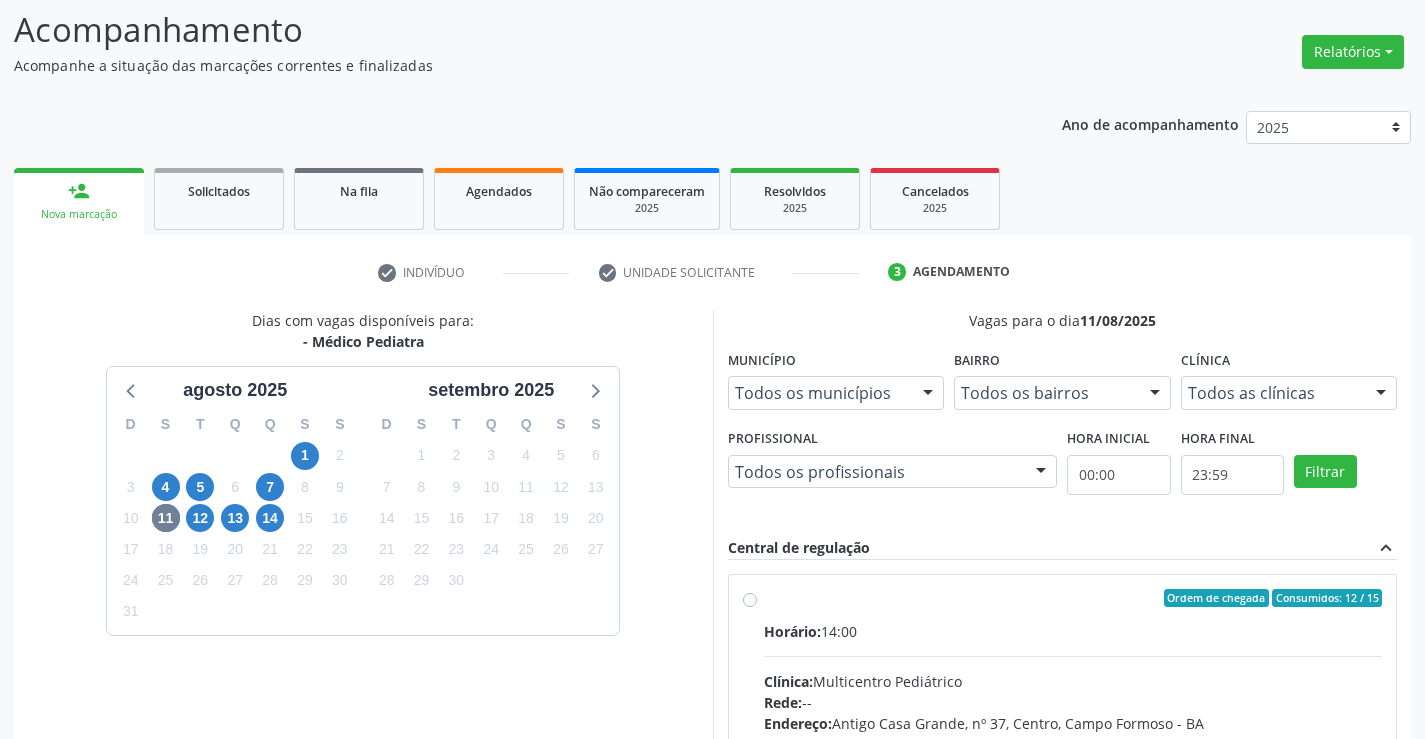 click on "Horário:   14:00
Clínica:  Multicentro Pediátrico
Rede:
--
Endereço:   Antigo Casa Grande, nº 37, Centro, [CITY] - [STATE]
Telefone:   --
Profissional:
[FIRST] [LAST] [LAST] [LAST]
Informações adicionais sobre o atendimento
Idade de atendimento:
de 0 a 11 anos
Gênero(s) atendido(s):
Masculino e Feminino
Informações adicionais:
--" at bounding box center (1073, 758) 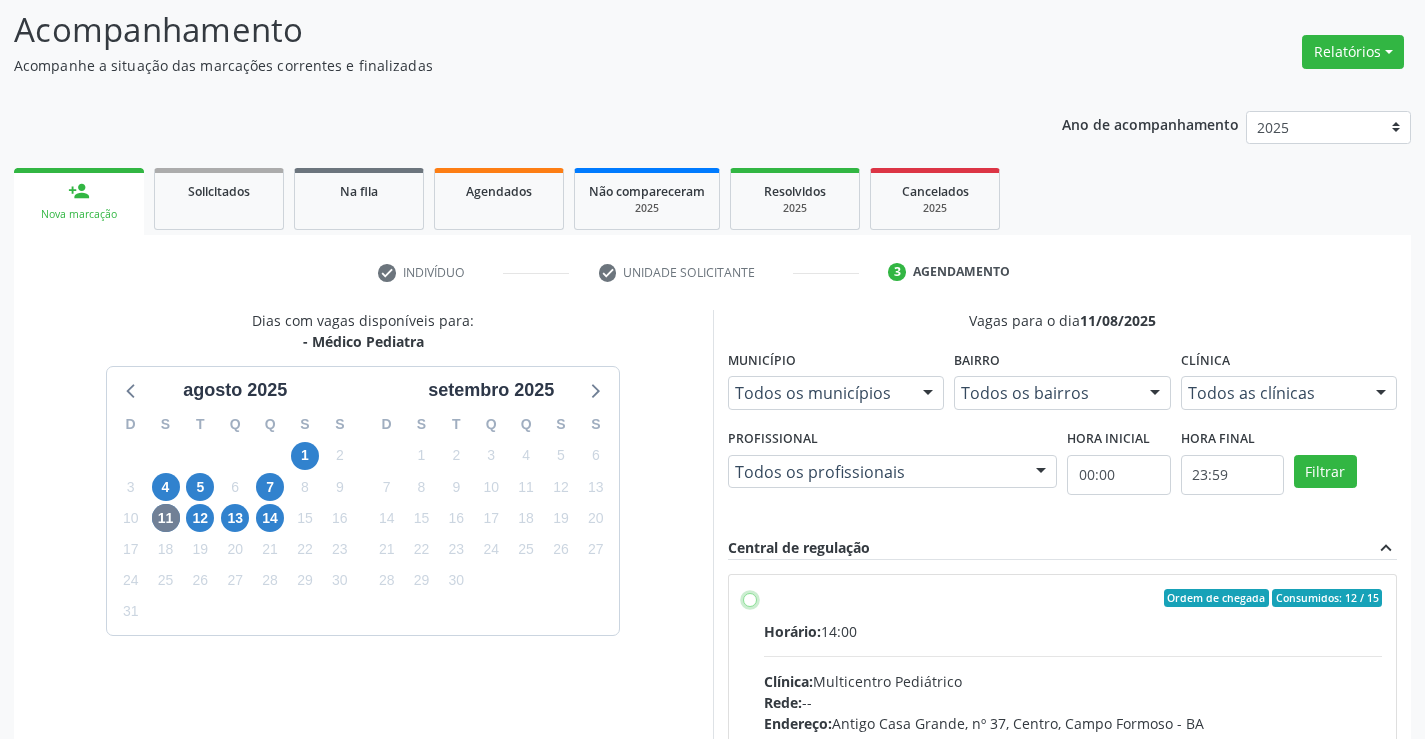 click on "Ordem de chegada
Consumidos: 12 / 15
Horário:   14:00
Clínica:  Multicentro Pediátrico
Rede:
--
Endereço:   Antigo Casa Grande, nº 37, Centro, [CITY] - [STATE]
Telefone:   --
Profissional:
[FIRST] [LAST] [LAST] [LAST]
Informações adicionais sobre o atendimento
Idade de atendimento:
de 0 a 11 anos
Gênero(s) atendido(s):
Masculino e Feminino
Informações adicionais:
--" at bounding box center (750, 598) 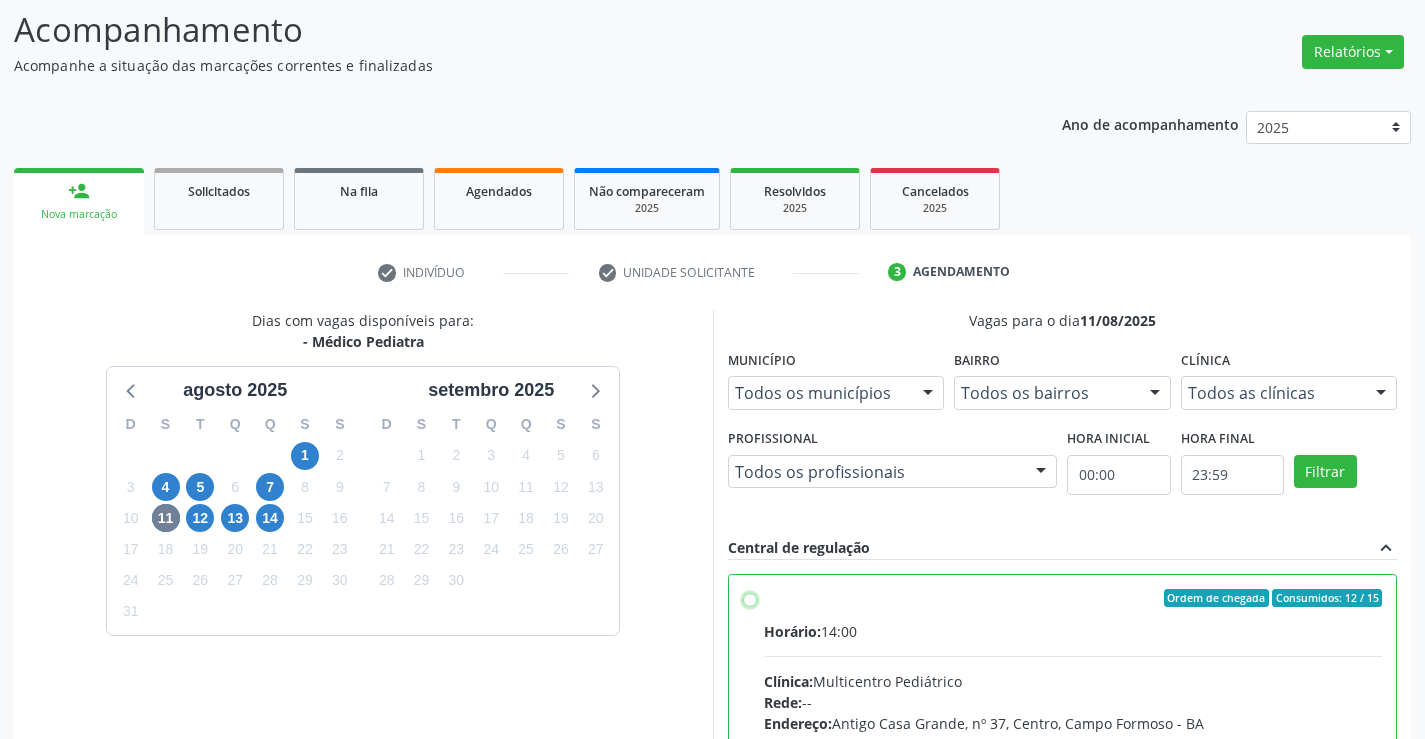 radio on "true" 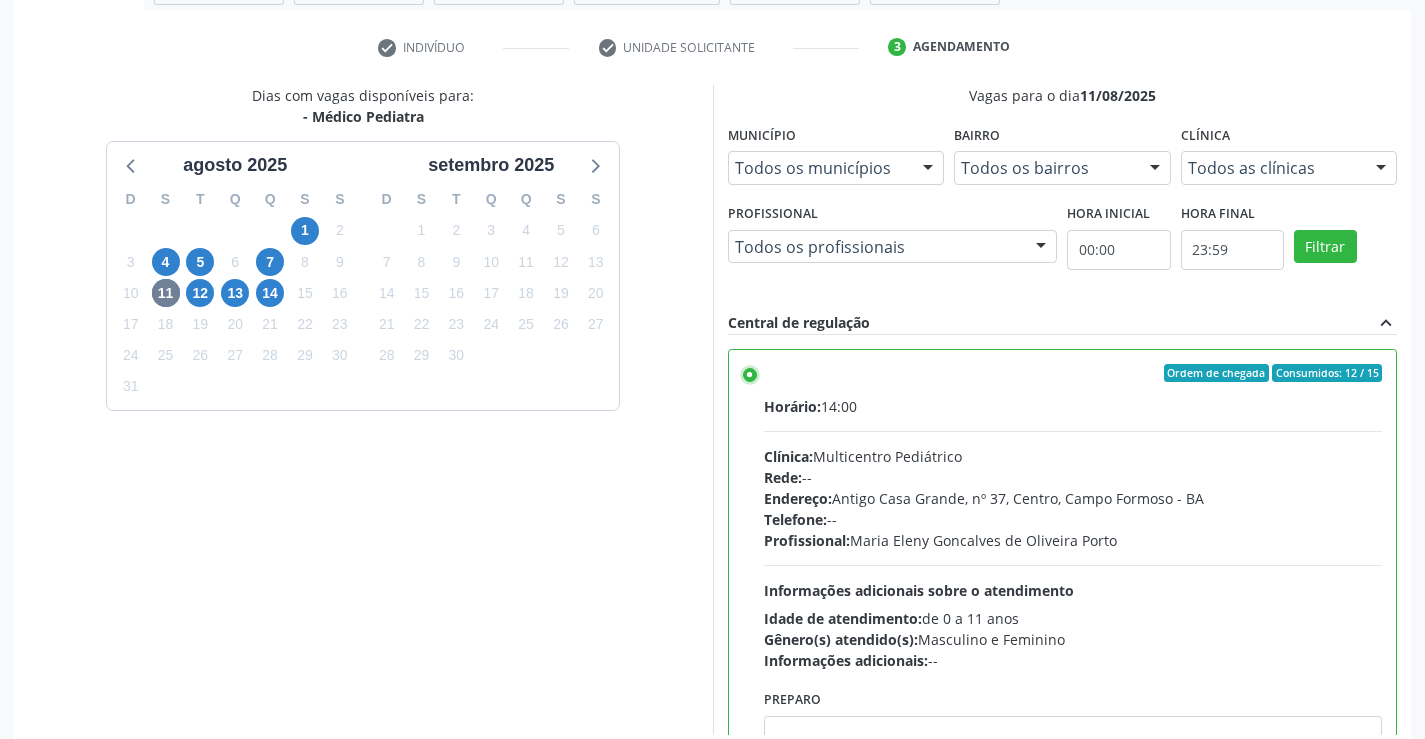 scroll, scrollTop: 456, scrollLeft: 0, axis: vertical 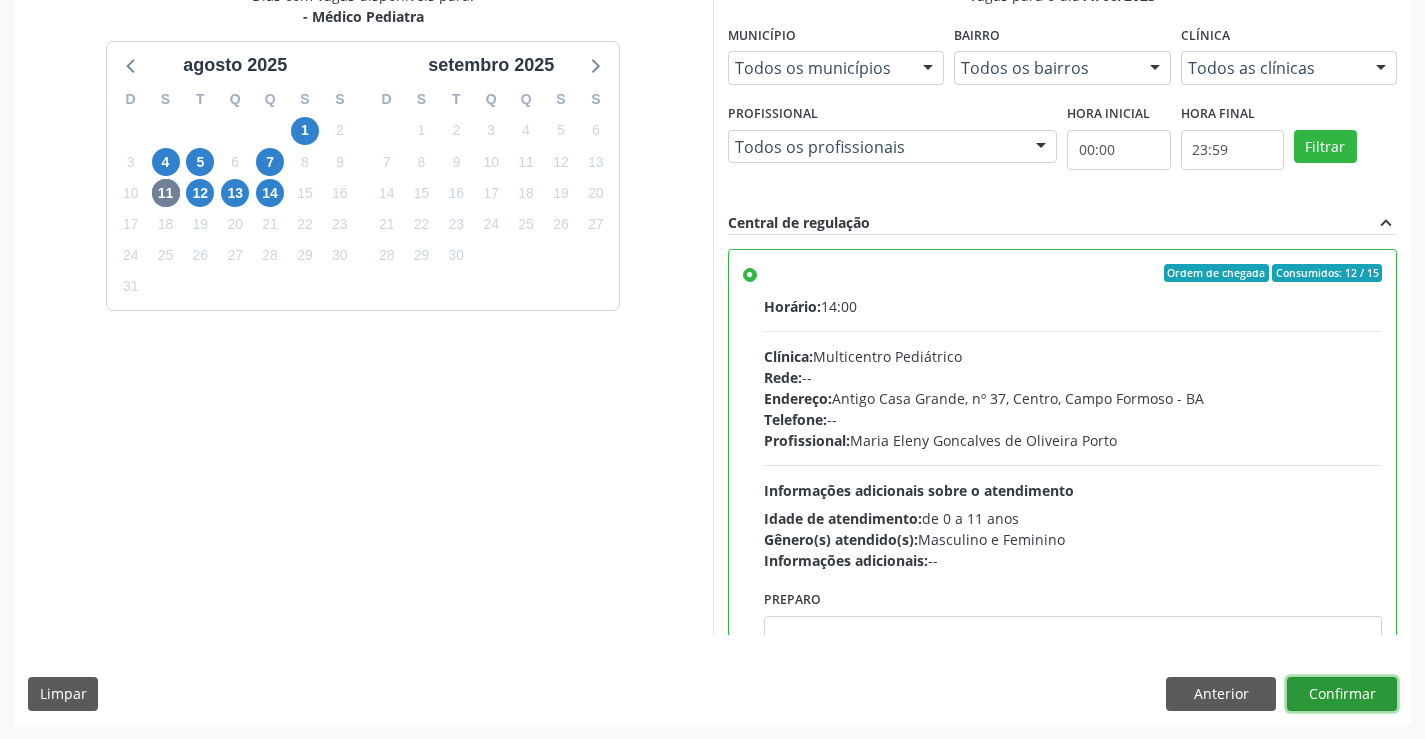 click on "Confirmar" at bounding box center [1342, 694] 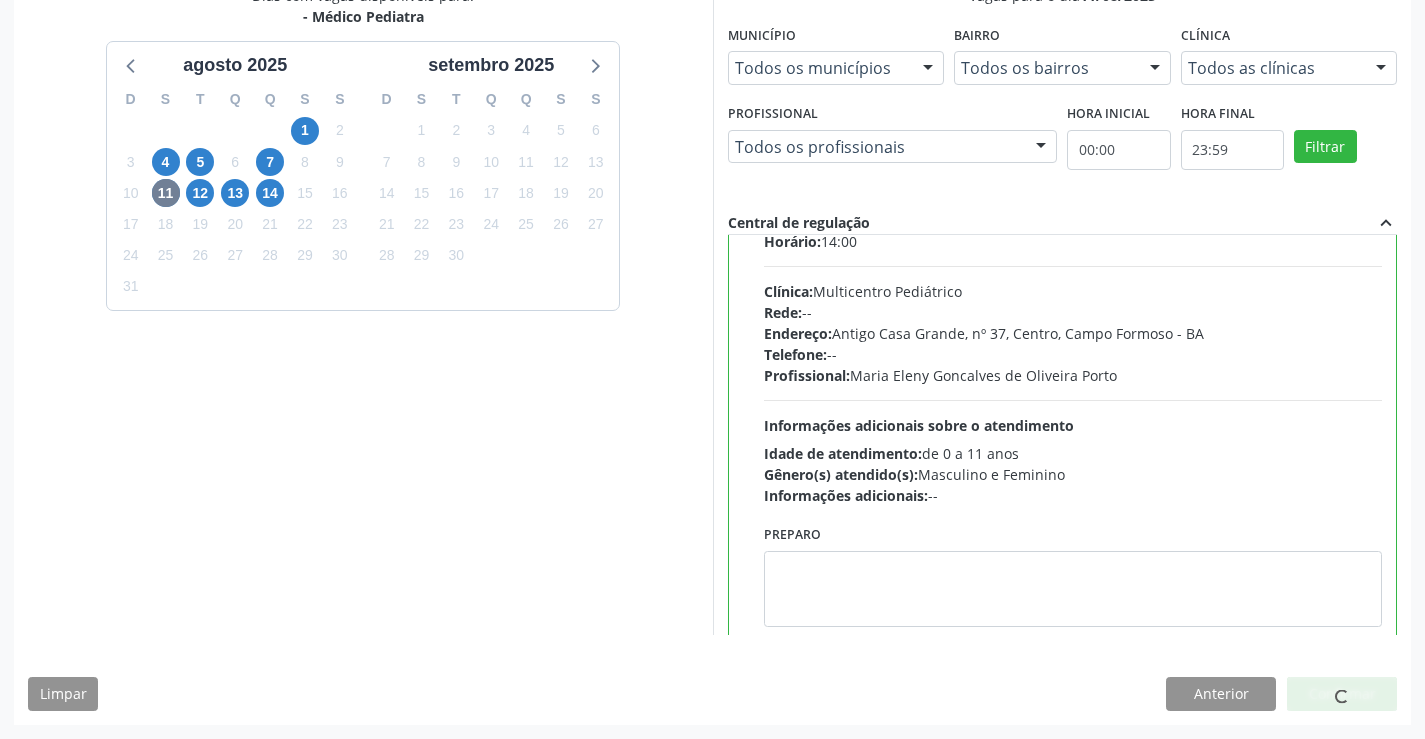 scroll, scrollTop: 99, scrollLeft: 0, axis: vertical 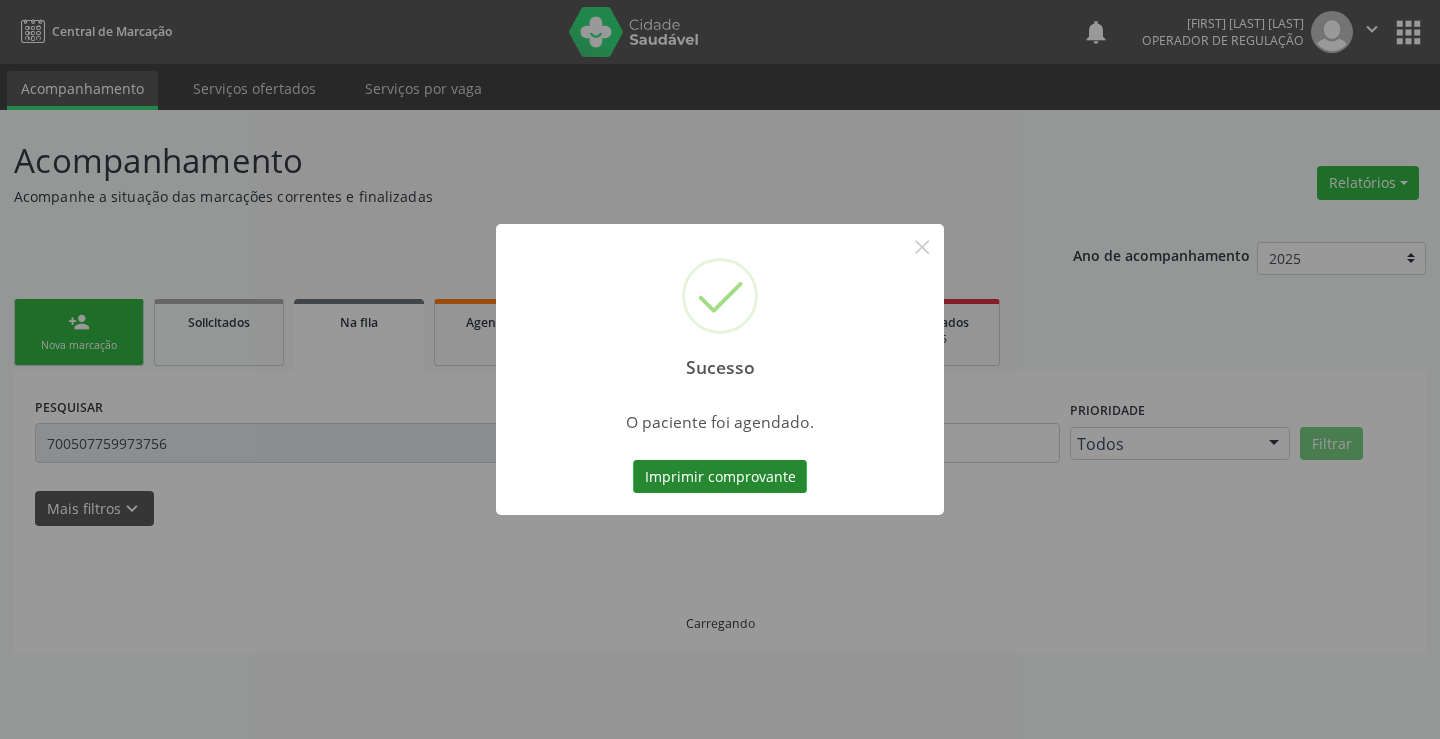 click on "Imprimir comprovante" at bounding box center [720, 477] 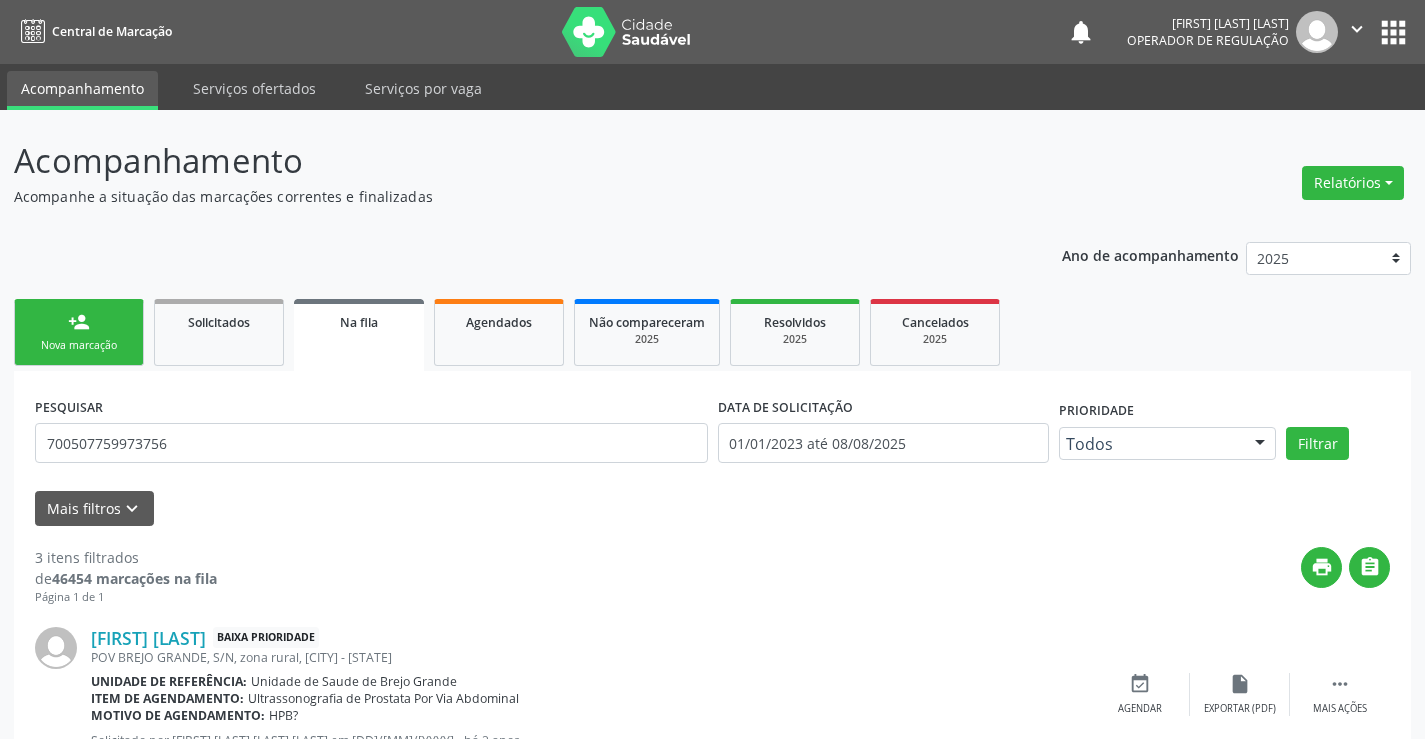 click on "person_add" at bounding box center [79, 322] 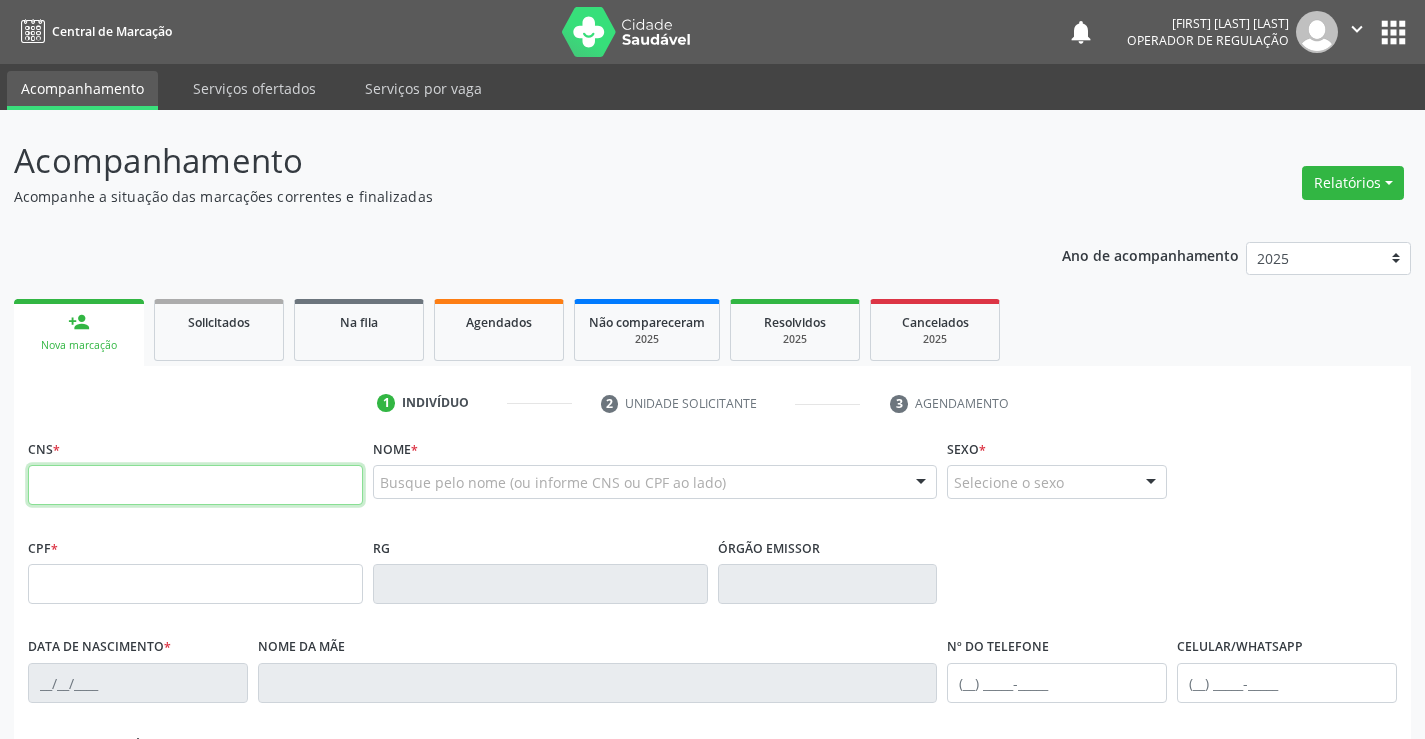 click at bounding box center [195, 485] 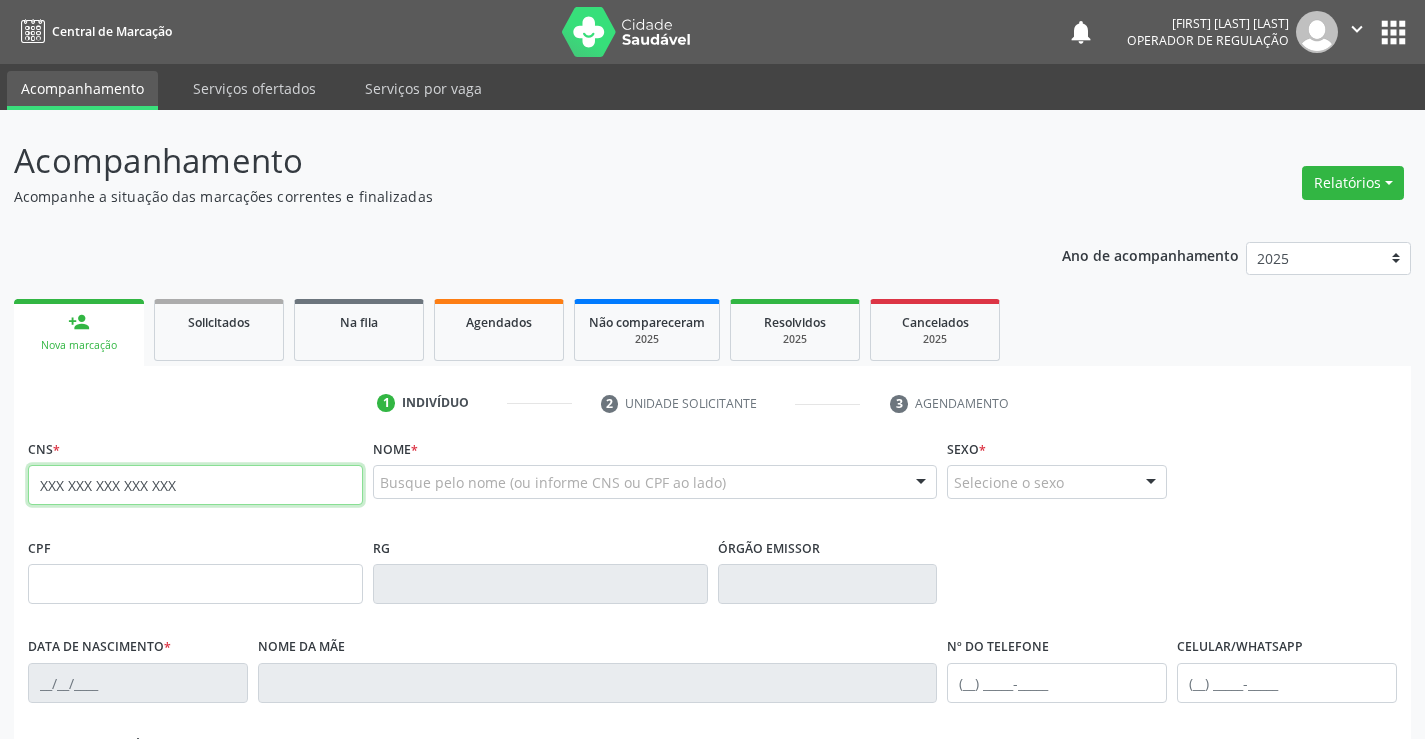 type on "XXX XXX XXX XXX XXX" 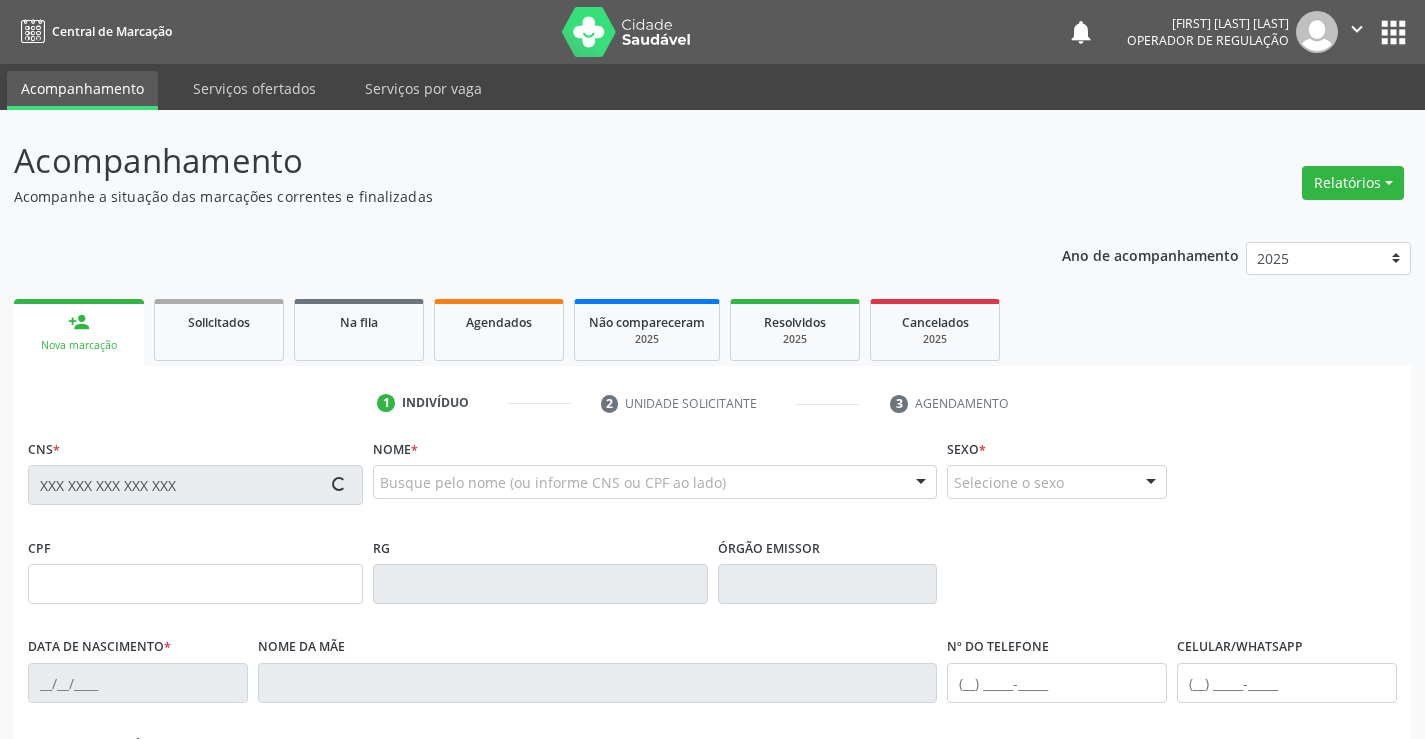 type on "XXX XXX XXX XXX" 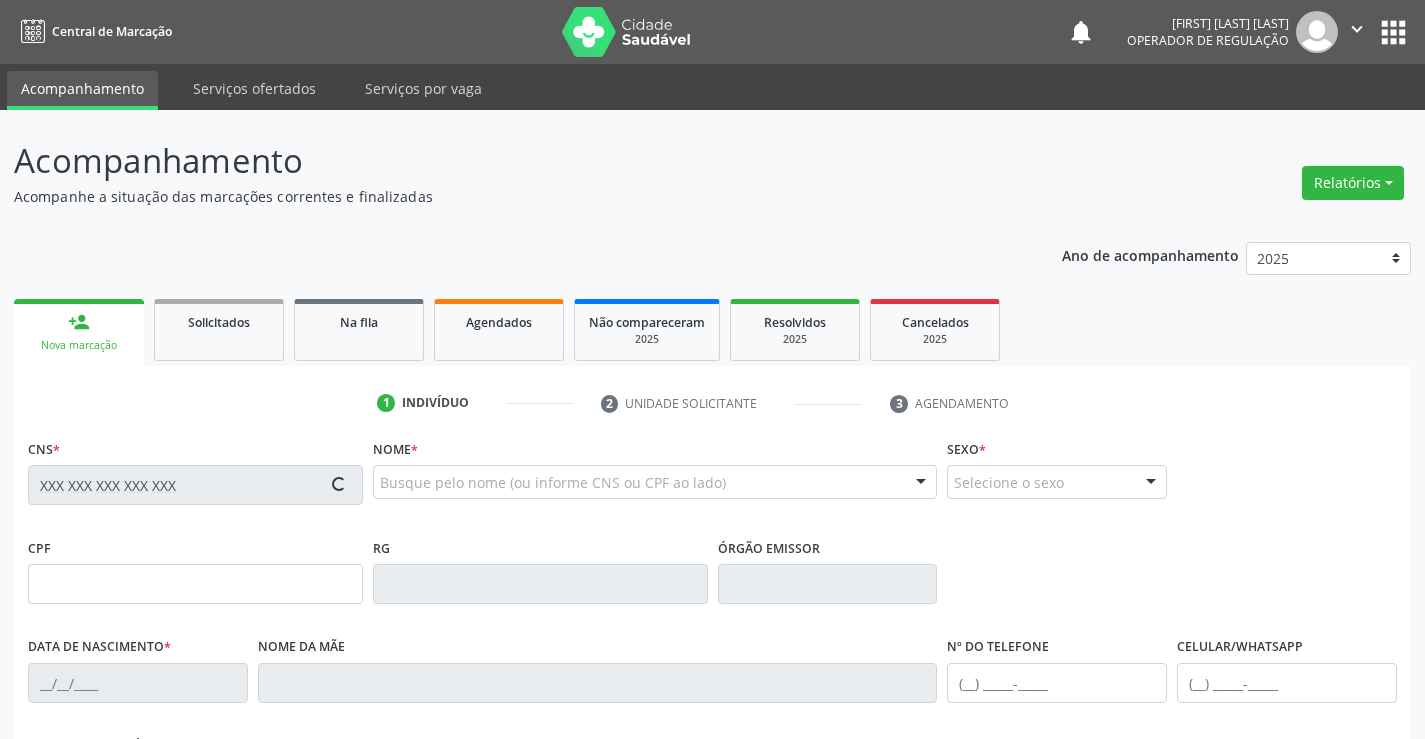 type on "[DD]/[MM]/[YYYY]" 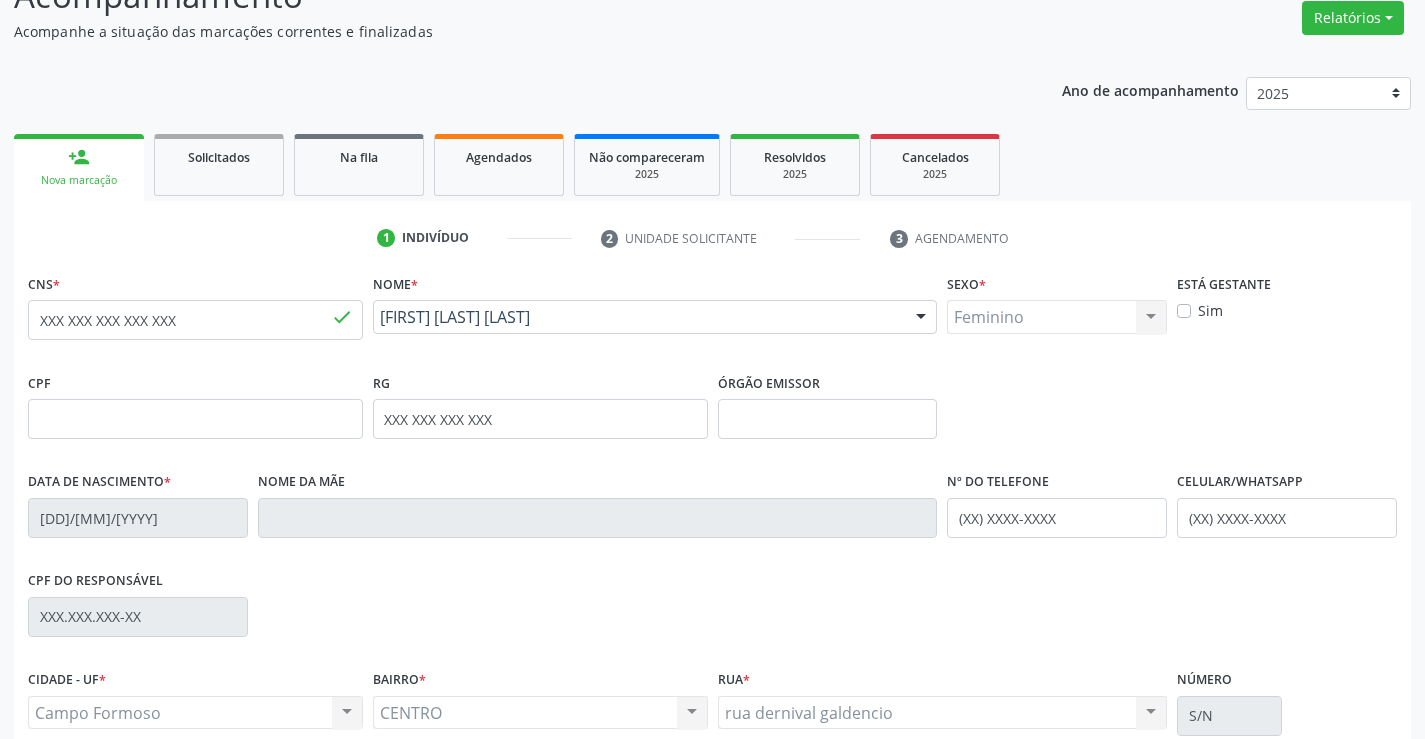 scroll, scrollTop: 345, scrollLeft: 0, axis: vertical 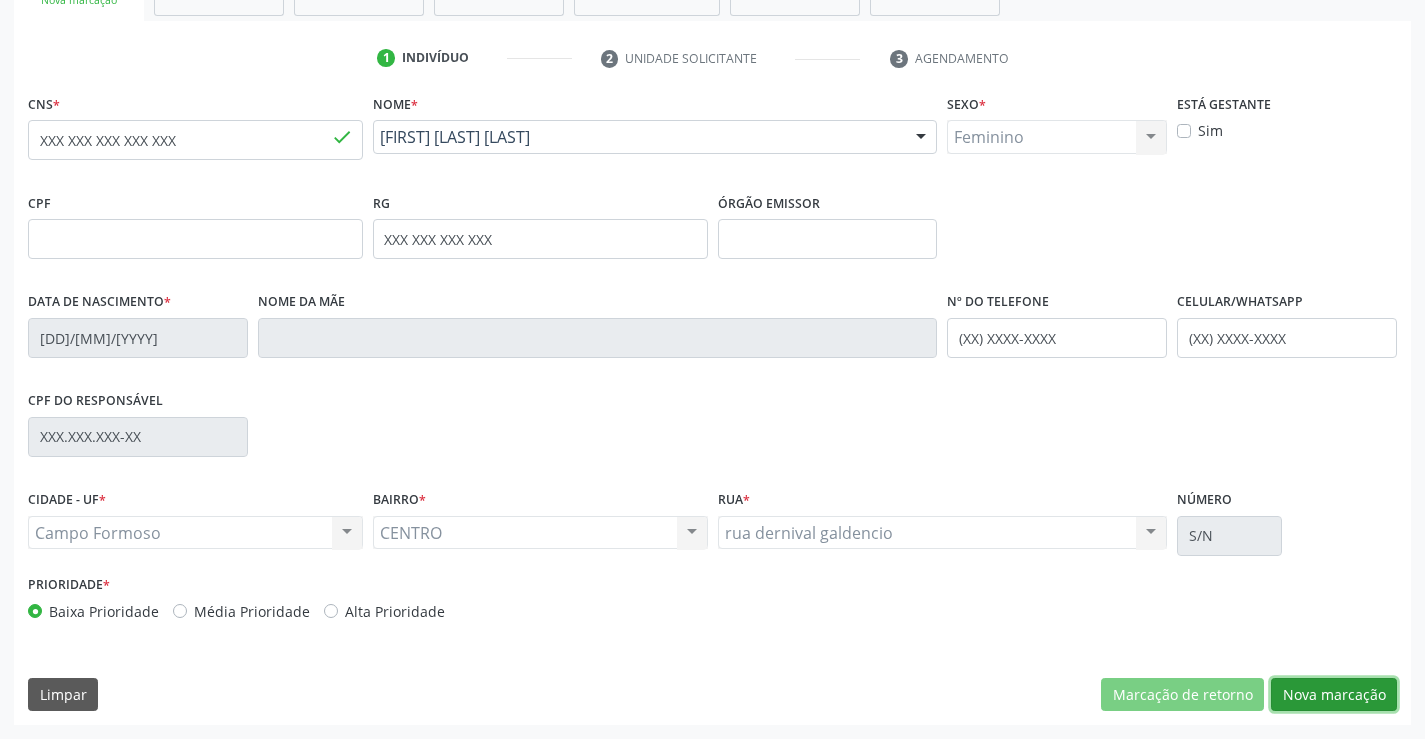 drag, startPoint x: 1344, startPoint y: 686, endPoint x: 1110, endPoint y: 552, distance: 269.65164 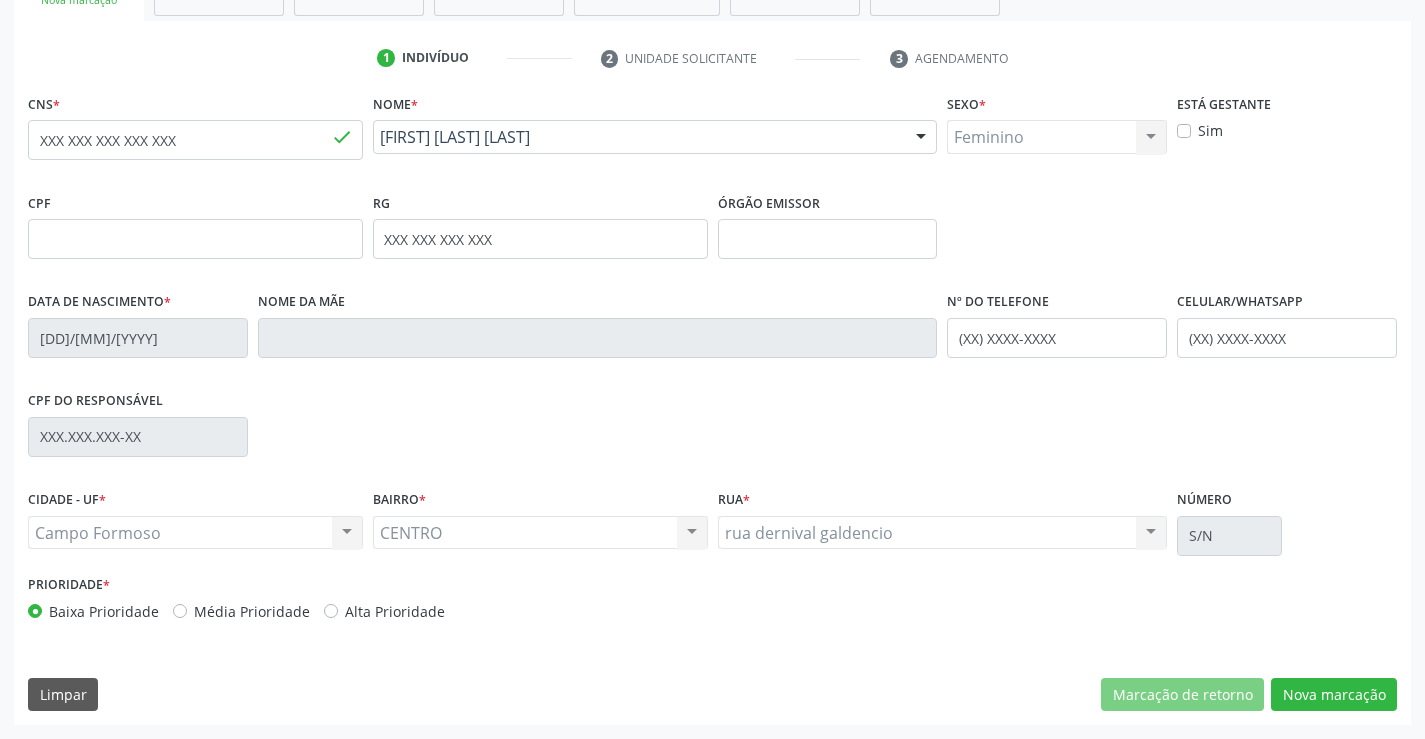 scroll, scrollTop: 167, scrollLeft: 0, axis: vertical 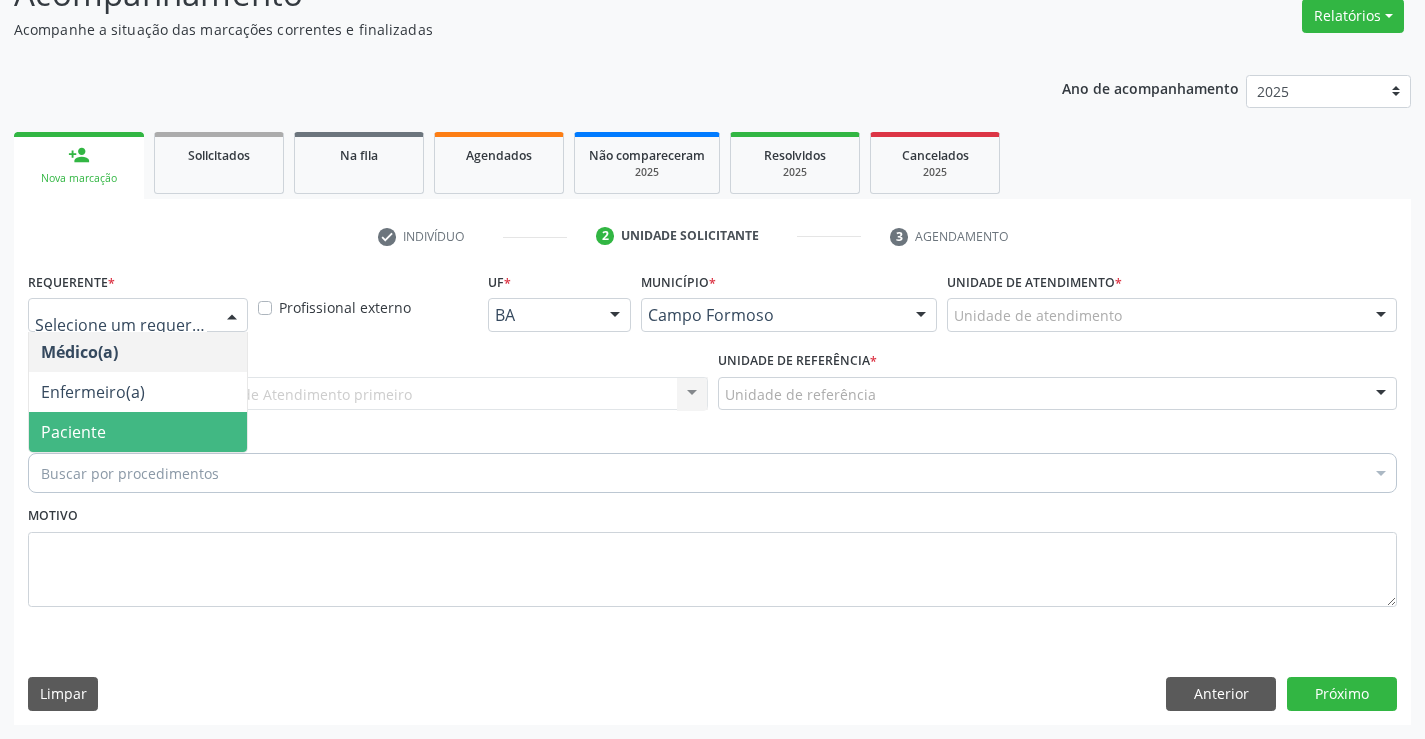 drag, startPoint x: 77, startPoint y: 422, endPoint x: 221, endPoint y: 387, distance: 148.19244 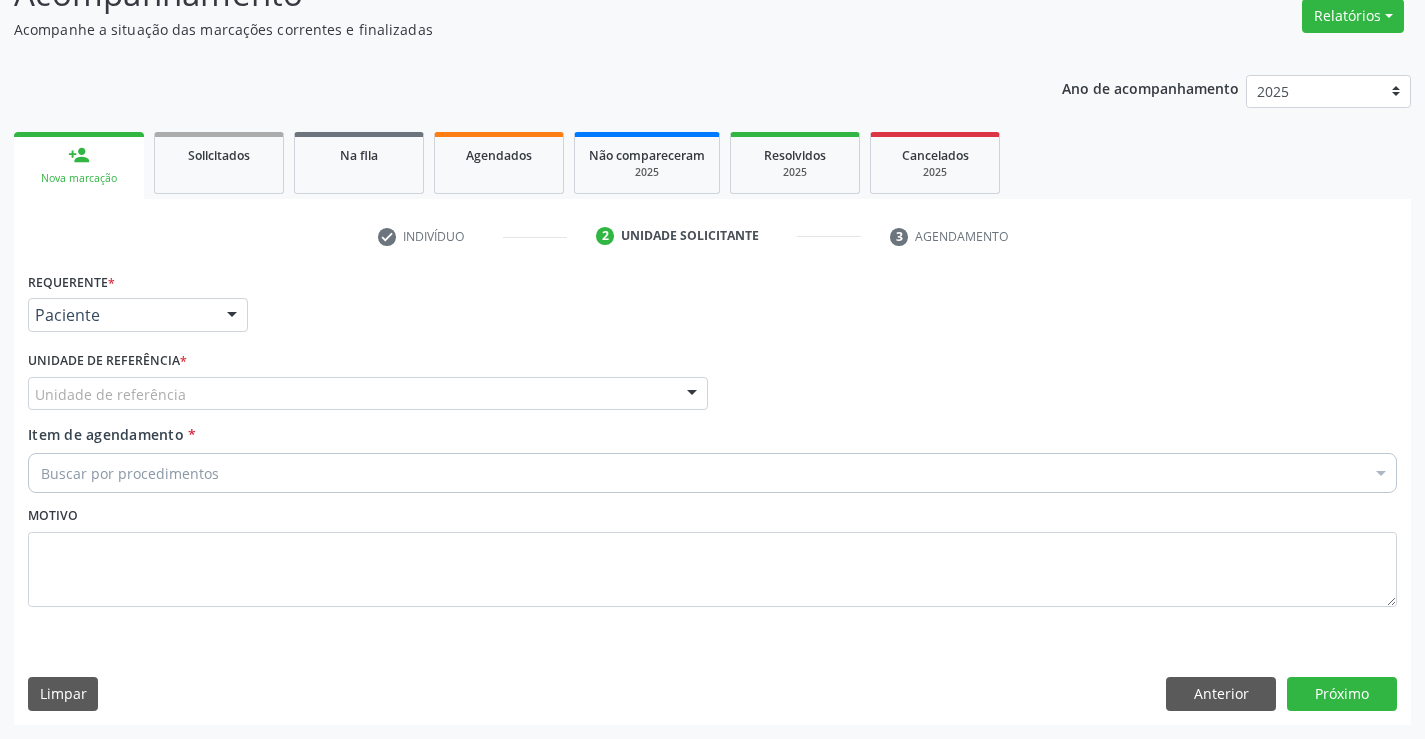 click on "Unidade de referência" at bounding box center (368, 394) 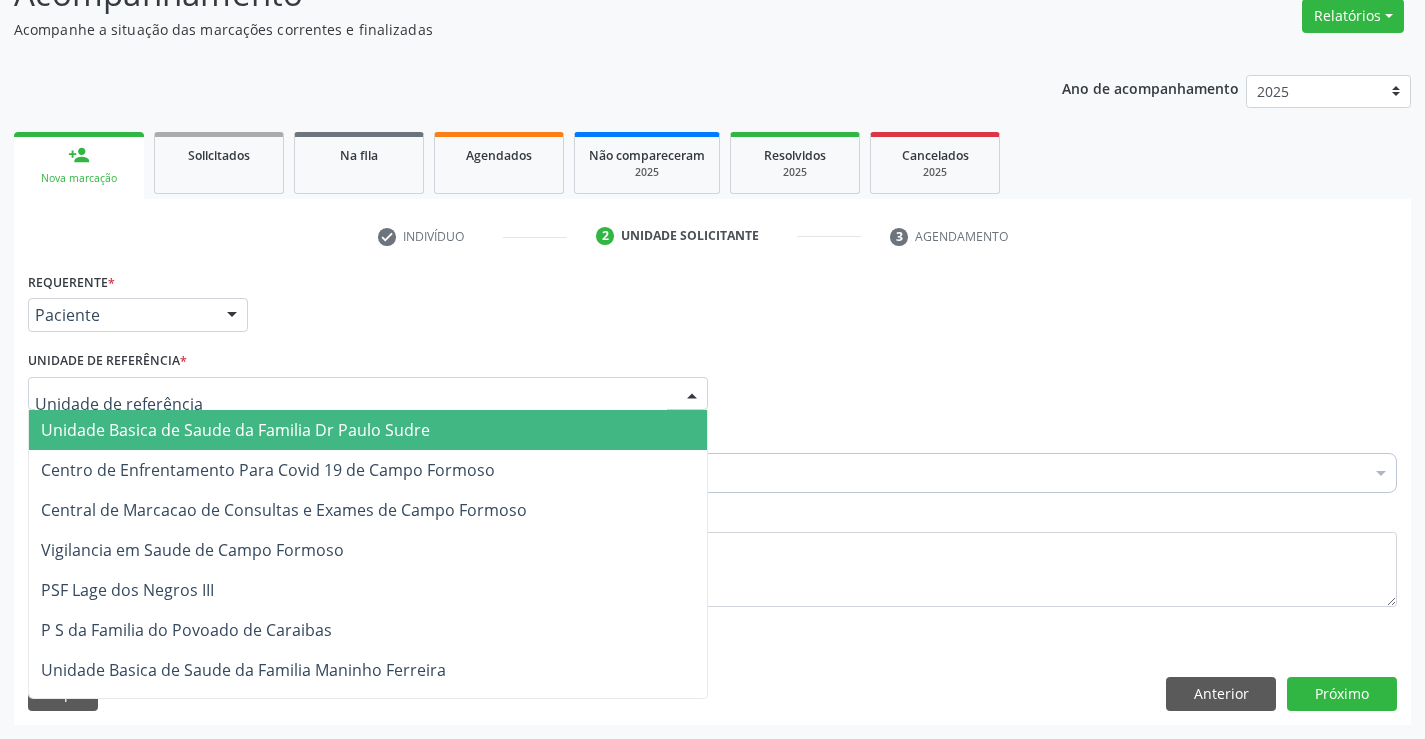 drag, startPoint x: 209, startPoint y: 408, endPoint x: 208, endPoint y: 423, distance: 15.033297 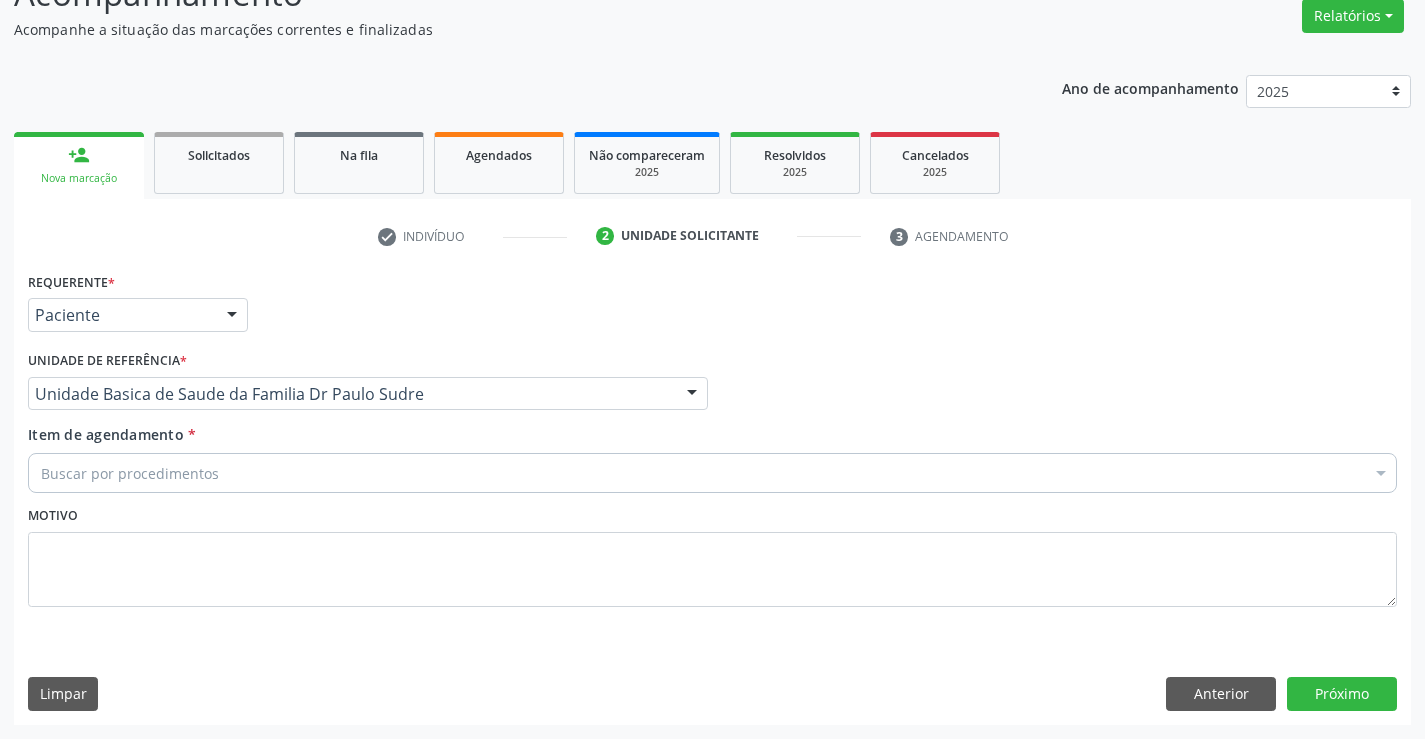 drag, startPoint x: 146, startPoint y: 471, endPoint x: 408, endPoint y: 446, distance: 263.19003 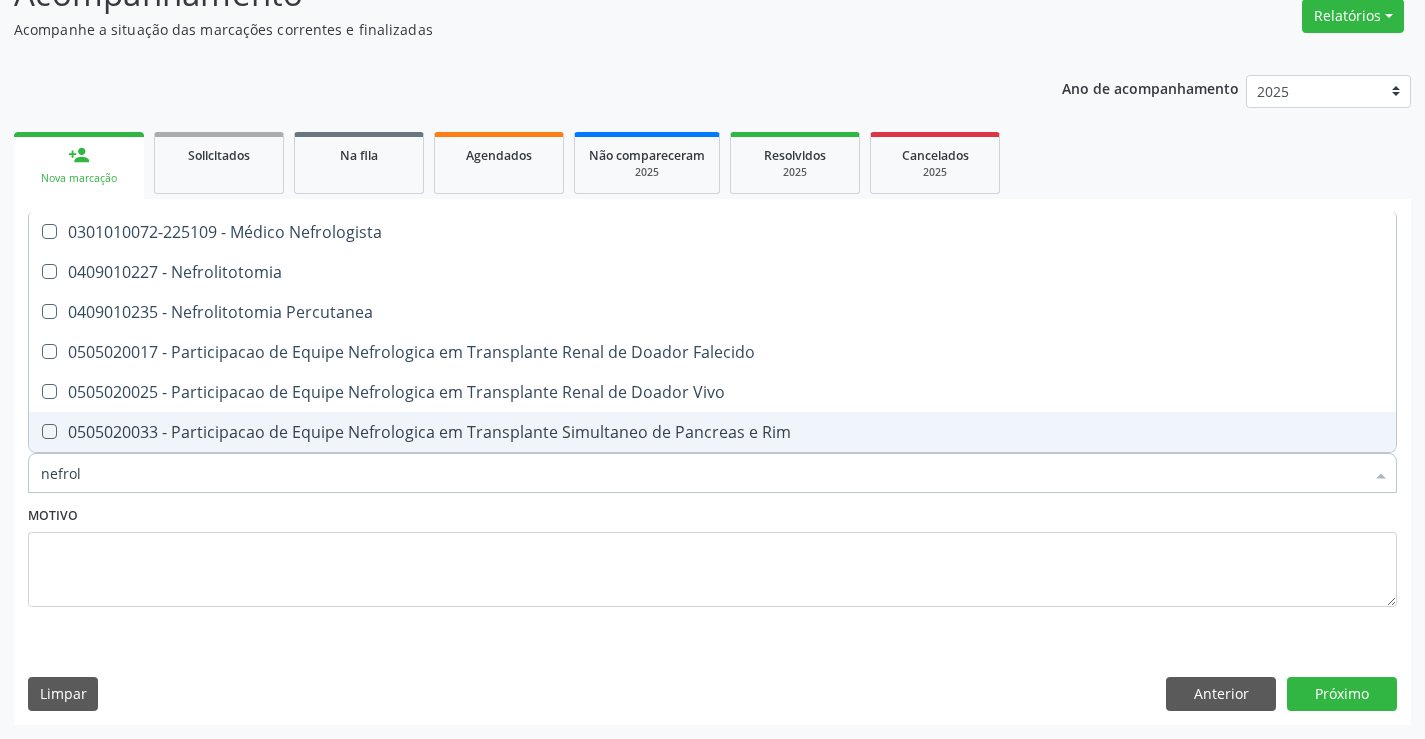 type on "nefrolo" 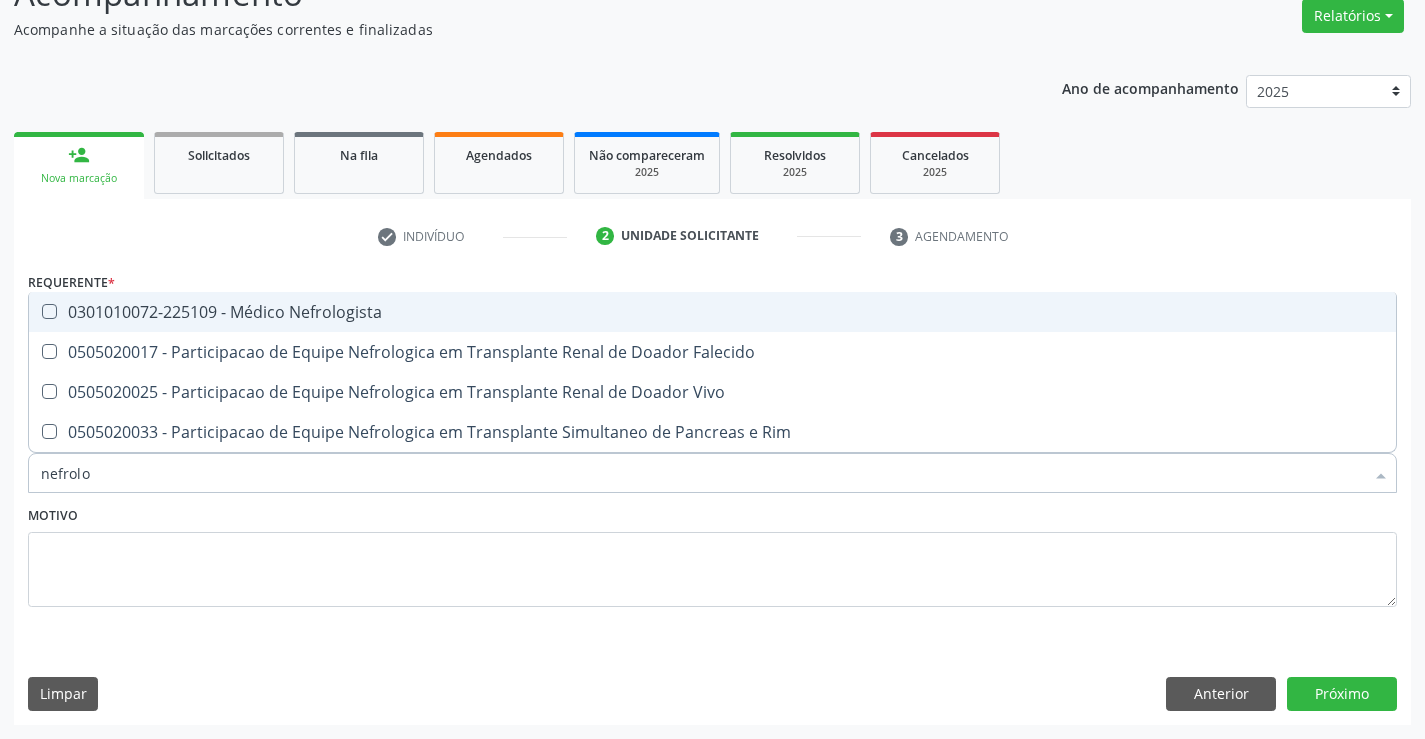 click on "0301010072-225109 - Médico Nefrologista" at bounding box center [712, 312] 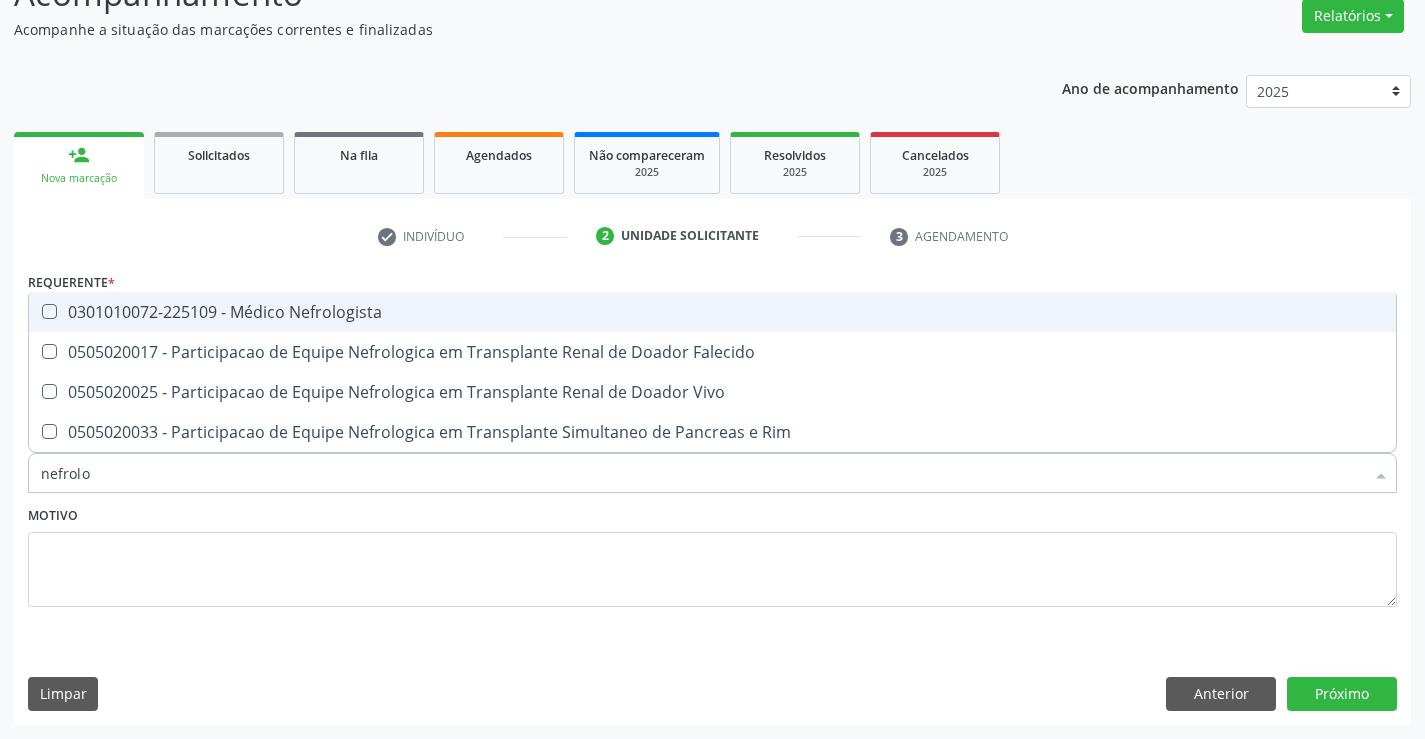 checkbox on "true" 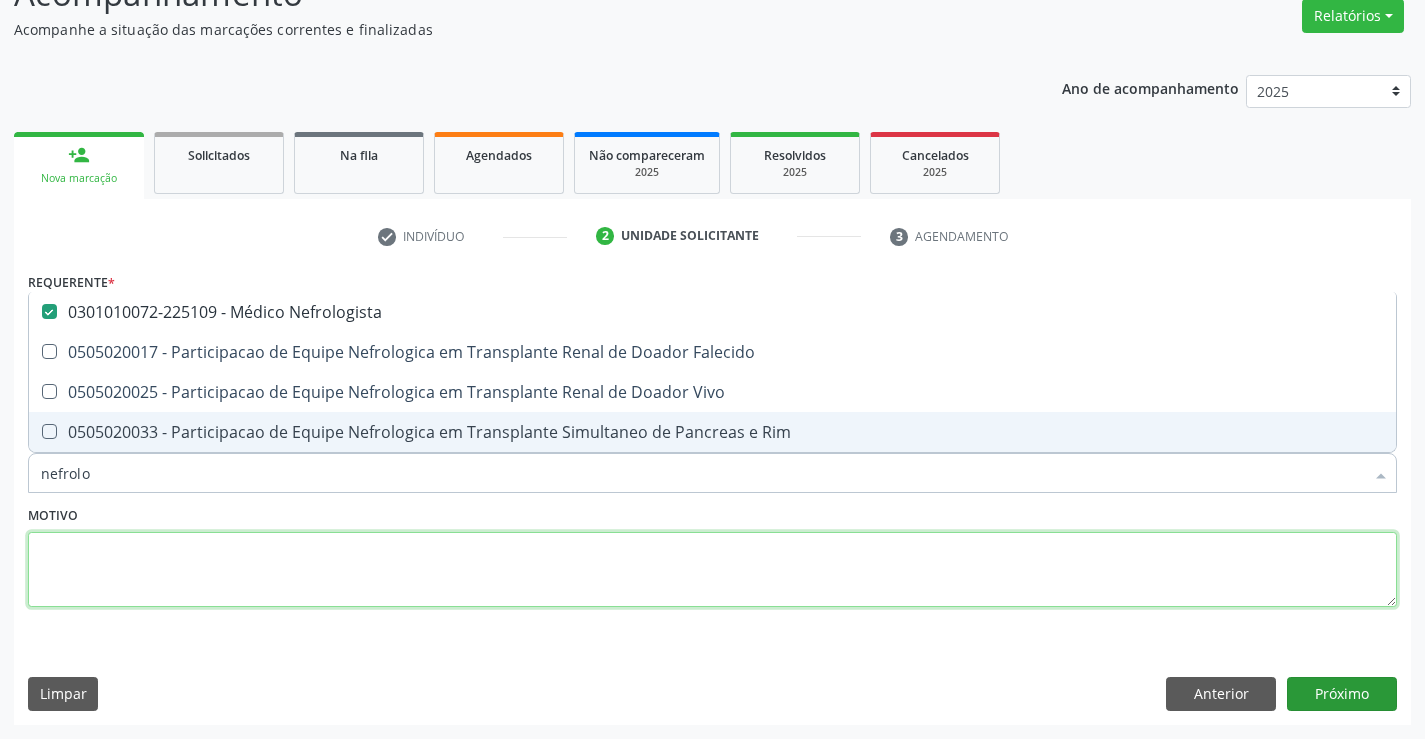 drag, startPoint x: 407, startPoint y: 569, endPoint x: 1358, endPoint y: 690, distance: 958.6668 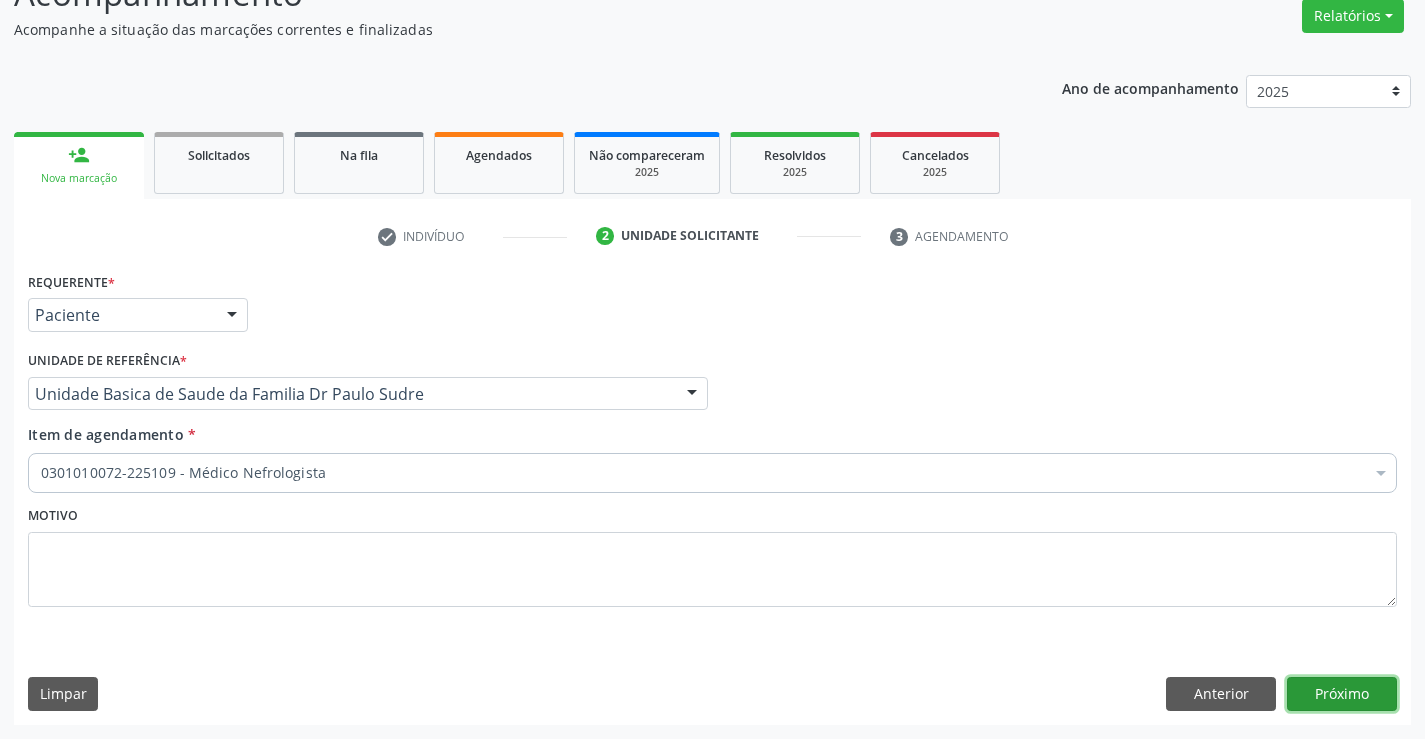 click on "Próximo" at bounding box center (1342, 694) 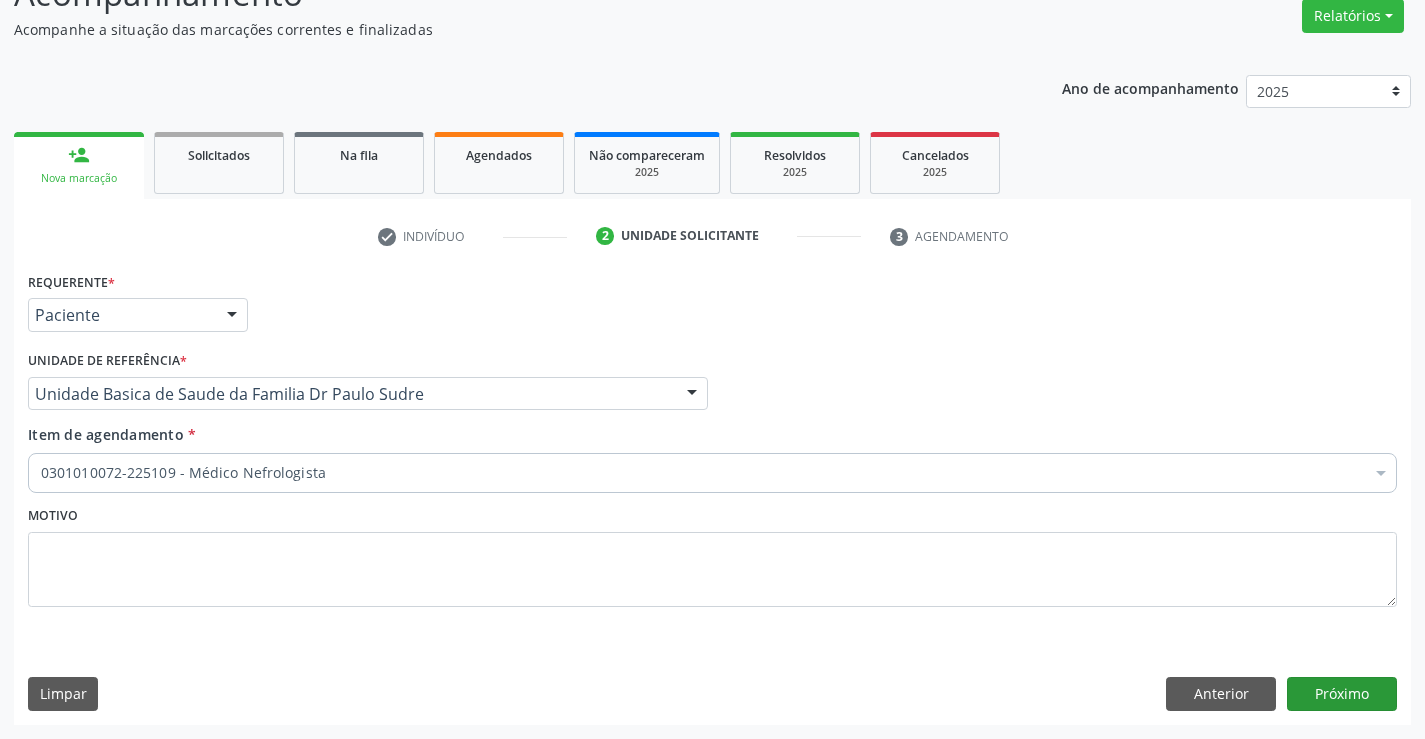 scroll, scrollTop: 131, scrollLeft: 0, axis: vertical 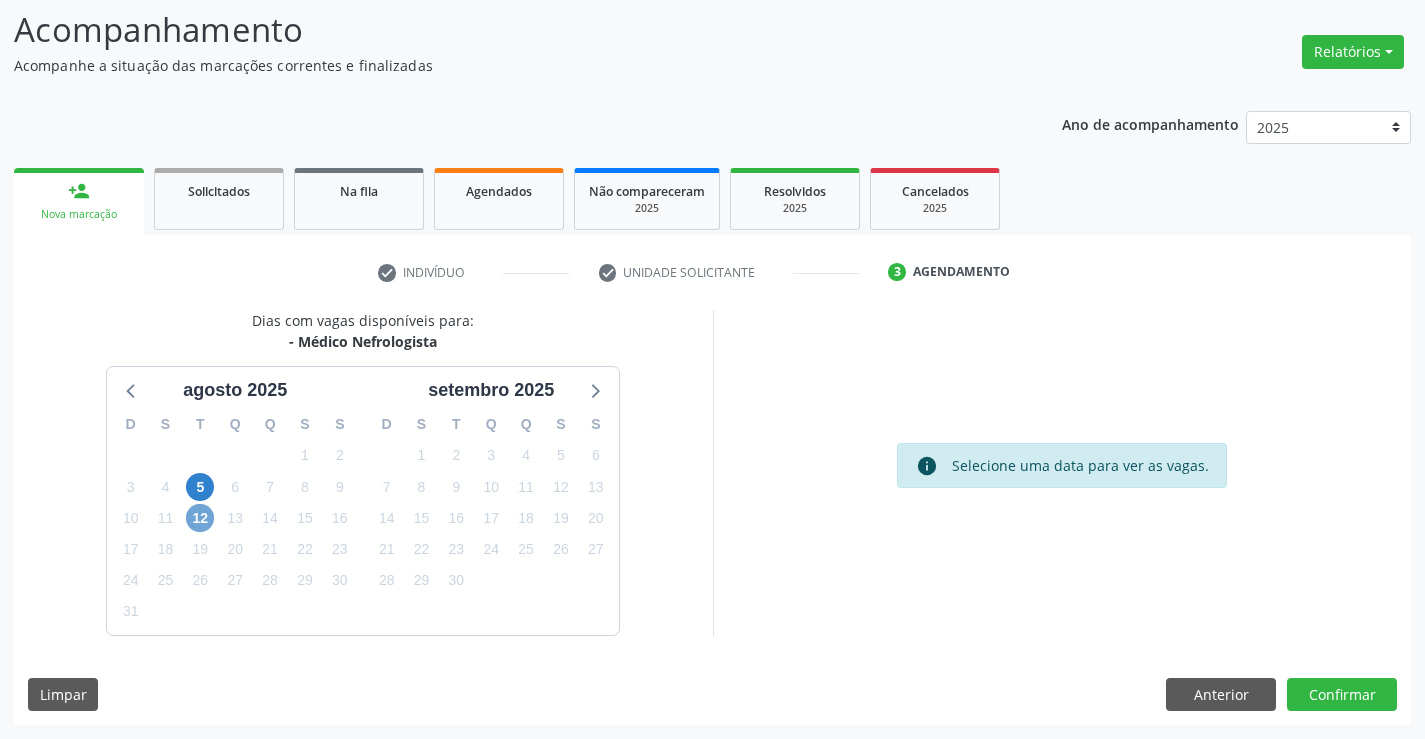 click on "12" at bounding box center [200, 518] 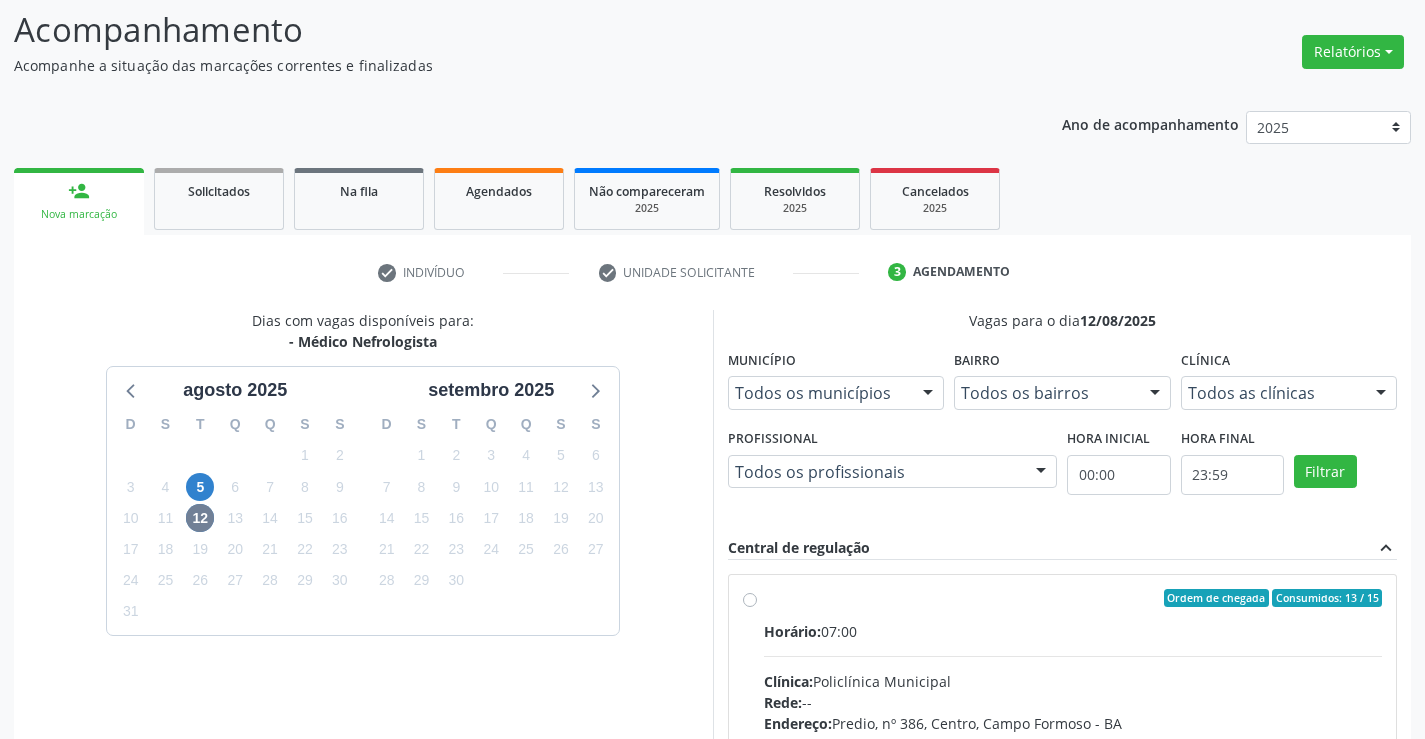 drag, startPoint x: 814, startPoint y: 630, endPoint x: 1083, endPoint y: 559, distance: 278.21216 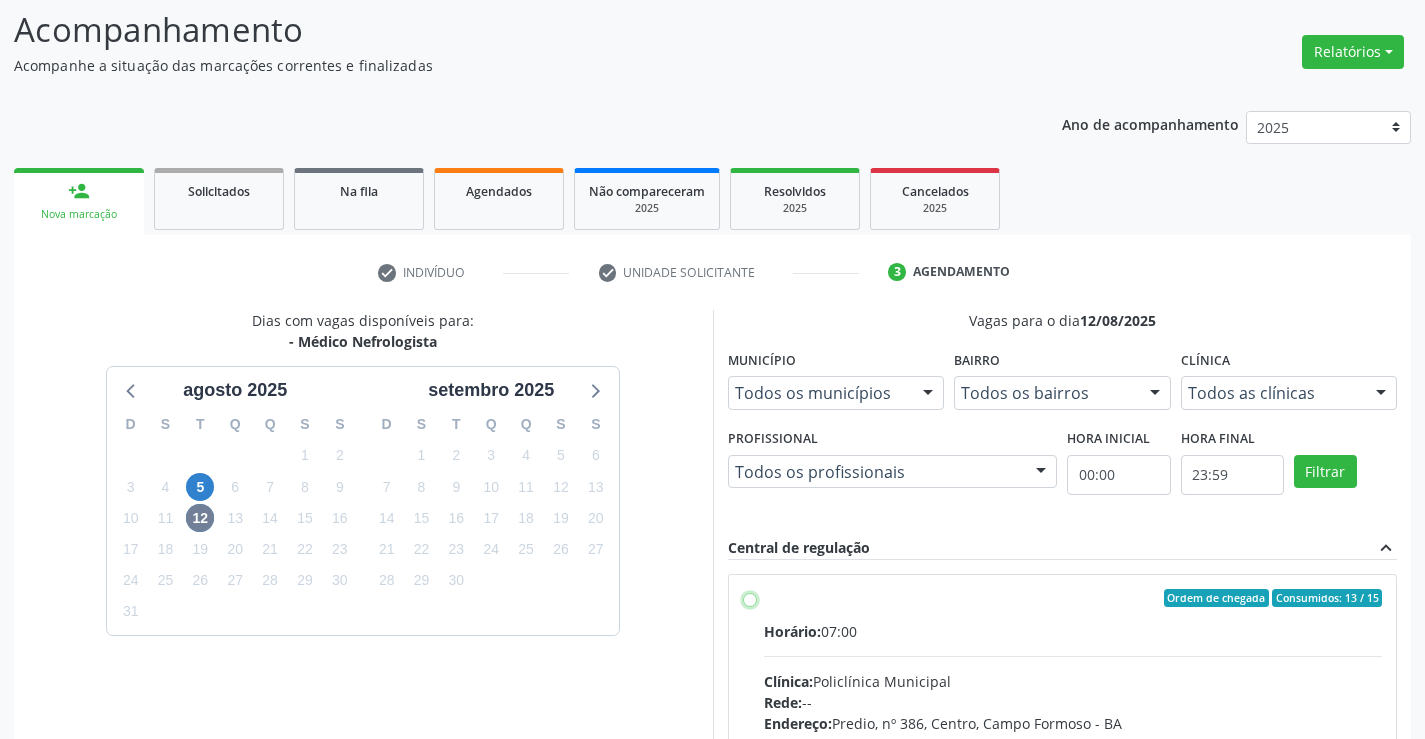 click on "Ordem de chegada
Consumidos: 13 / 15
Horário:   07:00
Clínica:  Policlínica Municipal
Rede:
--
Endereço:   Predio, nº 386, Centro, [CITY] - [STATE]
Telefone:   (XX) XXXX
Profissional:
[FIRST] [LAST] [LAST] [LAST]
Informações adicionais sobre o atendimento
Idade de atendimento:
de 0 a 120 anos
Gênero(s) atendido(s):
Masculino e Feminino
Informações adicionais:
--" at bounding box center [750, 598] 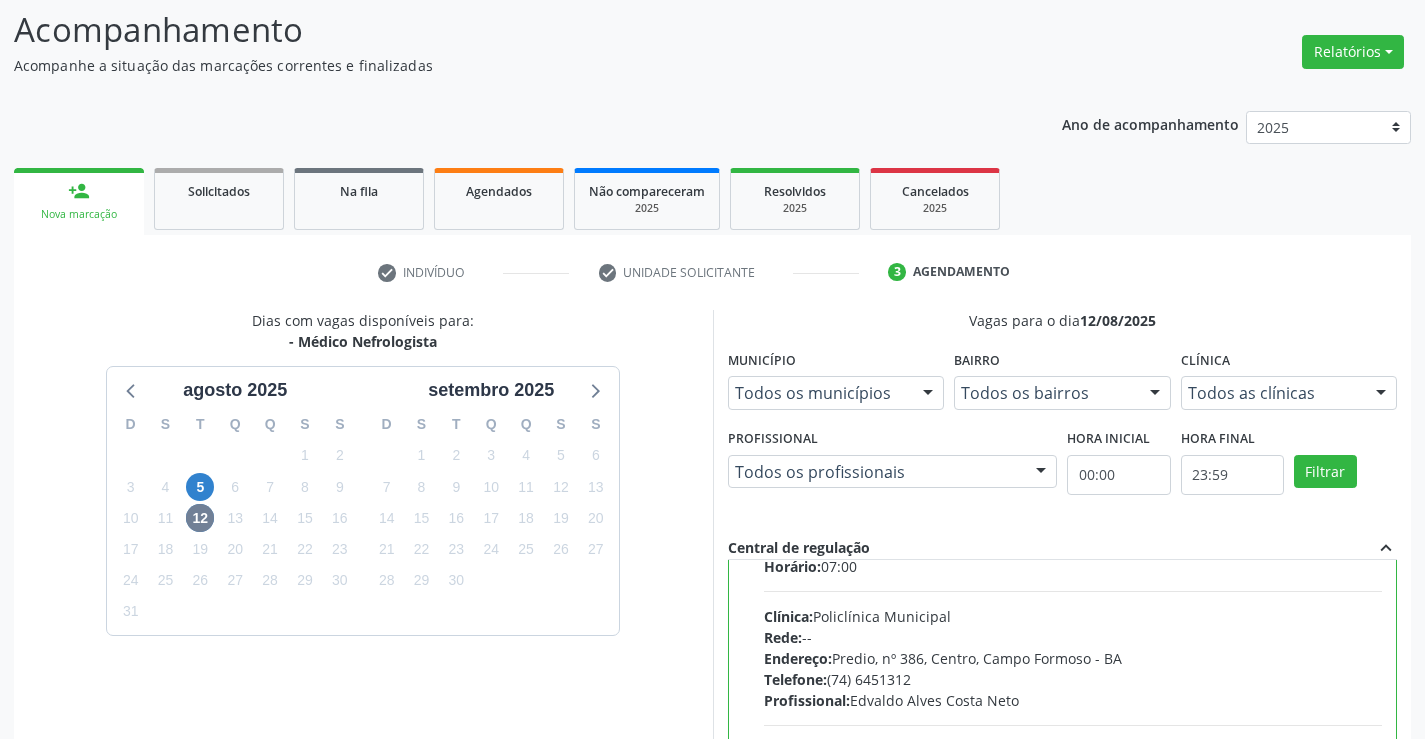 scroll, scrollTop: 99, scrollLeft: 0, axis: vertical 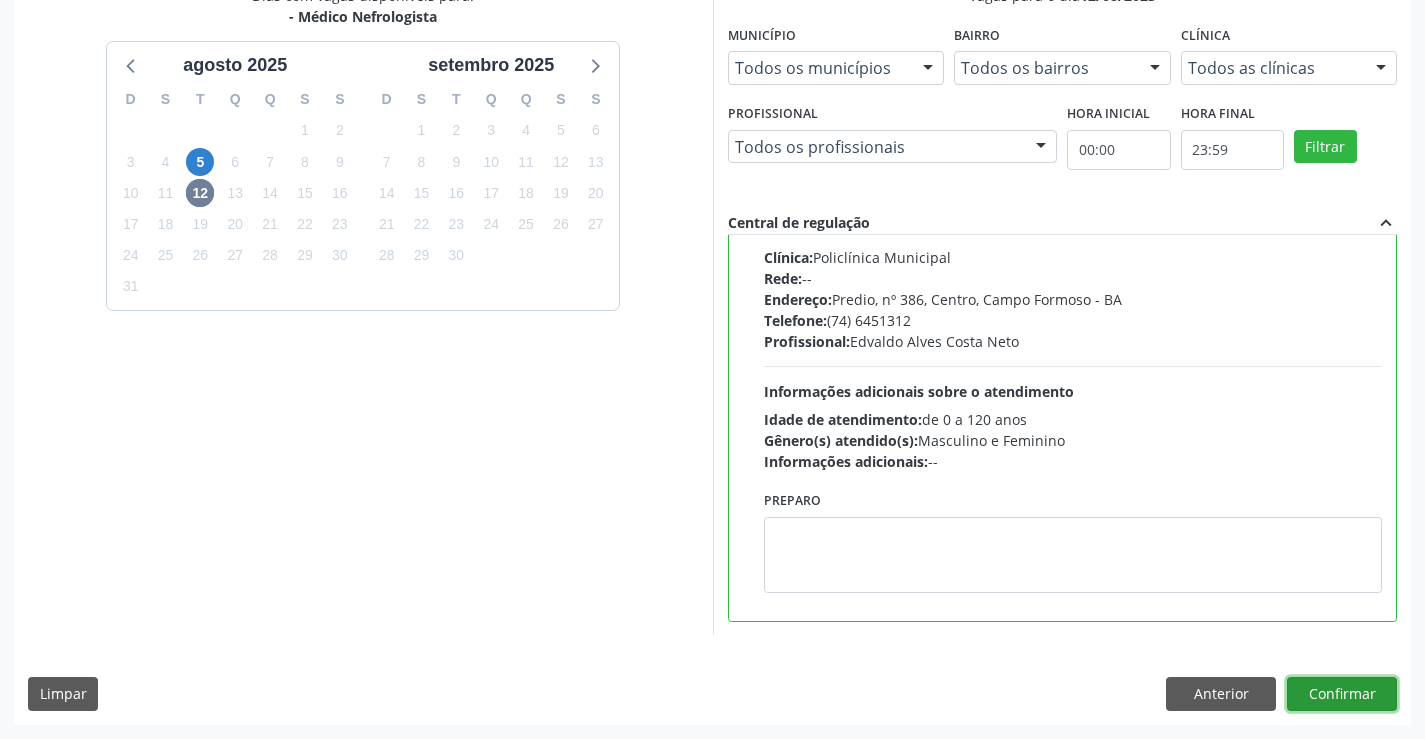 click on "Confirmar" at bounding box center (1342, 694) 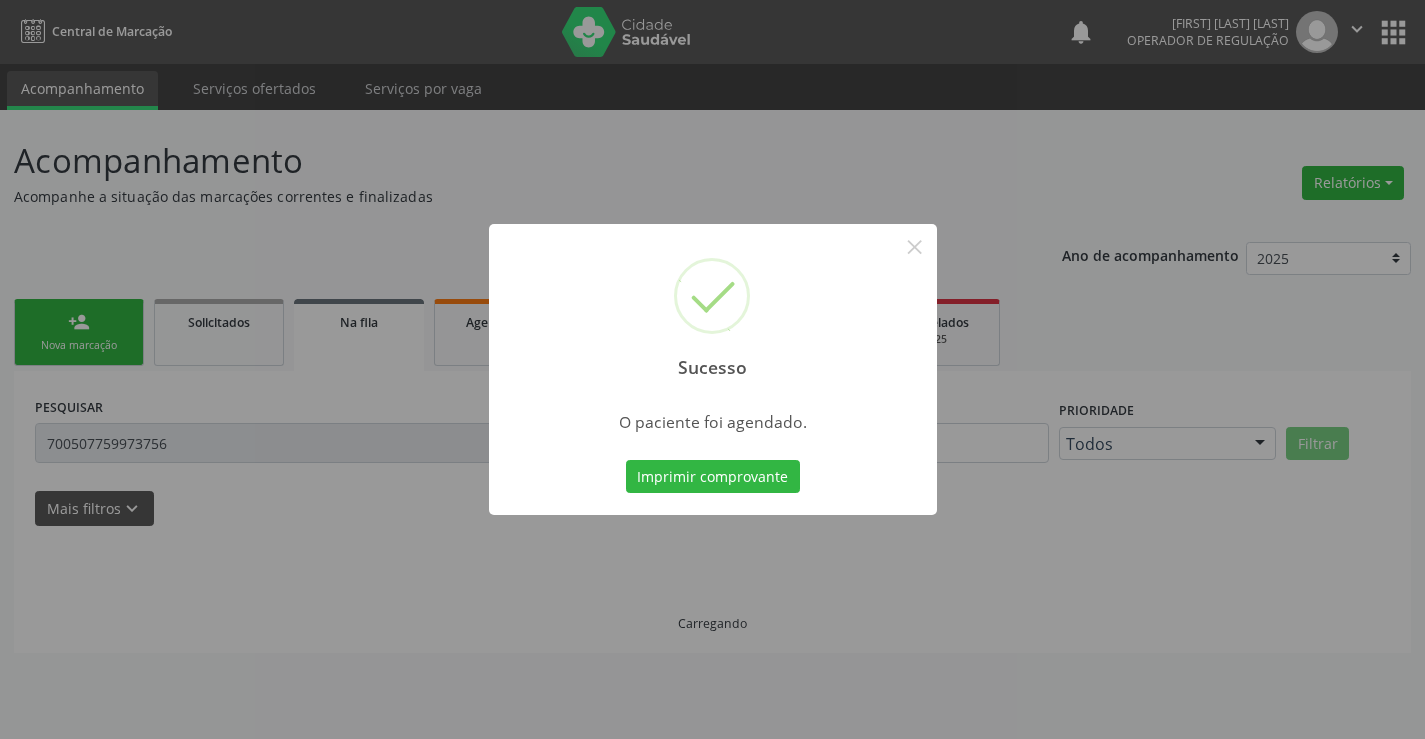 scroll, scrollTop: 0, scrollLeft: 0, axis: both 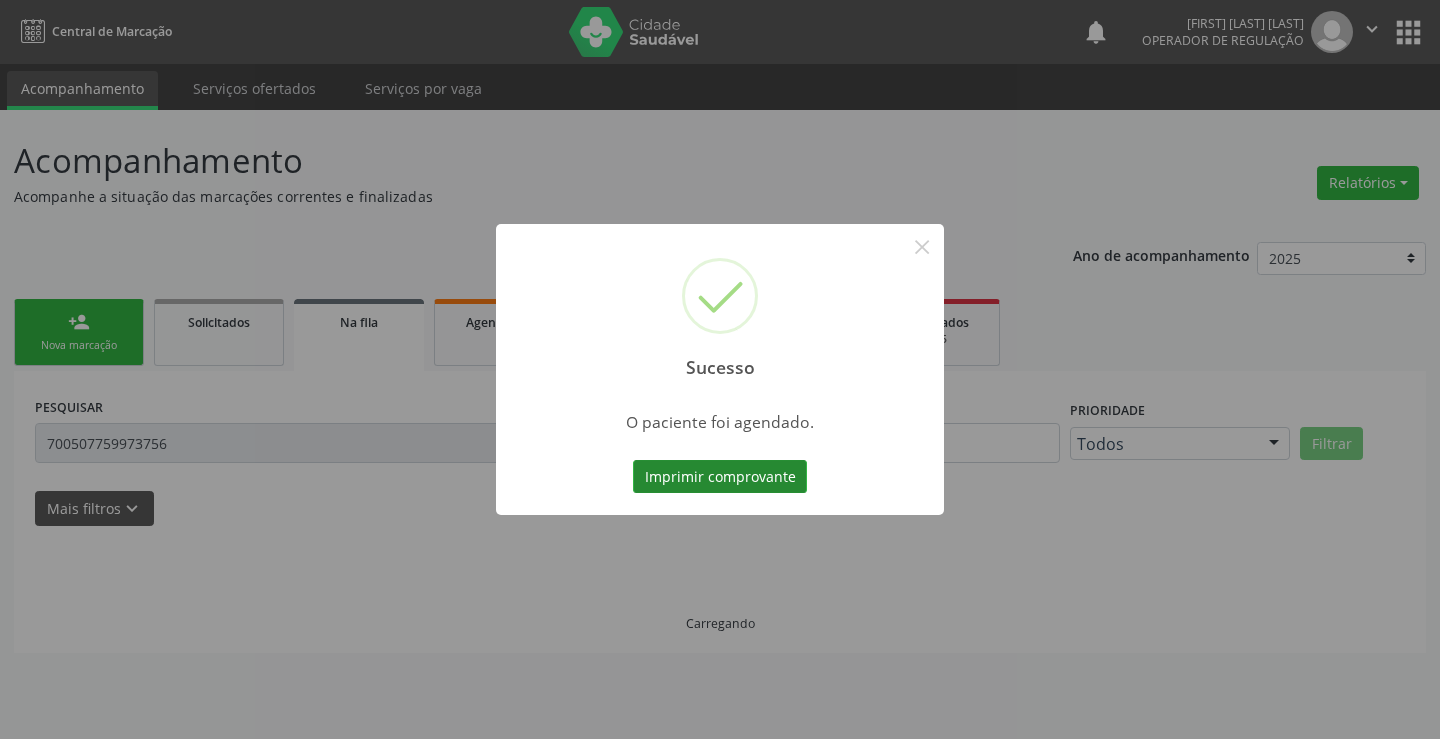 click on "Imprimir comprovante" at bounding box center [720, 477] 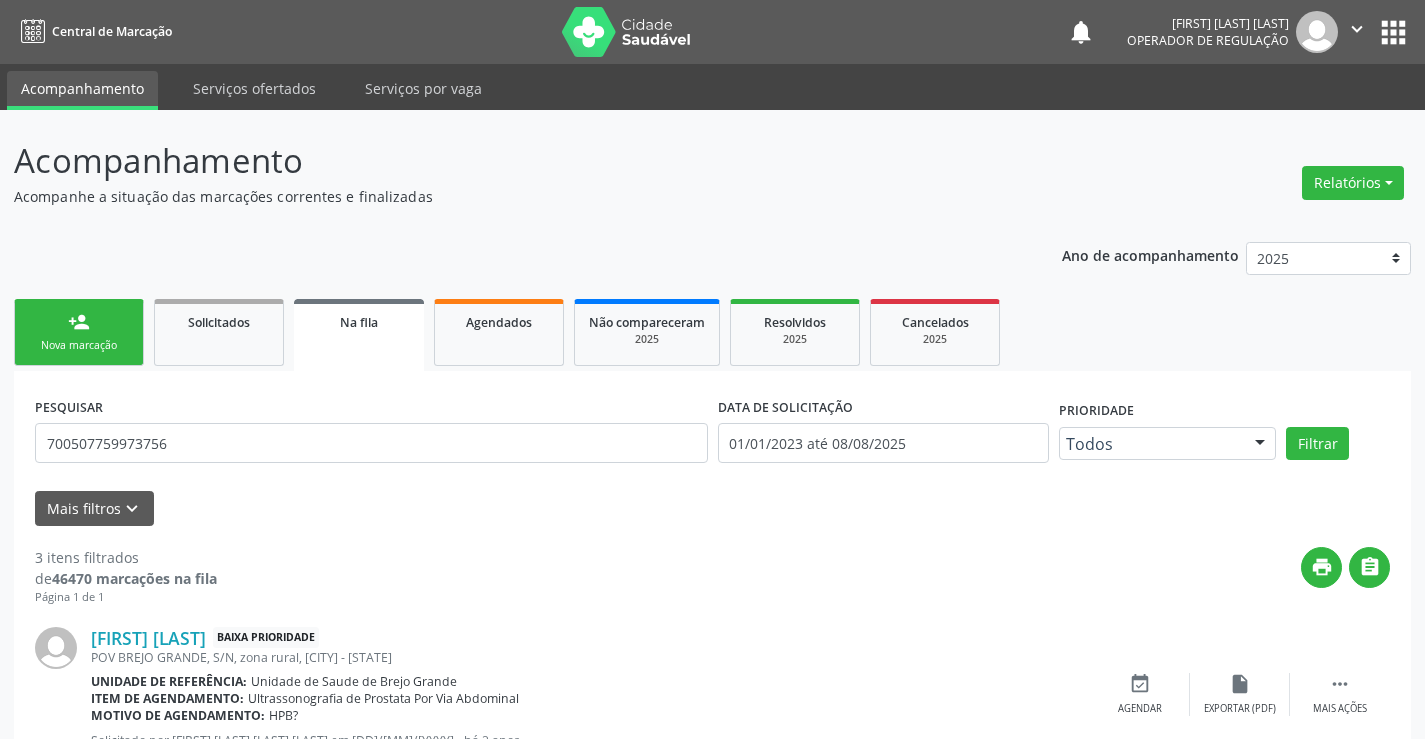click on "person_add
Nova marcação" at bounding box center (79, 332) 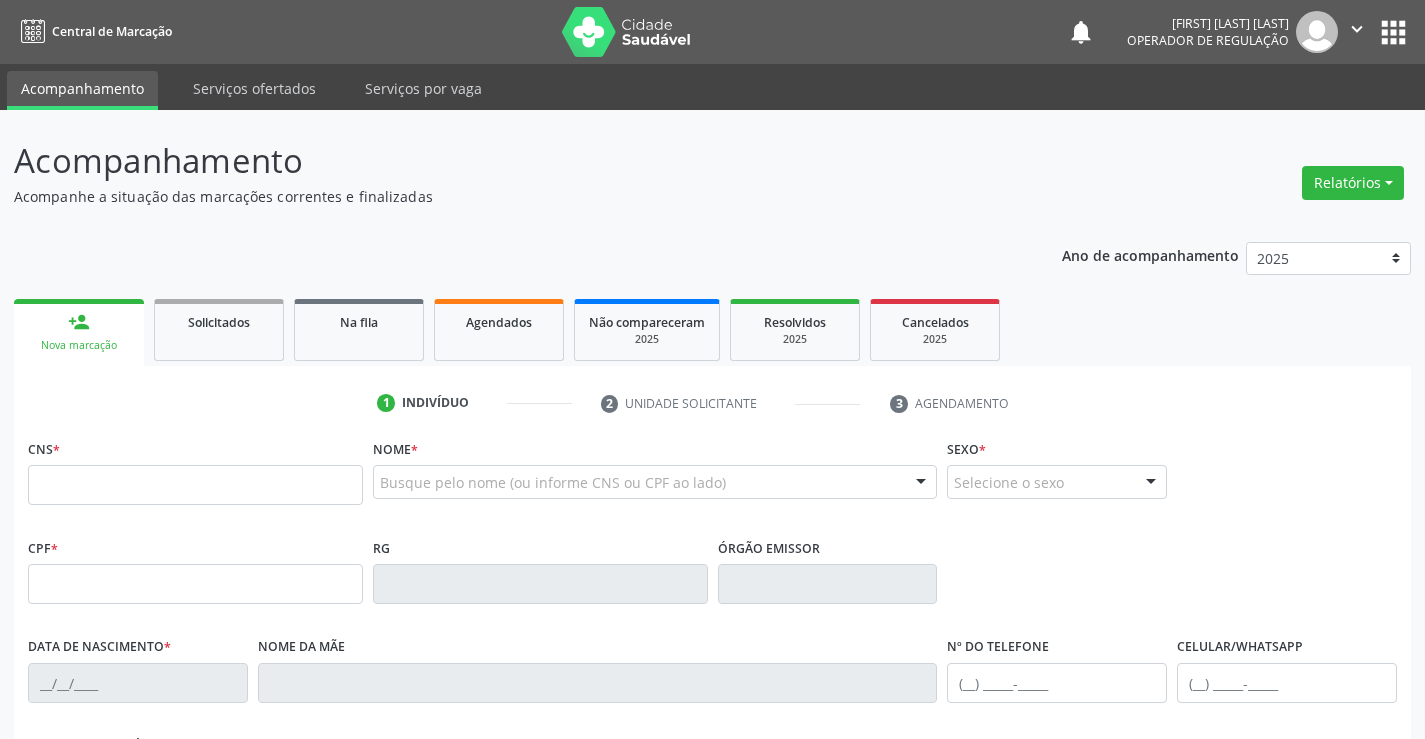 click on "person_add
Nova marcação" at bounding box center (79, 332) 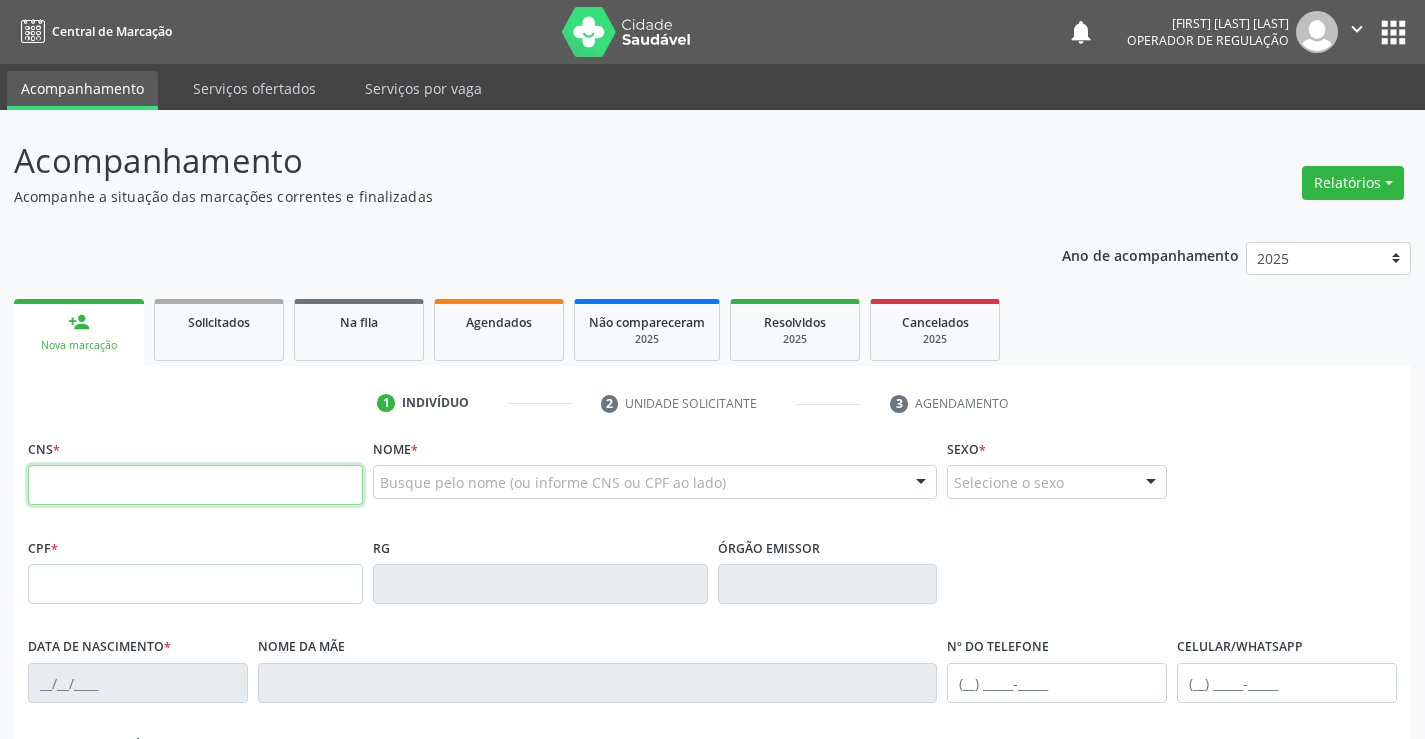 drag, startPoint x: 122, startPoint y: 477, endPoint x: 155, endPoint y: 465, distance: 35.1141 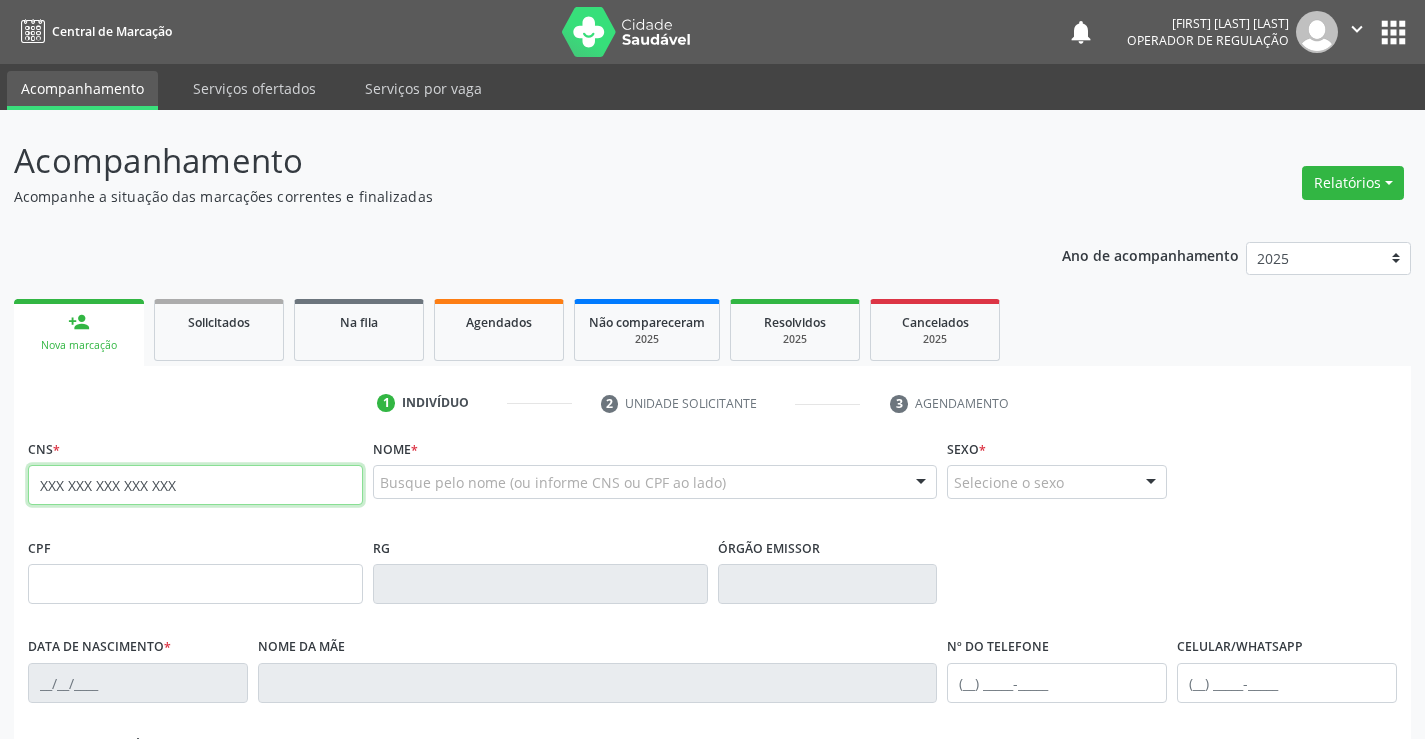type on "XXX XXX XXX XXX XXX" 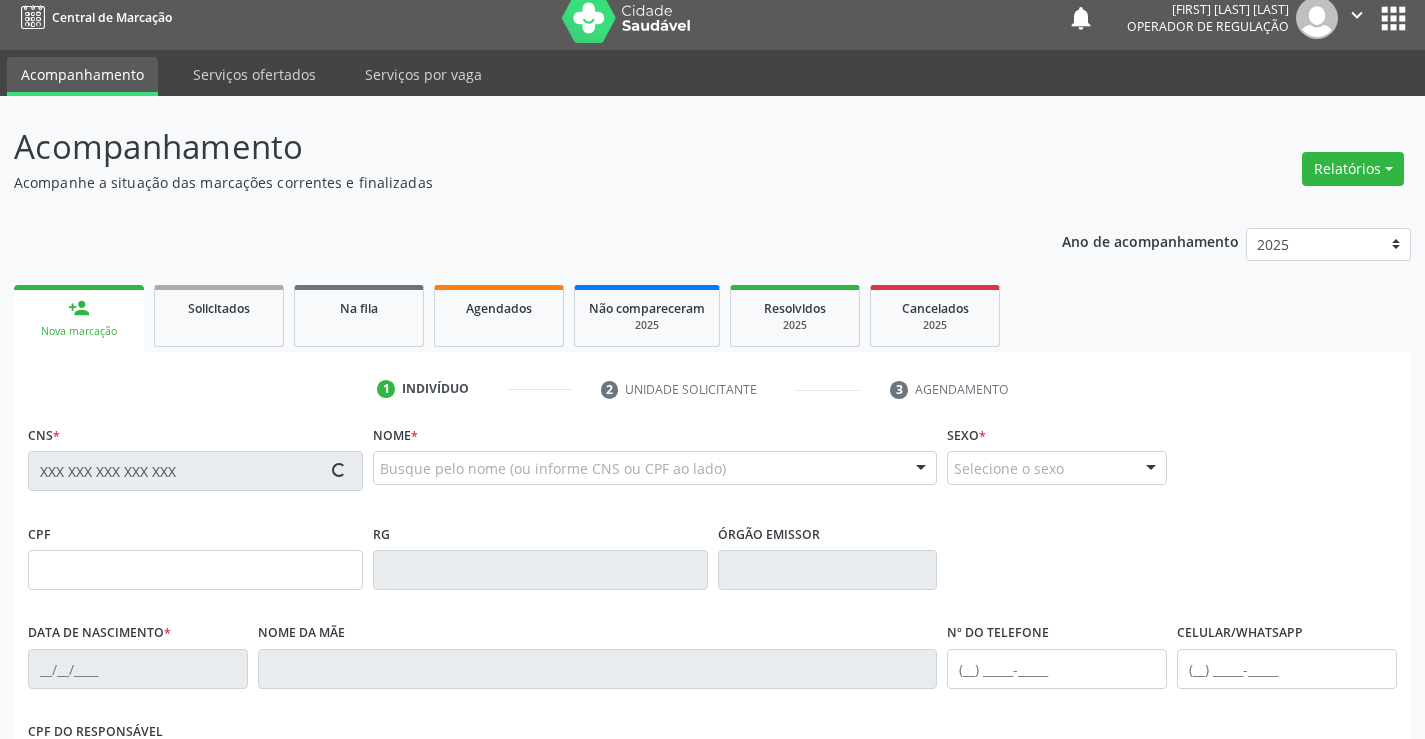 scroll, scrollTop: 345, scrollLeft: 0, axis: vertical 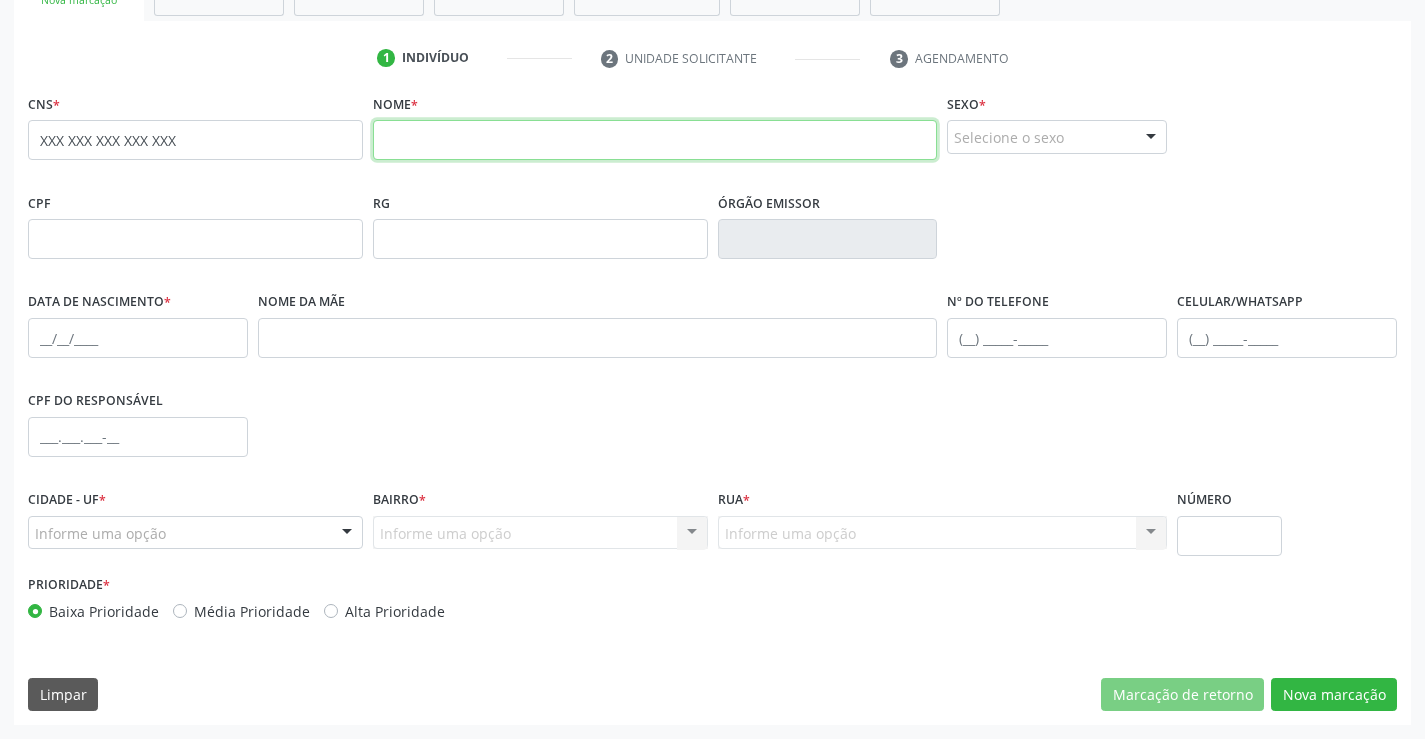 drag, startPoint x: 418, startPoint y: 144, endPoint x: 826, endPoint y: 120, distance: 408.70526 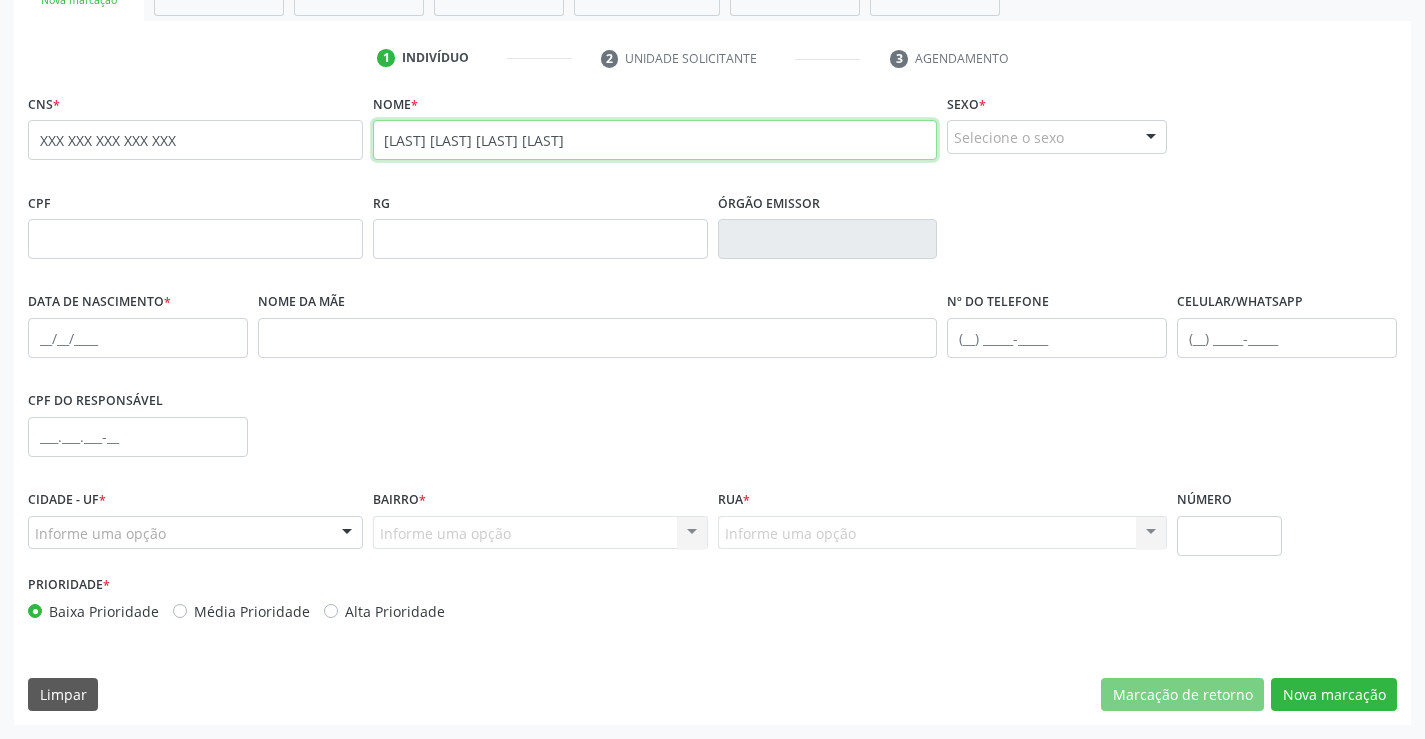 type on "[LAST] [LAST] [LAST] [LAST]" 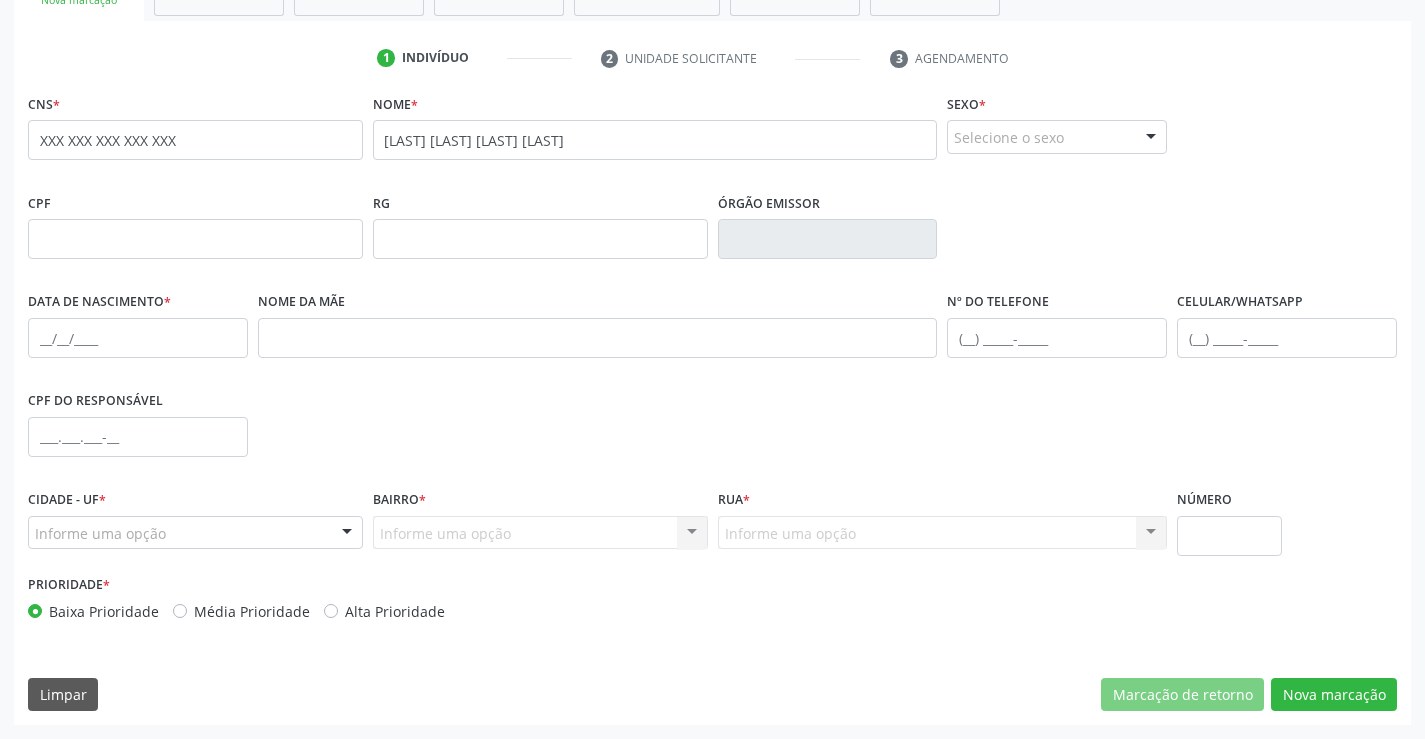 click on "Selecione o sexo" at bounding box center (1057, 137) 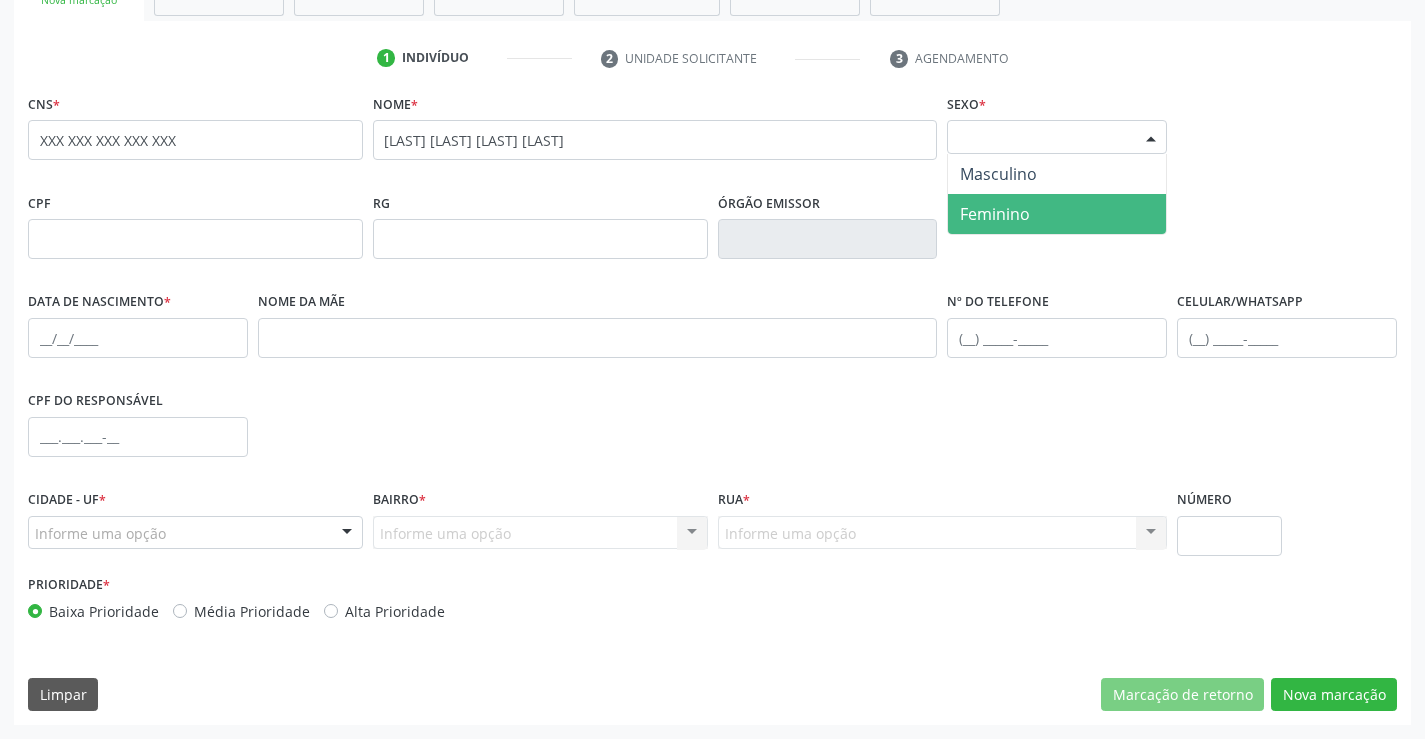 click on "Feminino" at bounding box center (995, 214) 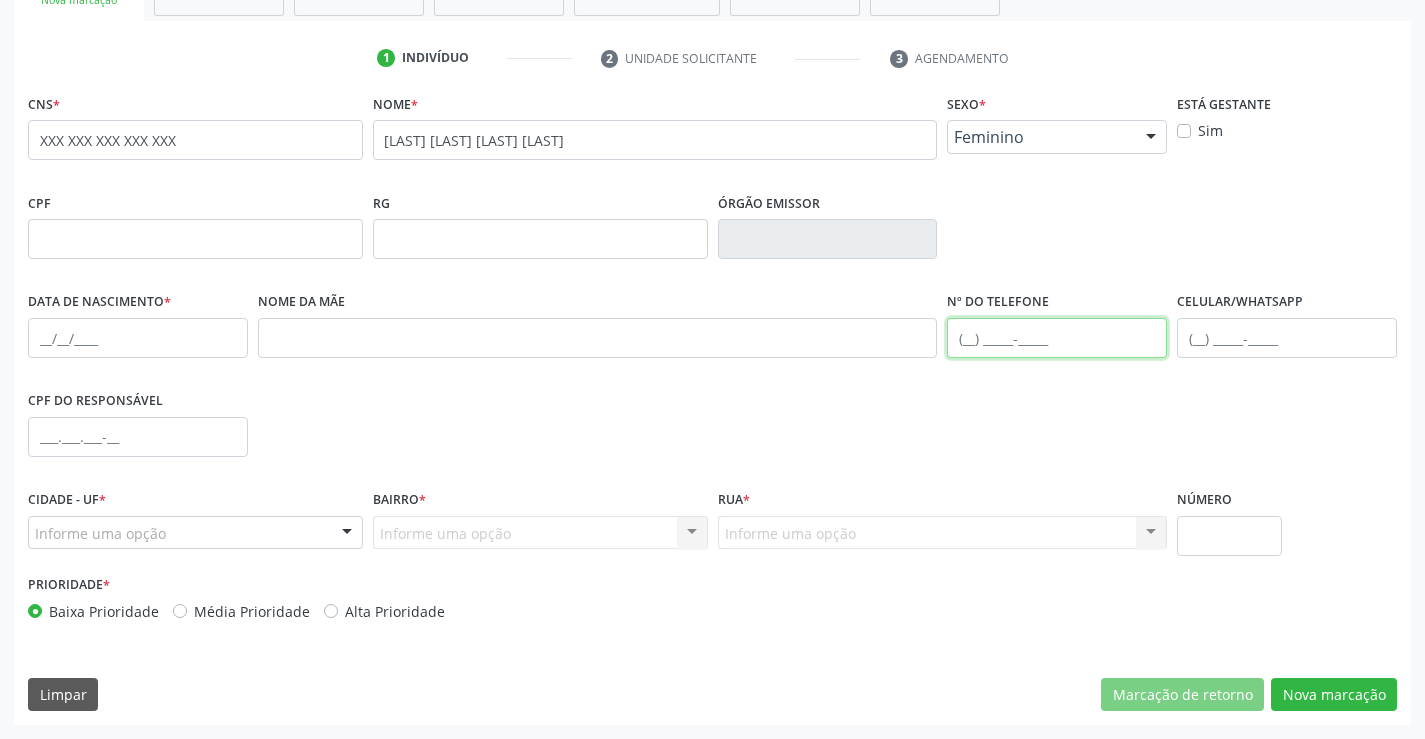 drag, startPoint x: 1042, startPoint y: 327, endPoint x: 1116, endPoint y: 339, distance: 74.96666 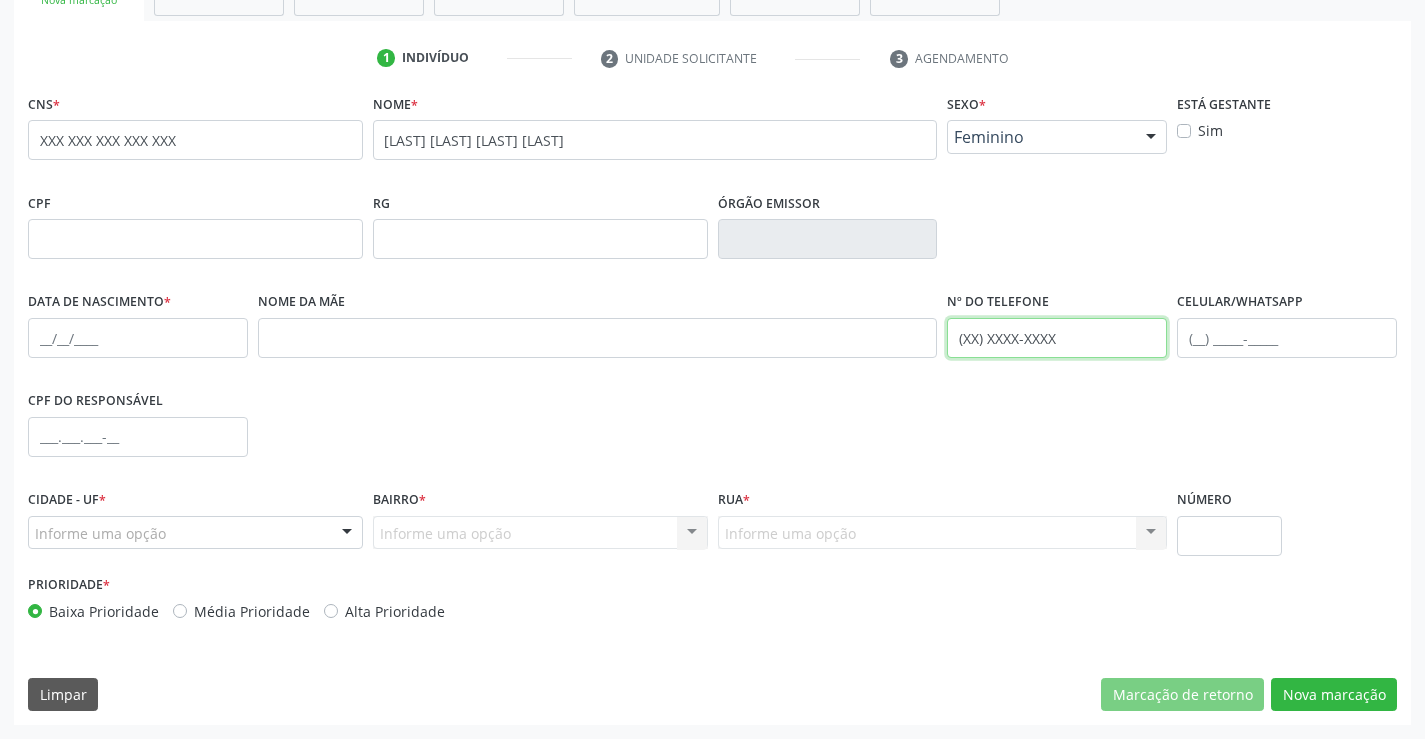 type on "(XX) XXXX-XXXX" 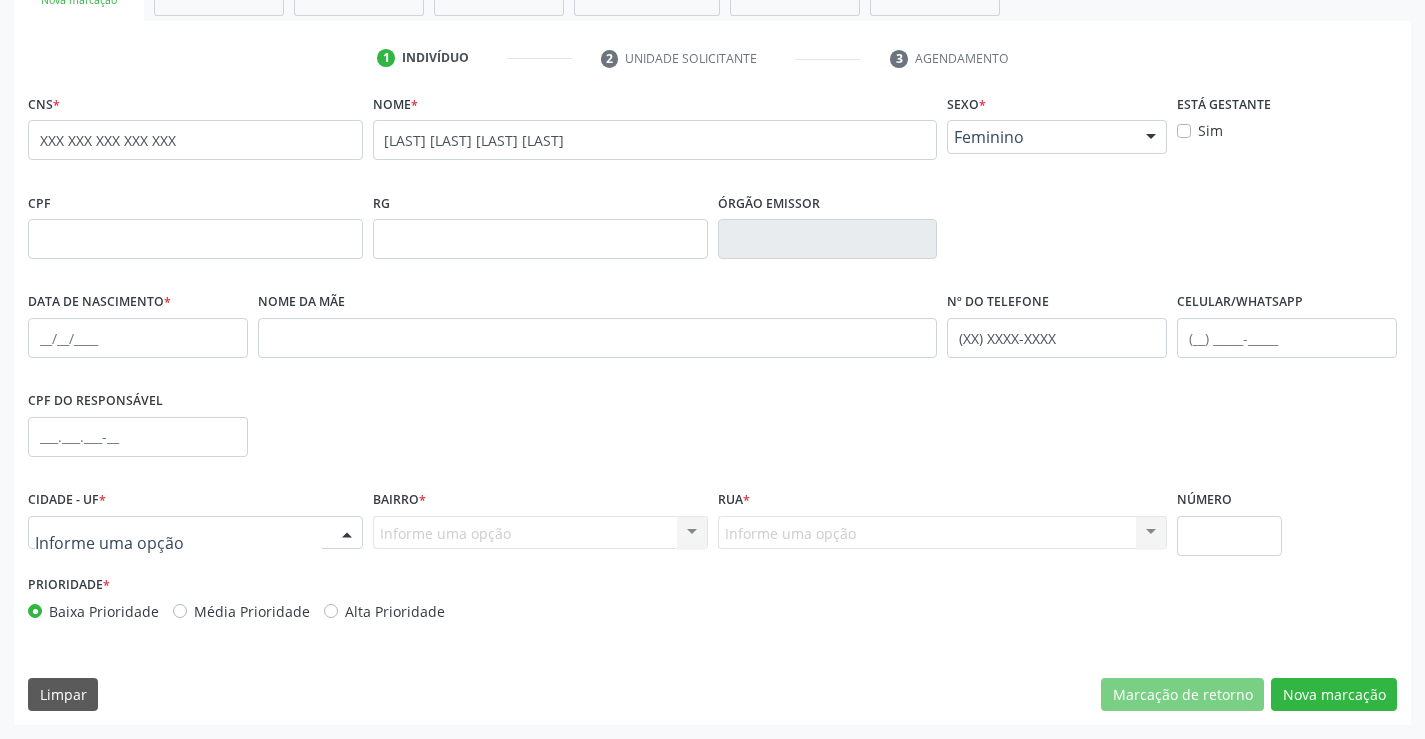 click on "[CITY] - [STATE]
Nenhum resultado encontrado para: "   "
Nenhuma opção encontrada" at bounding box center [195, 533] 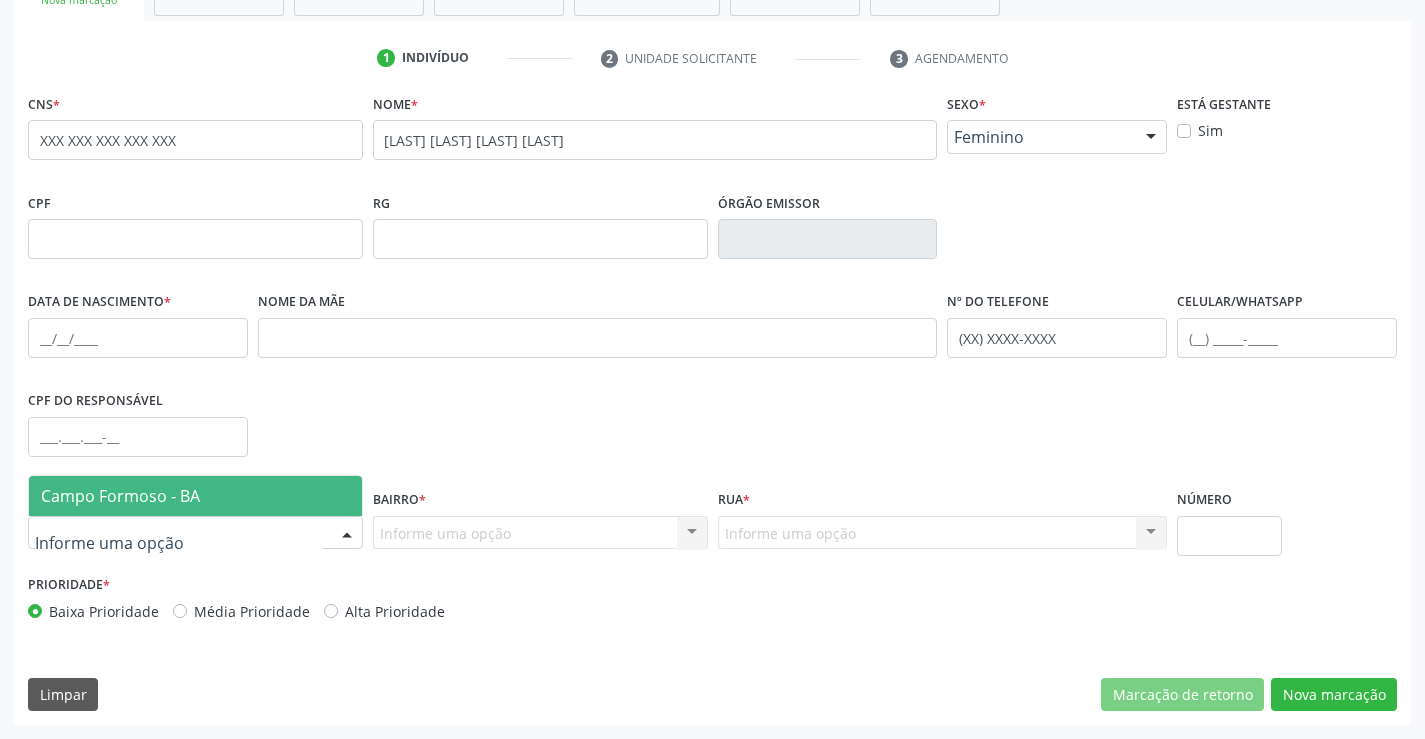 click on "Campo Formoso - BA" at bounding box center (120, 496) 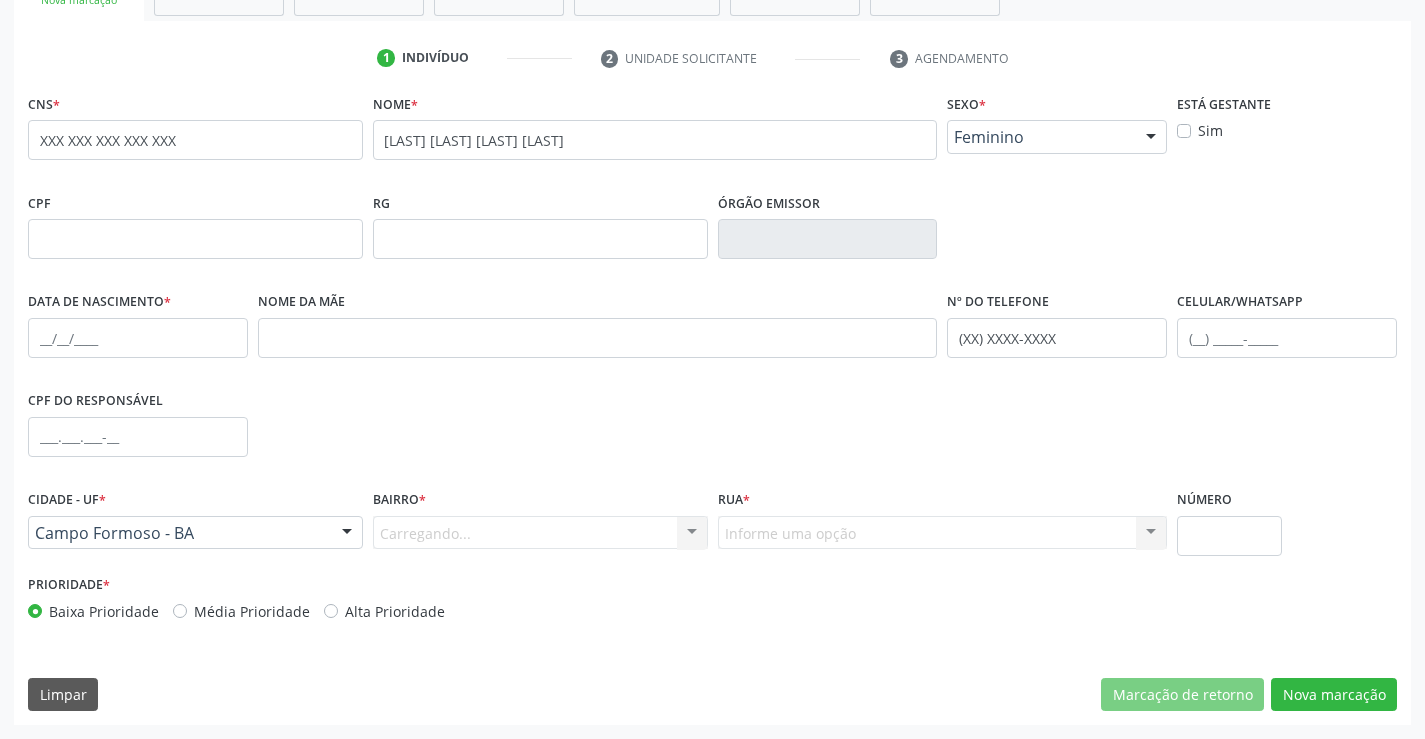 click on "Carregando...
Nenhum resultado encontrado para: "   "
Nenhuma opção encontrada. Digite para adicionar." at bounding box center (540, 533) 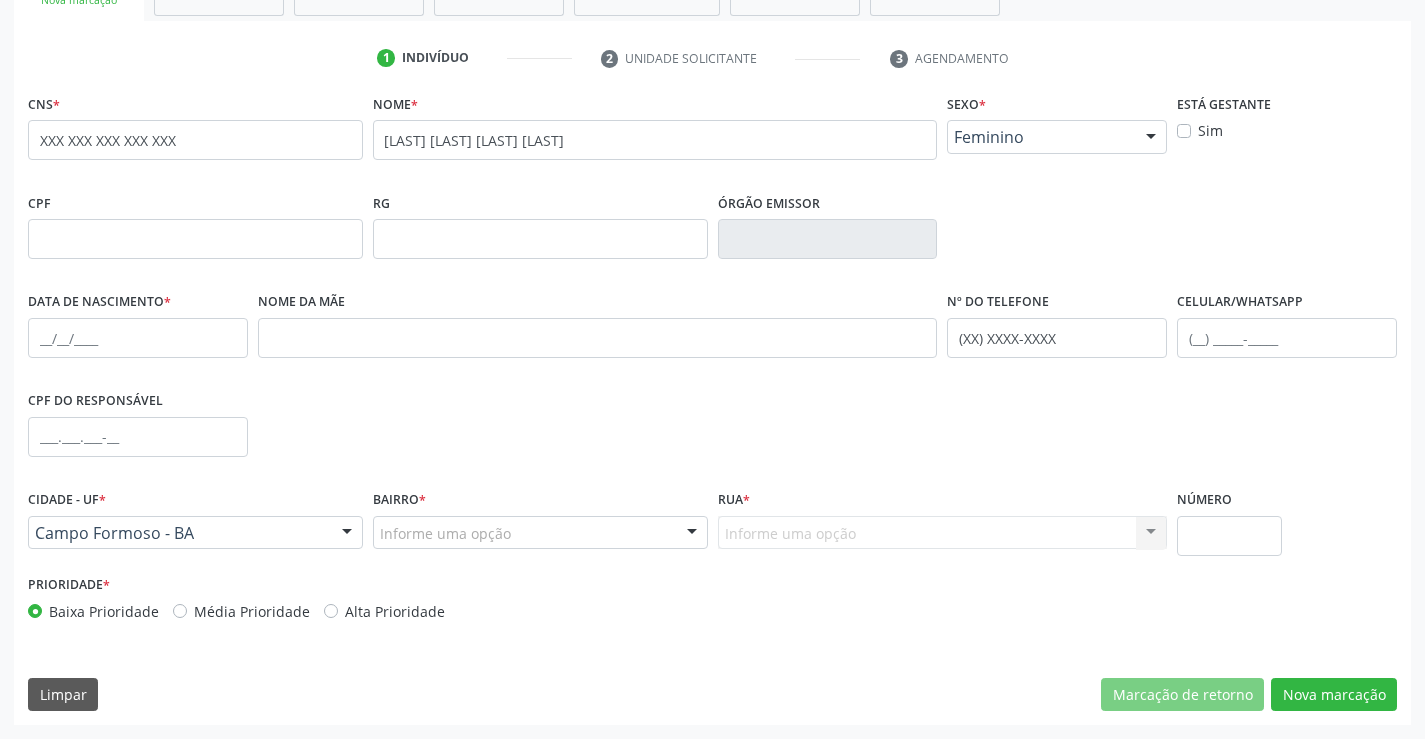 click on "Informe uma opção" at bounding box center (540, 533) 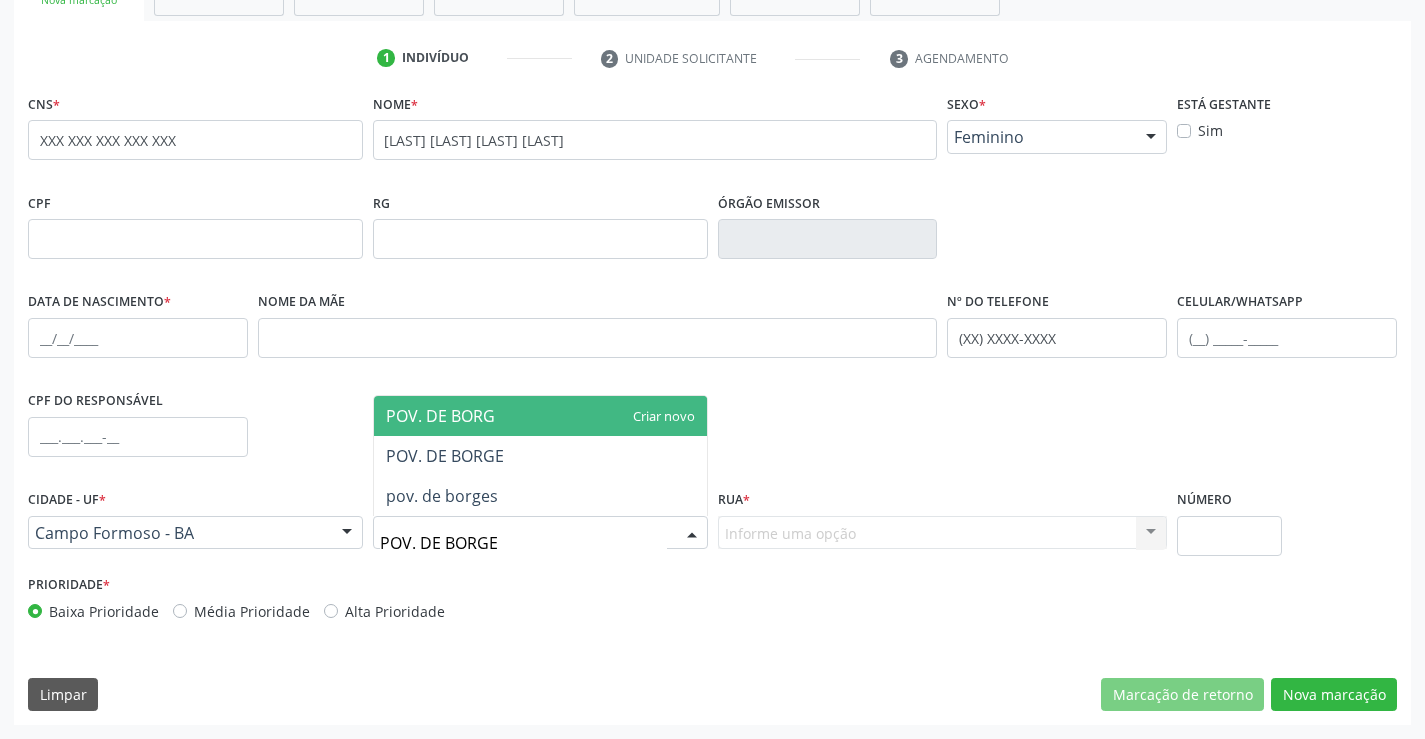 type on "POV. DE BORGES" 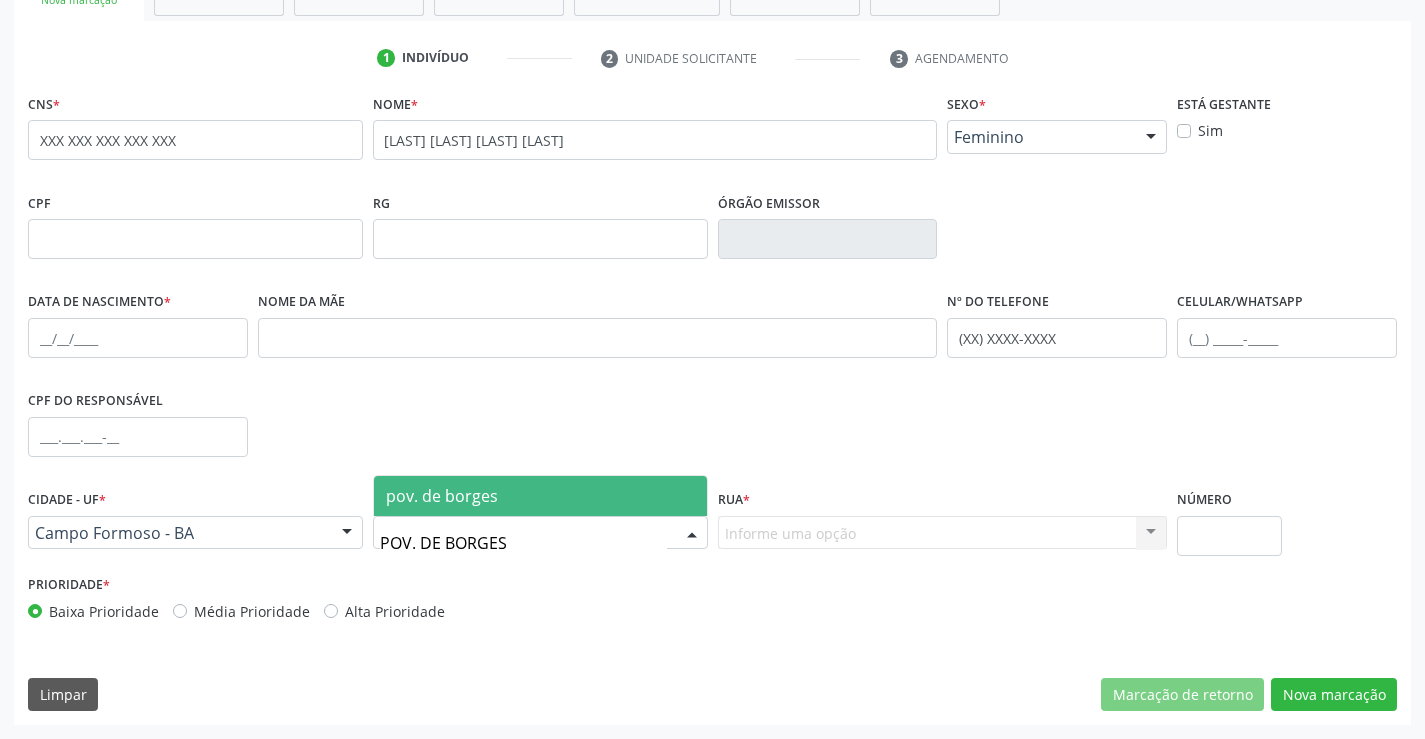 click on "pov. de borges" at bounding box center [540, 496] 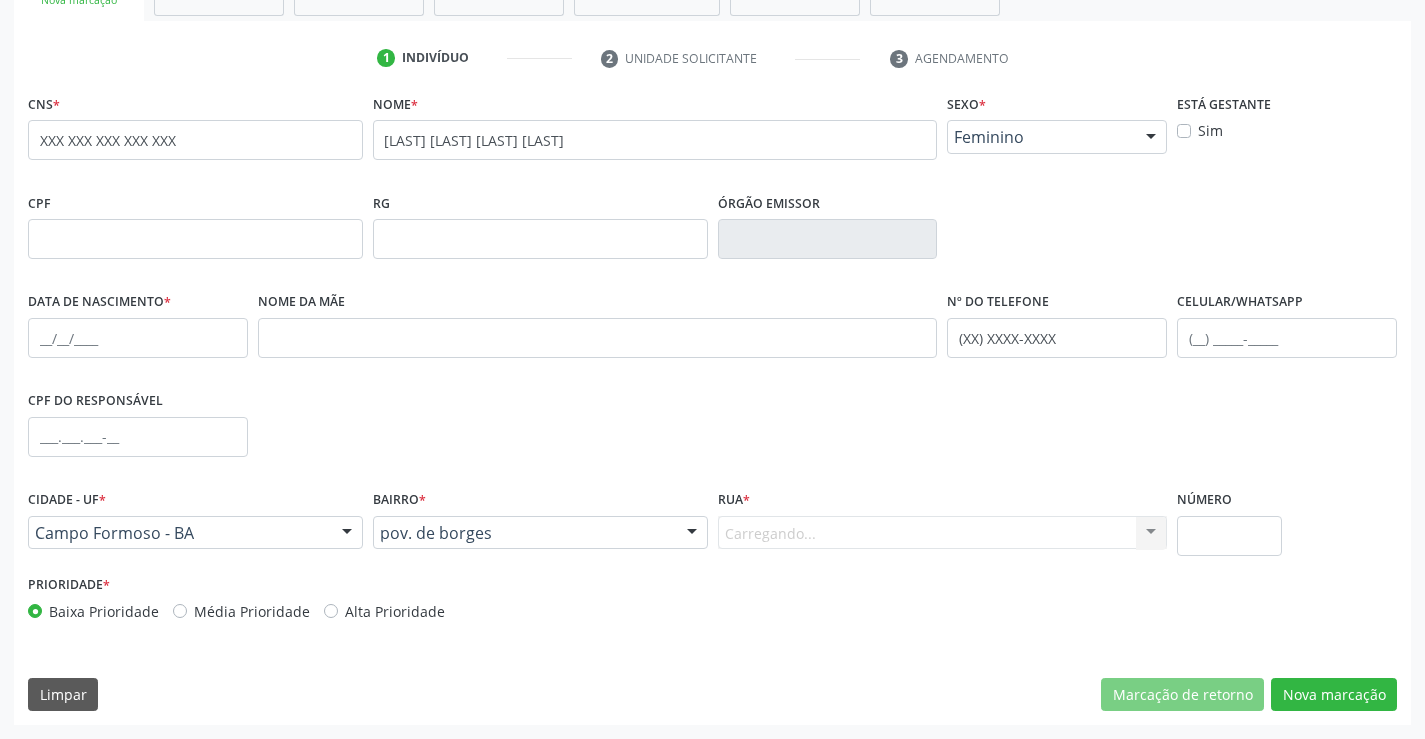 click on "Carregando...
Nenhum resultado encontrado para: "   "
Nenhuma opção encontrada. Digite para adicionar." at bounding box center (943, 533) 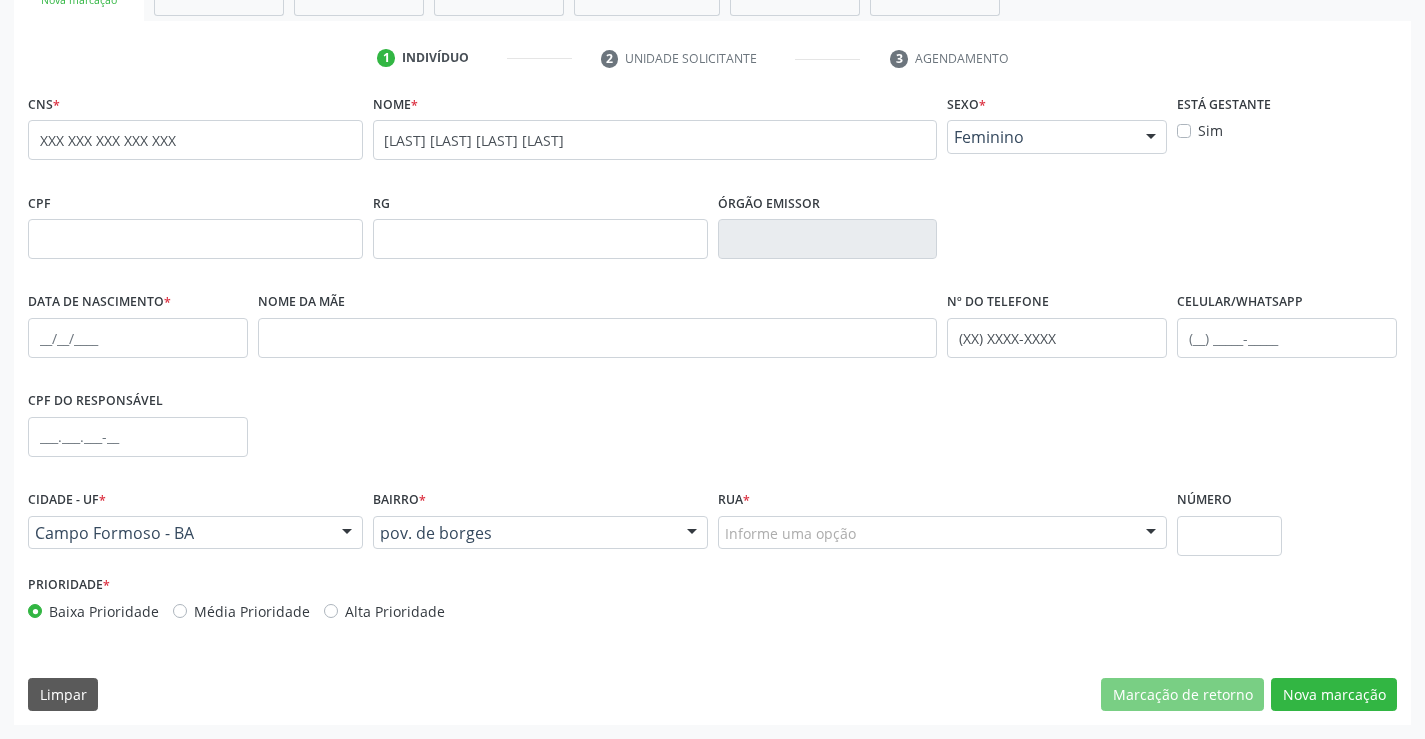 click on "Informe uma opção" at bounding box center (943, 533) 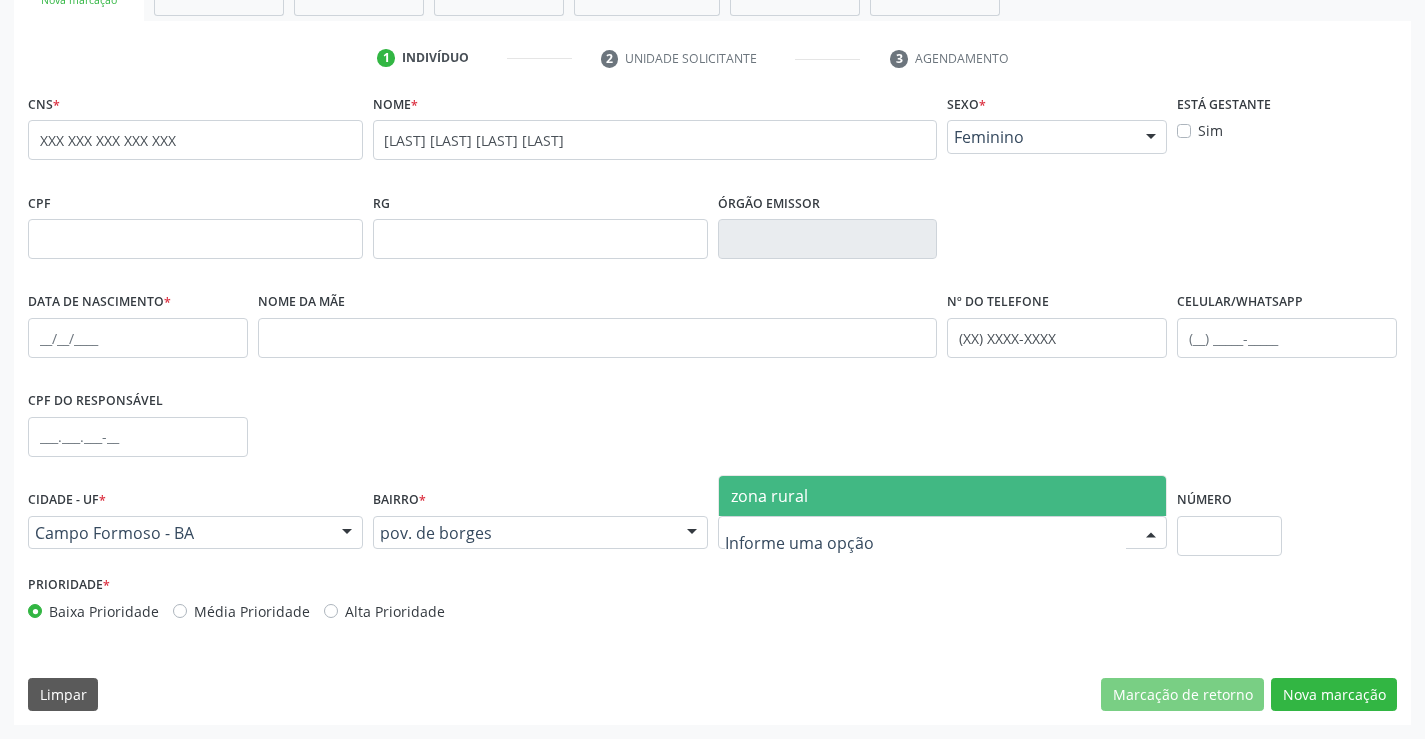 click on "zona rural" at bounding box center [943, 496] 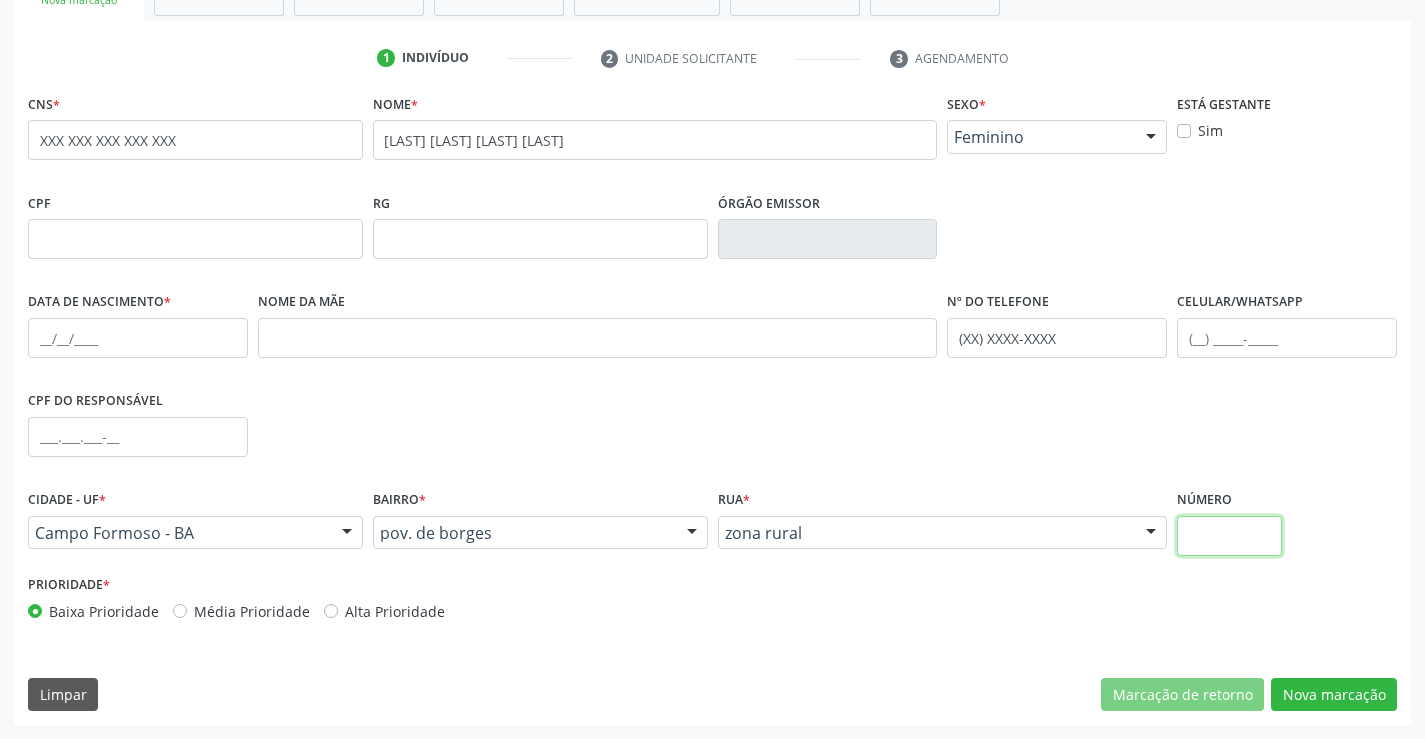 click at bounding box center [1229, 536] 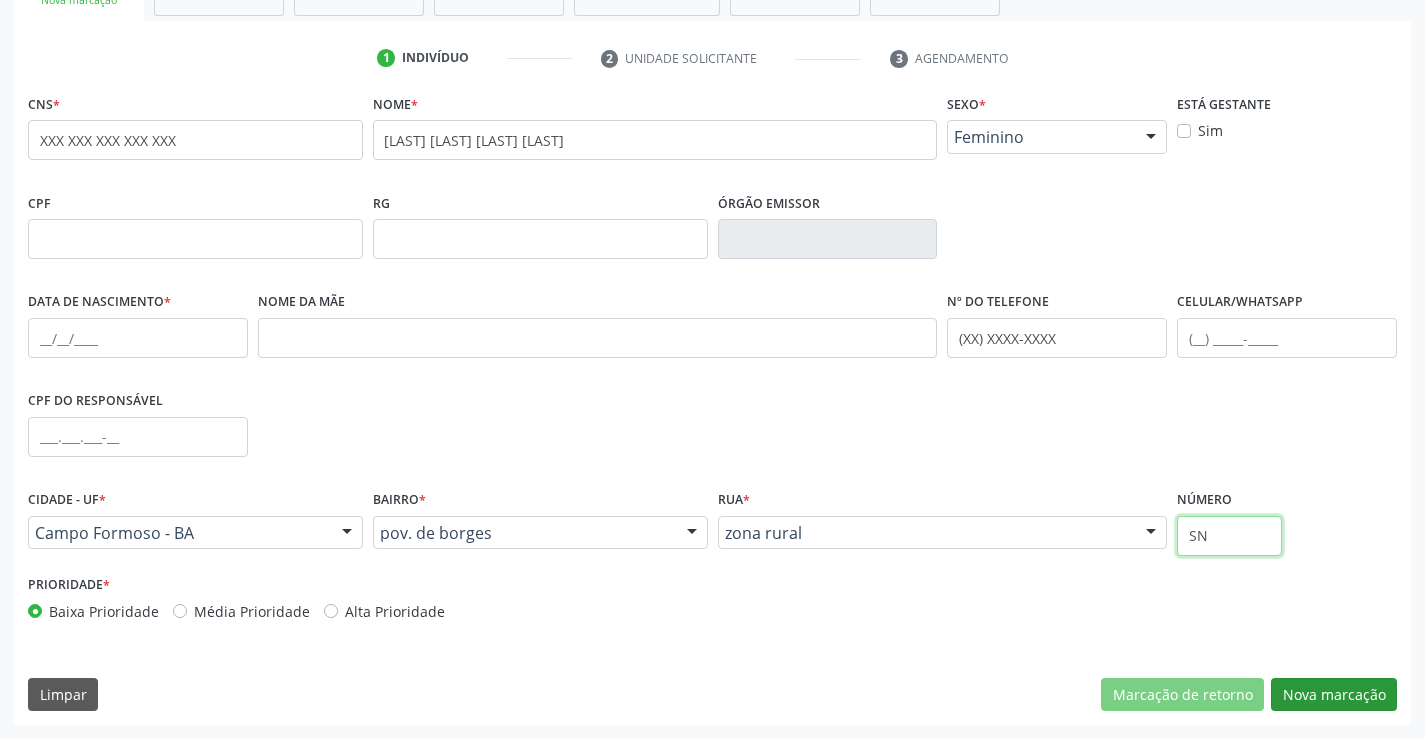 type on "SN" 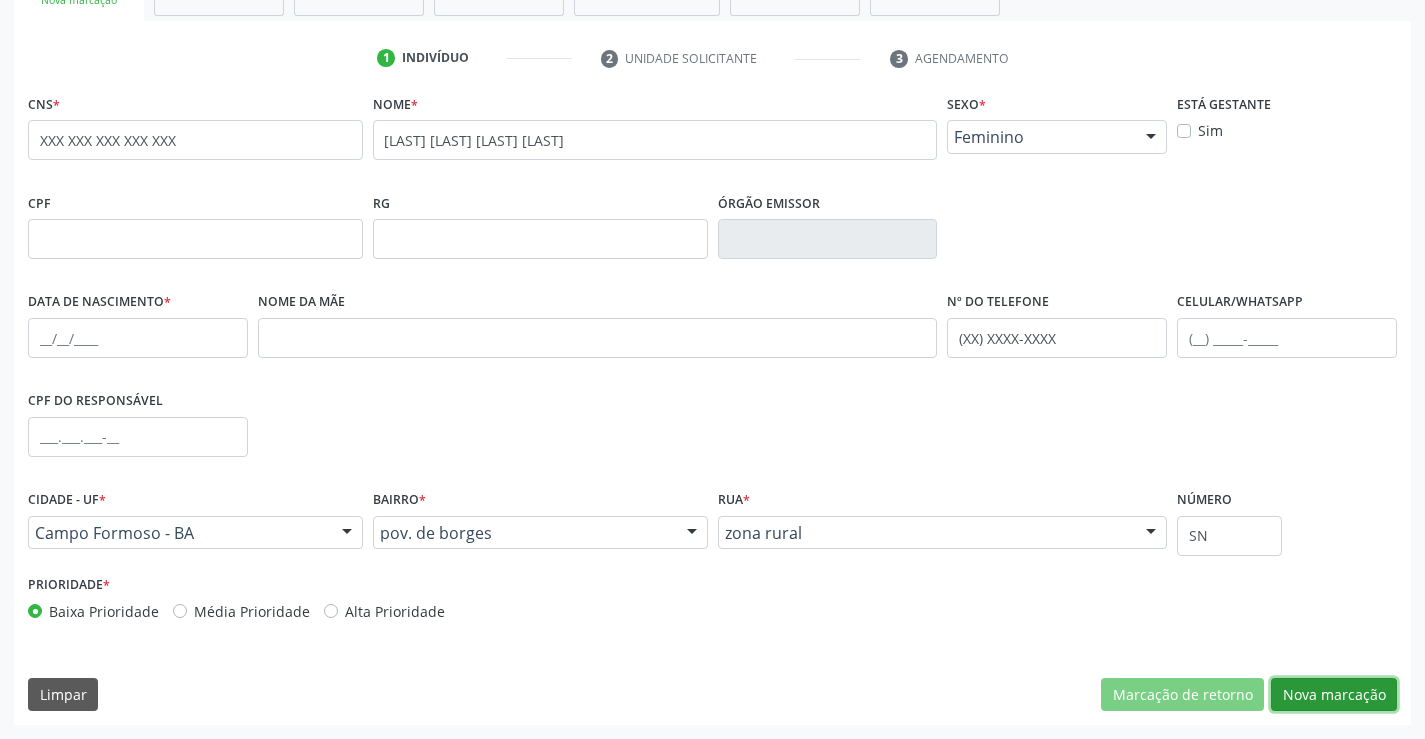 drag, startPoint x: 1338, startPoint y: 695, endPoint x: 1341, endPoint y: 681, distance: 14.3178215 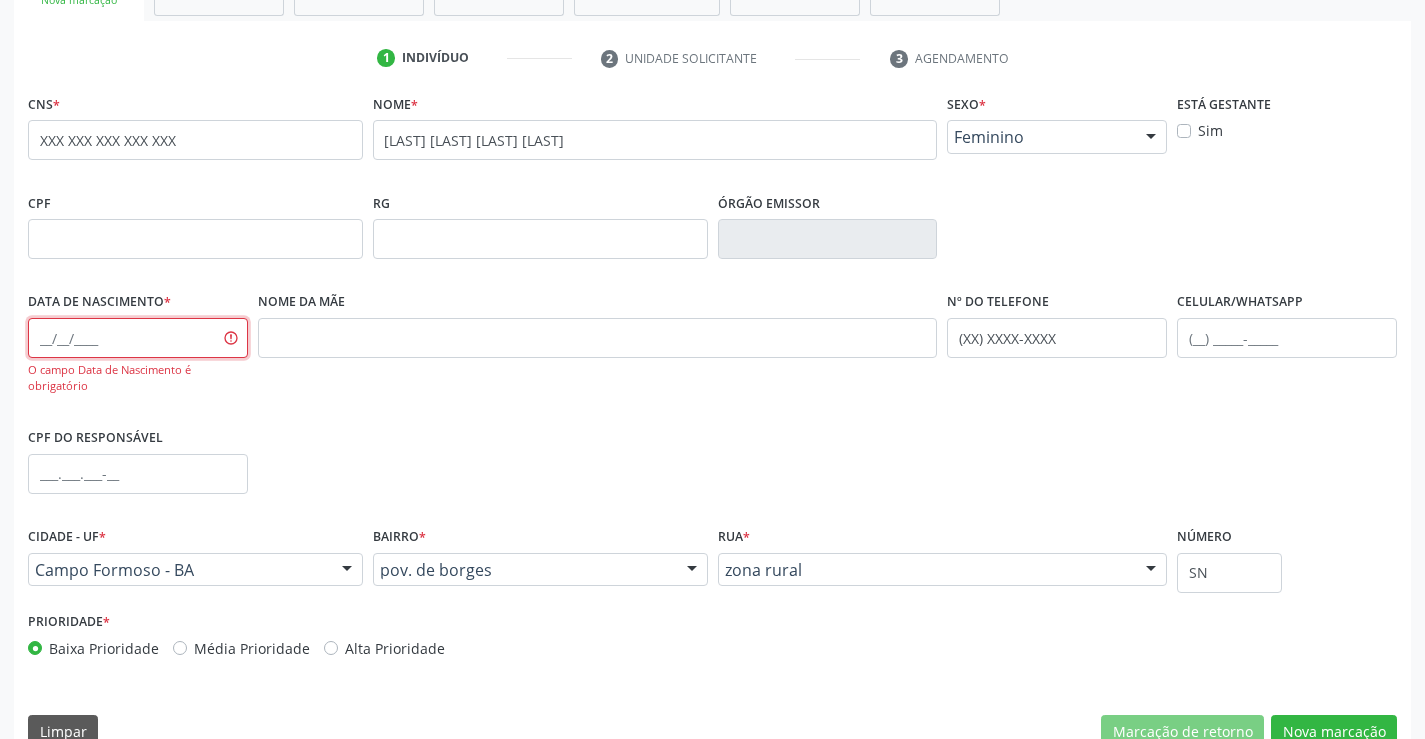 click at bounding box center (138, 338) 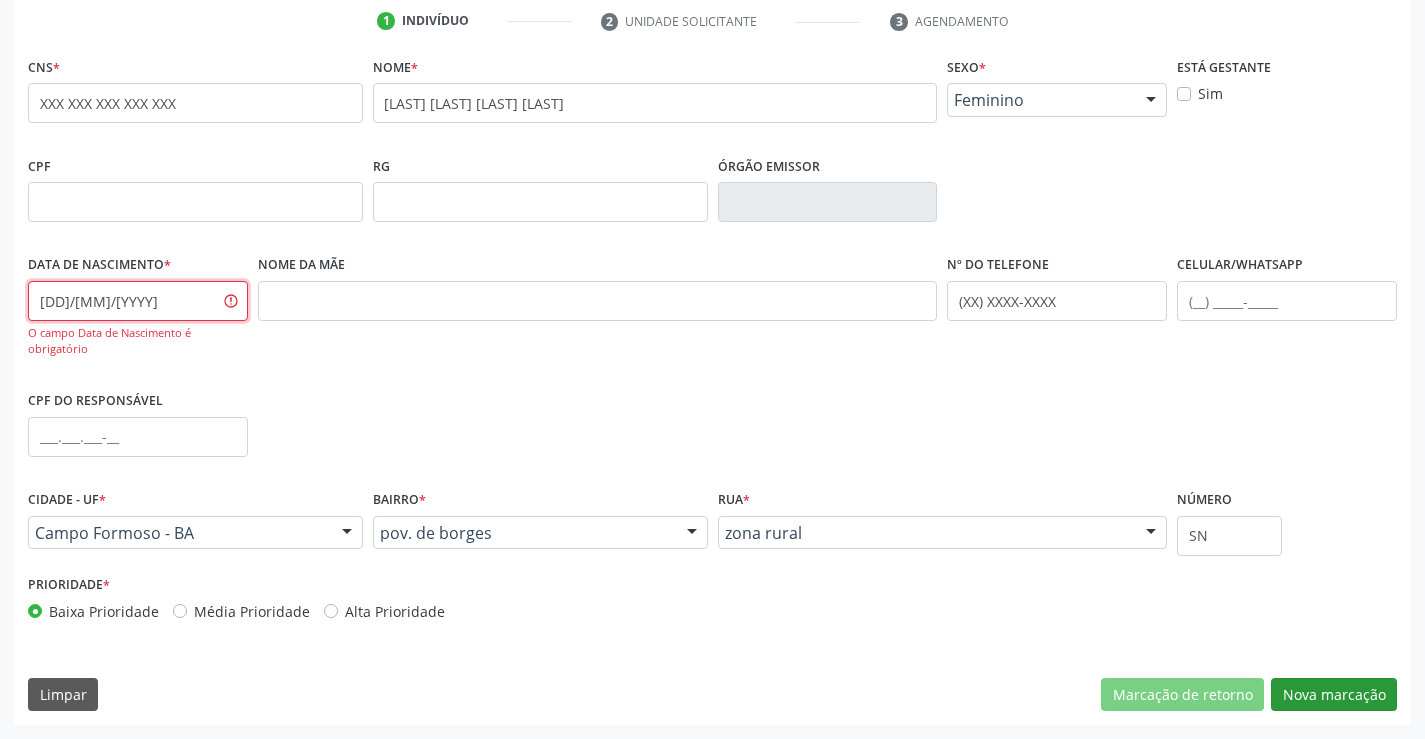type on "[DD]/[MM]/[YYYY]" 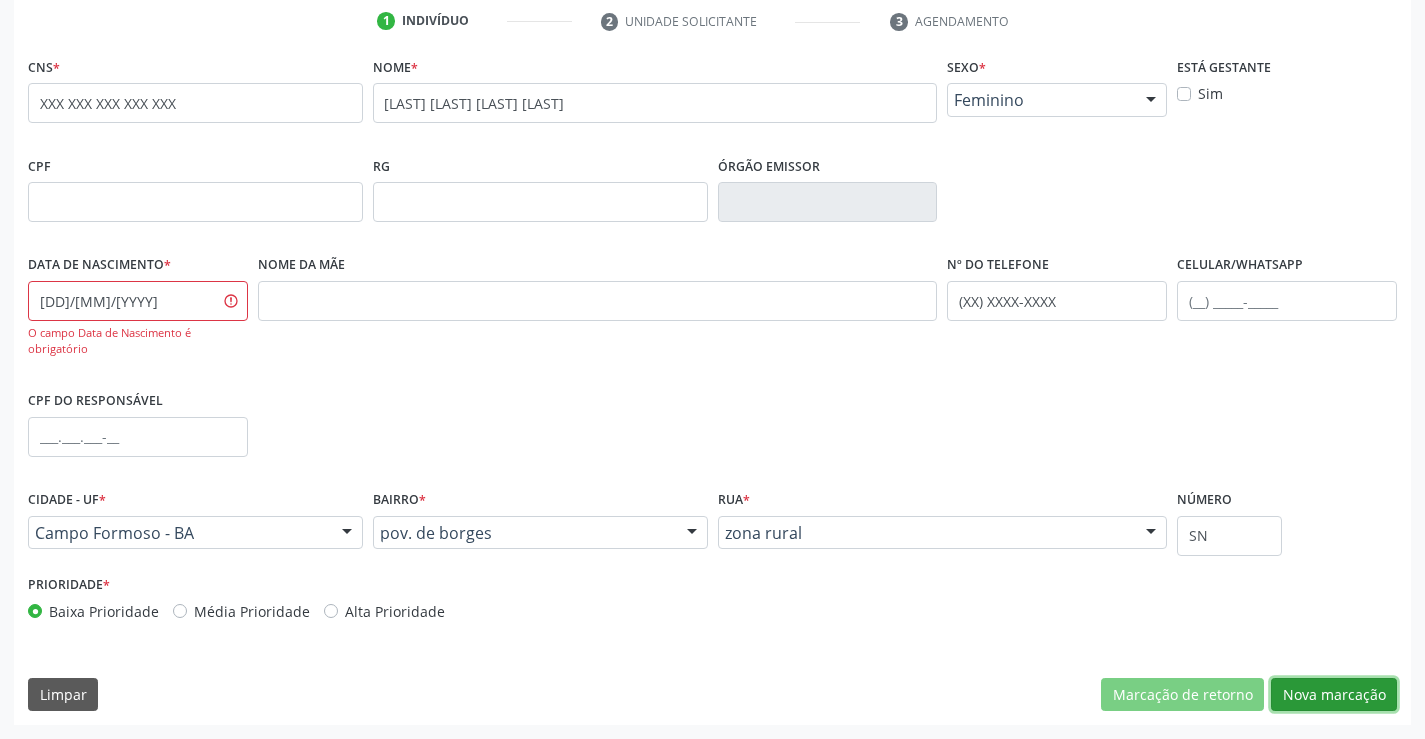 click on "Nova marcação" at bounding box center (1334, 695) 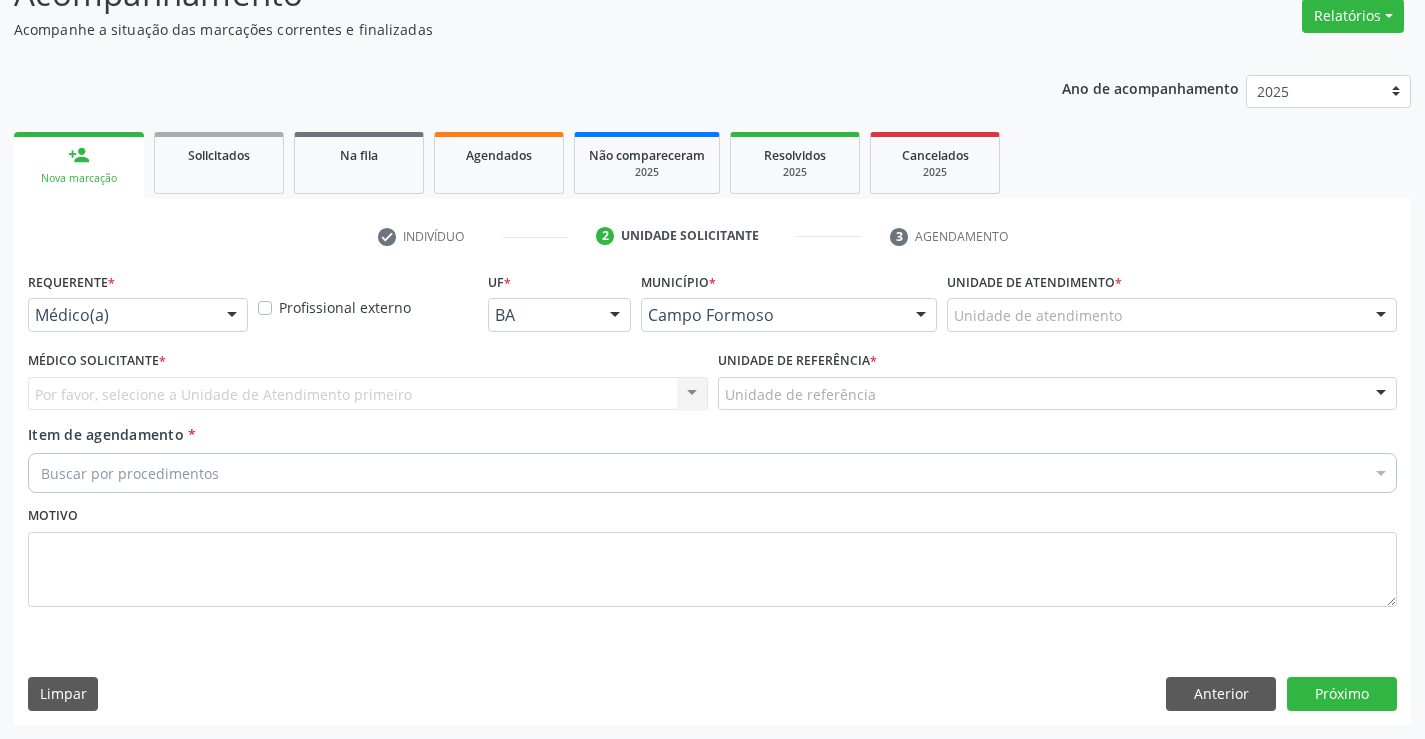 scroll, scrollTop: 167, scrollLeft: 0, axis: vertical 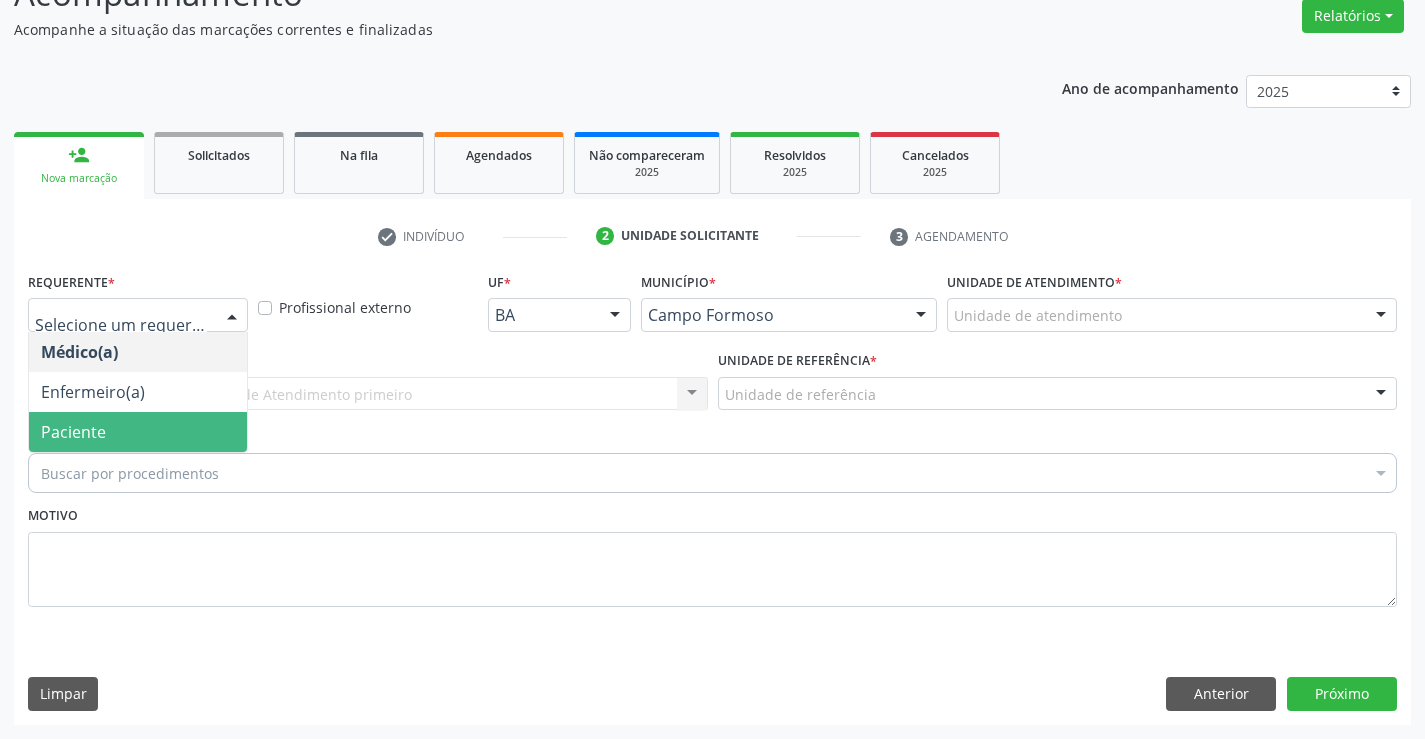 drag, startPoint x: 144, startPoint y: 432, endPoint x: 304, endPoint y: 401, distance: 162.97546 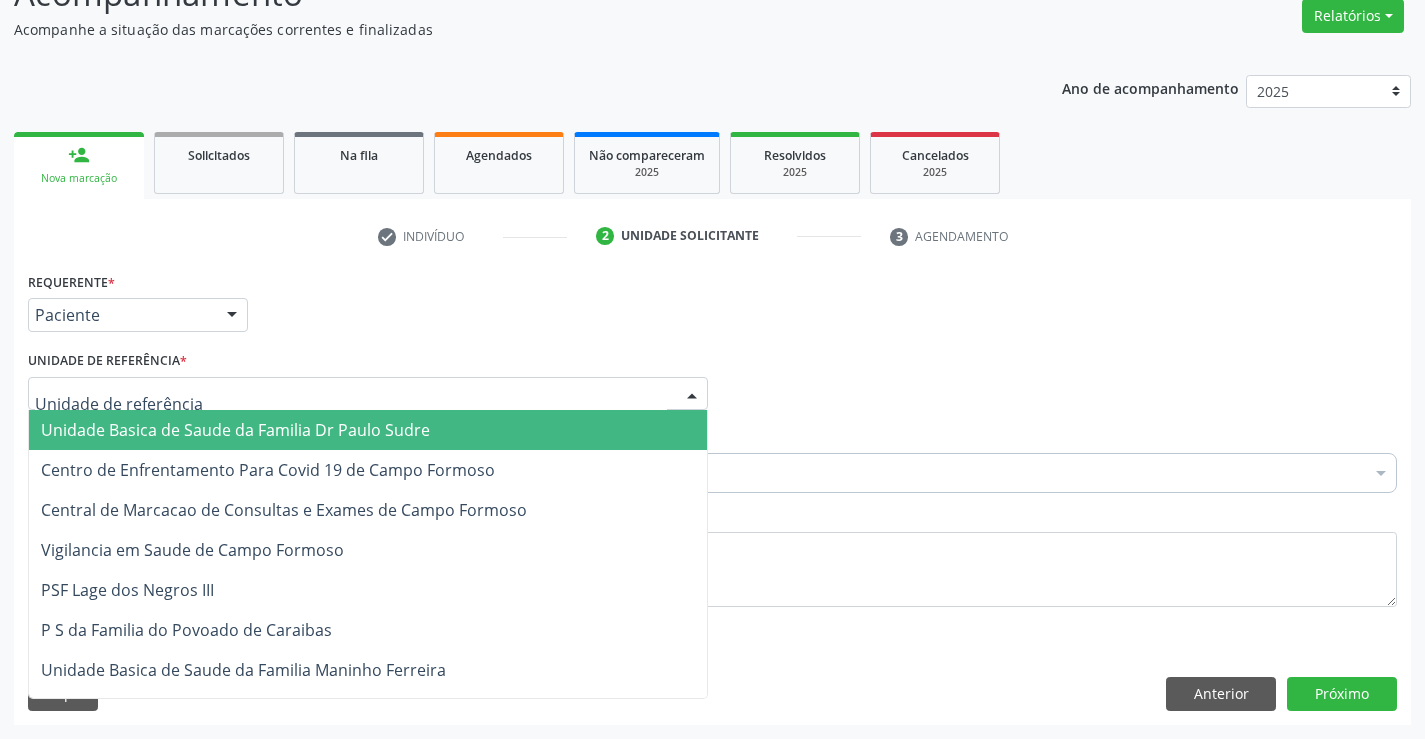 click at bounding box center [368, 394] 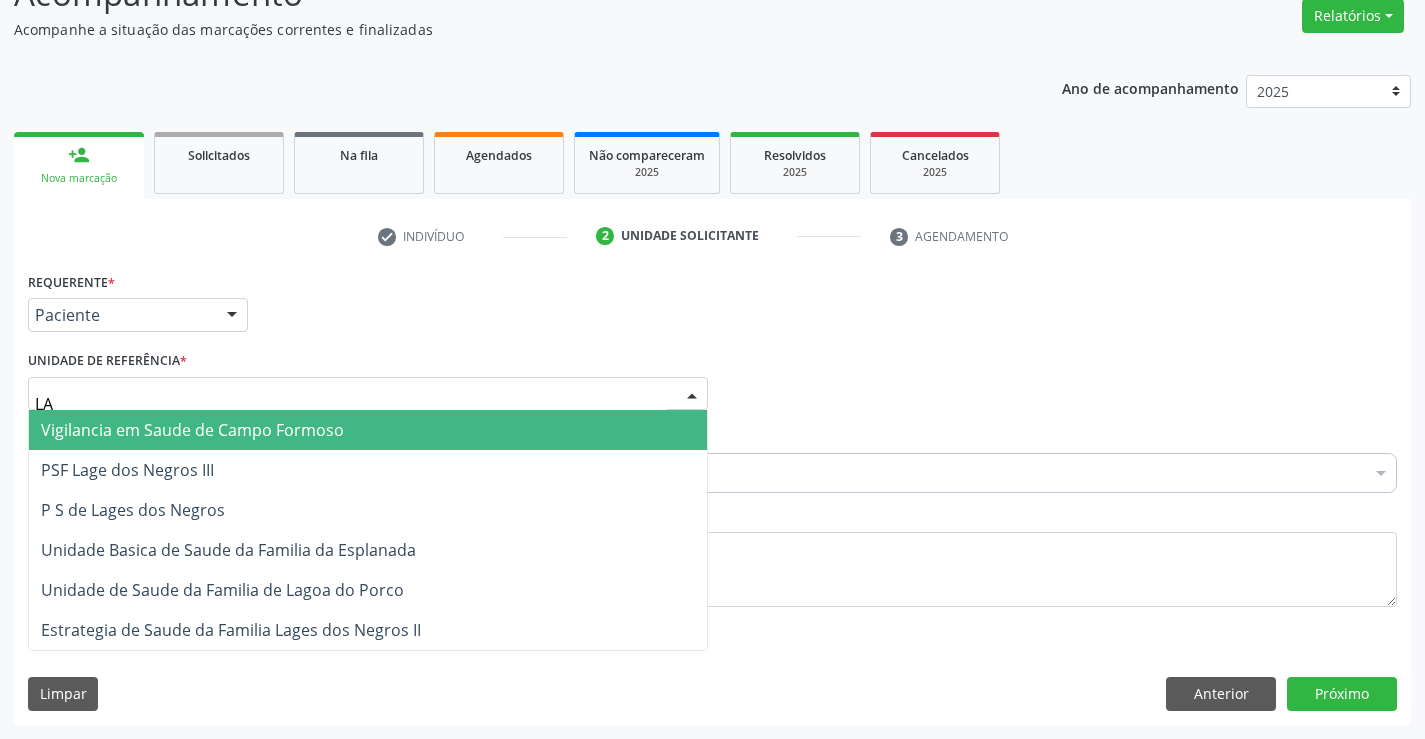type on "LAG" 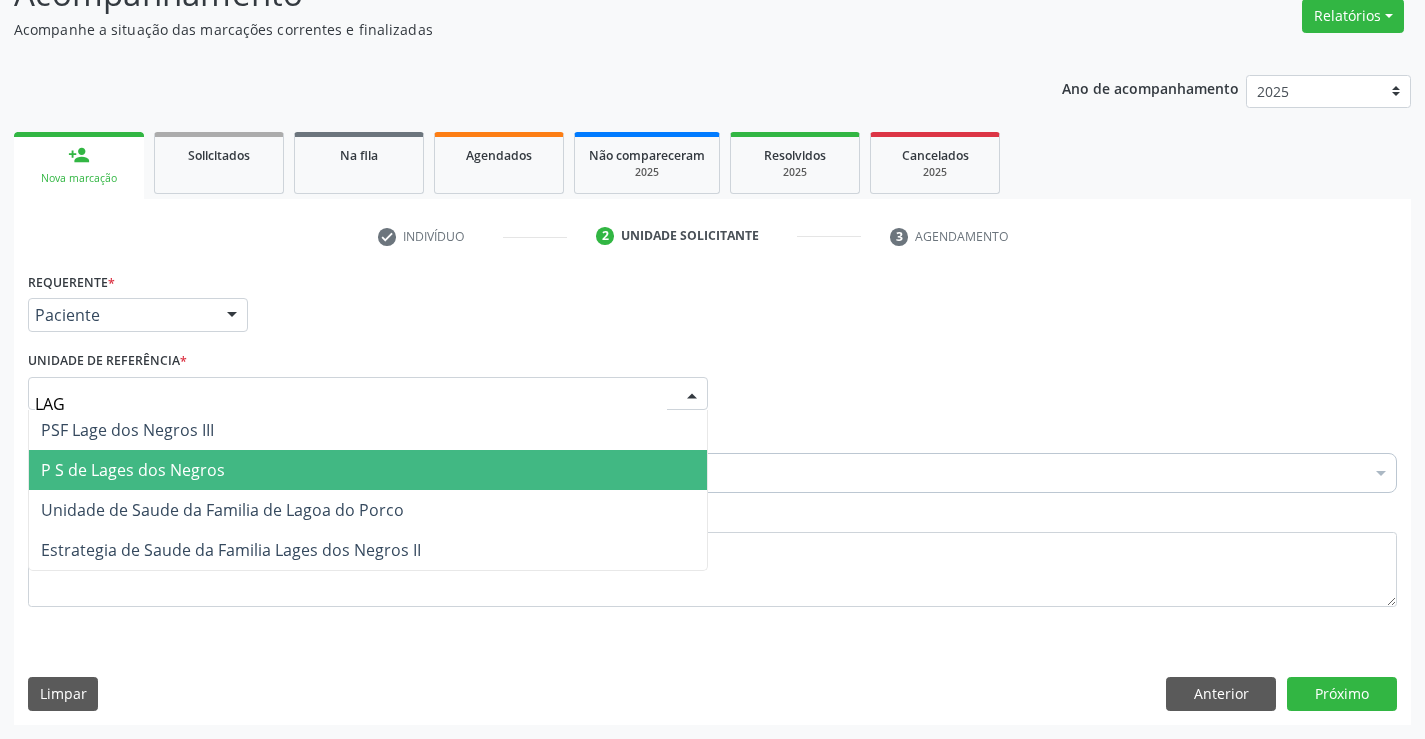 drag, startPoint x: 196, startPoint y: 475, endPoint x: 250, endPoint y: 489, distance: 55.7853 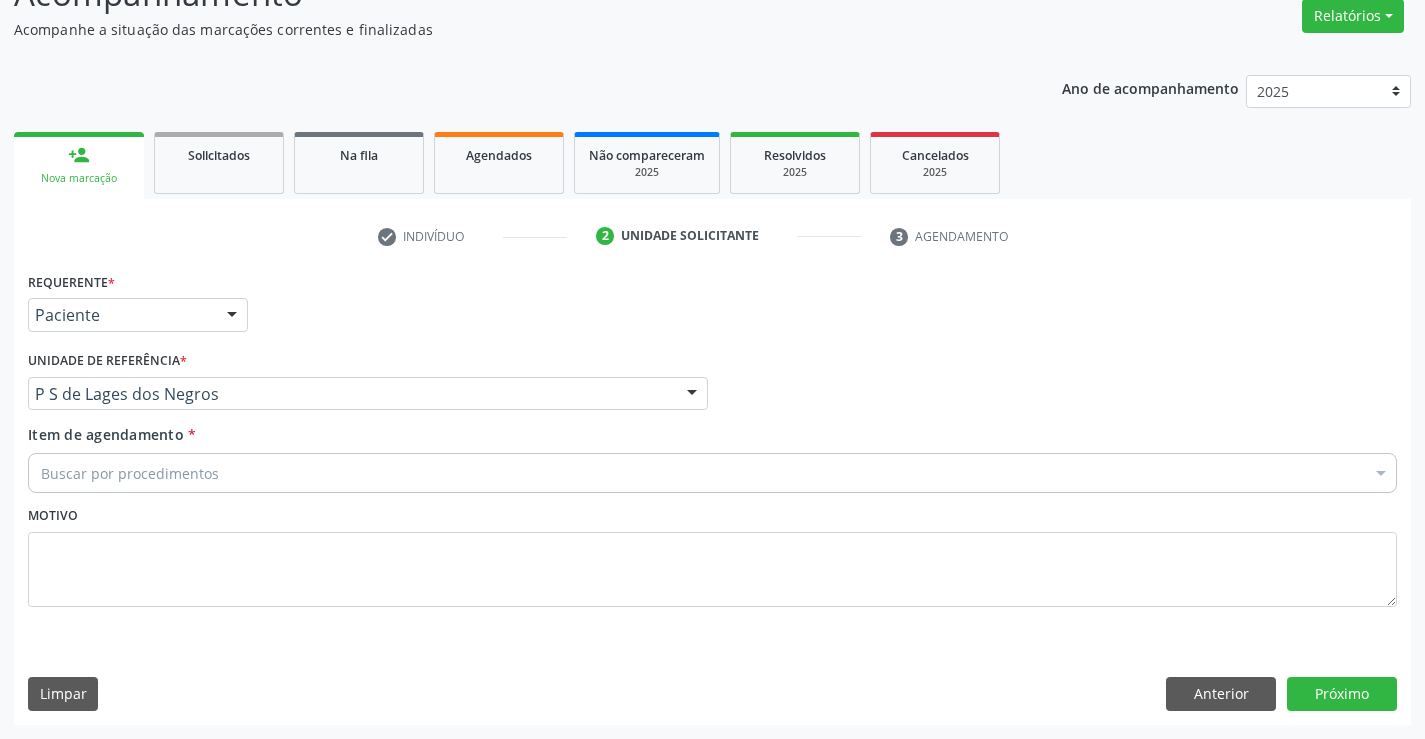 drag, startPoint x: 161, startPoint y: 477, endPoint x: 248, endPoint y: 475, distance: 87.02299 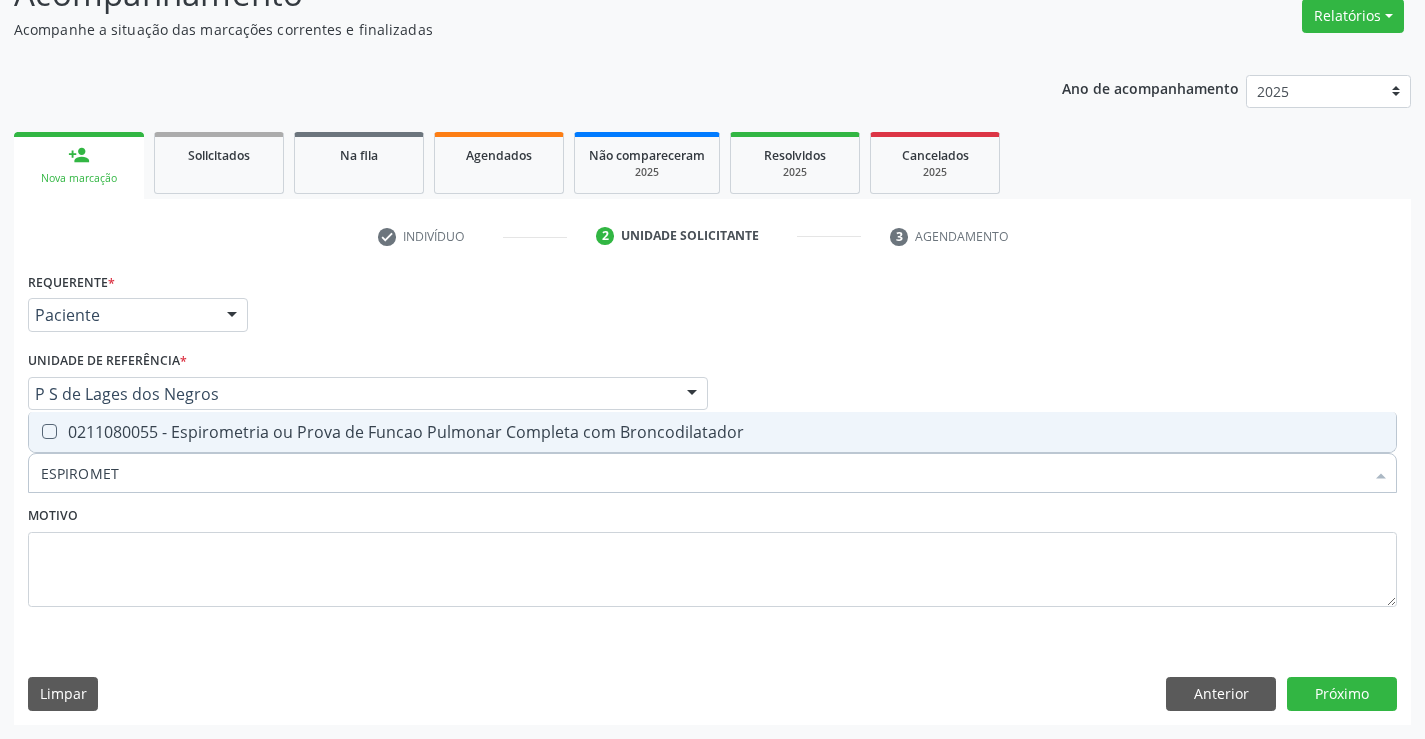 type on "ESPIROMETR" 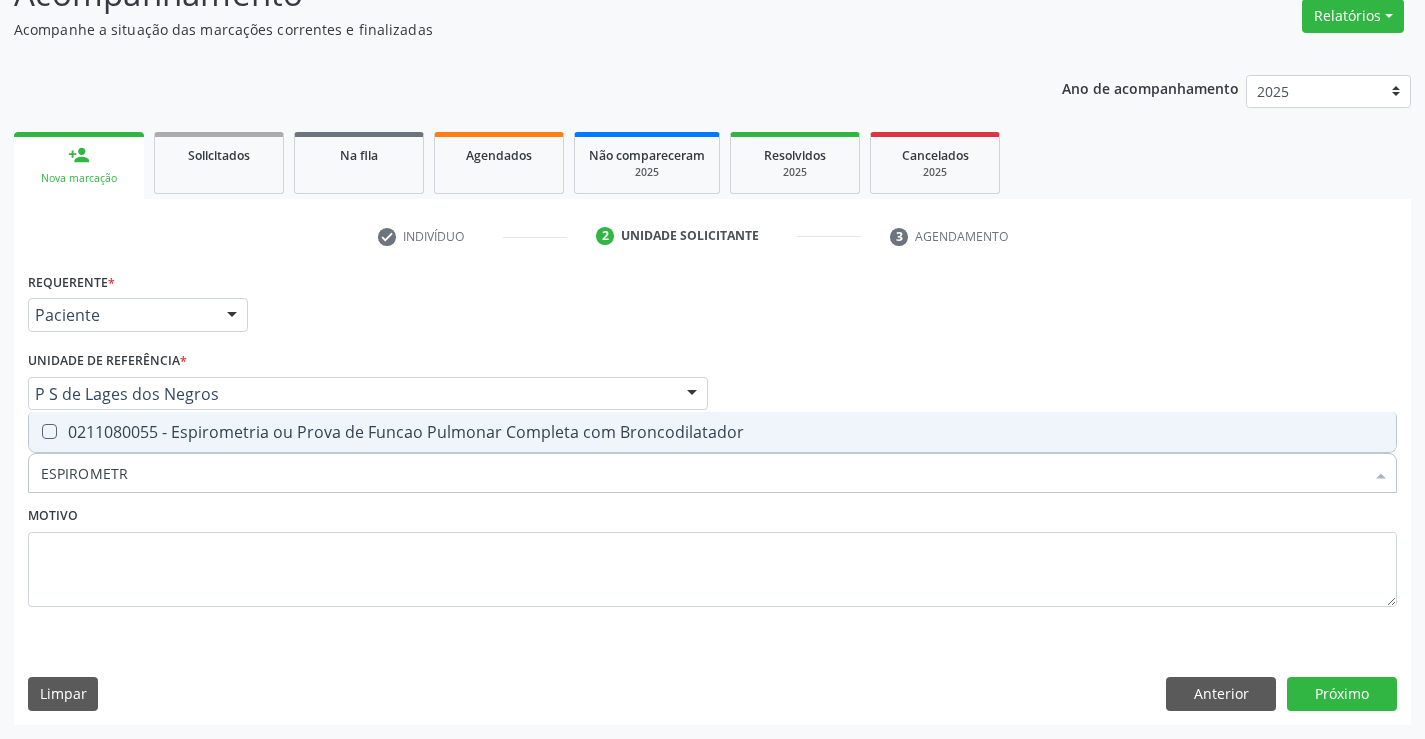 drag, startPoint x: 313, startPoint y: 425, endPoint x: 447, endPoint y: 553, distance: 185.31055 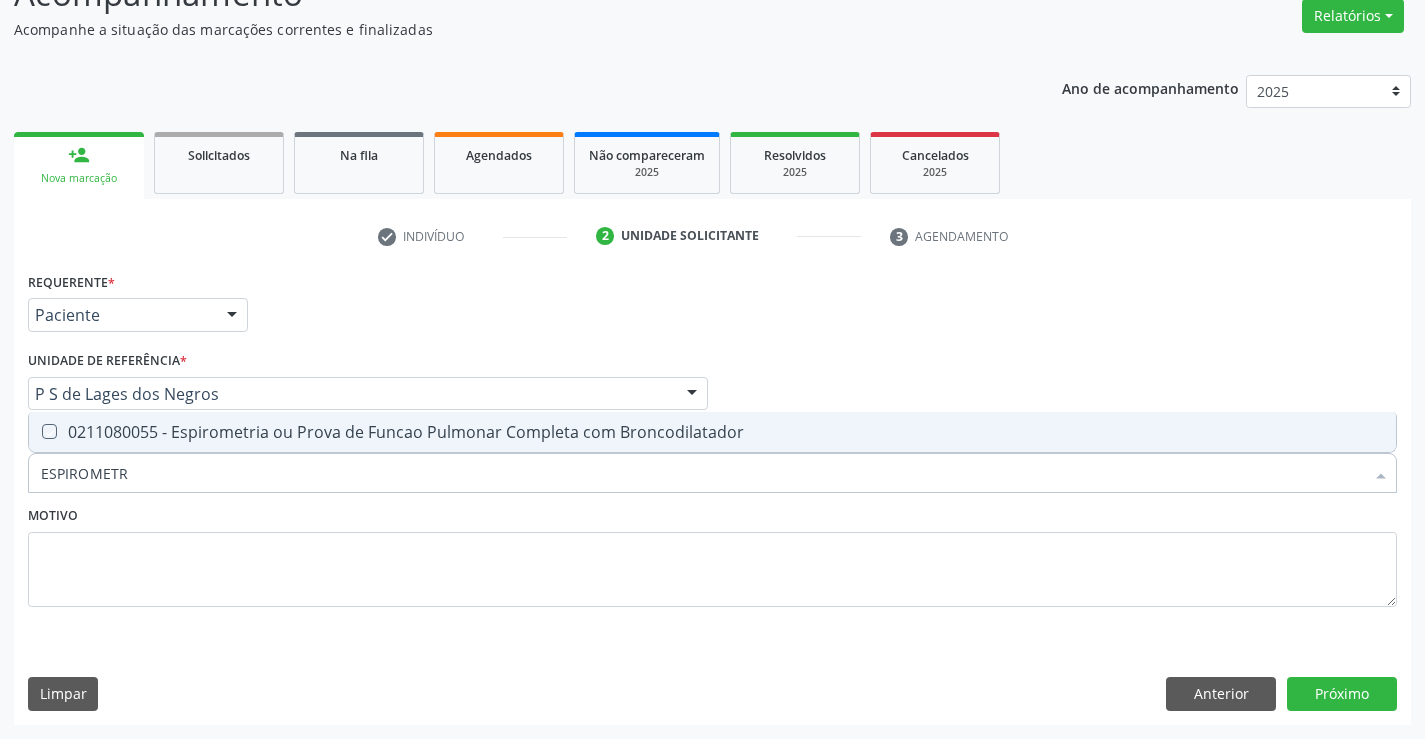 checkbox on "true" 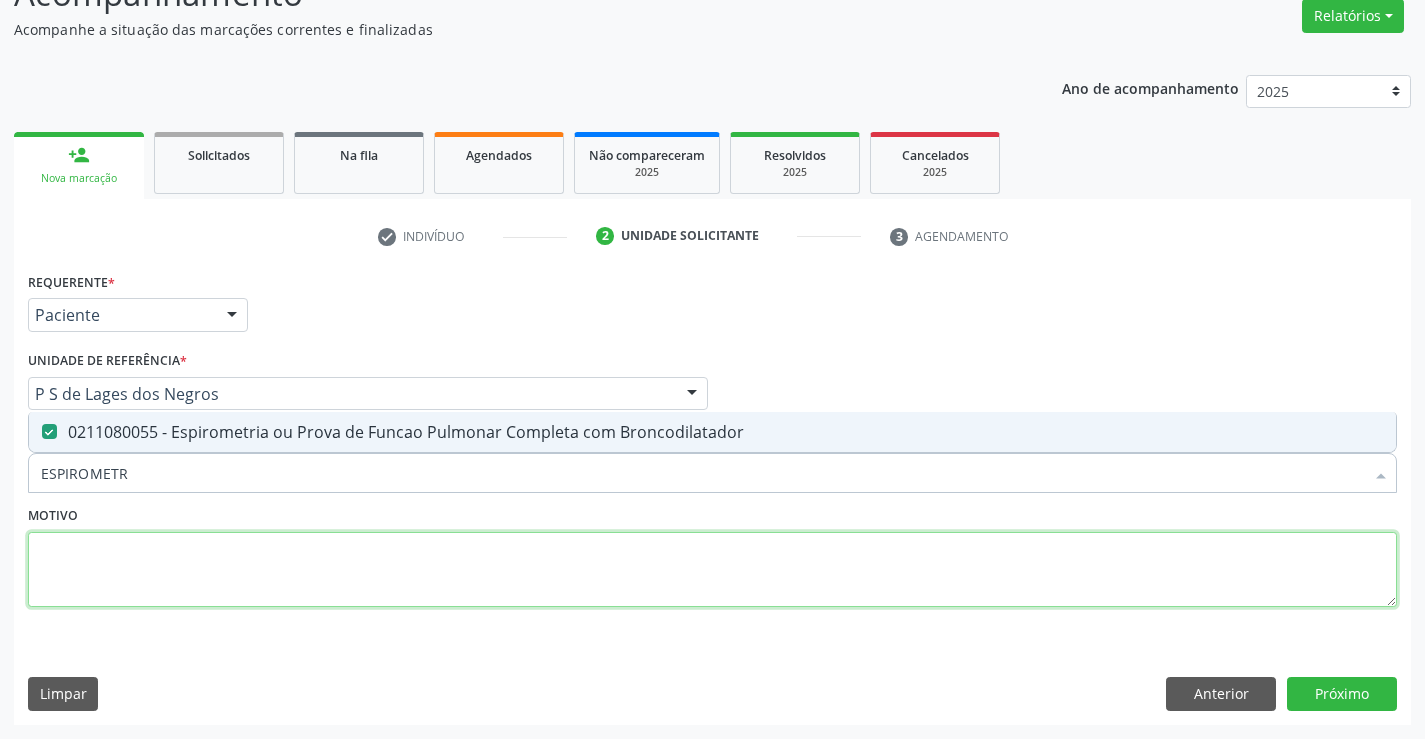 drag, startPoint x: 450, startPoint y: 568, endPoint x: 868, endPoint y: 579, distance: 418.1447 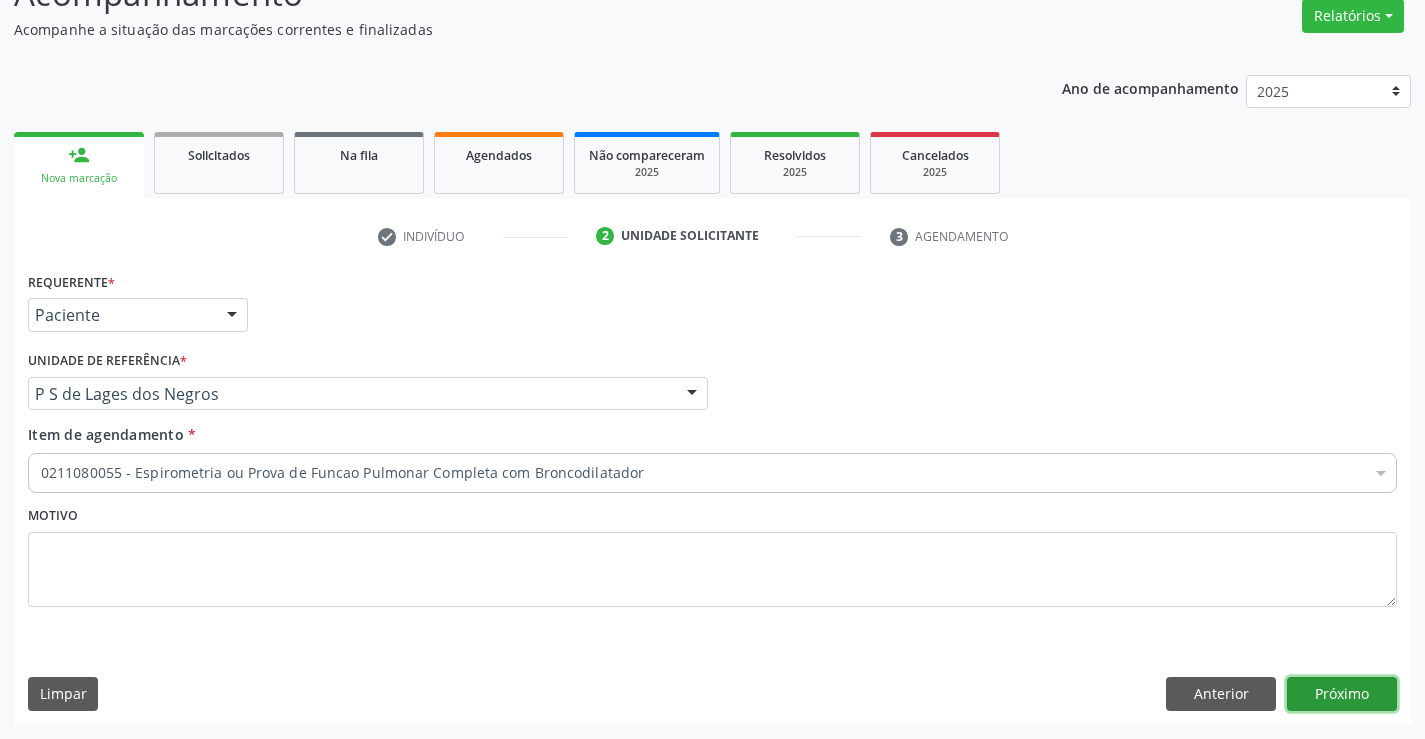 click on "Próximo" at bounding box center (1342, 694) 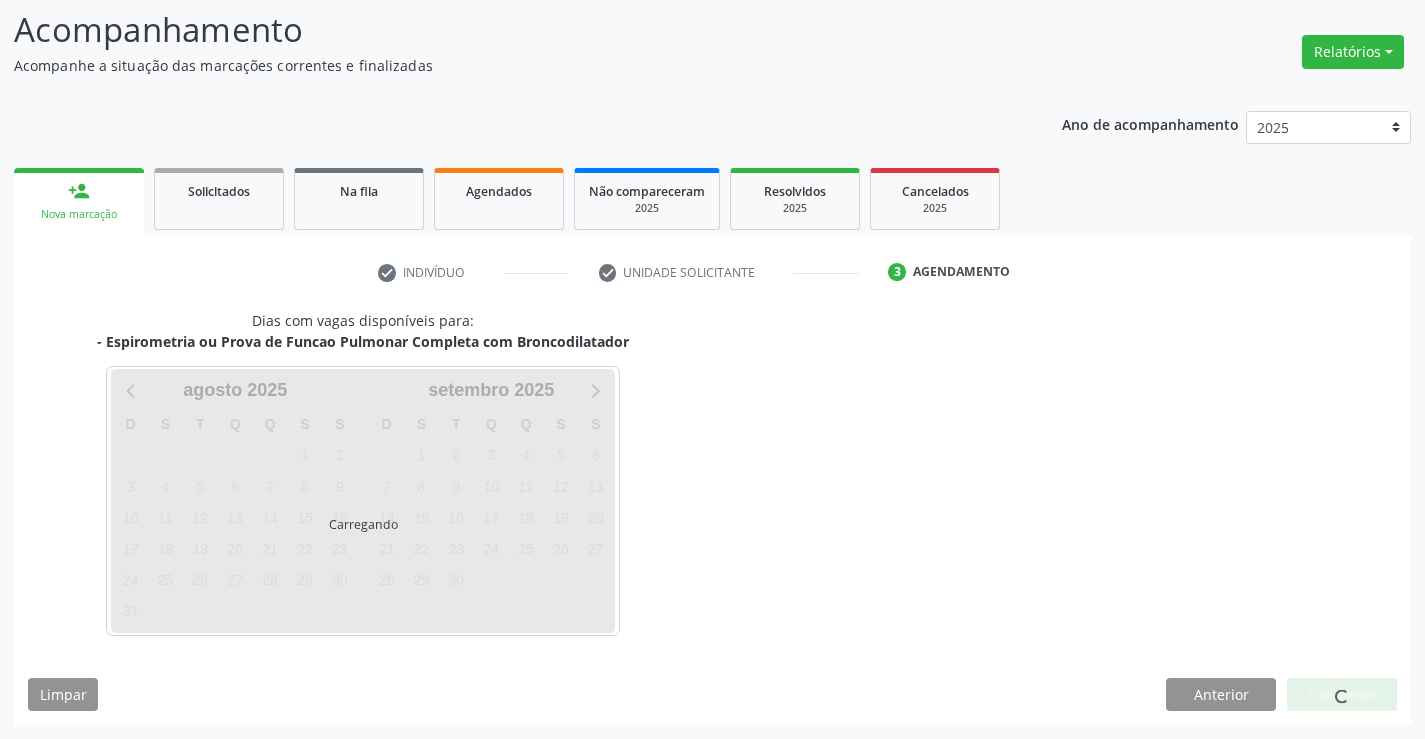 scroll, scrollTop: 167, scrollLeft: 0, axis: vertical 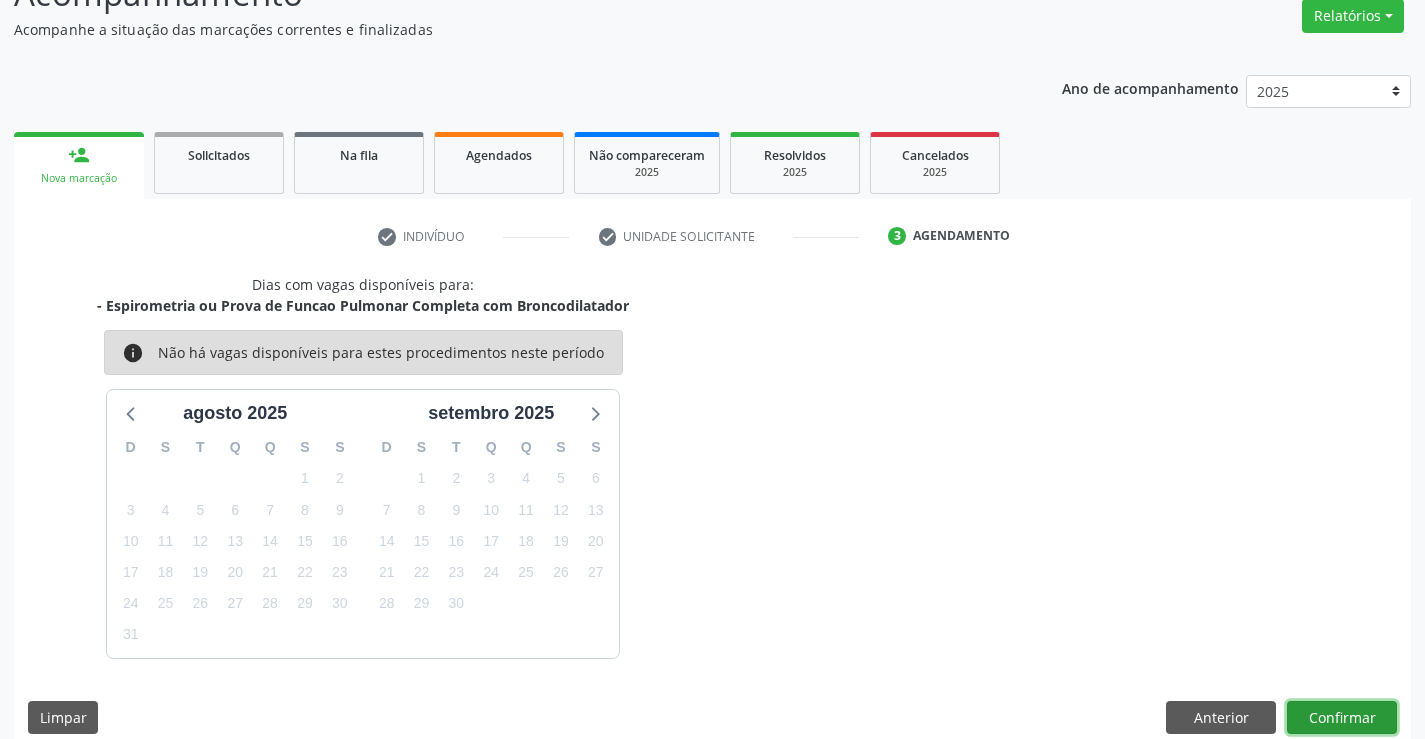 click on "Confirmar" at bounding box center [1342, 718] 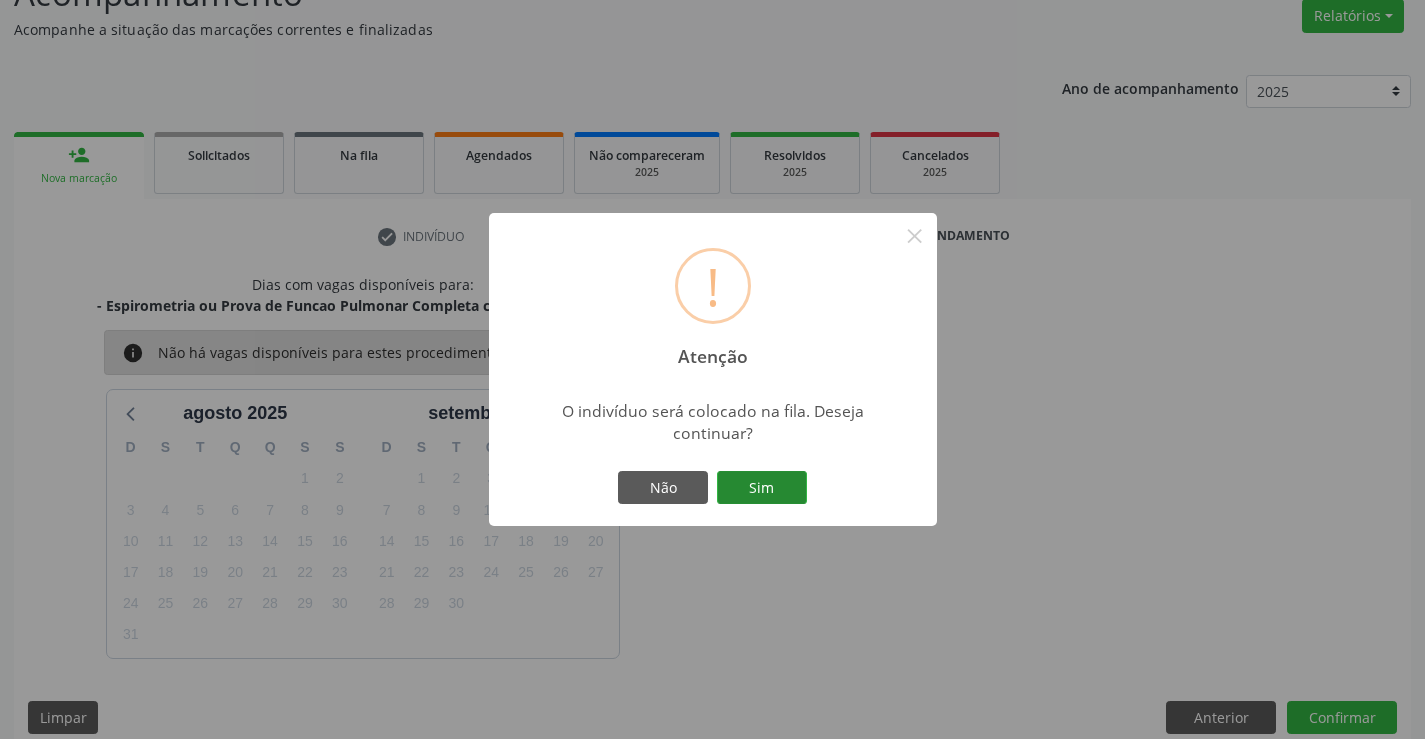 drag, startPoint x: 758, startPoint y: 481, endPoint x: 791, endPoint y: 498, distance: 37.12142 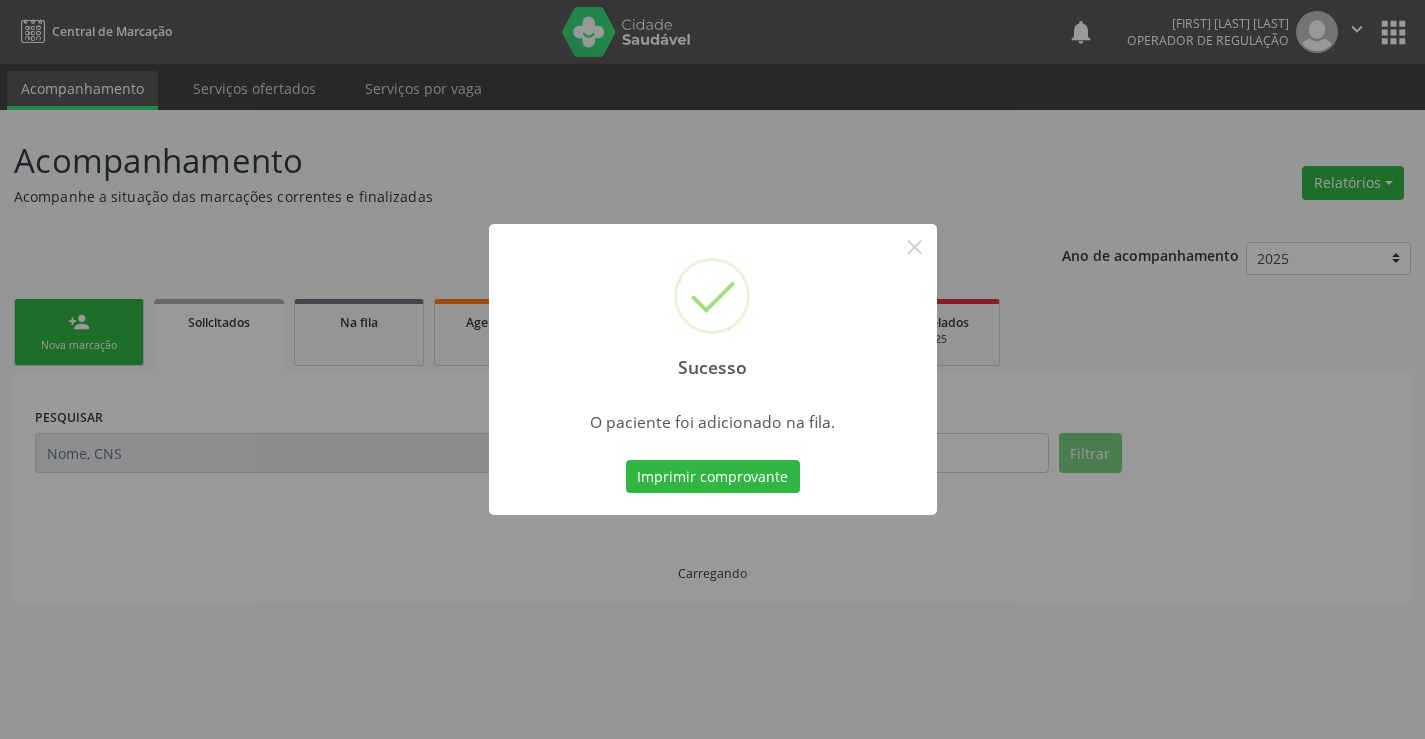 scroll, scrollTop: 0, scrollLeft: 0, axis: both 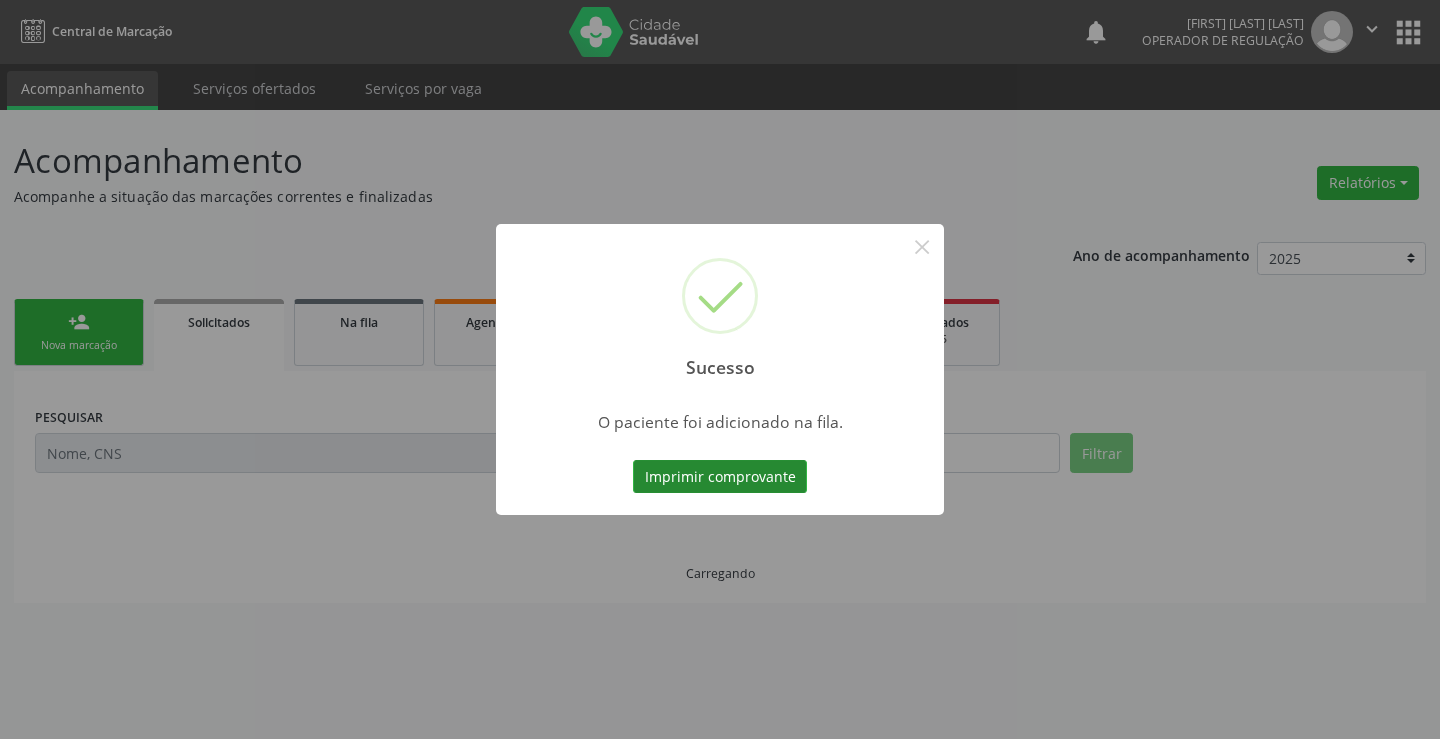 click on "Imprimir comprovante" at bounding box center (720, 477) 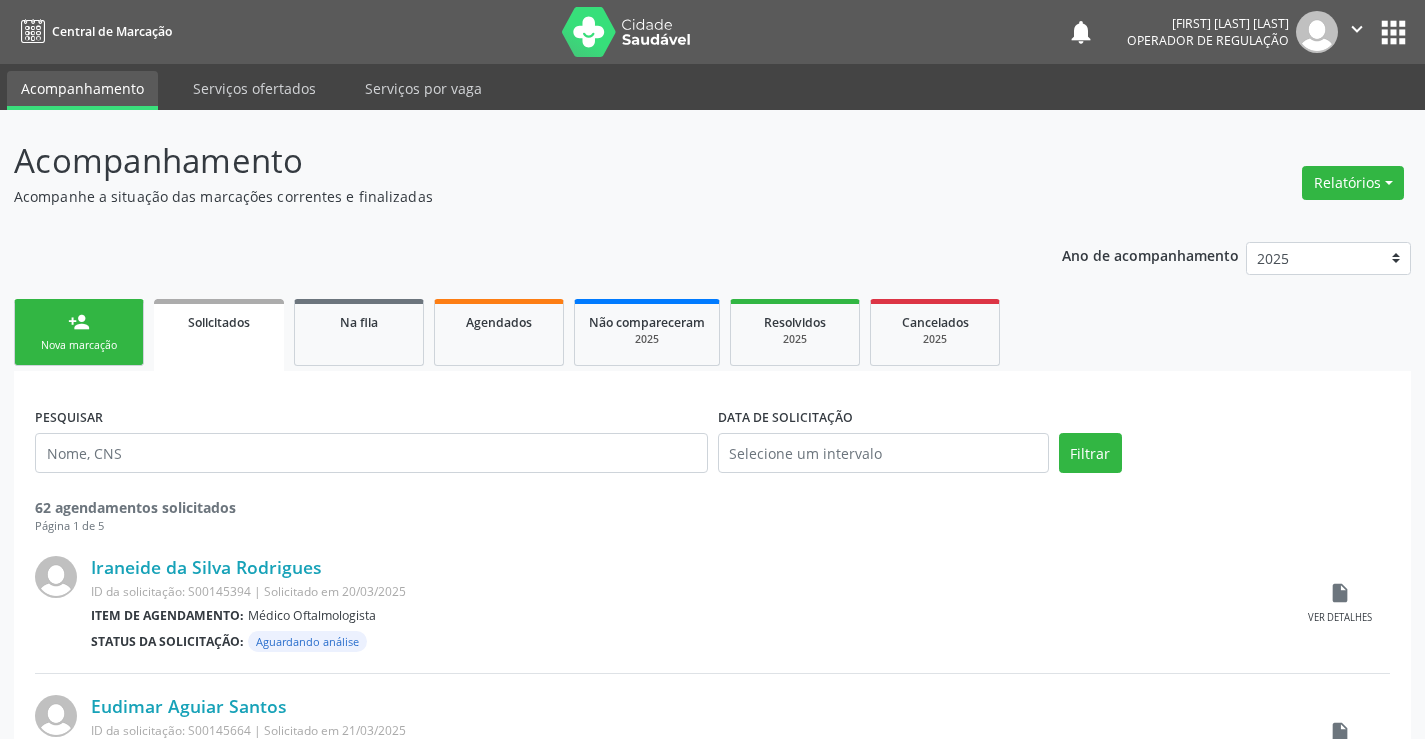 click on "person_add" at bounding box center (79, 322) 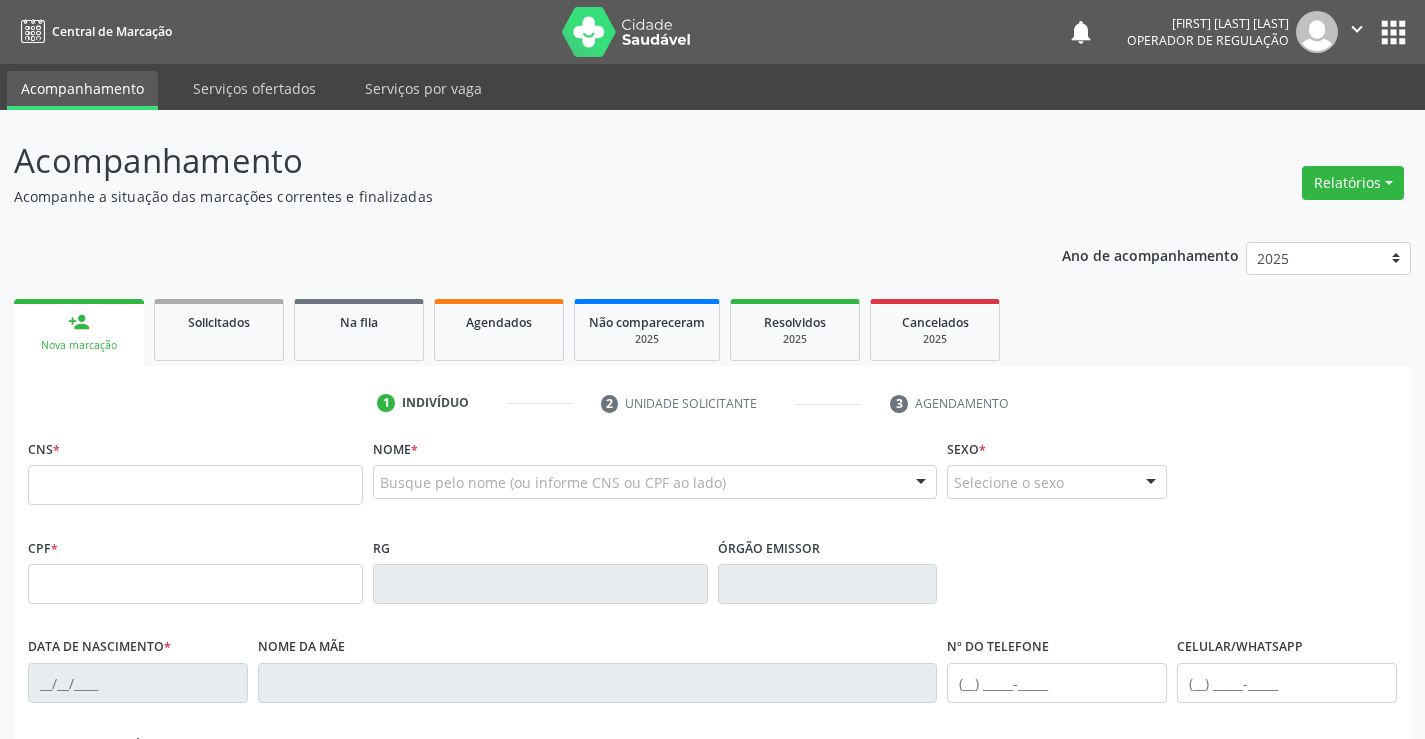 scroll, scrollTop: 345, scrollLeft: 0, axis: vertical 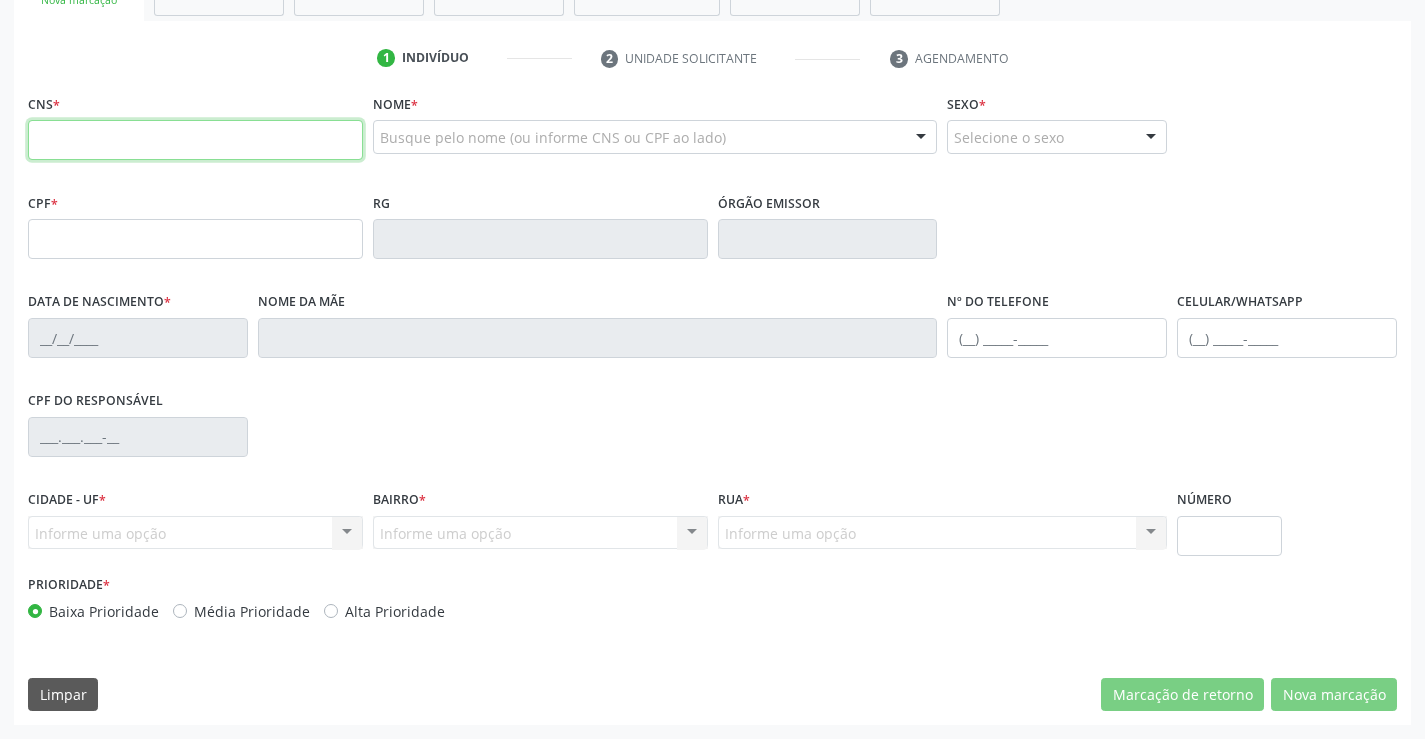 click at bounding box center (195, 140) 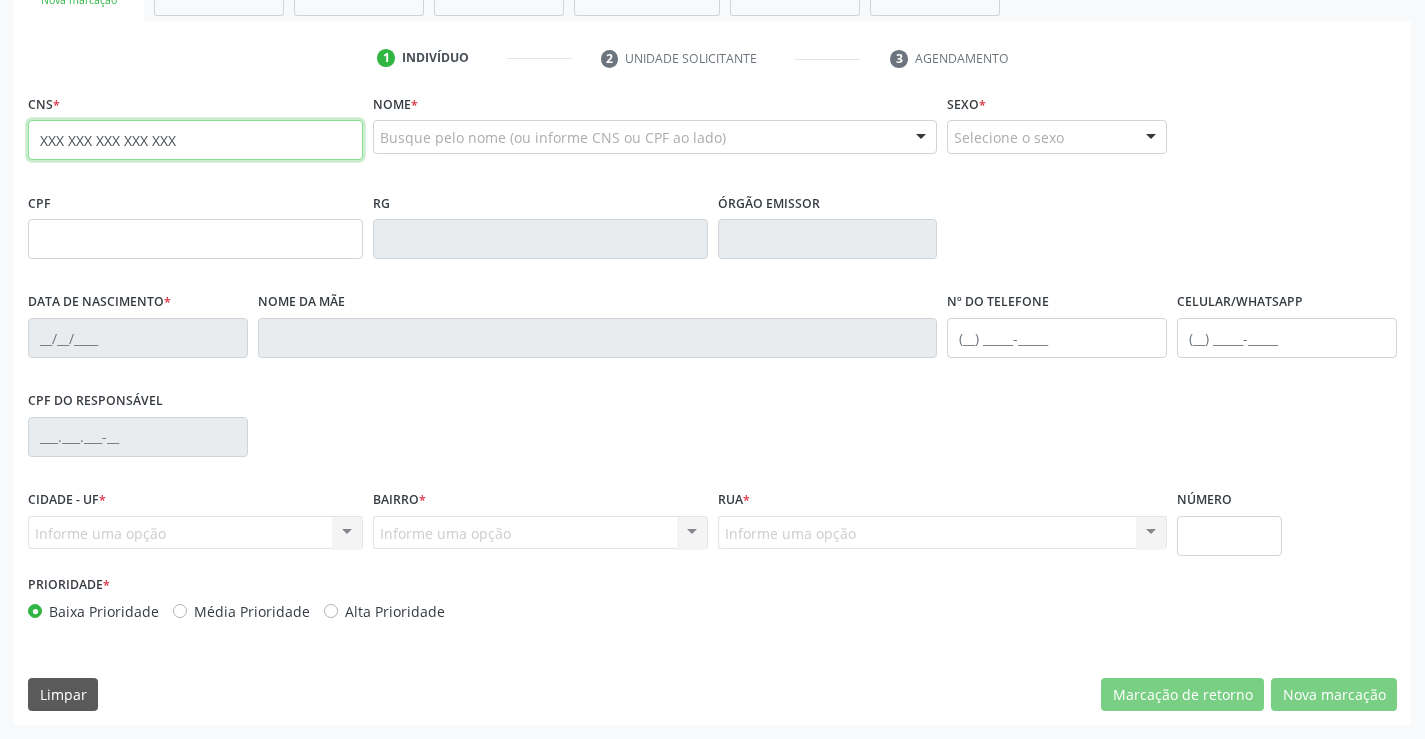 type on "XXX XXX XXX XXX XXX" 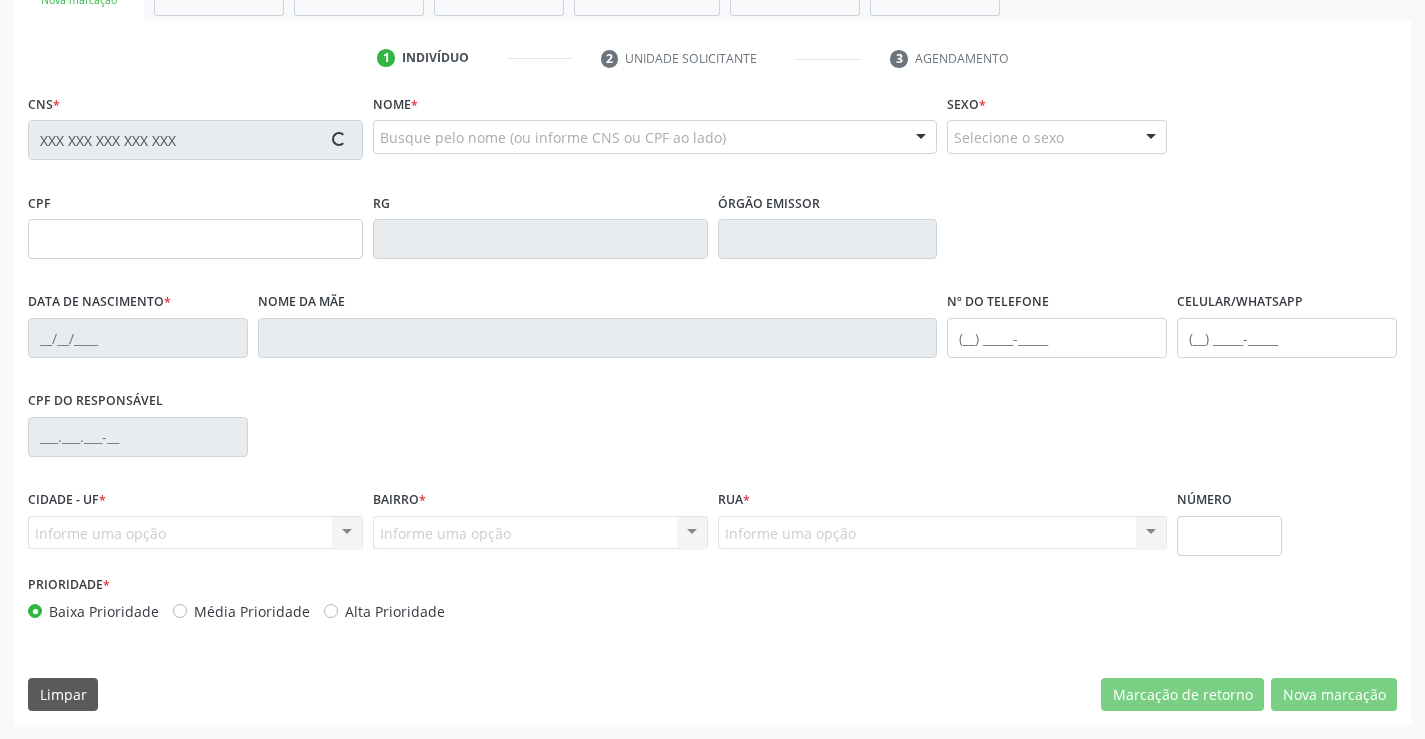 type on "XXX.XXX.XXX-XX" 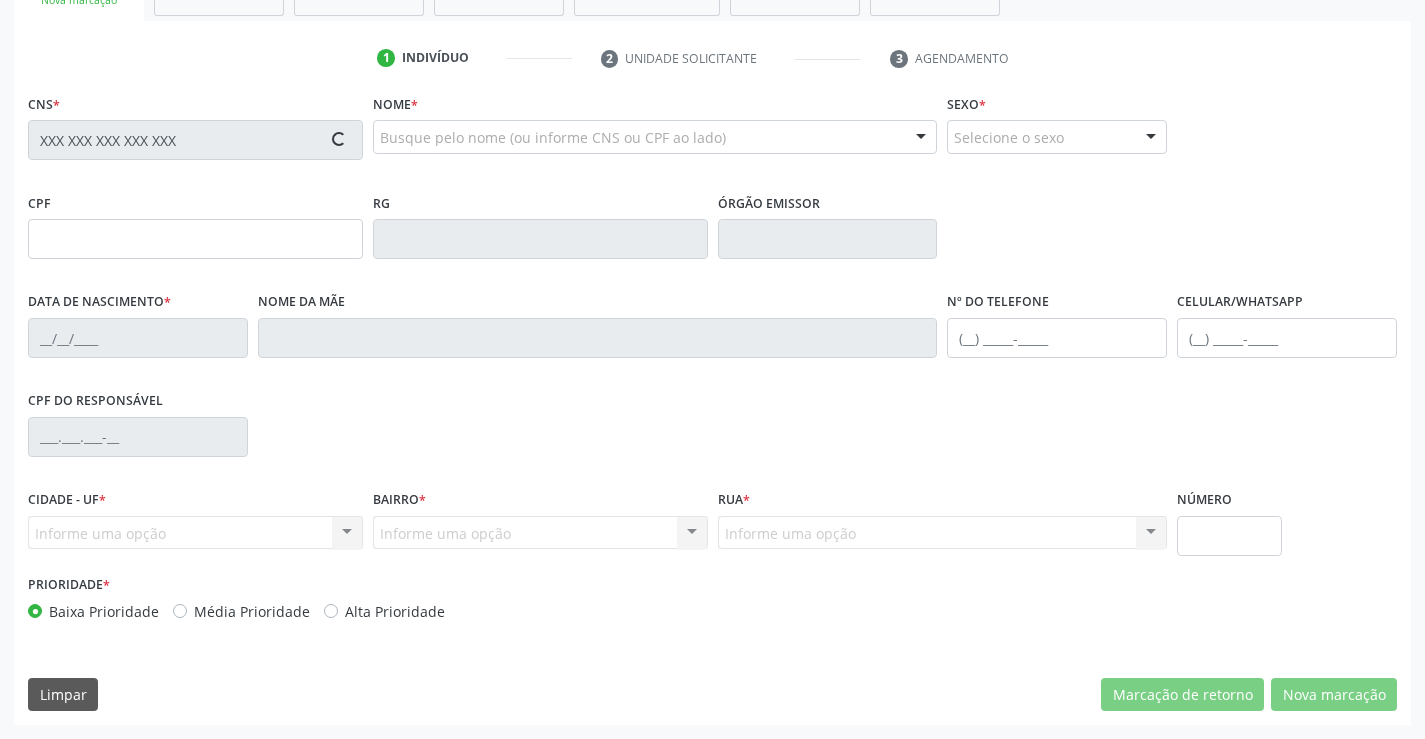 type on "[MM]/[DD]/[YYYY]" 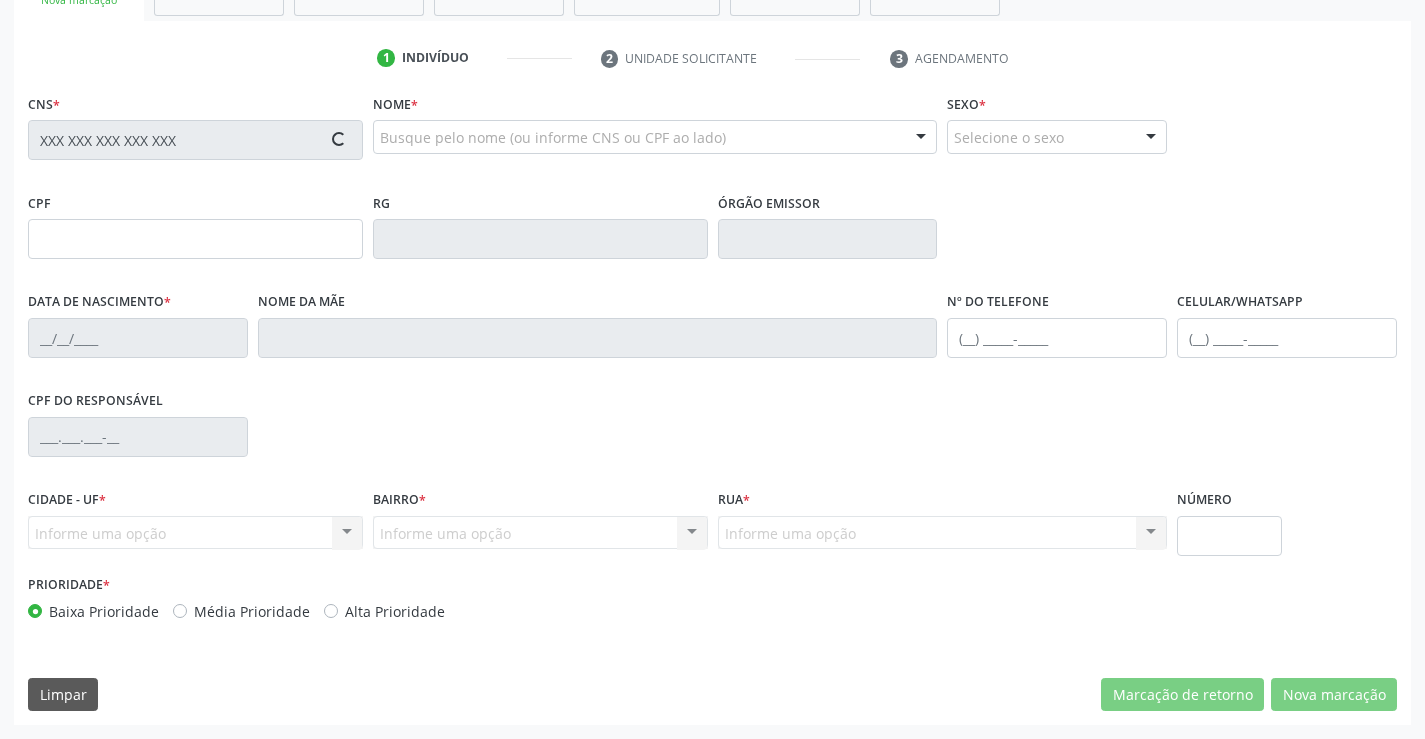 type on "XXX.XXX.XXX-XX" 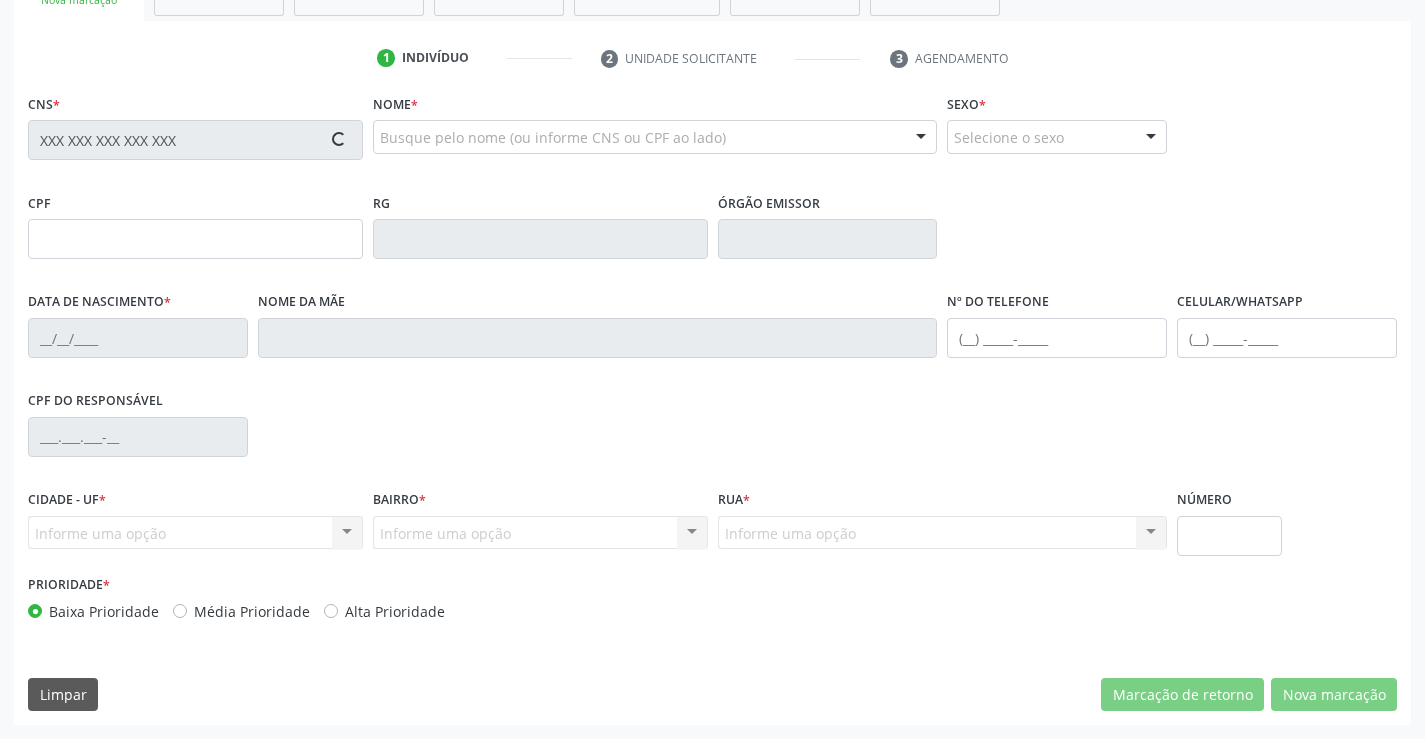 type on "52" 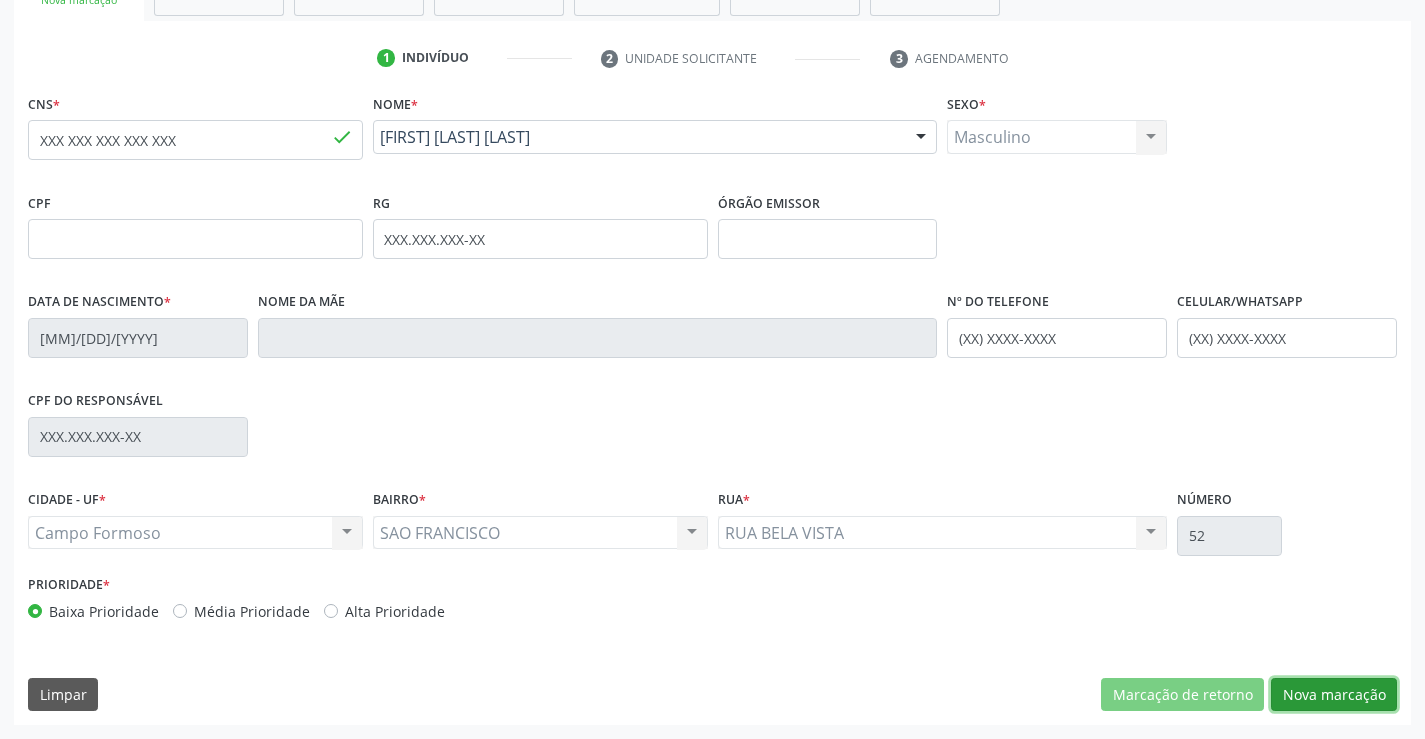 click on "Nova marcação" at bounding box center [1334, 695] 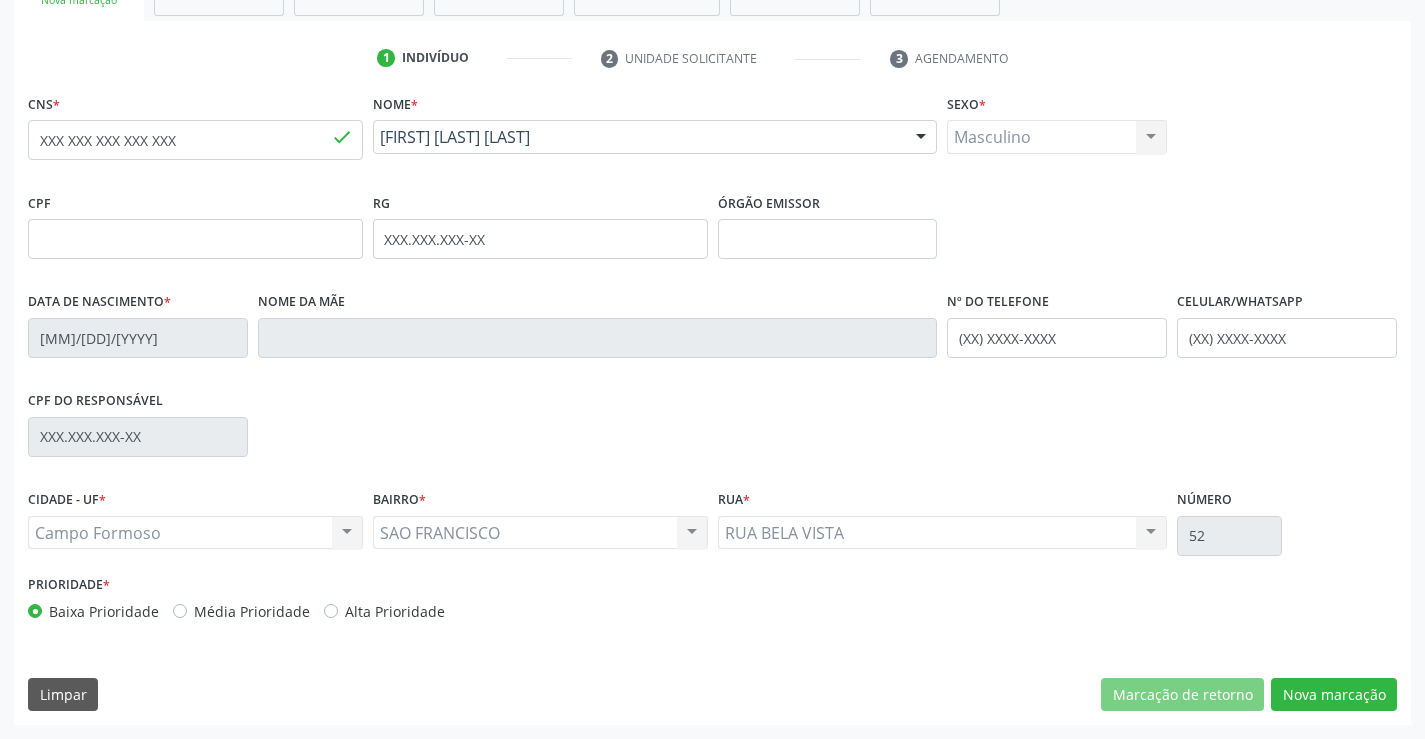 scroll, scrollTop: 167, scrollLeft: 0, axis: vertical 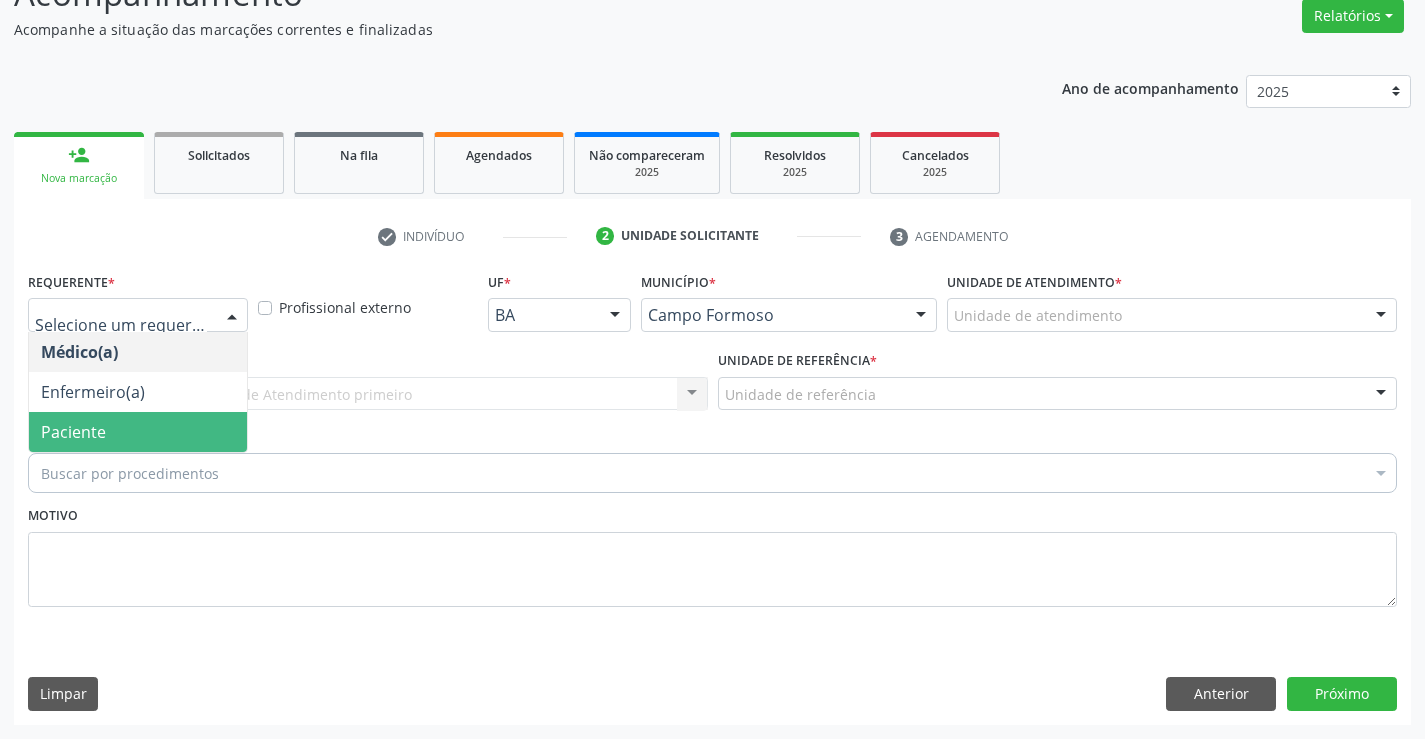 click on "Paciente" at bounding box center [73, 432] 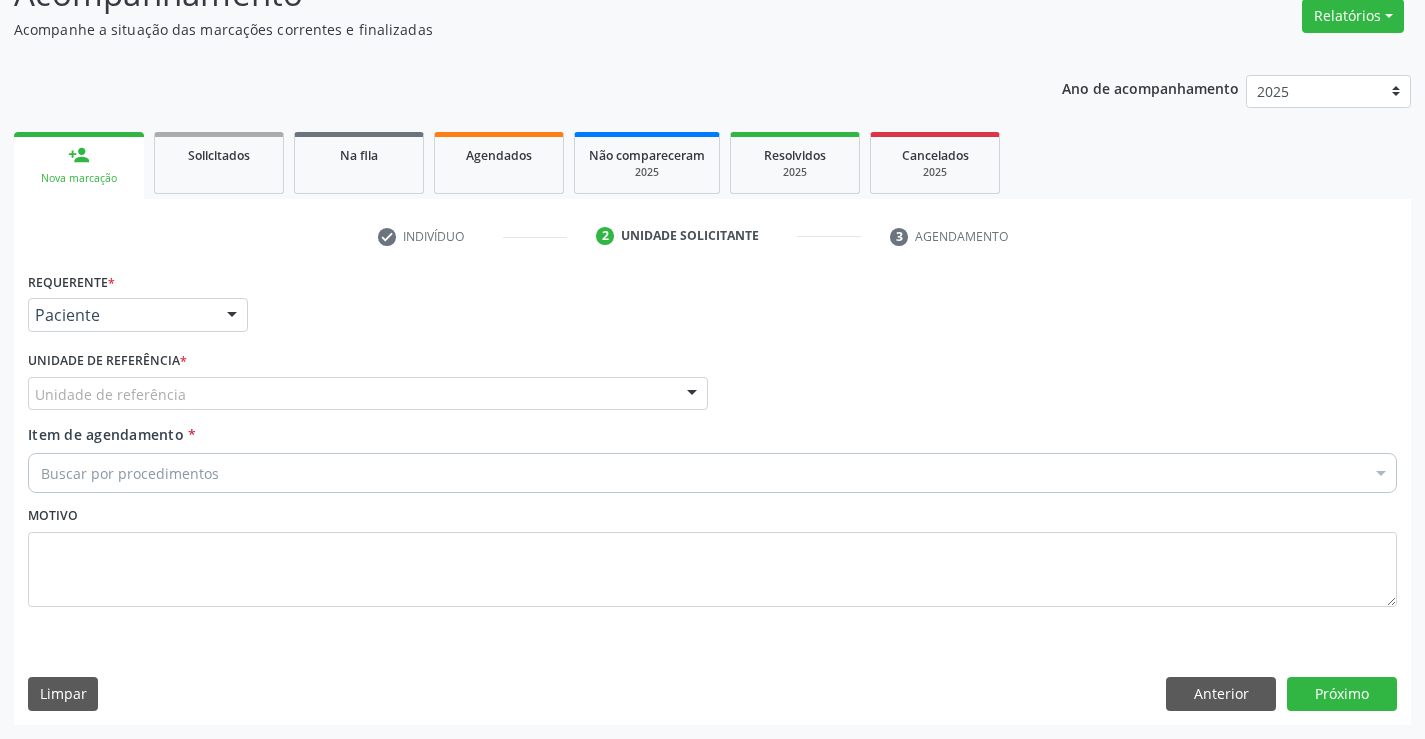drag, startPoint x: 314, startPoint y: 383, endPoint x: 238, endPoint y: 422, distance: 85.42248 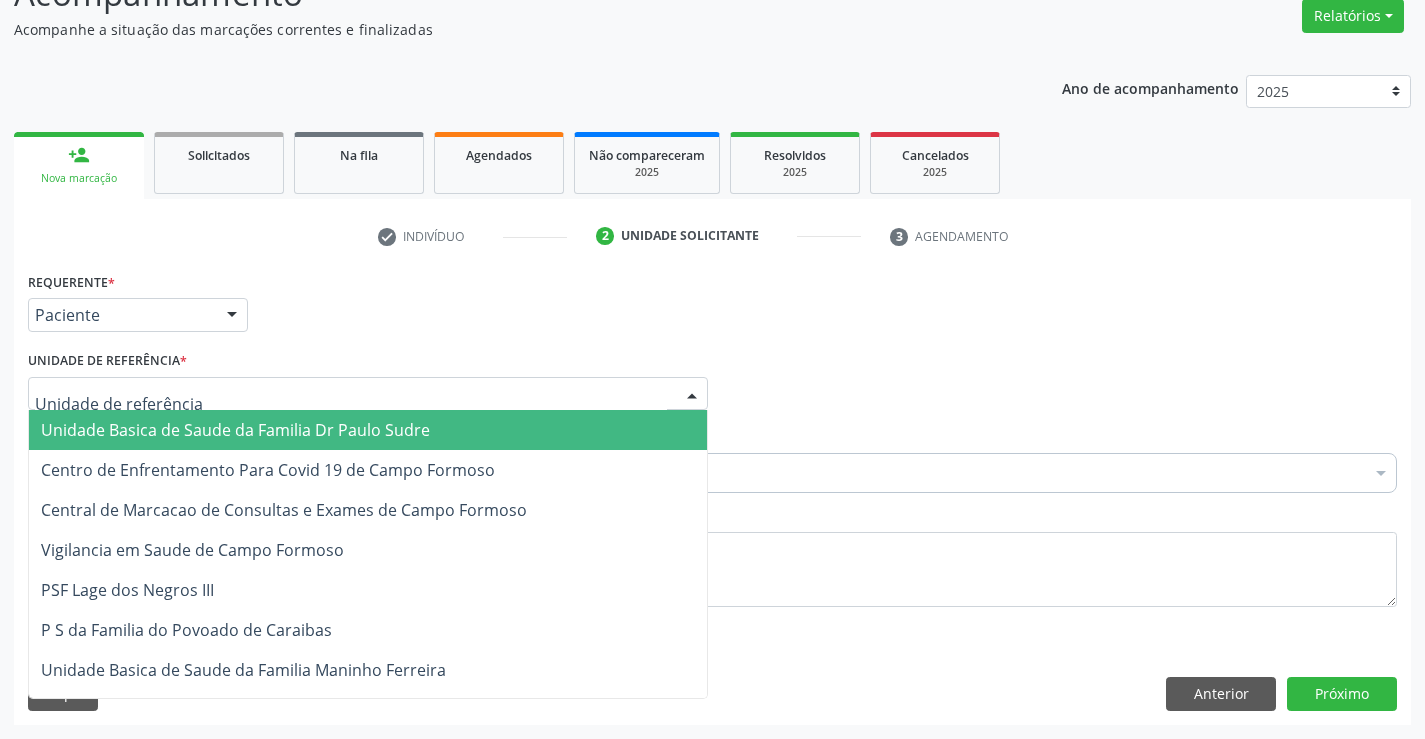 click on "Unidade Basica de Saude da Familia Dr Paulo Sudre" at bounding box center (235, 430) 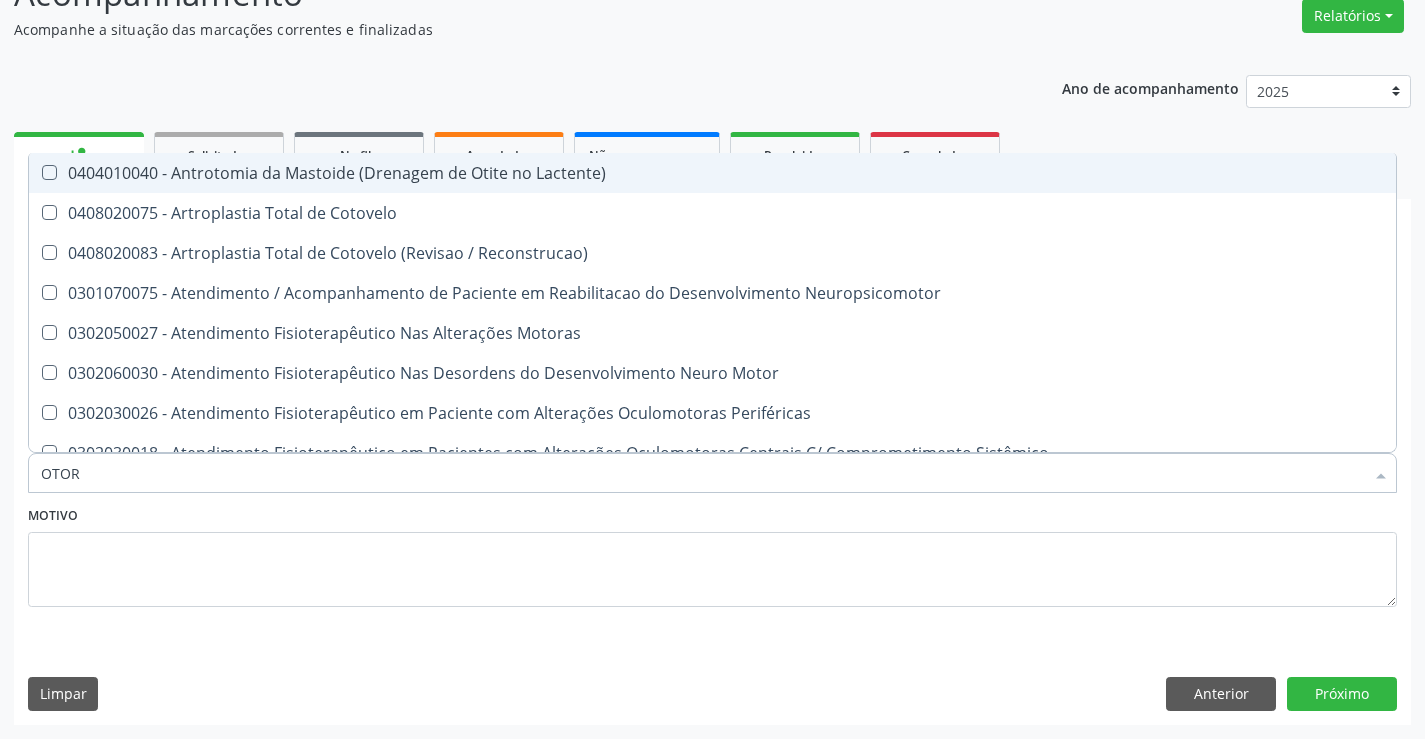type on "OTORR" 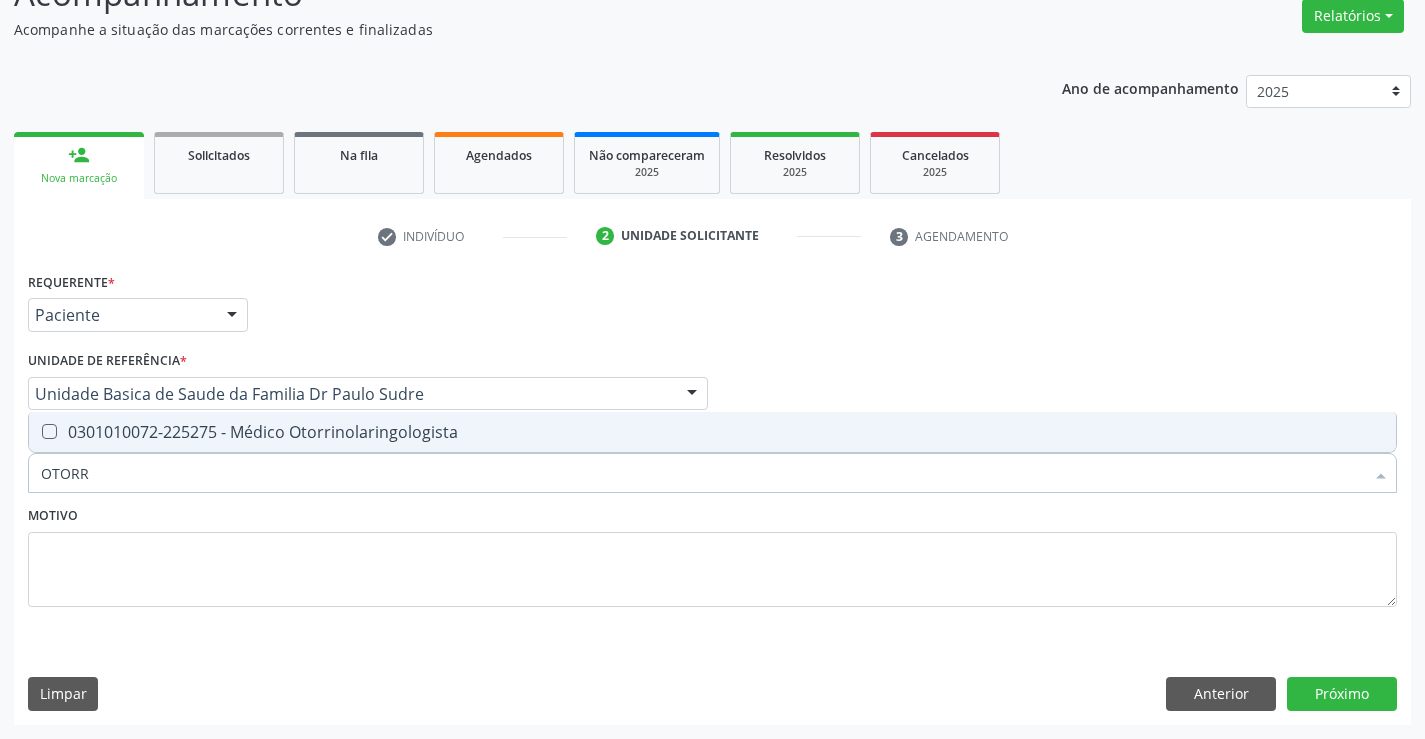 drag, startPoint x: 326, startPoint y: 426, endPoint x: 474, endPoint y: 493, distance: 162.45923 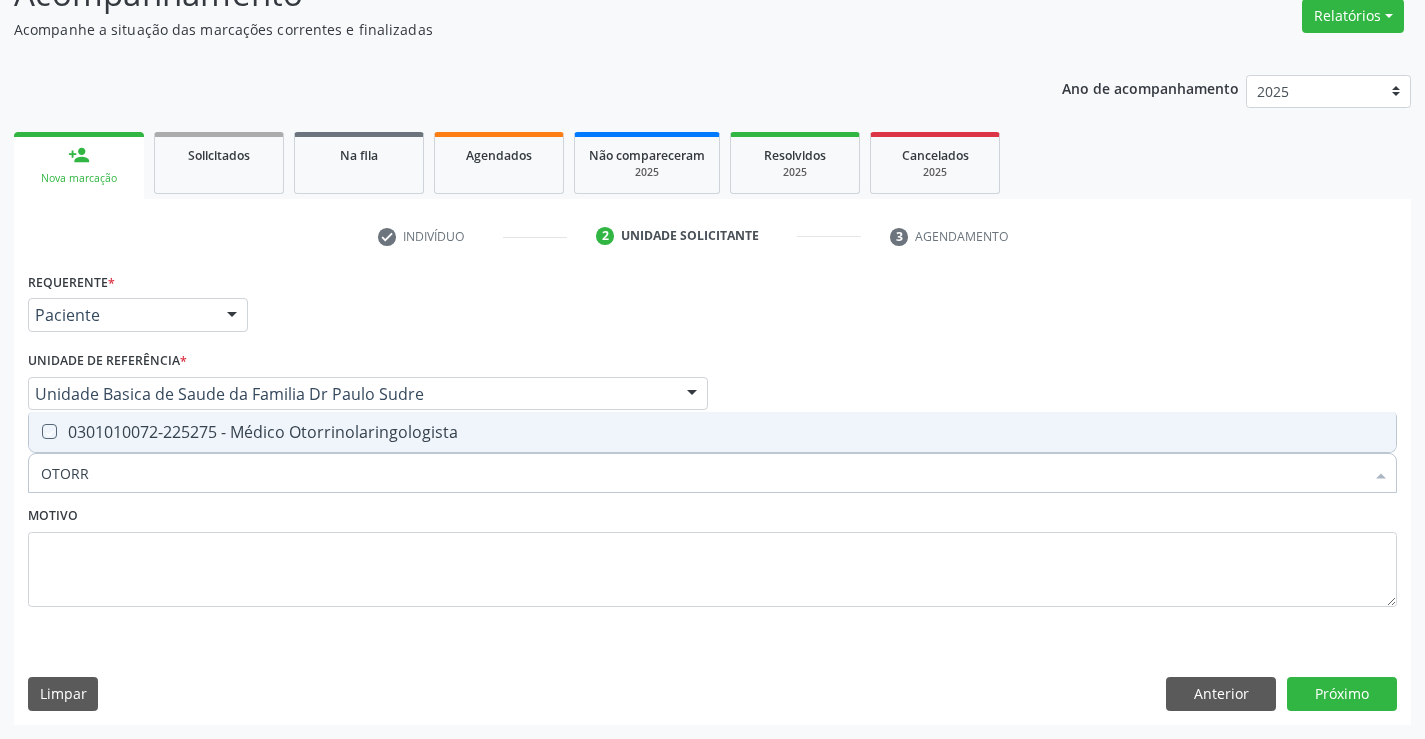 checkbox on "true" 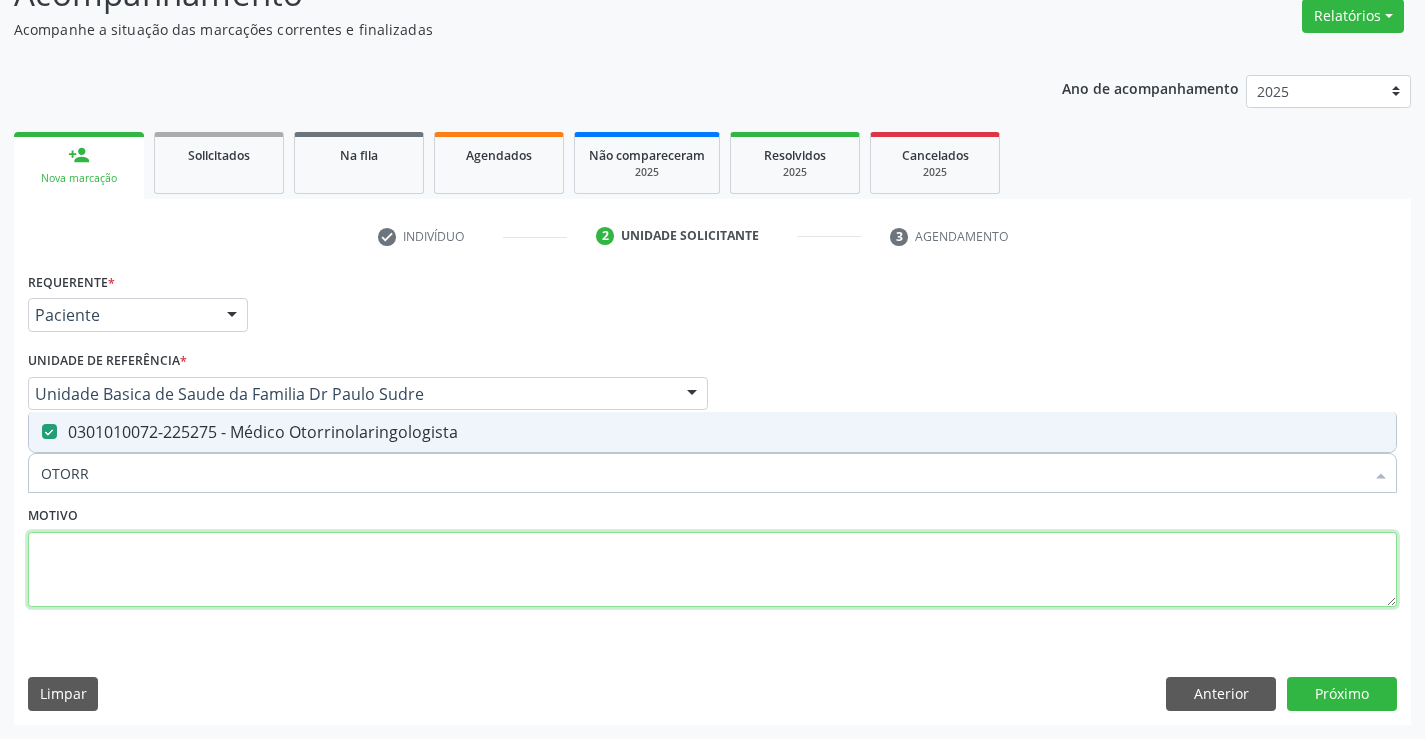 drag, startPoint x: 484, startPoint y: 549, endPoint x: 1157, endPoint y: 608, distance: 675.58124 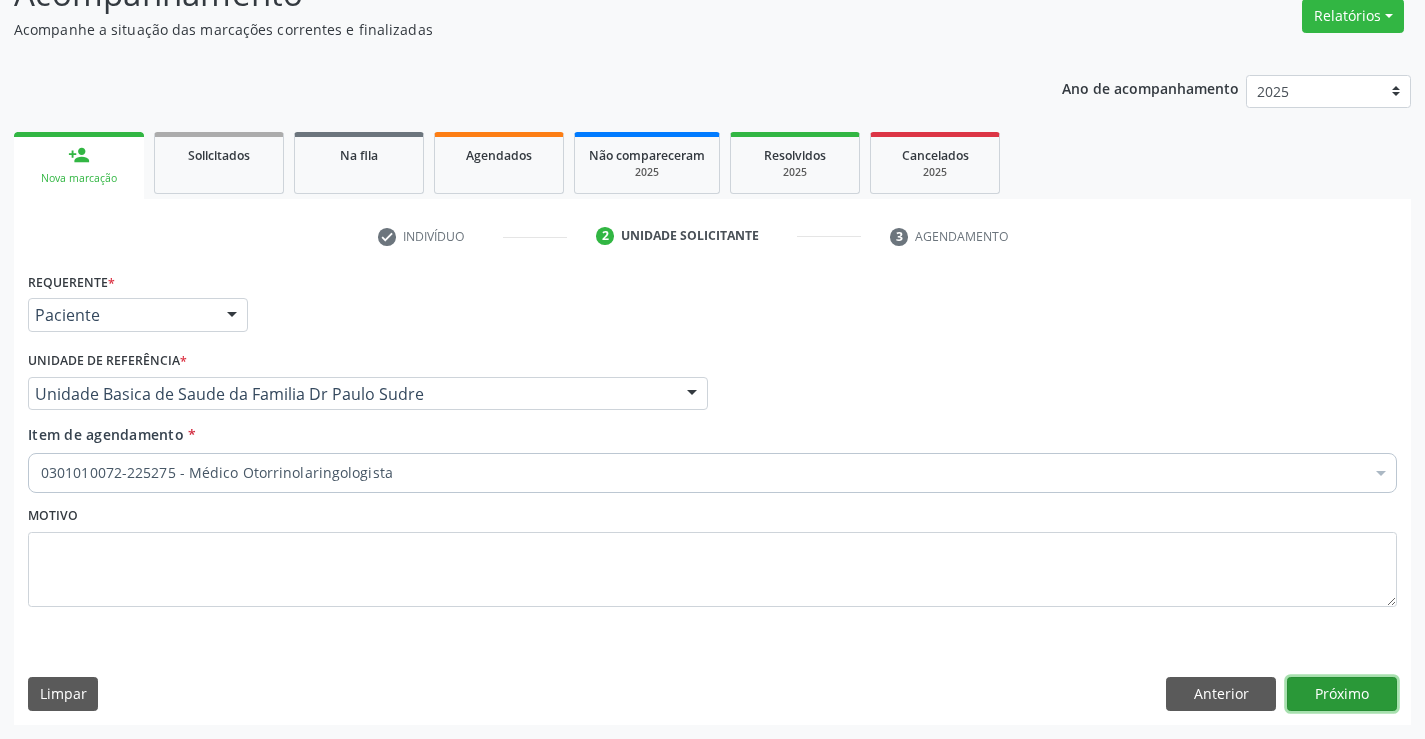 click on "Próximo" at bounding box center [1342, 694] 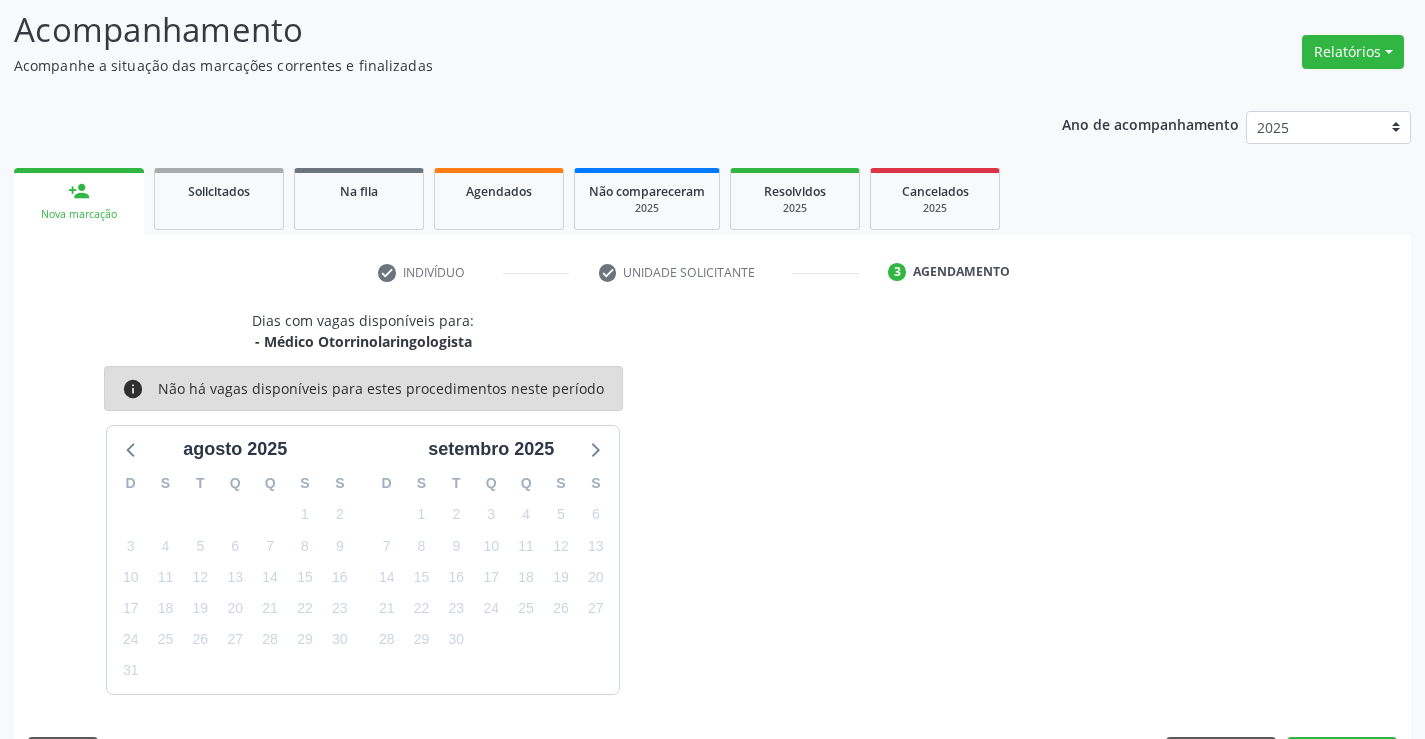 scroll, scrollTop: 167, scrollLeft: 0, axis: vertical 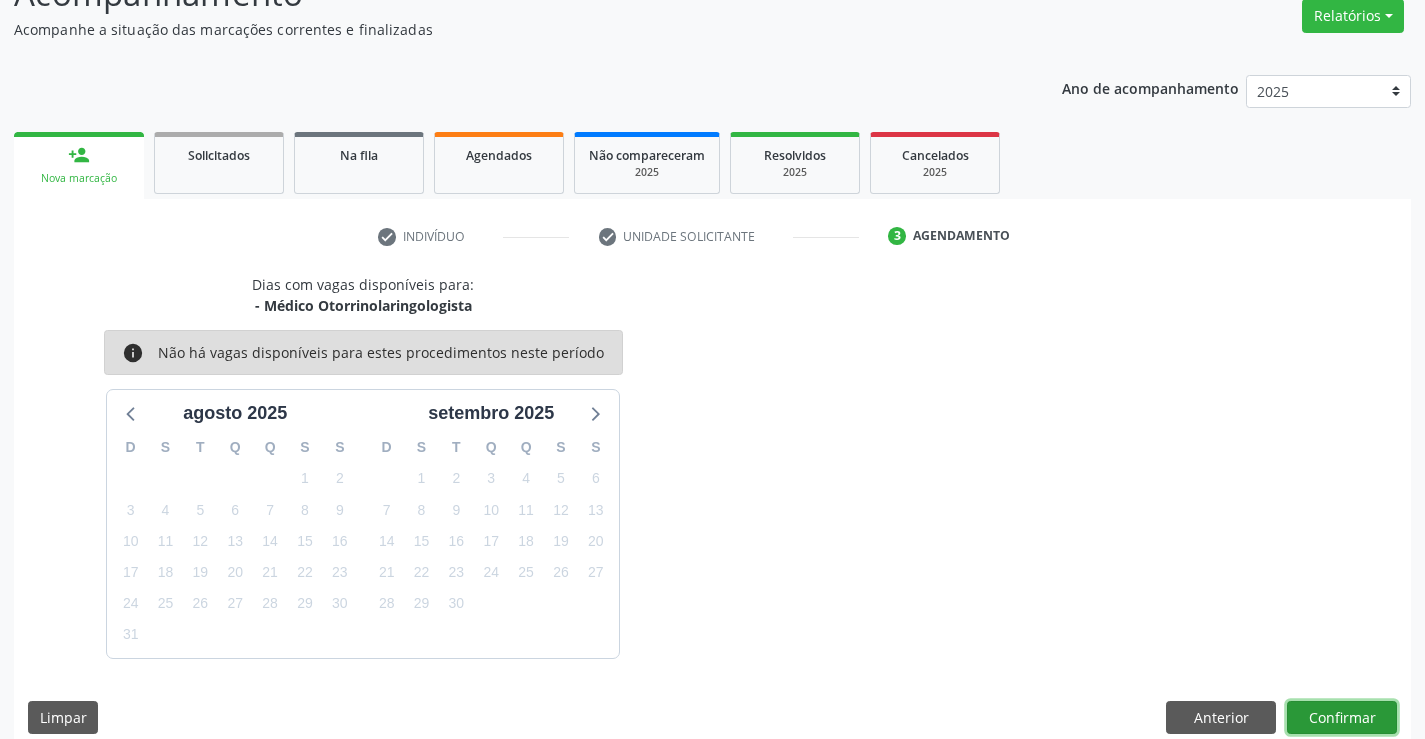 click on "Confirmar" at bounding box center [1342, 718] 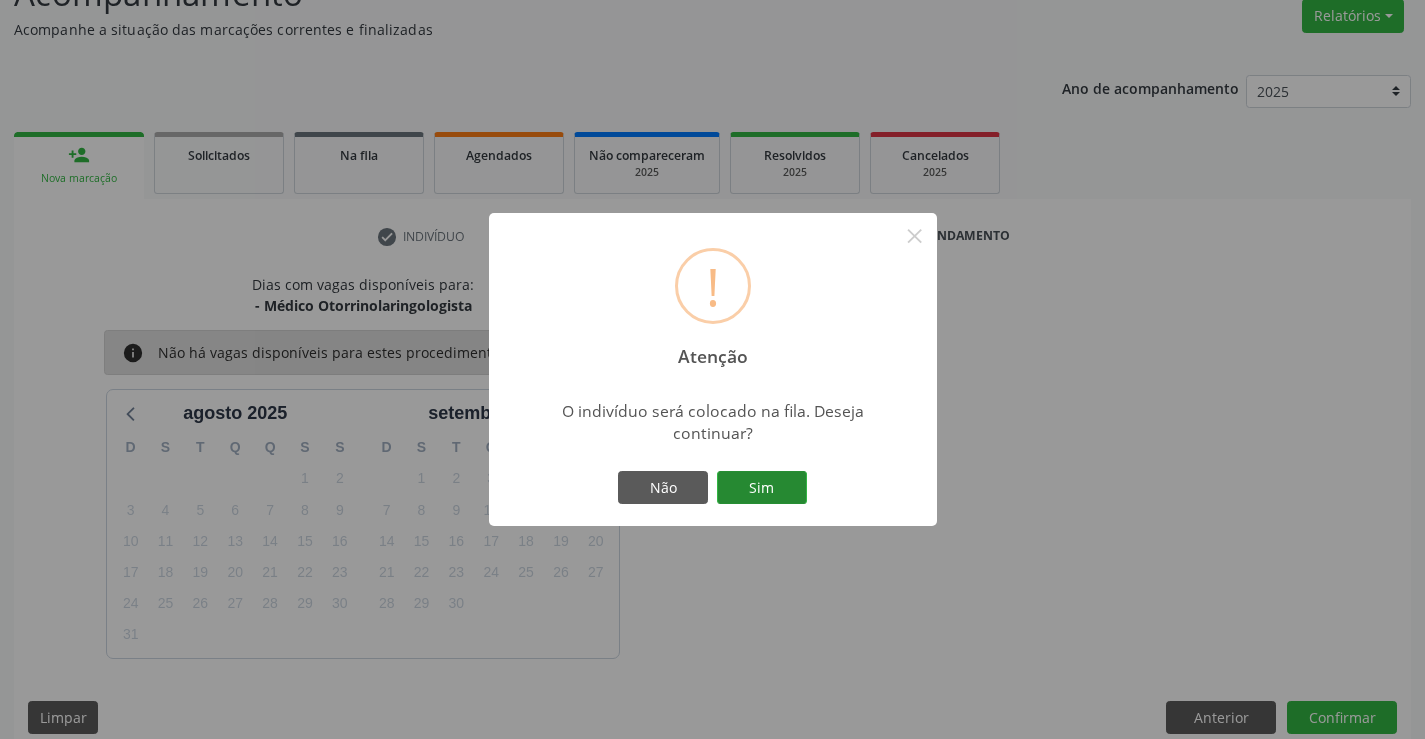 click on "Sim" at bounding box center [762, 488] 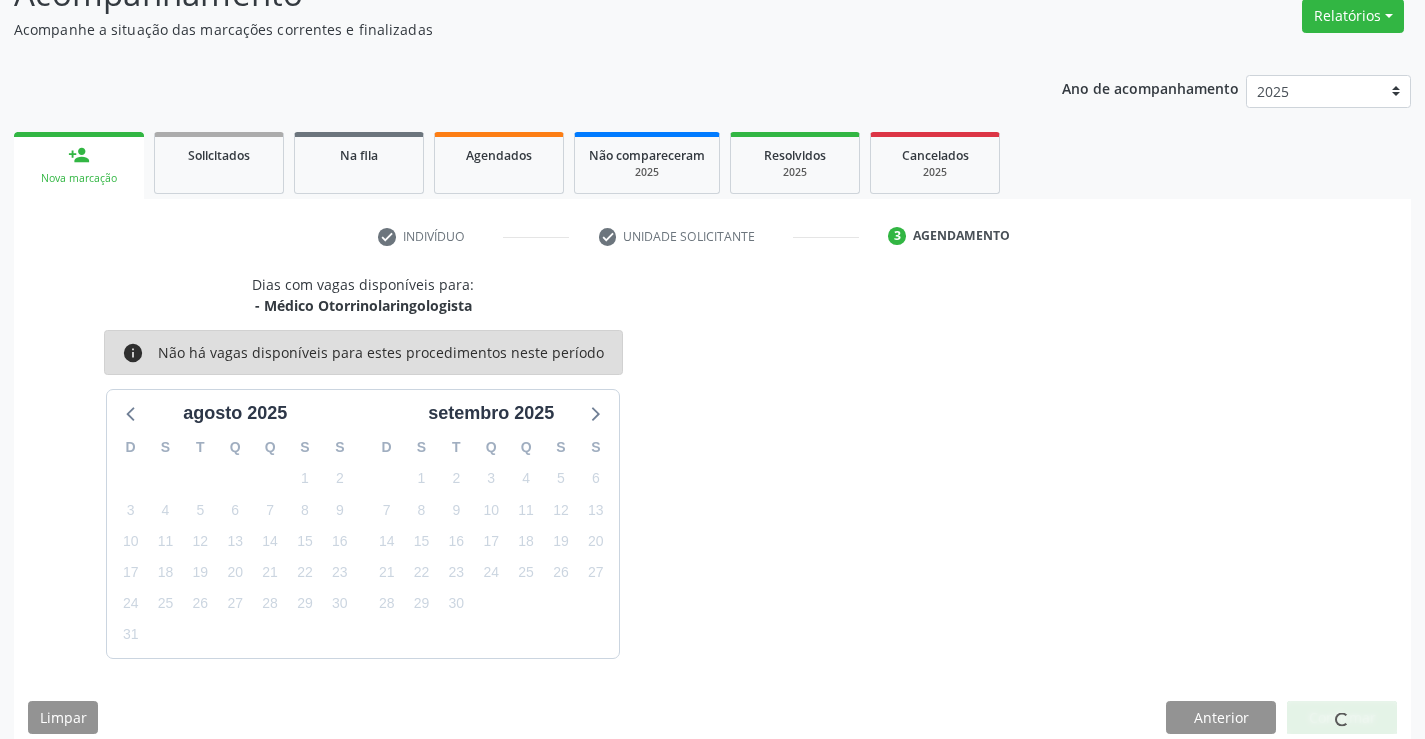 scroll, scrollTop: 0, scrollLeft: 0, axis: both 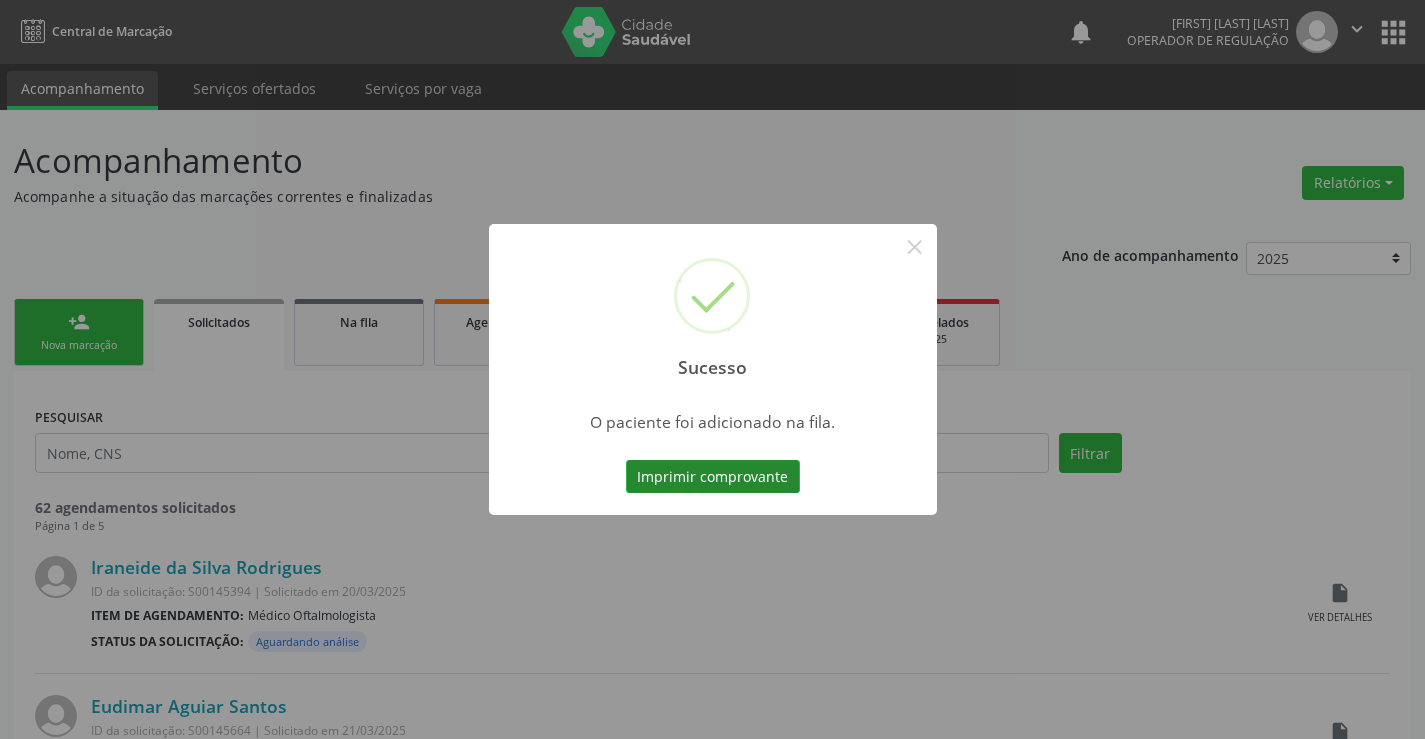 click on "Imprimir comprovante" at bounding box center [713, 477] 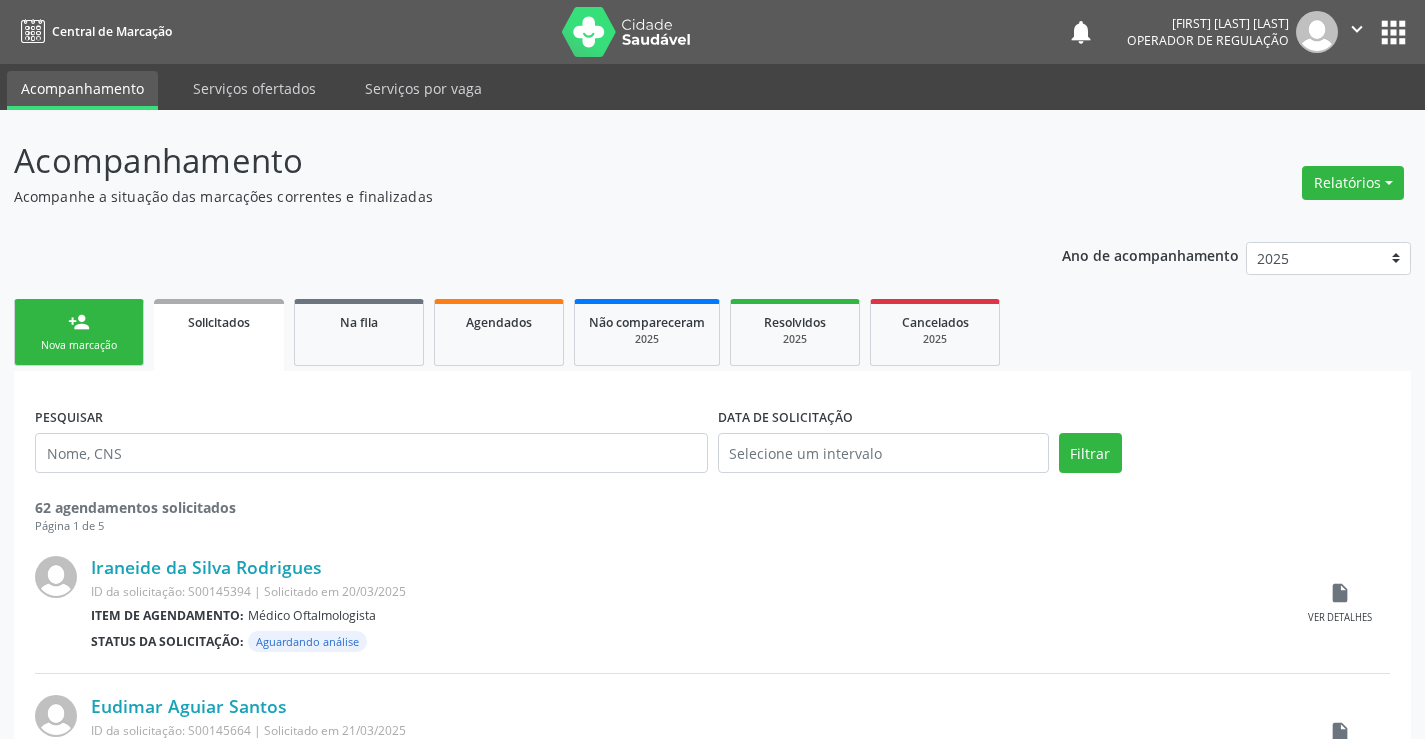 scroll, scrollTop: 0, scrollLeft: 0, axis: both 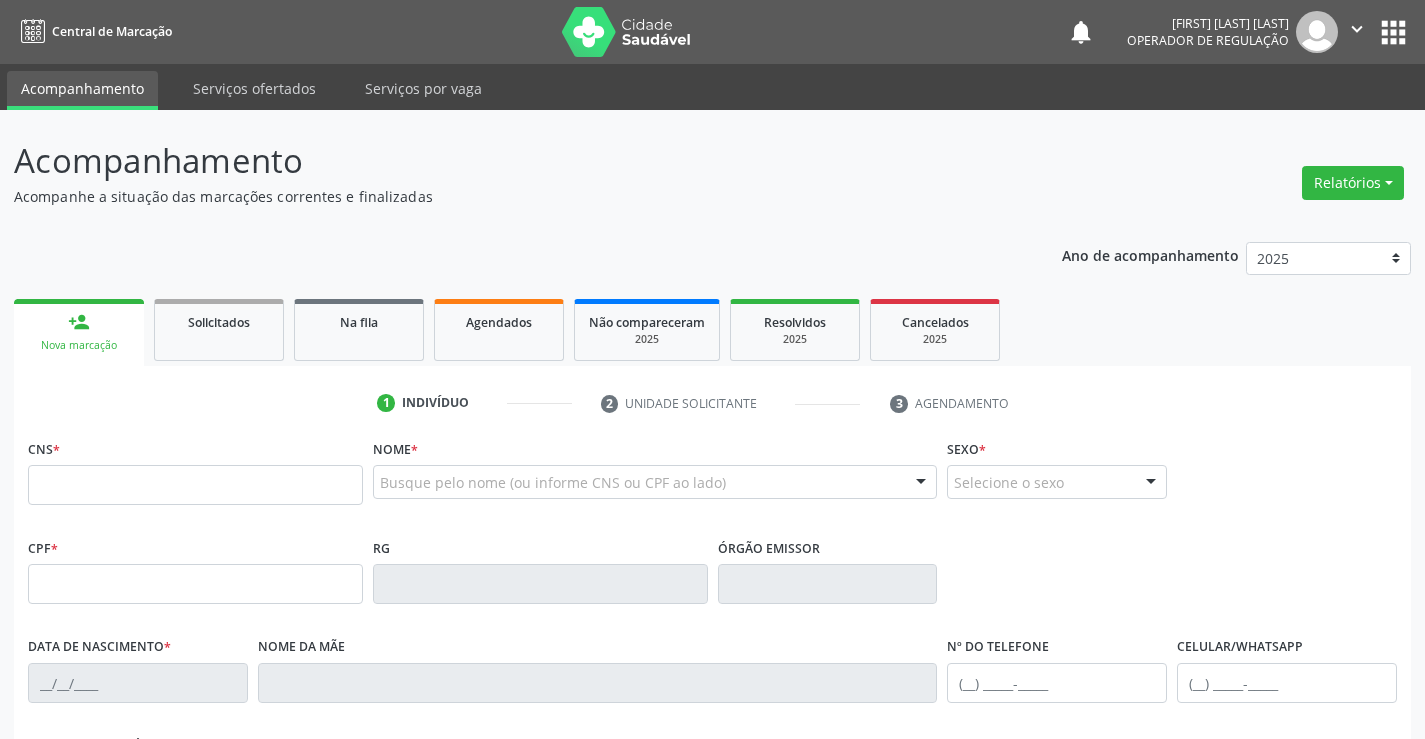 click on "apps" at bounding box center (1393, 32) 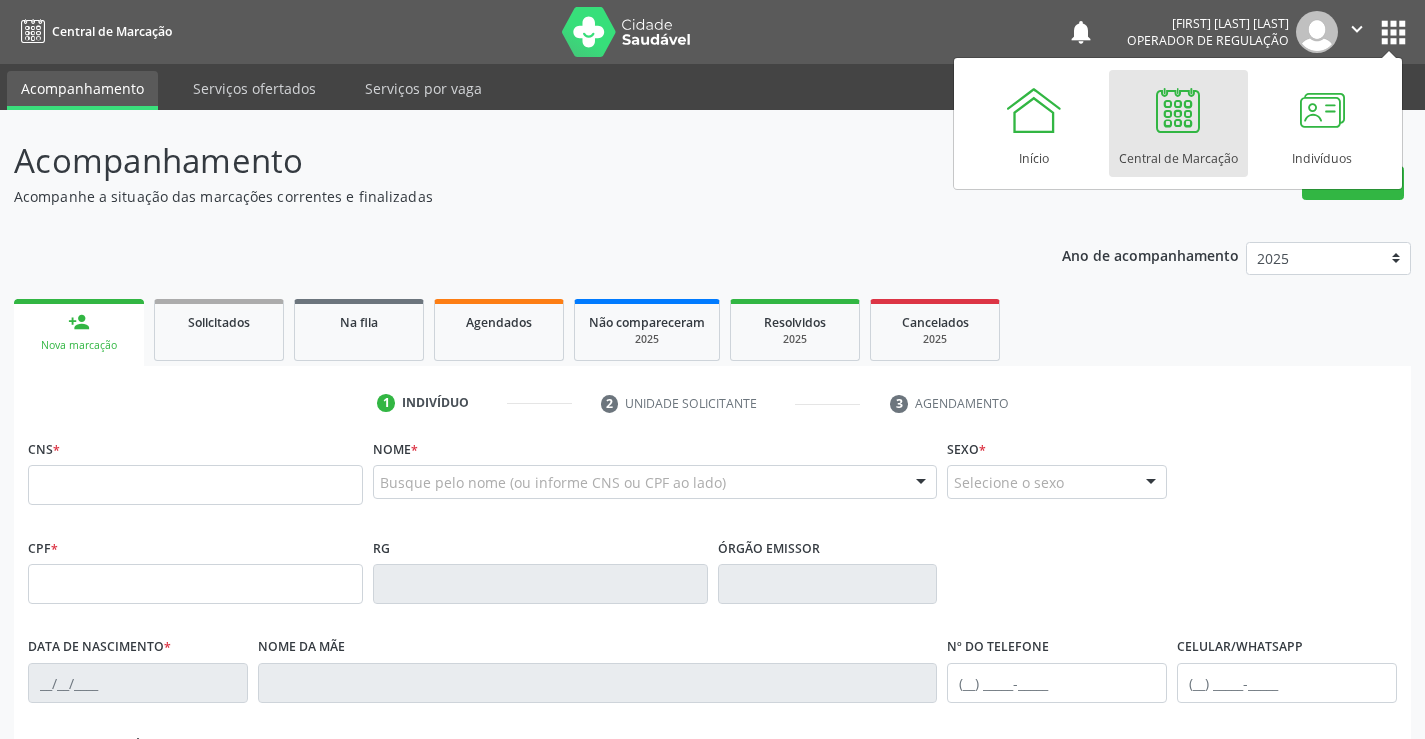 click on "Central de Marcação" at bounding box center [1178, 153] 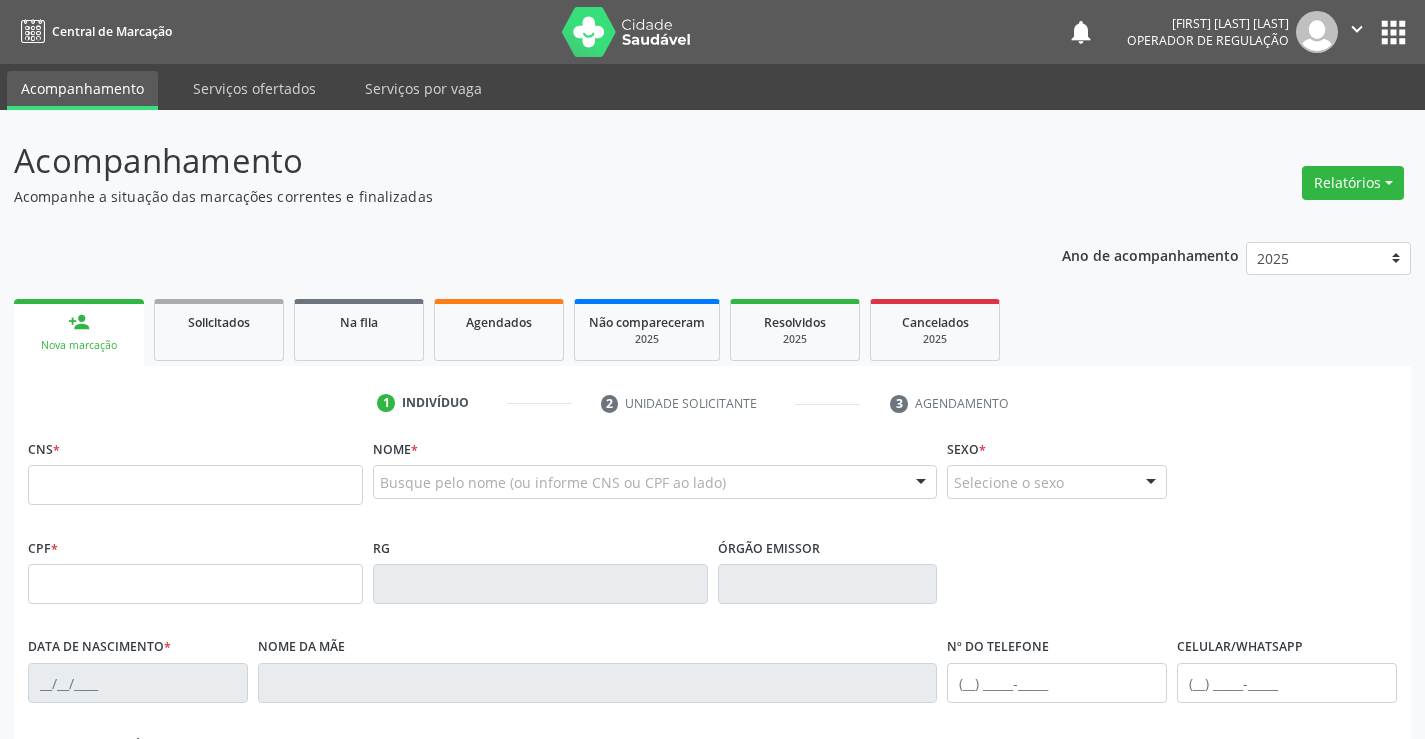 scroll, scrollTop: 0, scrollLeft: 0, axis: both 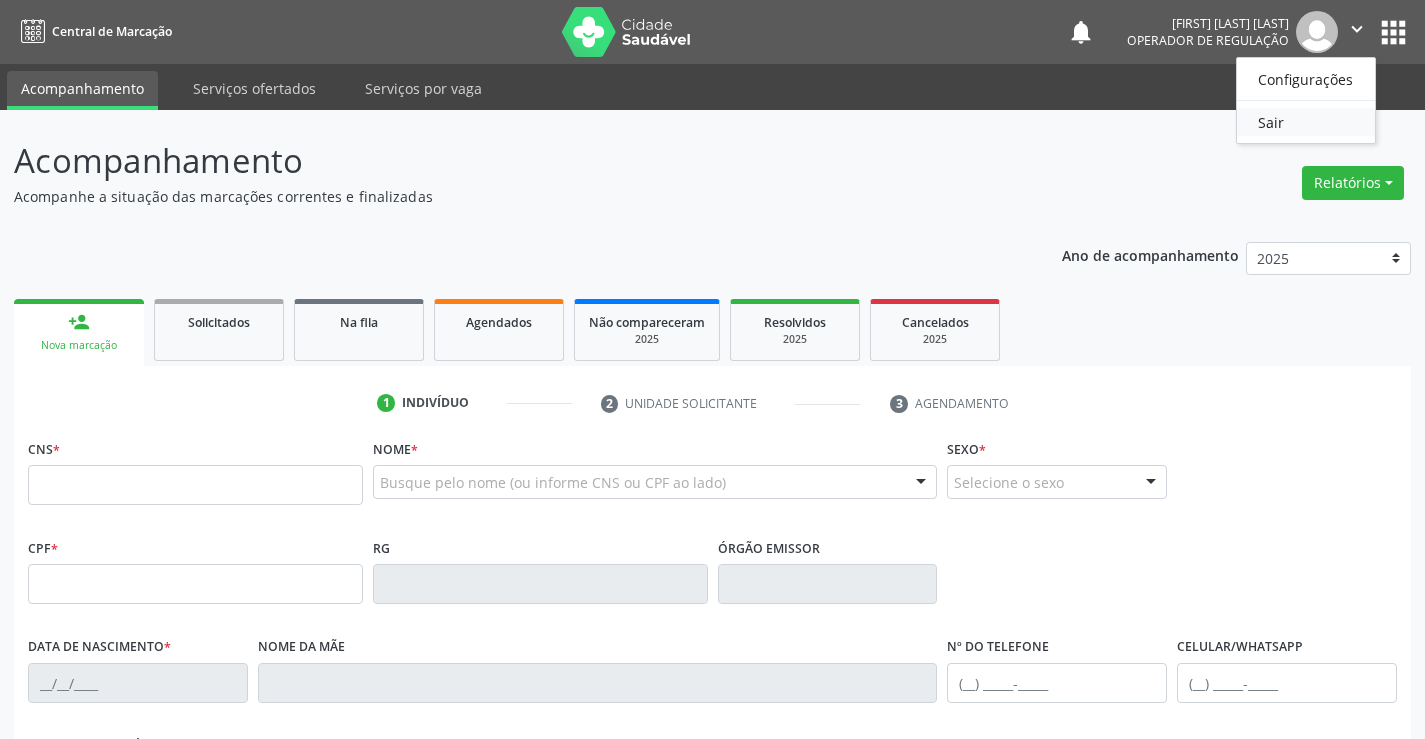 click on "Sair" at bounding box center [1306, 122] 